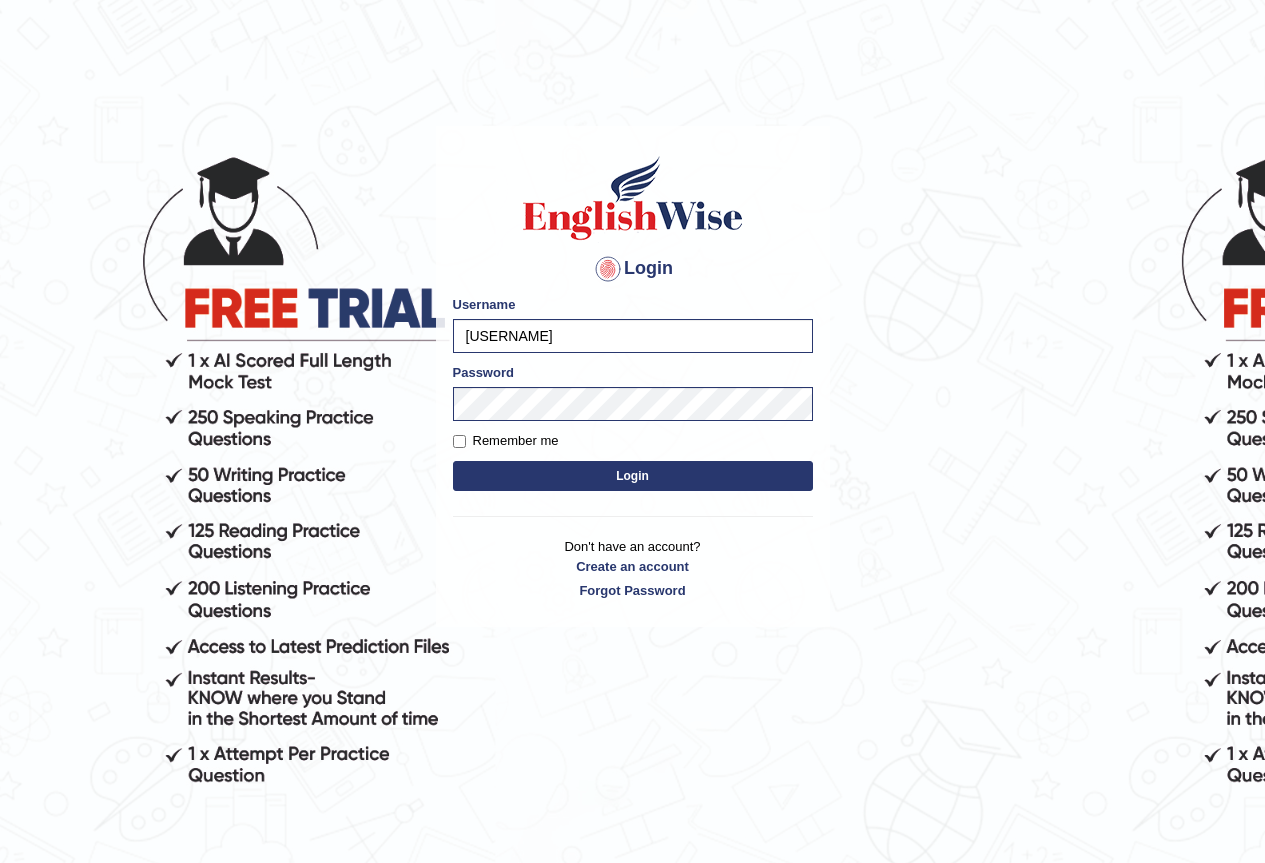 scroll, scrollTop: 0, scrollLeft: 0, axis: both 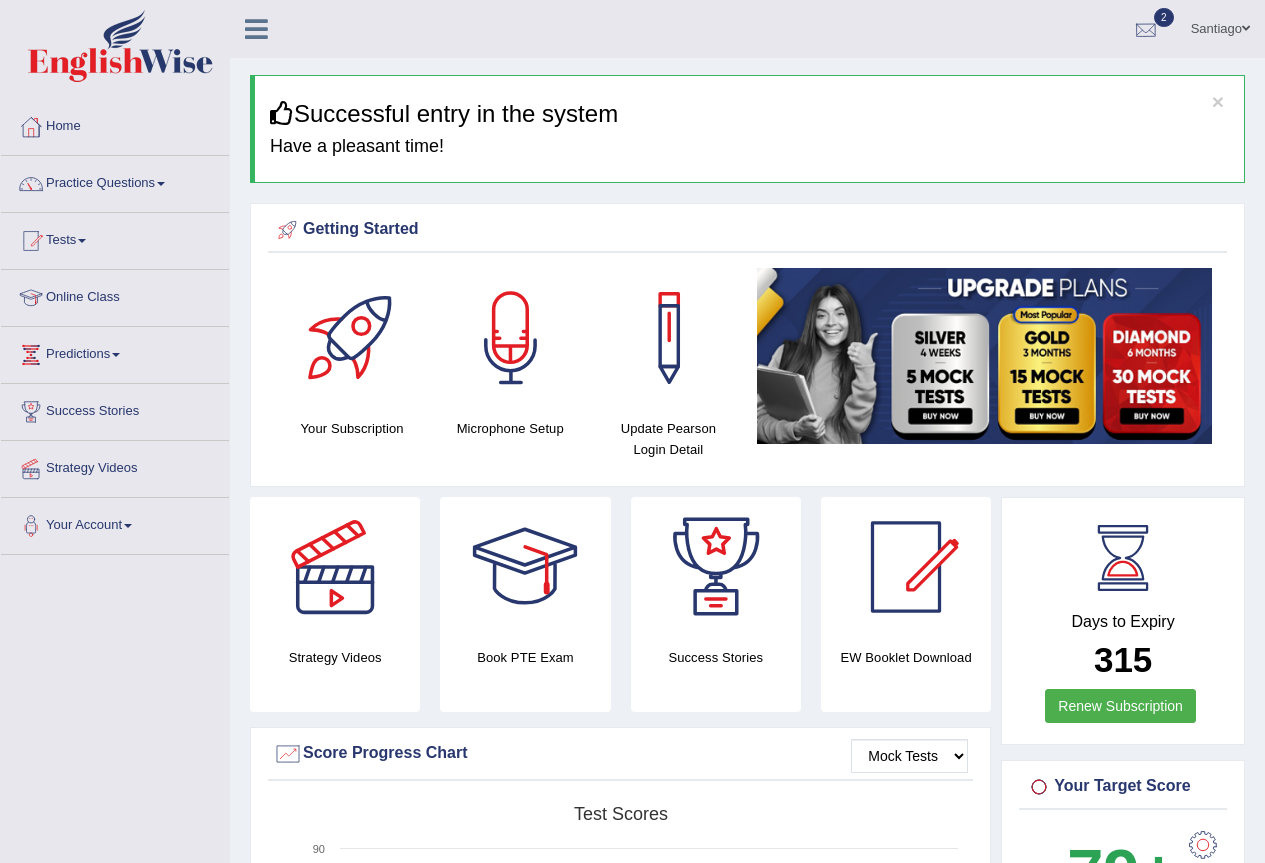 click at bounding box center (1146, 30) 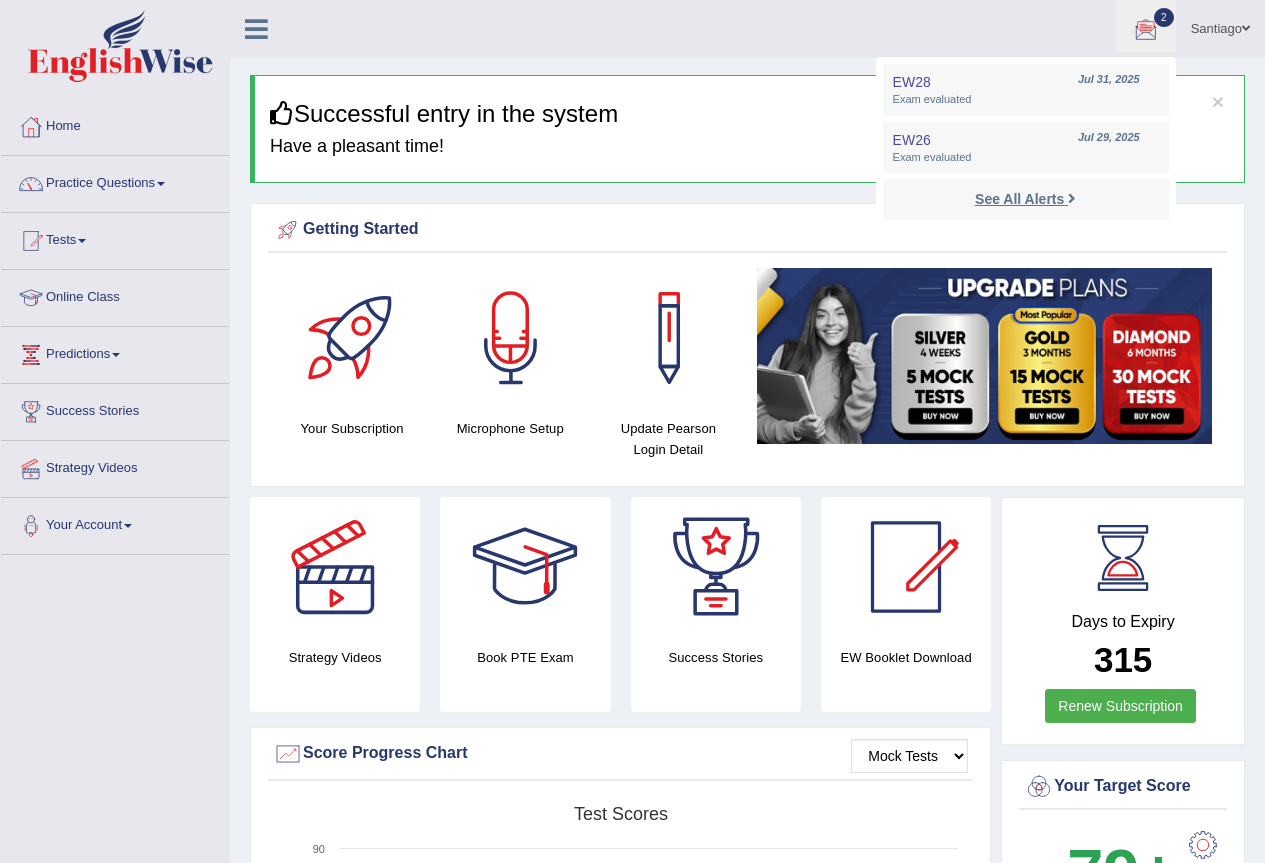 click on "See All Alerts" at bounding box center [1019, 199] 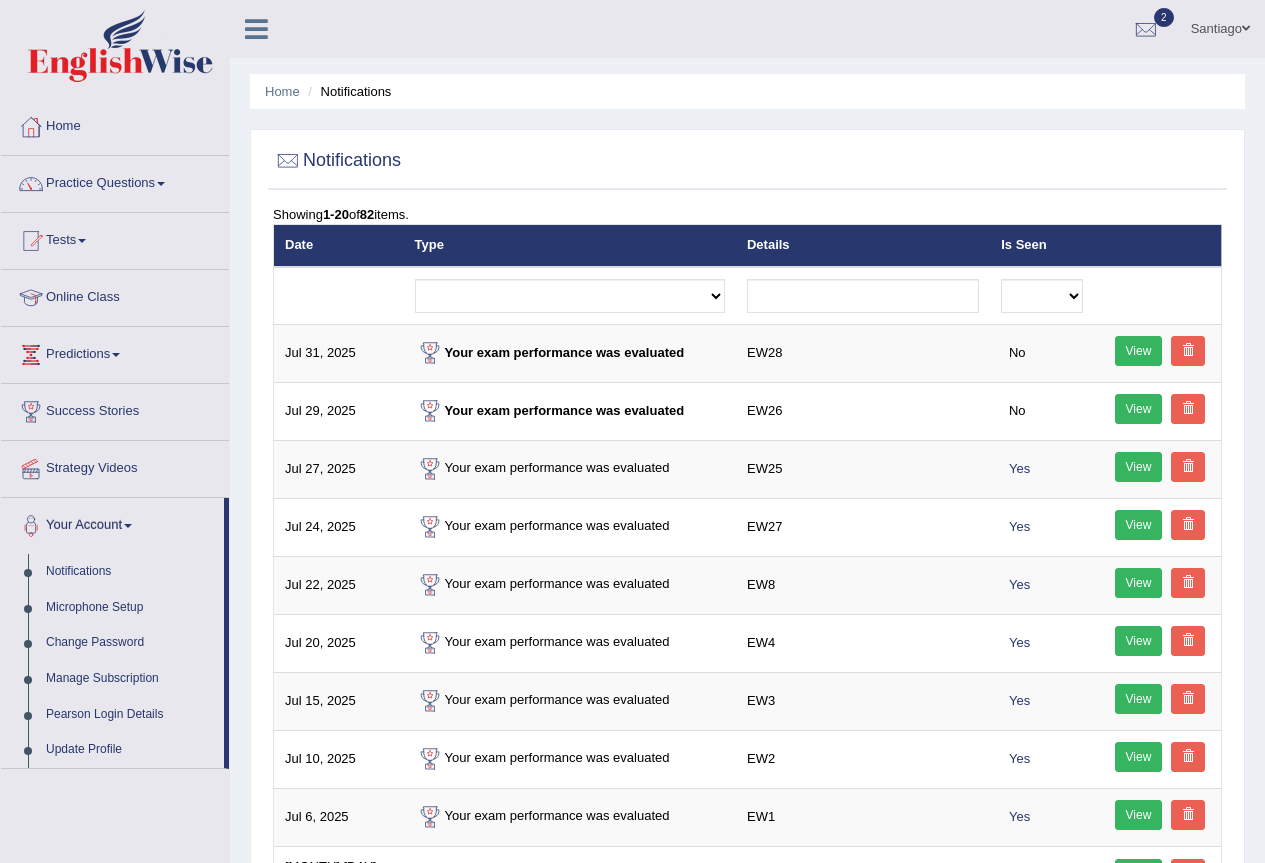 scroll, scrollTop: 0, scrollLeft: 0, axis: both 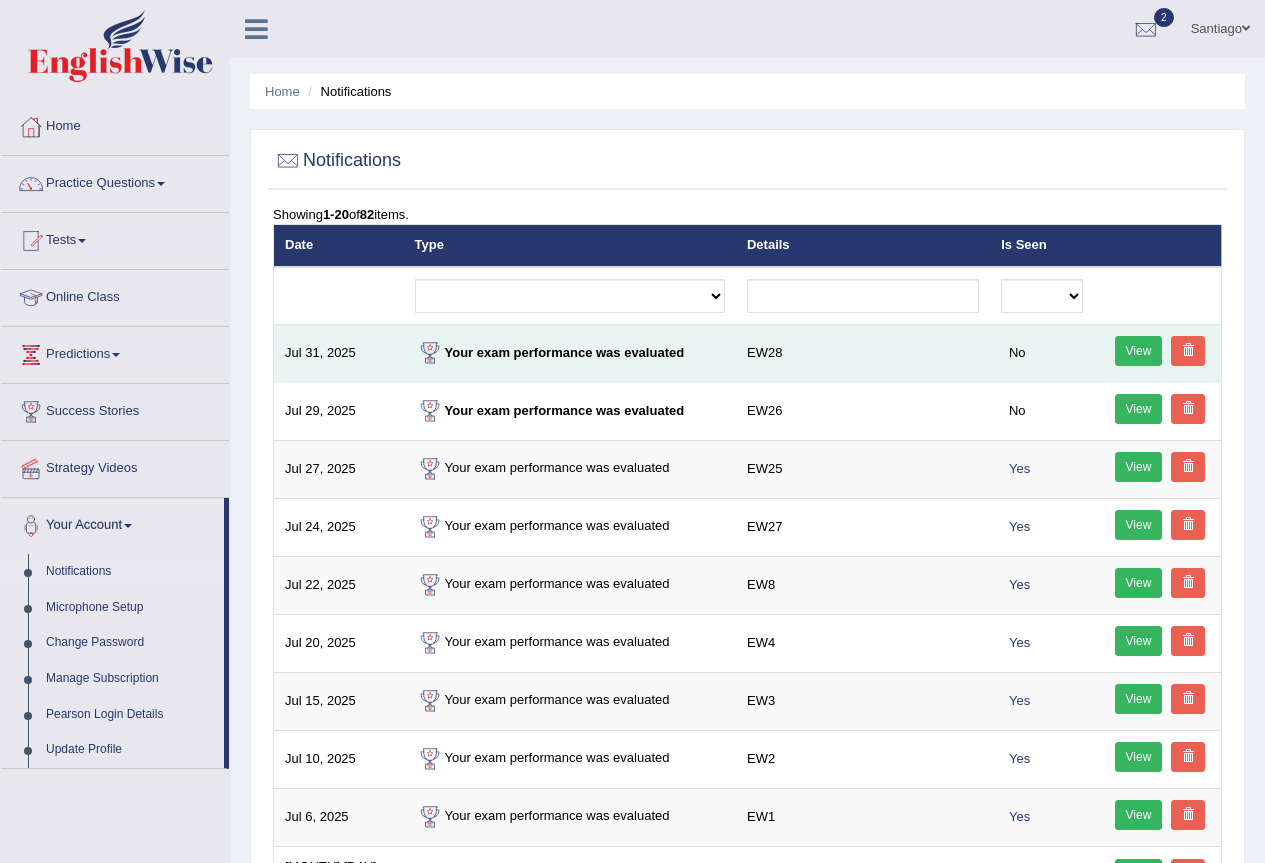 click on "View" at bounding box center [1139, 351] 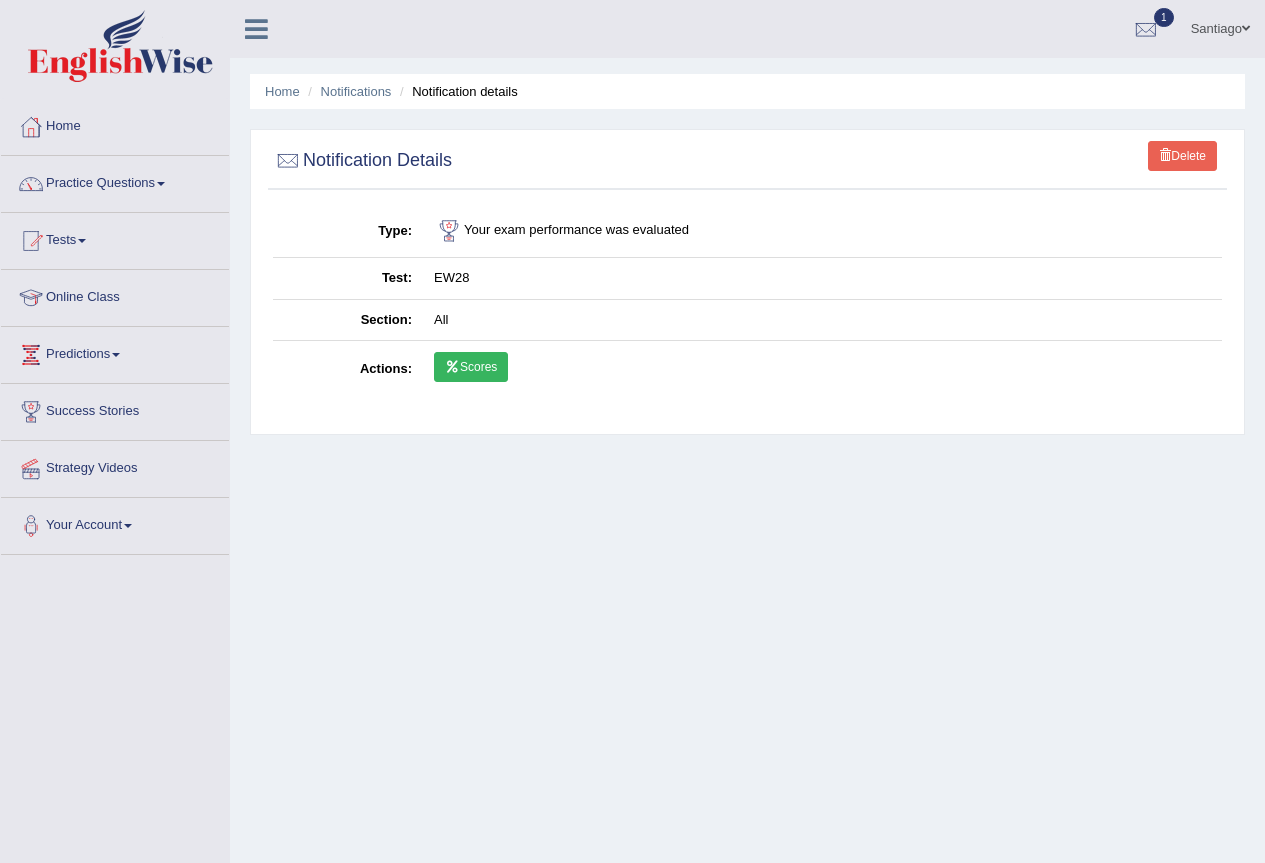 scroll, scrollTop: 0, scrollLeft: 0, axis: both 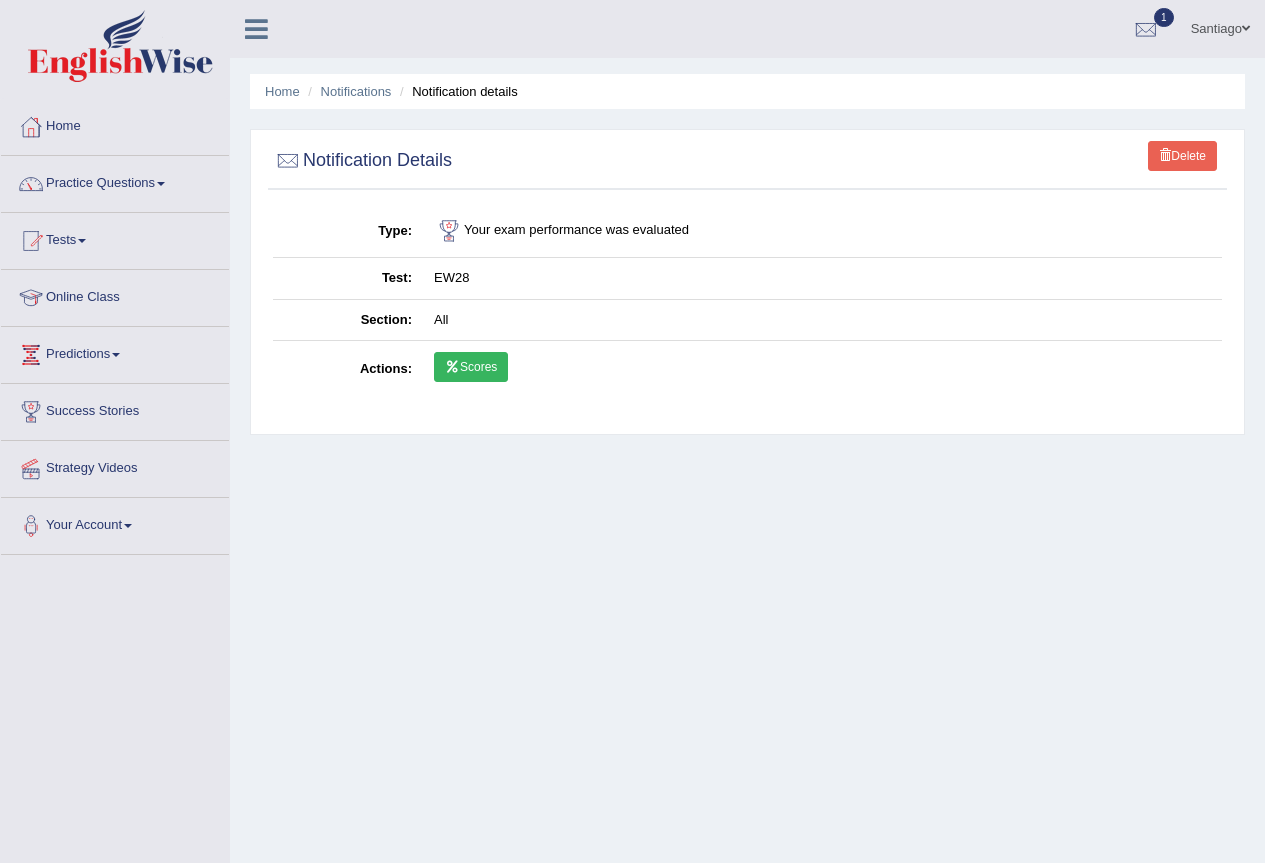 click at bounding box center [452, 367] 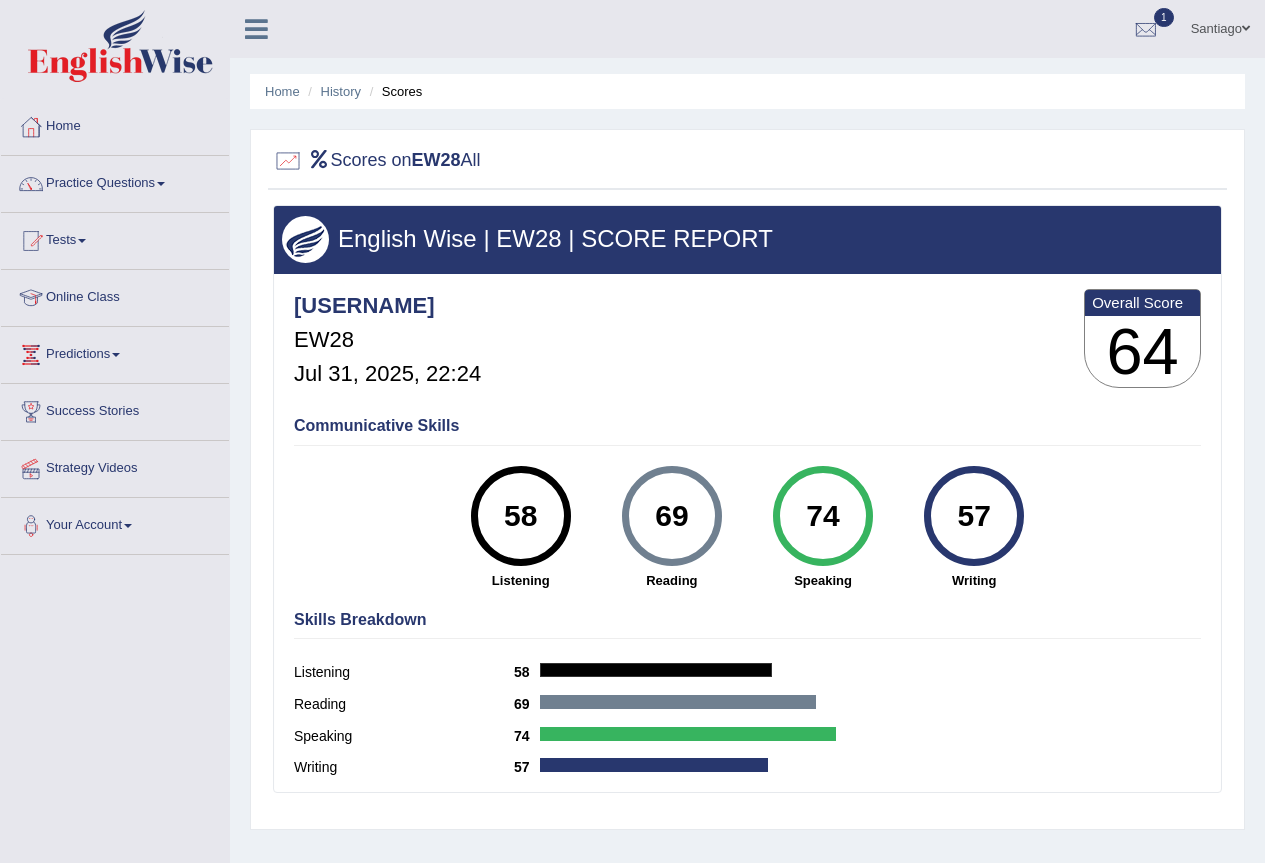 scroll, scrollTop: 0, scrollLeft: 0, axis: both 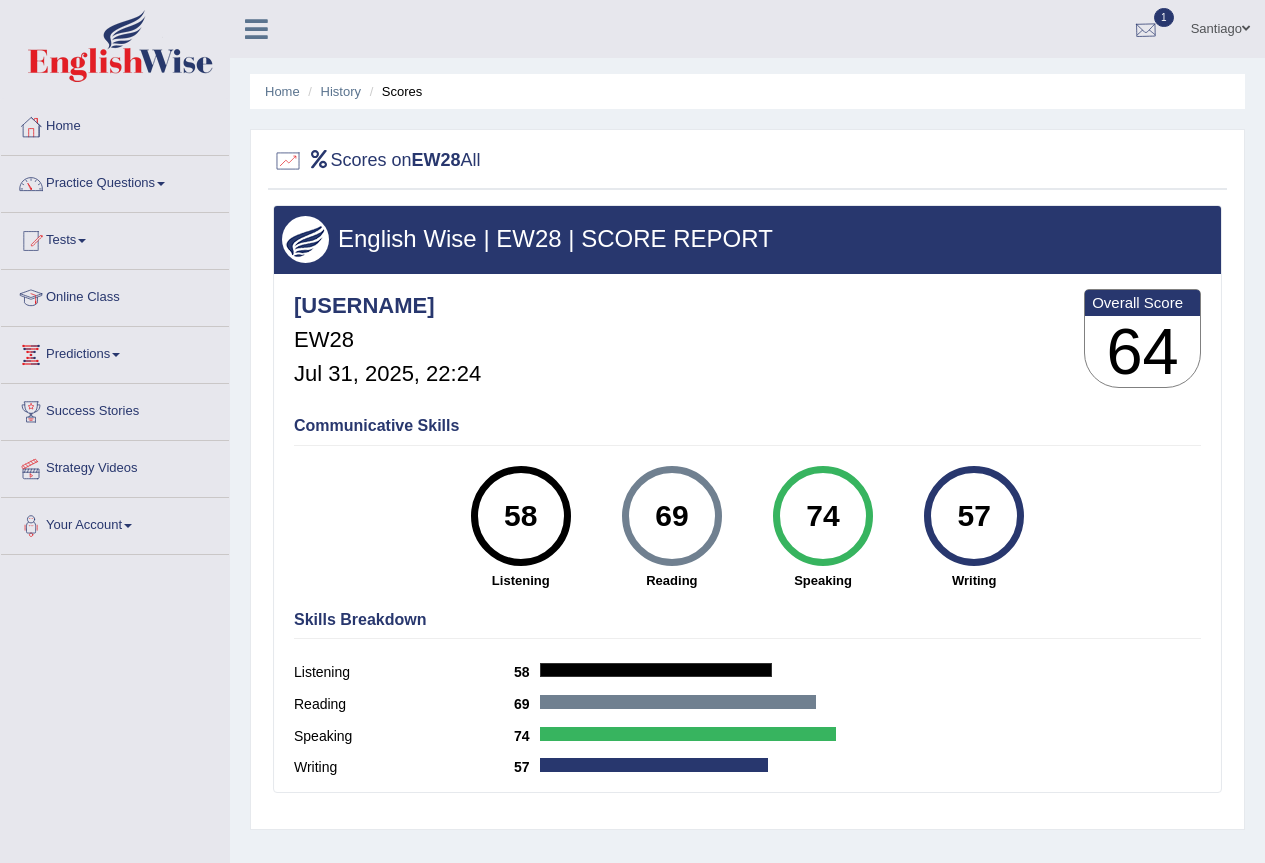 click on "1" at bounding box center (1146, 26) 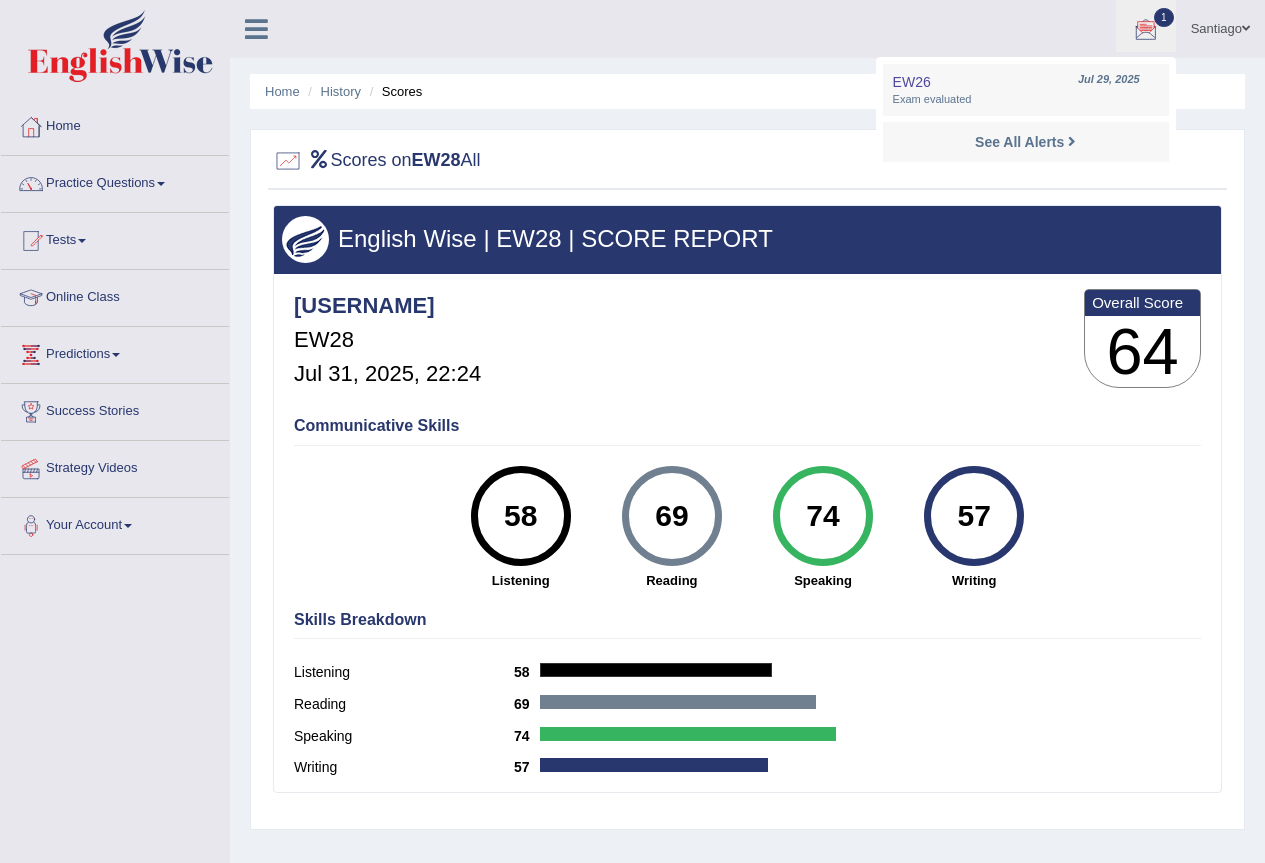 click on "EW26
Jul 29, 2025
Exam evaluated
See All Alerts" at bounding box center (1026, 115) 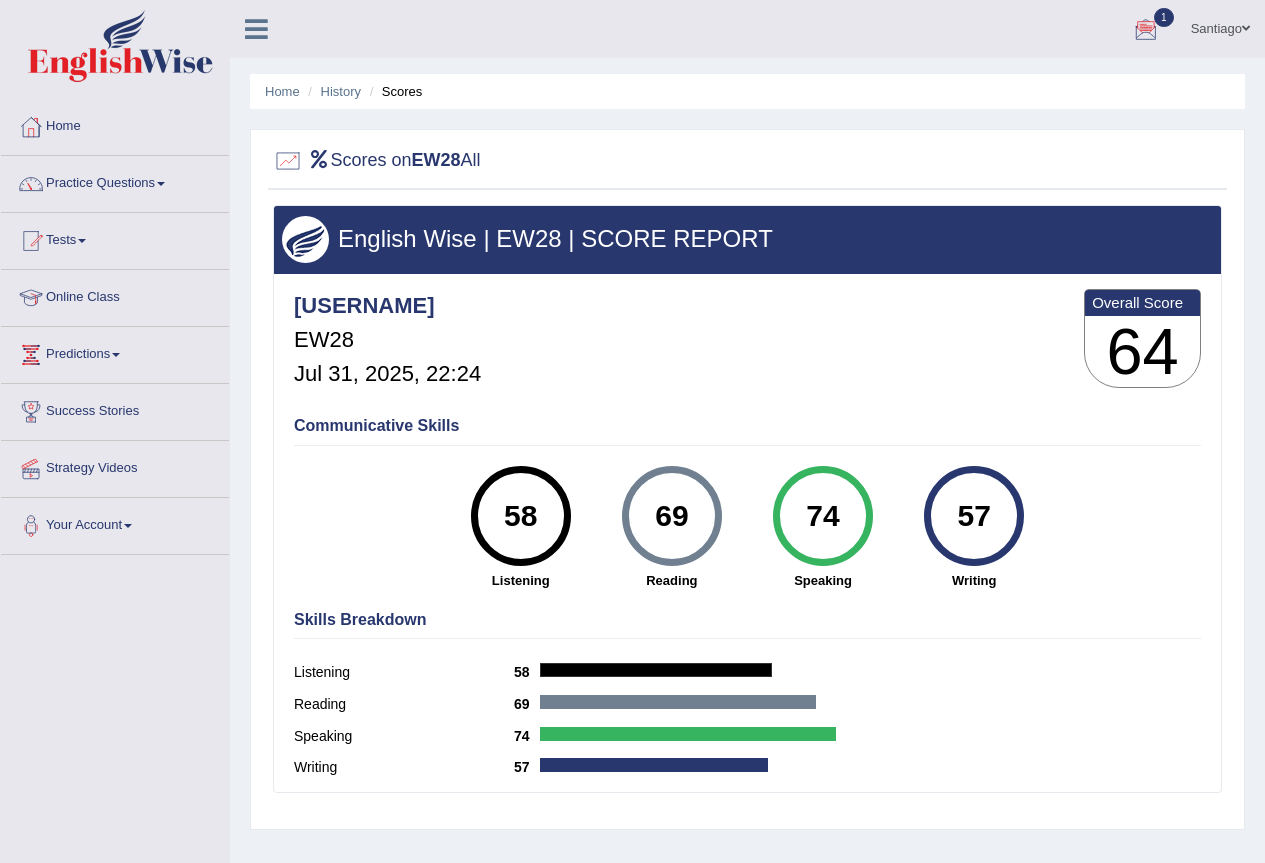 click on "Home
History
Scores" at bounding box center [747, 91] 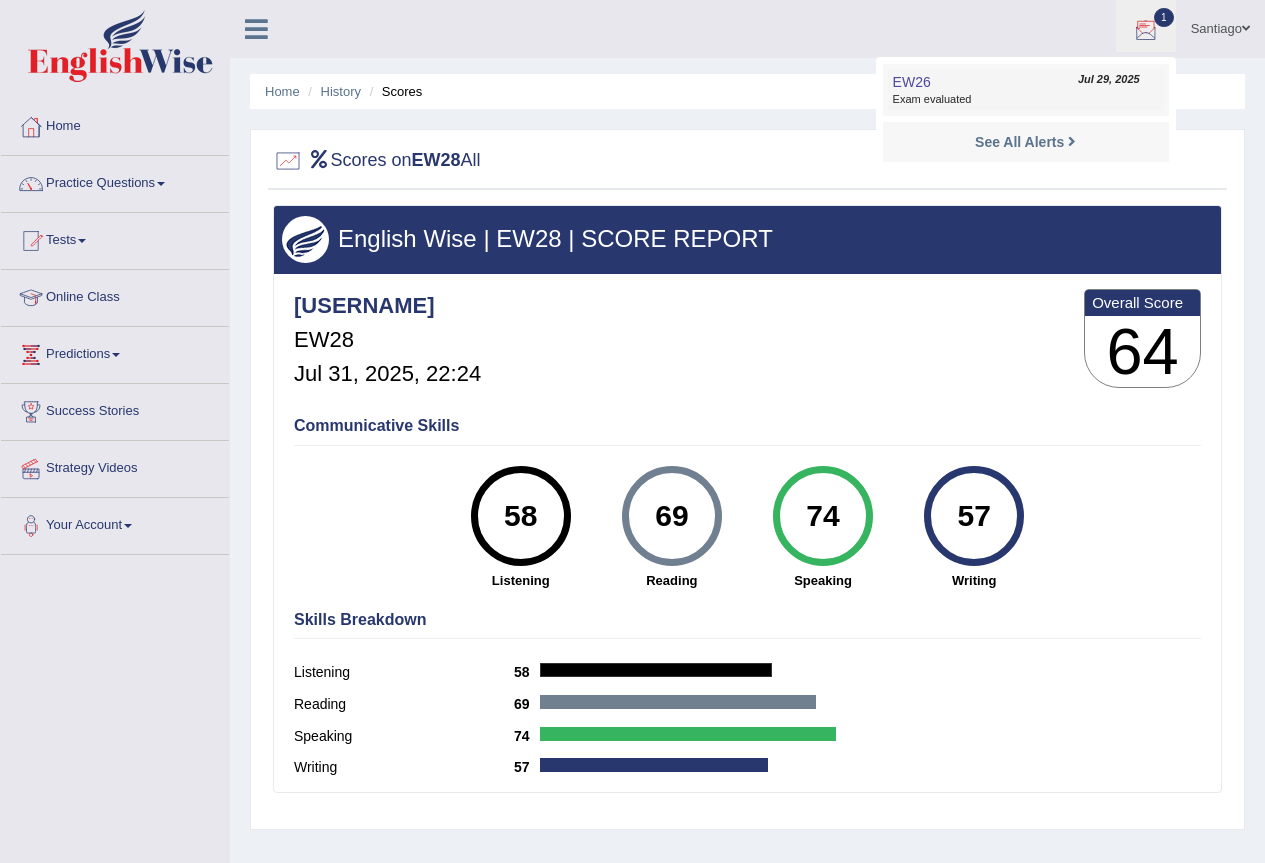 click on "Exam evaluated" at bounding box center (1026, 100) 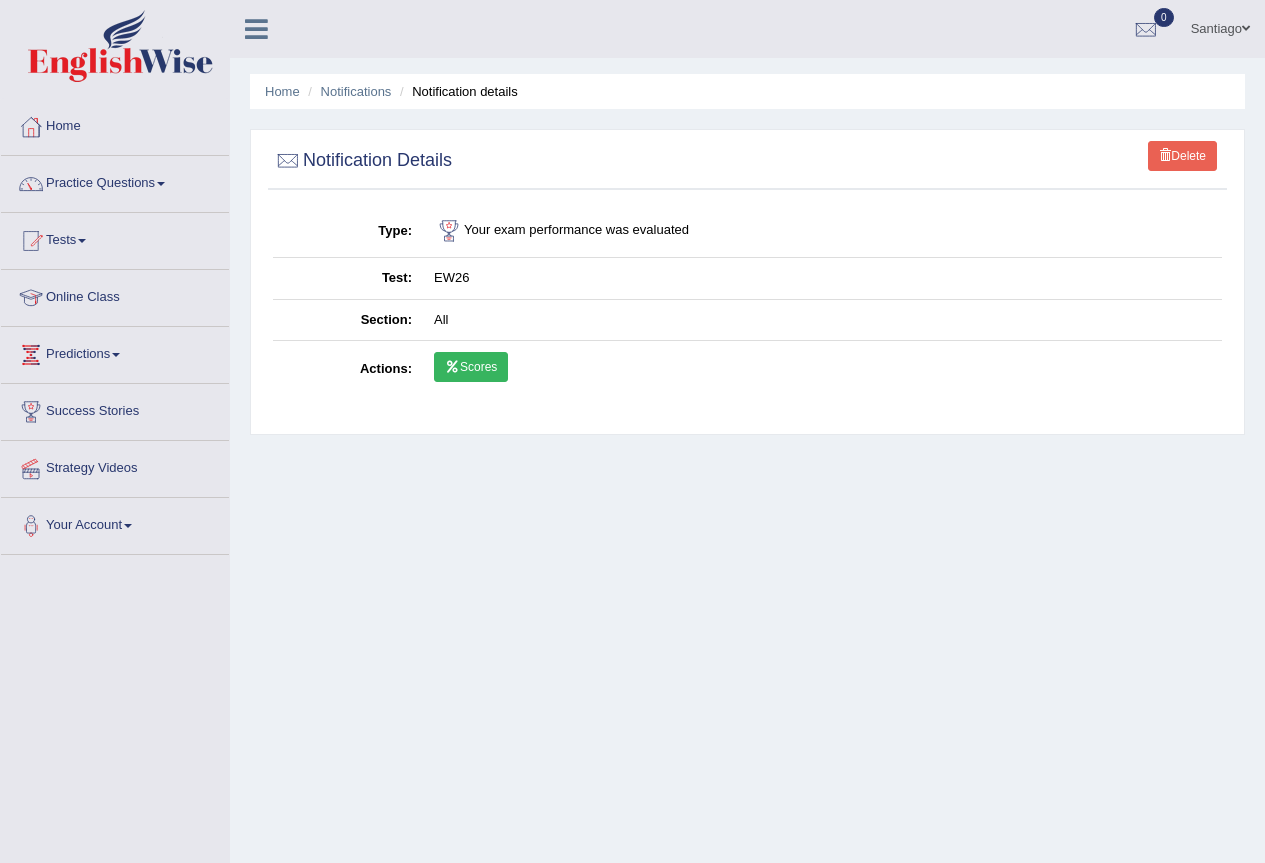 click on "Scores" at bounding box center (471, 367) 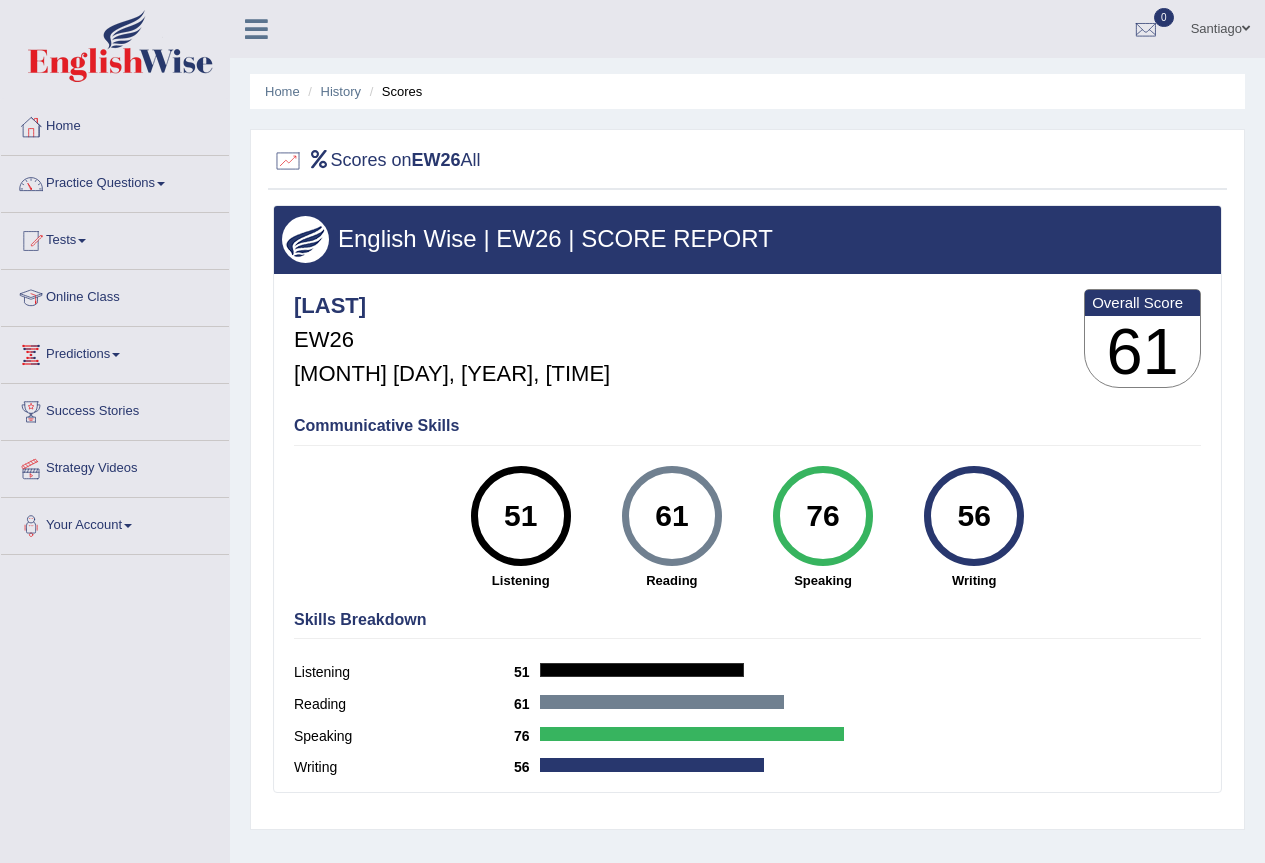 scroll, scrollTop: 0, scrollLeft: 0, axis: both 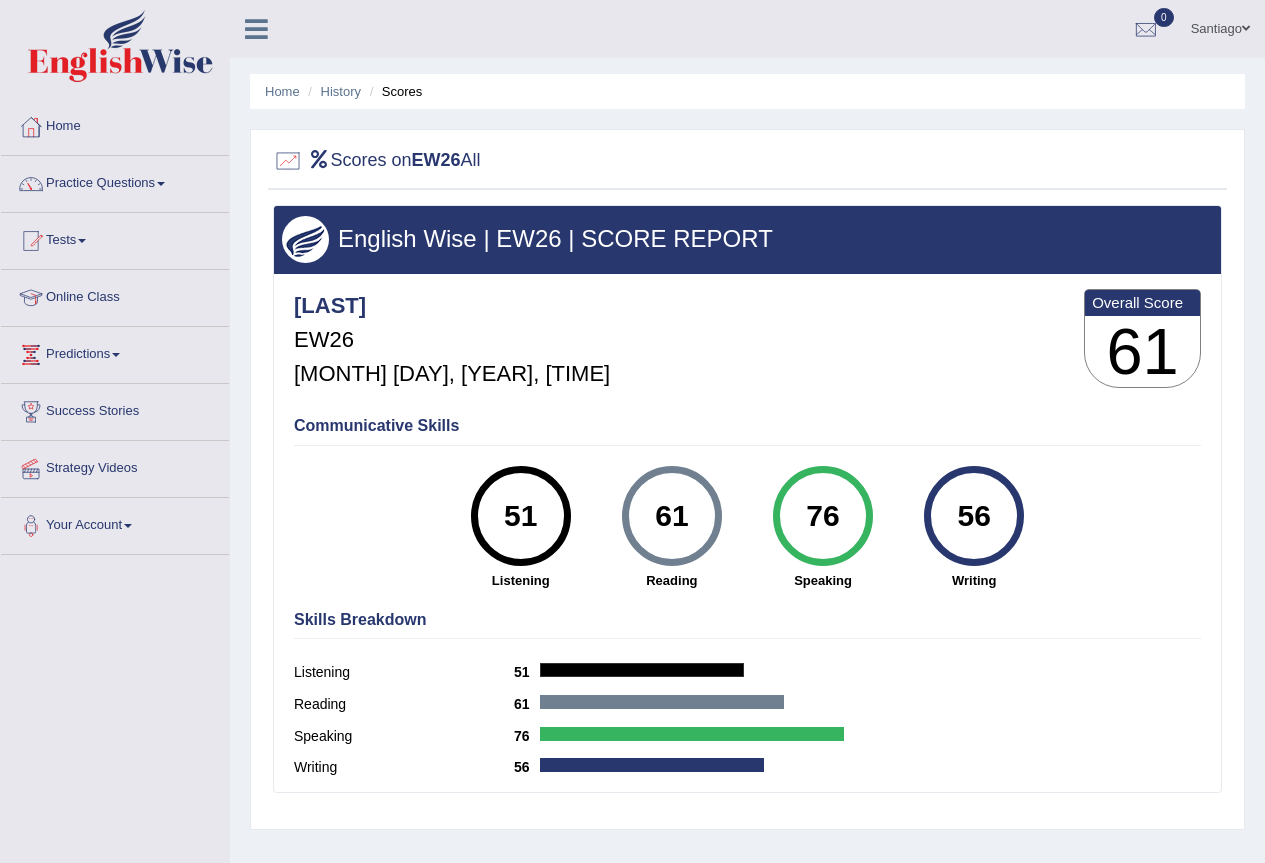 click on "Home" at bounding box center [115, 124] 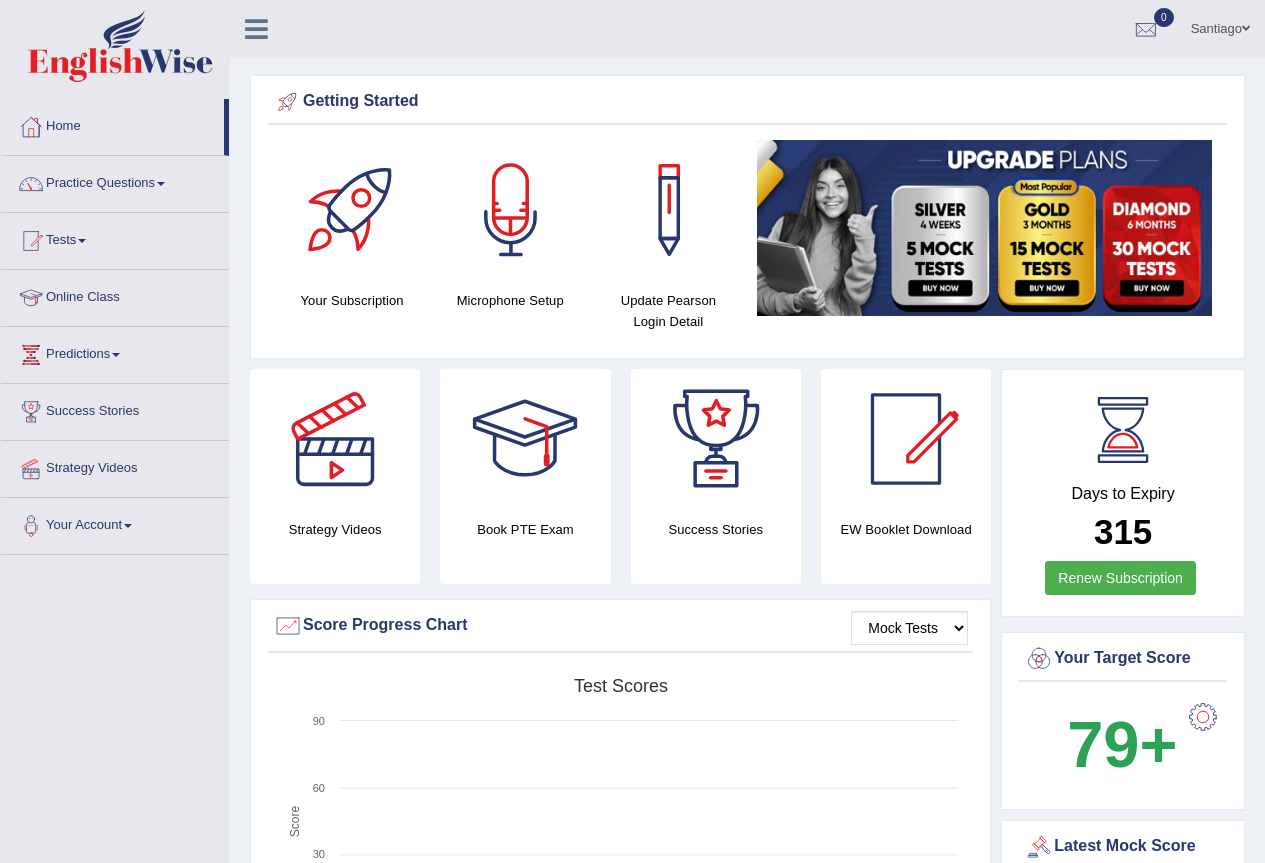 scroll, scrollTop: 1333, scrollLeft: 0, axis: vertical 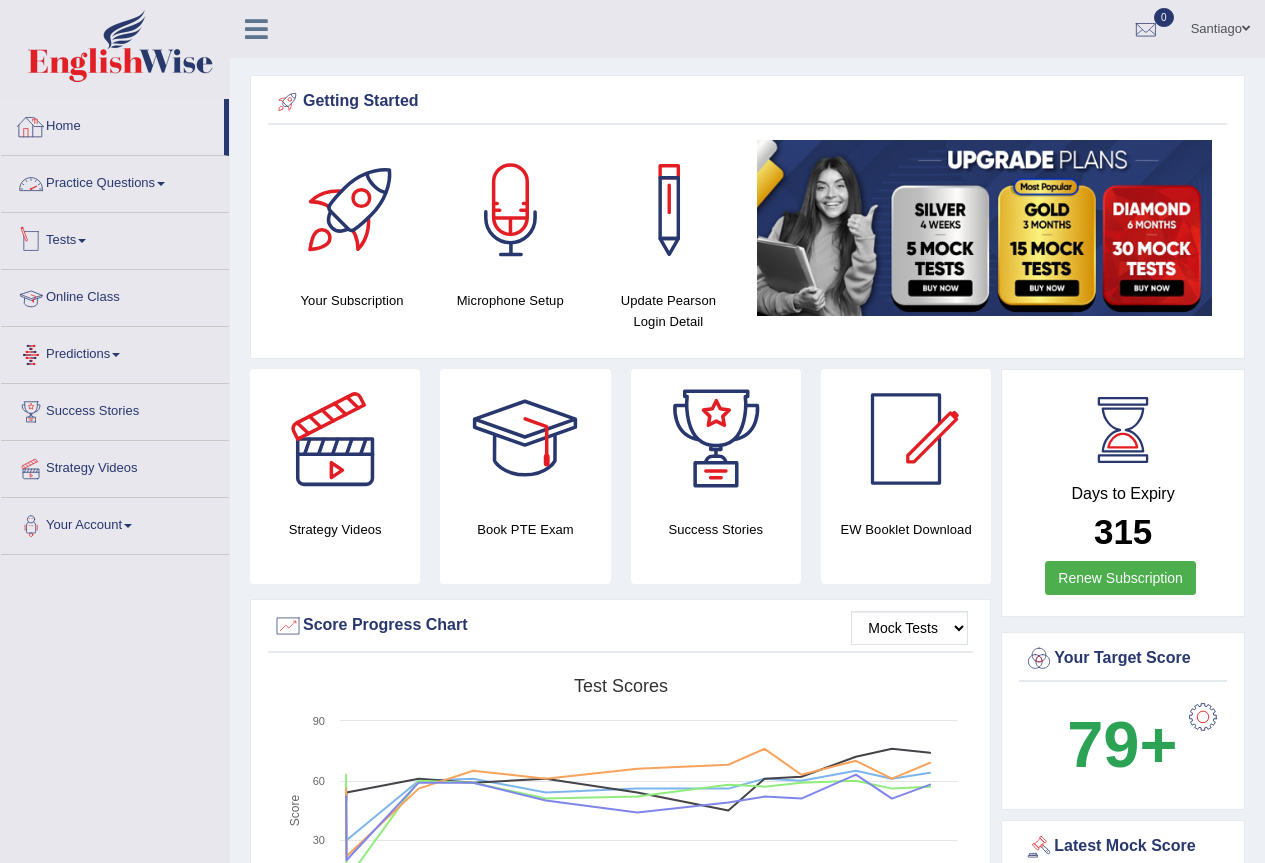 click on "Tests" at bounding box center [115, 238] 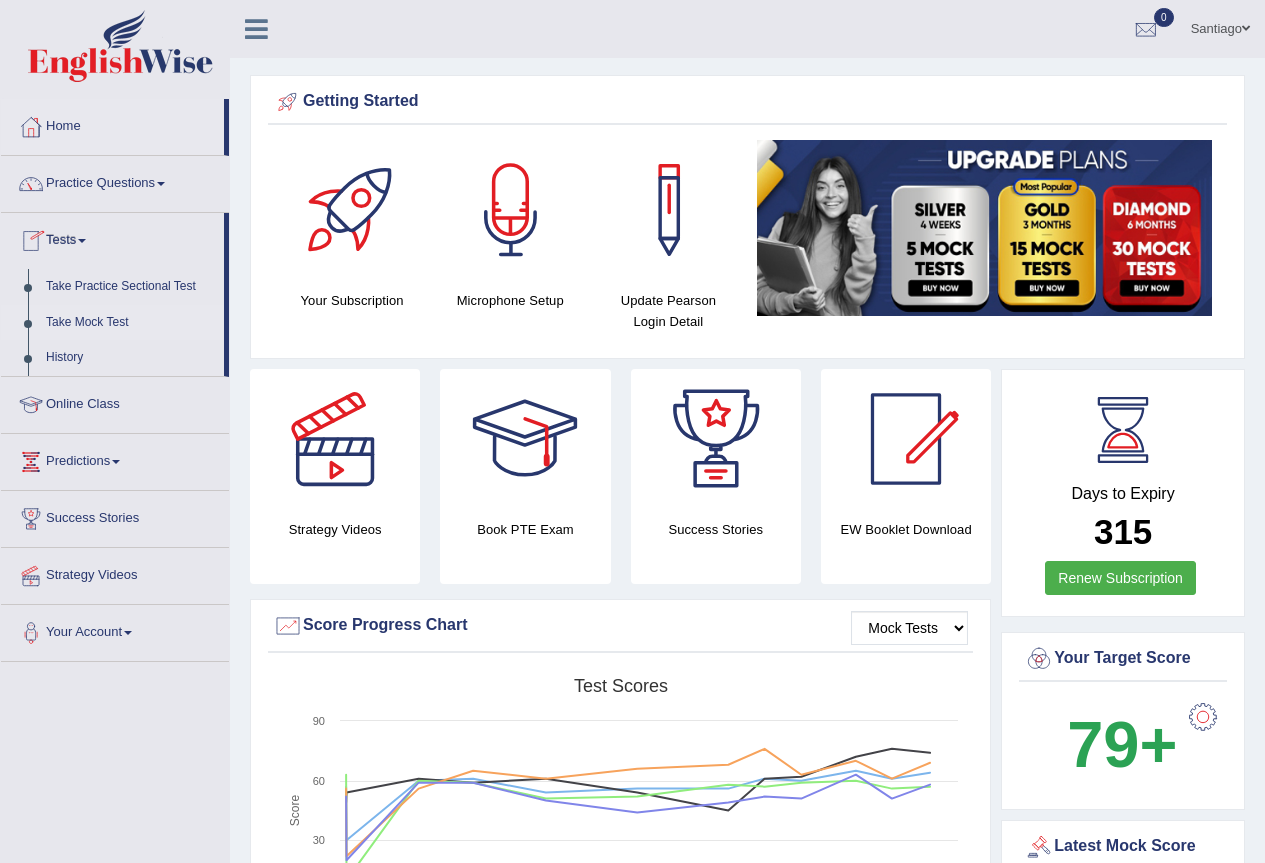 click on "Take Mock Test" at bounding box center [130, 323] 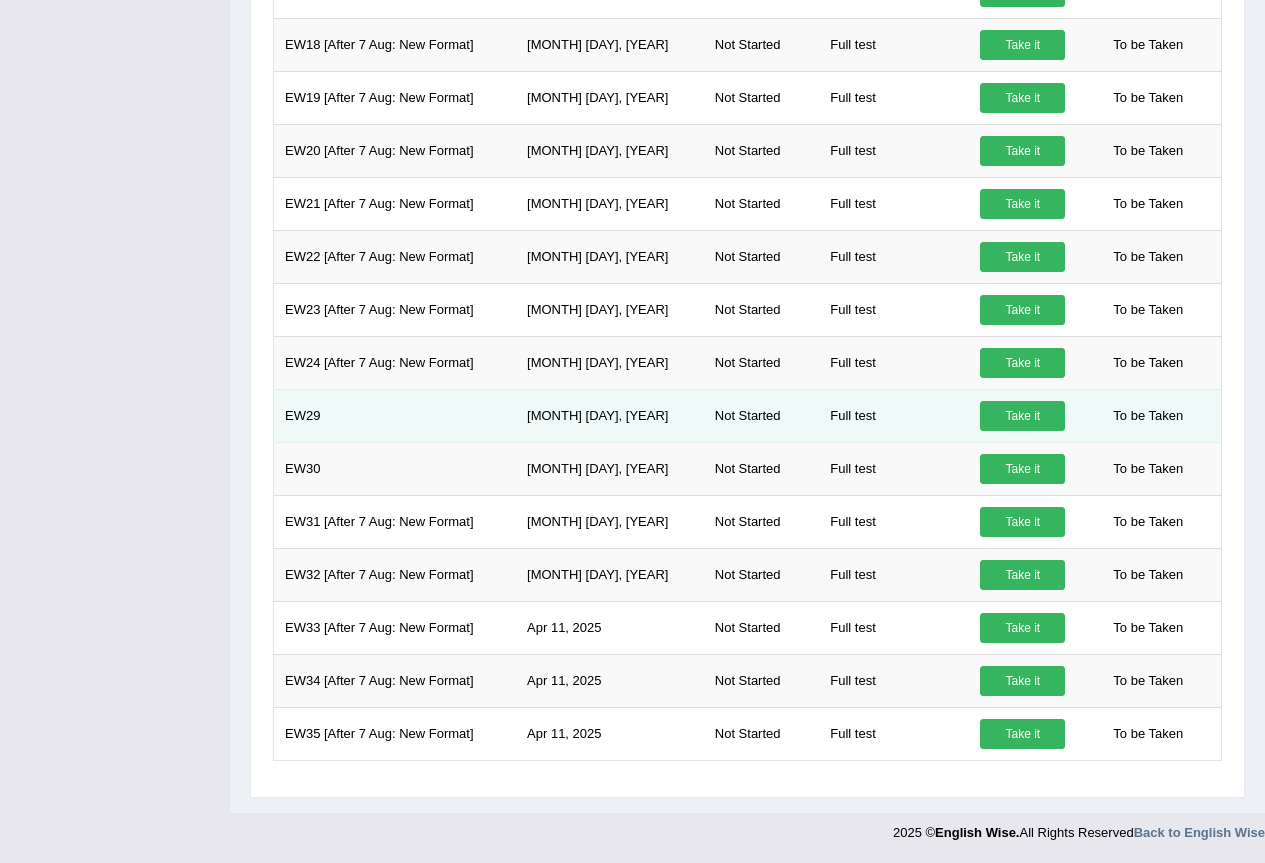 scroll, scrollTop: 947, scrollLeft: 0, axis: vertical 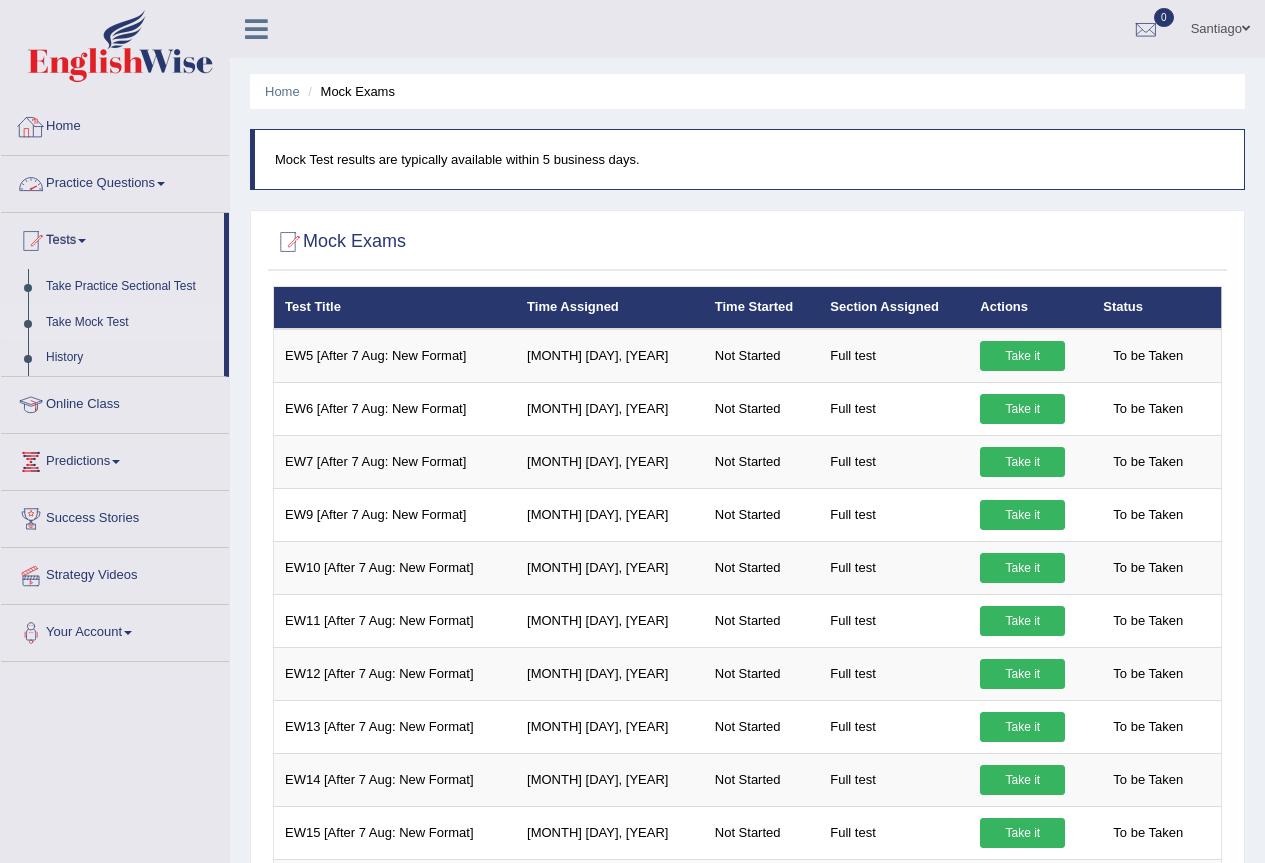 click on "Home" at bounding box center (115, 124) 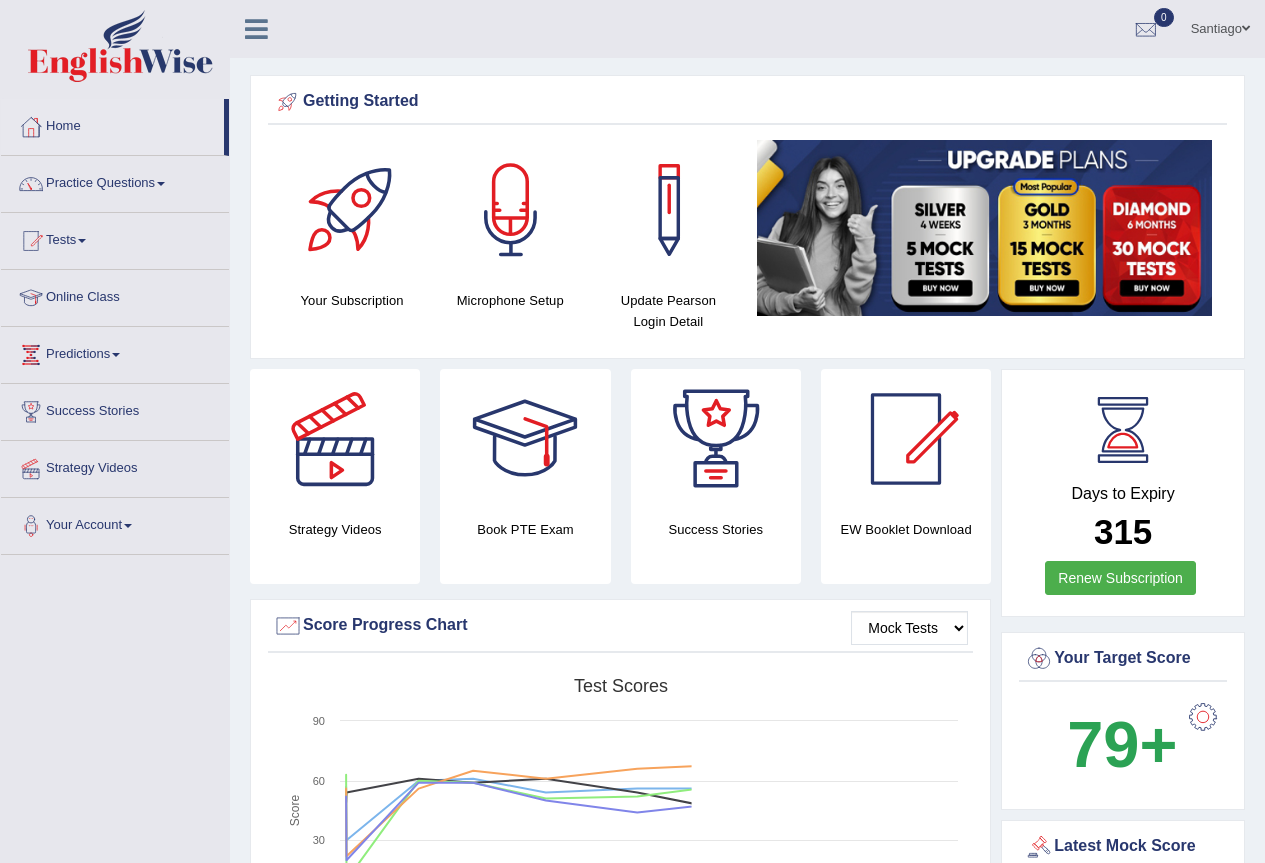 scroll, scrollTop: 0, scrollLeft: 0, axis: both 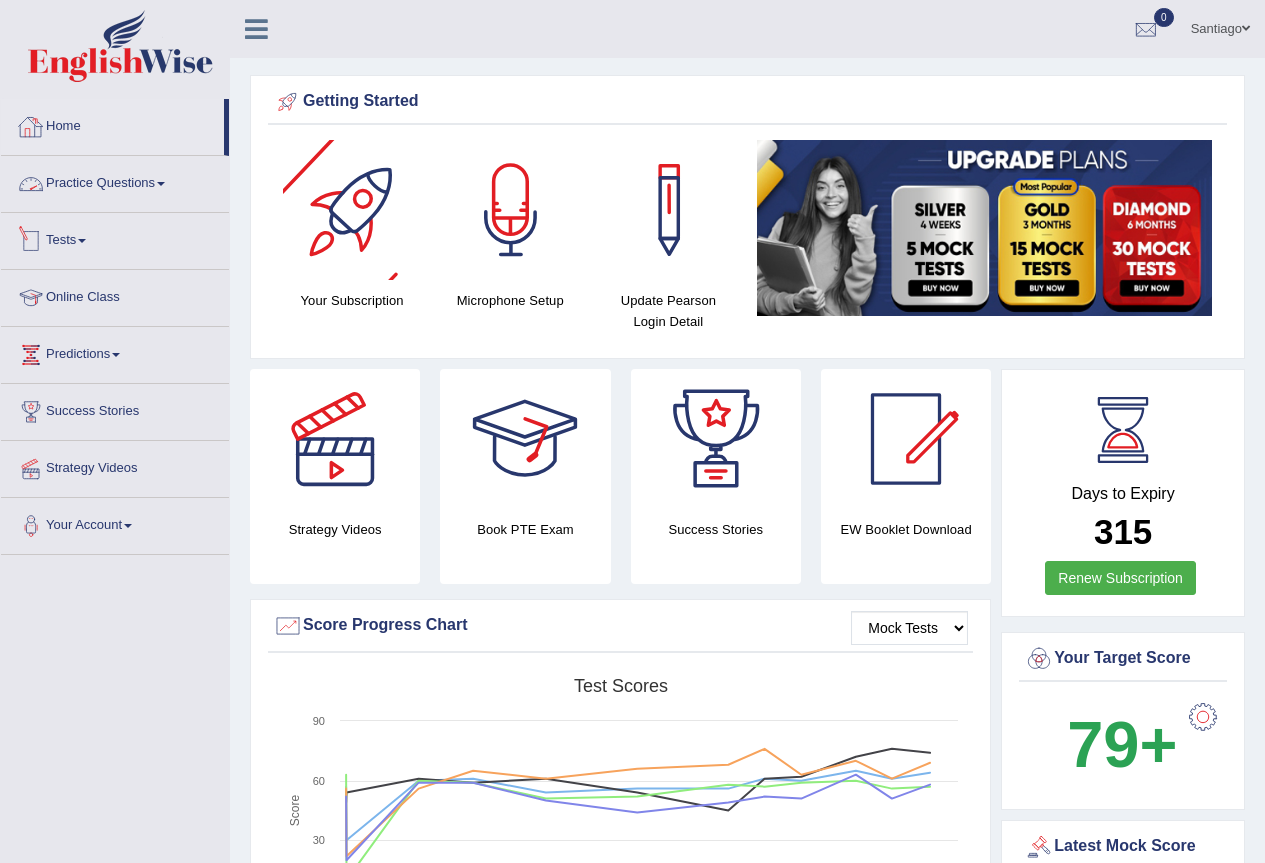 click on "Practice Questions" at bounding box center [115, 181] 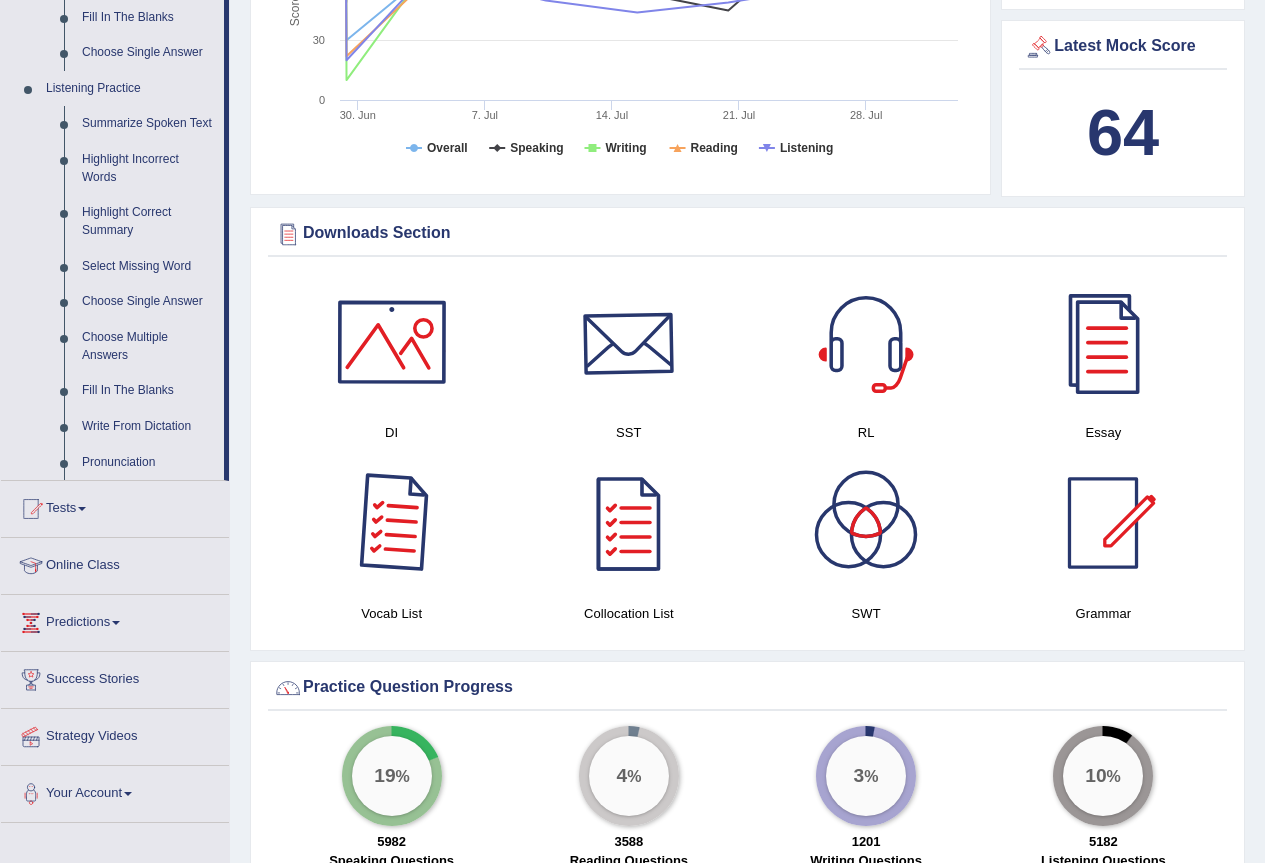 scroll, scrollTop: 0, scrollLeft: 0, axis: both 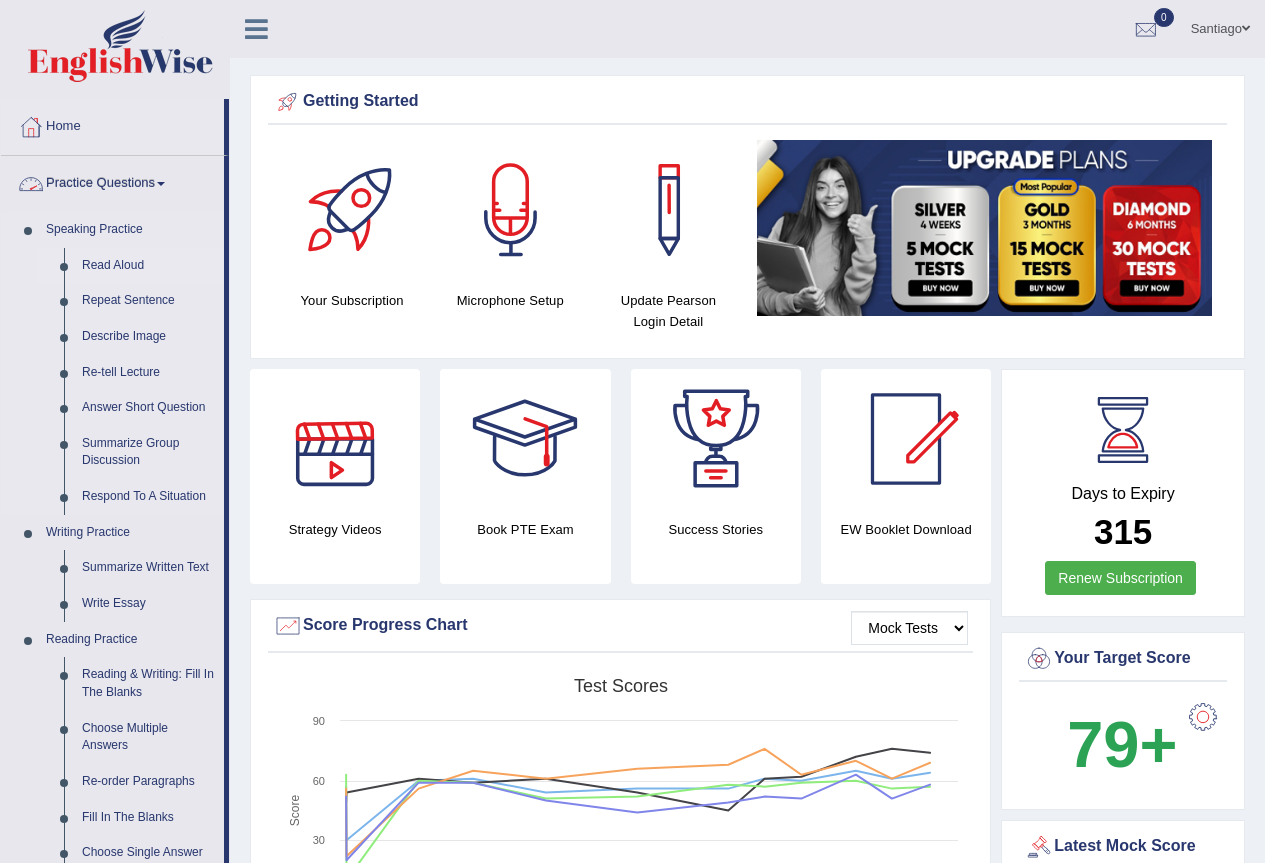 click on "Read Aloud" at bounding box center [148, 266] 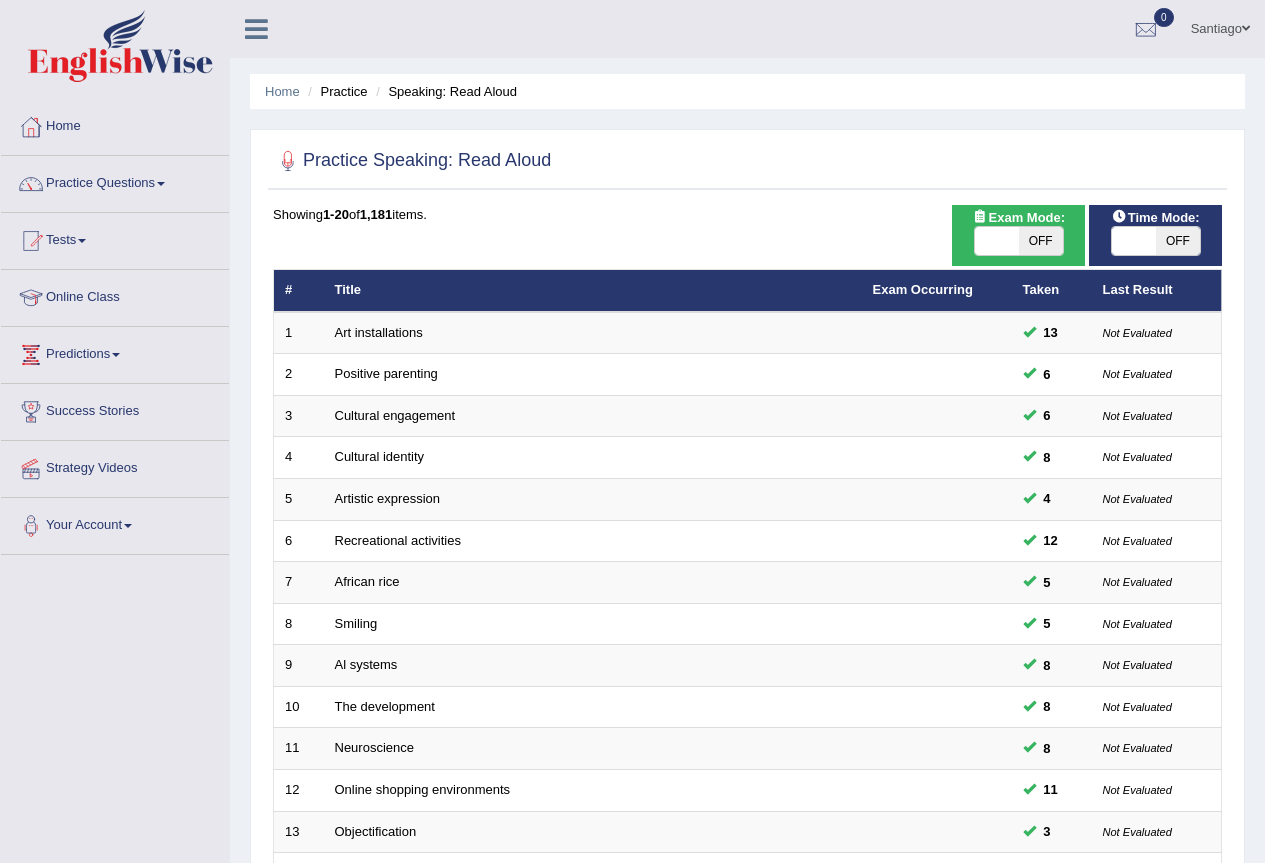 scroll, scrollTop: 0, scrollLeft: 0, axis: both 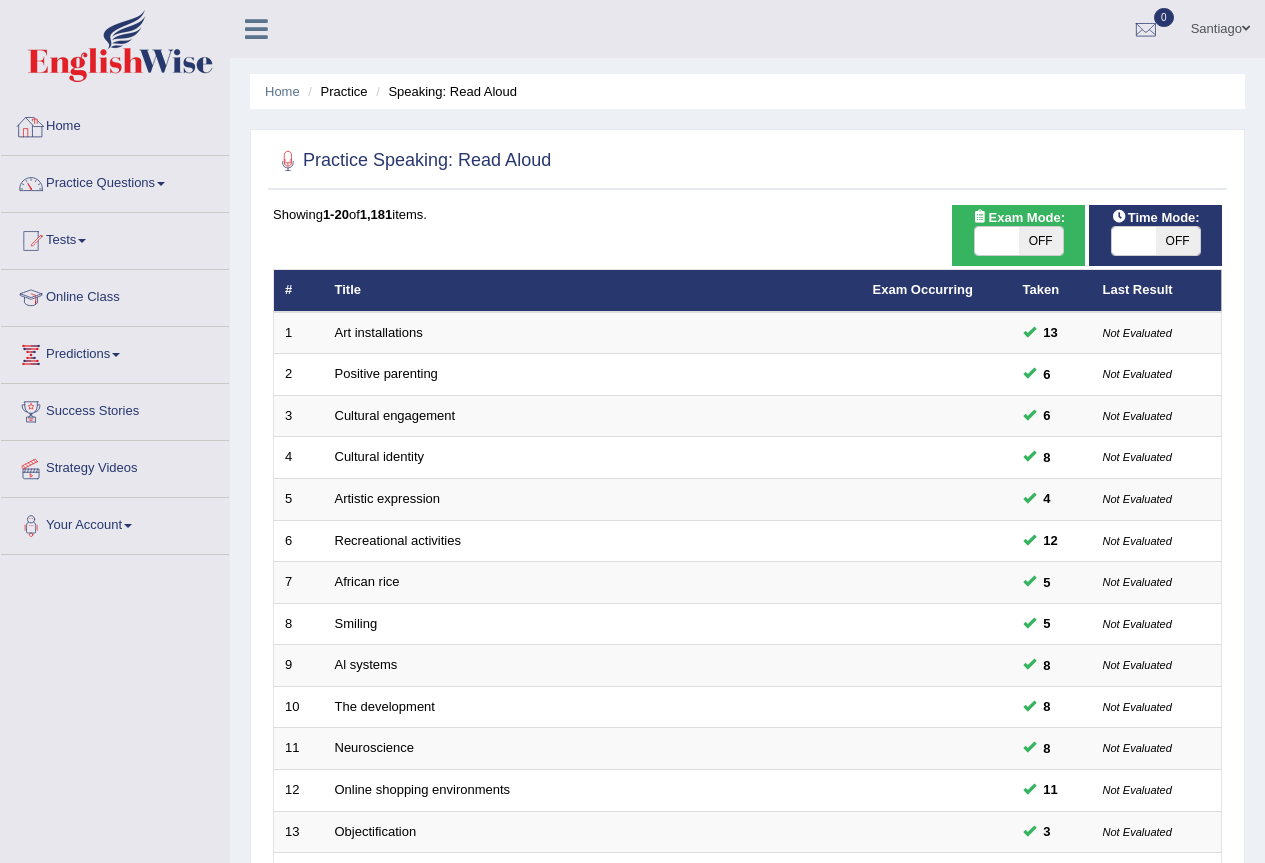 click on "Home" at bounding box center (115, 124) 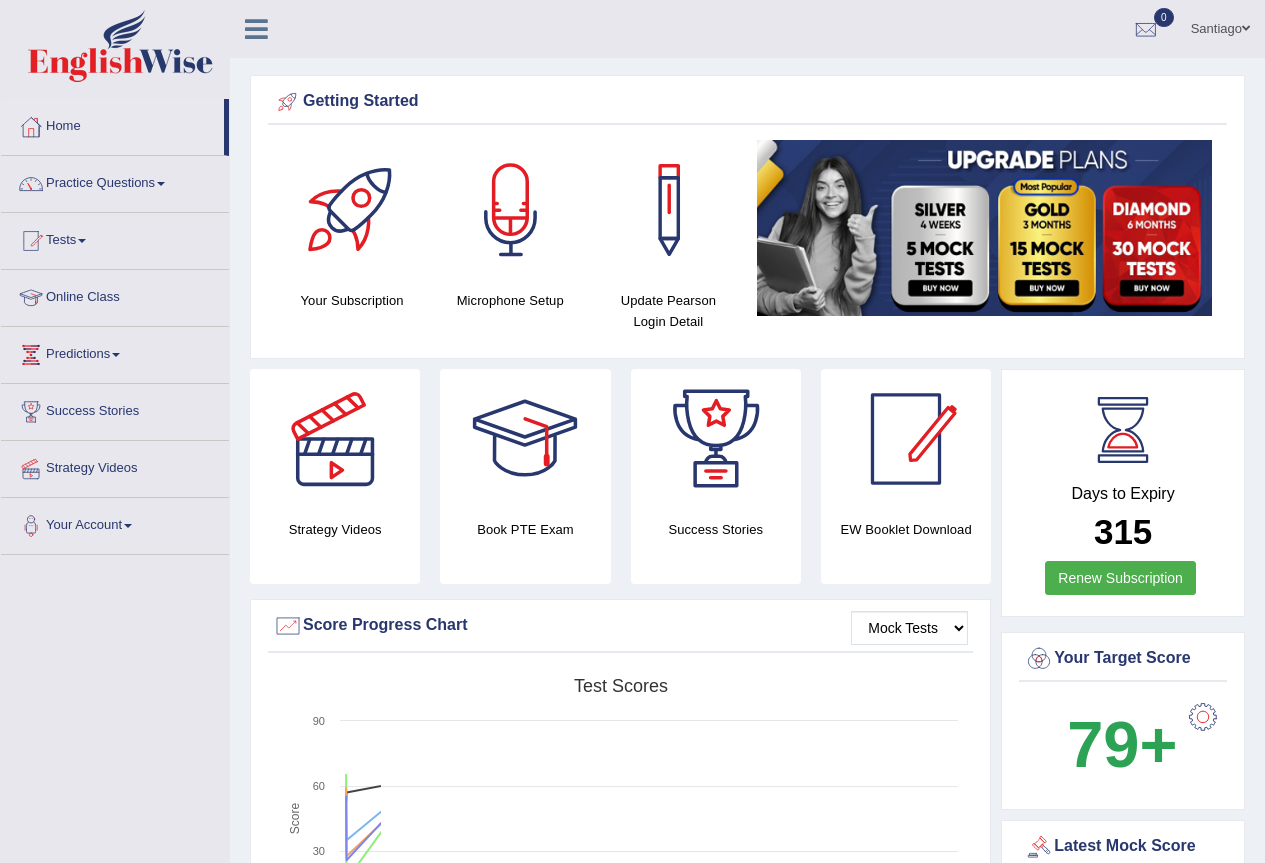 scroll, scrollTop: 0, scrollLeft: 0, axis: both 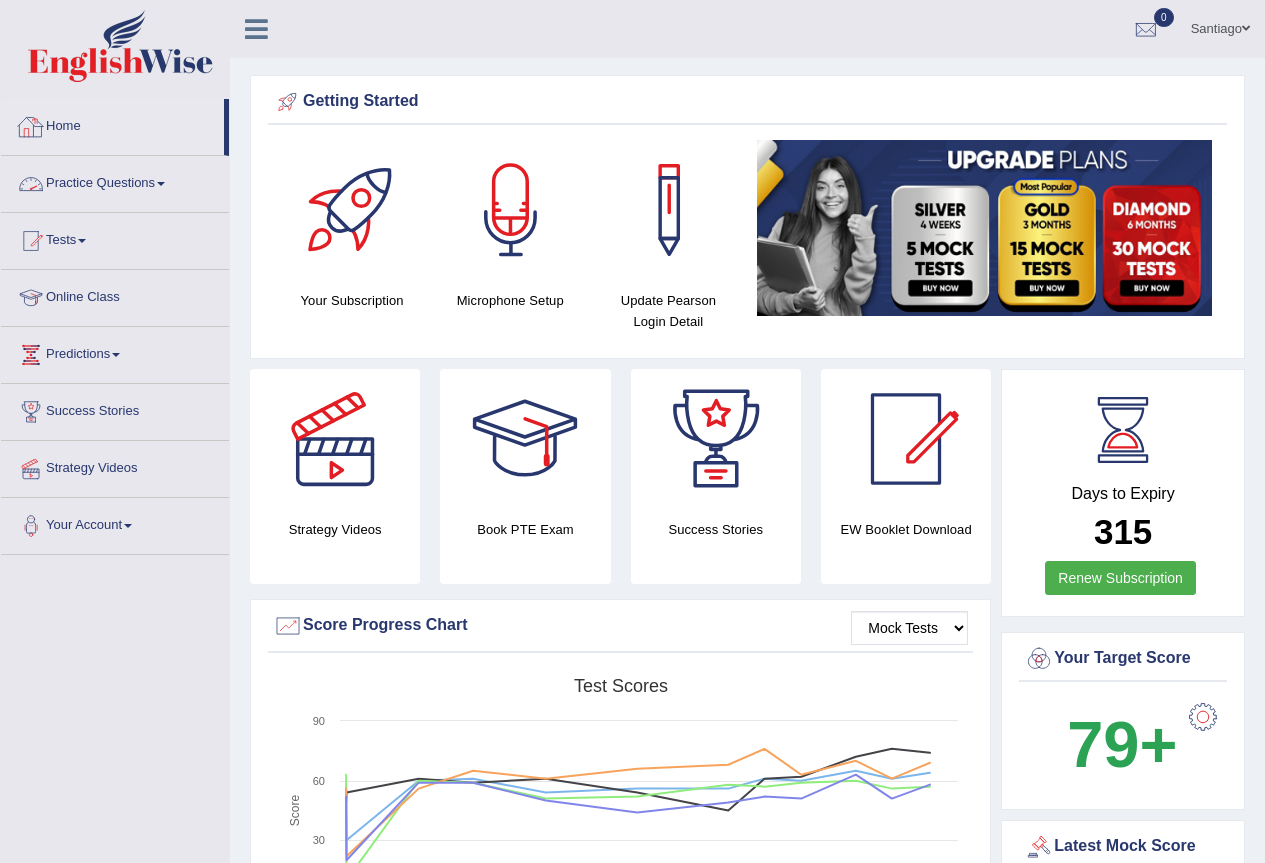 click on "Practice Questions" at bounding box center [115, 181] 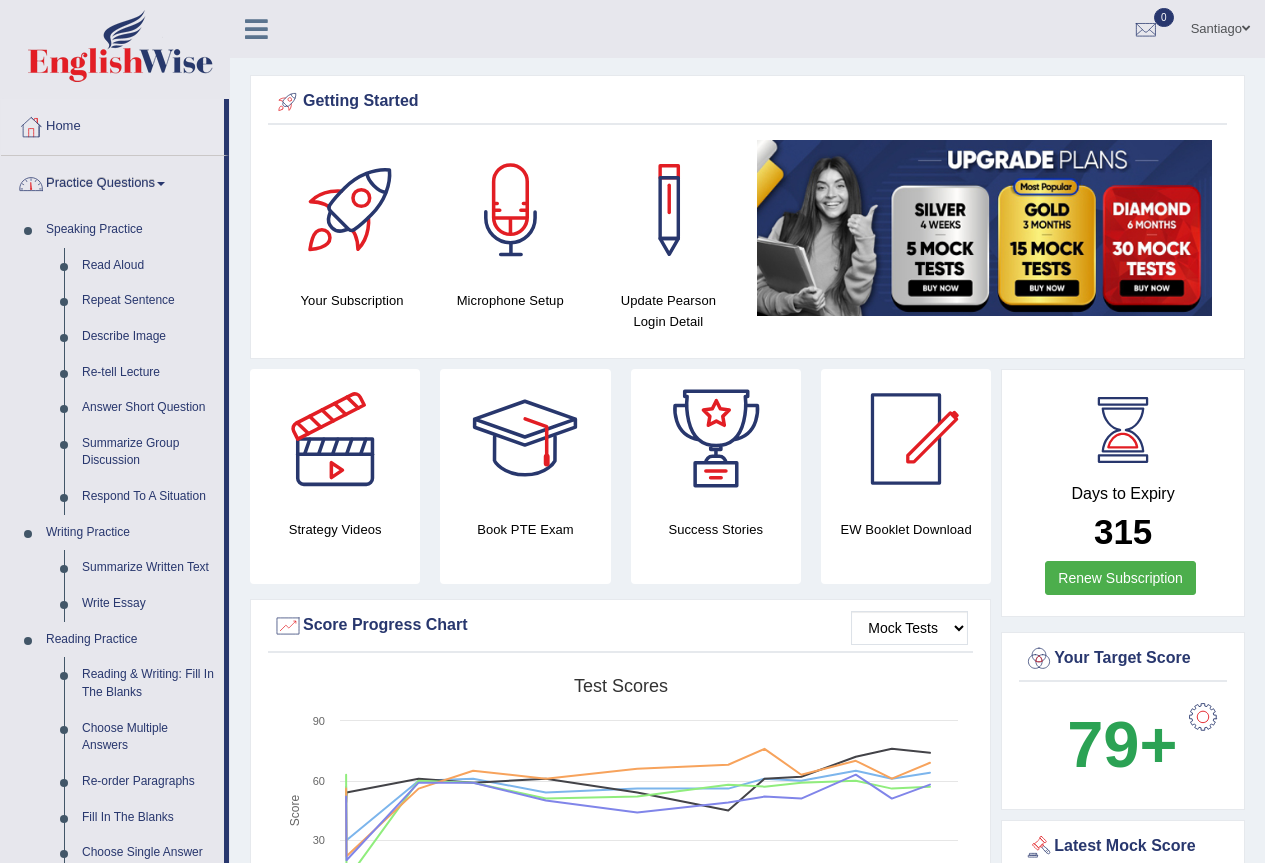 click on "Practice Questions" at bounding box center [112, 181] 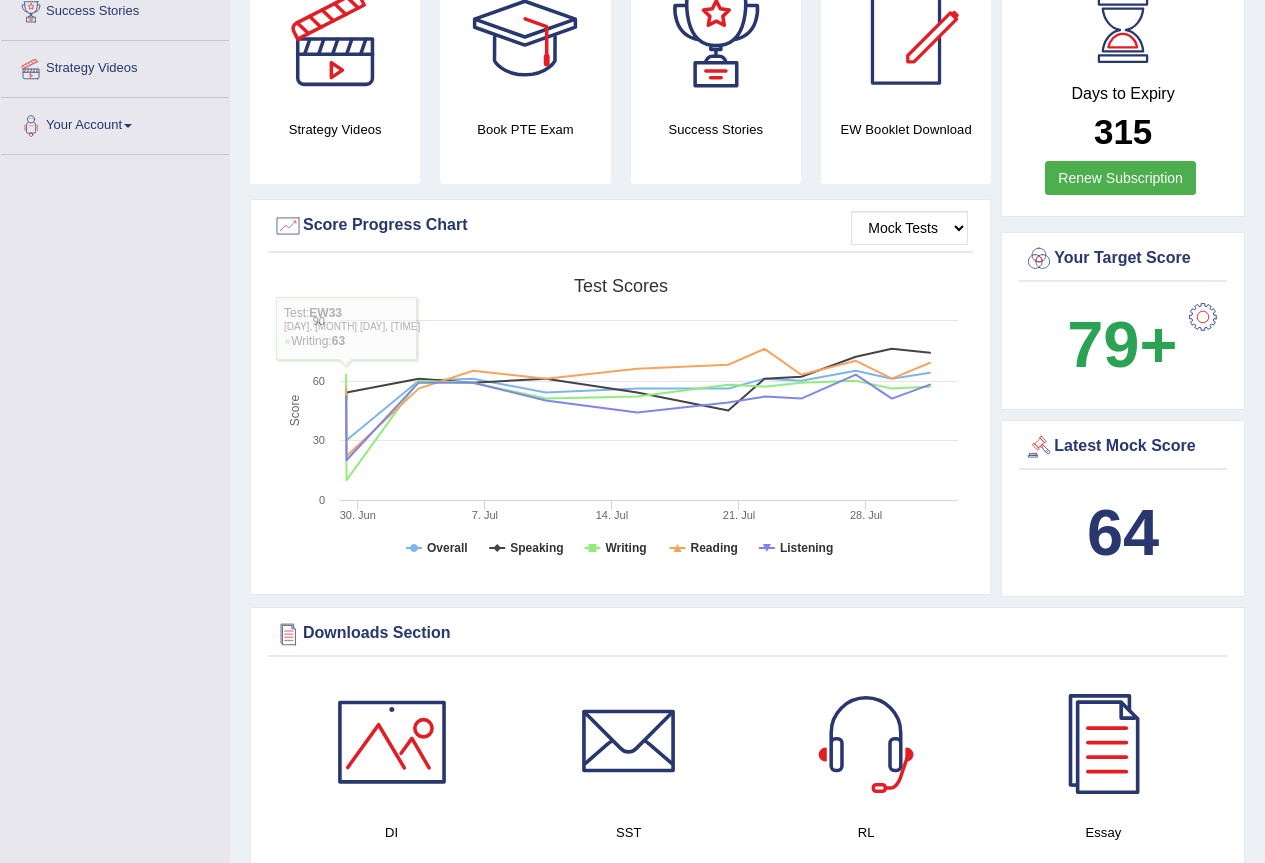 scroll, scrollTop: 0, scrollLeft: 0, axis: both 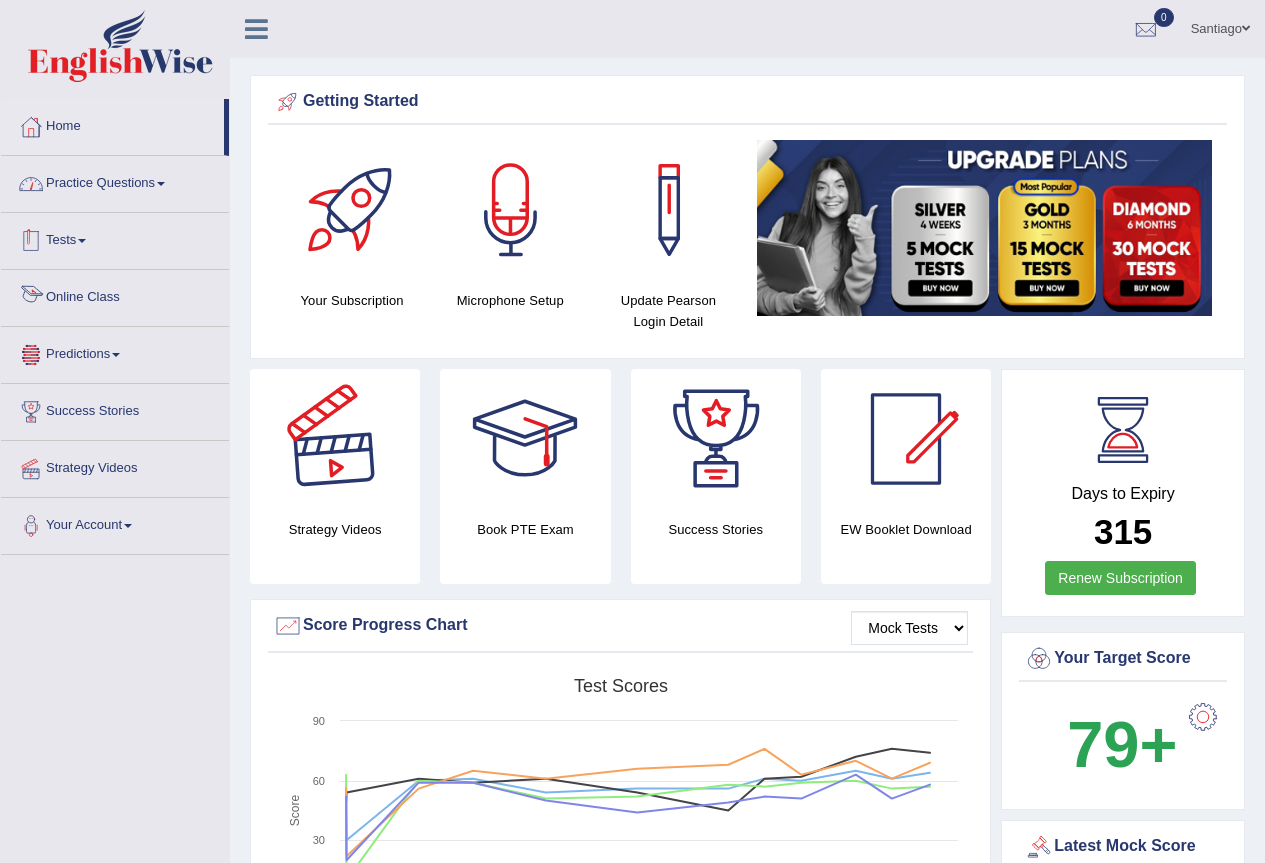click on "Practice Questions" at bounding box center (115, 181) 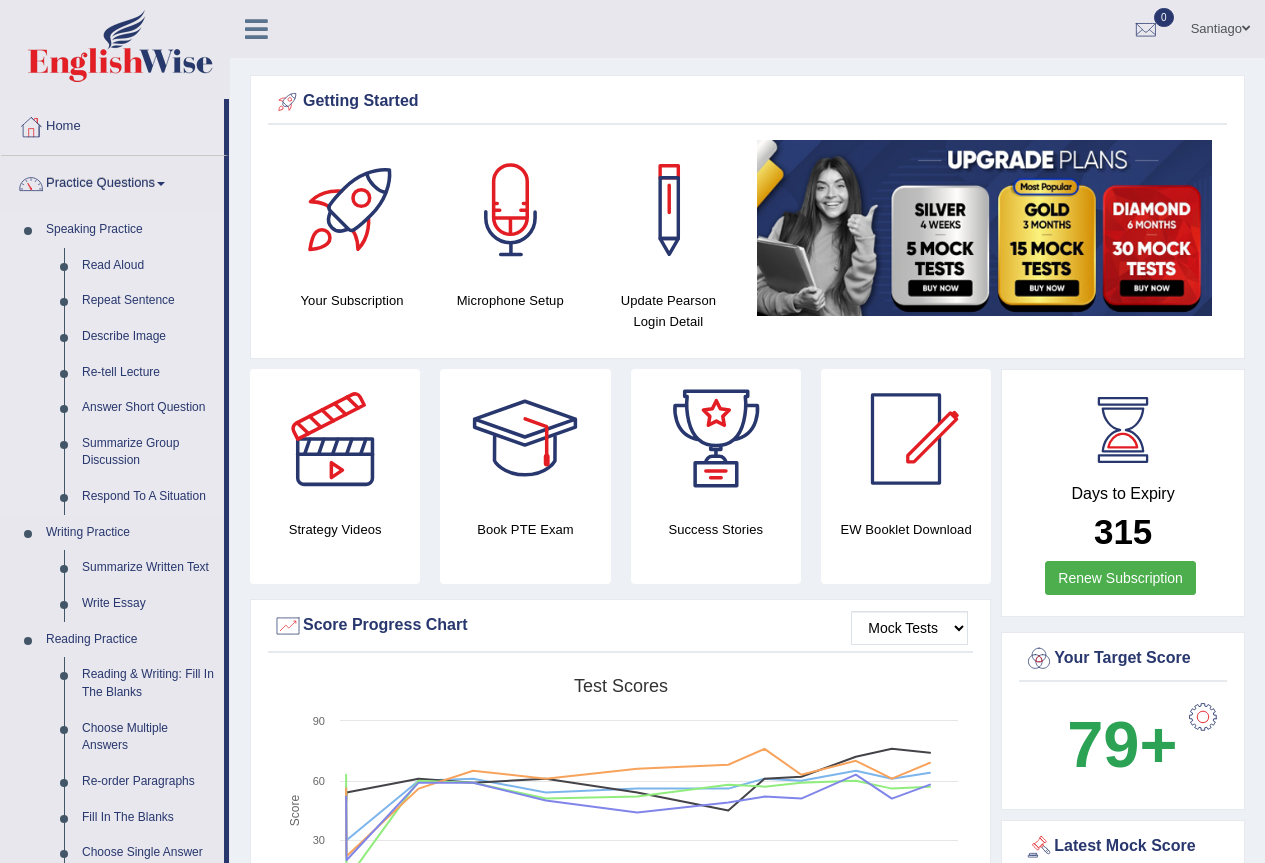scroll, scrollTop: 133, scrollLeft: 0, axis: vertical 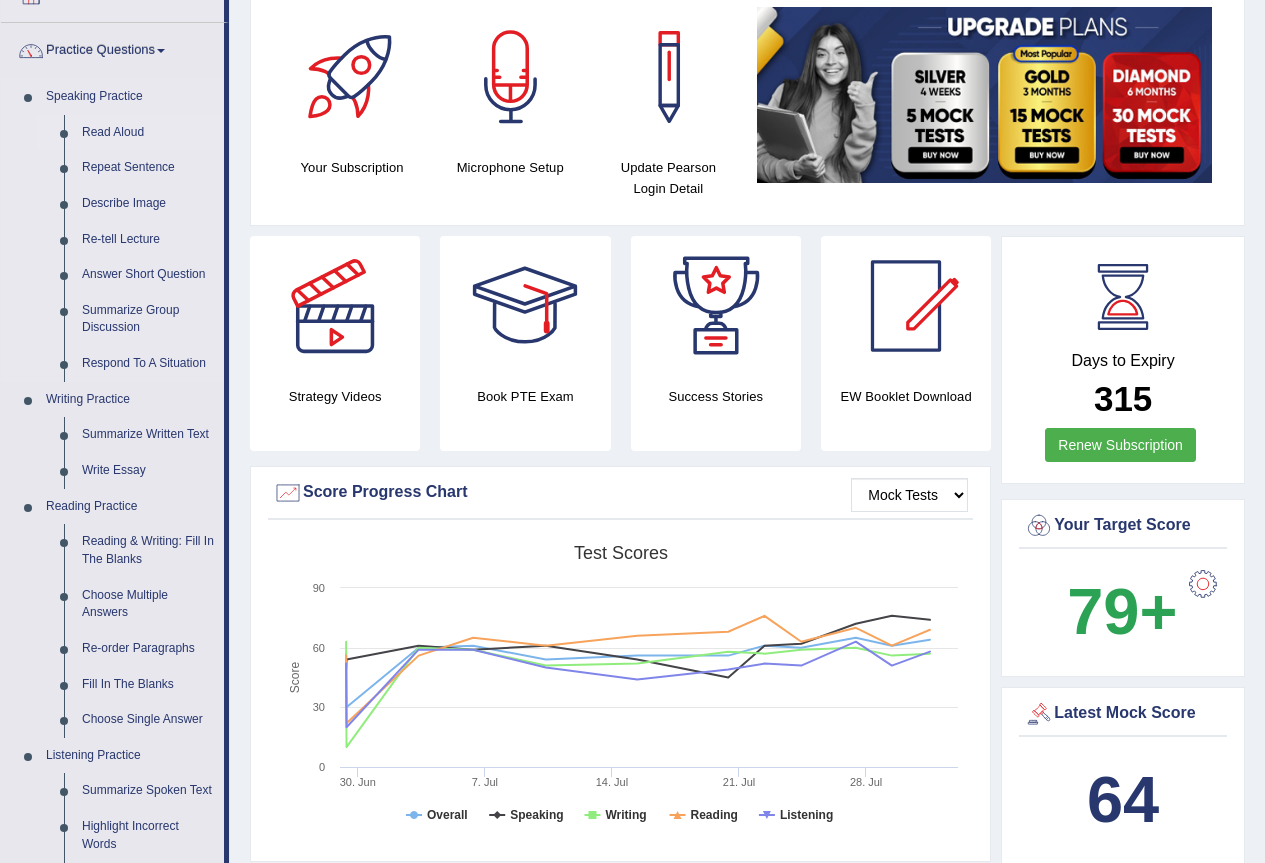 drag, startPoint x: 133, startPoint y: 134, endPoint x: 427, endPoint y: 257, distance: 318.69263 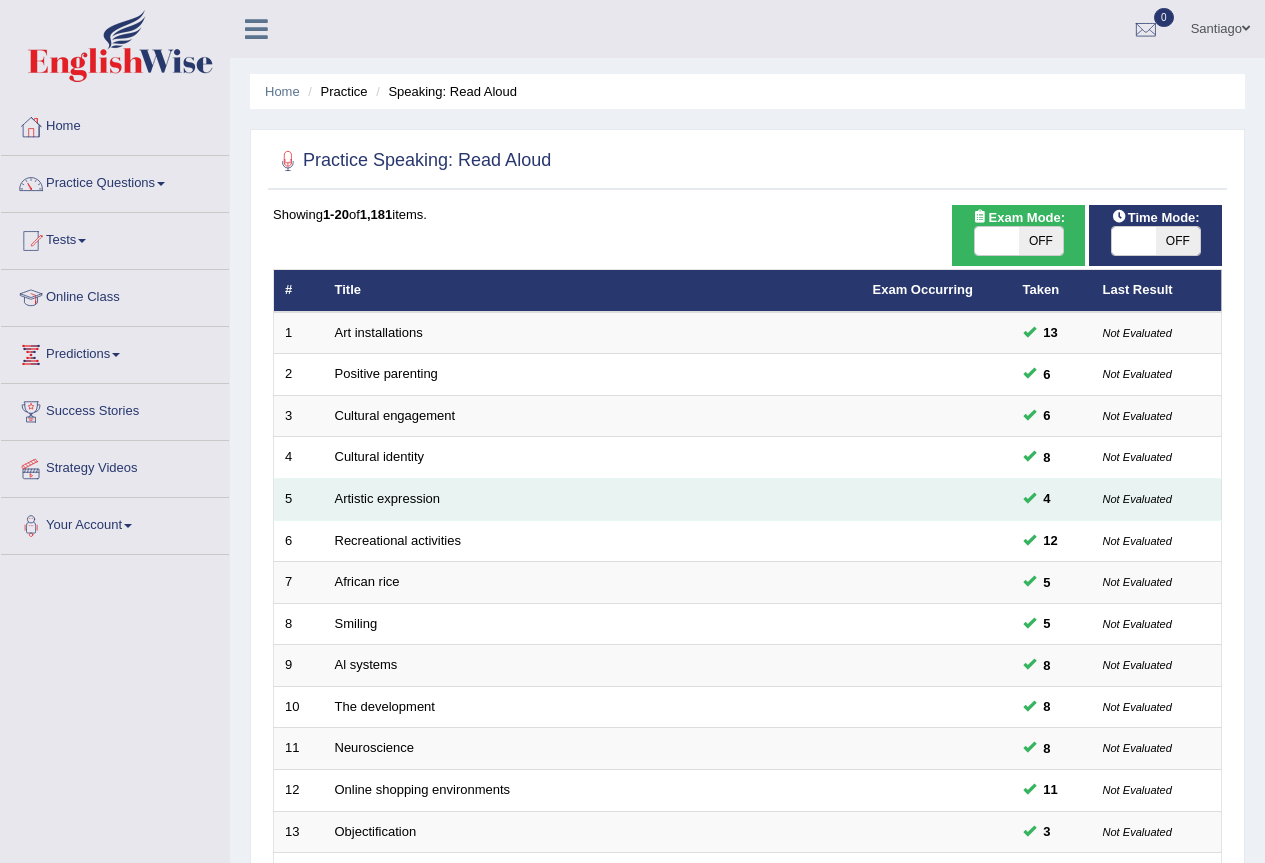scroll, scrollTop: 0, scrollLeft: 0, axis: both 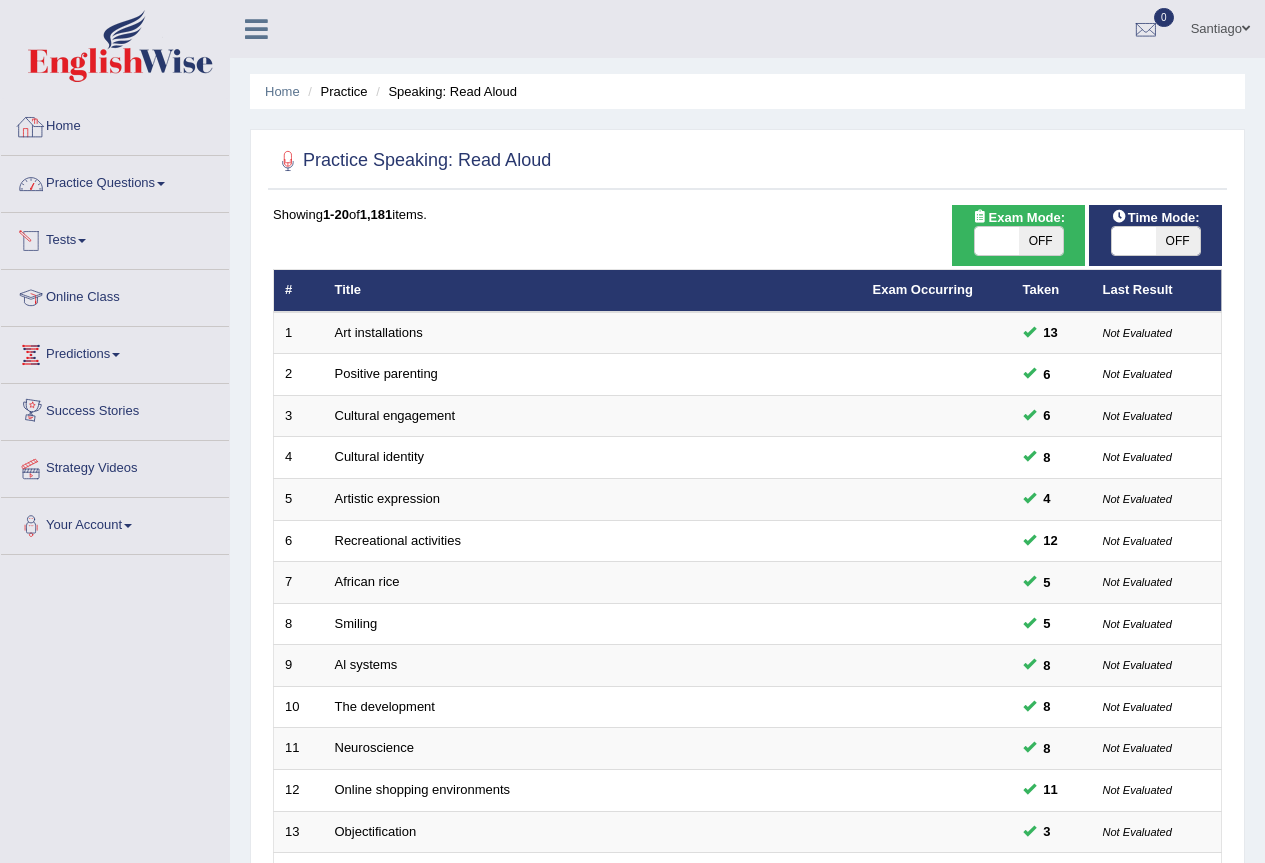 click on "Tests" at bounding box center (115, 238) 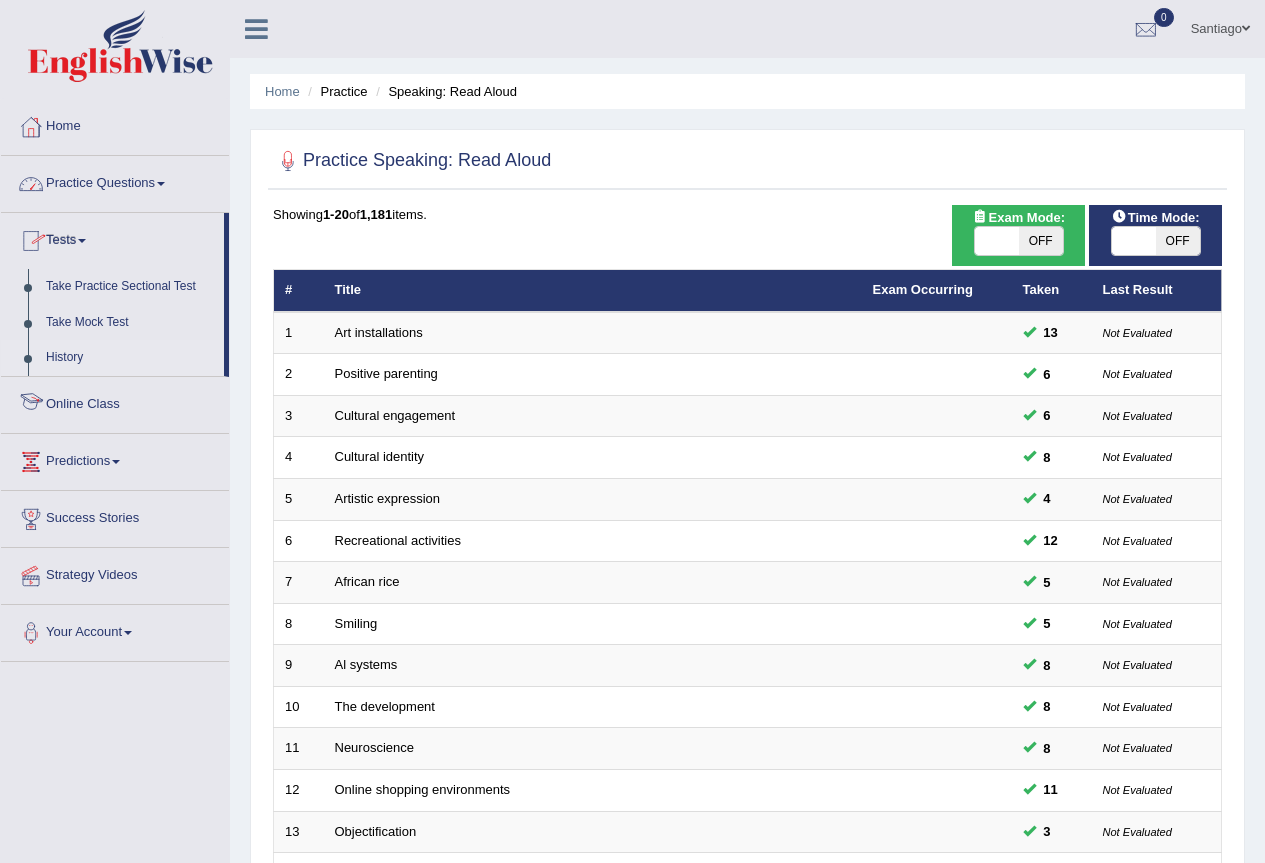 click on "History" at bounding box center (130, 358) 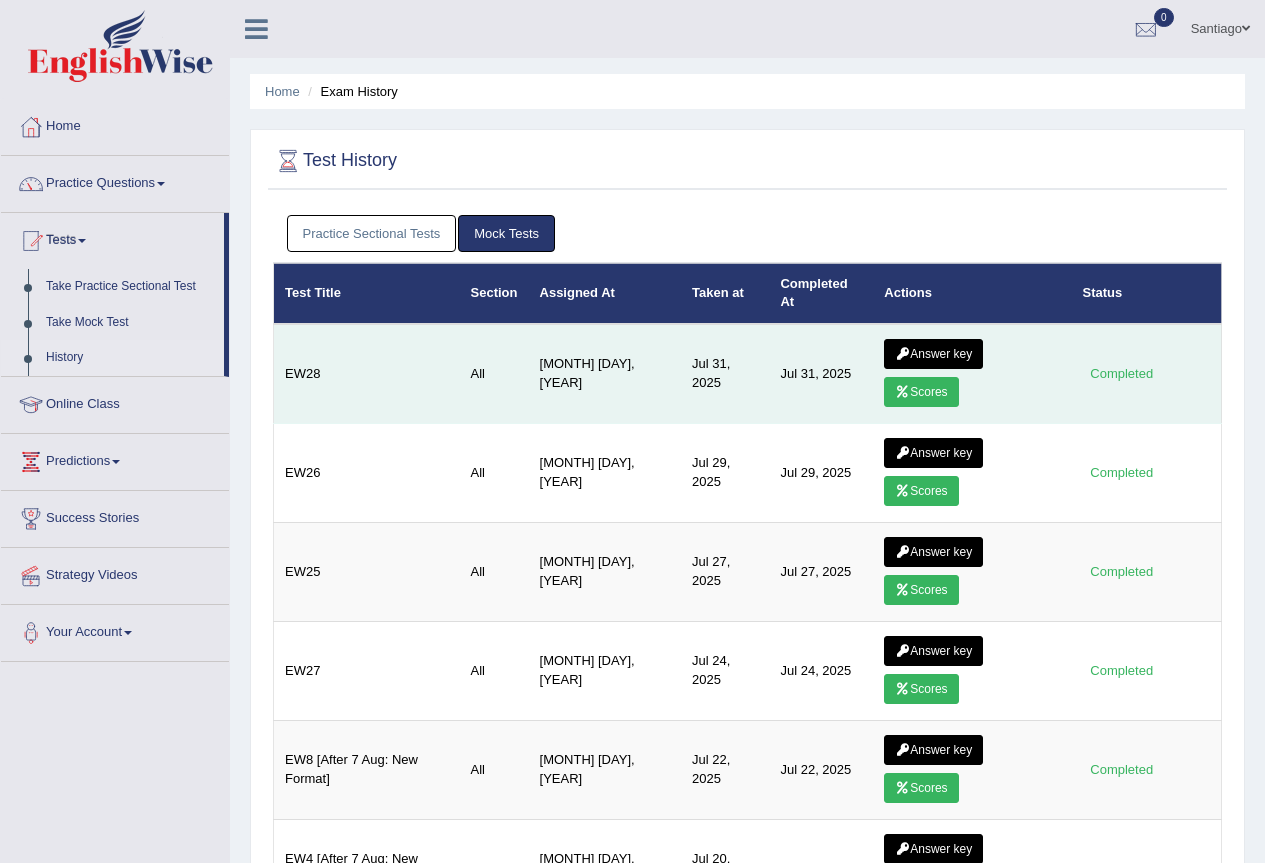 scroll, scrollTop: 0, scrollLeft: 0, axis: both 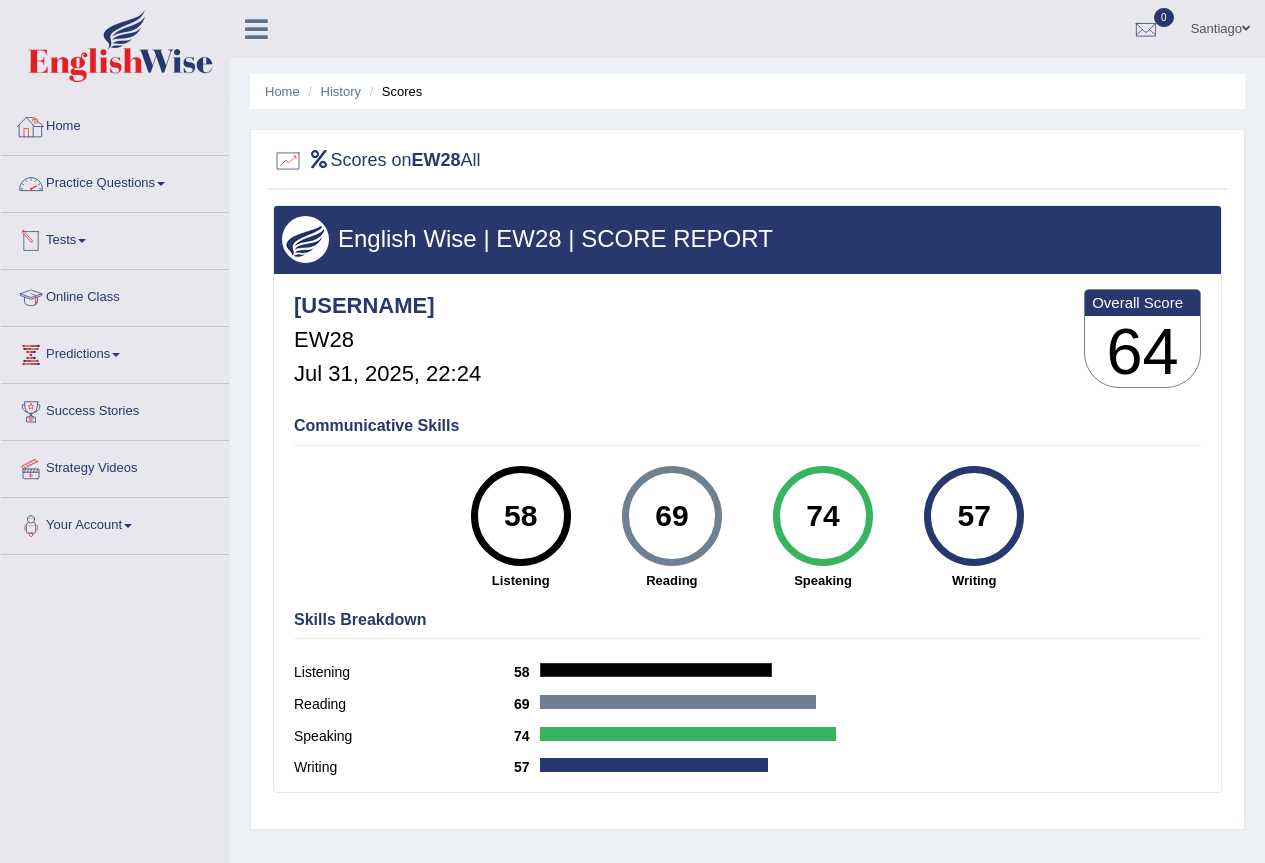click on "Home" at bounding box center [115, 124] 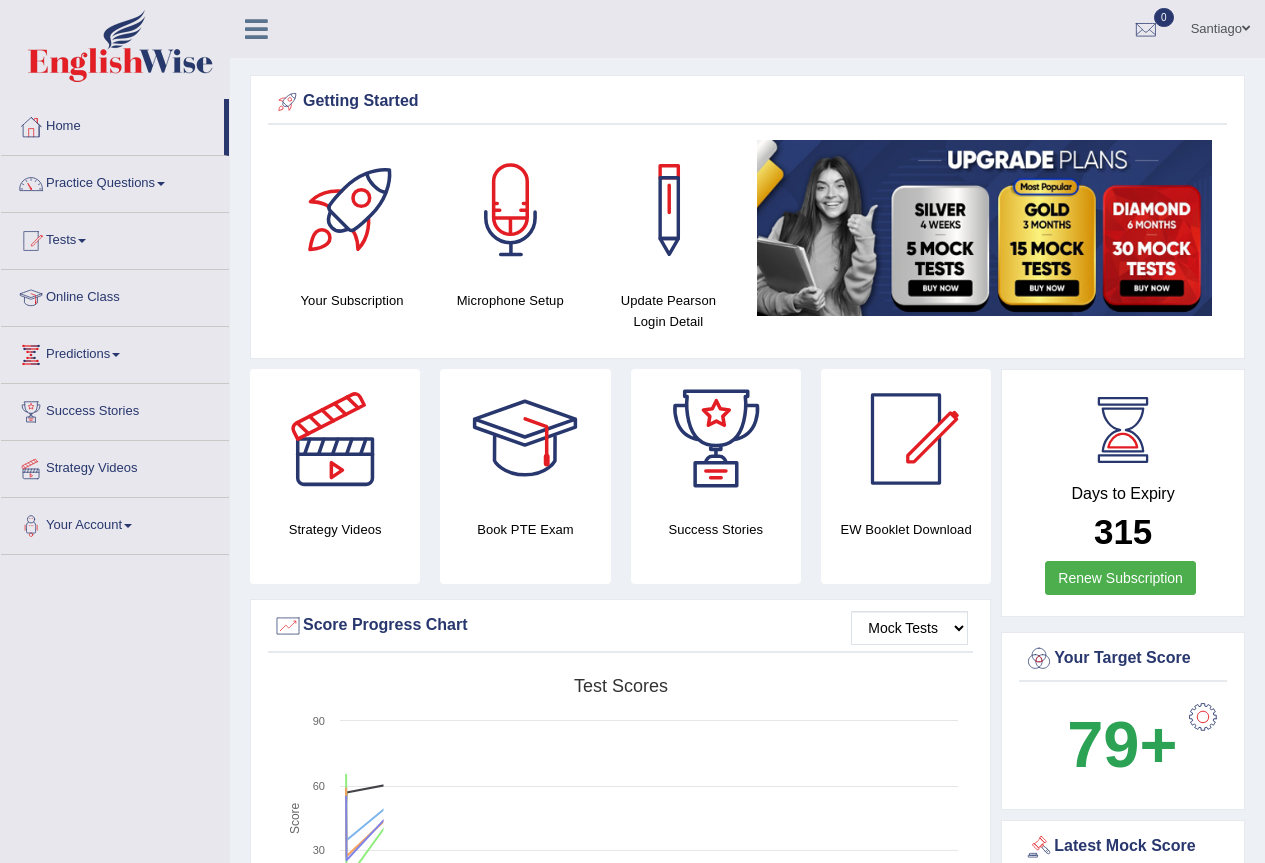 scroll, scrollTop: 0, scrollLeft: 0, axis: both 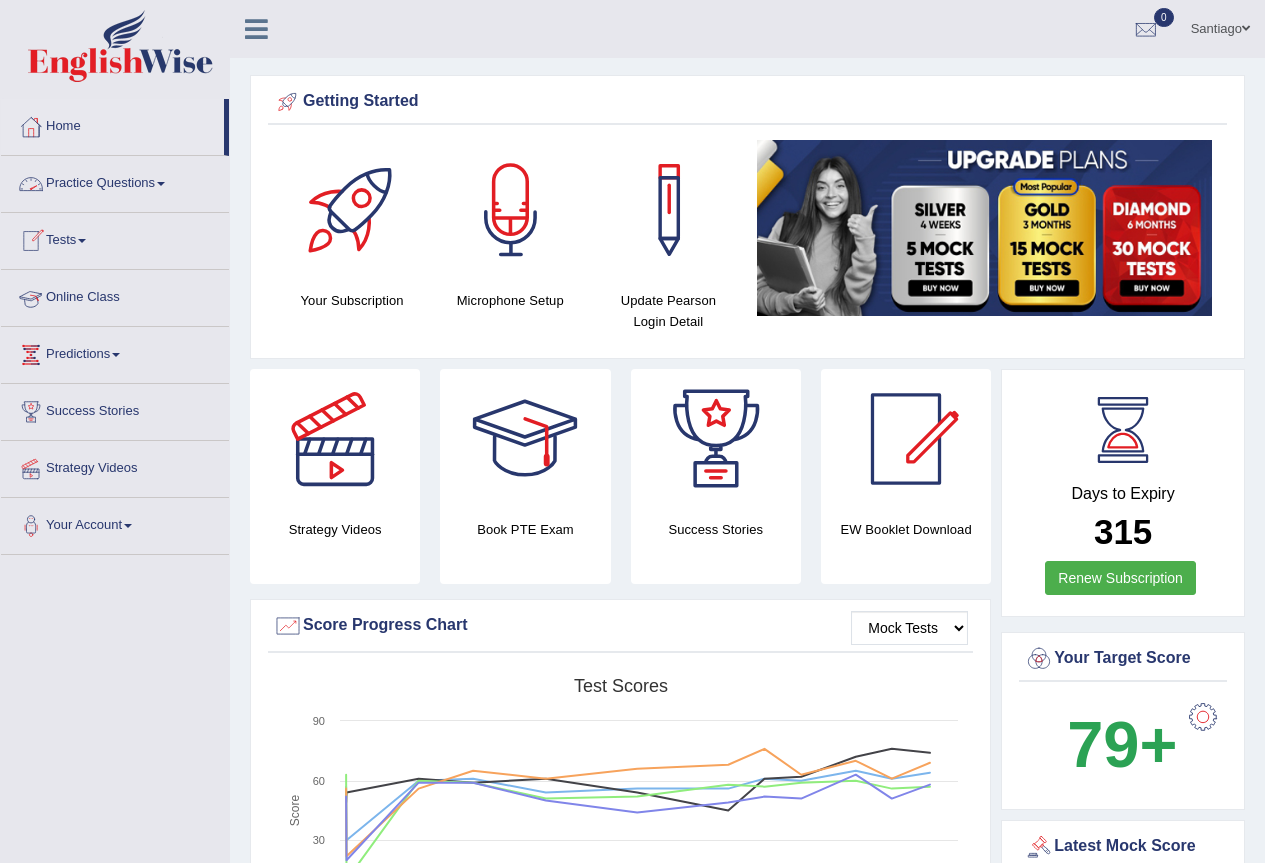 click on "Practice Questions" at bounding box center [115, 181] 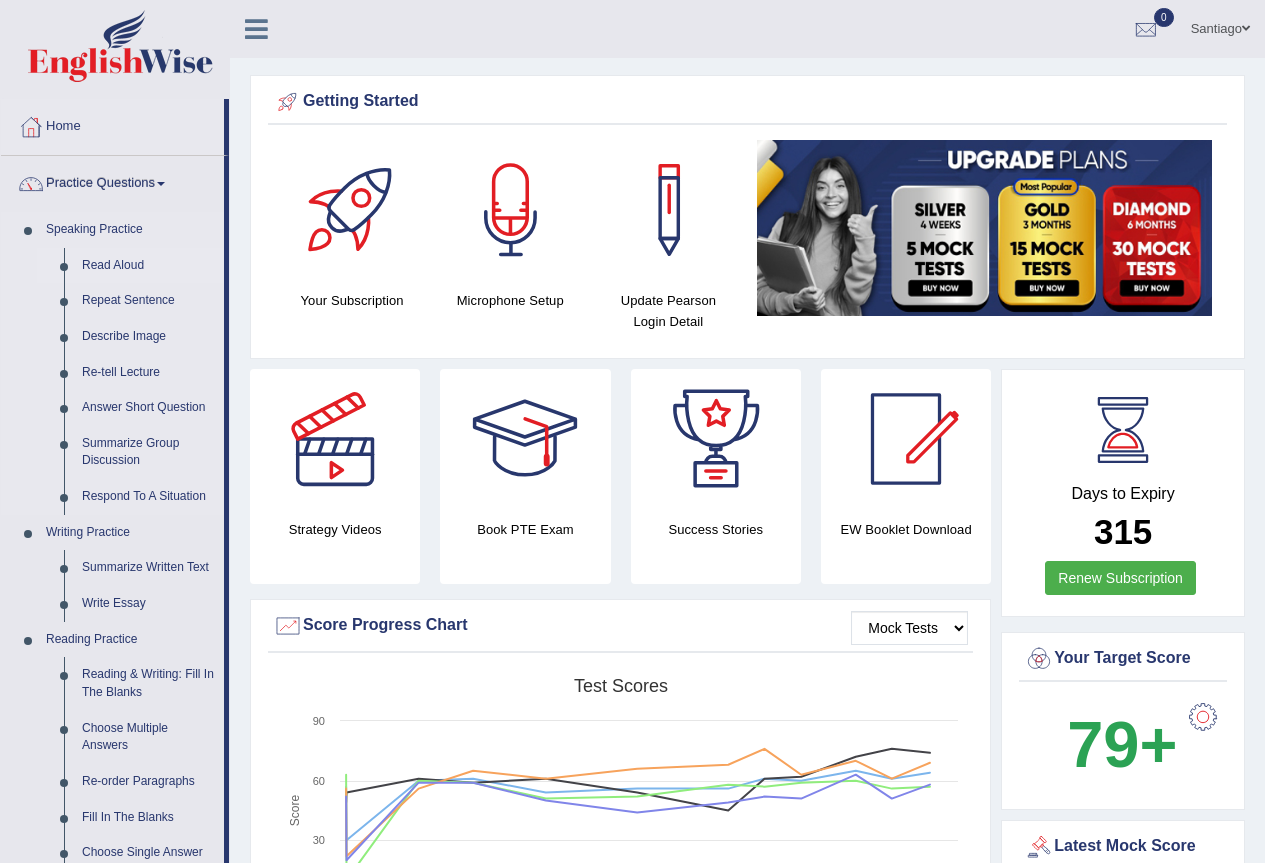 click on "Read Aloud" at bounding box center [148, 266] 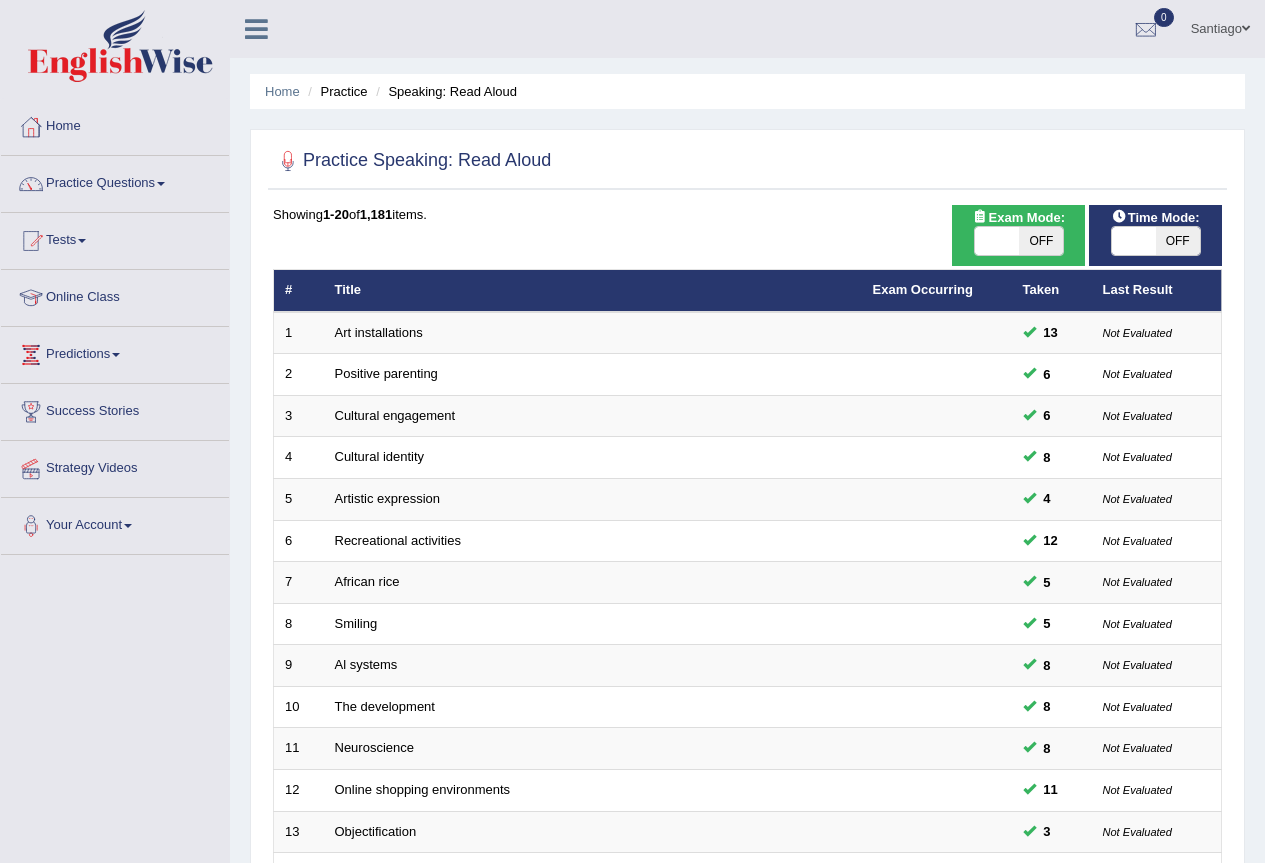 scroll, scrollTop: 0, scrollLeft: 0, axis: both 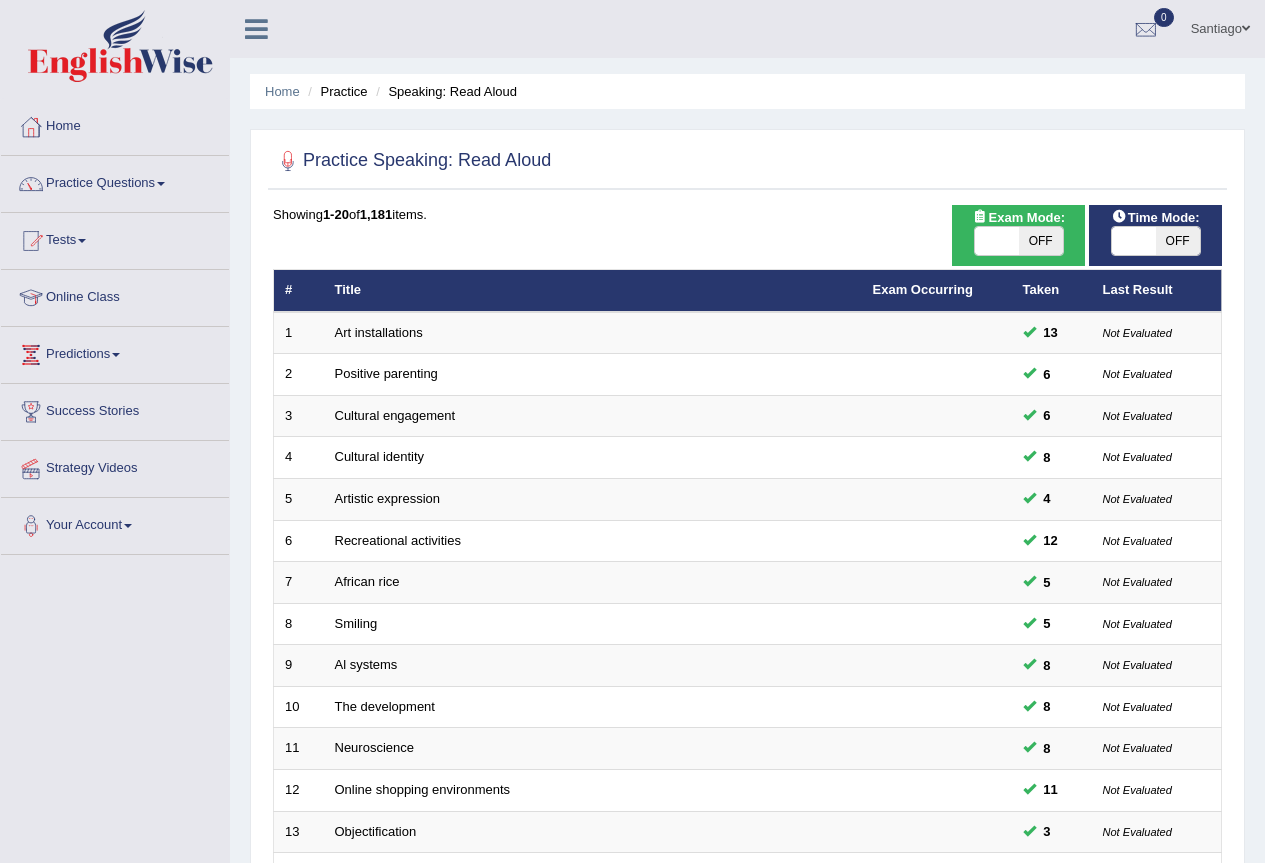 click at bounding box center [1134, 241] 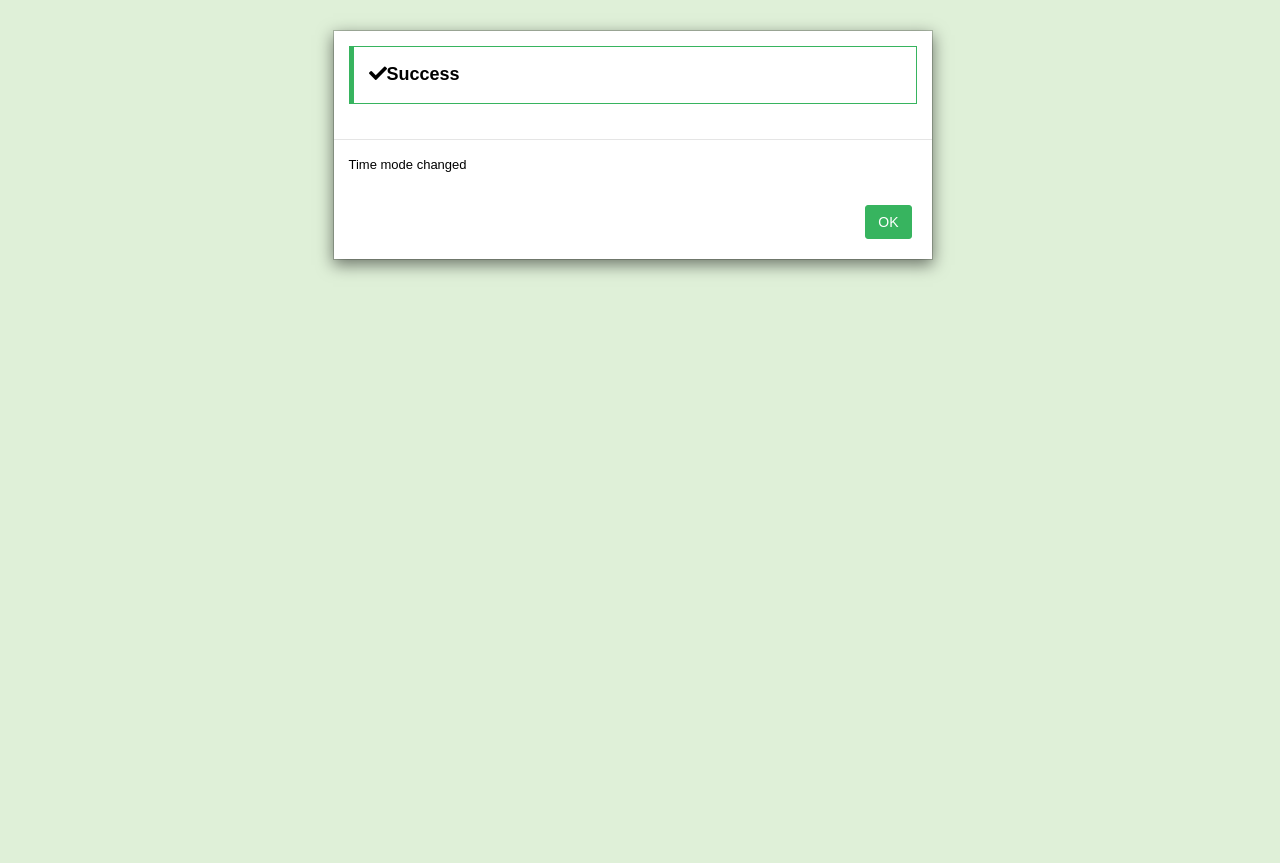 click on "OK" at bounding box center (888, 222) 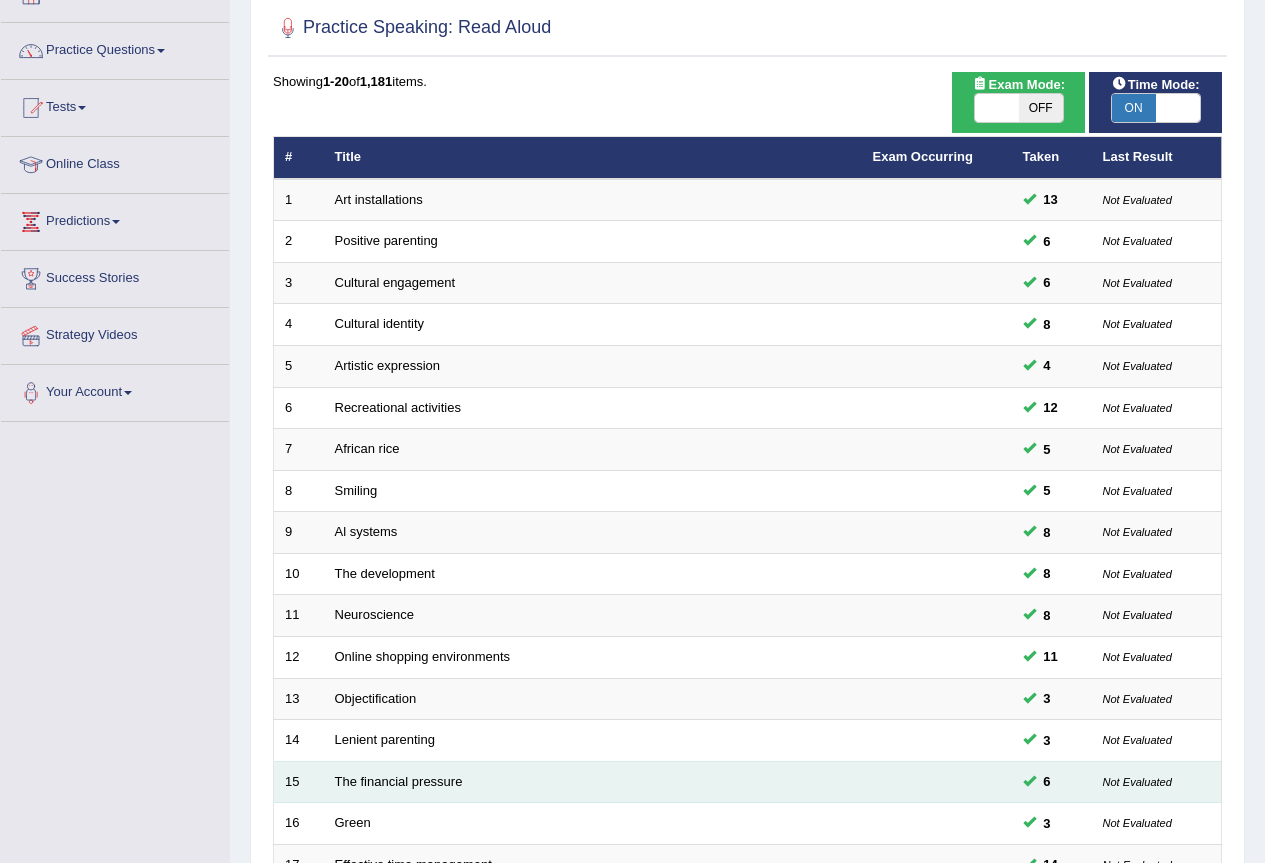 scroll, scrollTop: 461, scrollLeft: 0, axis: vertical 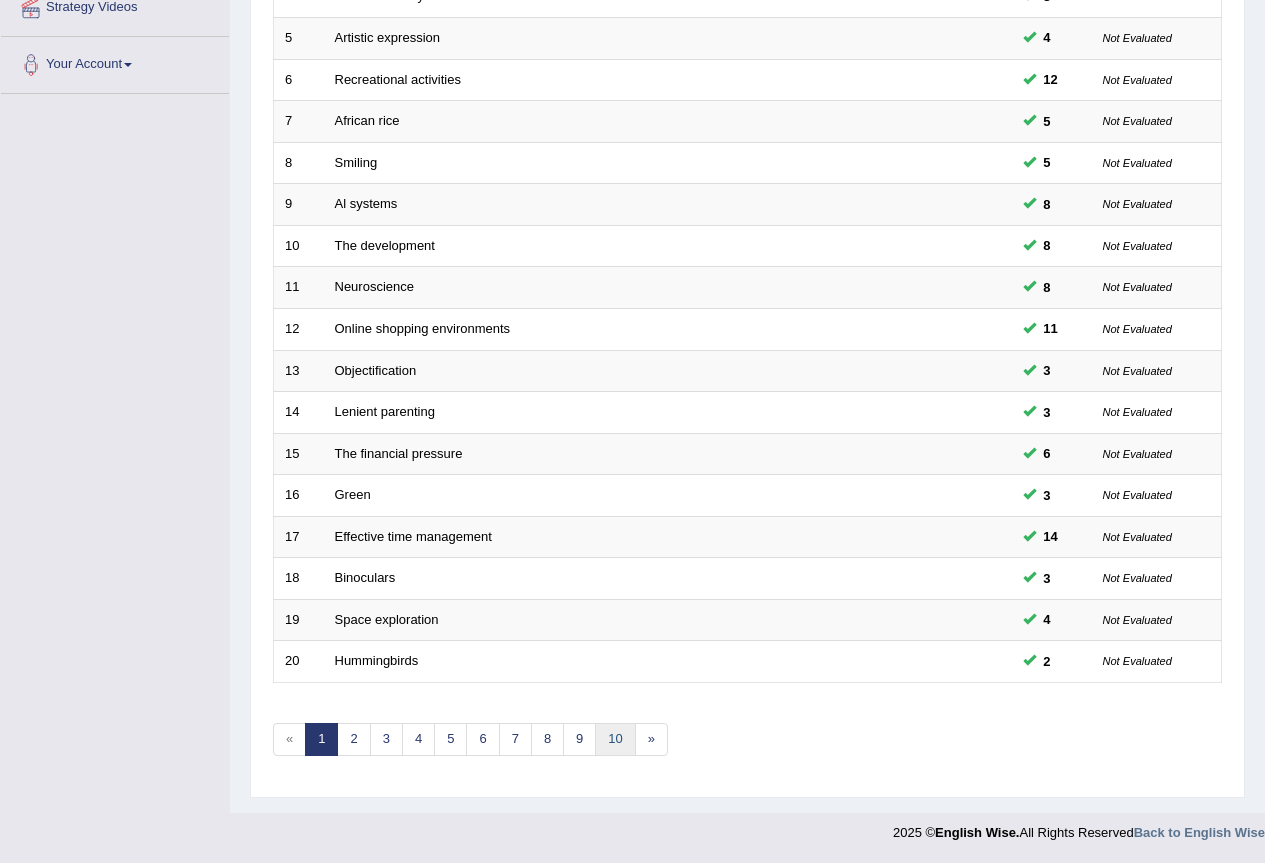 click on "10" at bounding box center (615, 739) 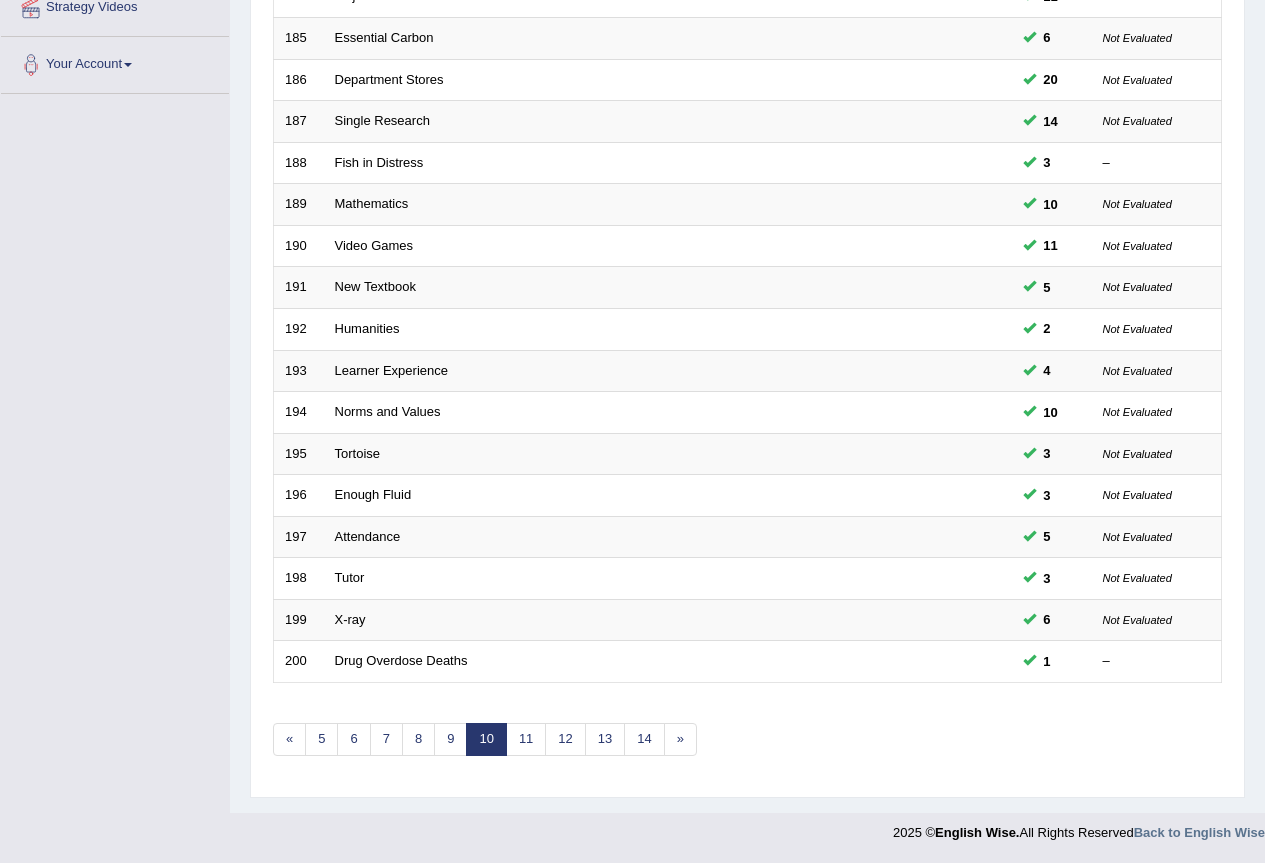scroll, scrollTop: 0, scrollLeft: 0, axis: both 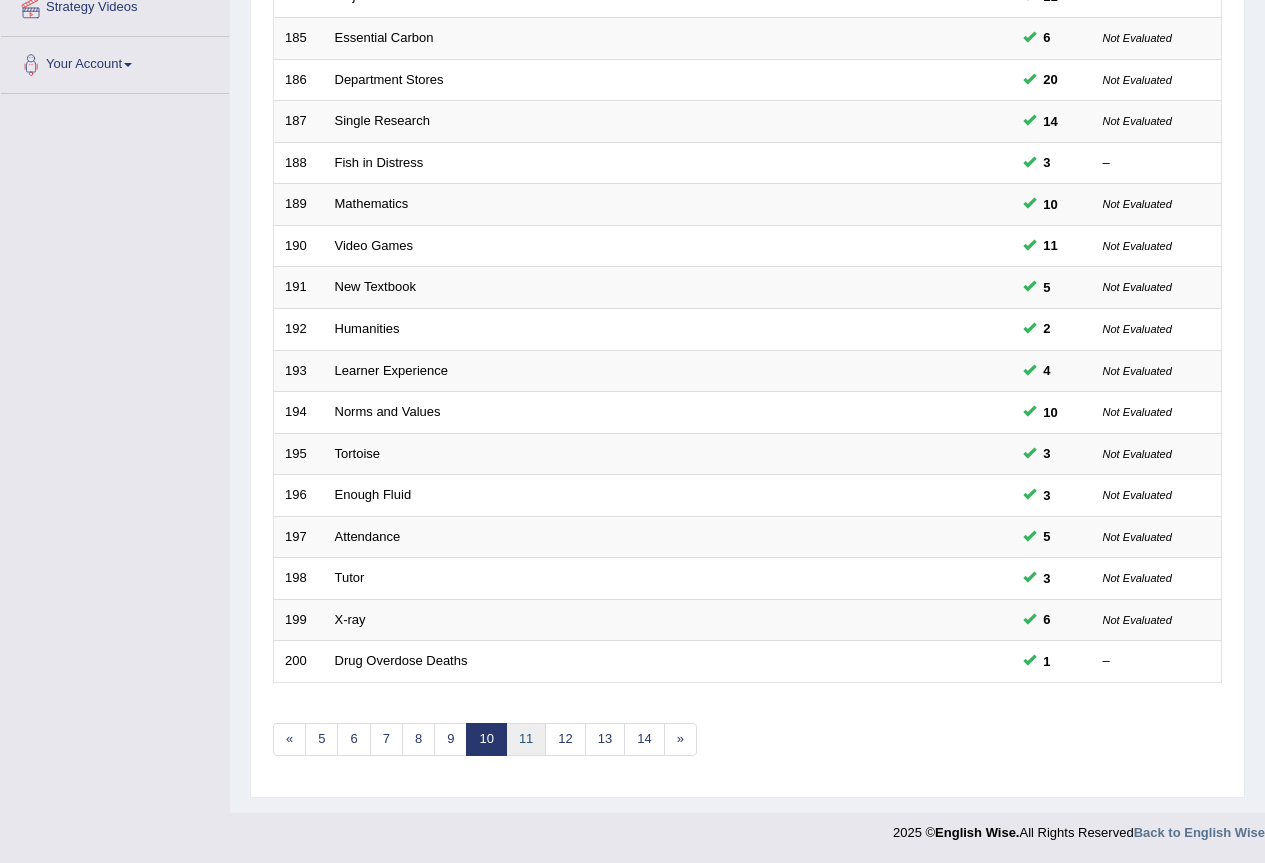 click on "11" at bounding box center [526, 739] 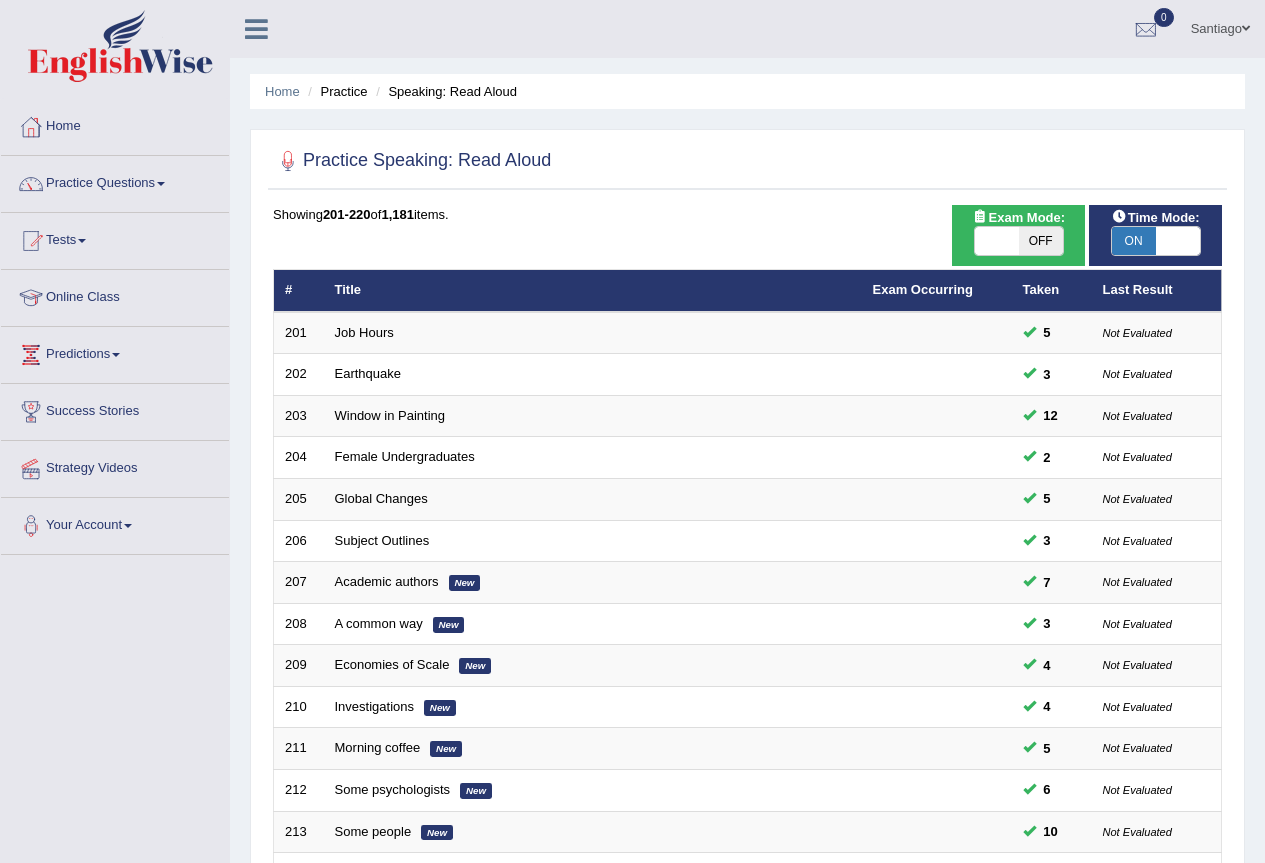 scroll, scrollTop: 0, scrollLeft: 0, axis: both 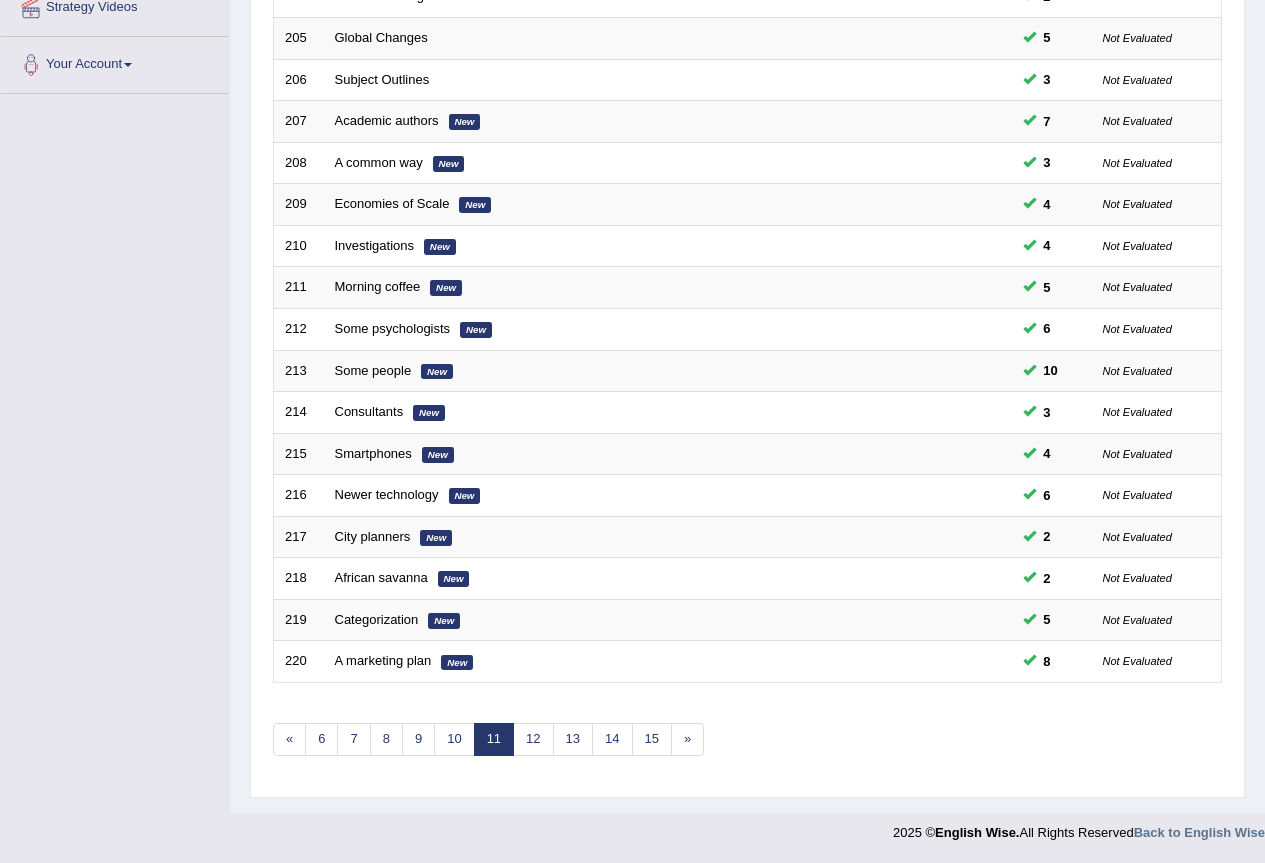 click on "Showing  201-220  of  1,181  items.
# Title Exam Occurring Taken Last Result
201 Job Hours 5 Not Evaluated
202 Earthquake 3 Not Evaluated
203 Window in Painting 12 Not Evaluated
204 Female Undergraduates 2 Not Evaluated
205 Global Changes 5 Not Evaluated
206 Subject Outlines 3 Not Evaluated
207 Academic authors New 7 Not Evaluated
208 A common way New 3 Not Evaluated
209 Economies of Scale New 4 Not Evaluated
210 Investigations New 4 Not Evaluated
211 Morning coffee New 5 Not Evaluated
212 Some psychologists New 6 Not Evaluated
213 Some people New 10 Not Evaluated
214 Consultants New 3 Not Evaluated
215 Smartphones New 4 Not Evaluated
216 Newer technology New 6 Not Evaluated
217 City planners New 2 Not Evaluated
218 African savanna New 2 Not Evaluated
219 Categorization New 5 Not Evaluated
220 A marketing plan New 8 Not Evaluated
«
6
7
8
9
10
11
12
13
14
15
»" at bounding box center [747, 262] 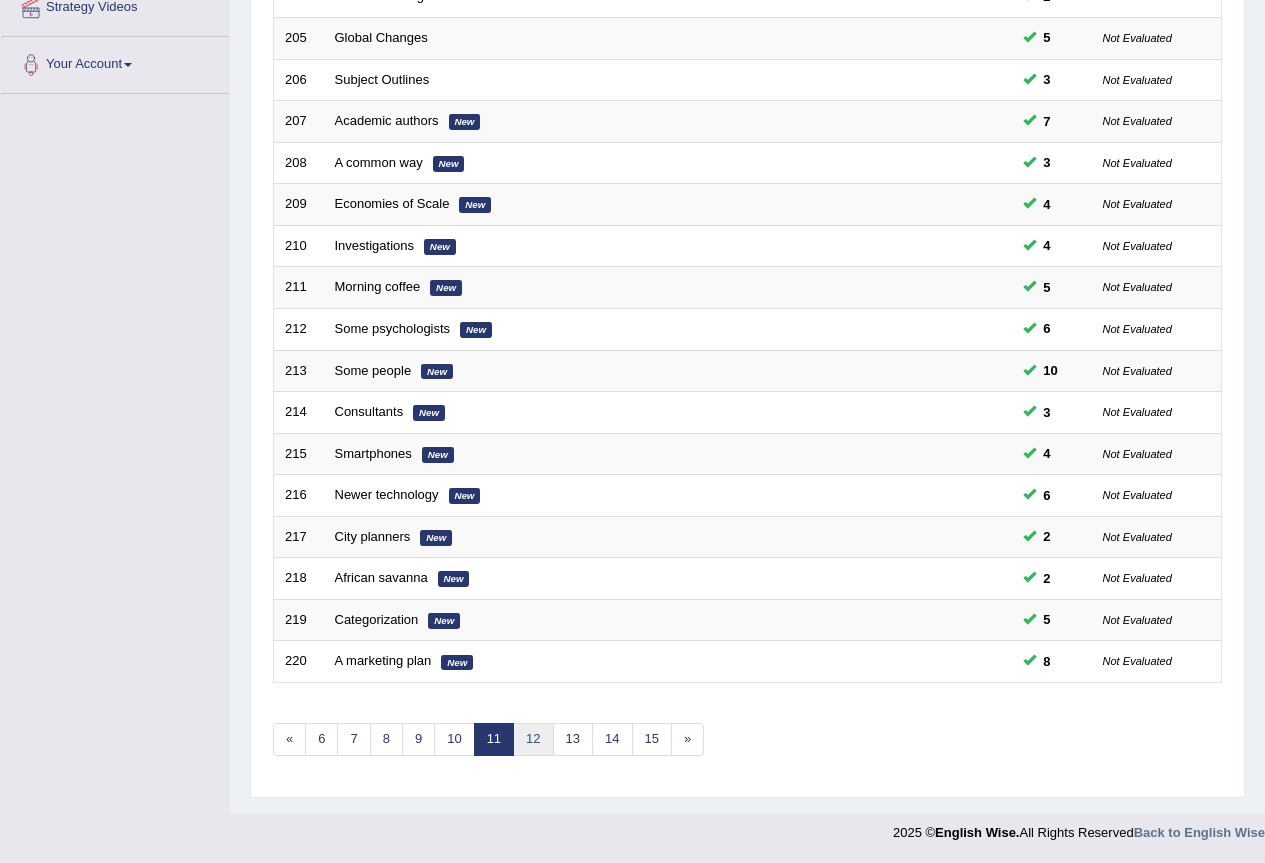 click on "12" at bounding box center [533, 739] 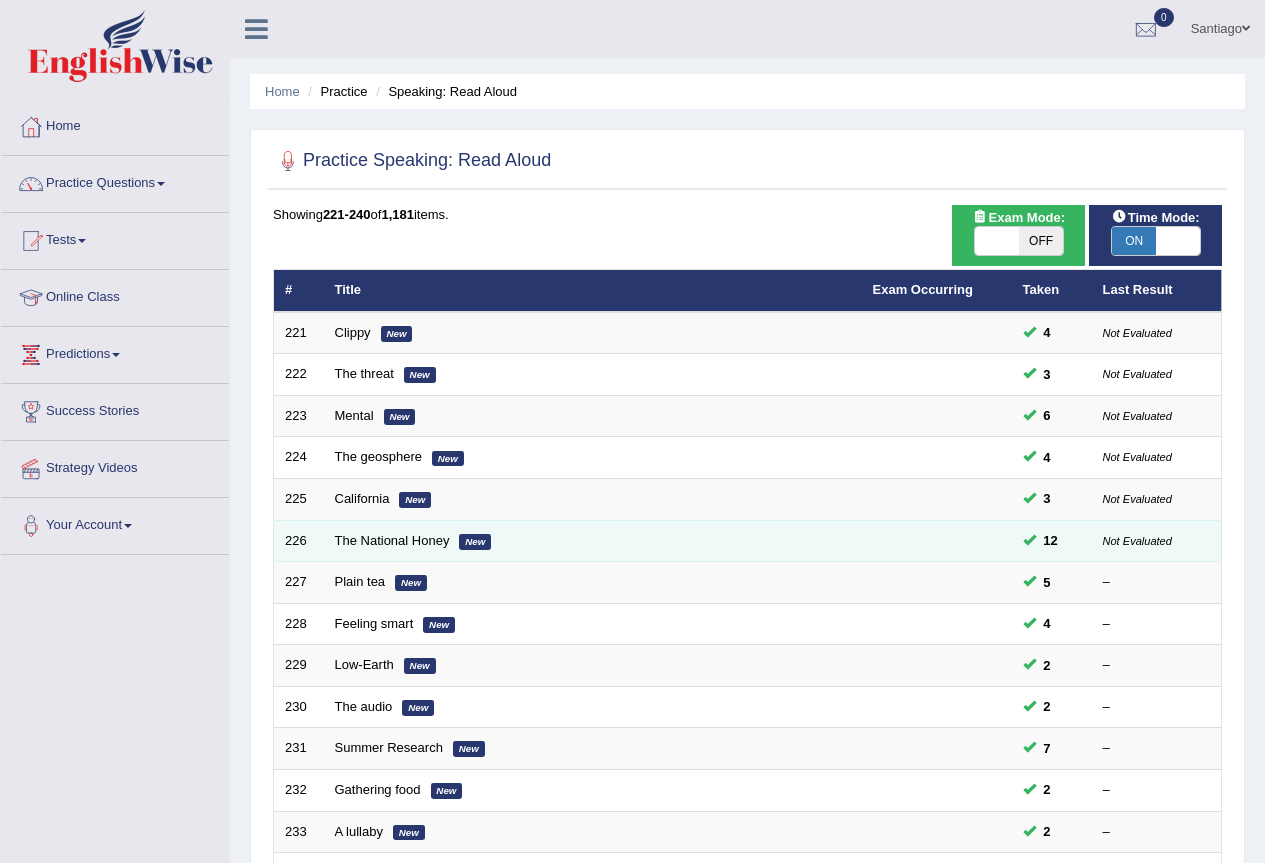scroll, scrollTop: 0, scrollLeft: 0, axis: both 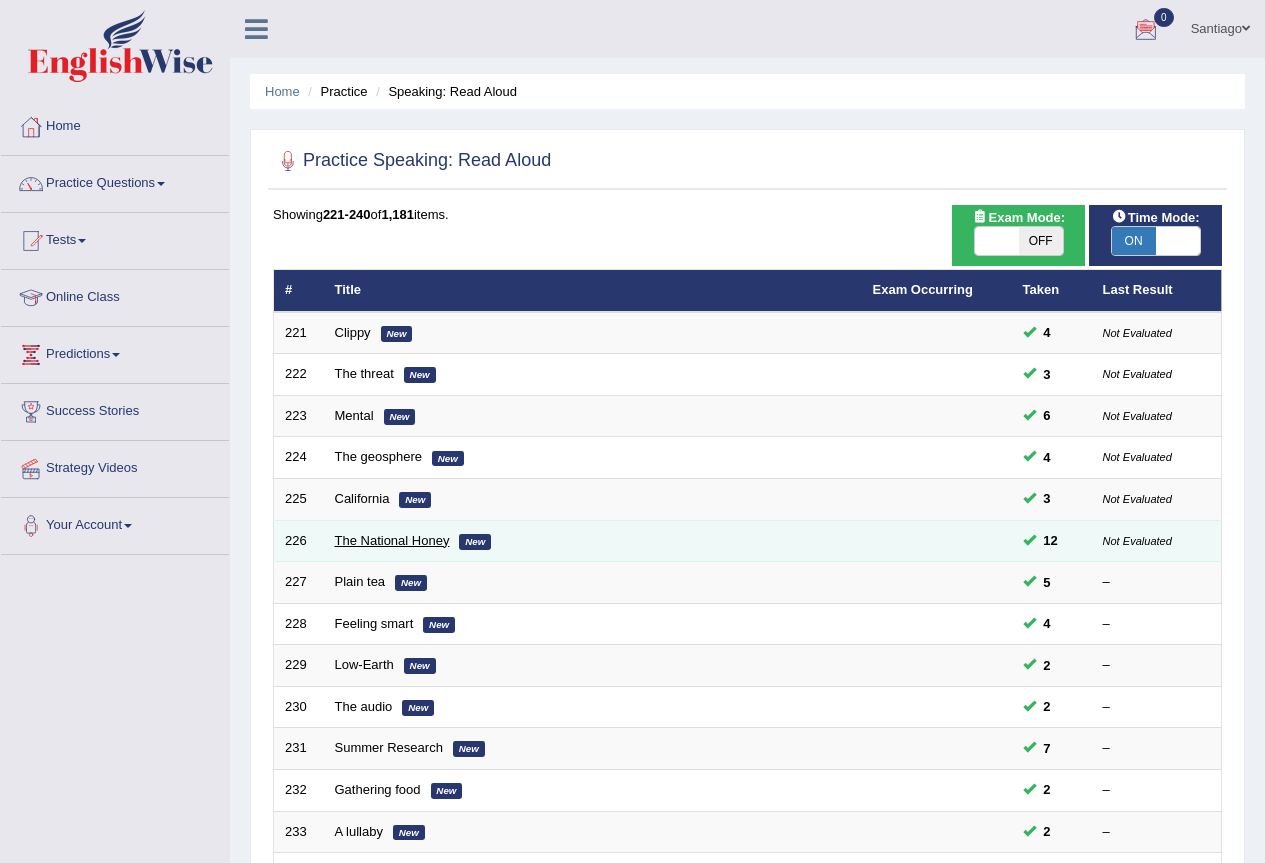 click on "The National Honey" at bounding box center (392, 540) 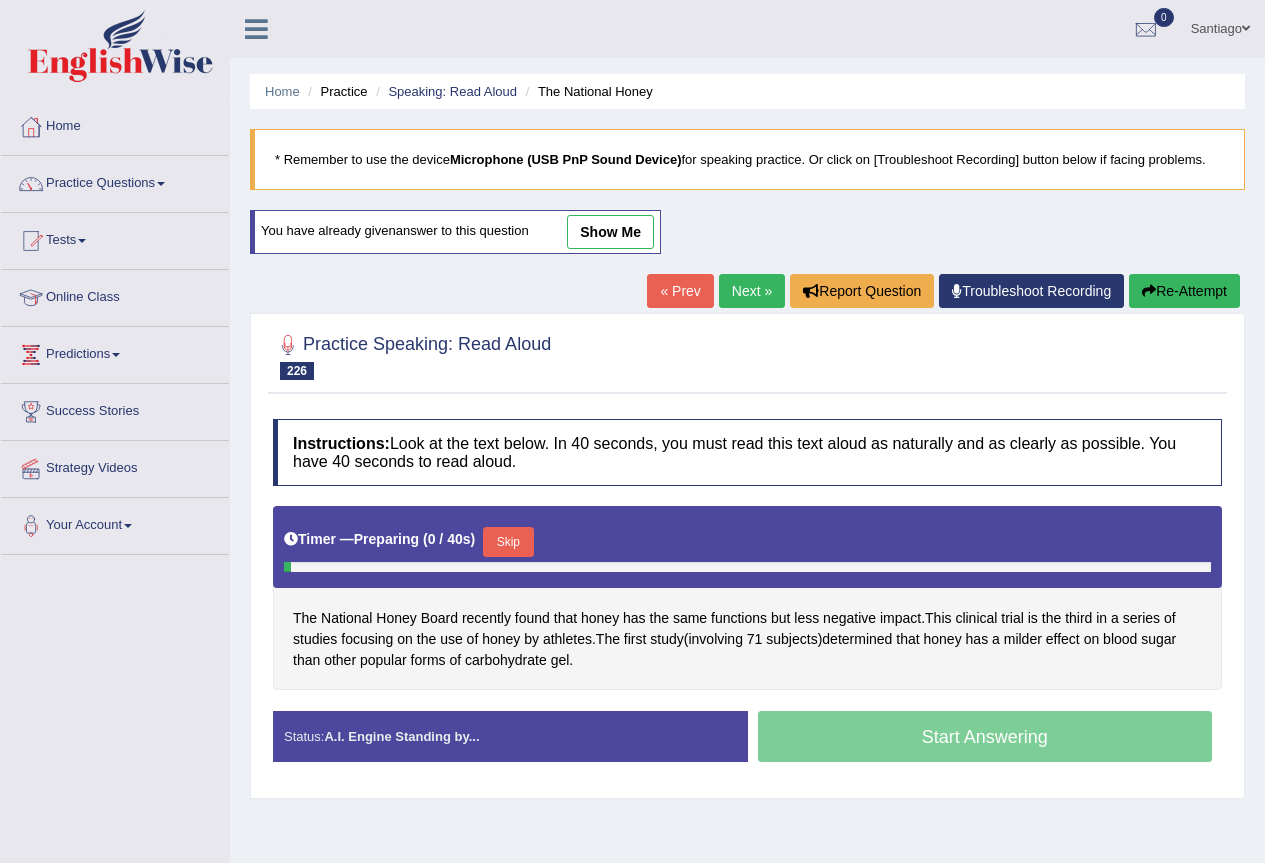 scroll, scrollTop: 0, scrollLeft: 0, axis: both 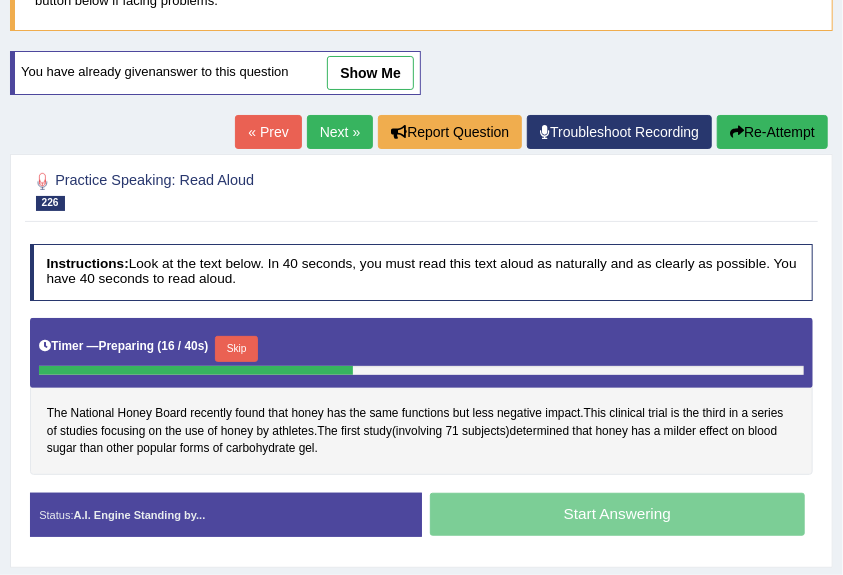 click on "Re-Attempt" at bounding box center (772, 132) 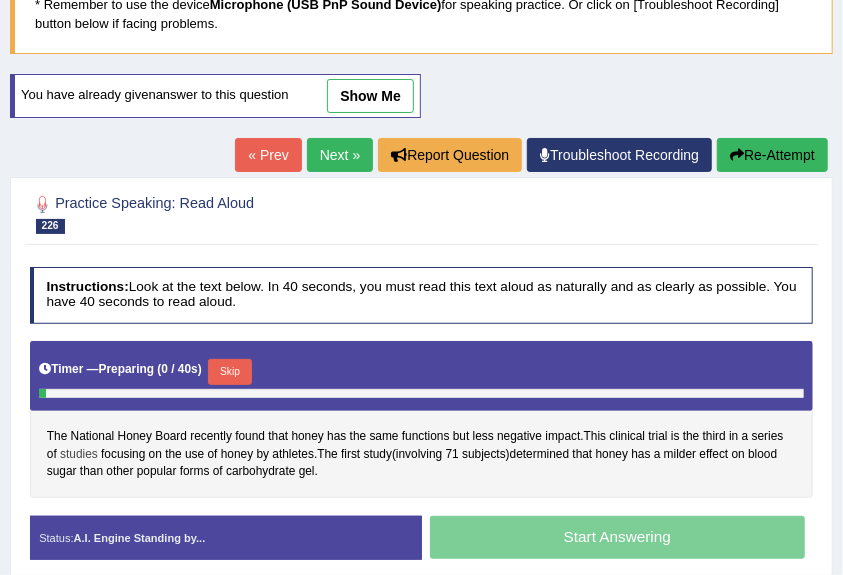 scroll, scrollTop: 0, scrollLeft: 0, axis: both 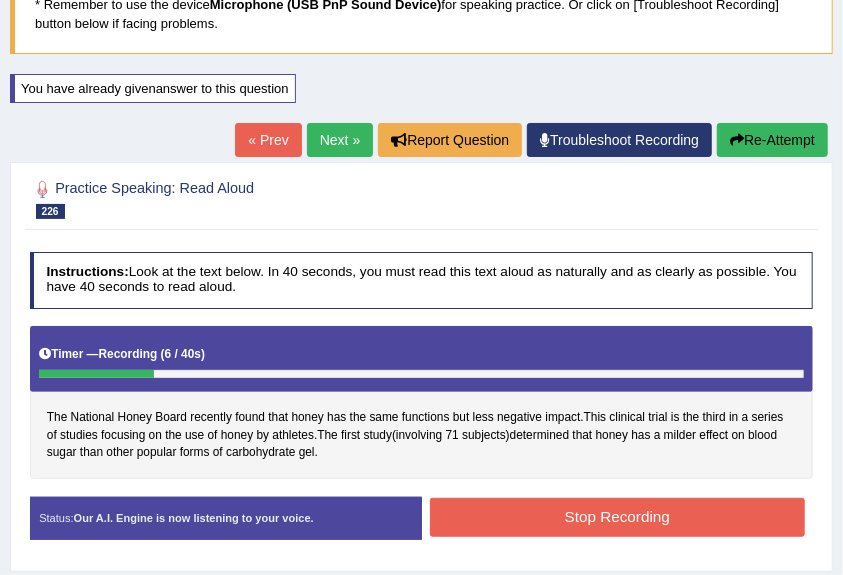 click at bounding box center [737, 140] 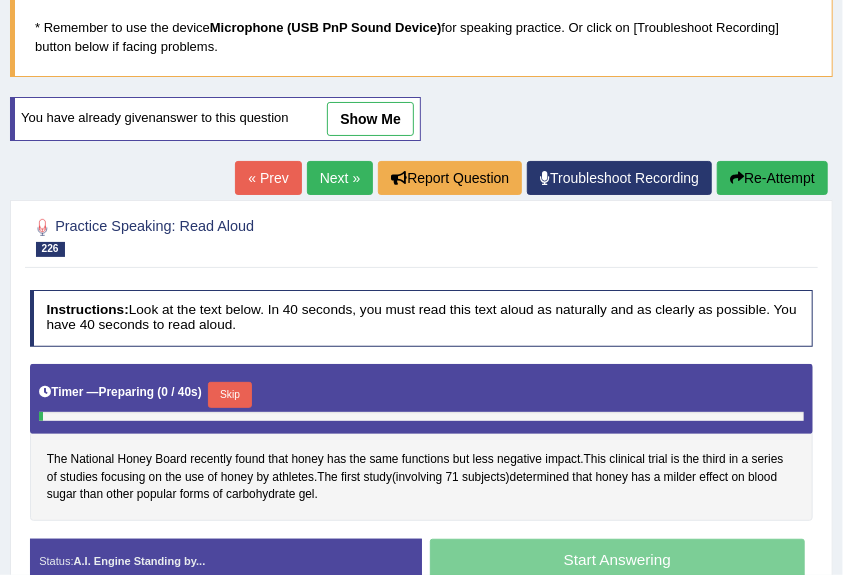 scroll, scrollTop: 132, scrollLeft: 0, axis: vertical 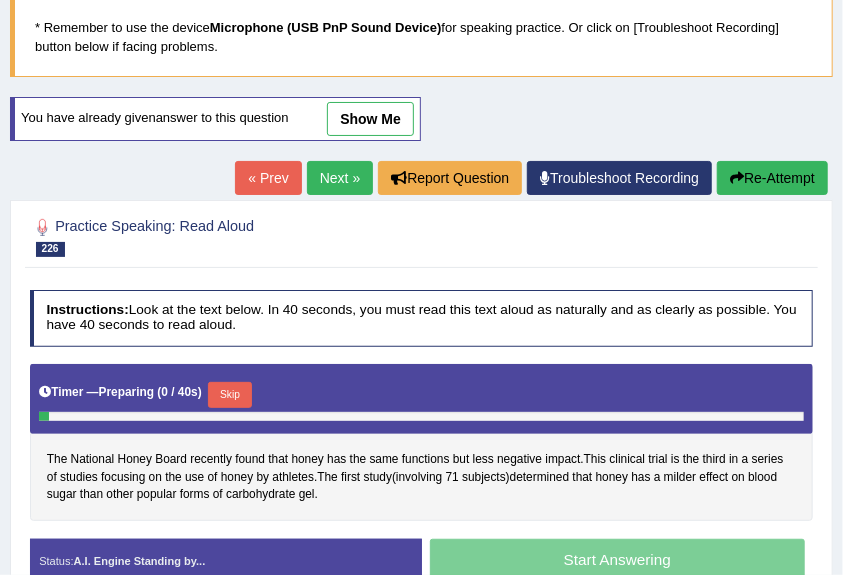 click on "Skip" at bounding box center (229, 395) 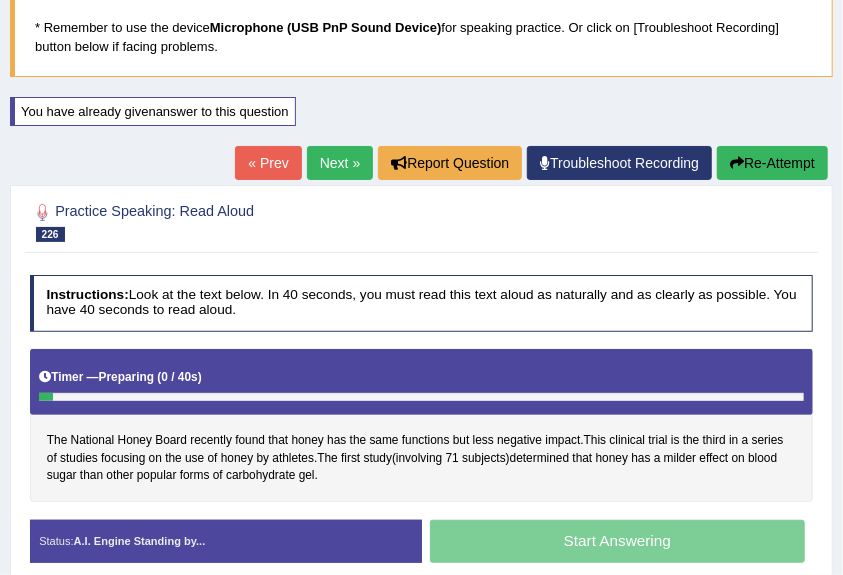 scroll, scrollTop: 310, scrollLeft: 0, axis: vertical 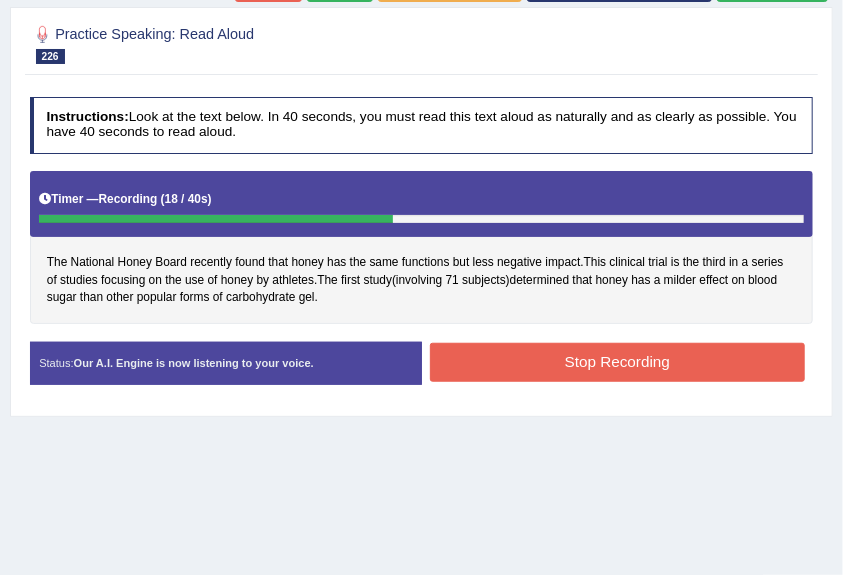 click on "Stop Recording" at bounding box center (617, 362) 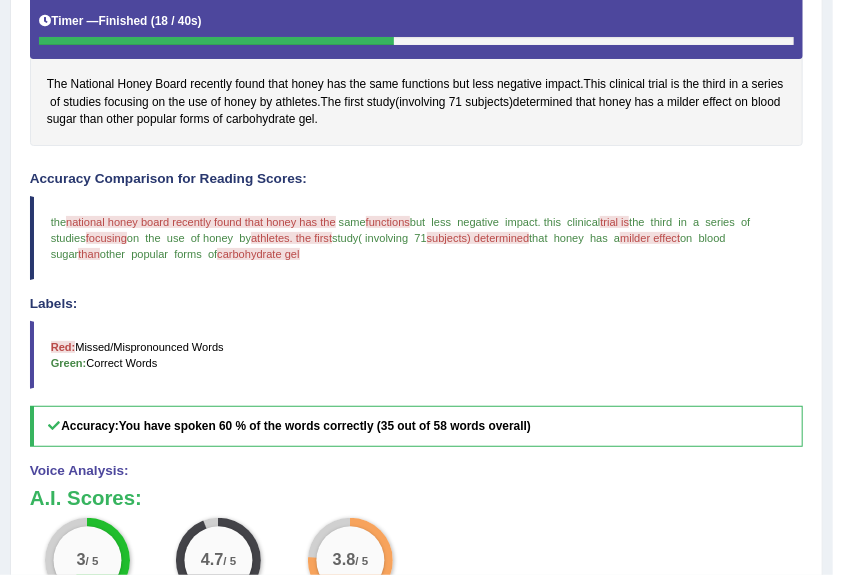 scroll, scrollTop: 132, scrollLeft: 0, axis: vertical 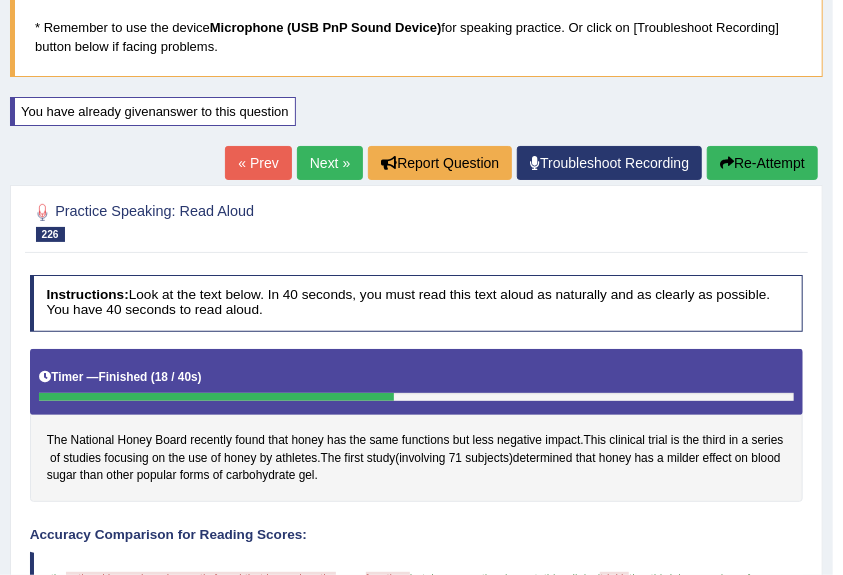 click on "Re-Attempt" at bounding box center (762, 163) 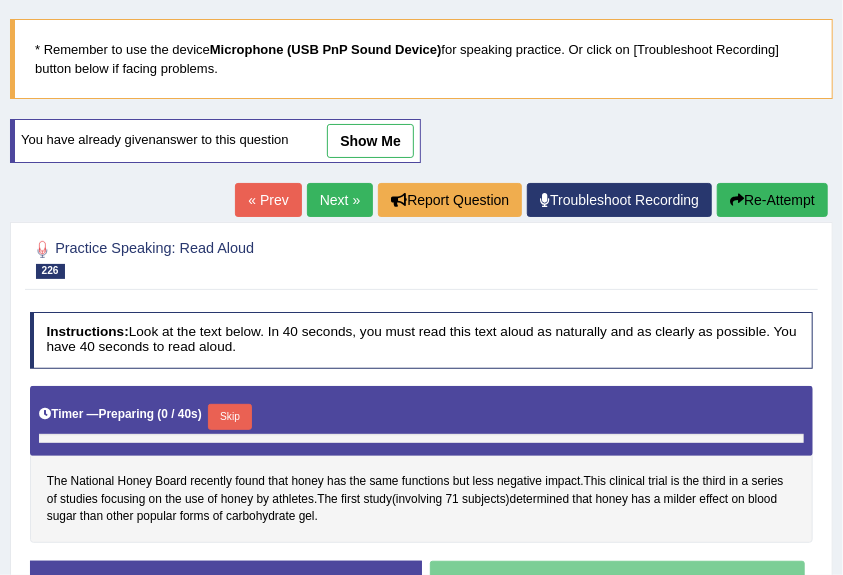 scroll, scrollTop: 0, scrollLeft: 0, axis: both 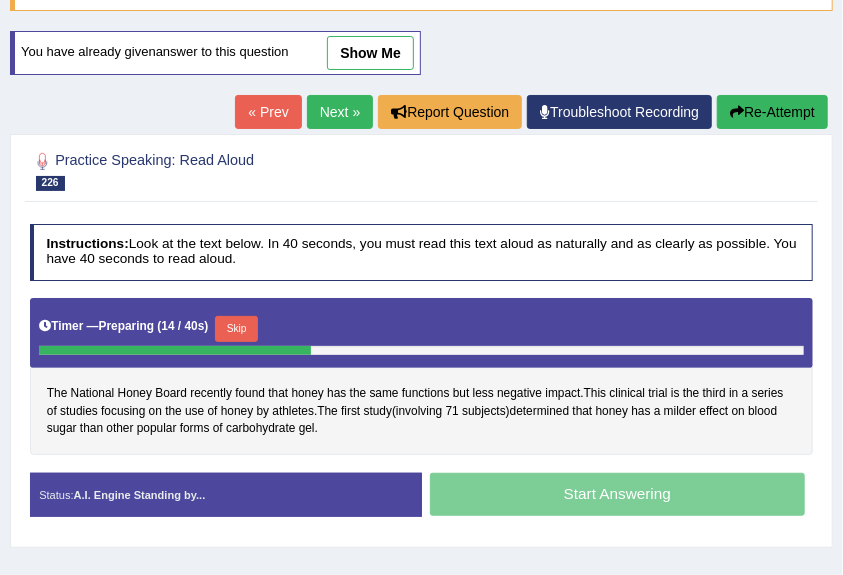 click on "The   National   Honey   Board   recently   found   that   honey   has   the   same   functions   but   less   negative   impact .  This   clinical   trial   is   the   third   in   a   series   of   studies   focusing   on   the   use   of   honey   by   athletes .  The   first   study  ( involving   71   subjects )  determined   that   honey   has   a   milder   effect   on   blood   sugar   than   other   popular   forms   of   carbohydrate   gel ." at bounding box center [422, 376] 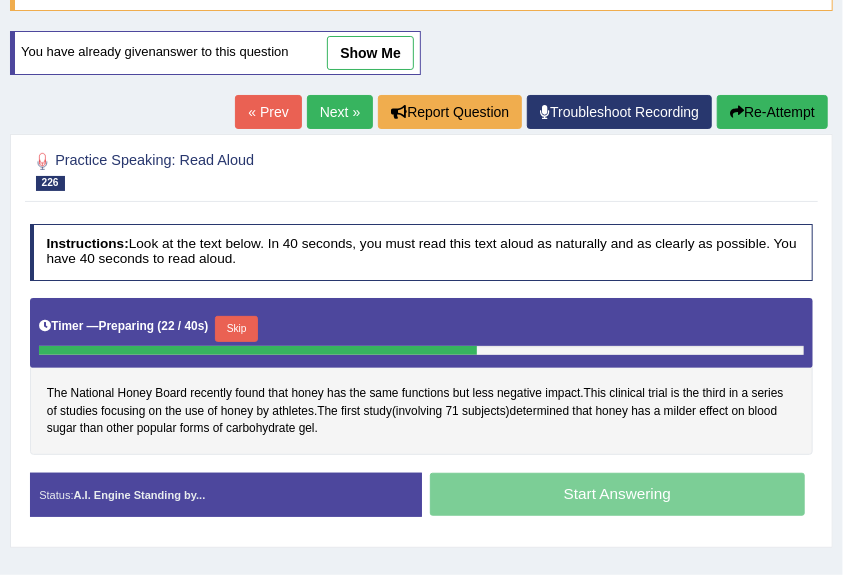 click on "Skip" at bounding box center (236, 329) 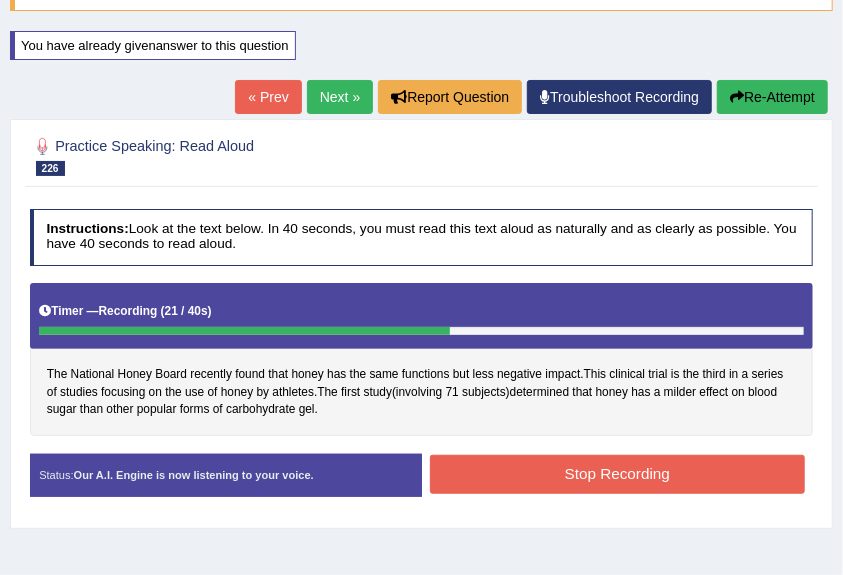 click on "Stop Recording" at bounding box center [617, 474] 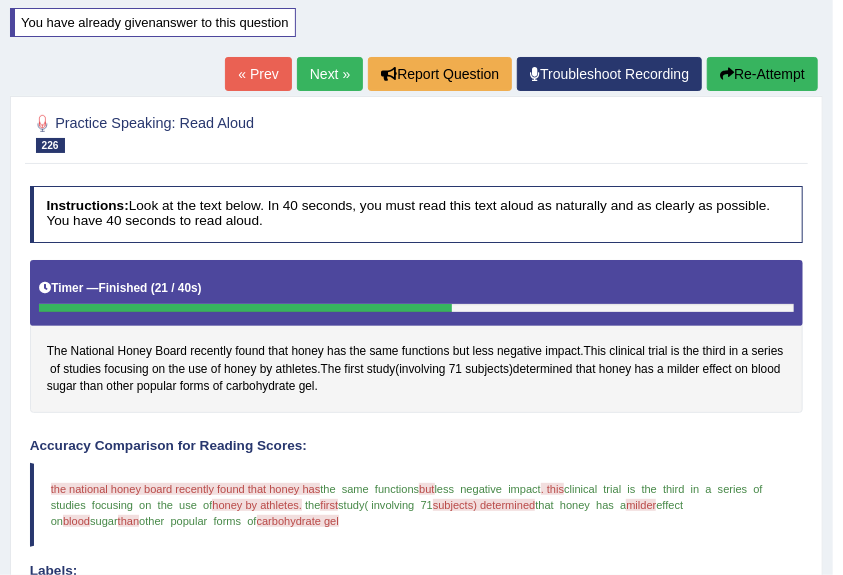 scroll, scrollTop: 0, scrollLeft: 0, axis: both 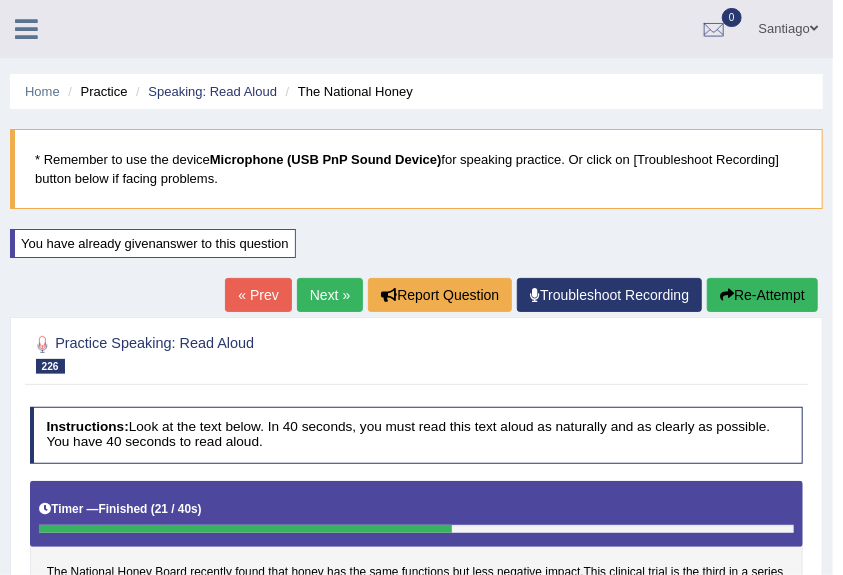 click on "« Prev Next »  Report Question  Troubleshoot Recording  Re-Attempt" at bounding box center [524, 297] 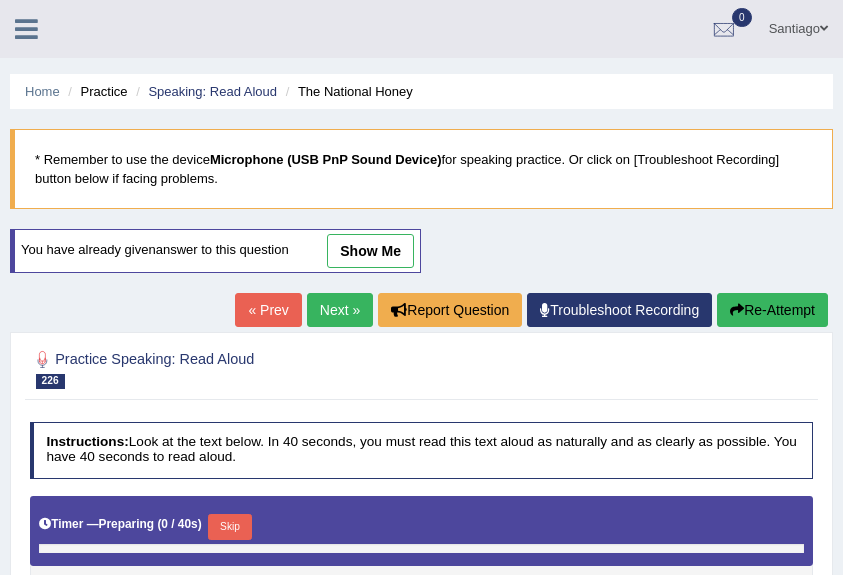 scroll, scrollTop: 446, scrollLeft: 0, axis: vertical 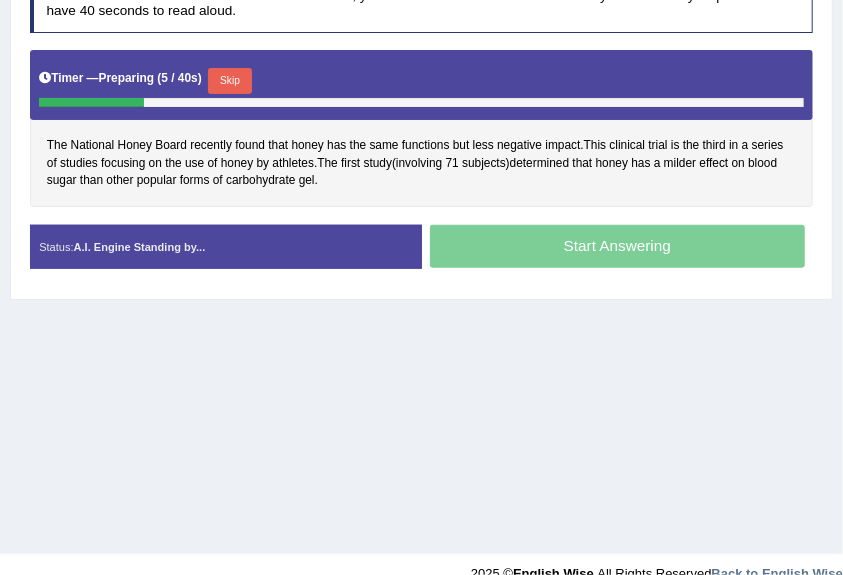 click on "Skip" at bounding box center [229, 81] 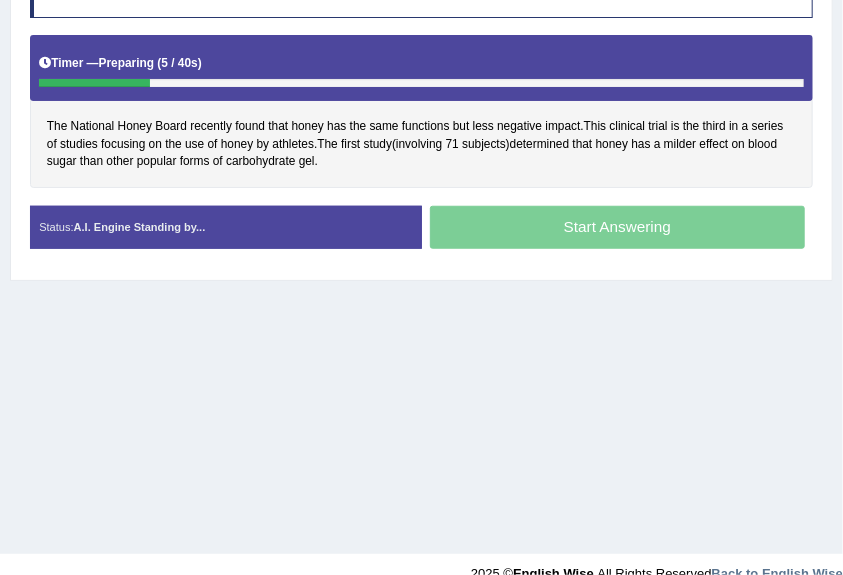 scroll, scrollTop: 431, scrollLeft: 0, axis: vertical 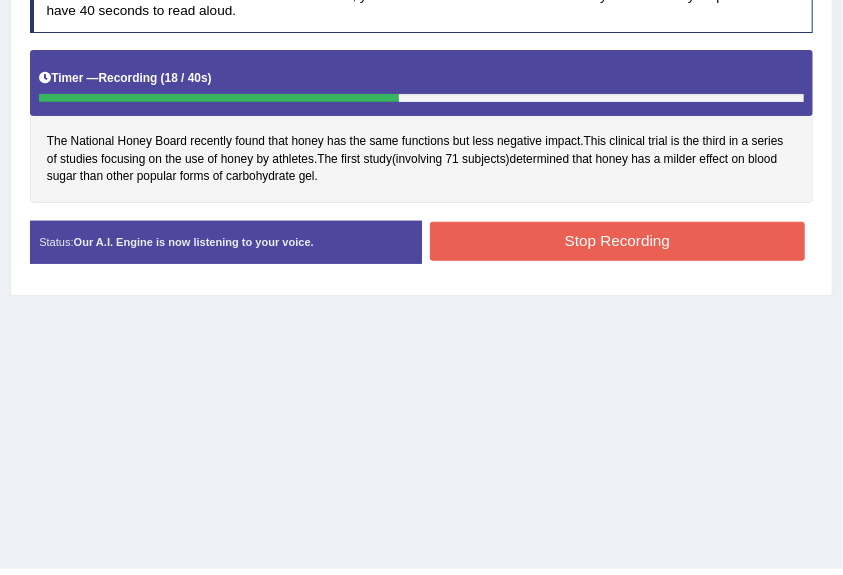 click on "Stop Recording" at bounding box center (617, 241) 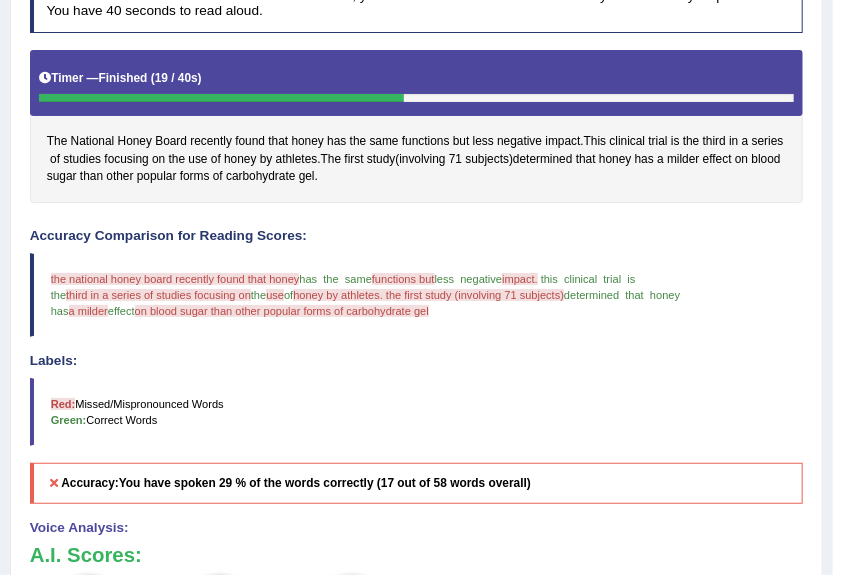 scroll, scrollTop: 754, scrollLeft: 0, axis: vertical 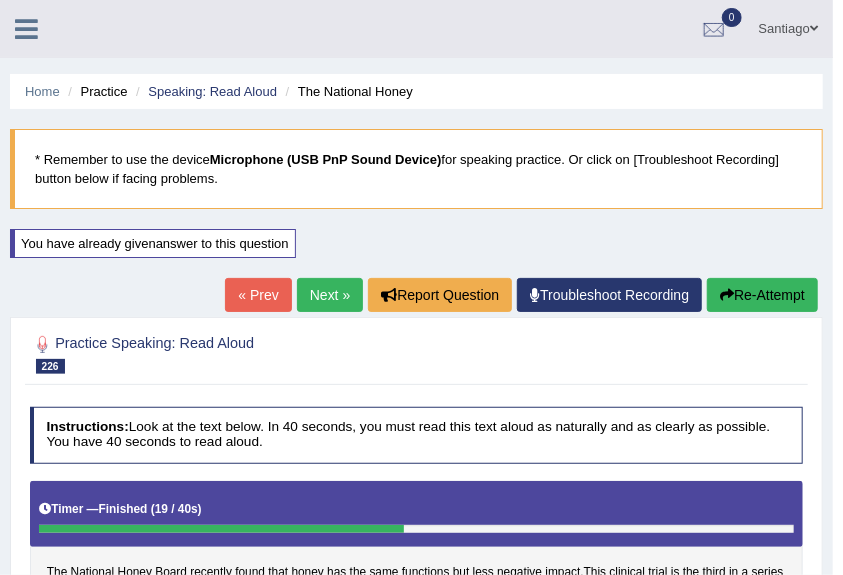 click on "Troubleshoot Recording" at bounding box center (609, 295) 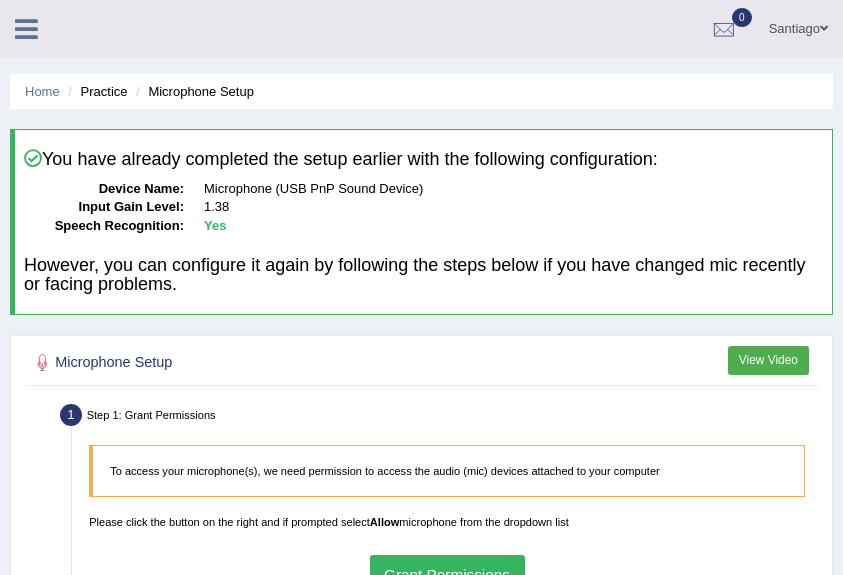 scroll, scrollTop: 0, scrollLeft: 0, axis: both 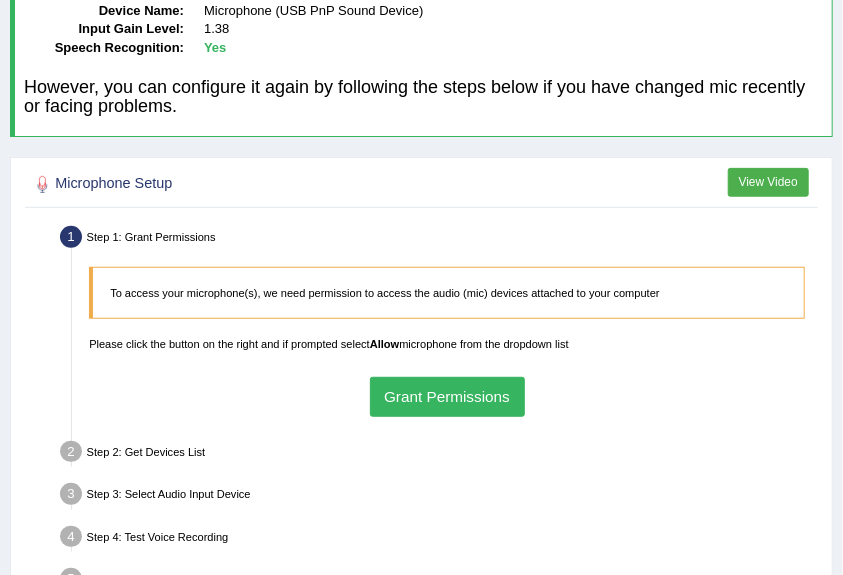 click on "Grant Permissions" at bounding box center (447, 396) 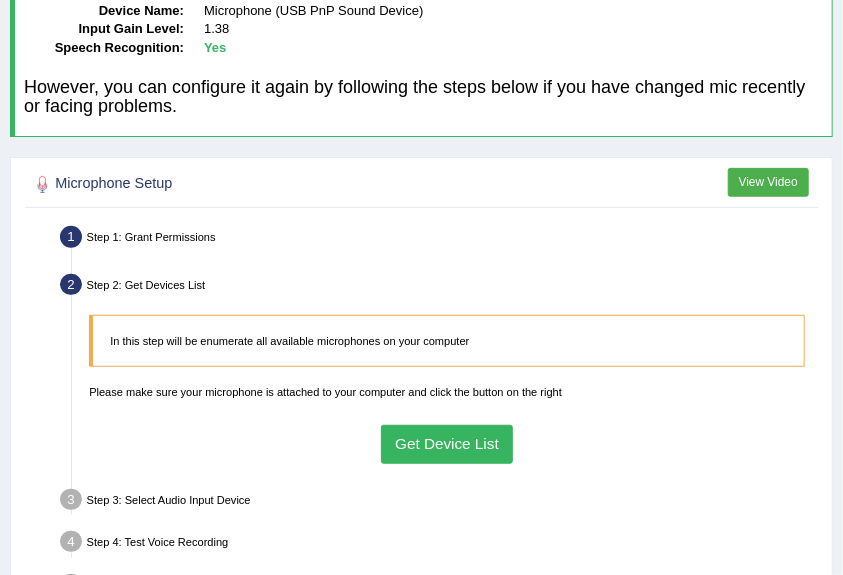 click on "Get Device List" at bounding box center [447, 444] 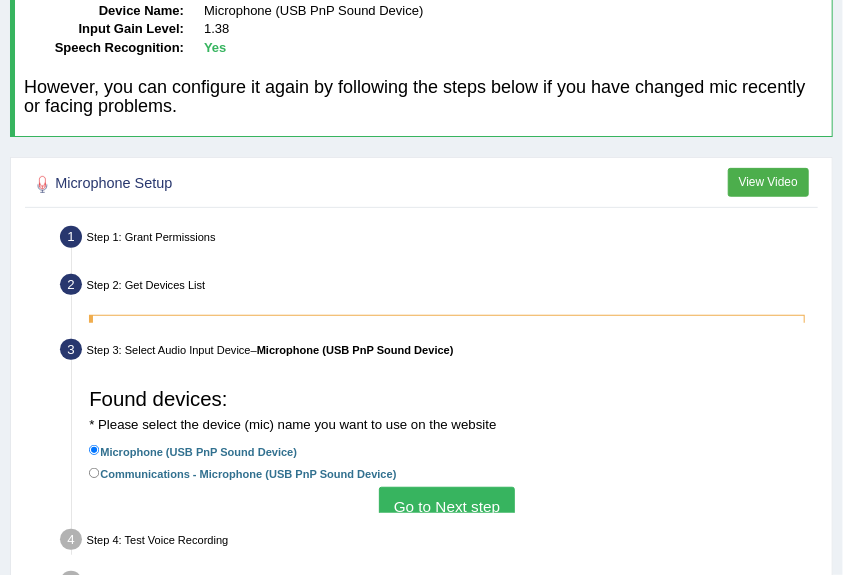 scroll, scrollTop: 355, scrollLeft: 0, axis: vertical 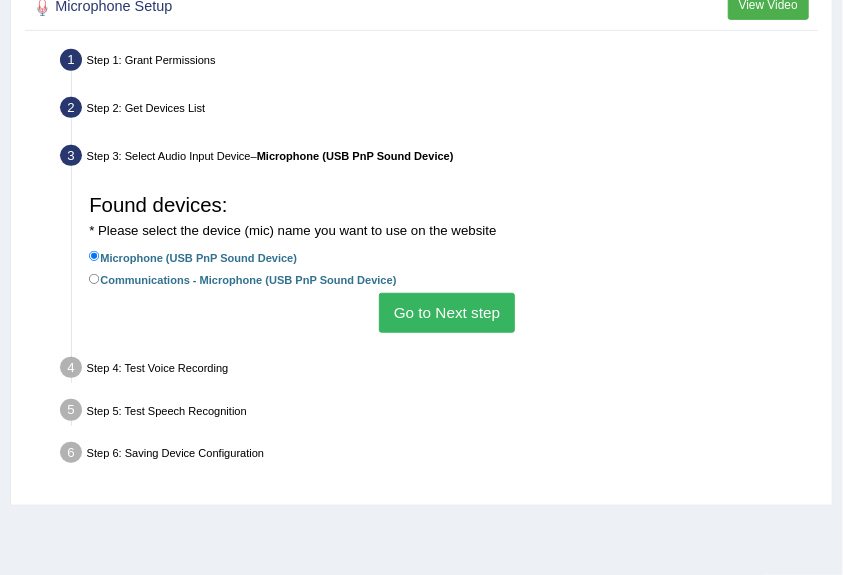 click on "Go to Next step" at bounding box center (446, 312) 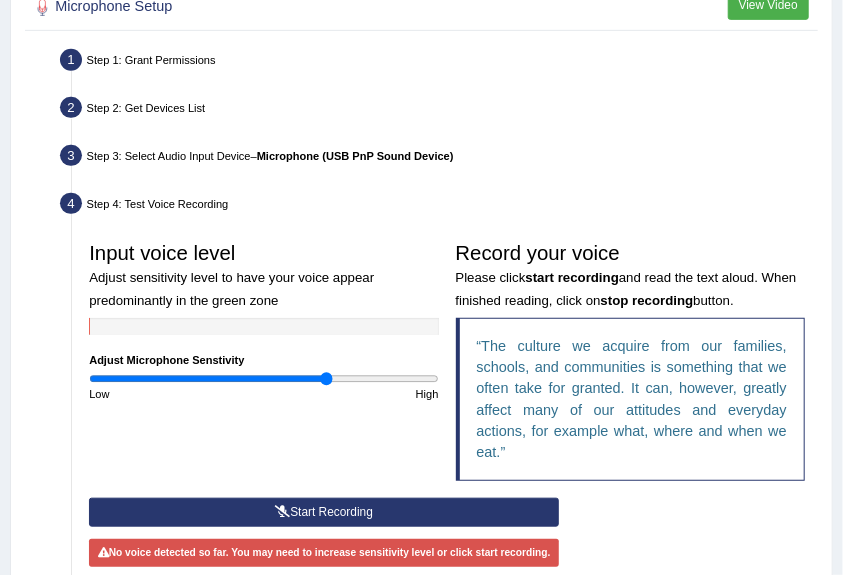 scroll, scrollTop: 444, scrollLeft: 0, axis: vertical 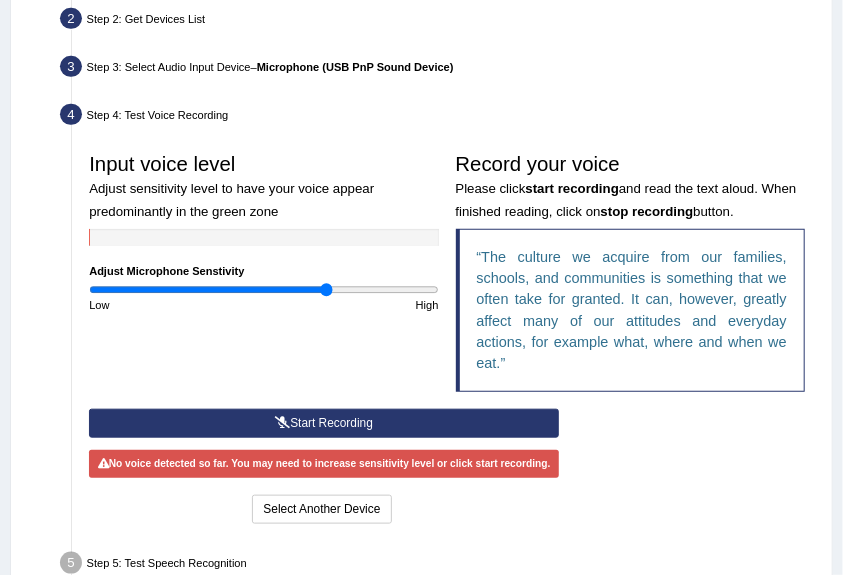 click on "Start Recording" at bounding box center [324, 423] 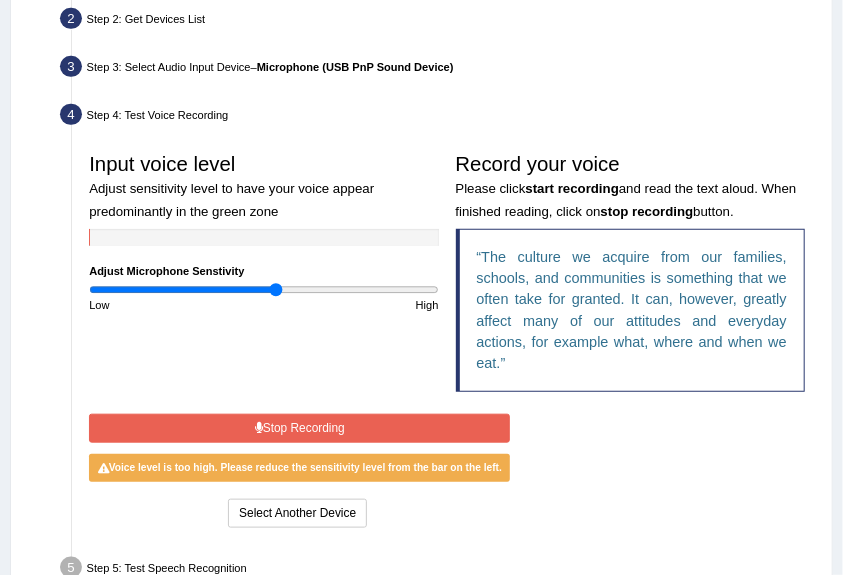 click at bounding box center [263, 290] 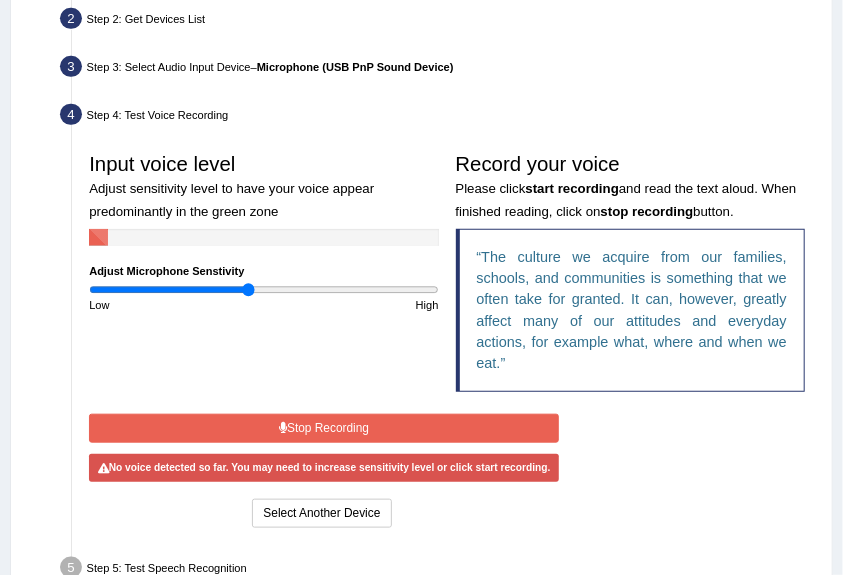 click at bounding box center [263, 290] 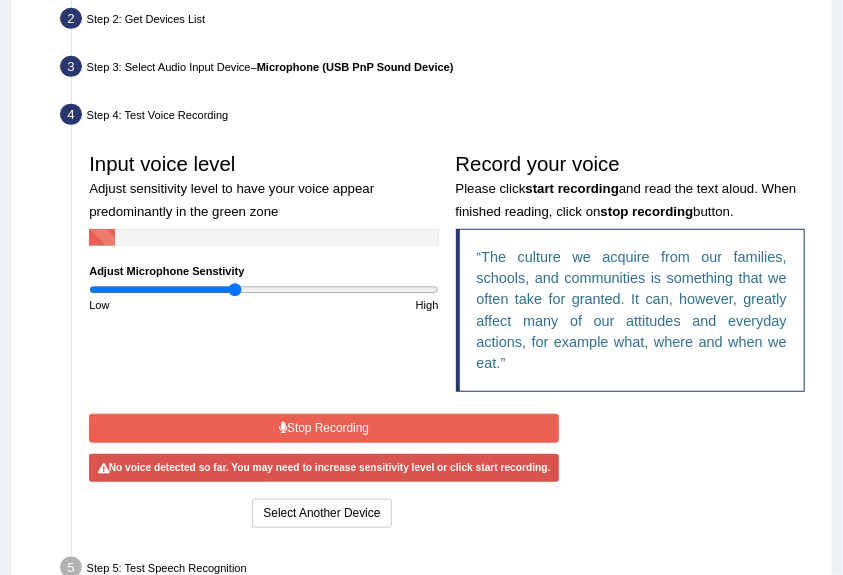 click at bounding box center [263, 290] 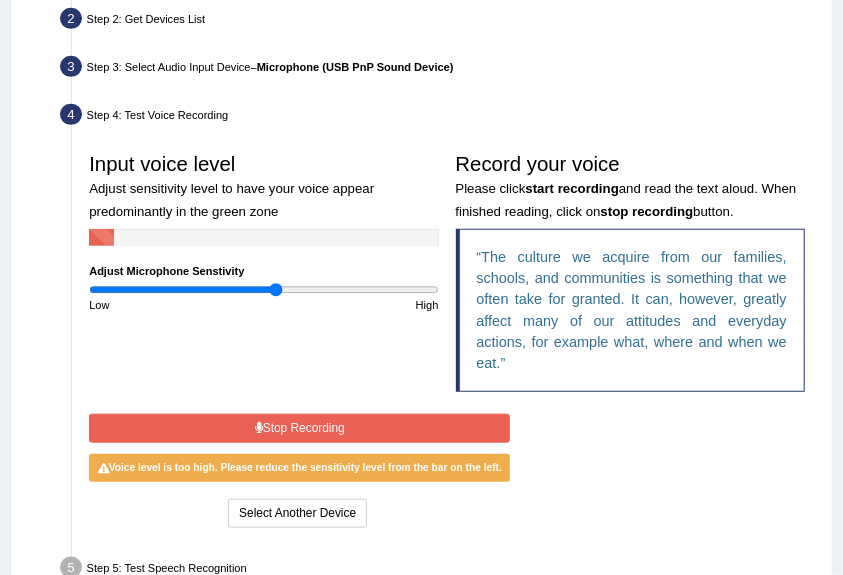 click at bounding box center [263, 290] 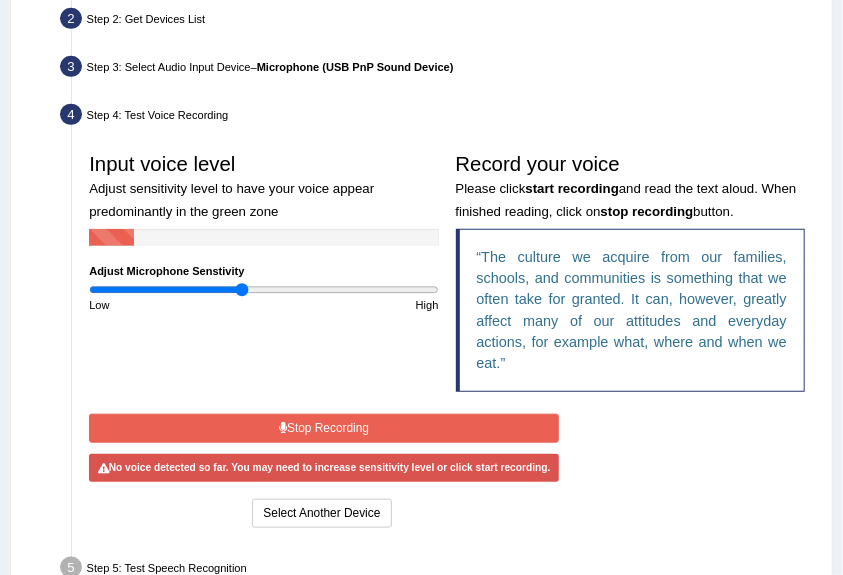 click at bounding box center [263, 290] 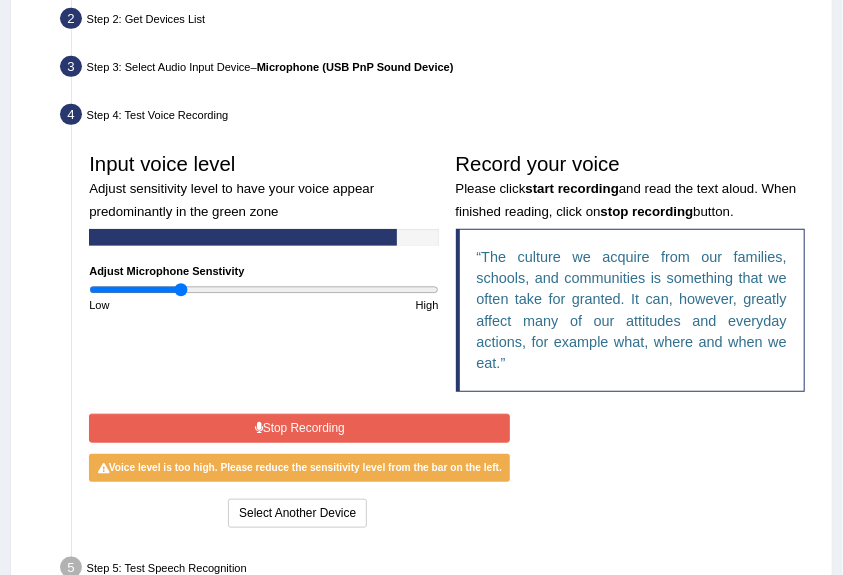 click at bounding box center [263, 290] 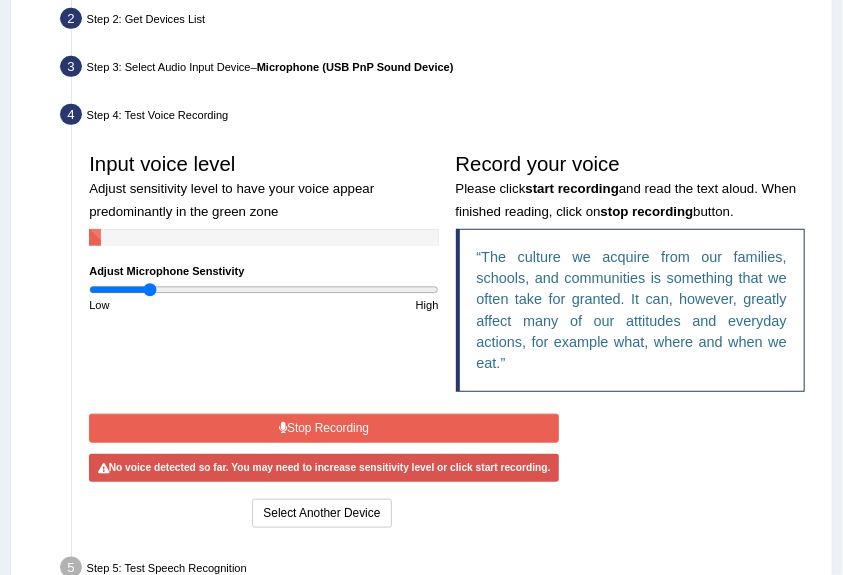click at bounding box center [263, 290] 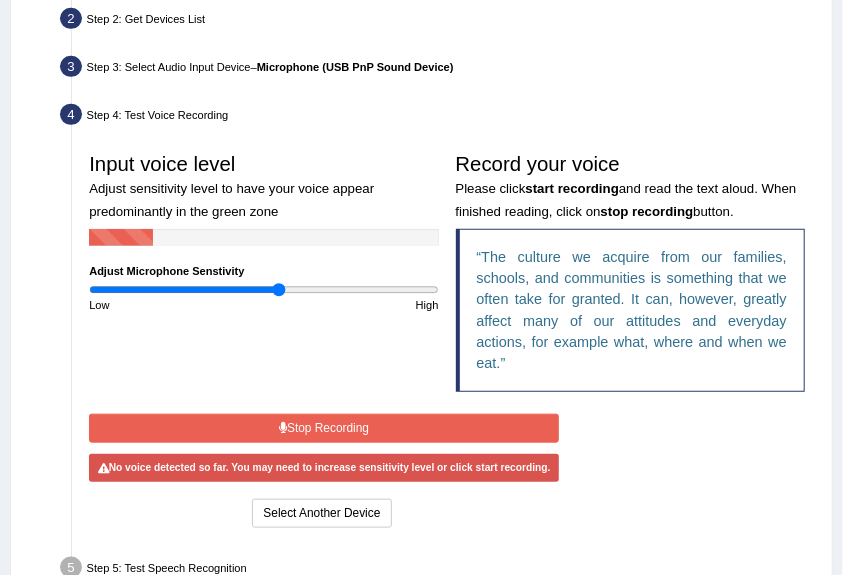 click at bounding box center (263, 290) 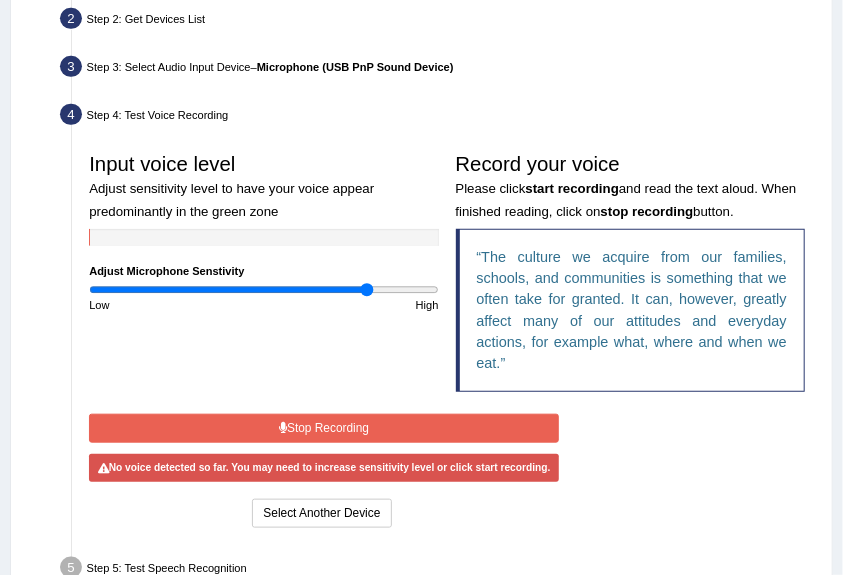 click at bounding box center (263, 290) 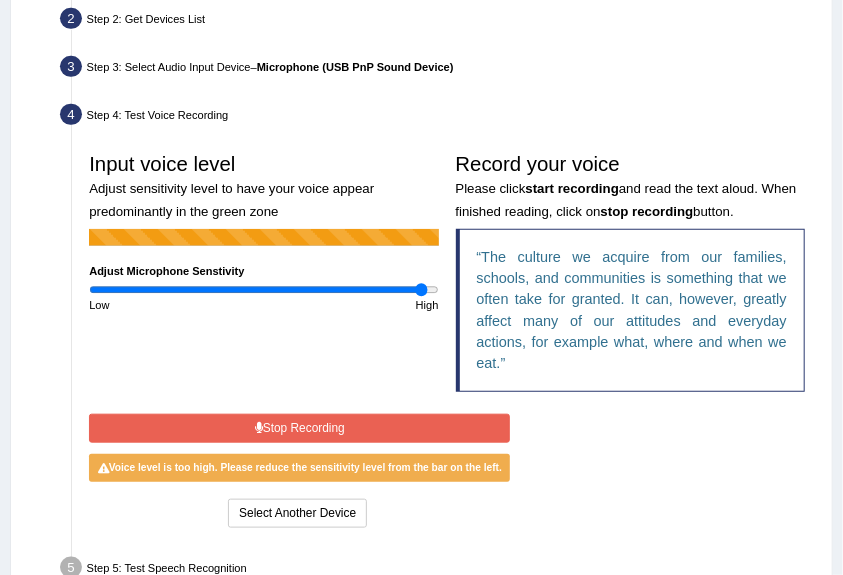 click at bounding box center [263, 290] 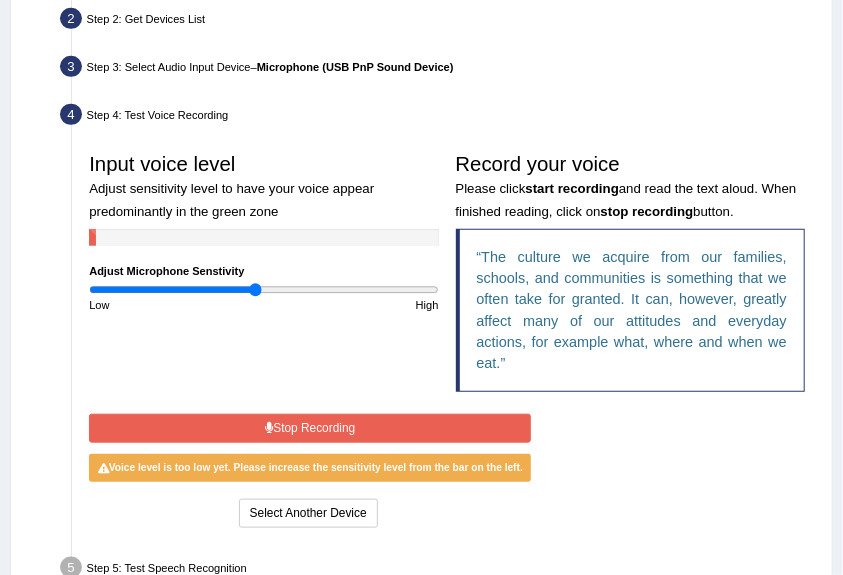 type on "0.96" 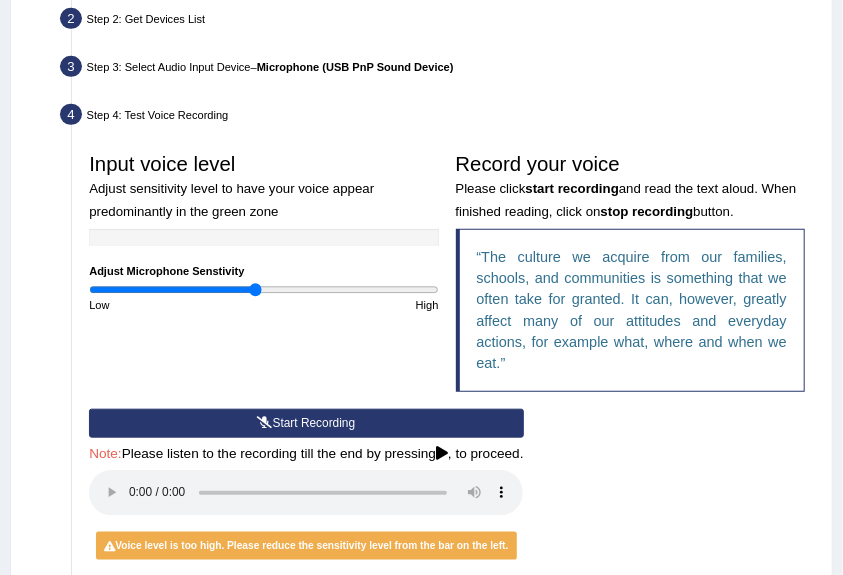 click on "Start Recording" at bounding box center [306, 423] 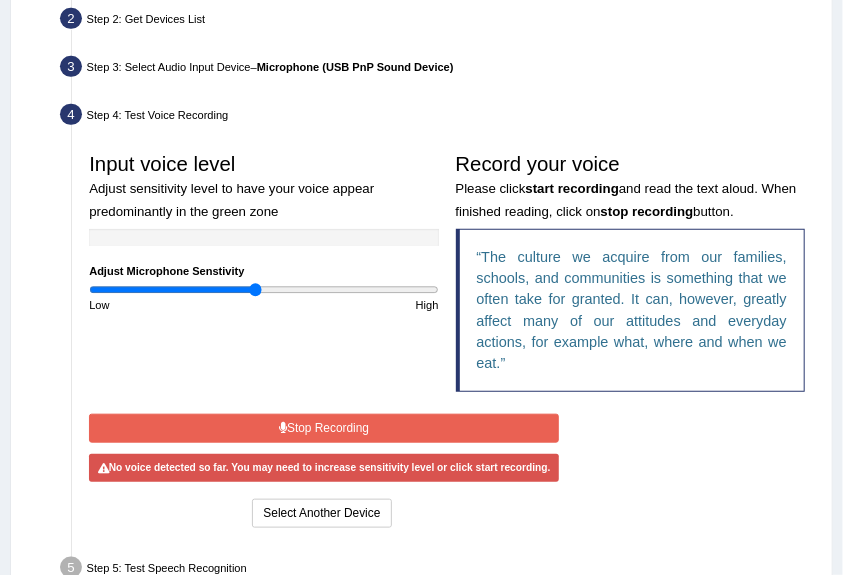 click on "Stop Recording" at bounding box center [324, 428] 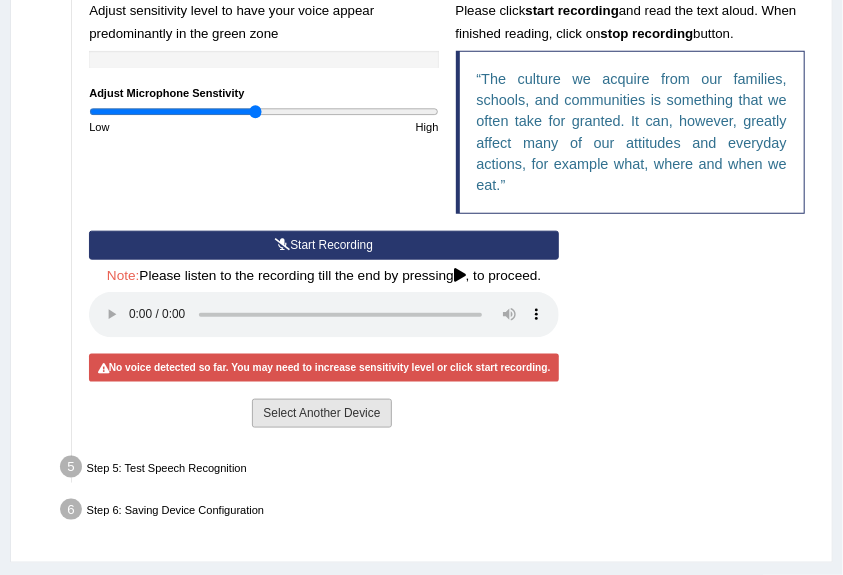 click on "Select Another Device" at bounding box center (321, 413) 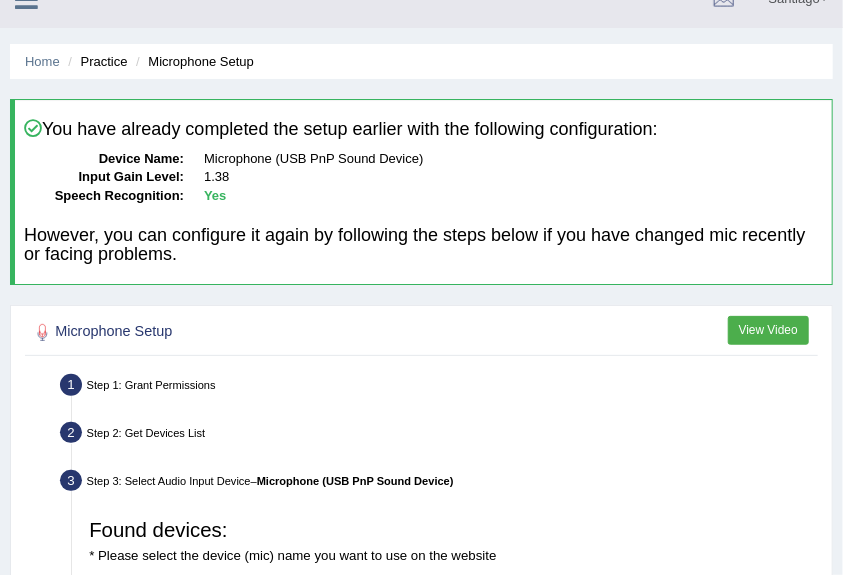 scroll, scrollTop: 88, scrollLeft: 0, axis: vertical 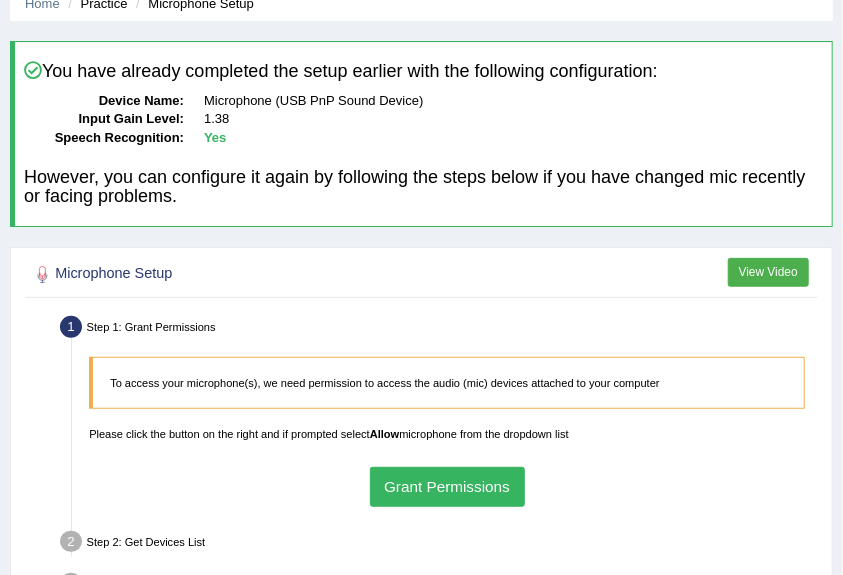 click on "Grant Permissions" at bounding box center (447, 486) 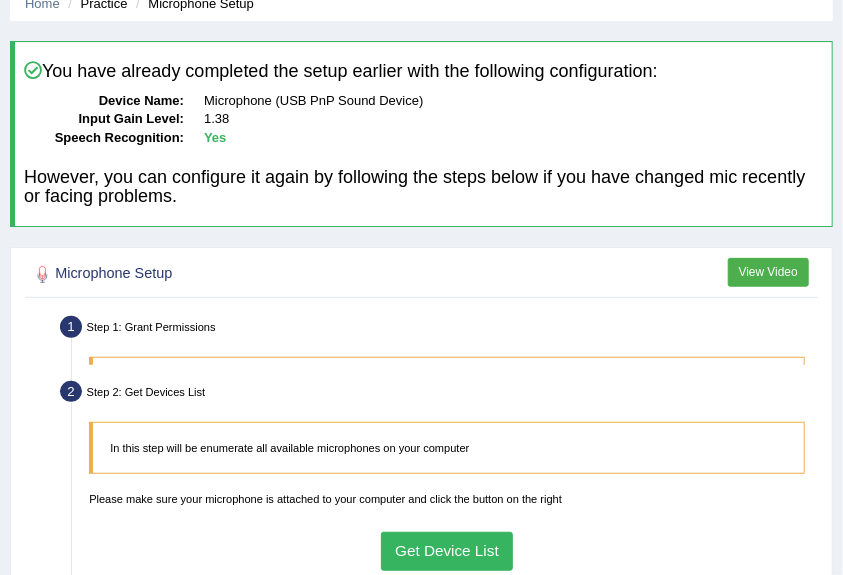 scroll, scrollTop: 266, scrollLeft: 0, axis: vertical 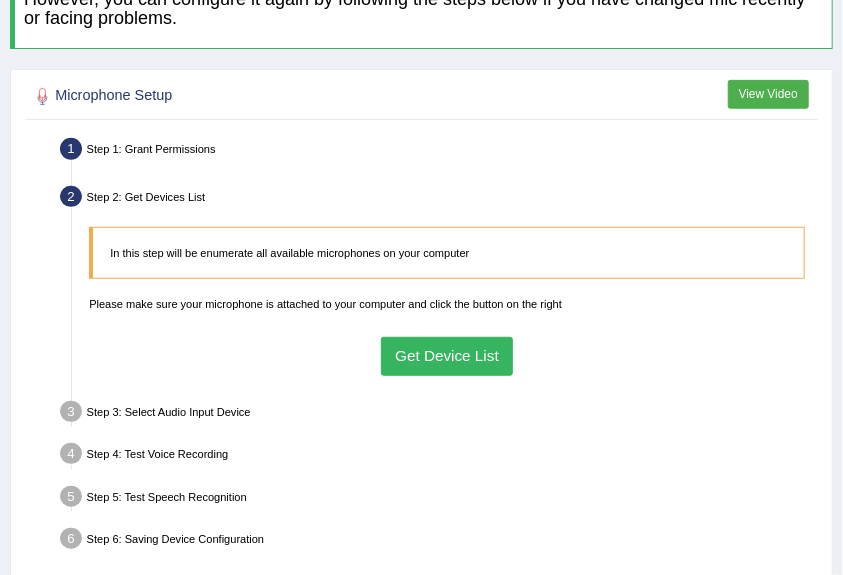 click on "Get Device List" at bounding box center (447, 356) 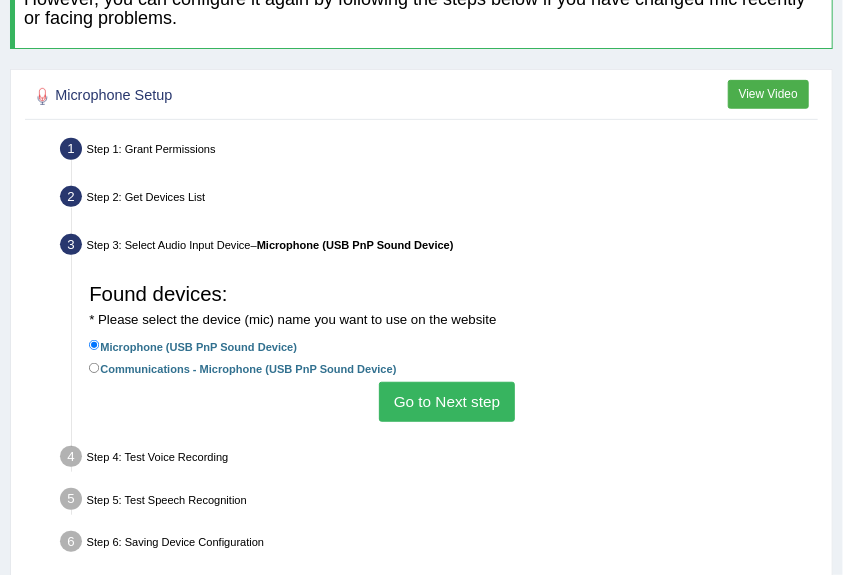 click on "Communications - Microphone (USB PnP Sound Device)" at bounding box center (242, 368) 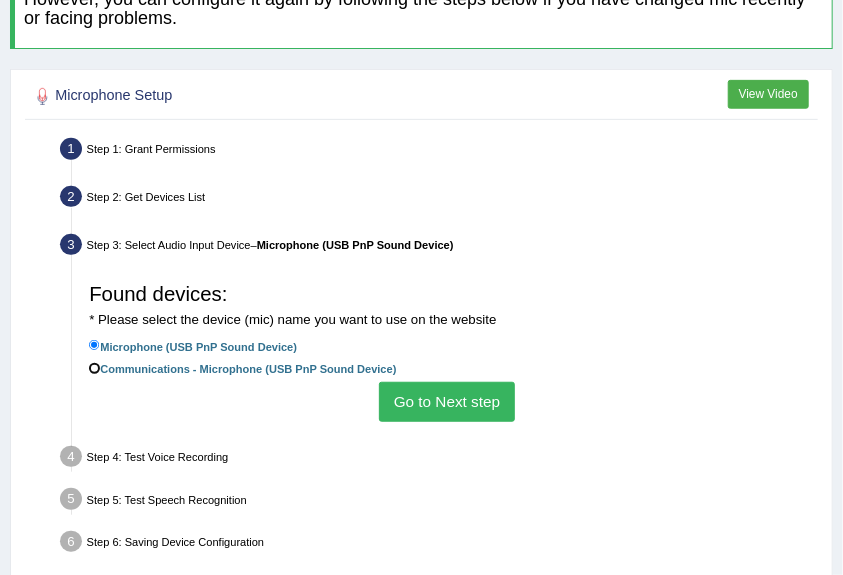 click on "Communications - Microphone (USB PnP Sound Device)" at bounding box center (94, 368) 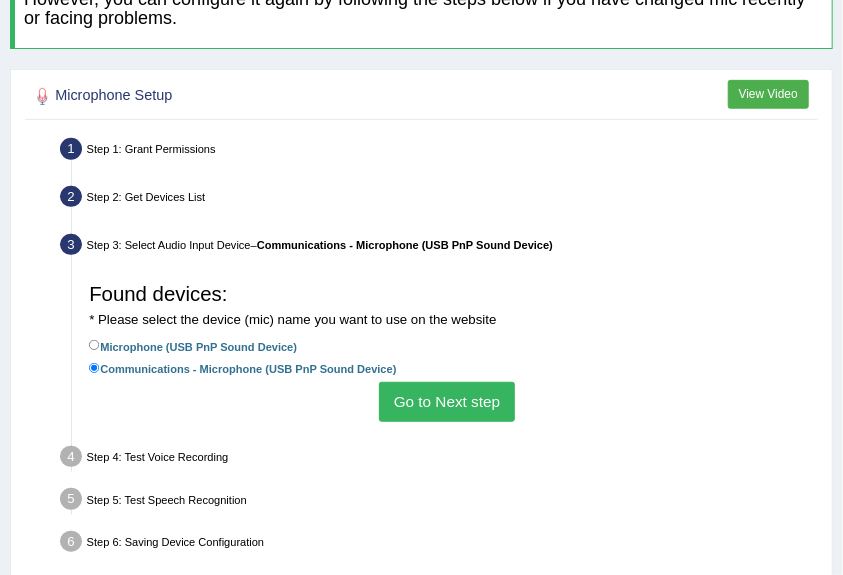 click on "Microphone (USB PnP Sound Device)" at bounding box center (193, 346) 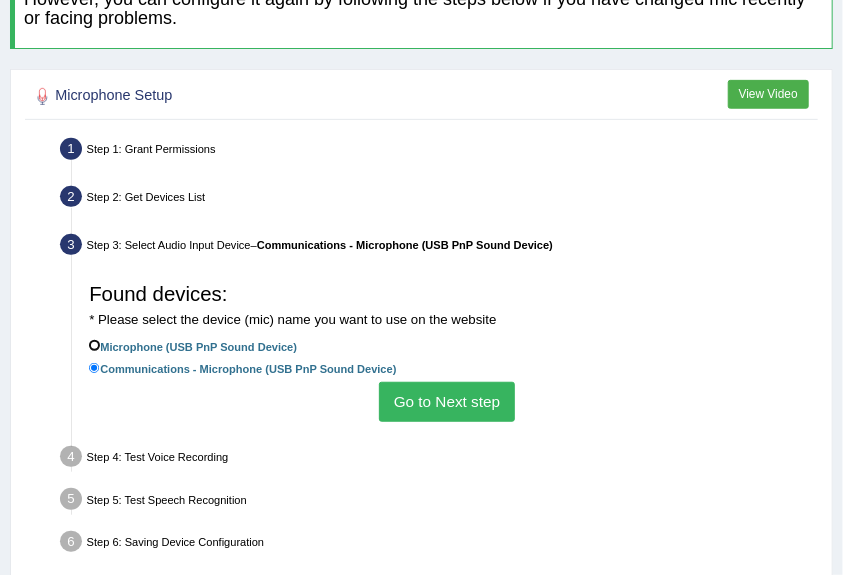click on "Microphone (USB PnP Sound Device)" at bounding box center (94, 345) 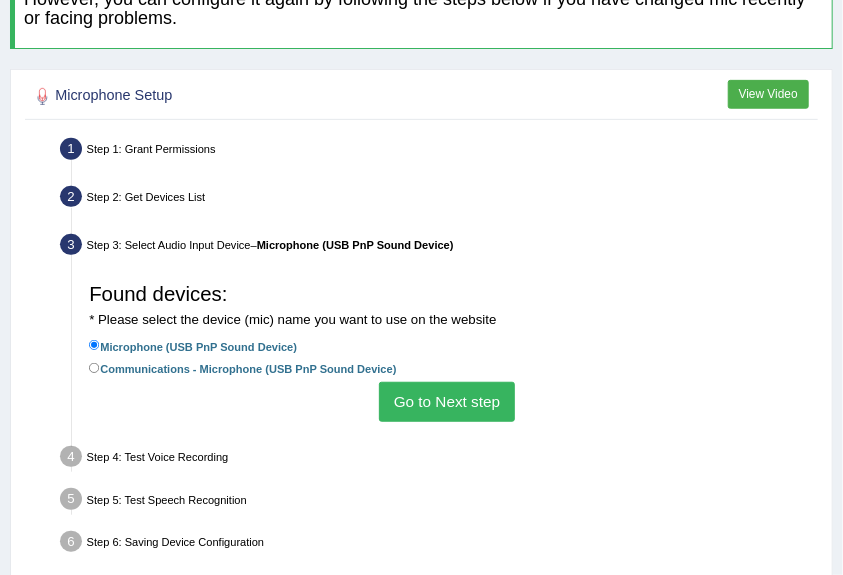 click on "Go to Next step" at bounding box center (446, 401) 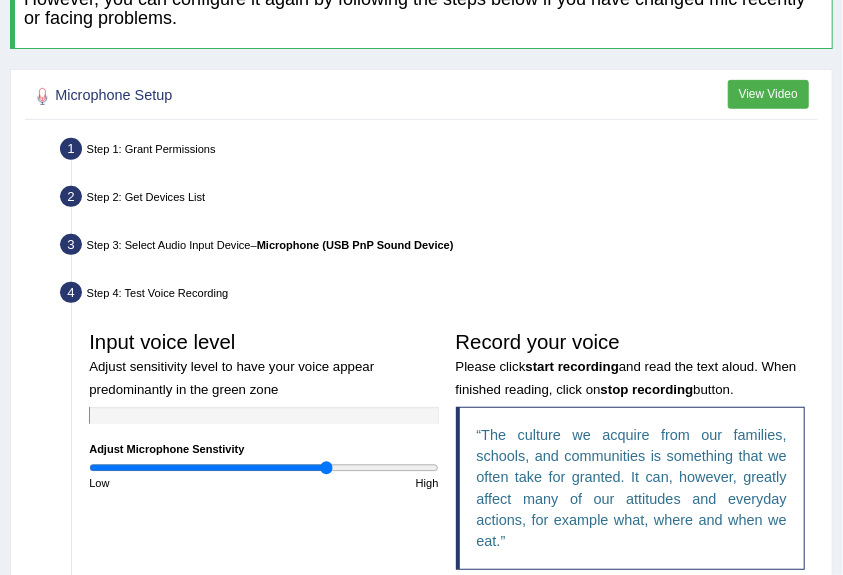 scroll, scrollTop: 444, scrollLeft: 0, axis: vertical 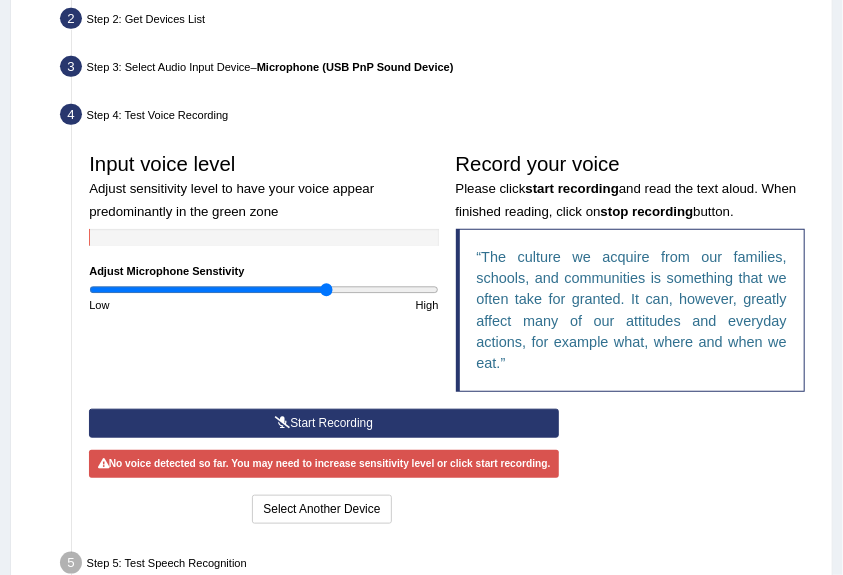 click on "Start Recording" at bounding box center (324, 423) 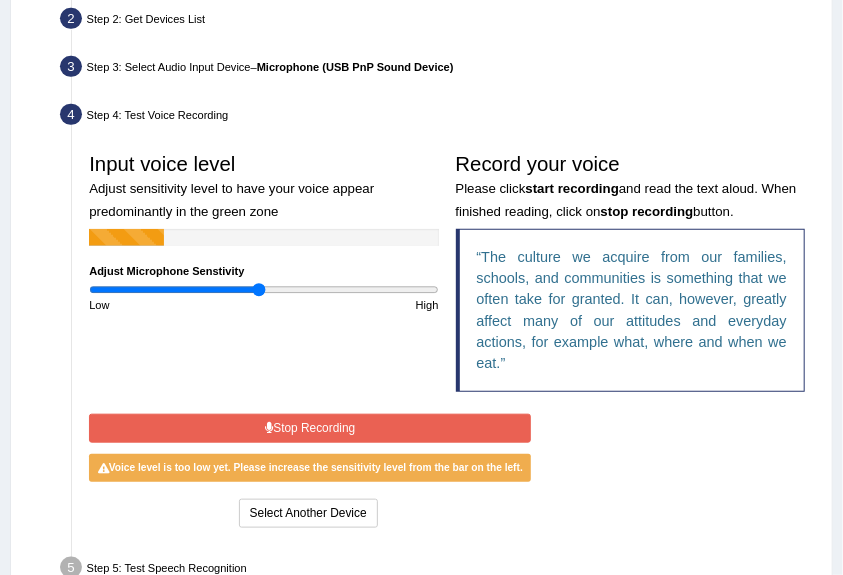 click at bounding box center (263, 290) 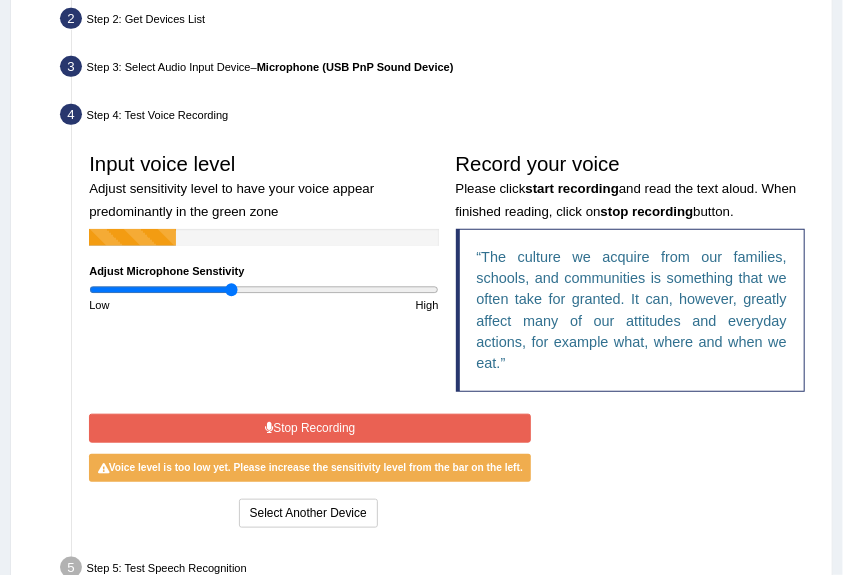 click at bounding box center [263, 290] 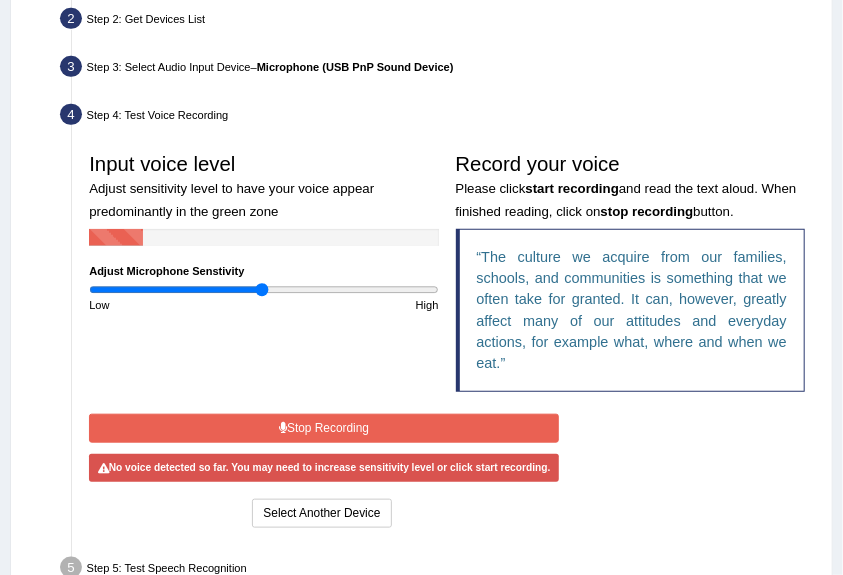 click at bounding box center (263, 290) 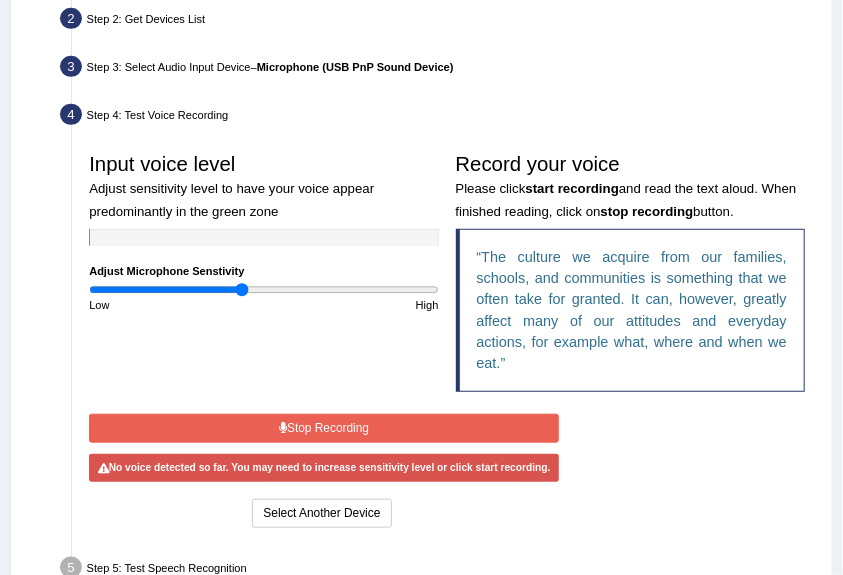 click at bounding box center [263, 290] 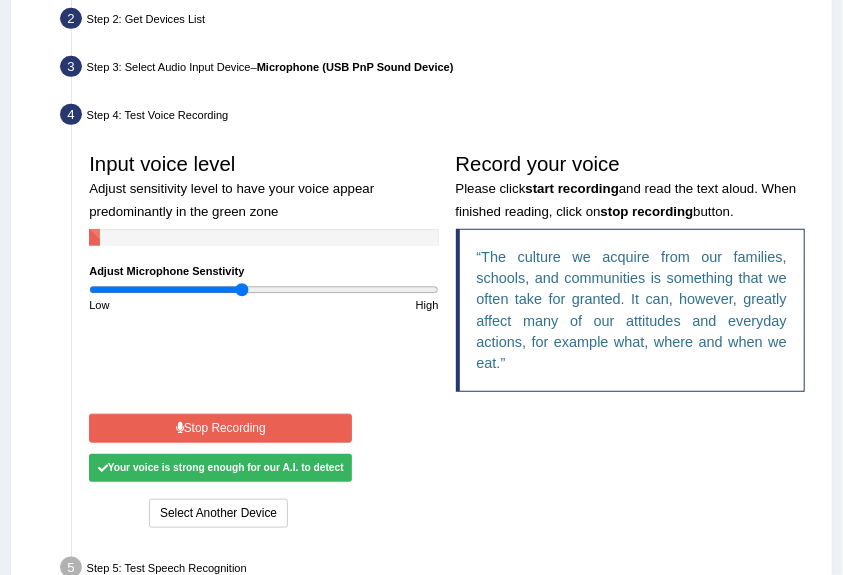 click on "Stop Recording" at bounding box center (220, 428) 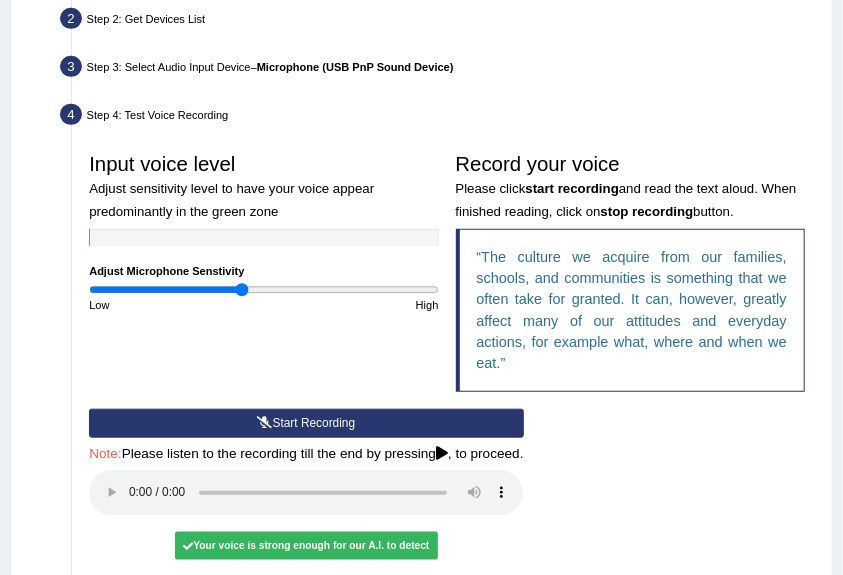 click at bounding box center [265, 423] 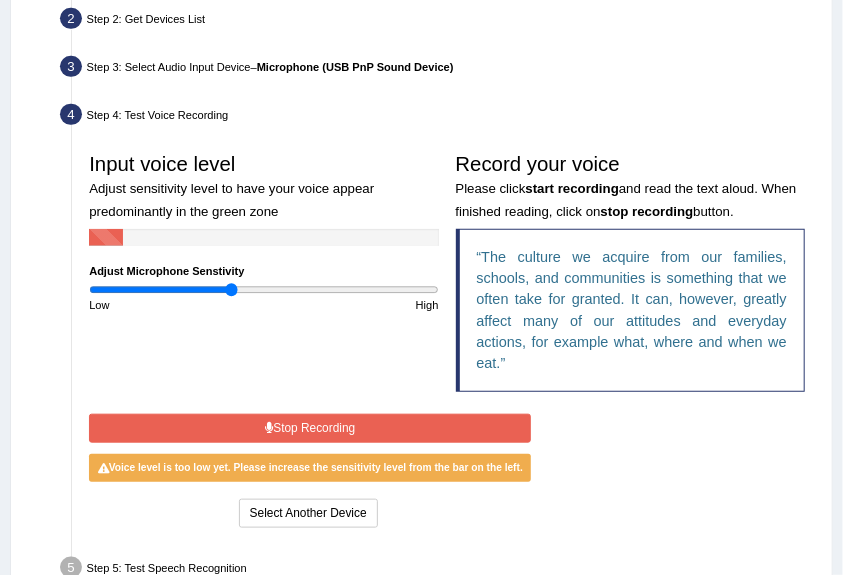 click at bounding box center (263, 290) 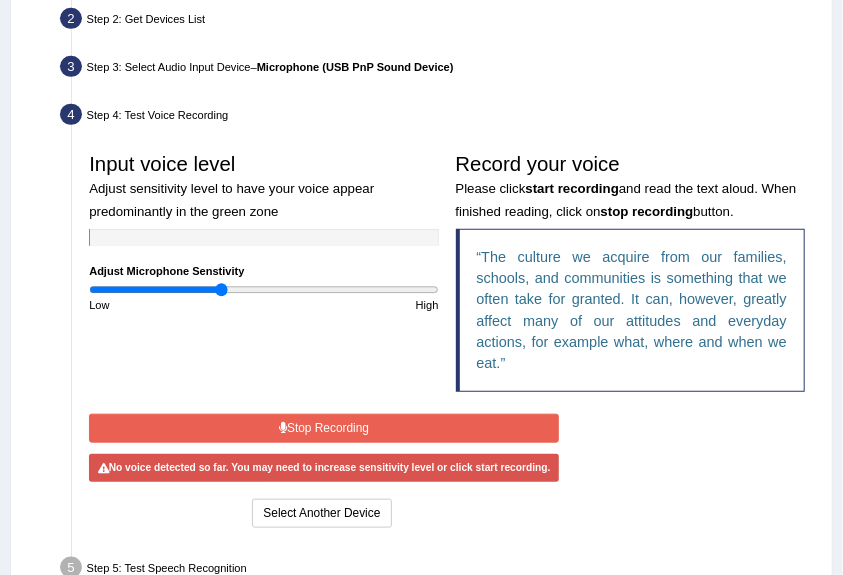 click at bounding box center (263, 290) 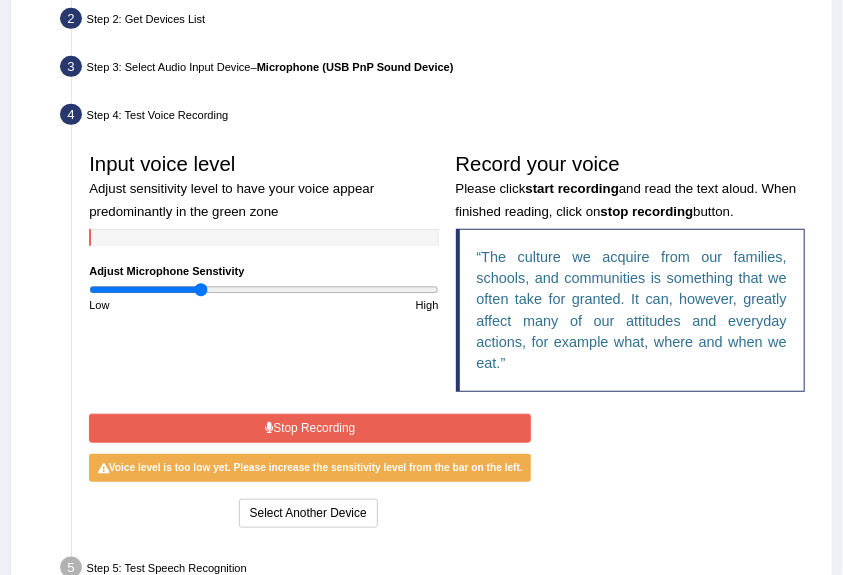 click at bounding box center (263, 290) 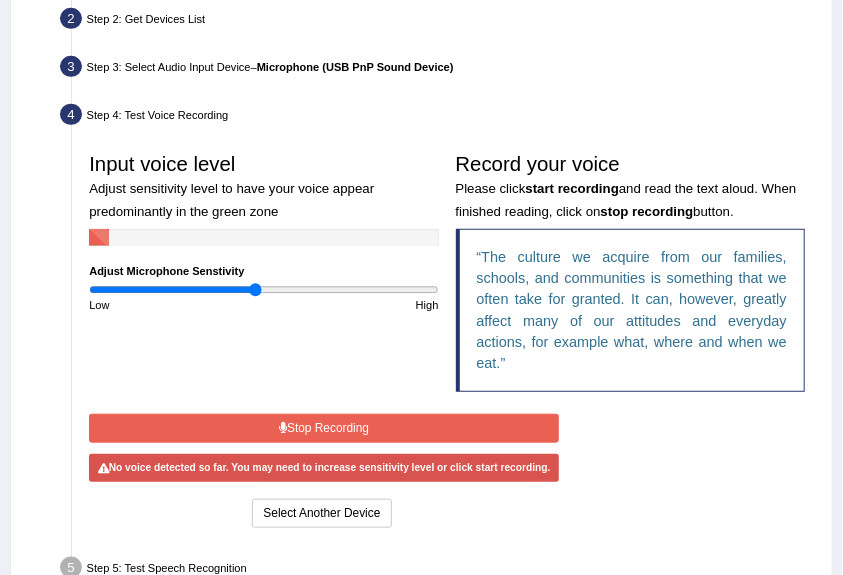 click at bounding box center [263, 290] 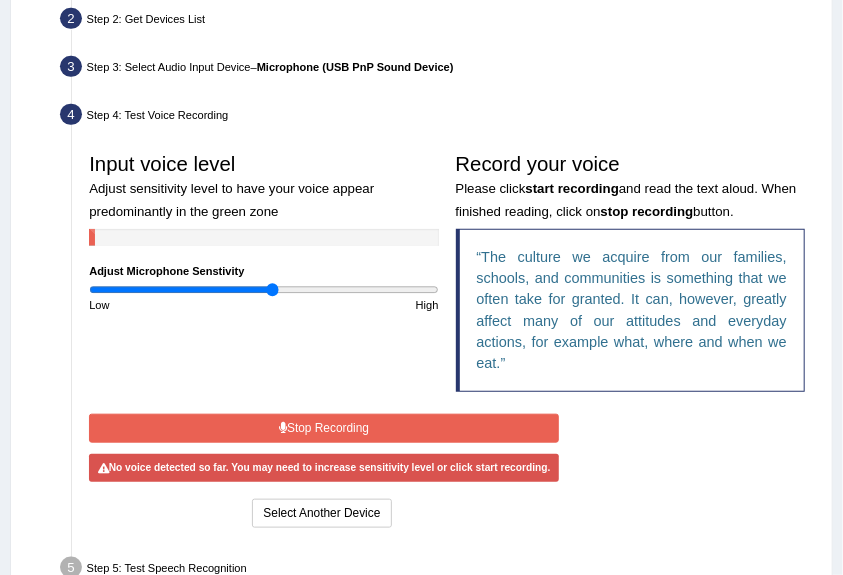 click at bounding box center (263, 290) 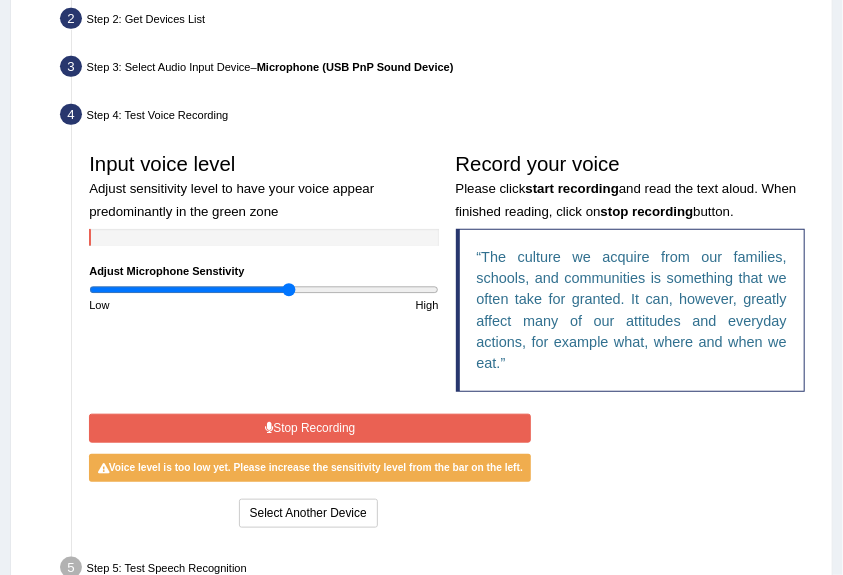 click at bounding box center (263, 290) 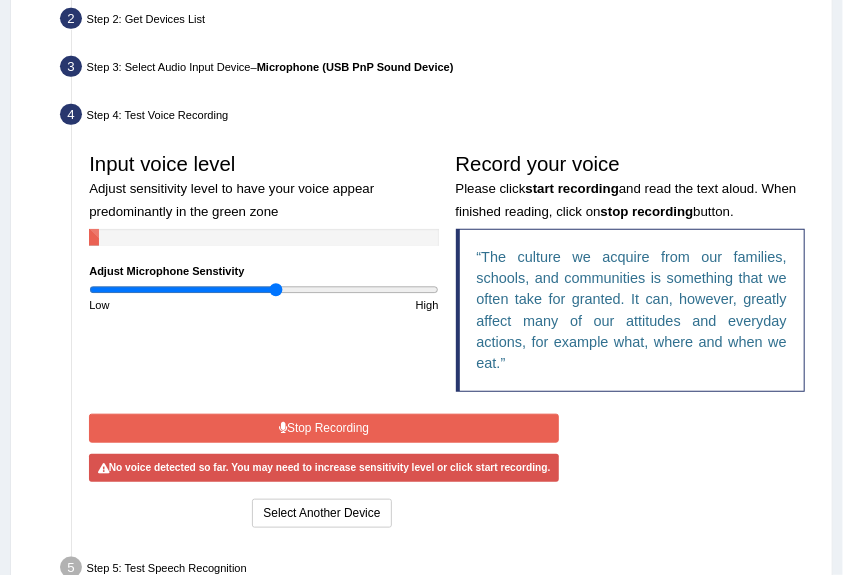 click at bounding box center [263, 290] 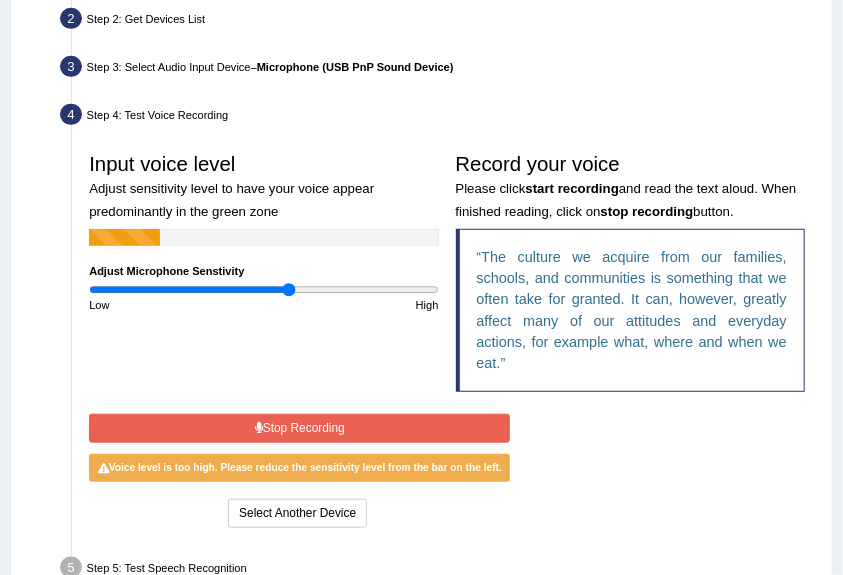 click at bounding box center [263, 290] 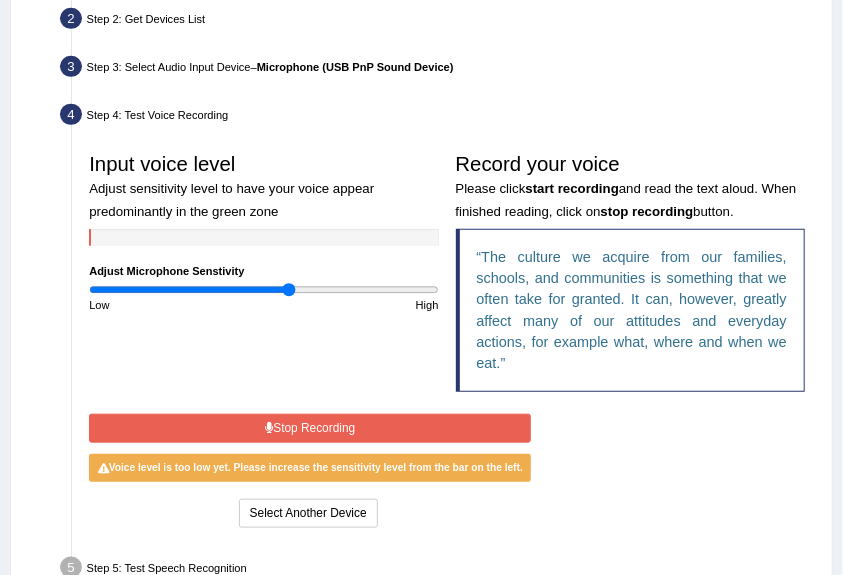 click at bounding box center (263, 290) 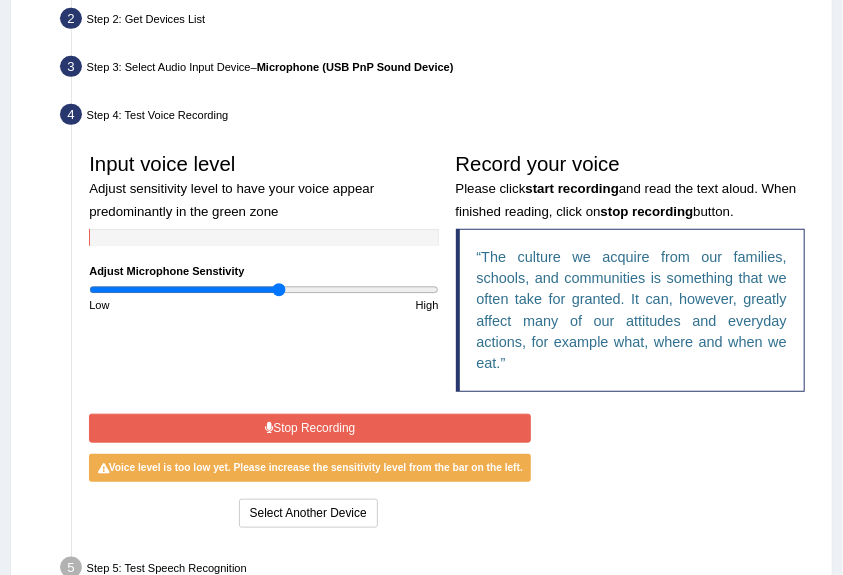 click at bounding box center (263, 290) 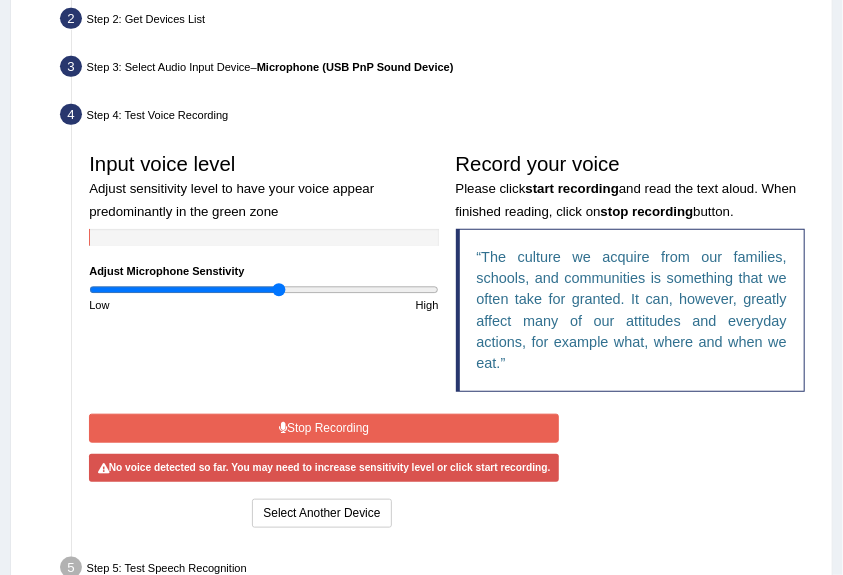 click on "Stop Recording" at bounding box center [324, 428] 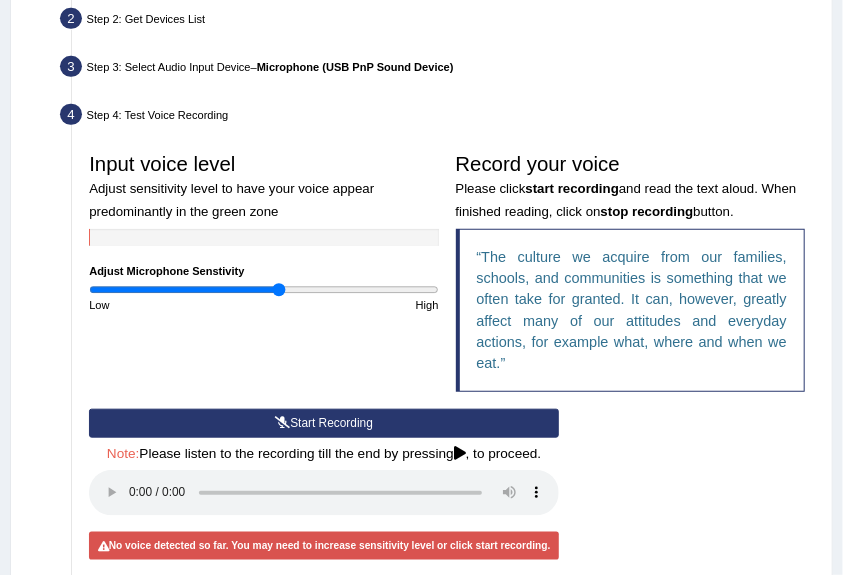 click at bounding box center [282, 423] 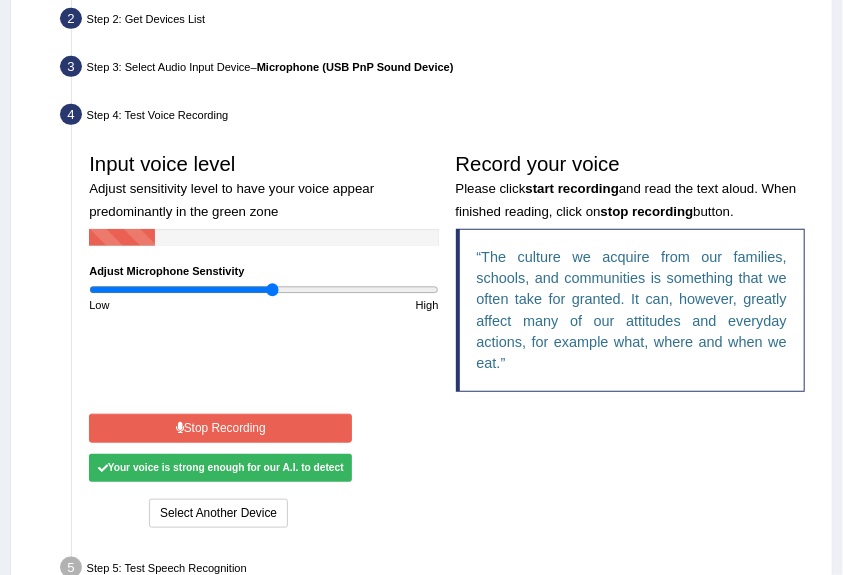 click at bounding box center [263, 290] 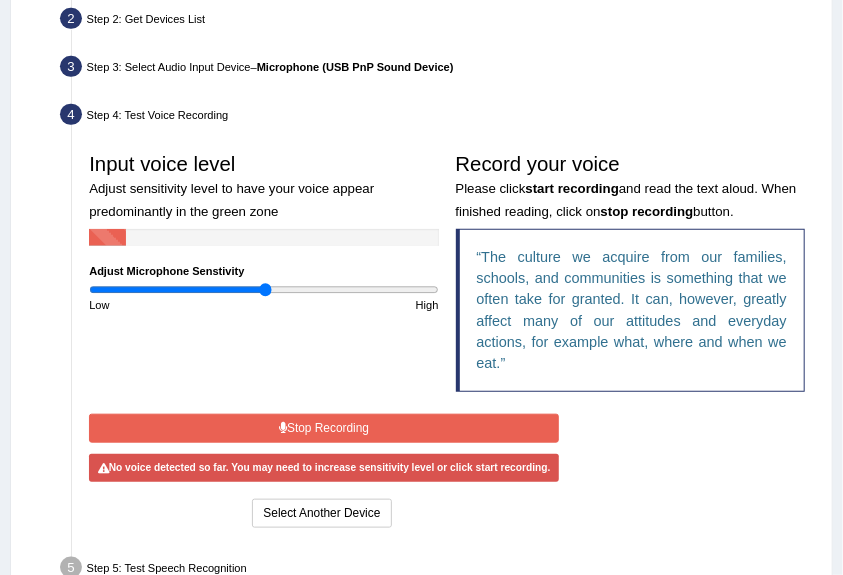 click at bounding box center [263, 290] 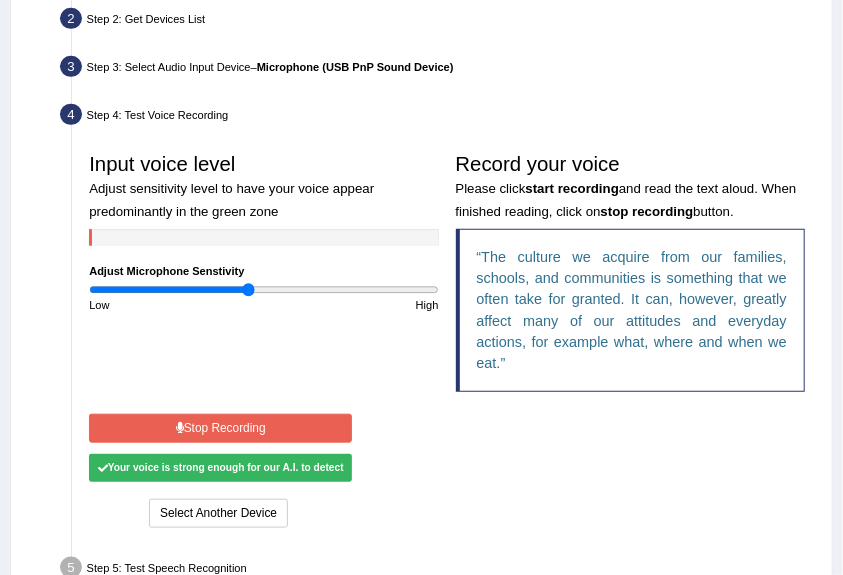 click at bounding box center [263, 290] 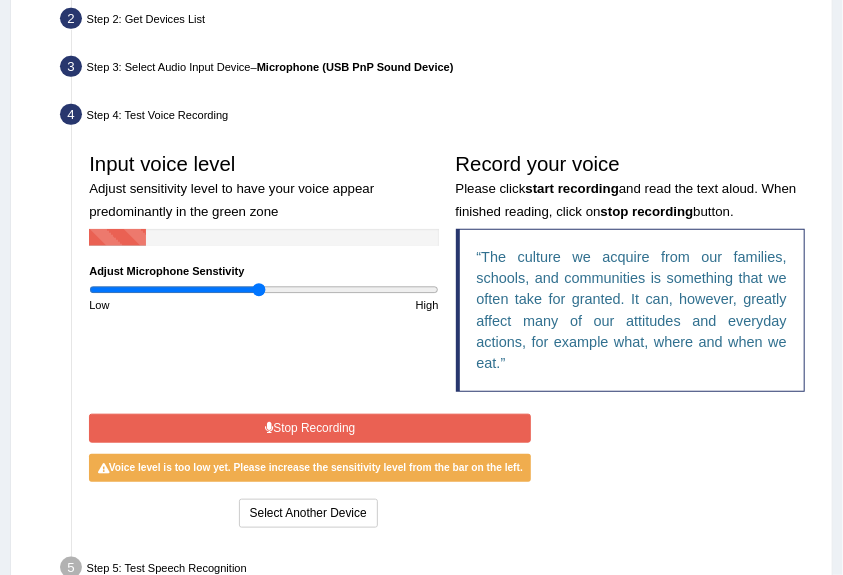 type on "0.98" 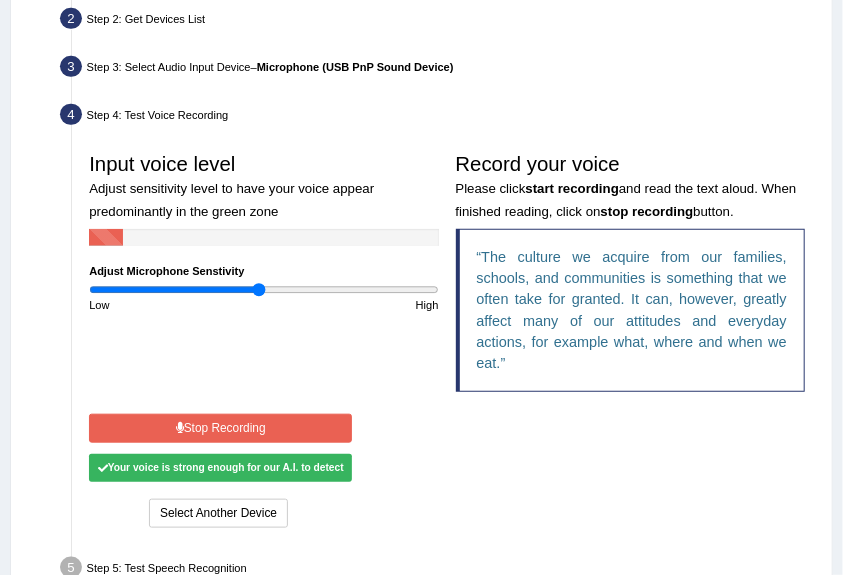 click on "Stop Recording" at bounding box center (220, 428) 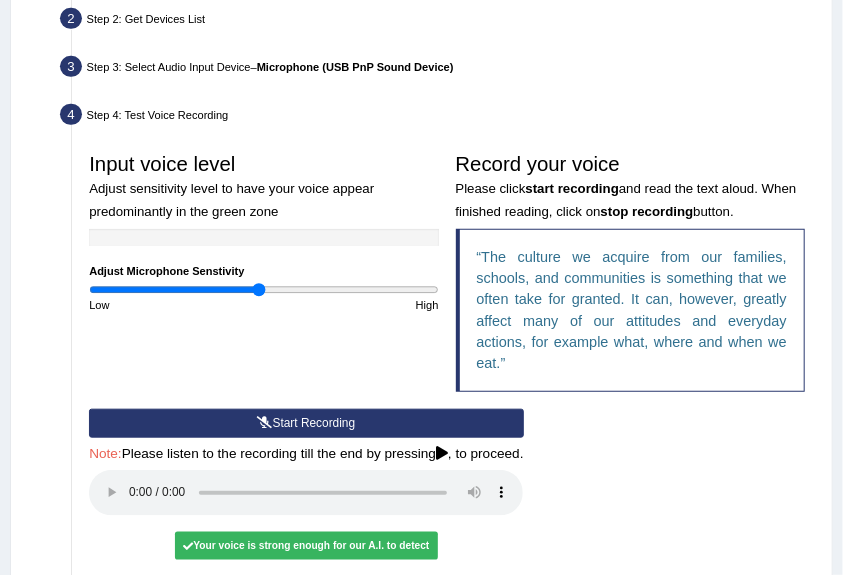 type 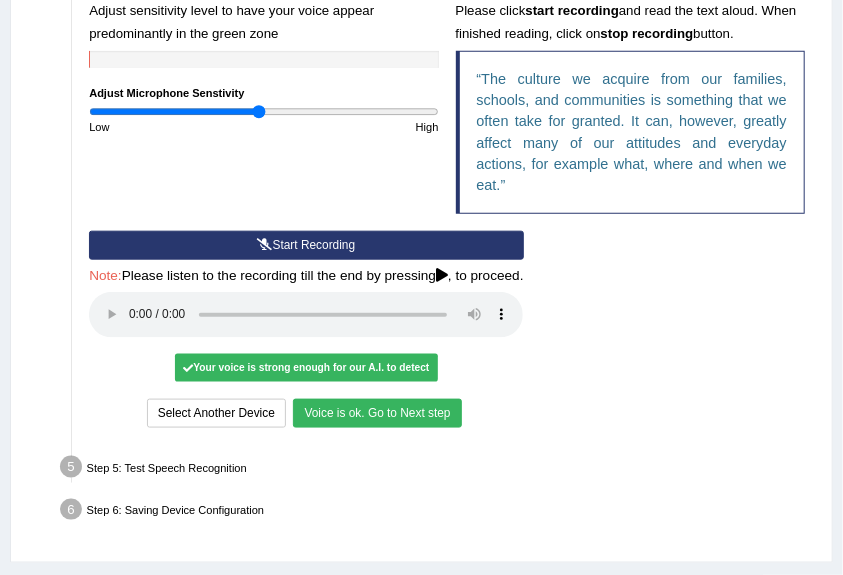 click on "Input voice level   Adjust sensitivity level to have your voice appear predominantly in the green zone     Adjust Microphone Senstivity     Low   High   Record your voice Please click  start recording  and read the text aloud. When finished reading, click on  stop recording  button.   The culture we acquire from our families, schools, and communities is something that we often take for granted. It can, however, greatly affect many of our attitudes and everyday actions, for example what, where and when we eat." at bounding box center [447, 98] 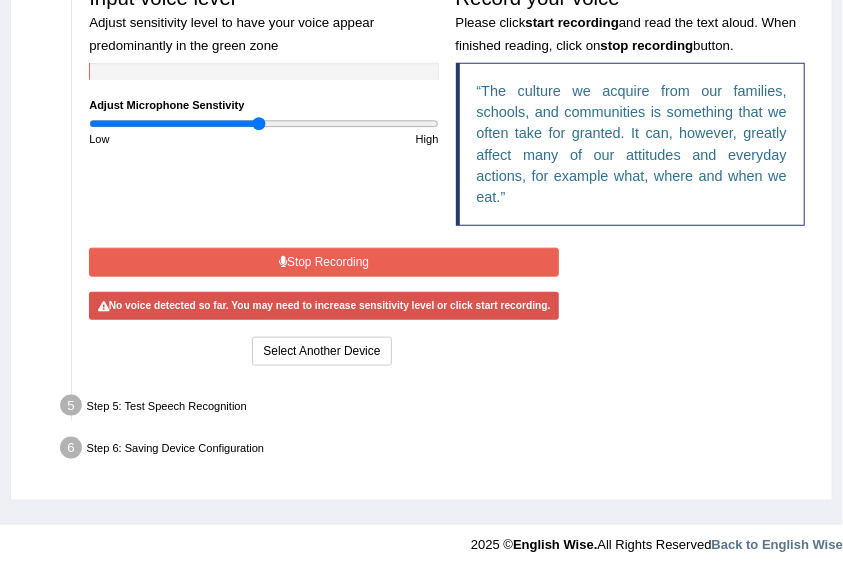 scroll, scrollTop: 602, scrollLeft: 0, axis: vertical 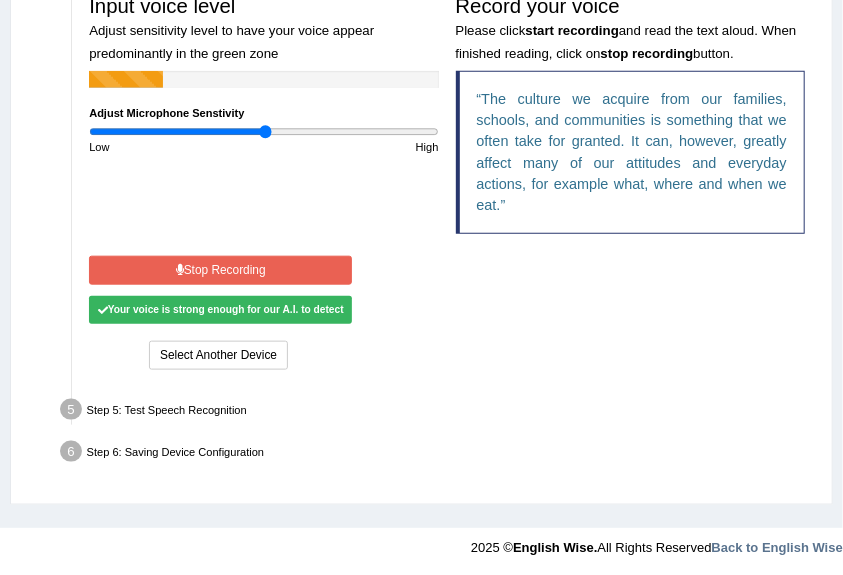 click at bounding box center [263, 132] 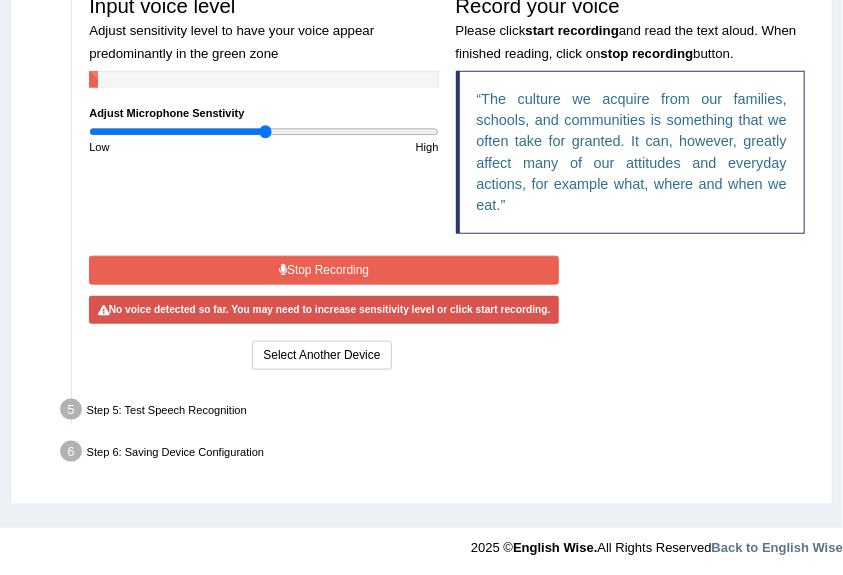click at bounding box center (263, 132) 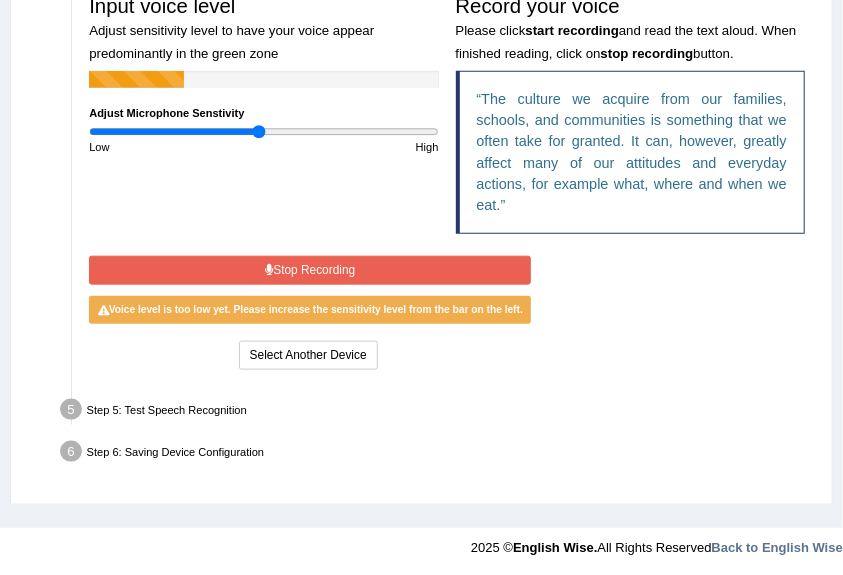 type on "0.98" 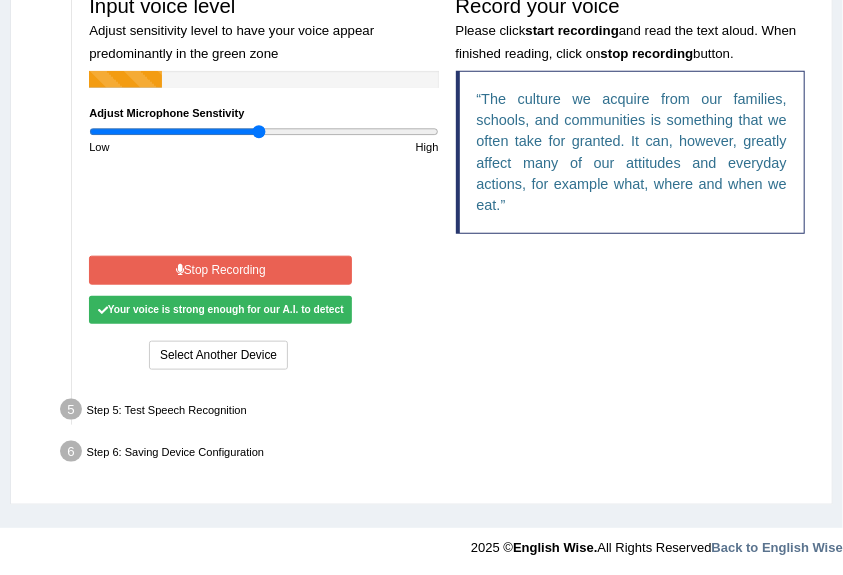 click on "Stop Recording" at bounding box center [220, 270] 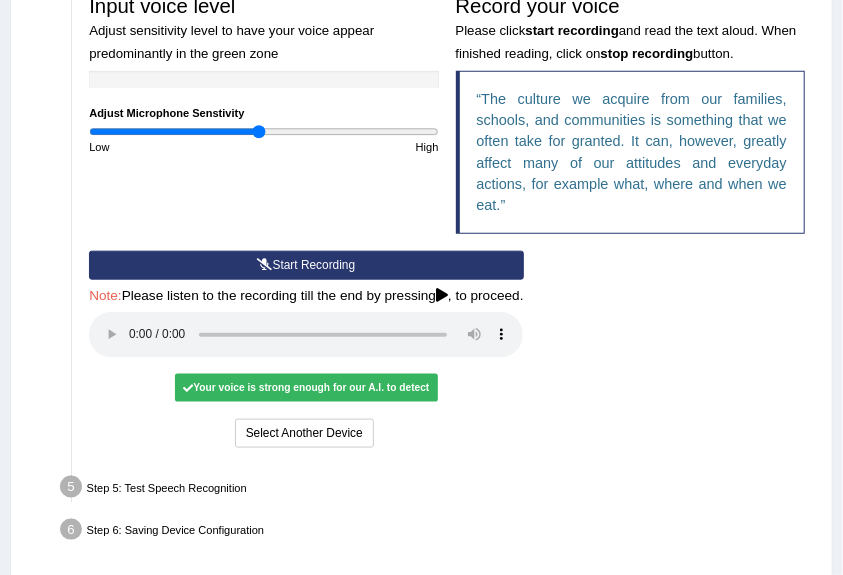 scroll, scrollTop: 680, scrollLeft: 0, axis: vertical 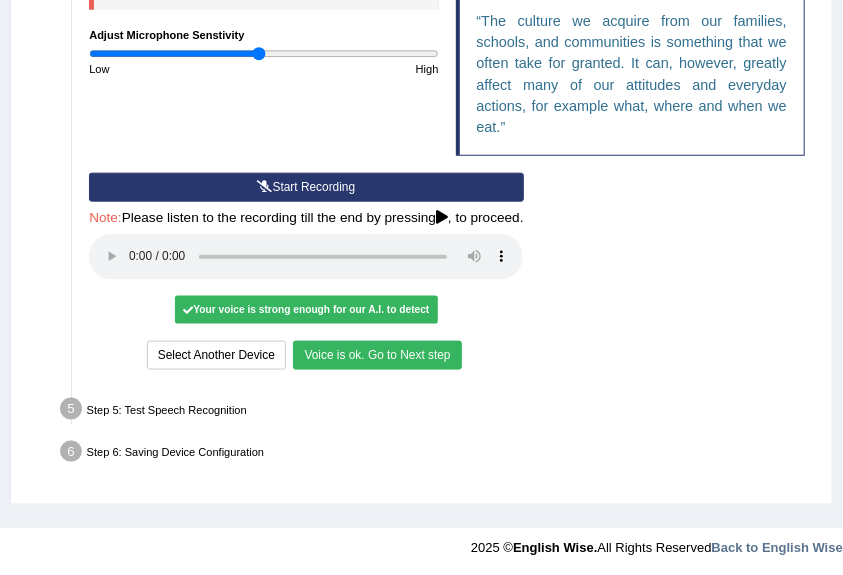 click on "Voice is ok. Go to Next step" at bounding box center [377, 355] 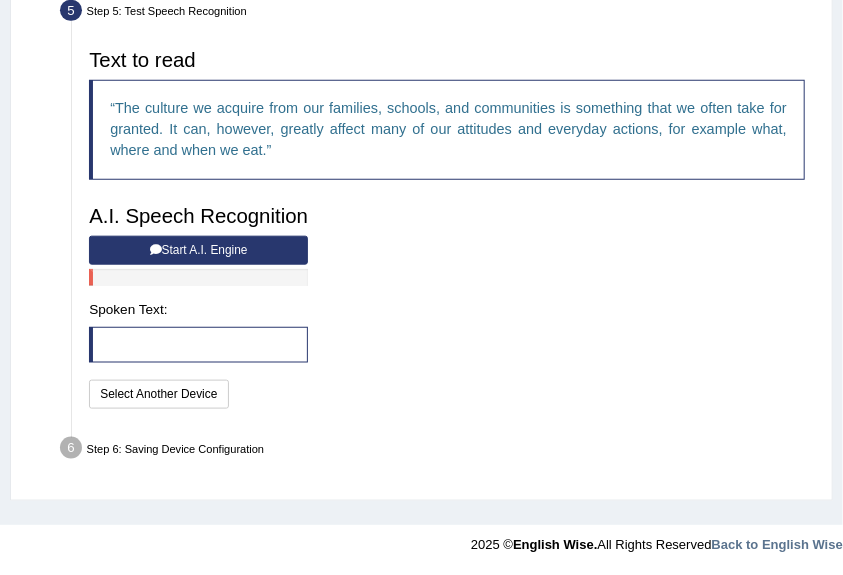 scroll, scrollTop: 591, scrollLeft: 0, axis: vertical 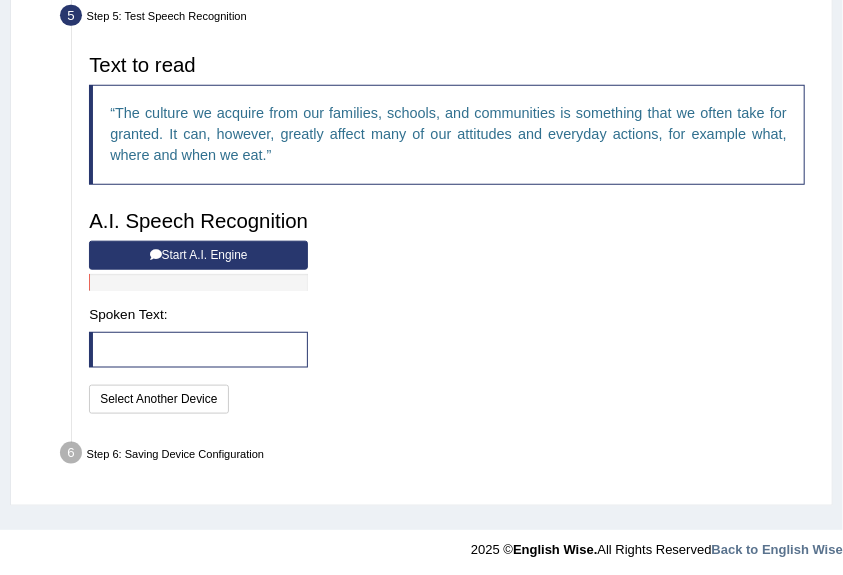 click on "Start A.I. Engine" at bounding box center [198, 255] 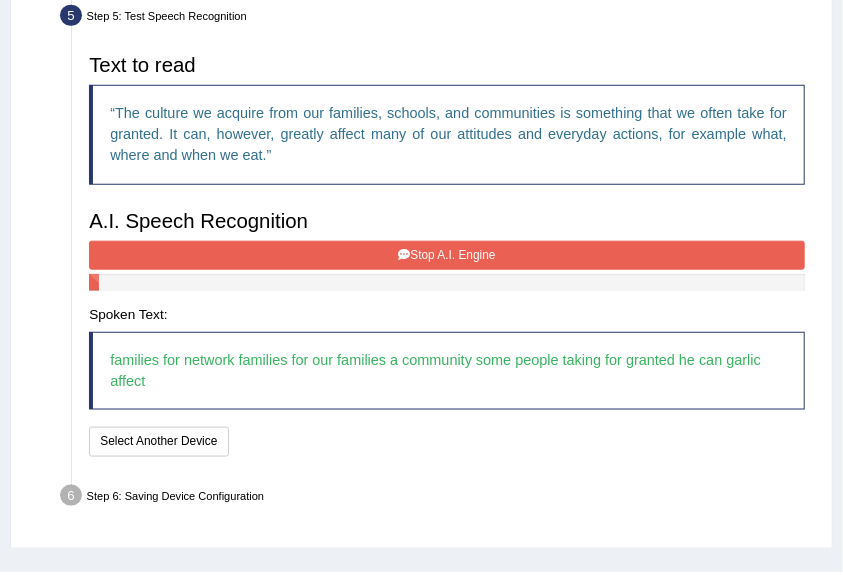 click on "Stop A.I. Engine" at bounding box center (447, 255) 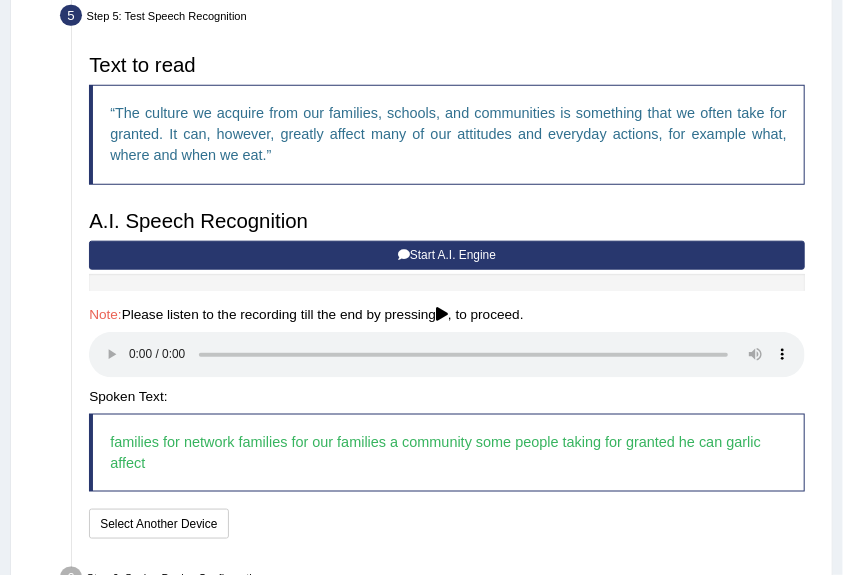 type 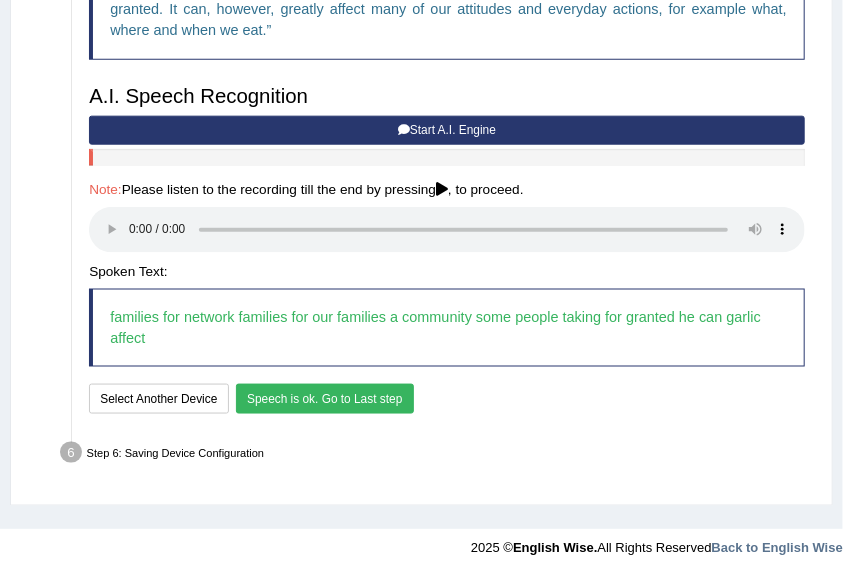 click on "Speech is ok. Go to Last step" at bounding box center (325, 398) 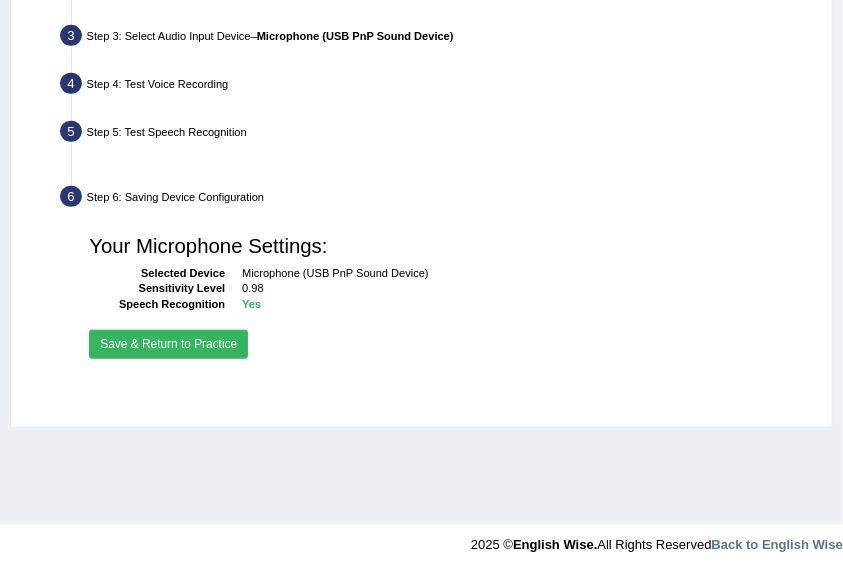 scroll, scrollTop: 474, scrollLeft: 0, axis: vertical 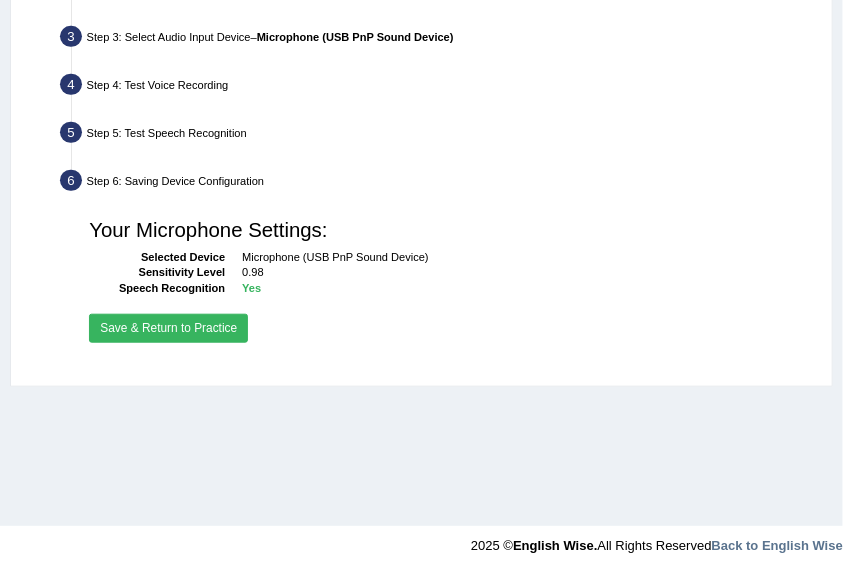 click on "Save & Return to Practice" at bounding box center [168, 328] 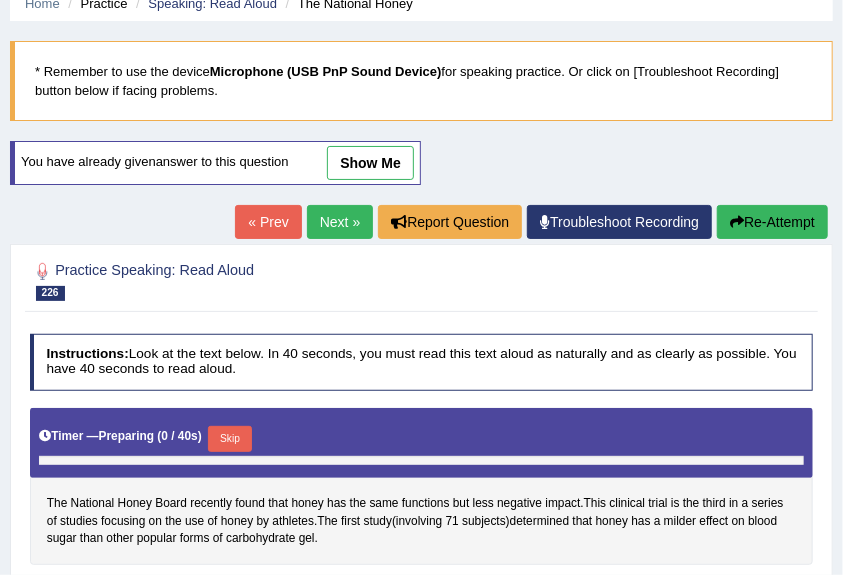 scroll, scrollTop: 88, scrollLeft: 0, axis: vertical 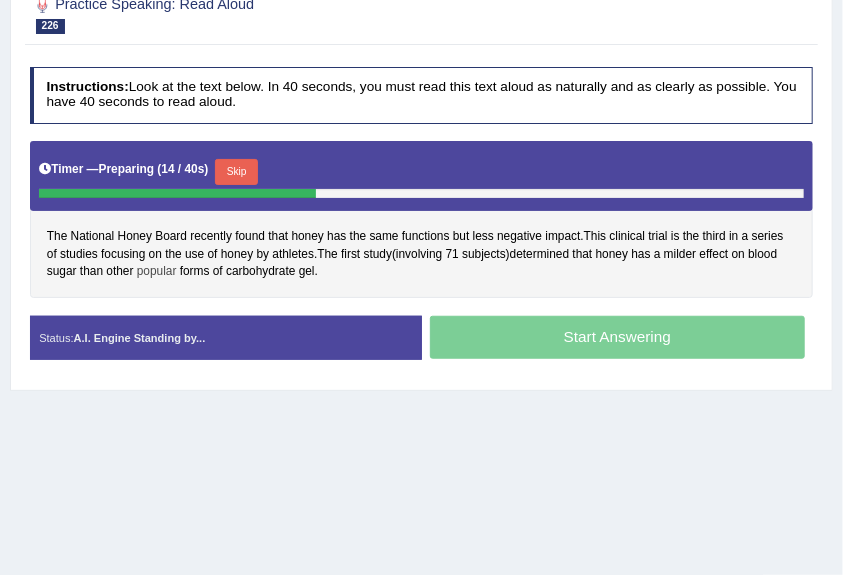 click on "popular" at bounding box center [157, 272] 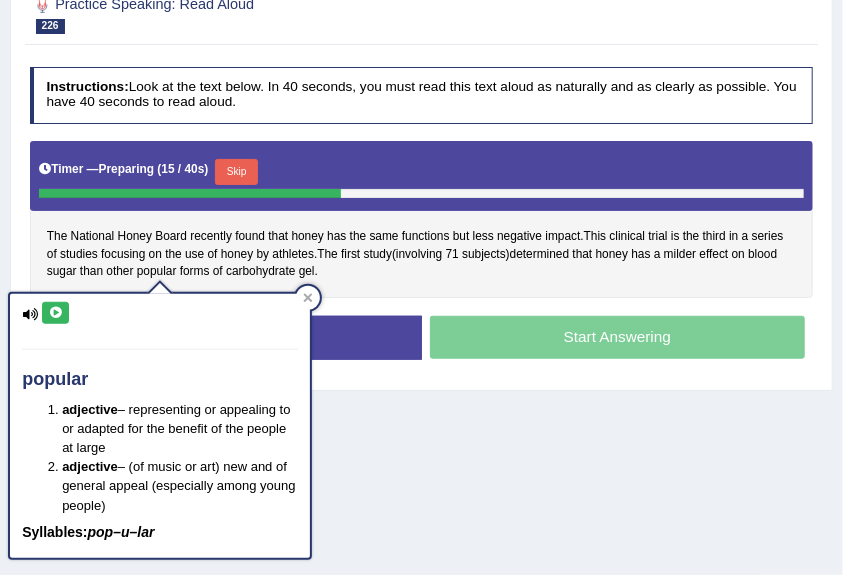 click at bounding box center [55, 313] 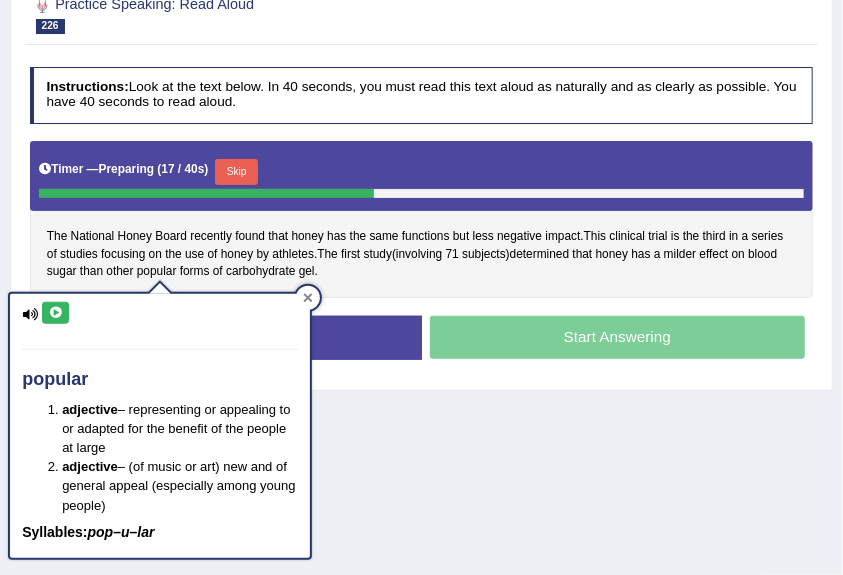 click at bounding box center [308, 298] 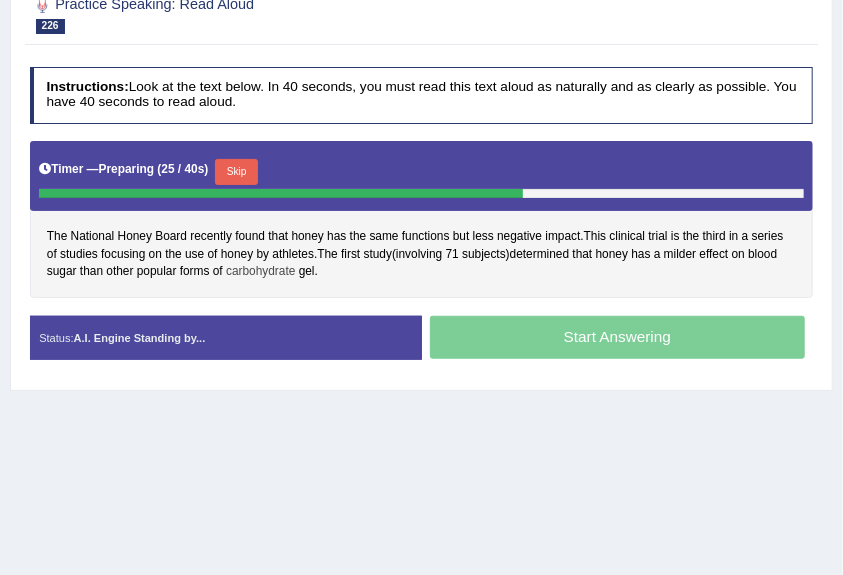 click on "carbohydrate" at bounding box center [260, 272] 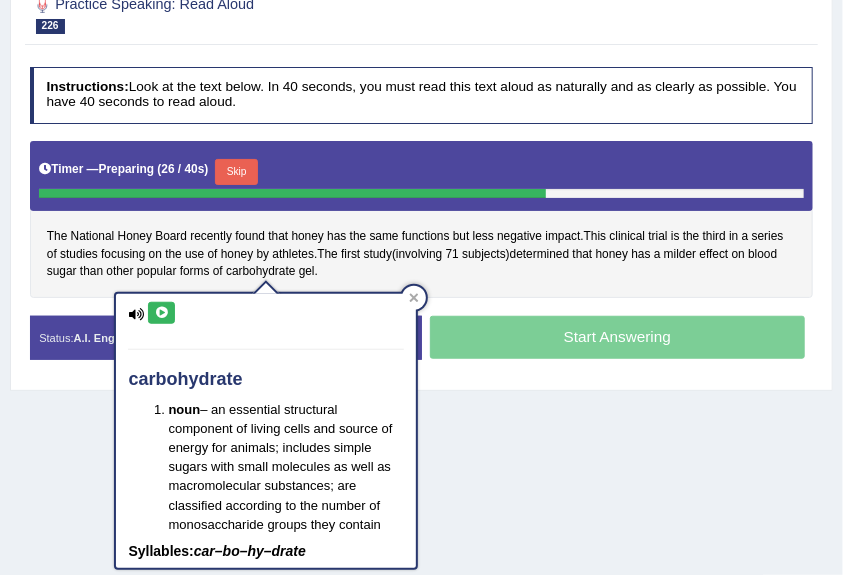 click at bounding box center (161, 313) 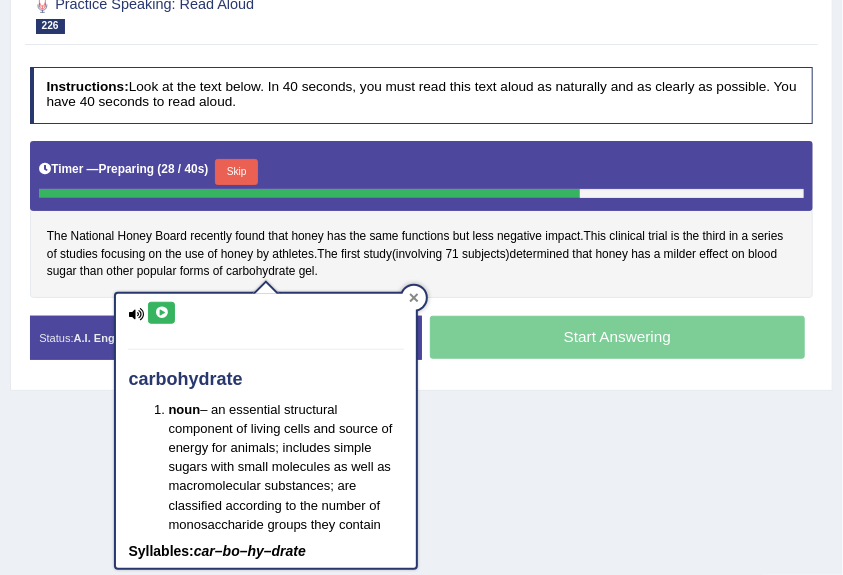 click 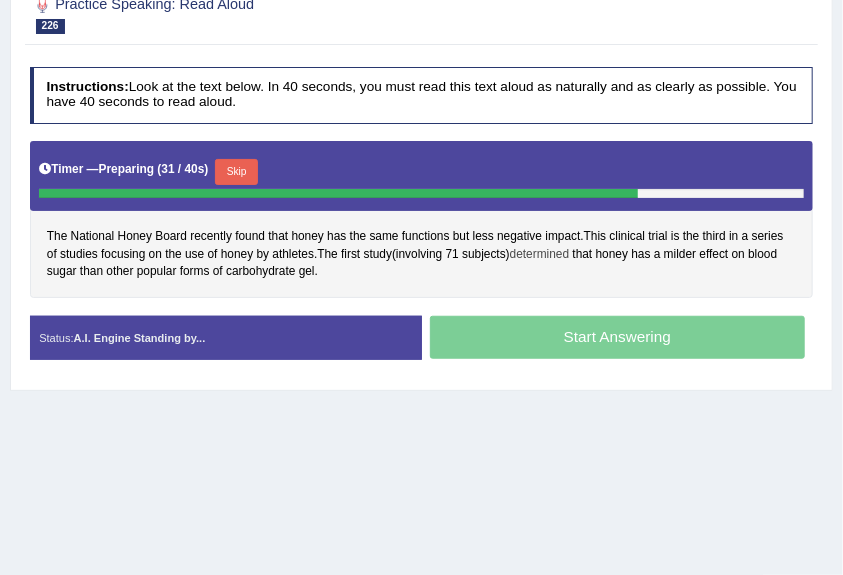 click on "determined" at bounding box center (540, 255) 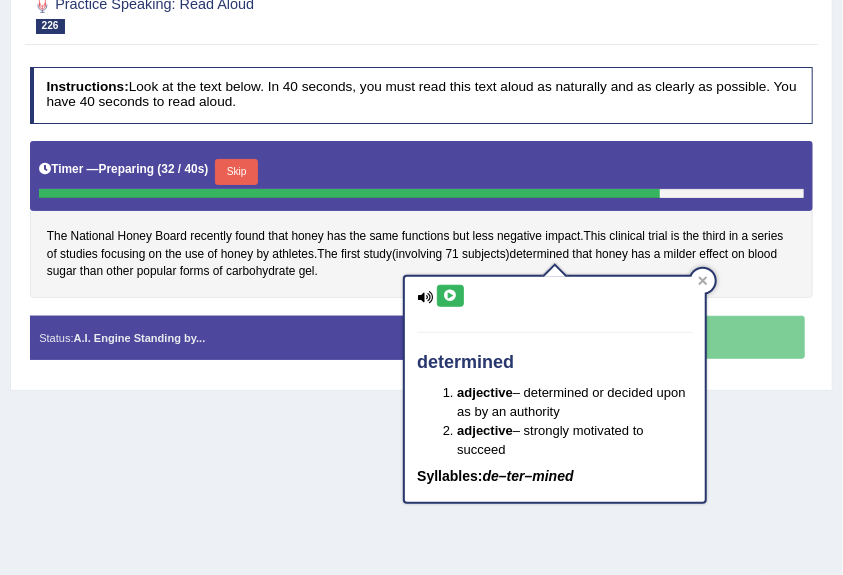 click at bounding box center [450, 296] 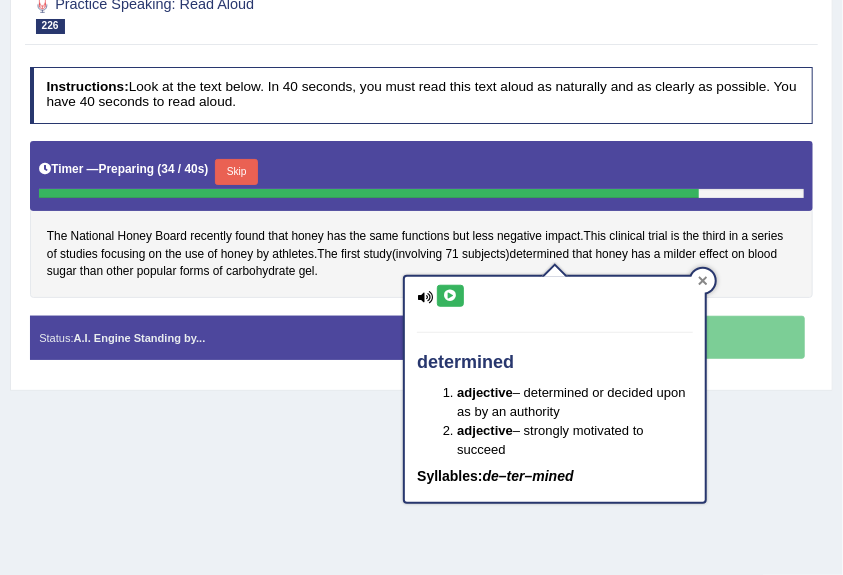 click 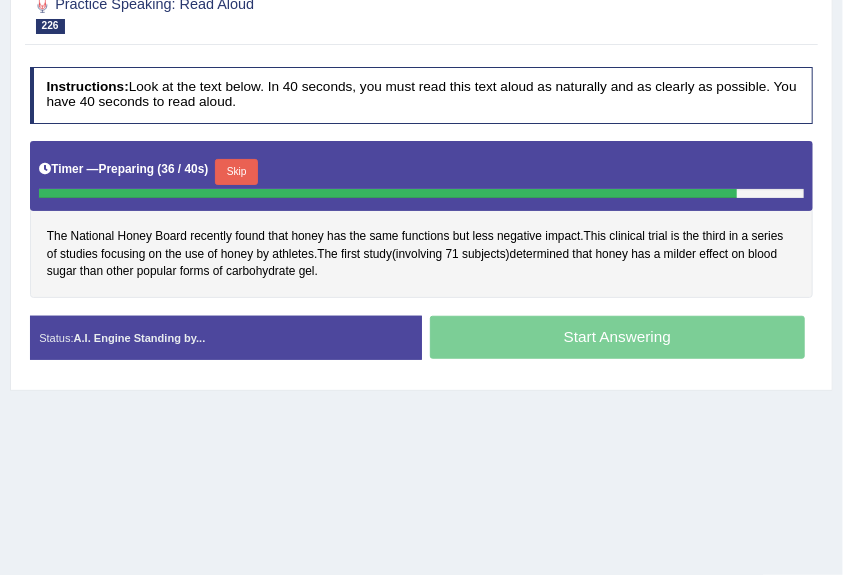 click on "Skip" at bounding box center [236, 172] 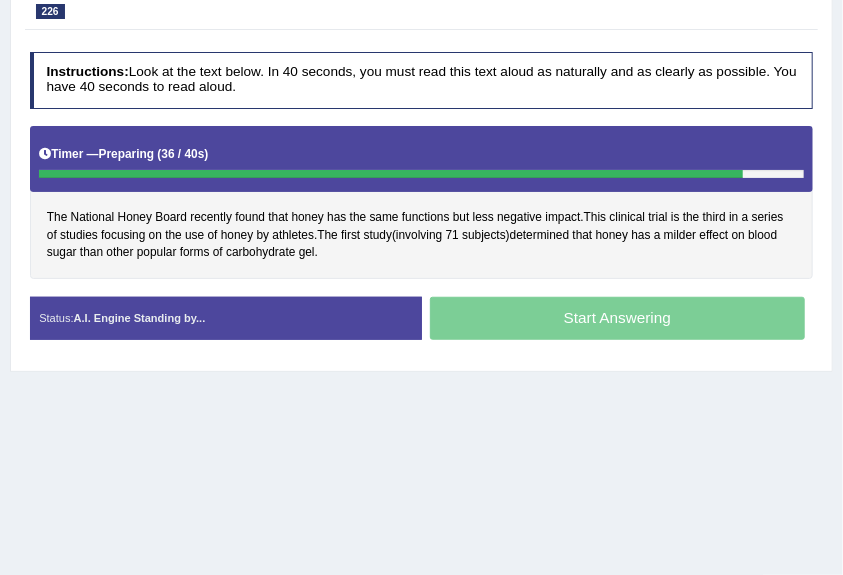 scroll, scrollTop: 341, scrollLeft: 0, axis: vertical 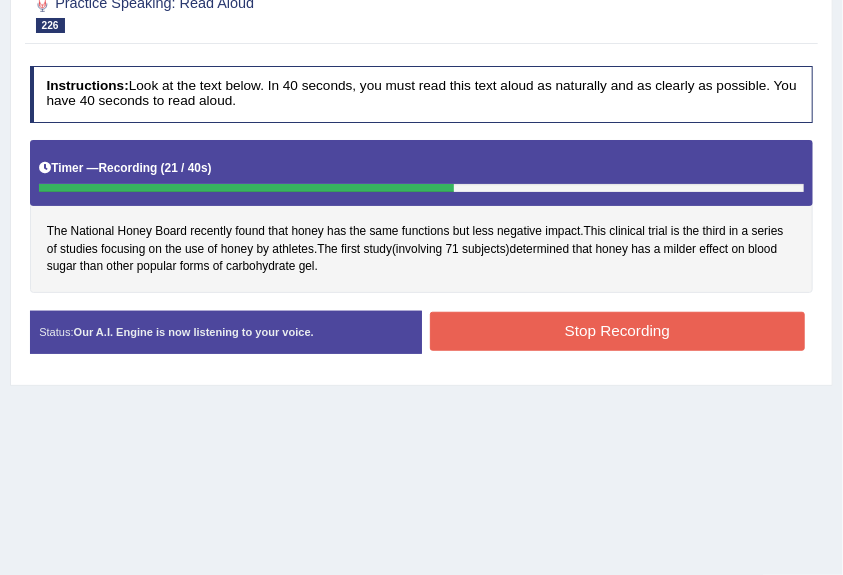 click on "Stop Recording" at bounding box center (617, 331) 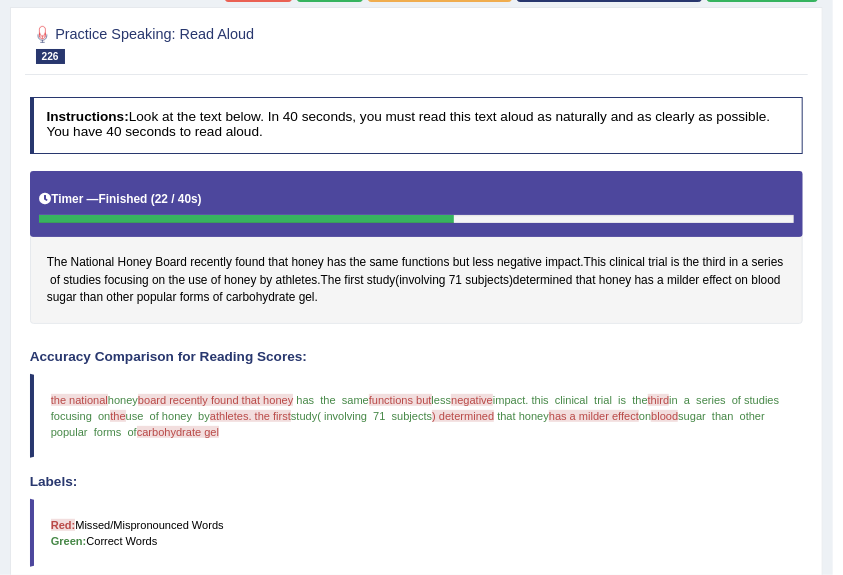 scroll, scrollTop: 221, scrollLeft: 0, axis: vertical 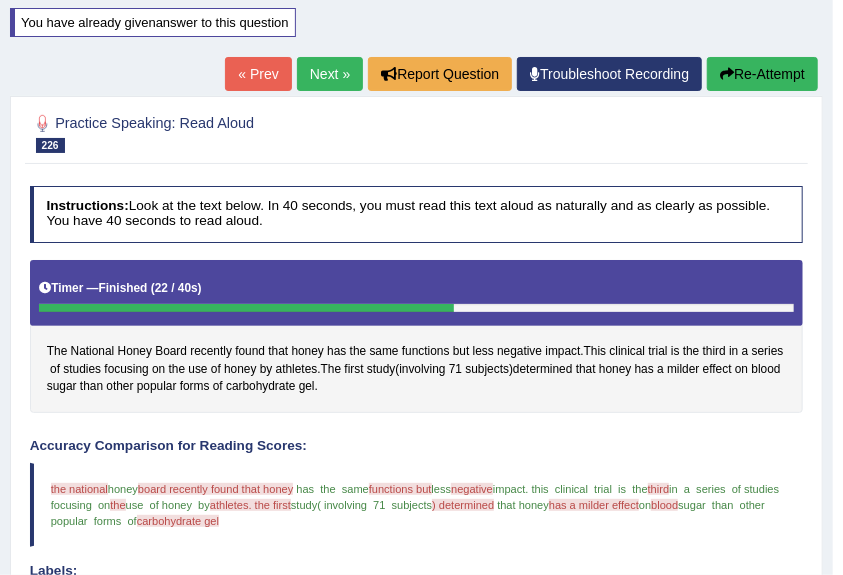 click on "Re-Attempt" at bounding box center [762, 74] 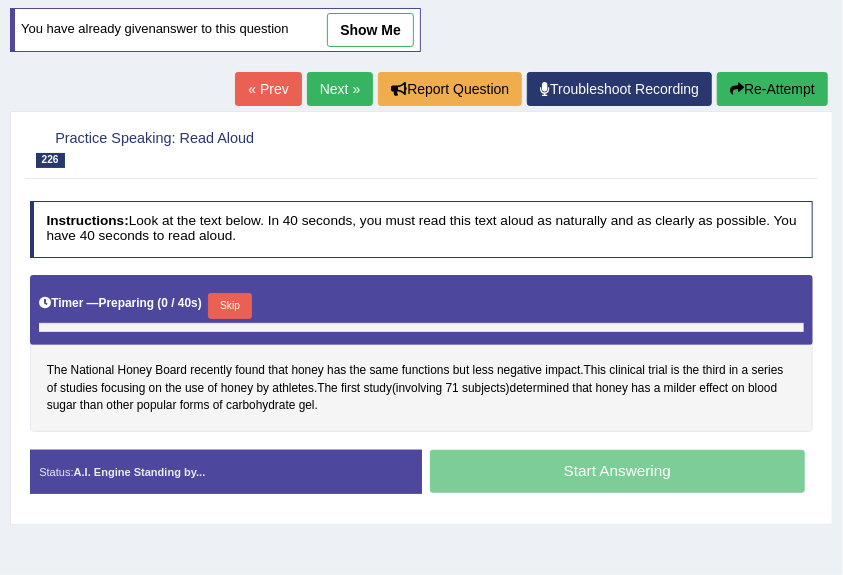scroll, scrollTop: 221, scrollLeft: 0, axis: vertical 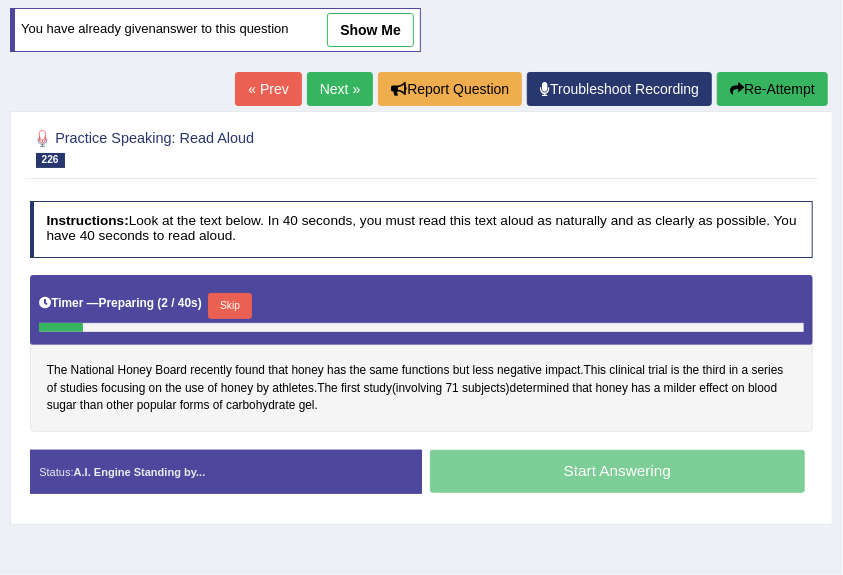 click on "Skip" at bounding box center (229, 306) 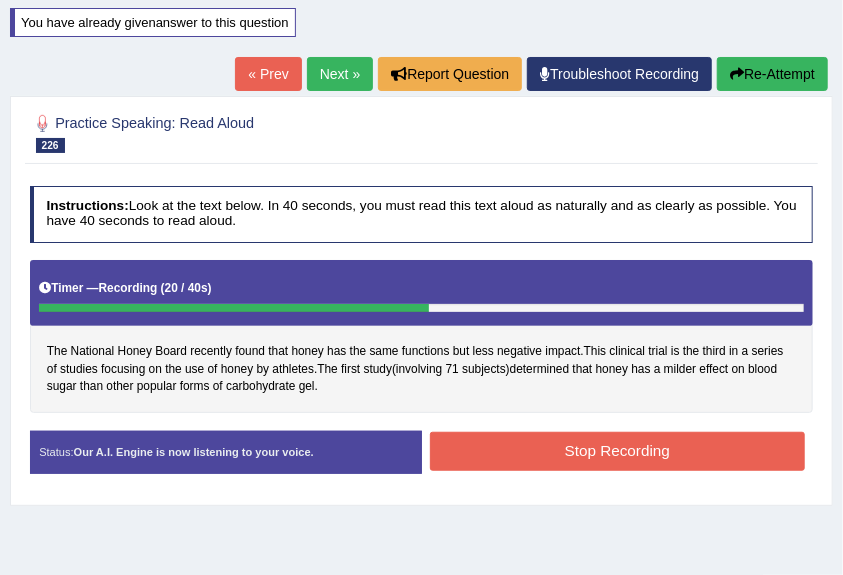 click on "Stop Recording" at bounding box center [618, 454] 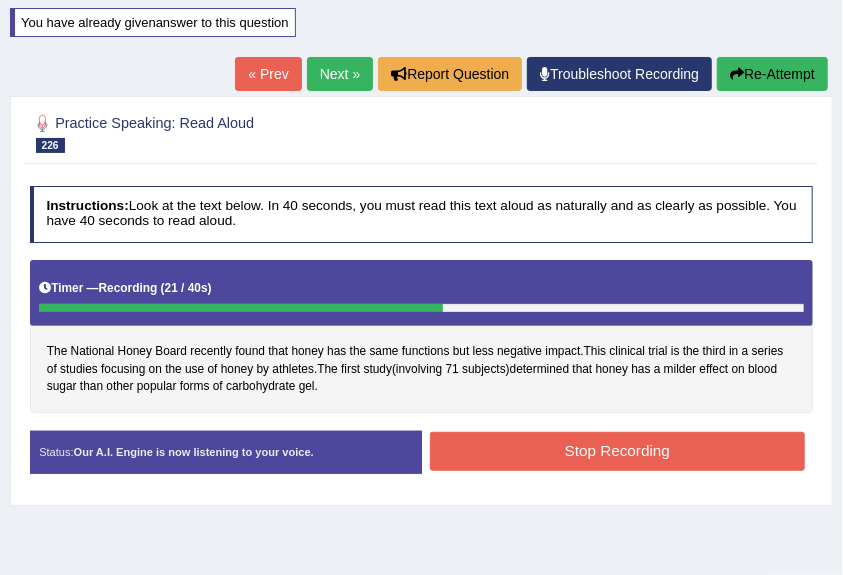 click on "Stop Recording" at bounding box center [617, 451] 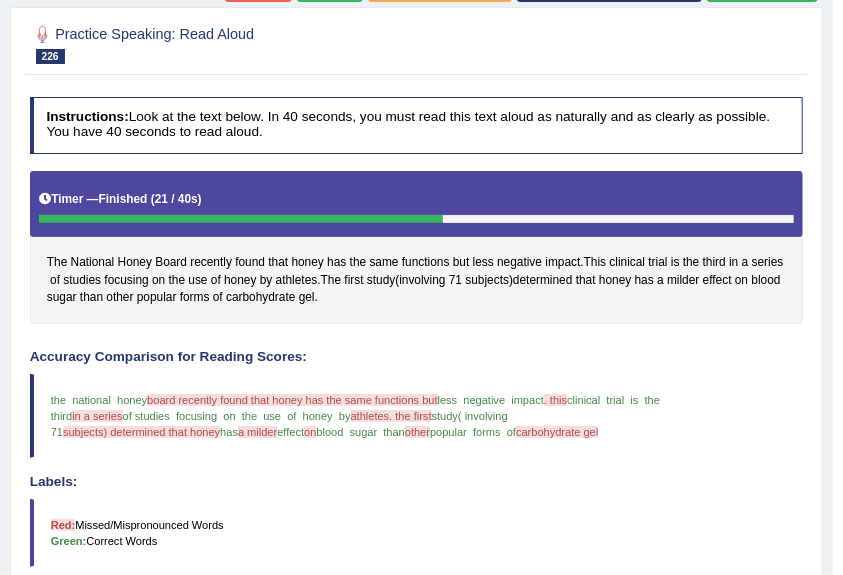 scroll, scrollTop: 221, scrollLeft: 0, axis: vertical 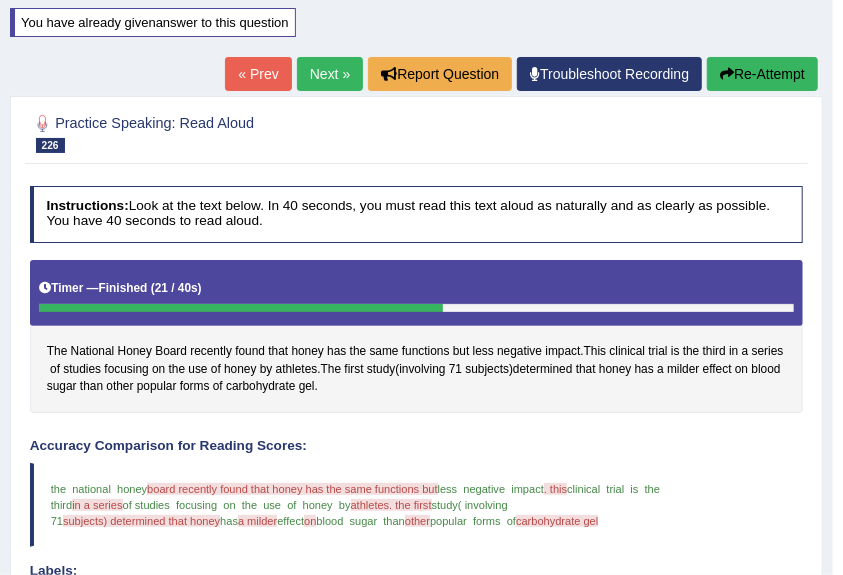 click on "Next »" at bounding box center [330, 74] 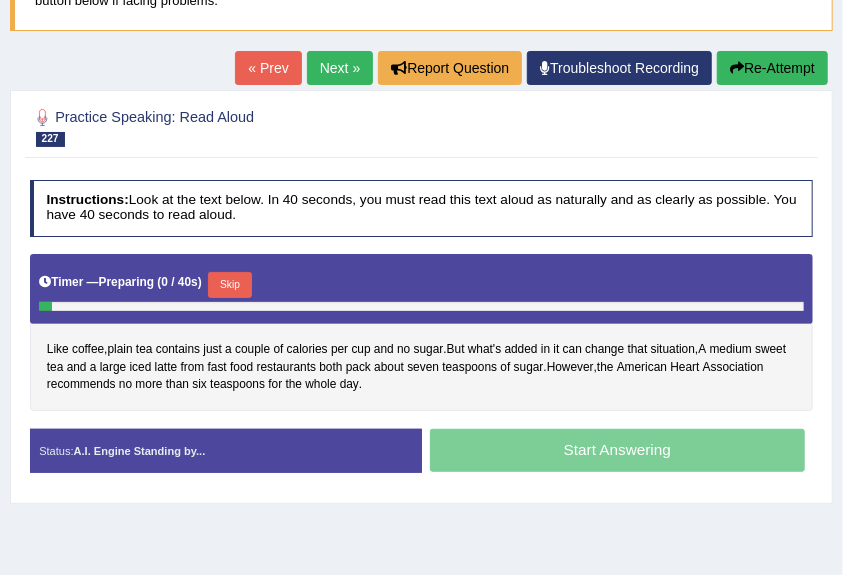 scroll, scrollTop: 178, scrollLeft: 0, axis: vertical 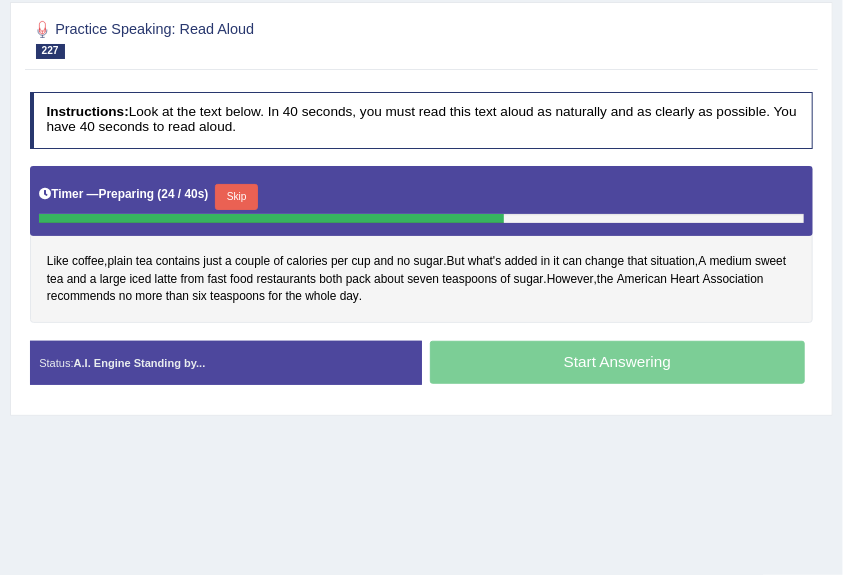 click on "Skip" at bounding box center [236, 197] 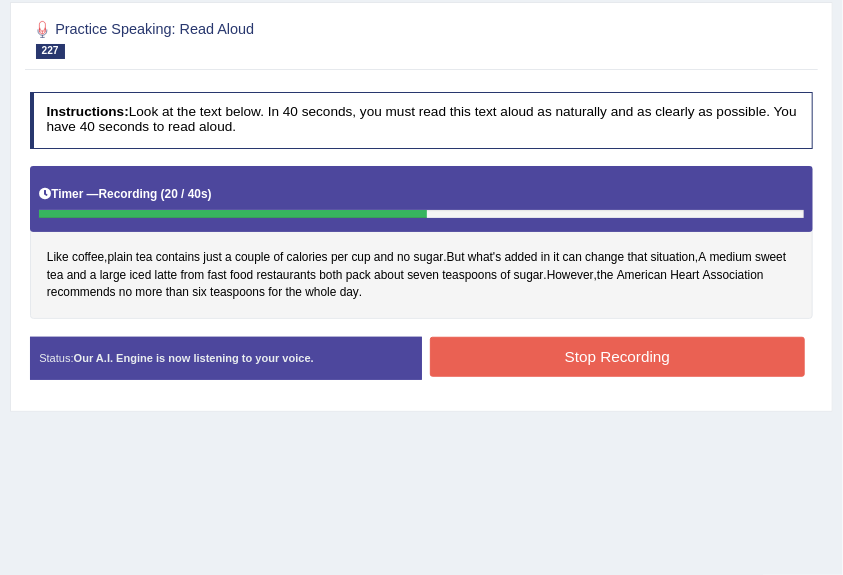 click on "Stop Recording" at bounding box center [617, 356] 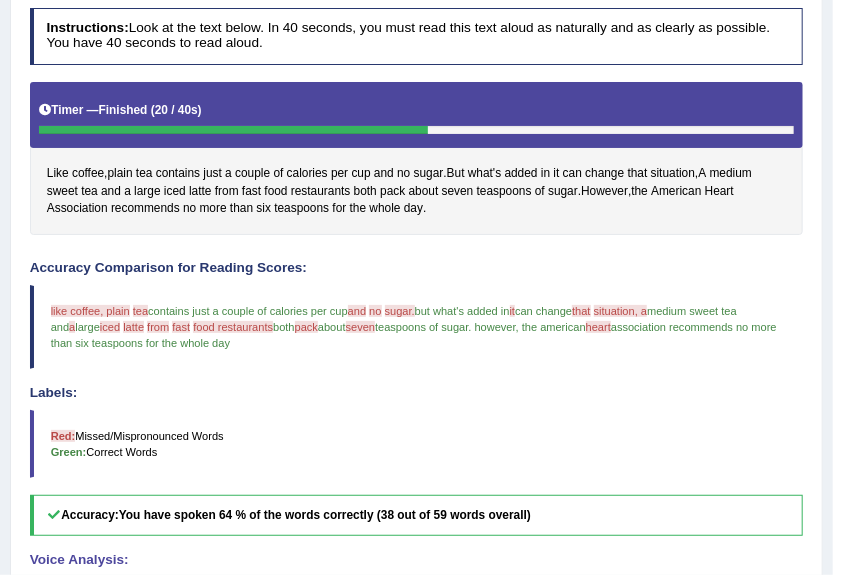 scroll, scrollTop: 84, scrollLeft: 0, axis: vertical 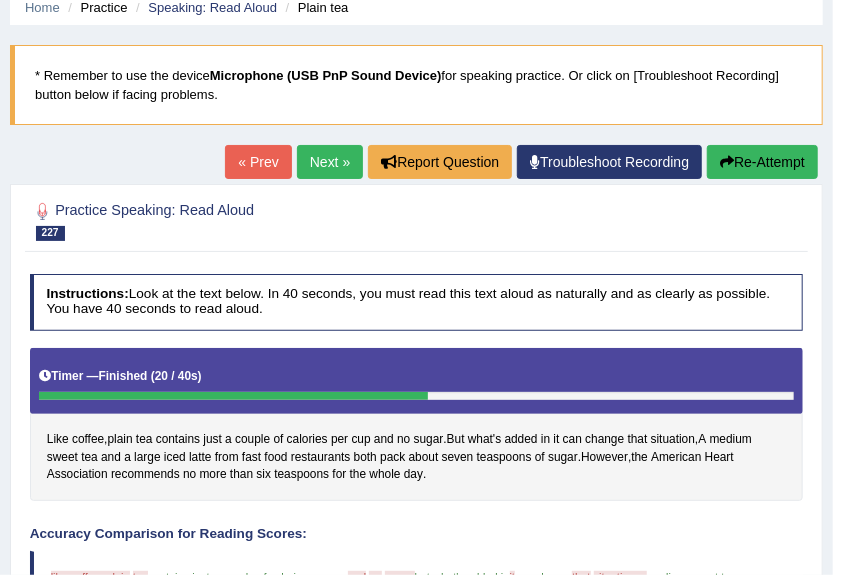 click on "Next »" at bounding box center (330, 162) 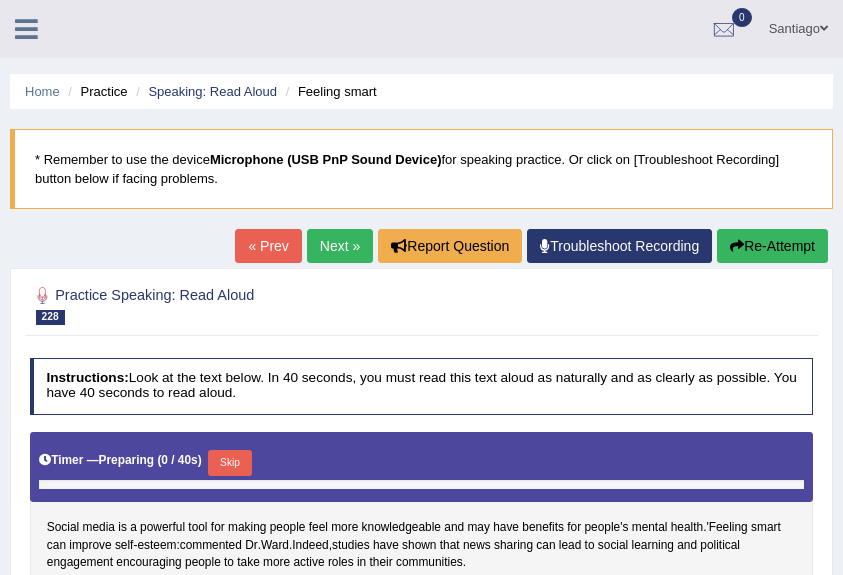 scroll, scrollTop: 0, scrollLeft: 0, axis: both 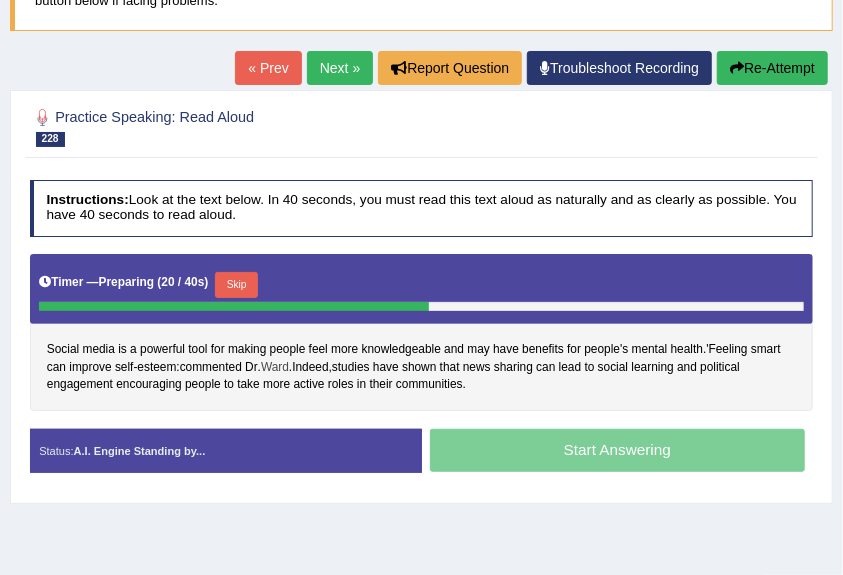 click on "Ward" at bounding box center (275, 368) 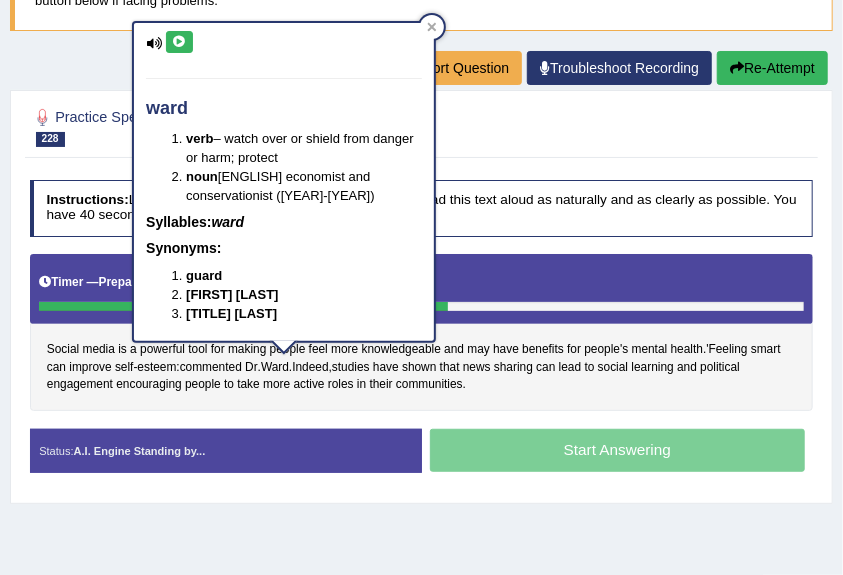 click on "Social   media   is   a   powerful   tool   for   making   people   feel   more   knowledgeable   and   may   have   benefits   for   people's   mental   health .  'Feeling   smart   can   improve   self - esteem :  commented   Dr .  Ward .  Indeed ,  studies   have   shown   that   news   sharing   can   lead   to   social   learning   and   political   engagement   encouraging   people   to   take   more   active   roles   in   their   communities ." at bounding box center (422, 332) 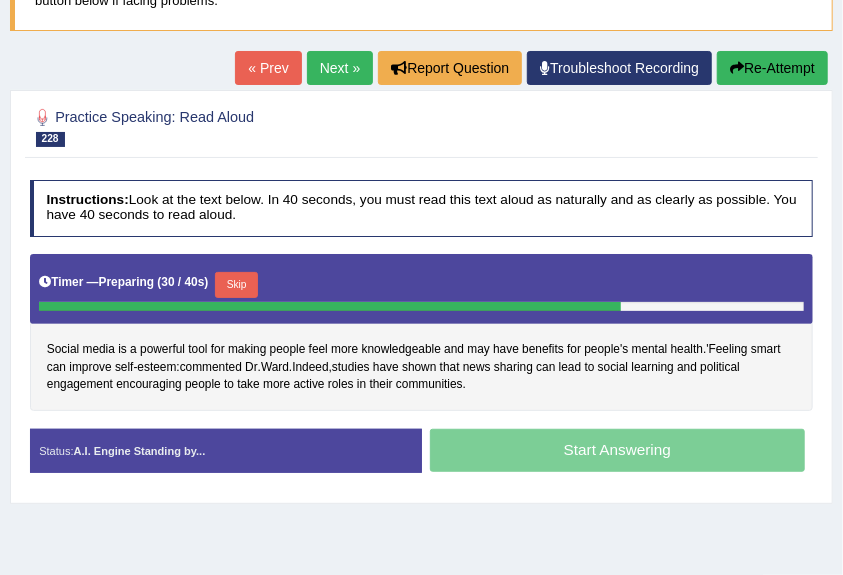 click on "Skip" at bounding box center (236, 285) 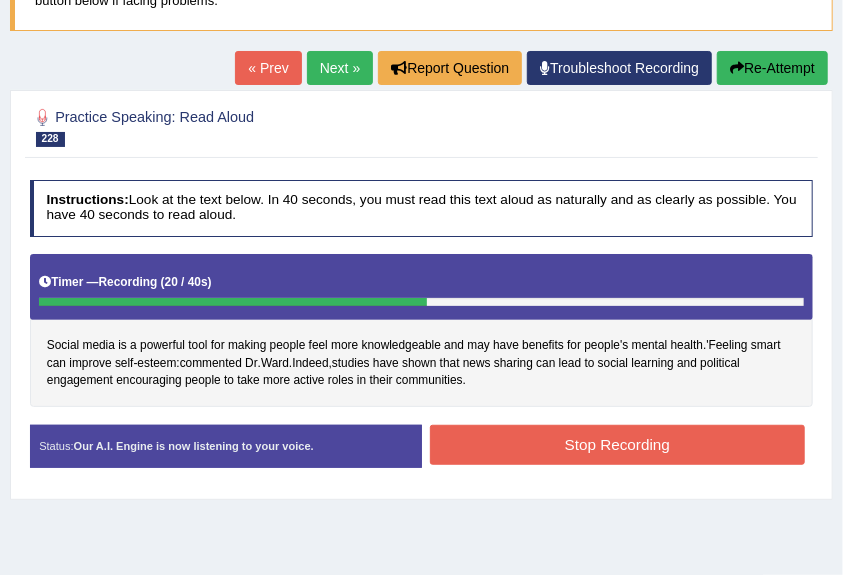click on "Stop Recording" at bounding box center [617, 444] 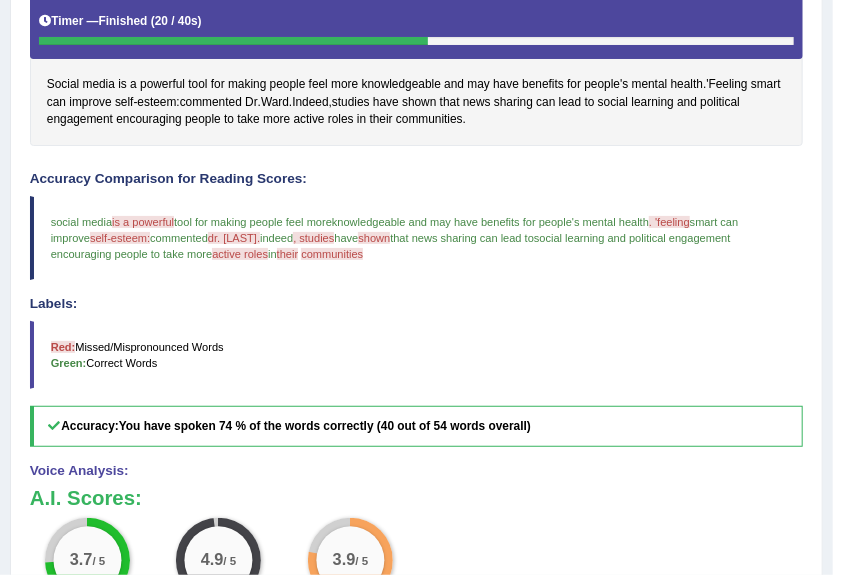 scroll, scrollTop: 172, scrollLeft: 0, axis: vertical 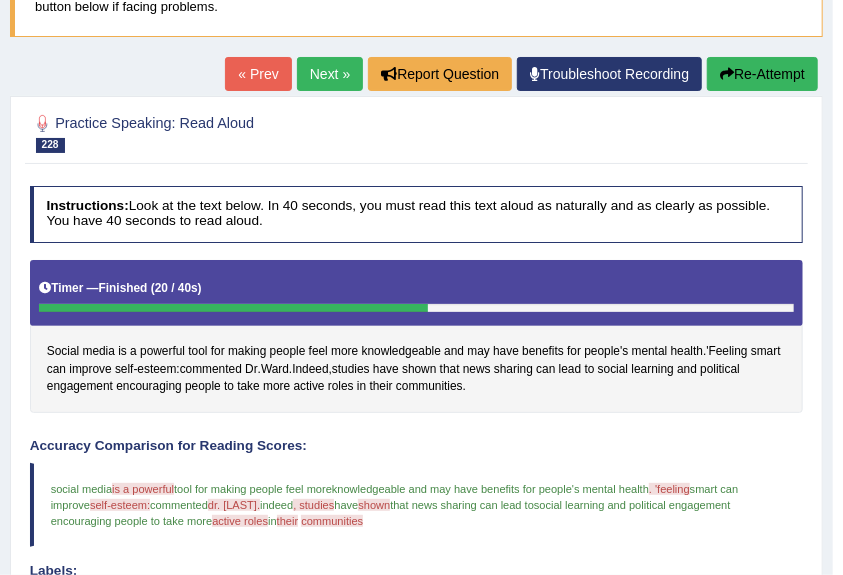 click on "Next »" at bounding box center [330, 74] 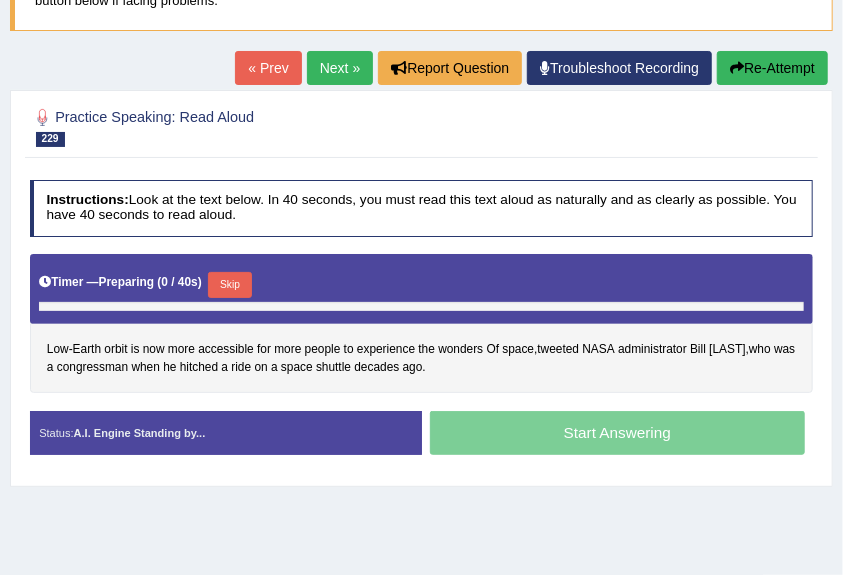 scroll, scrollTop: 178, scrollLeft: 0, axis: vertical 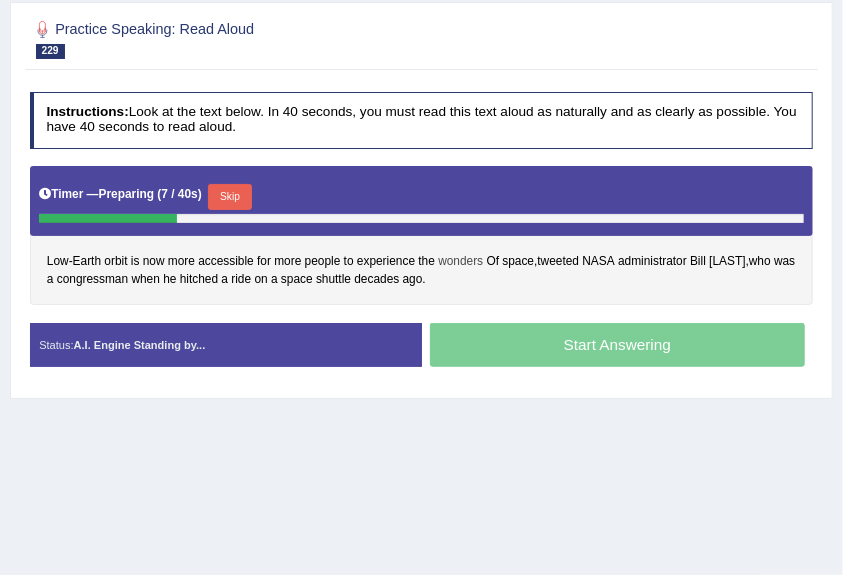 click on "wonders" at bounding box center (460, 262) 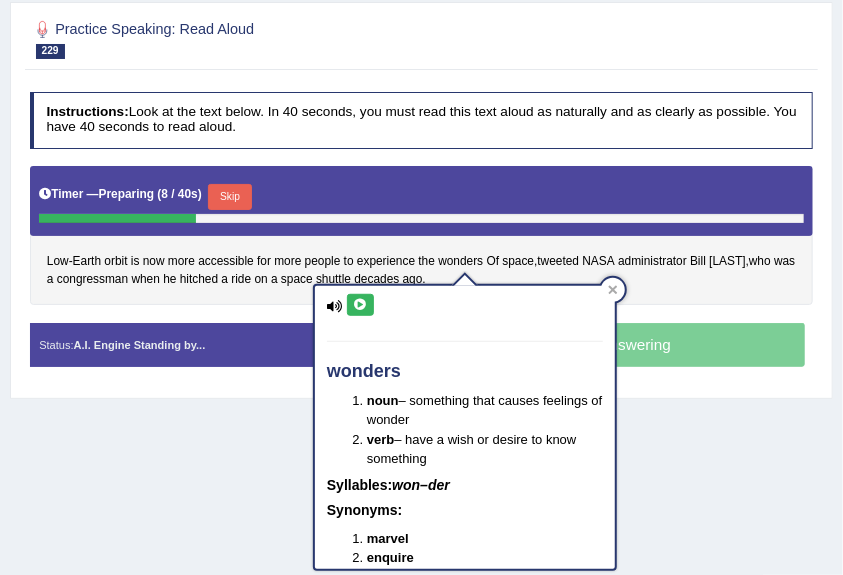 click at bounding box center (360, 305) 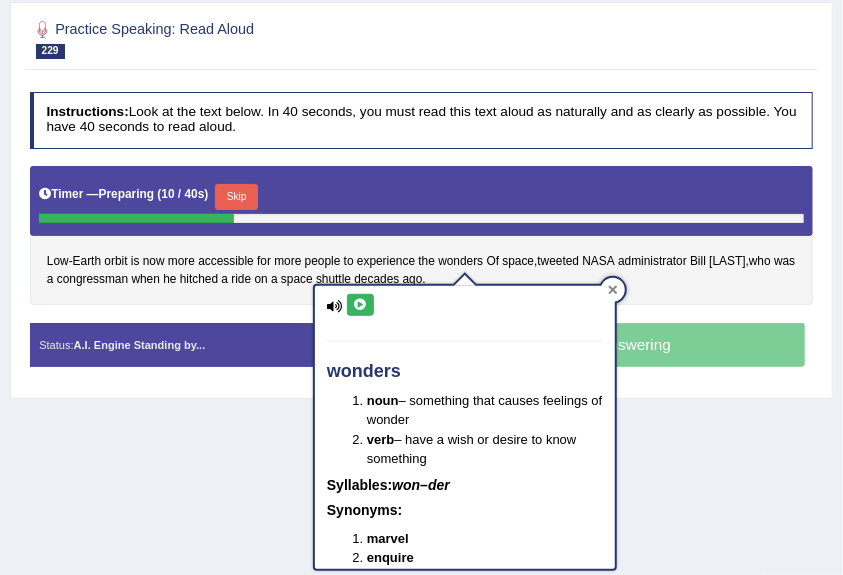 click 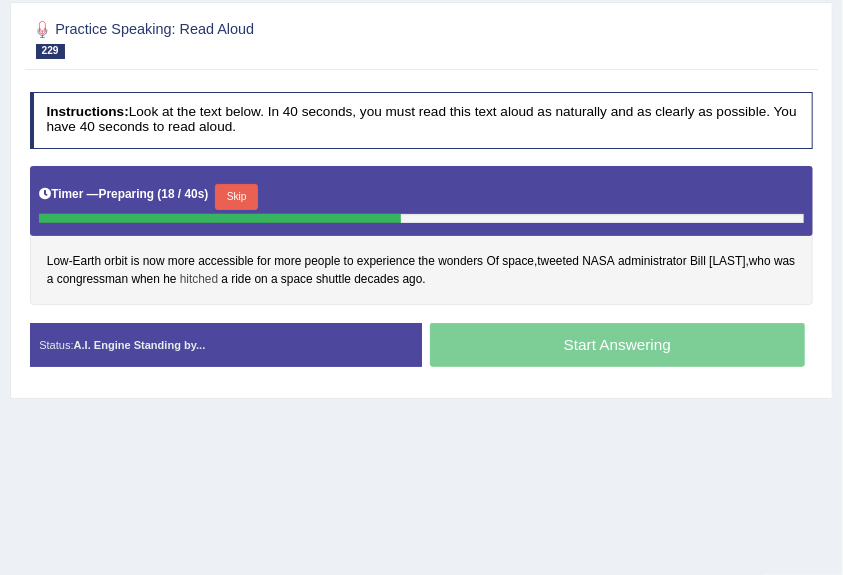 click on "hitched" at bounding box center (199, 280) 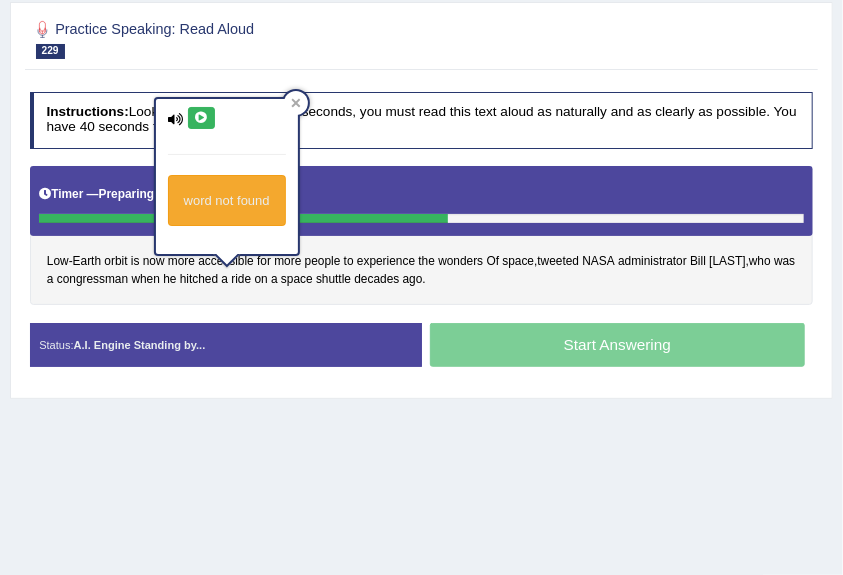 click at bounding box center [201, 118] 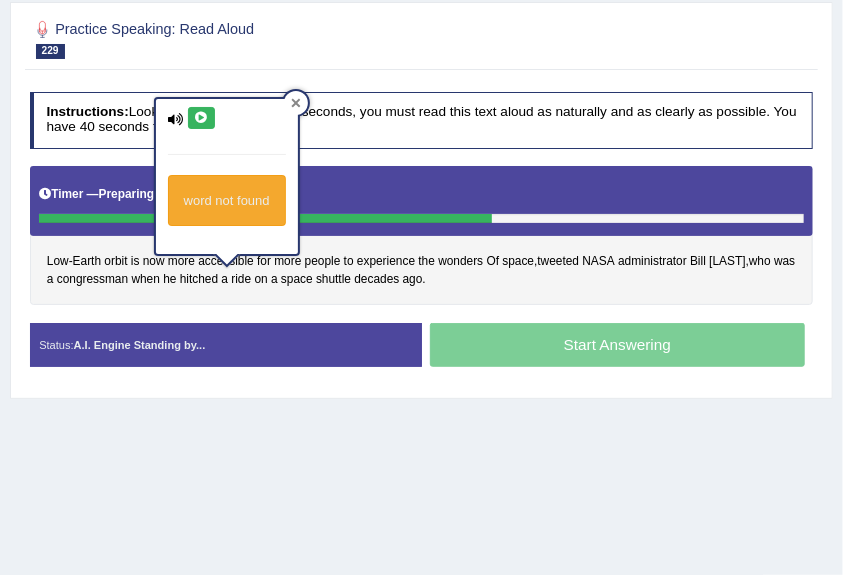 click 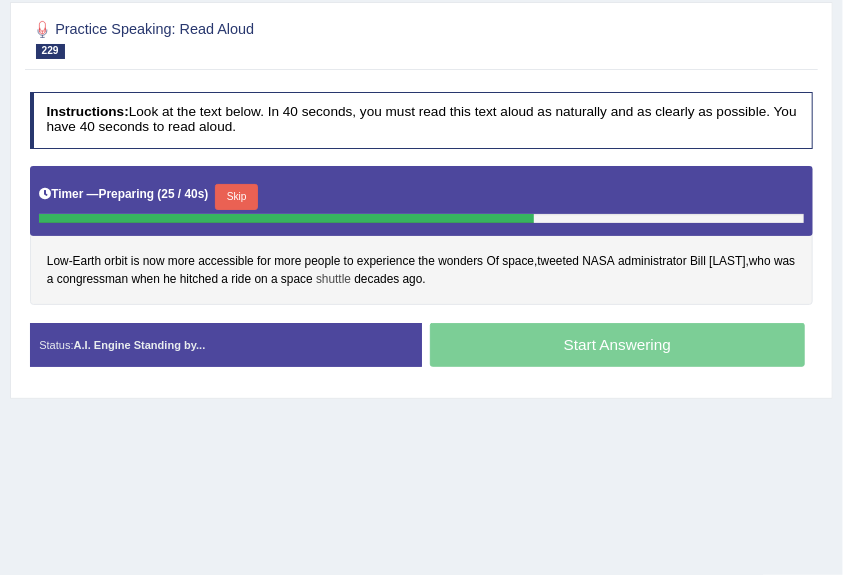 click on "shuttle" at bounding box center [333, 280] 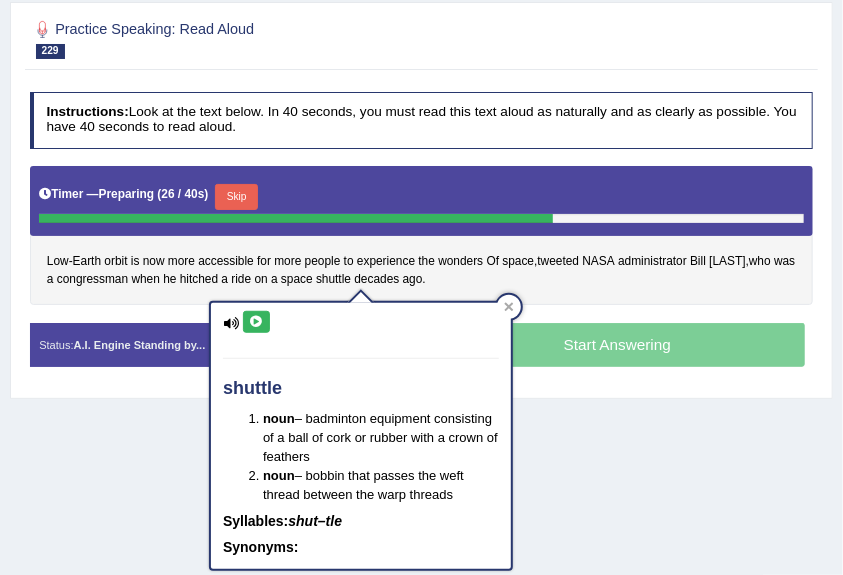 click at bounding box center [256, 322] 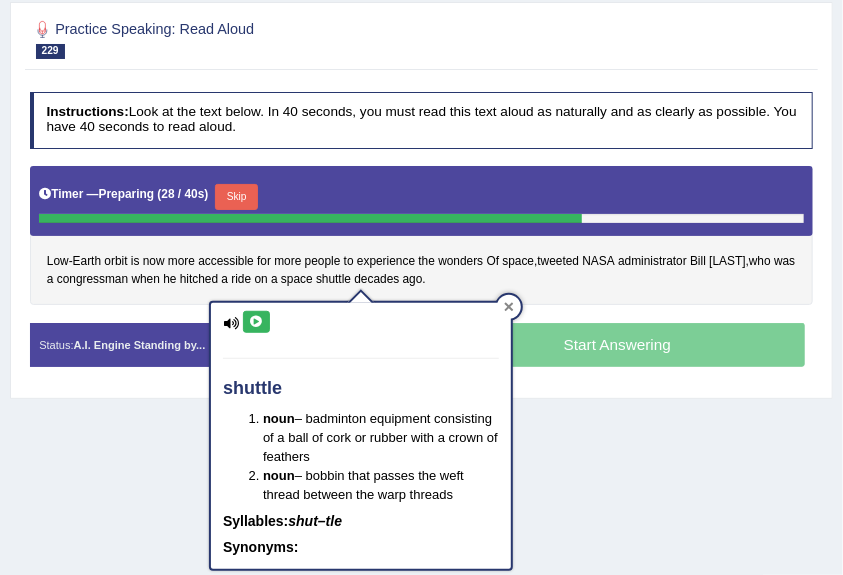 click 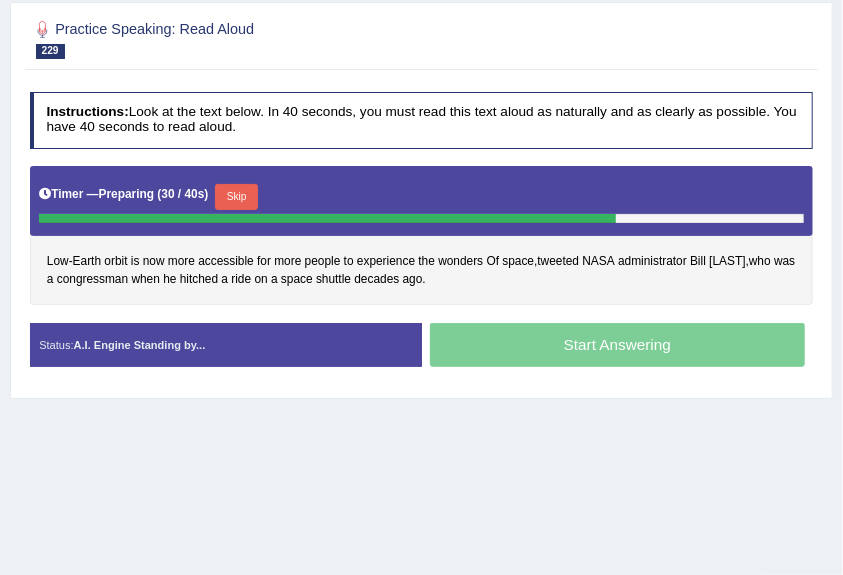 click on "Skip" at bounding box center [236, 197] 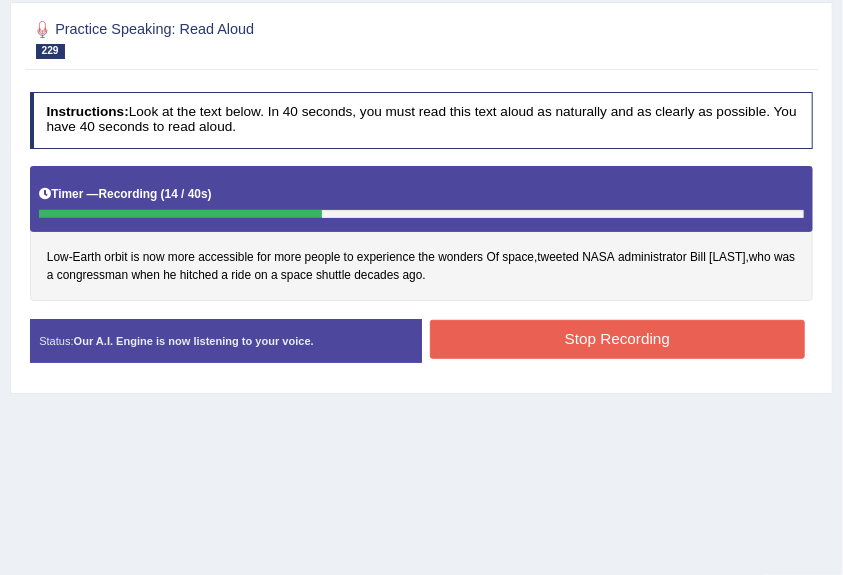 click on "Status:  Our A.I. Engine is now listening to your voice. Start Answering Stop Recording" at bounding box center [422, 349] 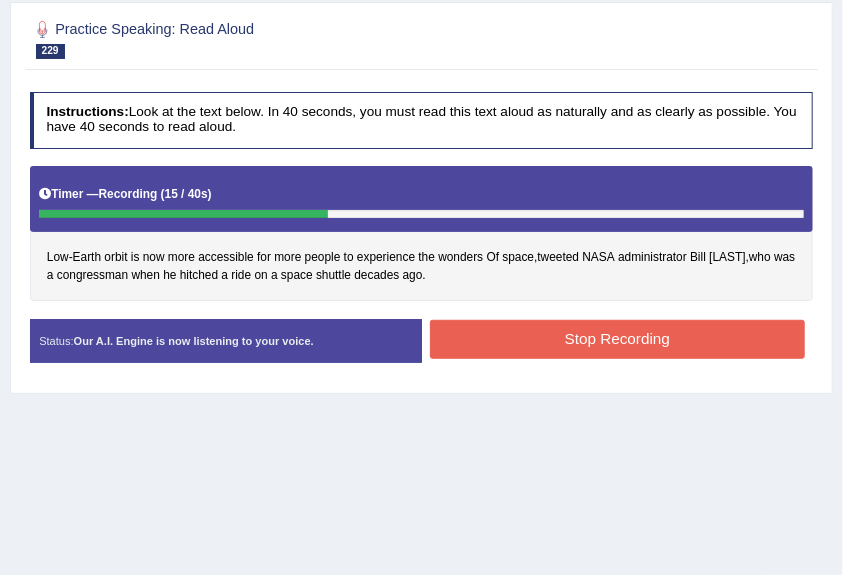 click on "Stop Recording" at bounding box center (617, 339) 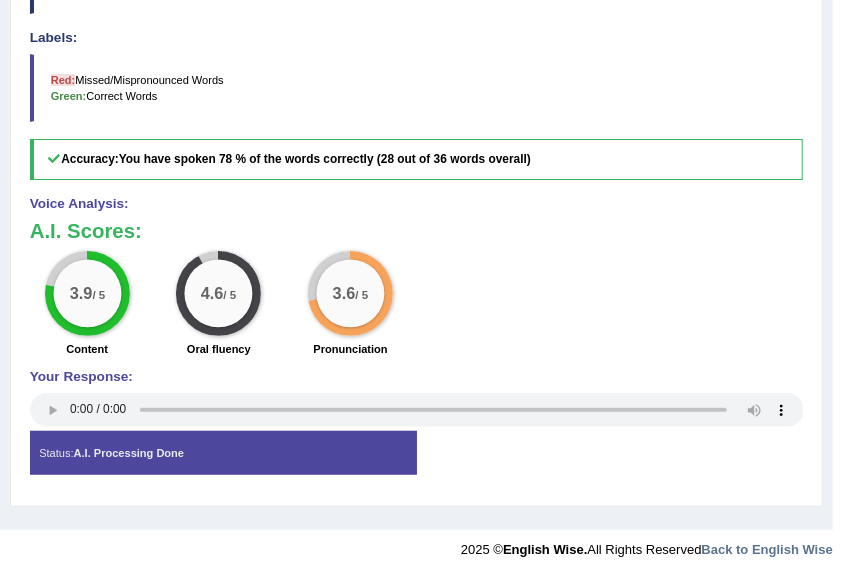 scroll, scrollTop: 228, scrollLeft: 0, axis: vertical 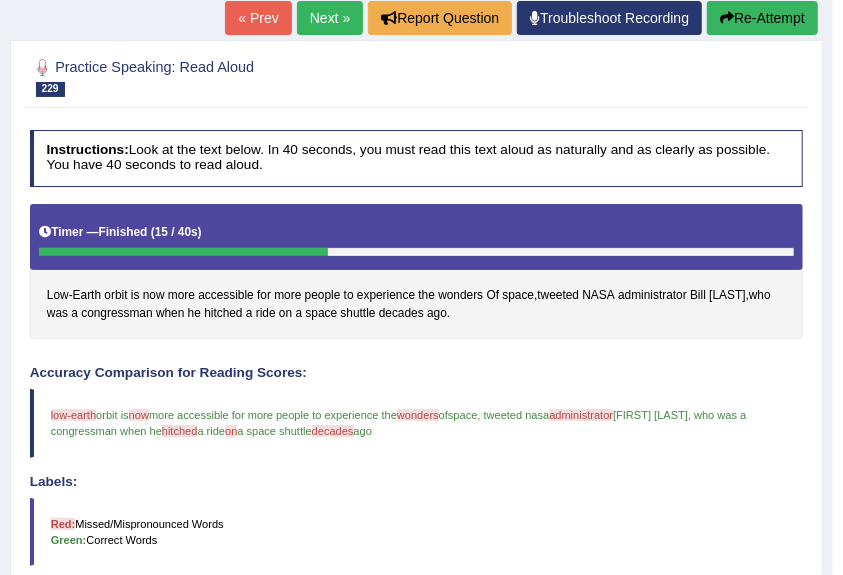 click on "Next »" at bounding box center [330, 18] 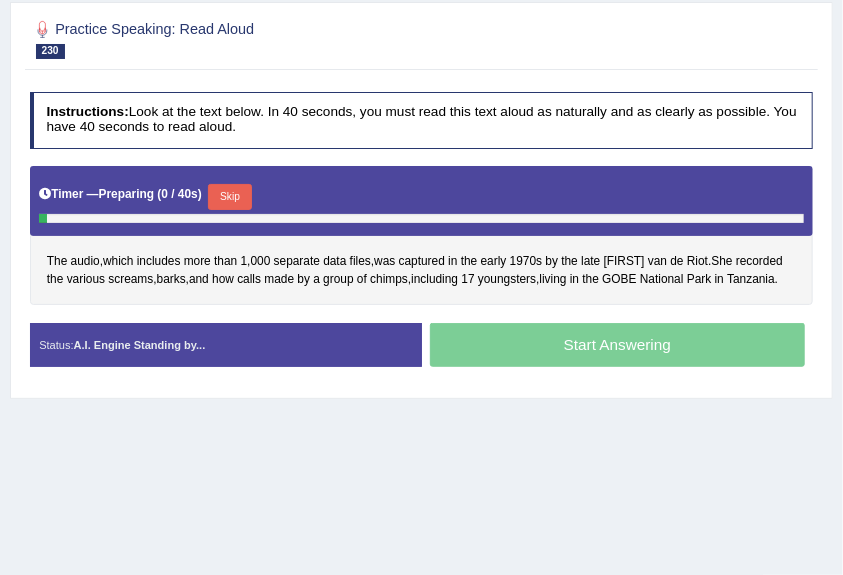 scroll, scrollTop: 355, scrollLeft: 0, axis: vertical 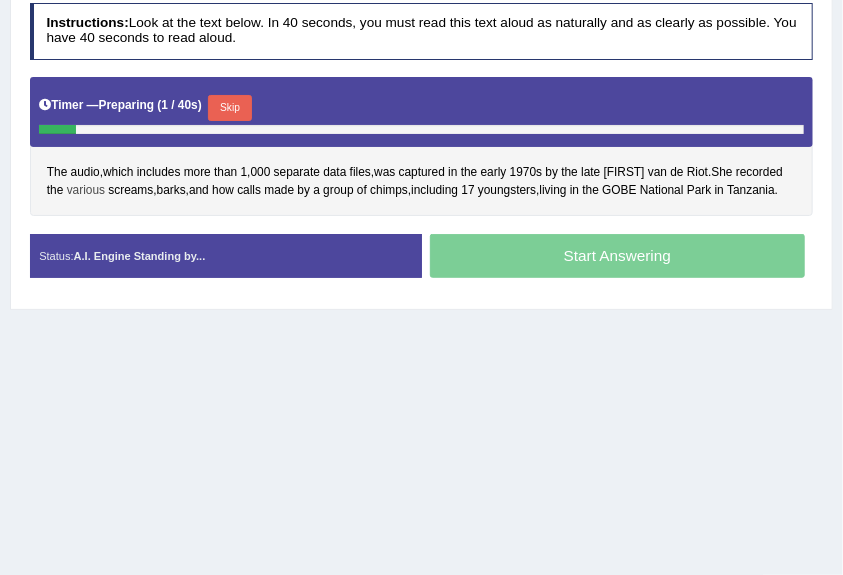 click on "The   audio ,  which   includes   more   than   1 , 000   separate   data   files ,  was   captured   in   the   early   [DECADE]s   by   the   late   [NAME]   [LAST] .  She   recorded   the   various   screams ,  barks ,  and   how   calls   made   by   a   group   of   chimps ,  including   17   youngsters ,  living   in   the   GOBE   National   Park   in   [COUNTRY] ." at bounding box center (422, 146) 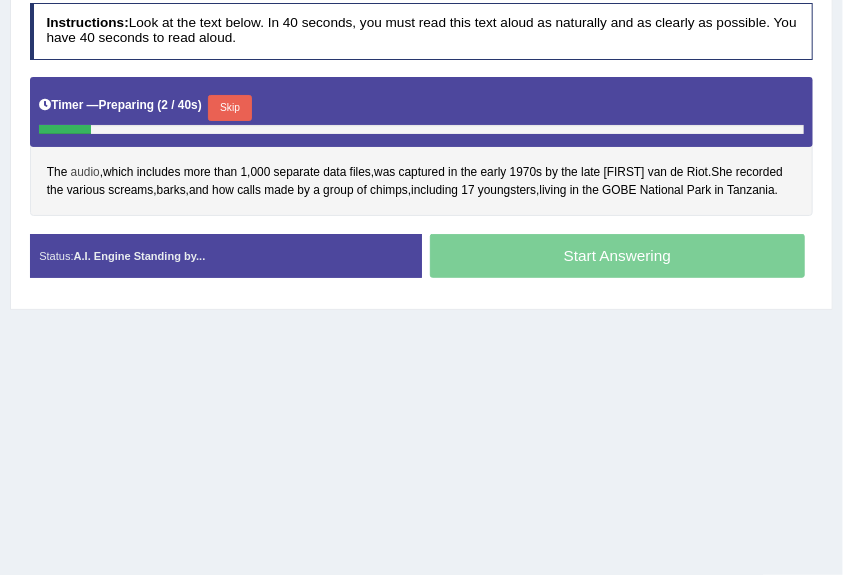 click on "audio" at bounding box center (85, 173) 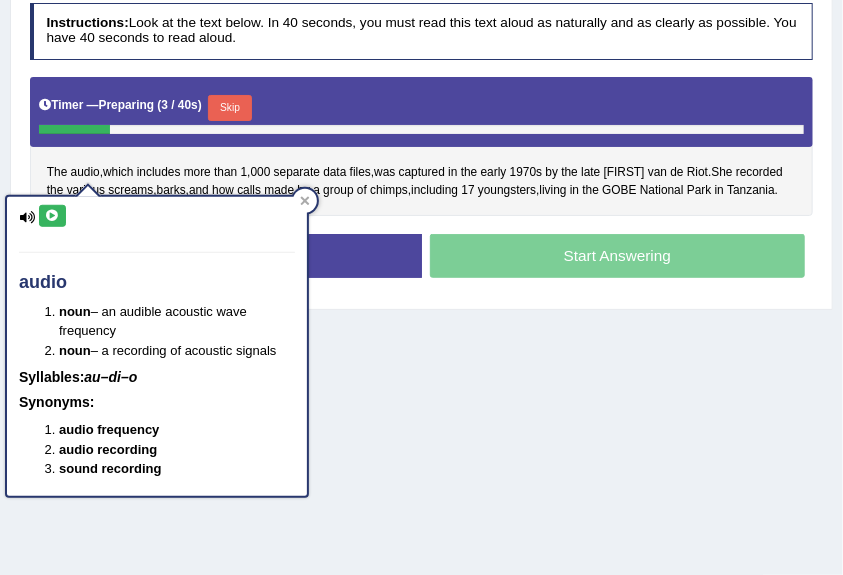 click at bounding box center [52, 216] 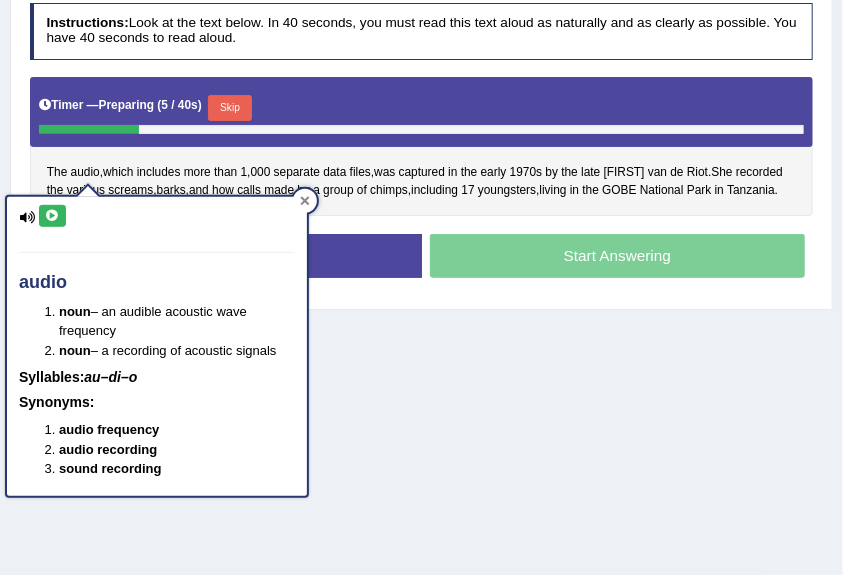click at bounding box center (305, 201) 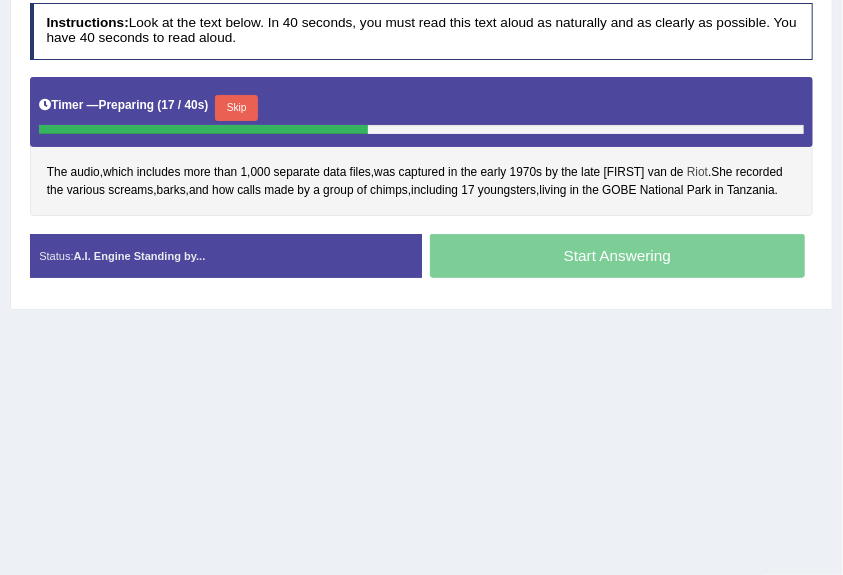 click on "Riot" at bounding box center [697, 173] 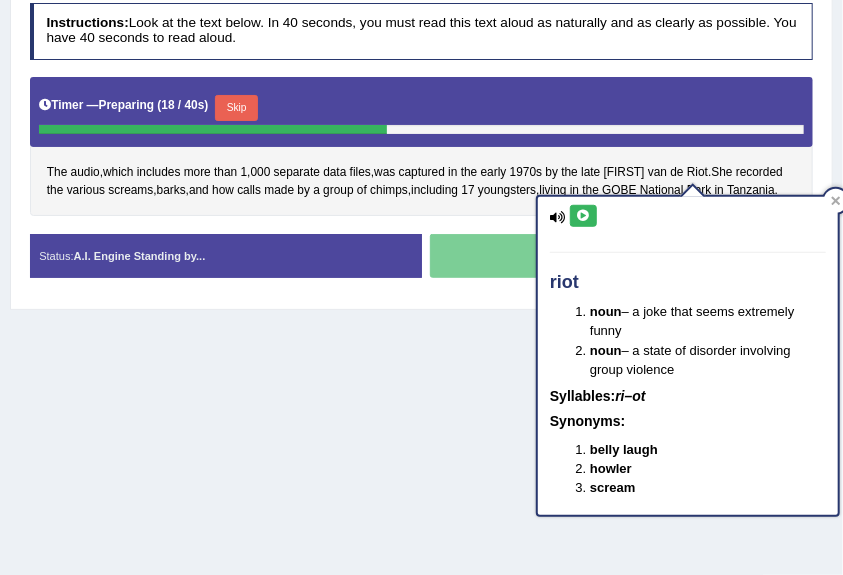 click at bounding box center [583, 216] 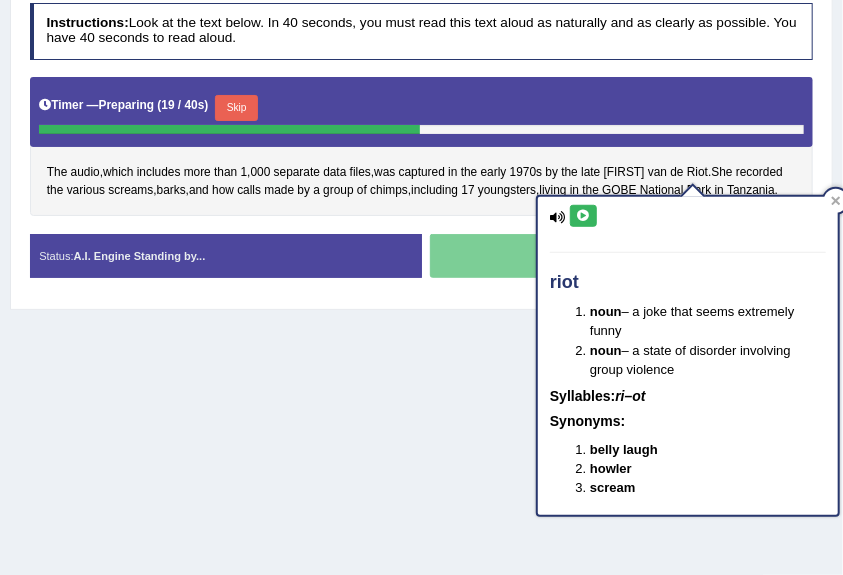 click on "The audio ,  which   includes   more   than   1 , 000   separate   data   files ,  was   captured   in   the   early   [DECADE]s   by   the   late   [NAME]   [LAST] .  She   recorded   the   various   screams ,  barks ,  and   how   calls   made   by   a   group   of   chimps ,  including   17   ," at bounding box center (421, 145) 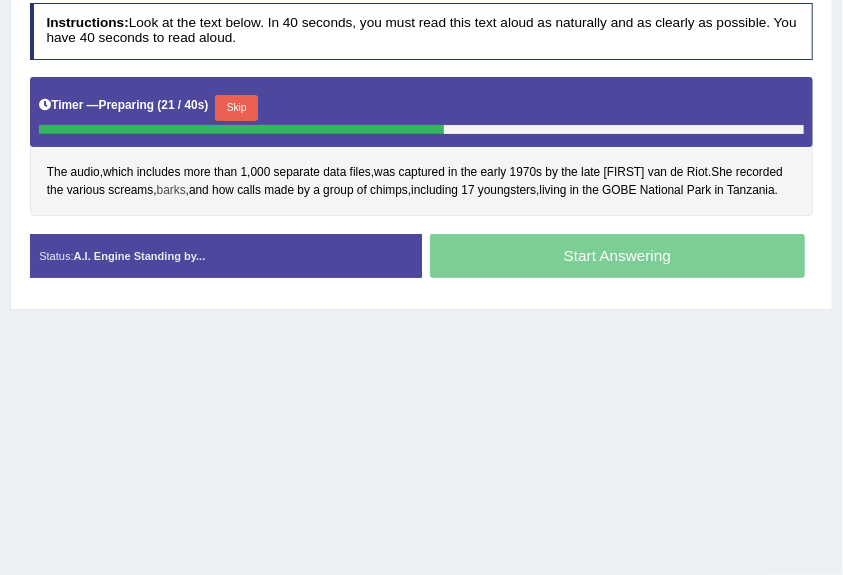 click on "barks" at bounding box center [171, 191] 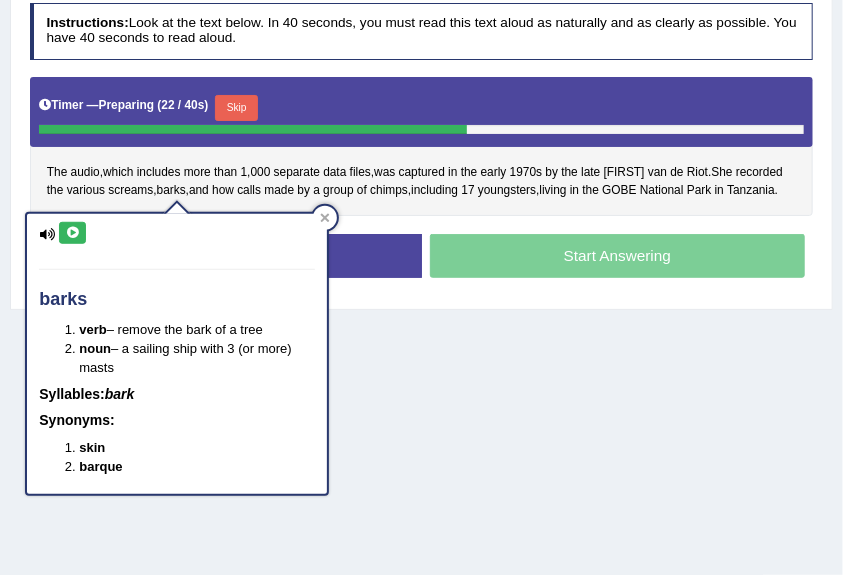 click at bounding box center [72, 233] 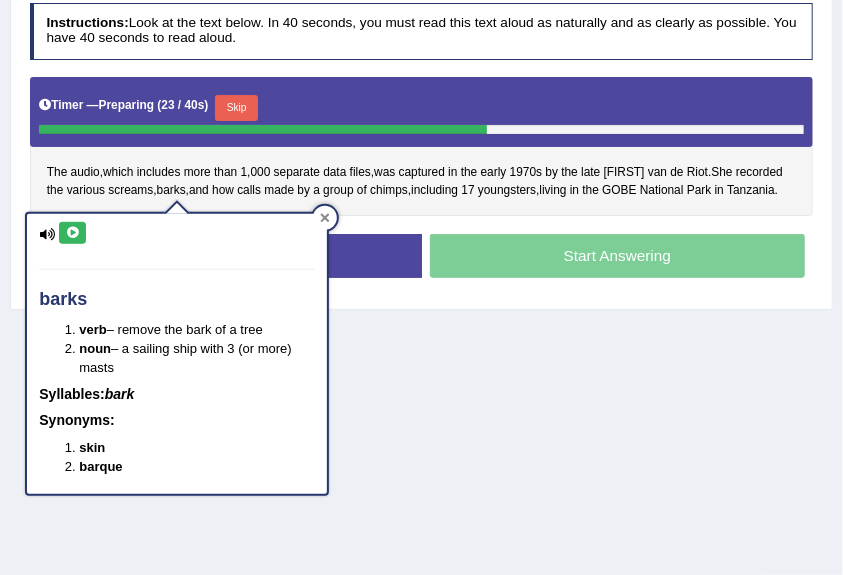 click 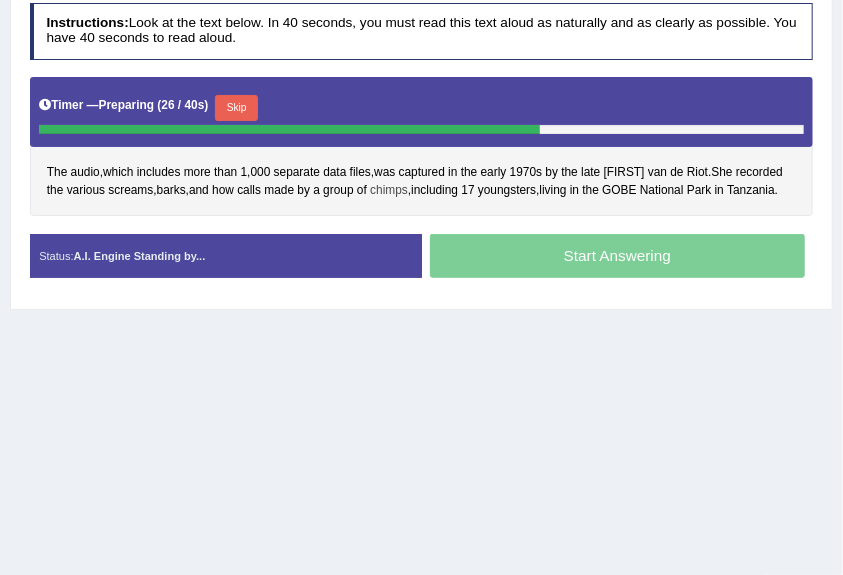 click on "chimps" at bounding box center (389, 191) 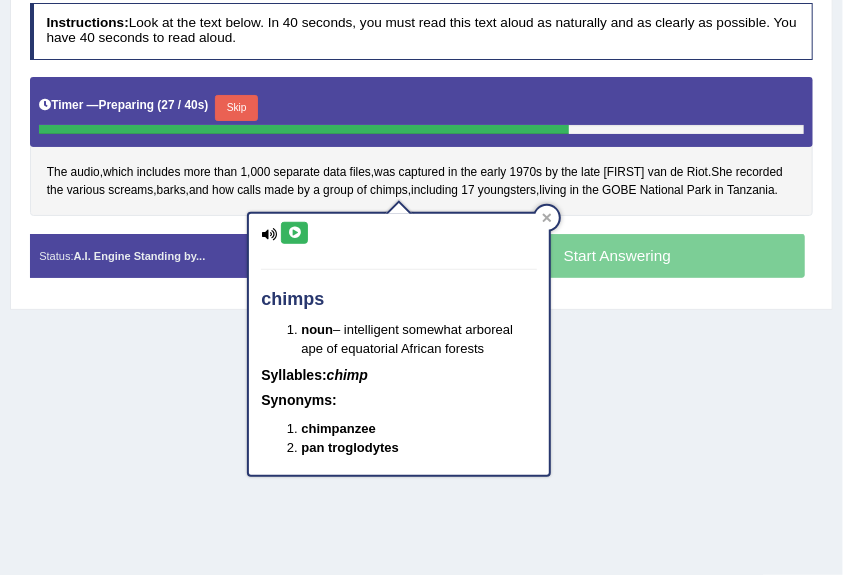 click at bounding box center [294, 233] 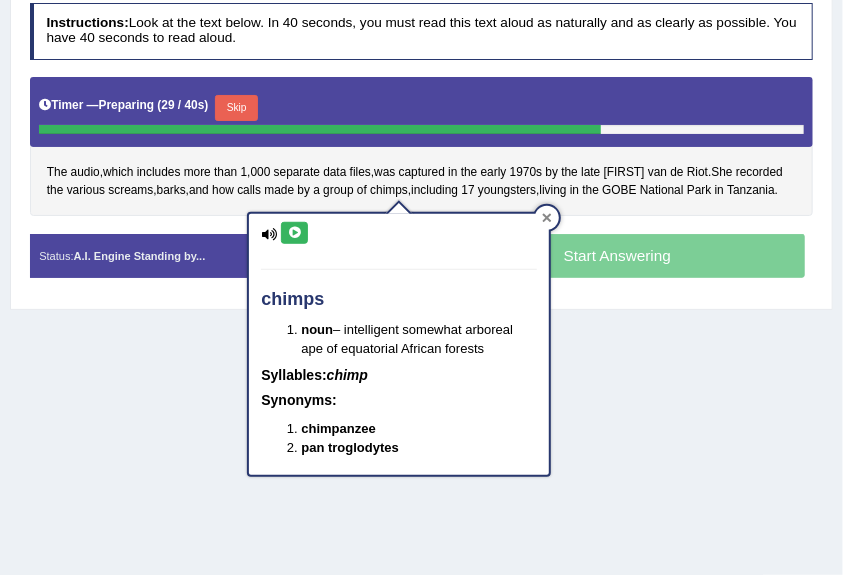 click 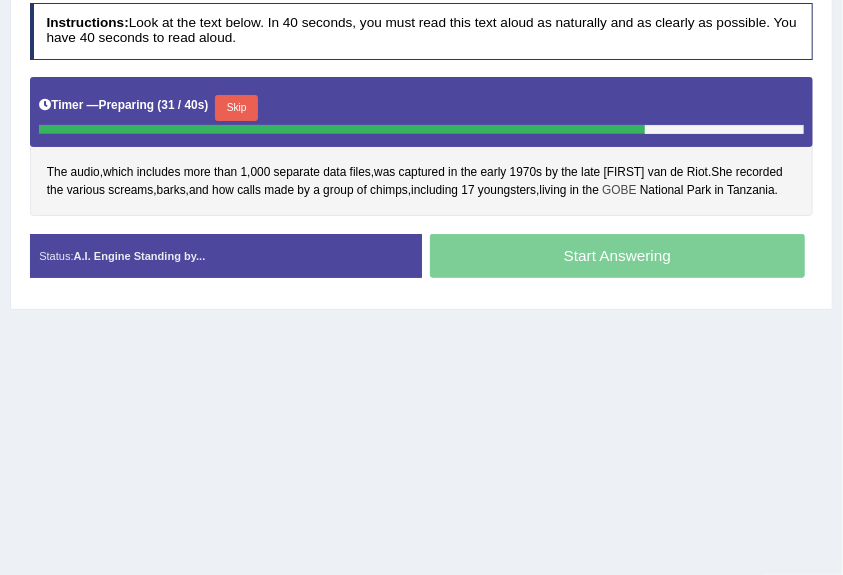 click on "GOBE" at bounding box center (619, 191) 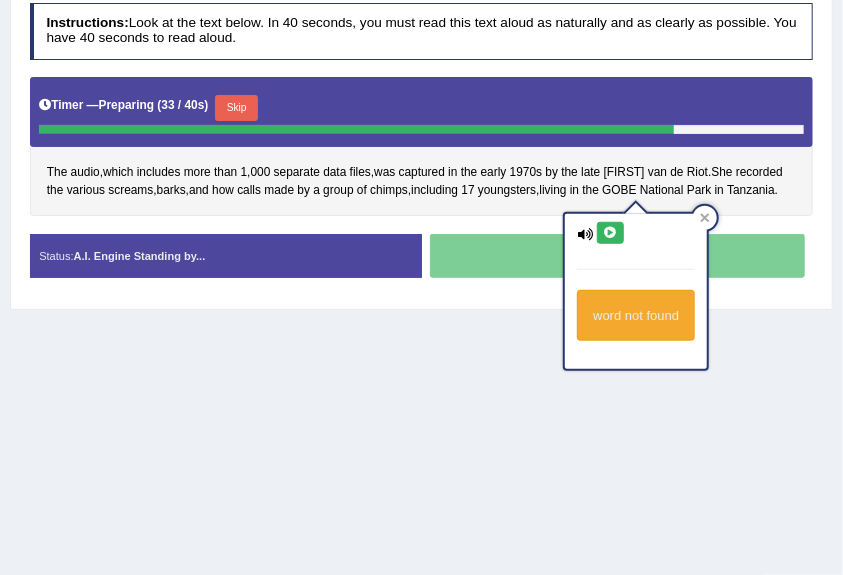 click at bounding box center [610, 233] 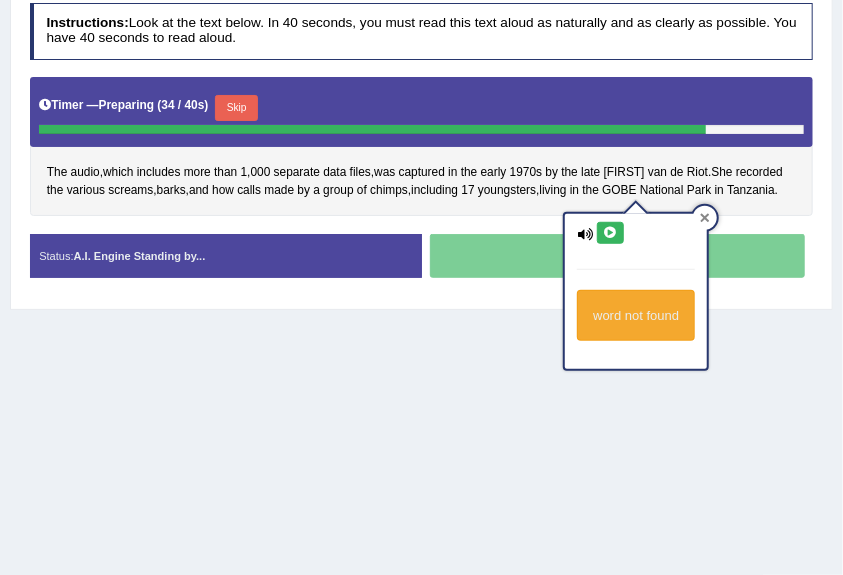 click 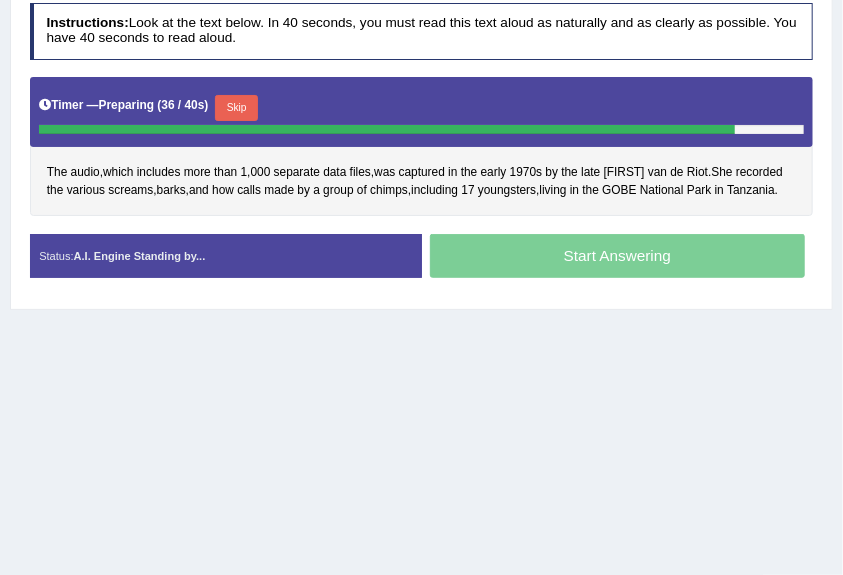 click on "Skip" at bounding box center [236, 108] 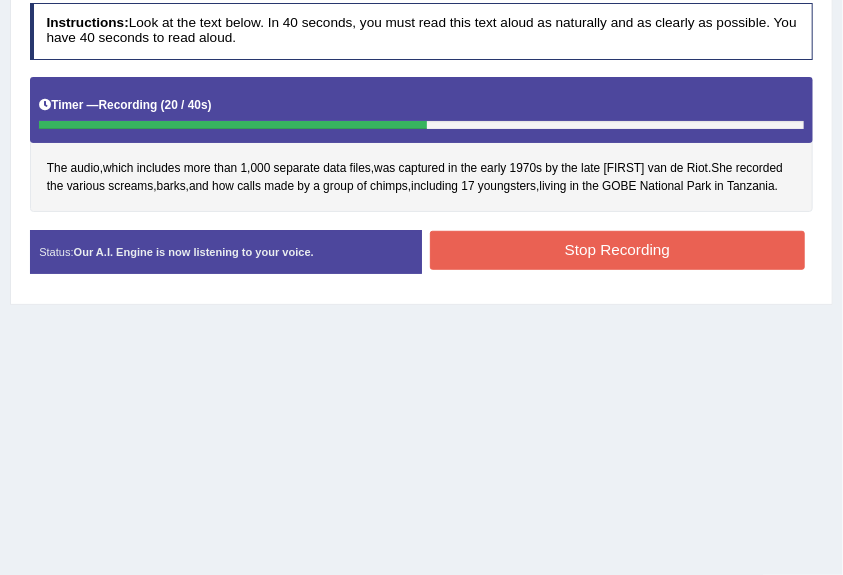 click on "Stop Recording" at bounding box center [617, 250] 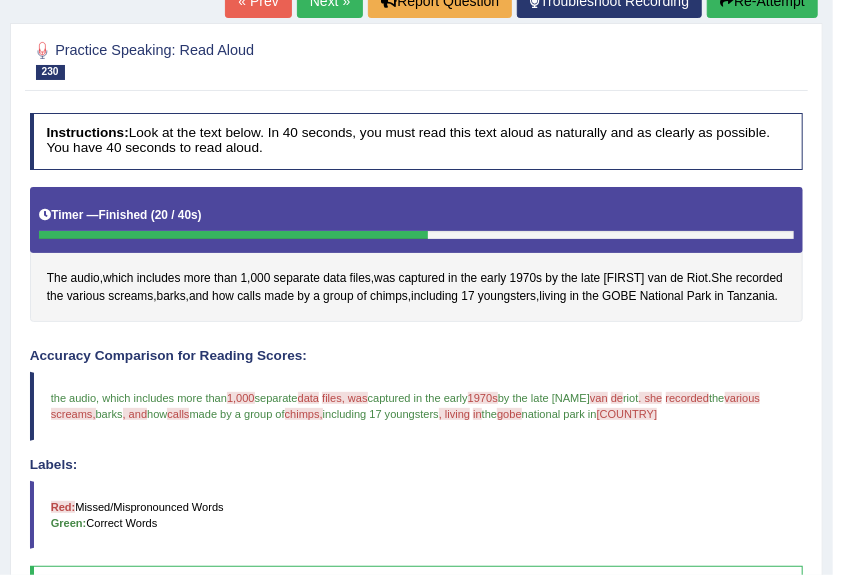 scroll, scrollTop: 68, scrollLeft: 0, axis: vertical 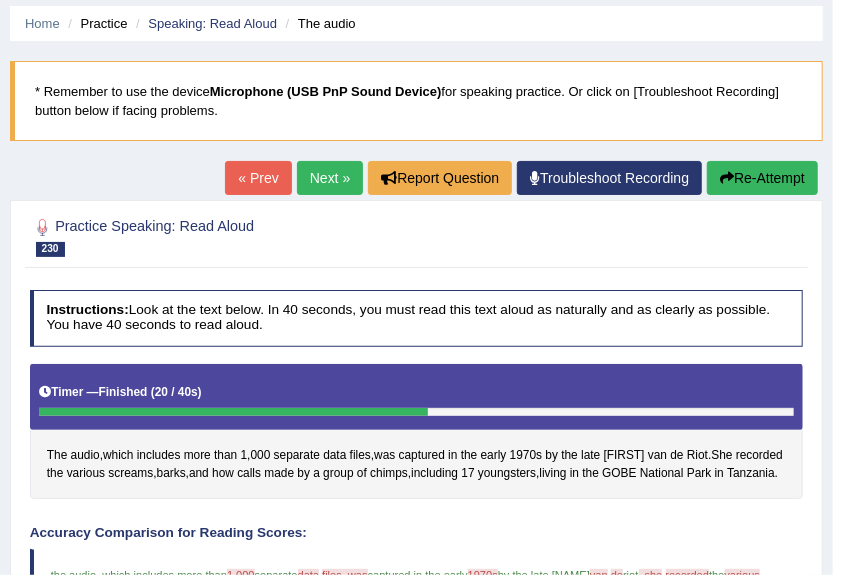 click on "Next »" at bounding box center [330, 178] 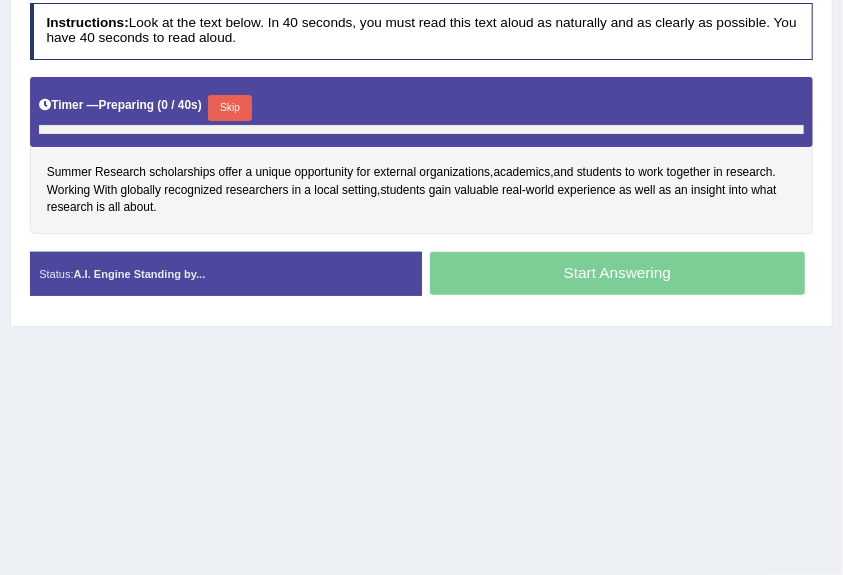 scroll, scrollTop: 355, scrollLeft: 0, axis: vertical 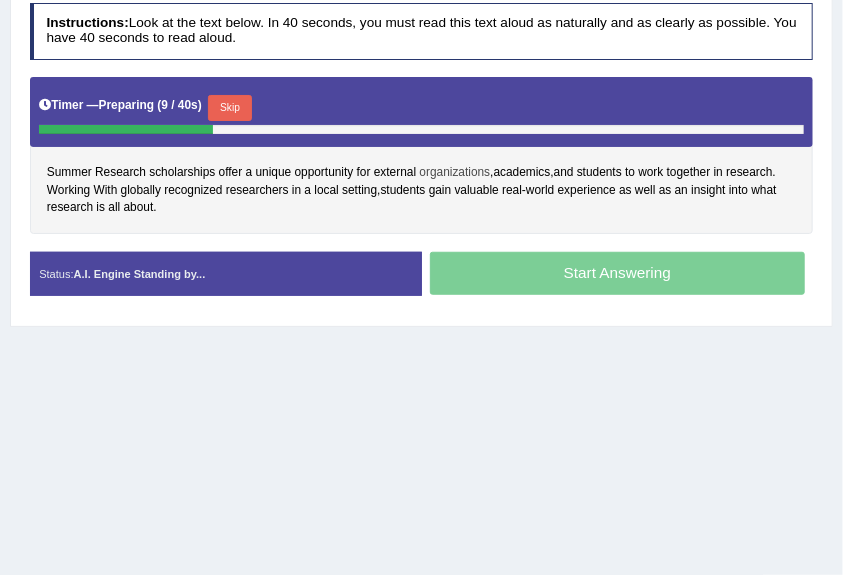 click on "organizations" at bounding box center [455, 173] 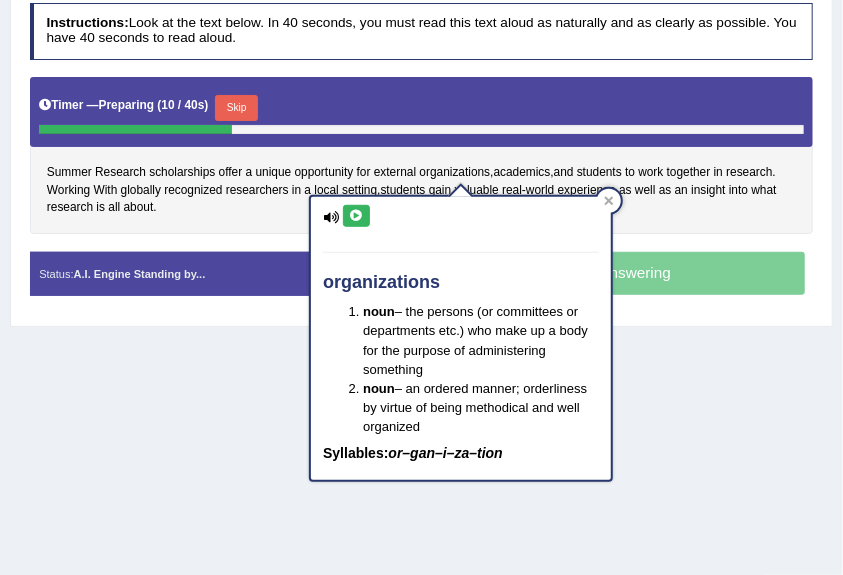 click at bounding box center [356, 216] 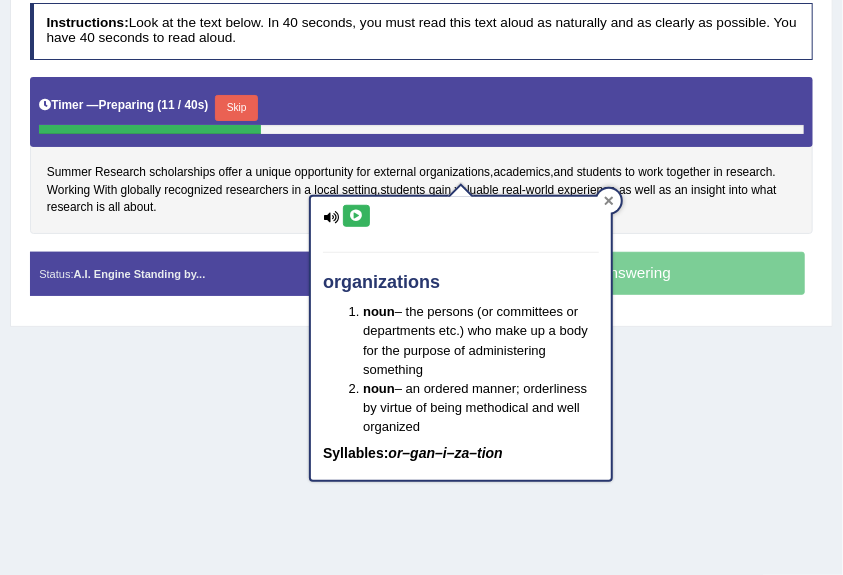 click 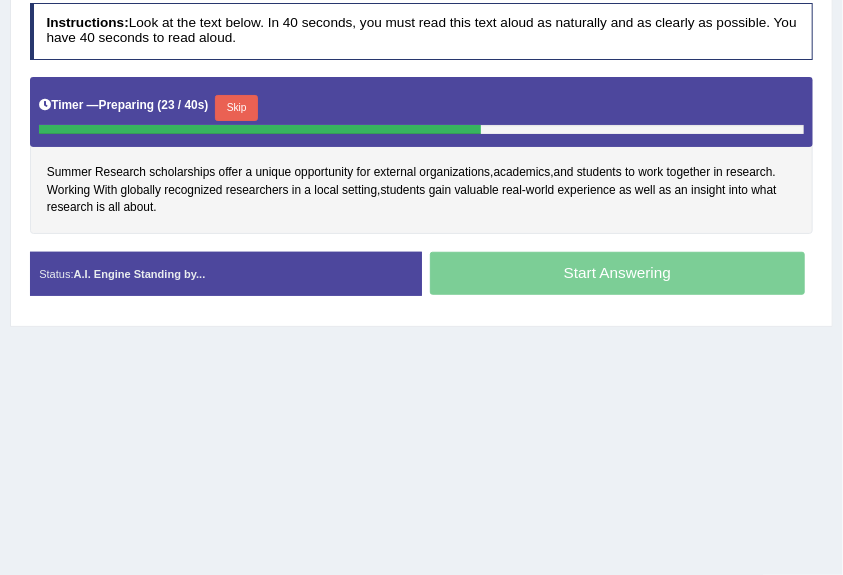 click on "Skip" at bounding box center (236, 108) 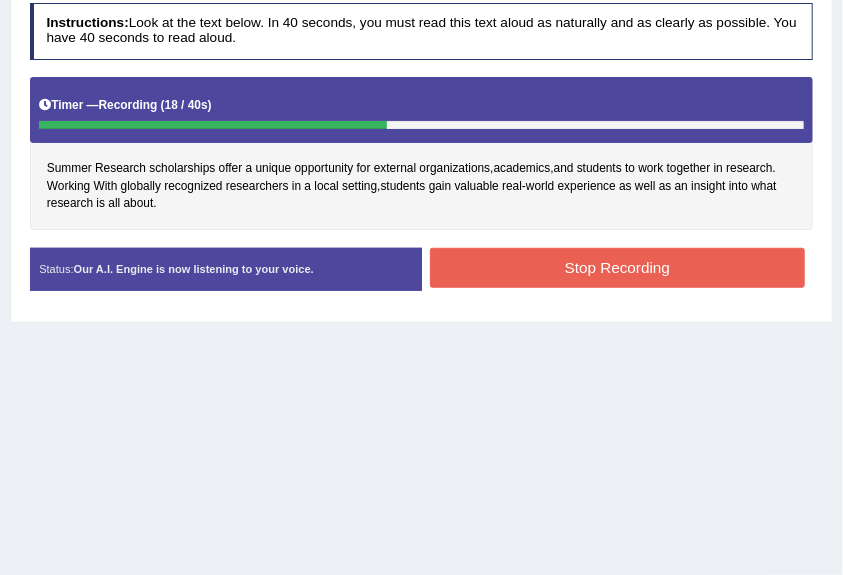 click on "Stop Recording" at bounding box center [617, 267] 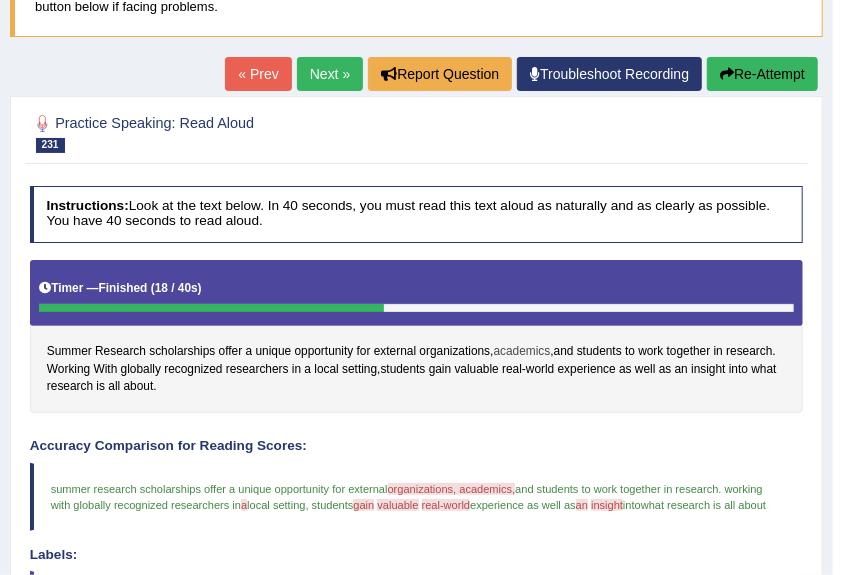 scroll, scrollTop: 84, scrollLeft: 0, axis: vertical 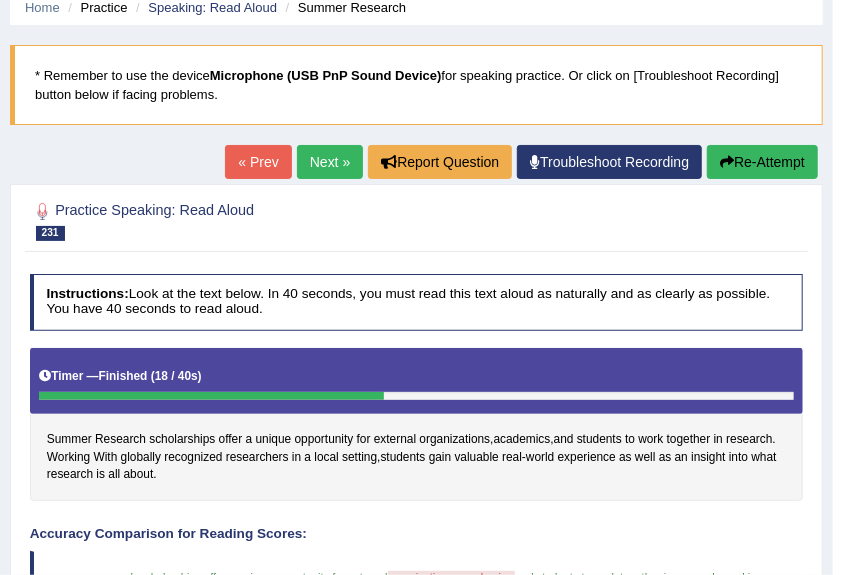 click on "Next »" at bounding box center [330, 162] 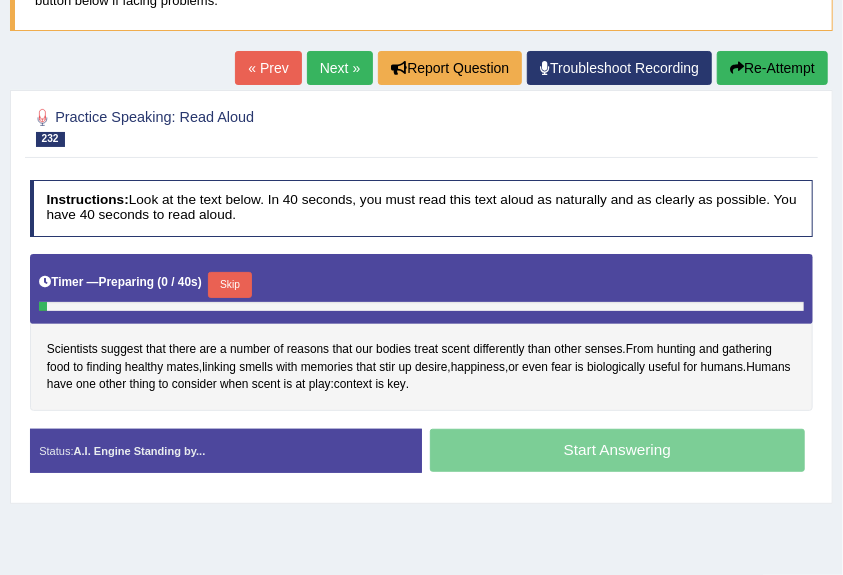 scroll, scrollTop: 178, scrollLeft: 0, axis: vertical 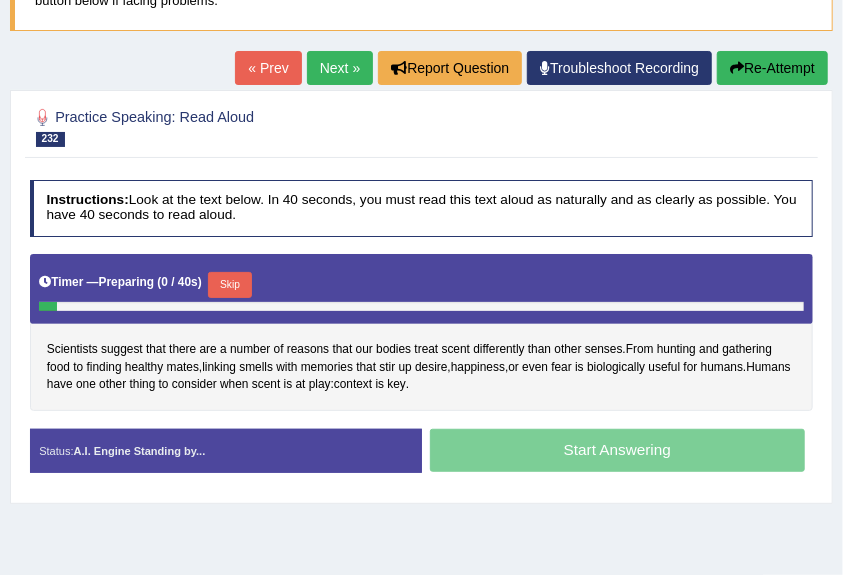 click on "Skip" at bounding box center [229, 285] 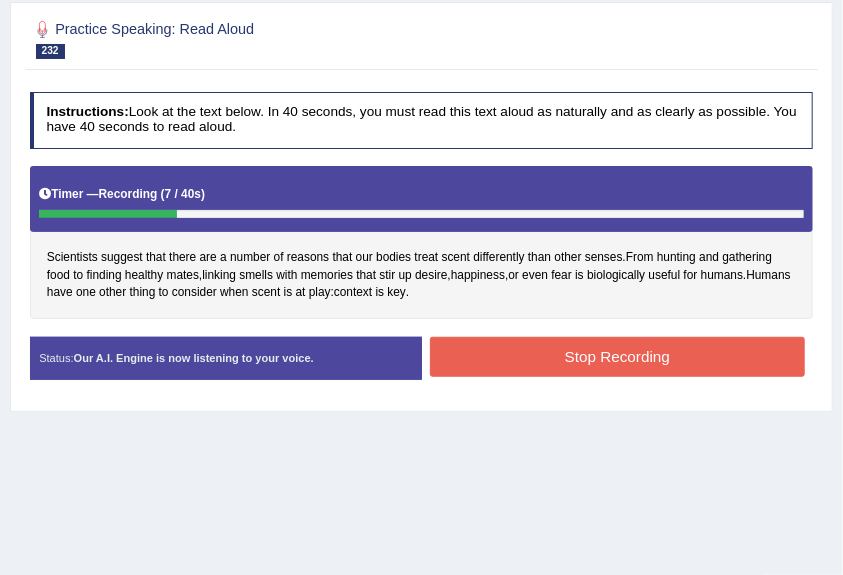 scroll, scrollTop: 178, scrollLeft: 0, axis: vertical 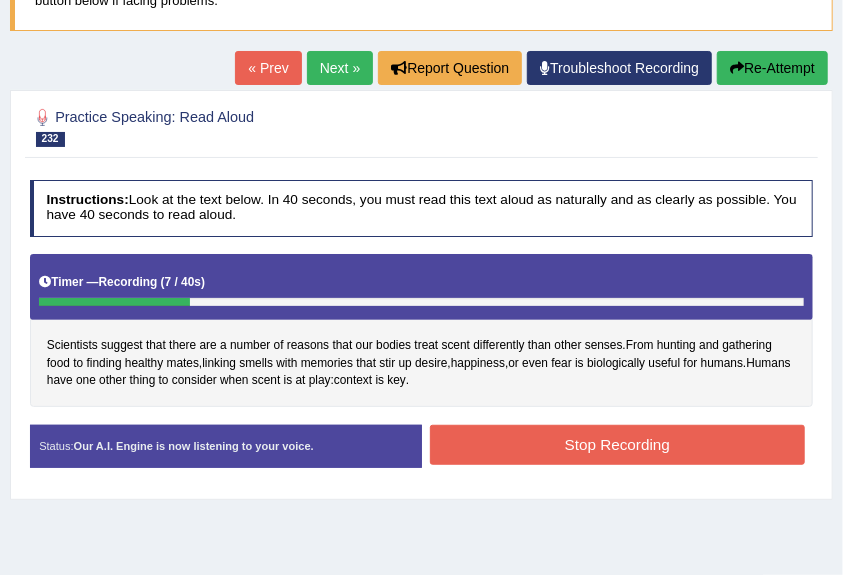 drag, startPoint x: 750, startPoint y: 71, endPoint x: 734, endPoint y: 94, distance: 28.01785 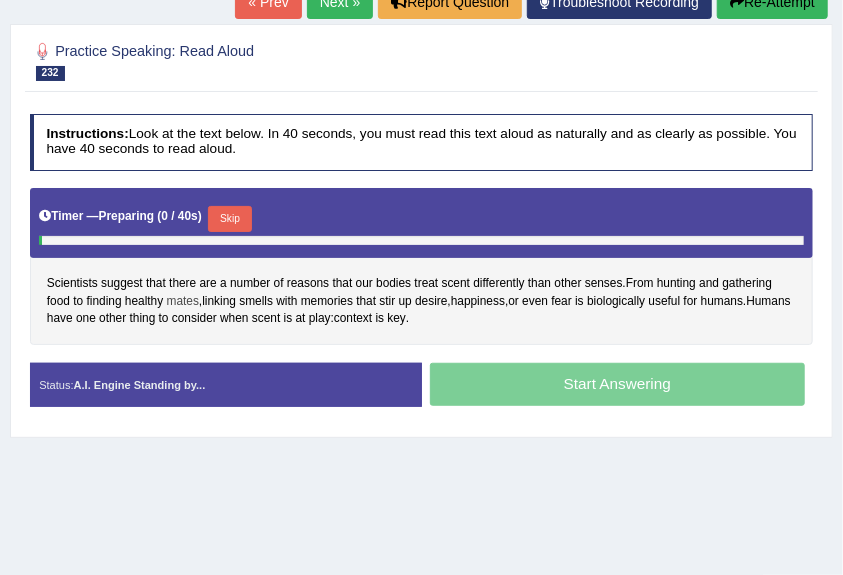 scroll, scrollTop: 244, scrollLeft: 0, axis: vertical 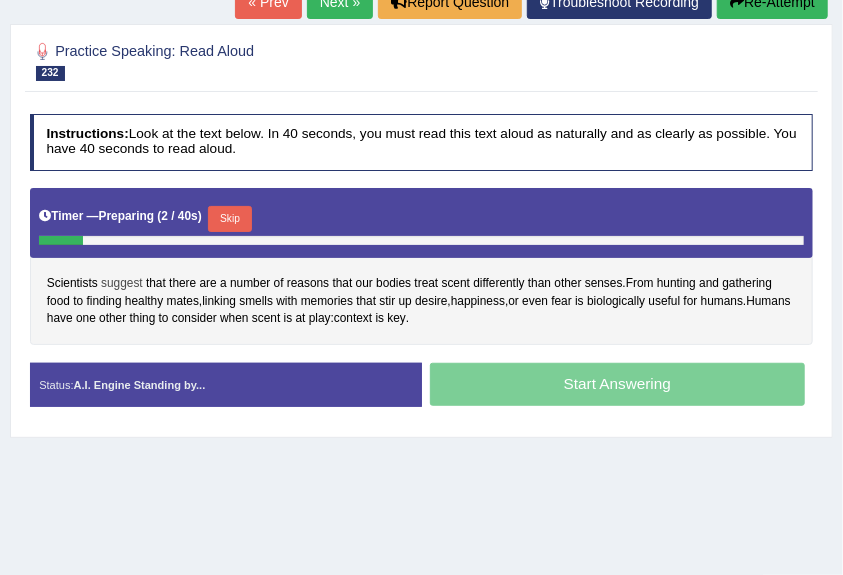click on "suggest" at bounding box center (122, 284) 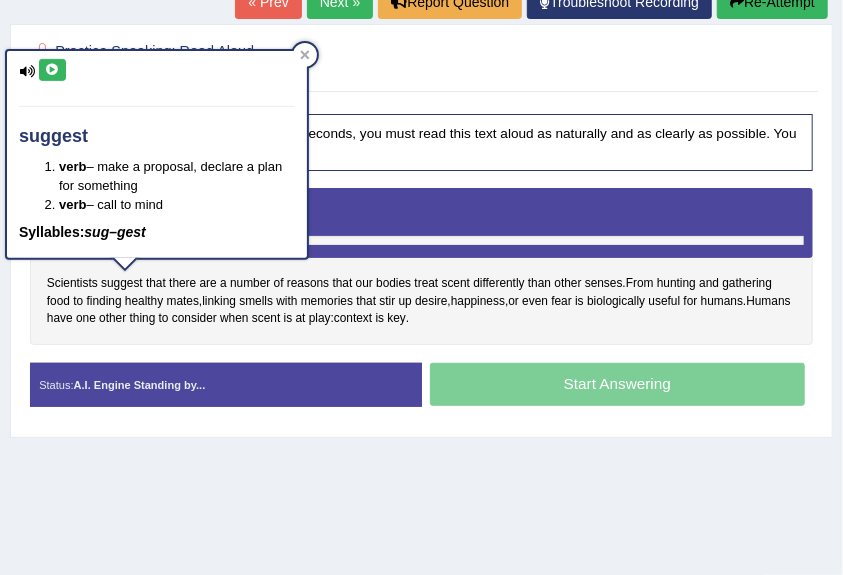 click at bounding box center (52, 70) 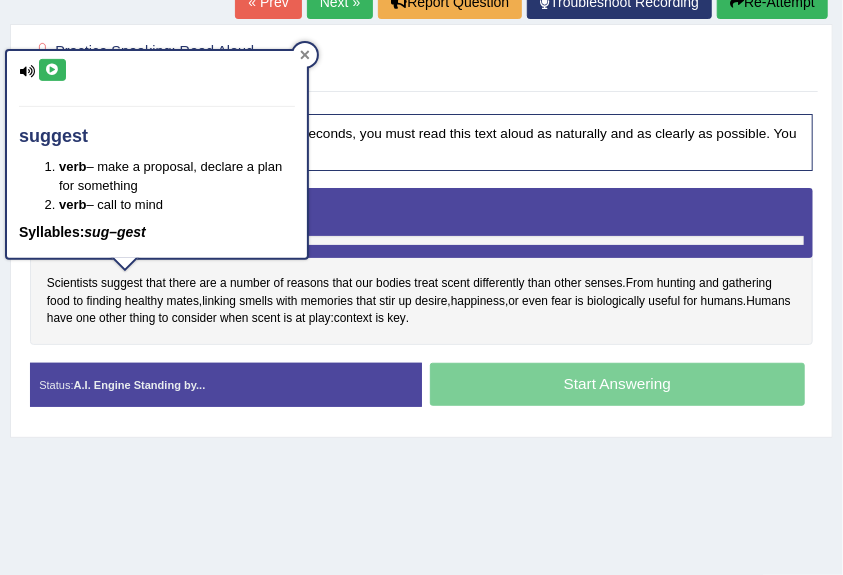 click 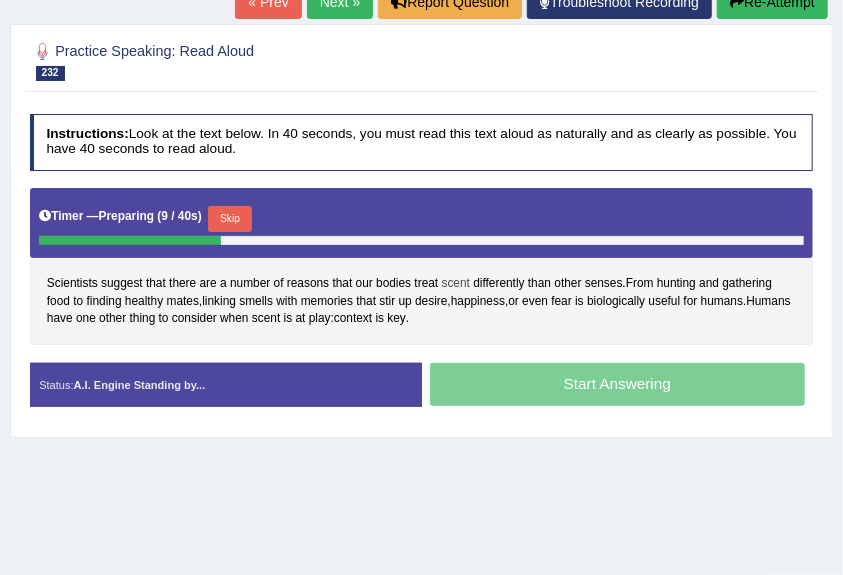 click on "scent" at bounding box center [456, 284] 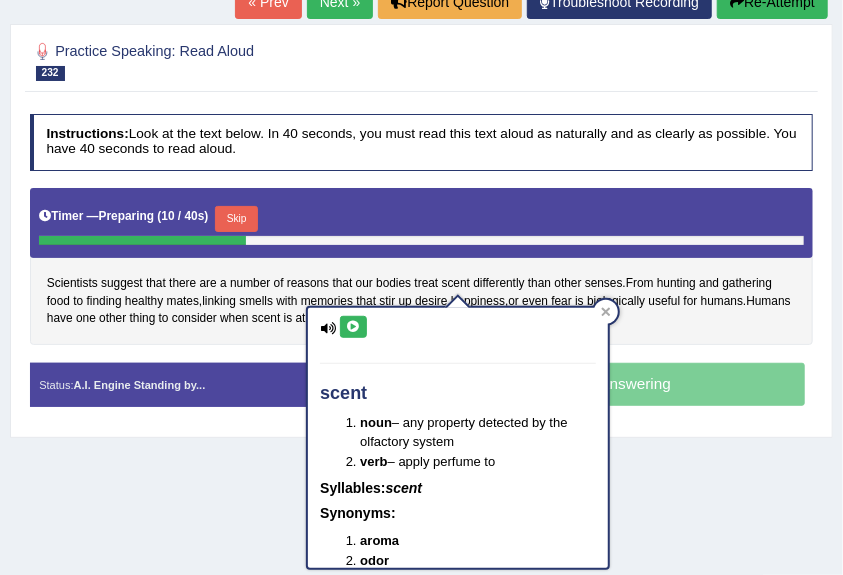 click at bounding box center [353, 327] 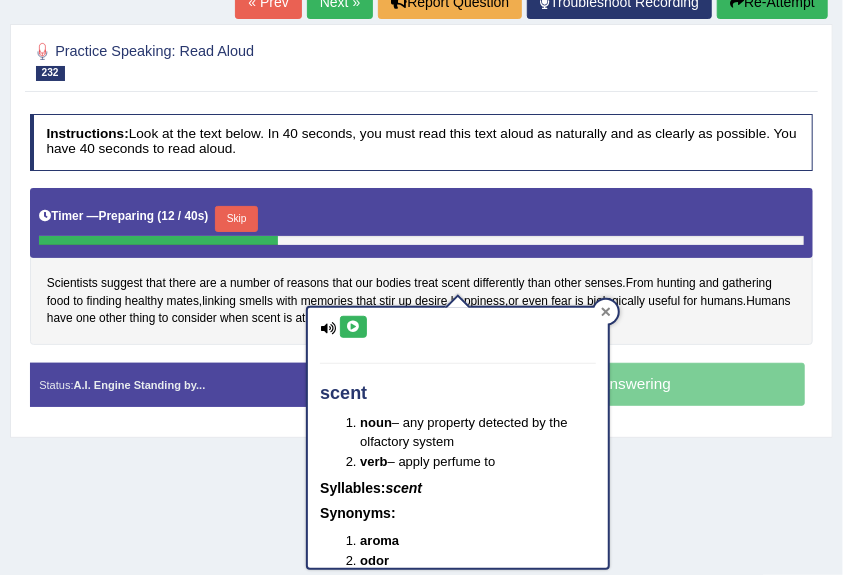 click at bounding box center (606, 312) 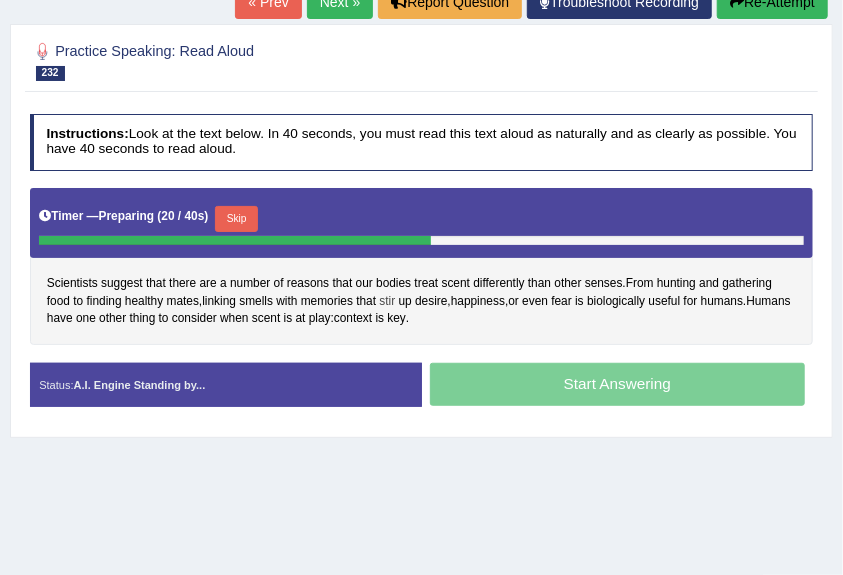 click on "stir" at bounding box center [387, 302] 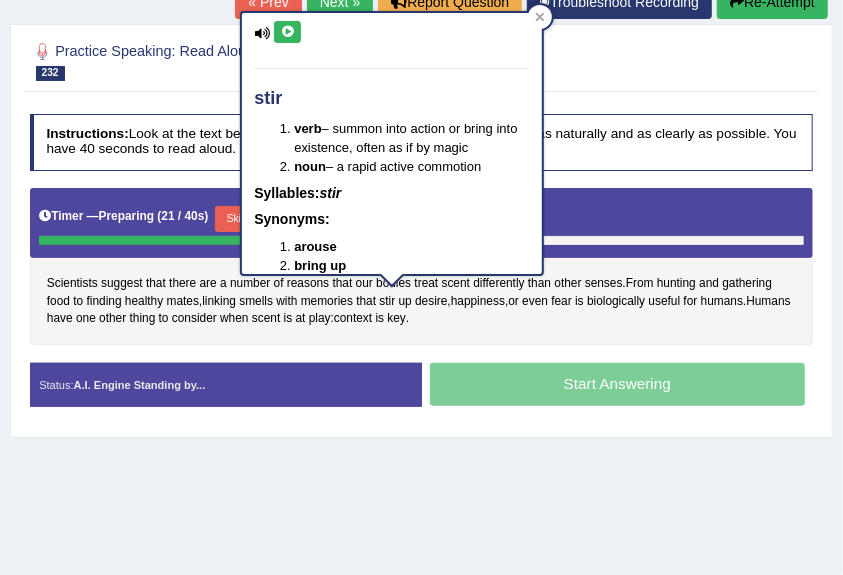 click at bounding box center (287, 32) 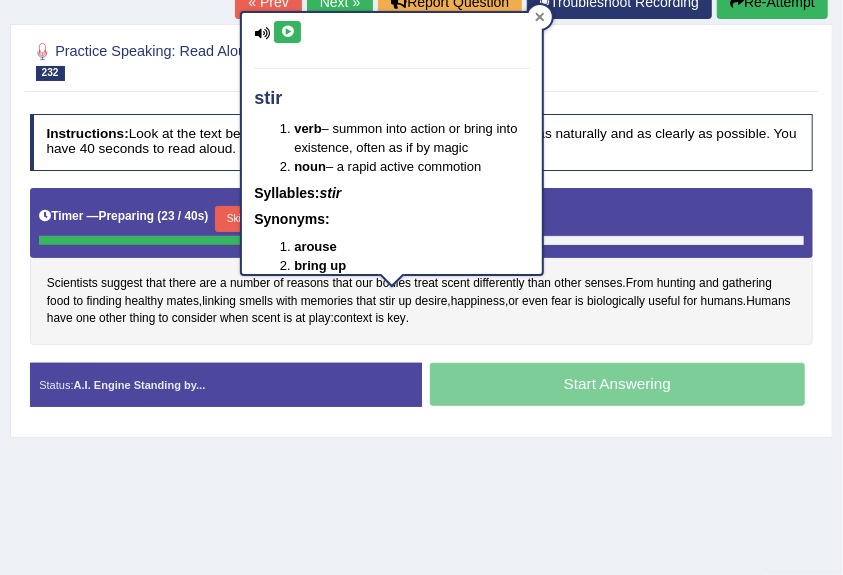 click 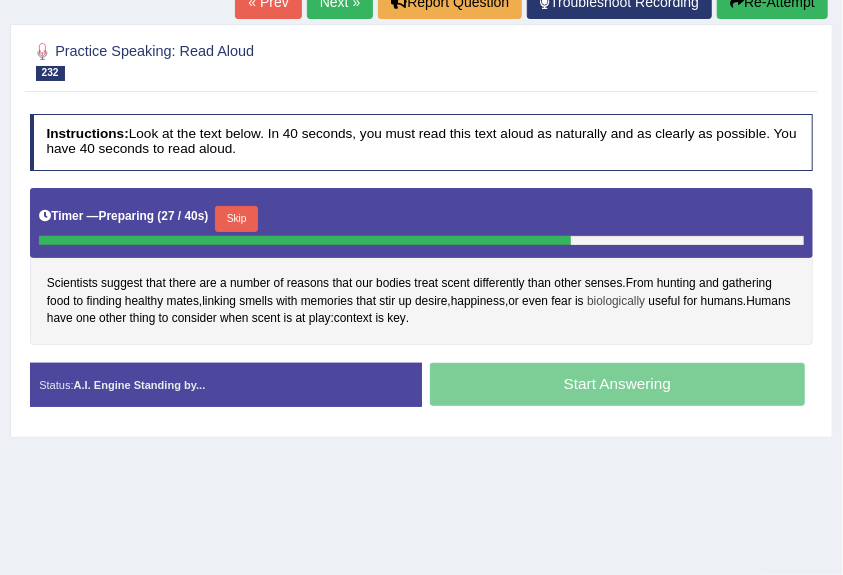 click on "biologically" at bounding box center (616, 302) 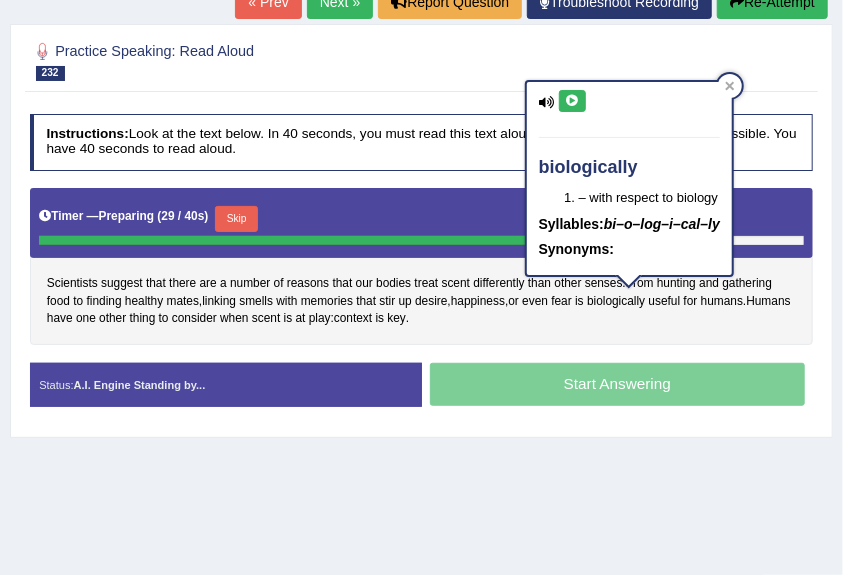 click at bounding box center (572, 101) 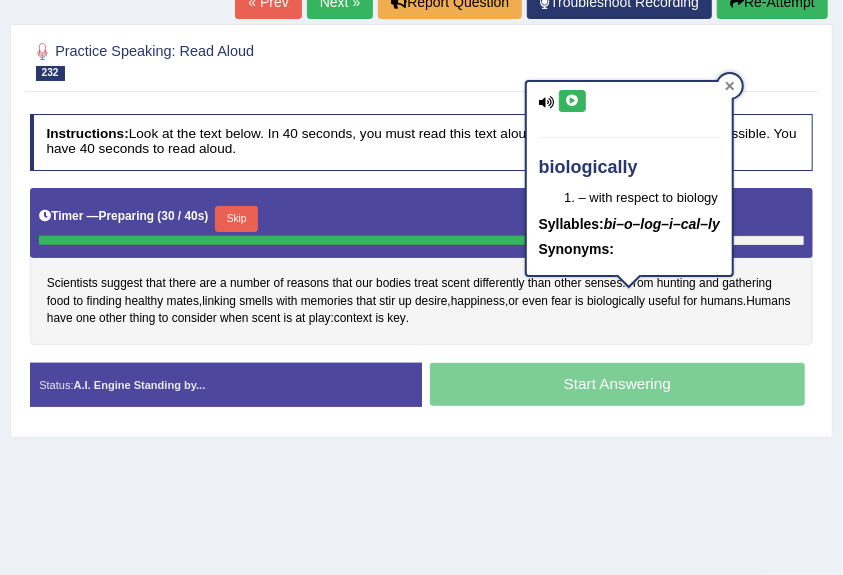 click 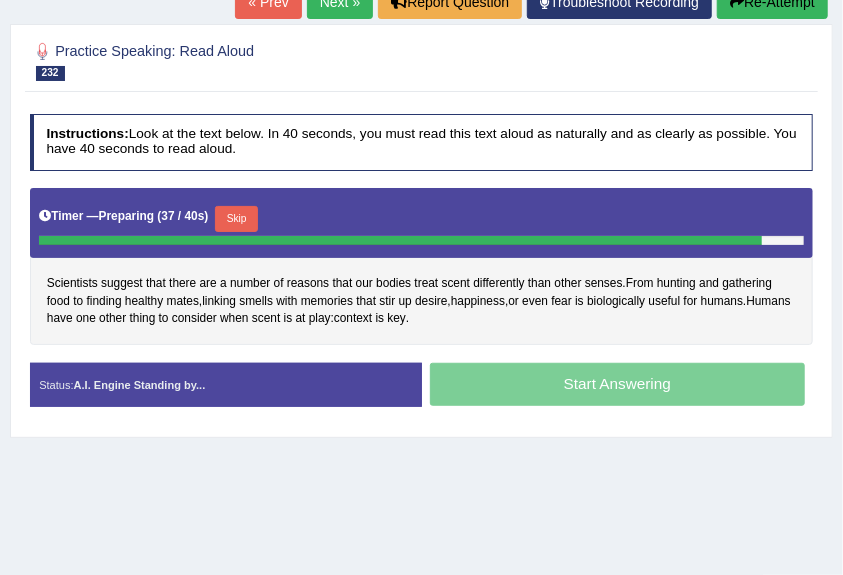 click on "Skip" at bounding box center [236, 219] 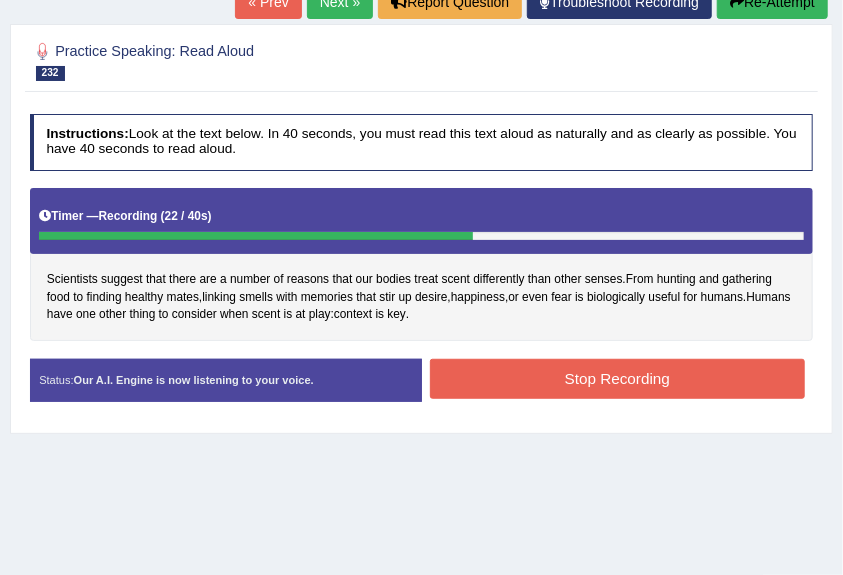 click on "Stop Recording" at bounding box center (617, 378) 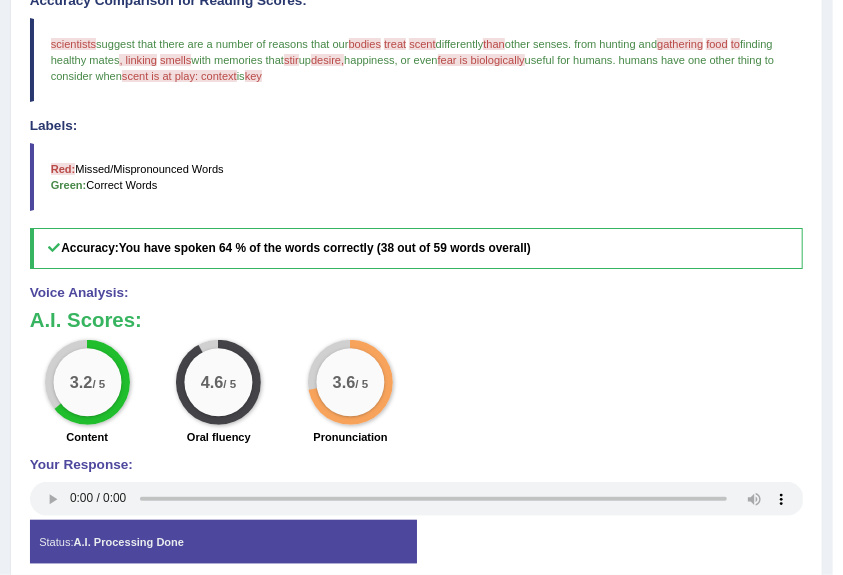 scroll, scrollTop: 350, scrollLeft: 0, axis: vertical 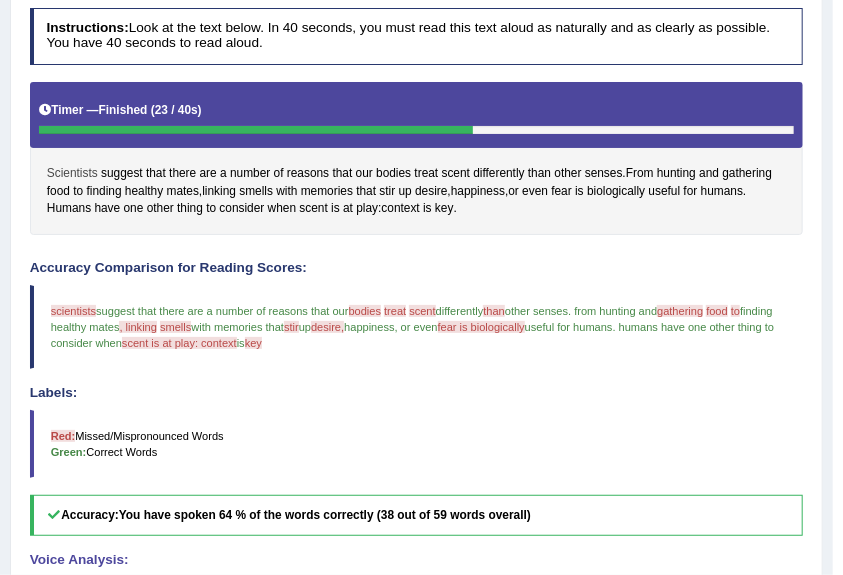 click on "Scientists" at bounding box center (72, 174) 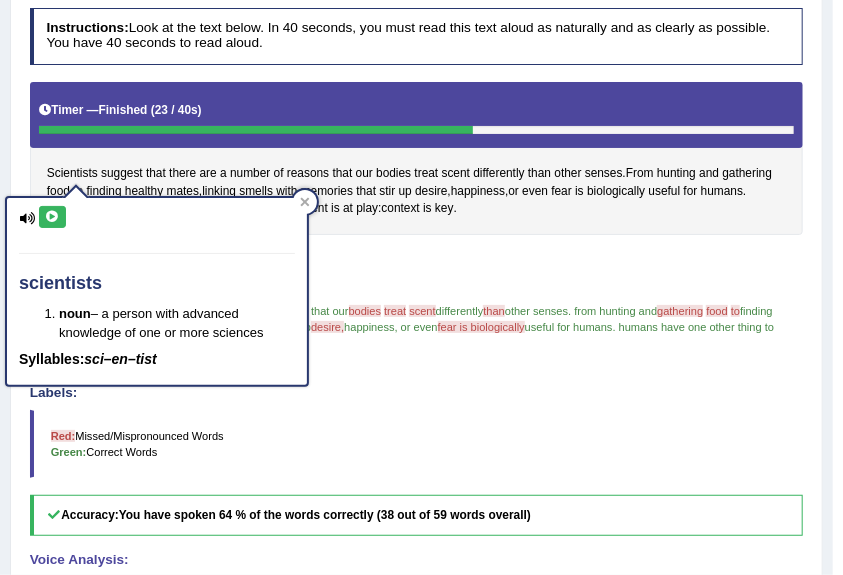 click at bounding box center (52, 217) 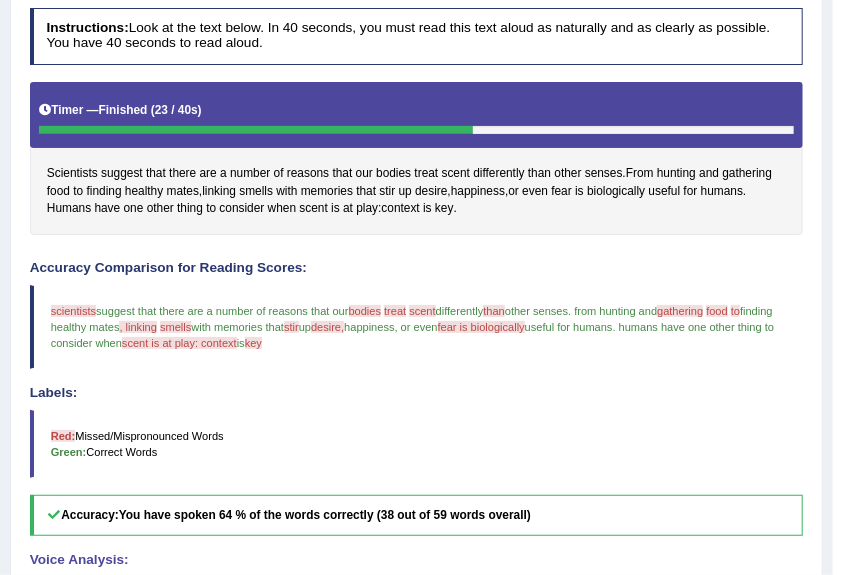 scroll, scrollTop: 0, scrollLeft: 0, axis: both 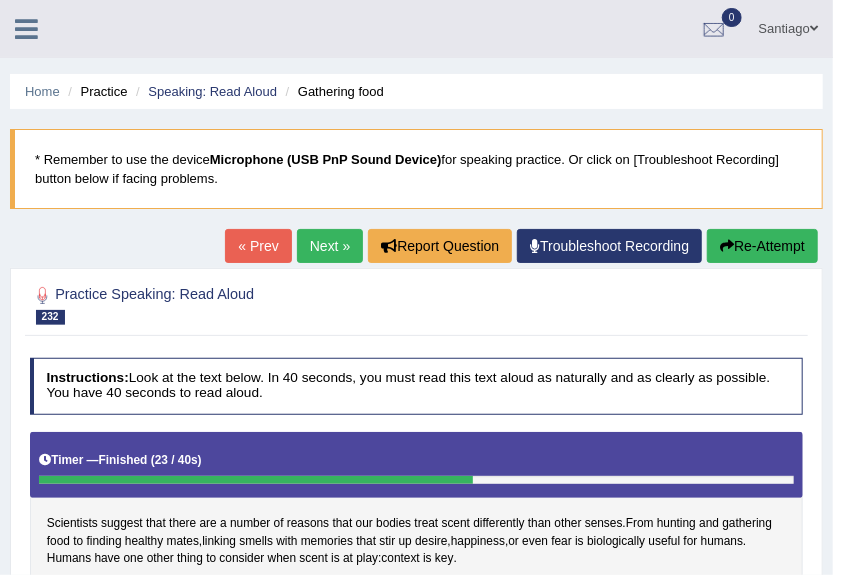 click on "« Prev Next »  Report Question  Troubleshoot Recording  Re-Attempt" at bounding box center [524, 248] 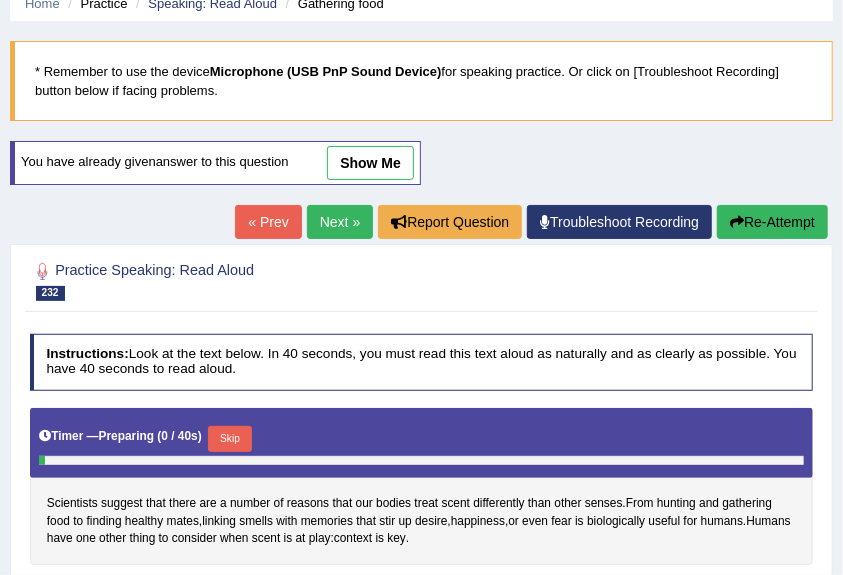 scroll, scrollTop: 88, scrollLeft: 0, axis: vertical 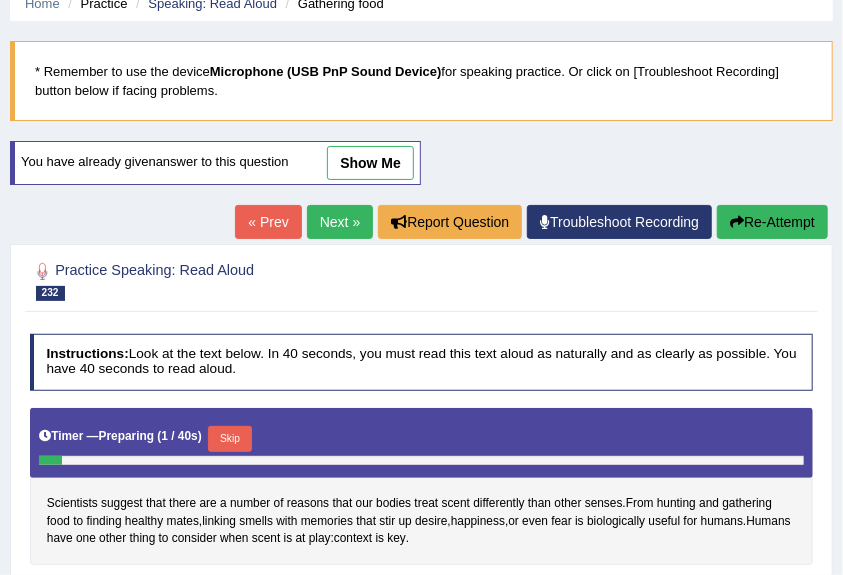 click on "Skip" at bounding box center [229, 439] 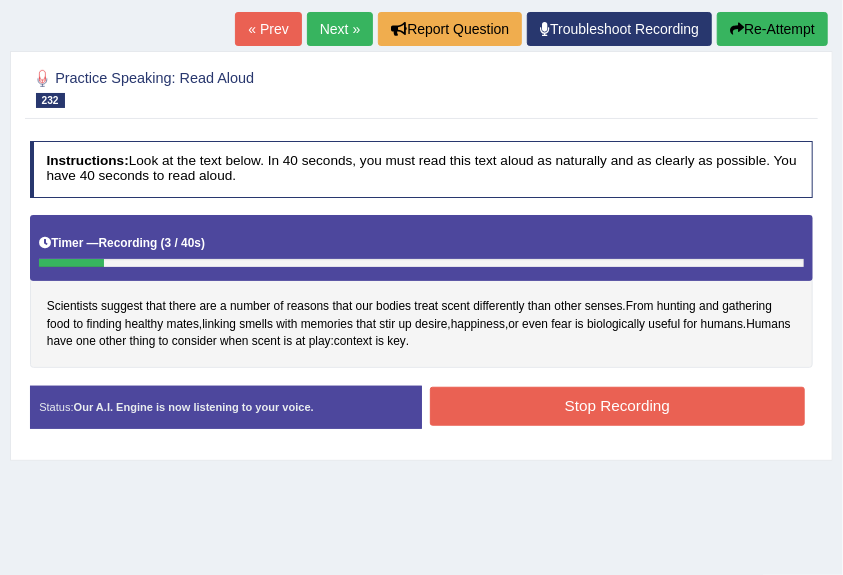 scroll, scrollTop: 88, scrollLeft: 0, axis: vertical 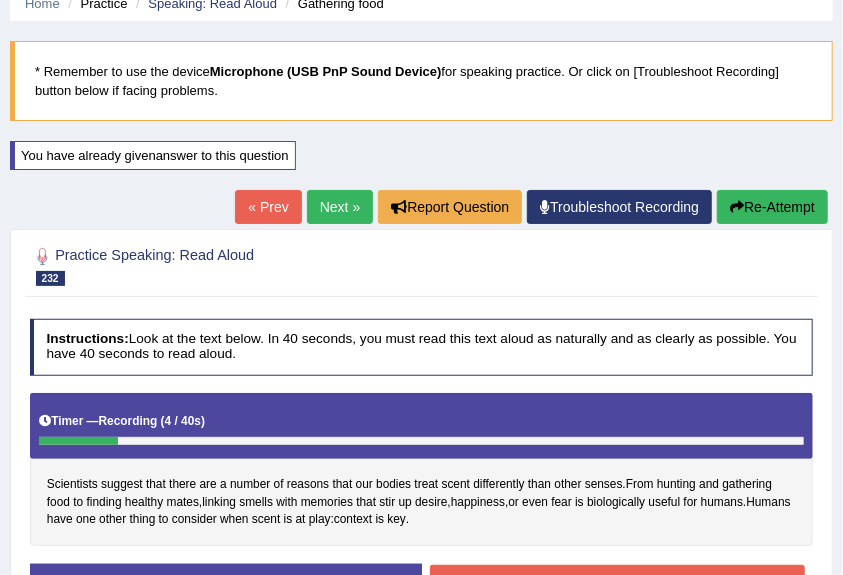 click on "Re-Attempt" at bounding box center [772, 207] 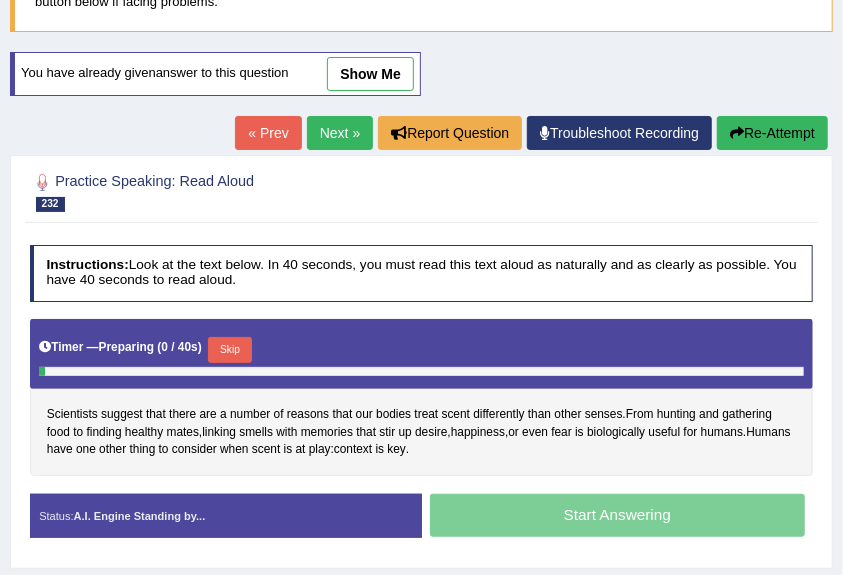 scroll, scrollTop: 177, scrollLeft: 0, axis: vertical 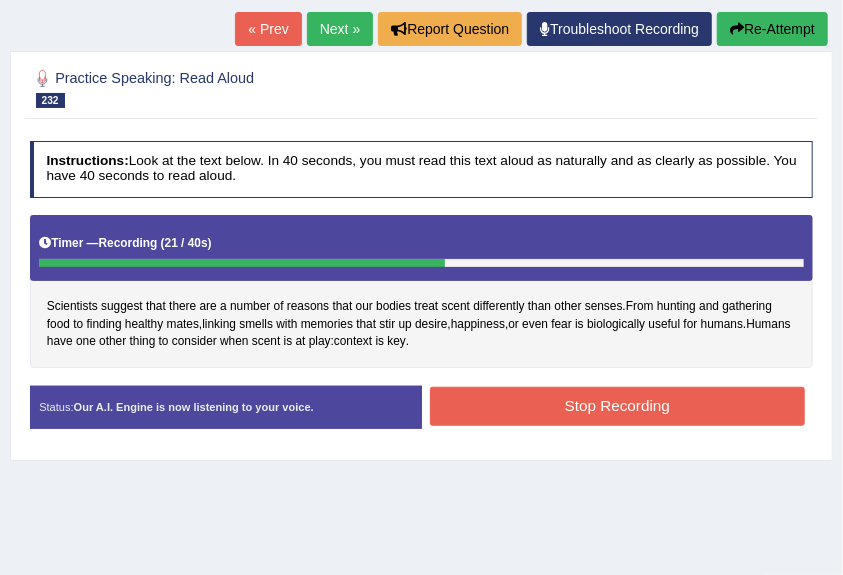 click on "Stop Recording" at bounding box center (617, 406) 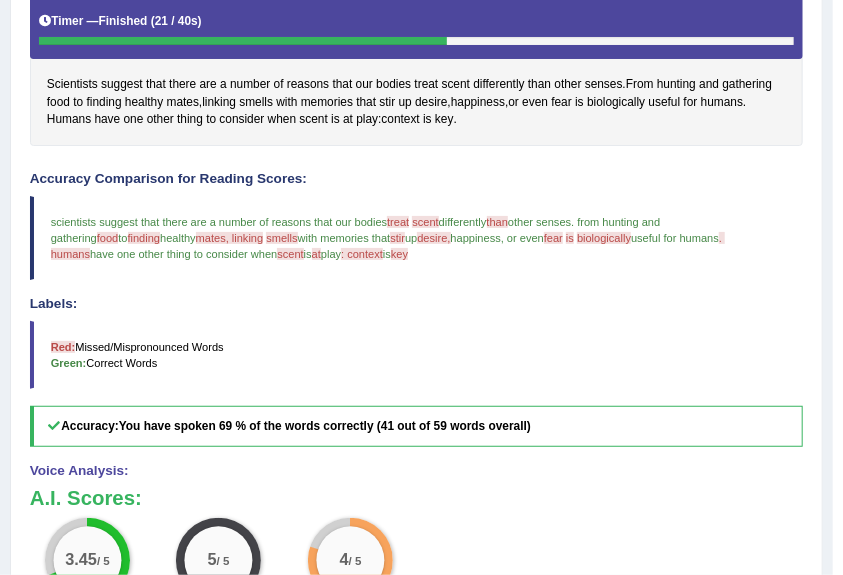scroll, scrollTop: 221, scrollLeft: 0, axis: vertical 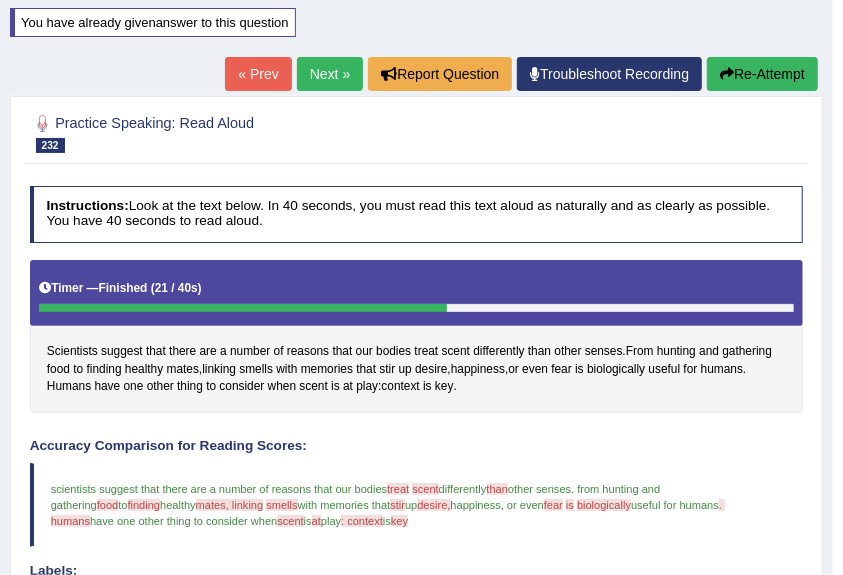 click on "Next »" at bounding box center (330, 74) 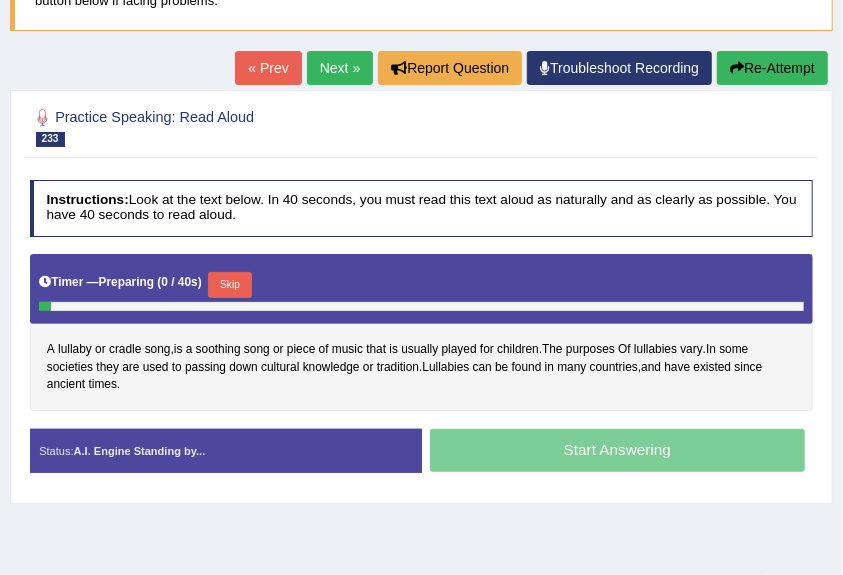 scroll, scrollTop: 355, scrollLeft: 0, axis: vertical 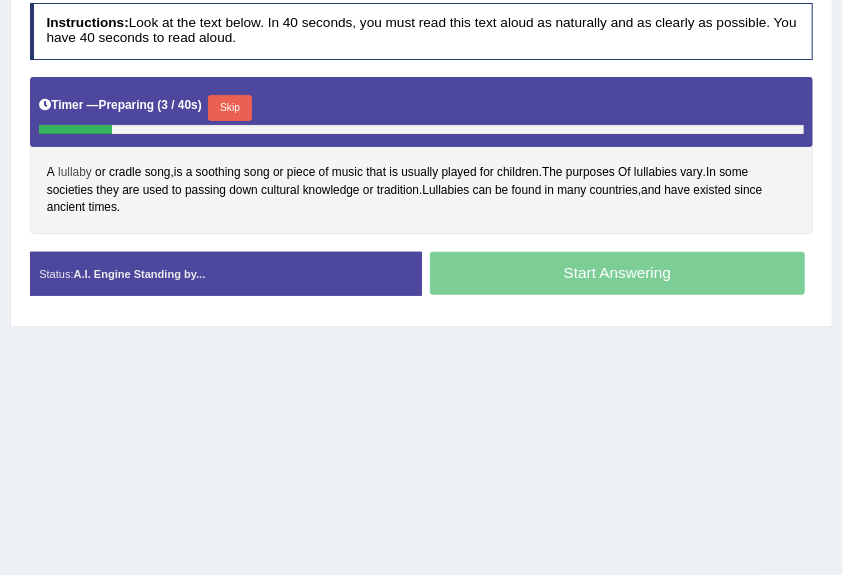 click on "lullaby" at bounding box center [75, 173] 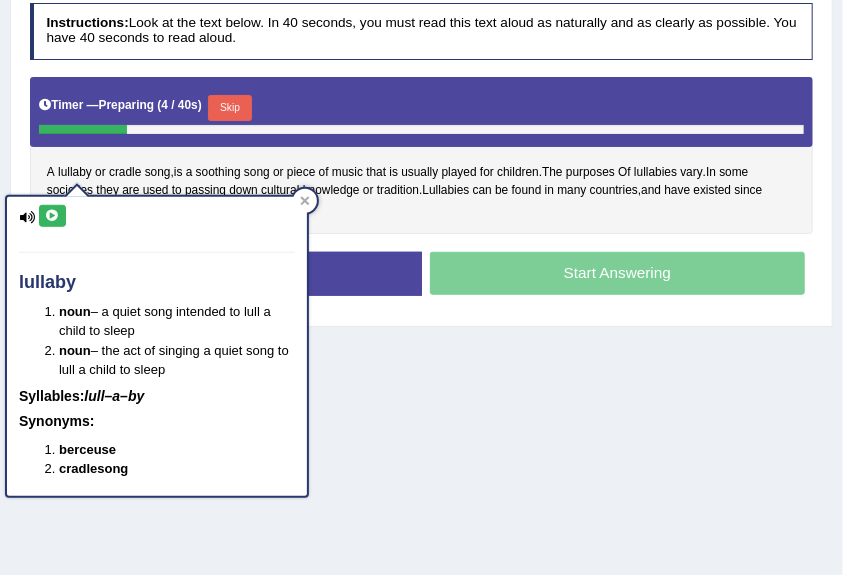click at bounding box center (52, 216) 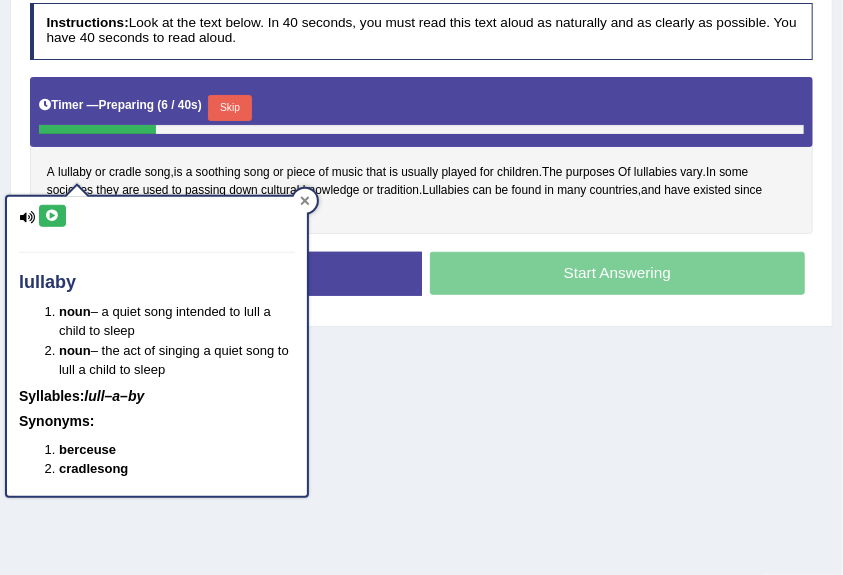 click 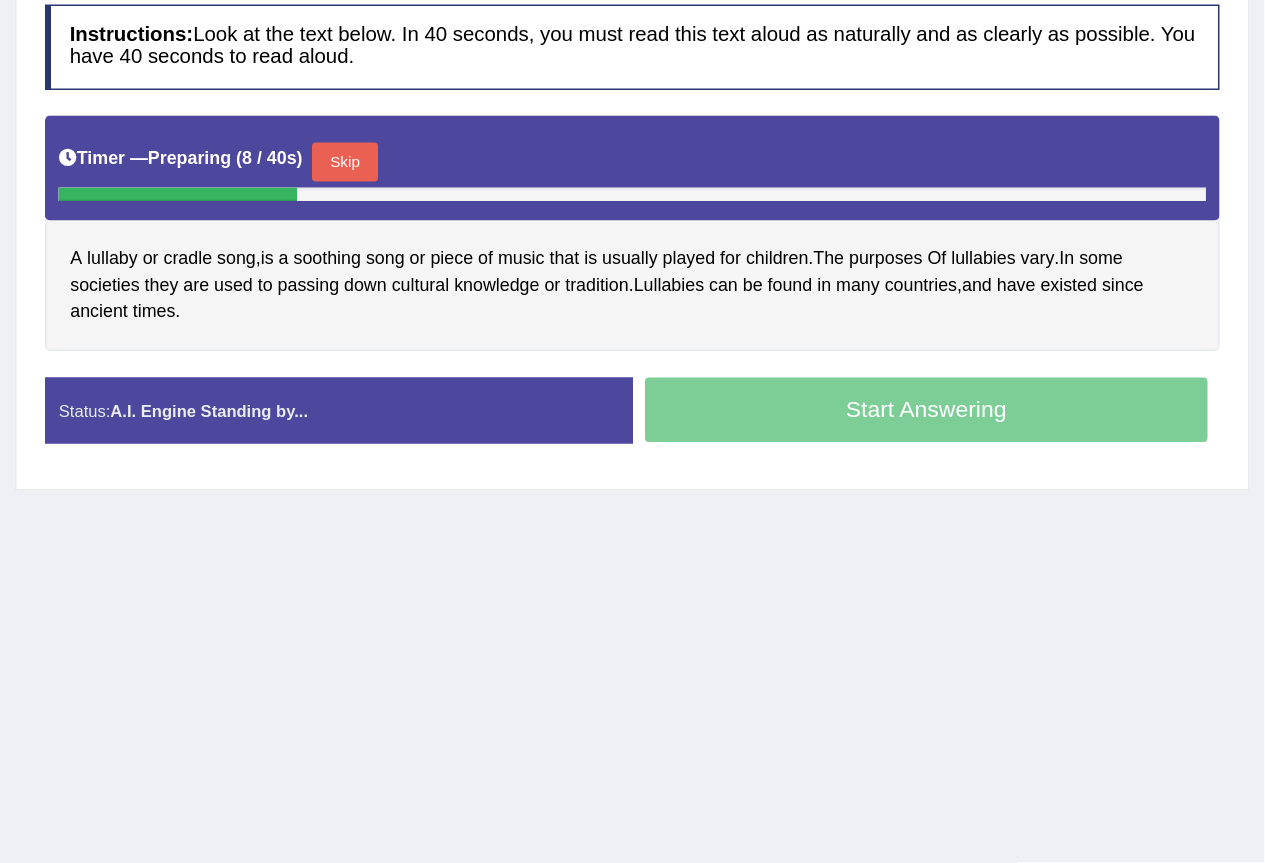 scroll, scrollTop: 0, scrollLeft: 0, axis: both 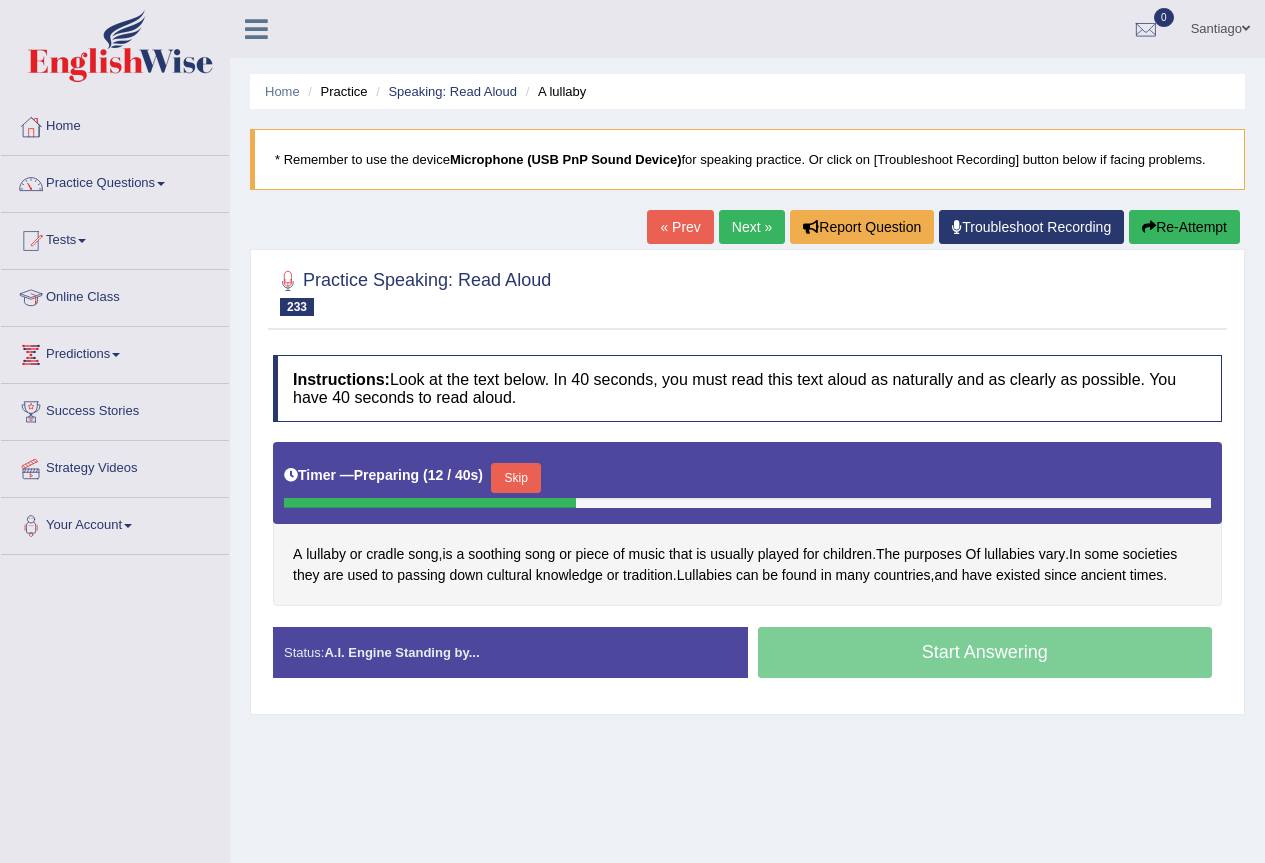 drag, startPoint x: 851, startPoint y: 0, endPoint x: 462, endPoint y: 227, distance: 450.38873 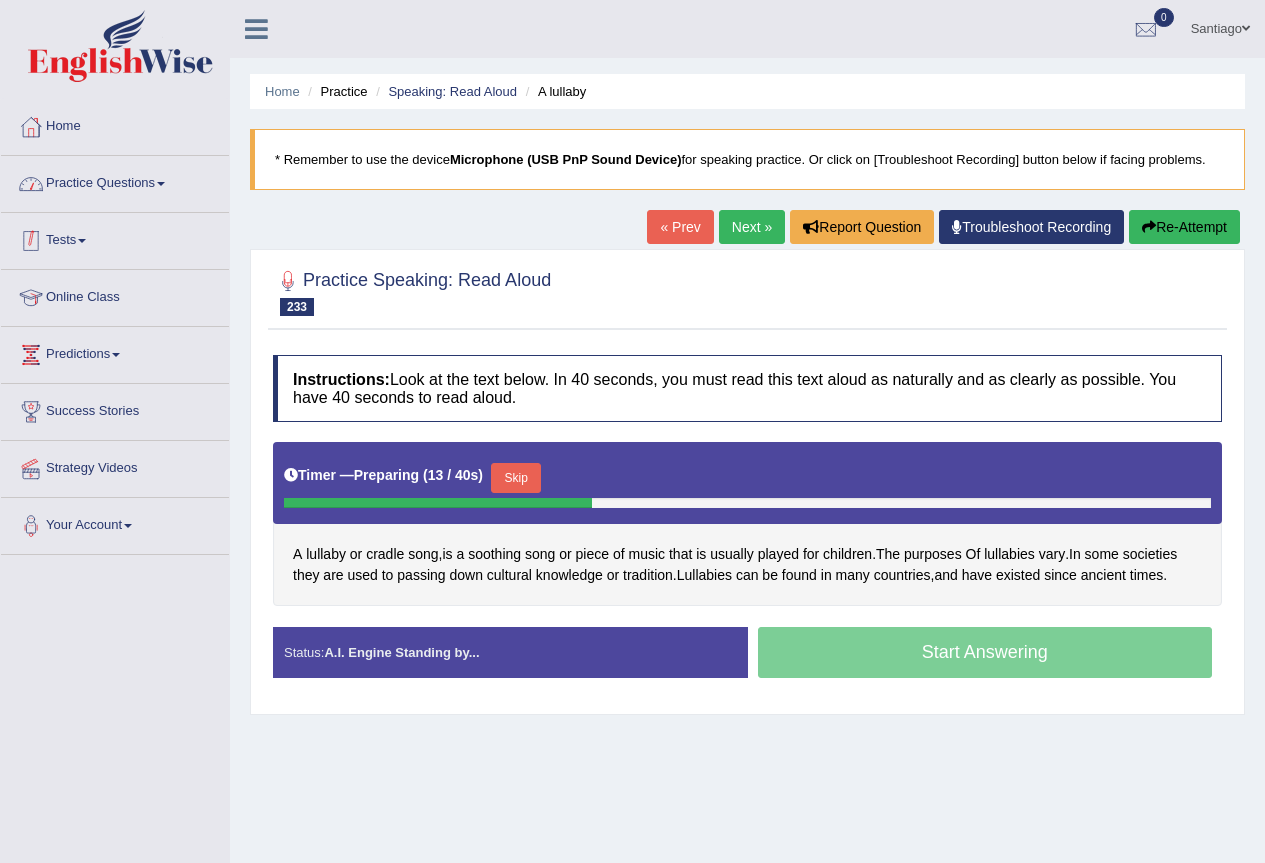 click on "Tests" at bounding box center (115, 238) 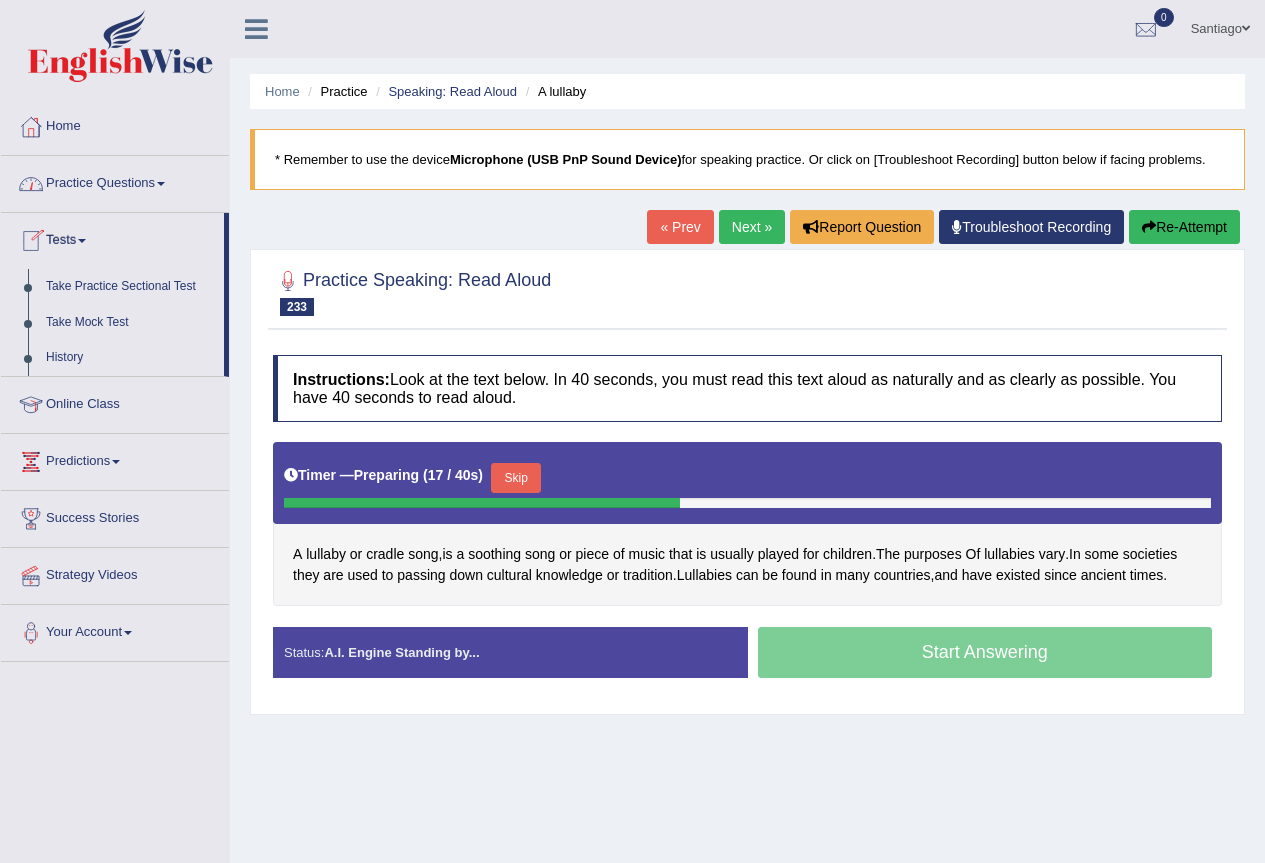 click on "Practice Questions" at bounding box center [115, 181] 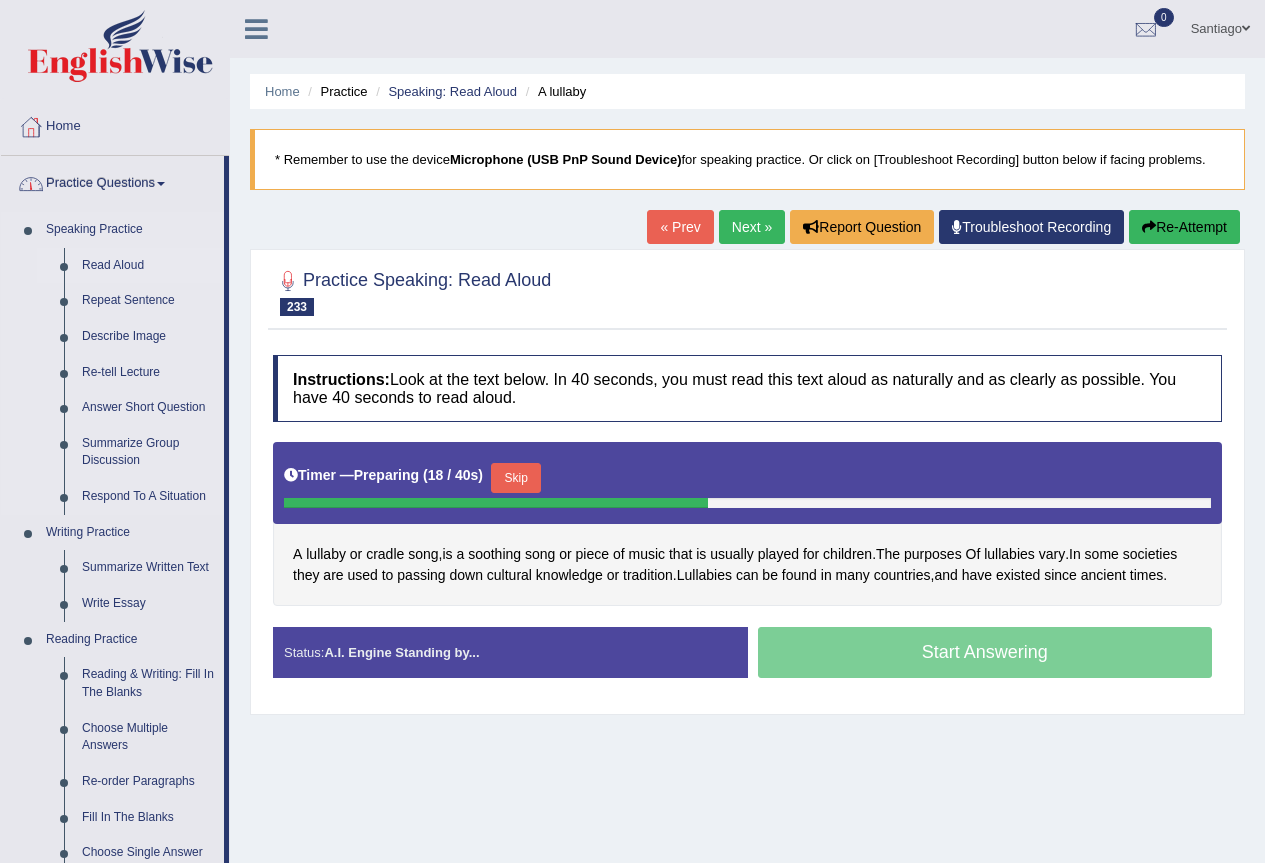 click on "Read Aloud" at bounding box center [148, 266] 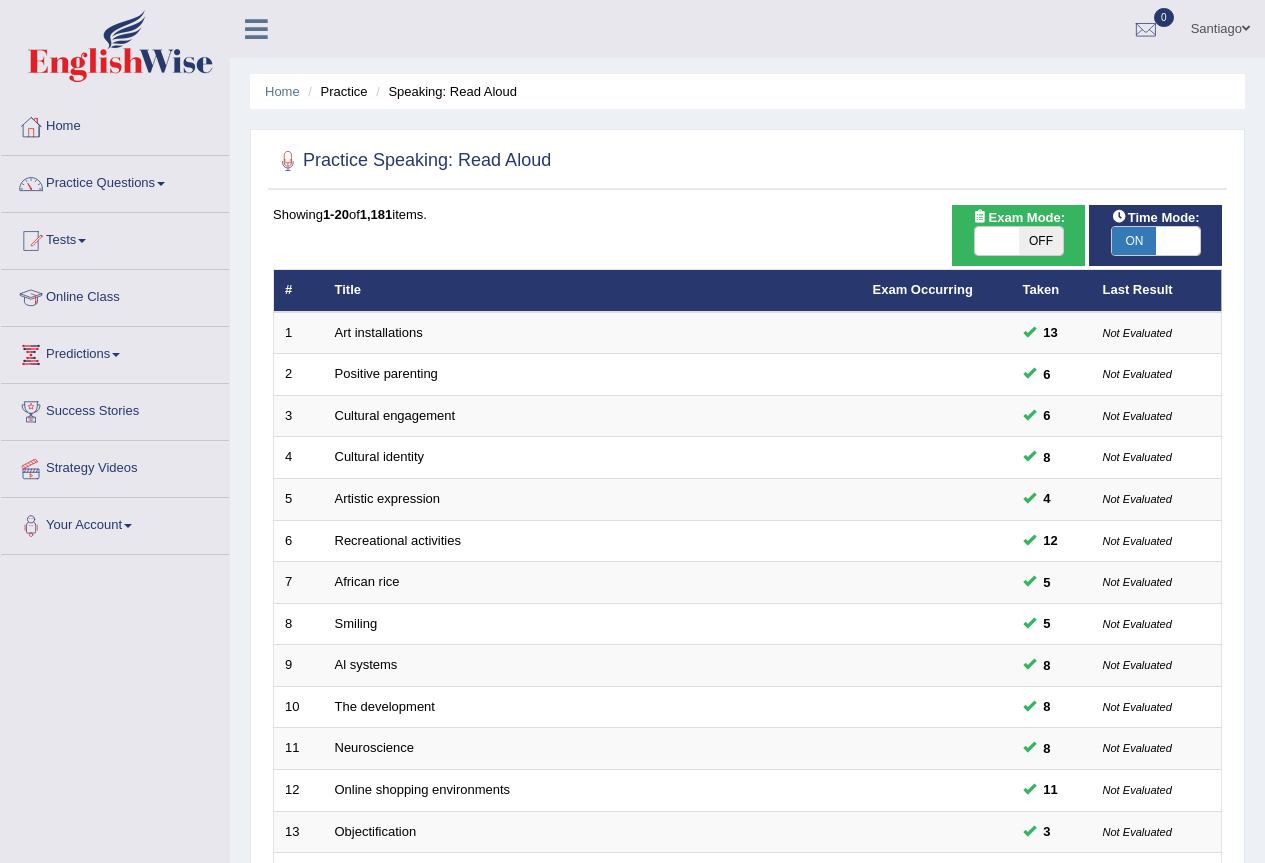 scroll, scrollTop: 0, scrollLeft: 0, axis: both 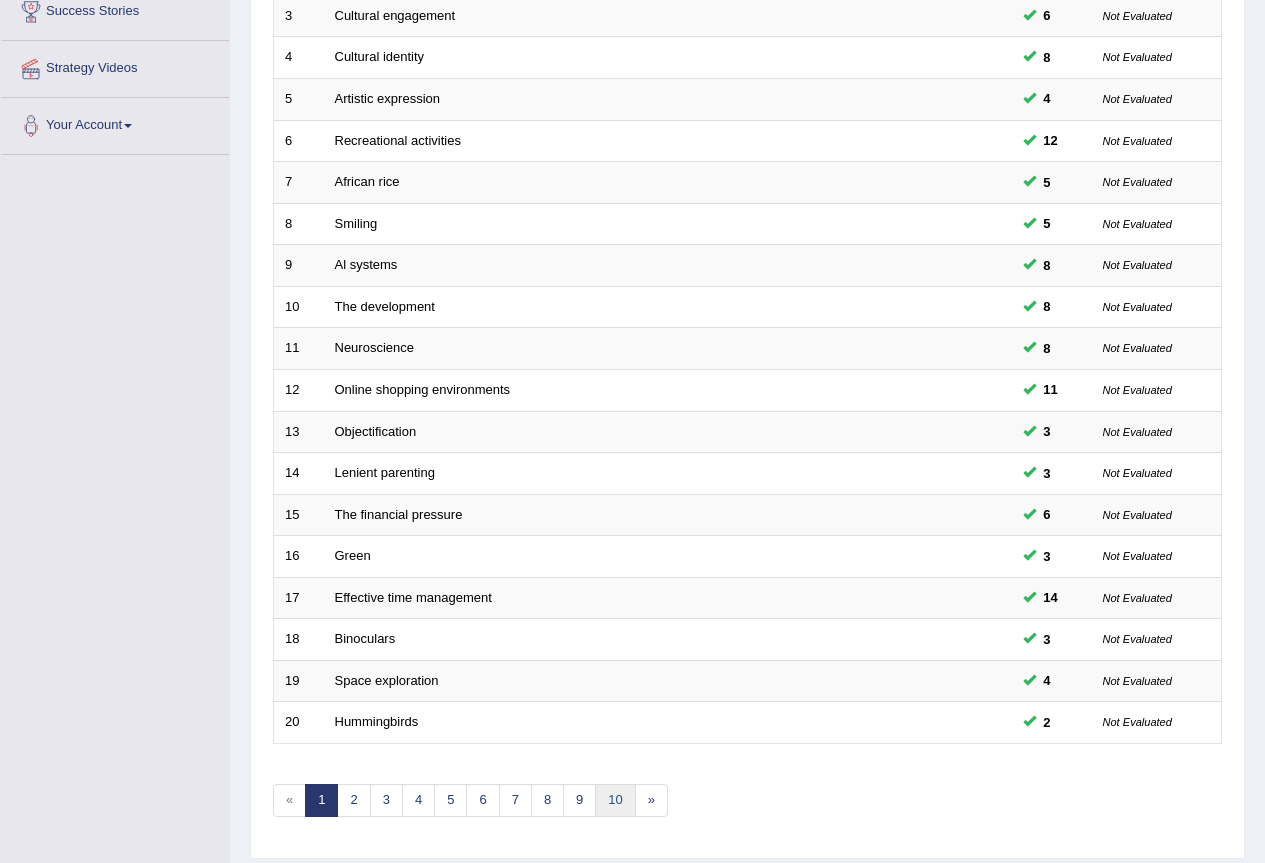 click on "10" at bounding box center (615, 800) 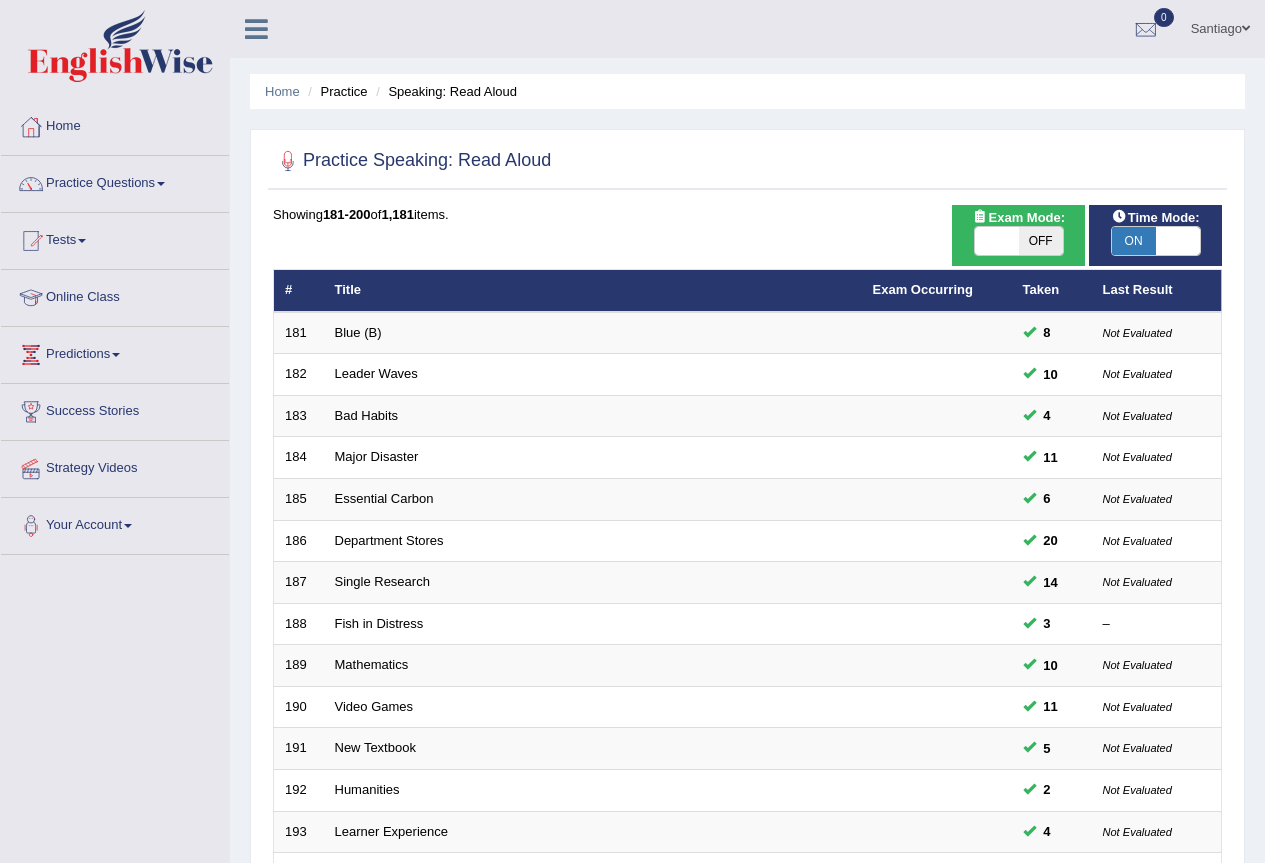 scroll, scrollTop: 461, scrollLeft: 0, axis: vertical 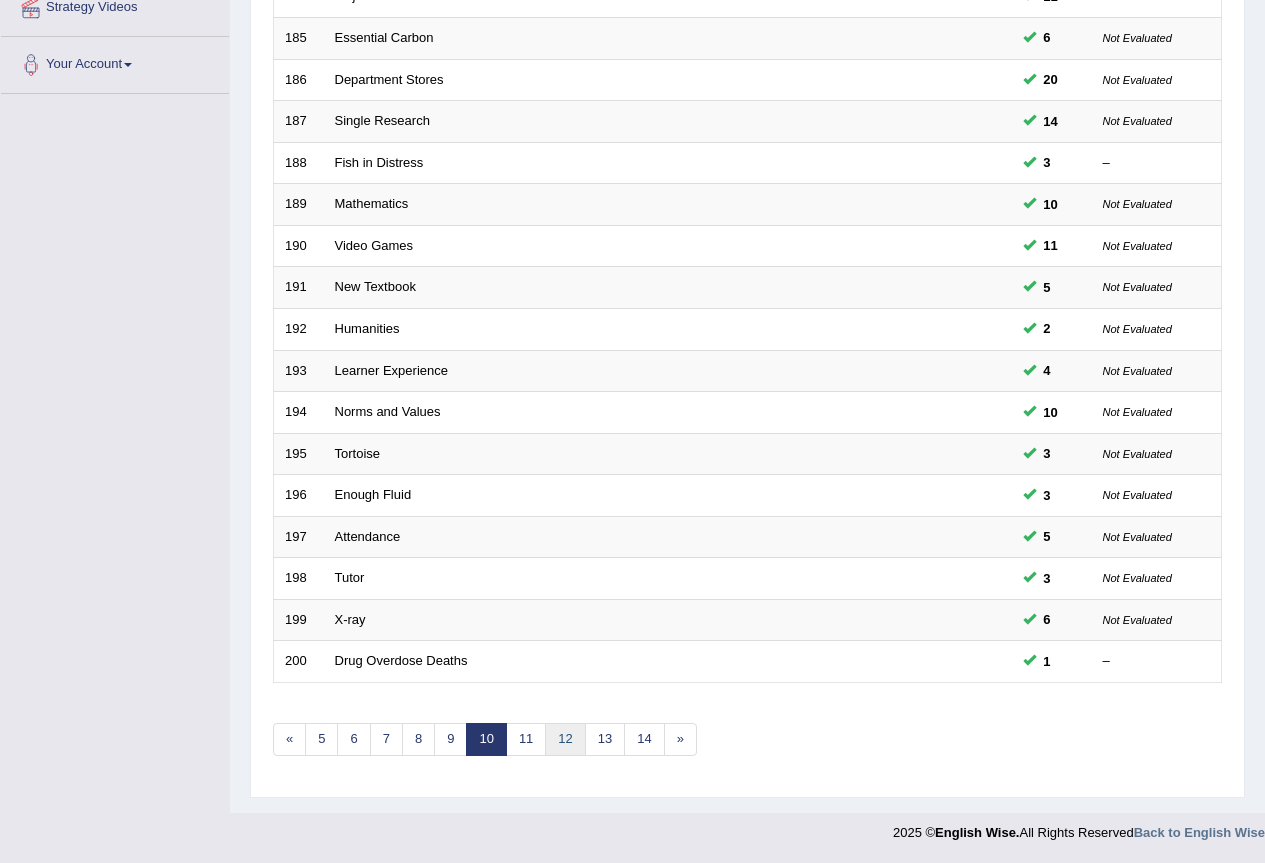 click on "12" at bounding box center [565, 739] 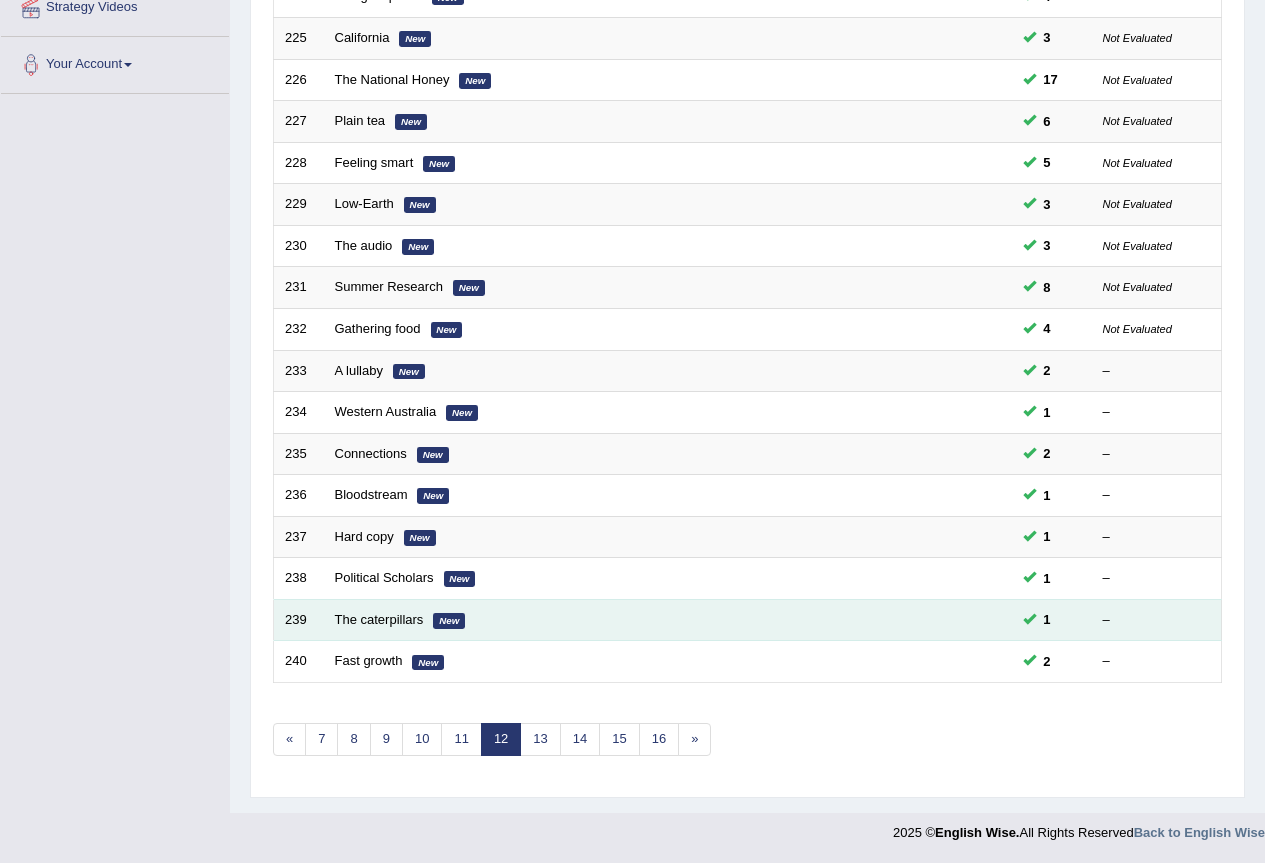 scroll, scrollTop: 61, scrollLeft: 0, axis: vertical 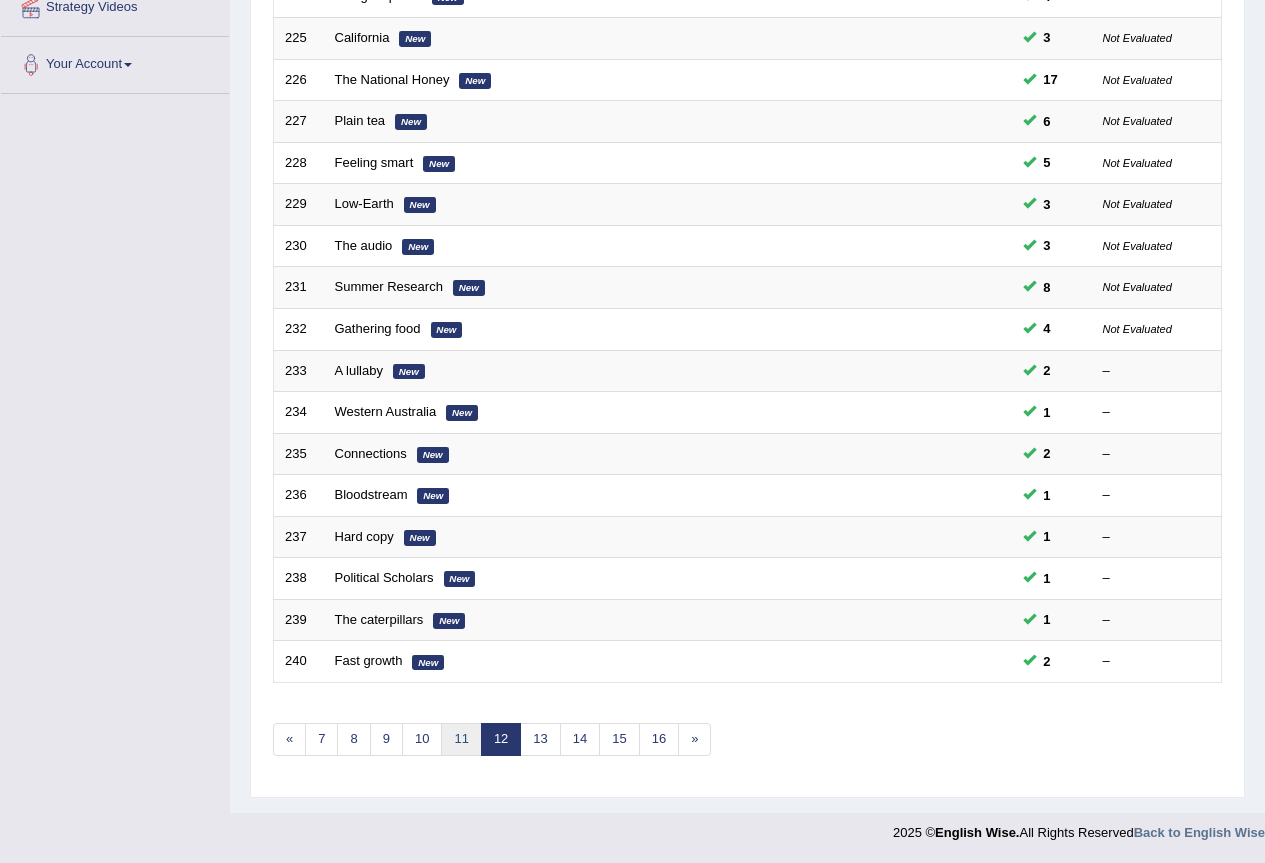click on "11" at bounding box center [461, 739] 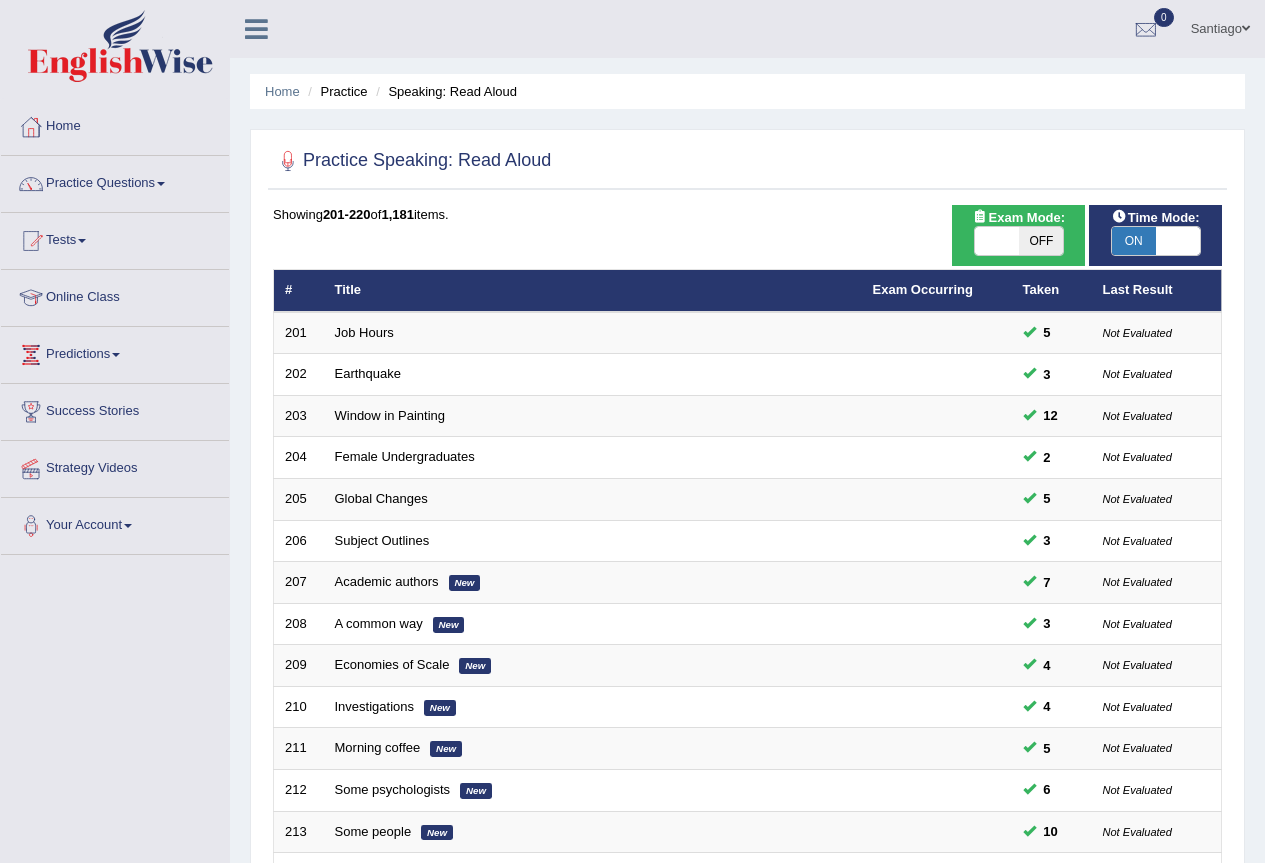 scroll, scrollTop: 461, scrollLeft: 0, axis: vertical 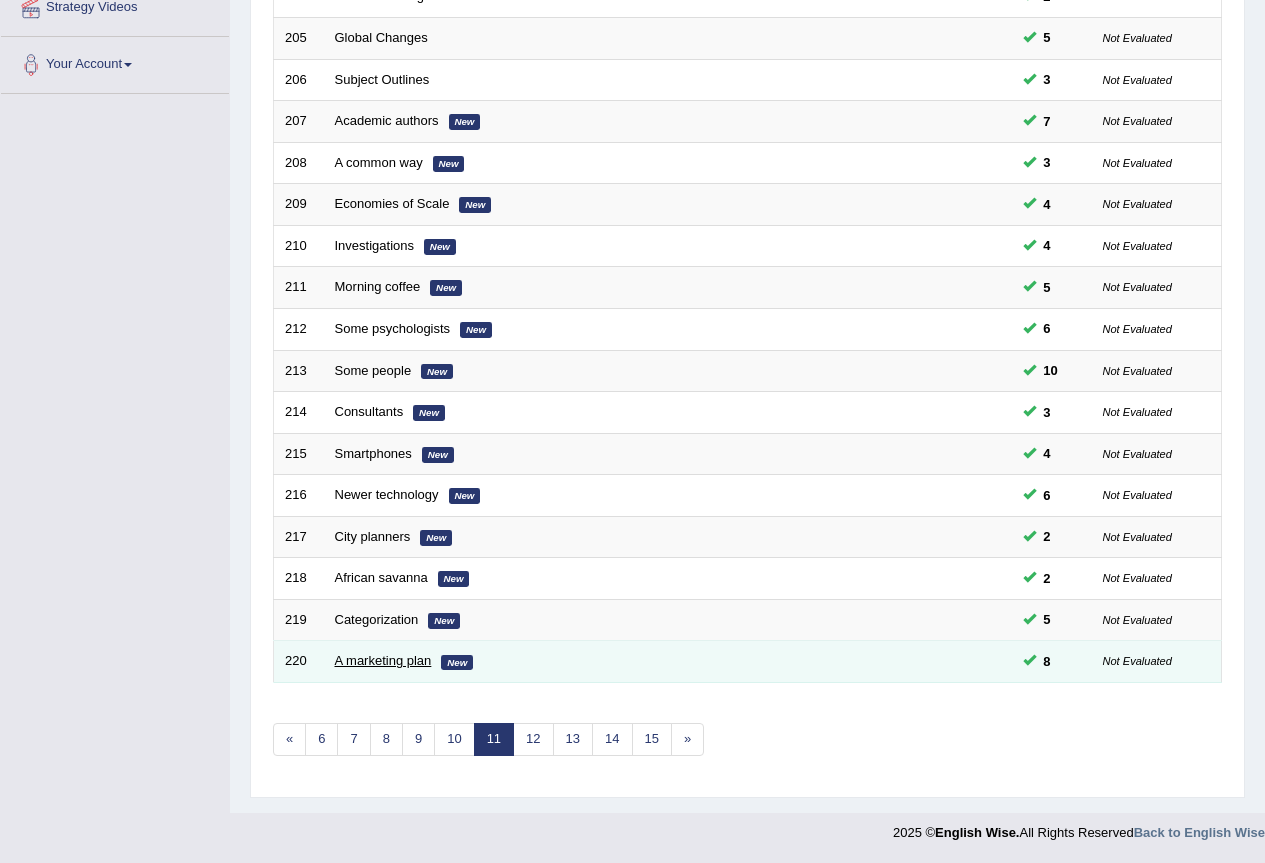 click on "A marketing plan" at bounding box center (383, 660) 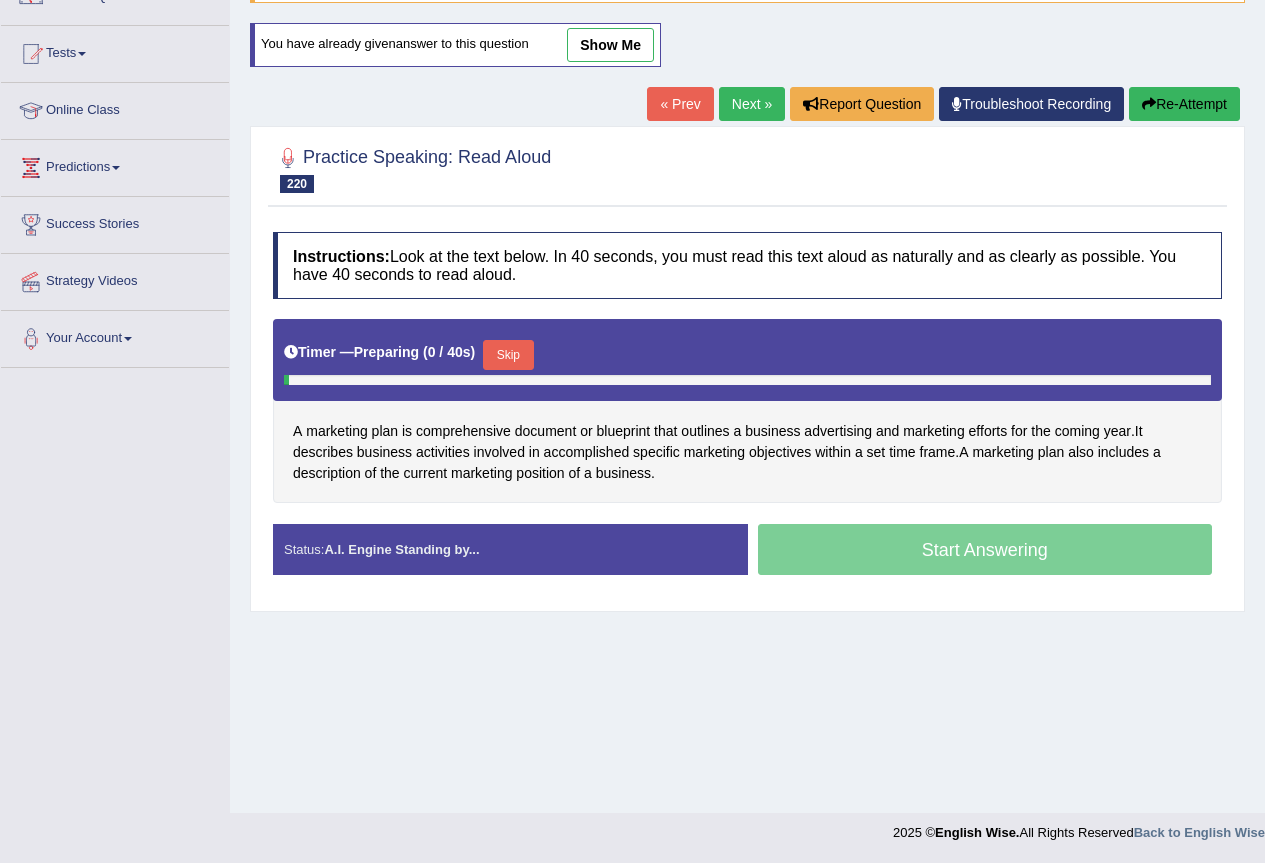 scroll, scrollTop: 187, scrollLeft: 0, axis: vertical 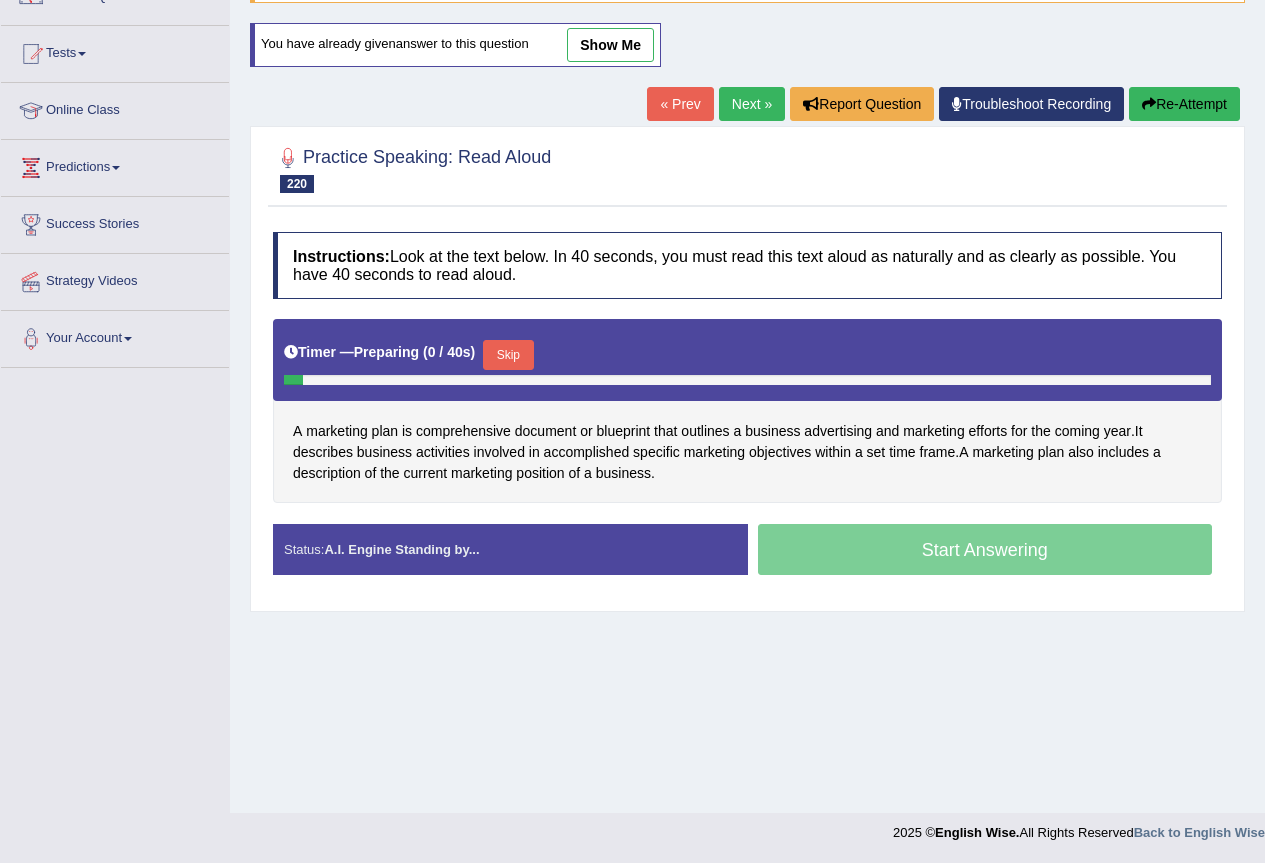 click on "Skip" at bounding box center (508, 355) 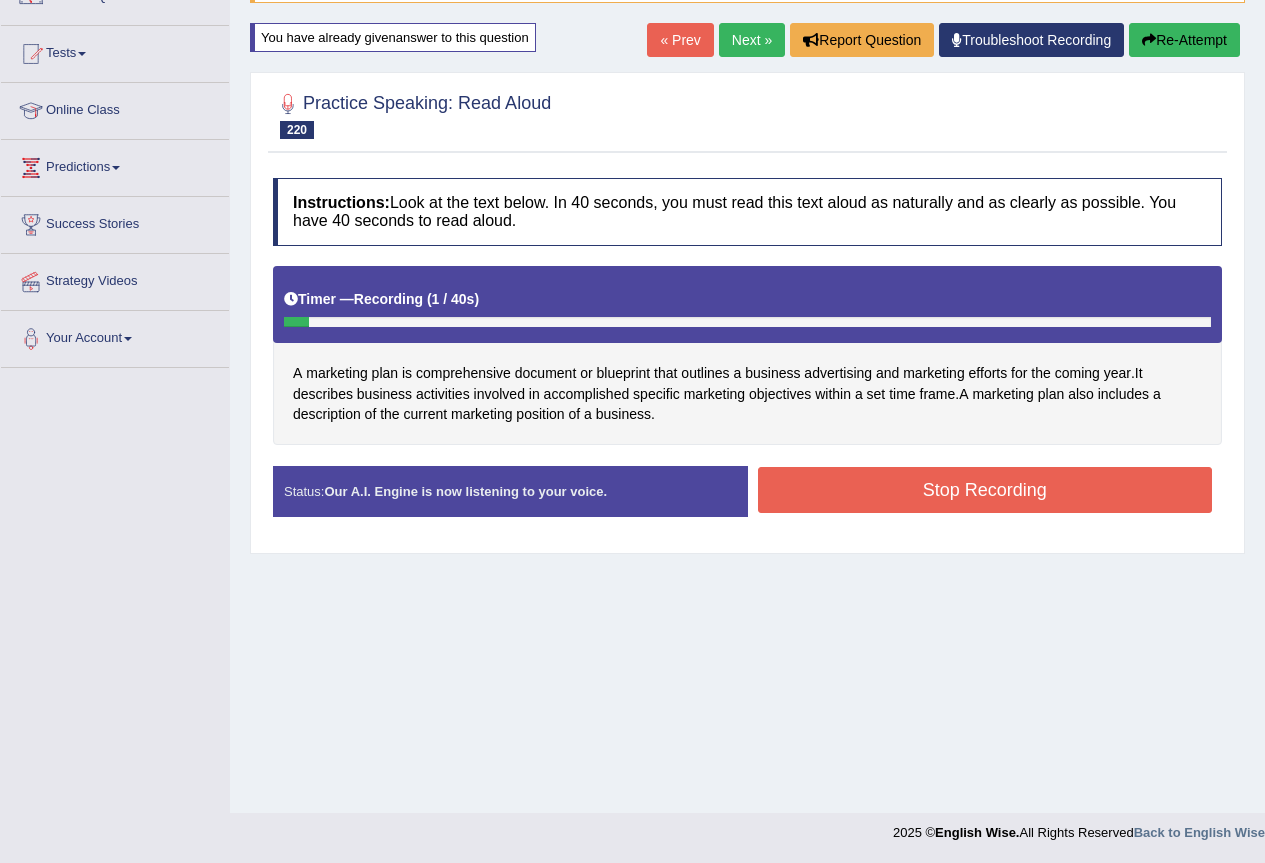 scroll, scrollTop: 0, scrollLeft: 0, axis: both 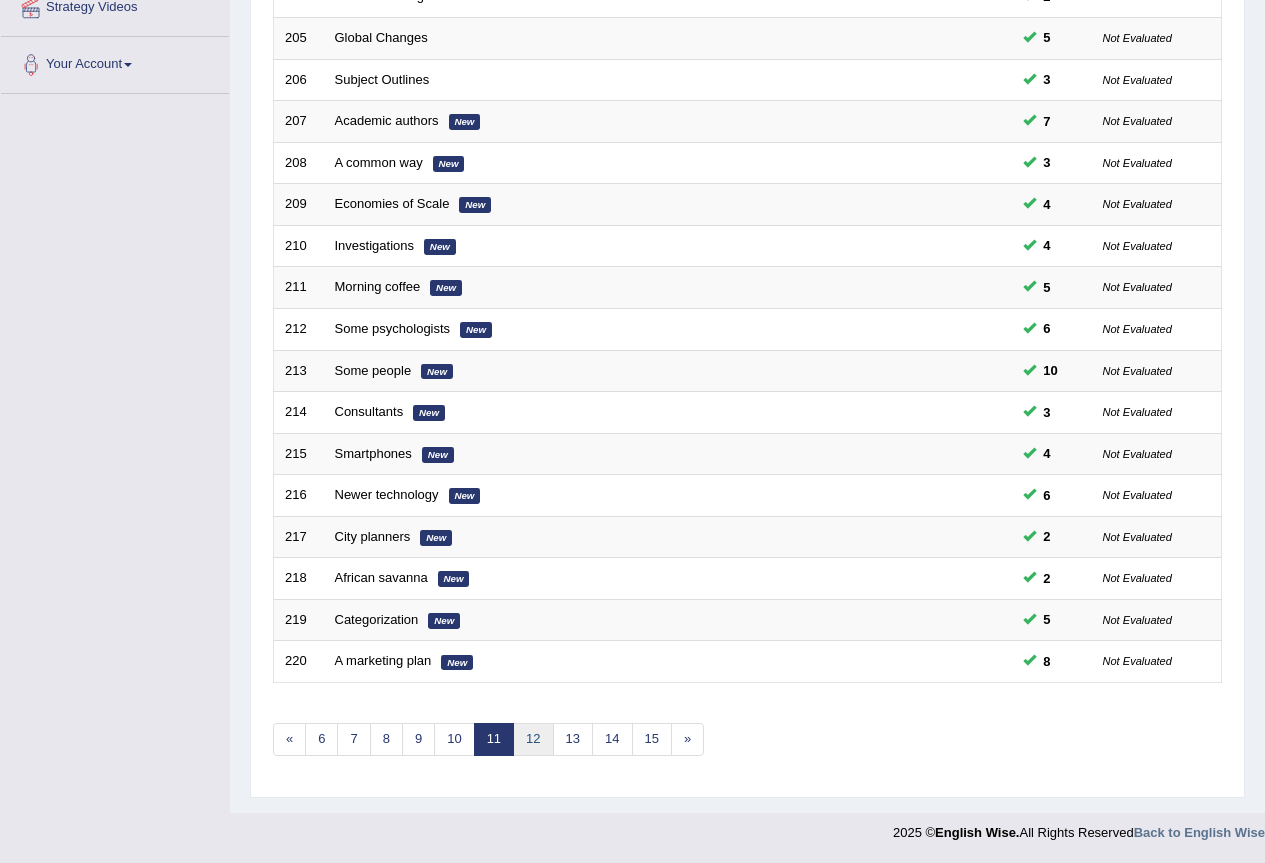 click on "12" at bounding box center [533, 739] 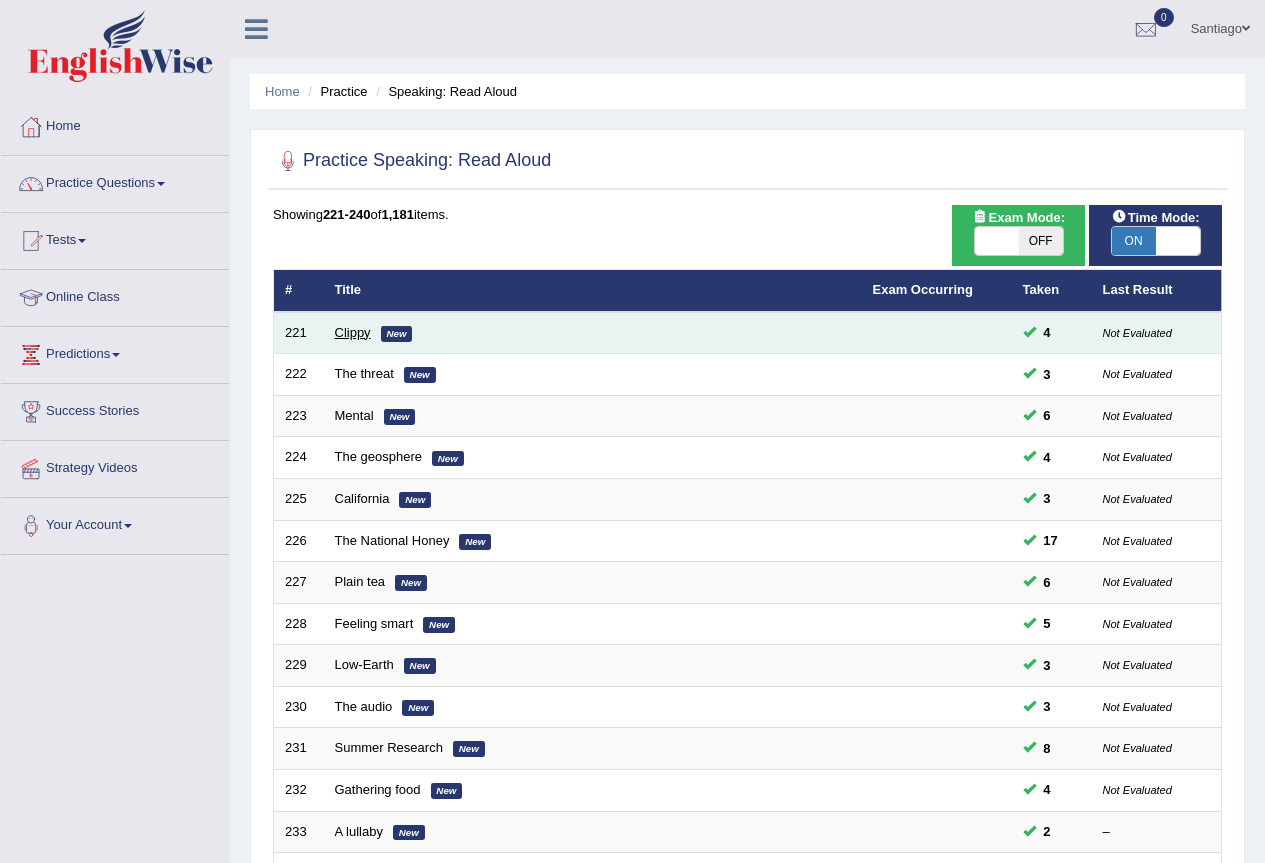 scroll, scrollTop: 0, scrollLeft: 0, axis: both 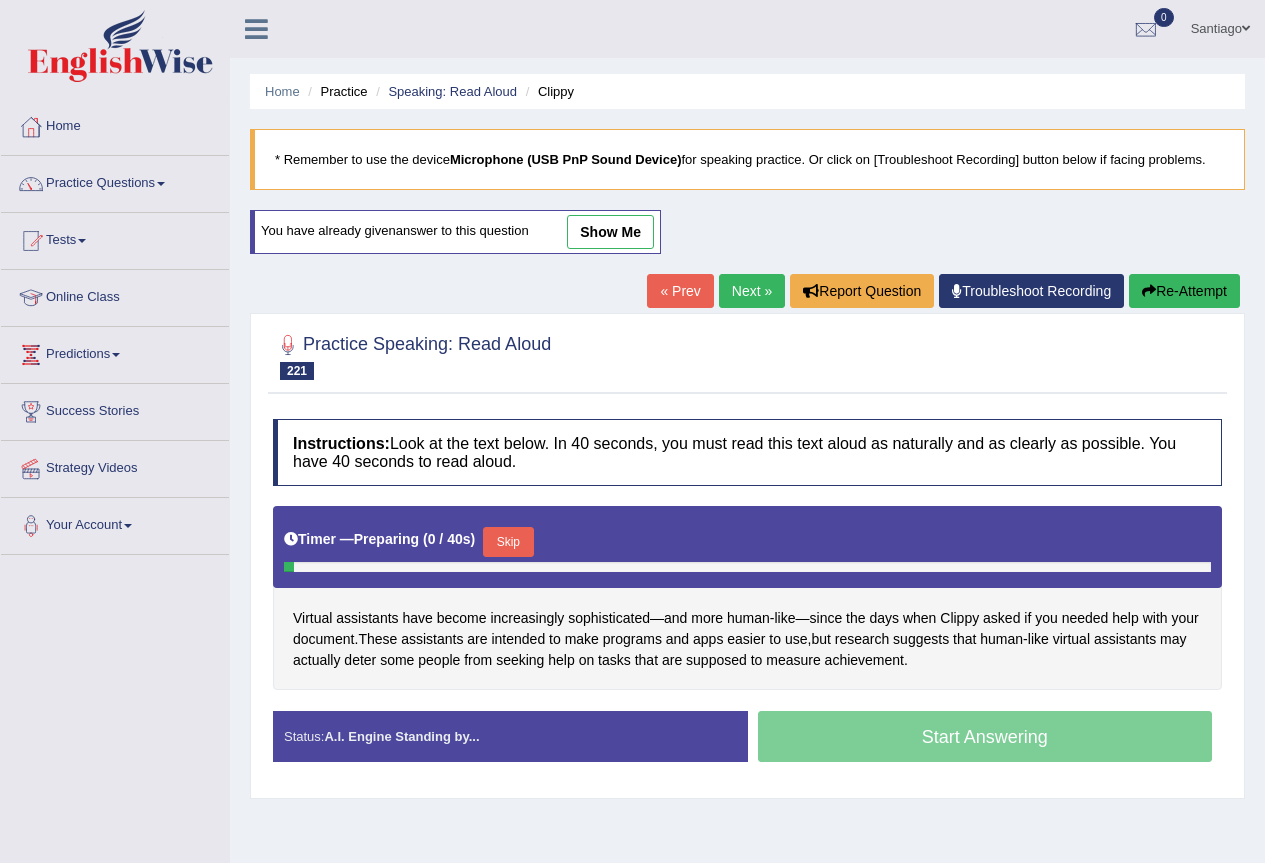 click on "show me" at bounding box center (610, 232) 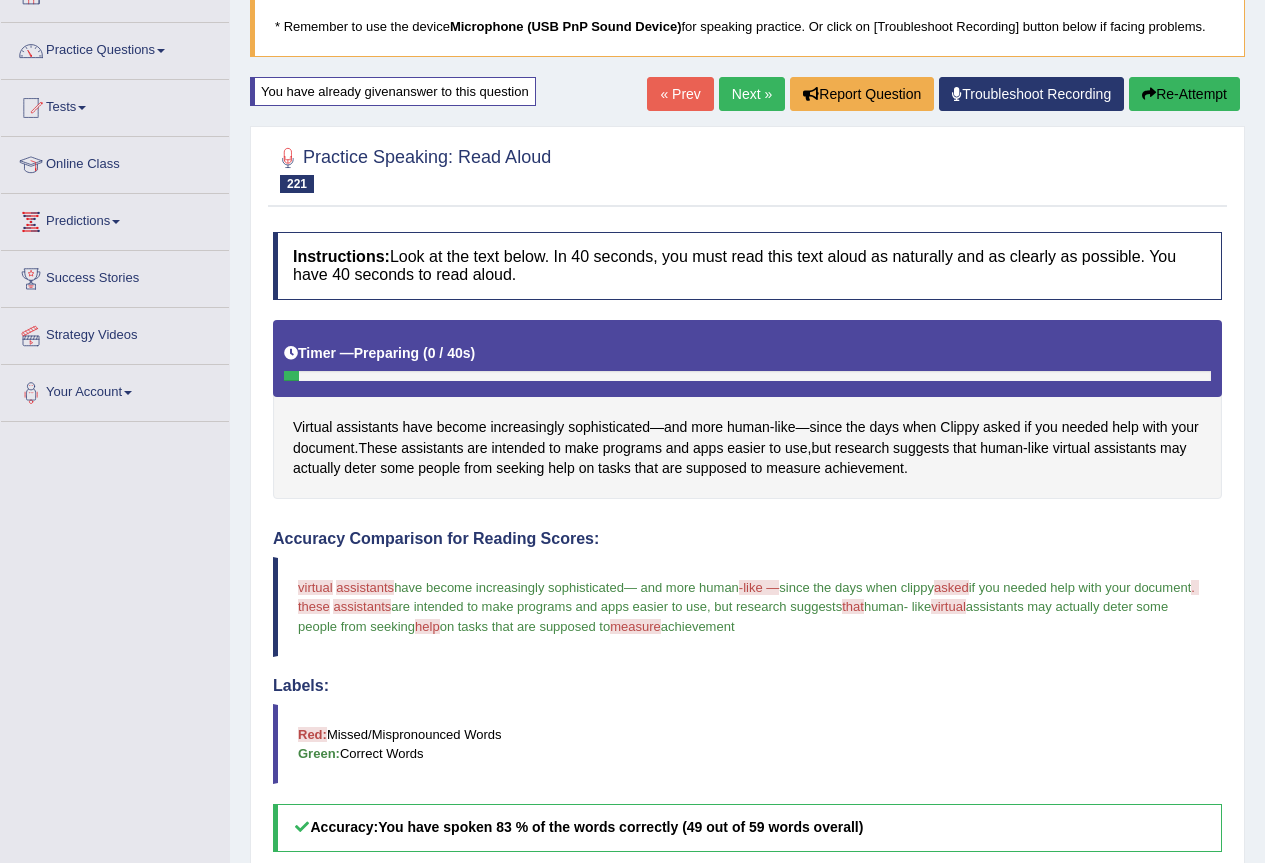 scroll, scrollTop: 267, scrollLeft: 0, axis: vertical 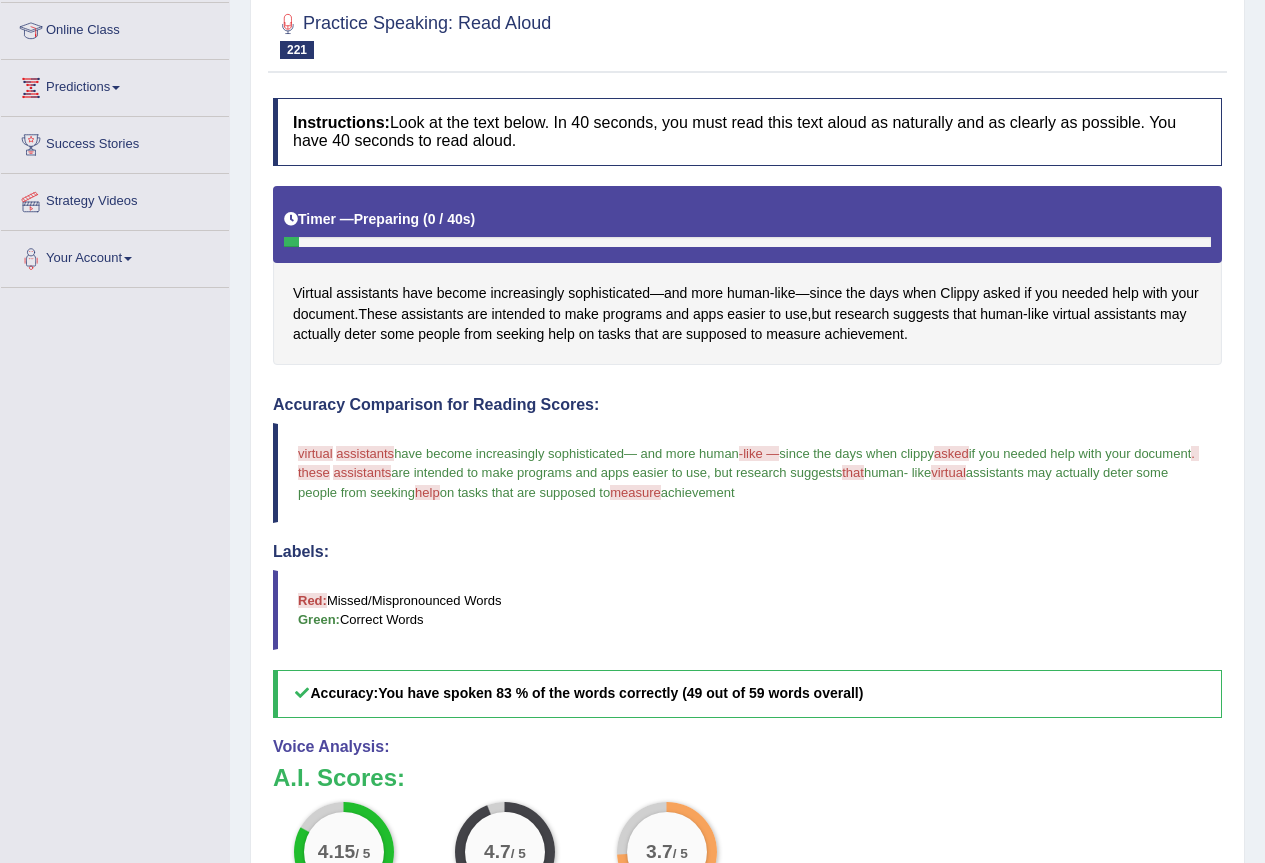 click on "Accuracy Comparison for Reading Scores: virtual ritual   assistants assistant  have become increasingly sophisticated  —    and more human -like —   life  since the days when clippy  asked asks  if you needed help with your document . these   assistants this assistant  are intended to make programs and apps easier to use ,    but research suggests  that  human -   like  virtual usual  assistants may actually deter some people from seeking  help hell  on tasks that are supposed to  measure make sure  achievement Labels:
Red:  Missed/Mispronounced Words
Green:  Correct Words
Accuracy:  You have spoken 83 % of the words correctly (49 out of 59 words overall)" at bounding box center (747, 557) 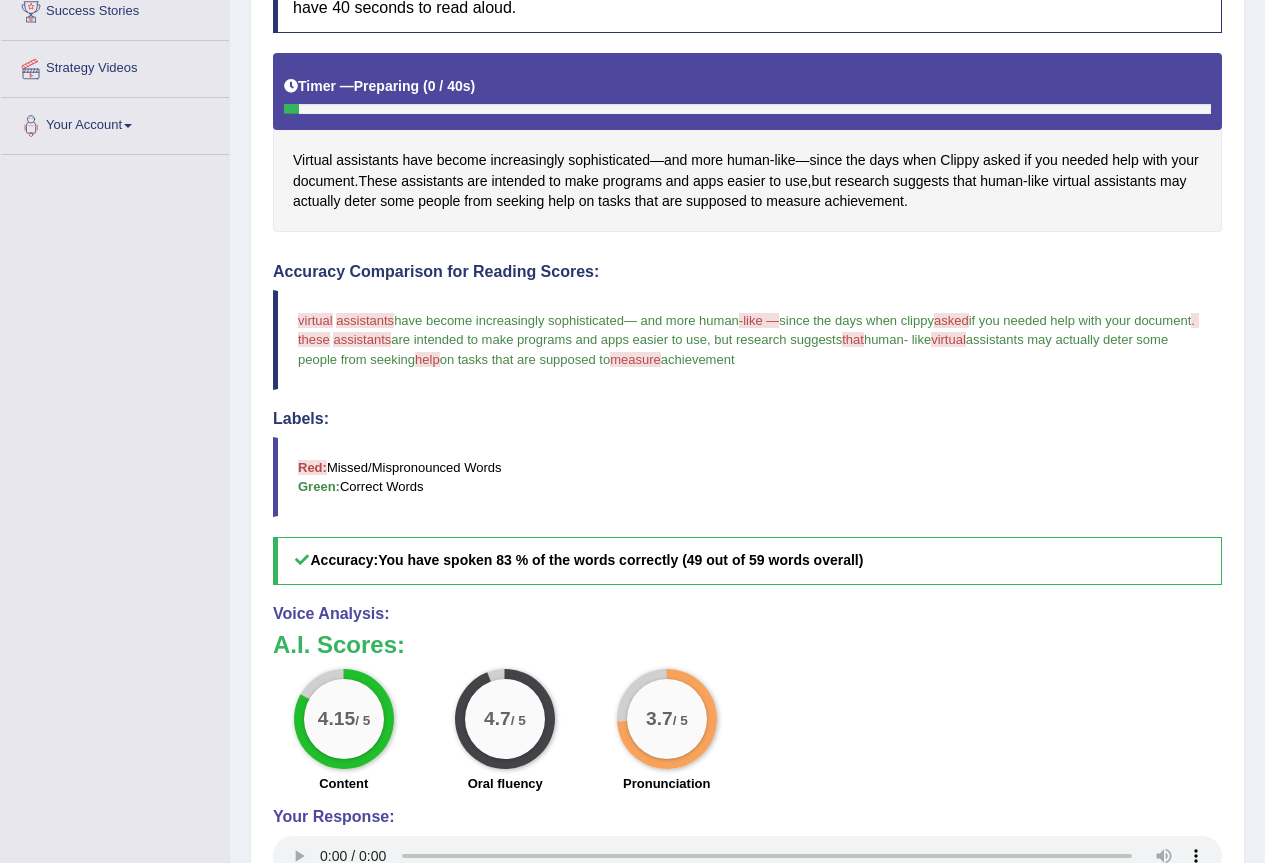 scroll, scrollTop: 571, scrollLeft: 0, axis: vertical 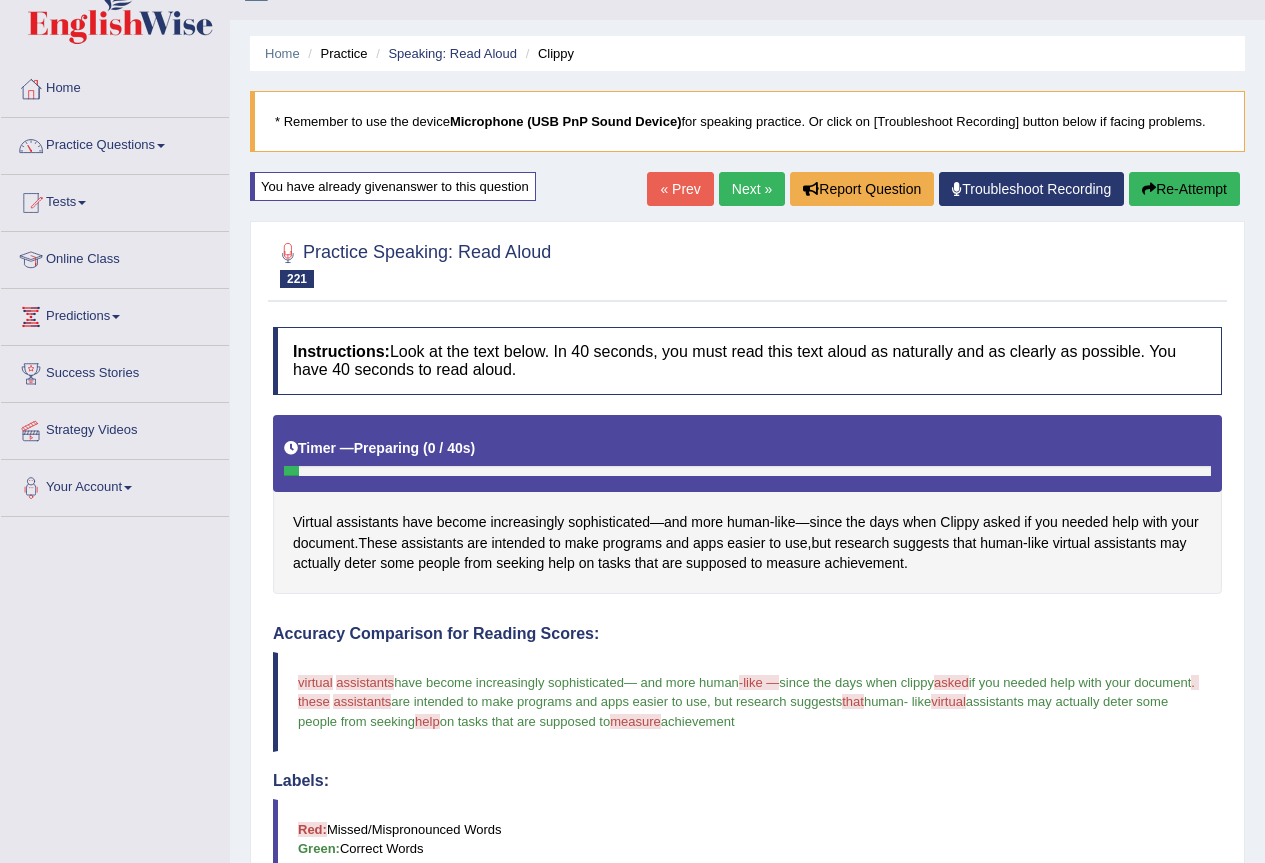 click on "Next »" at bounding box center (752, 189) 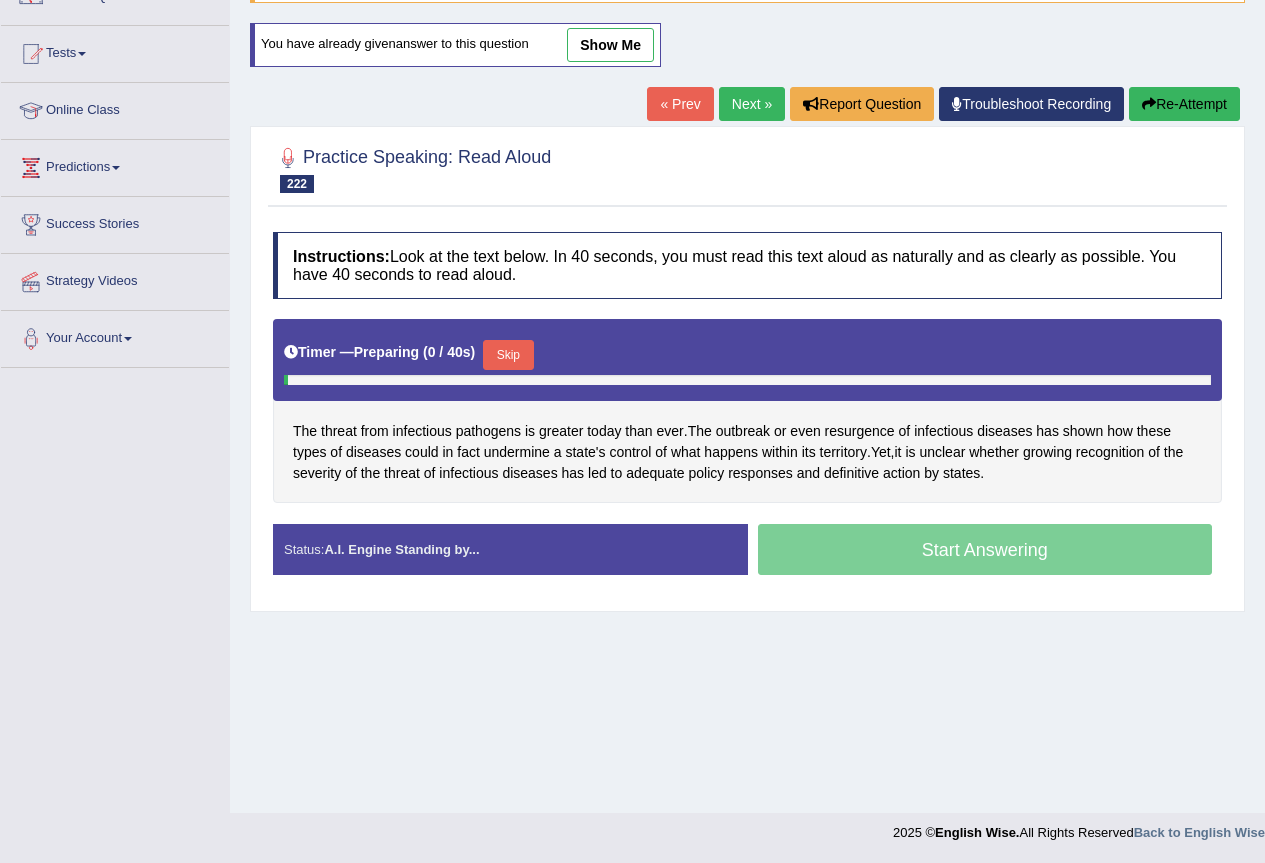scroll, scrollTop: 187, scrollLeft: 0, axis: vertical 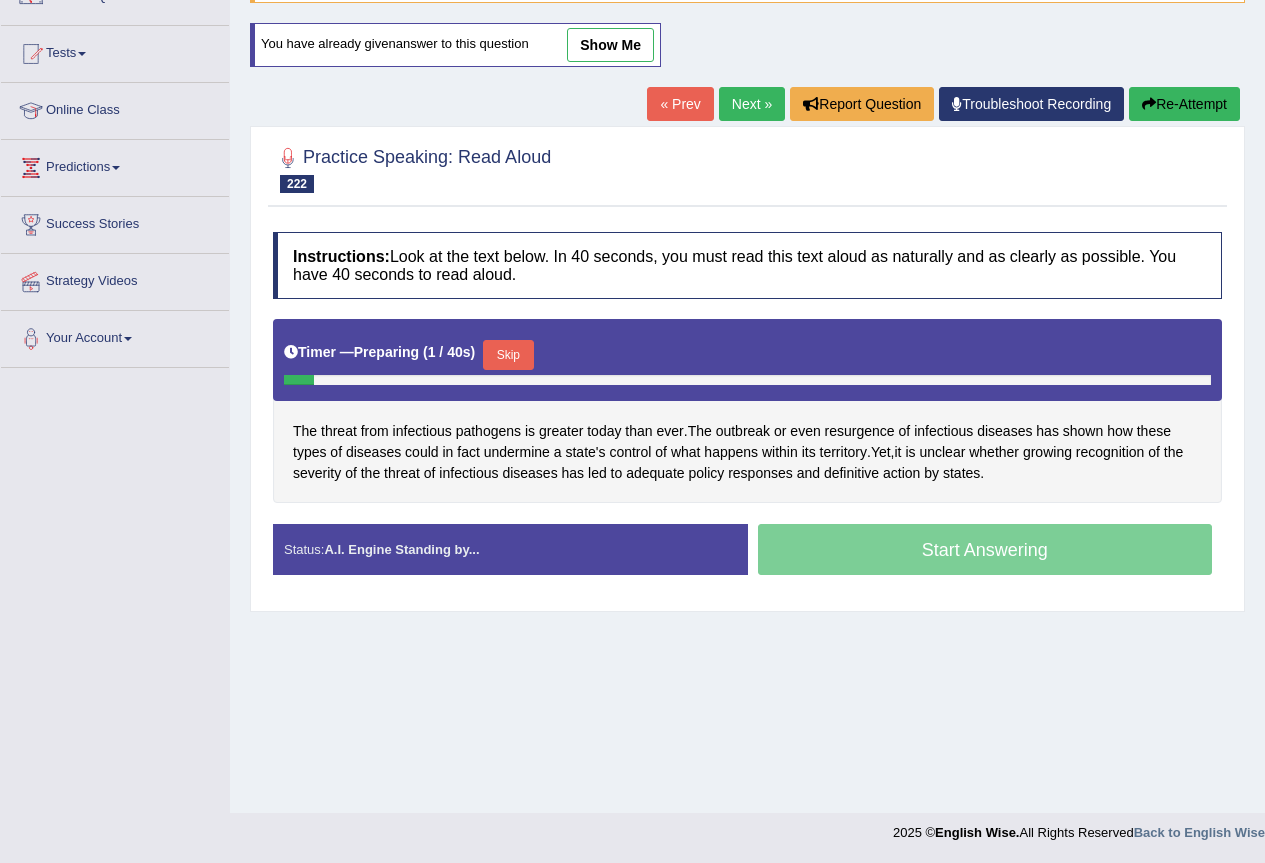 click on "show me" at bounding box center (610, 45) 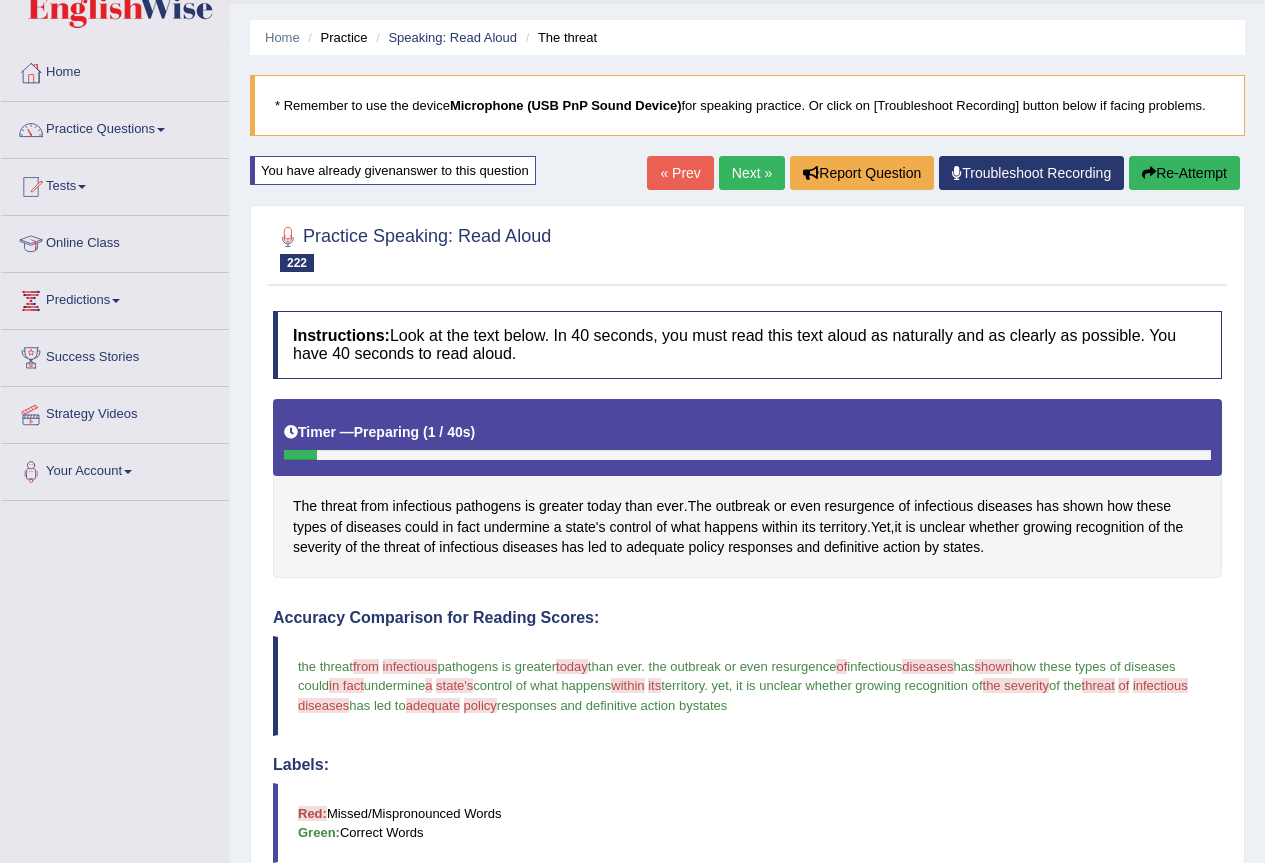 scroll, scrollTop: 0, scrollLeft: 0, axis: both 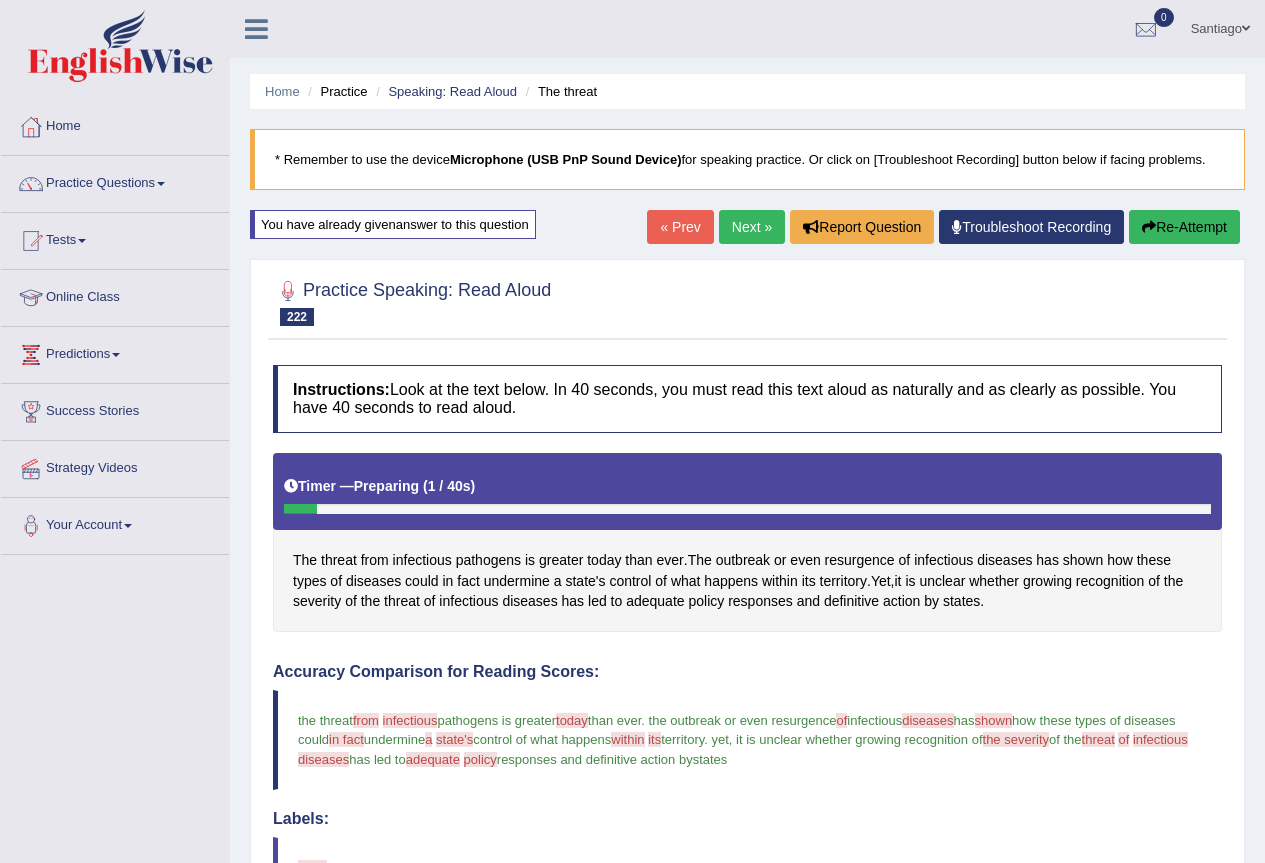 click on "Next »" at bounding box center [752, 227] 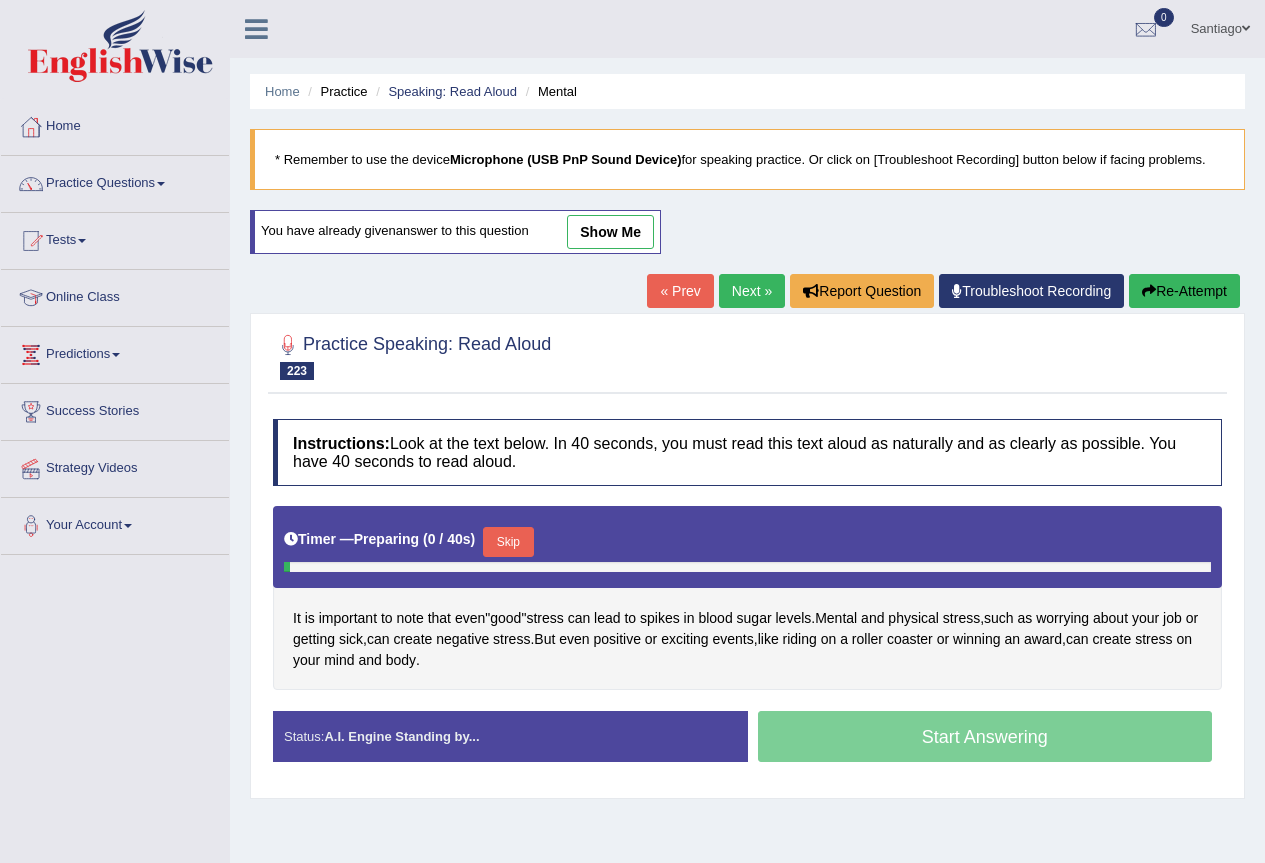 scroll, scrollTop: 0, scrollLeft: 0, axis: both 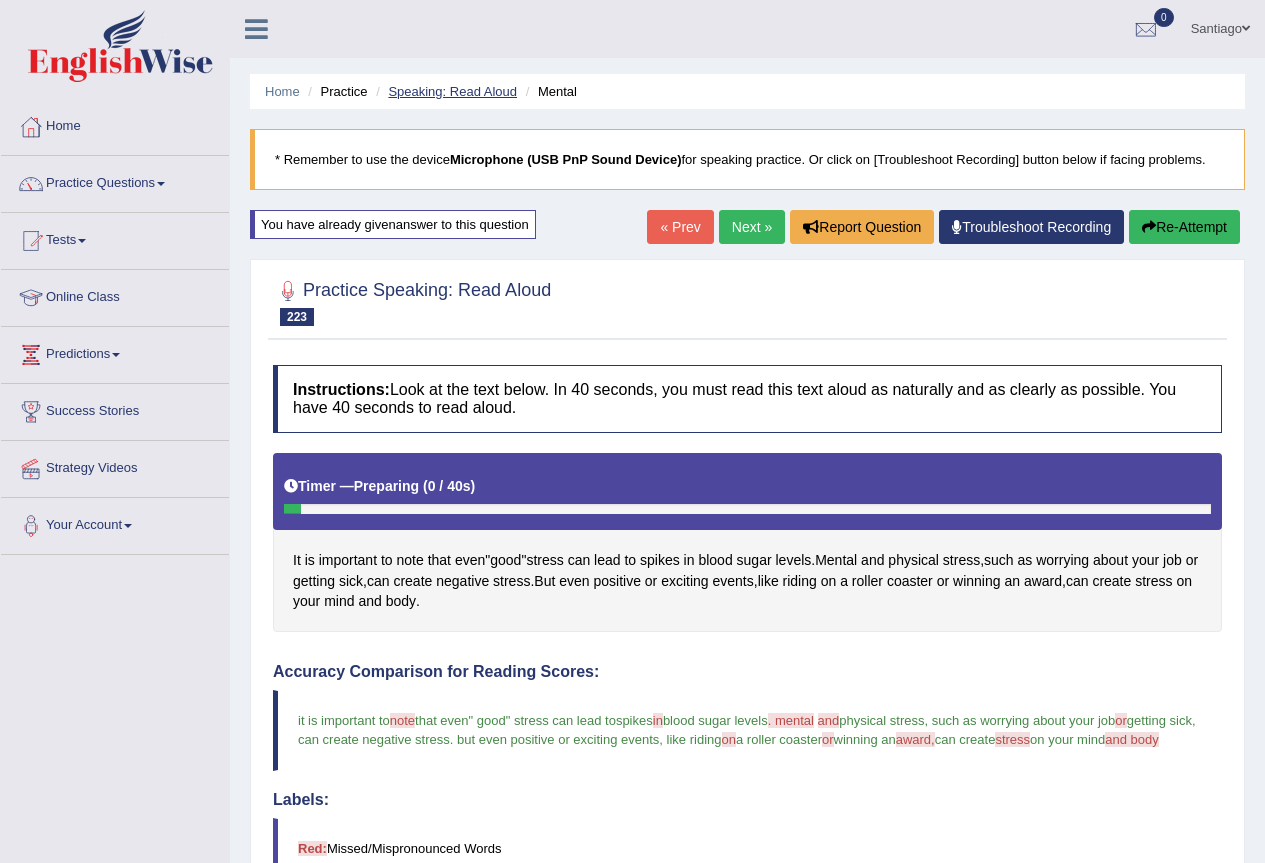 click on "Speaking: Read Aloud" at bounding box center [452, 91] 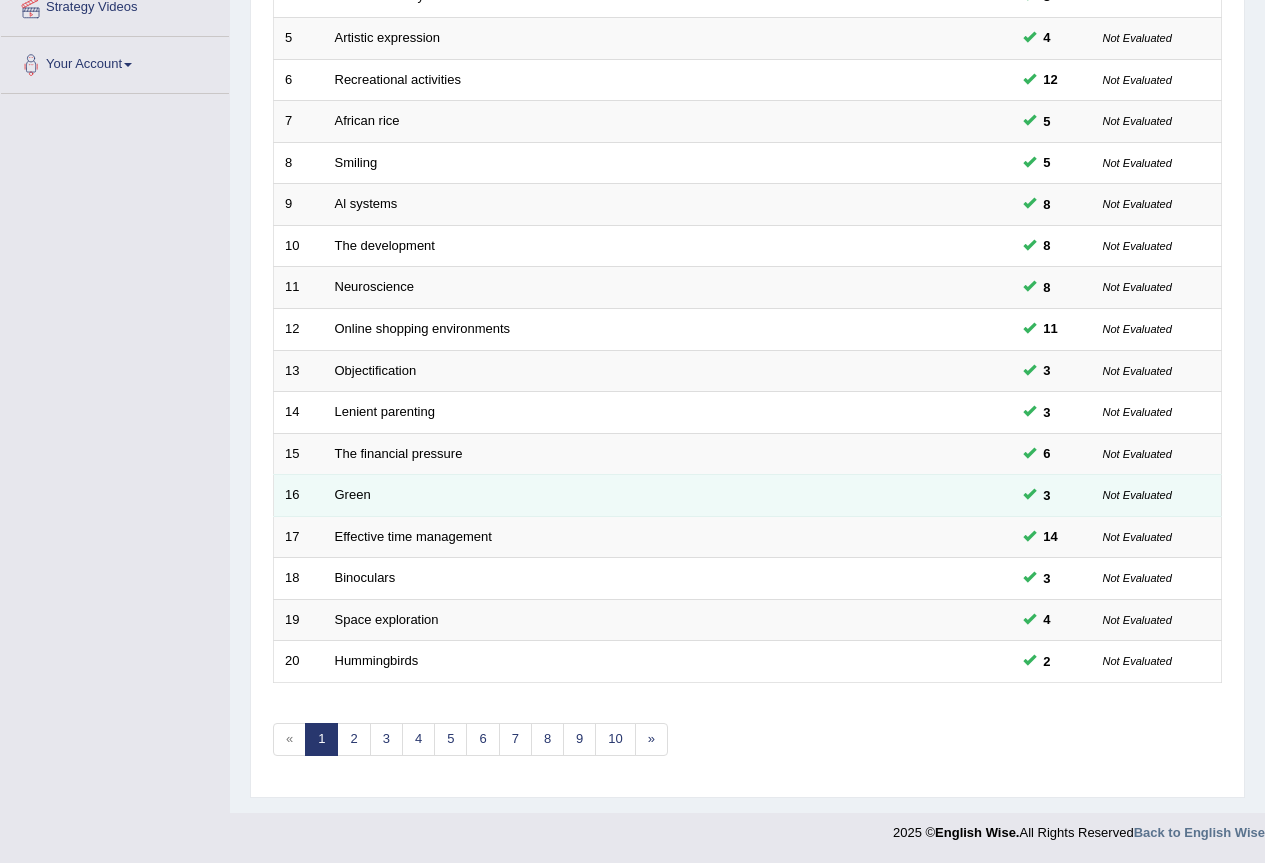 scroll, scrollTop: 0, scrollLeft: 0, axis: both 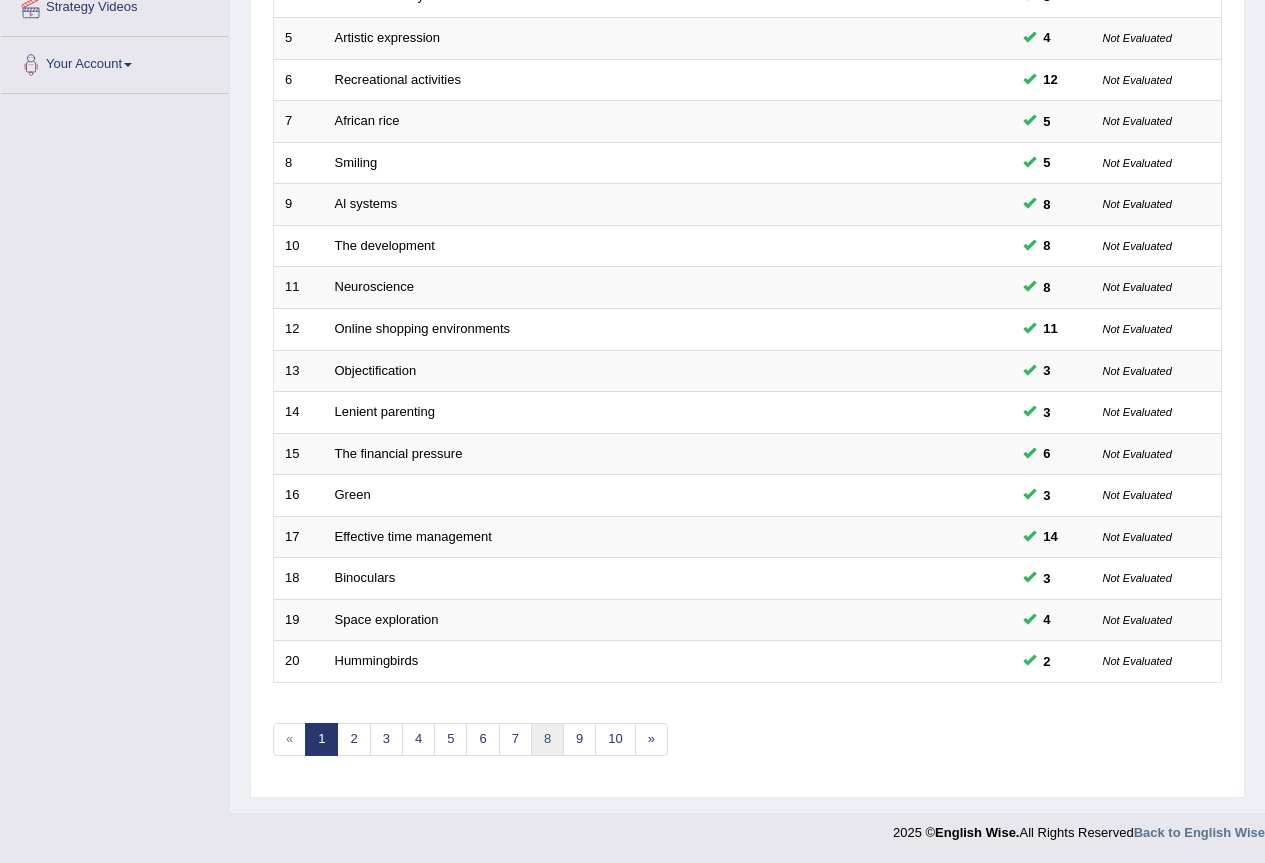 click on "8" at bounding box center [547, 739] 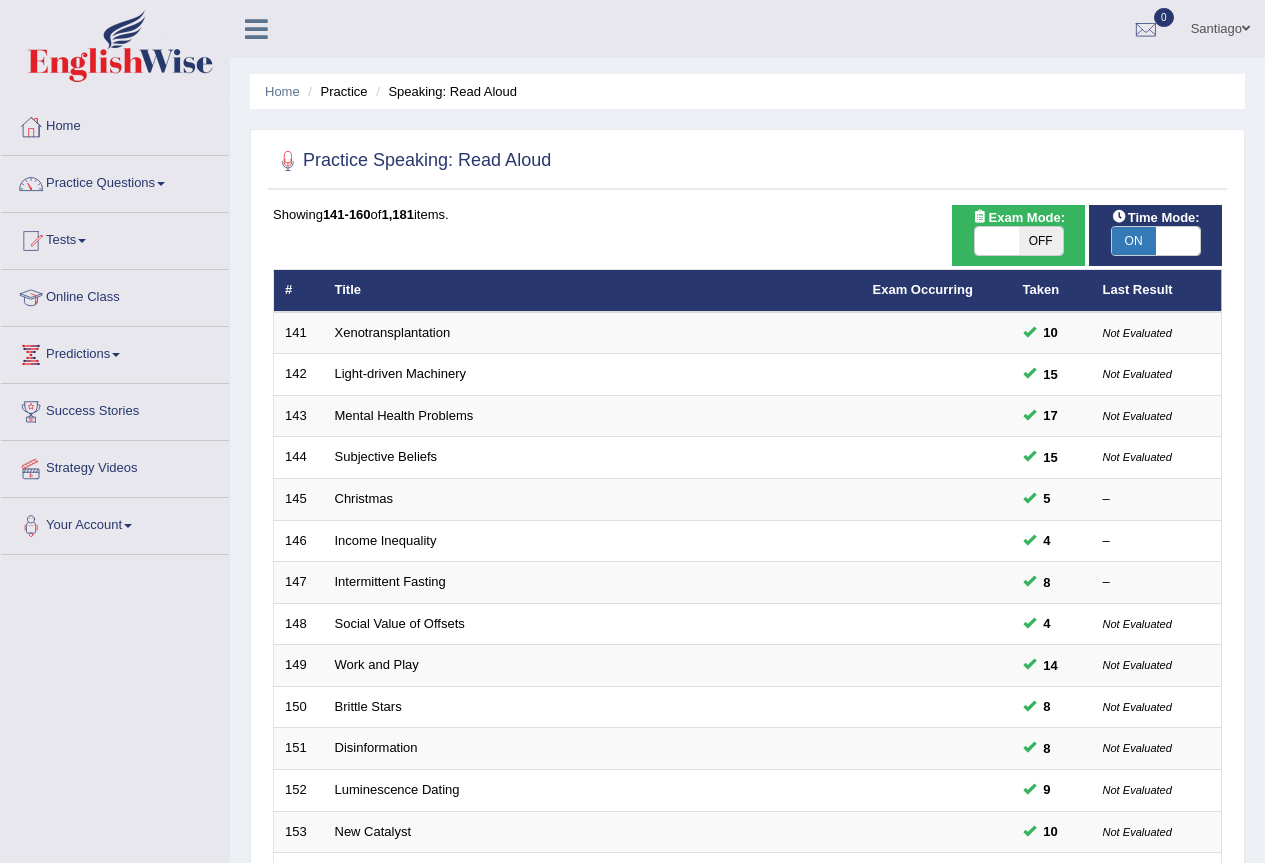 scroll, scrollTop: 461, scrollLeft: 0, axis: vertical 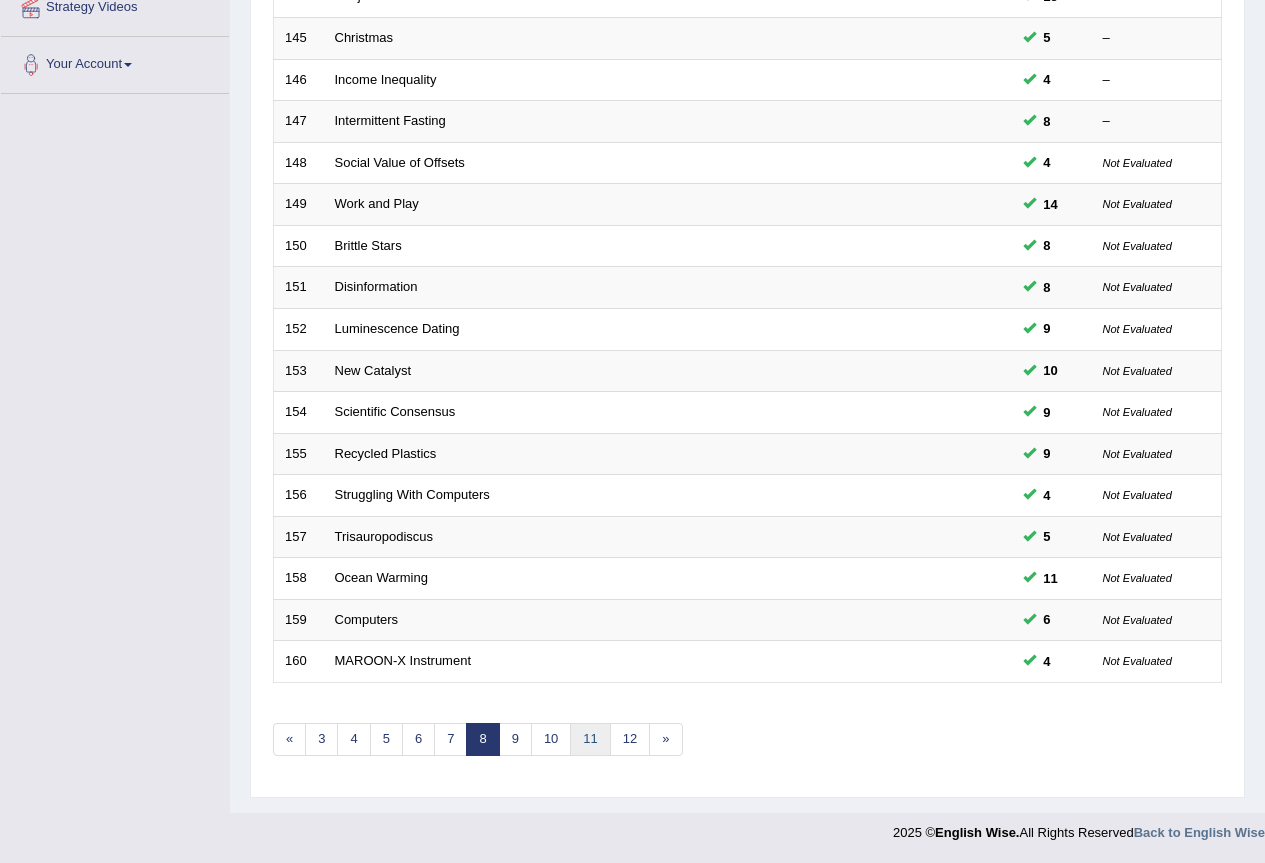 click on "11" at bounding box center [590, 739] 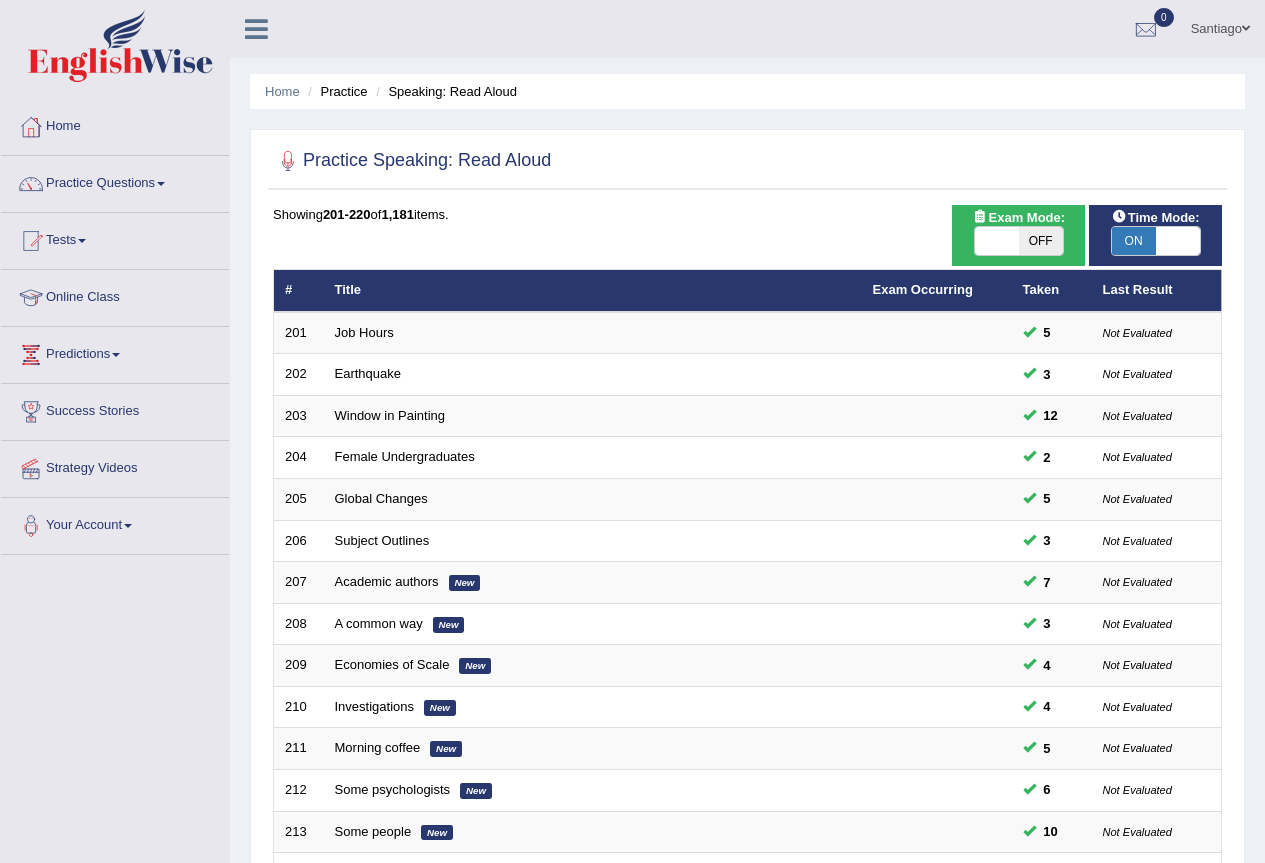 scroll, scrollTop: 0, scrollLeft: 0, axis: both 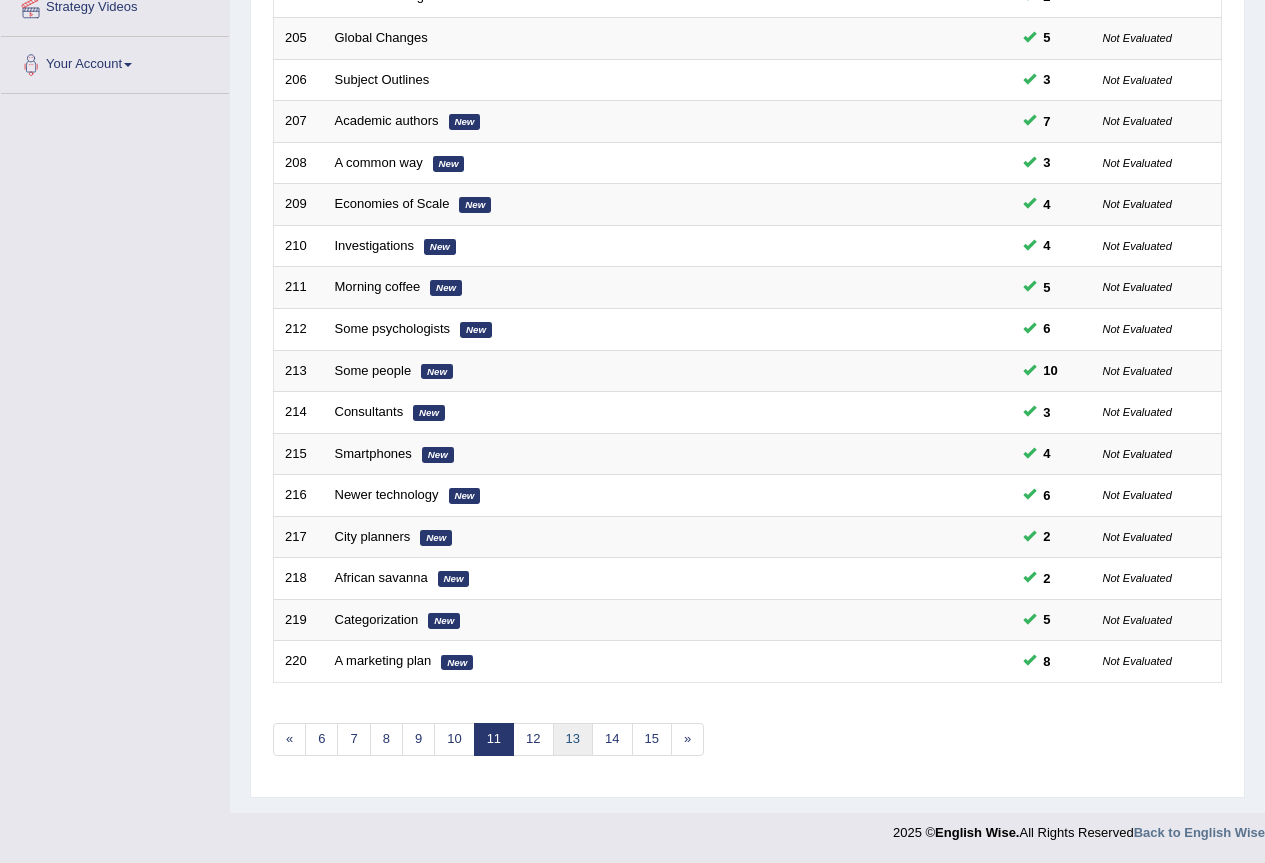 click on "13" at bounding box center [573, 739] 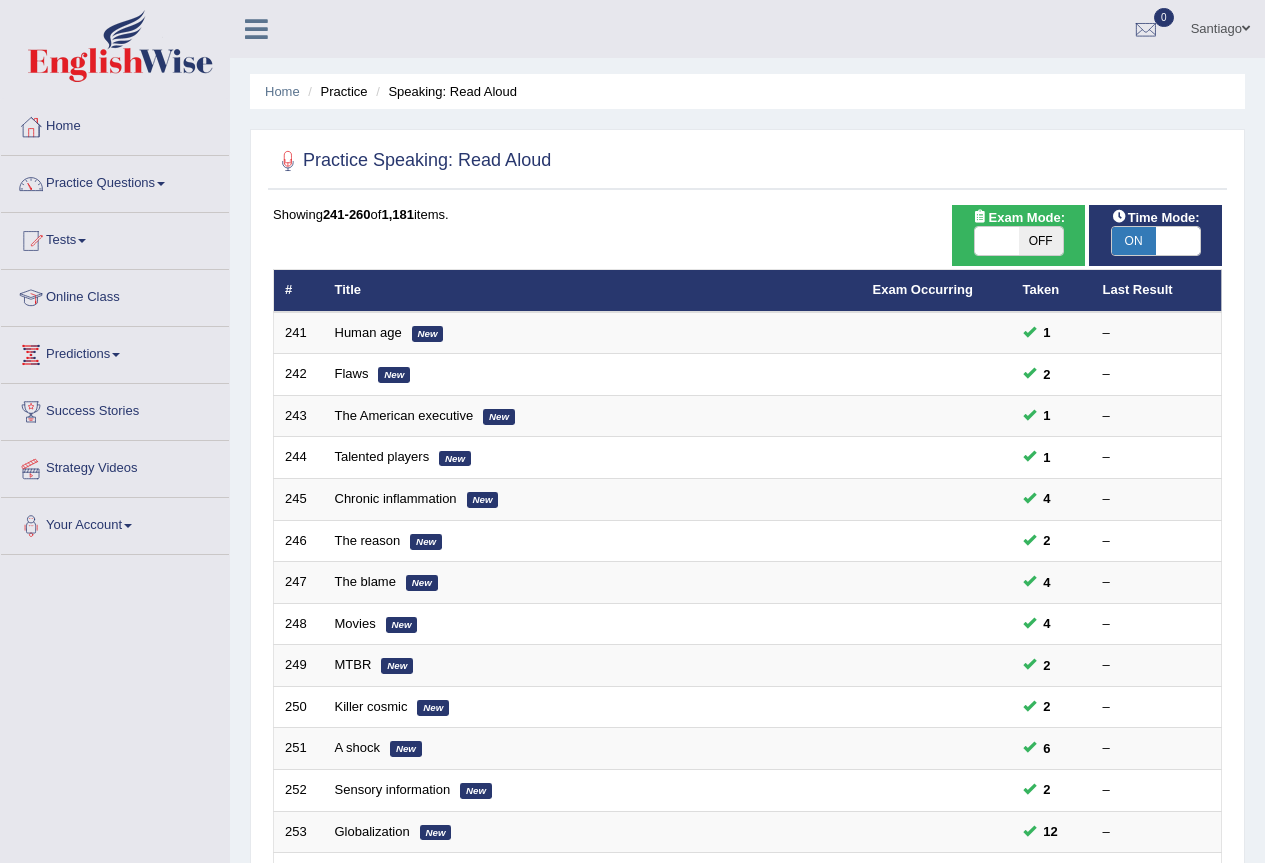 scroll, scrollTop: 186, scrollLeft: 0, axis: vertical 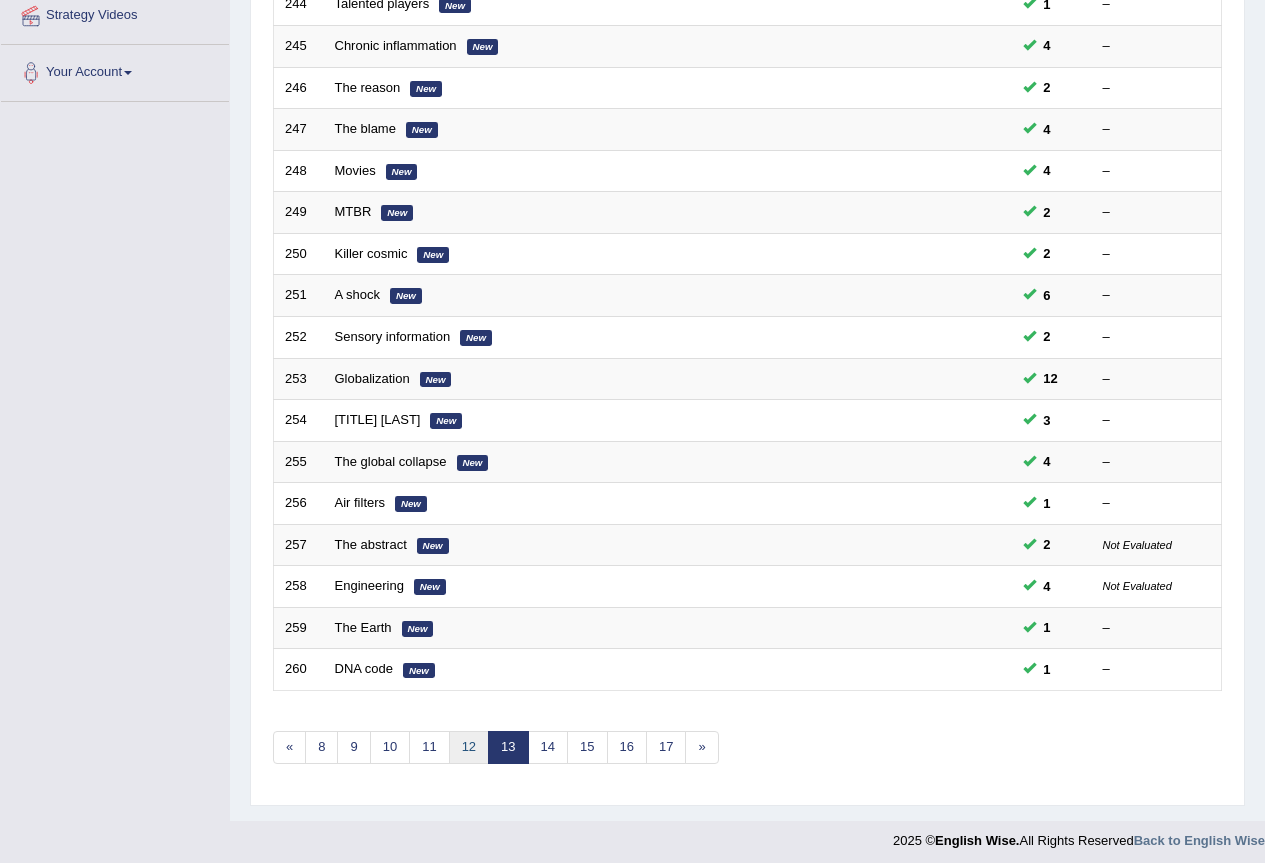 click on "12" at bounding box center [469, 747] 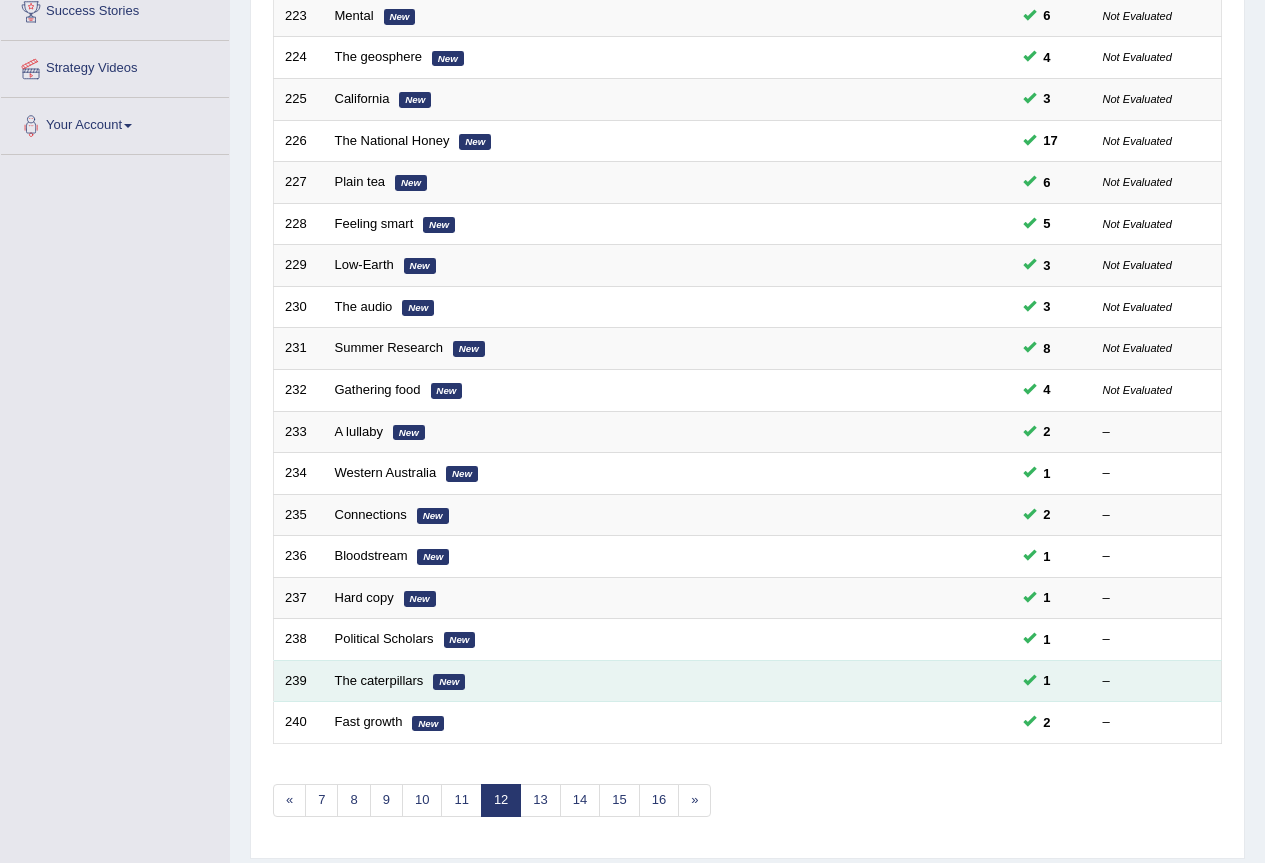 scroll, scrollTop: 461, scrollLeft: 0, axis: vertical 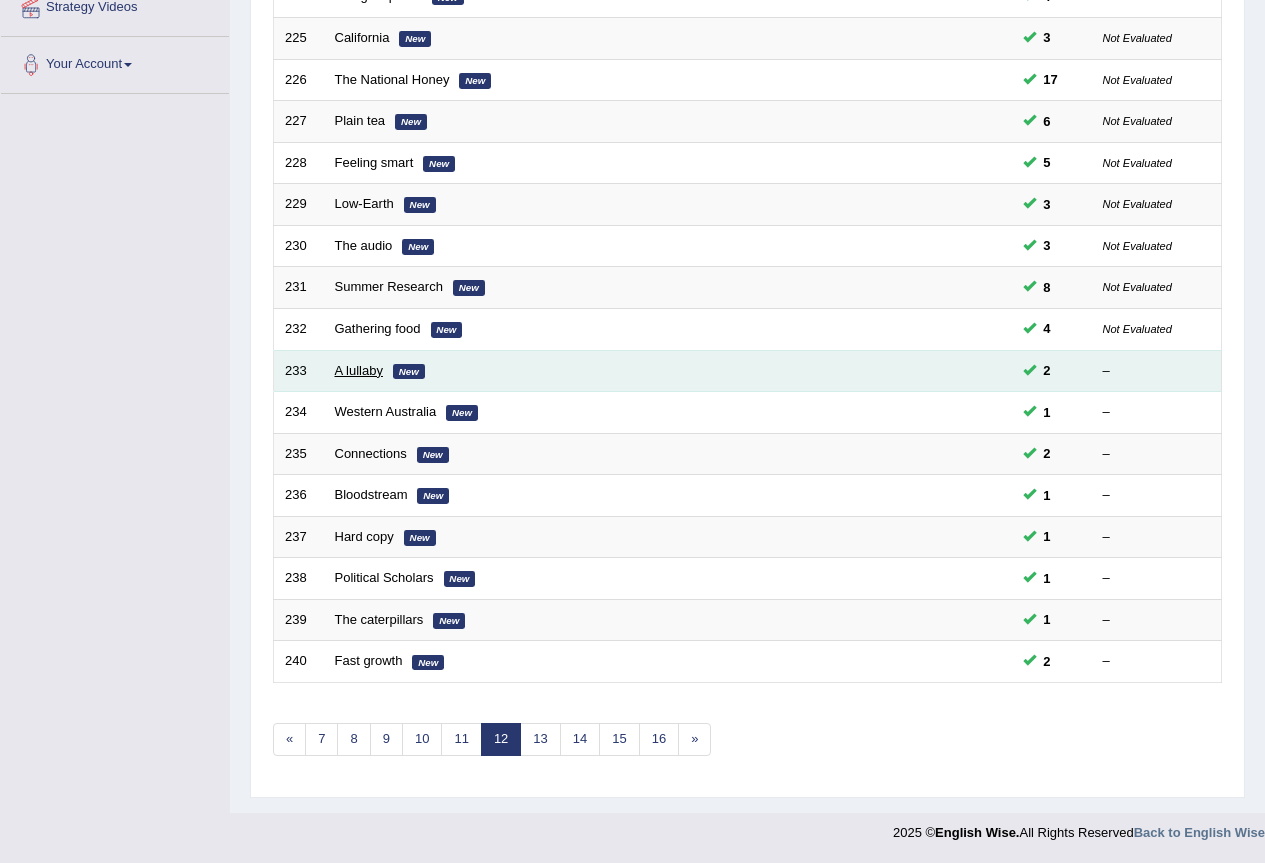 click on "A lullaby" at bounding box center [359, 370] 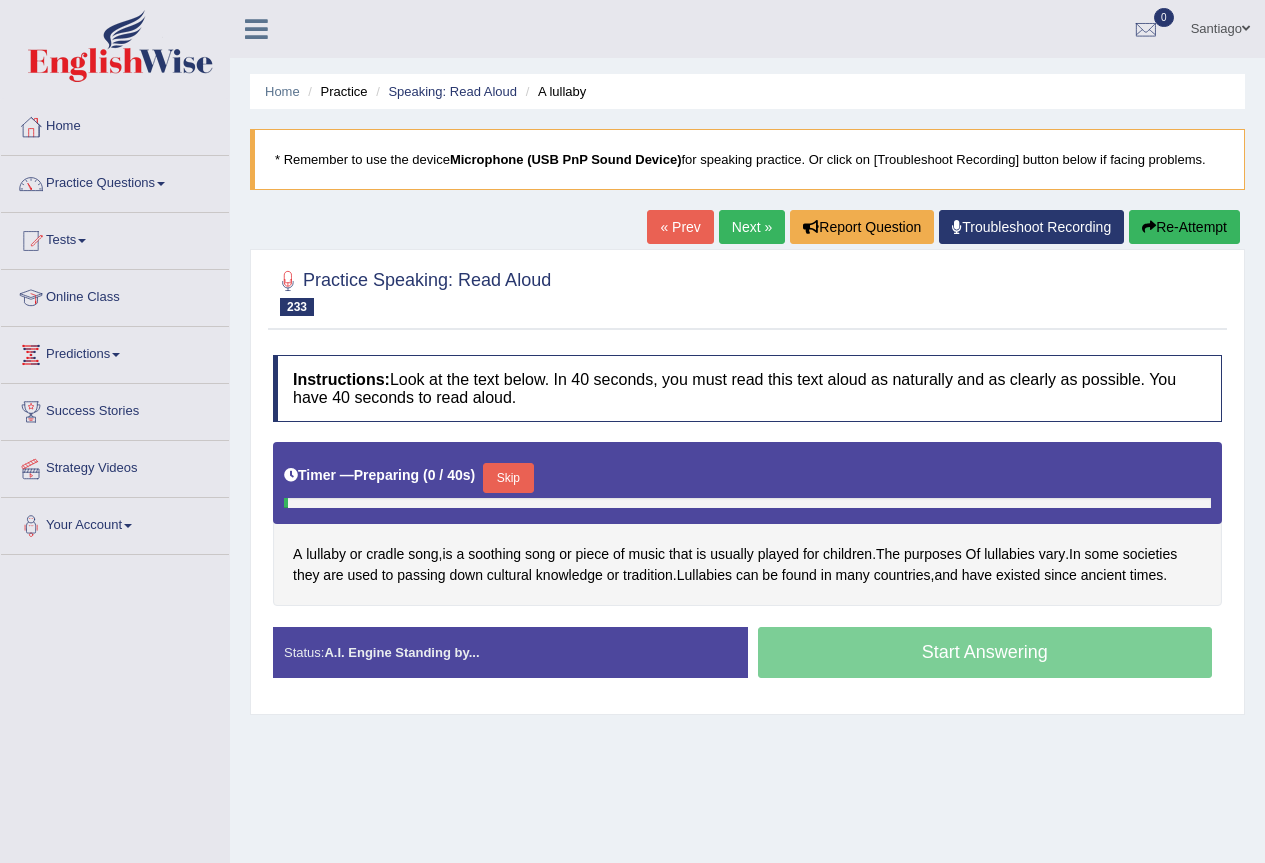 scroll, scrollTop: 133, scrollLeft: 0, axis: vertical 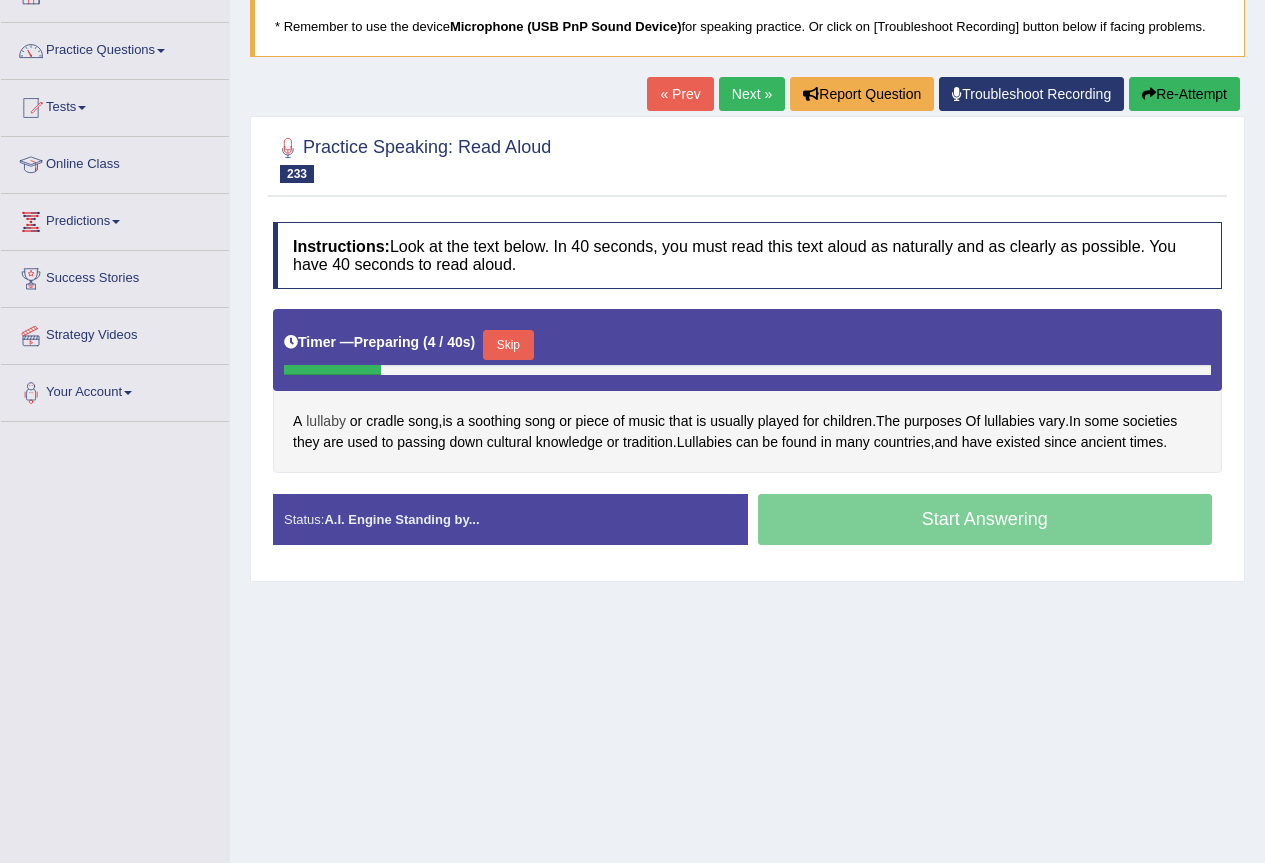 click on "lullaby" at bounding box center (326, 421) 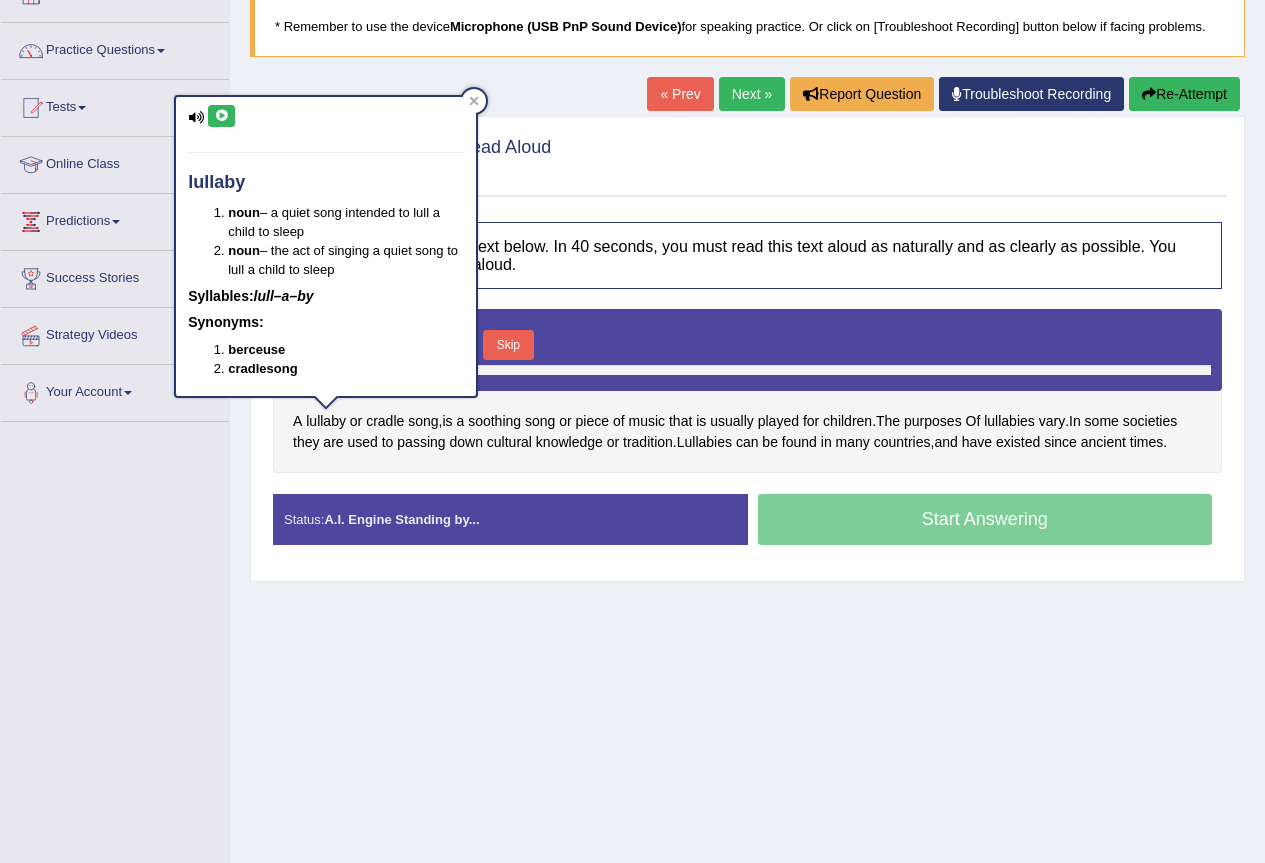 drag, startPoint x: 223, startPoint y: 97, endPoint x: 229, endPoint y: 110, distance: 14.3178215 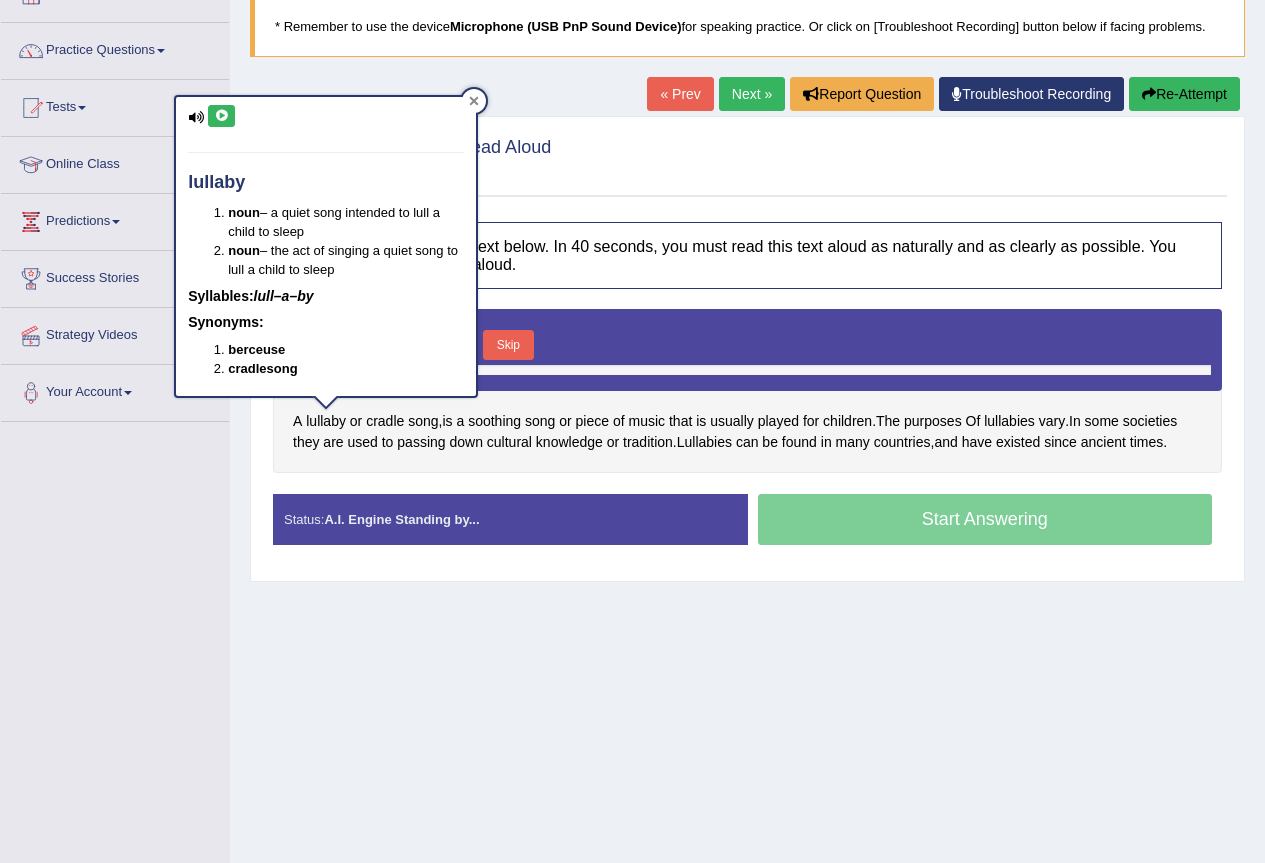 click 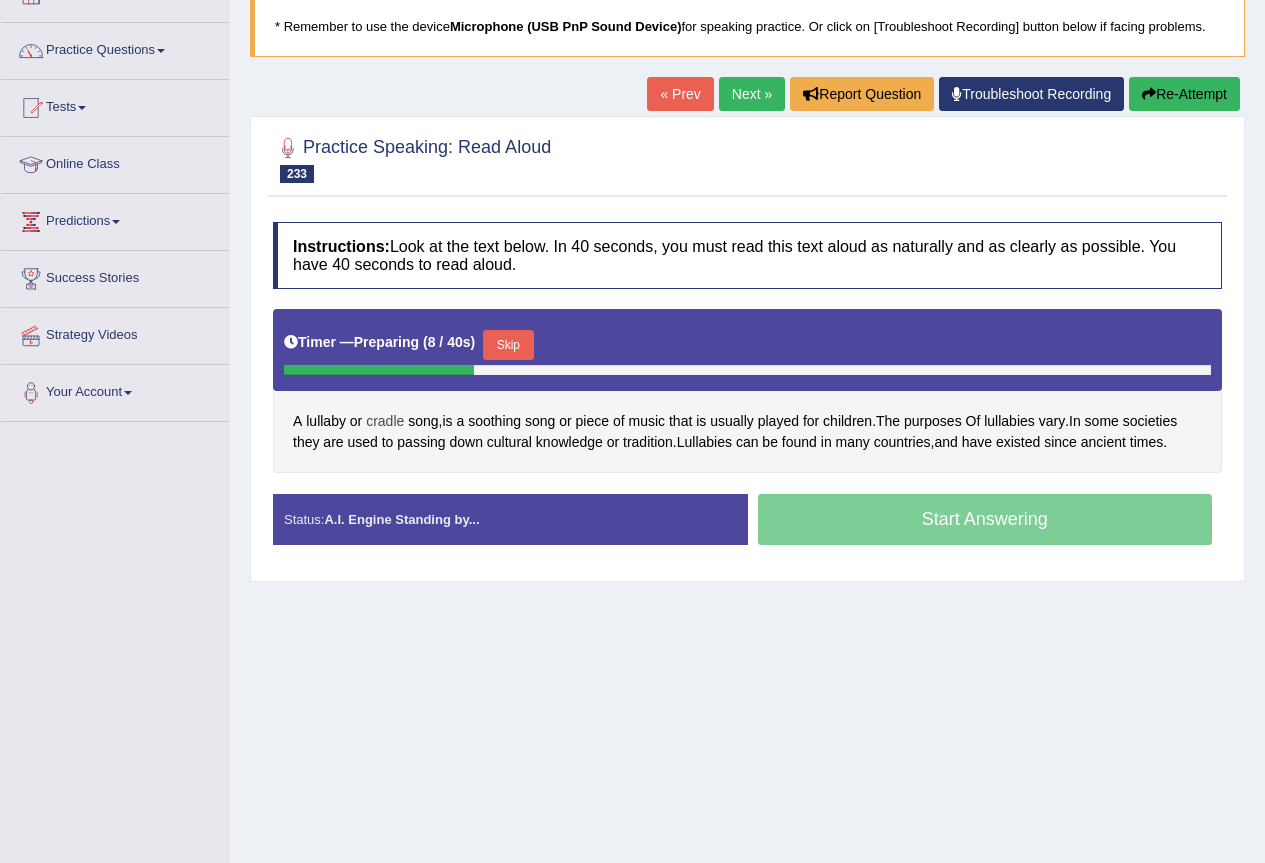 click on "cradle" at bounding box center [385, 421] 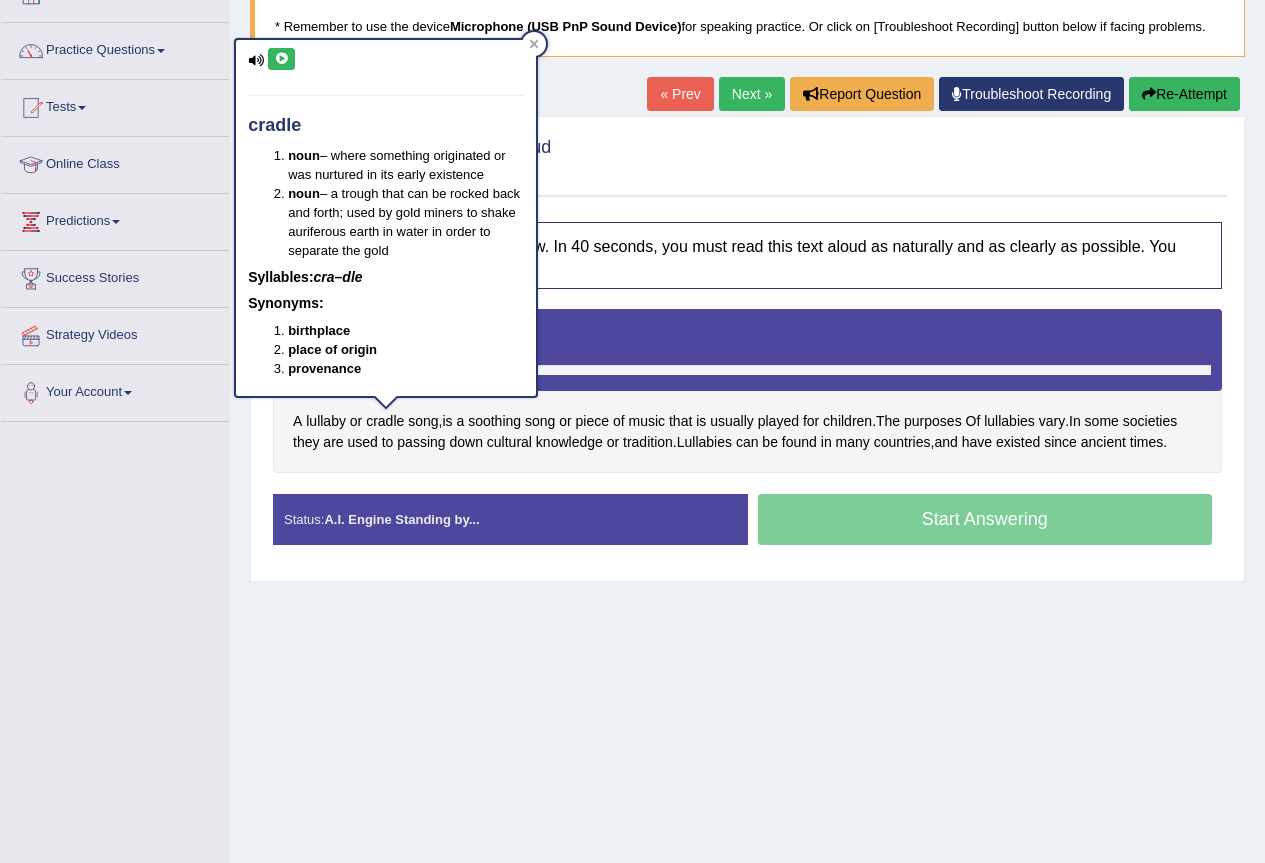 click at bounding box center (281, 59) 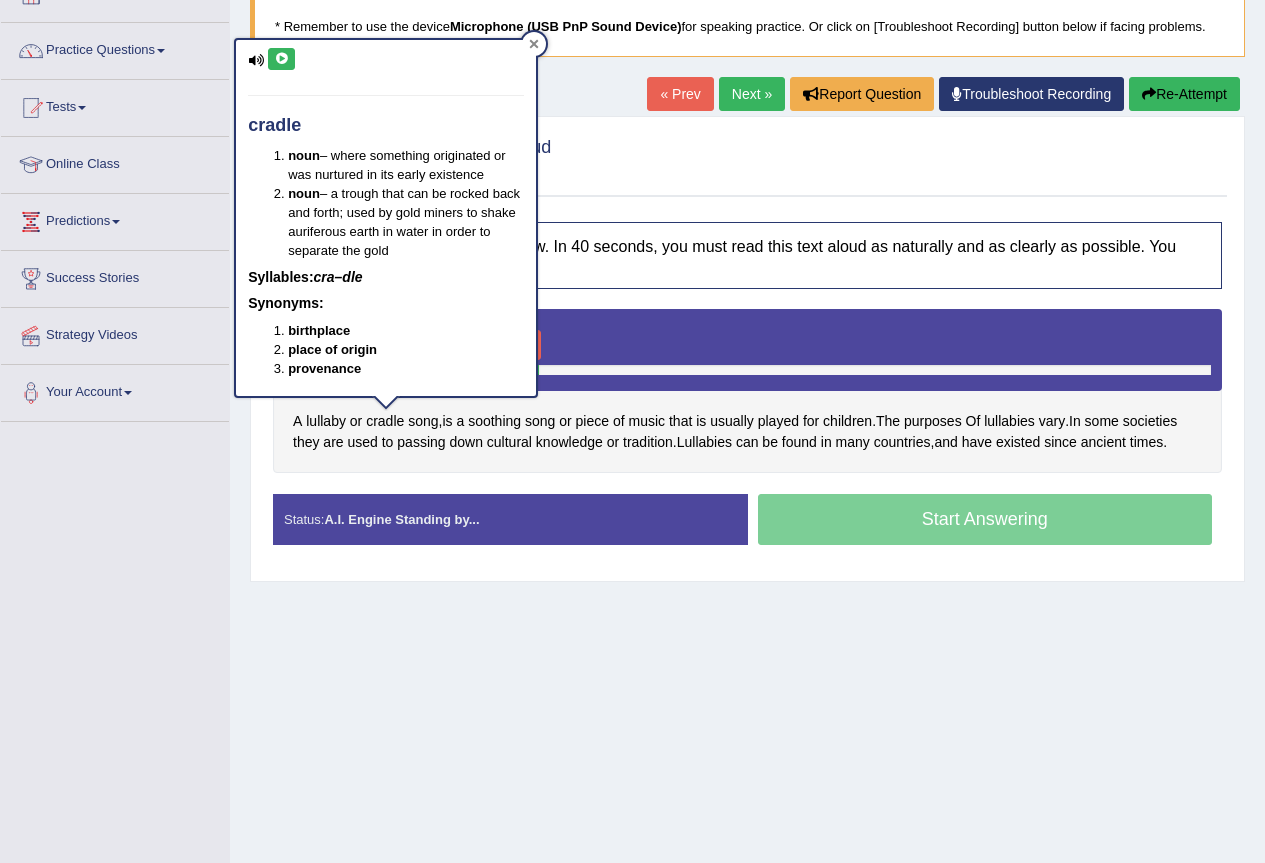 click 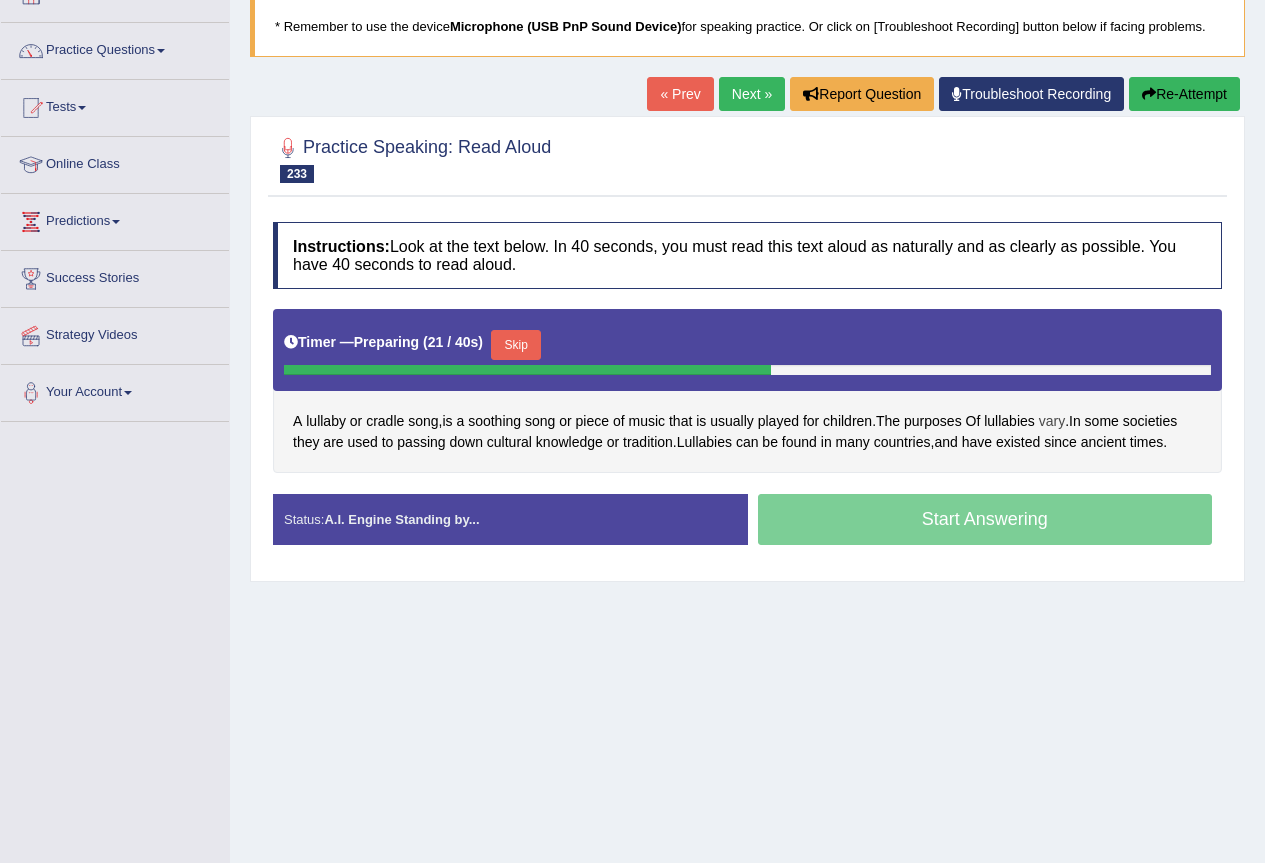 click on "vary" at bounding box center (1052, 421) 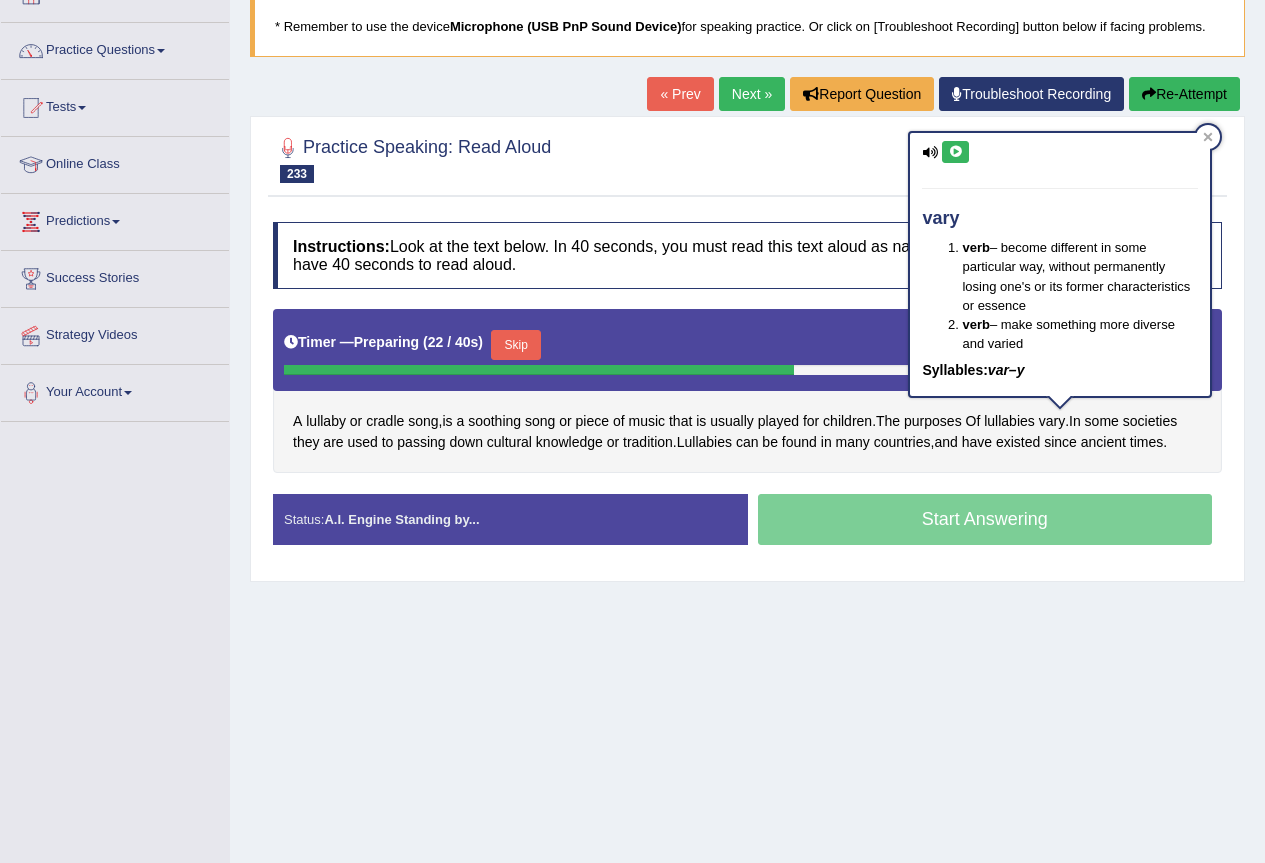click at bounding box center [955, 152] 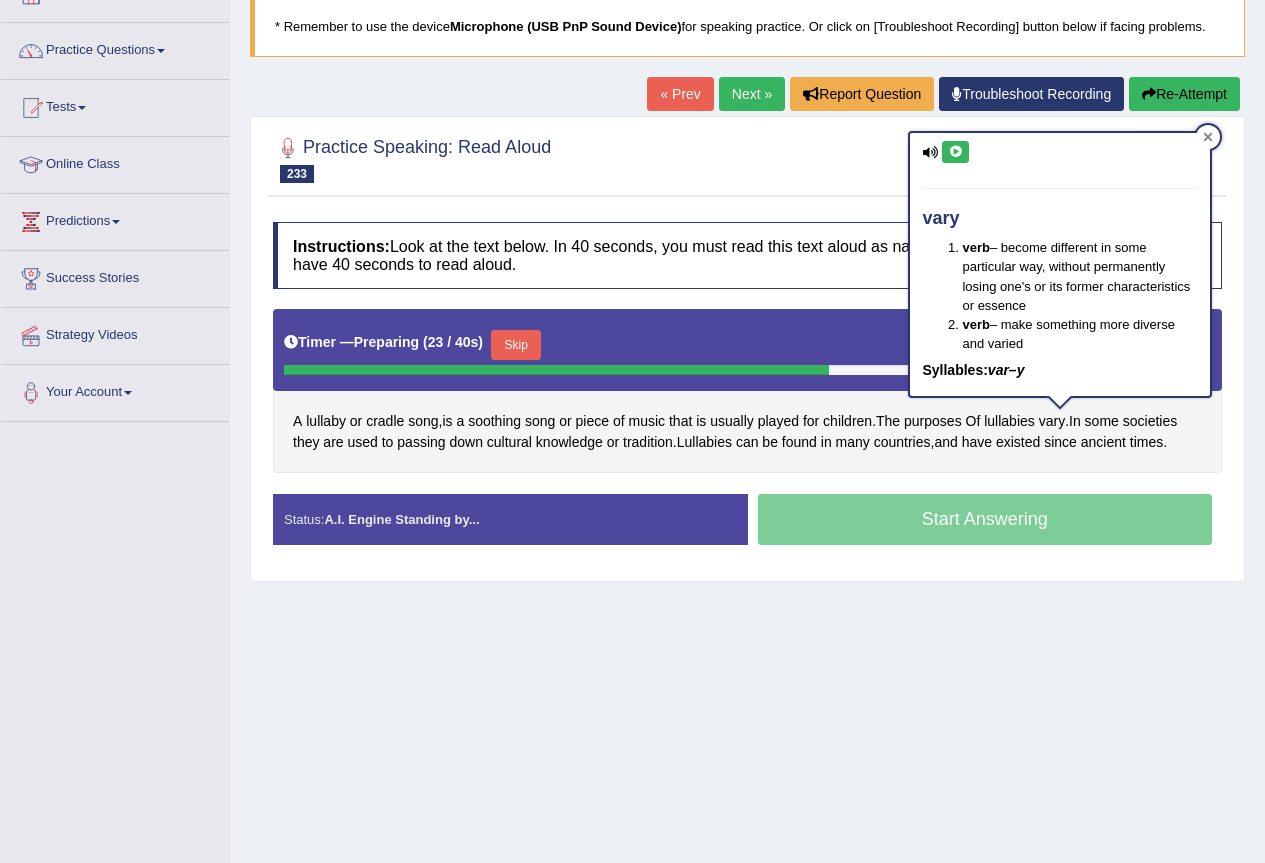 click 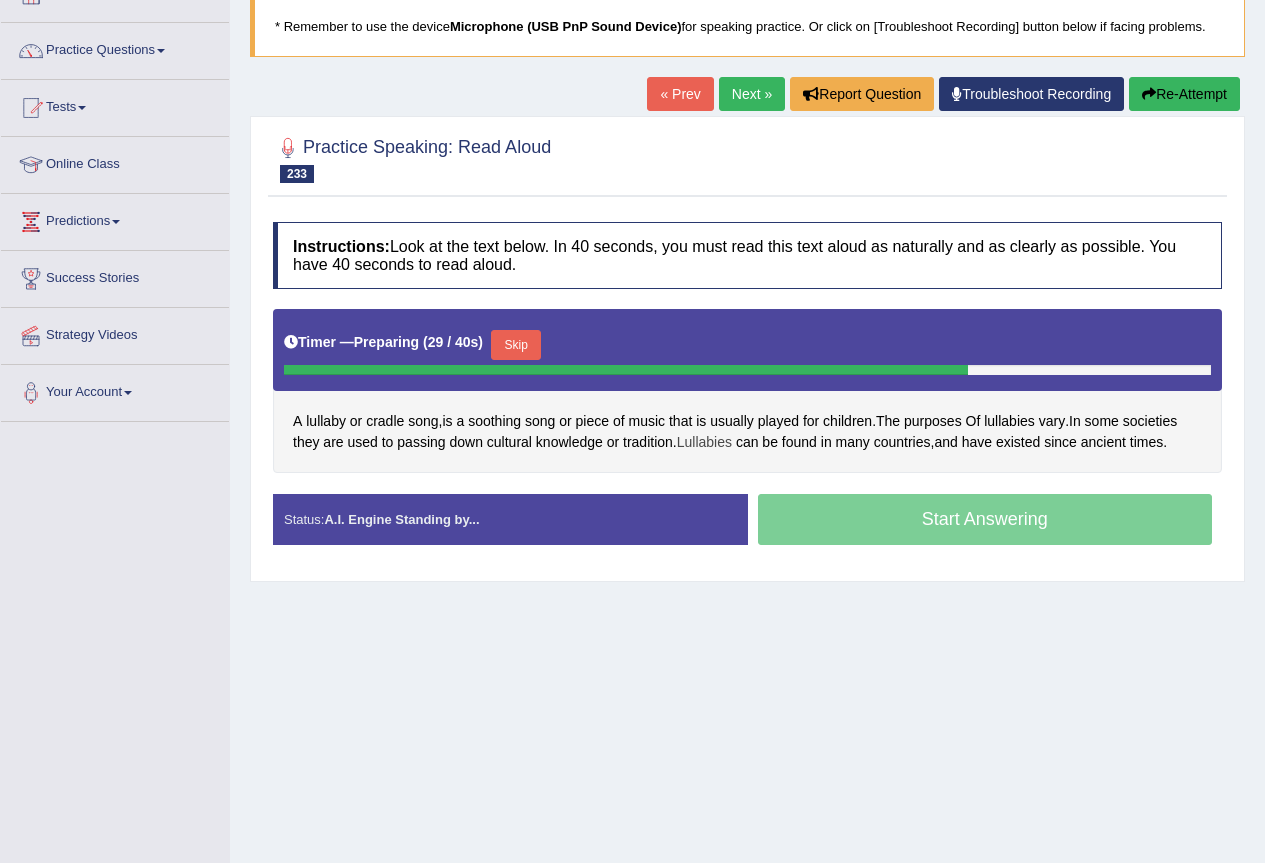 click on "Lullabies" at bounding box center (704, 442) 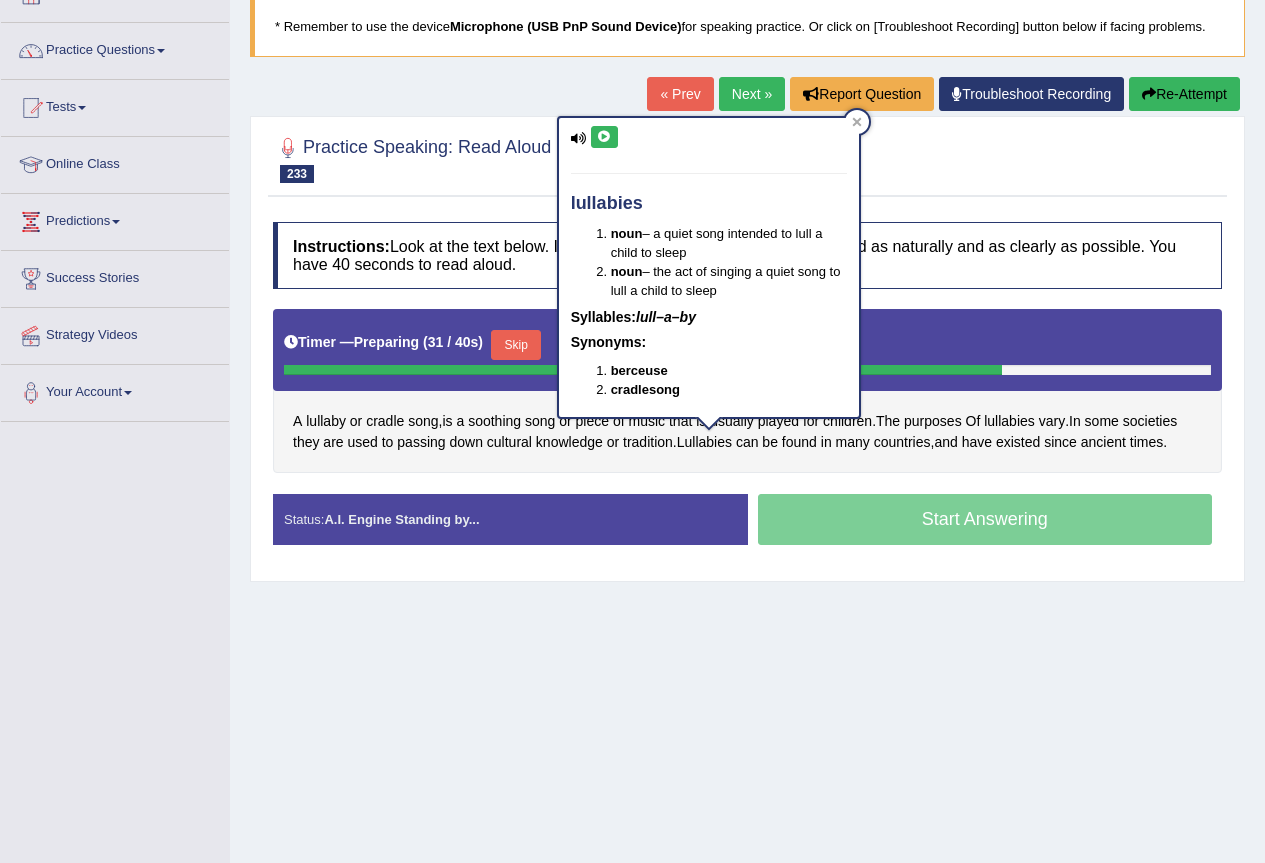 click at bounding box center [604, 137] 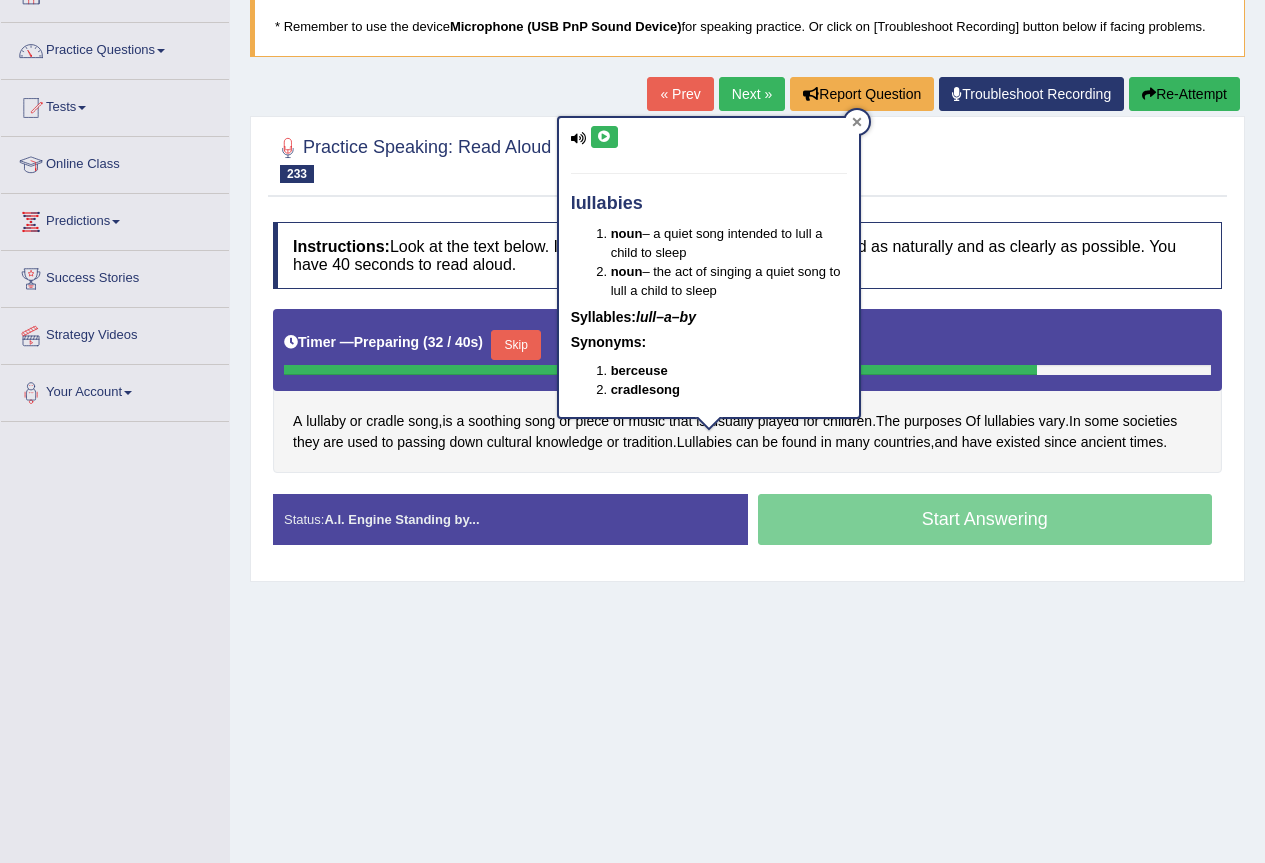 click 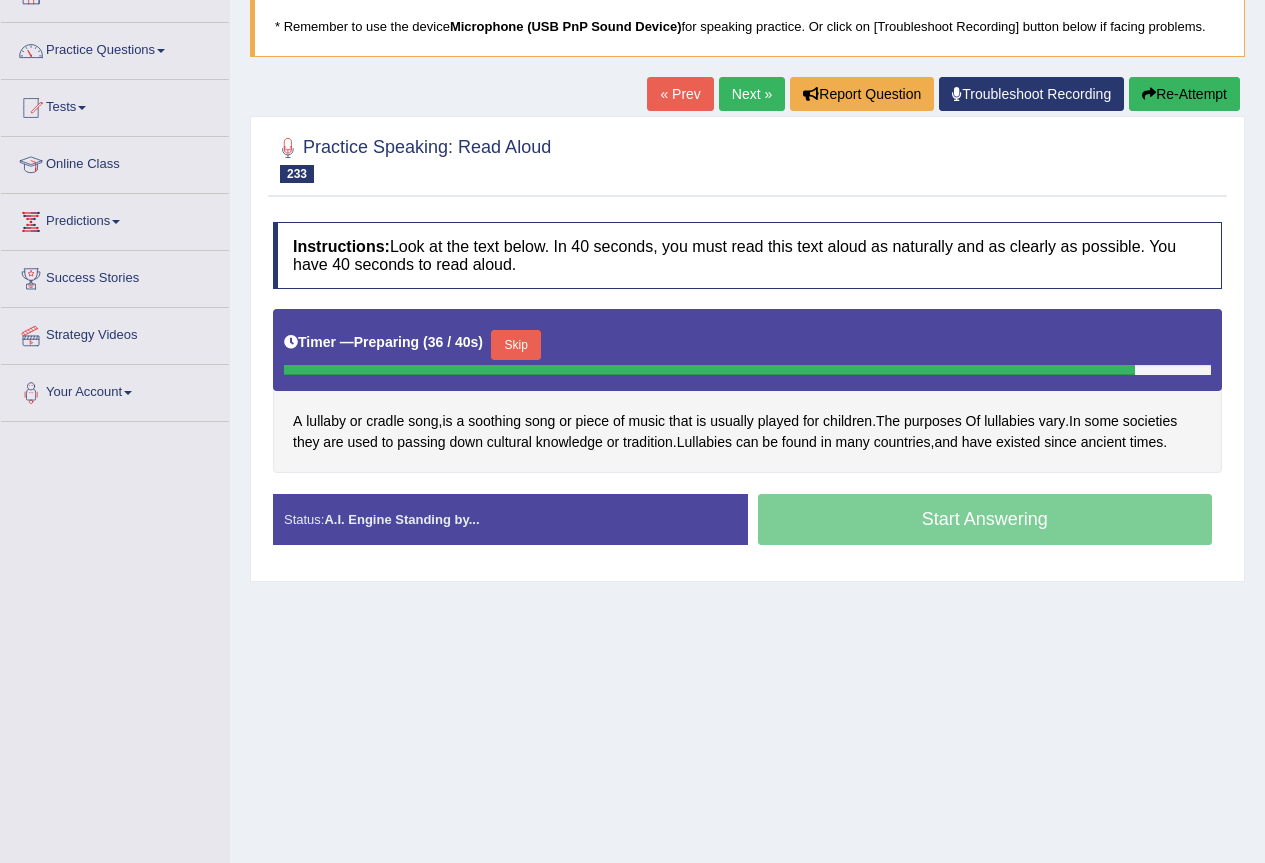 click on "Skip" at bounding box center (516, 345) 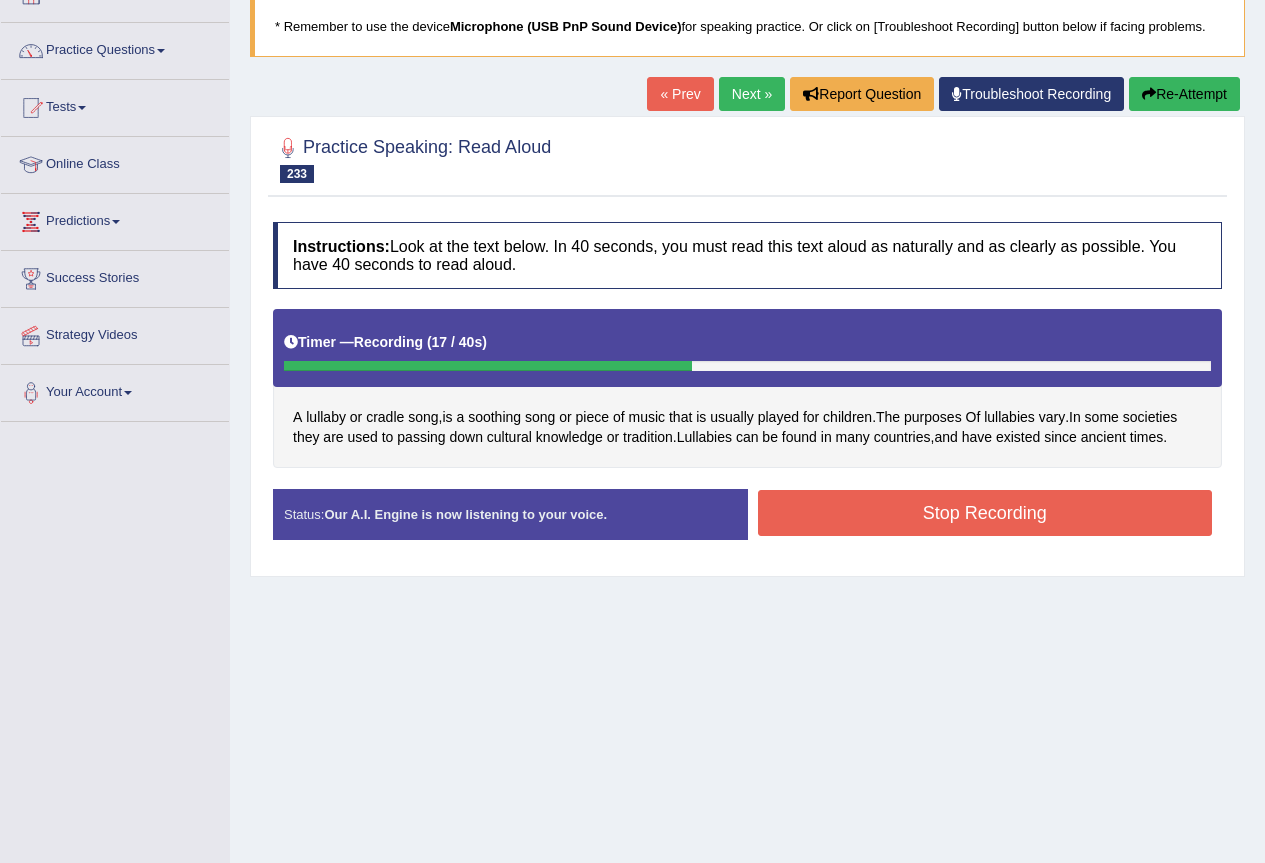 click on "Stop Recording" at bounding box center [985, 513] 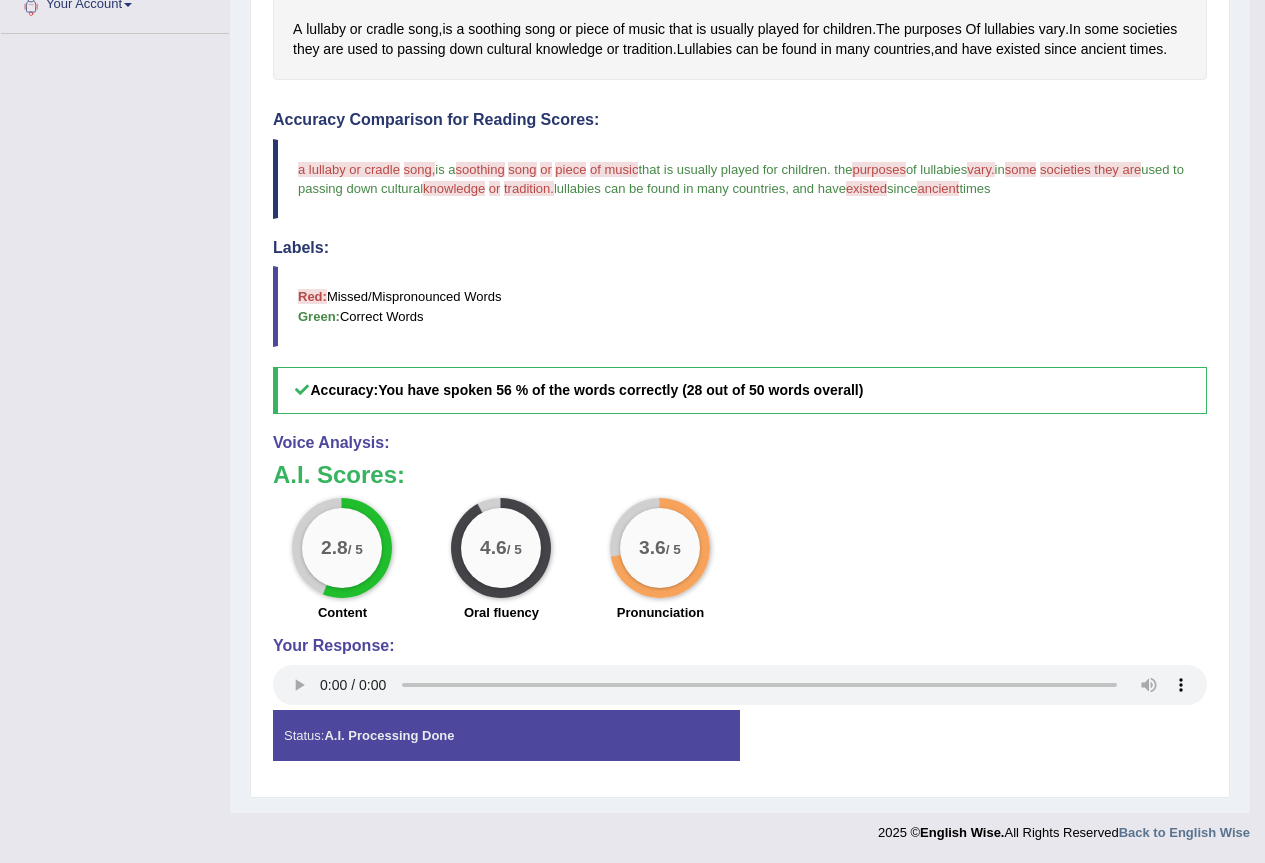 scroll, scrollTop: 0, scrollLeft: 0, axis: both 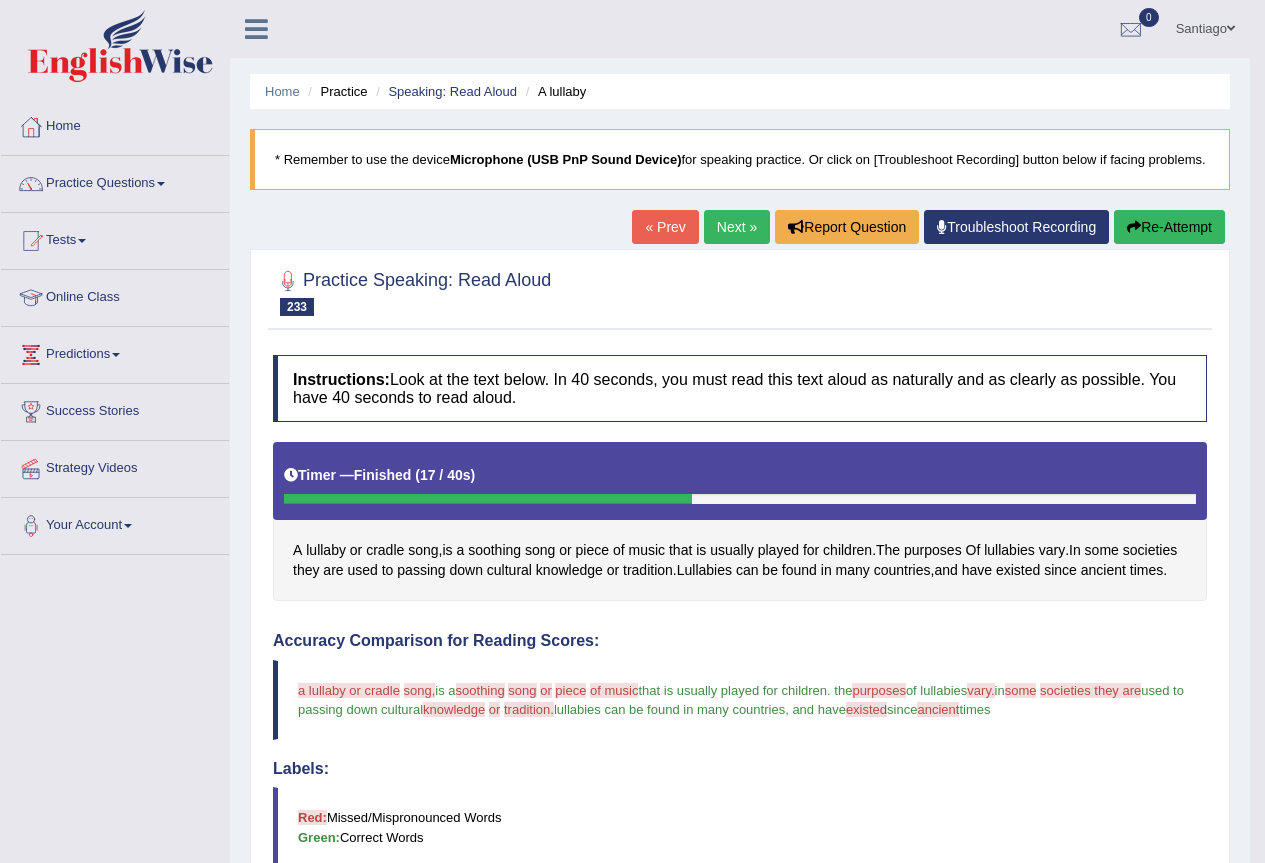 click on "Re-Attempt" at bounding box center (1169, 227) 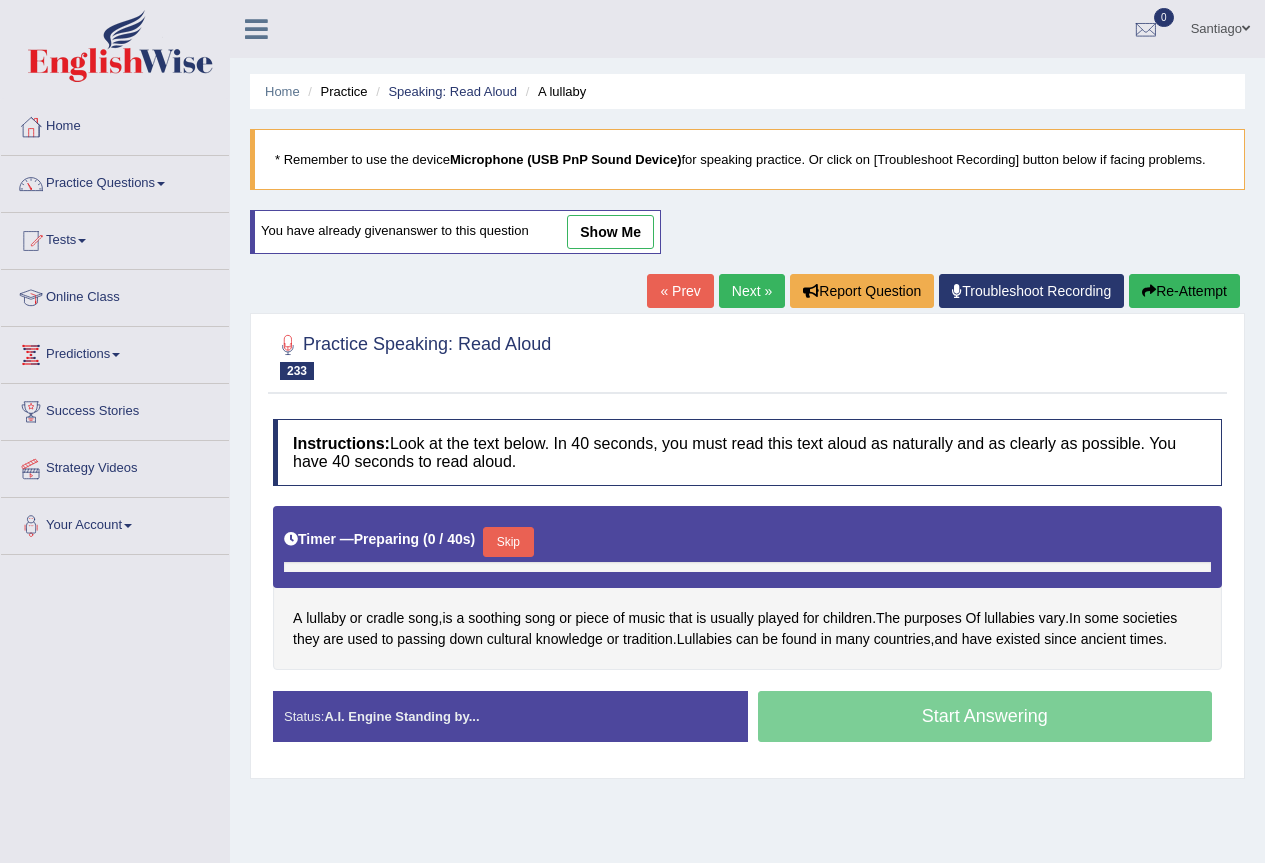 scroll, scrollTop: 0, scrollLeft: 0, axis: both 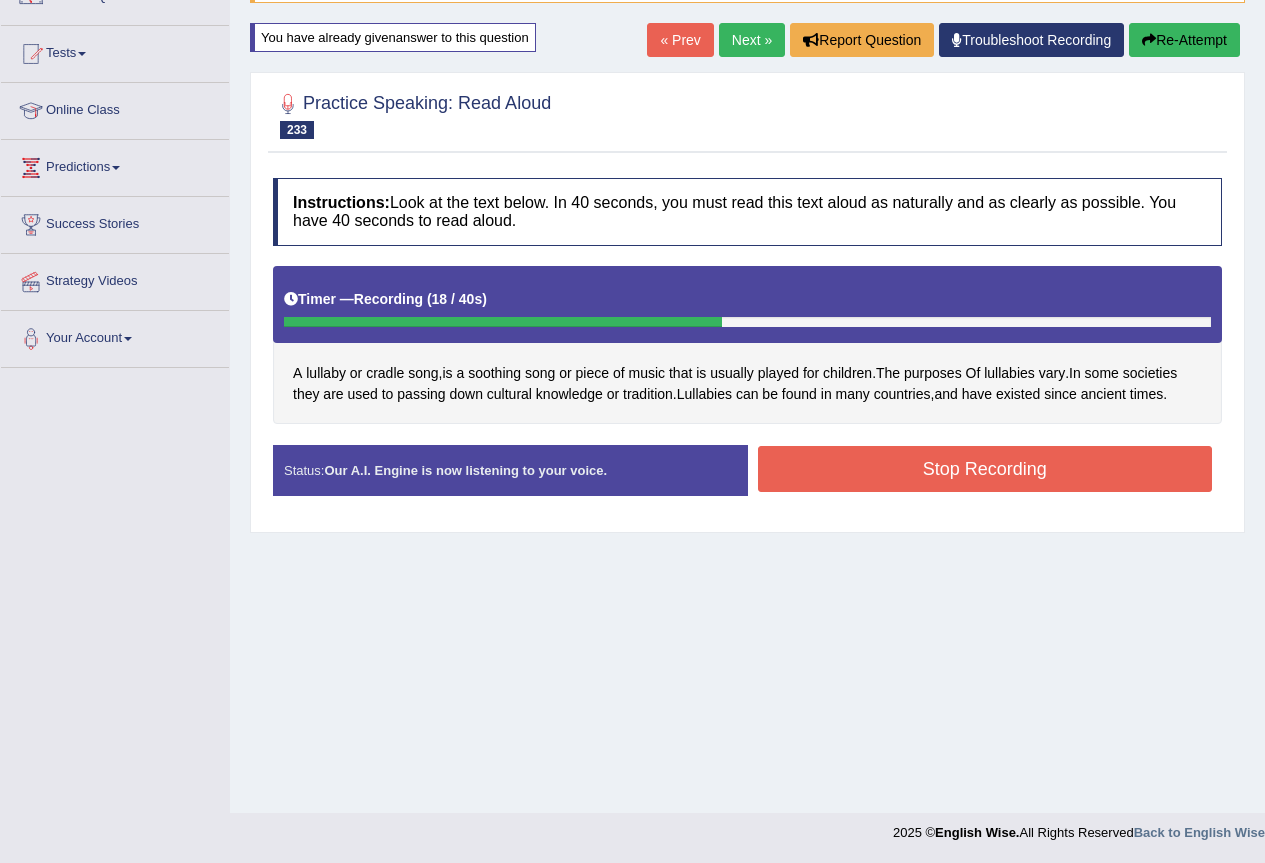 click on "Stop Recording" at bounding box center (985, 469) 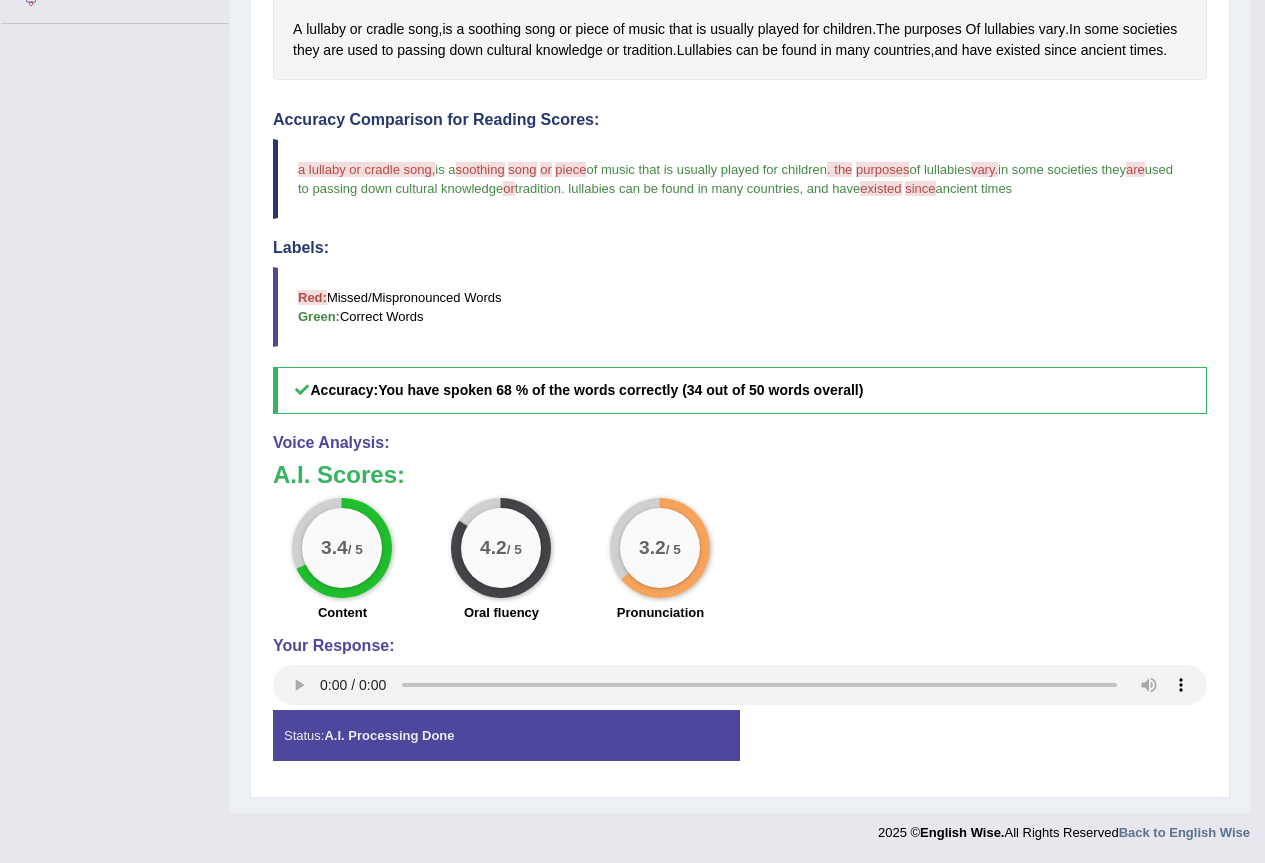scroll, scrollTop: 0, scrollLeft: 0, axis: both 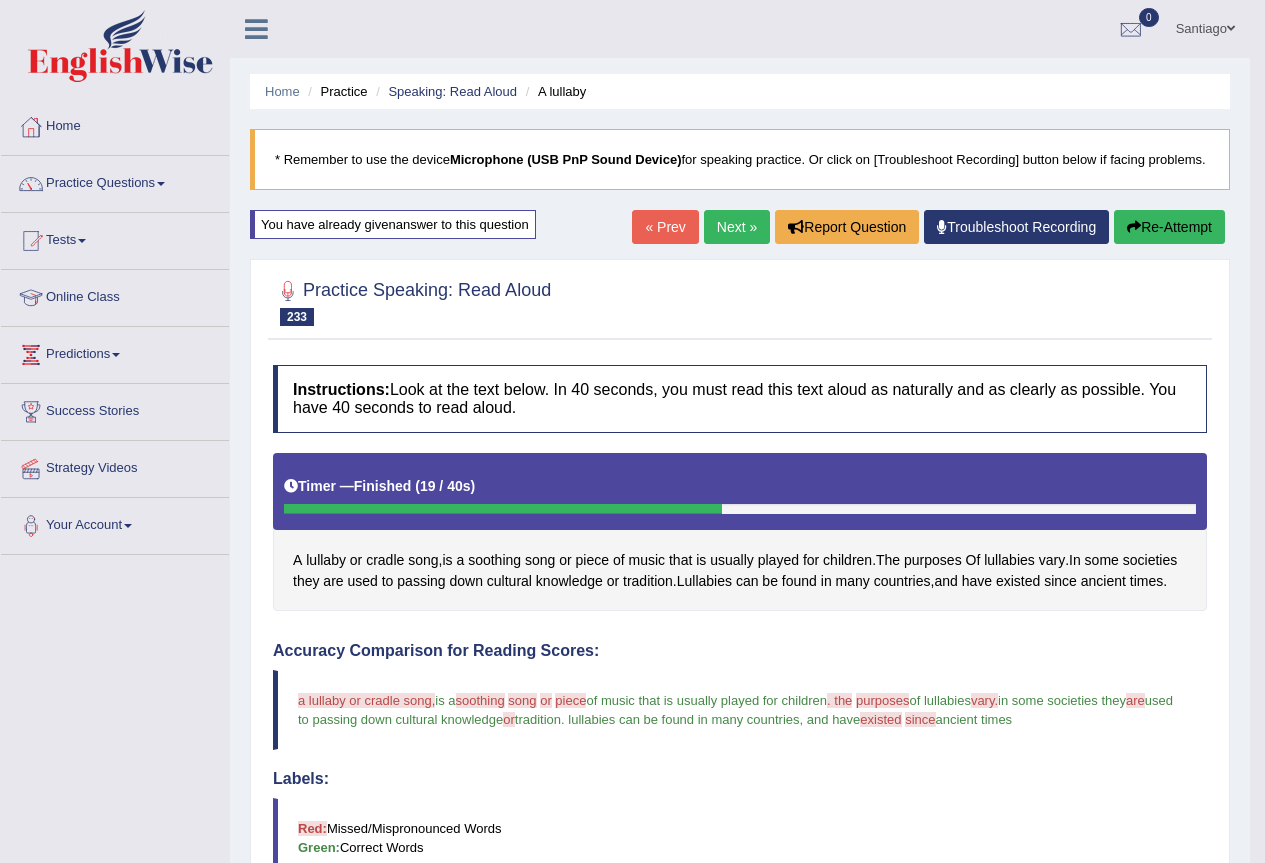 click on "Next »" at bounding box center (737, 227) 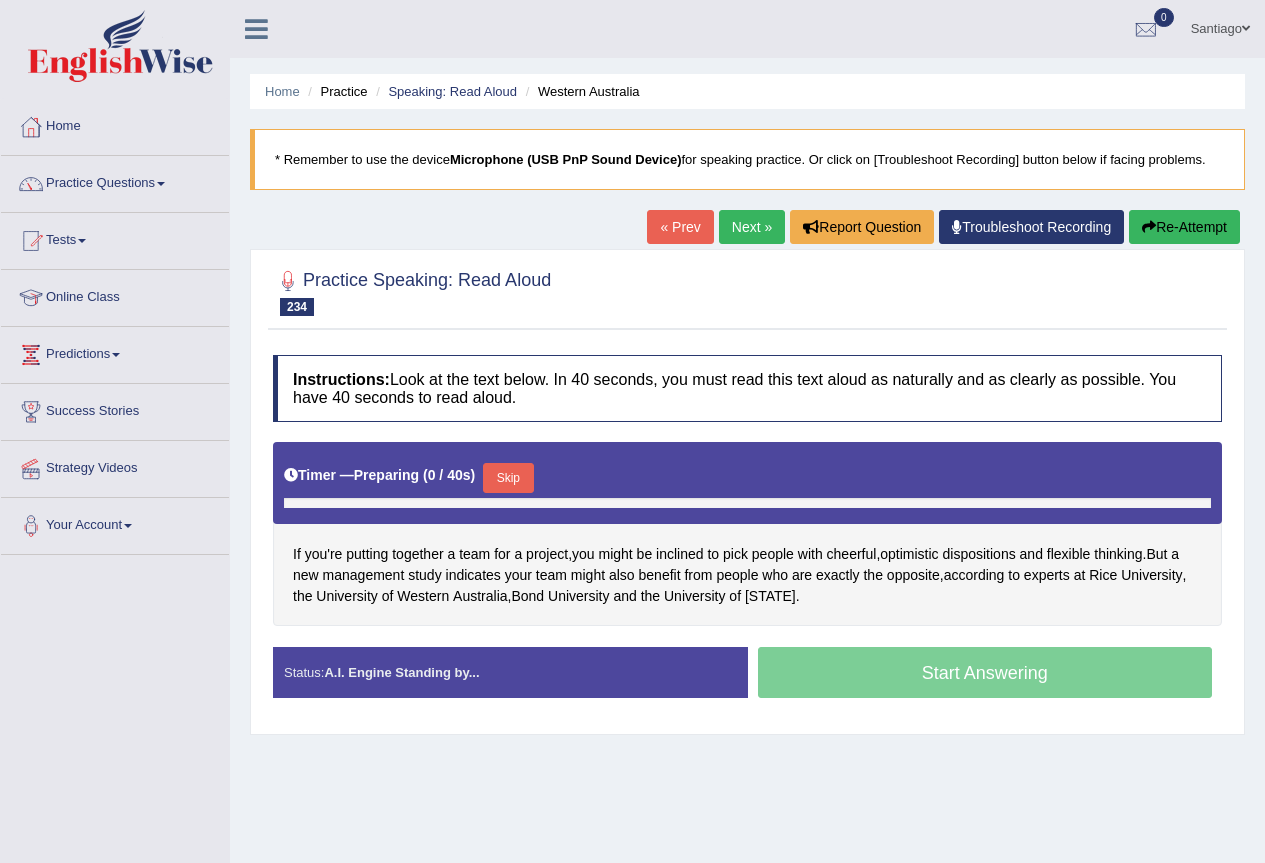 scroll, scrollTop: 187, scrollLeft: 0, axis: vertical 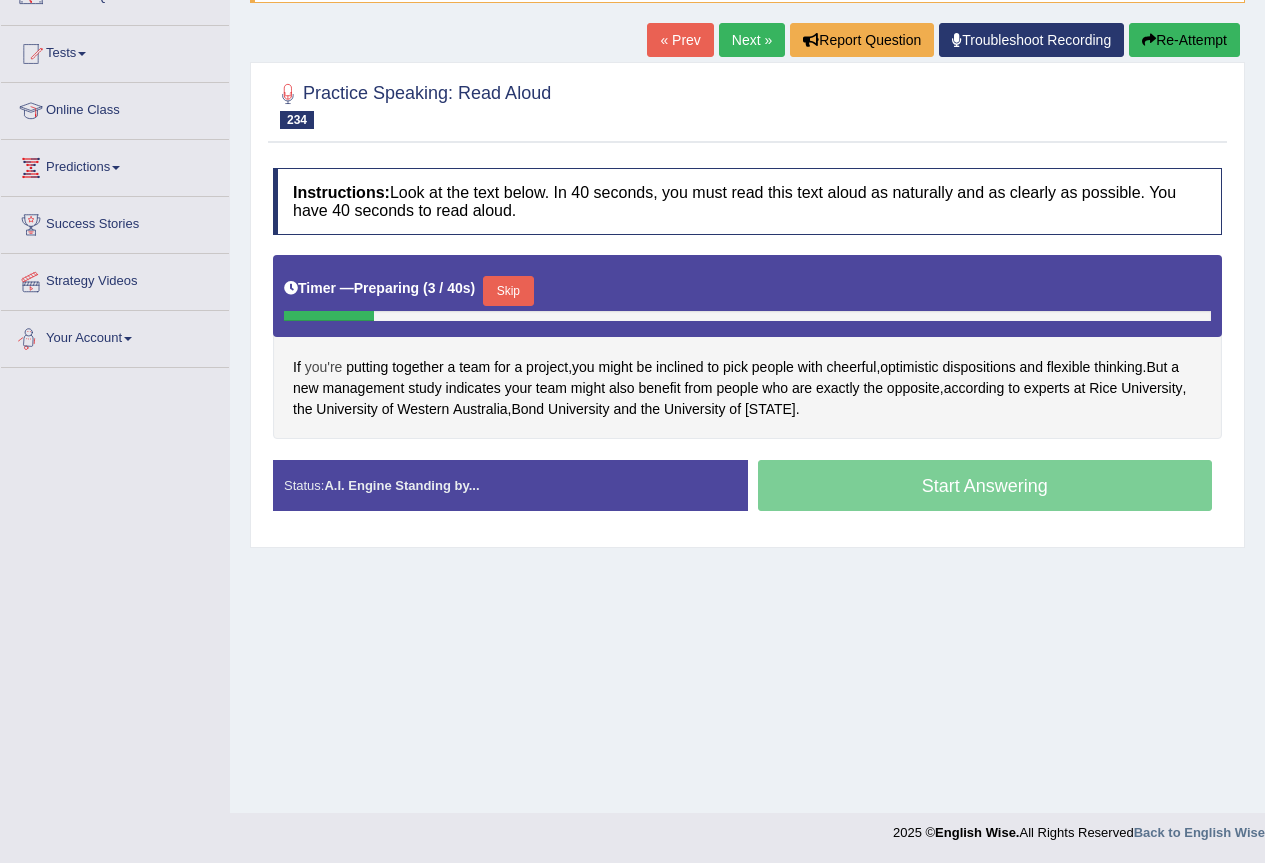 click on "you're" at bounding box center (324, 367) 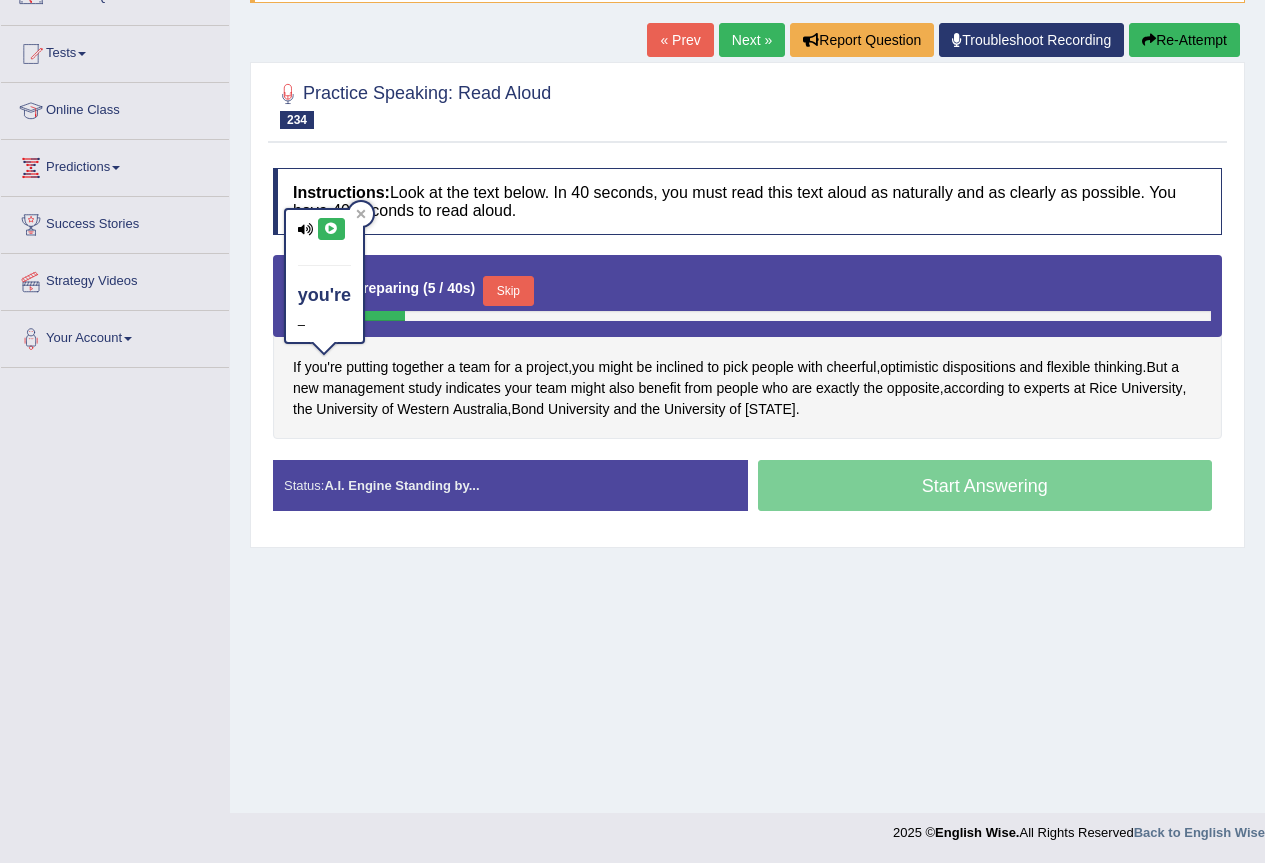 click at bounding box center [331, 229] 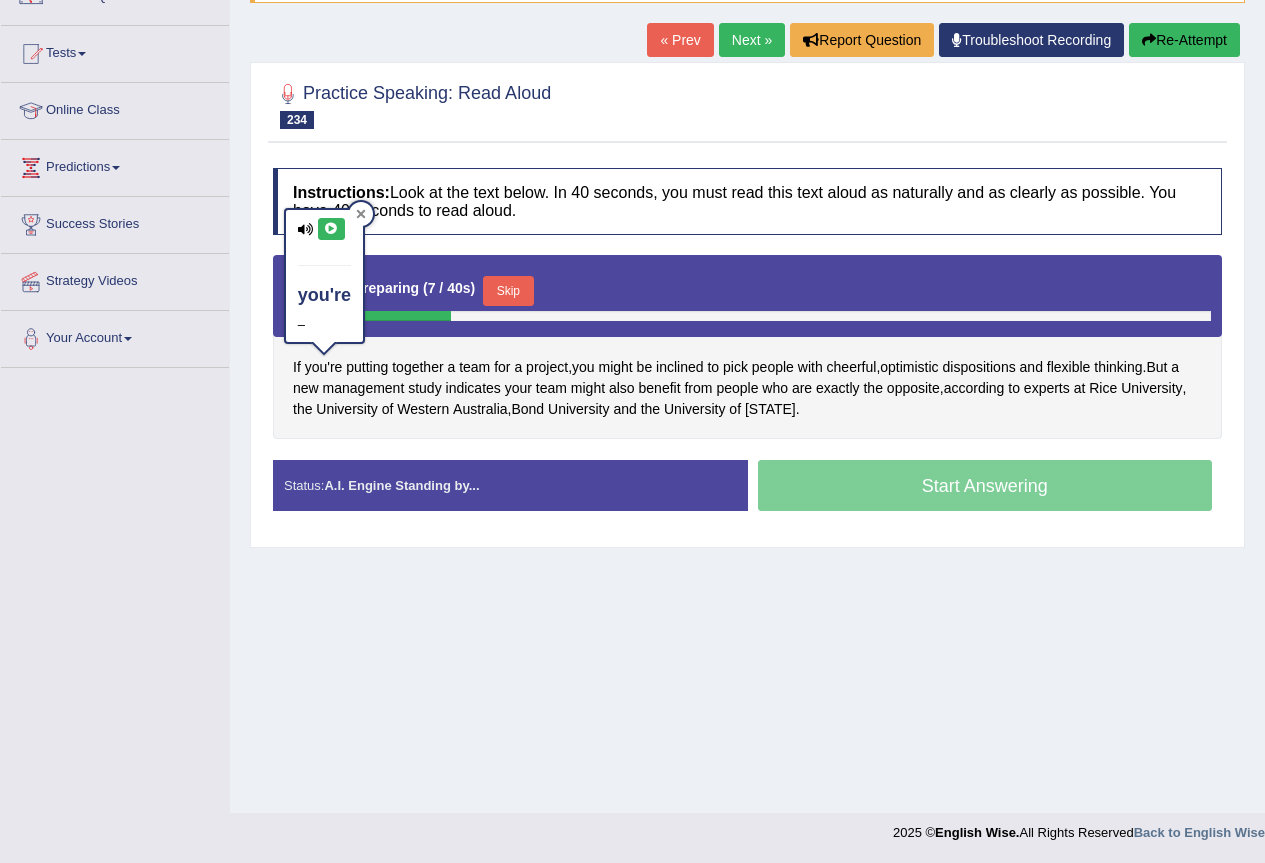 click 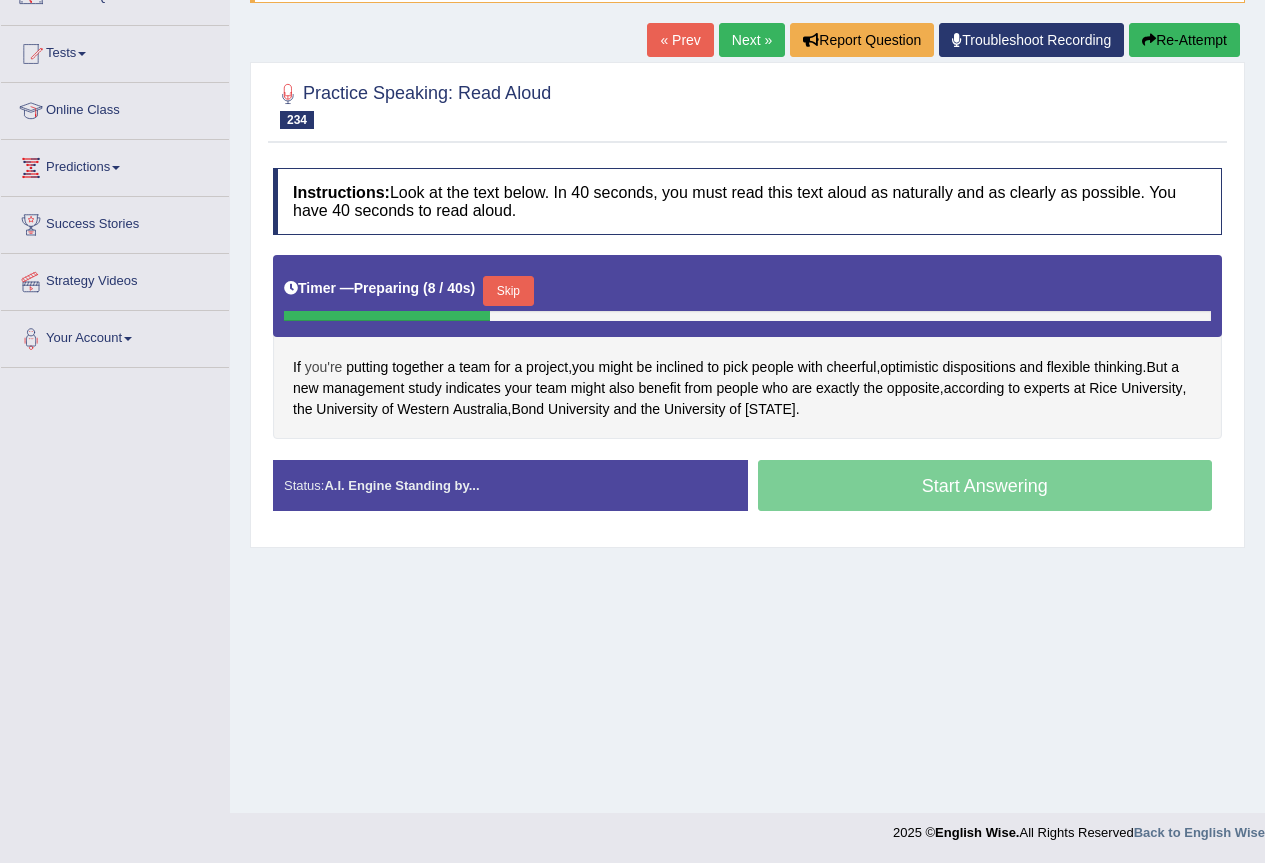 click on "you're" at bounding box center (324, 367) 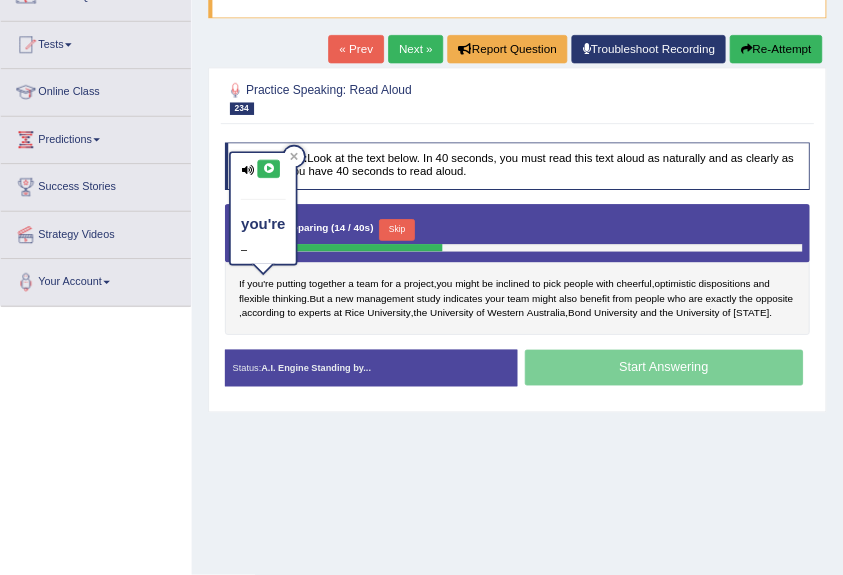 scroll, scrollTop: 187, scrollLeft: 0, axis: vertical 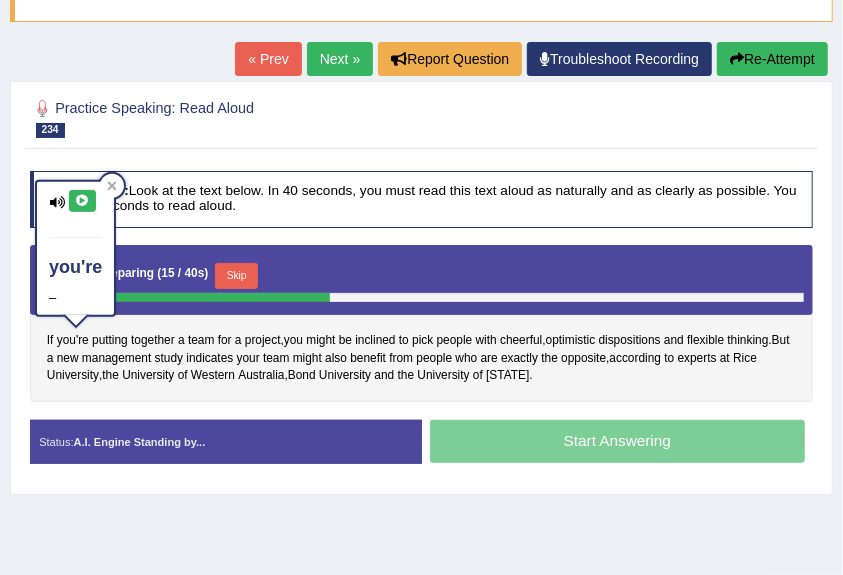 drag, startPoint x: 1279, startPoint y: 0, endPoint x: 498, endPoint y: 408, distance: 881.14984 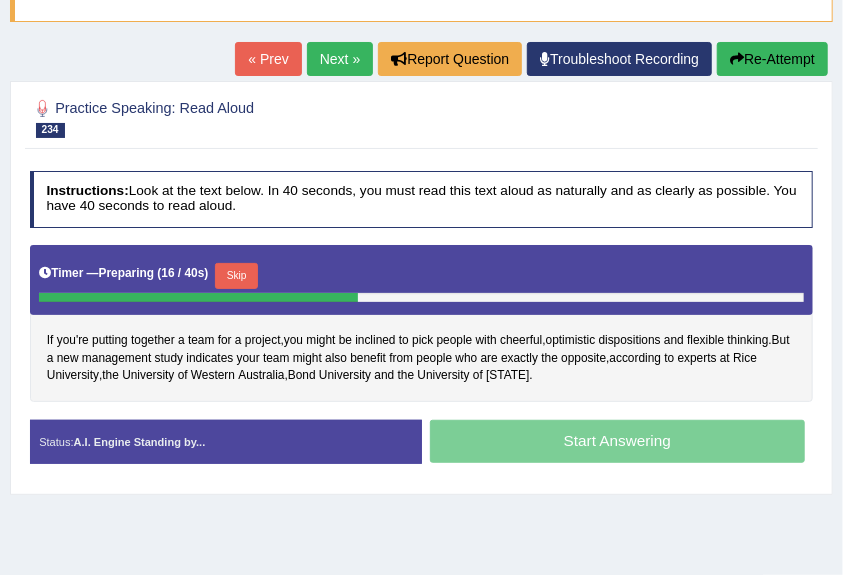 scroll, scrollTop: 276, scrollLeft: 0, axis: vertical 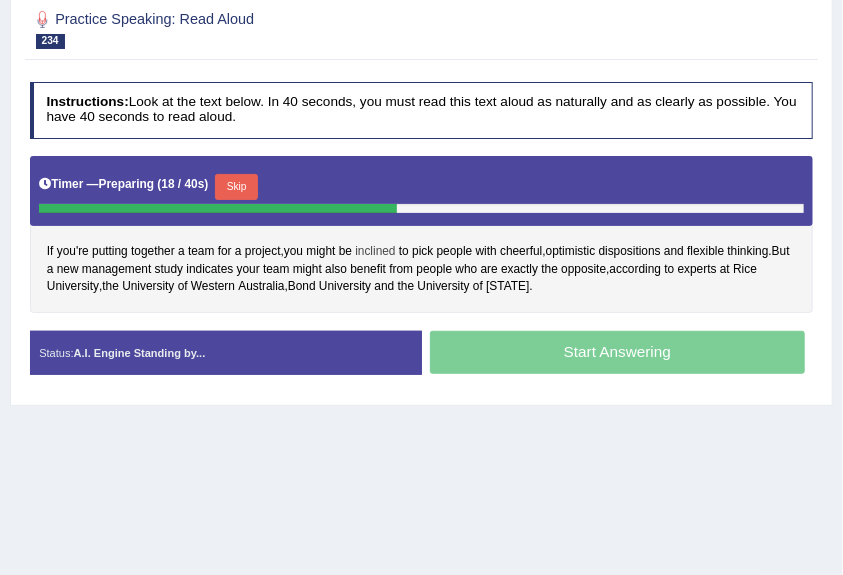 click on "inclined" at bounding box center [375, 252] 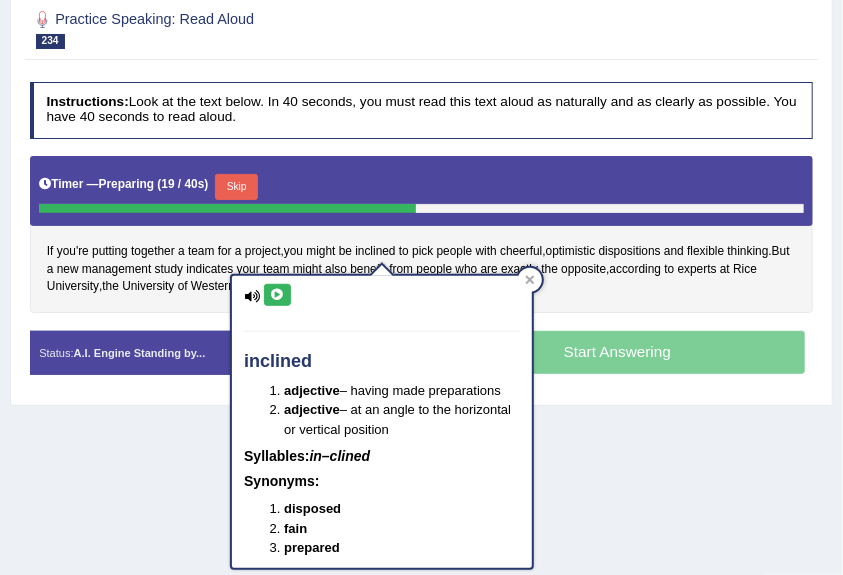 click at bounding box center (277, 295) 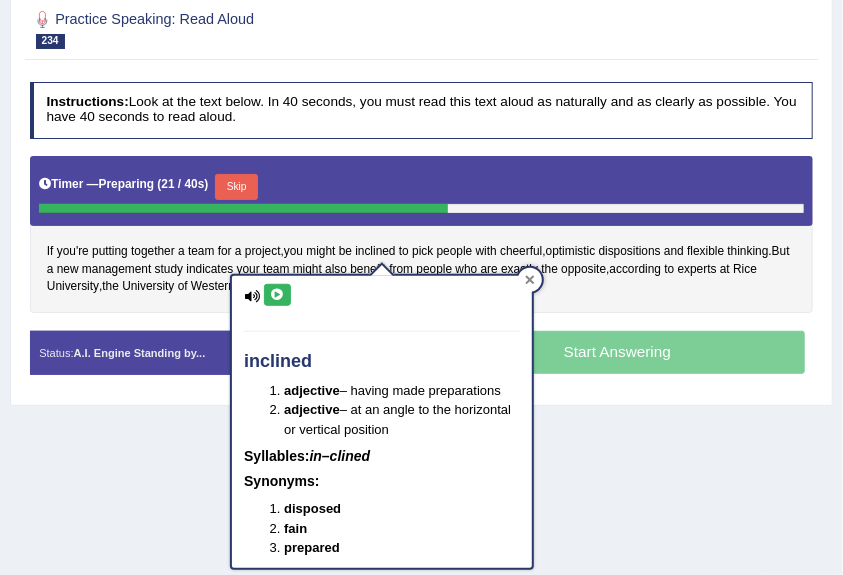click 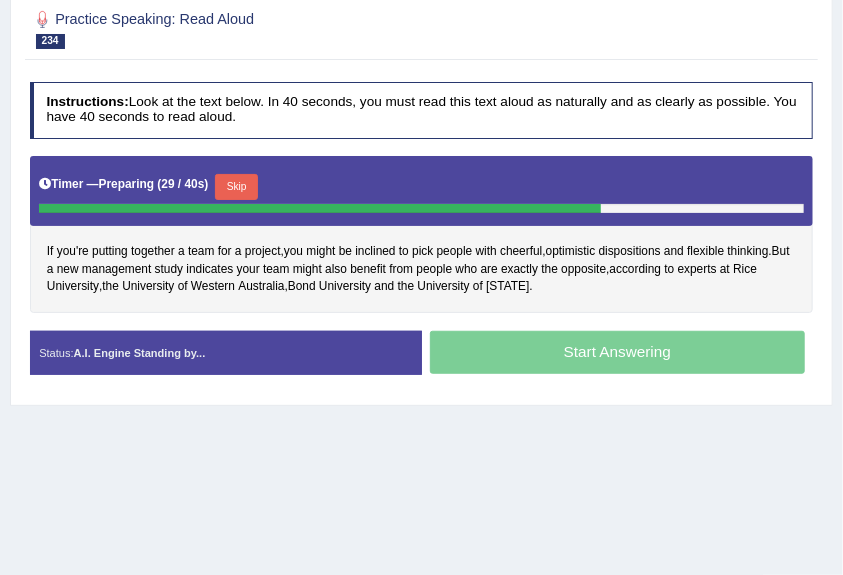 click on "Skip" at bounding box center [236, 187] 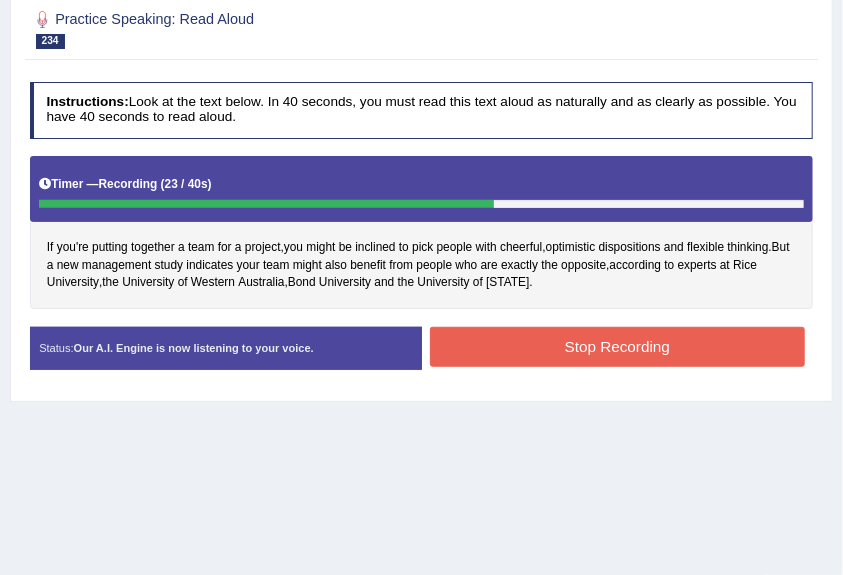 click on "Stop Recording" at bounding box center [617, 346] 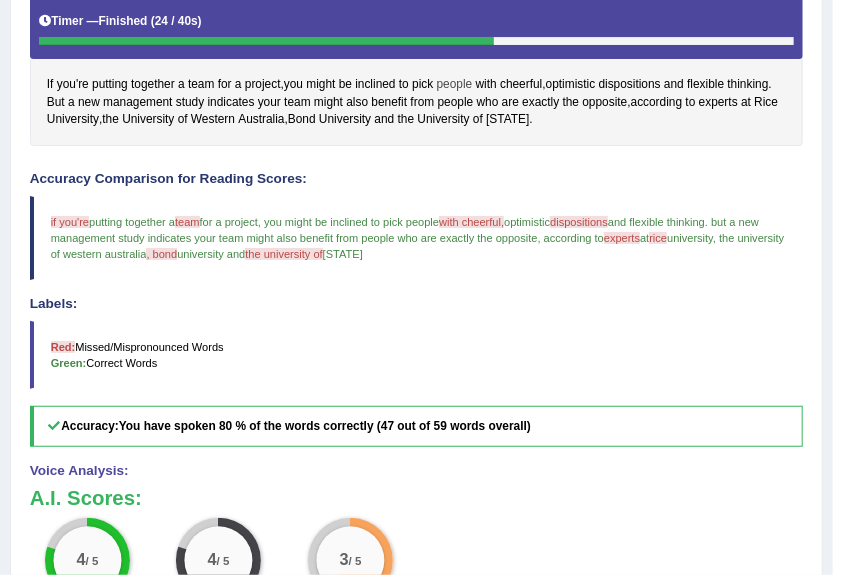 scroll, scrollTop: 172, scrollLeft: 0, axis: vertical 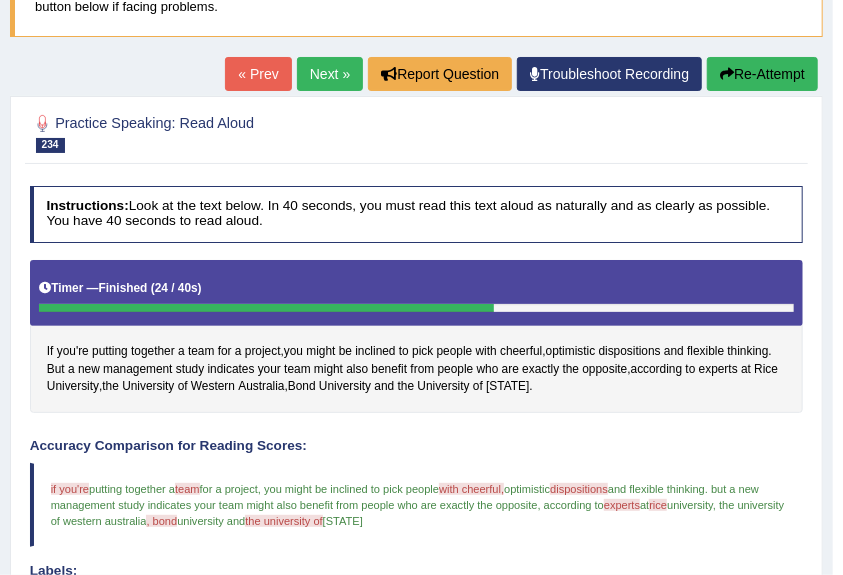 click on "Next »" at bounding box center [330, 74] 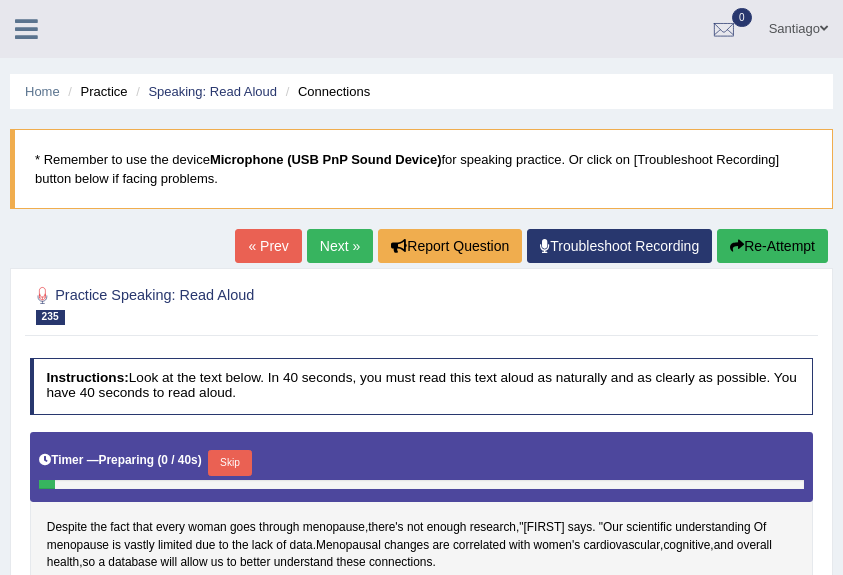 scroll, scrollTop: 266, scrollLeft: 0, axis: vertical 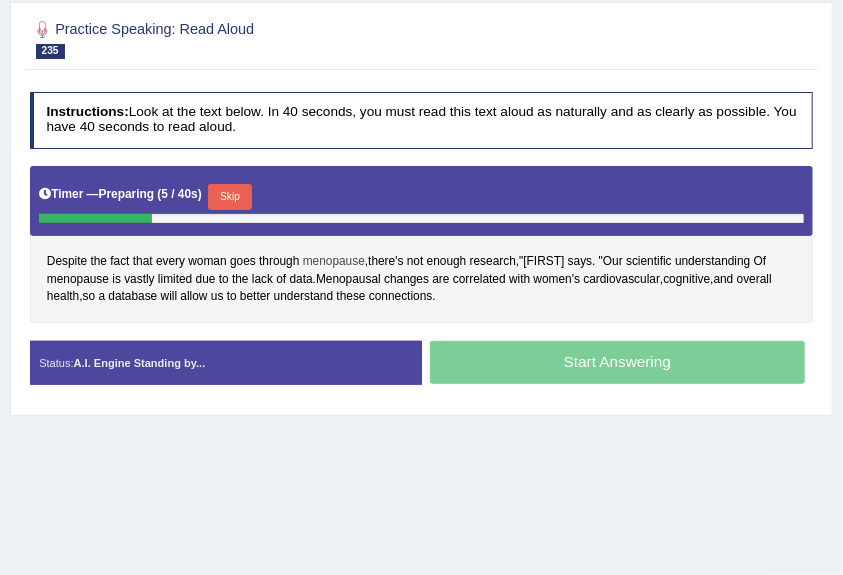 click on "menopause" at bounding box center (334, 262) 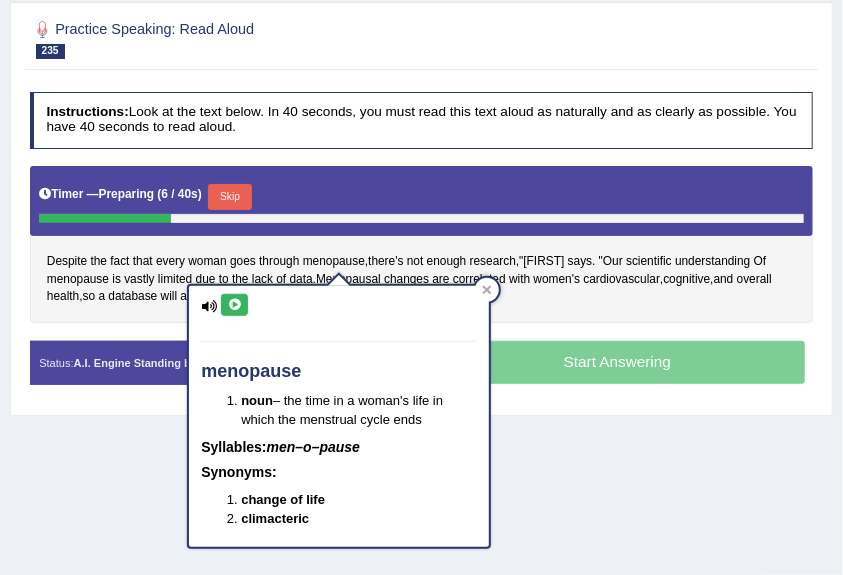 click at bounding box center (234, 305) 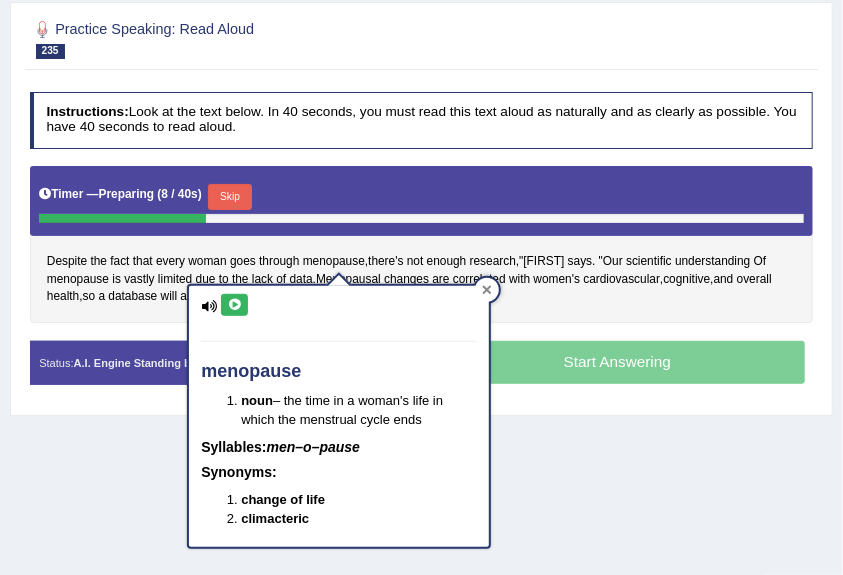 click 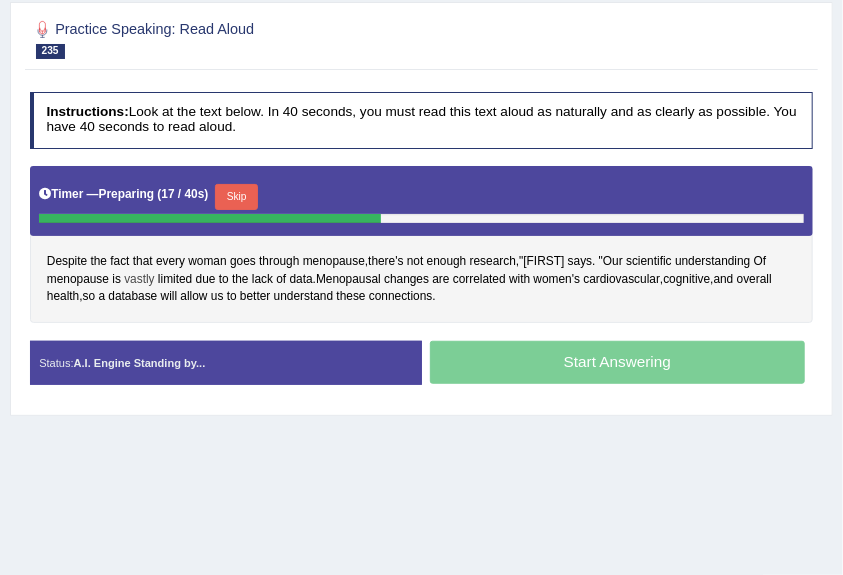 click on "vastly" at bounding box center [139, 280] 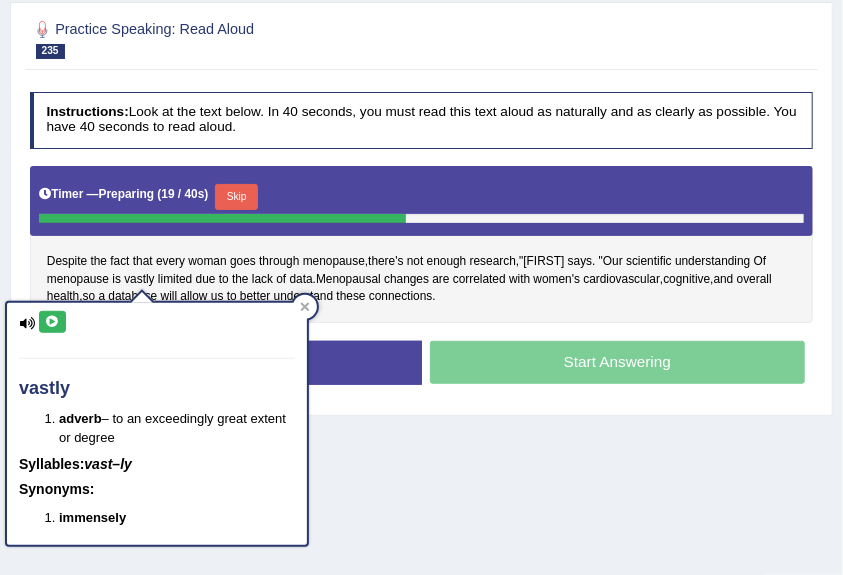 click at bounding box center [52, 322] 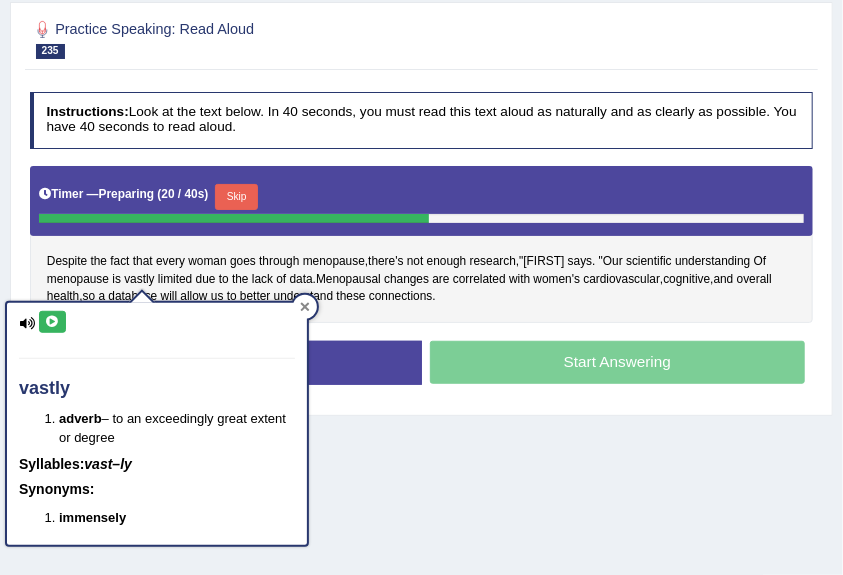 click 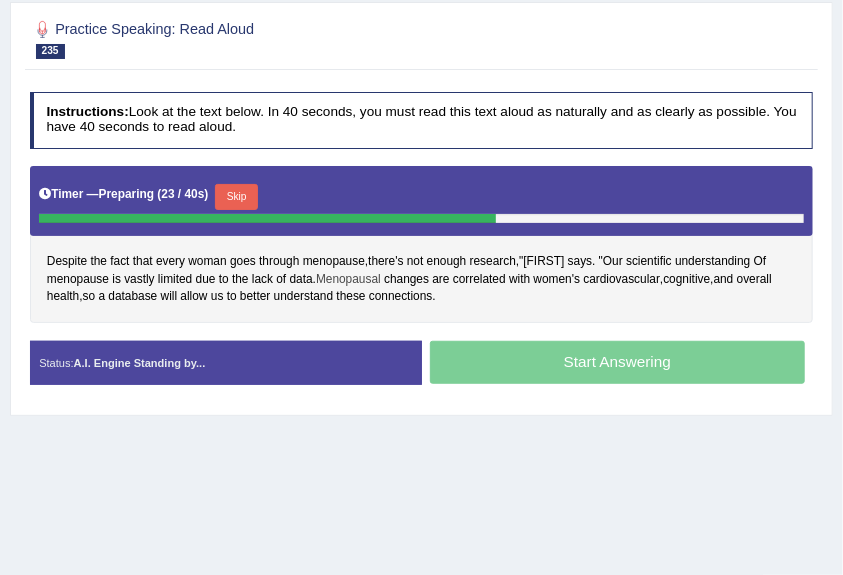 click on "Menopausal" at bounding box center [348, 280] 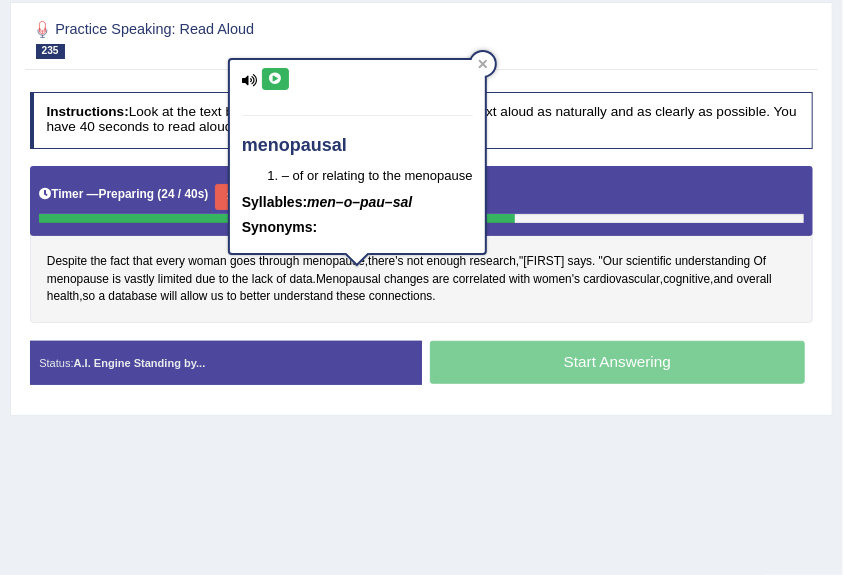click at bounding box center [275, 79] 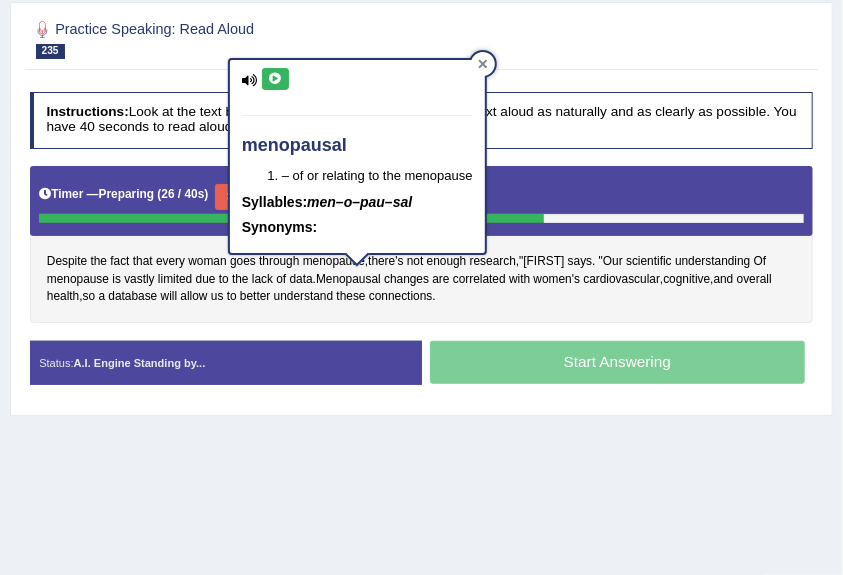 click 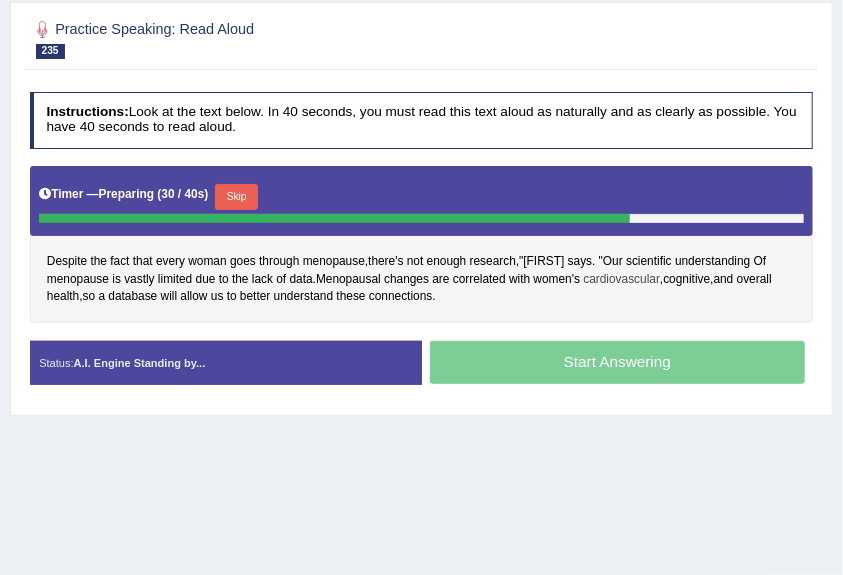click on "cardiovascular" at bounding box center [621, 280] 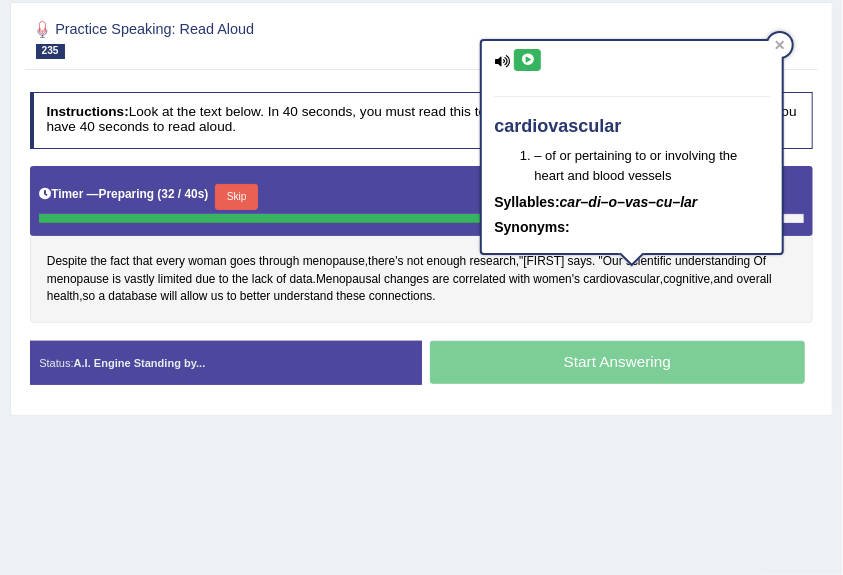 click at bounding box center (527, 60) 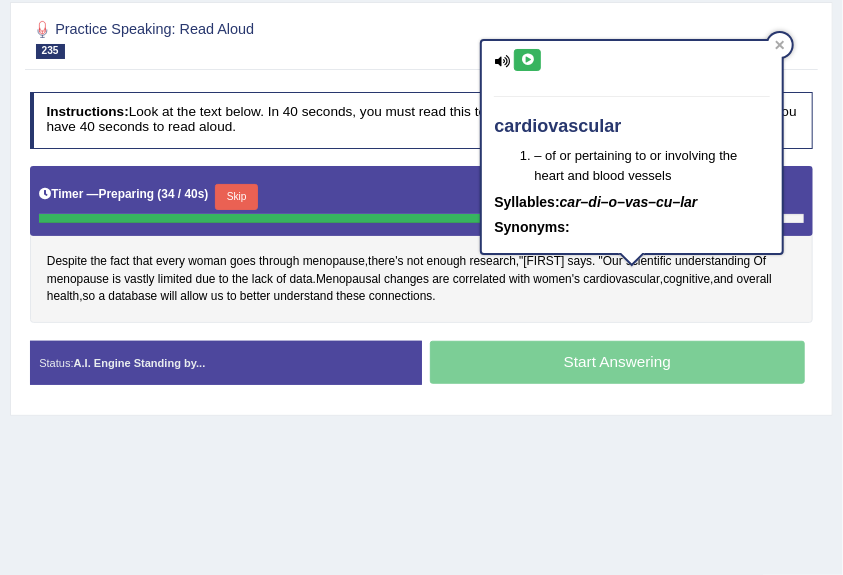 click on "Despite   the   fact   that   every   woman   goes   through   menopause ,  there's   not   enough   research ,"  Anna   says . " Our   scientific   understanding   Of   menopause   is   vastly   limited   due   to   the   lack   of   data .  Menopausal   changes   are   correlated   with   women's   cardiovascular ,  cognitive ,  and   overall   health ,  so   a   database   will   allow   us   to   better   understand   these   connections ." at bounding box center [422, 244] 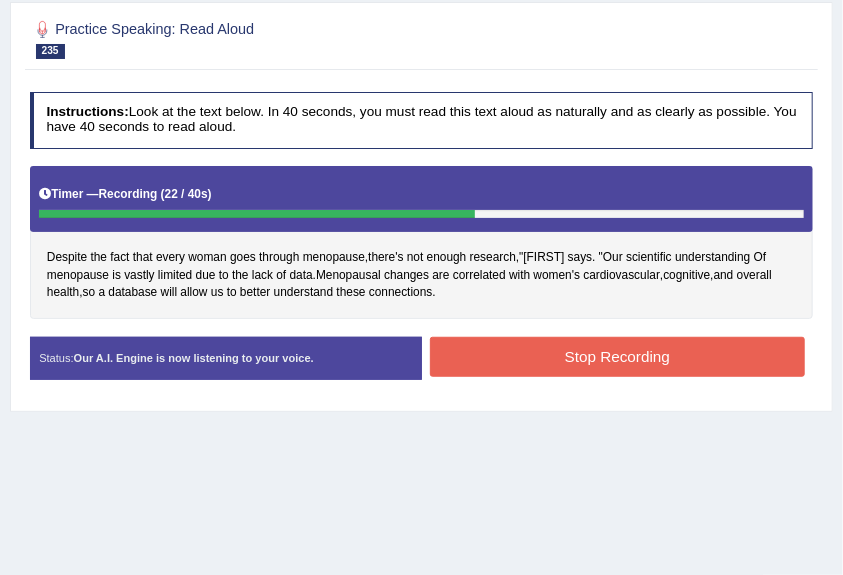 scroll, scrollTop: 0, scrollLeft: 0, axis: both 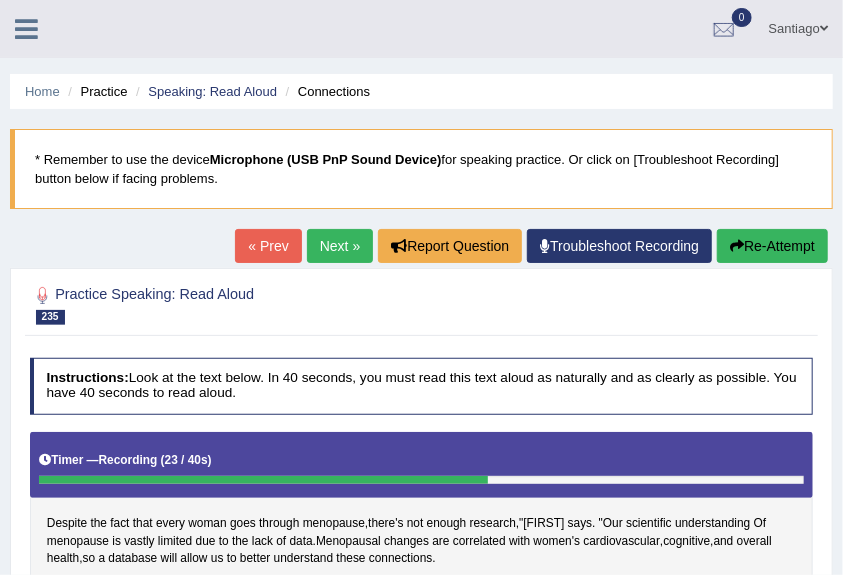 click on "Re-Attempt" at bounding box center (772, 246) 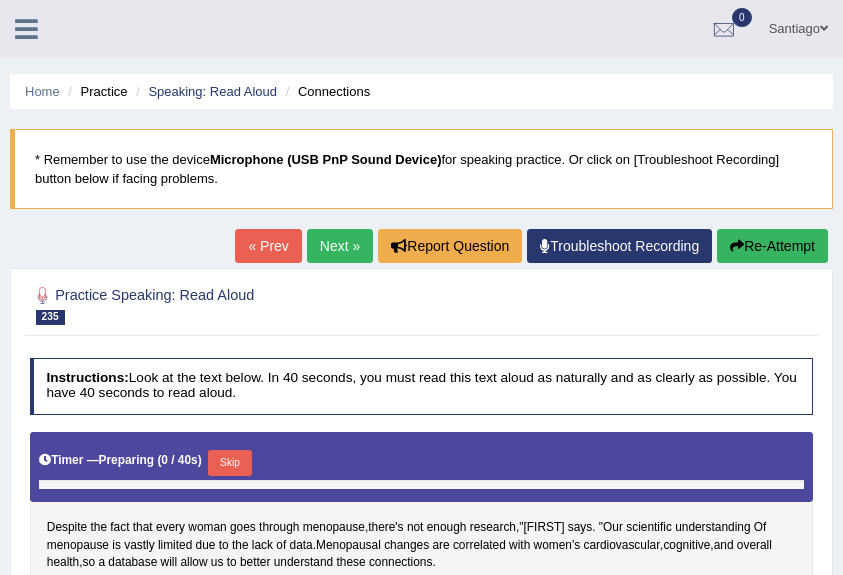 scroll, scrollTop: 0, scrollLeft: 0, axis: both 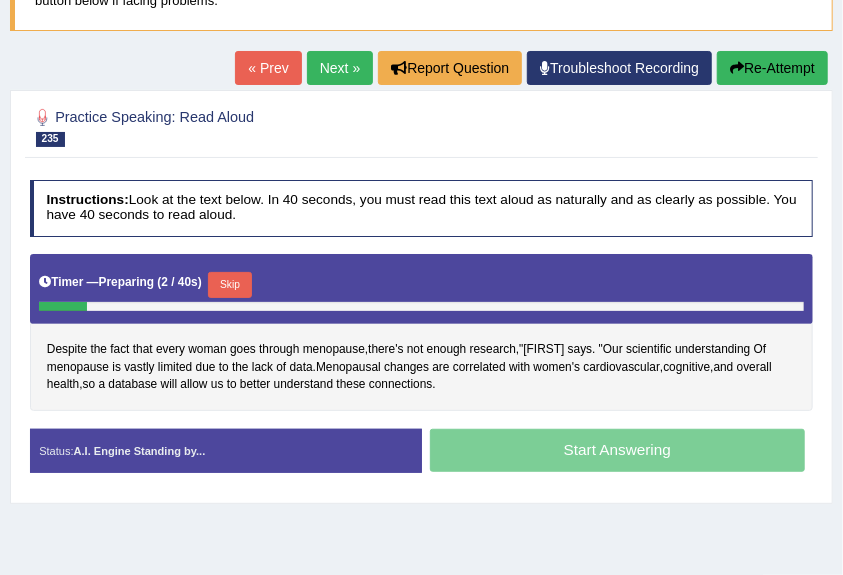 click on "Skip" at bounding box center [229, 285] 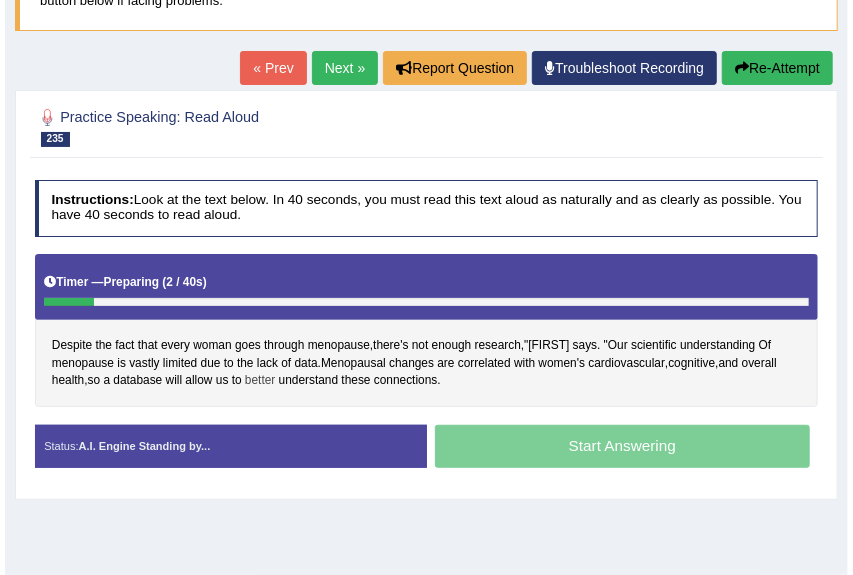 scroll, scrollTop: 266, scrollLeft: 0, axis: vertical 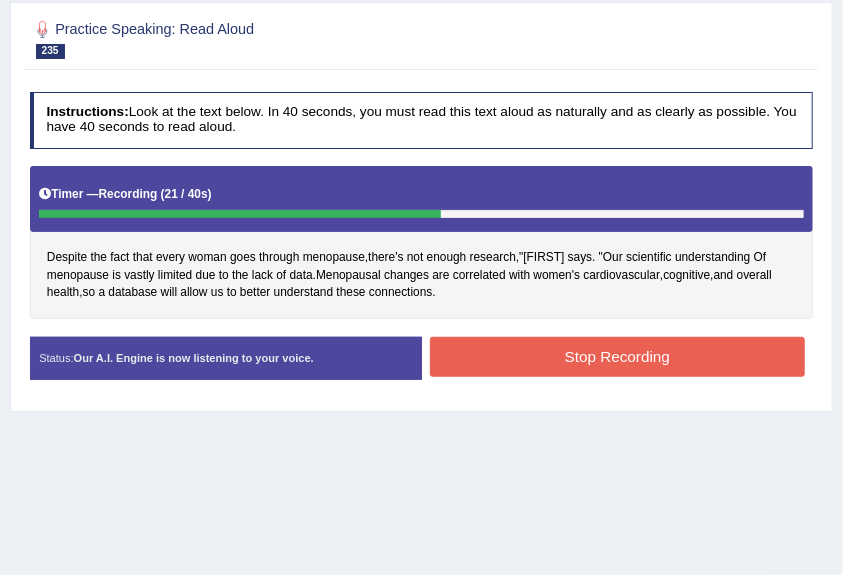 click on "Stop Recording" at bounding box center (617, 356) 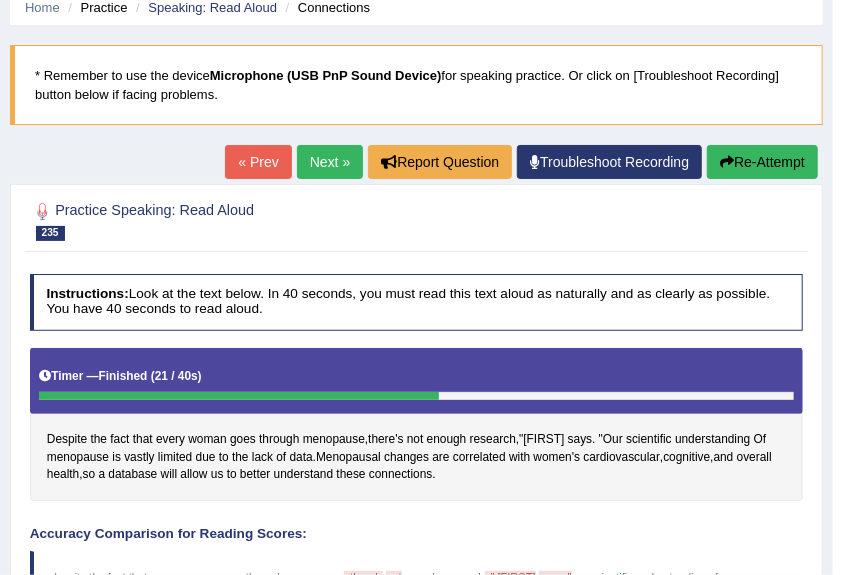 drag, startPoint x: 324, startPoint y: 166, endPoint x: 328, endPoint y: 177, distance: 11.7046995 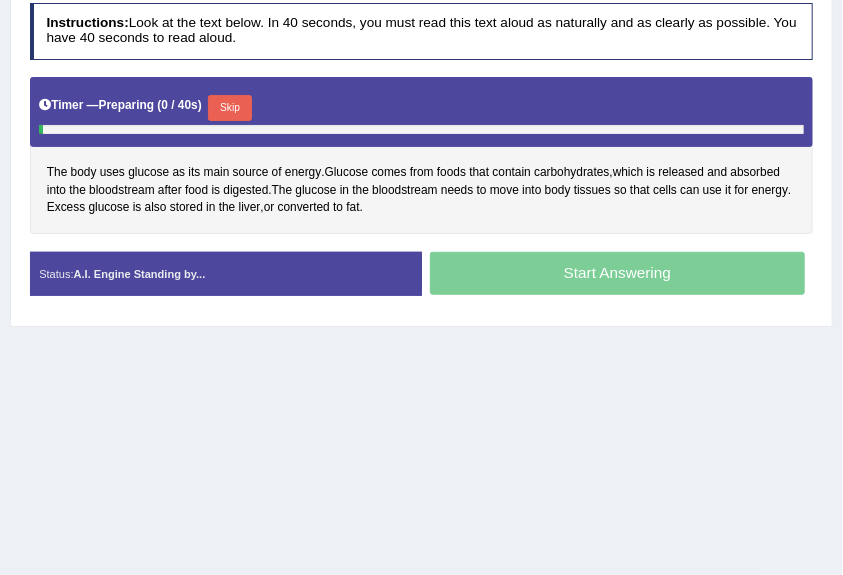 scroll, scrollTop: 355, scrollLeft: 0, axis: vertical 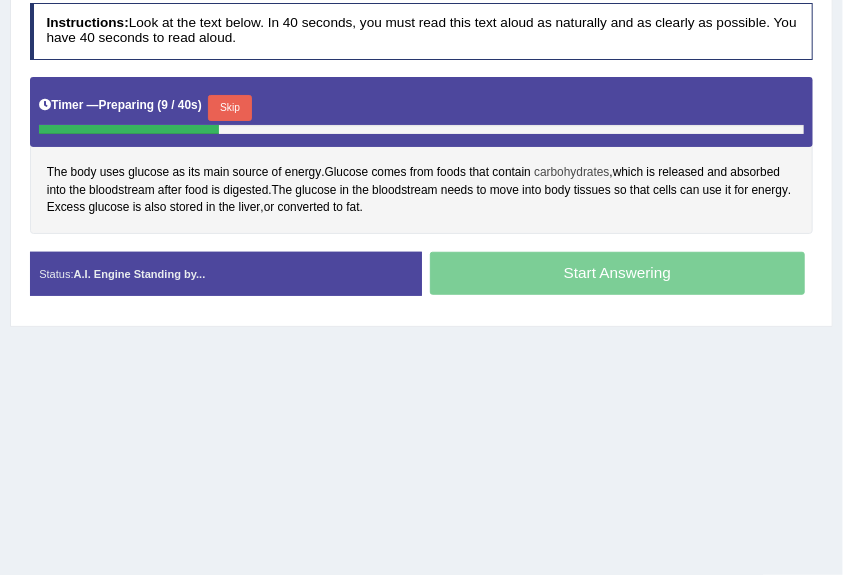 click on "carbohydrates" at bounding box center (571, 173) 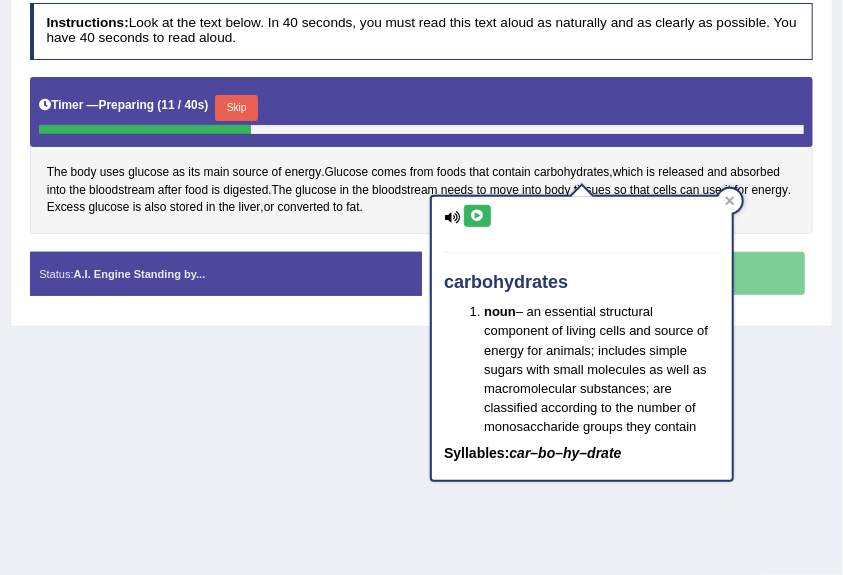 click on "Timer —  Preparing   ( 11 / 40s ) Skip" at bounding box center [422, 112] 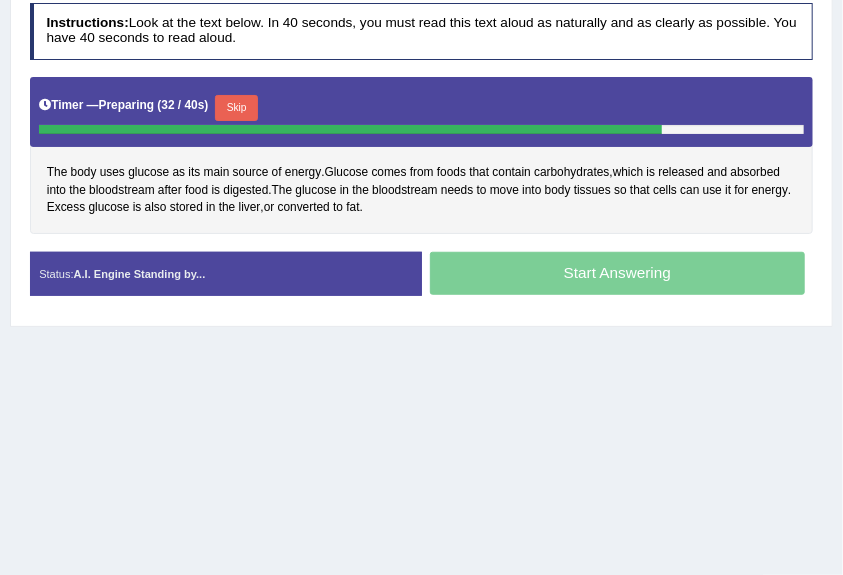 click on "Skip" at bounding box center [236, 108] 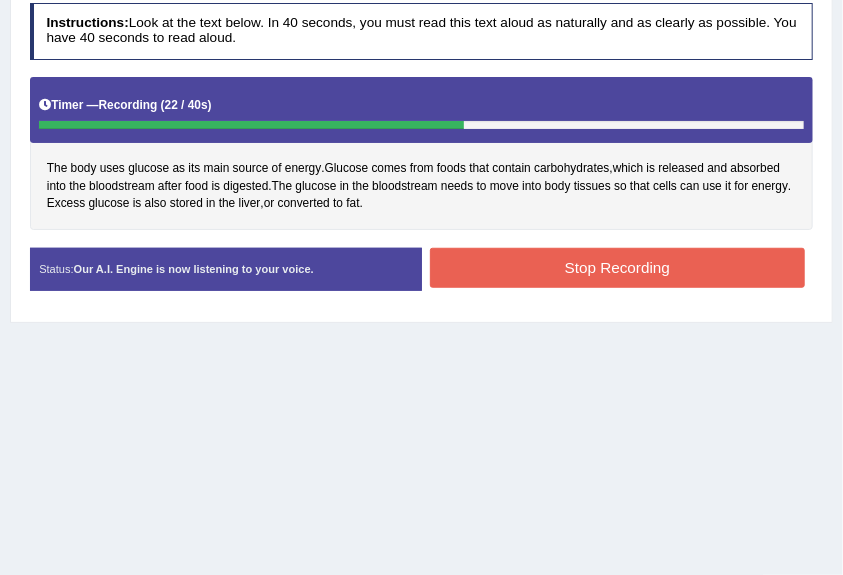 click on "Stop Recording" at bounding box center [617, 267] 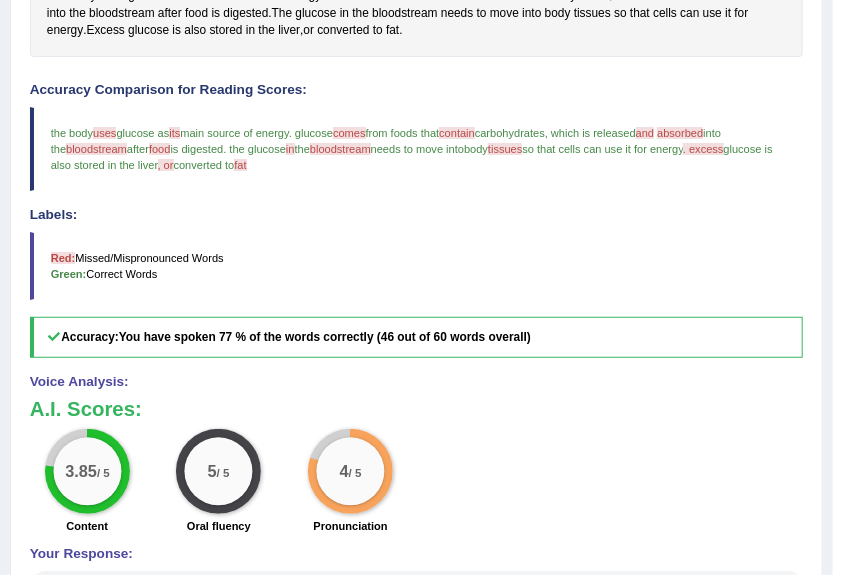 scroll, scrollTop: 439, scrollLeft: 0, axis: vertical 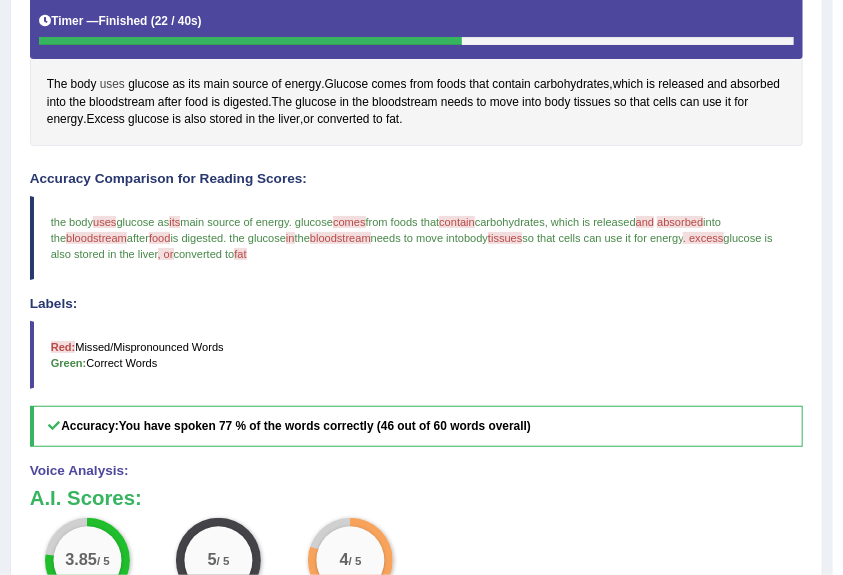 click on "uses" at bounding box center (112, 85) 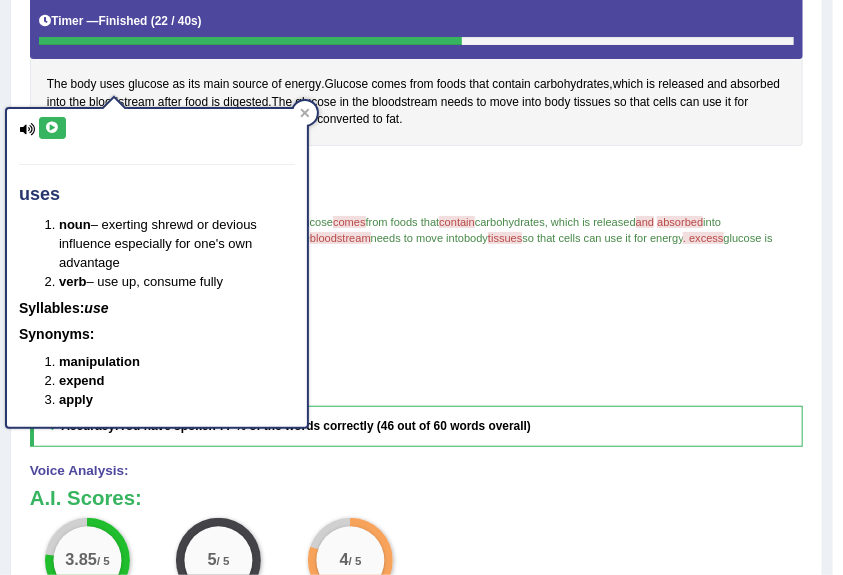click at bounding box center [52, 128] 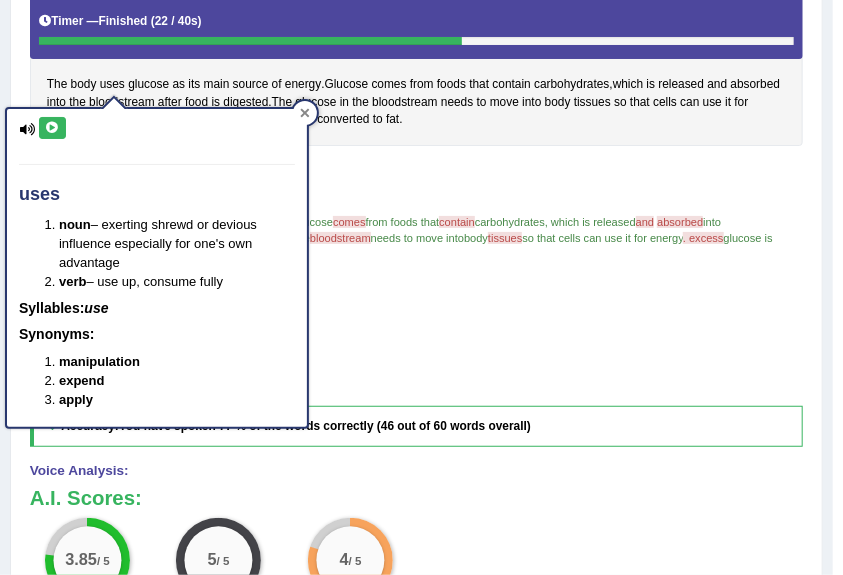 click at bounding box center (305, 113) 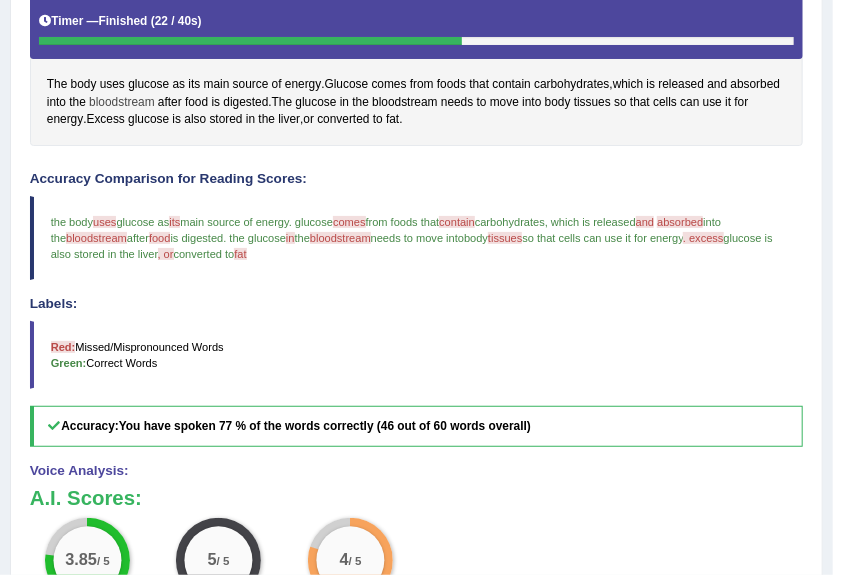 click on "bloodstream" at bounding box center (121, 103) 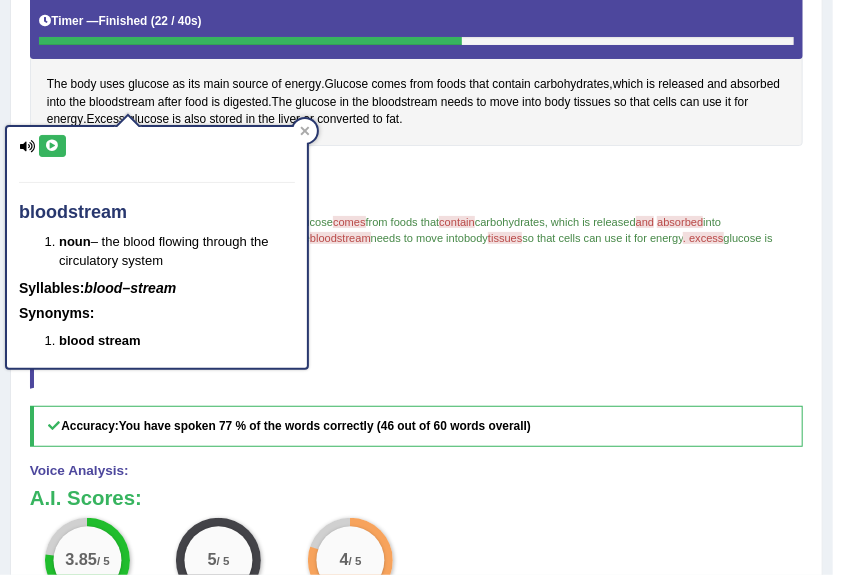 click at bounding box center [52, 146] 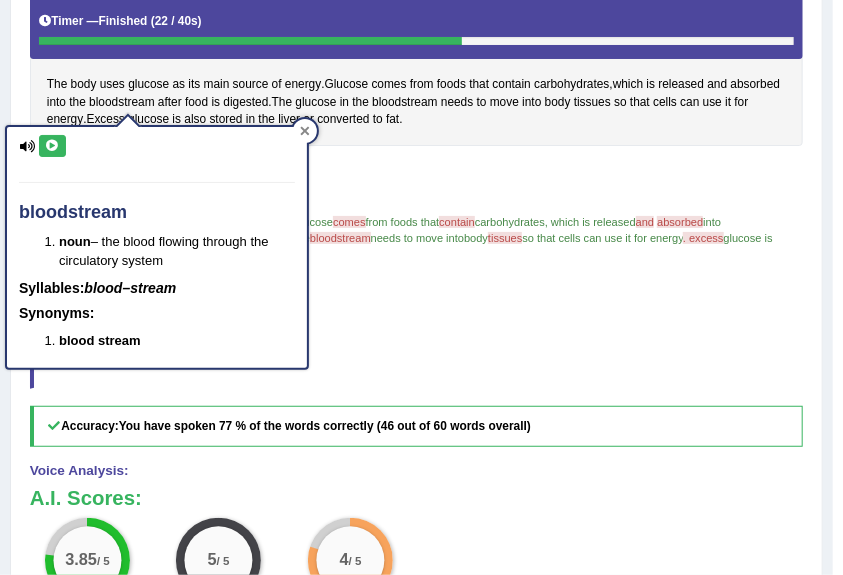 click 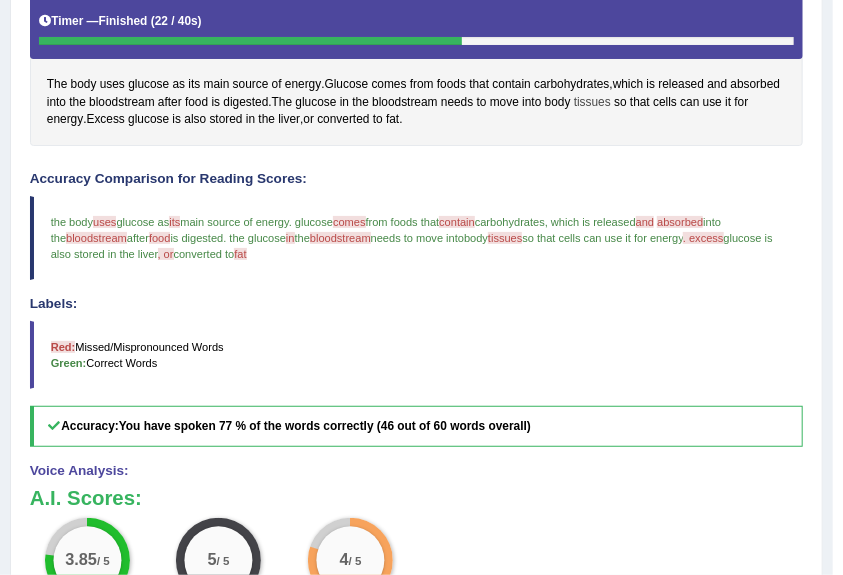 click on "tissues" at bounding box center (592, 103) 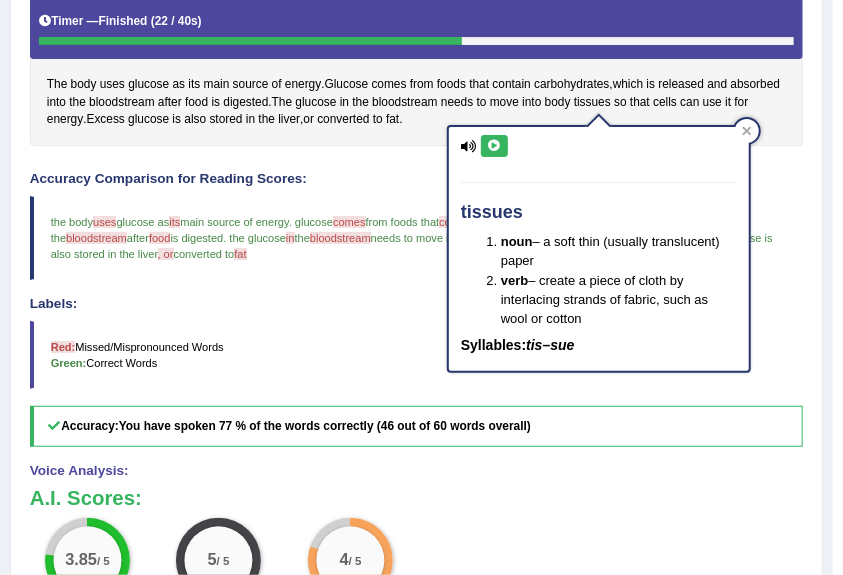 click at bounding box center (494, 146) 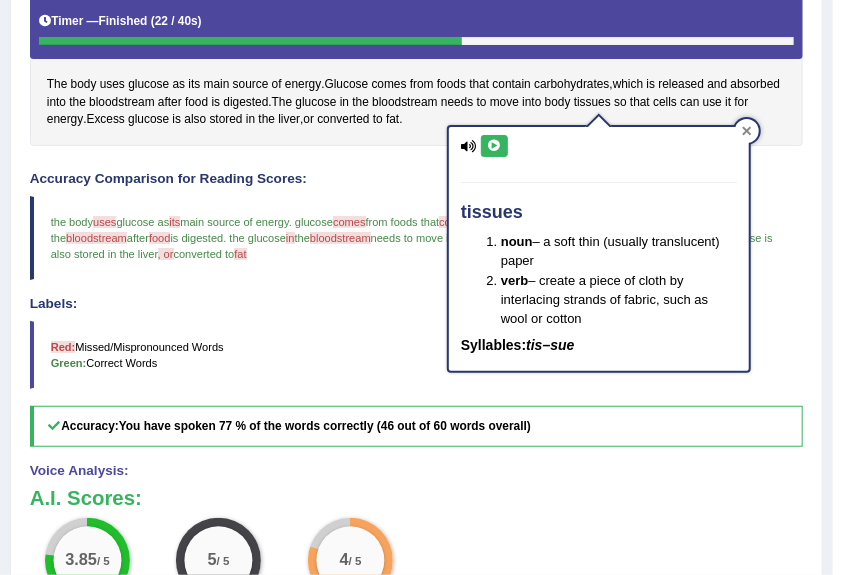 click 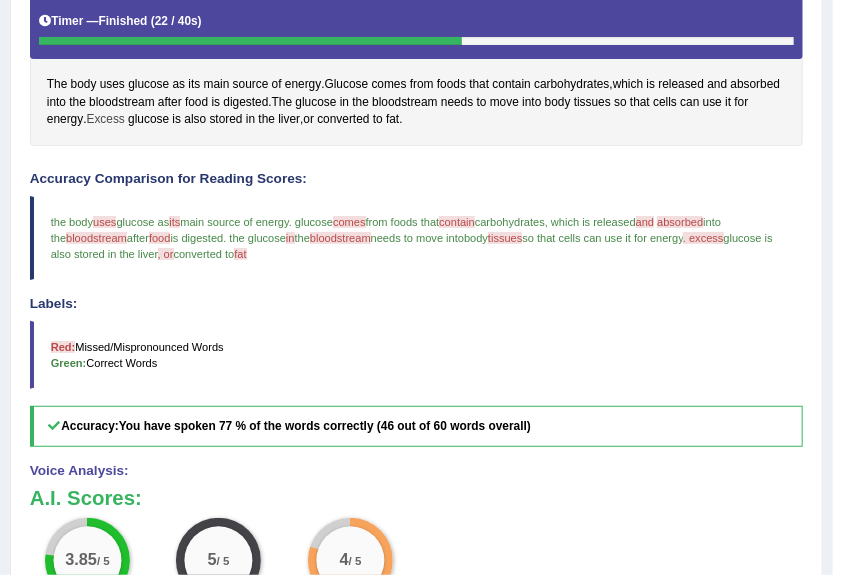 click on "Excess" at bounding box center (106, 120) 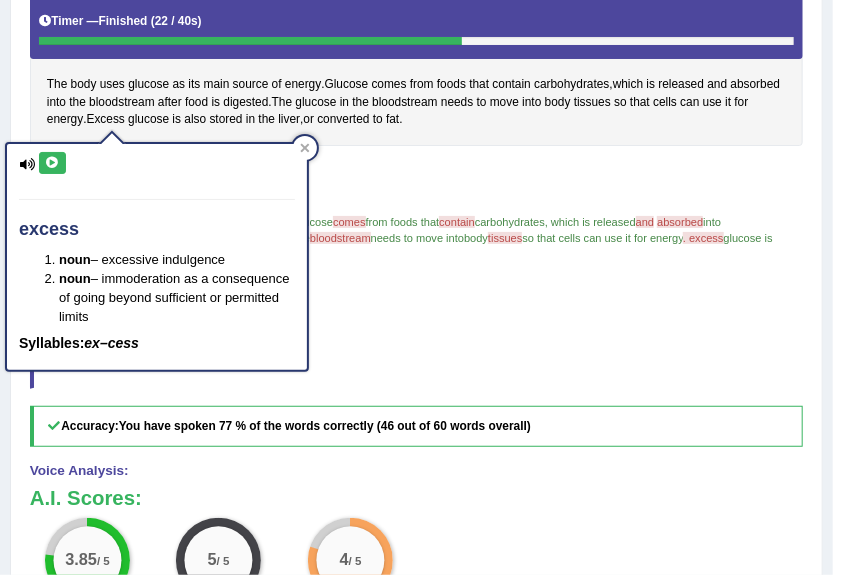 click at bounding box center (52, 163) 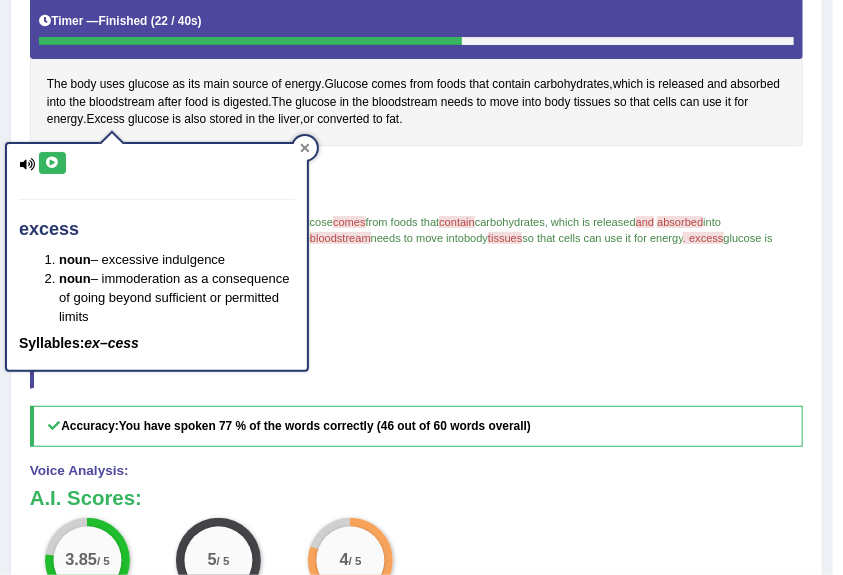 click at bounding box center [305, 148] 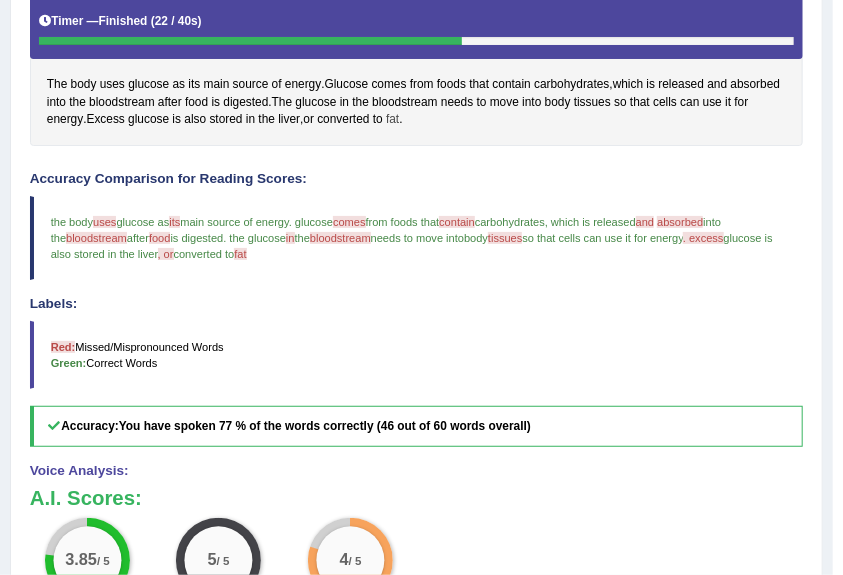 click on "fat" at bounding box center [392, 120] 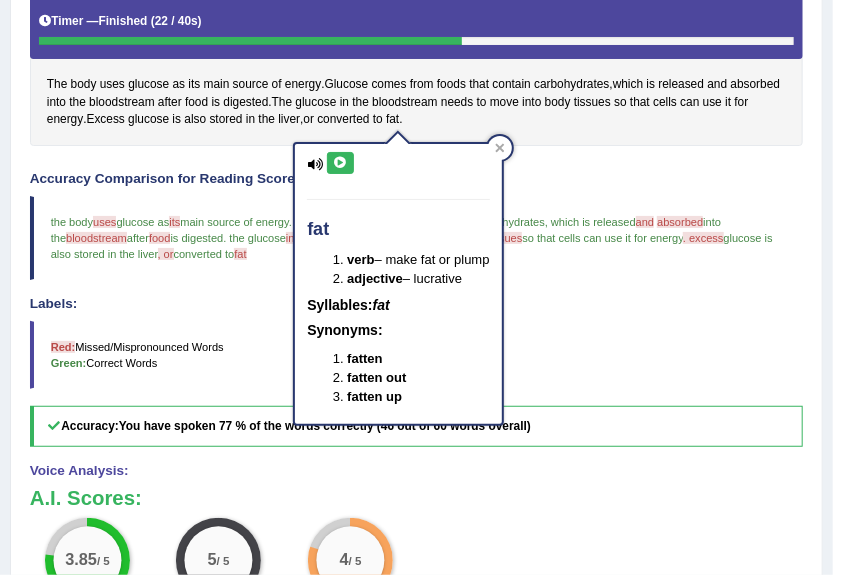 click at bounding box center (340, 163) 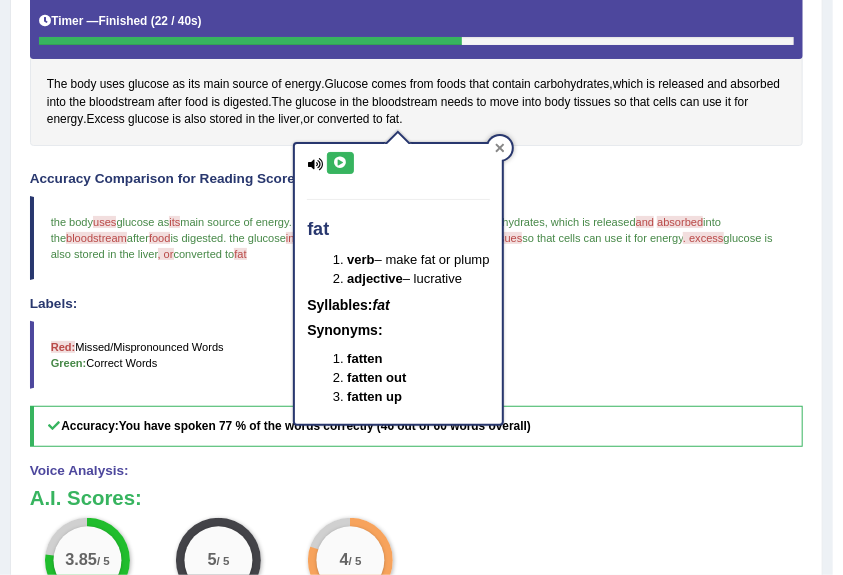 click 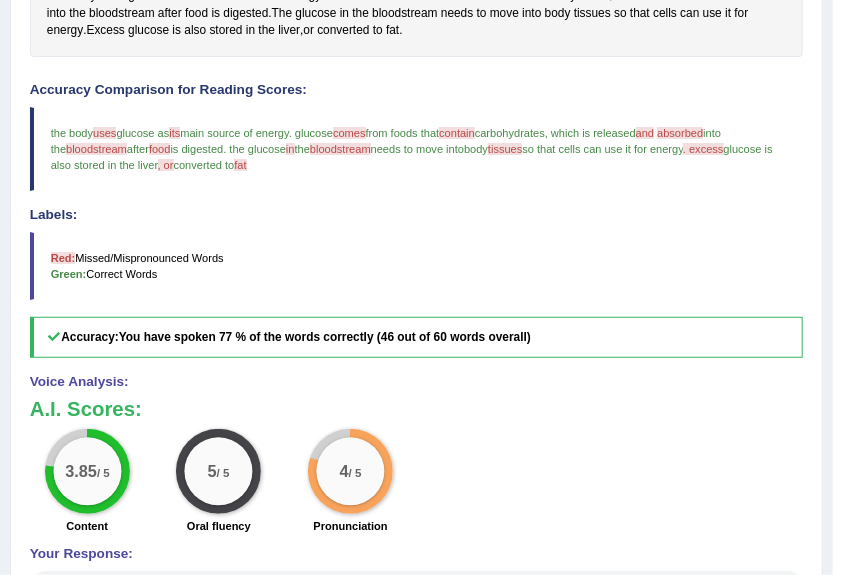 scroll, scrollTop: 172, scrollLeft: 0, axis: vertical 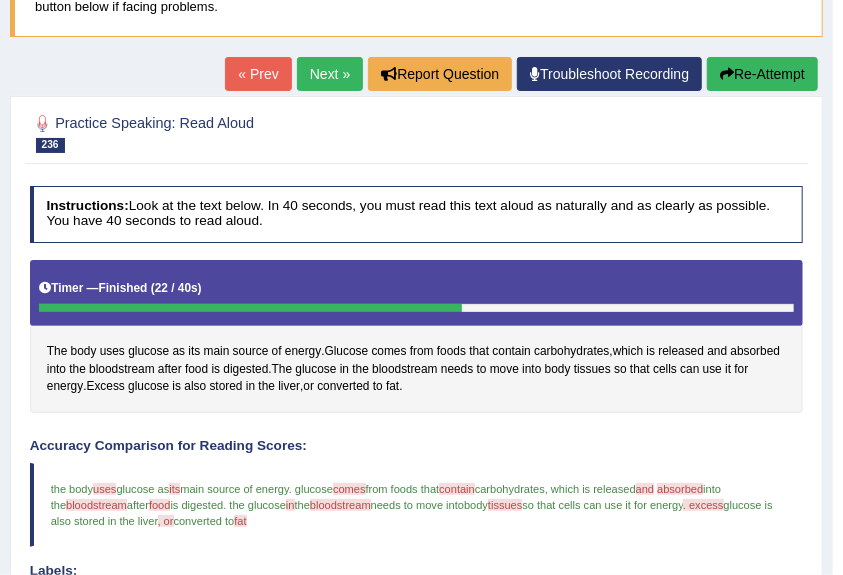 click on "Re-Attempt" at bounding box center [762, 74] 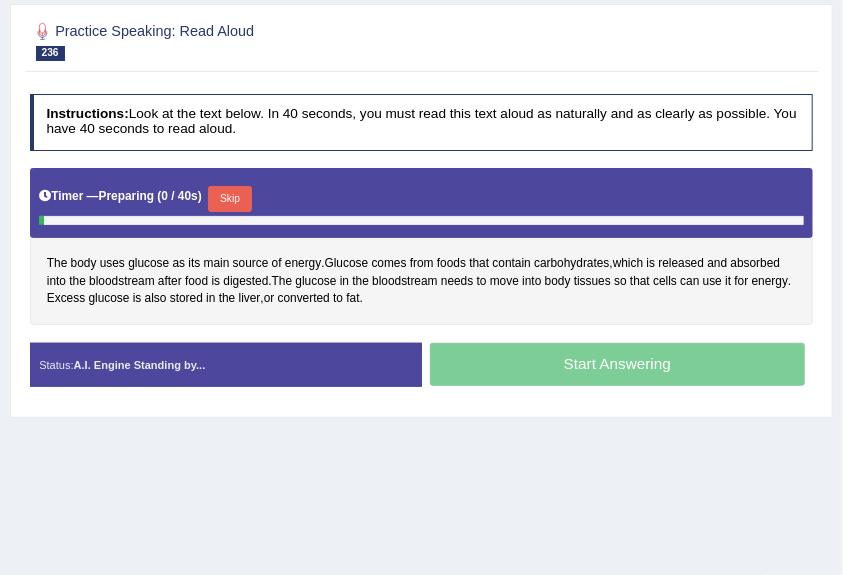 scroll, scrollTop: 328, scrollLeft: 0, axis: vertical 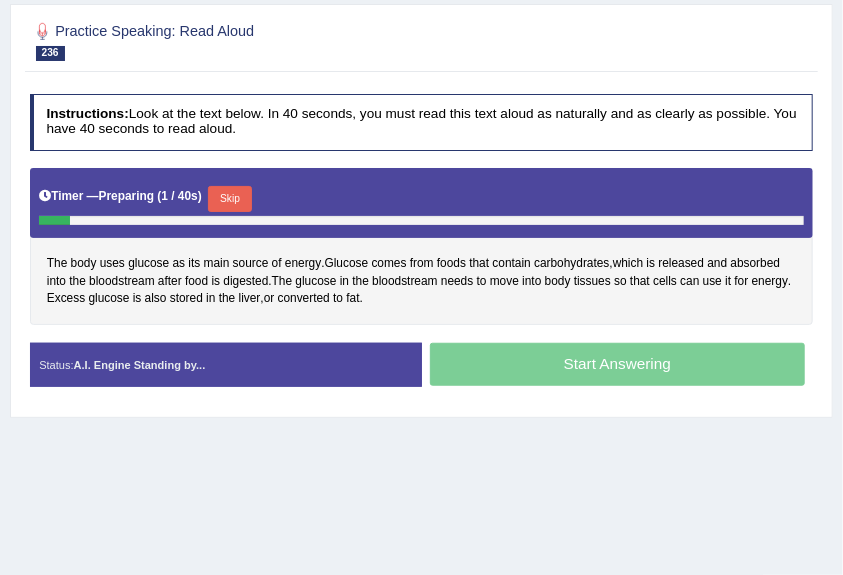 click on "Skip" at bounding box center (229, 199) 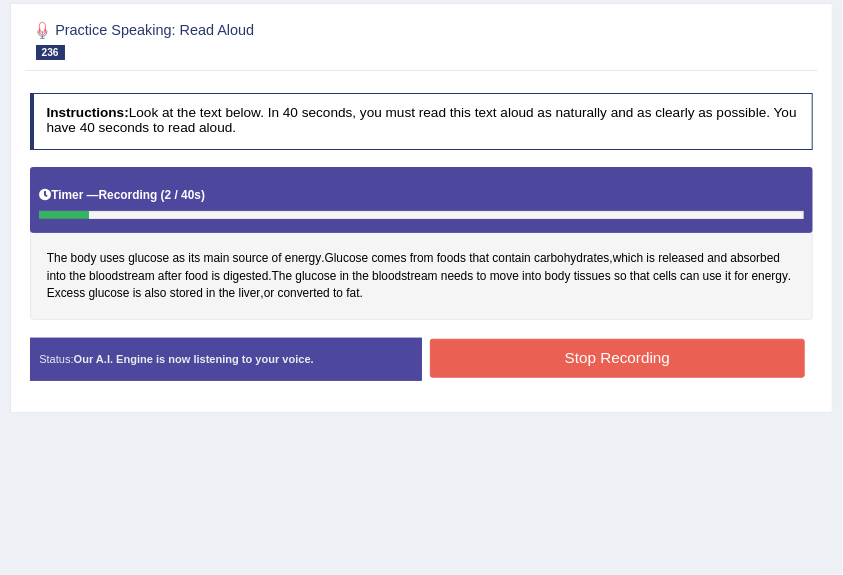scroll, scrollTop: 0, scrollLeft: 0, axis: both 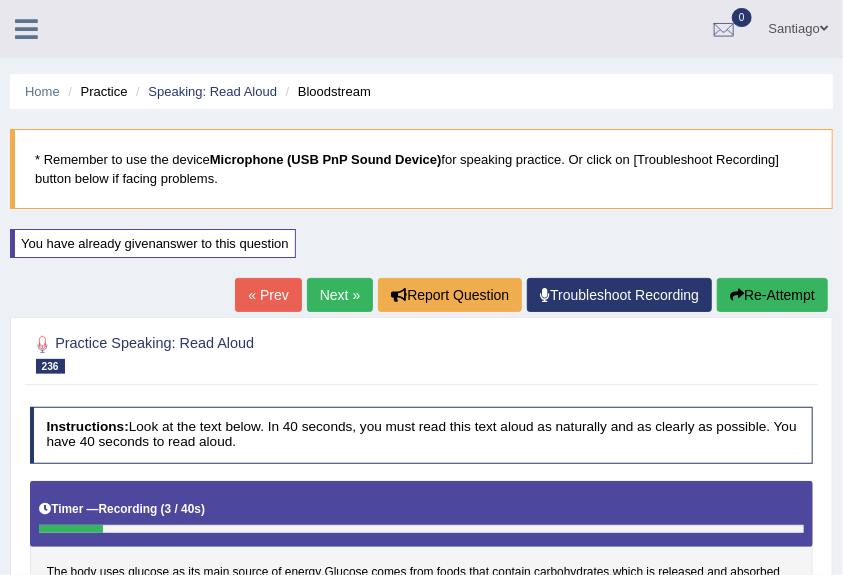 click on "Re-Attempt" at bounding box center [772, 295] 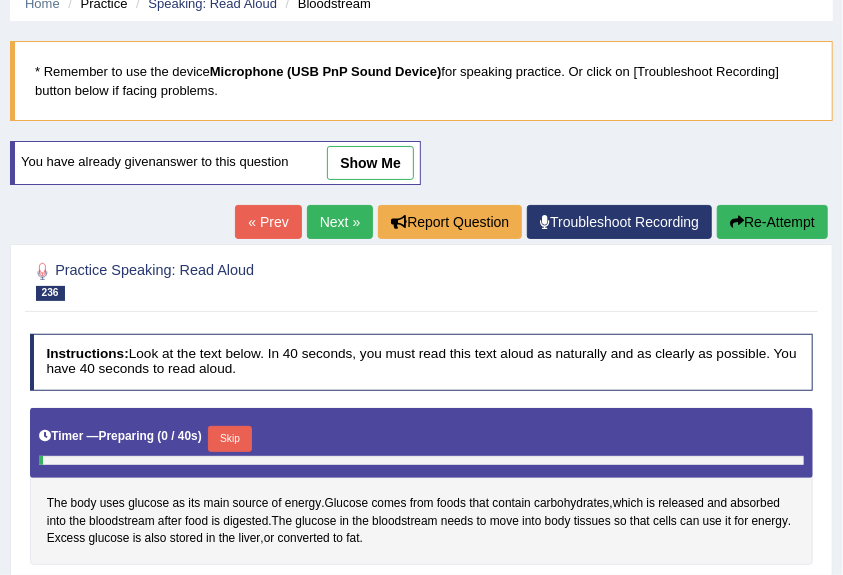 scroll, scrollTop: 178, scrollLeft: 0, axis: vertical 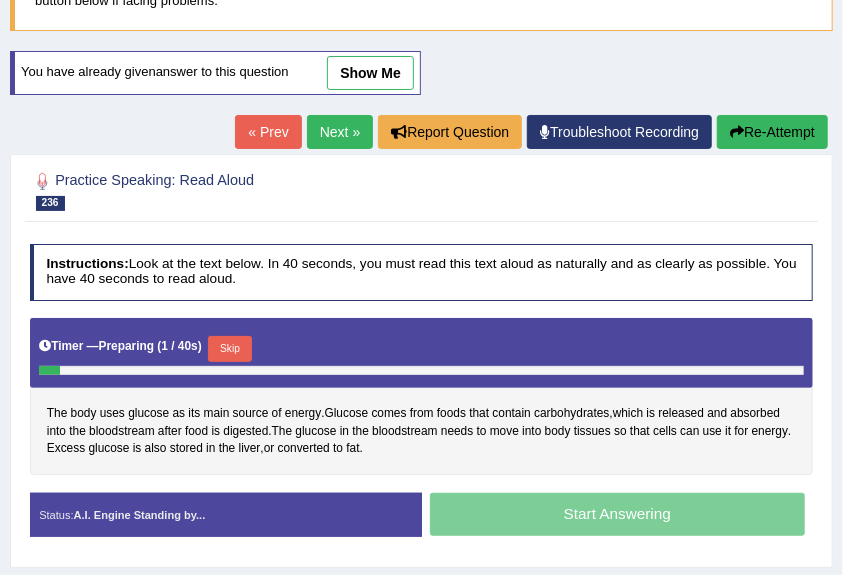 click on "Skip" at bounding box center [229, 349] 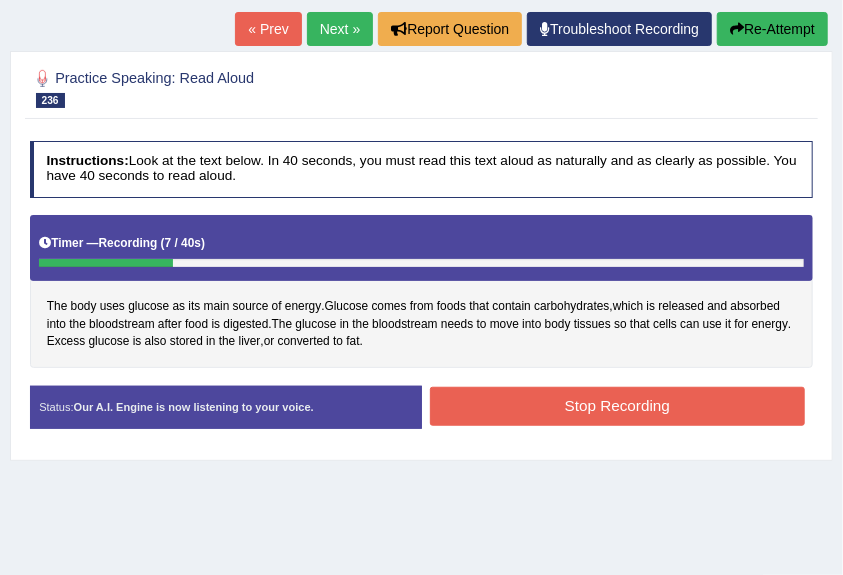 scroll, scrollTop: 0, scrollLeft: 0, axis: both 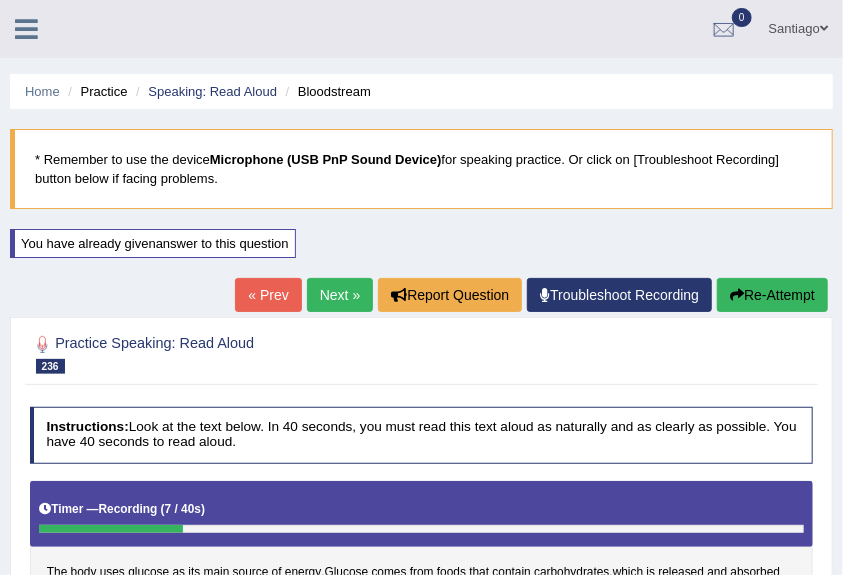 click on "Re-Attempt" at bounding box center (772, 295) 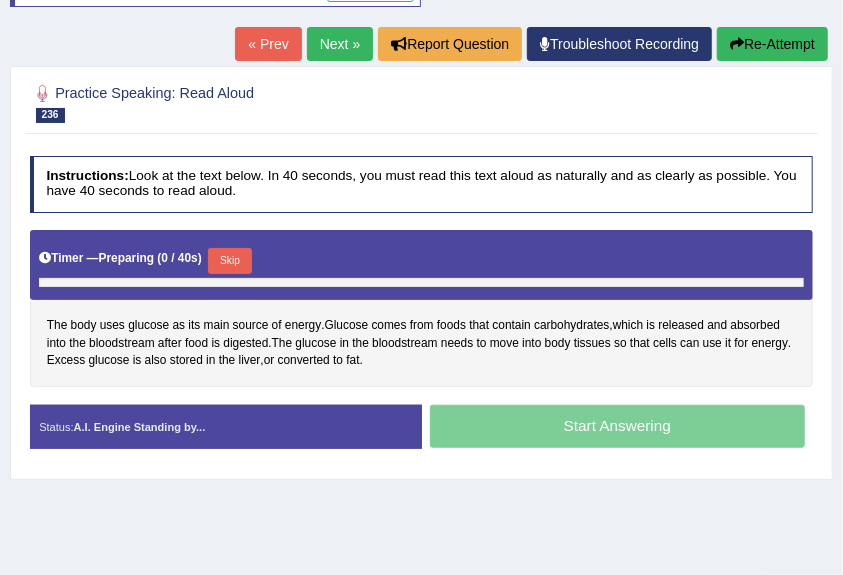 scroll, scrollTop: 266, scrollLeft: 0, axis: vertical 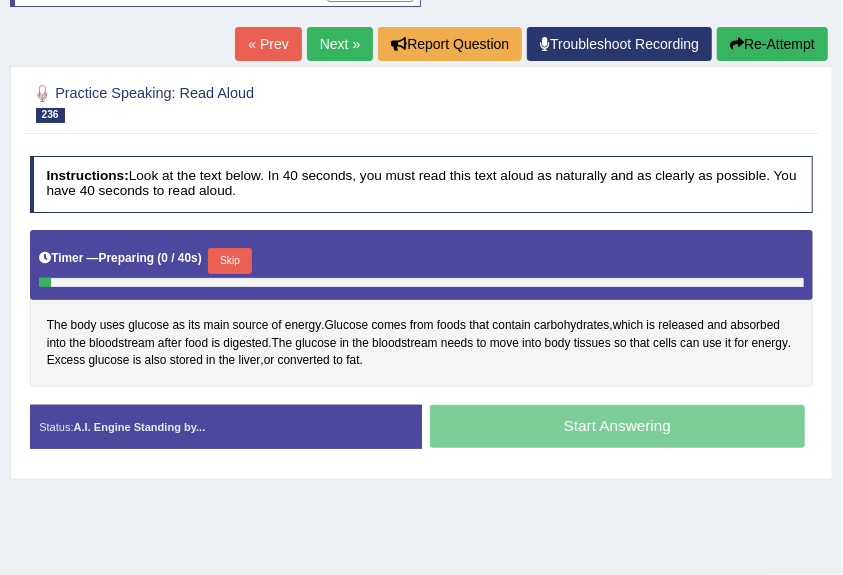 click on "Skip" at bounding box center (229, 261) 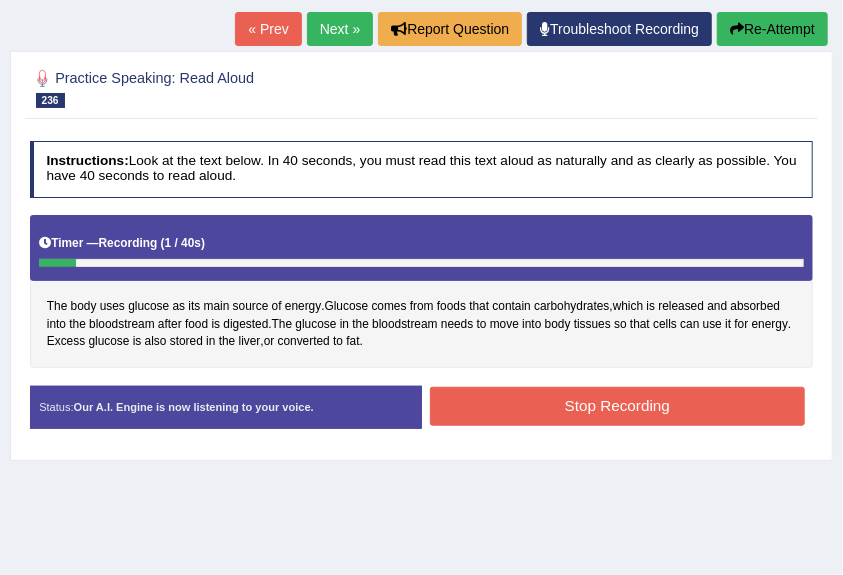 scroll, scrollTop: 88, scrollLeft: 0, axis: vertical 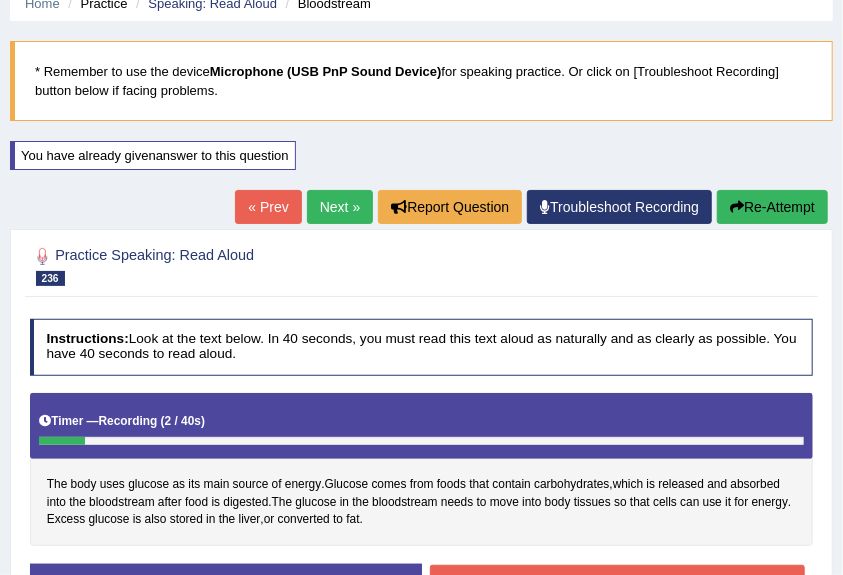 click on "« Prev Next »  Report Question  Troubleshoot Recording  Re-Attempt" at bounding box center [534, 209] 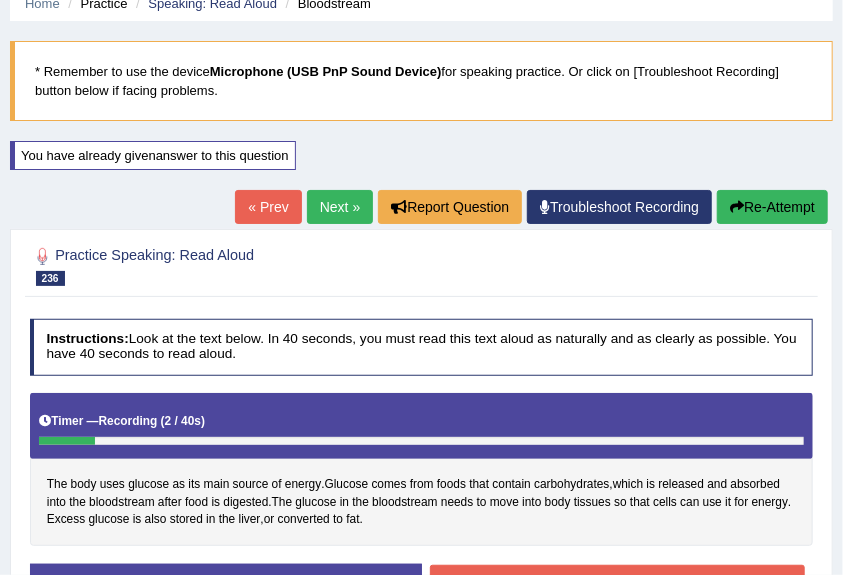 click on "Re-Attempt" at bounding box center (772, 207) 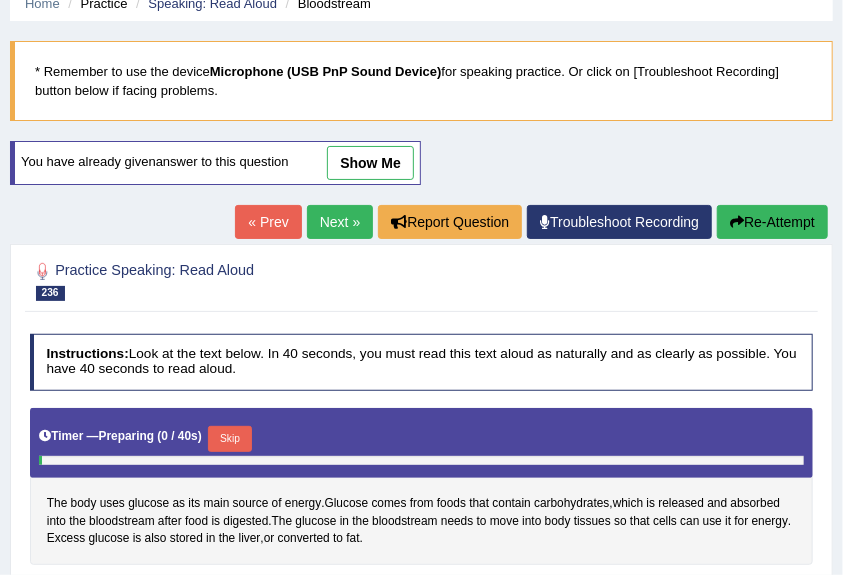 scroll, scrollTop: 0, scrollLeft: 0, axis: both 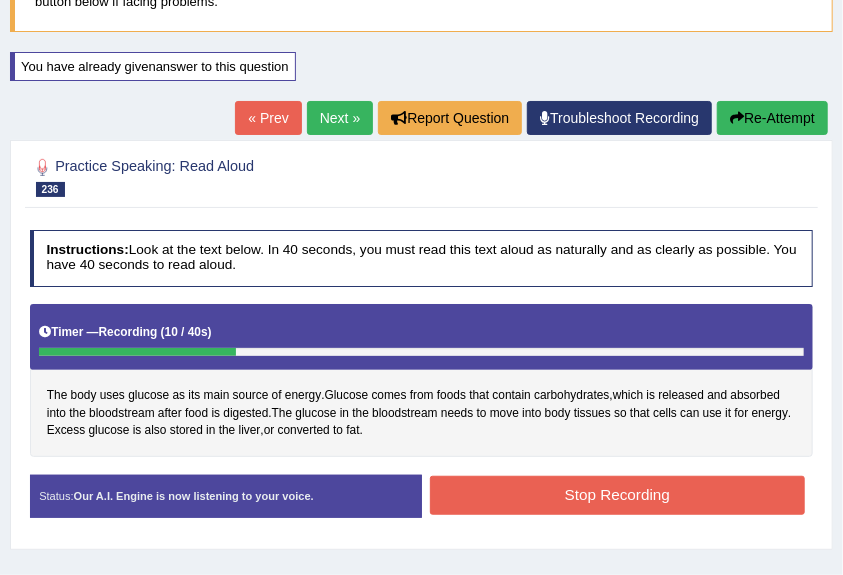 drag, startPoint x: 760, startPoint y: 124, endPoint x: 741, endPoint y: 131, distance: 20.248457 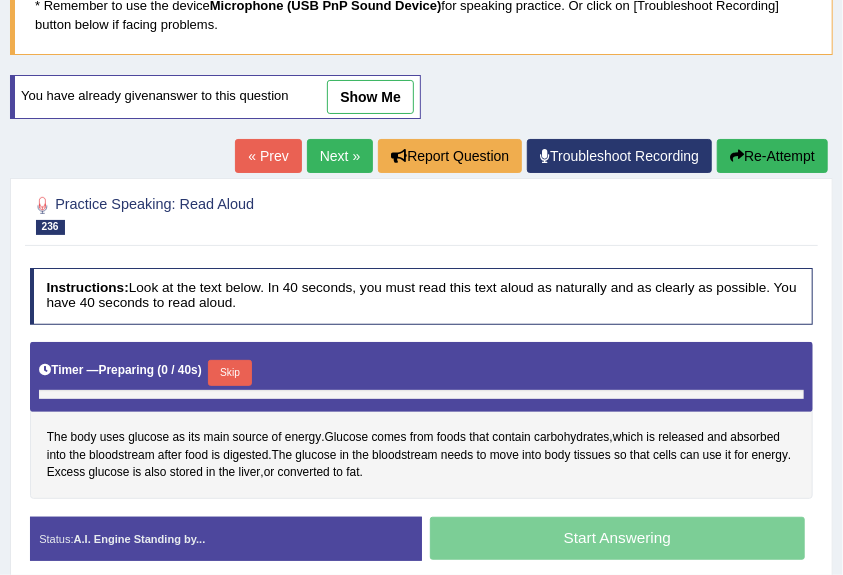 scroll, scrollTop: 154, scrollLeft: 0, axis: vertical 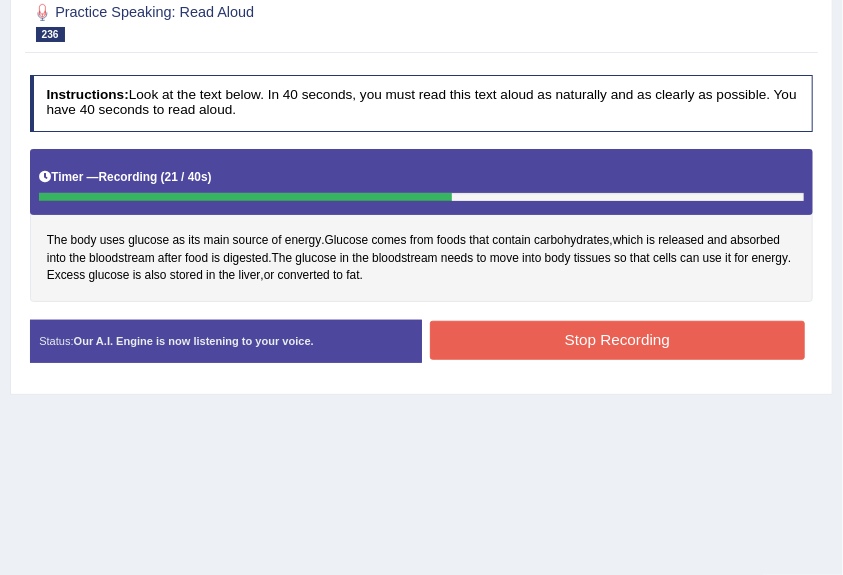 click on "Stop Recording" at bounding box center [617, 340] 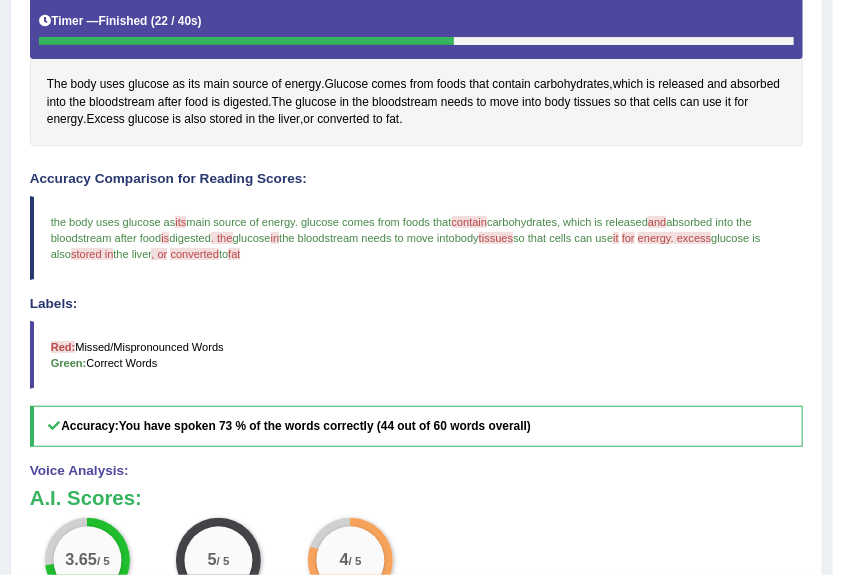 scroll, scrollTop: 221, scrollLeft: 0, axis: vertical 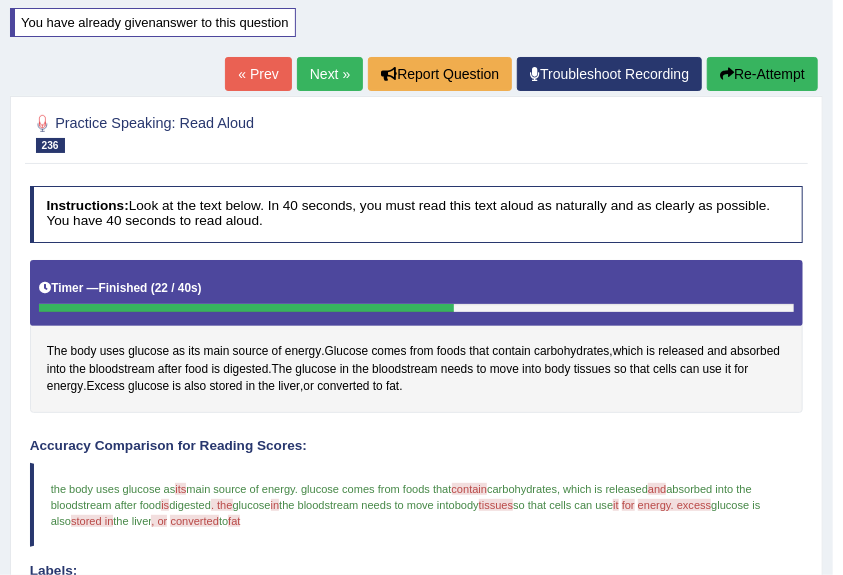 click on "Next »" at bounding box center (330, 74) 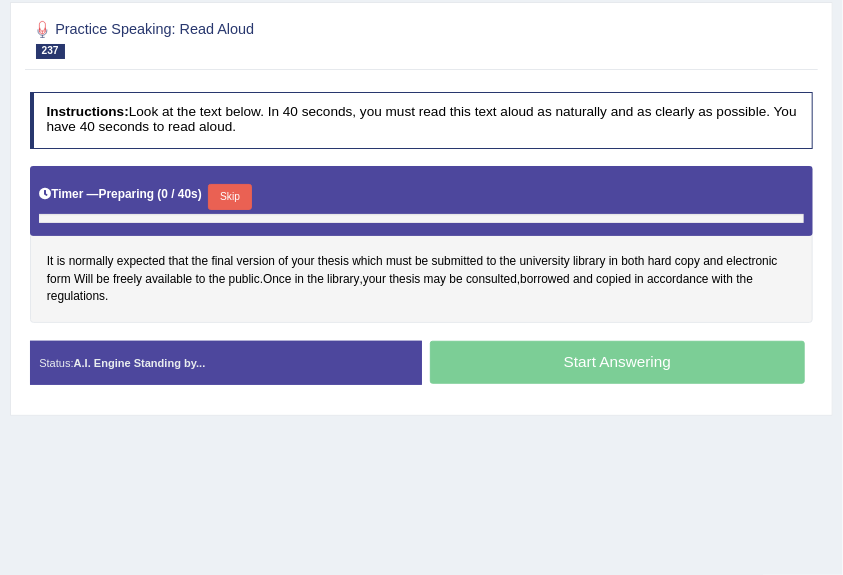 scroll, scrollTop: 266, scrollLeft: 0, axis: vertical 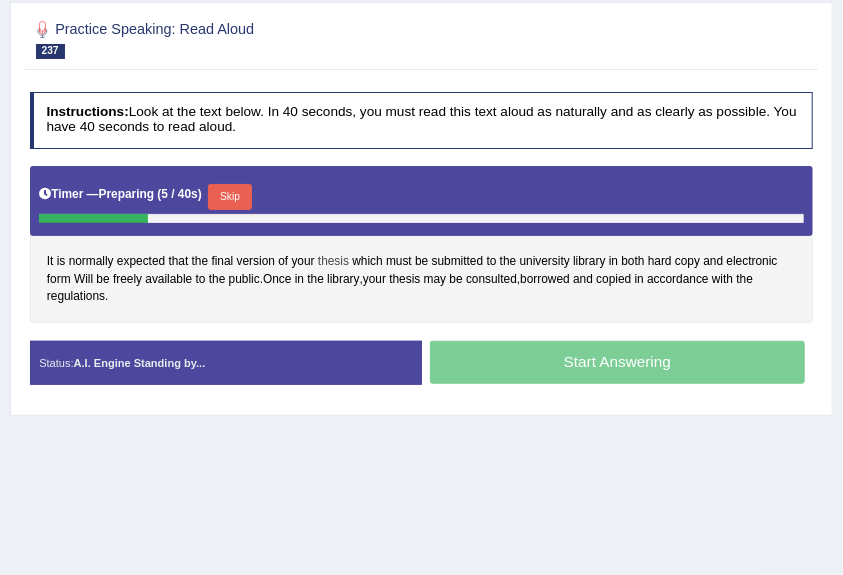 click on "thesis" at bounding box center [333, 262] 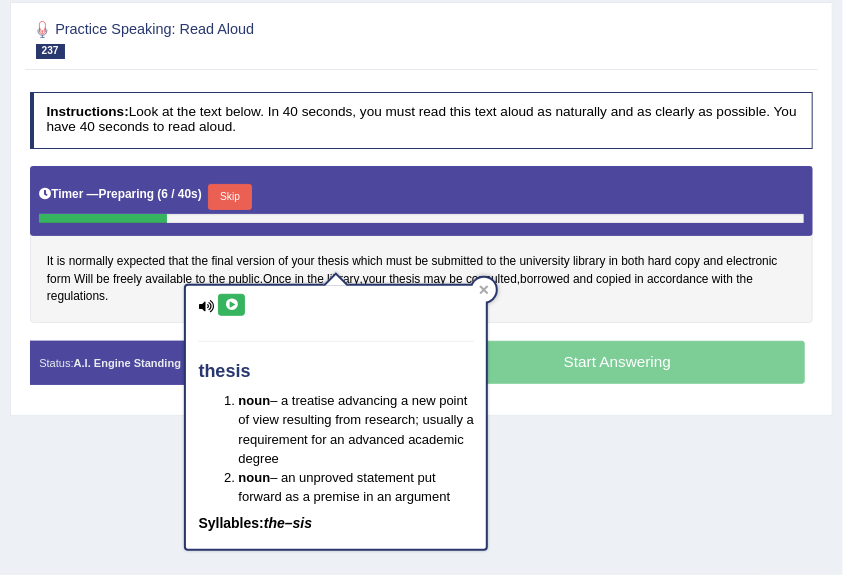 click at bounding box center [231, 305] 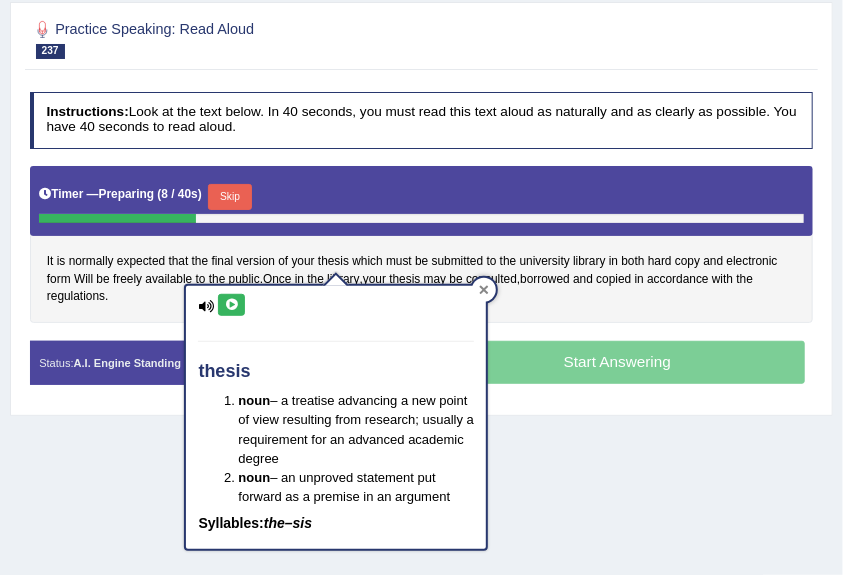 click at bounding box center [484, 290] 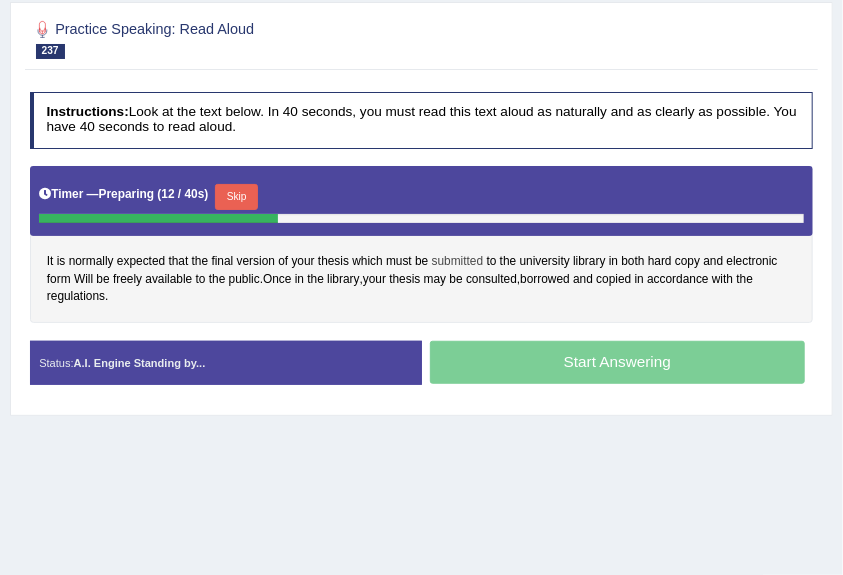 click on "submitted" at bounding box center [458, 262] 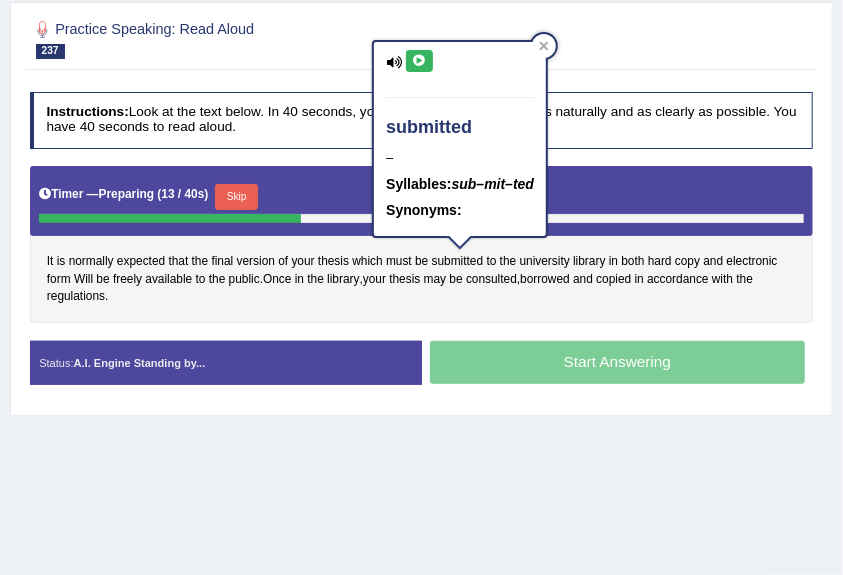 click on "submitted – Syllables:  sub–mit–ted Synonyms:" at bounding box center (460, 139) 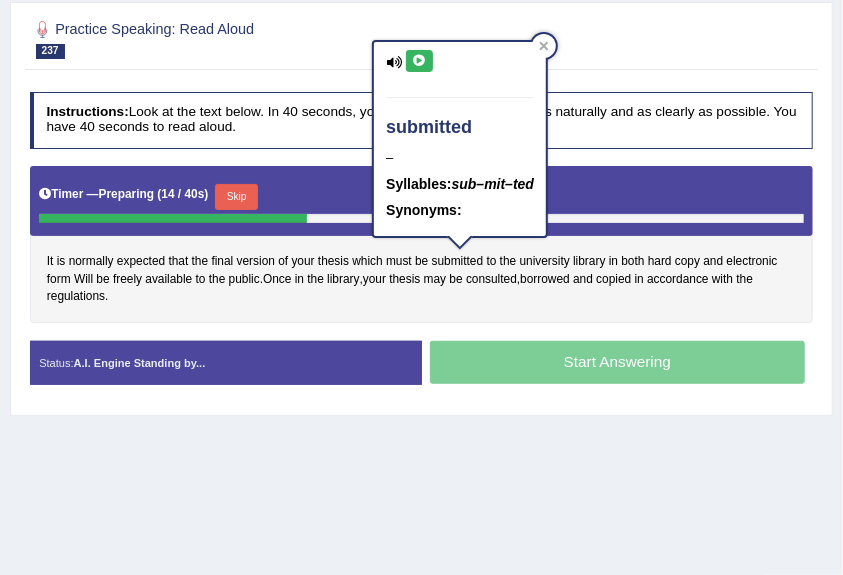 drag, startPoint x: 416, startPoint y: 59, endPoint x: 427, endPoint y: 61, distance: 11.18034 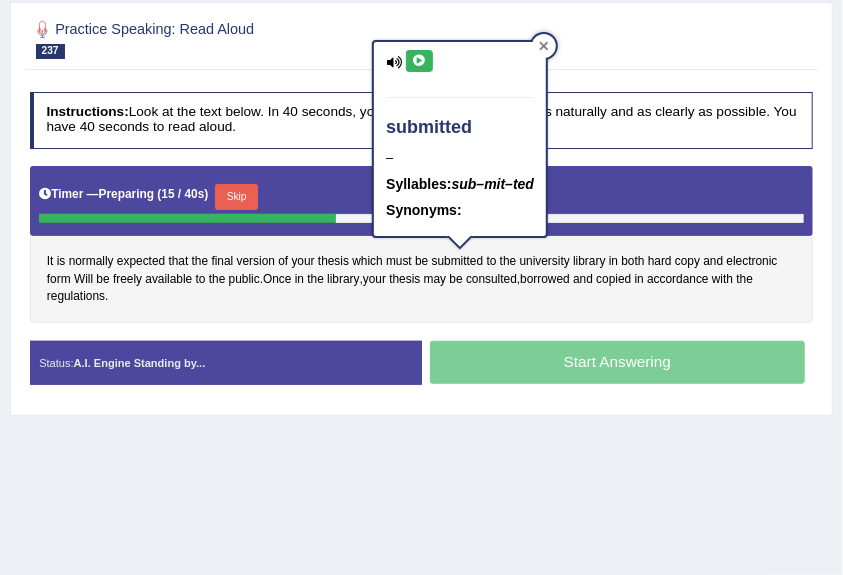 click 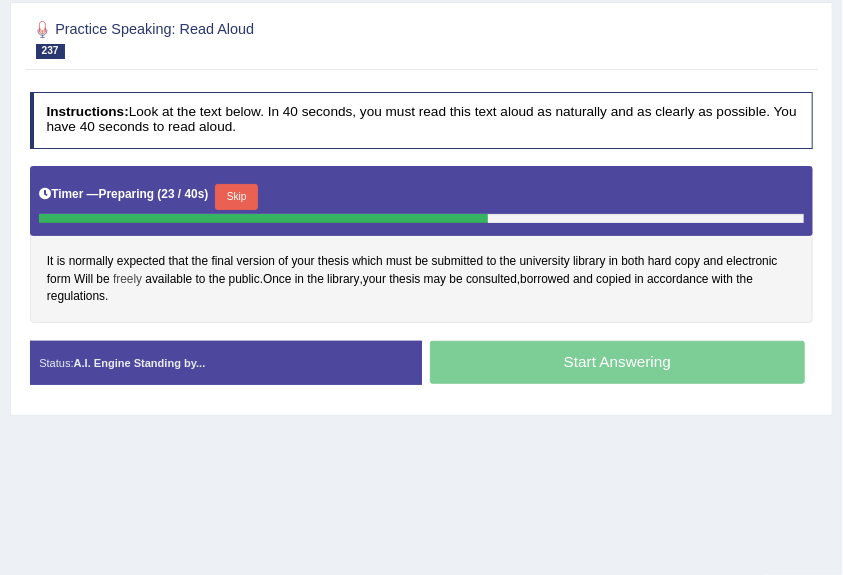 click on "freely" at bounding box center [127, 280] 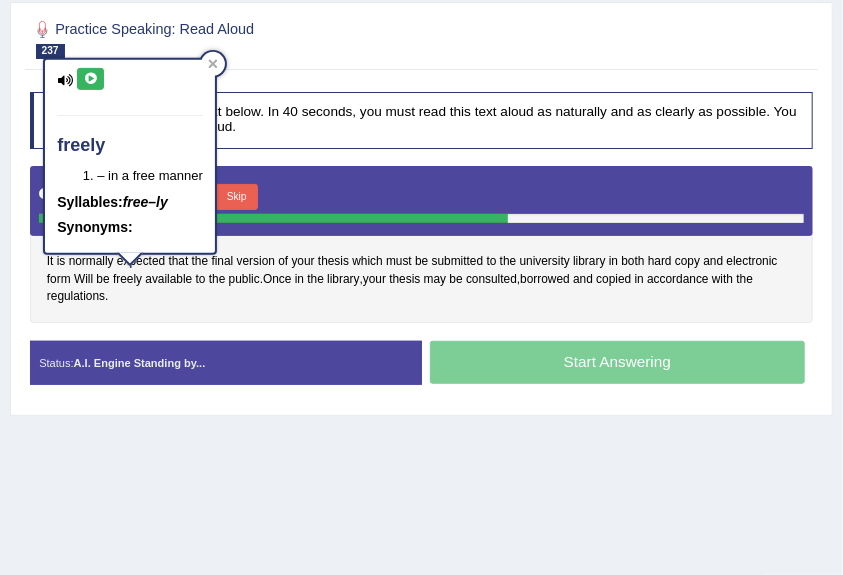 drag, startPoint x: 96, startPoint y: 81, endPoint x: 106, endPoint y: 78, distance: 10.440307 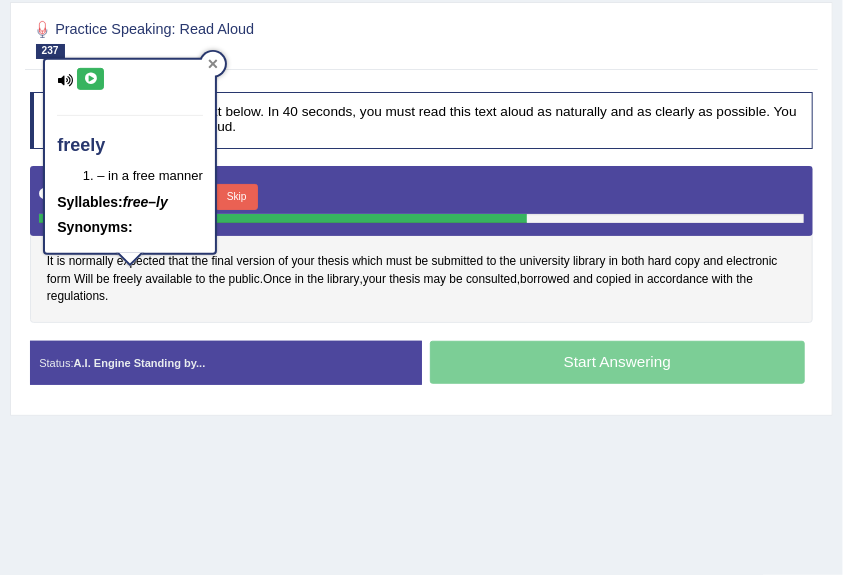click 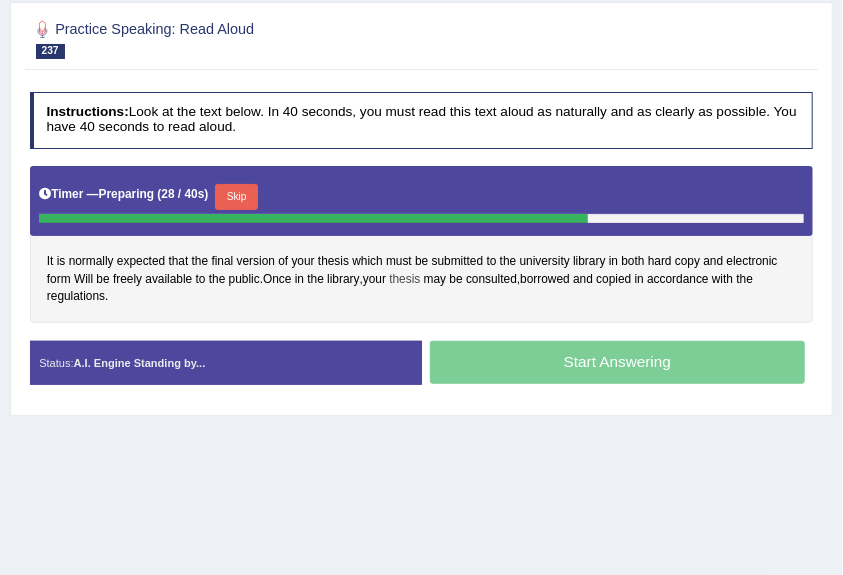 click on "thesis" at bounding box center (404, 280) 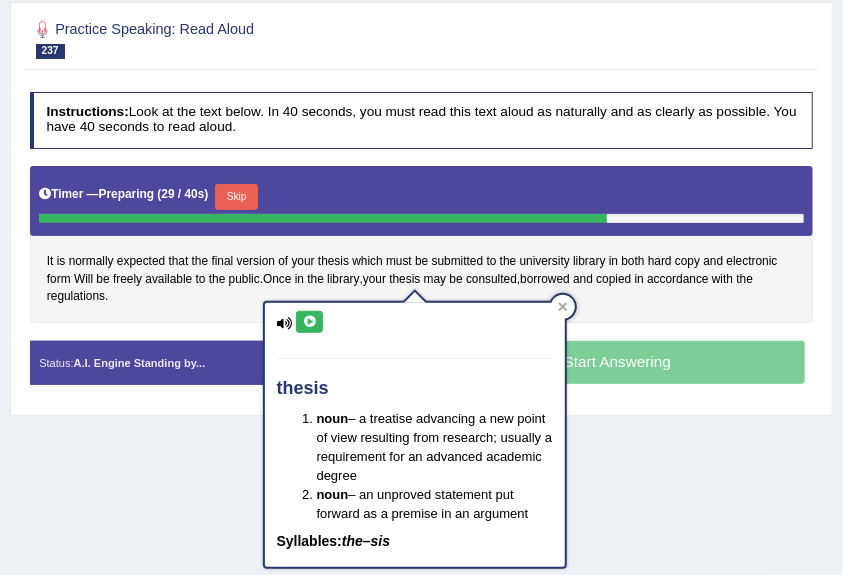 drag, startPoint x: 308, startPoint y: 316, endPoint x: 321, endPoint y: 316, distance: 13 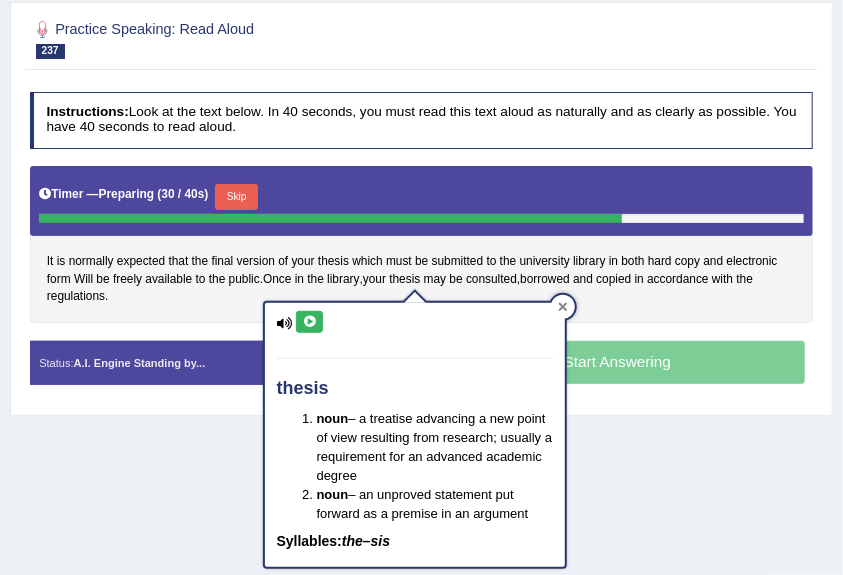 click 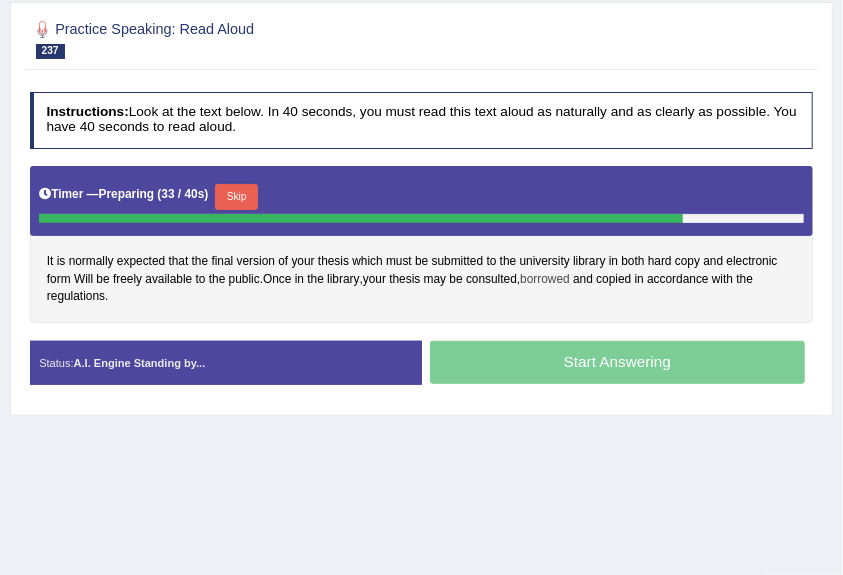 click on "borrowed" at bounding box center [545, 280] 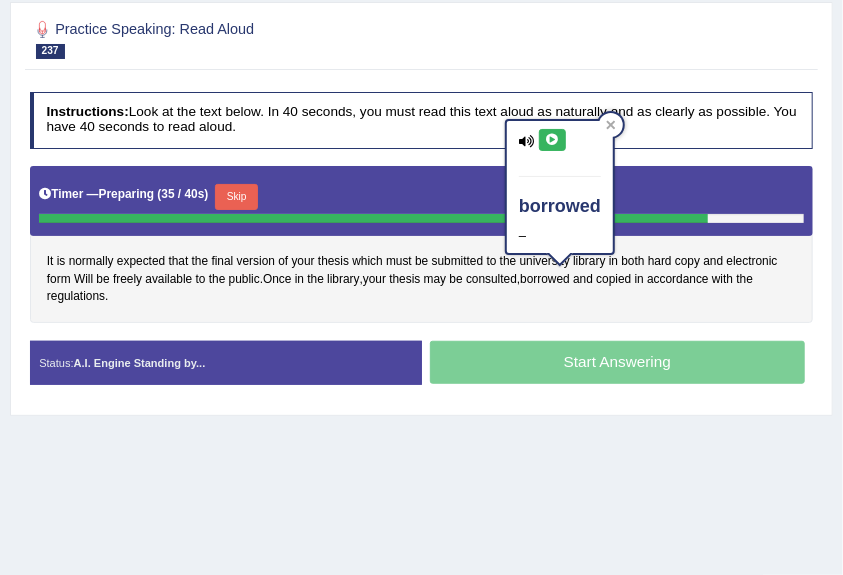click at bounding box center [552, 140] 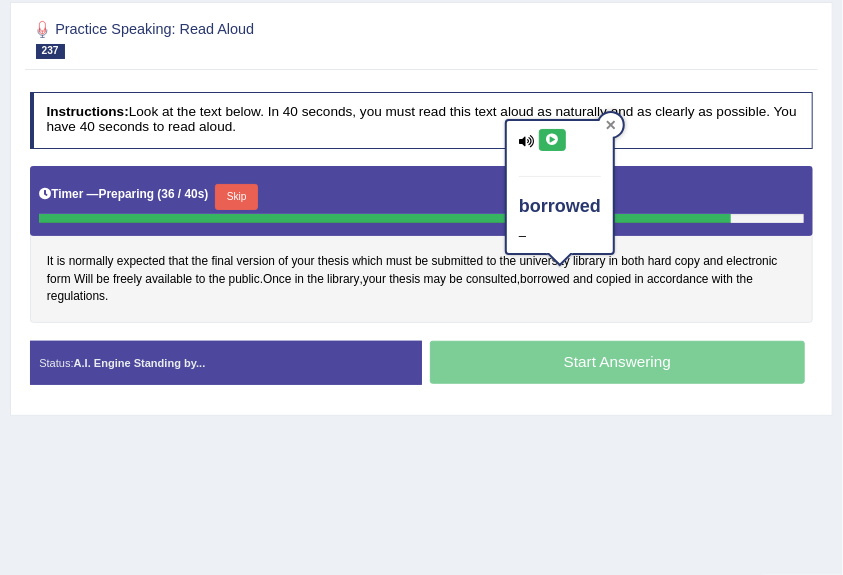 click 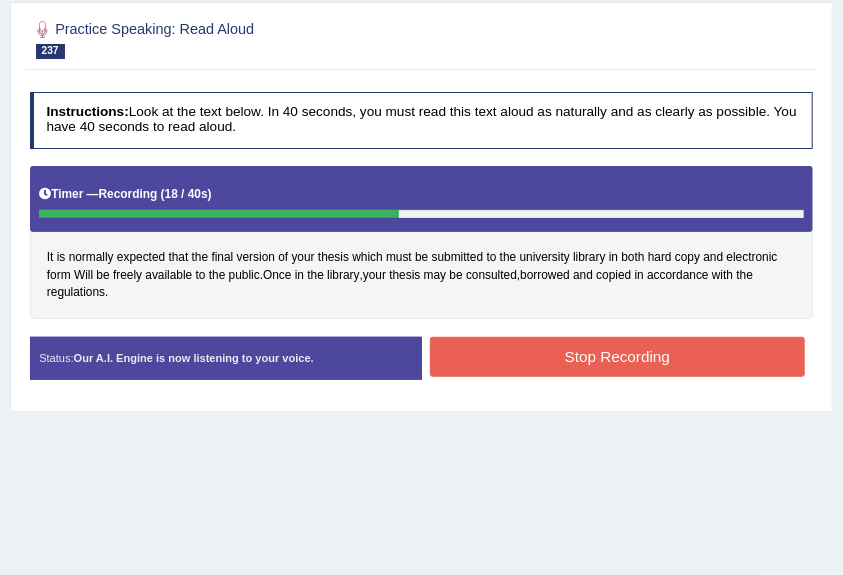 click on "Stop Recording" at bounding box center (617, 356) 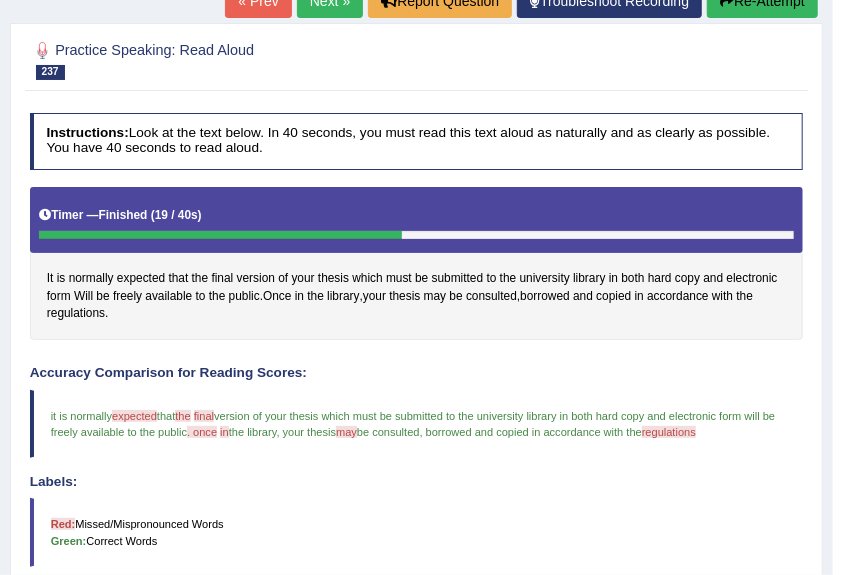 scroll, scrollTop: 156, scrollLeft: 0, axis: vertical 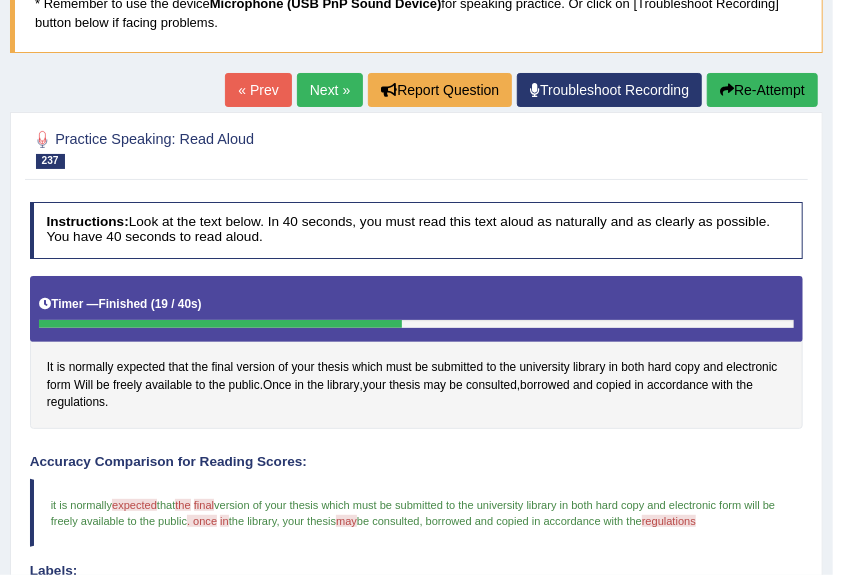 click on "Next »" at bounding box center (330, 90) 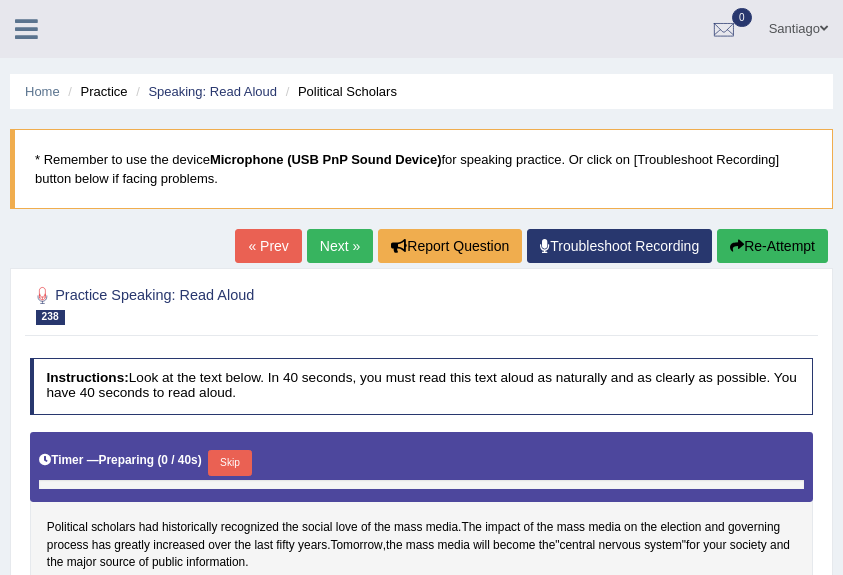scroll, scrollTop: 266, scrollLeft: 0, axis: vertical 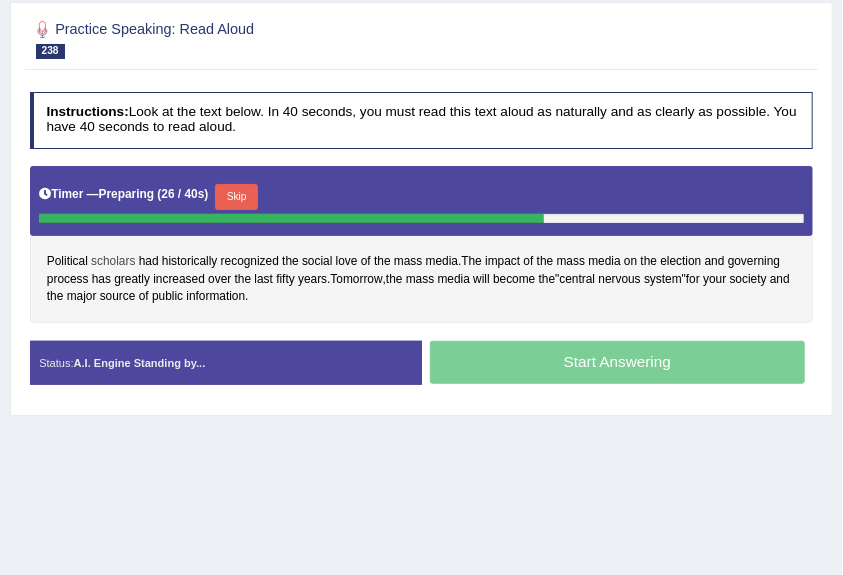 click on "scholars" at bounding box center (113, 262) 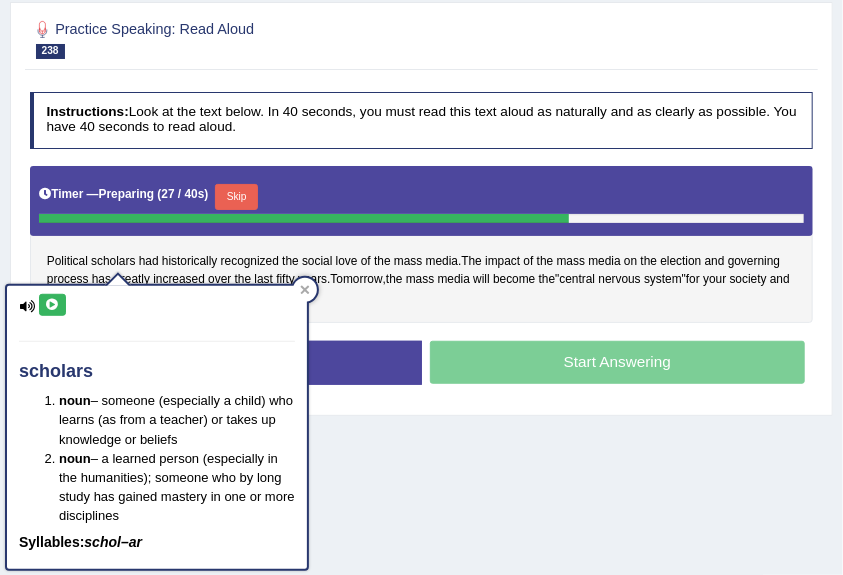 click at bounding box center (52, 305) 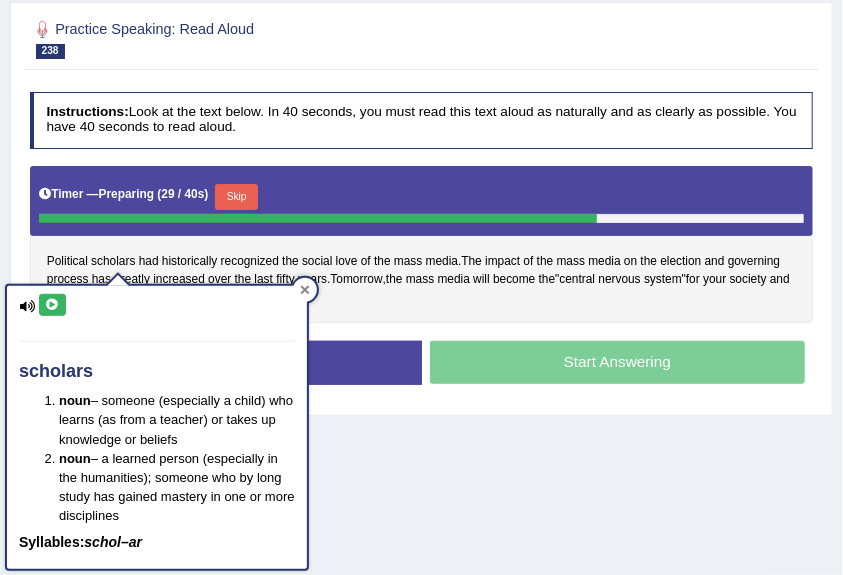 click 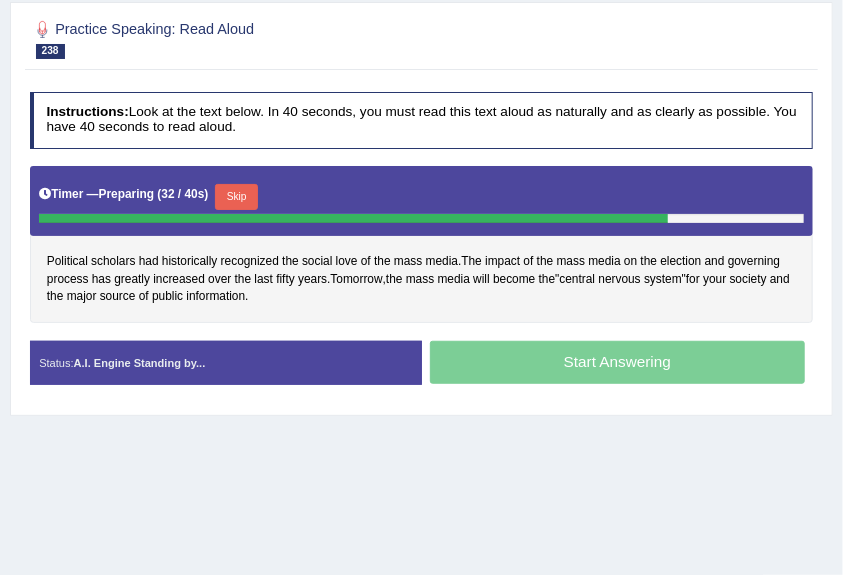 click on "Skip" at bounding box center (236, 197) 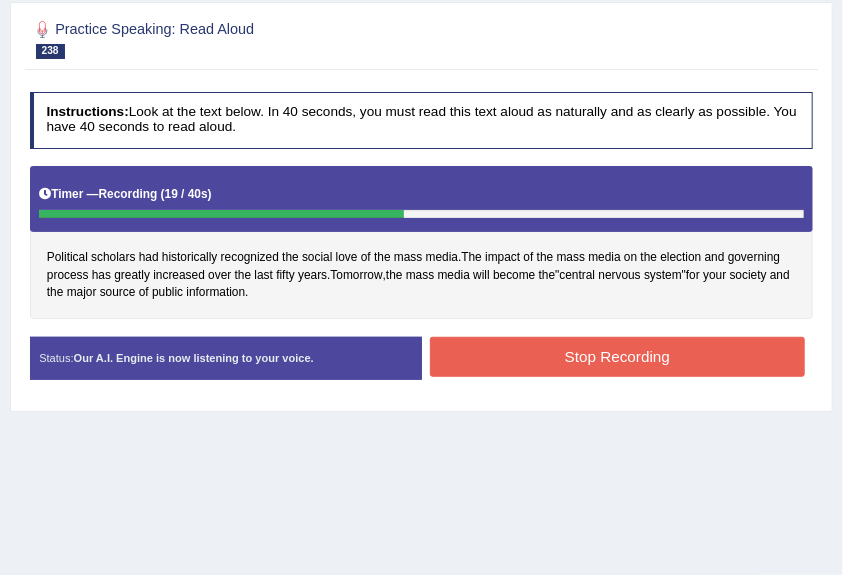 click on "Stop Recording" at bounding box center (617, 356) 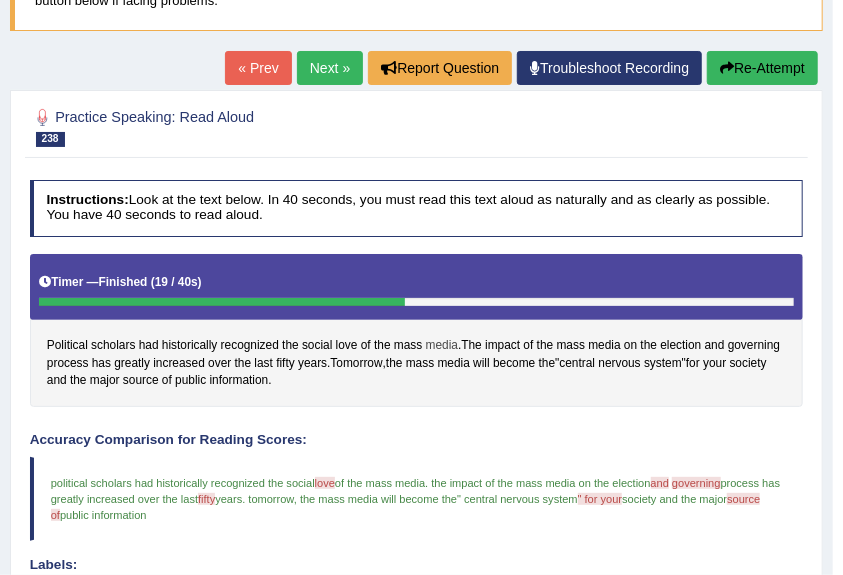 scroll, scrollTop: 88, scrollLeft: 0, axis: vertical 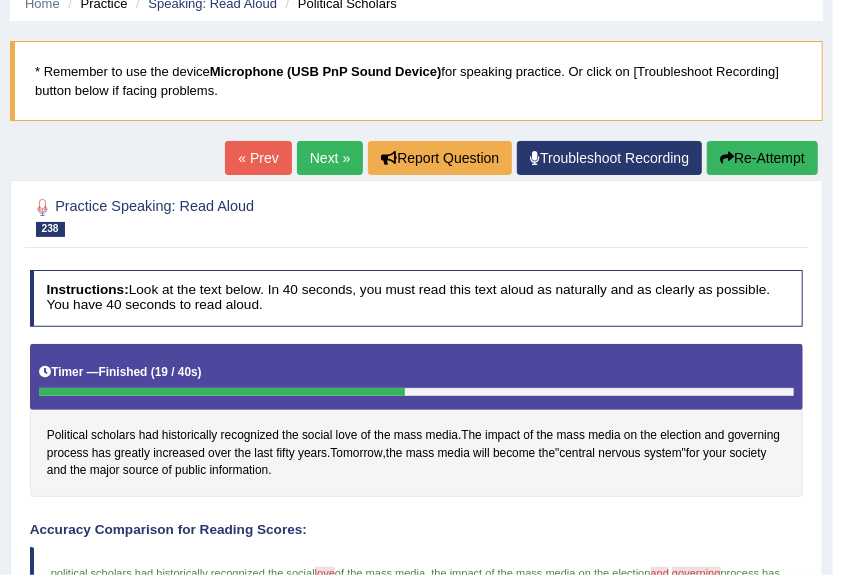 click on "Next »" at bounding box center (330, 158) 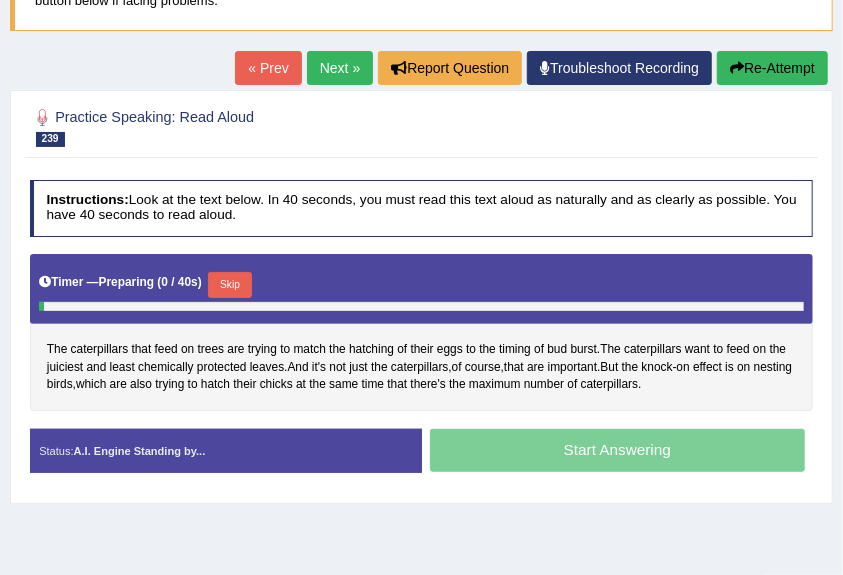 scroll, scrollTop: 178, scrollLeft: 0, axis: vertical 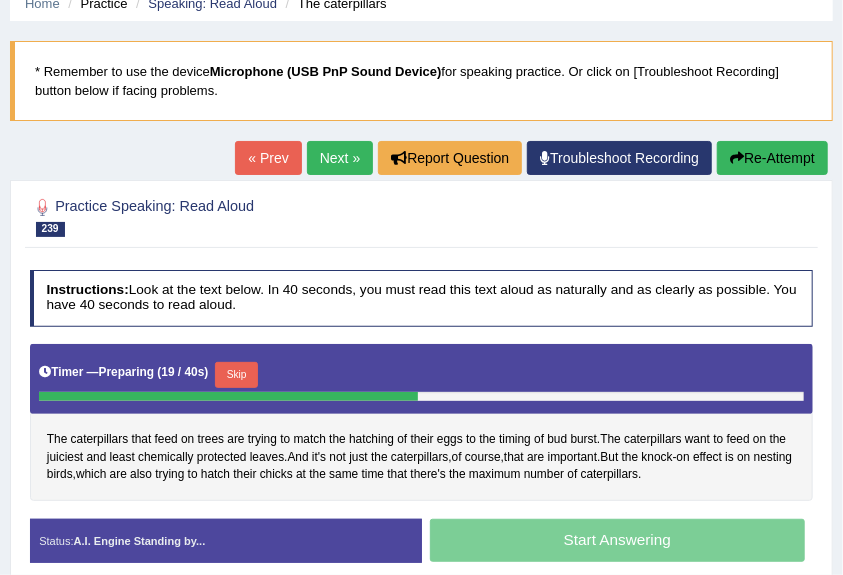 click on "Re-Attempt" at bounding box center (772, 158) 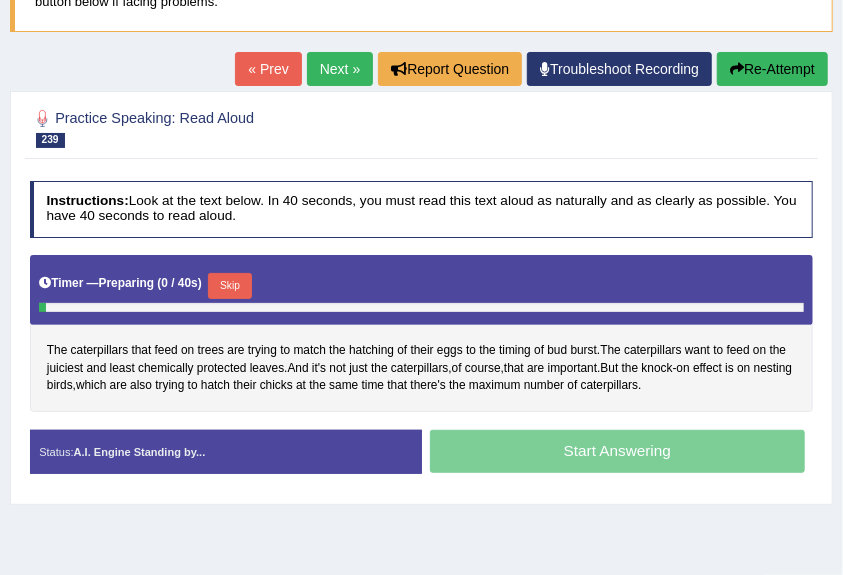 scroll, scrollTop: 0, scrollLeft: 0, axis: both 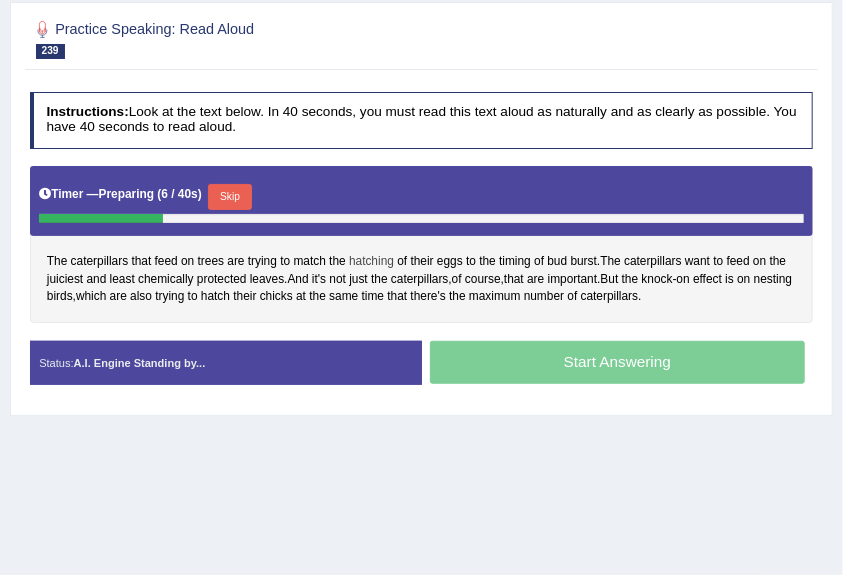 click on "hatching" at bounding box center (371, 262) 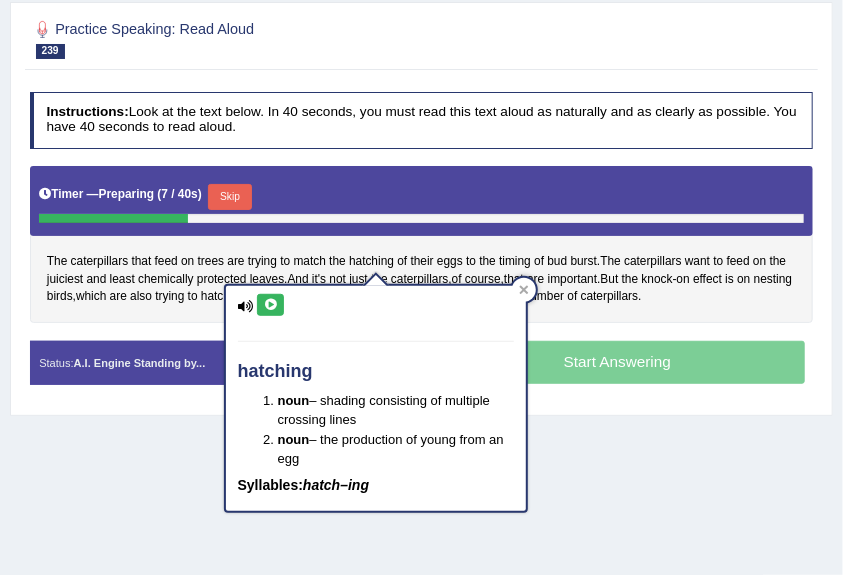 click on "hatching noun  – shading consisting of multiple crossing lines noun  – the production of young from an egg Syllables:  hatch–ing" at bounding box center [376, 399] 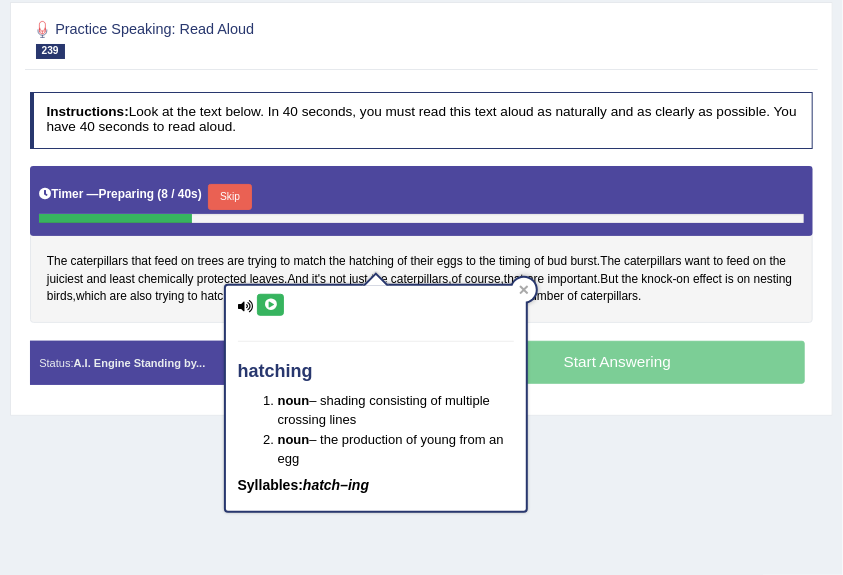 click at bounding box center (270, 305) 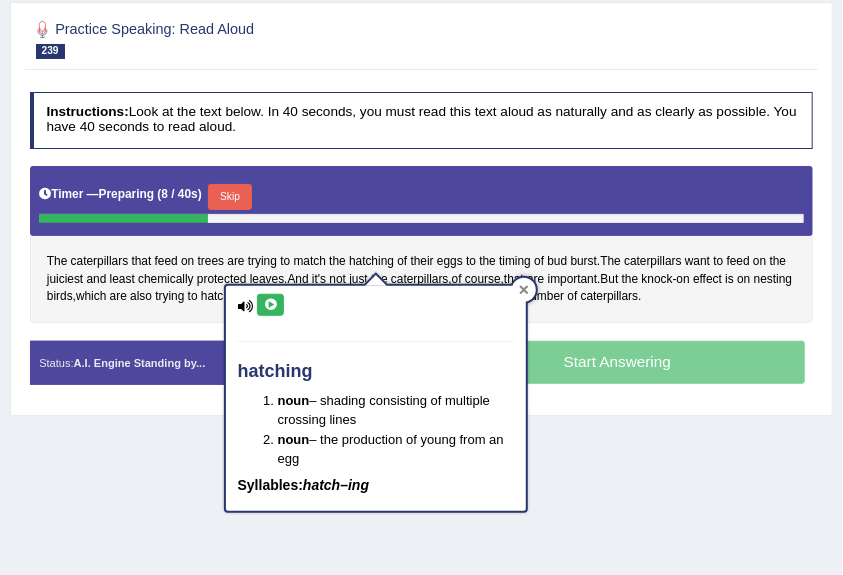 click 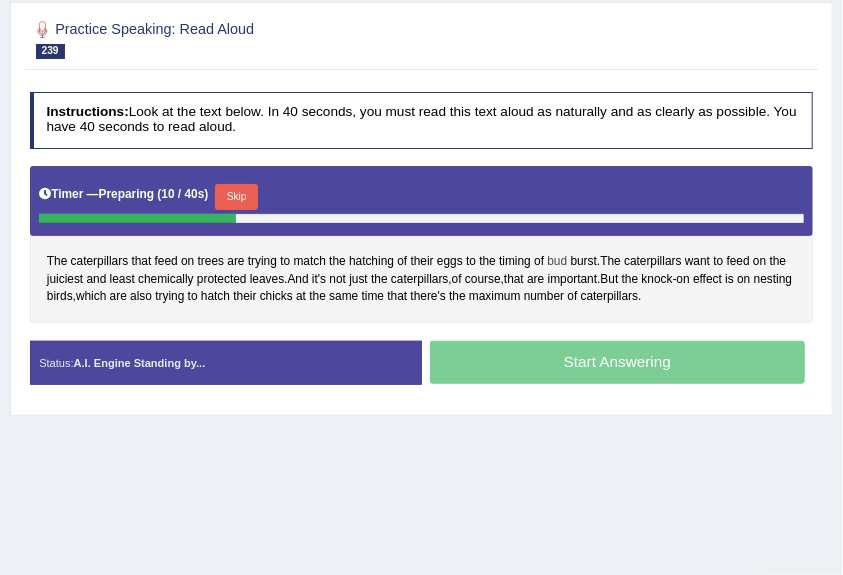 click on "bud" at bounding box center (557, 262) 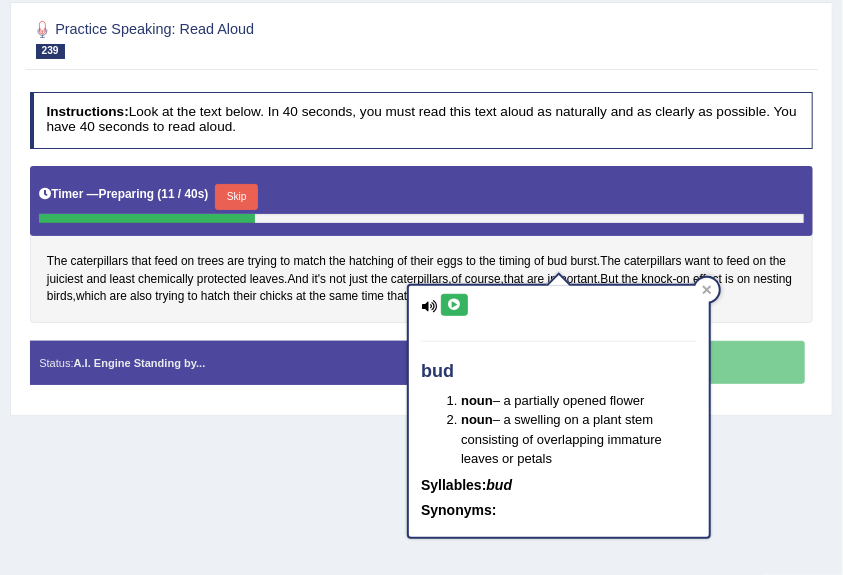 click at bounding box center (454, 305) 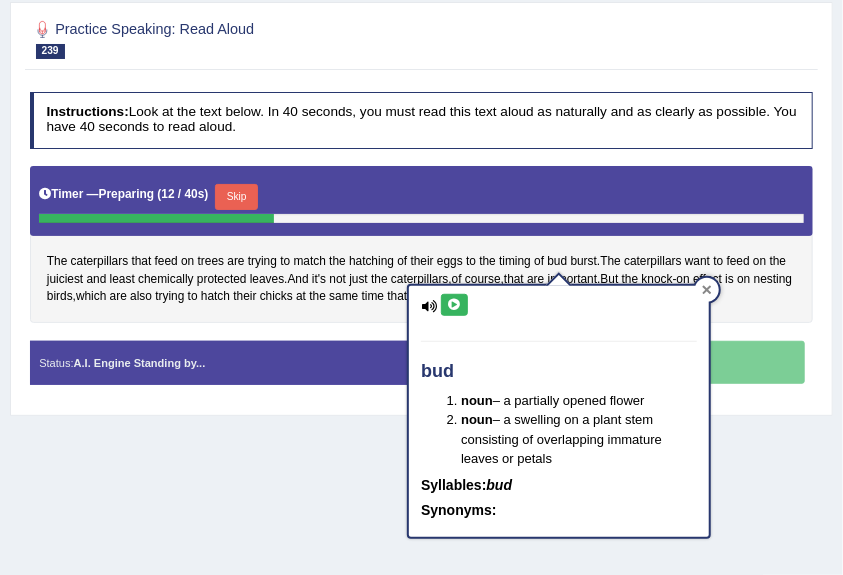 click 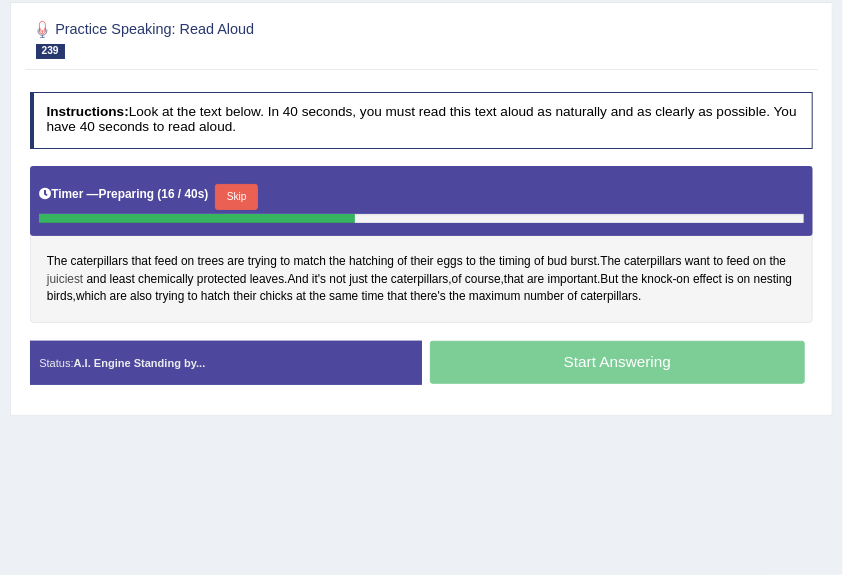 click on "juiciest" at bounding box center (65, 280) 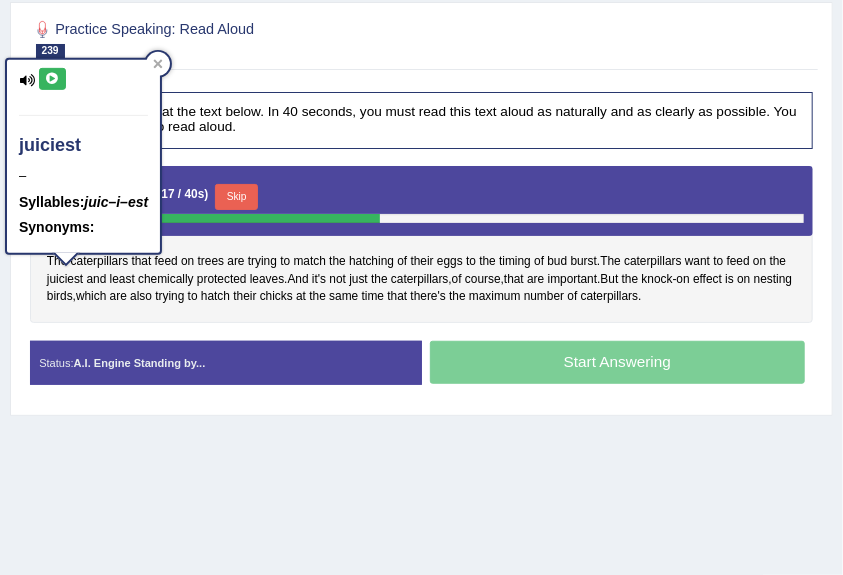 click at bounding box center (52, 79) 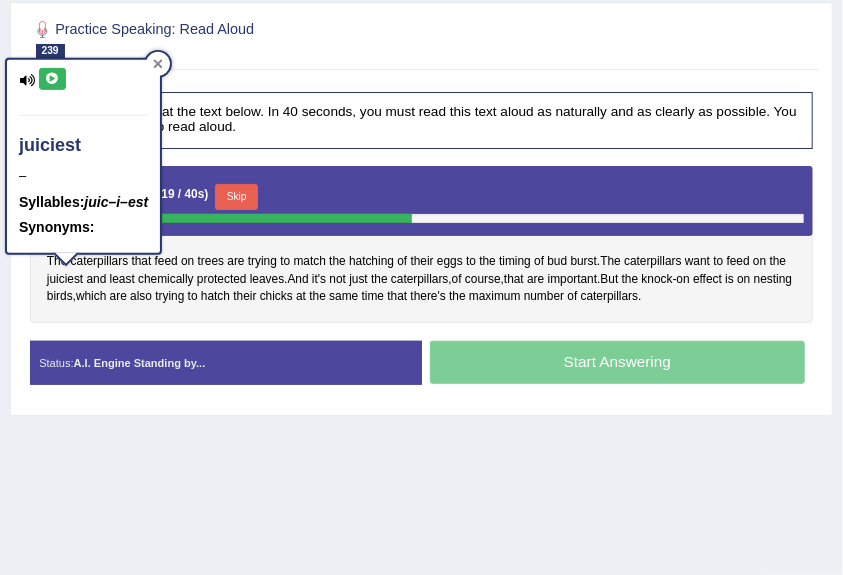 click 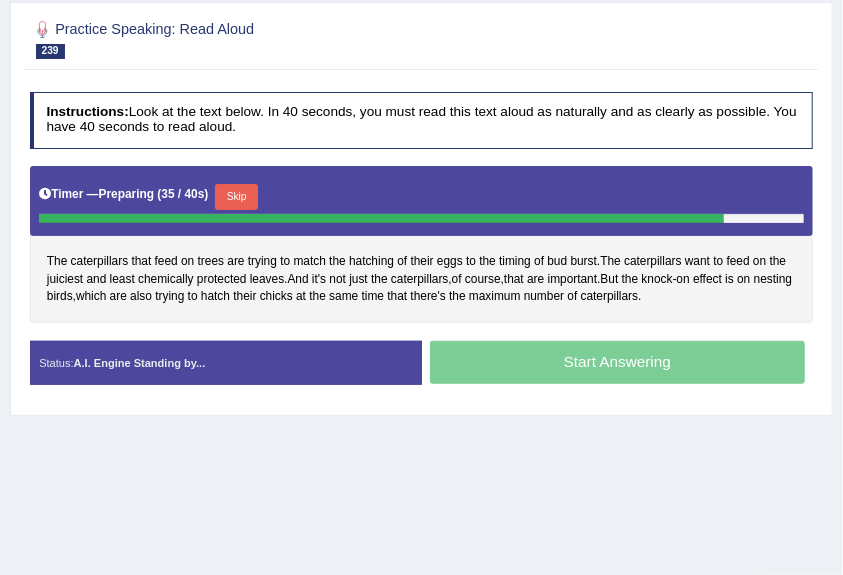 click on "Skip" at bounding box center (236, 197) 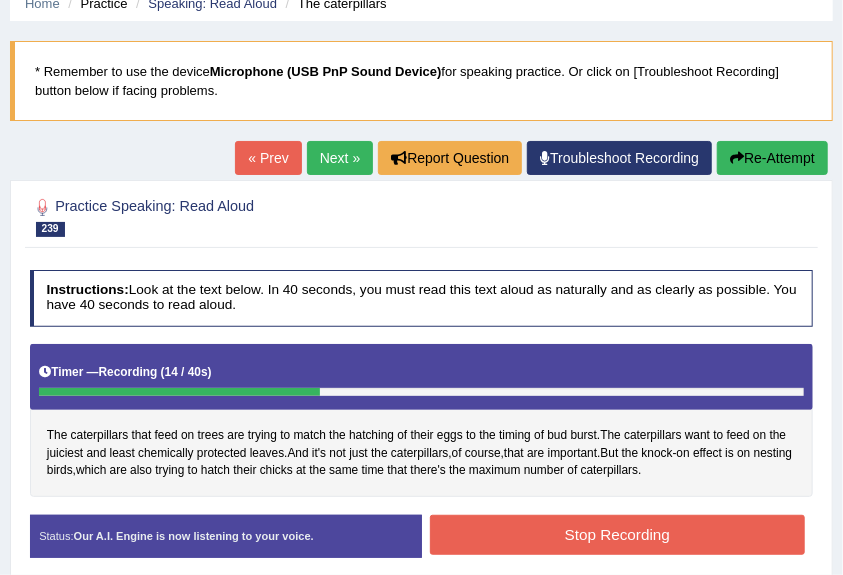 scroll, scrollTop: 0, scrollLeft: 0, axis: both 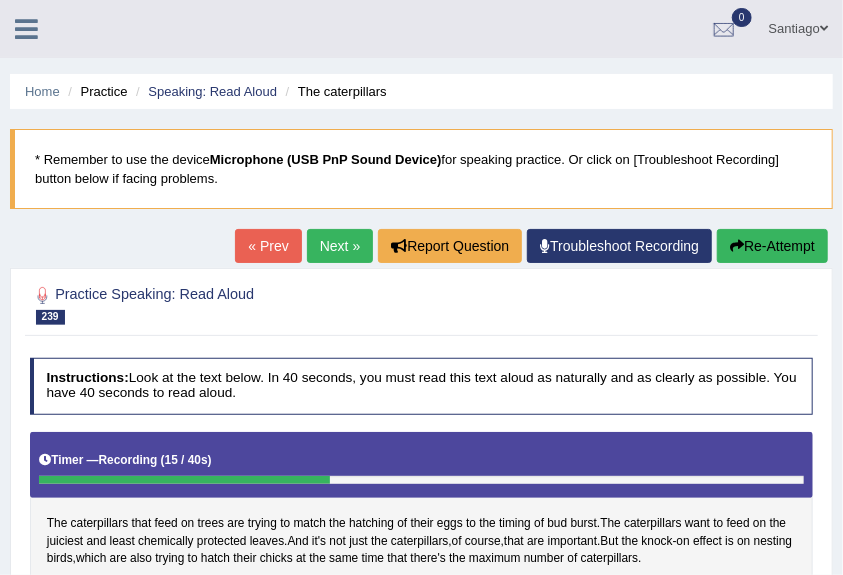 click on "Re-Attempt" at bounding box center [772, 246] 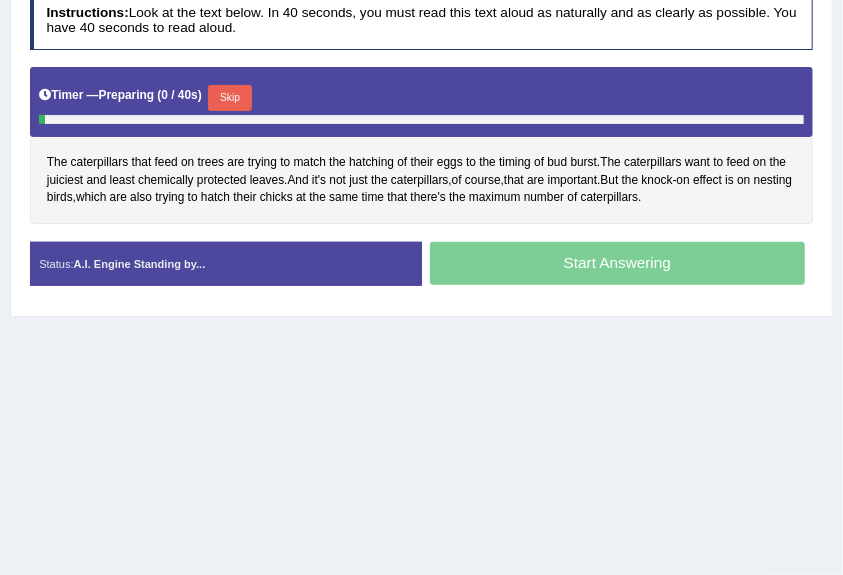 scroll, scrollTop: 0, scrollLeft: 0, axis: both 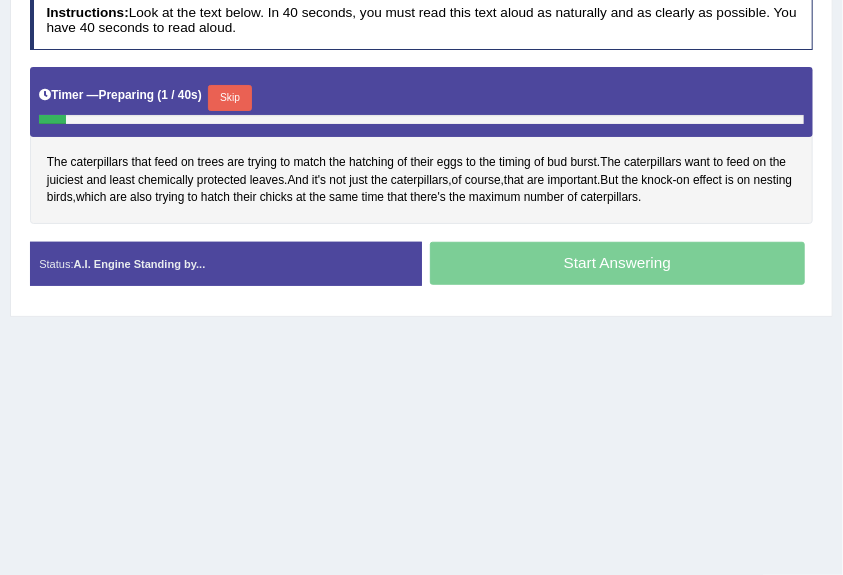 click on "Skip" at bounding box center (229, 98) 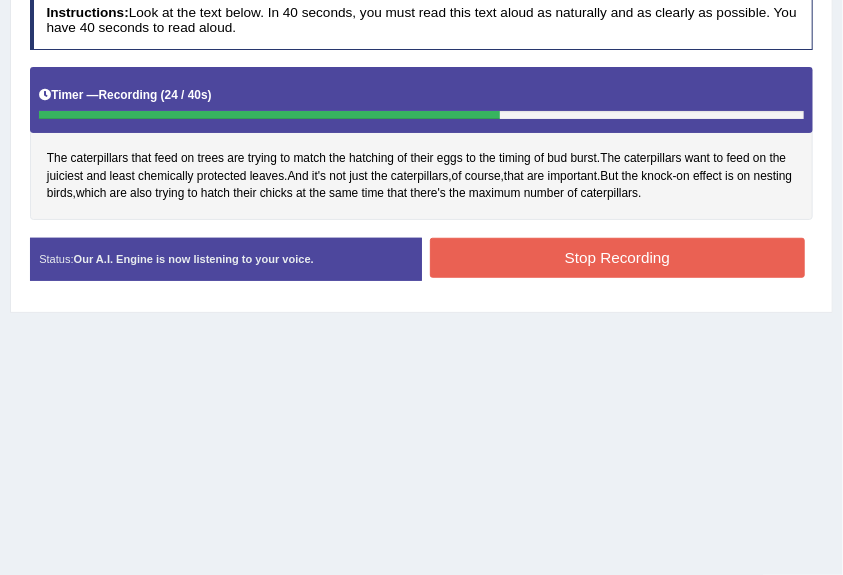 click on "Stop Recording" at bounding box center (617, 257) 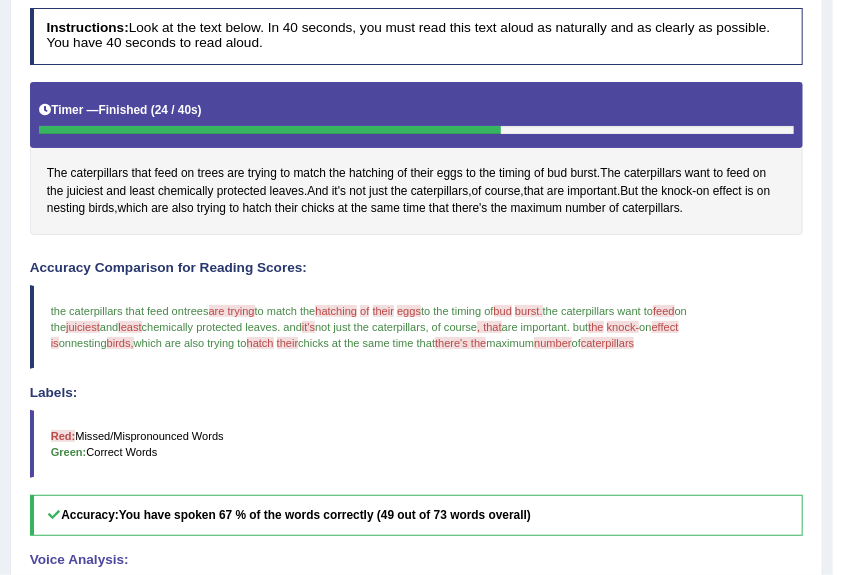 scroll, scrollTop: 84, scrollLeft: 0, axis: vertical 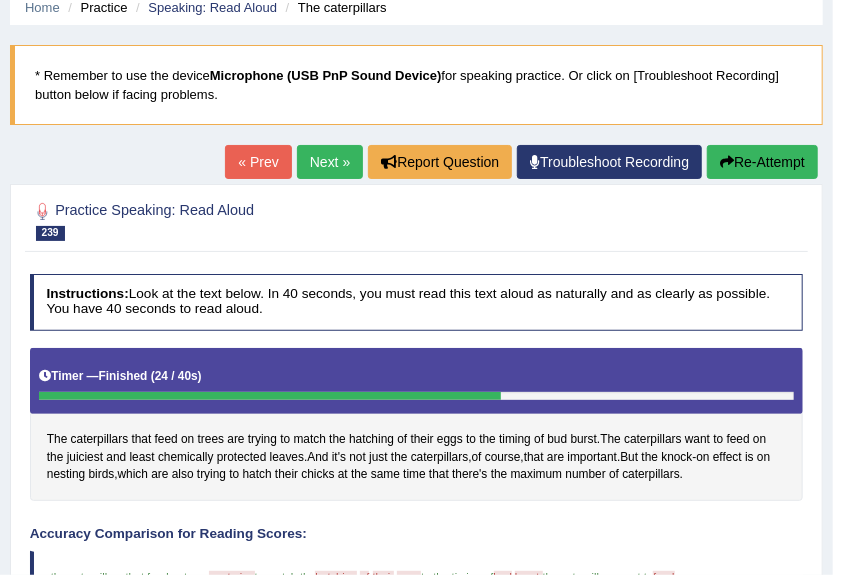 click on "Next »" at bounding box center [330, 162] 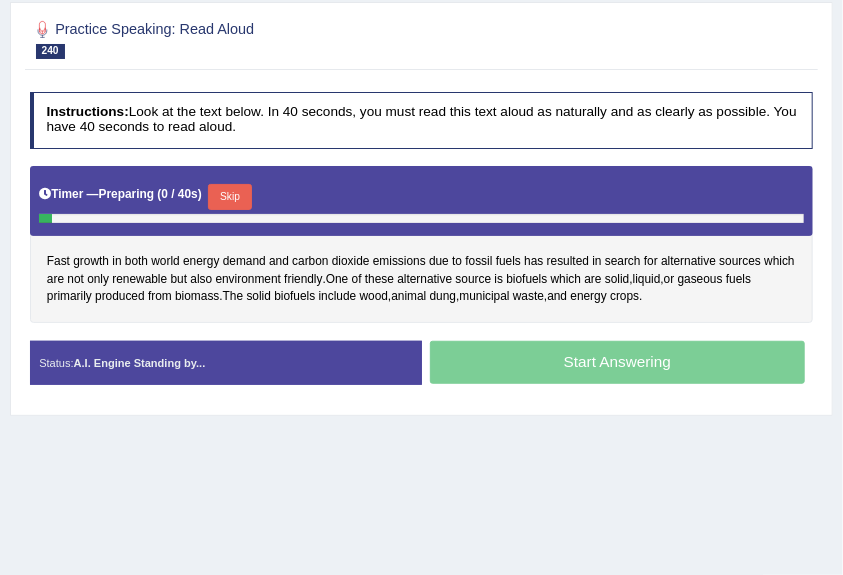 scroll, scrollTop: 266, scrollLeft: 0, axis: vertical 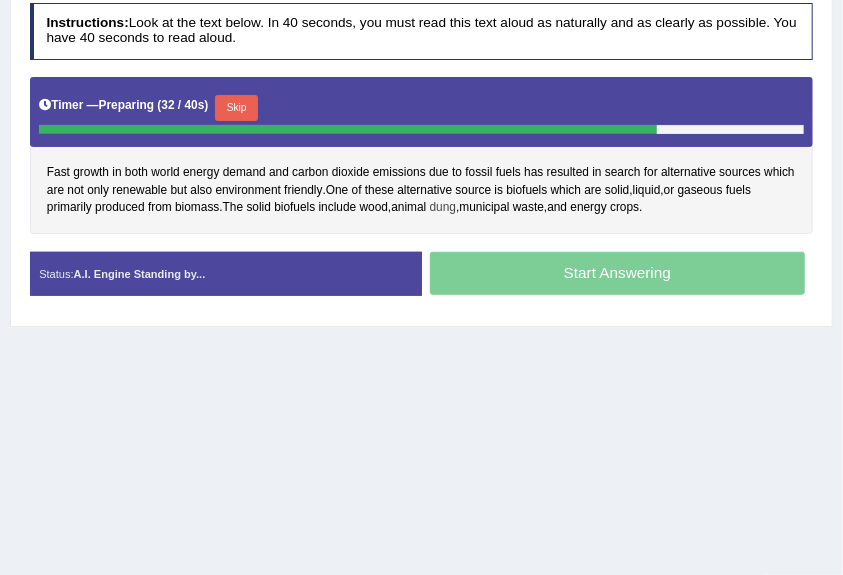click on "dung" at bounding box center (443, 208) 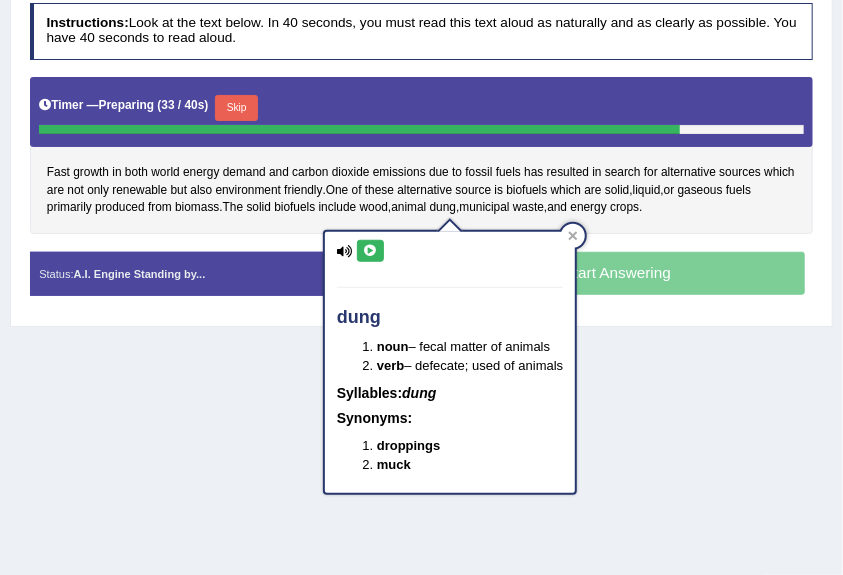 click at bounding box center [370, 251] 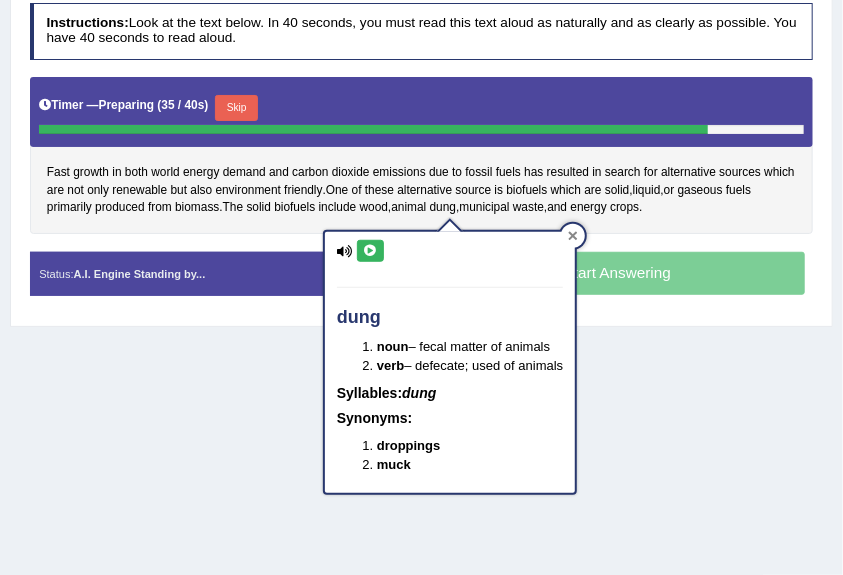 click 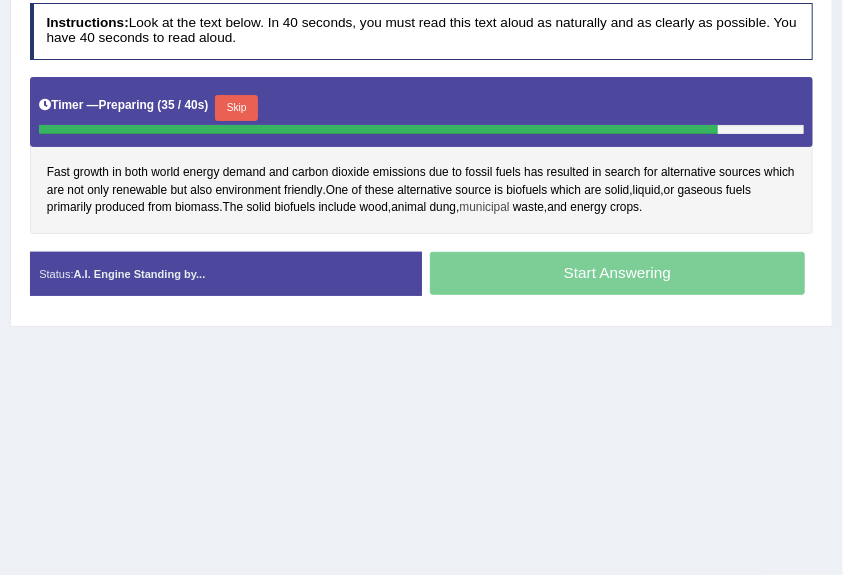 click on "municipal" at bounding box center [484, 208] 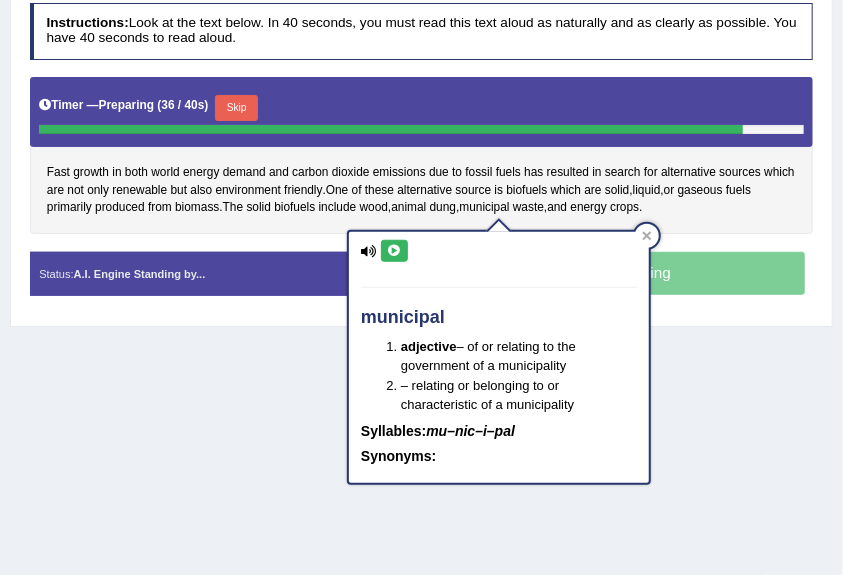 click at bounding box center (394, 251) 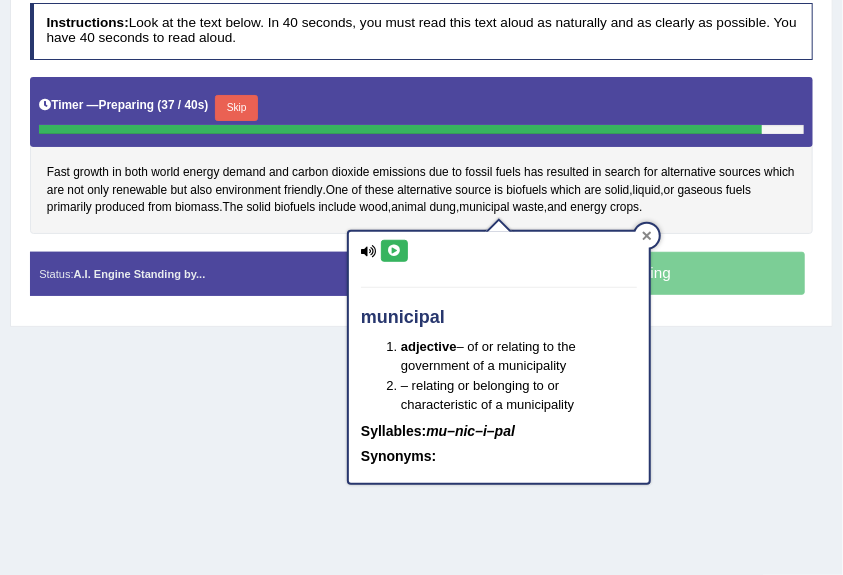 click at bounding box center (647, 236) 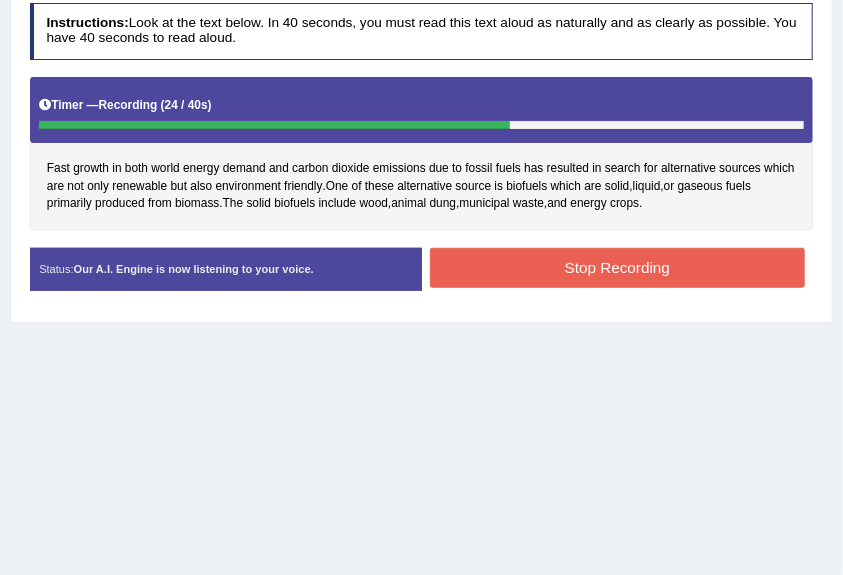 click on "Stop Recording" at bounding box center [617, 267] 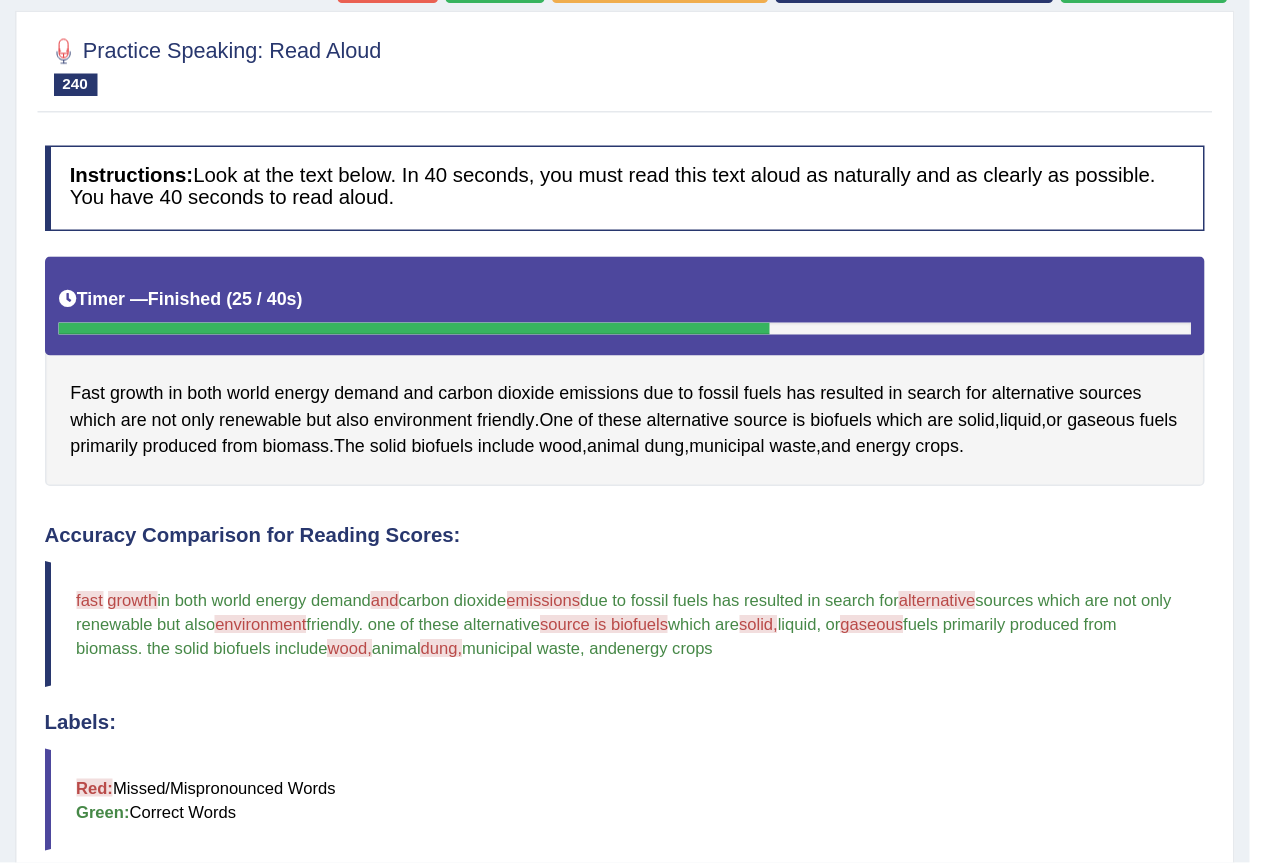 scroll, scrollTop: 0, scrollLeft: 0, axis: both 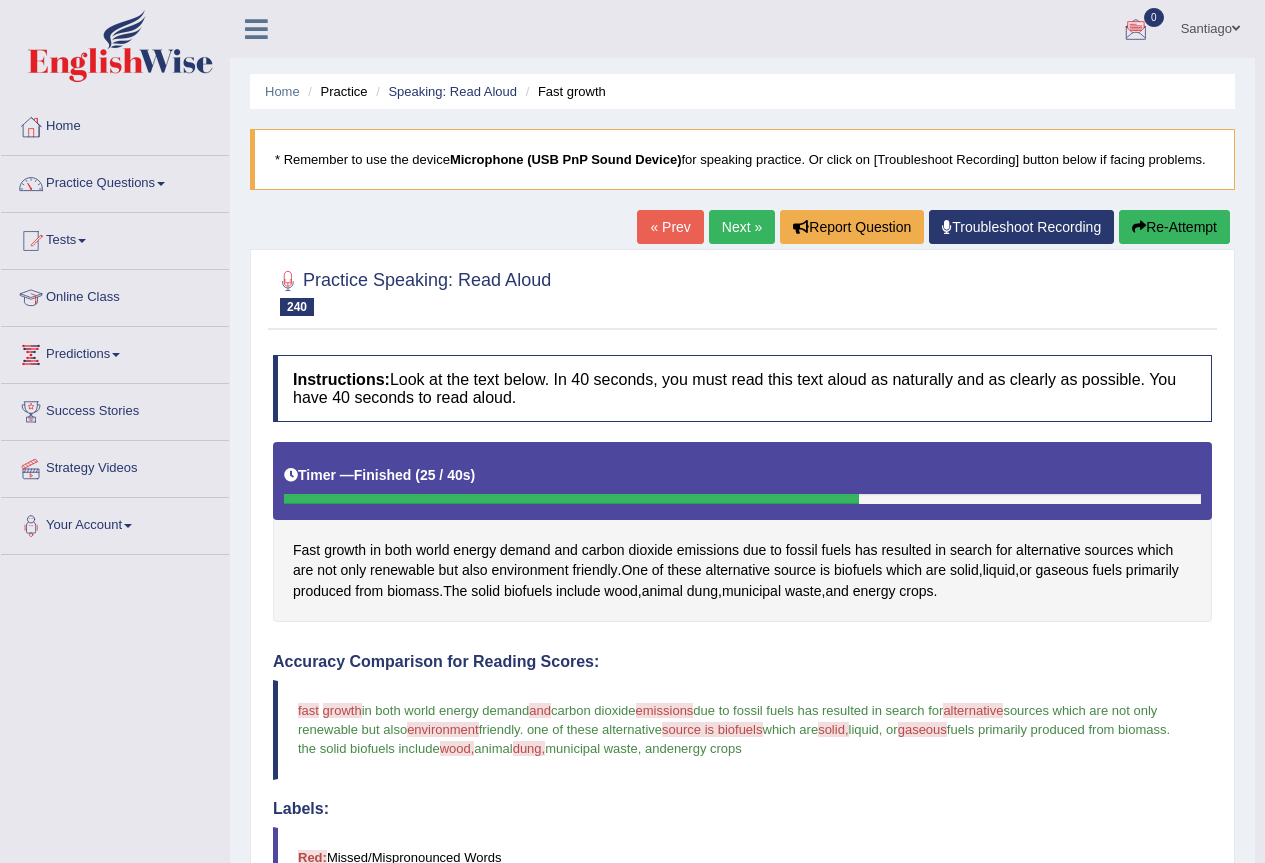 drag, startPoint x: 782, startPoint y: 0, endPoint x: 99, endPoint y: 183, distance: 707.09125 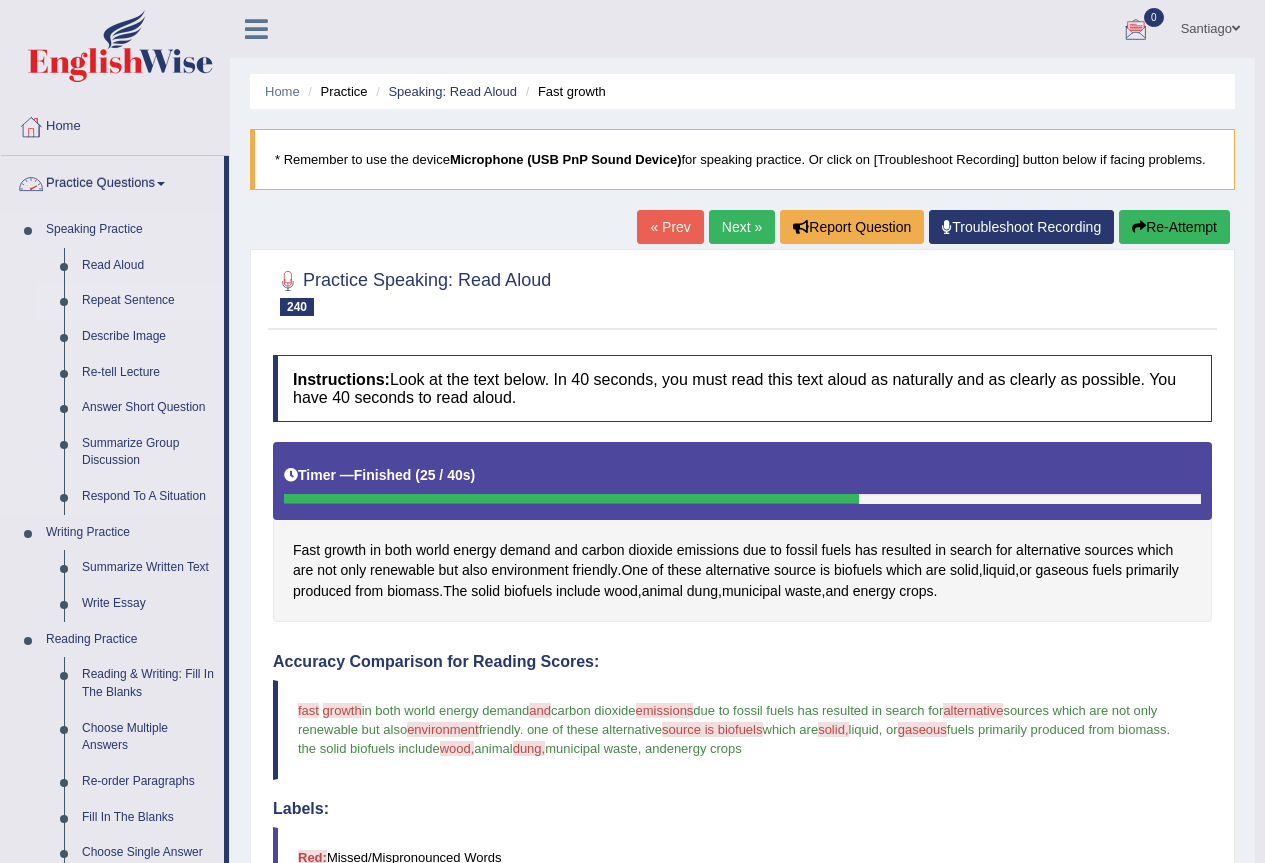 click on "Repeat Sentence" at bounding box center [148, 301] 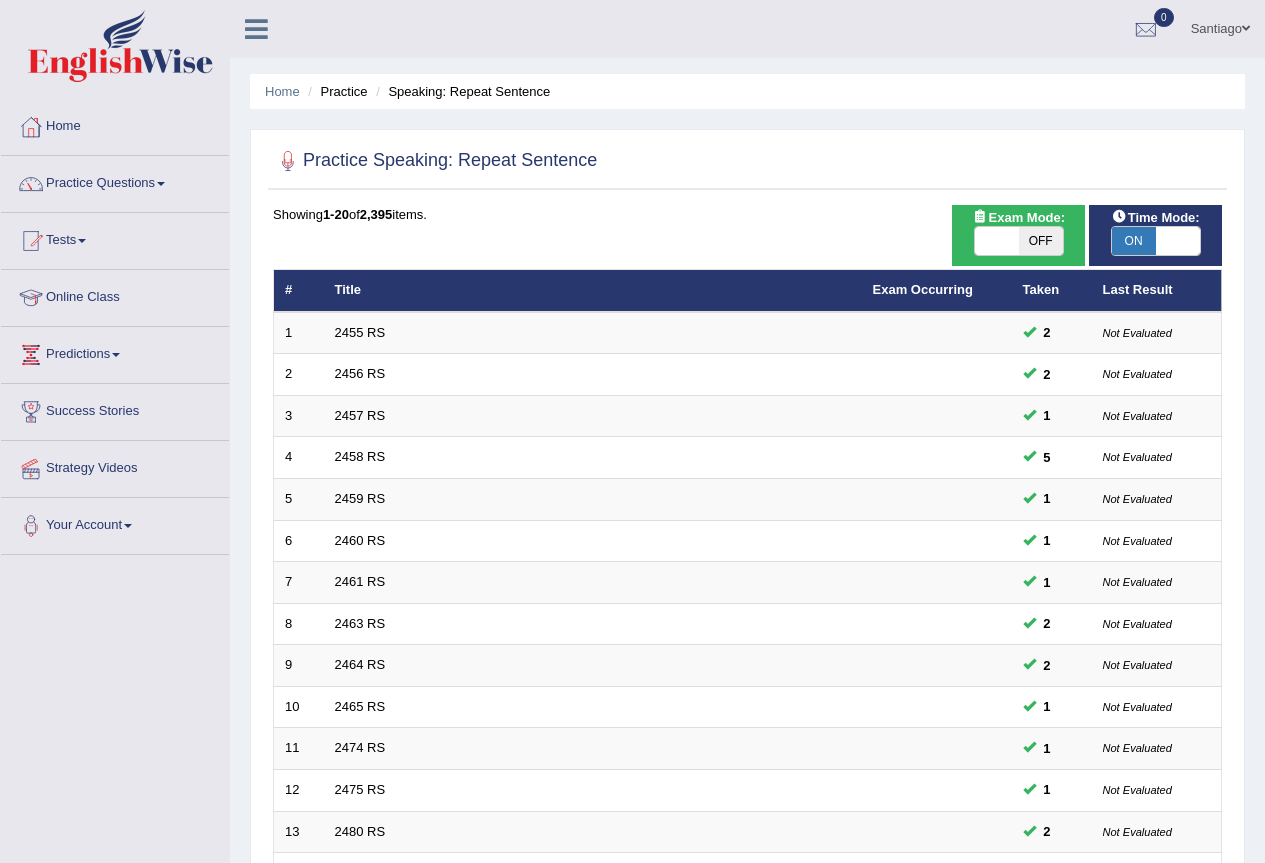 scroll, scrollTop: 0, scrollLeft: 0, axis: both 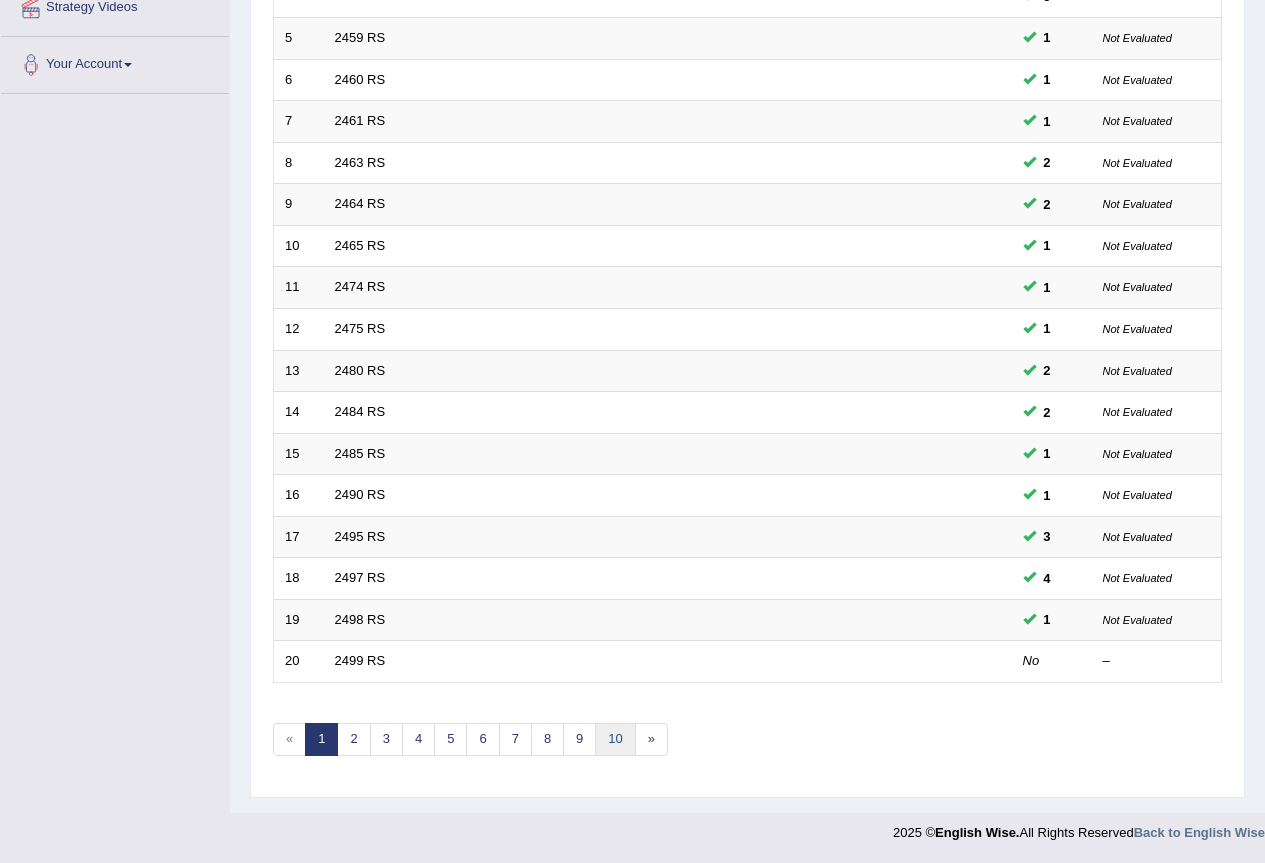 click on "10" at bounding box center (615, 739) 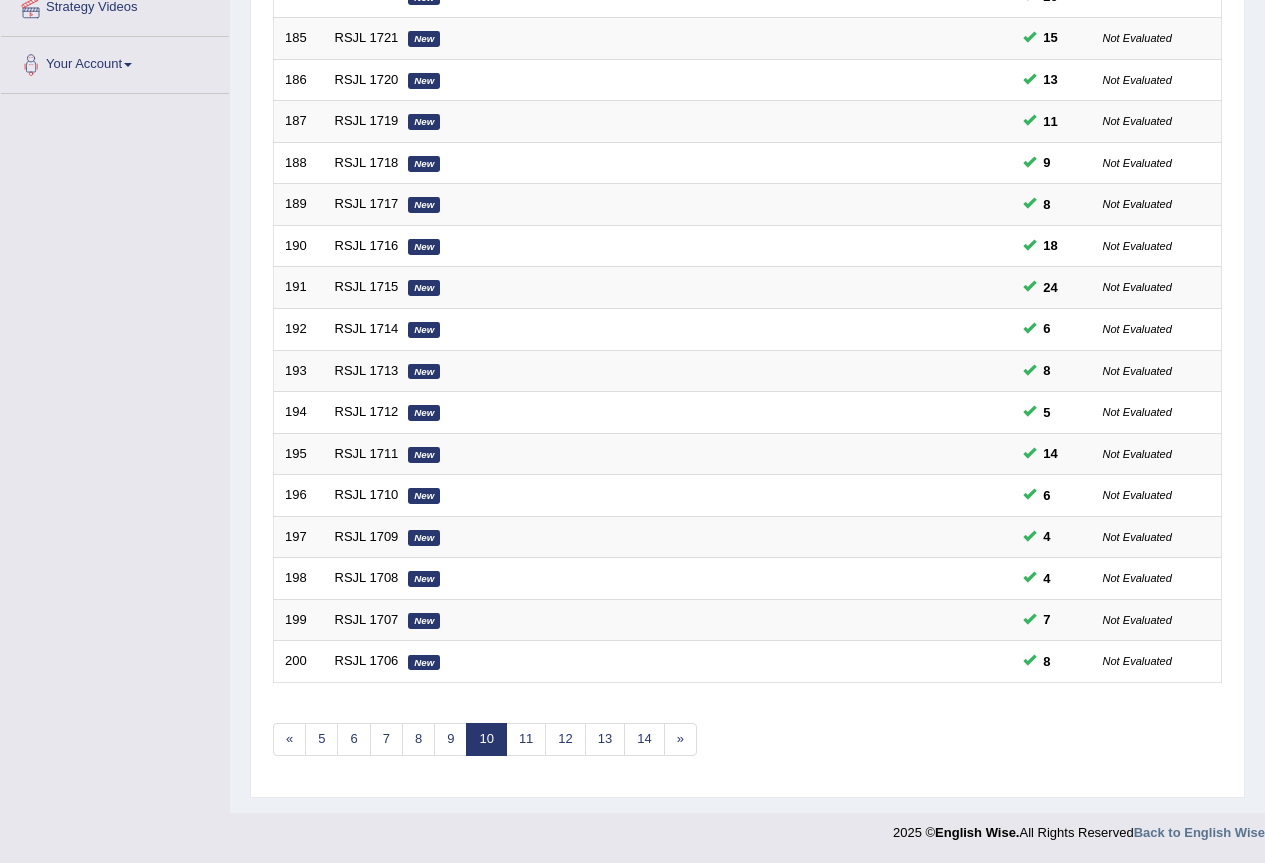 scroll, scrollTop: 461, scrollLeft: 0, axis: vertical 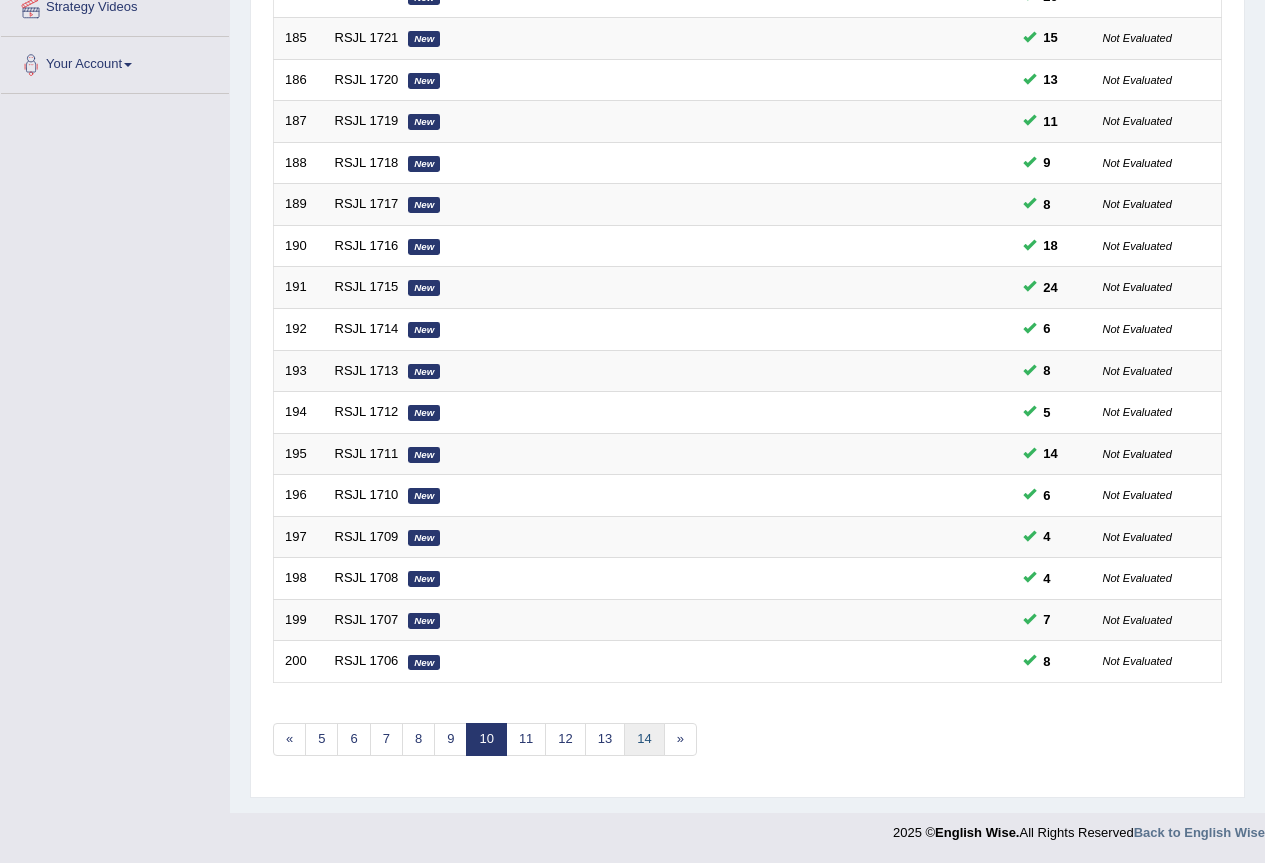click on "14" at bounding box center [644, 739] 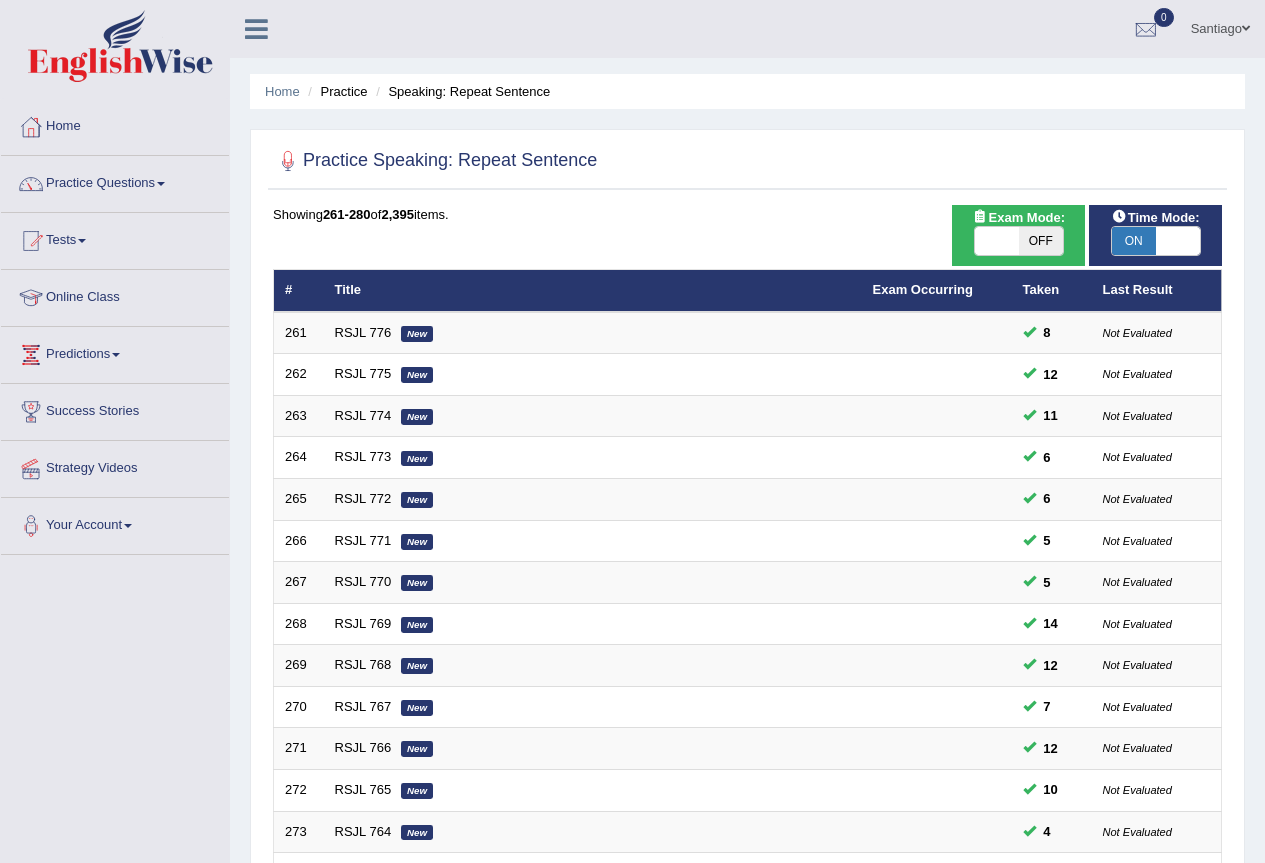 scroll, scrollTop: 461, scrollLeft: 0, axis: vertical 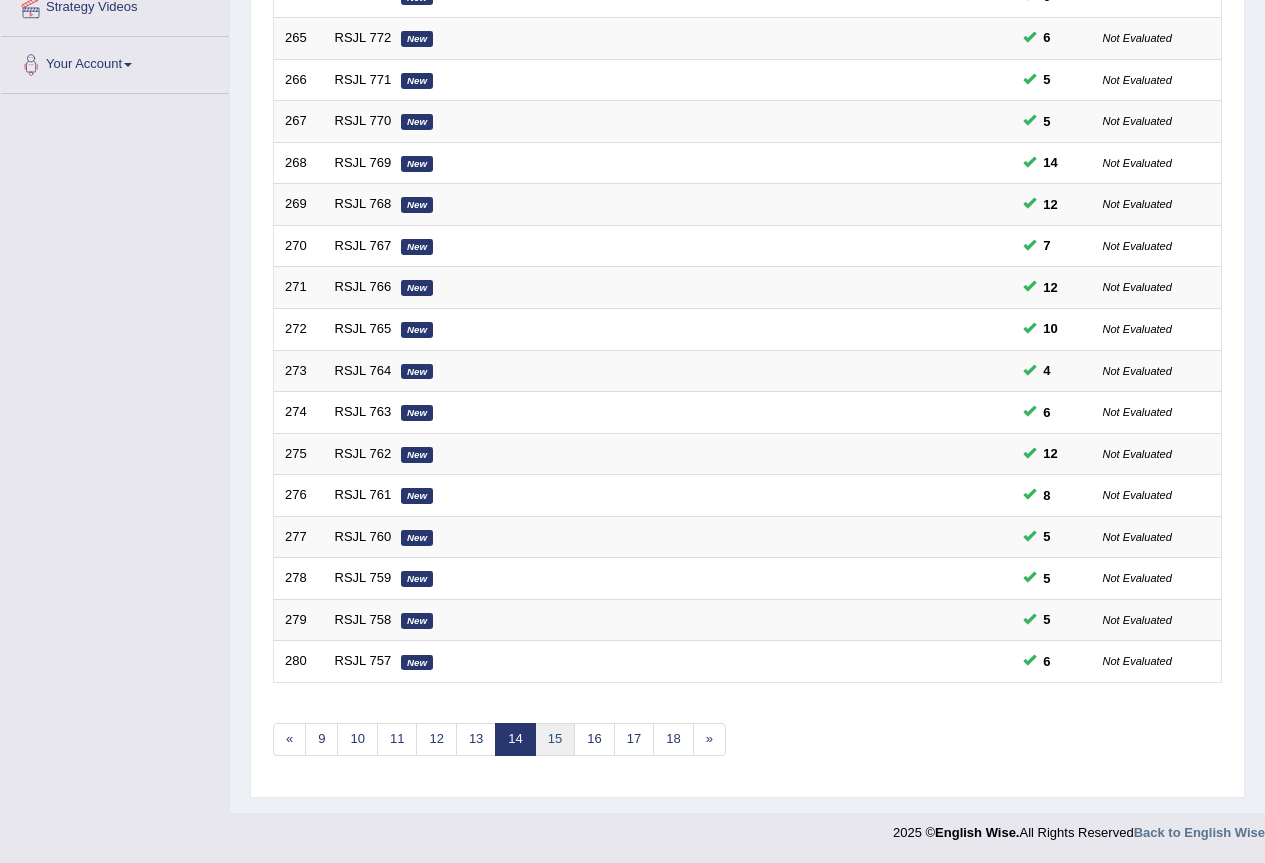 click on "15" at bounding box center (555, 739) 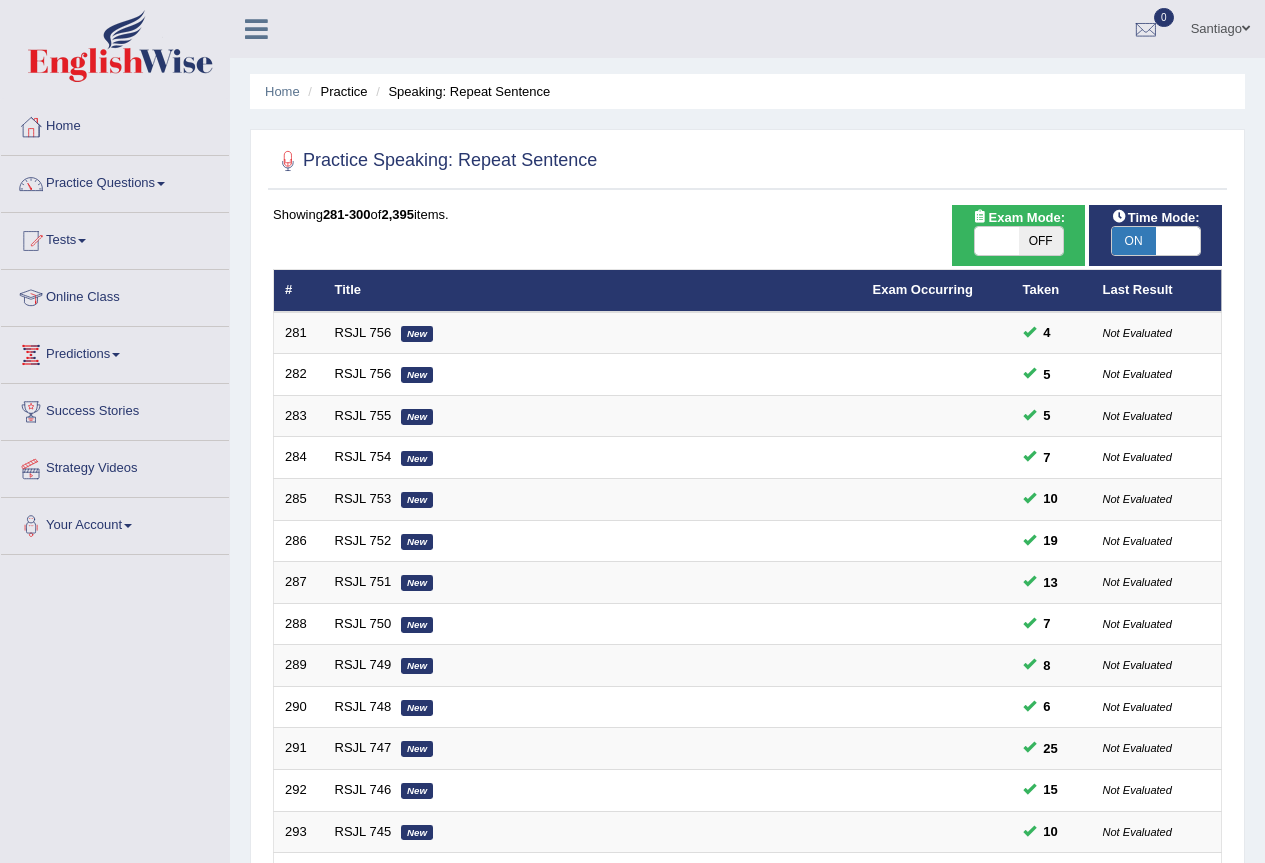 scroll, scrollTop: 38, scrollLeft: 0, axis: vertical 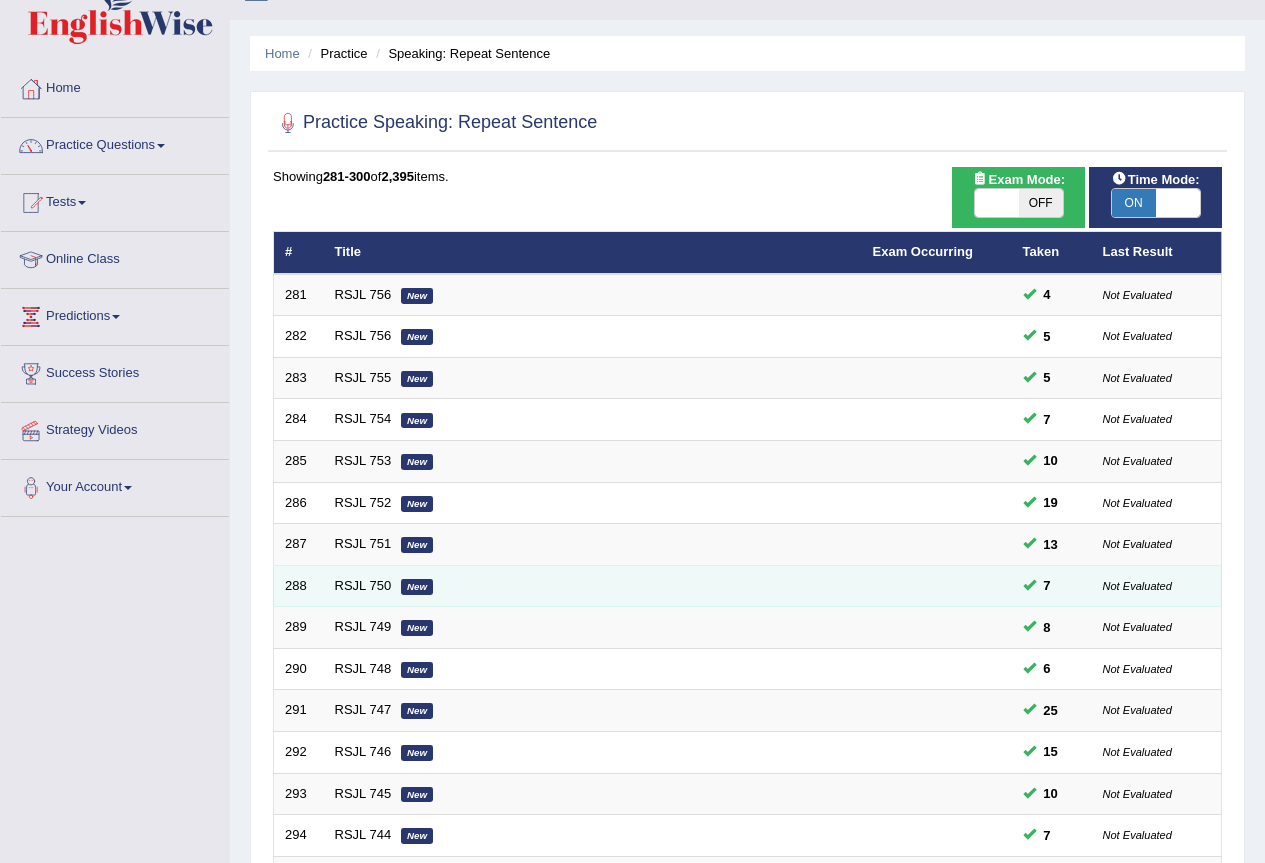 click on "RSJL 750 New" at bounding box center [593, 586] 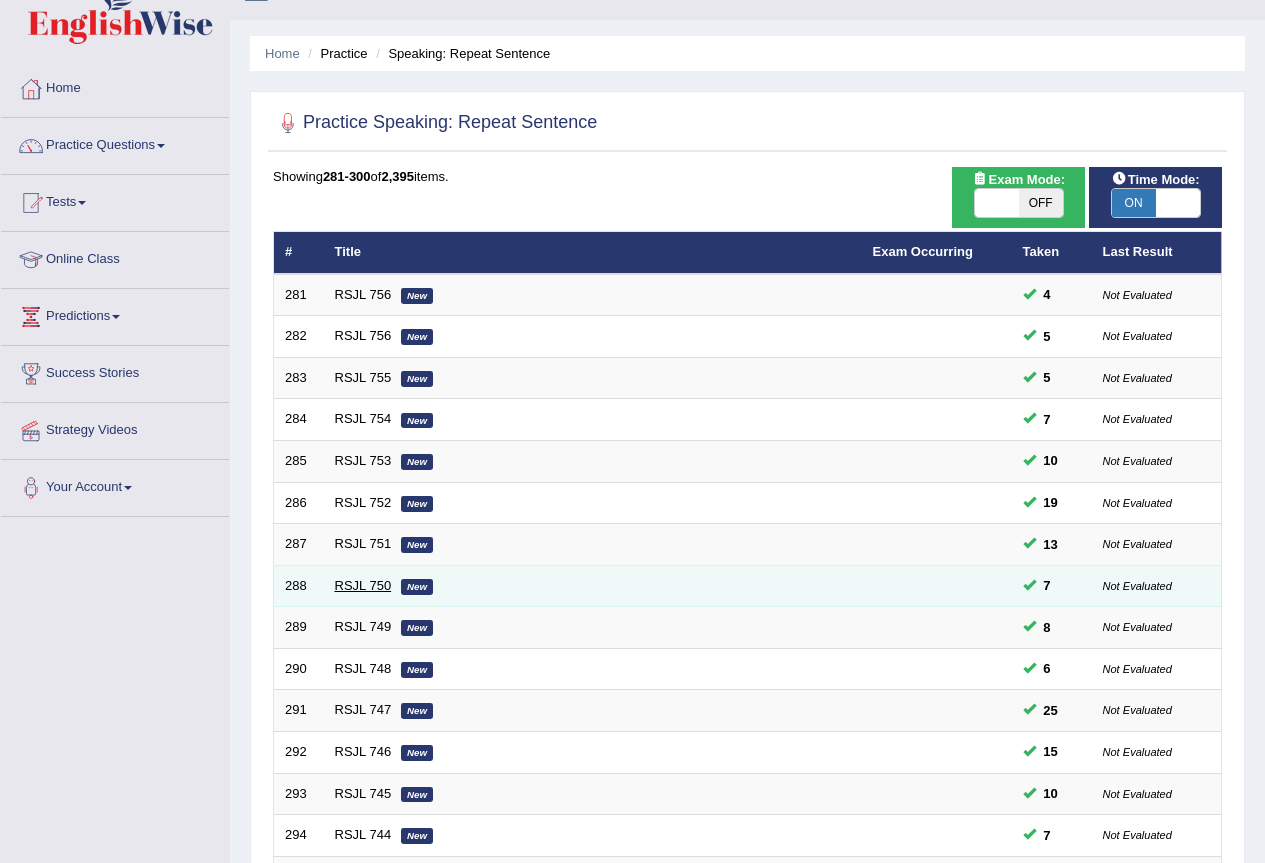 click on "RSJL 750" at bounding box center [363, 585] 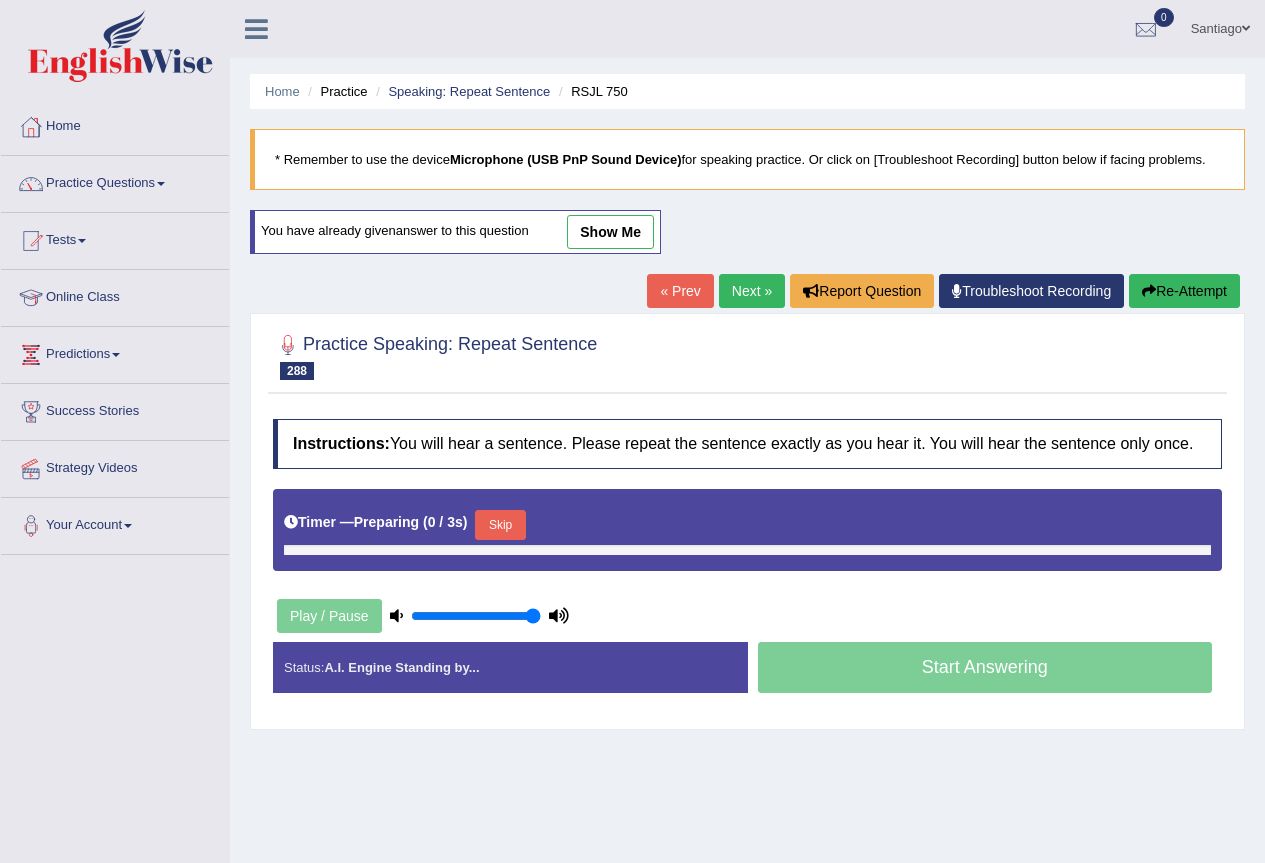 scroll, scrollTop: 0, scrollLeft: 0, axis: both 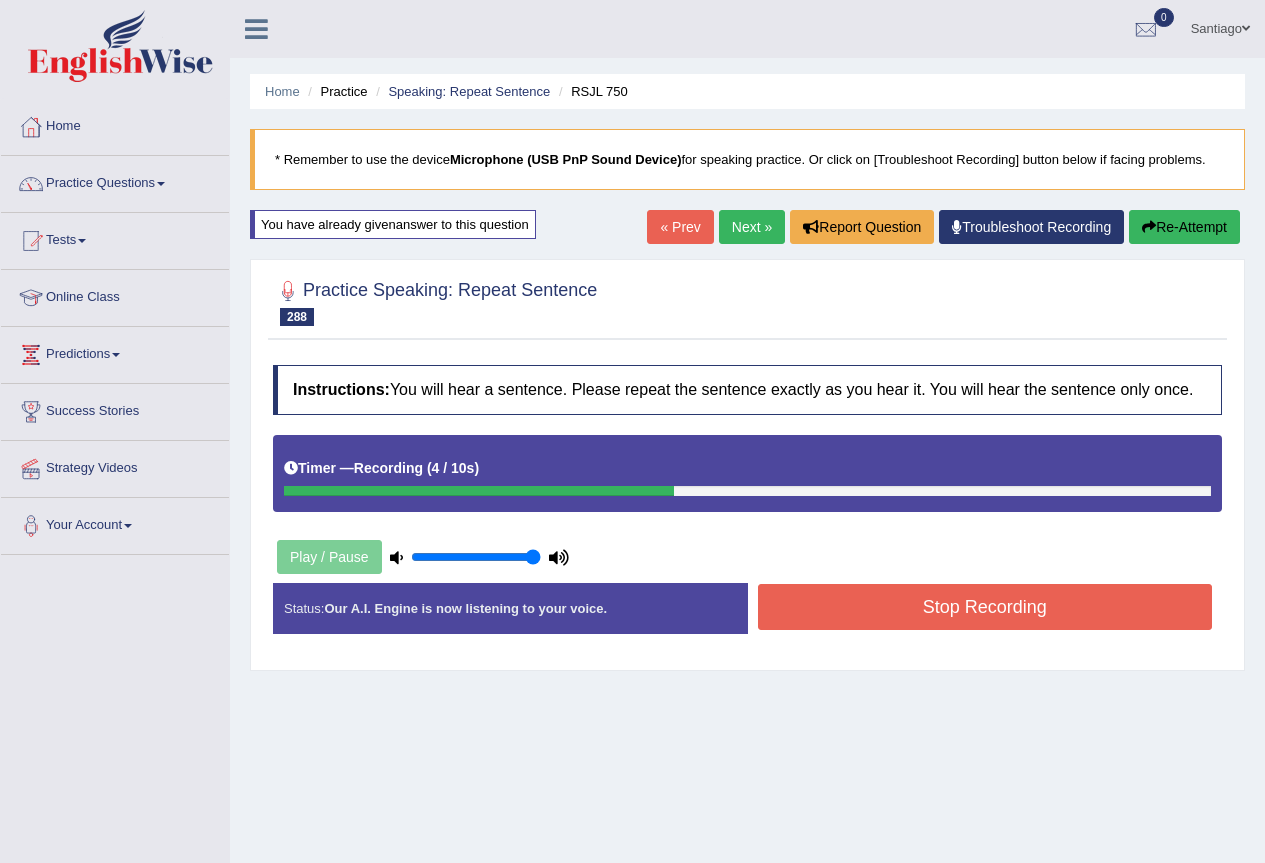 click on "Stop Recording" at bounding box center (985, 607) 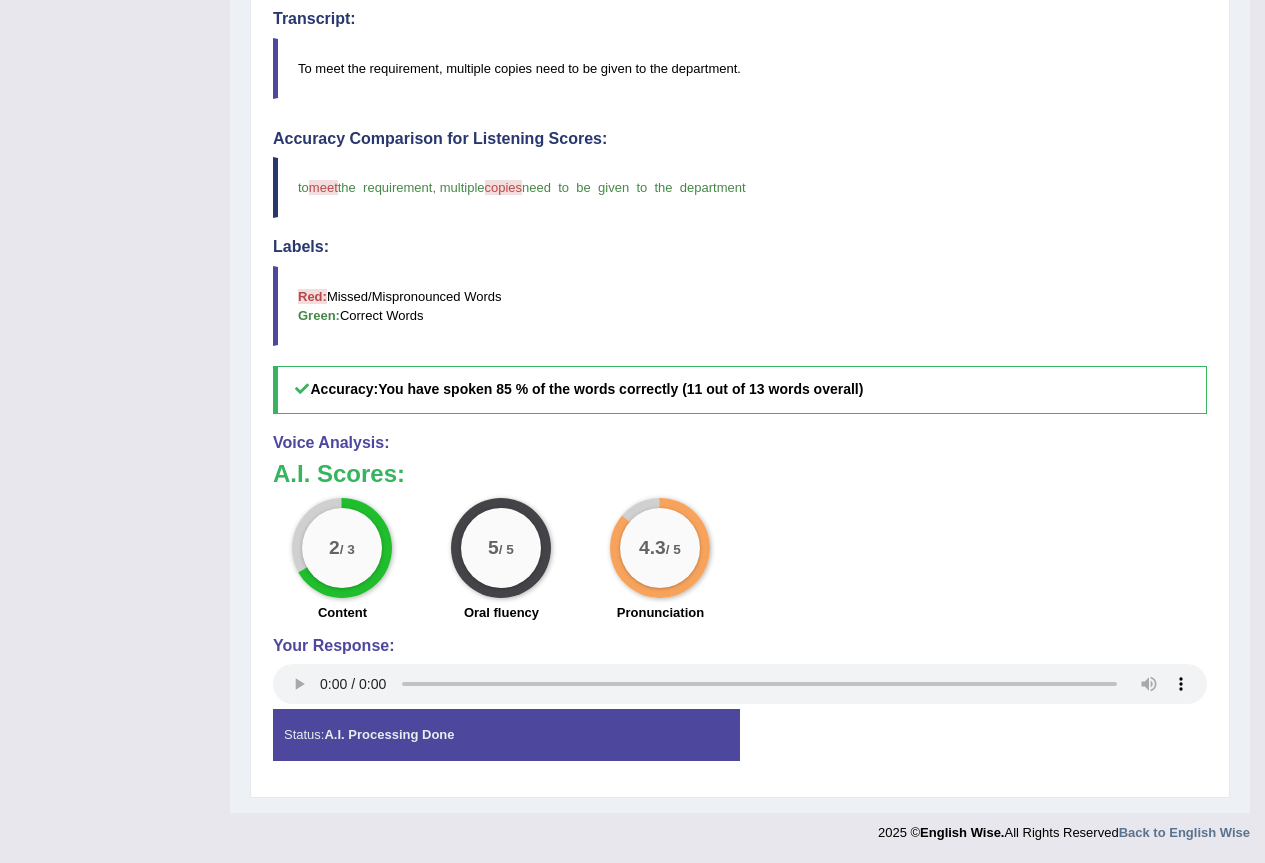 scroll, scrollTop: 86, scrollLeft: 0, axis: vertical 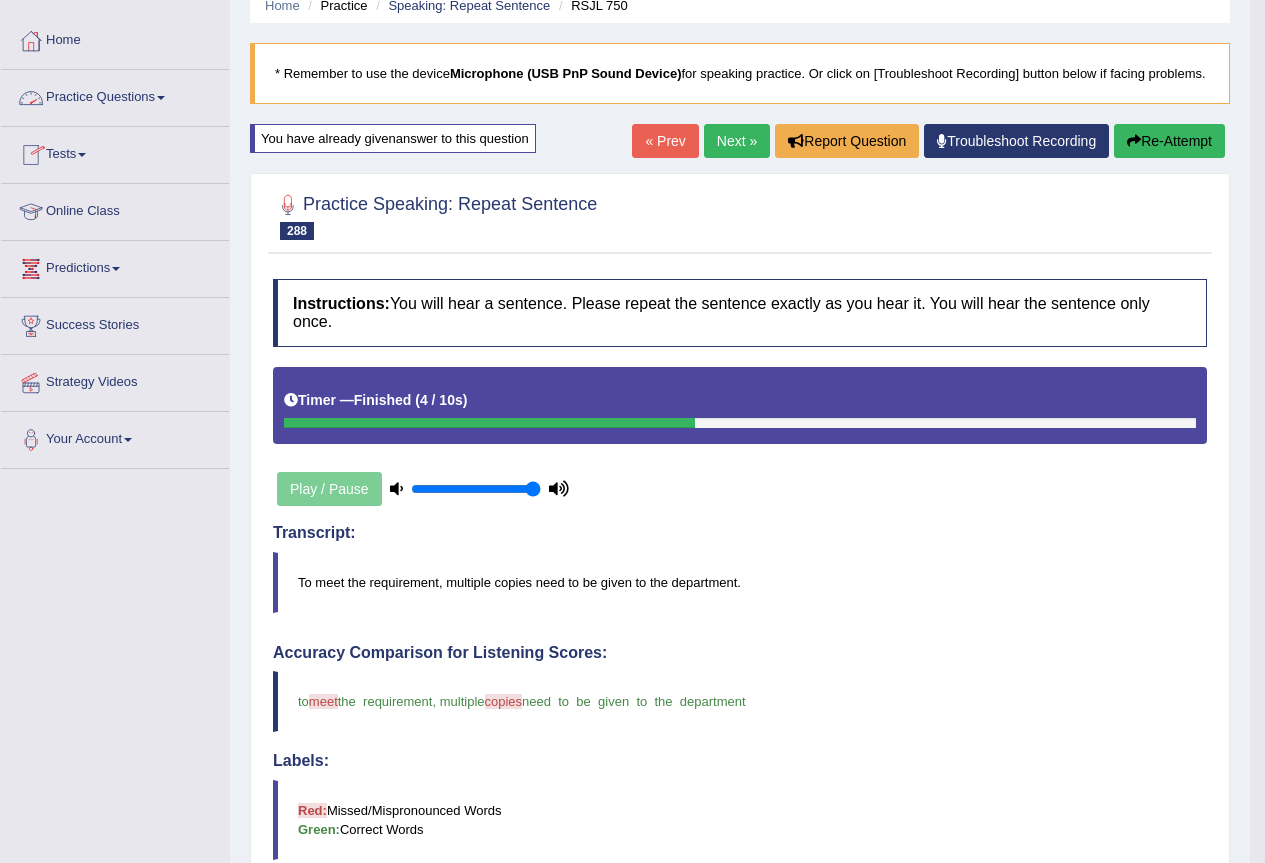 click on "Practice Questions" at bounding box center (115, 95) 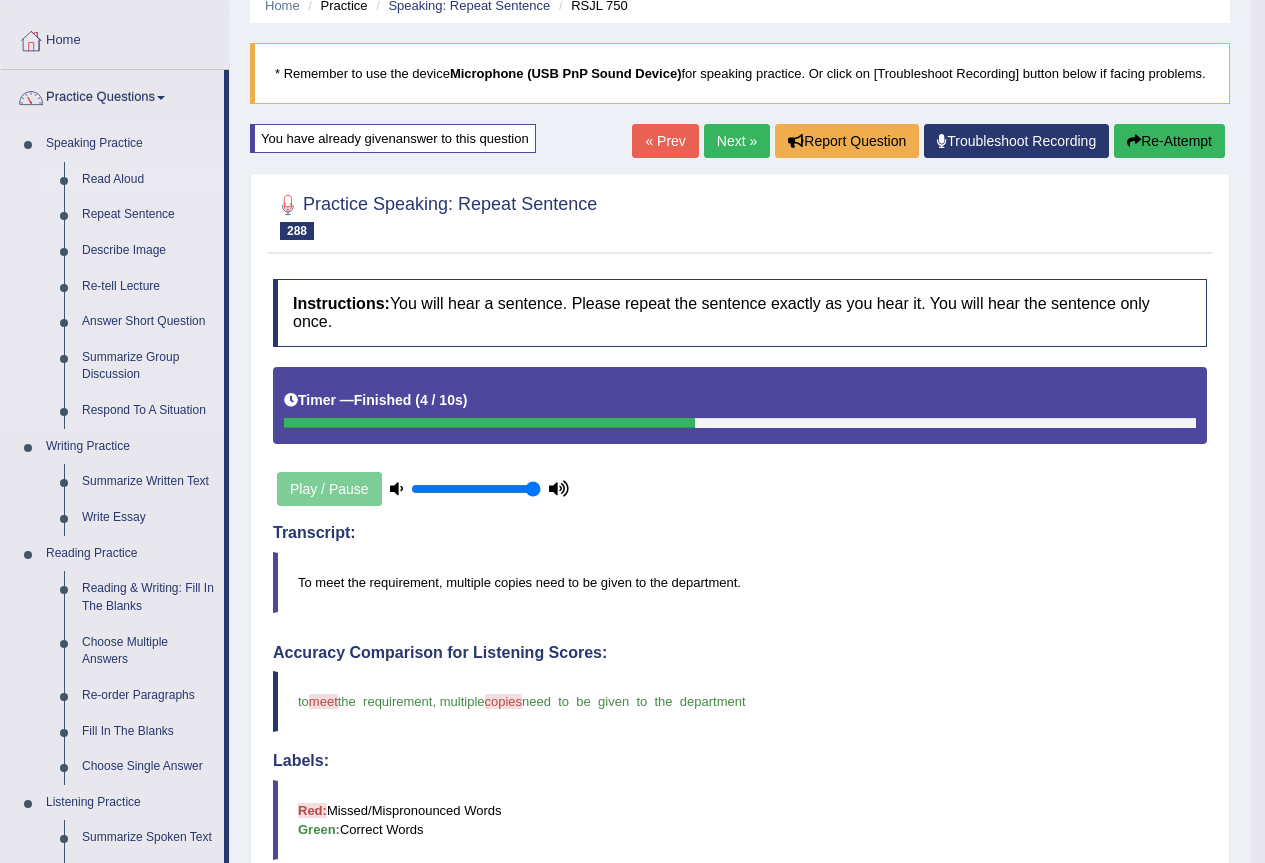 click on "Read Aloud" at bounding box center [148, 180] 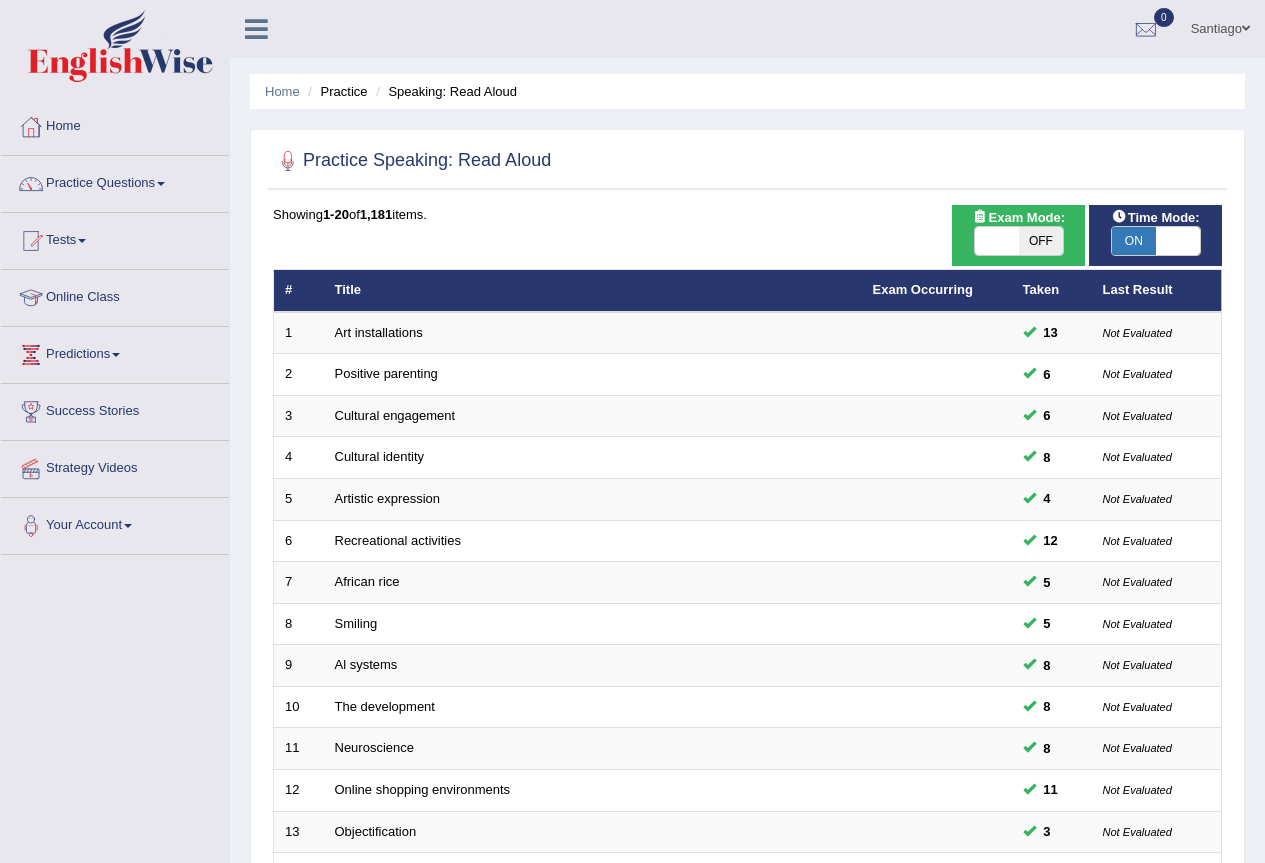 scroll, scrollTop: 0, scrollLeft: 0, axis: both 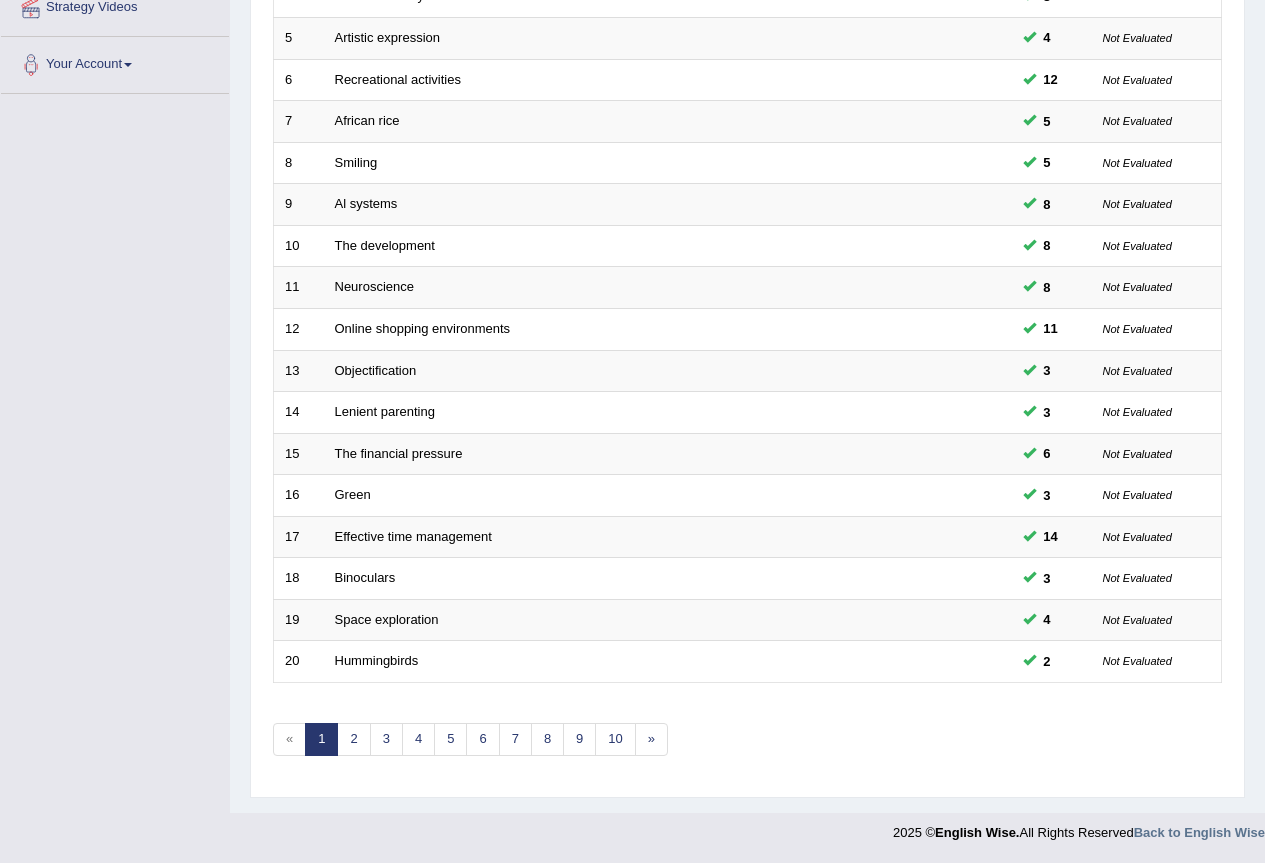 click on "Showing  1-20  of  1,181  items.
# Title Exam Occurring Taken Last Result
1 Art installations 13 Not Evaluated
2 Positive parenting 6 Not Evaluated
3 Cultural engagement 6 Not Evaluated
4 Cultural identity 8 Not Evaluated
5 Artistic expression 4 Not Evaluated
6 Recreational activities 12 Not Evaluated
7 African rice 5 Not Evaluated
8 Smiling 5 Not Evaluated
9 Al systems 8 Not Evaluated
10 The development 8 Not Evaluated
11 Neuroscience 8 Not Evaluated
12 Online shopping environments 11 Not Evaluated
13 Objectification 3 Not Evaluated
14 Lenient parenting 3 Not Evaluated
15 The financial pressure 6 Not Evaluated
16 Green 3 Not Evaluated
17 Effective time management 14 Not Evaluated
18 Binoculars 3 Not Evaluated
19 Space exploration 4 Not Evaluated
20 Hummingbirds 2 Not Evaluated
«
1
2
3
4
5
6
7
8
9
10
»" at bounding box center [747, 262] 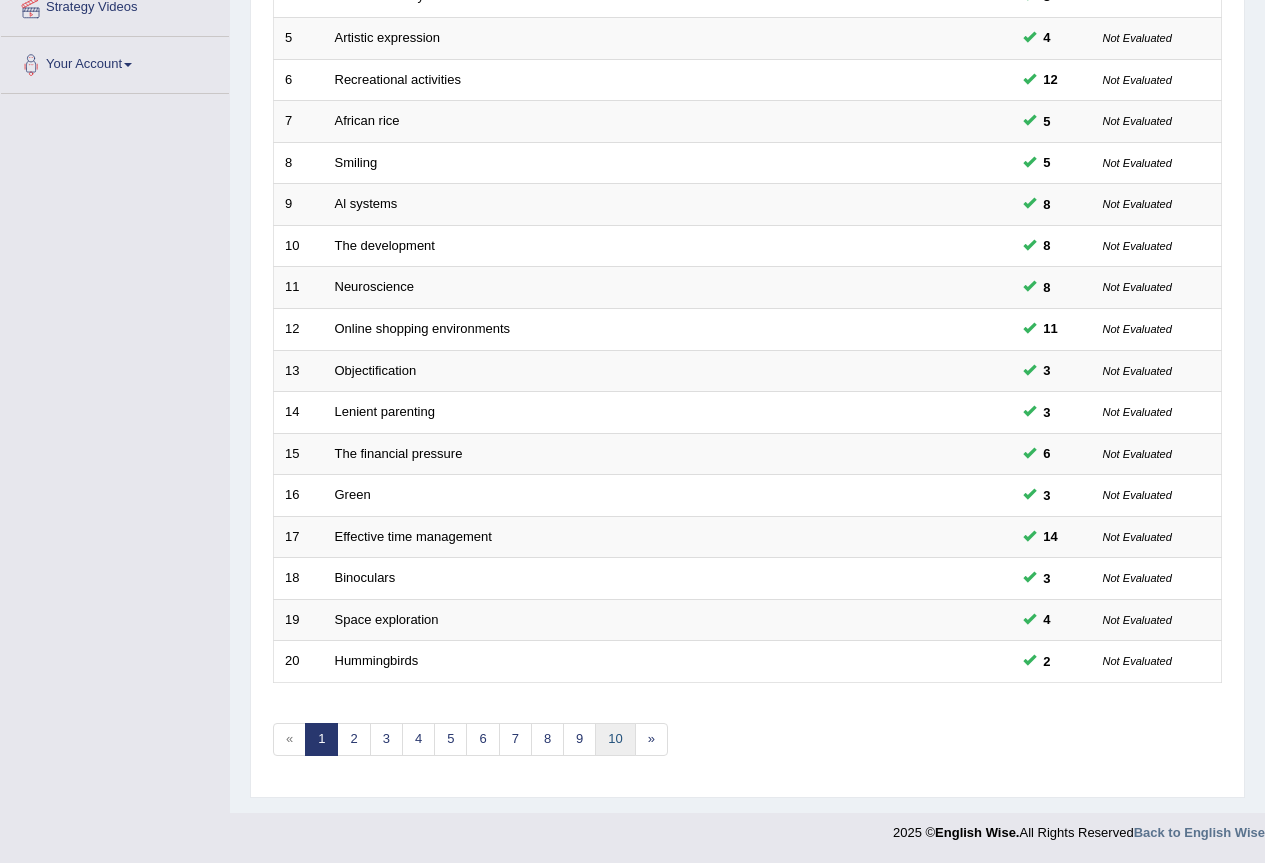 click on "10" at bounding box center [615, 739] 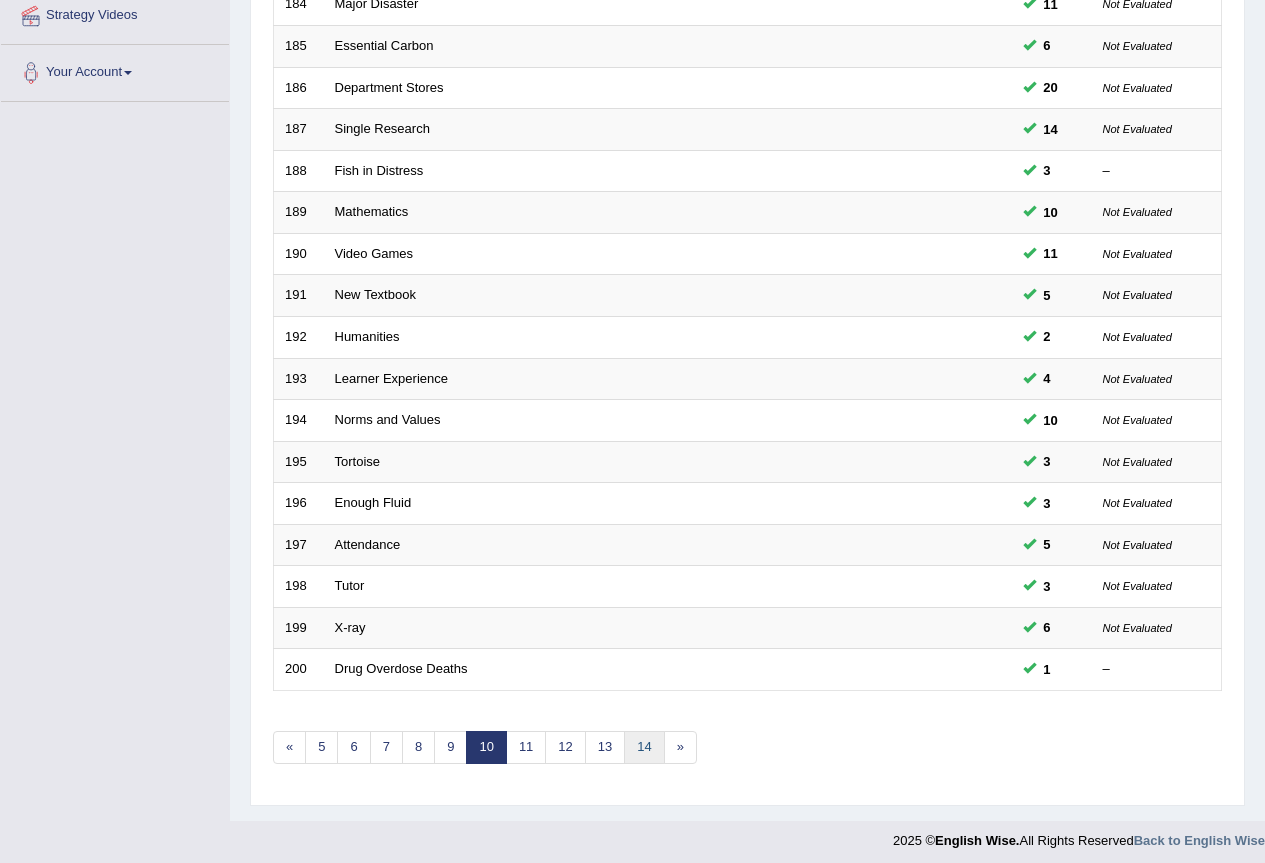 scroll, scrollTop: 453, scrollLeft: 0, axis: vertical 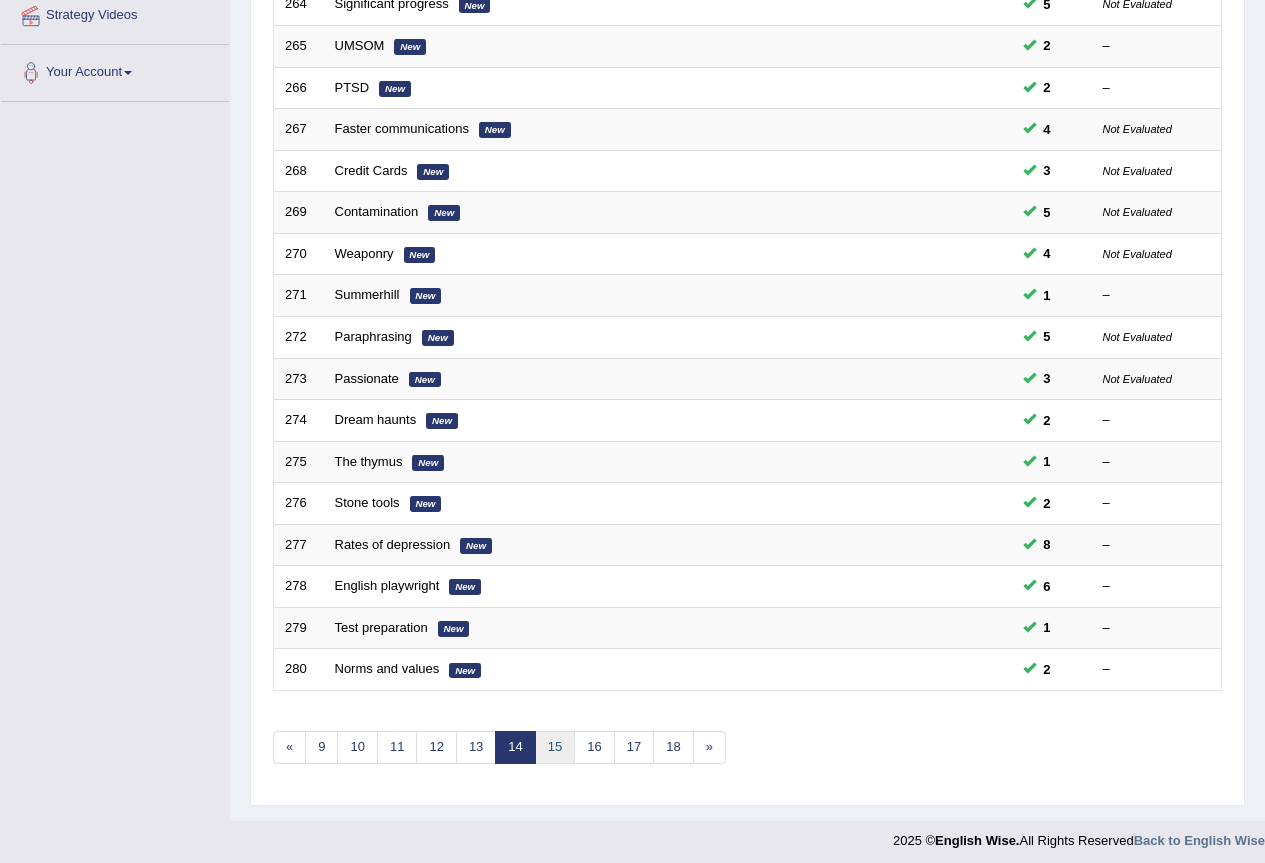 click on "15" at bounding box center (555, 747) 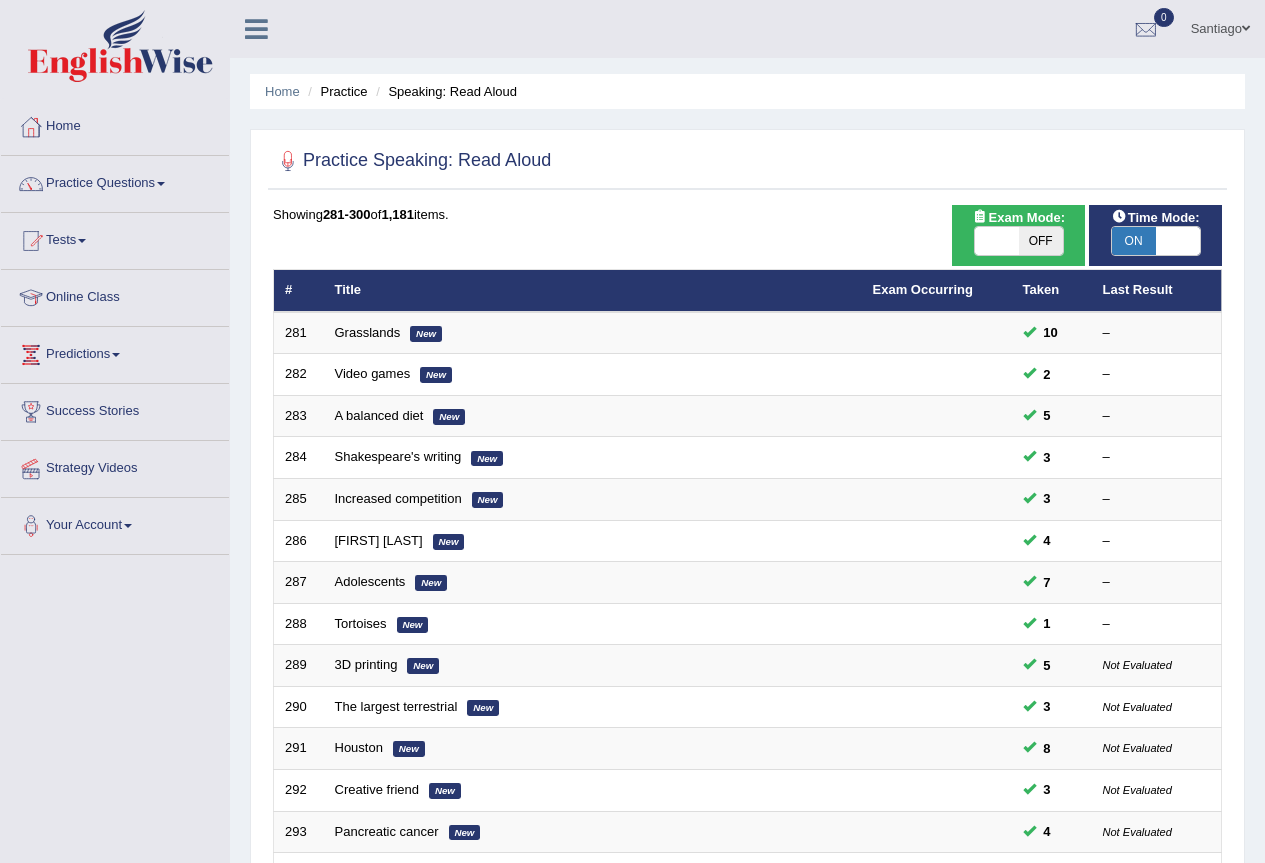 scroll, scrollTop: 0, scrollLeft: 0, axis: both 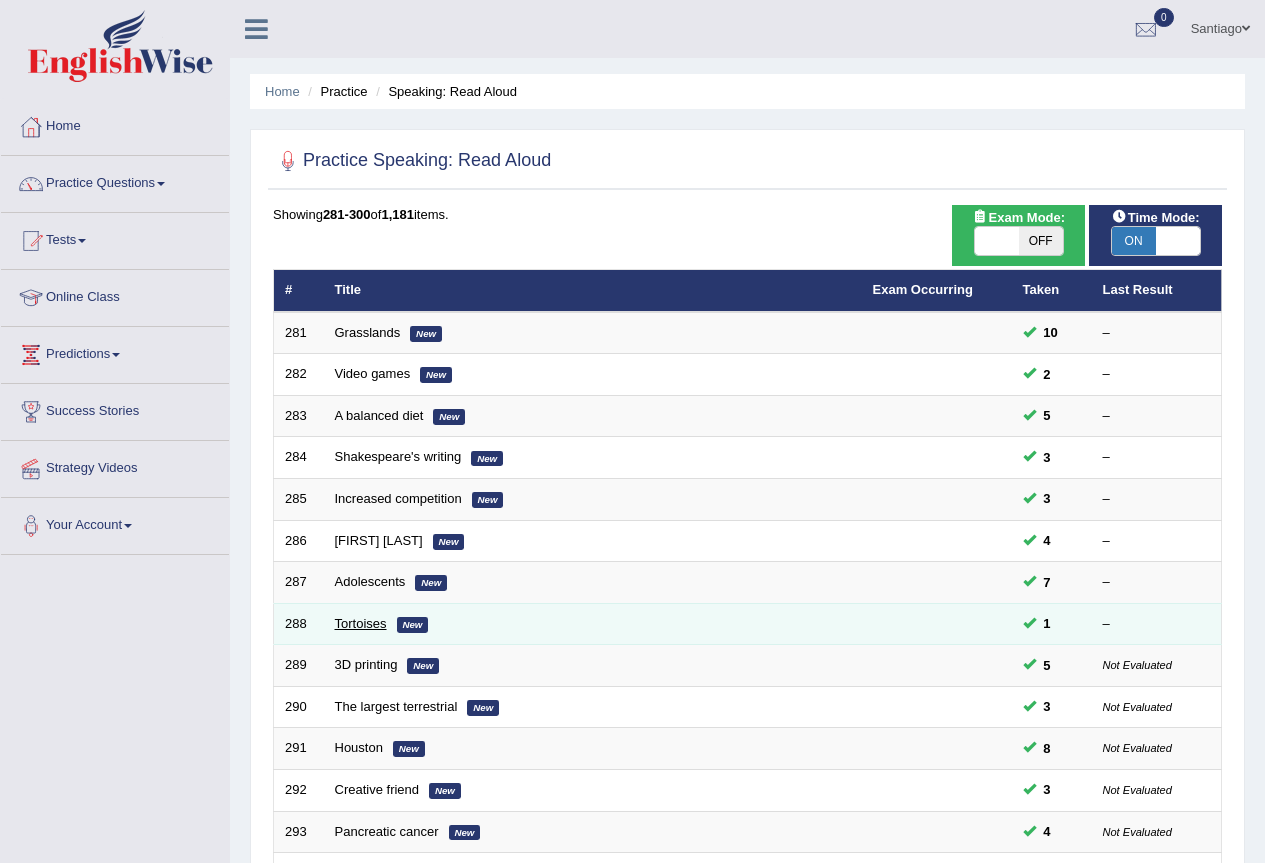 click on "Tortoises" at bounding box center [361, 623] 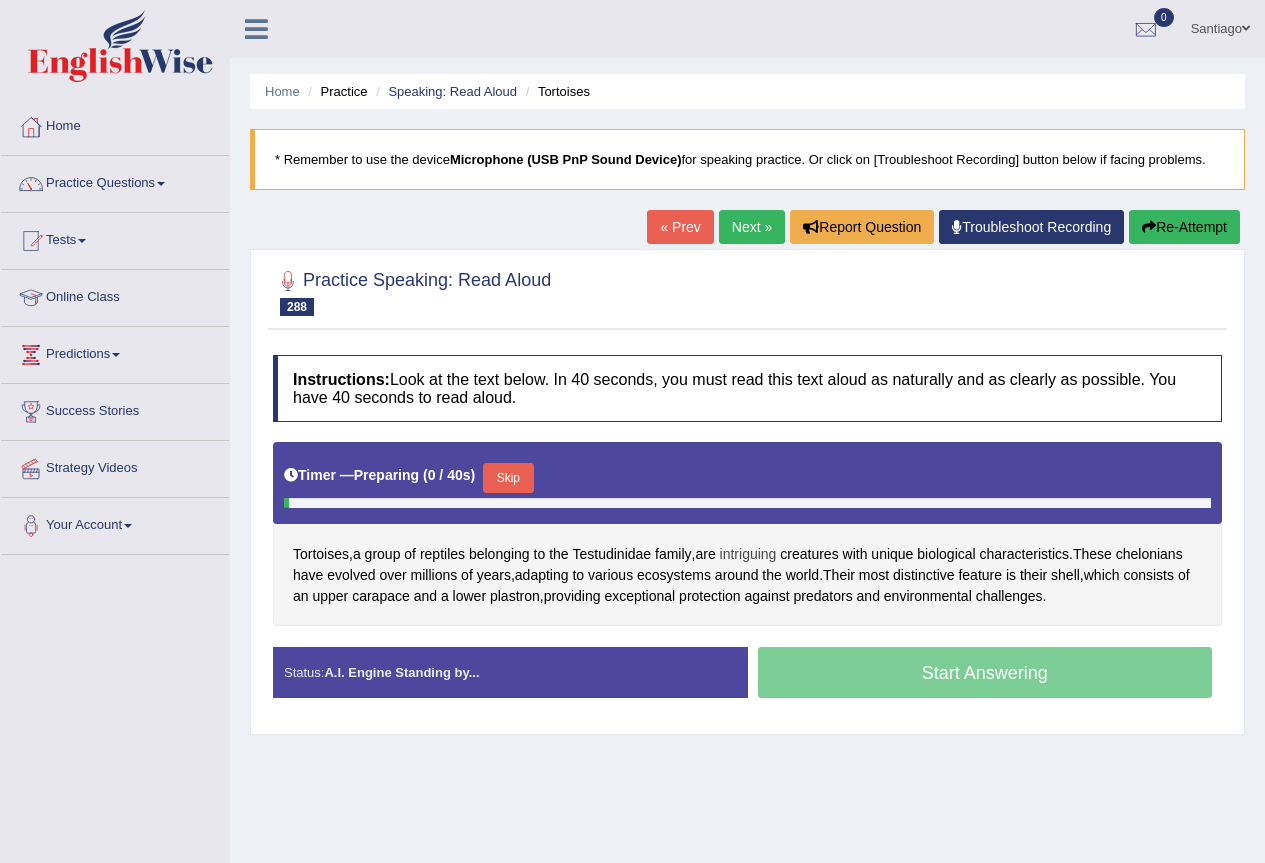 scroll, scrollTop: 0, scrollLeft: 0, axis: both 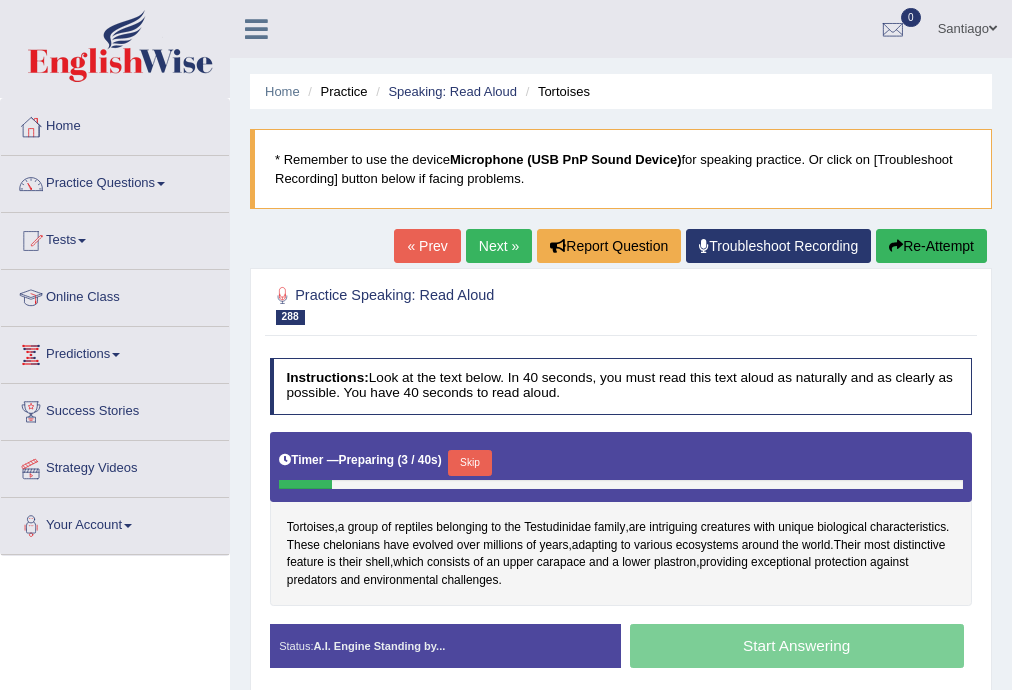 drag, startPoint x: 1236, startPoint y: 10, endPoint x: 640, endPoint y: 348, distance: 685.1715 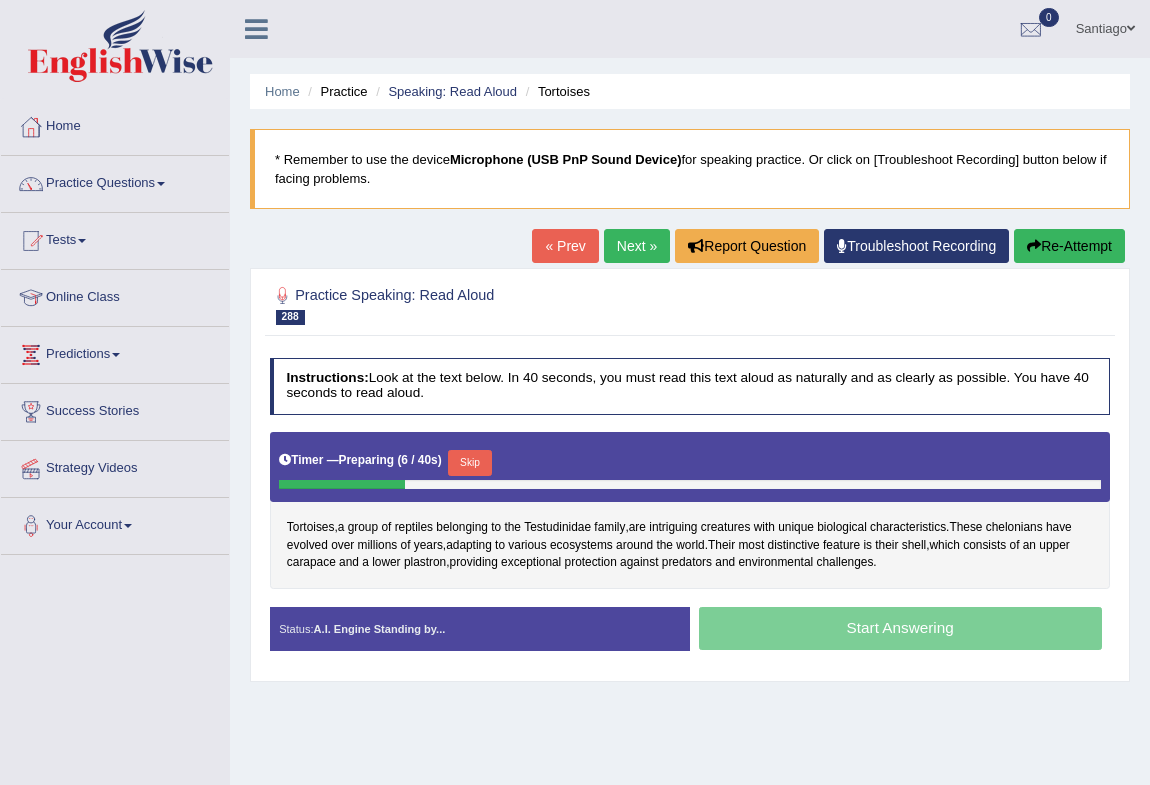 drag, startPoint x: 968, startPoint y: 3, endPoint x: 807, endPoint y: 307, distance: 344.00146 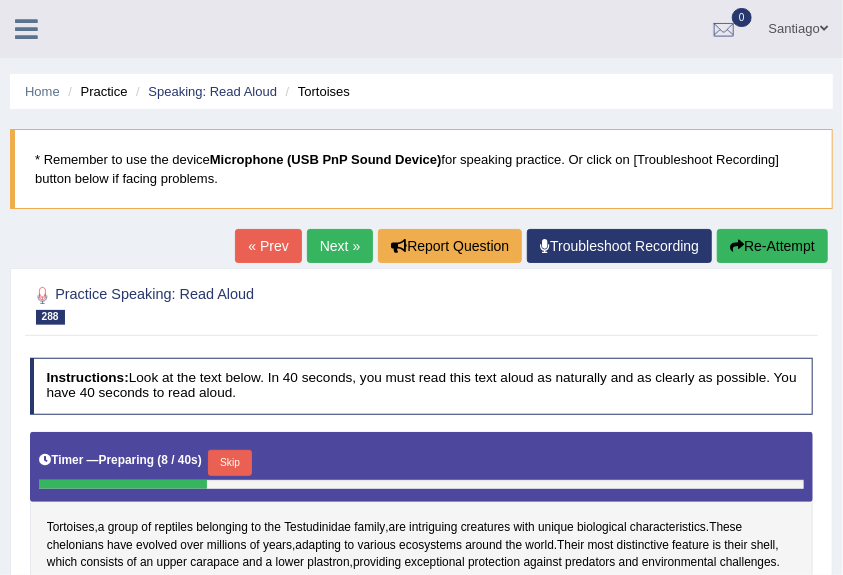 drag, startPoint x: 1162, startPoint y: 22, endPoint x: 507, endPoint y: 348, distance: 731.6427 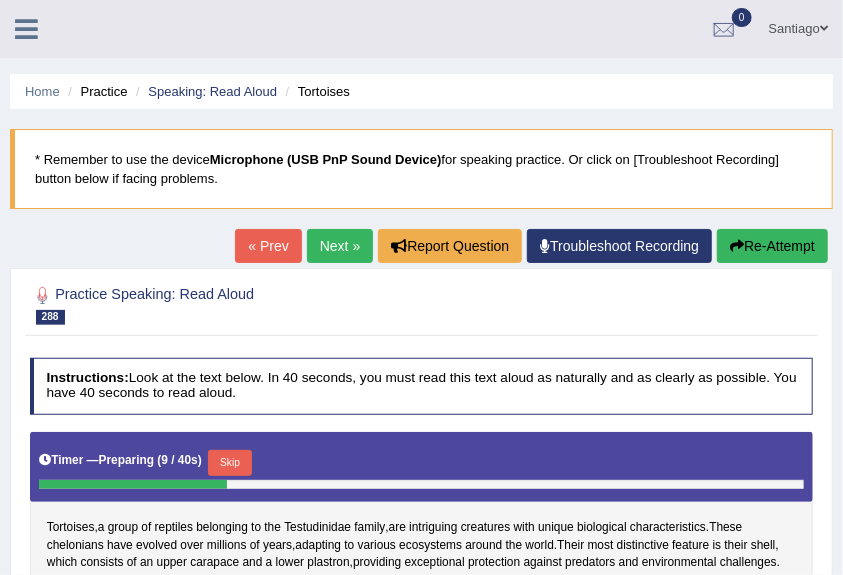 click on "Re-Attempt" at bounding box center (772, 246) 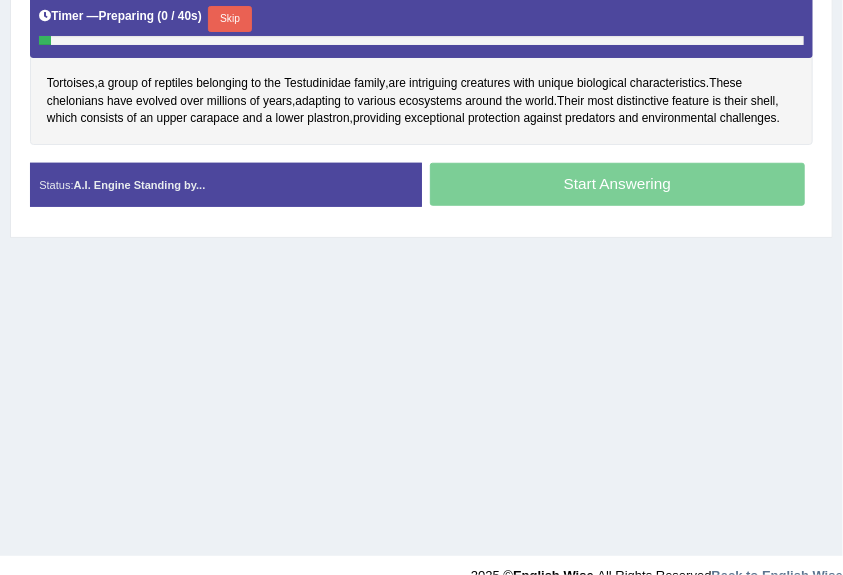 scroll, scrollTop: 355, scrollLeft: 0, axis: vertical 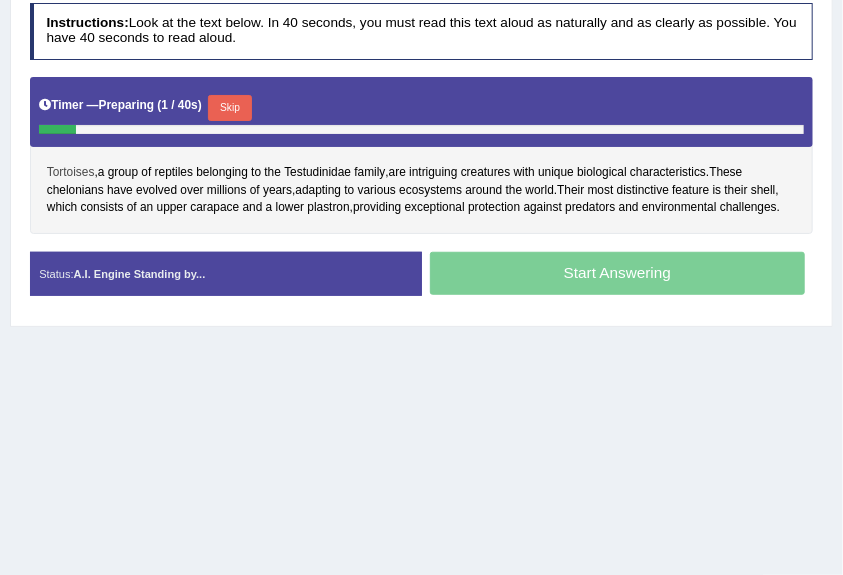 click on "Tortoises" at bounding box center [71, 173] 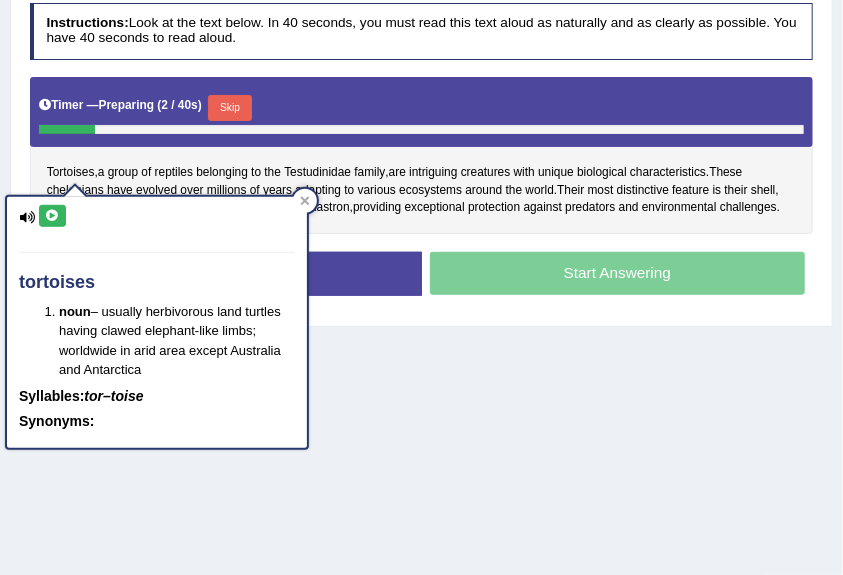 click at bounding box center (52, 216) 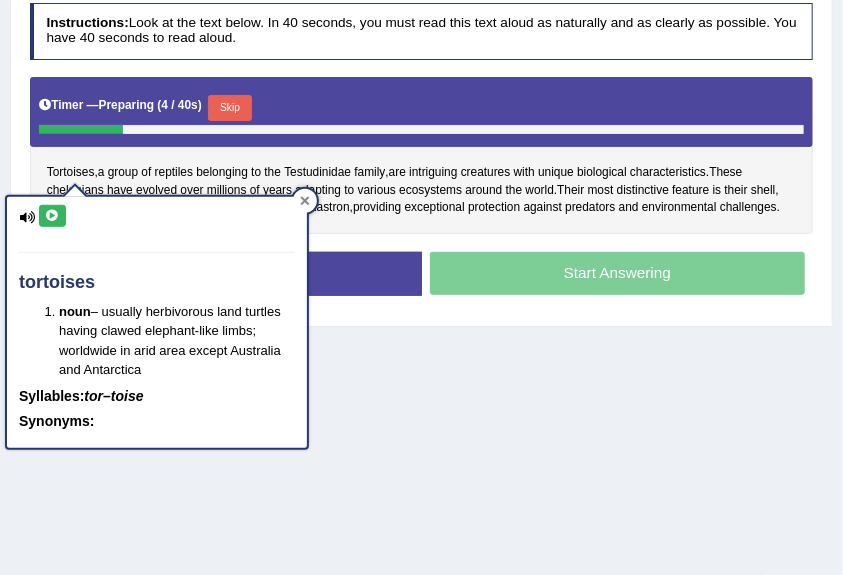 click 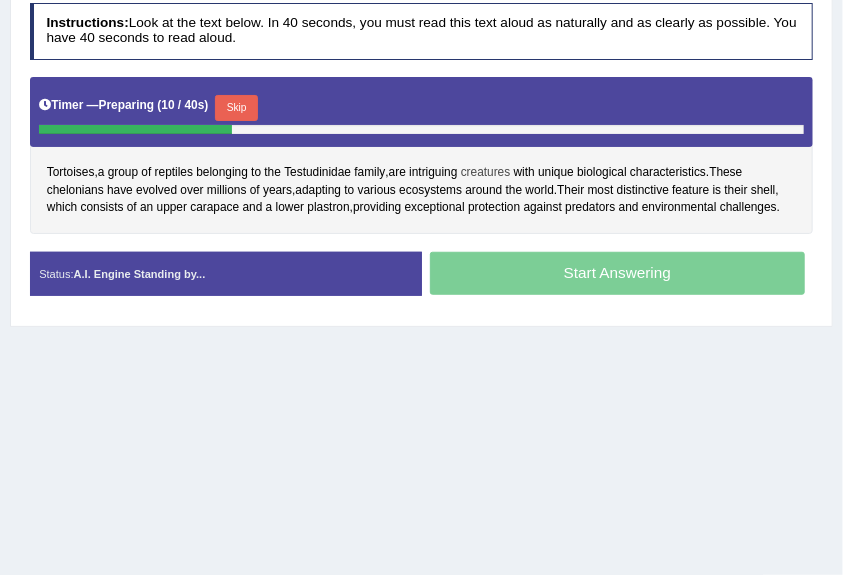 click on "creatures" at bounding box center (486, 173) 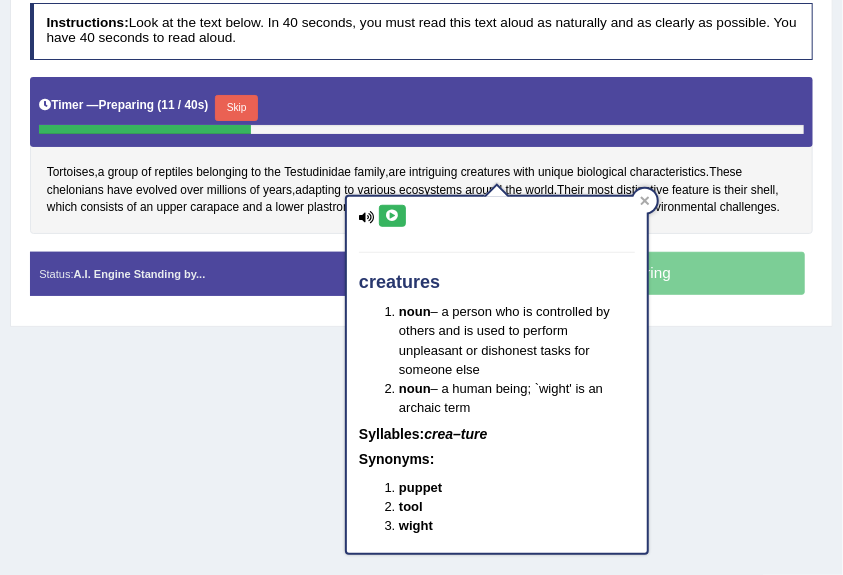 click at bounding box center [392, 216] 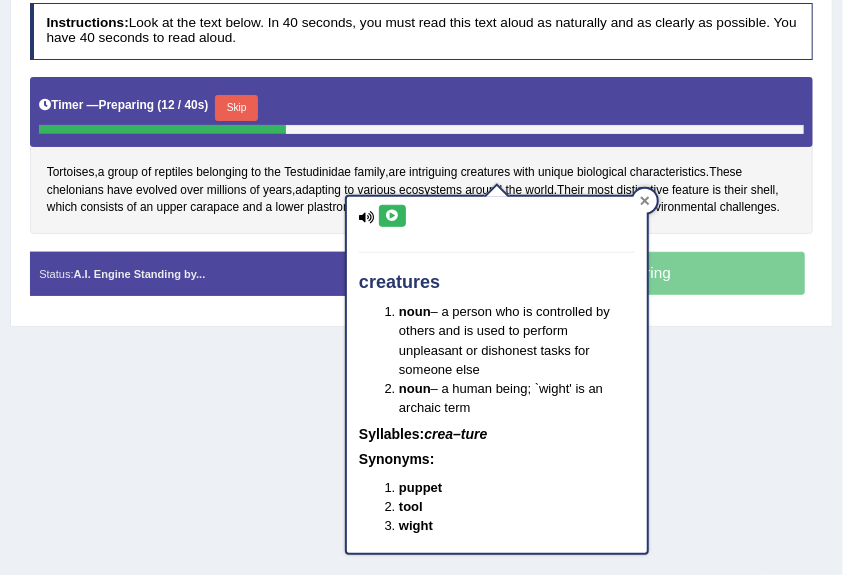 click 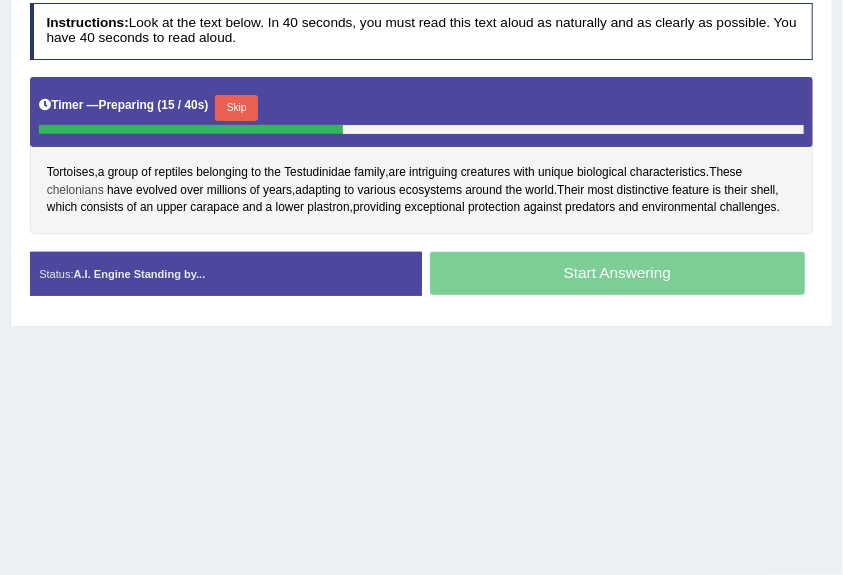 click on "chelonians" at bounding box center [75, 191] 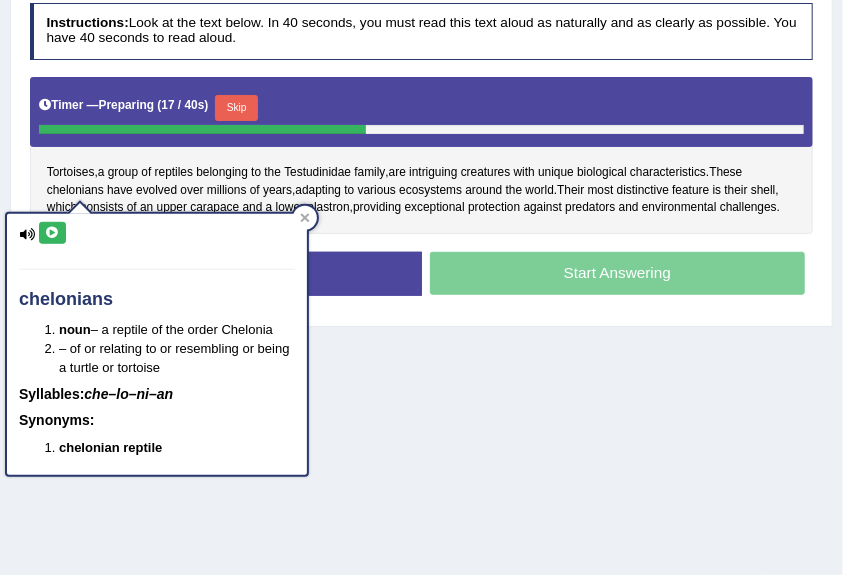click at bounding box center (52, 233) 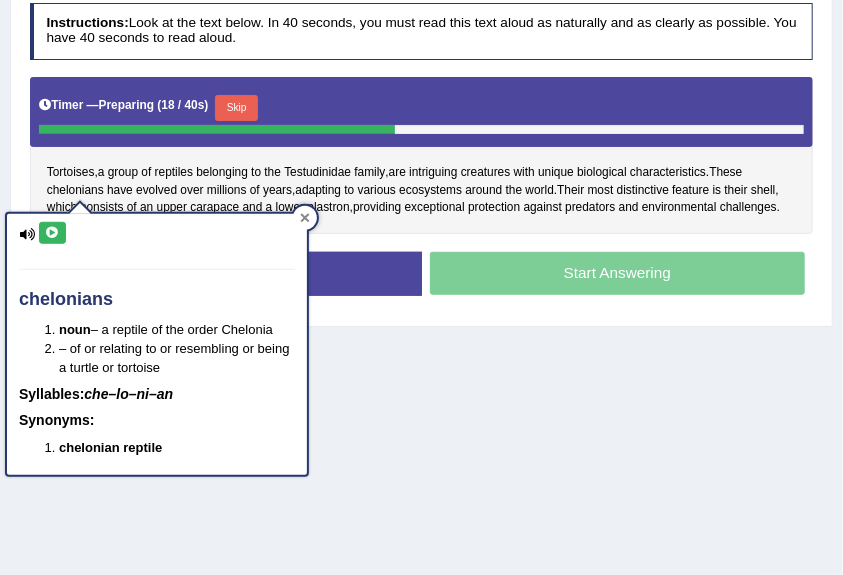 click at bounding box center (305, 218) 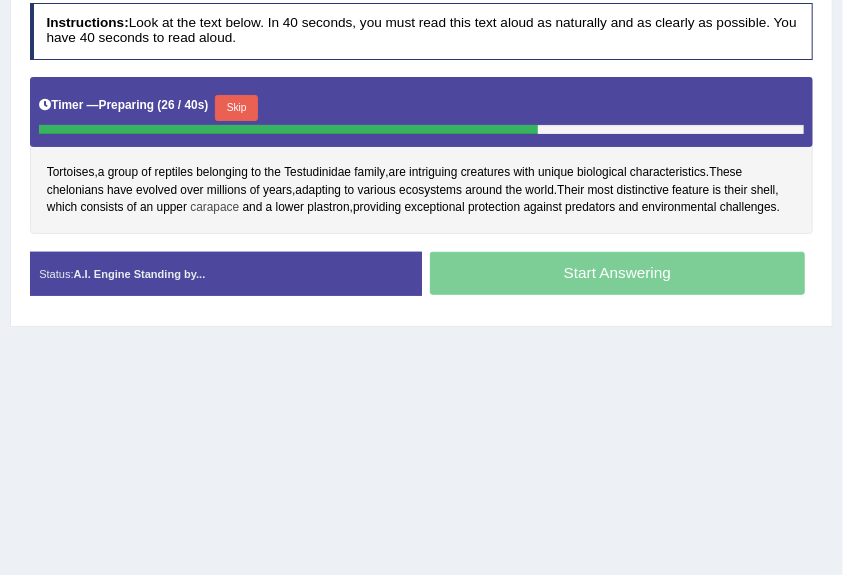 click on "carapace" at bounding box center [214, 208] 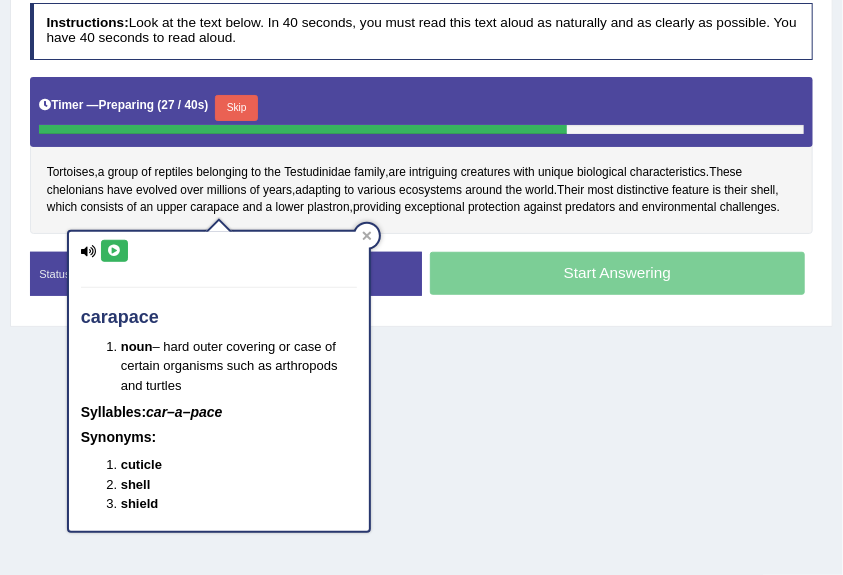 click at bounding box center [114, 251] 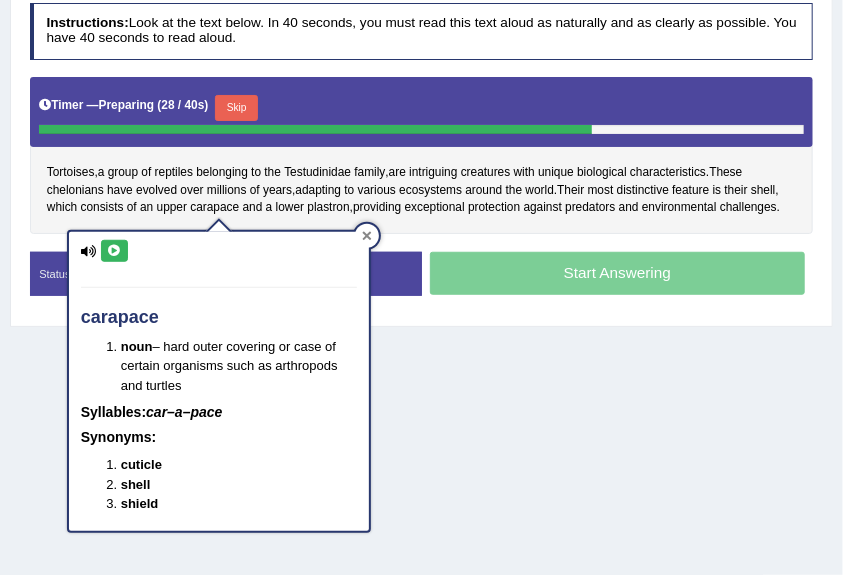 click 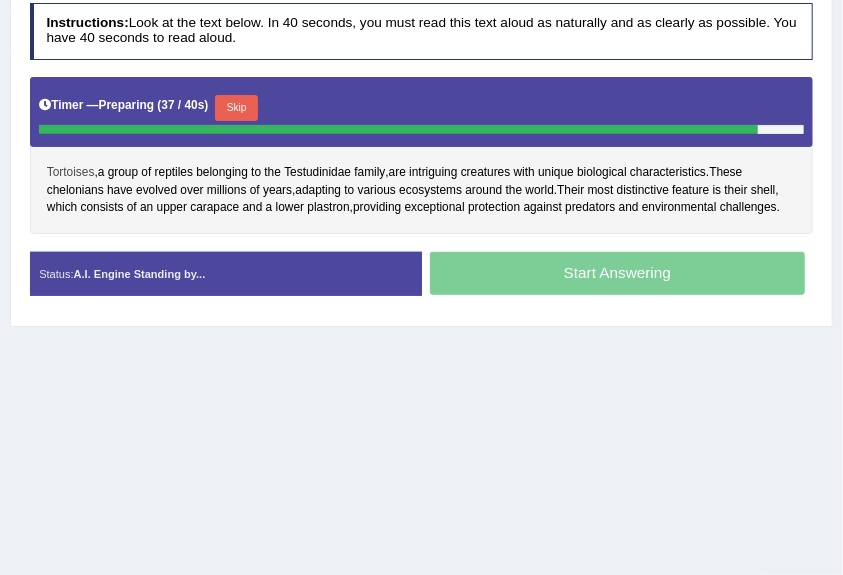 click on "Tortoises" at bounding box center [71, 173] 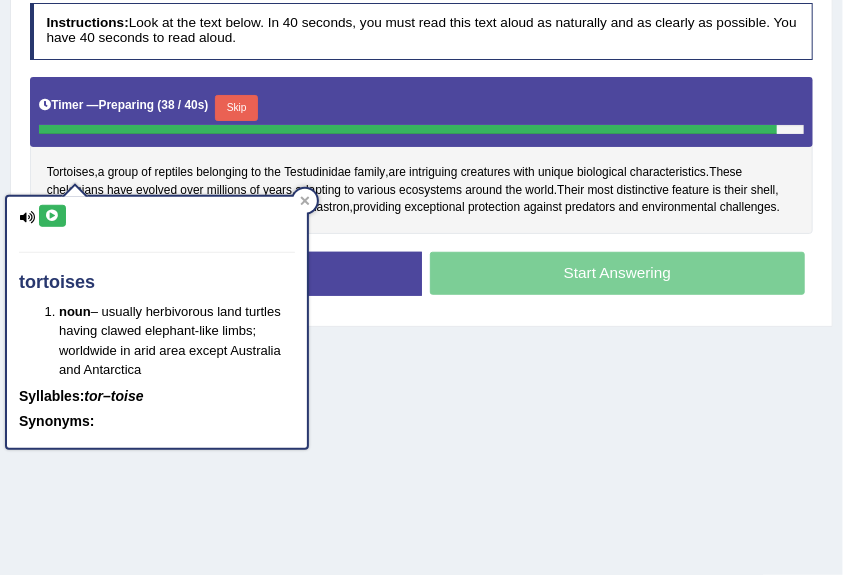 click on "Timer —  Preparing   ( 38 / 40s ) Skip" at bounding box center [422, 112] 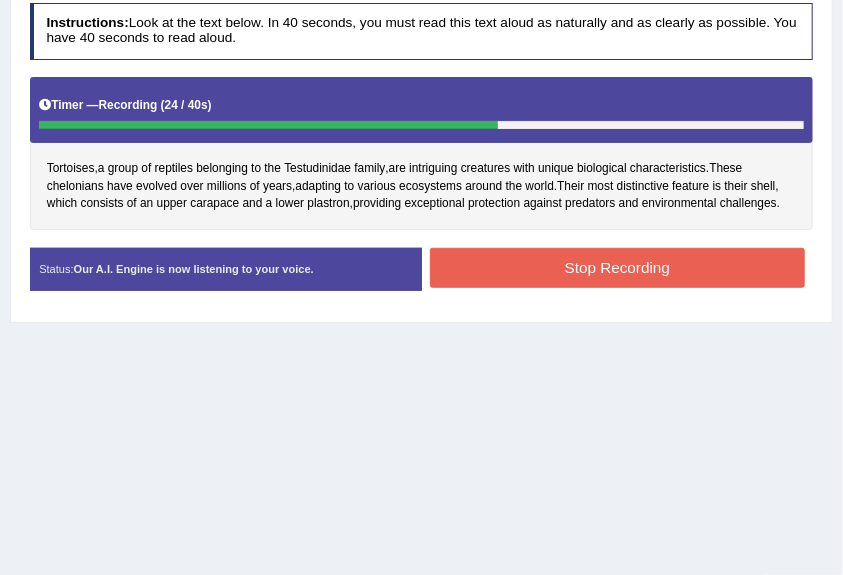 click on "Stop Recording" at bounding box center [617, 267] 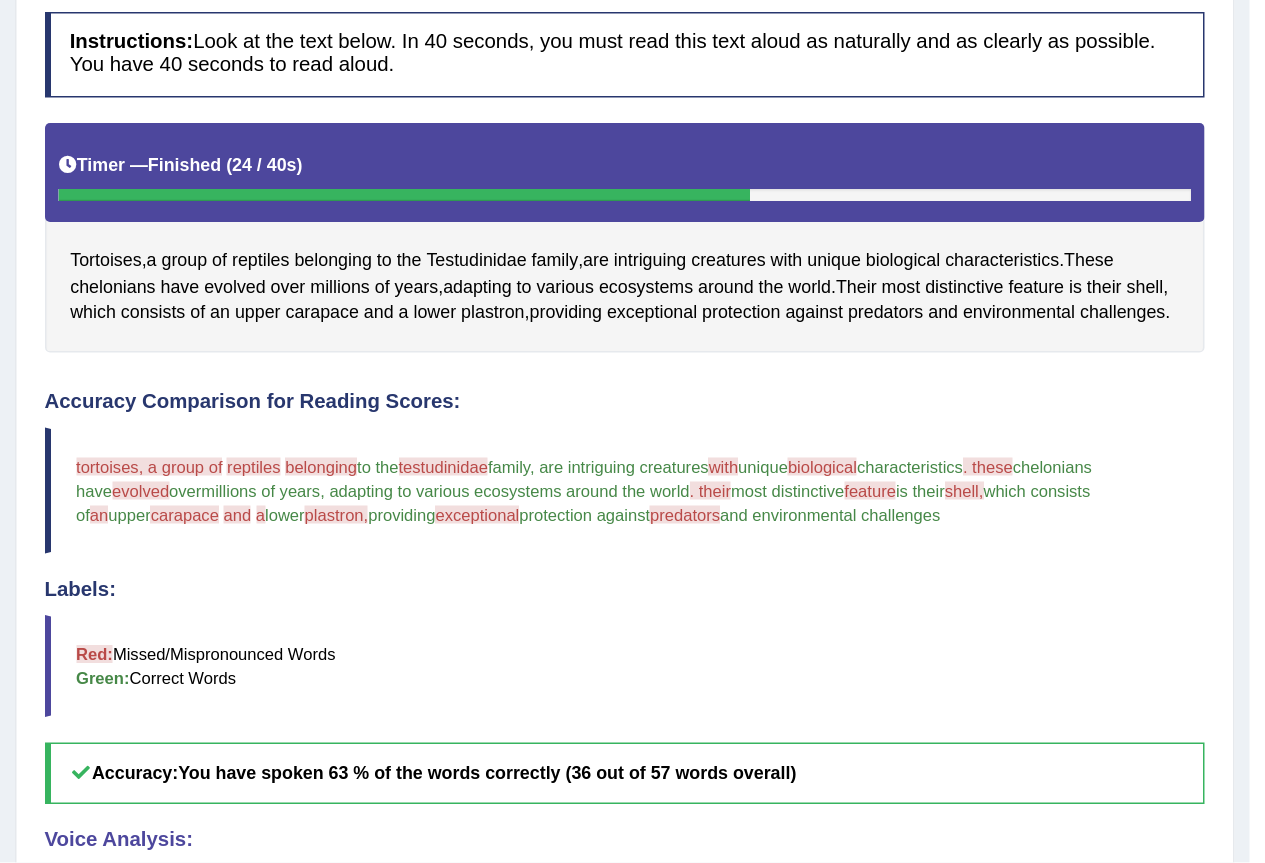scroll, scrollTop: 0, scrollLeft: 0, axis: both 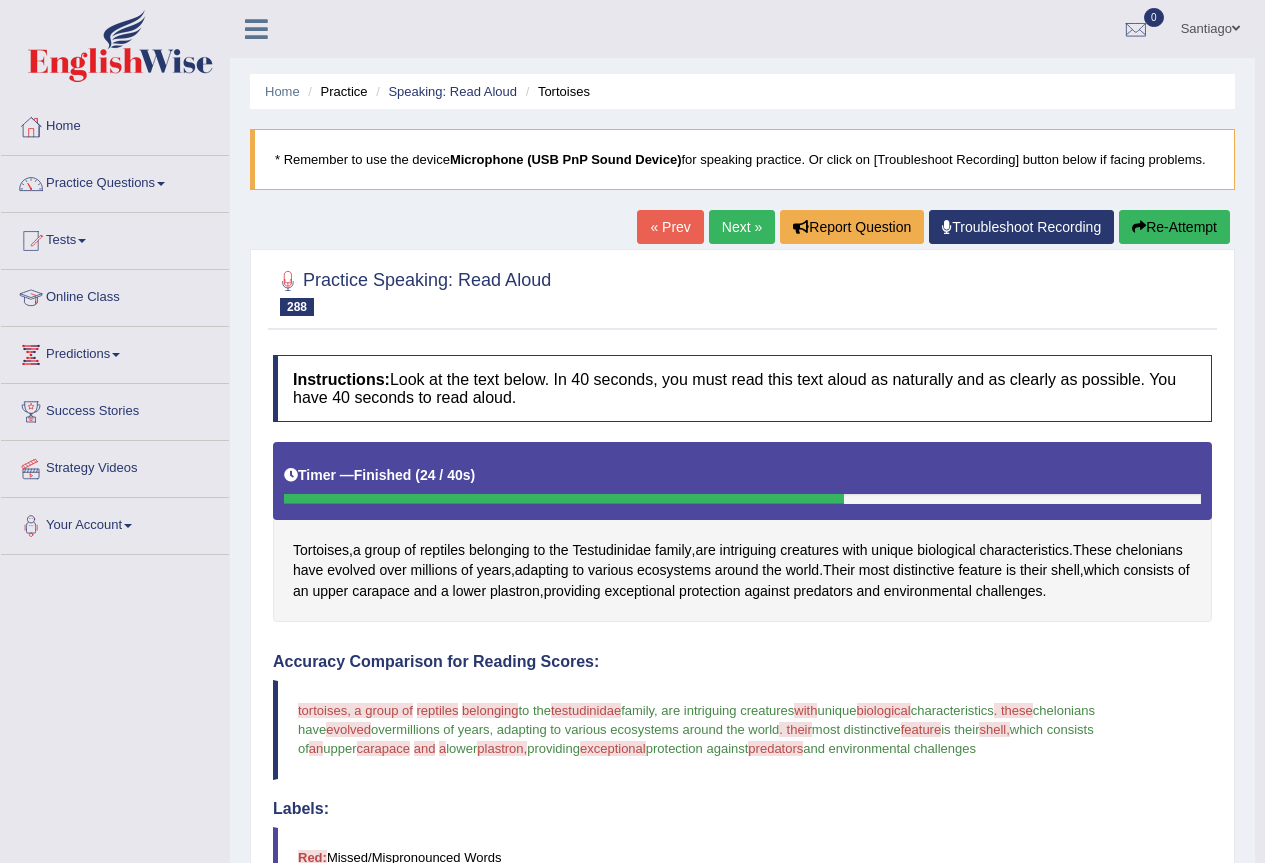 drag, startPoint x: 811, startPoint y: 4, endPoint x: 117, endPoint y: 201, distance: 721.41876 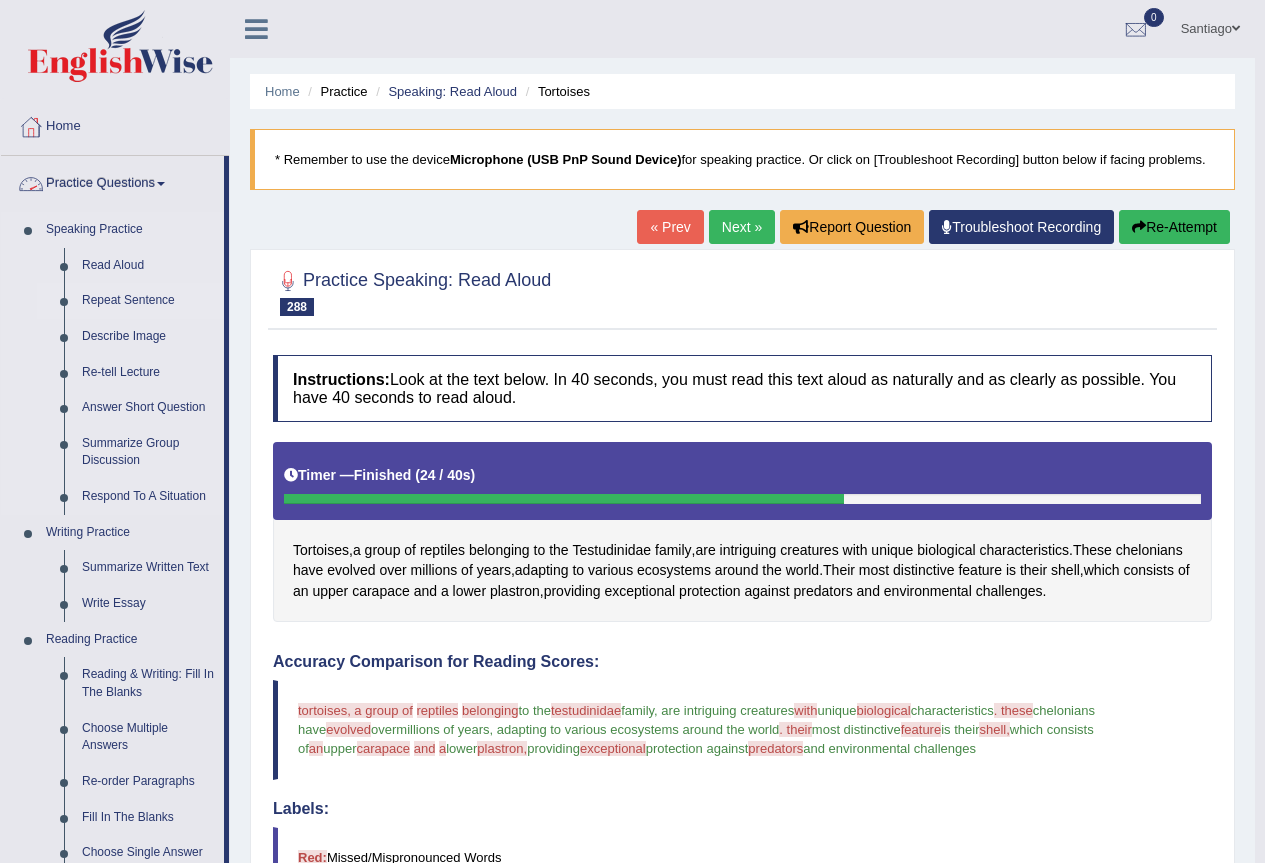 click on "Repeat Sentence" at bounding box center (148, 301) 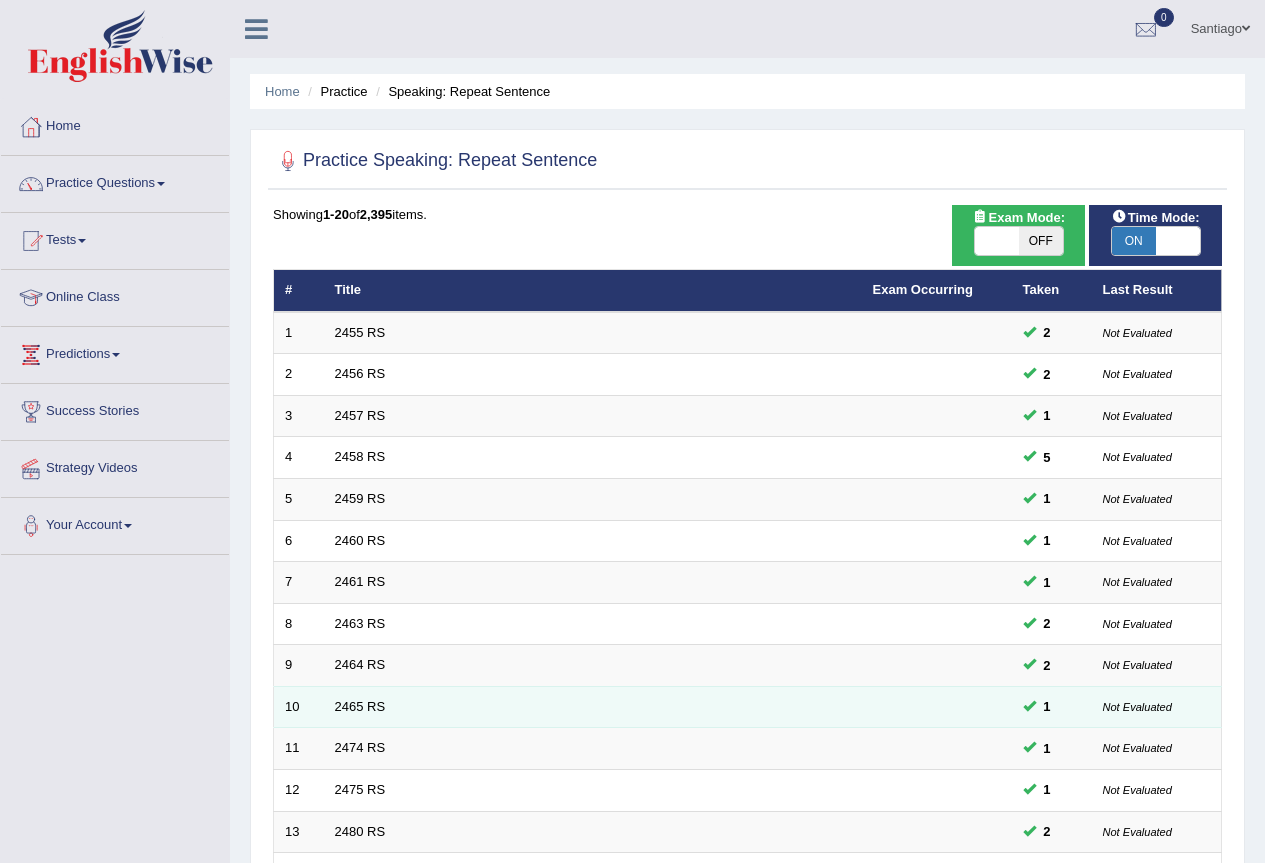 scroll, scrollTop: 461, scrollLeft: 0, axis: vertical 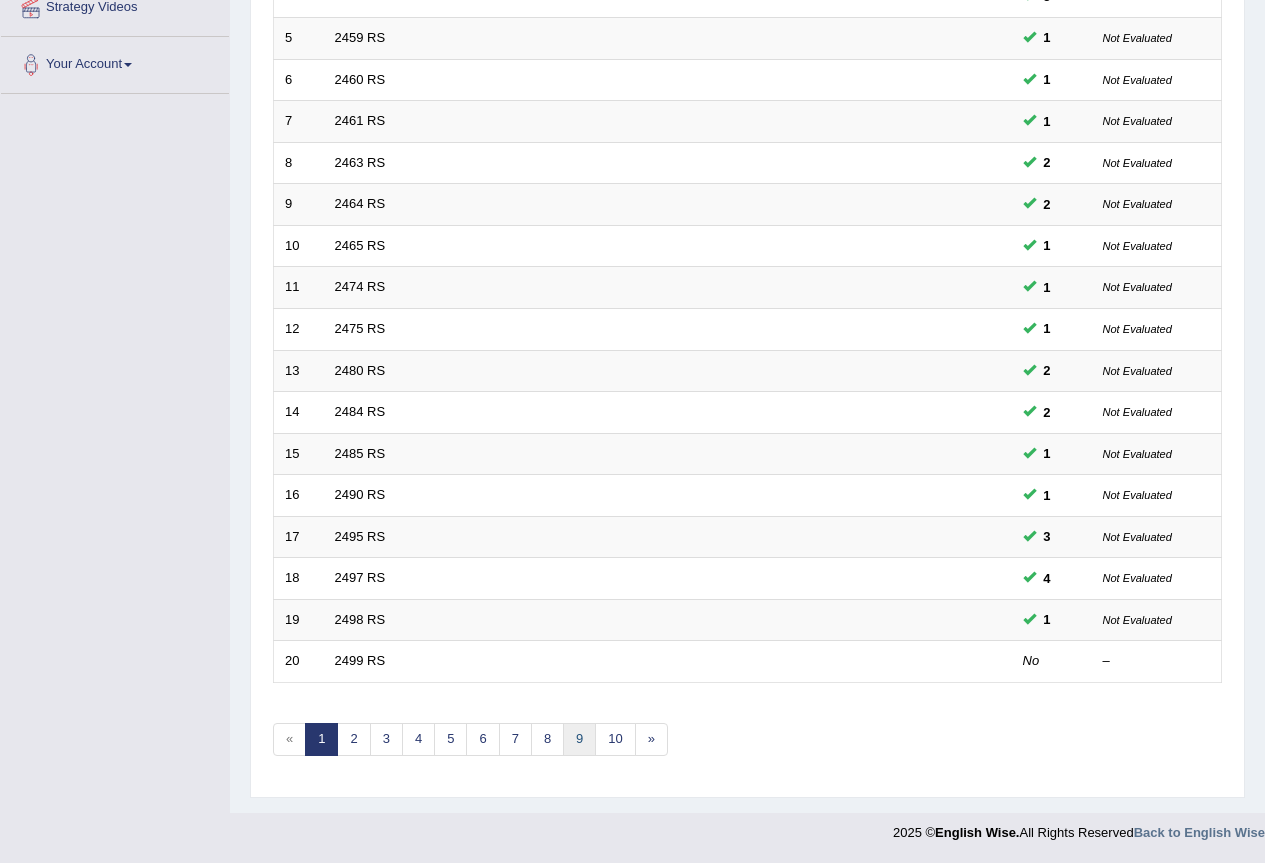 click on "9" at bounding box center [579, 739] 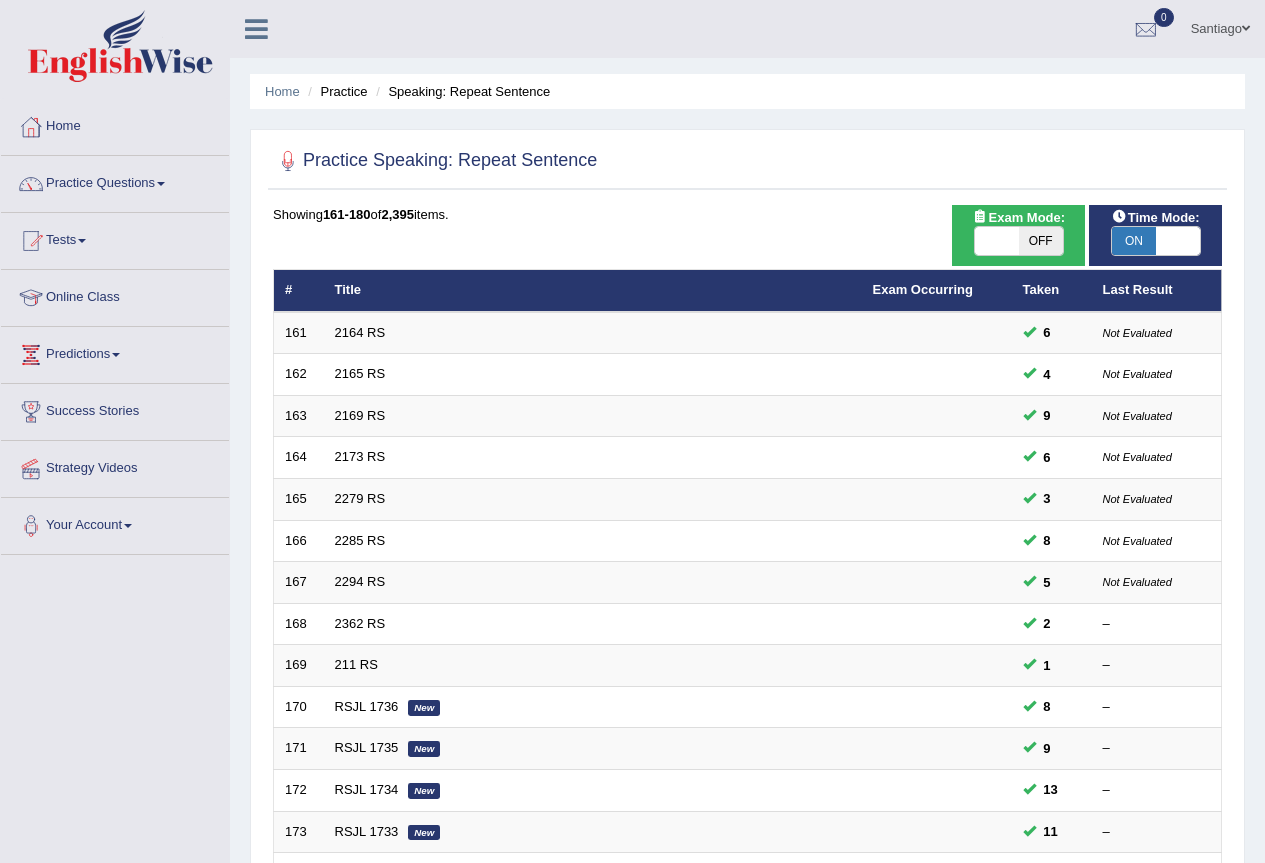 scroll, scrollTop: 461, scrollLeft: 0, axis: vertical 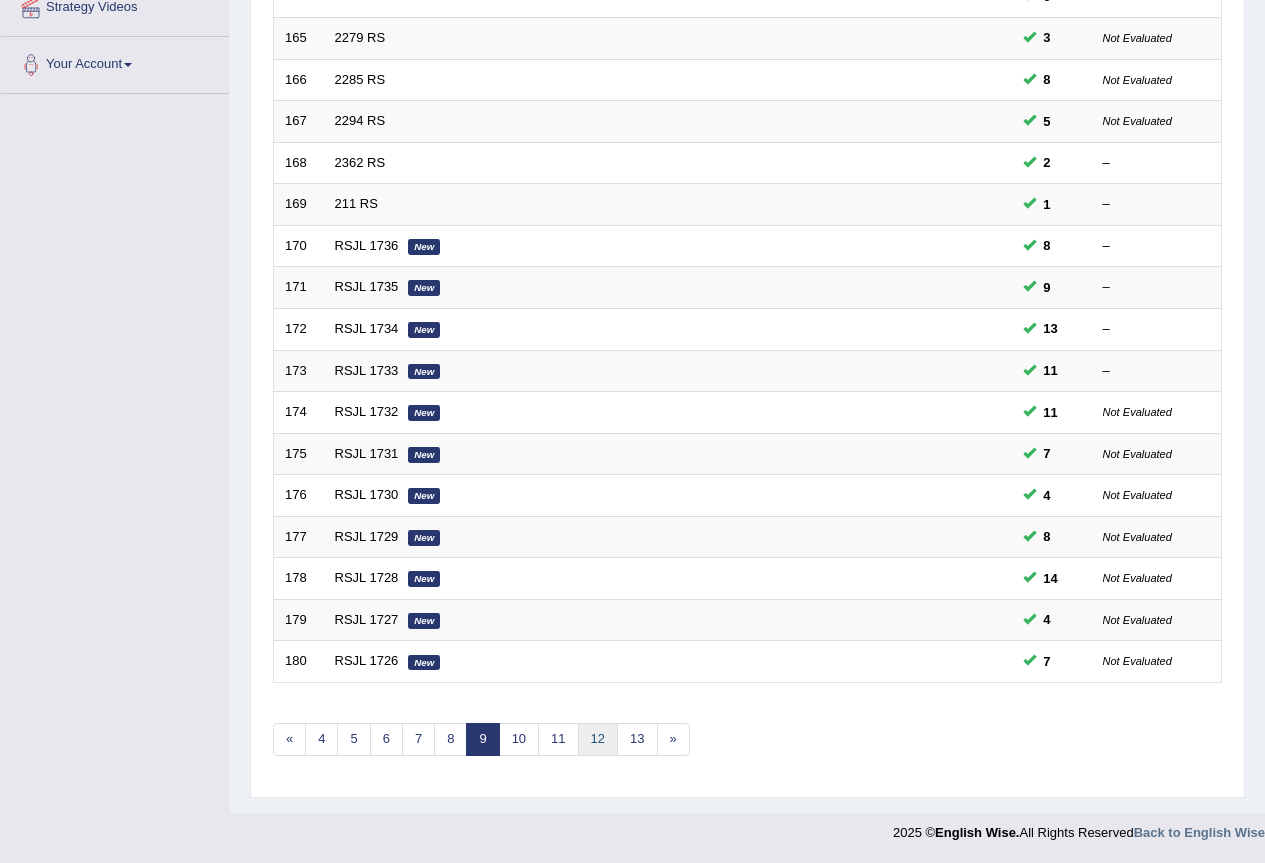 click on "12" at bounding box center (598, 739) 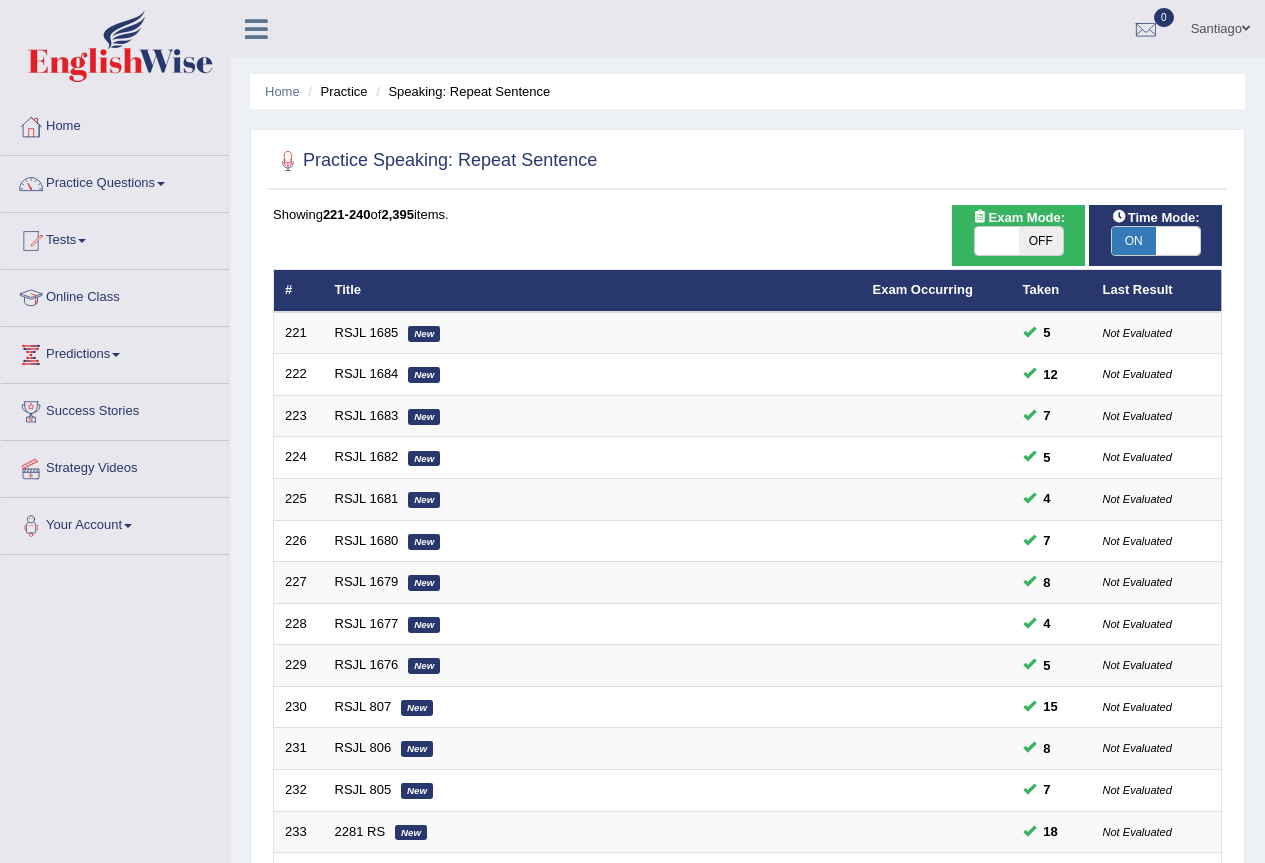 scroll, scrollTop: 461, scrollLeft: 0, axis: vertical 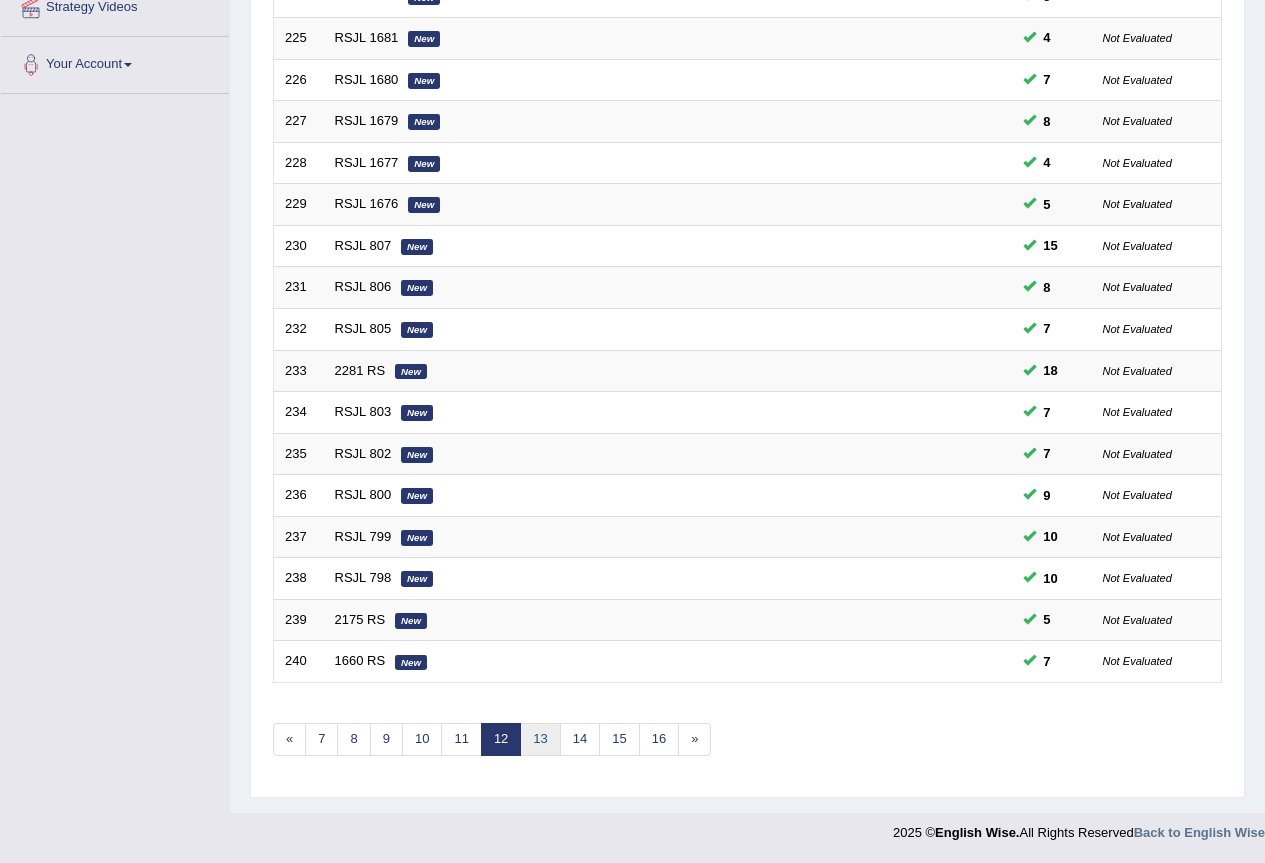click on "13" at bounding box center [540, 739] 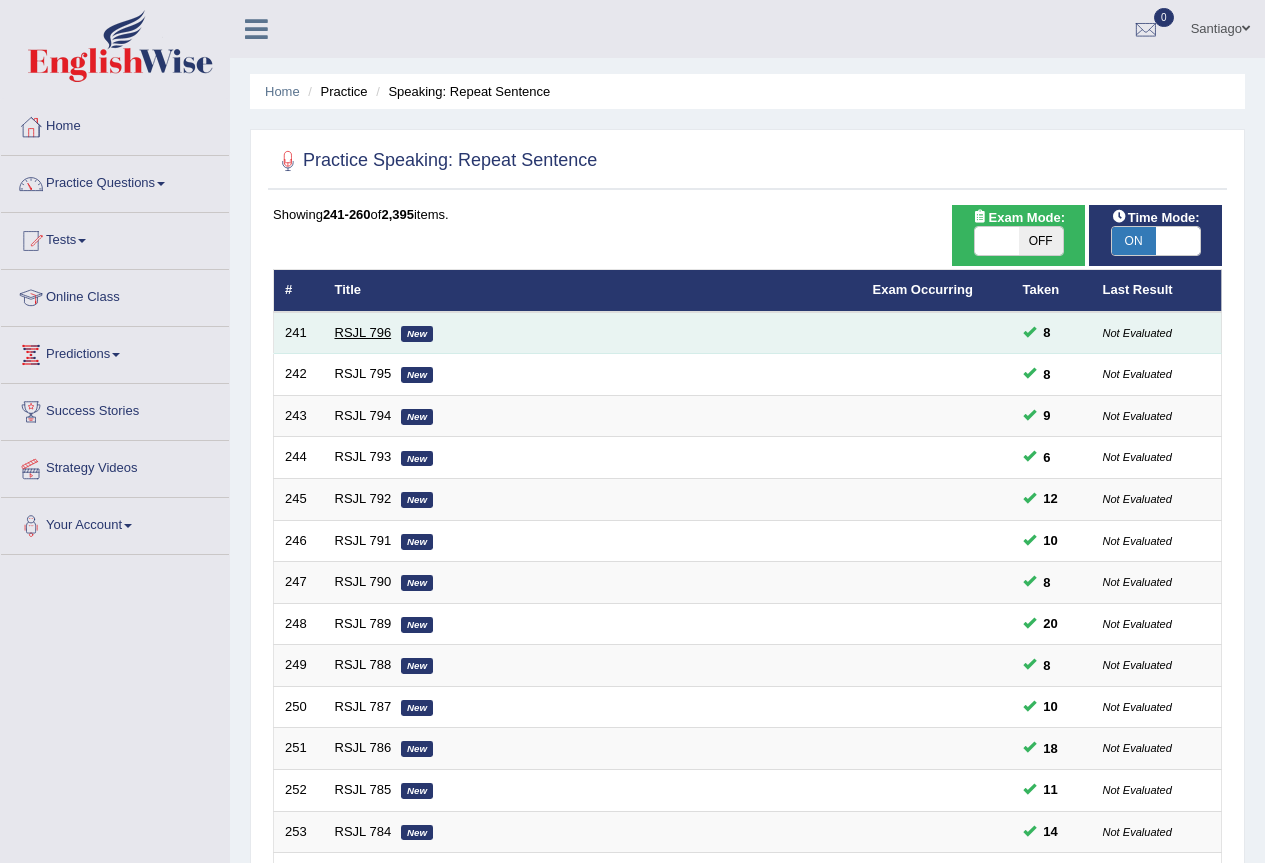 scroll, scrollTop: 0, scrollLeft: 0, axis: both 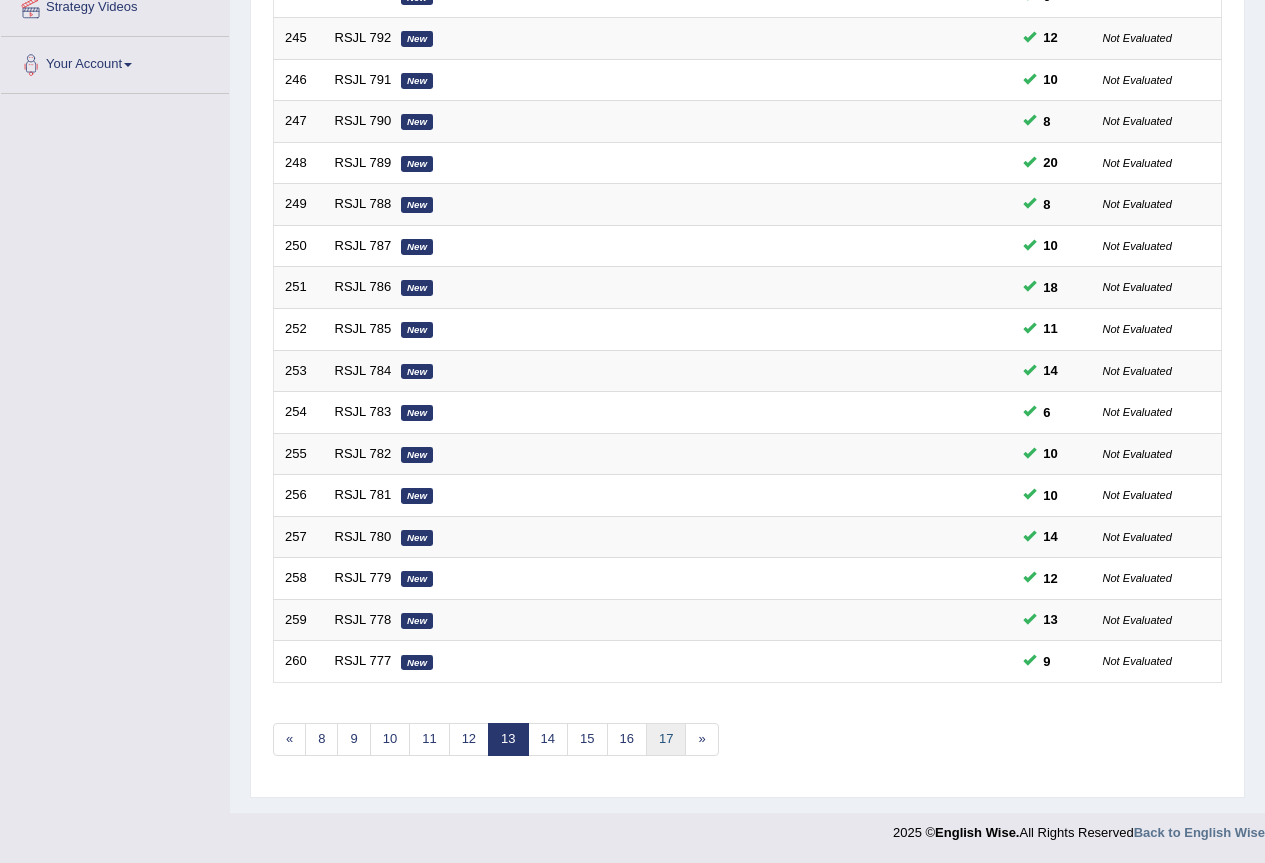 click on "17" at bounding box center [666, 739] 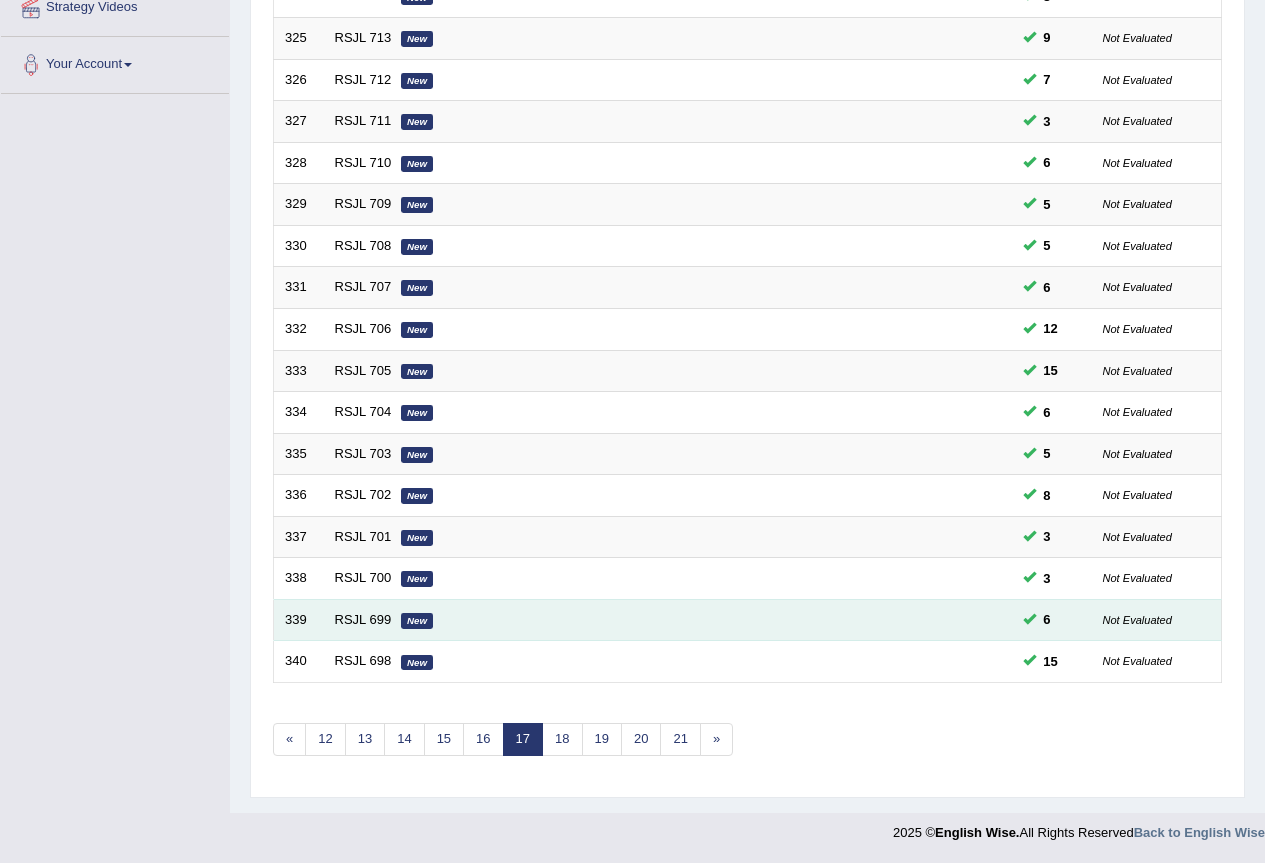 scroll, scrollTop: 461, scrollLeft: 0, axis: vertical 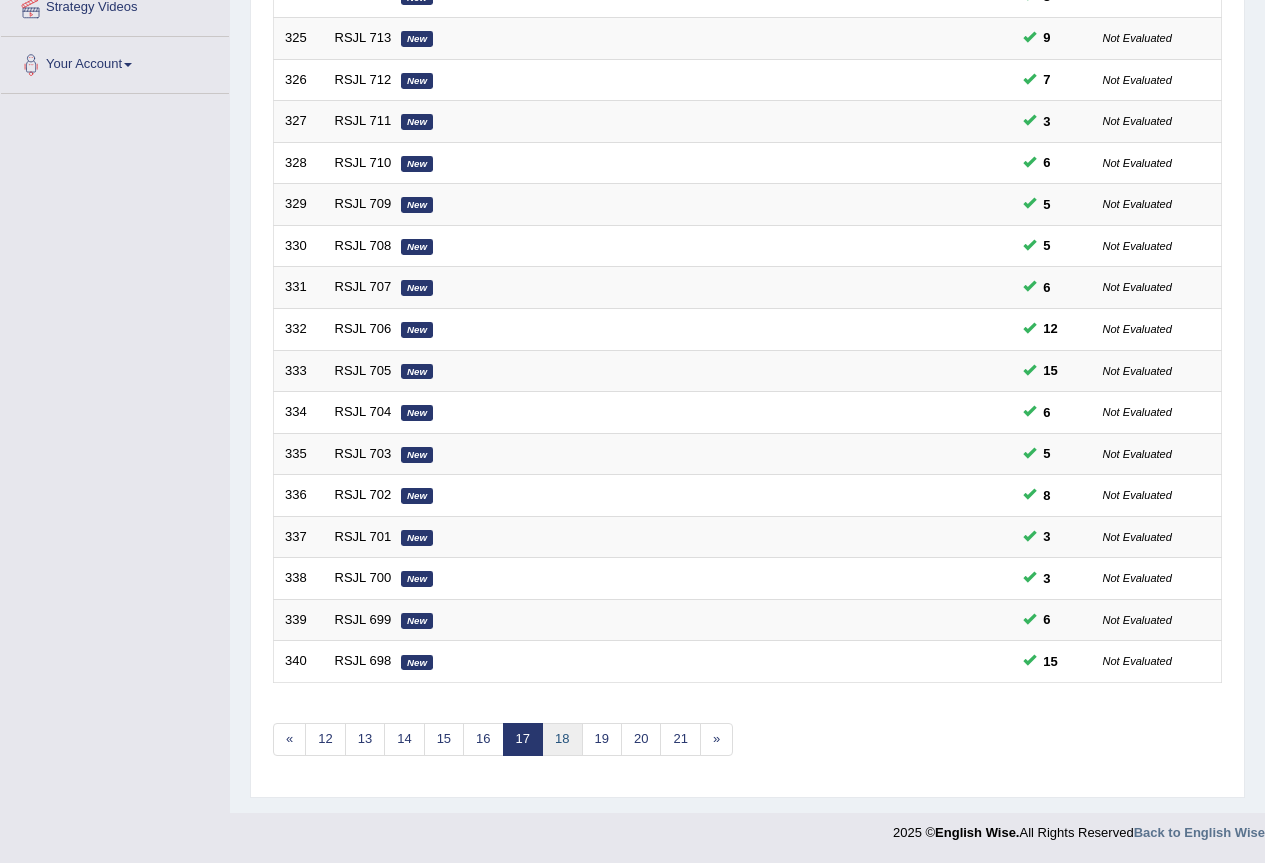 click on "18" at bounding box center [562, 739] 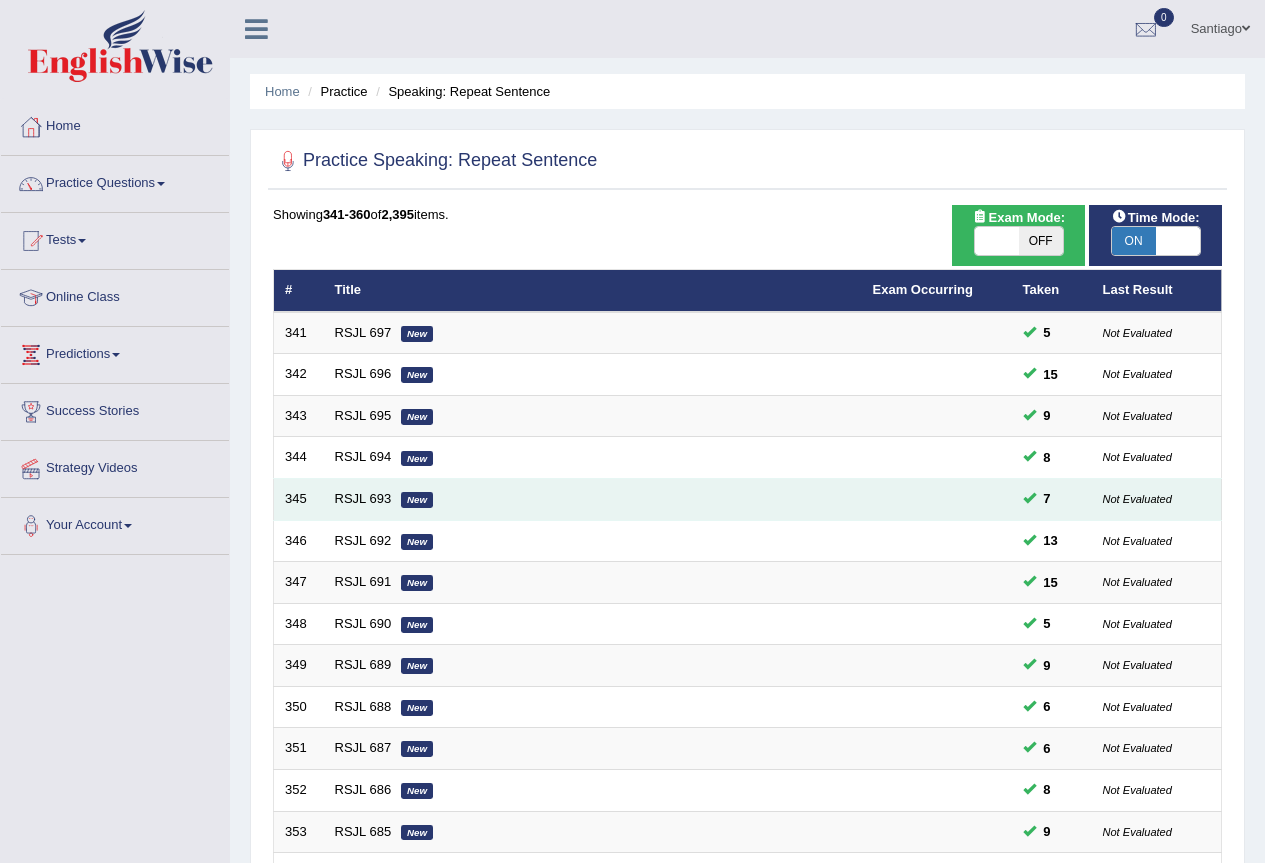 scroll, scrollTop: 0, scrollLeft: 0, axis: both 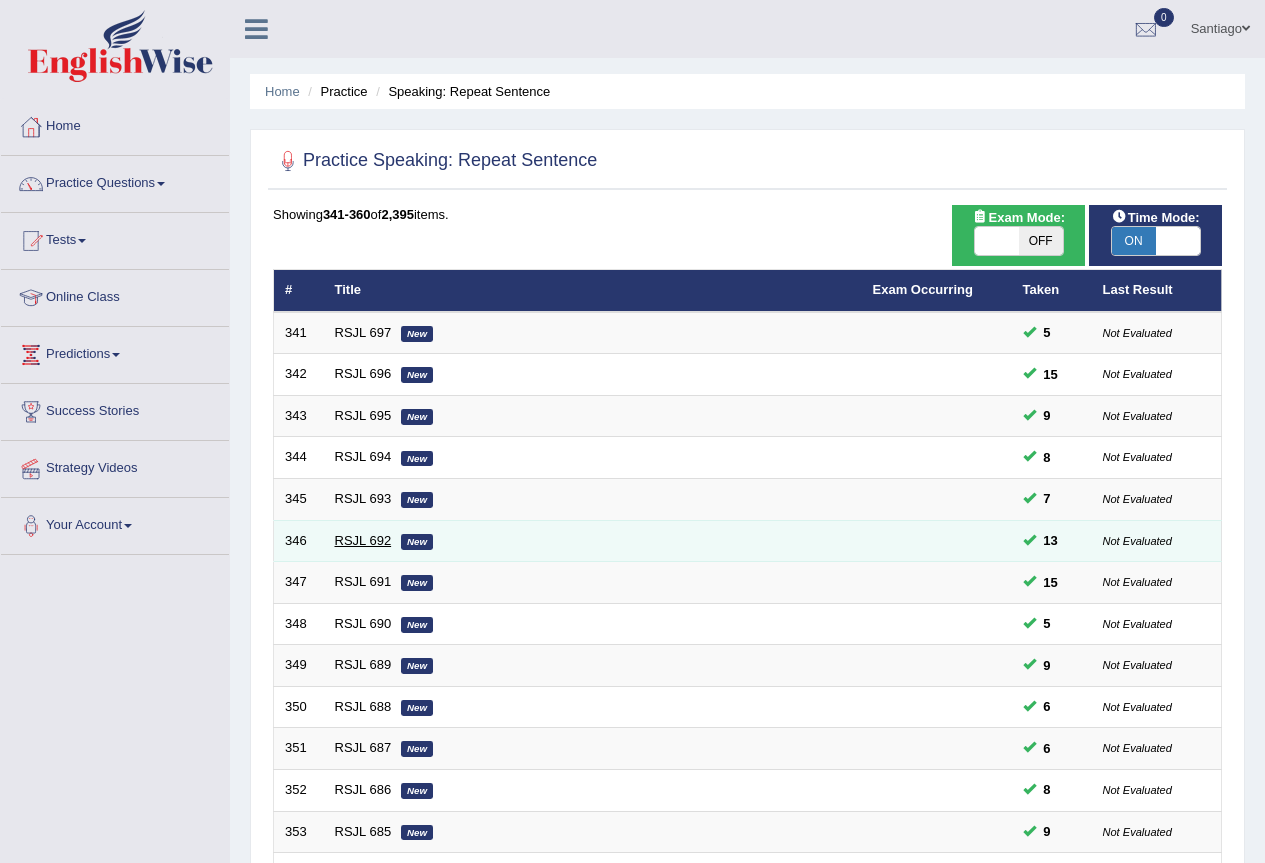 click on "RSJL 692" at bounding box center (363, 540) 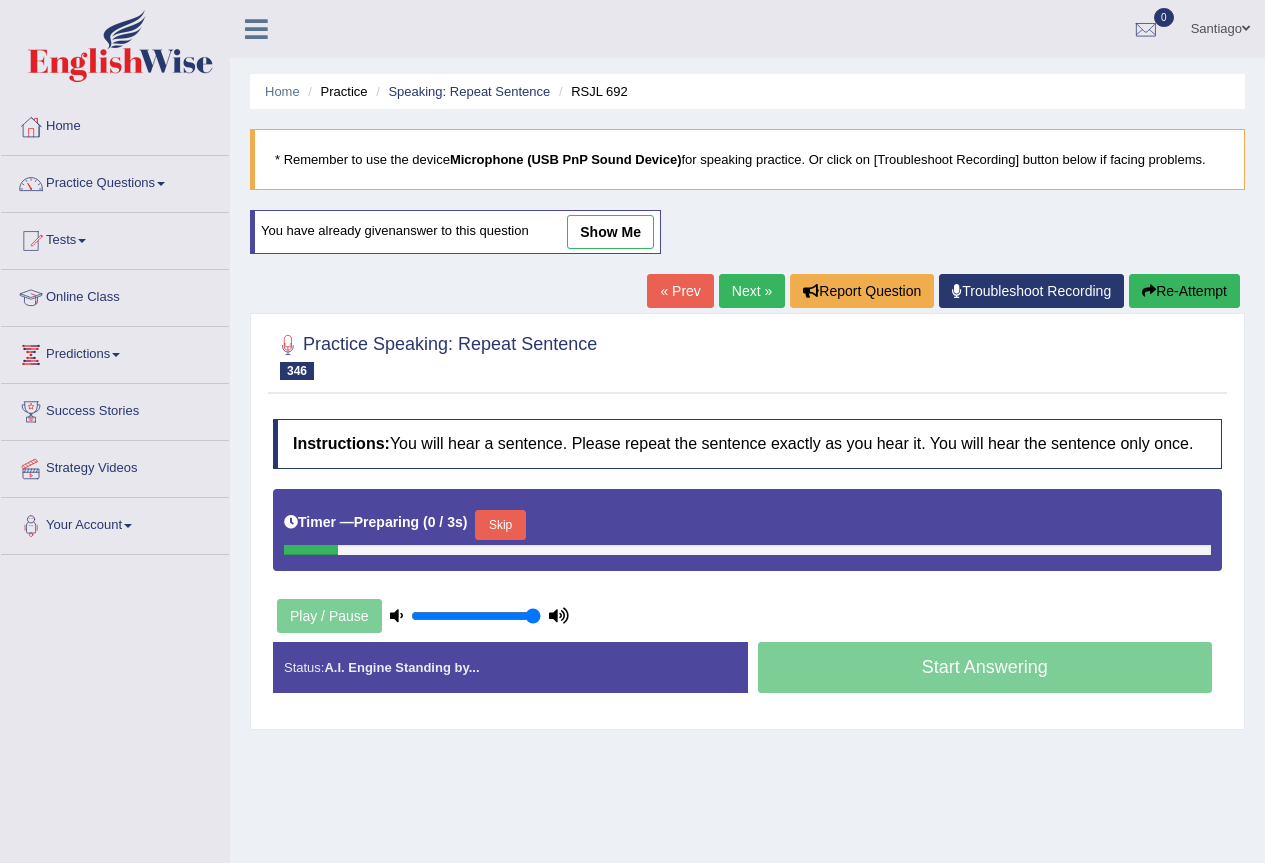 scroll, scrollTop: 0, scrollLeft: 0, axis: both 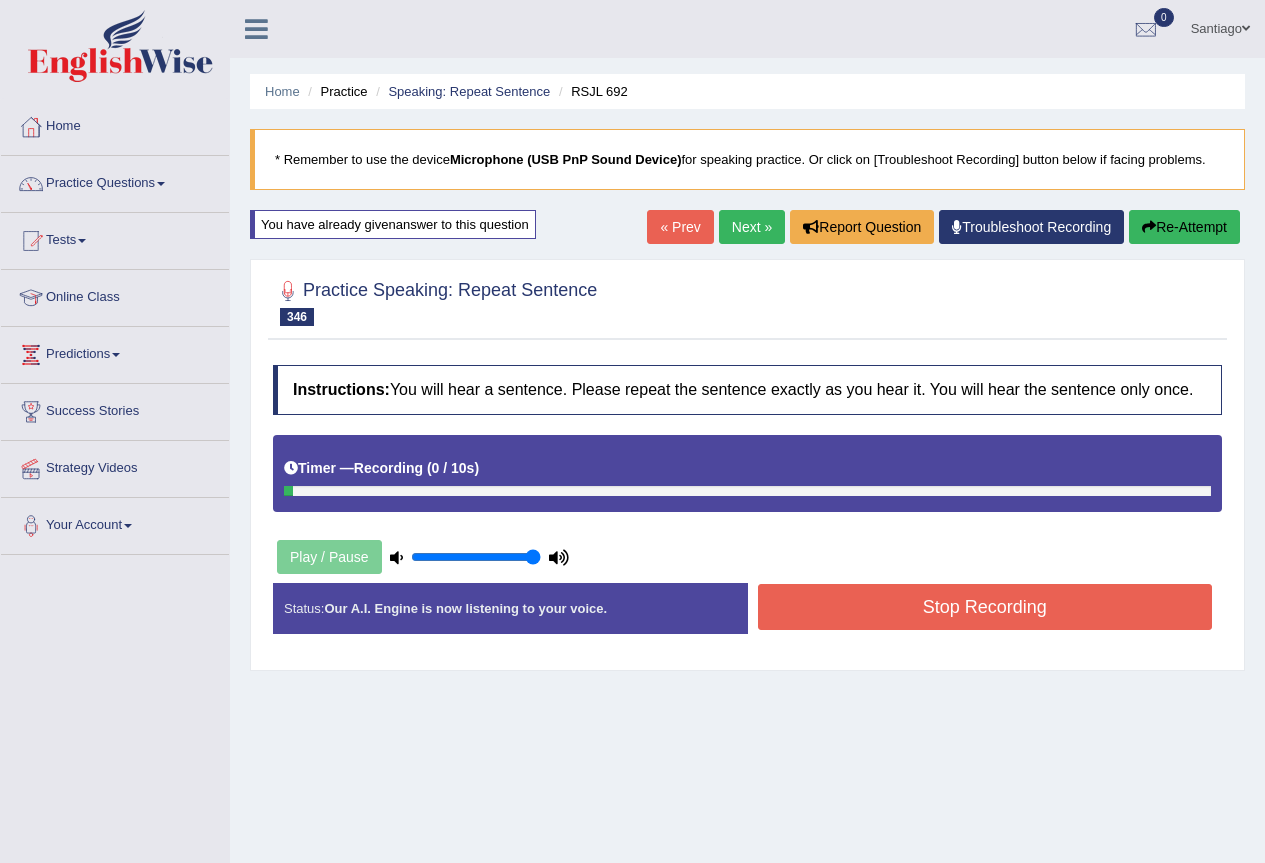 click on "Re-Attempt" at bounding box center [1184, 227] 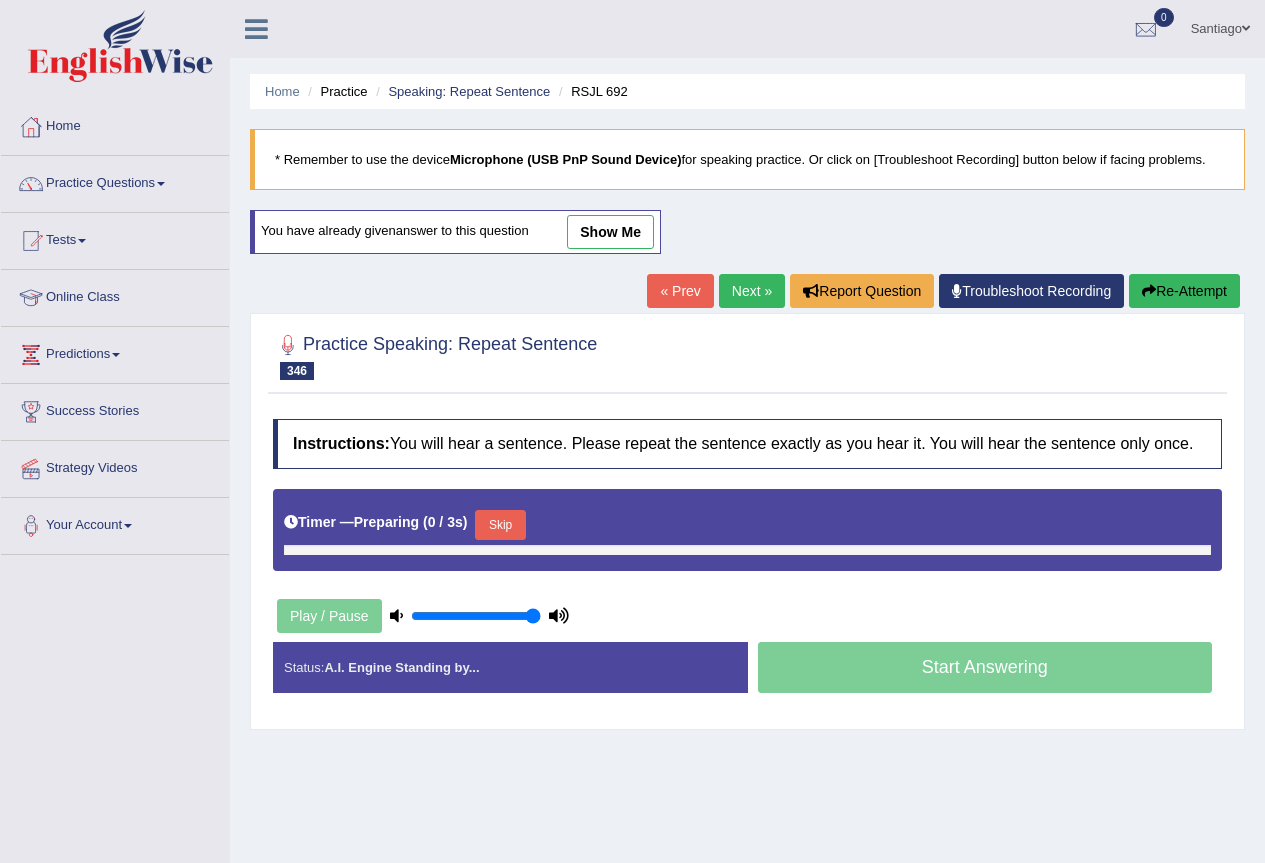scroll, scrollTop: 0, scrollLeft: 0, axis: both 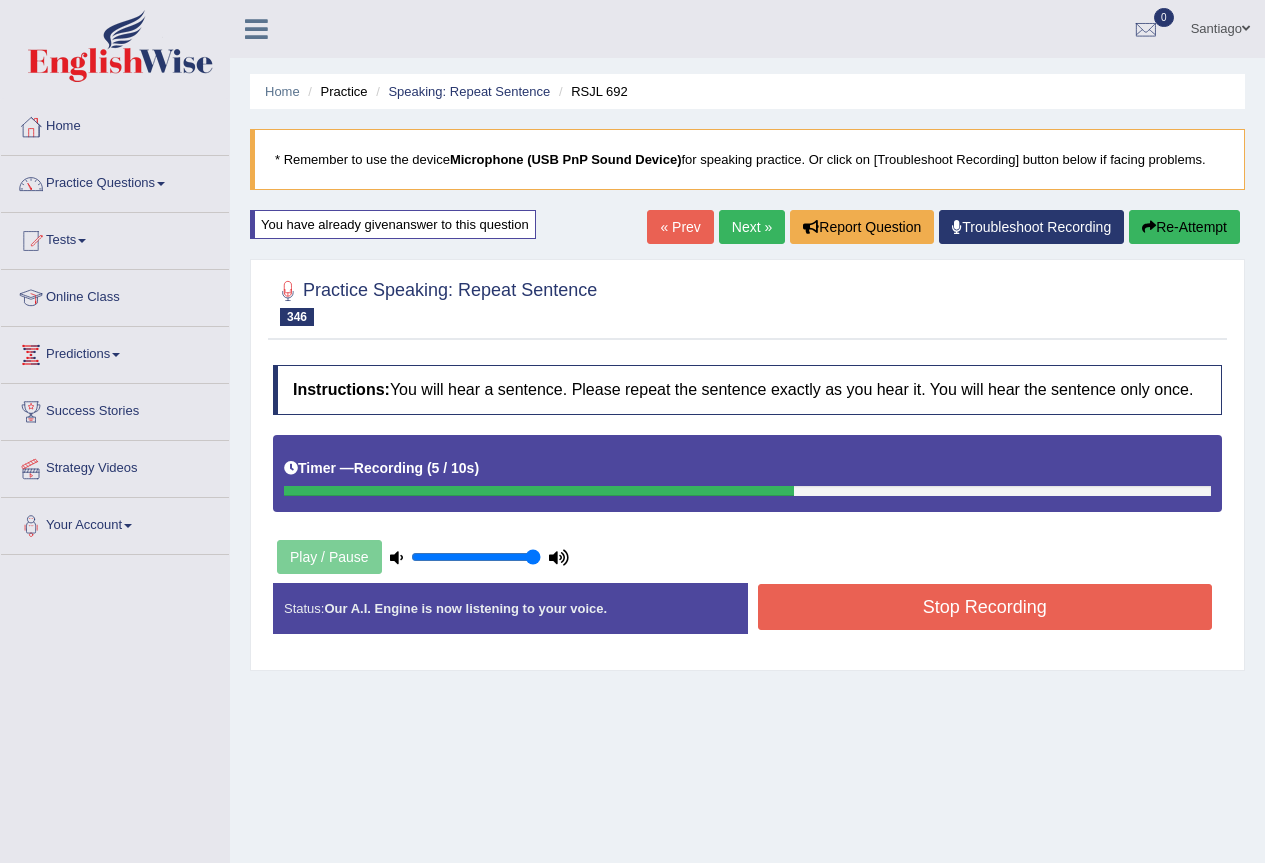 click on "Re-Attempt" at bounding box center (1184, 227) 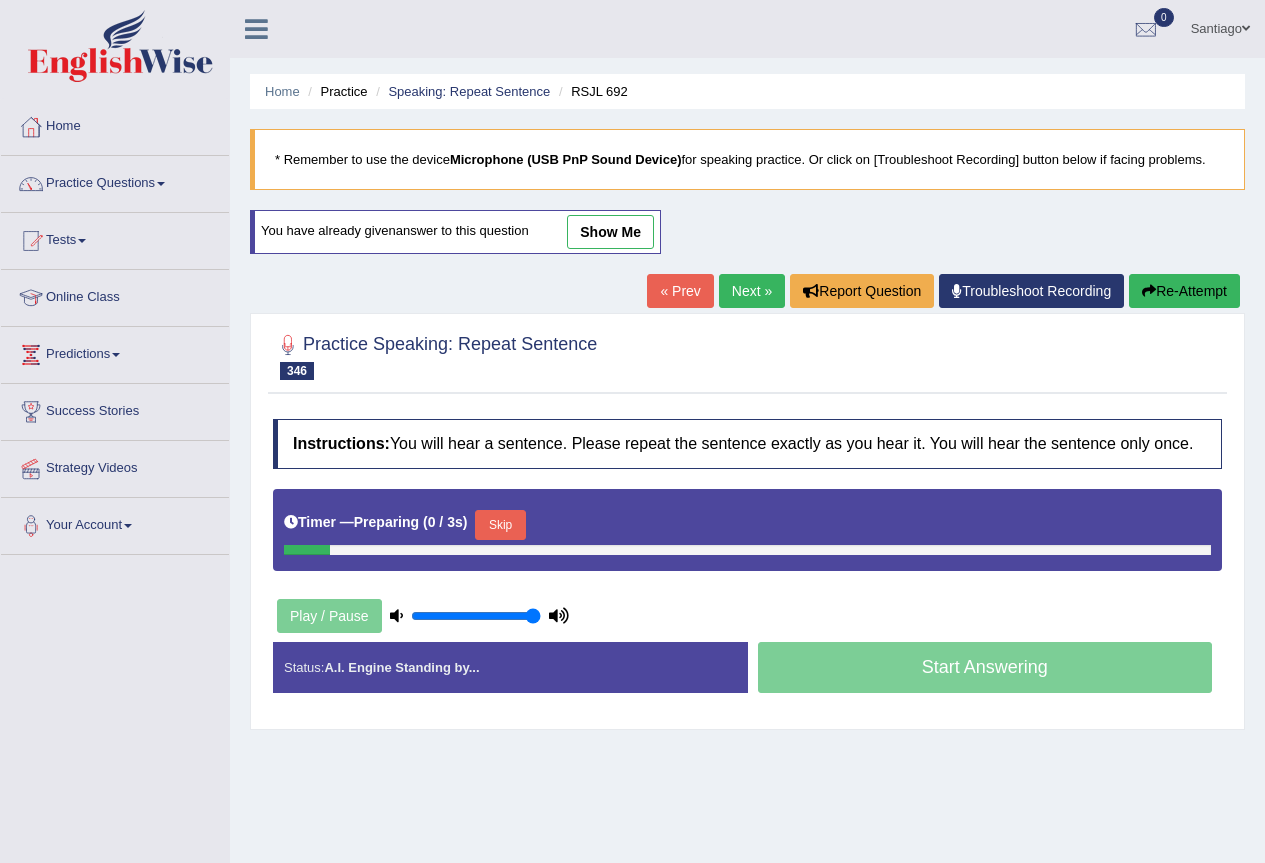 scroll, scrollTop: 0, scrollLeft: 0, axis: both 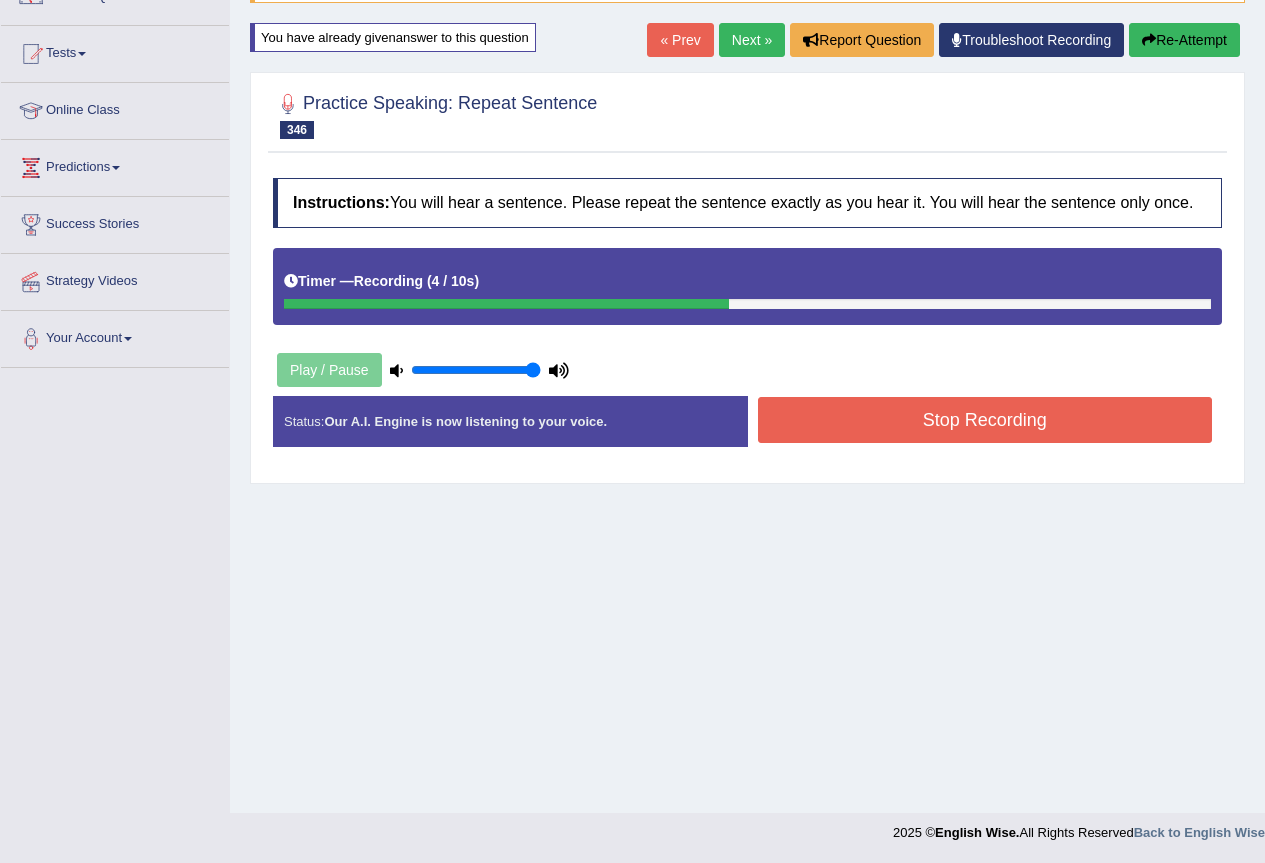 click on "Stop Recording" at bounding box center [985, 420] 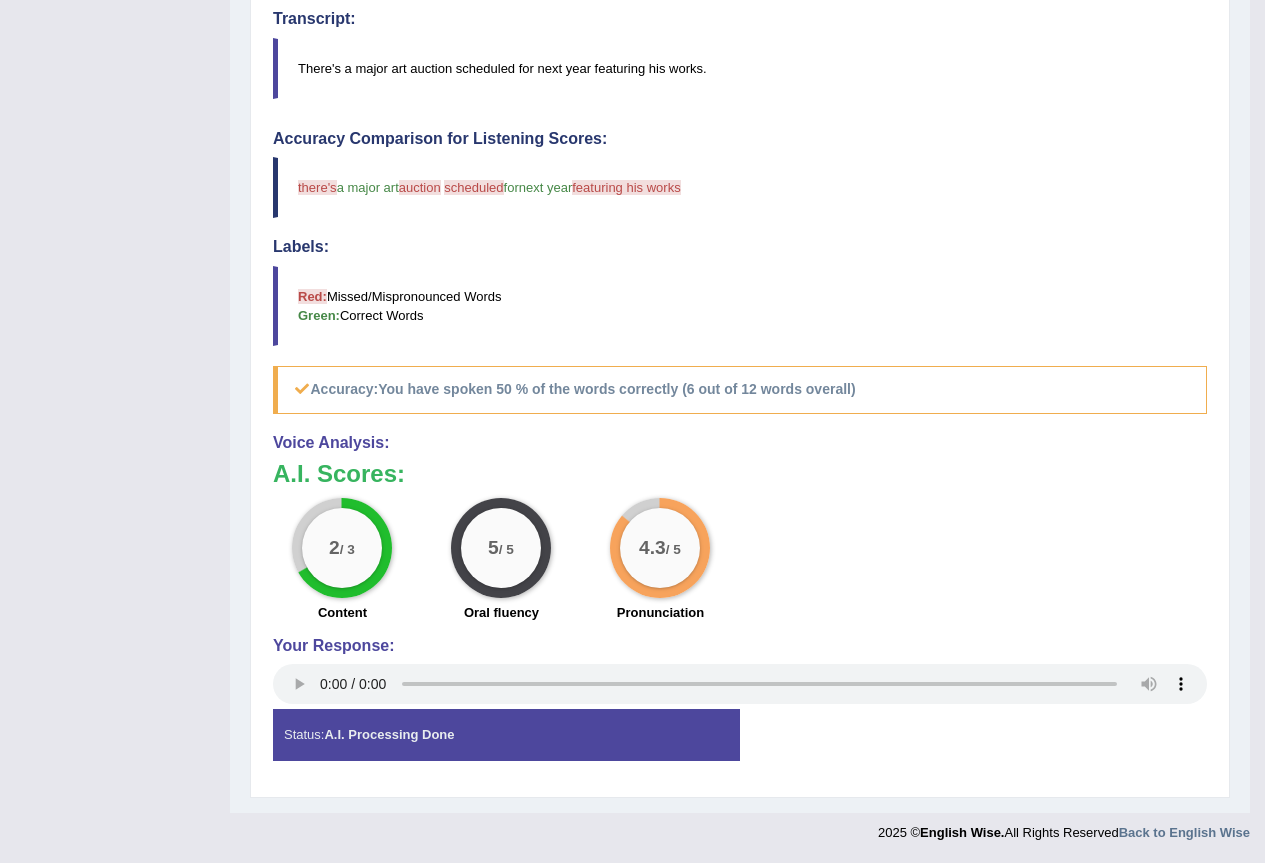 scroll, scrollTop: 0, scrollLeft: 0, axis: both 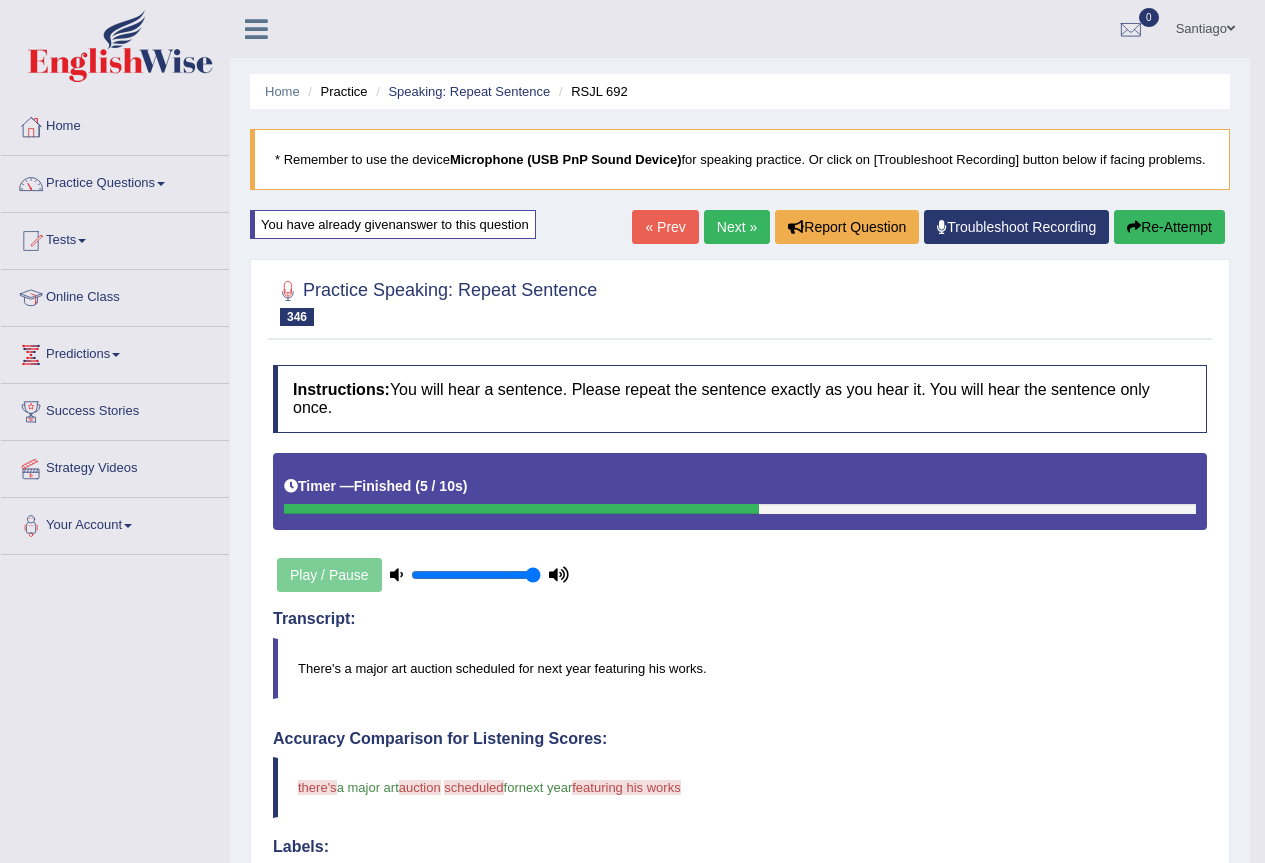 click on "Next »" at bounding box center [737, 227] 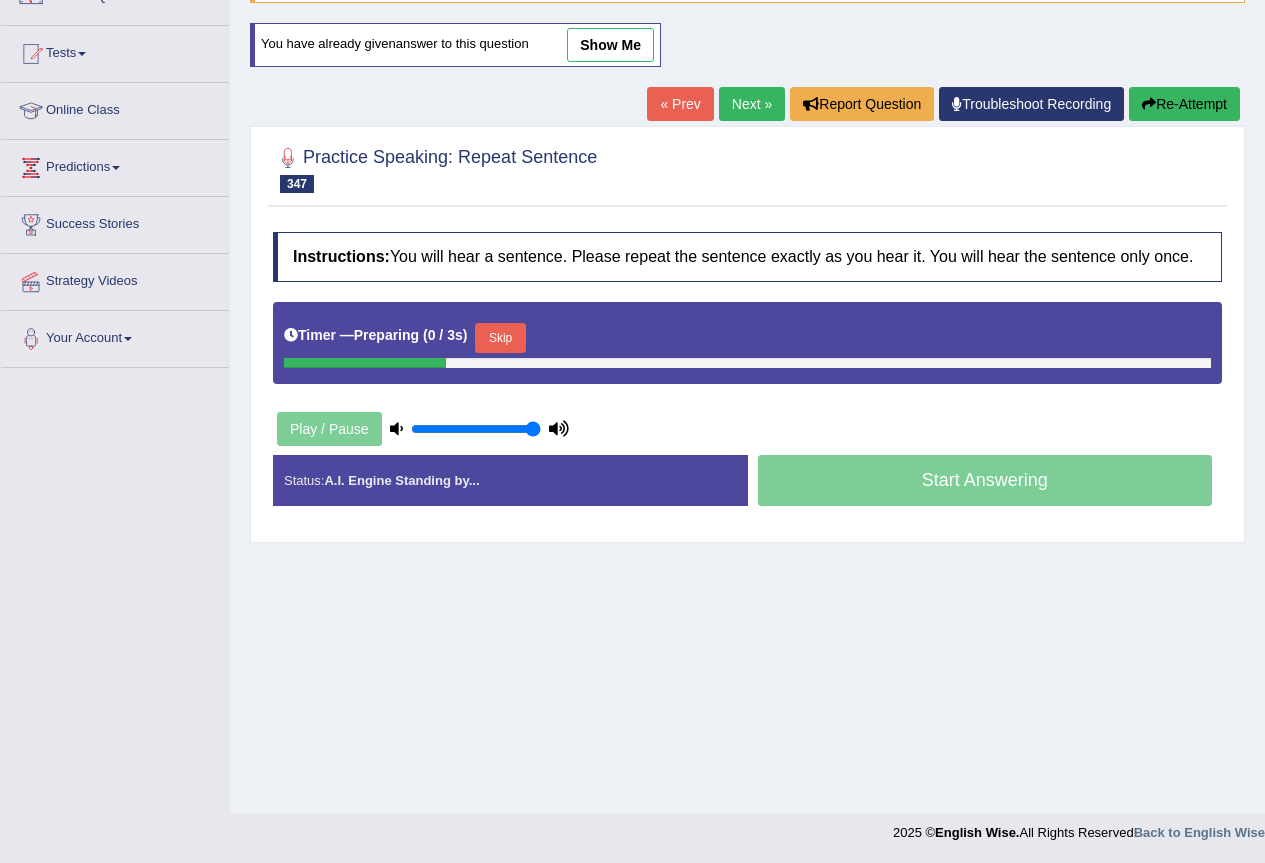 scroll, scrollTop: 187, scrollLeft: 0, axis: vertical 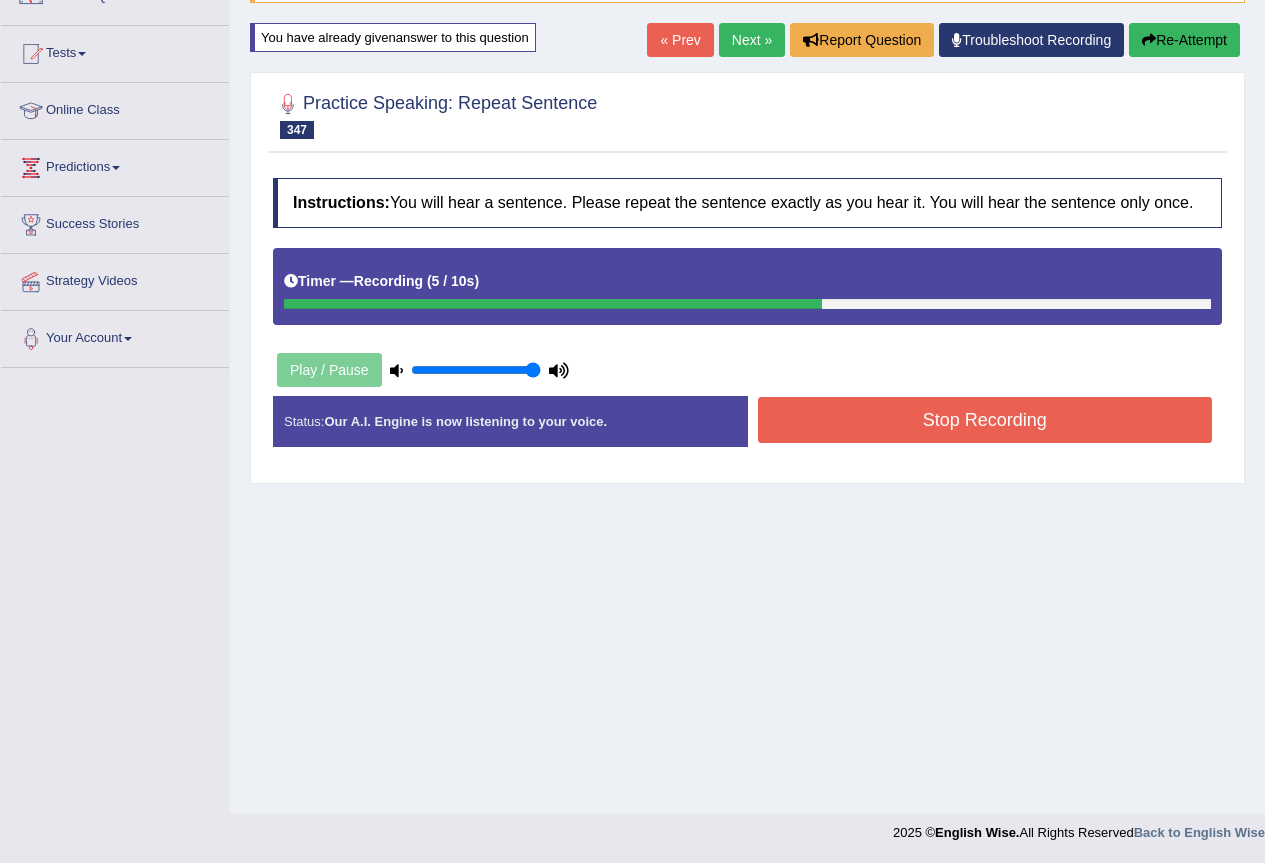 click on "Stop Recording" at bounding box center (985, 420) 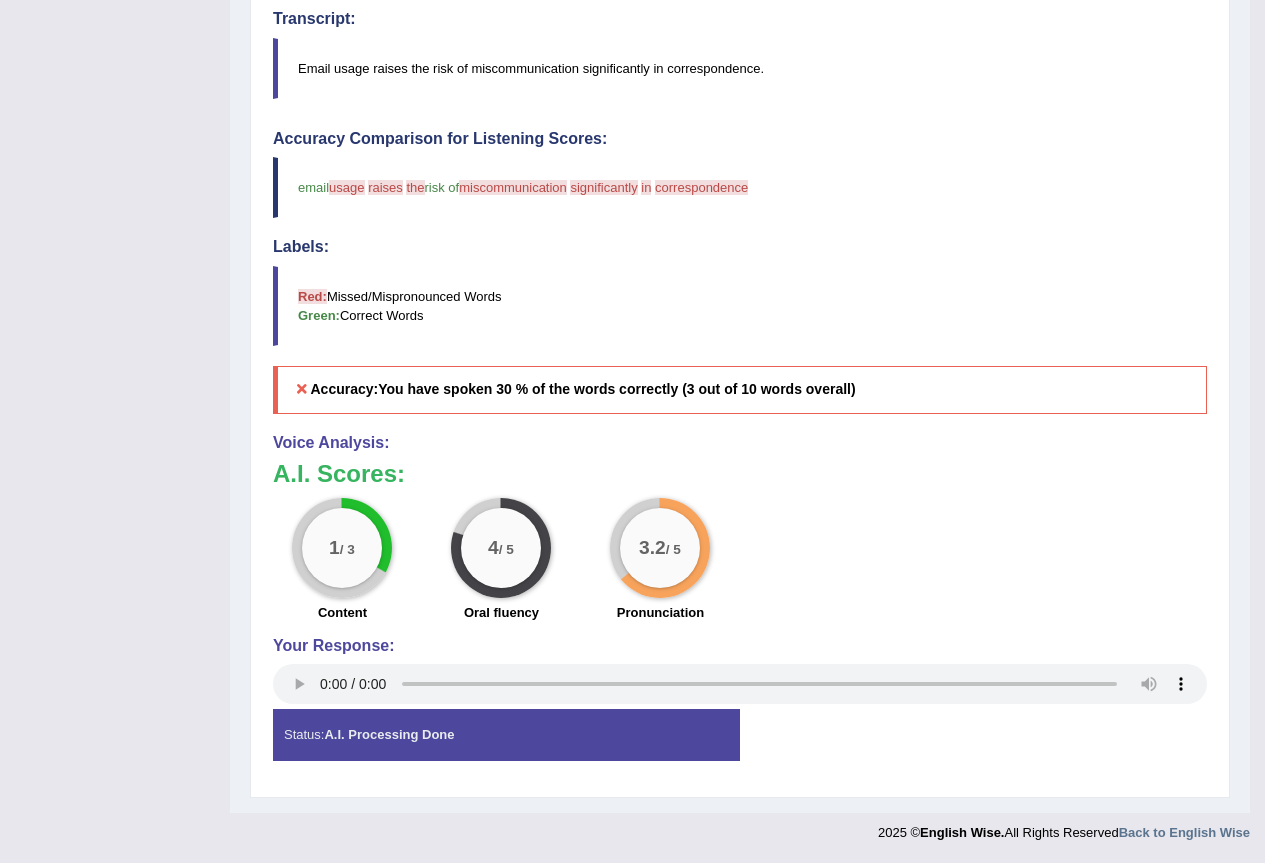 scroll, scrollTop: 0, scrollLeft: 0, axis: both 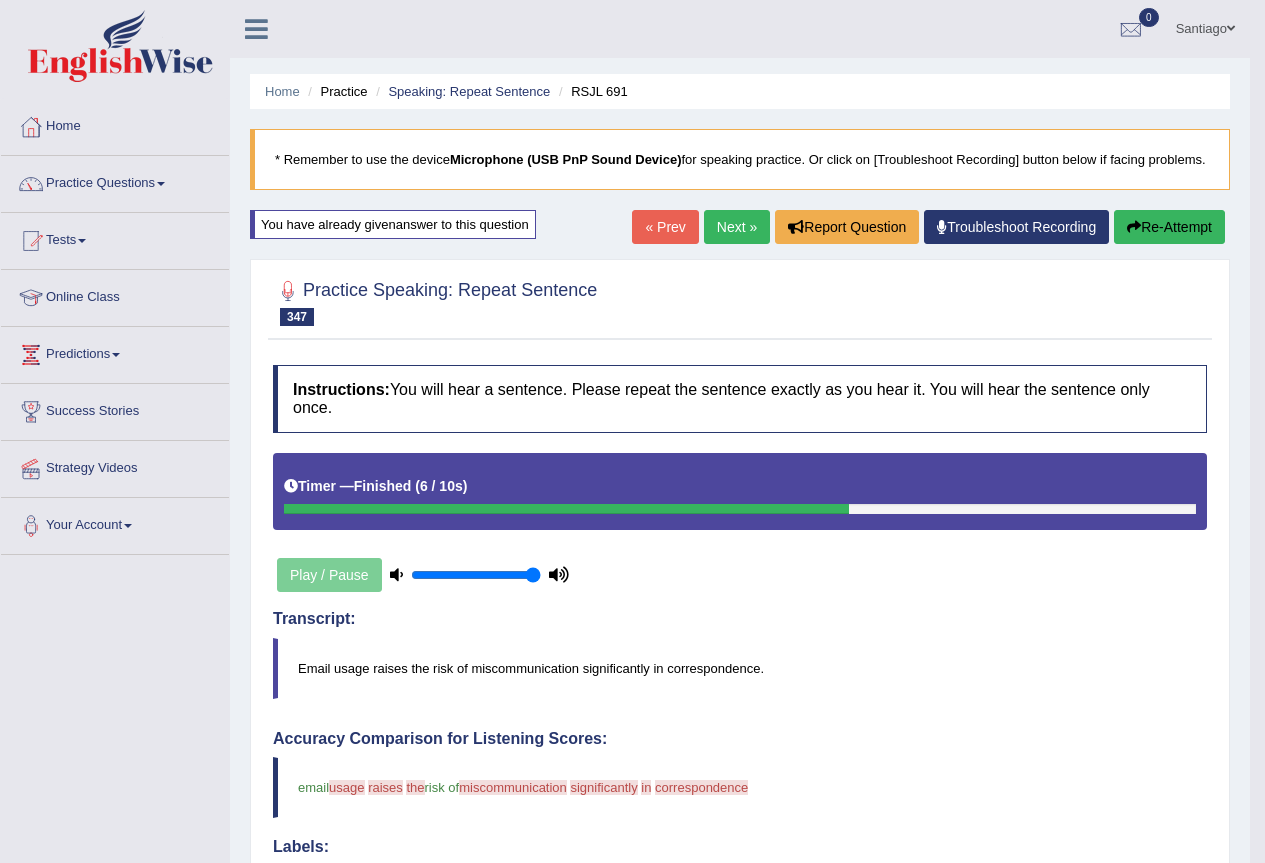 click on "Home
Practice
Speaking: Repeat Sentence
RSJL 691
* Remember to use the device  Microphone (USB PnP Sound Device)  for speaking practice. Or click on [Troubleshoot Recording] button below if facing problems.
You have already given   answer to this question
« Prev Next »  Report Question  Troubleshoot Recording  Re-Attempt
Practice Speaking: Repeat Sentence
347
RSJL 691
Instructions:  You will hear a sentence. Please repeat the sentence exactly as you hear it. You will hear the sentence only once.
Timer —  Finished   ( 6 / 10s ) Play / Pause Transcript: Email usage raises the risk of miscommunication significantly in correspondence. Created with Highcharts 7.1.2 Too low Too high Time Pitch meter: 0 2.5 5 7.5 10 Created with Highcharts 7.1.2 Great Too slow Too fast Time 0 10 20" at bounding box center [740, 706] 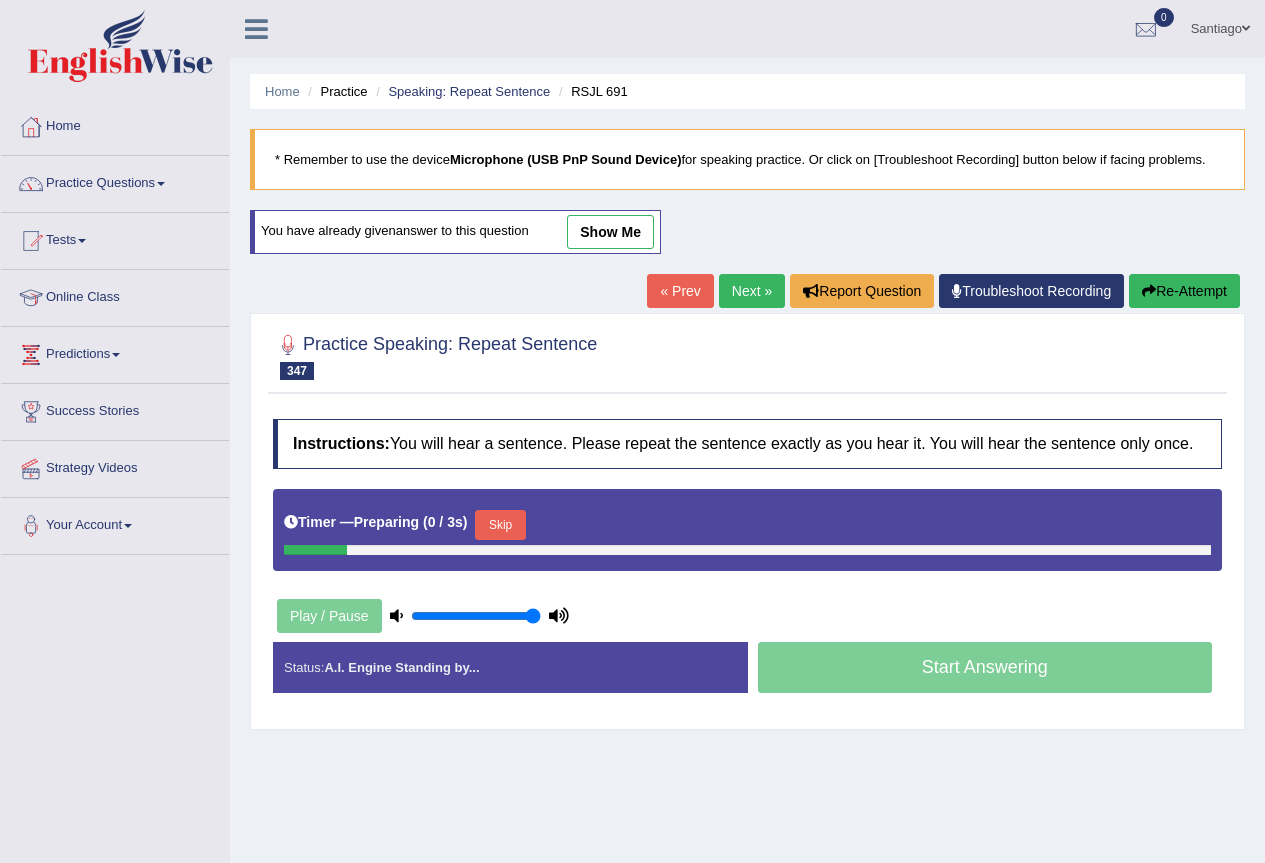 scroll, scrollTop: 0, scrollLeft: 0, axis: both 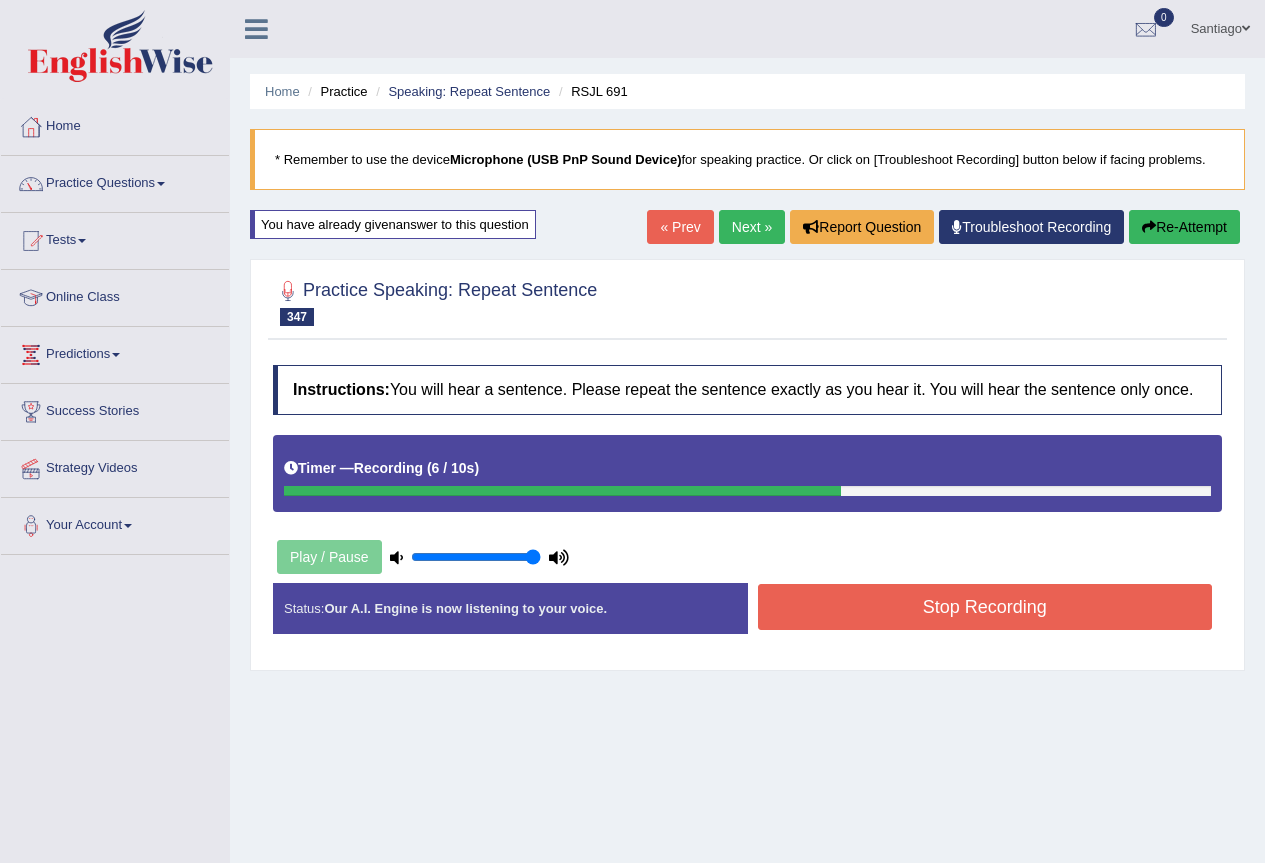 drag, startPoint x: 978, startPoint y: 640, endPoint x: 1026, endPoint y: 563, distance: 90.73588 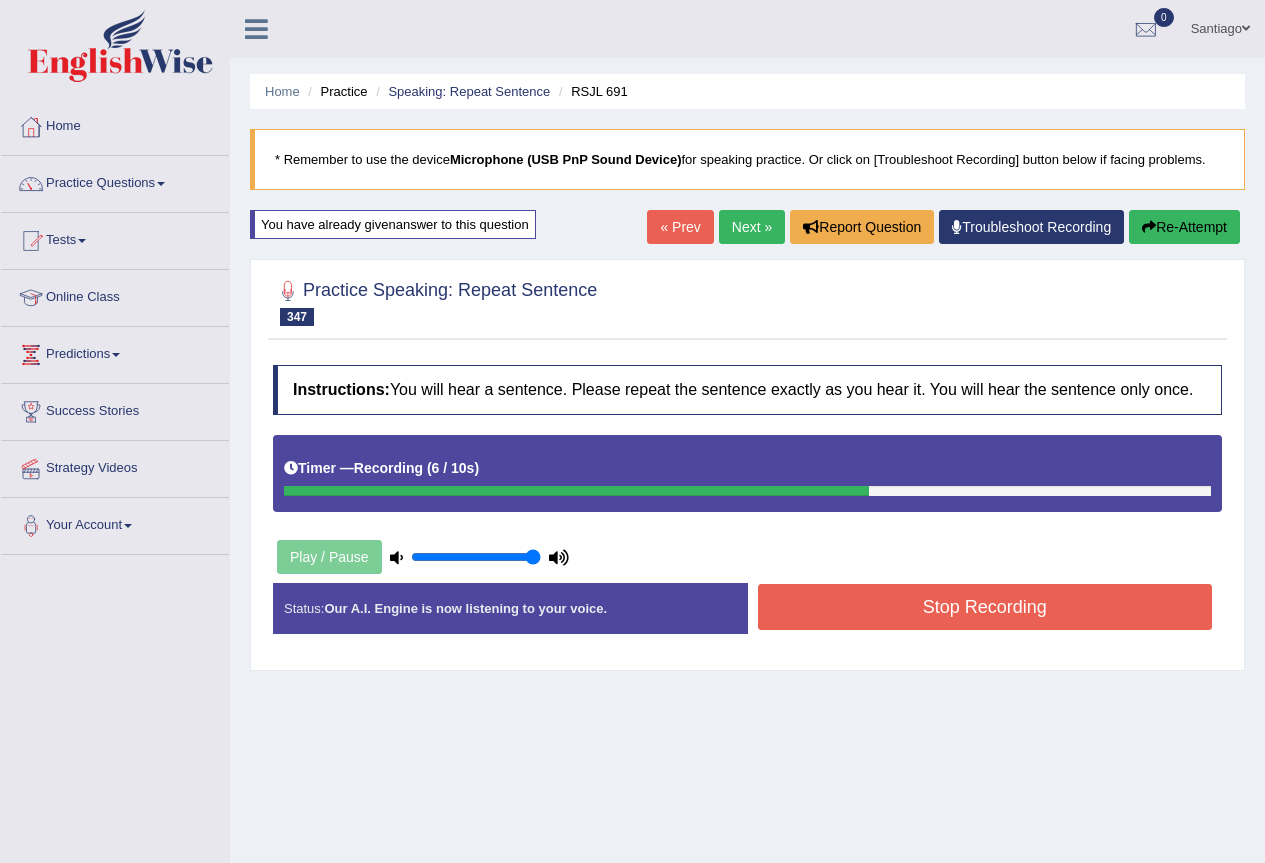 click on "Instructions:  You will hear a sentence. Please repeat the sentence exactly as you hear it. You will hear the sentence only once.
Timer —  Recording   ( 6 / 10s ) Play / Pause Transcript: Email usage raises the risk of miscommunication significantly in correspondence. Created with Highcharts 7.1.2 Too low Too high Time Pitch meter: 0 2.5 5 7.5 10 Created with Highcharts 7.1.2 Great Too slow Too fast Time Speech pace meter: 0 10 20 30 40 Accuracy Comparison for Listening Scores: Labels:
Red:  Missed/Mispronounced Words
Green:  Correct Words
Accuracy:  Voice Analysis: A.I. Scores:
1  / 3              Content
4  / 5              Oral fluency
3.2  / 5              Pronunciation
Your Response: Status:  Our A.I. Engine is now listening to your voice. Start Answering Stop Recording" at bounding box center [747, 507] 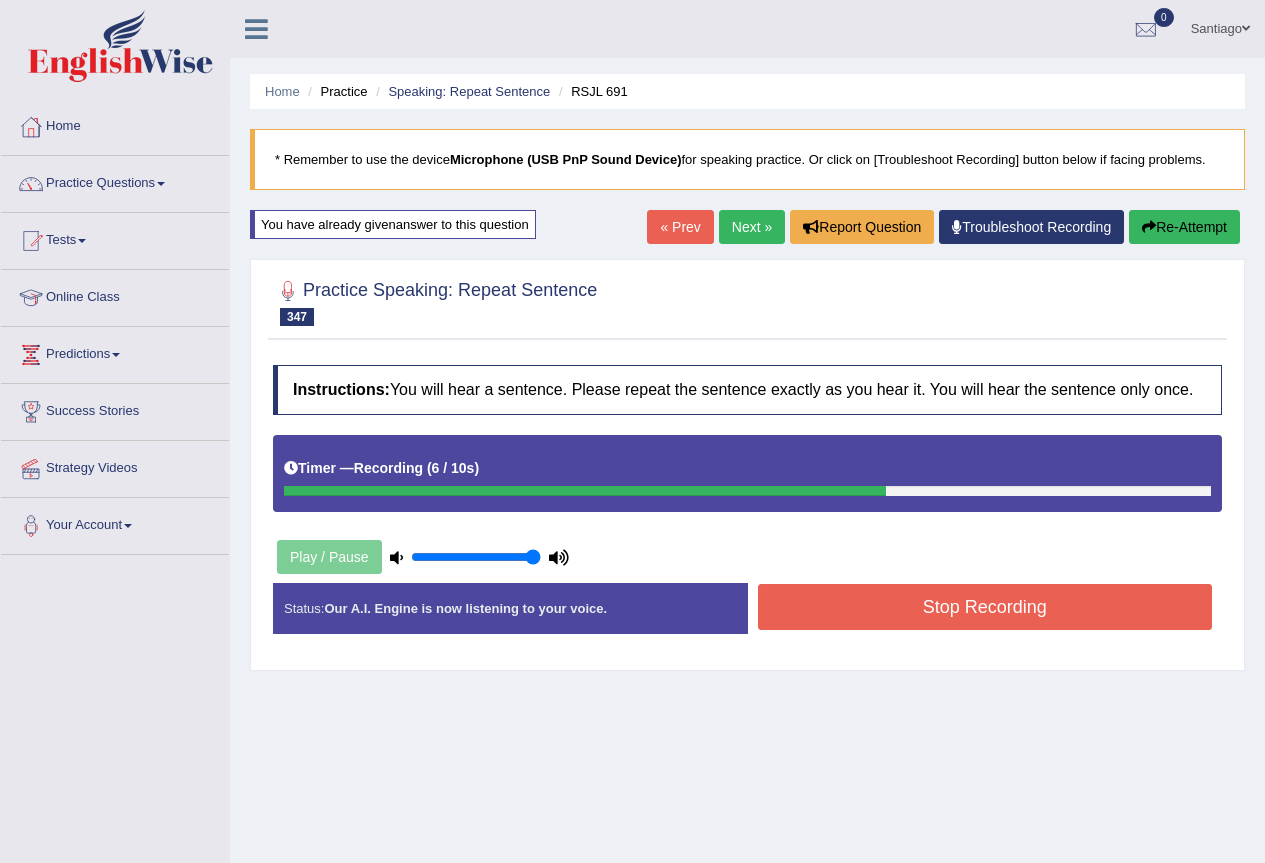 click on "Stop Recording" at bounding box center (985, 607) 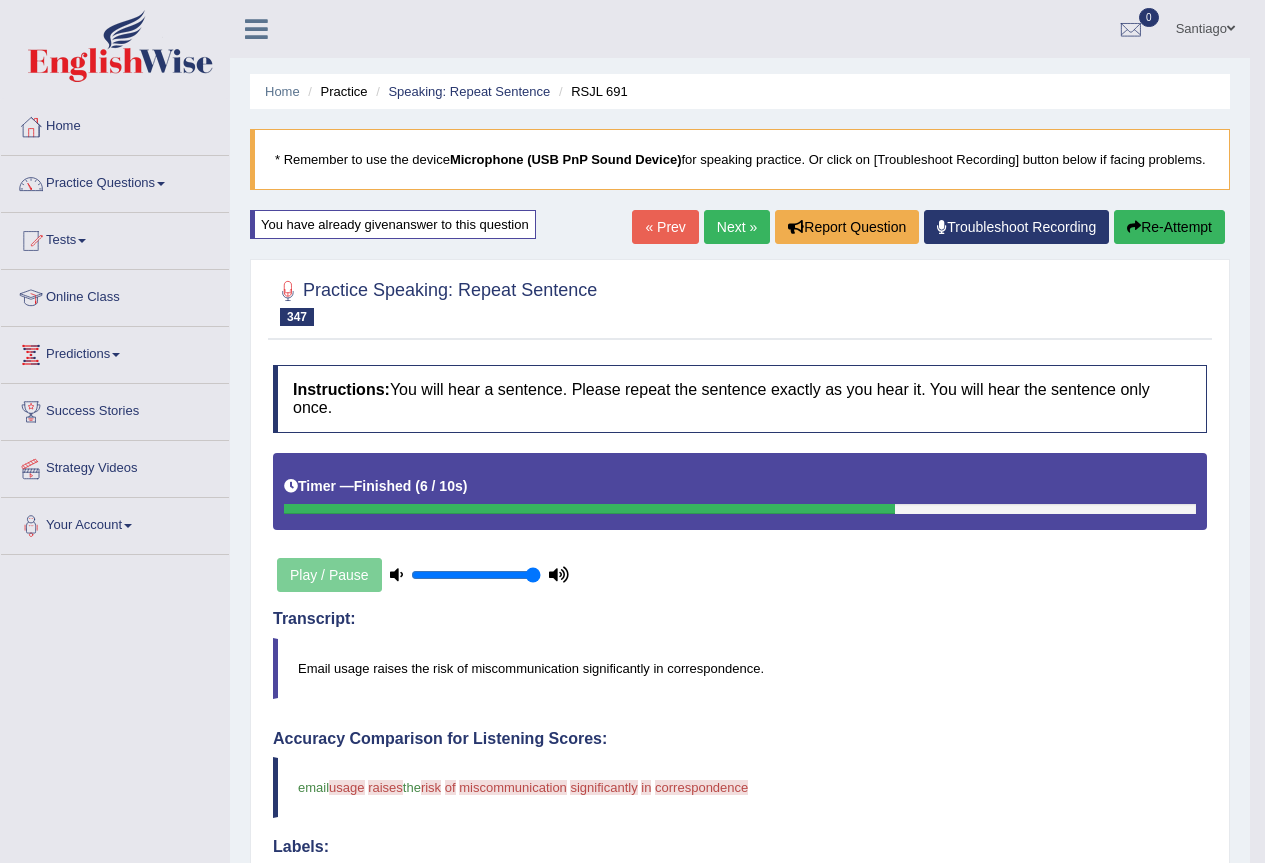 click on "Next »" at bounding box center (737, 227) 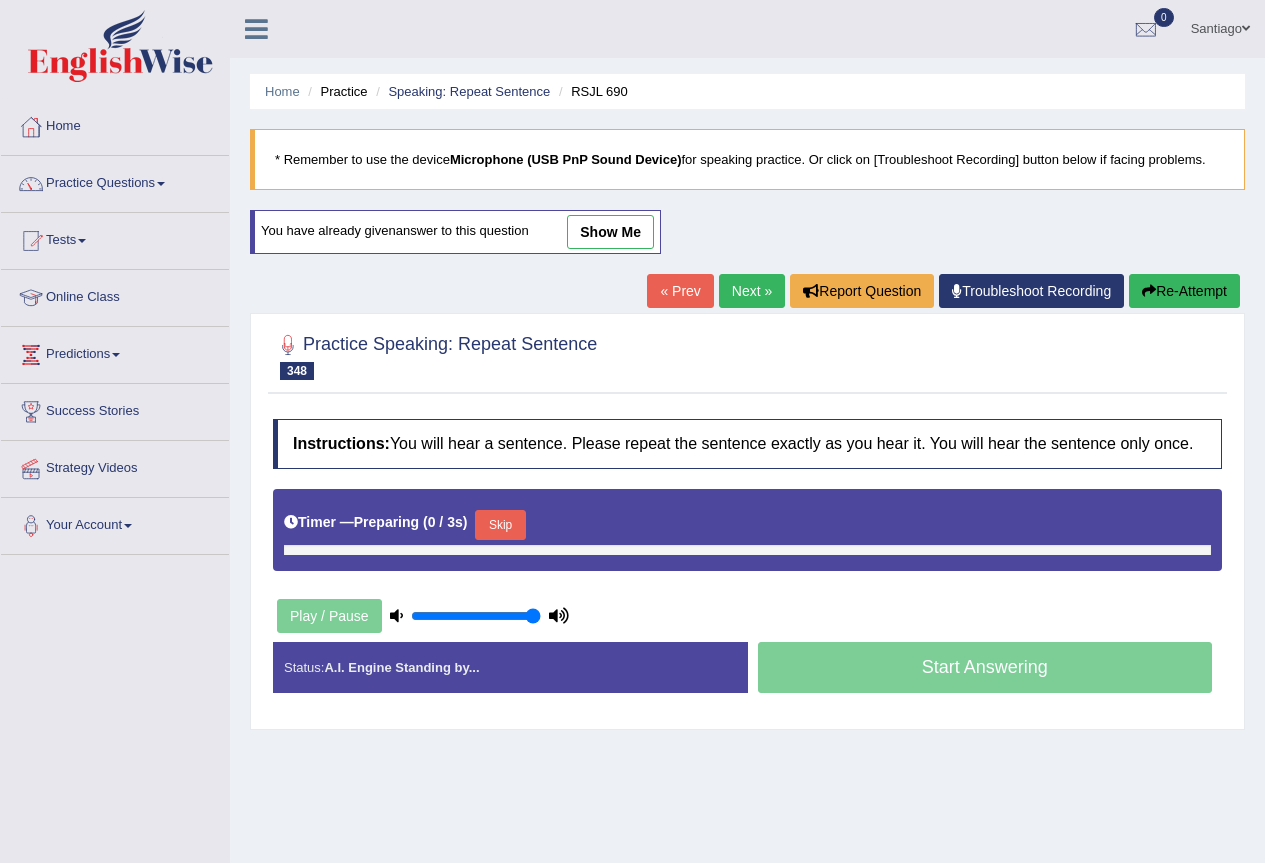 scroll, scrollTop: 0, scrollLeft: 0, axis: both 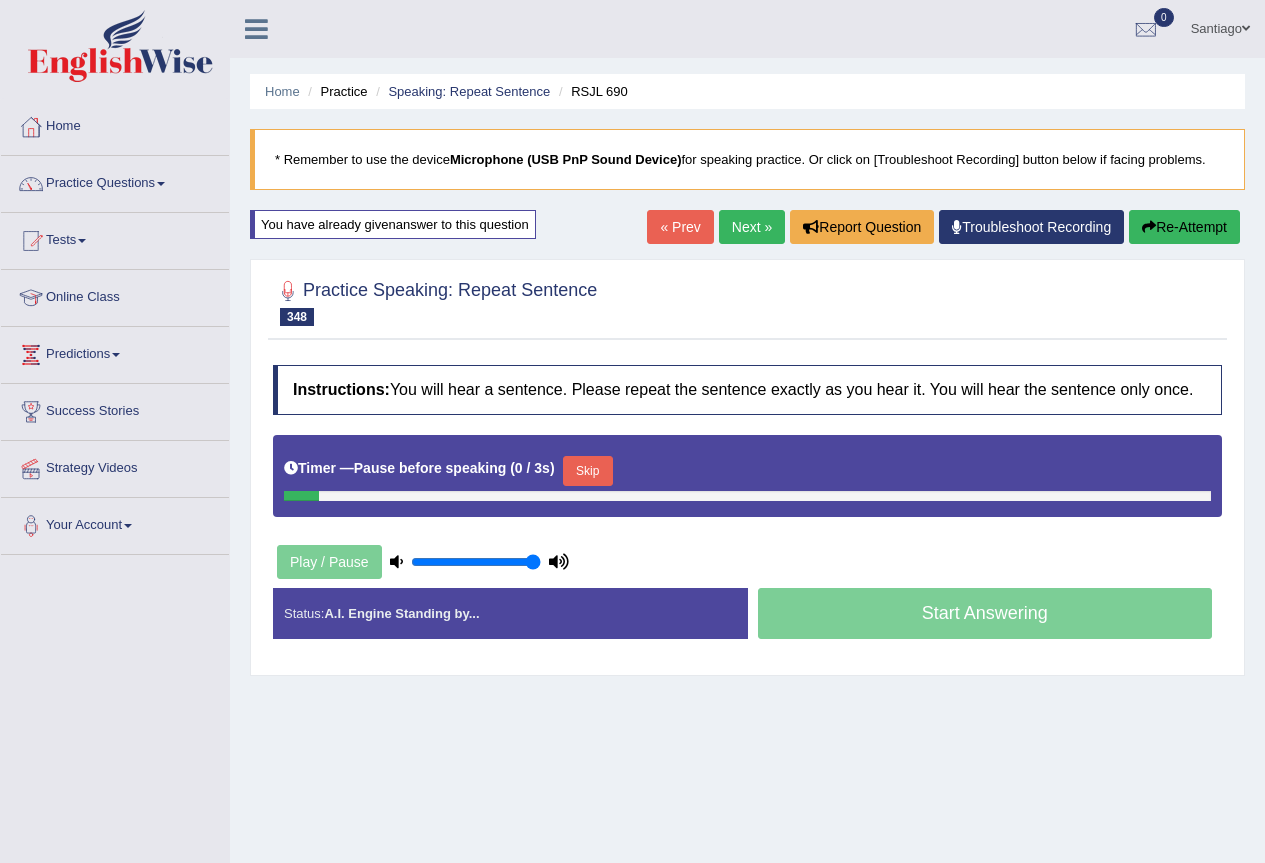 click on "Re-Attempt" at bounding box center [1184, 227] 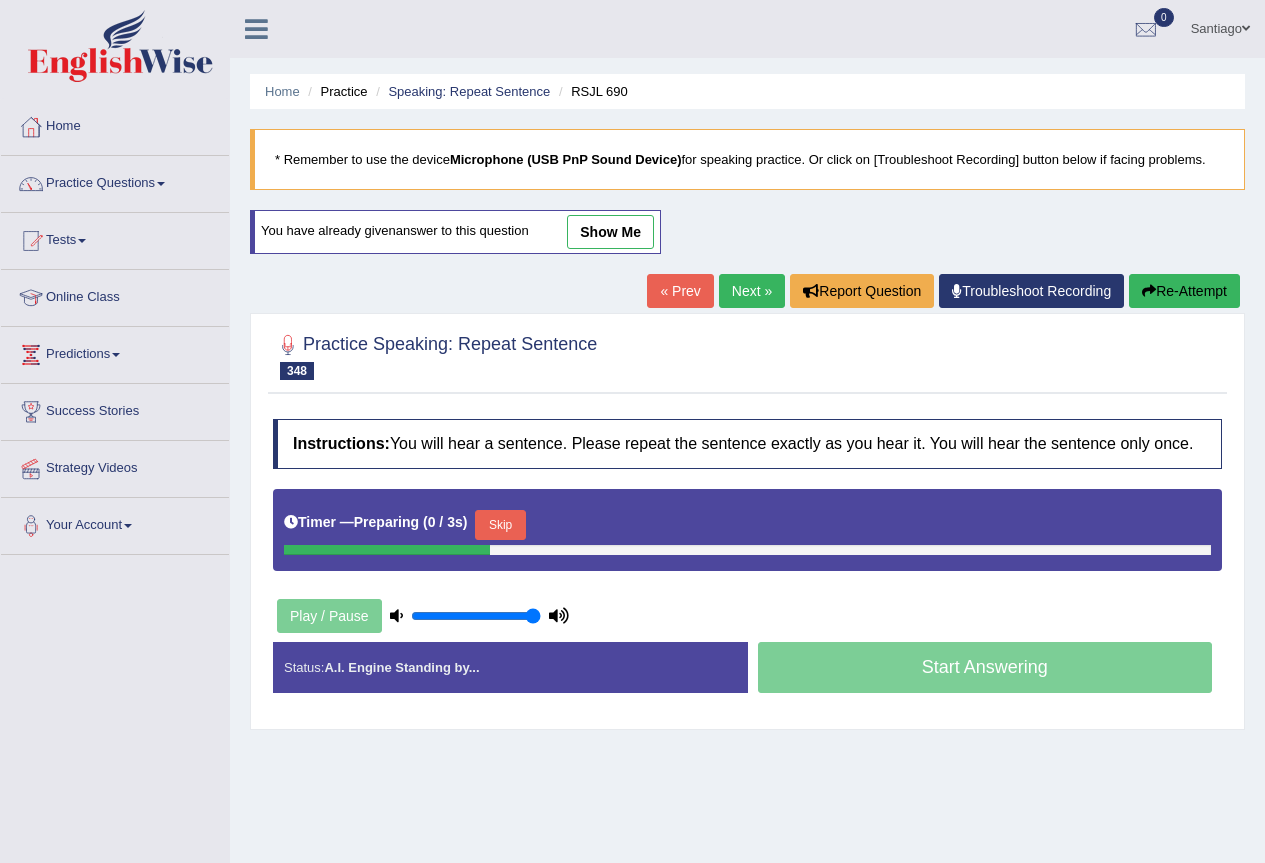scroll, scrollTop: 0, scrollLeft: 0, axis: both 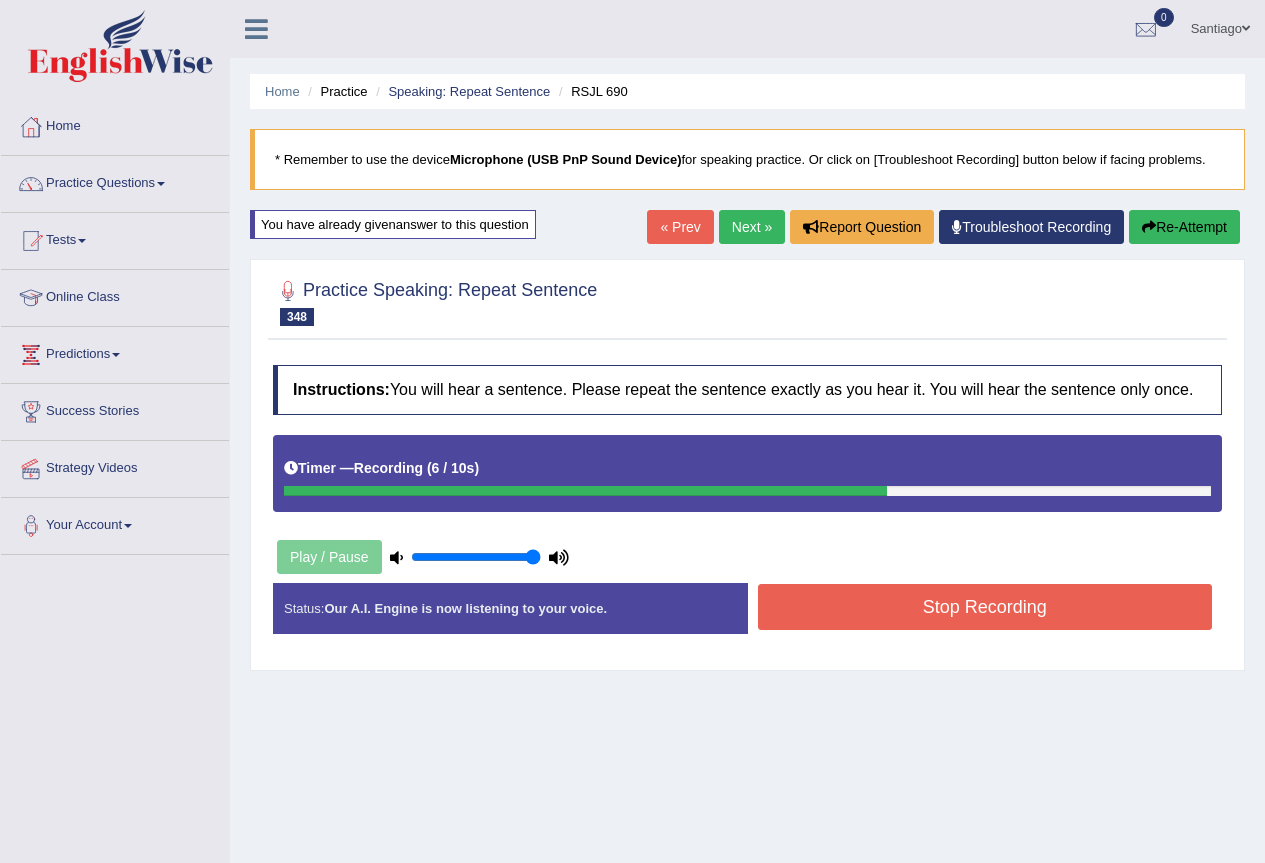 drag, startPoint x: 1059, startPoint y: 659, endPoint x: 1062, endPoint y: 611, distance: 48.09366 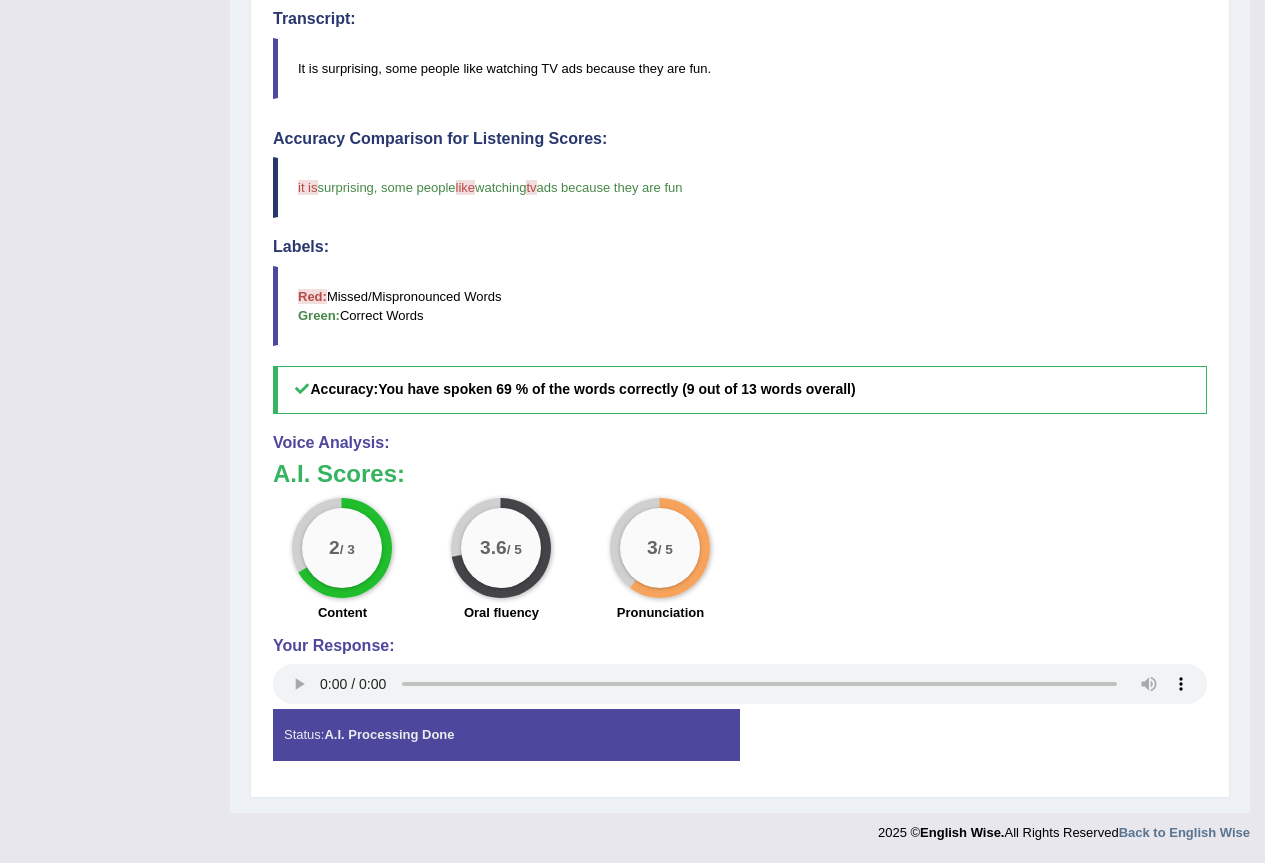 scroll, scrollTop: 0, scrollLeft: 0, axis: both 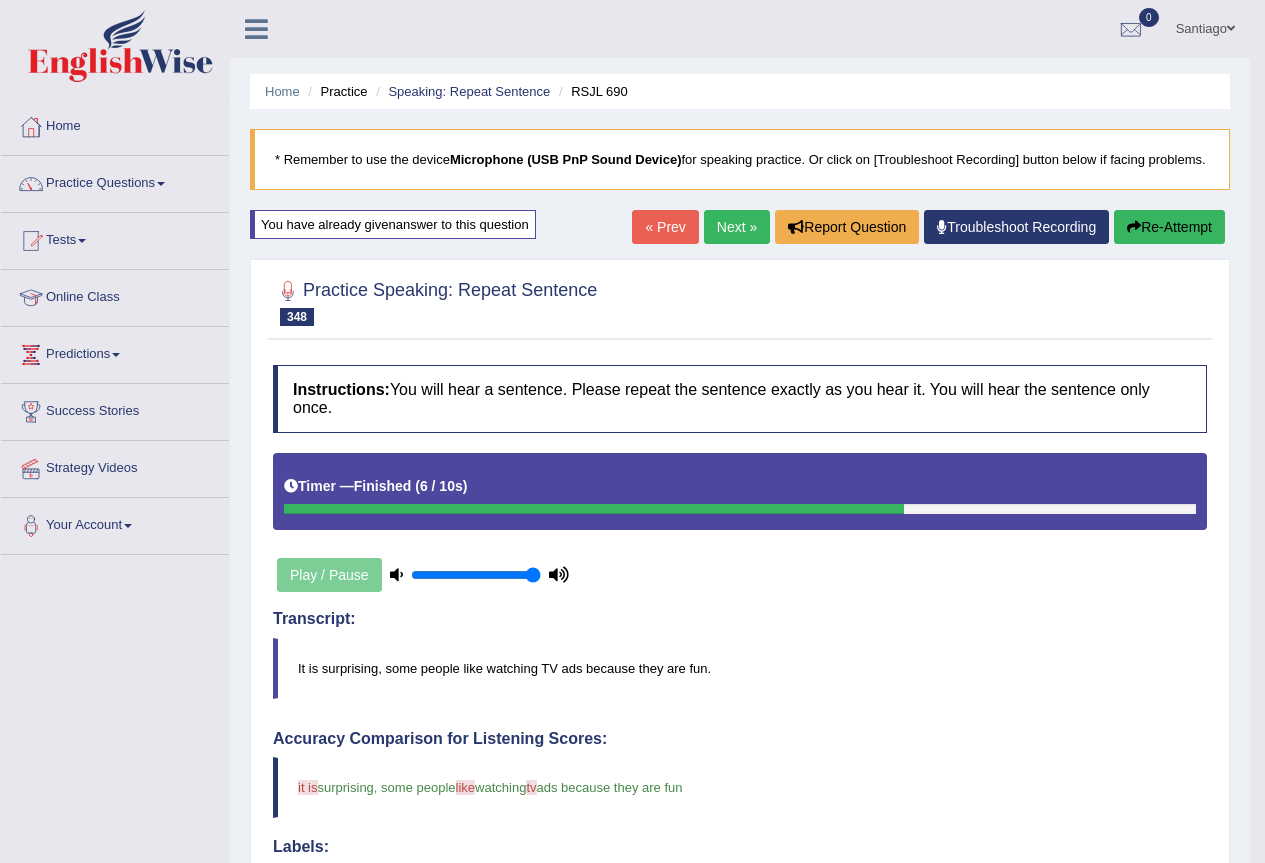 click on "Next »" at bounding box center [737, 227] 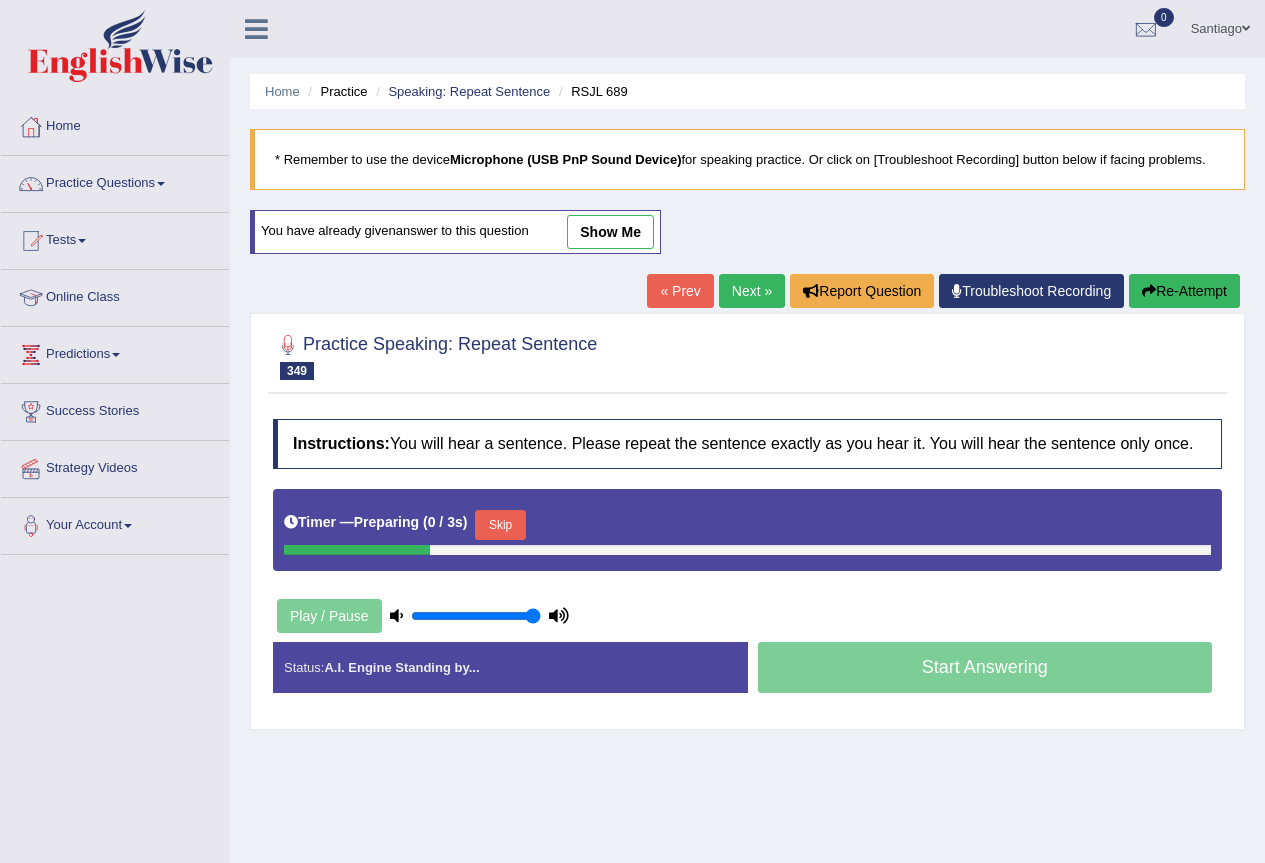 scroll, scrollTop: 187, scrollLeft: 0, axis: vertical 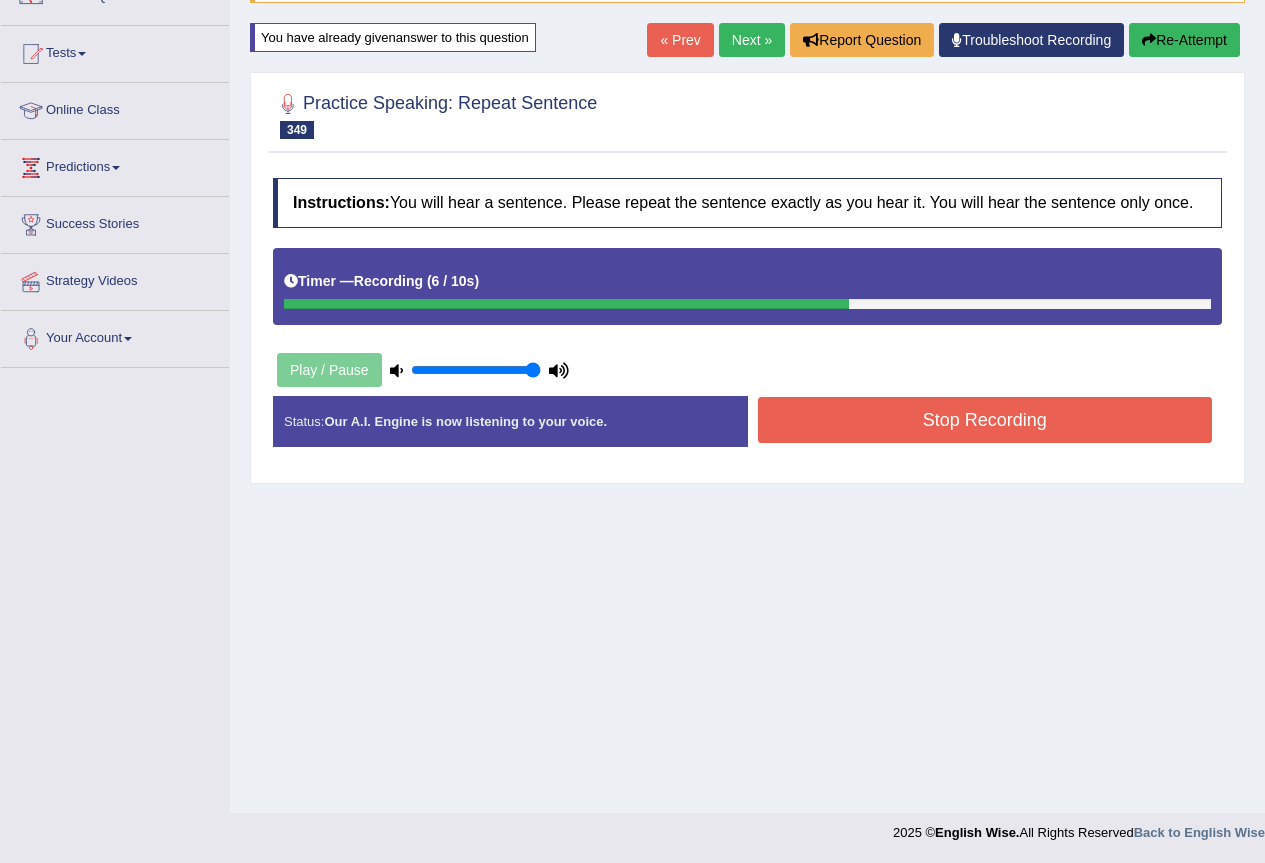 click on "Stop Recording" at bounding box center (985, 420) 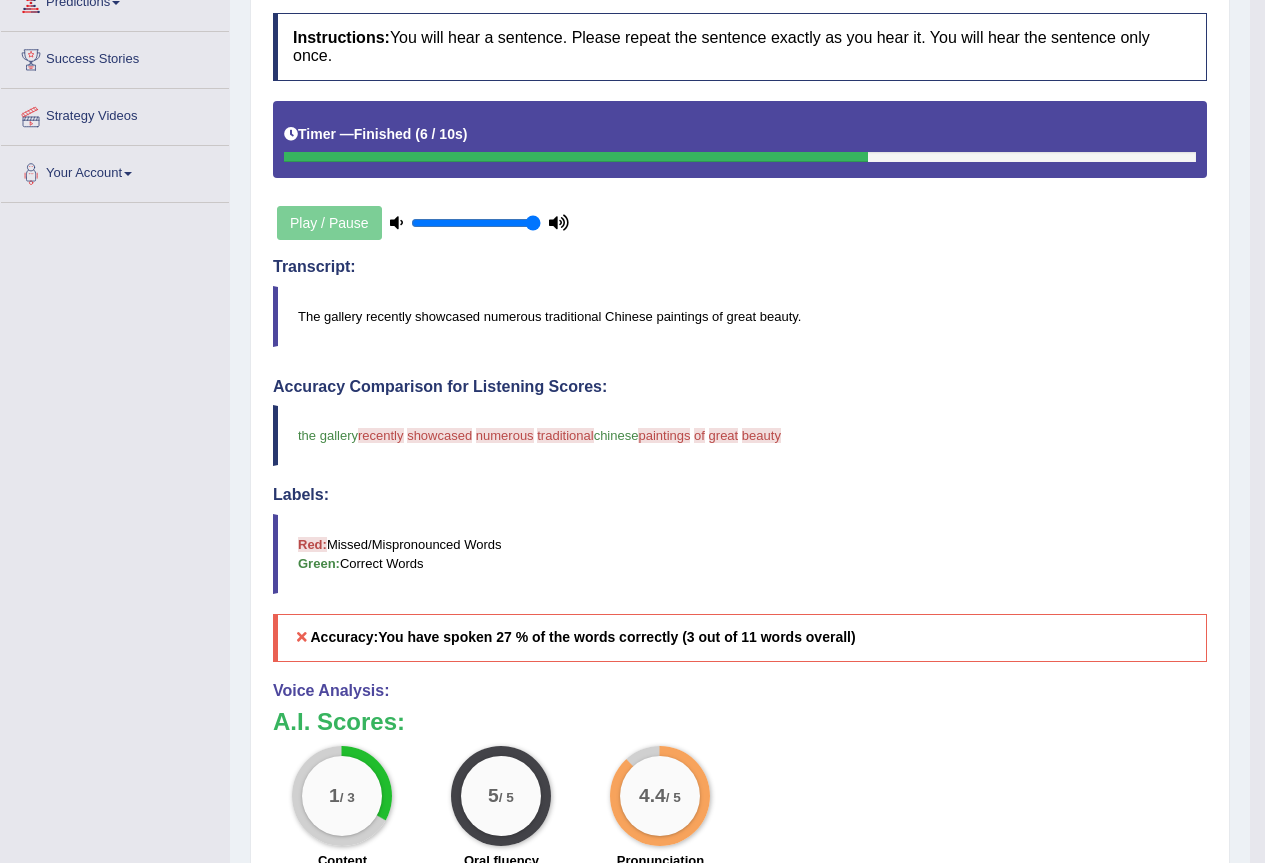 scroll, scrollTop: 0, scrollLeft: 0, axis: both 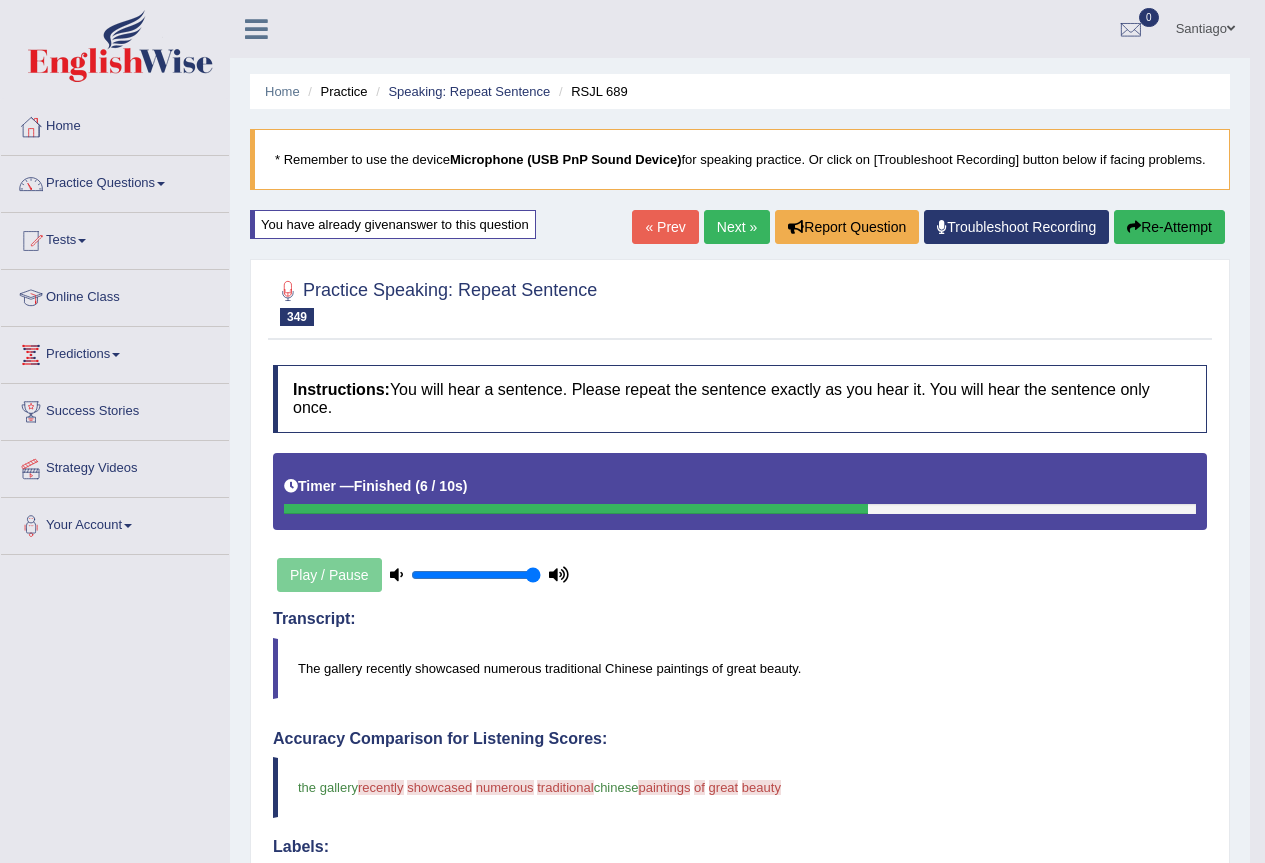 click on "Next »" at bounding box center [737, 227] 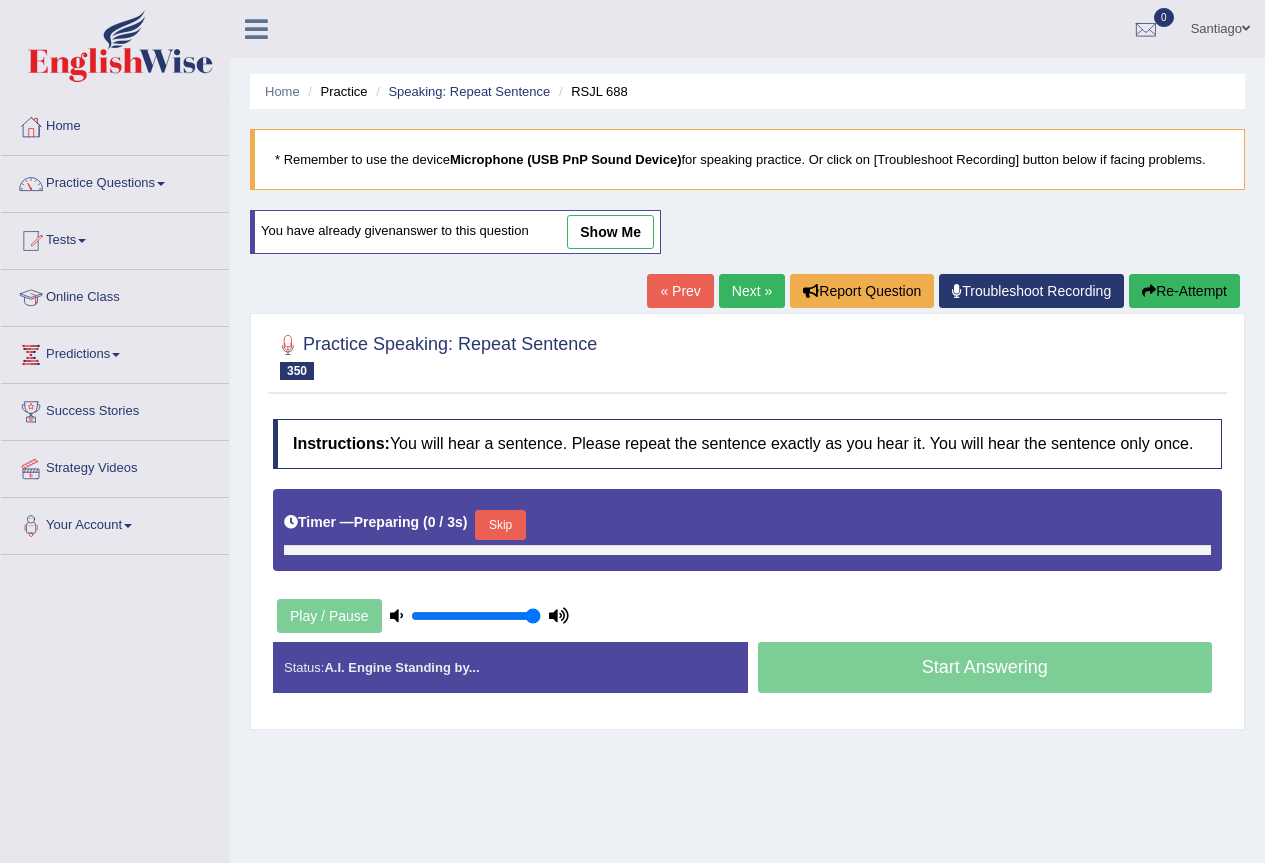 scroll, scrollTop: 0, scrollLeft: 0, axis: both 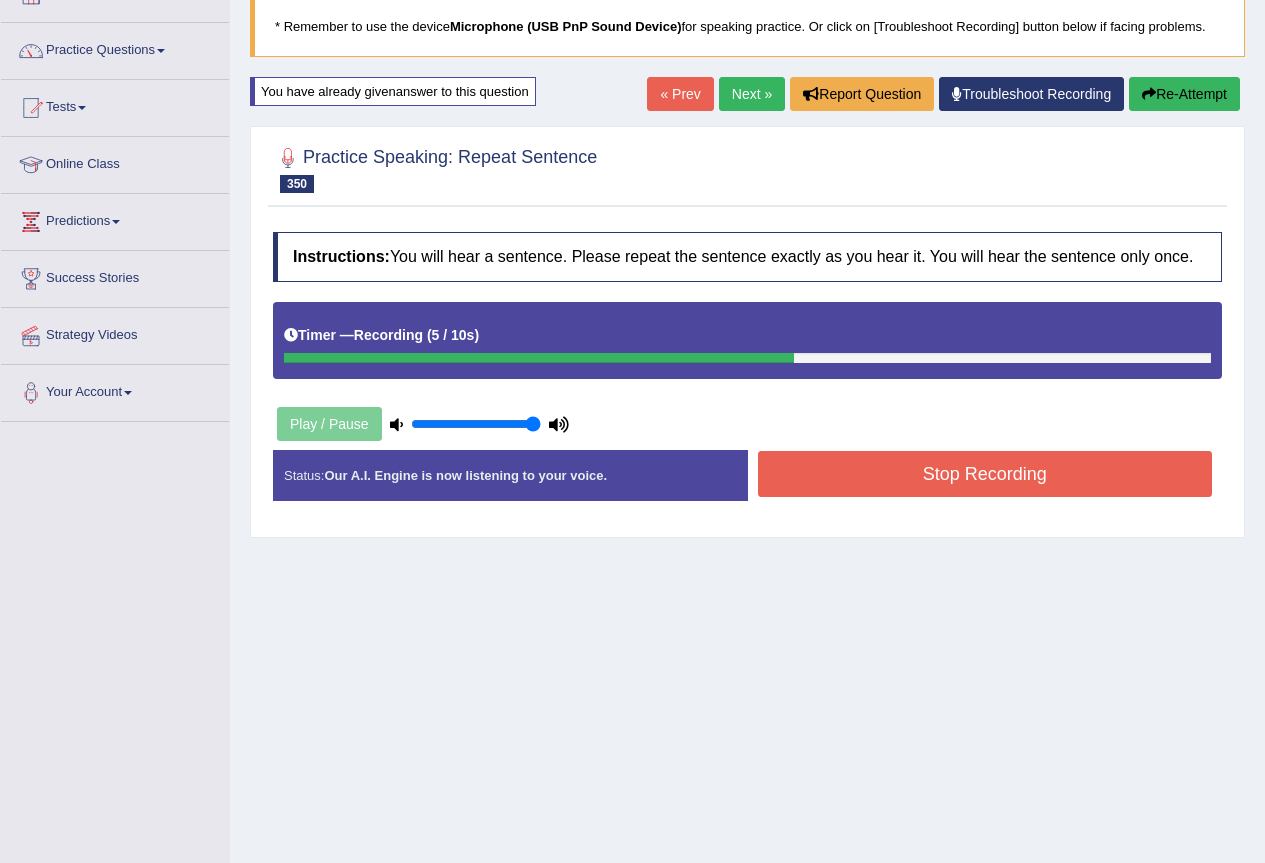 click on "Stop Recording" at bounding box center [985, 474] 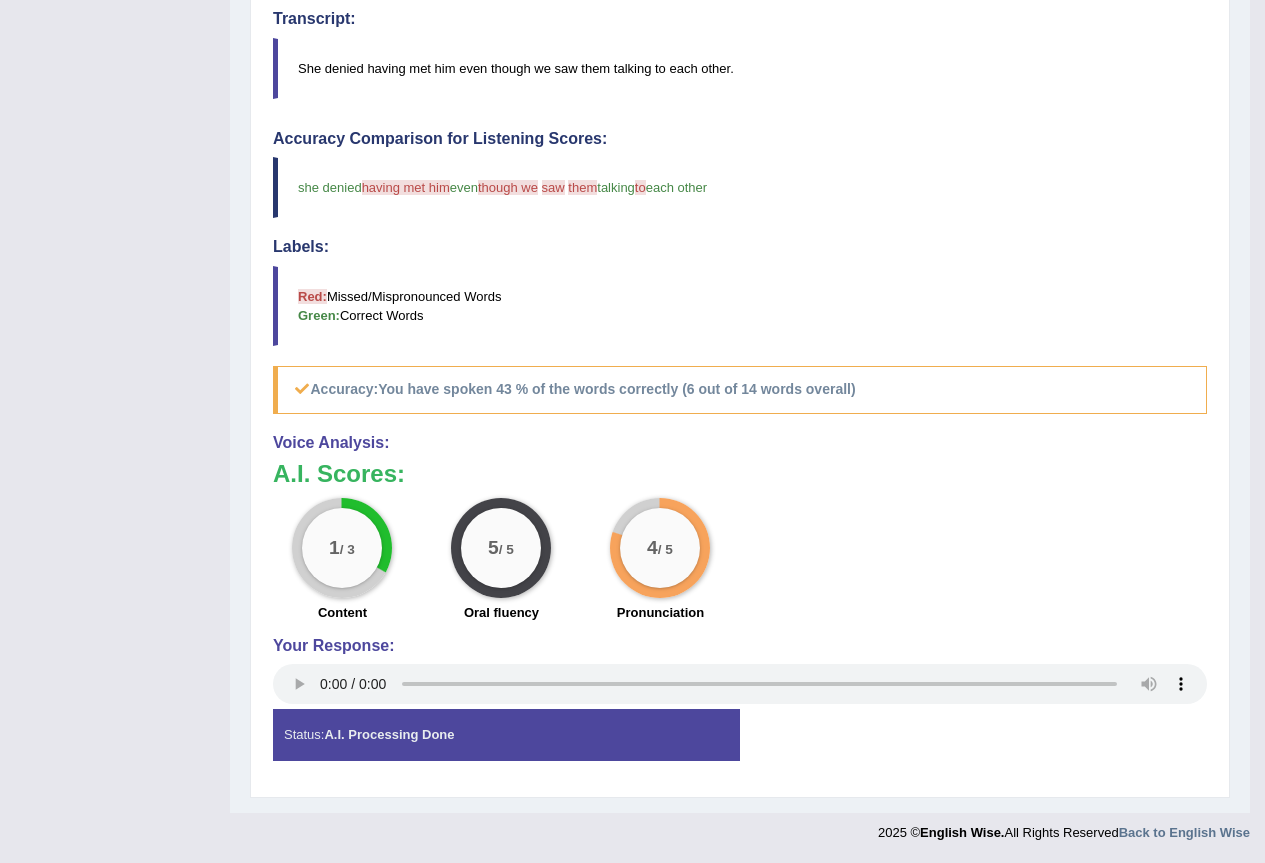 scroll, scrollTop: 0, scrollLeft: 0, axis: both 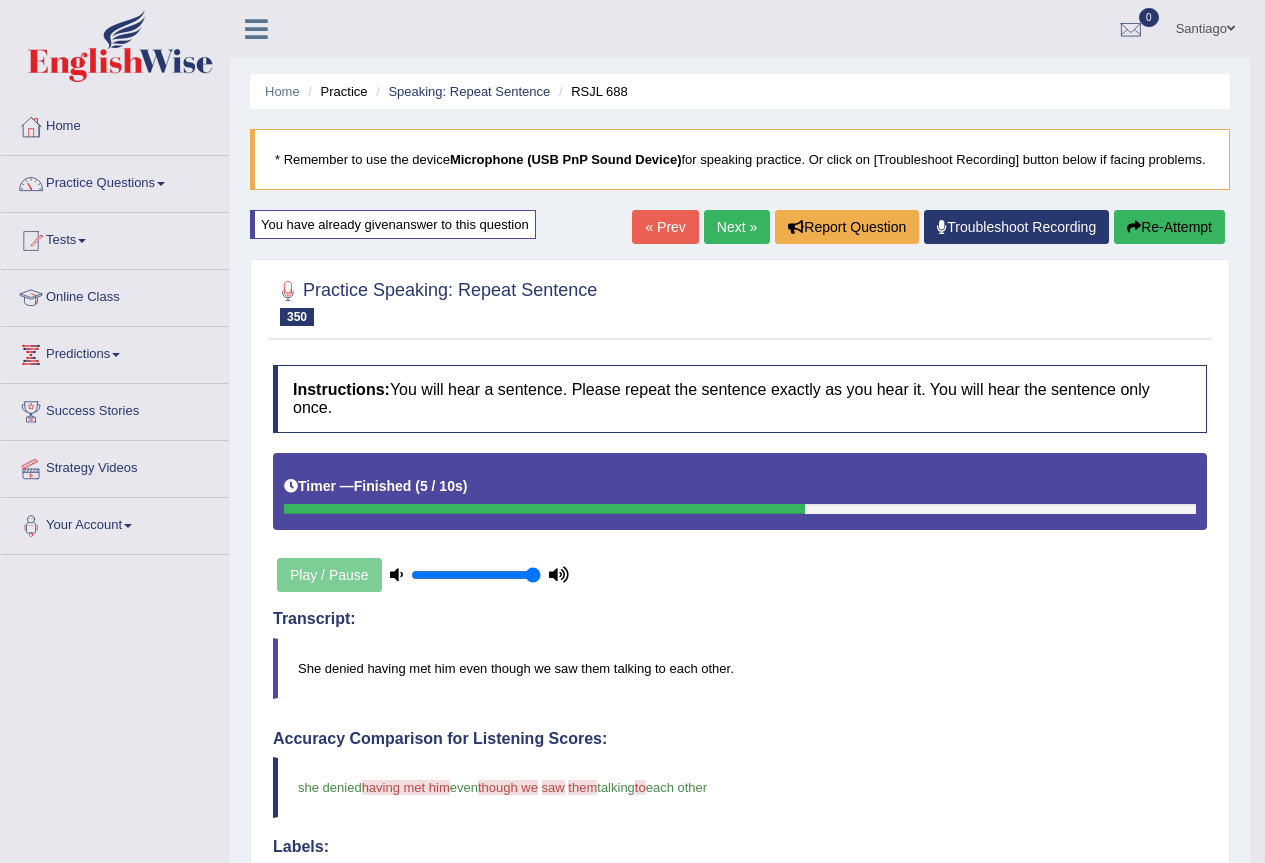 click on "Re-Attempt" at bounding box center (1169, 227) 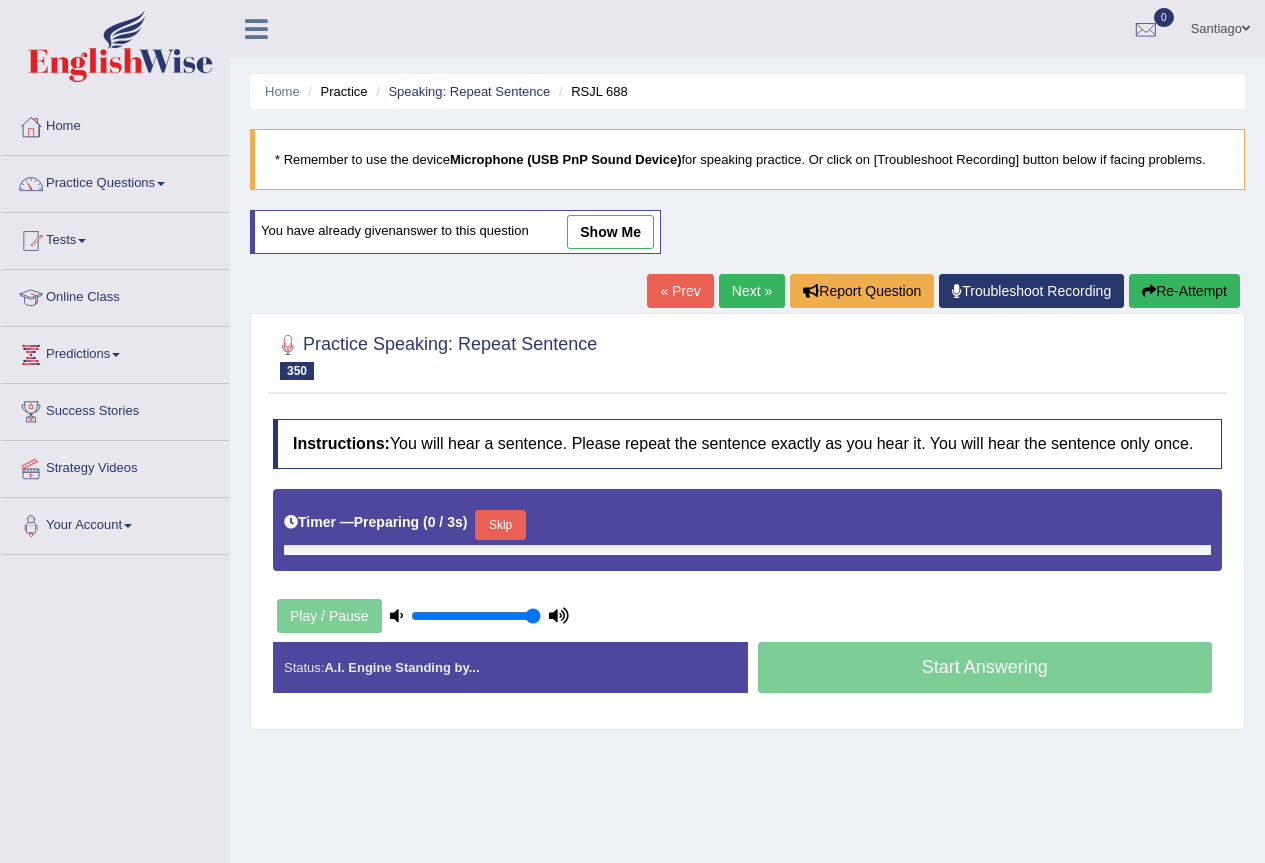 scroll, scrollTop: 0, scrollLeft: 0, axis: both 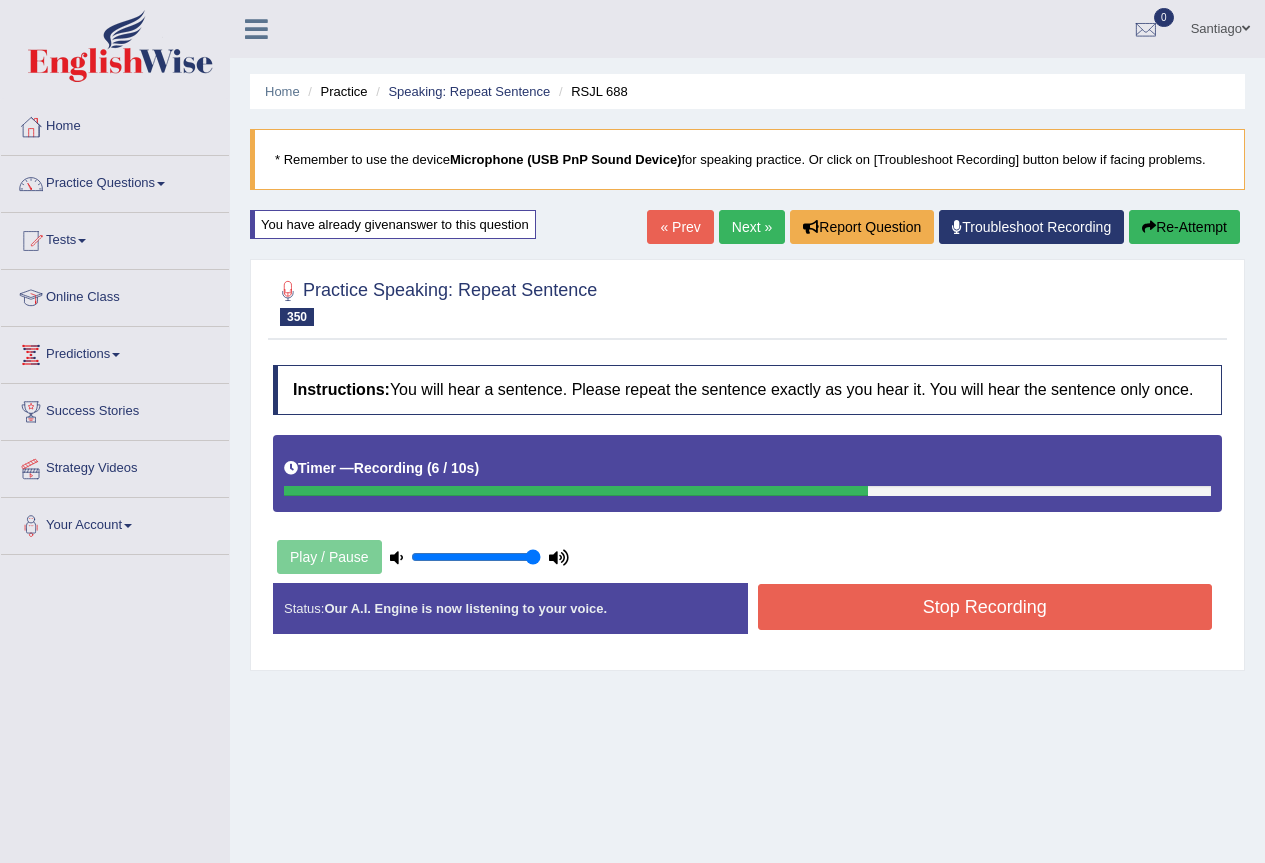 click on "Stop Recording" at bounding box center (985, 607) 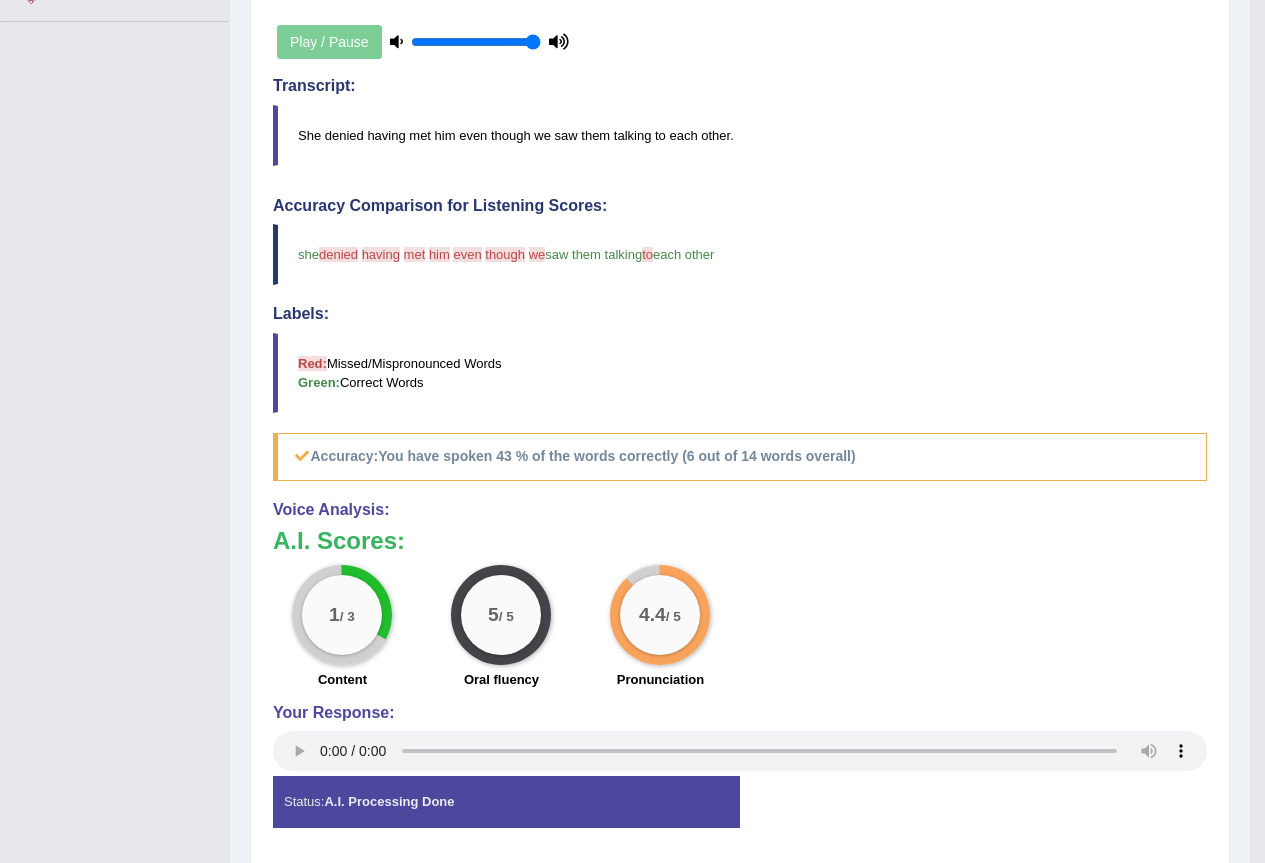 scroll, scrollTop: 0, scrollLeft: 0, axis: both 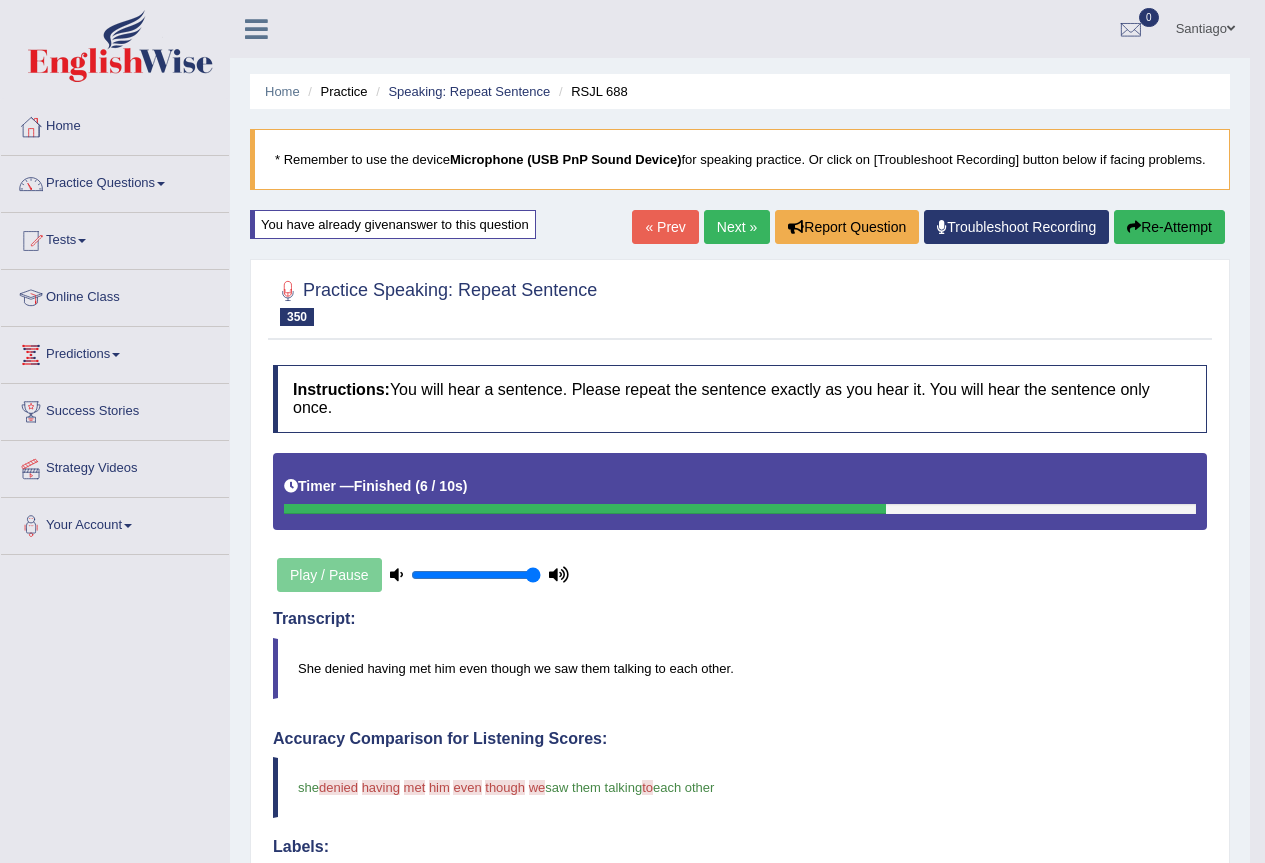 click on "Re-Attempt" at bounding box center [1169, 227] 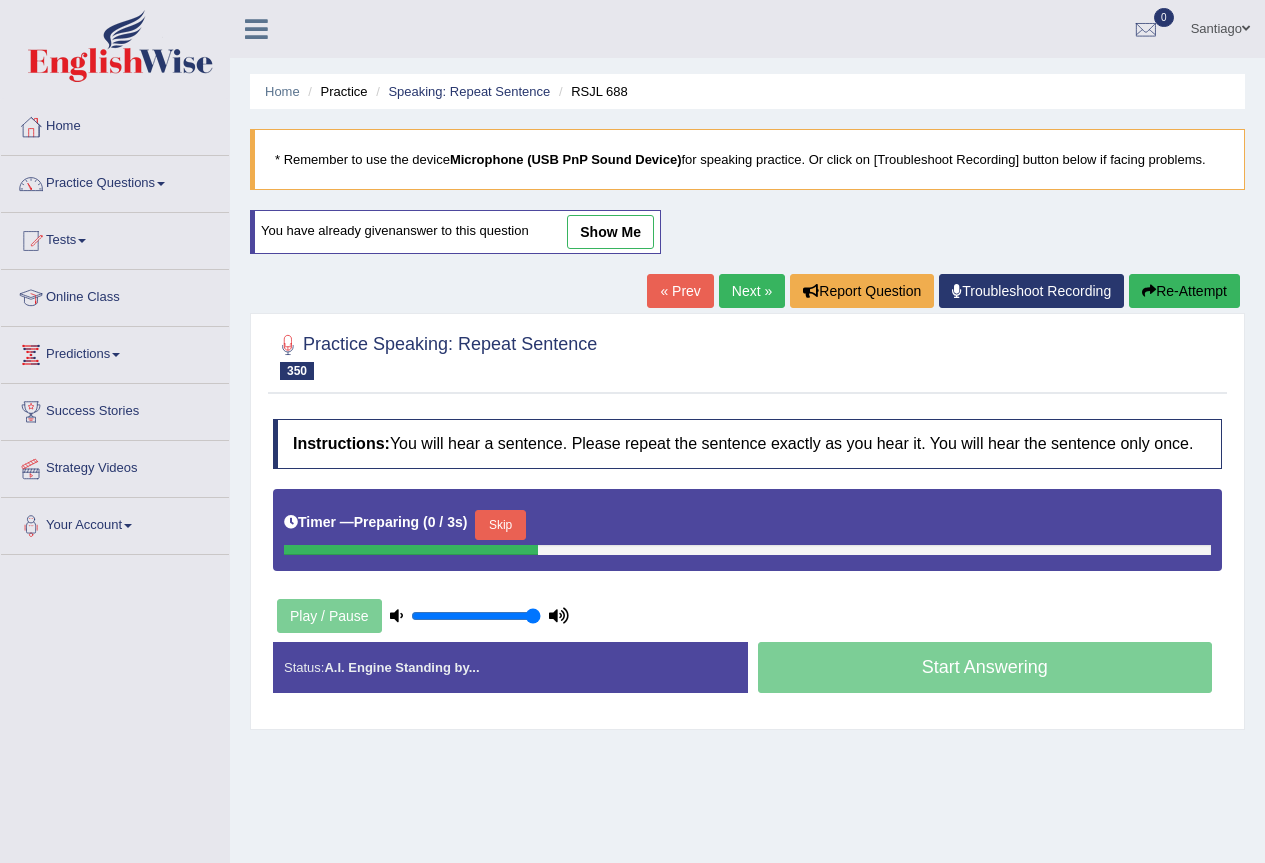 scroll, scrollTop: 133, scrollLeft: 0, axis: vertical 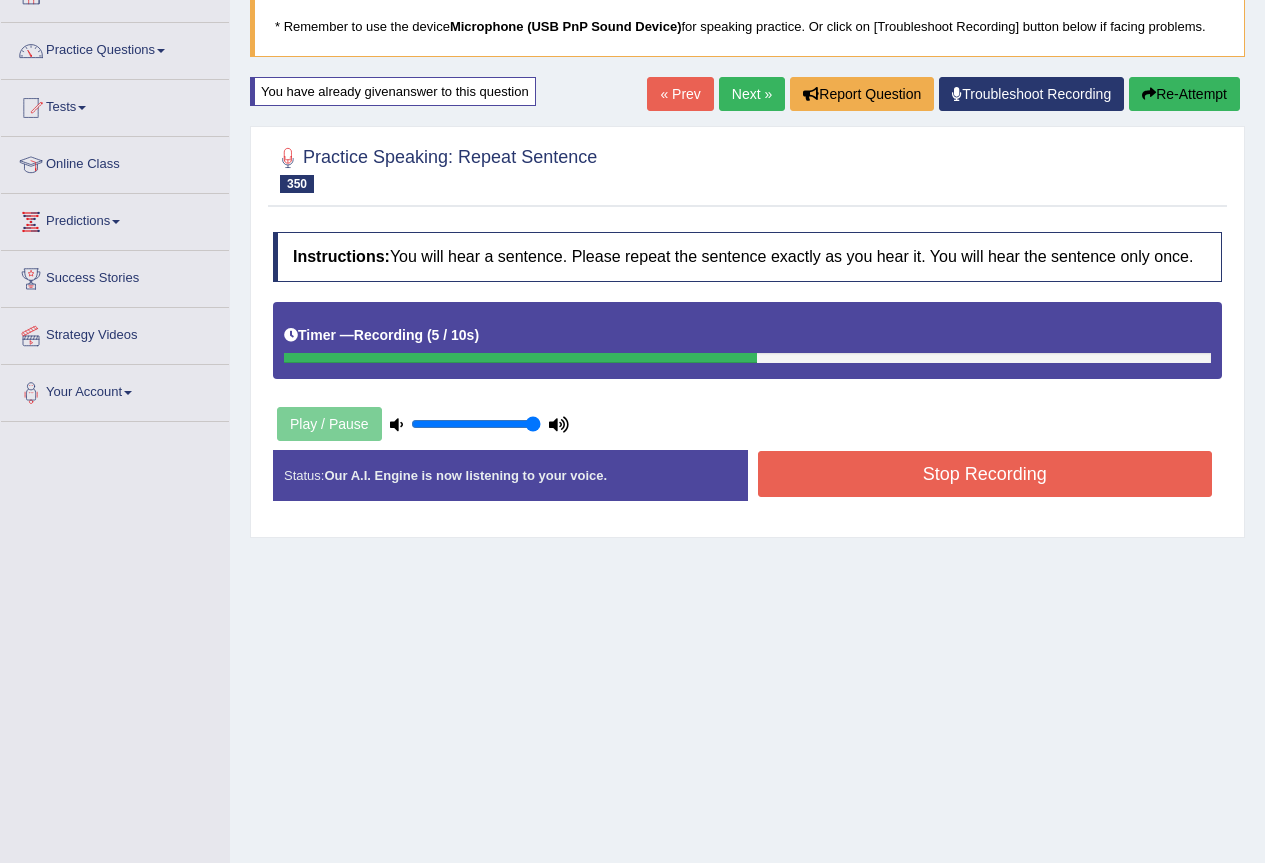 click on "Stop Recording" at bounding box center (985, 474) 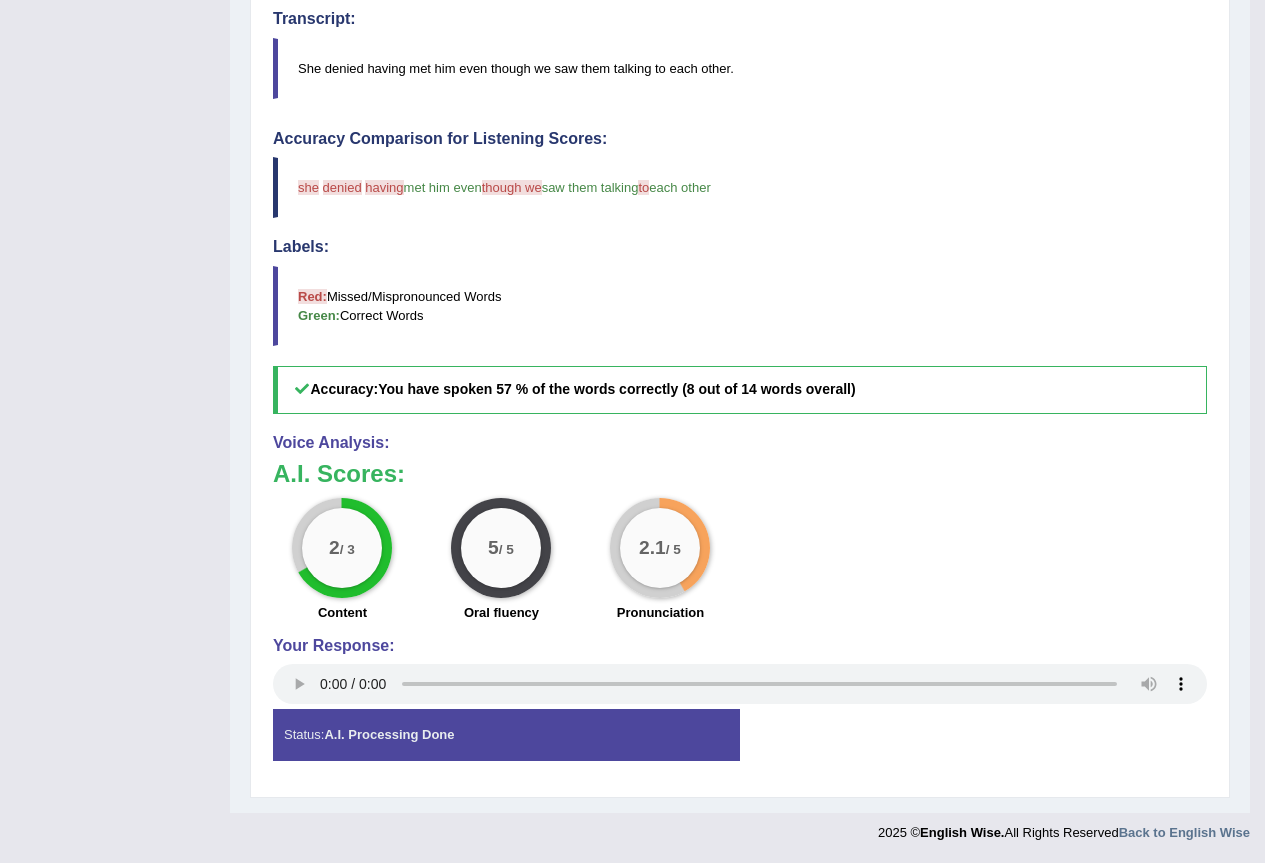 scroll, scrollTop: 0, scrollLeft: 0, axis: both 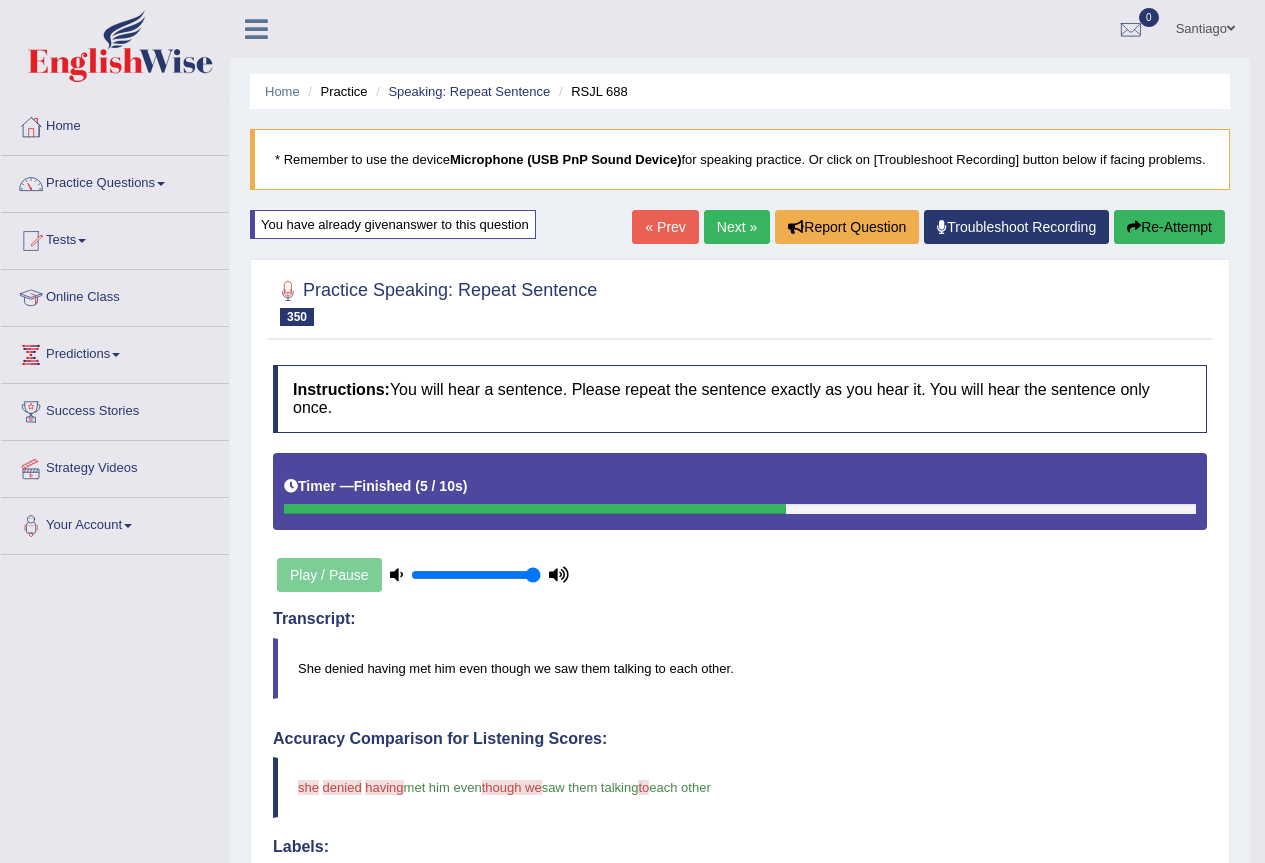 click on "Next »" at bounding box center [737, 227] 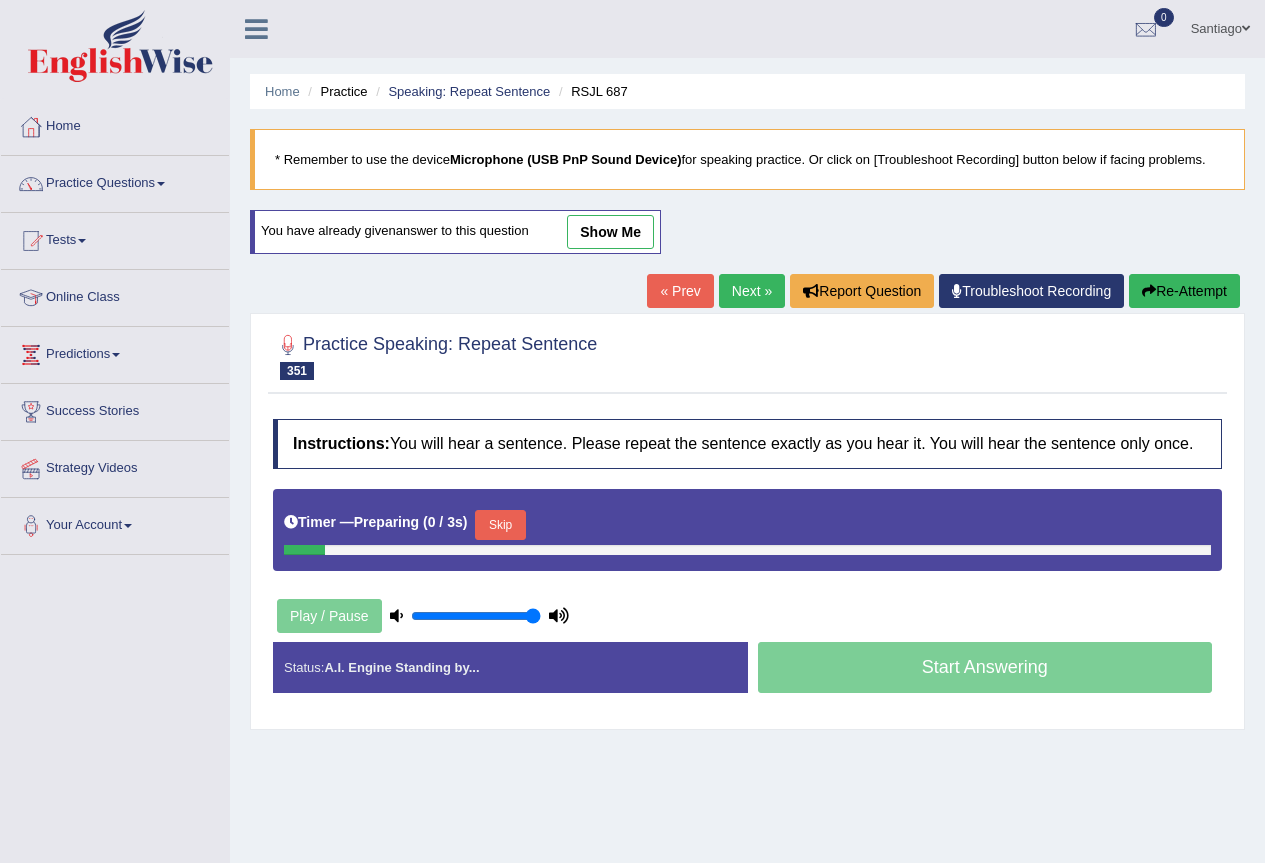 scroll, scrollTop: 0, scrollLeft: 0, axis: both 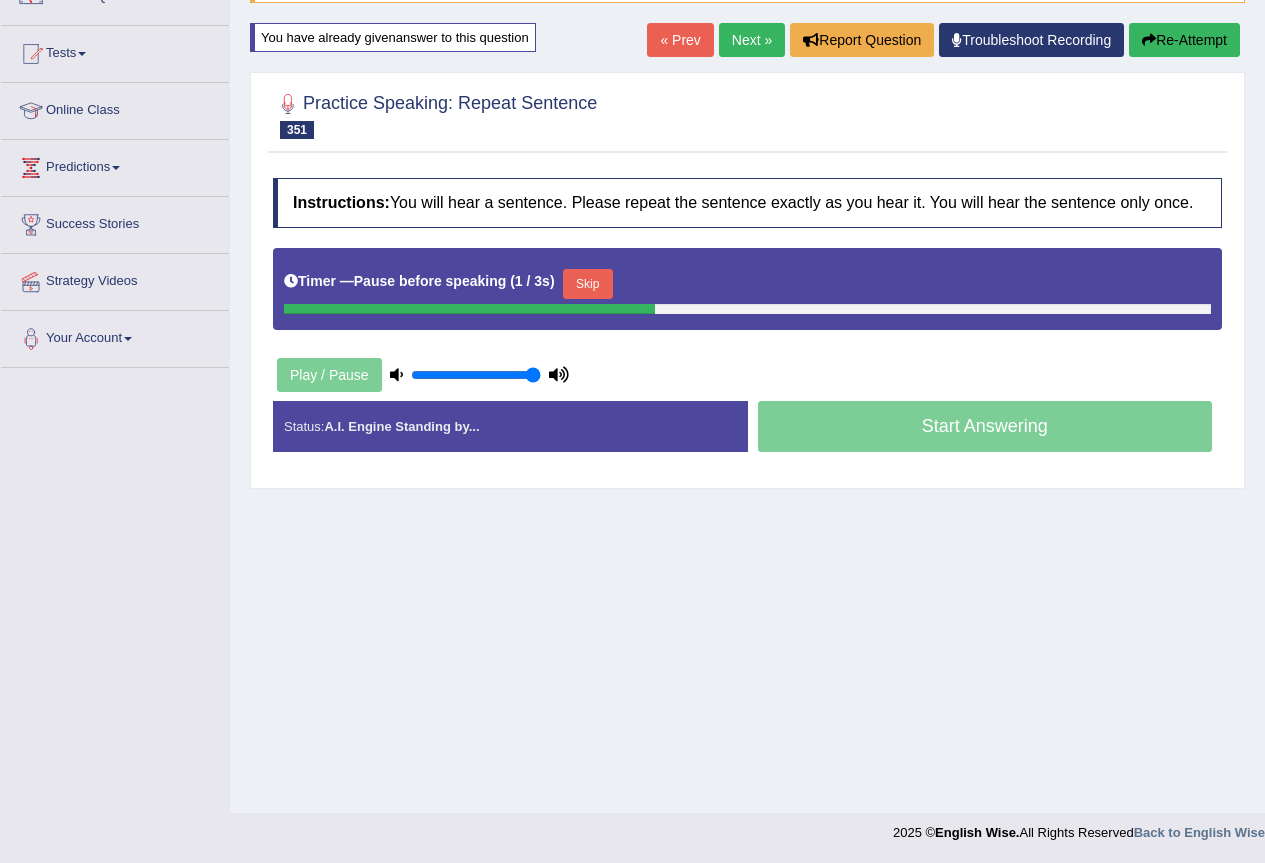 click on "Re-Attempt" at bounding box center [1184, 40] 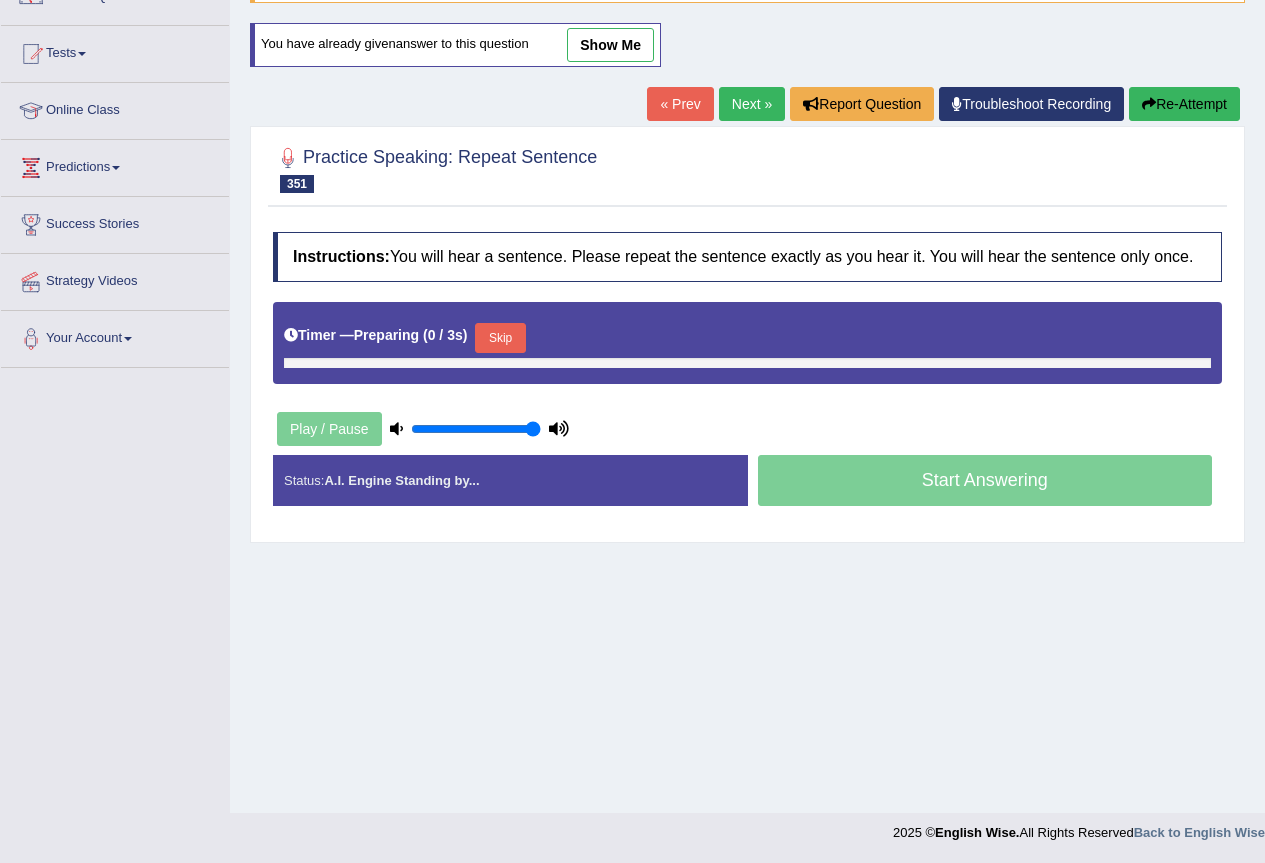 scroll, scrollTop: 187, scrollLeft: 0, axis: vertical 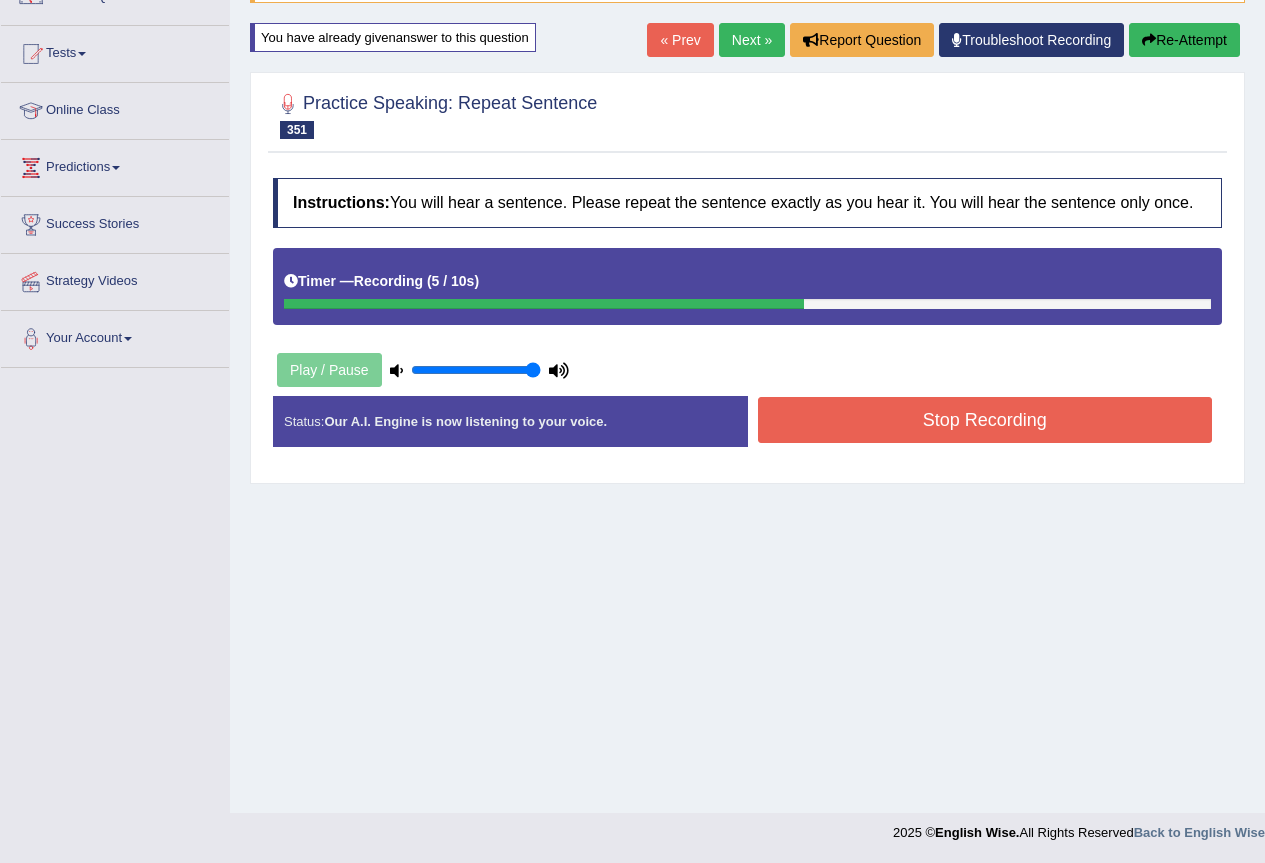 click on "Stop Recording" at bounding box center (985, 420) 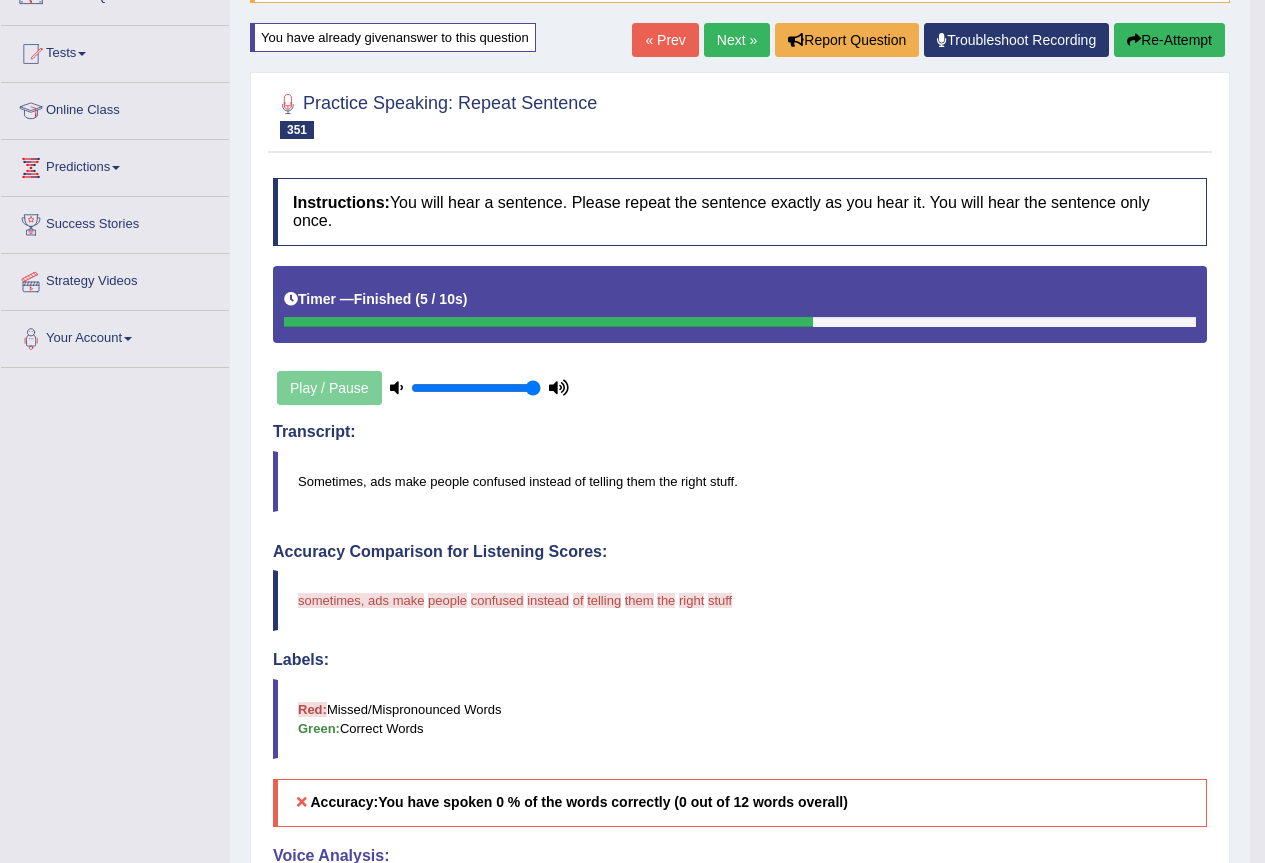 click on "Re-Attempt" at bounding box center (1169, 40) 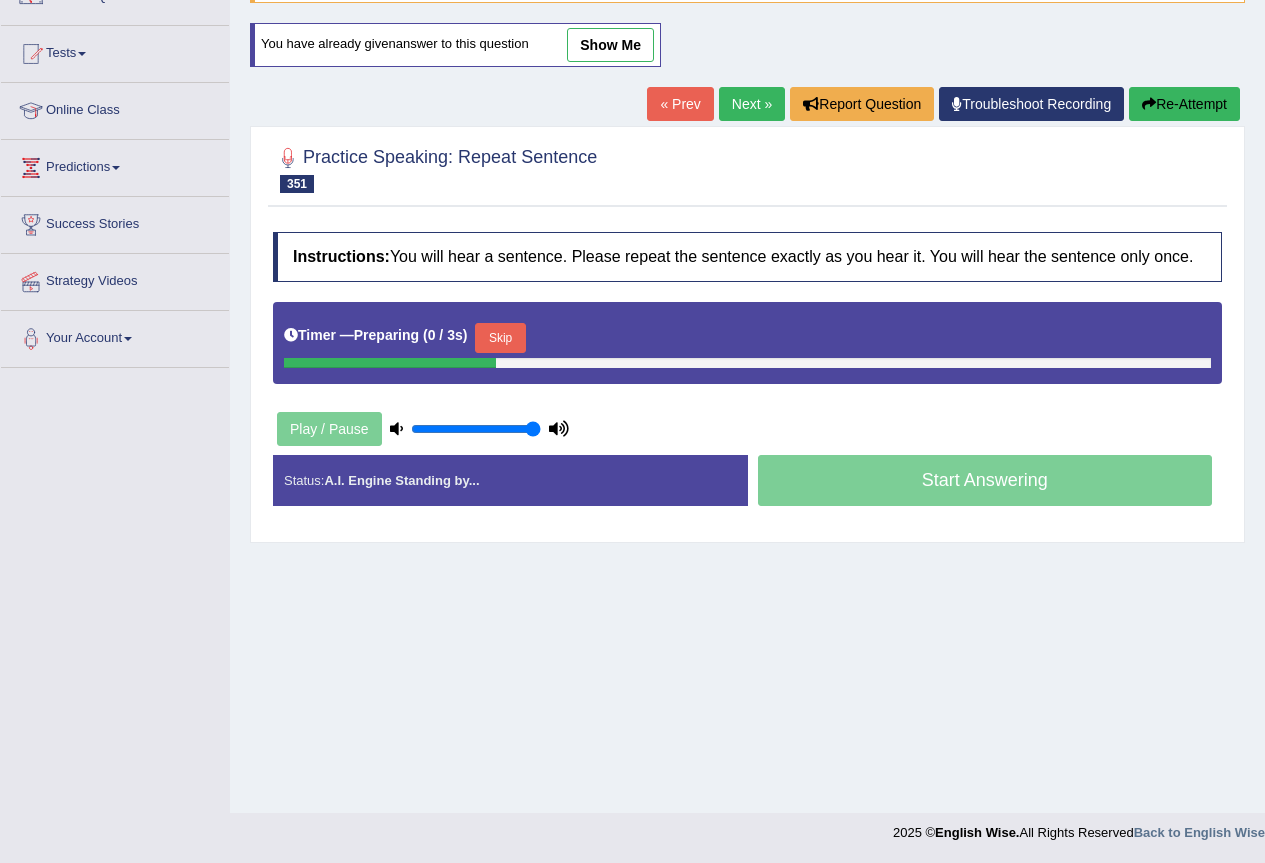 scroll, scrollTop: 0, scrollLeft: 0, axis: both 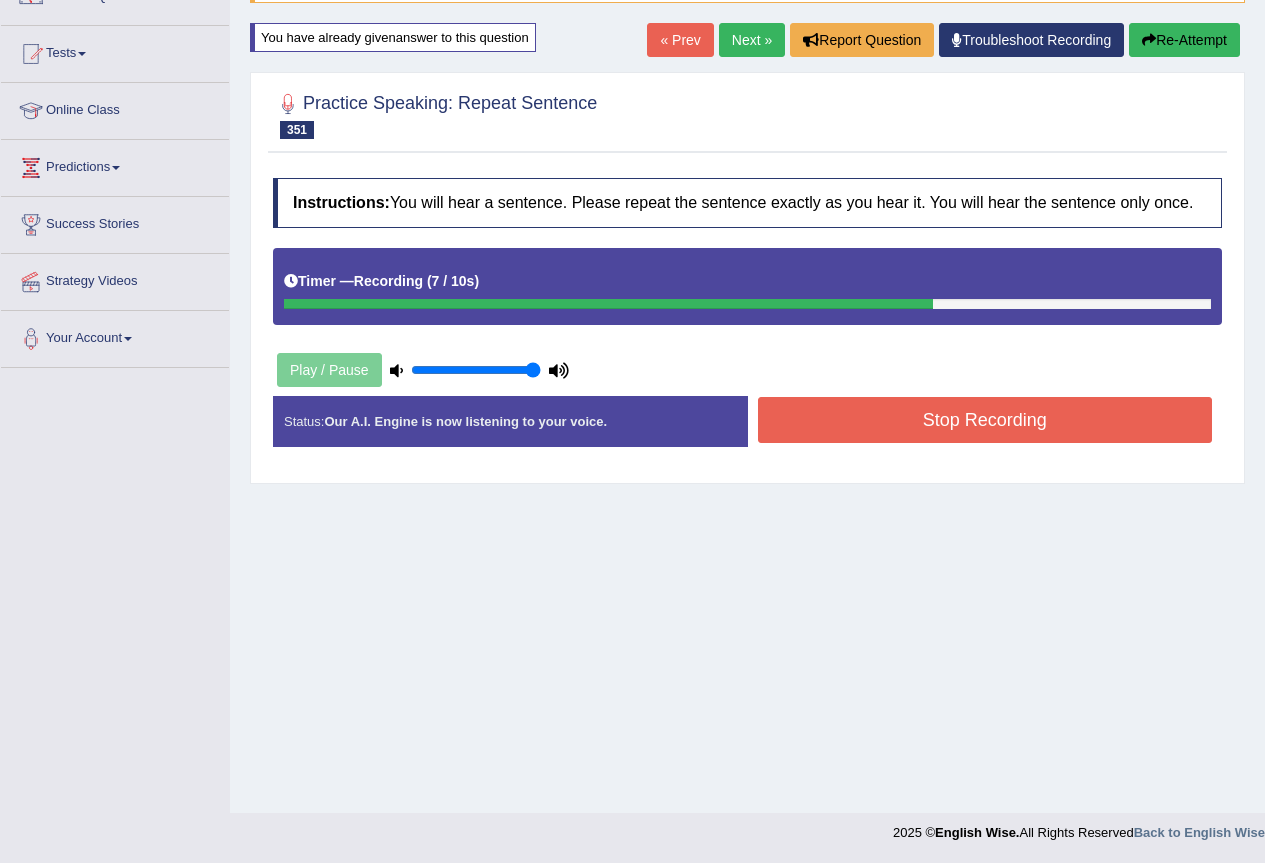 click on "Stop Recording" at bounding box center [985, 420] 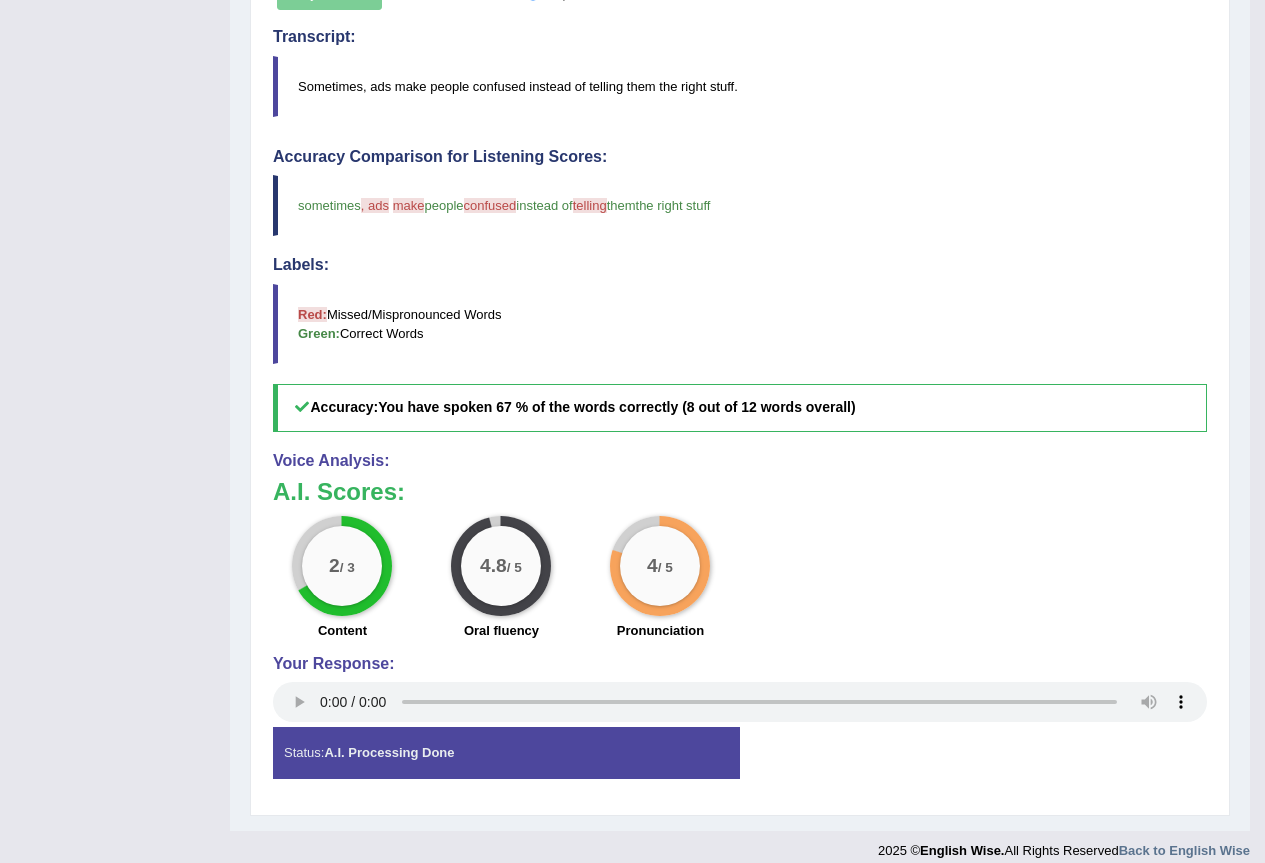scroll, scrollTop: 0, scrollLeft: 0, axis: both 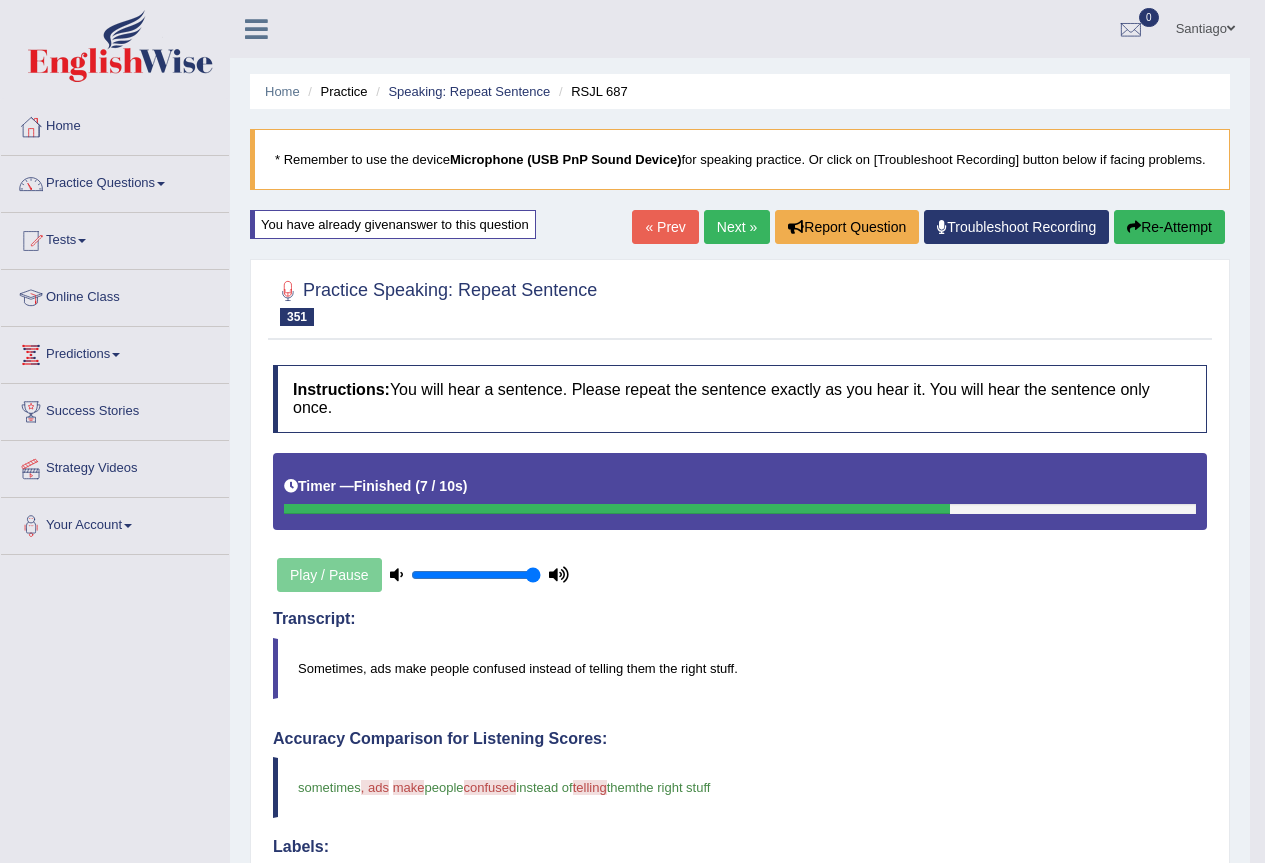 drag, startPoint x: 718, startPoint y: 226, endPoint x: 720, endPoint y: 238, distance: 12.165525 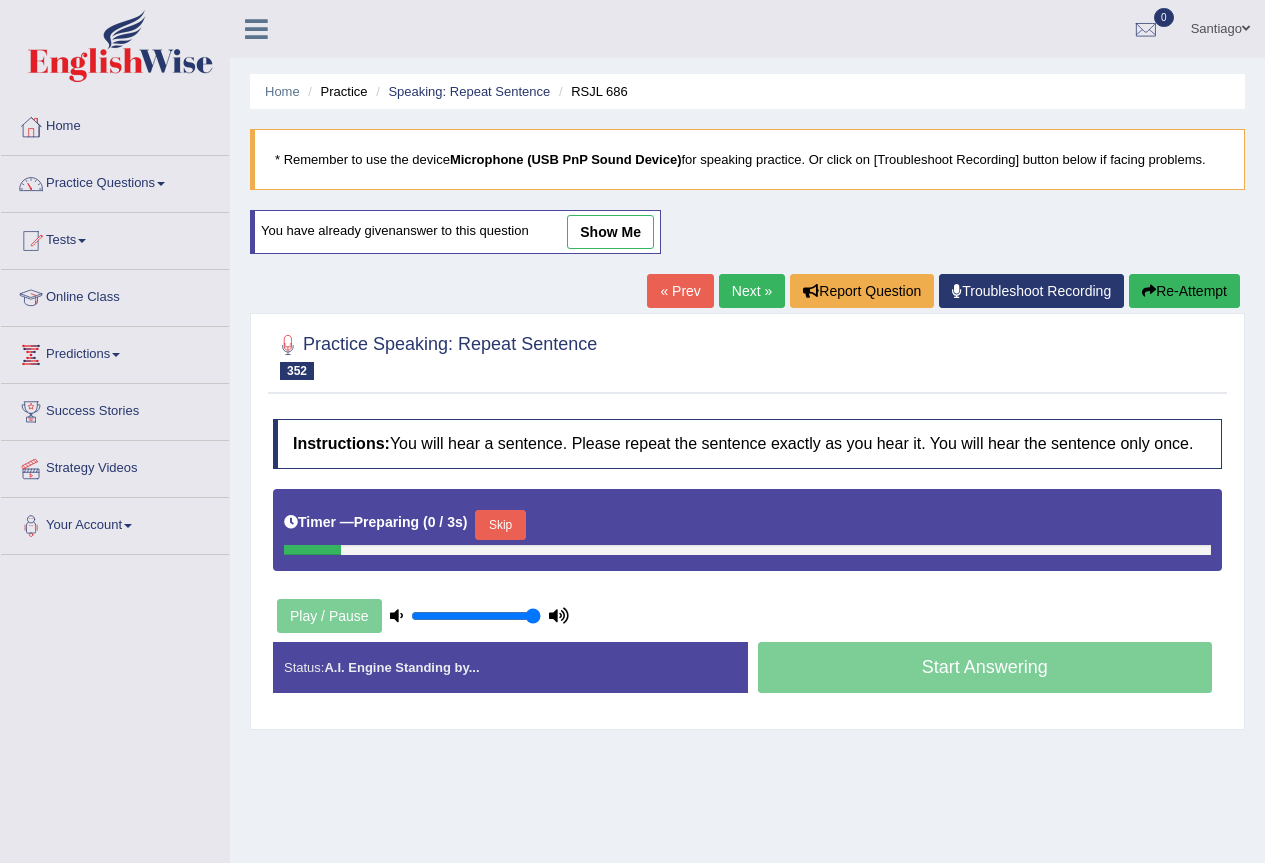 scroll, scrollTop: 0, scrollLeft: 0, axis: both 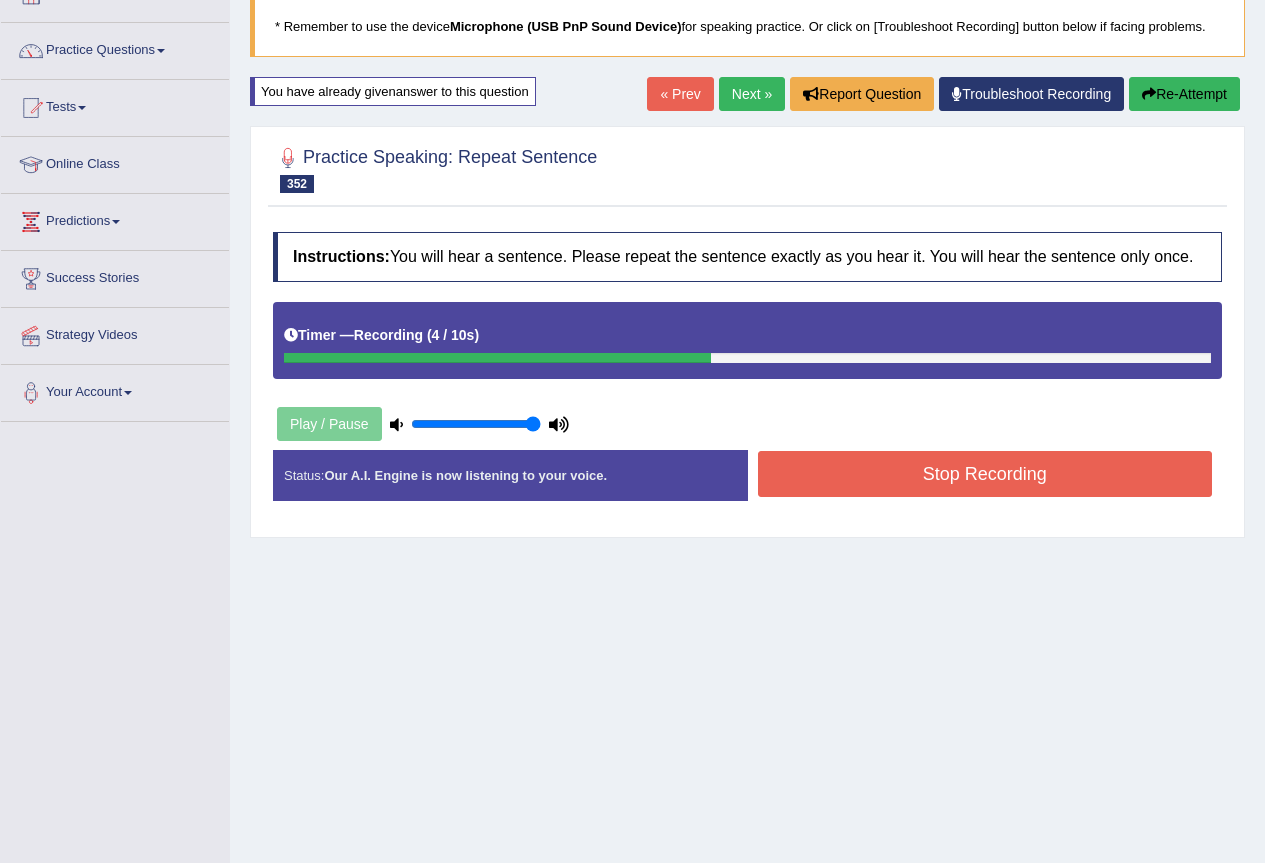 click on "Stop Recording" at bounding box center [985, 474] 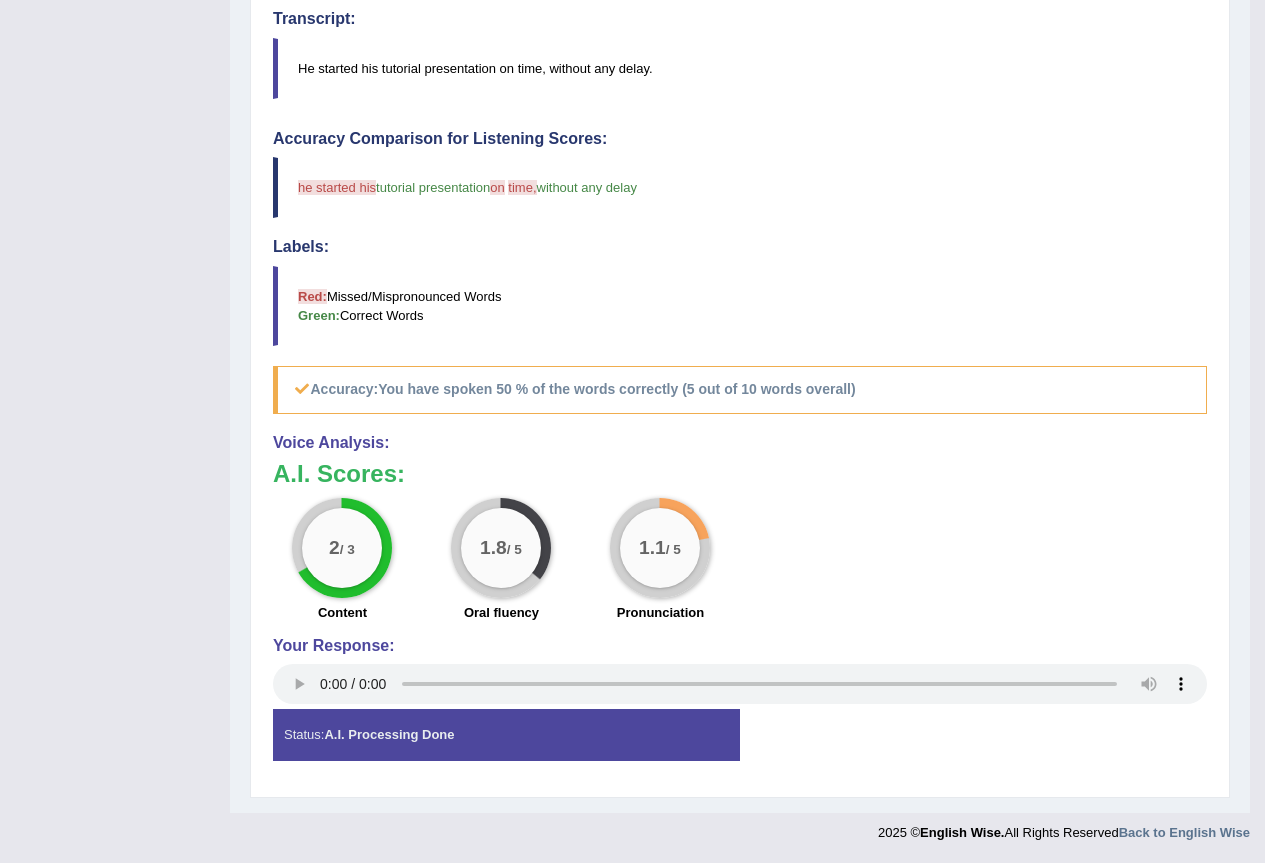 scroll, scrollTop: 0, scrollLeft: 0, axis: both 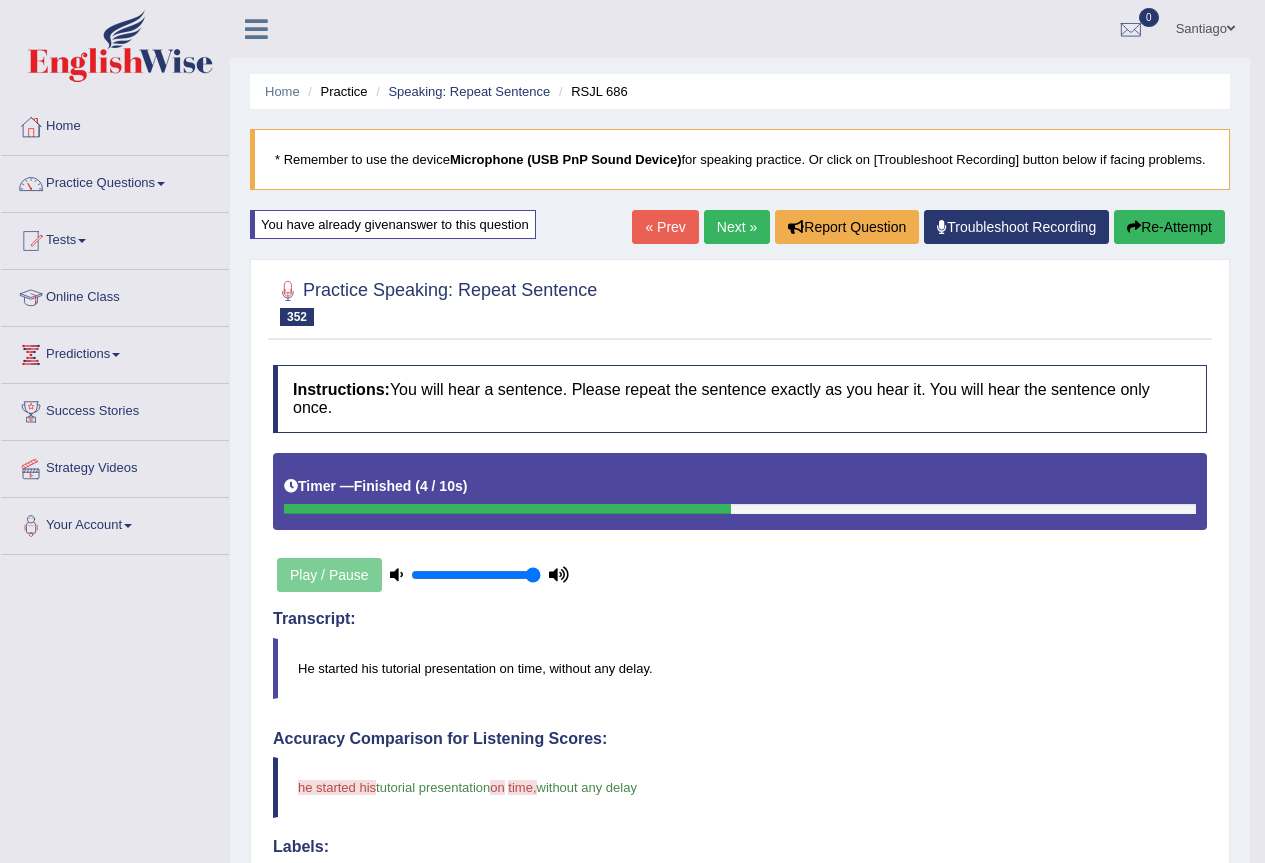 click on "Next »" at bounding box center [737, 227] 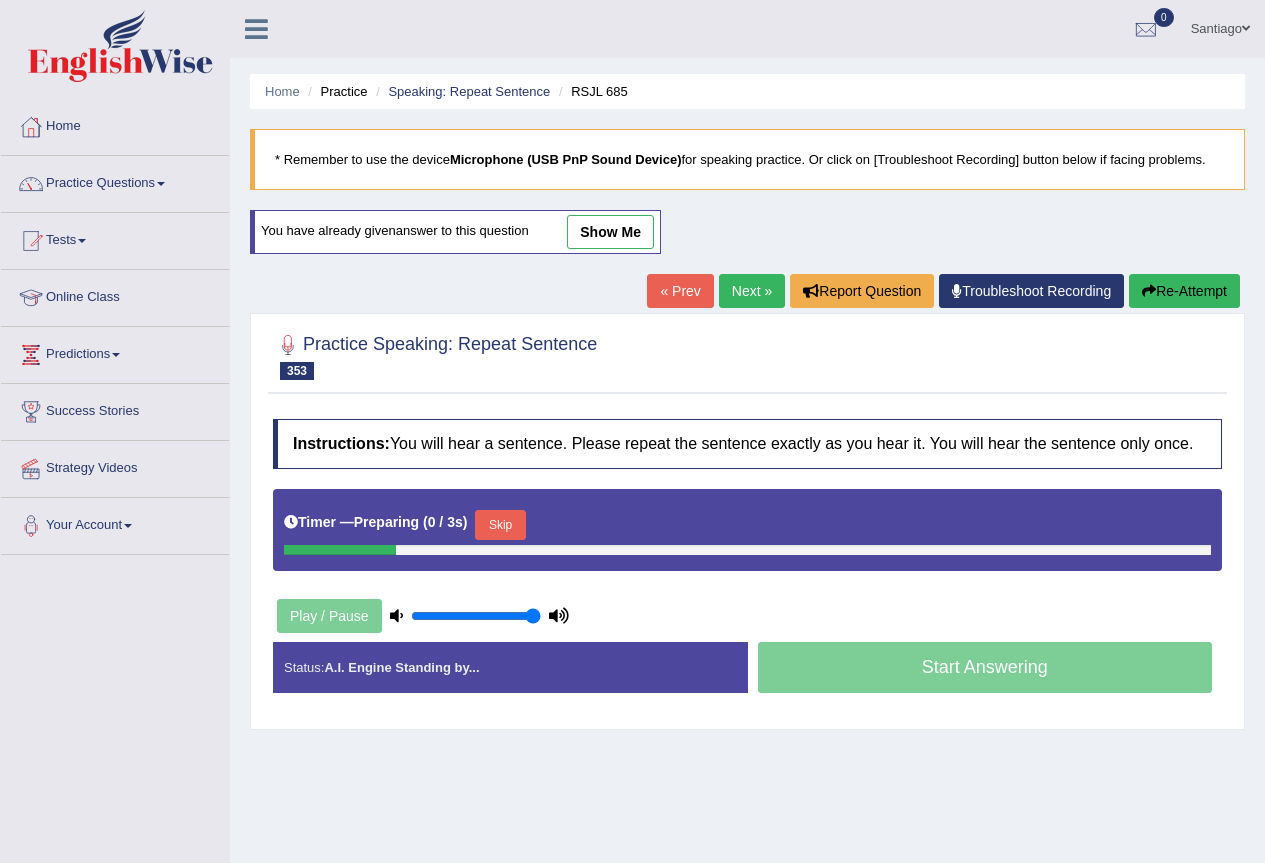 scroll, scrollTop: 133, scrollLeft: 0, axis: vertical 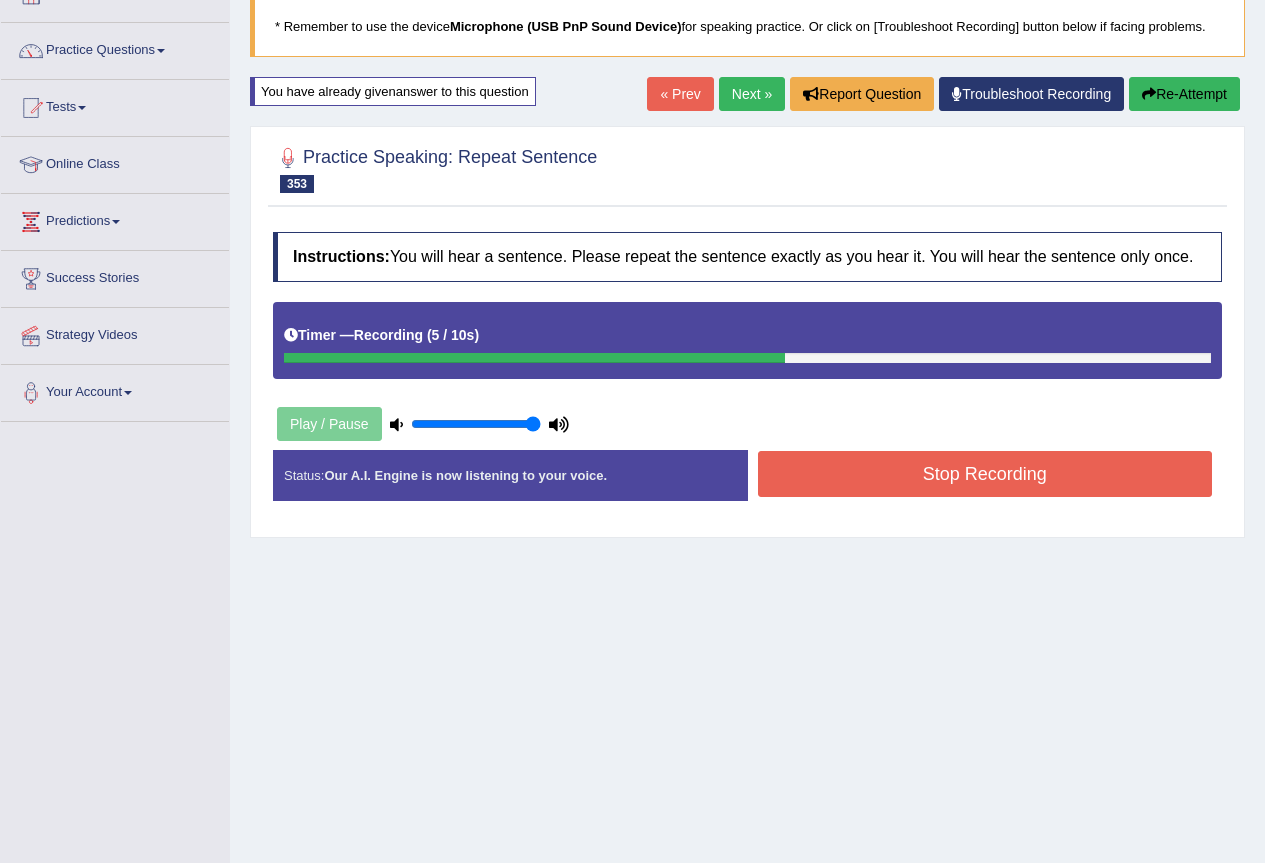 click on "Stop Recording" at bounding box center [985, 474] 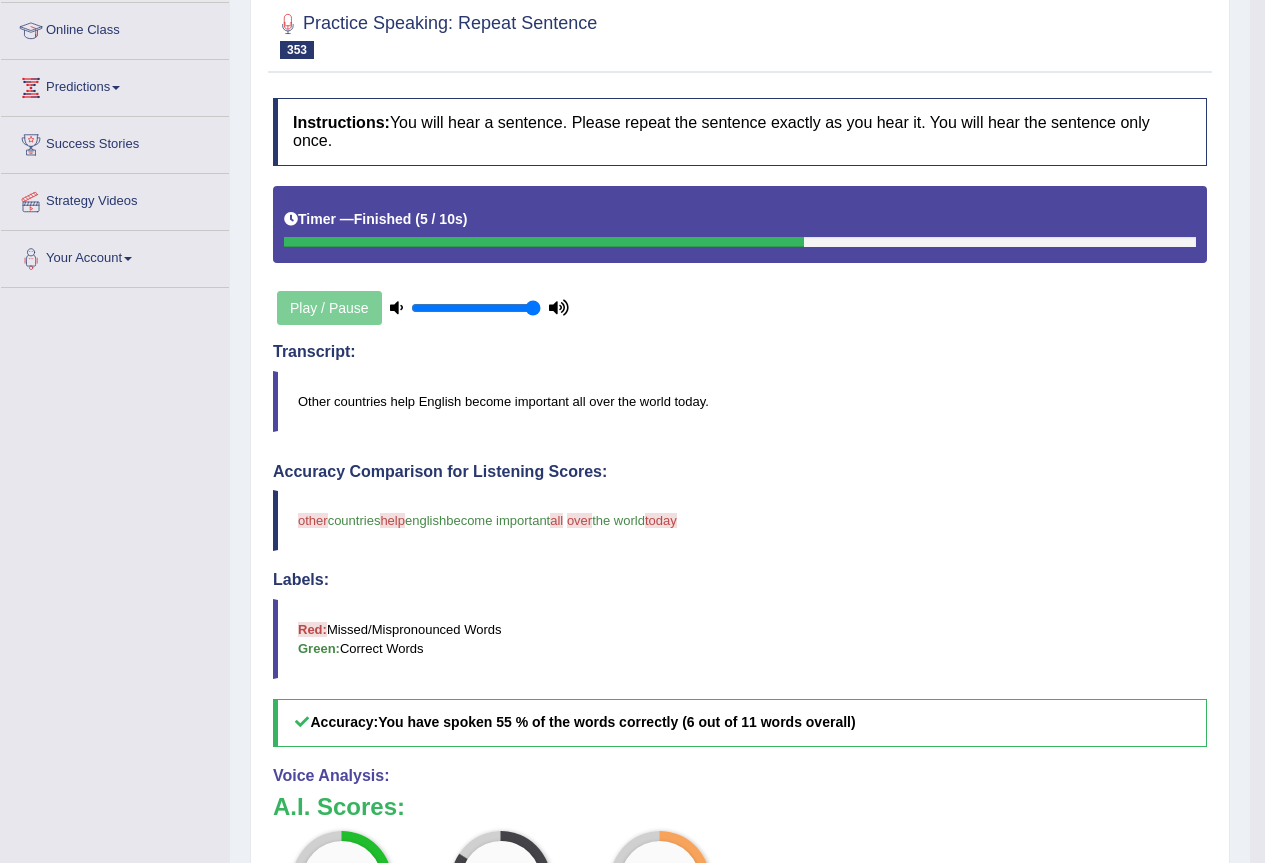 scroll, scrollTop: 0, scrollLeft: 0, axis: both 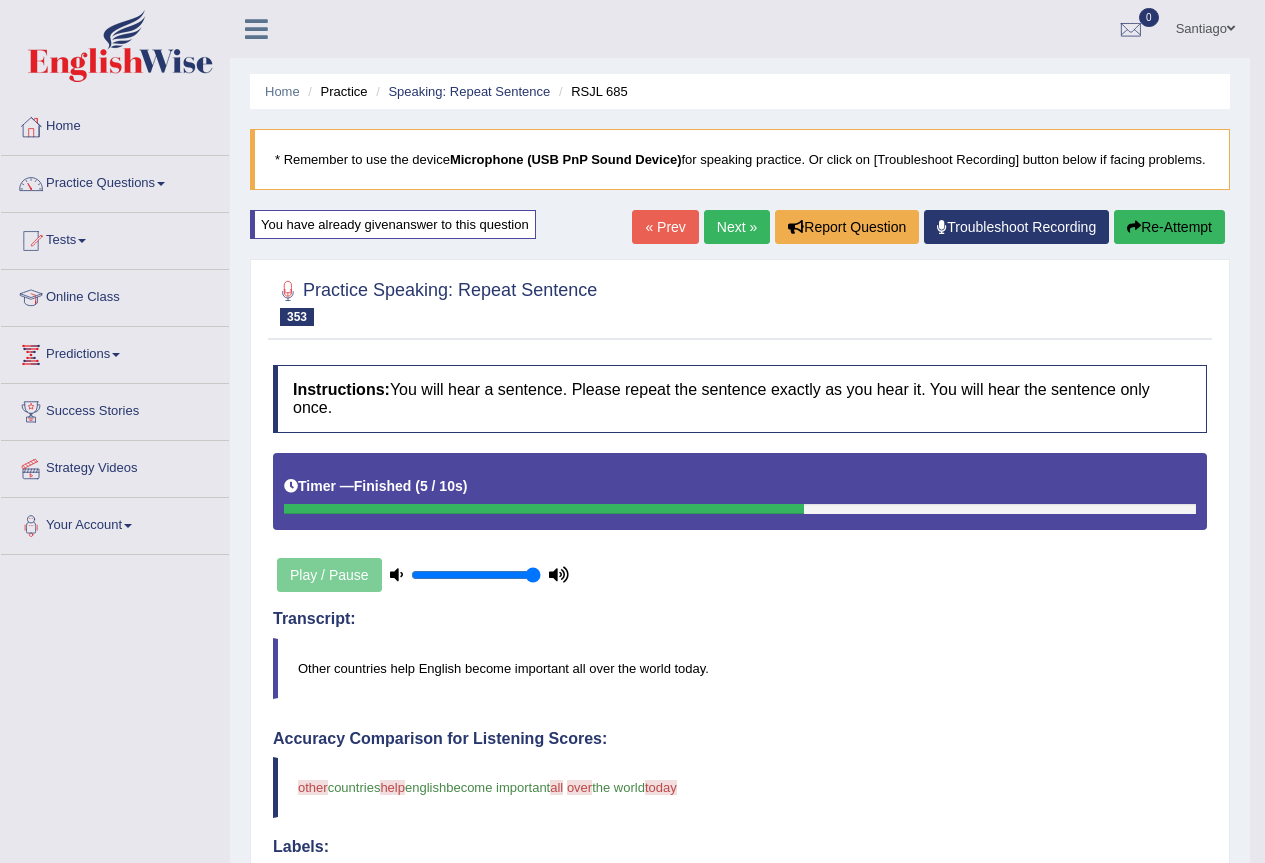click on "Next »" at bounding box center [737, 227] 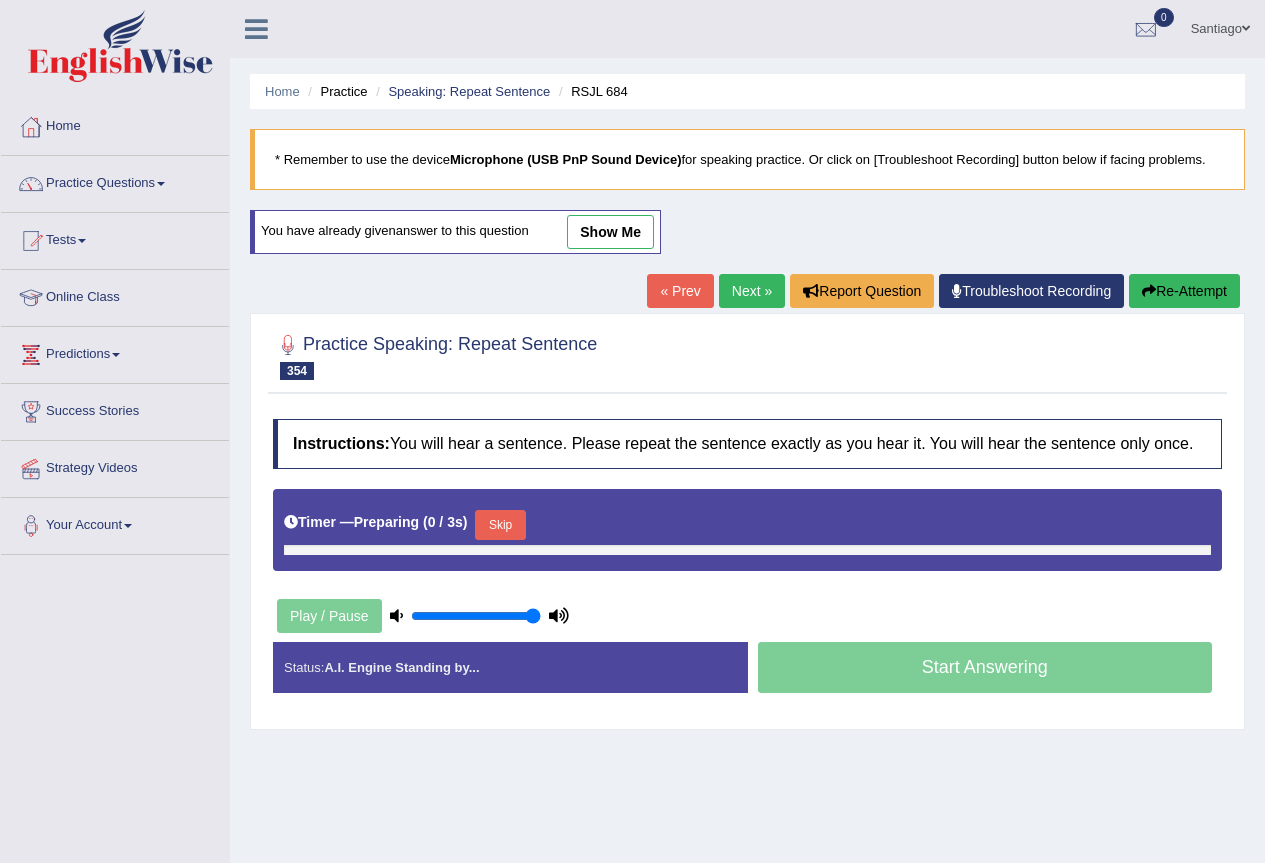scroll, scrollTop: 0, scrollLeft: 0, axis: both 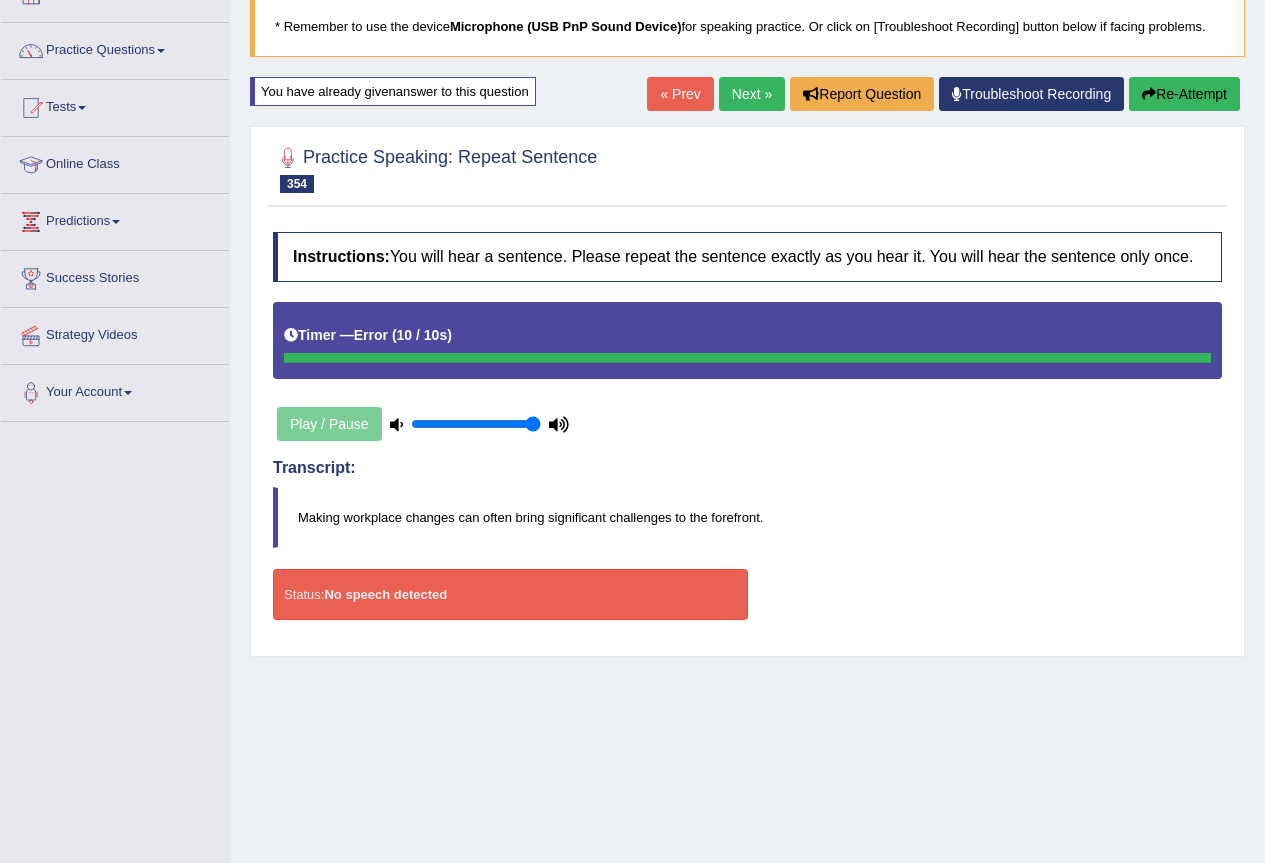 click on "Re-Attempt" at bounding box center [1184, 94] 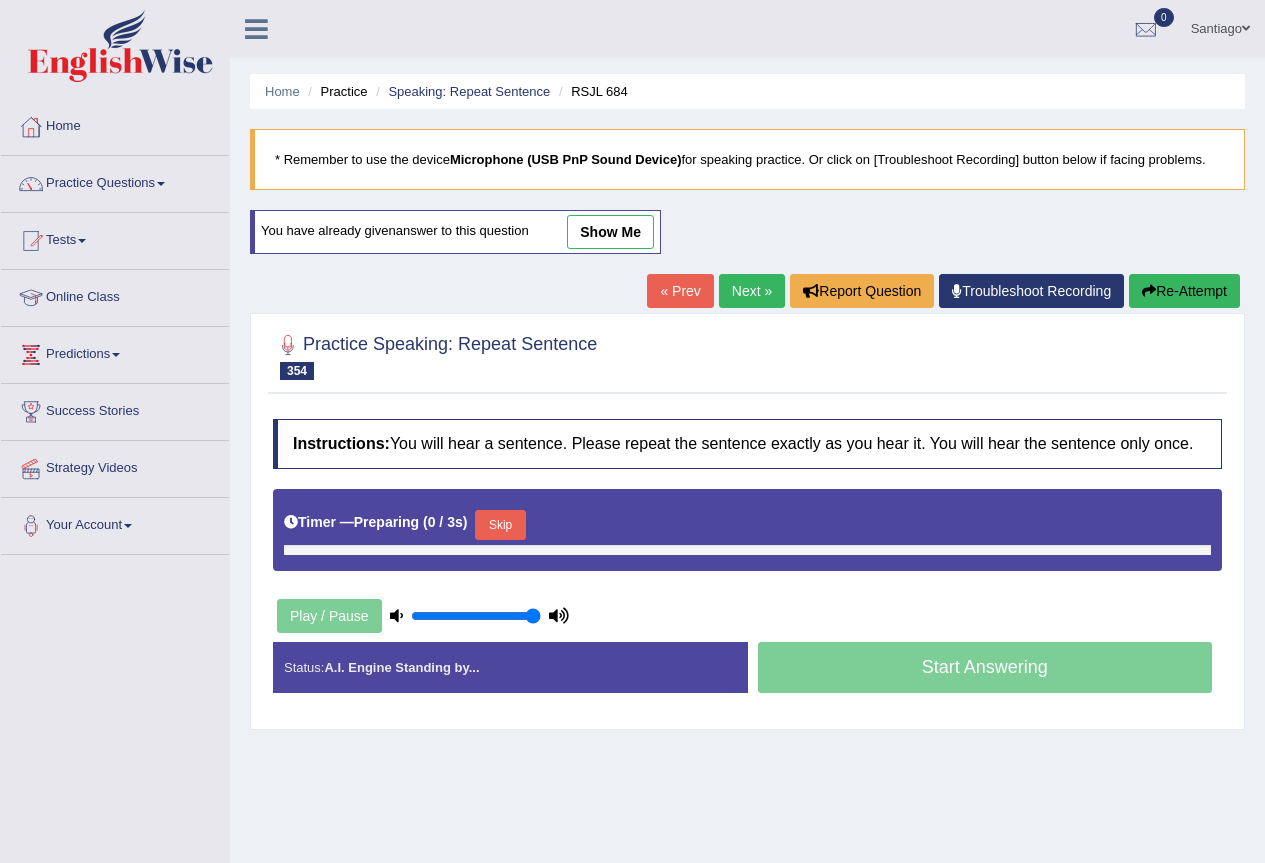 scroll, scrollTop: 133, scrollLeft: 0, axis: vertical 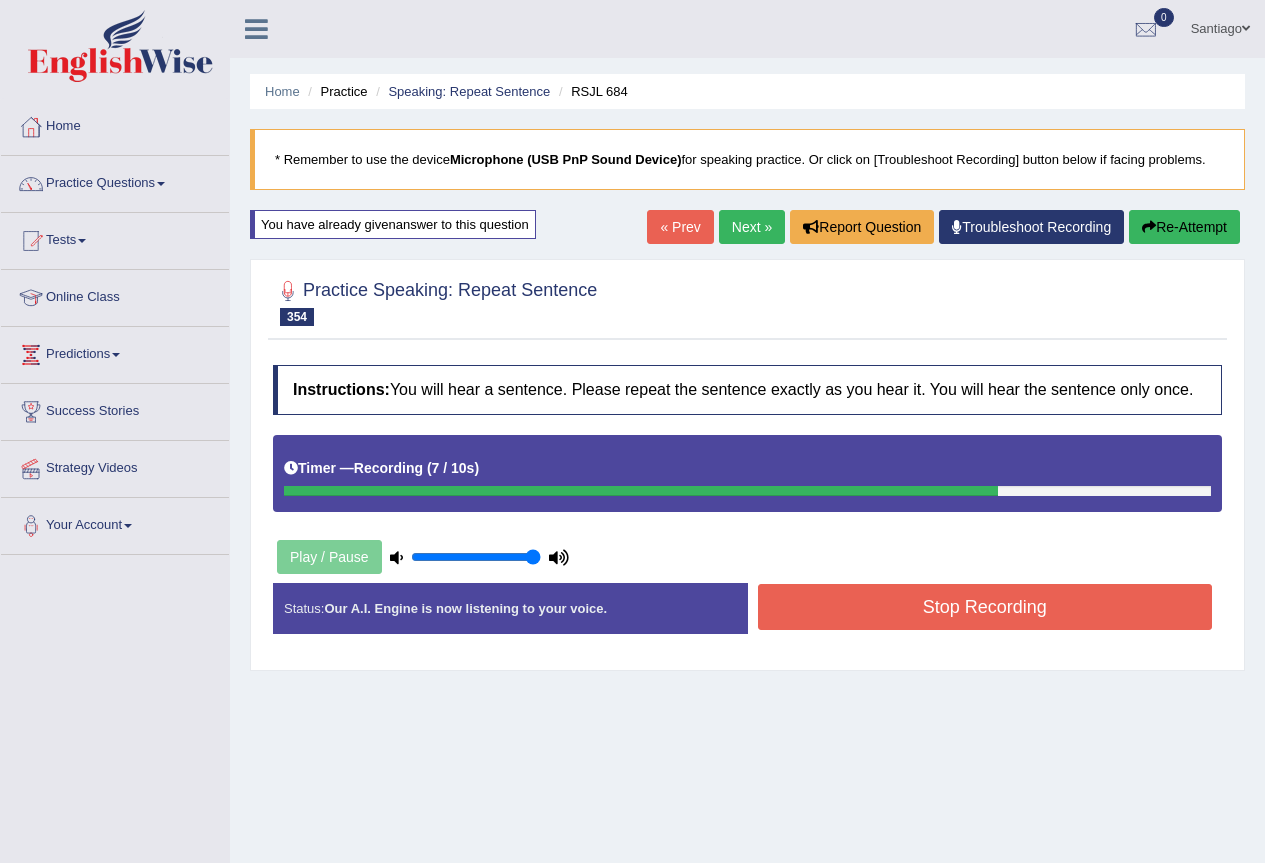 click on "Re-Attempt" at bounding box center [1184, 227] 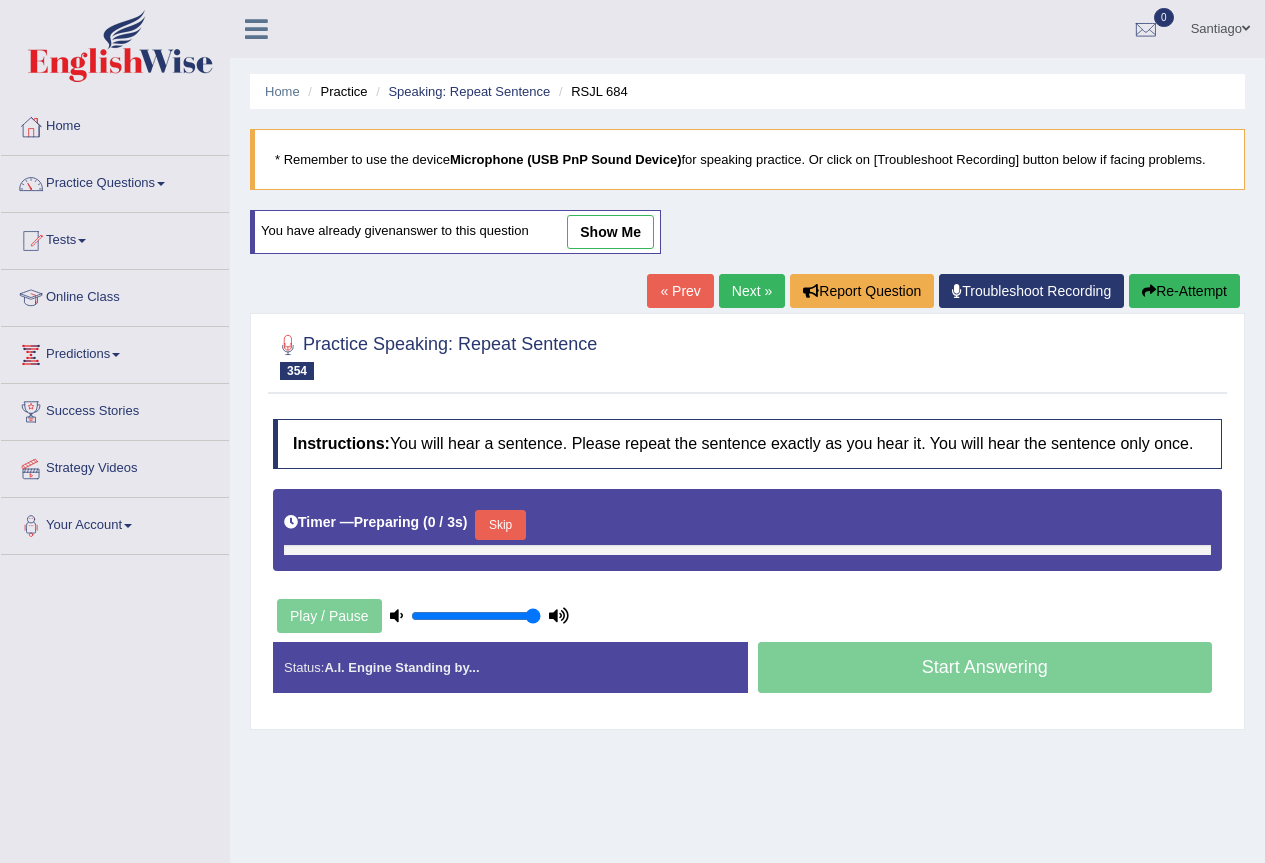 scroll, scrollTop: 0, scrollLeft: 0, axis: both 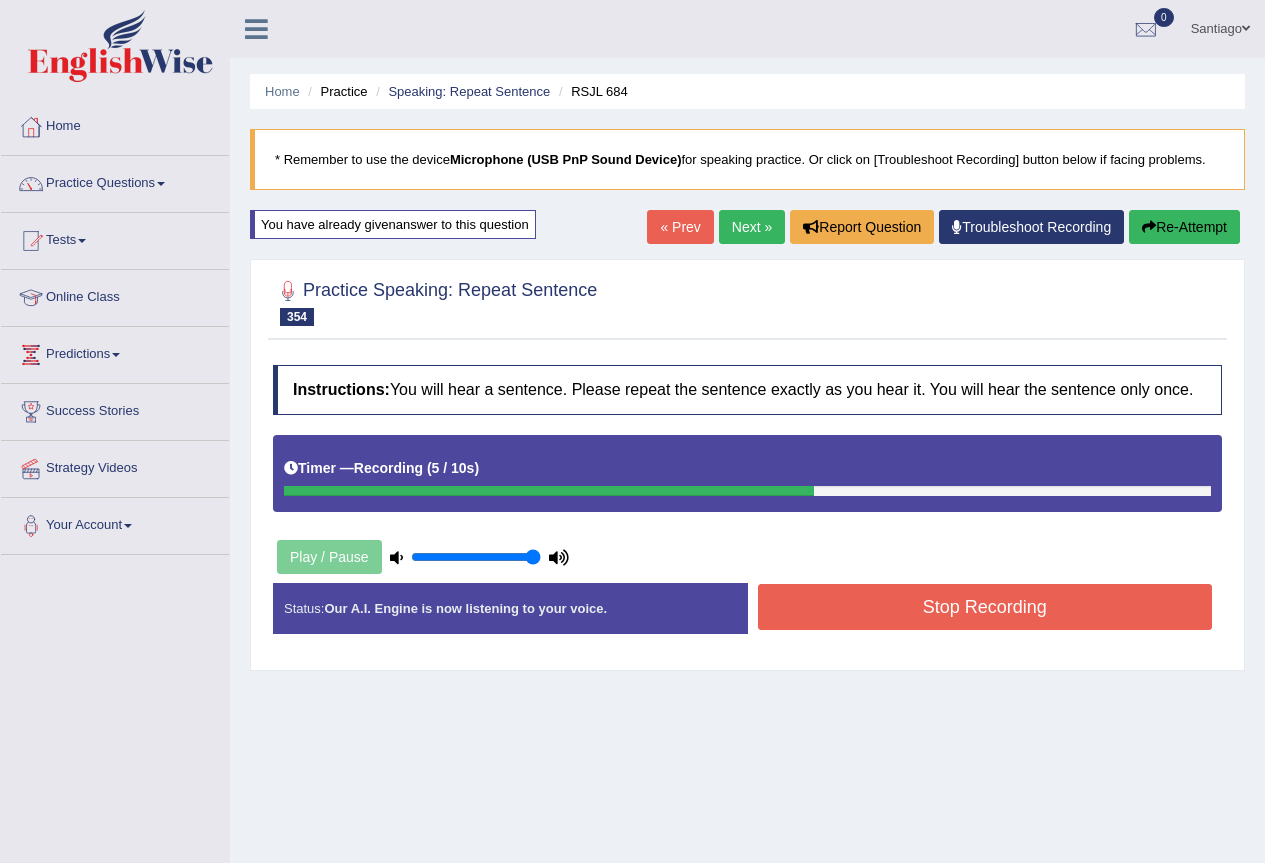 click on "Stop Recording" at bounding box center (985, 607) 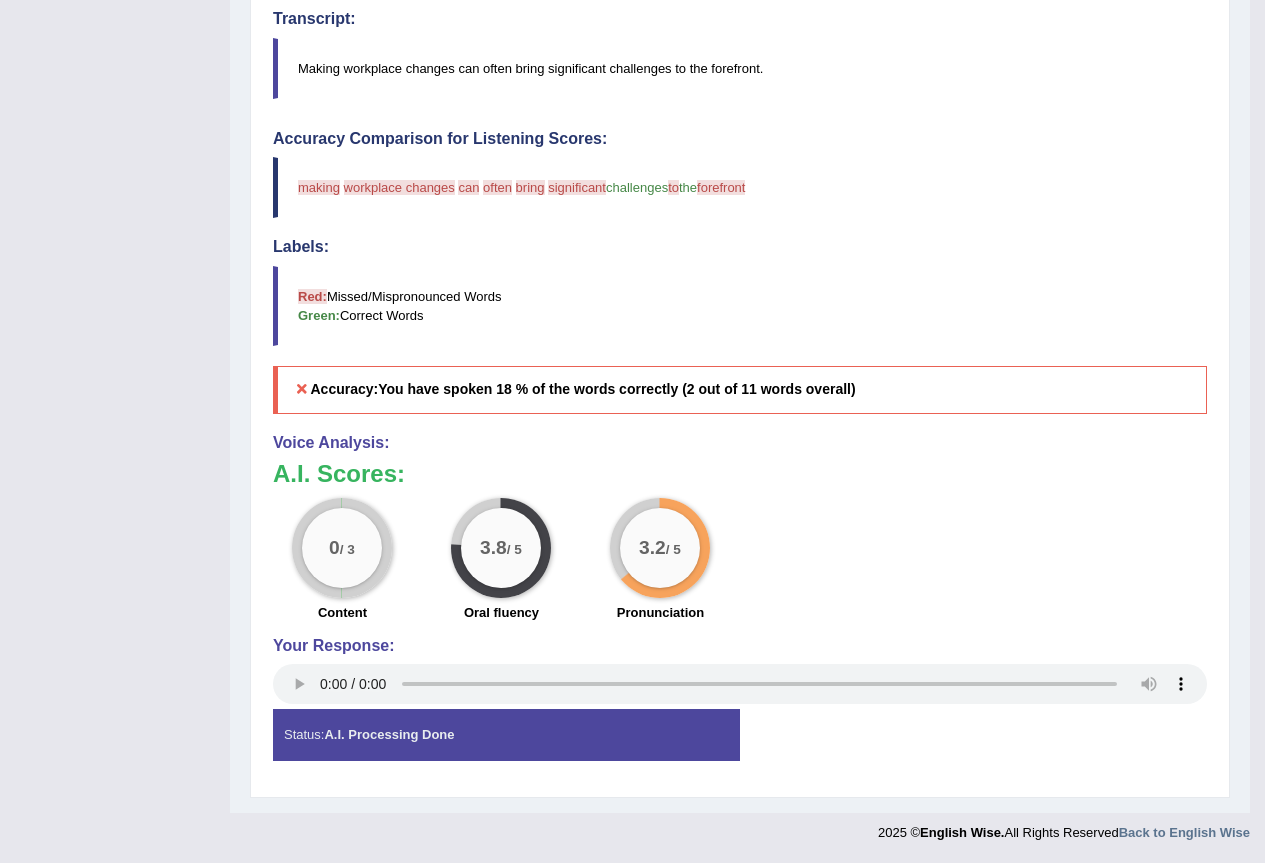 scroll, scrollTop: 0, scrollLeft: 0, axis: both 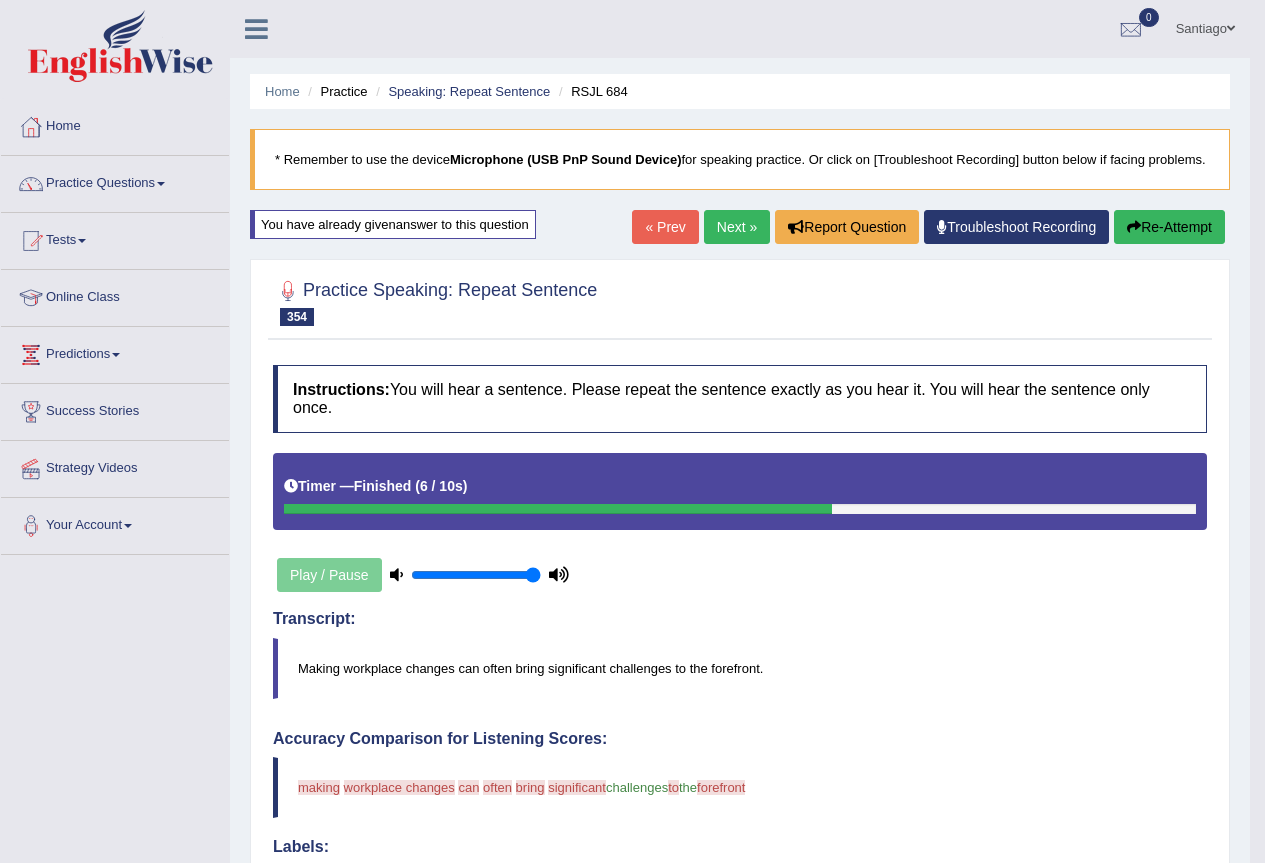 click on "Next »" at bounding box center (737, 227) 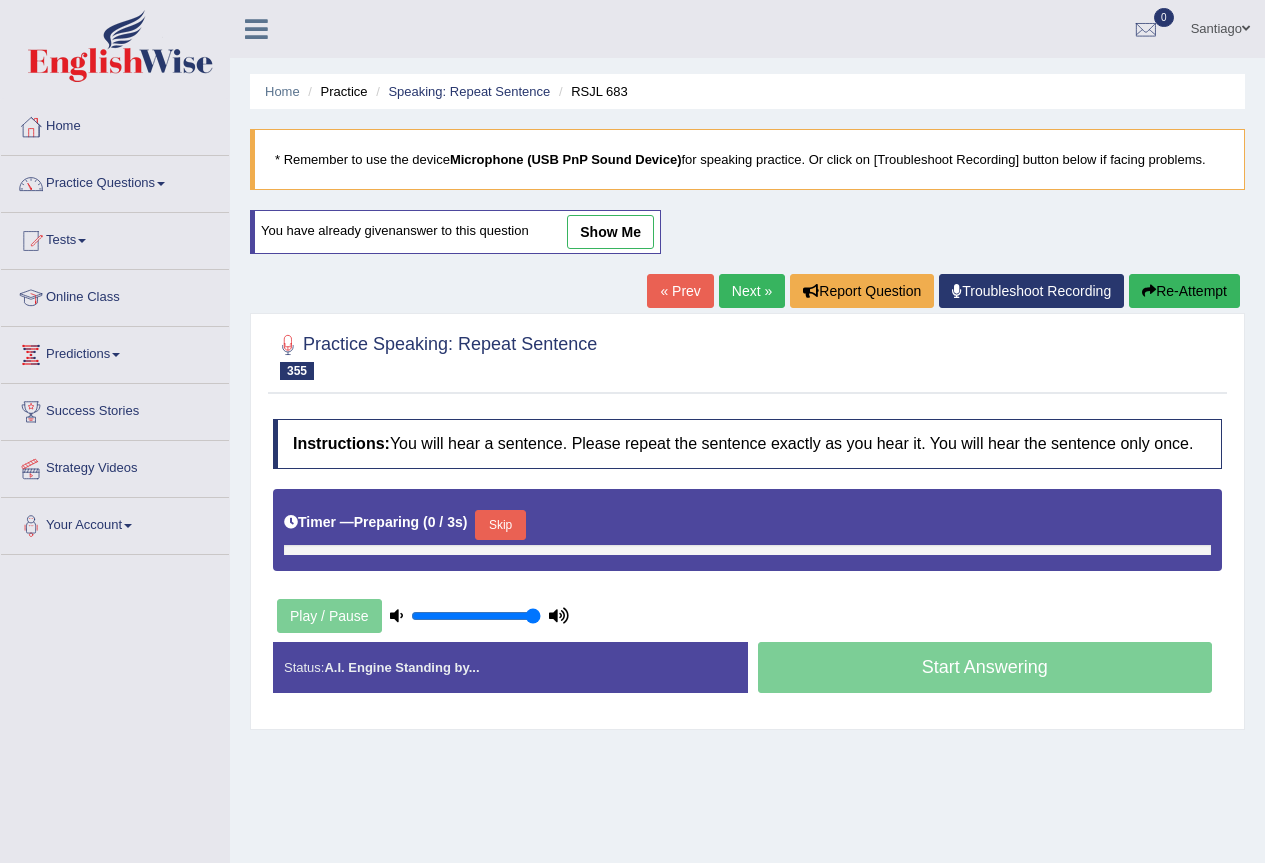 scroll, scrollTop: 0, scrollLeft: 0, axis: both 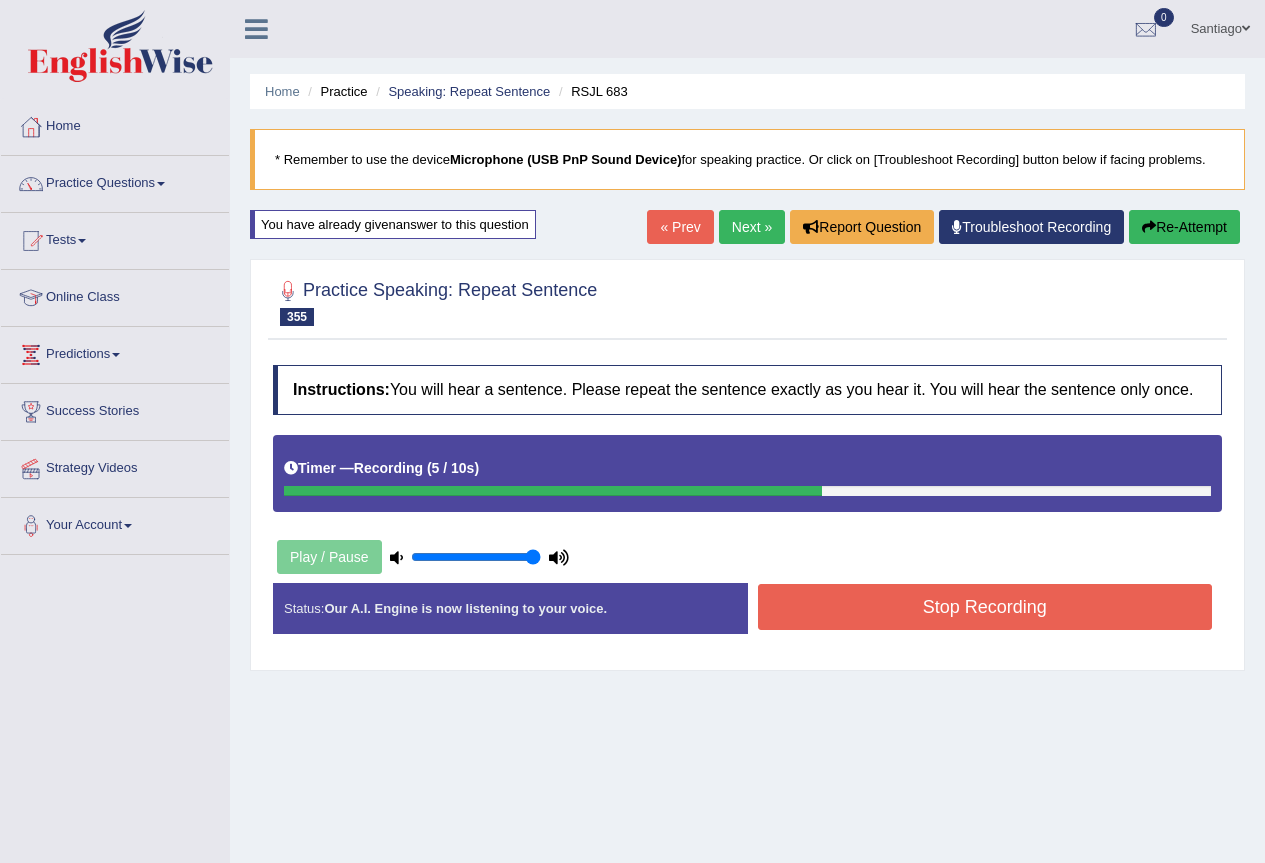 click on "Stop Recording" at bounding box center (985, 607) 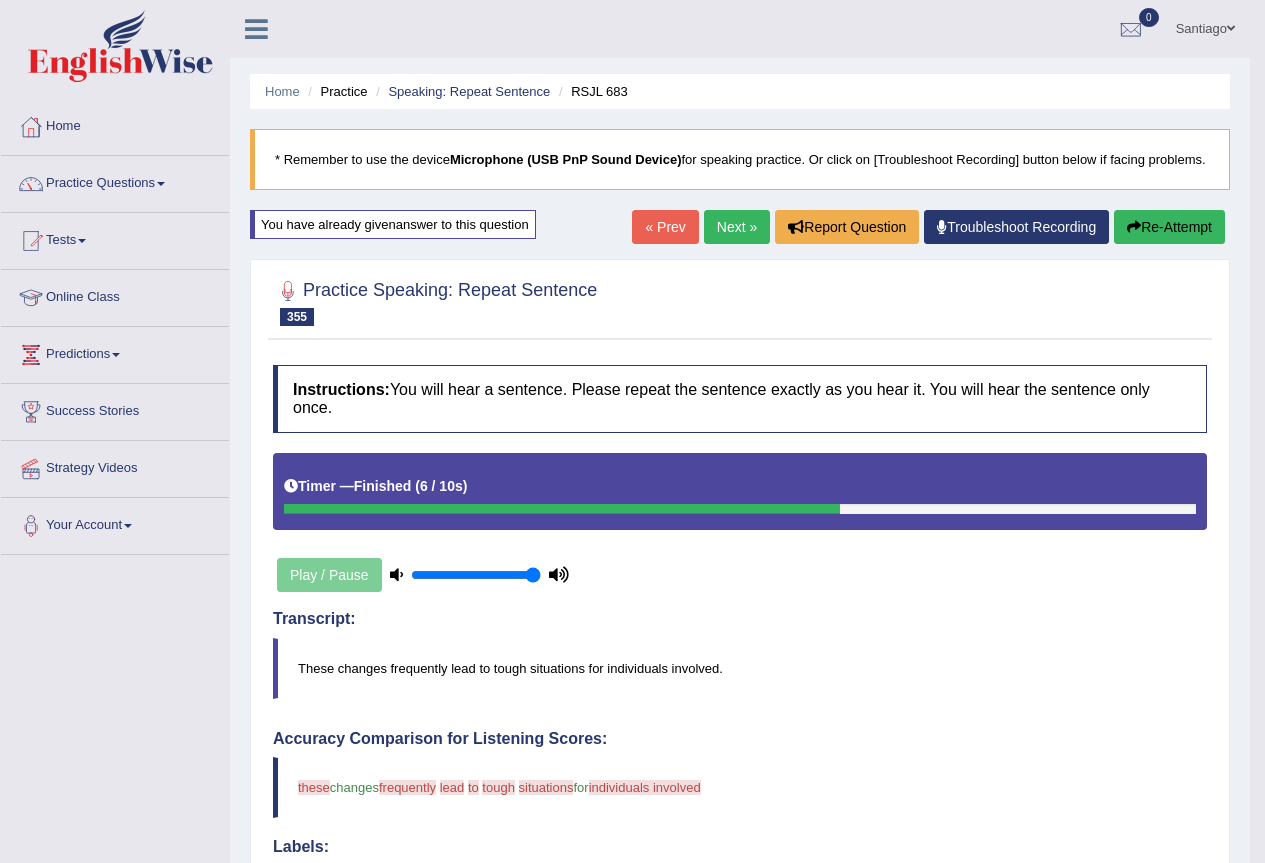 click on "Re-Attempt" at bounding box center [1169, 227] 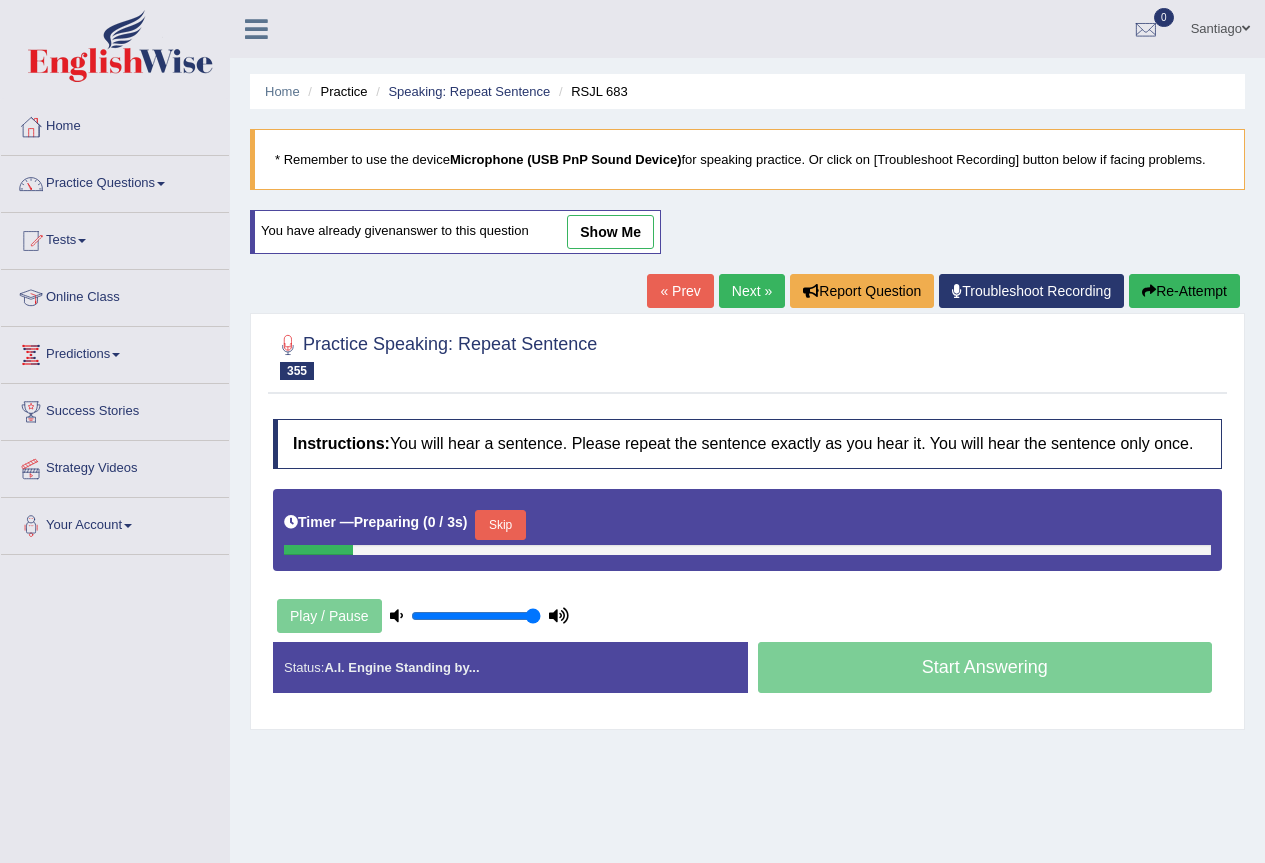 scroll, scrollTop: 0, scrollLeft: 0, axis: both 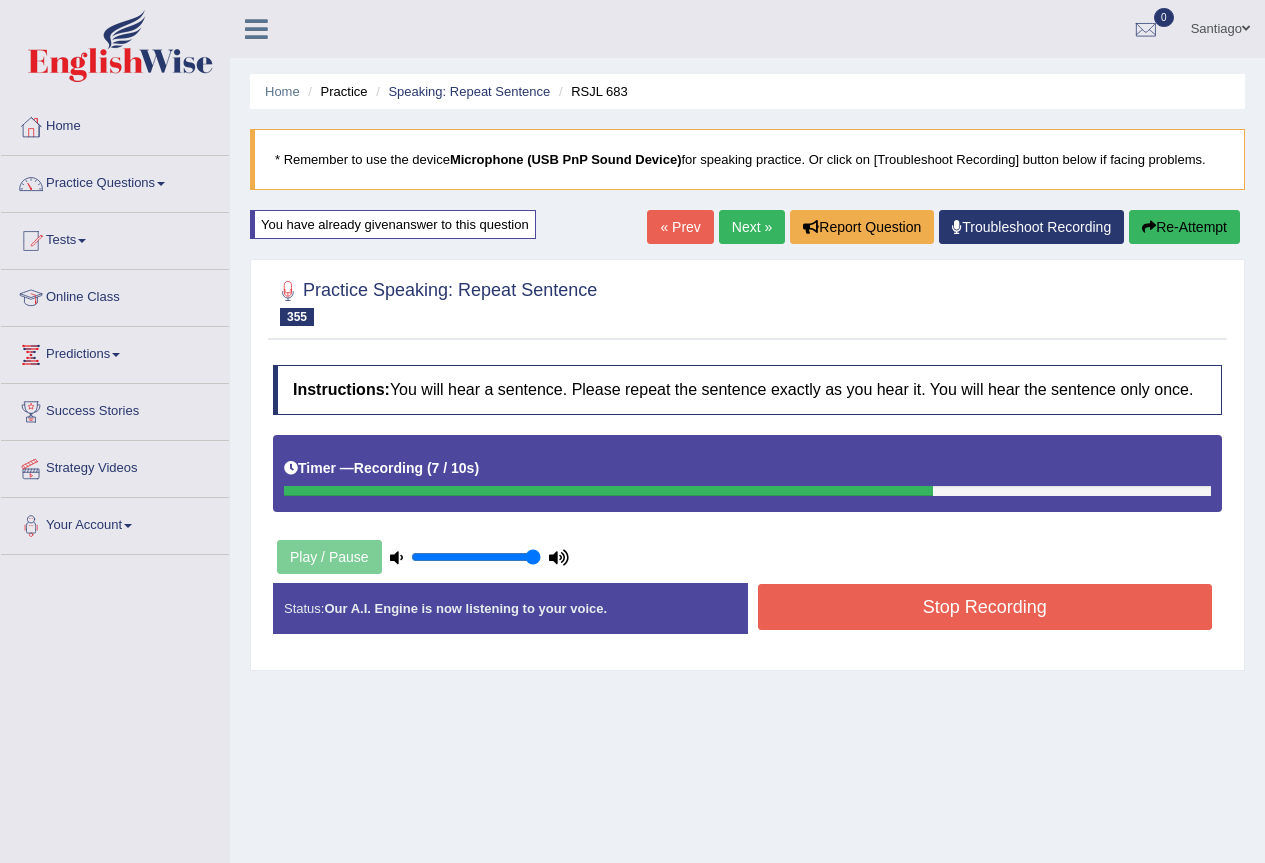 click on "Stop Recording" at bounding box center (985, 607) 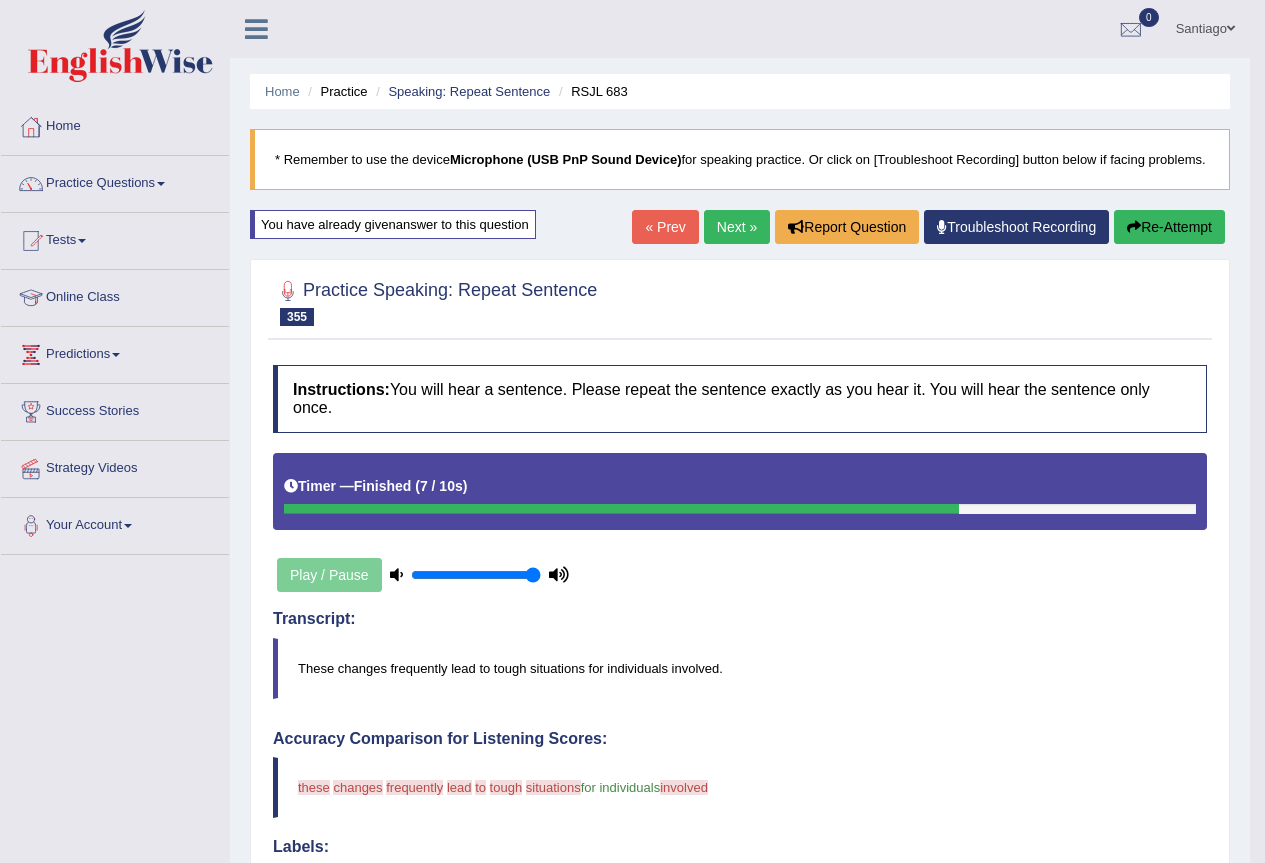 click on "Next »" at bounding box center [737, 227] 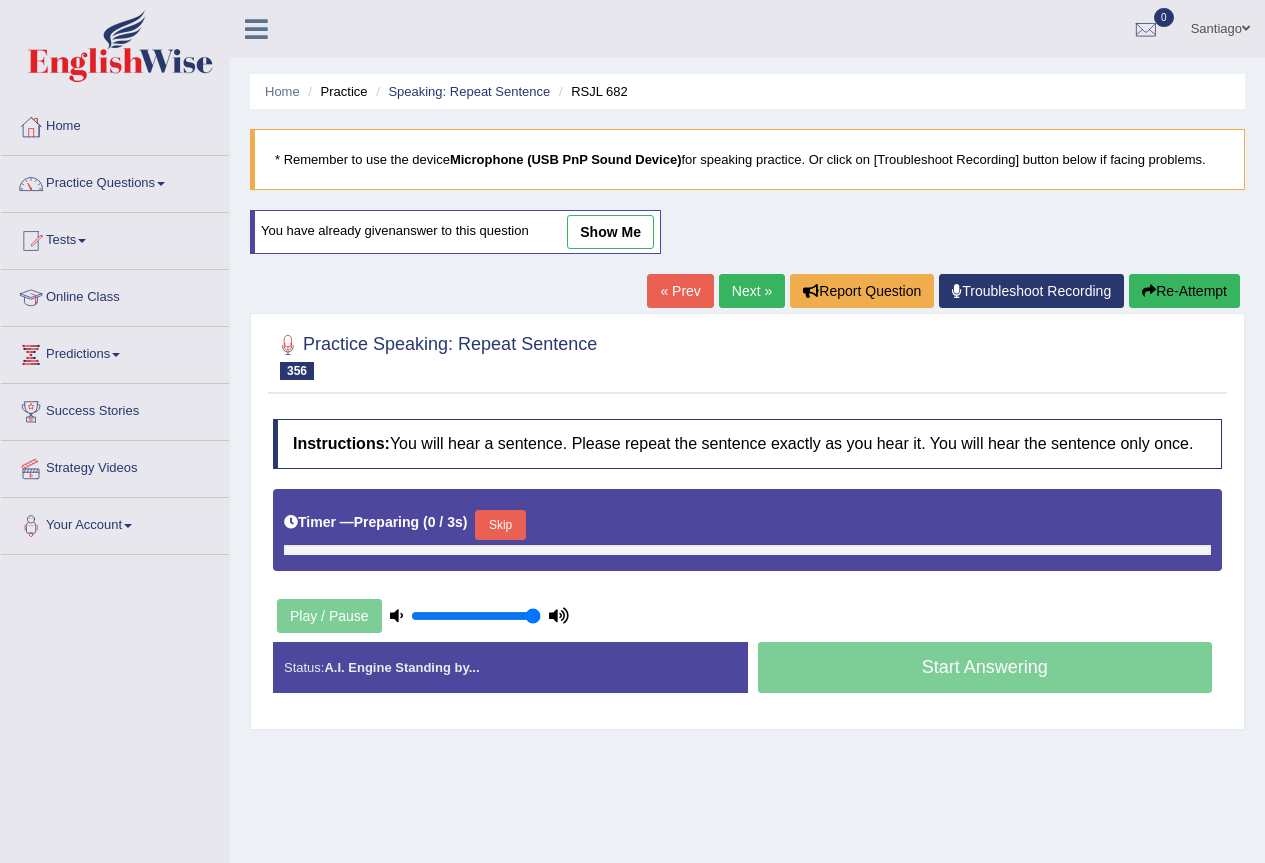 scroll, scrollTop: 0, scrollLeft: 0, axis: both 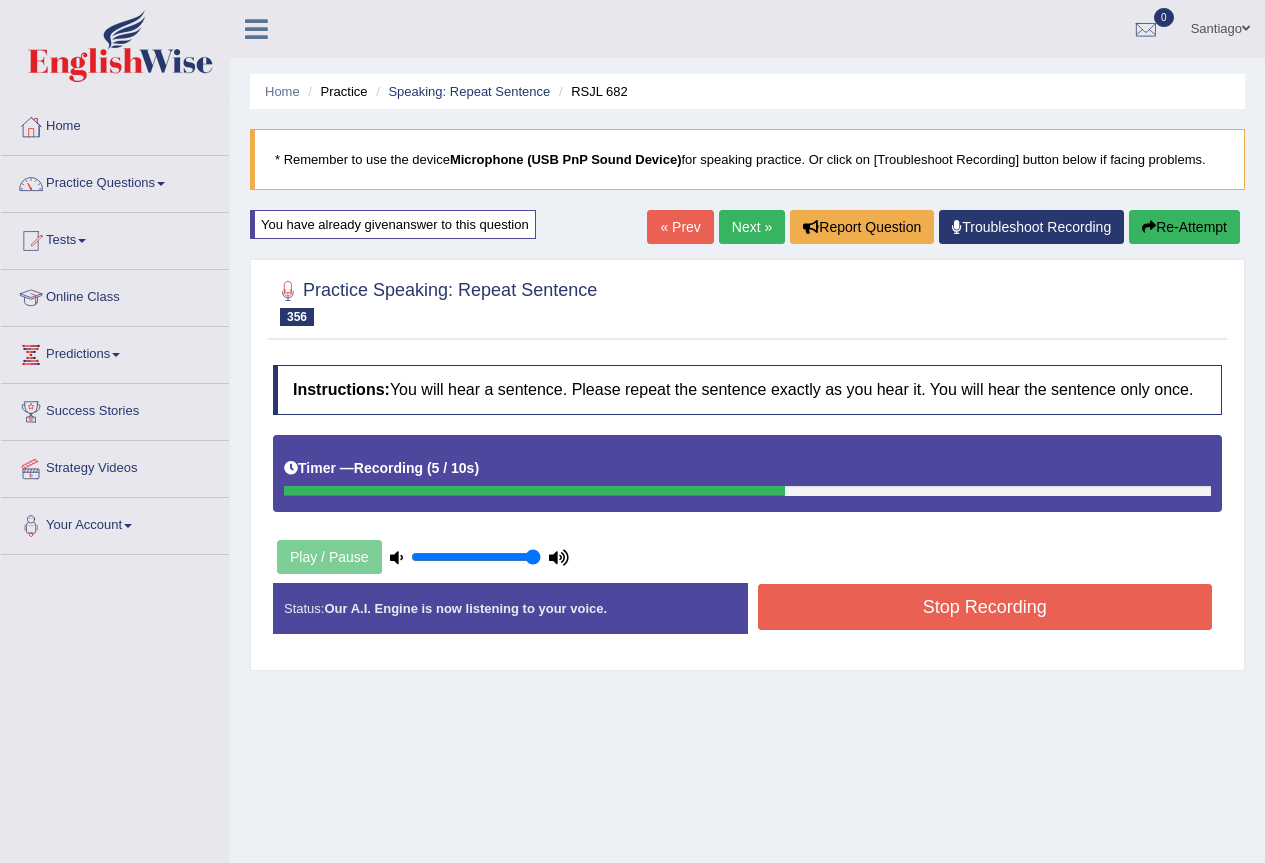 click on "Created with Highcharts 7.1.2 Great Too slow Too fast Time Speech pace meter: 0 10 20 30 40" at bounding box center (990, 582) 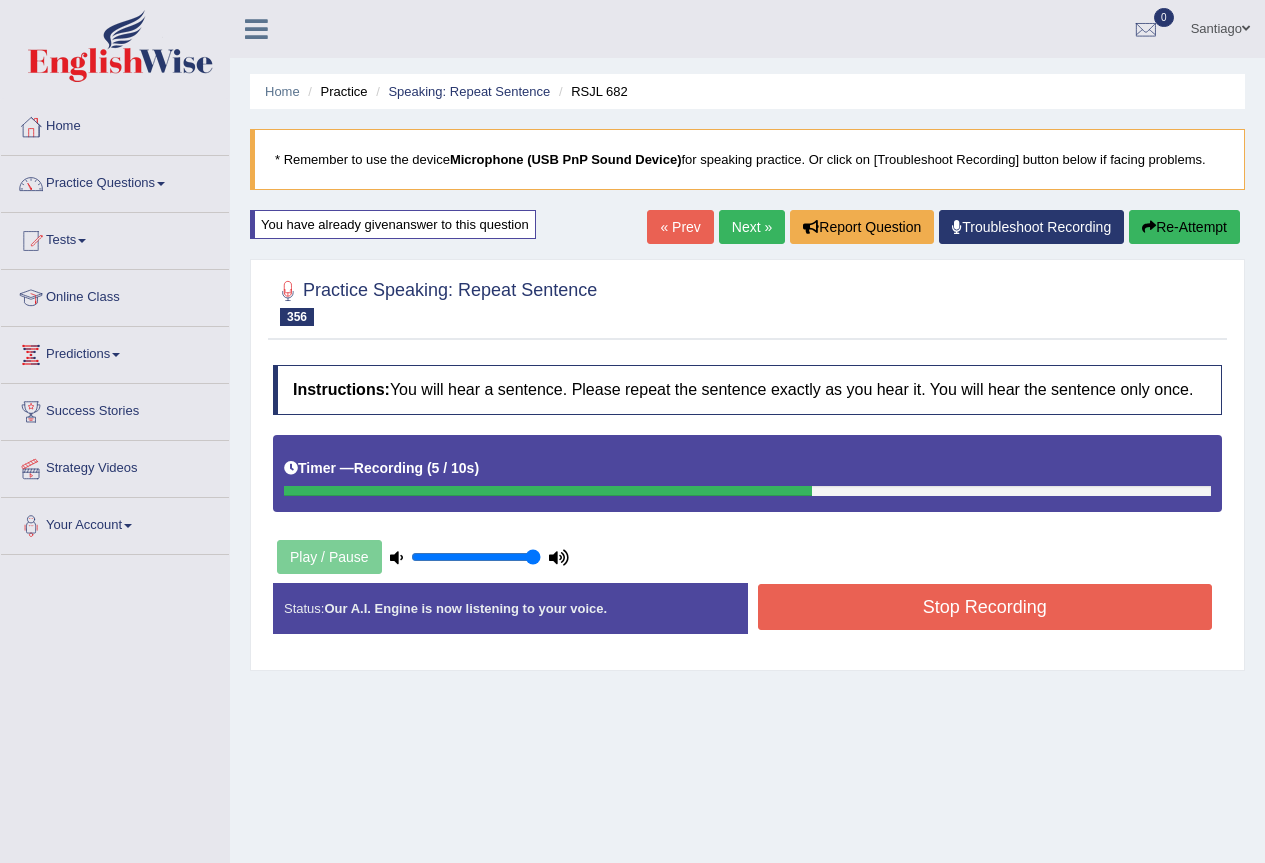 click on "Stop Recording" at bounding box center [985, 607] 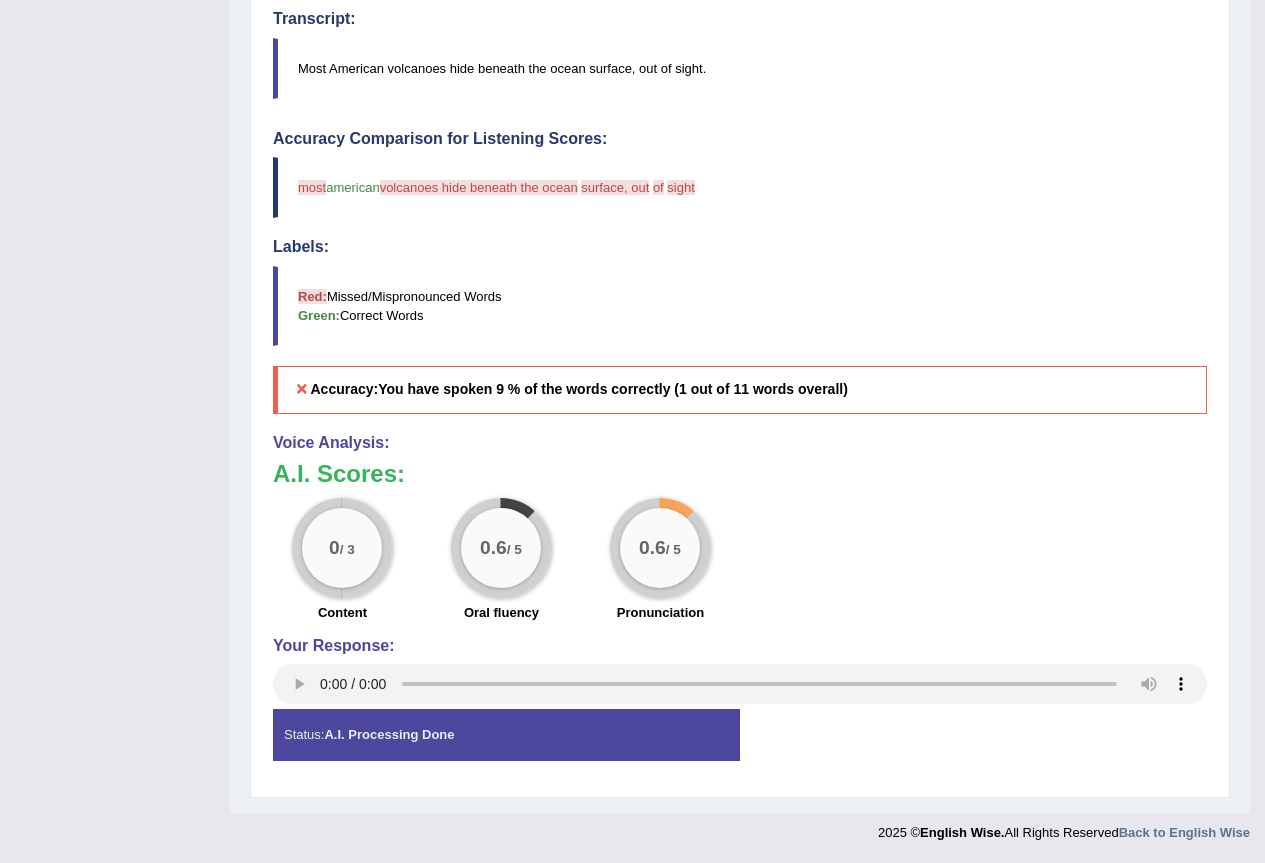 scroll, scrollTop: 0, scrollLeft: 0, axis: both 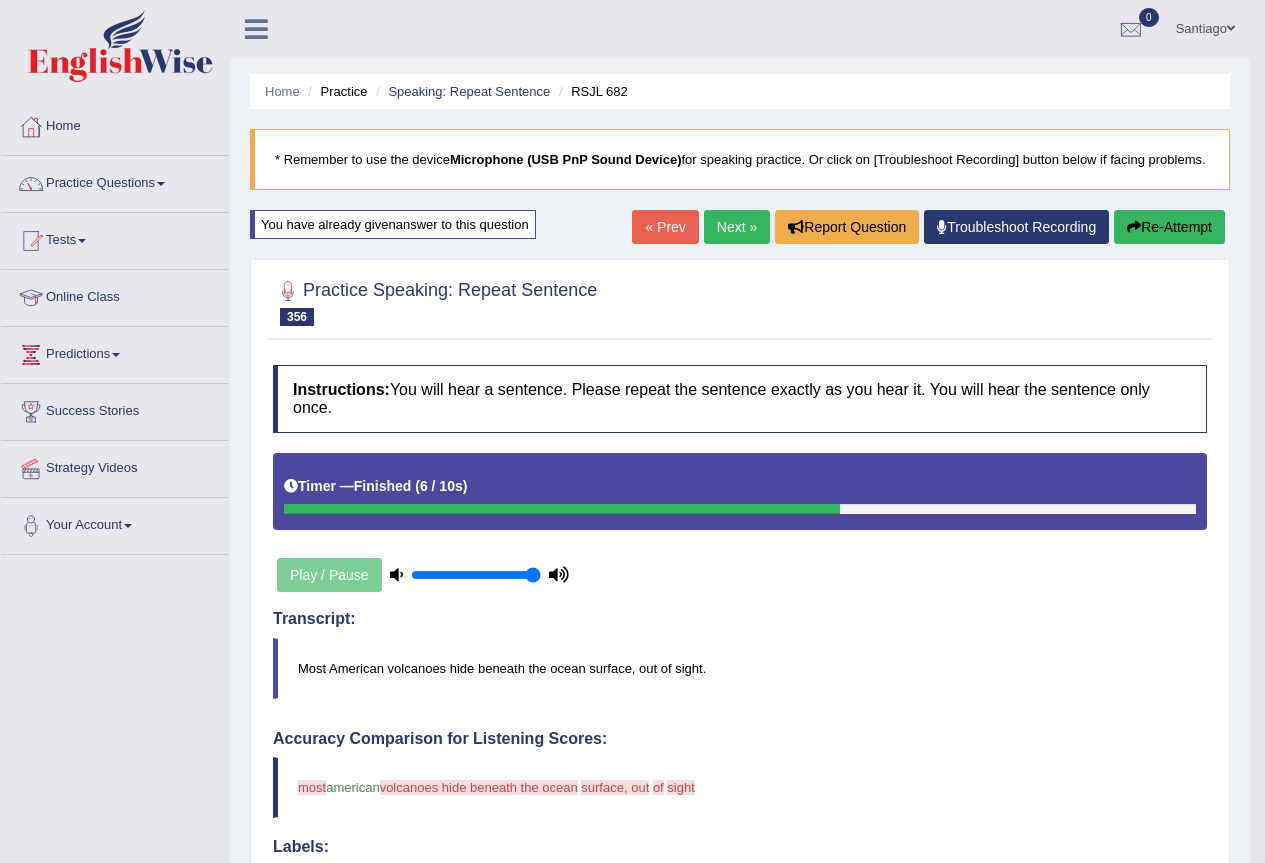 click on "Next »" at bounding box center [737, 227] 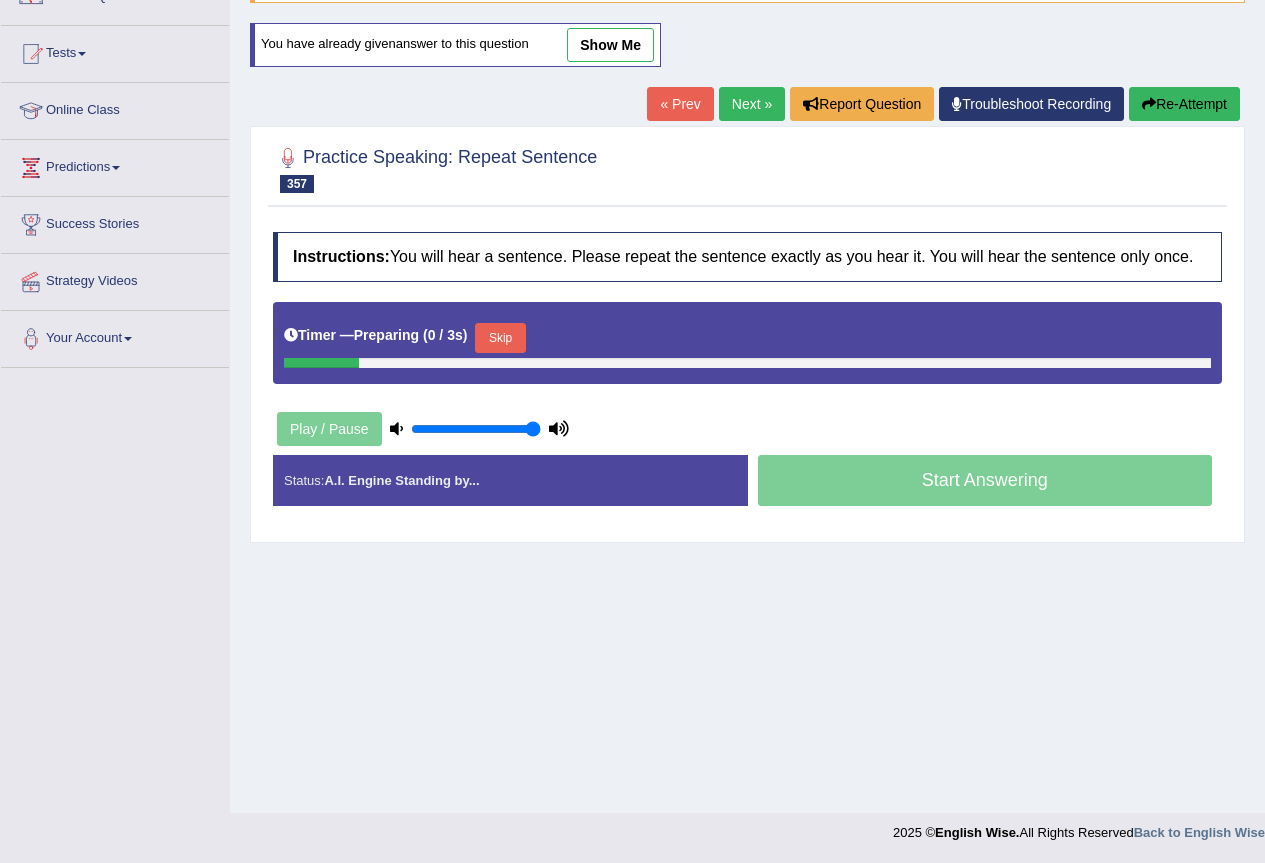 scroll, scrollTop: 187, scrollLeft: 0, axis: vertical 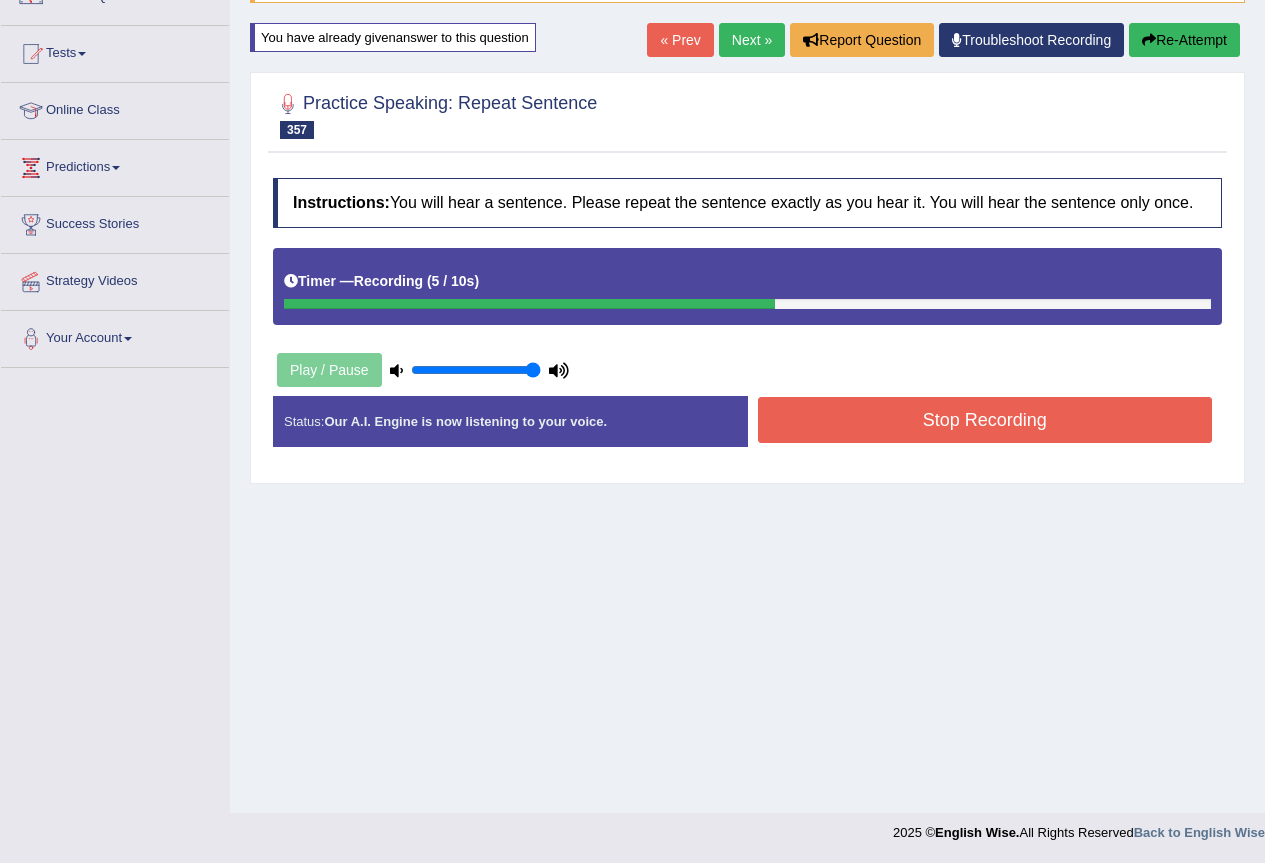 click on "Stop Recording" at bounding box center (985, 420) 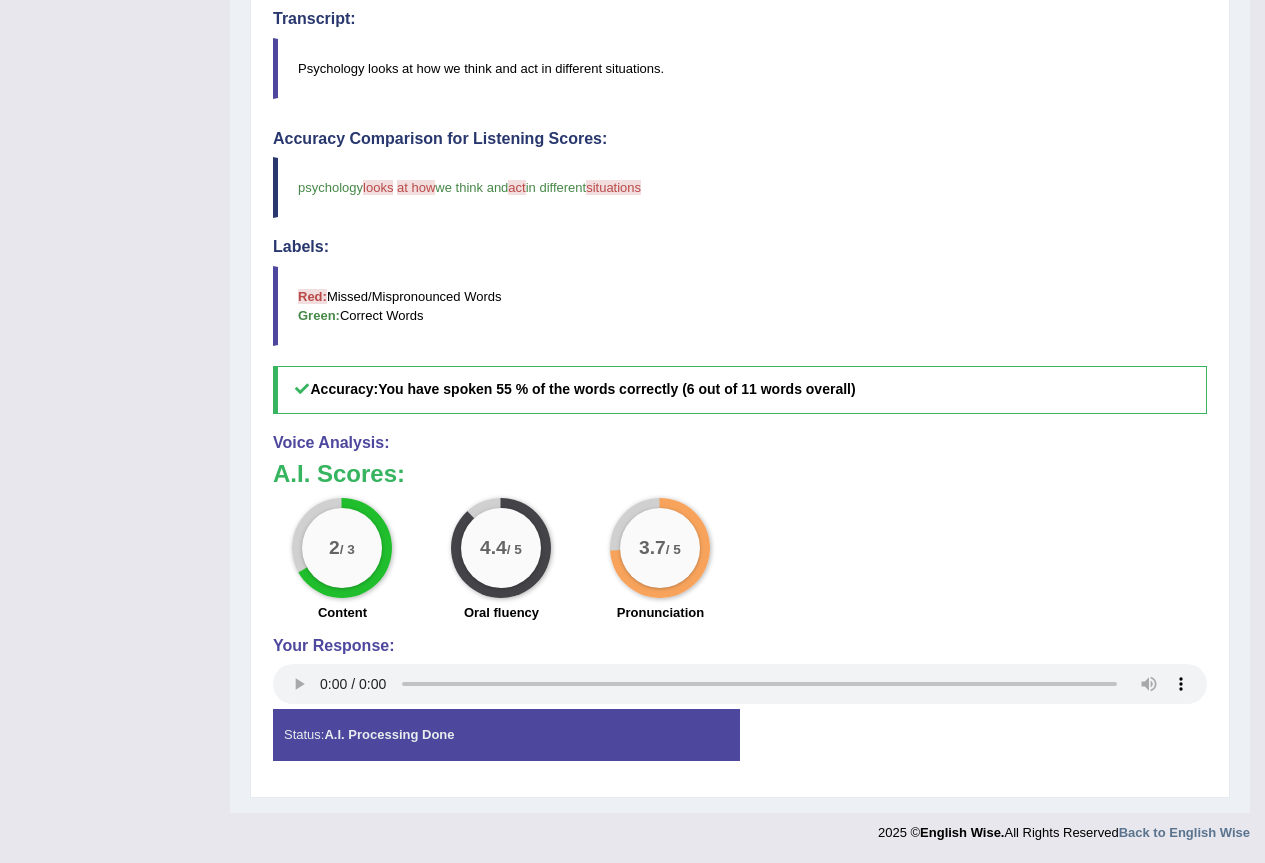 scroll, scrollTop: 0, scrollLeft: 0, axis: both 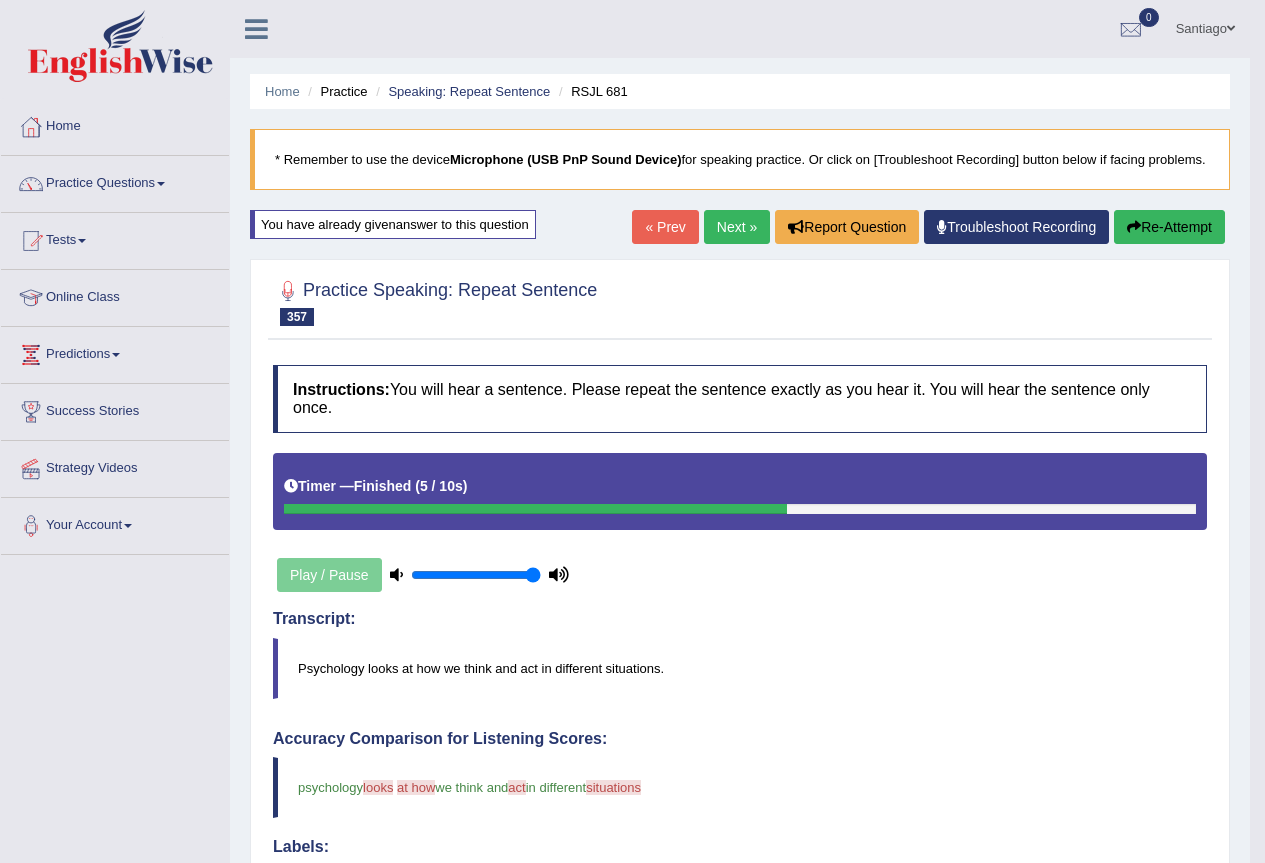 click on "Next »" at bounding box center (737, 227) 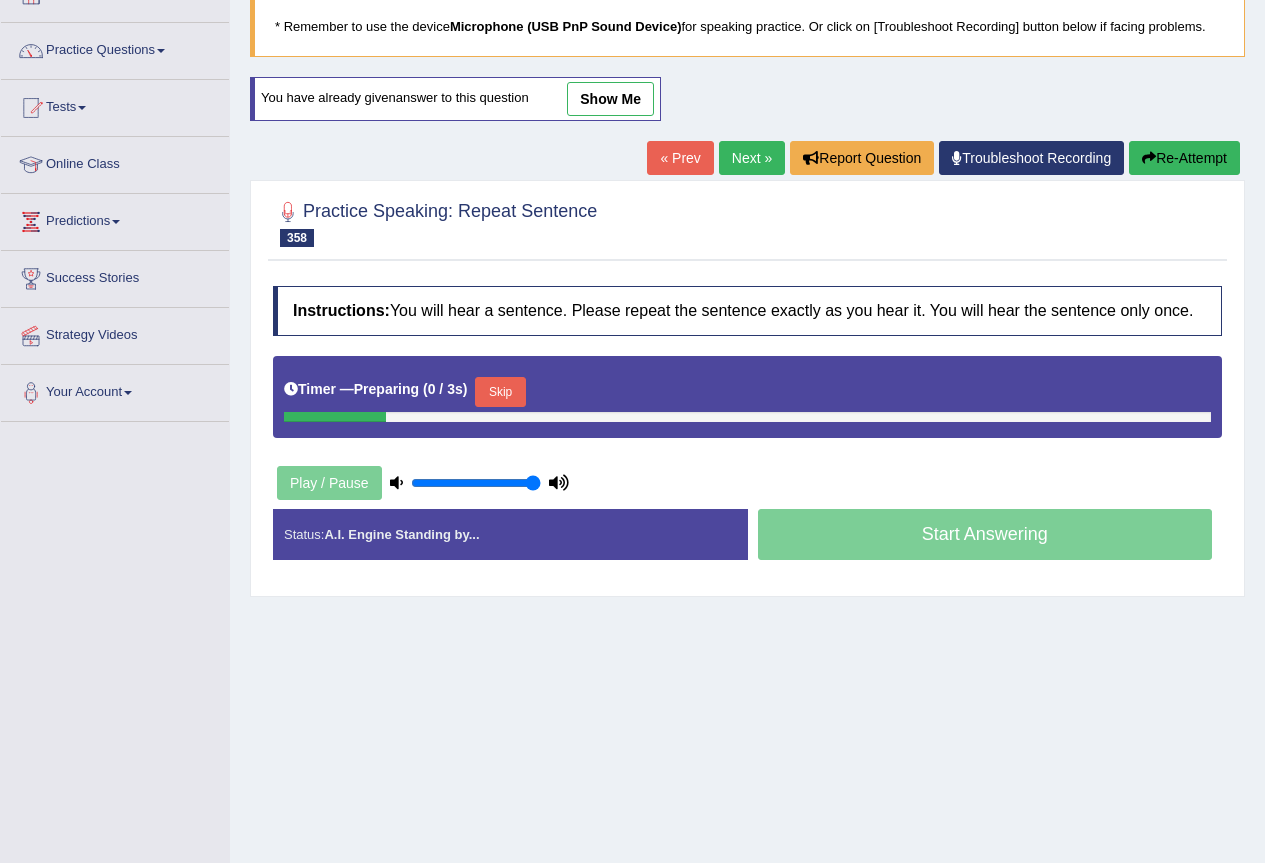 scroll, scrollTop: 133, scrollLeft: 0, axis: vertical 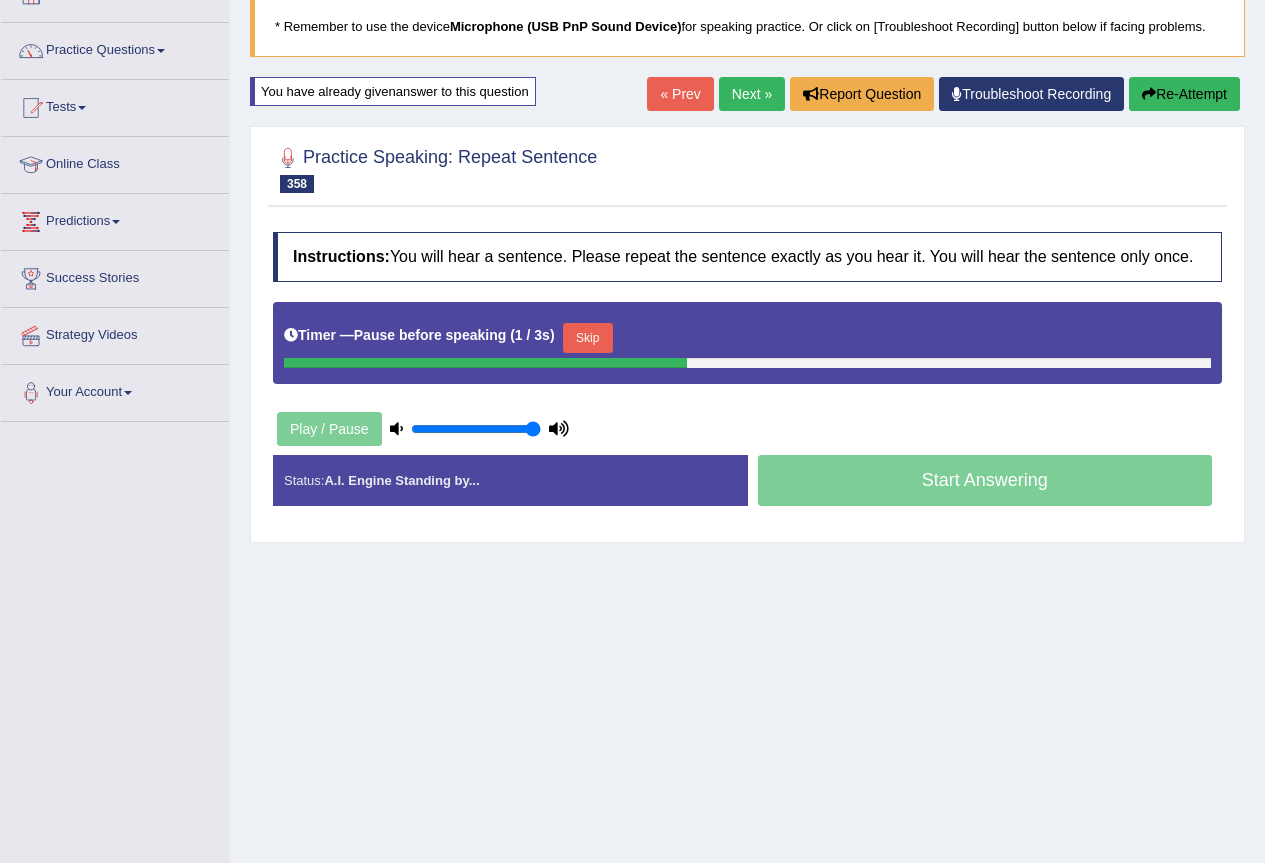 click on "Re-Attempt" at bounding box center (1184, 94) 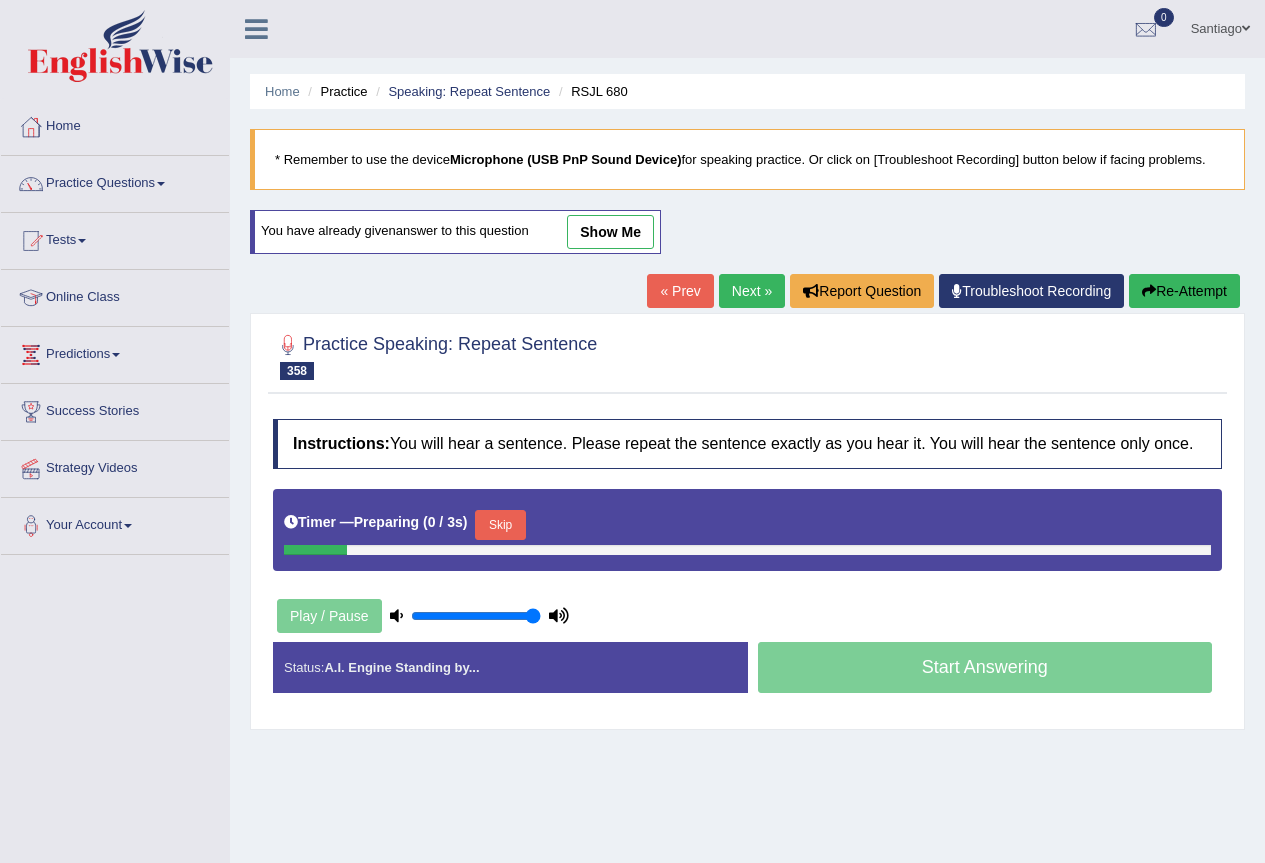 scroll, scrollTop: 133, scrollLeft: 0, axis: vertical 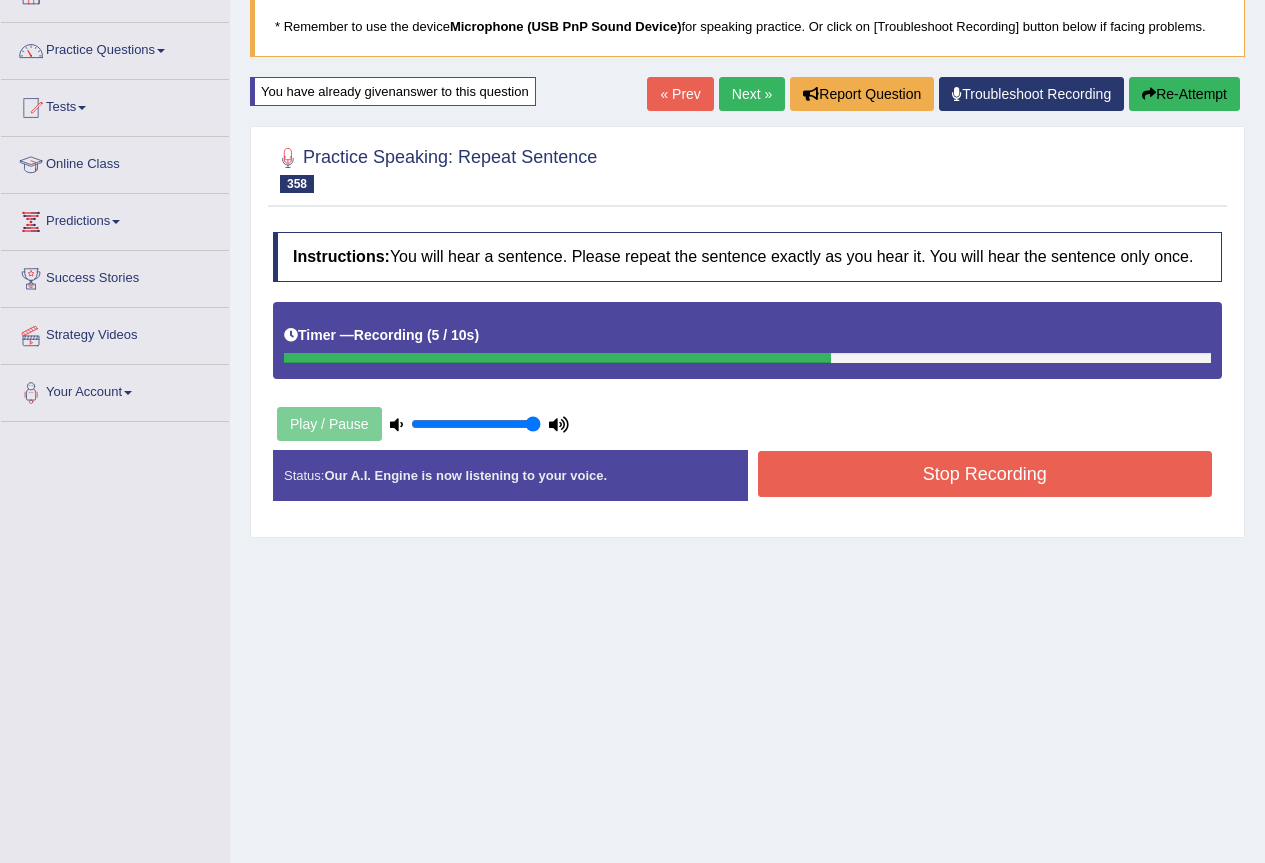 click on "Stop Recording" at bounding box center (985, 474) 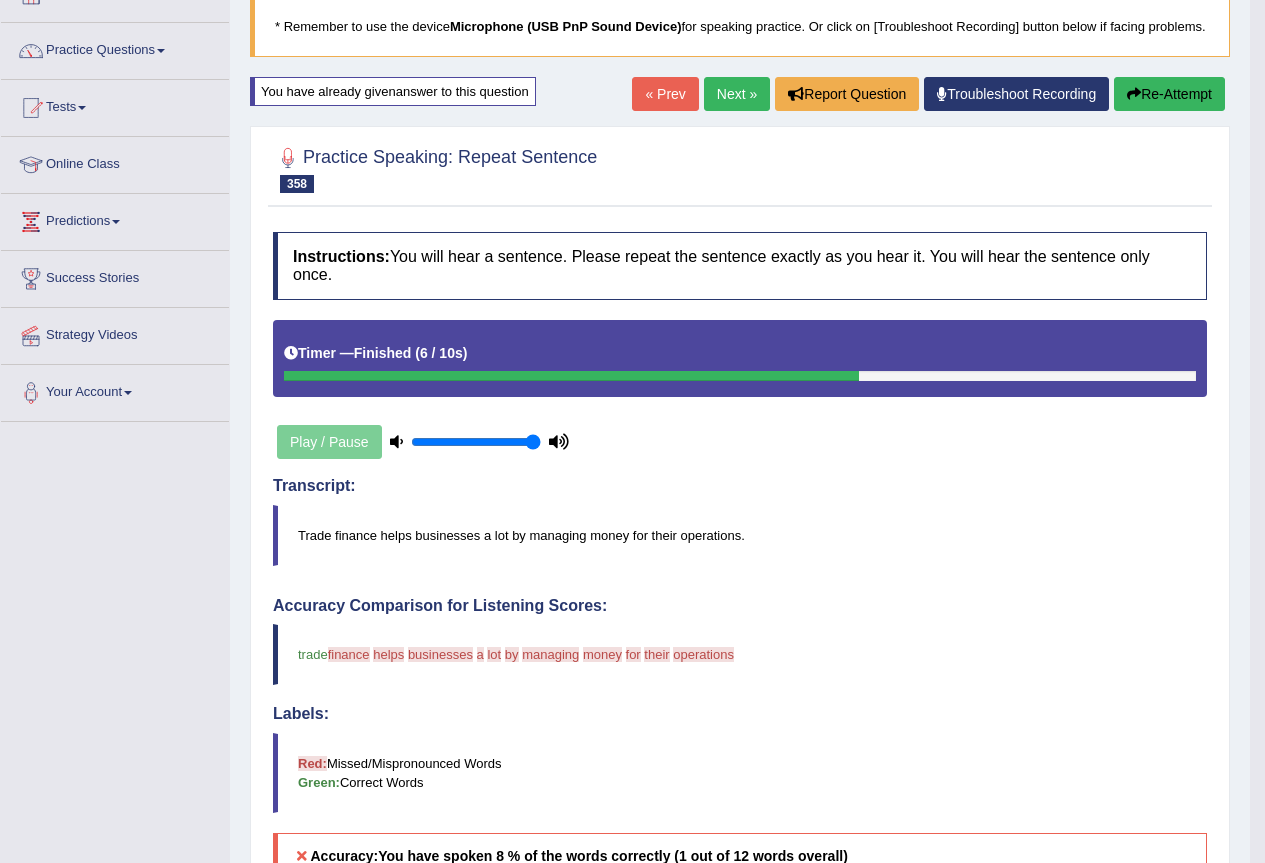 click on "Re-Attempt" at bounding box center [1169, 94] 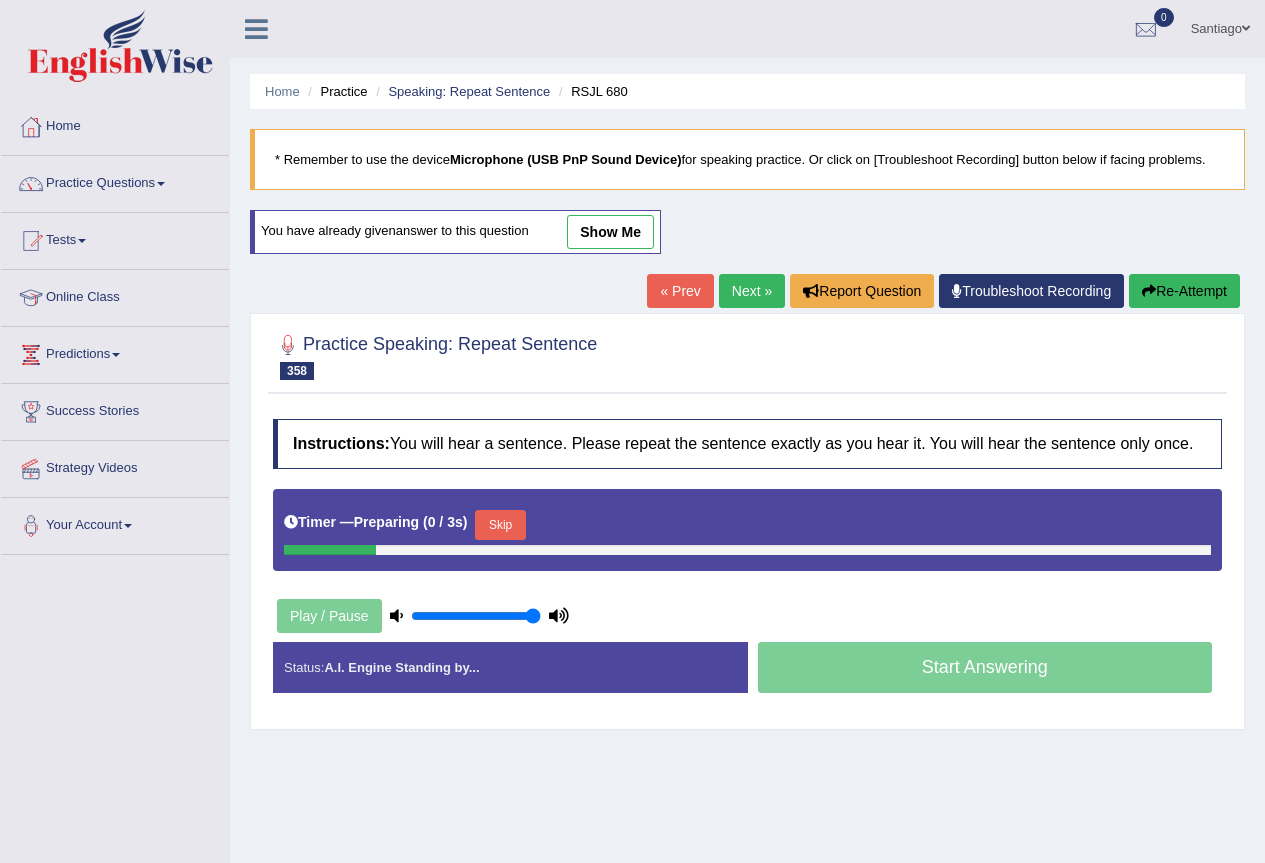 scroll, scrollTop: 133, scrollLeft: 0, axis: vertical 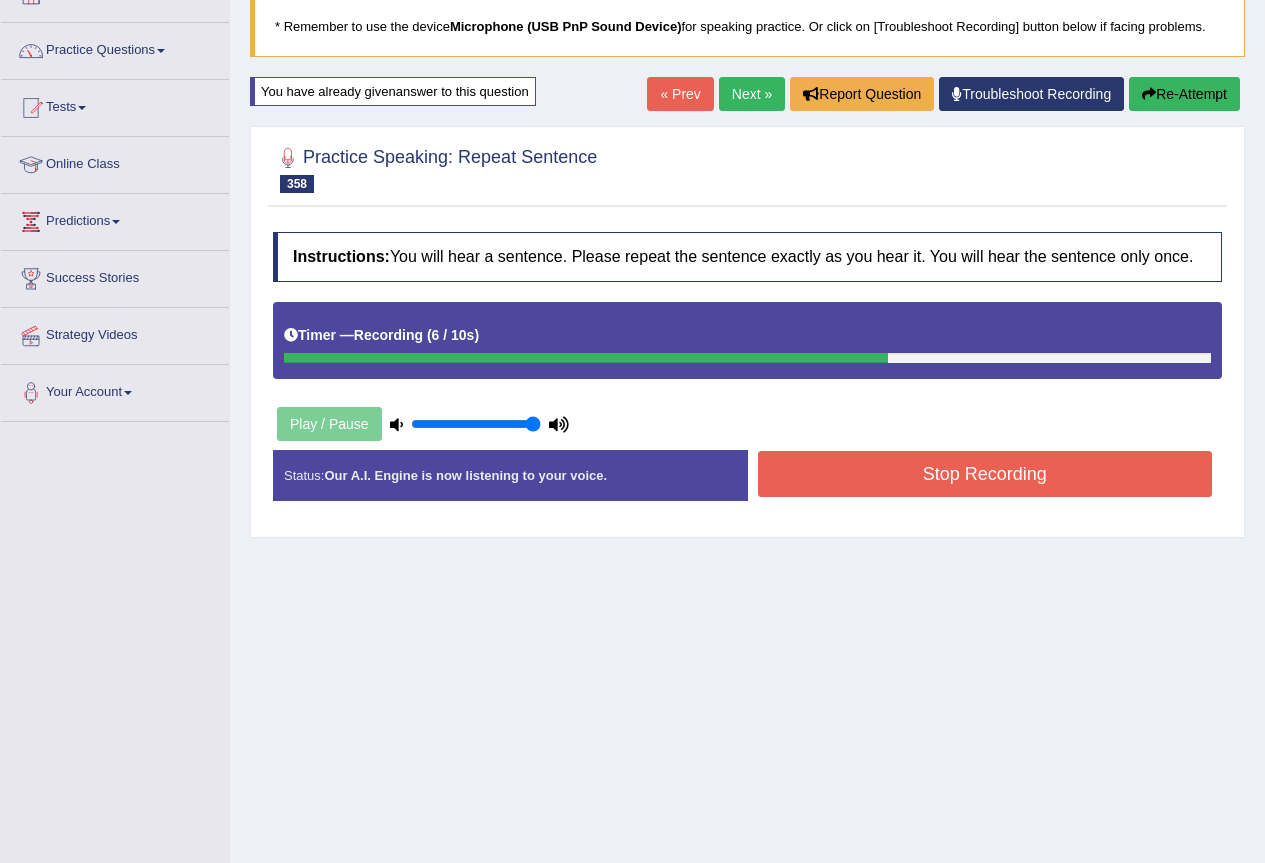 click on "Stop Recording" at bounding box center [985, 474] 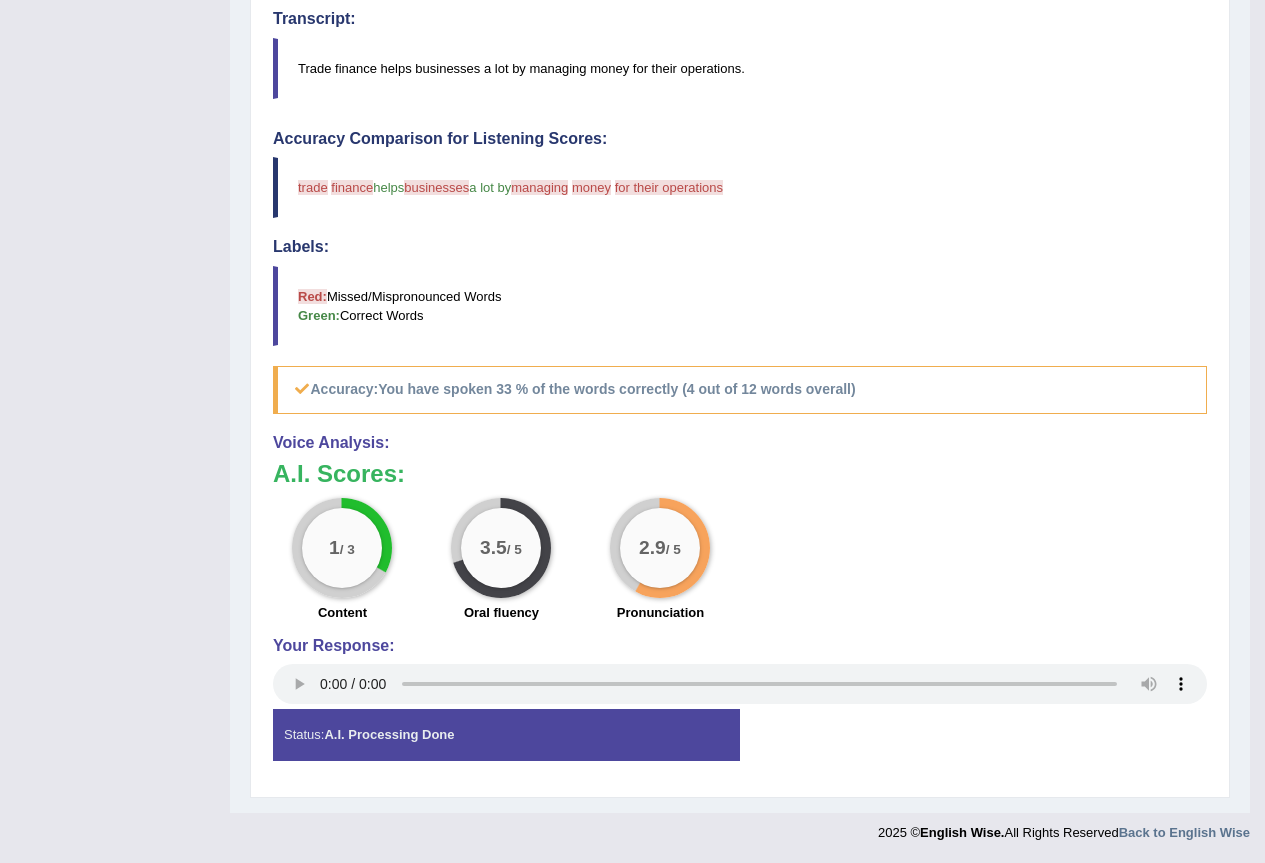 scroll, scrollTop: 86, scrollLeft: 0, axis: vertical 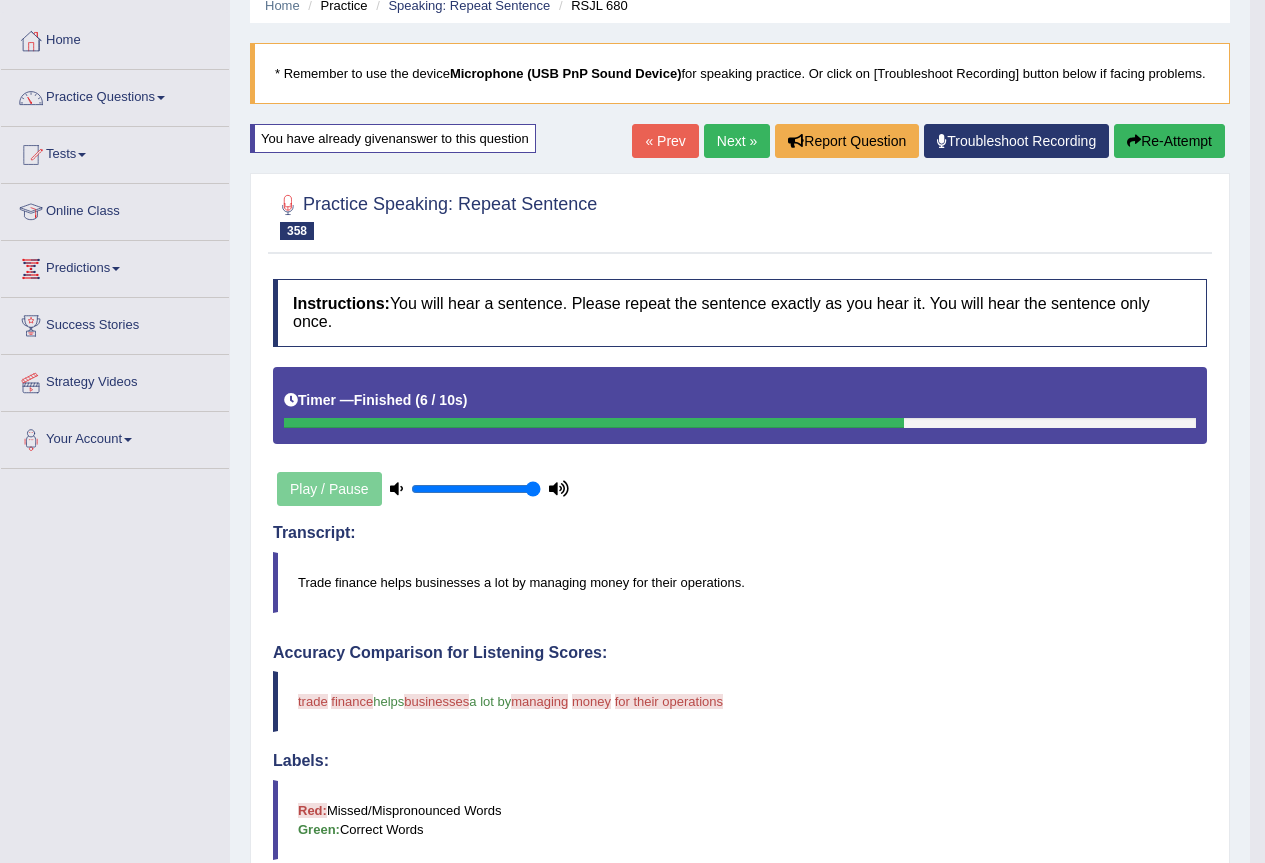 click on "Re-Attempt" at bounding box center (1169, 141) 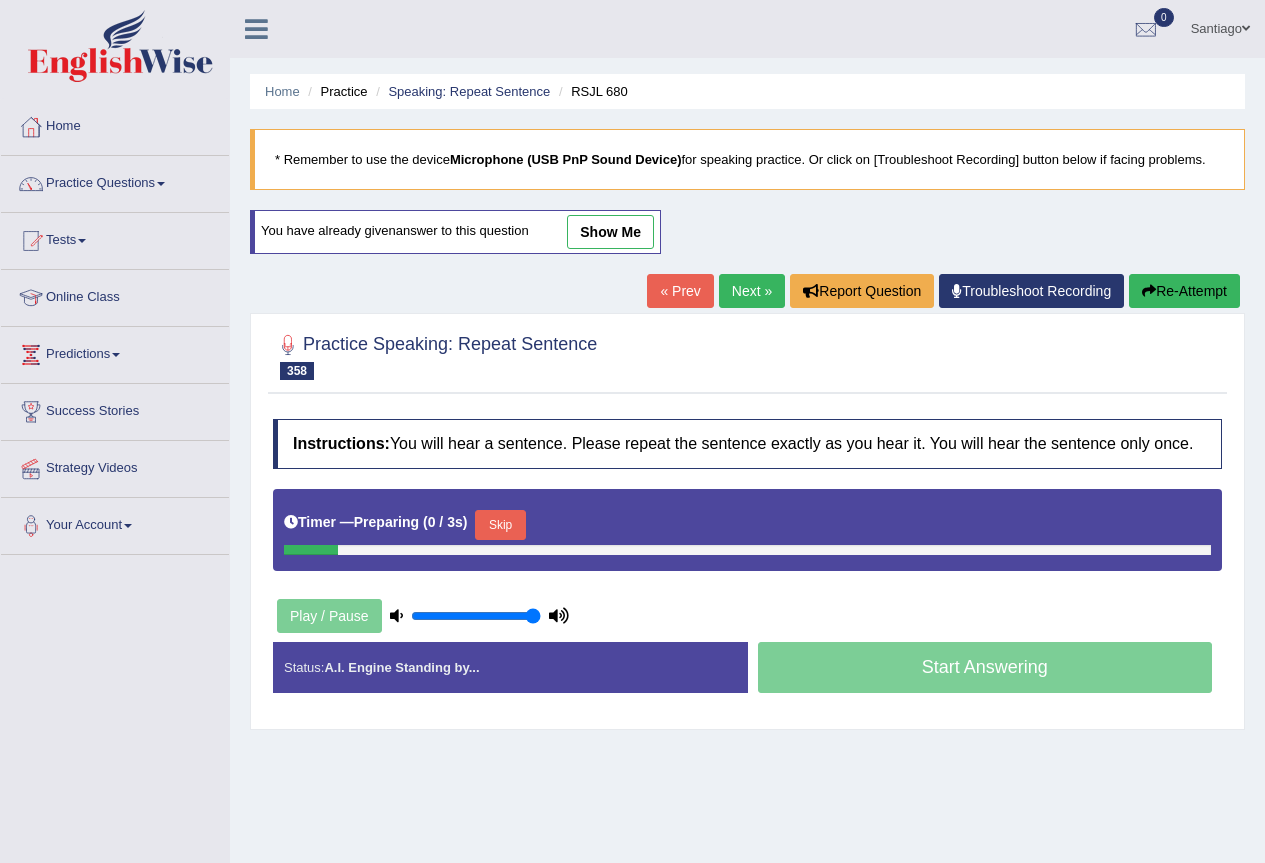 scroll, scrollTop: 86, scrollLeft: 0, axis: vertical 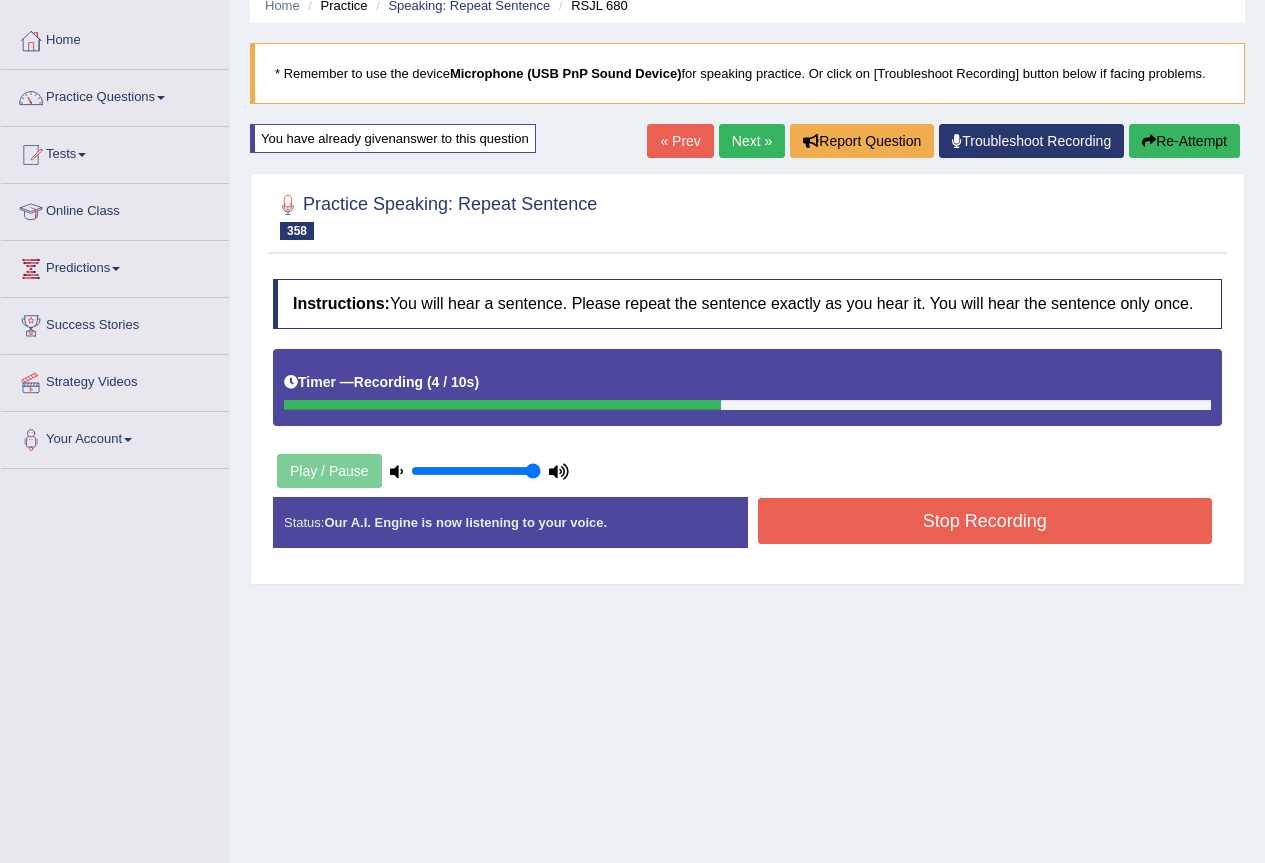 click on "Re-Attempt" at bounding box center (1184, 141) 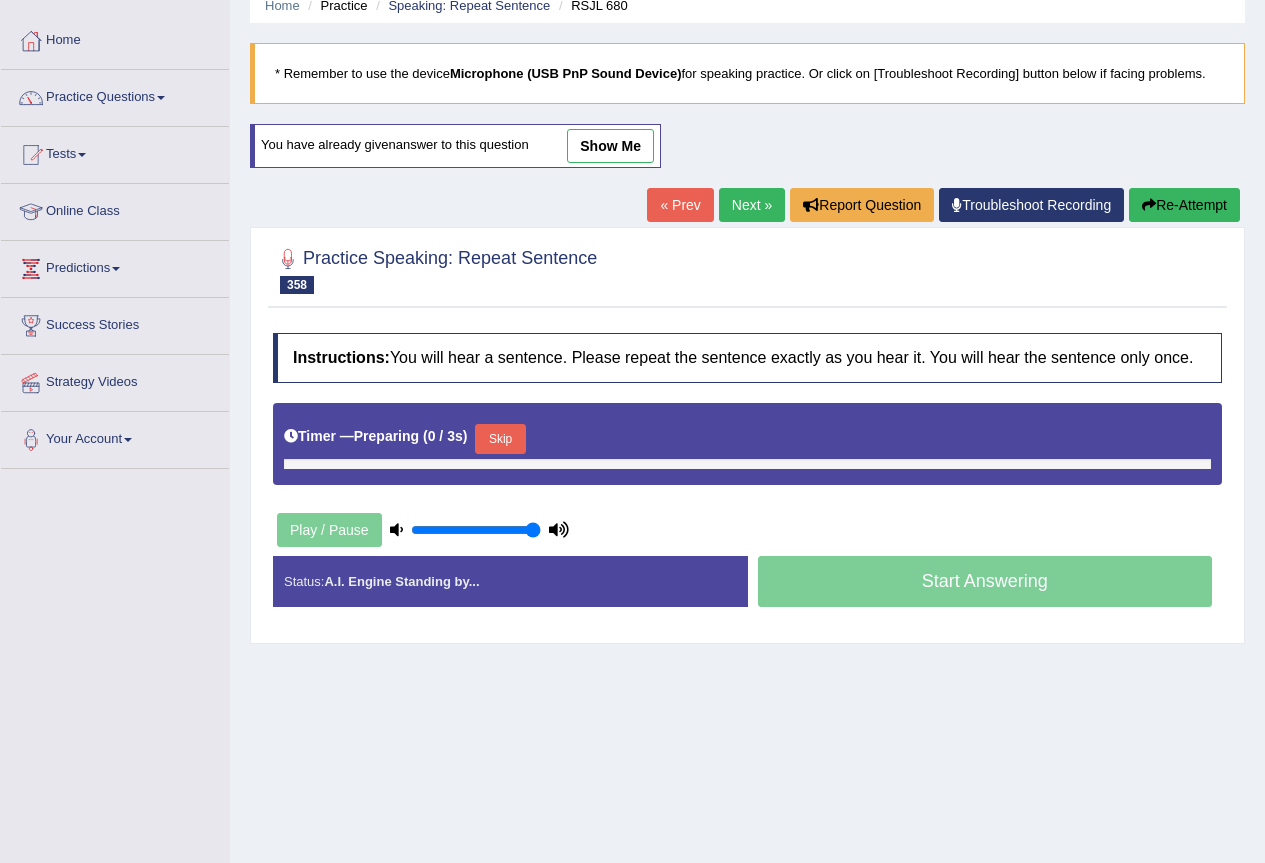scroll, scrollTop: 86, scrollLeft: 0, axis: vertical 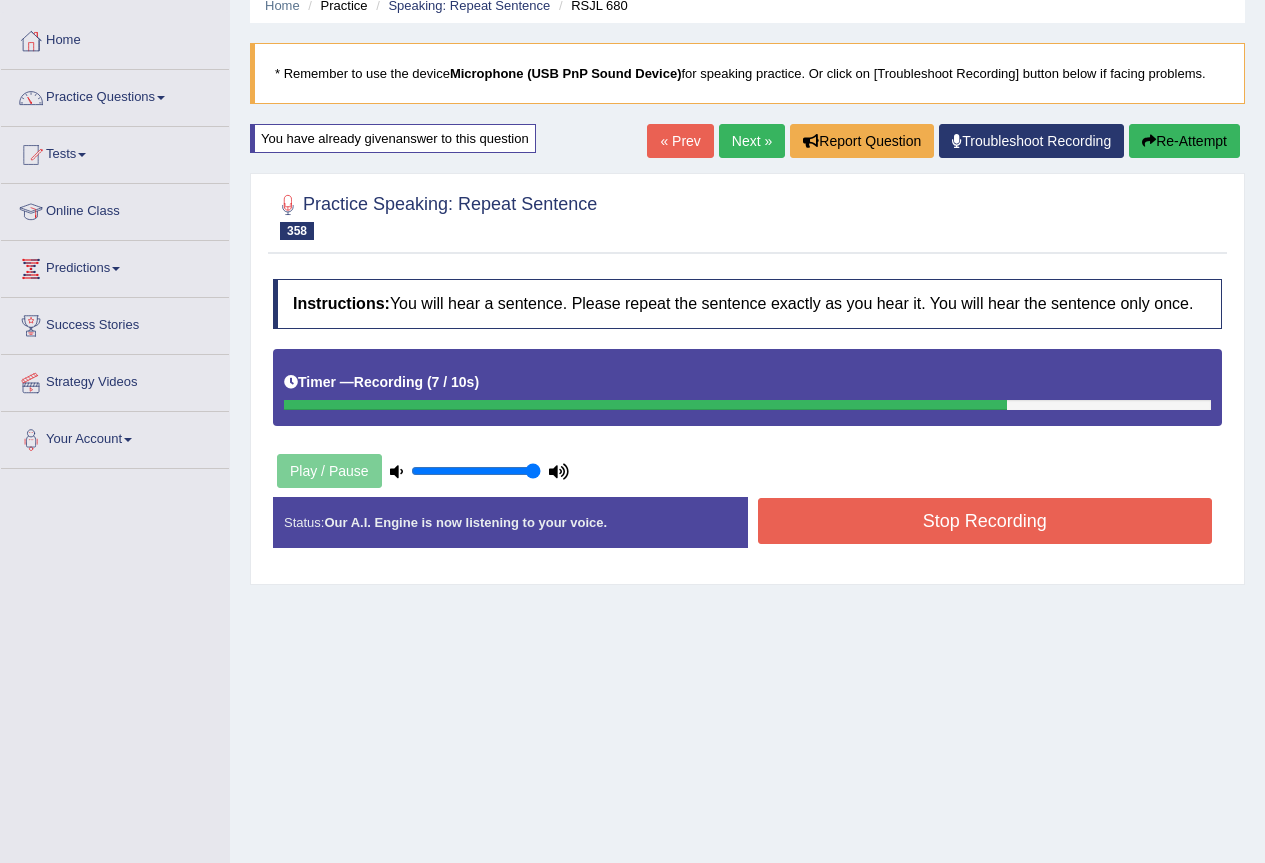 click on "Stop Recording" at bounding box center (985, 521) 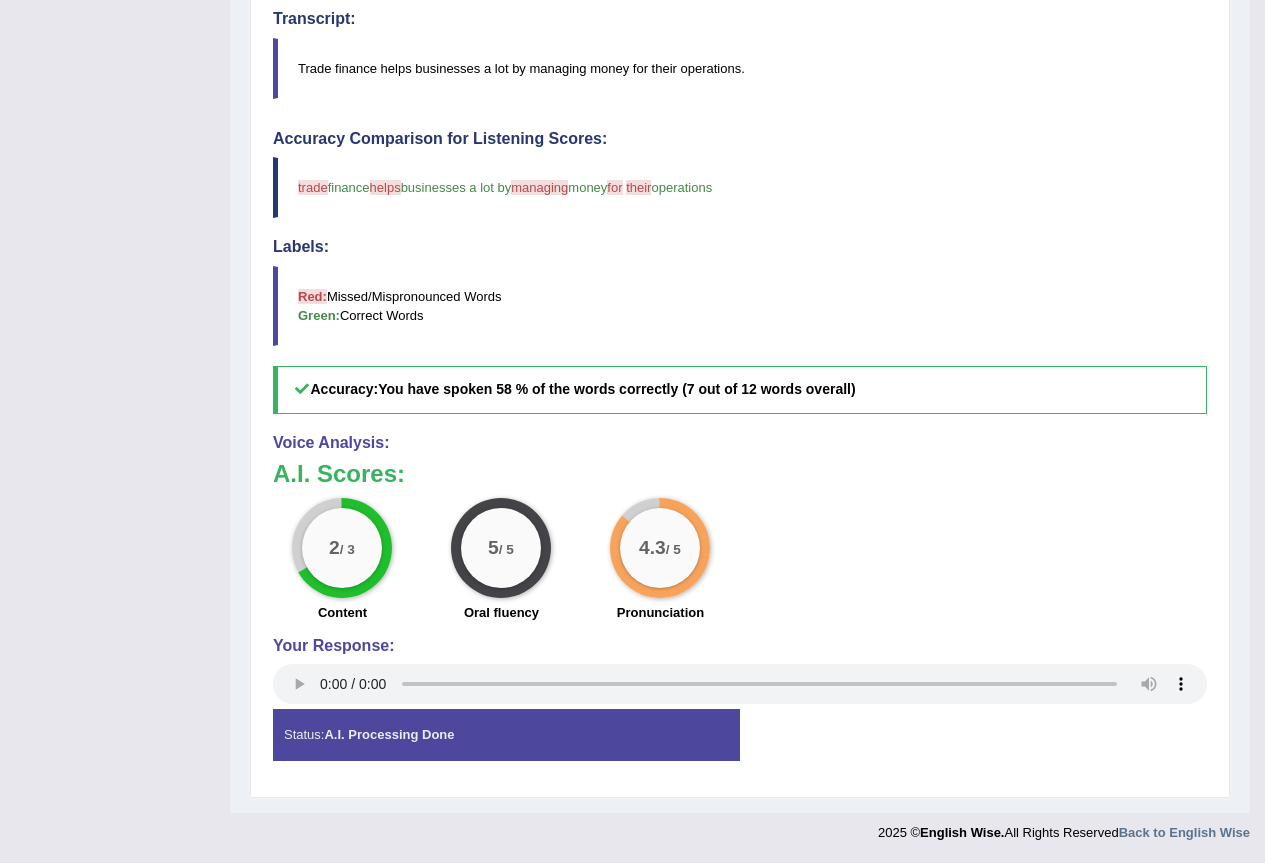 scroll, scrollTop: 0, scrollLeft: 0, axis: both 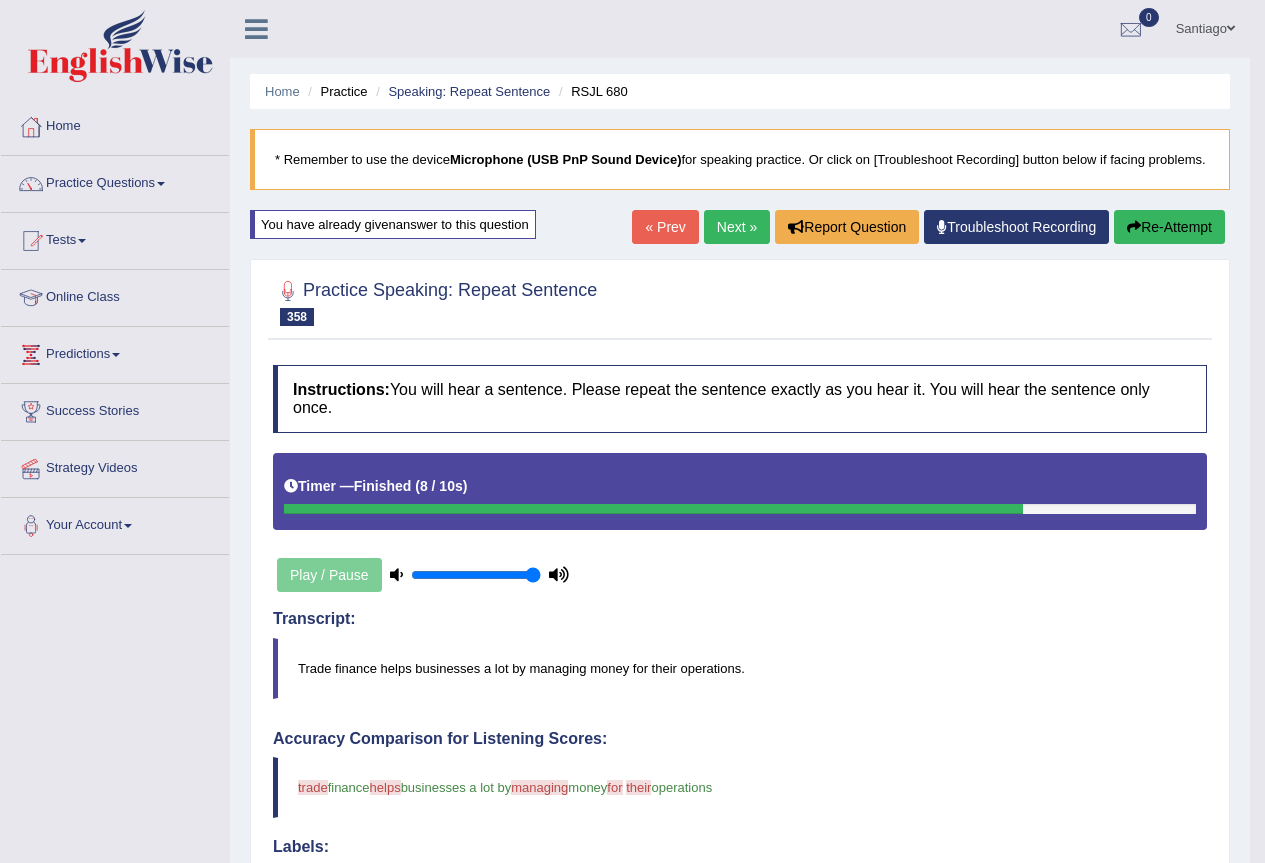 click on "Next »" at bounding box center [737, 227] 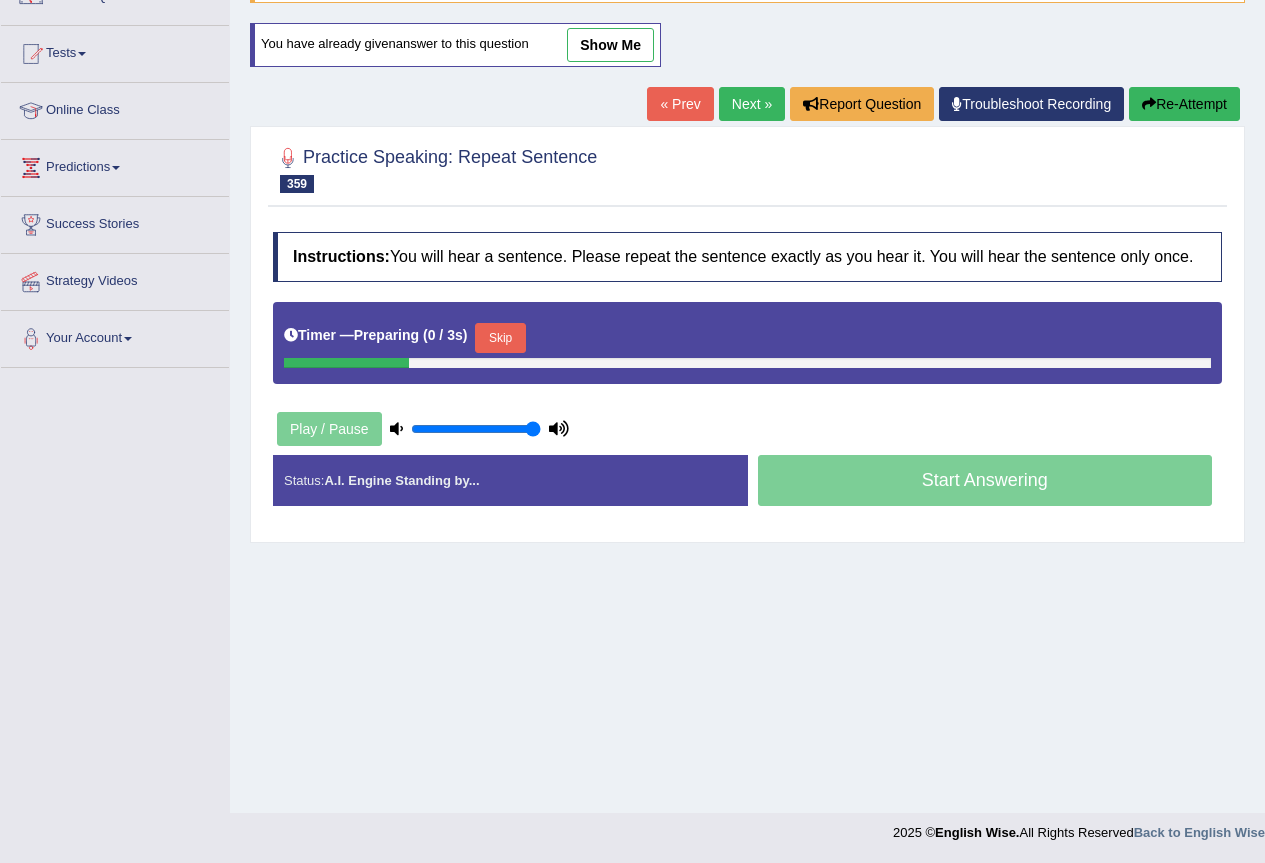 scroll, scrollTop: 187, scrollLeft: 0, axis: vertical 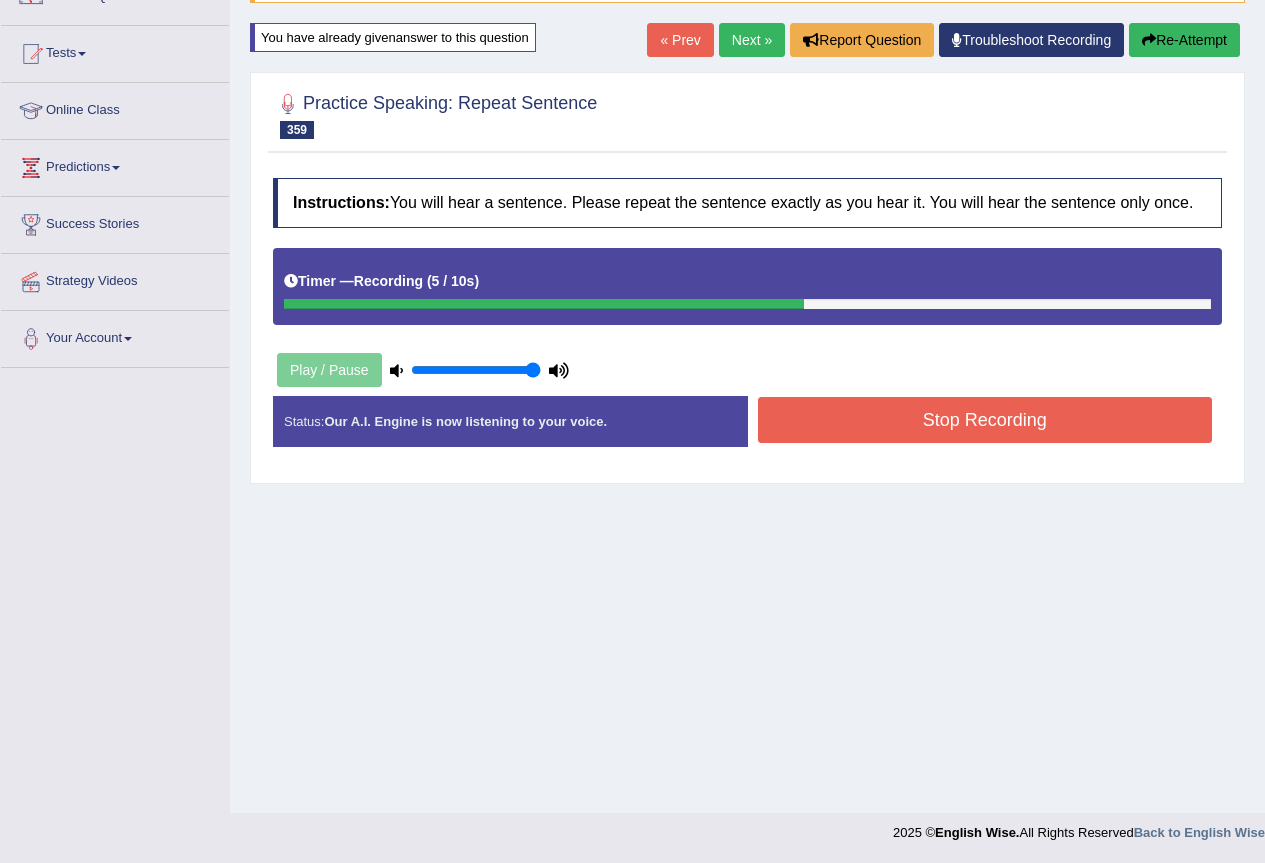 click on "Stop Recording" at bounding box center (985, 420) 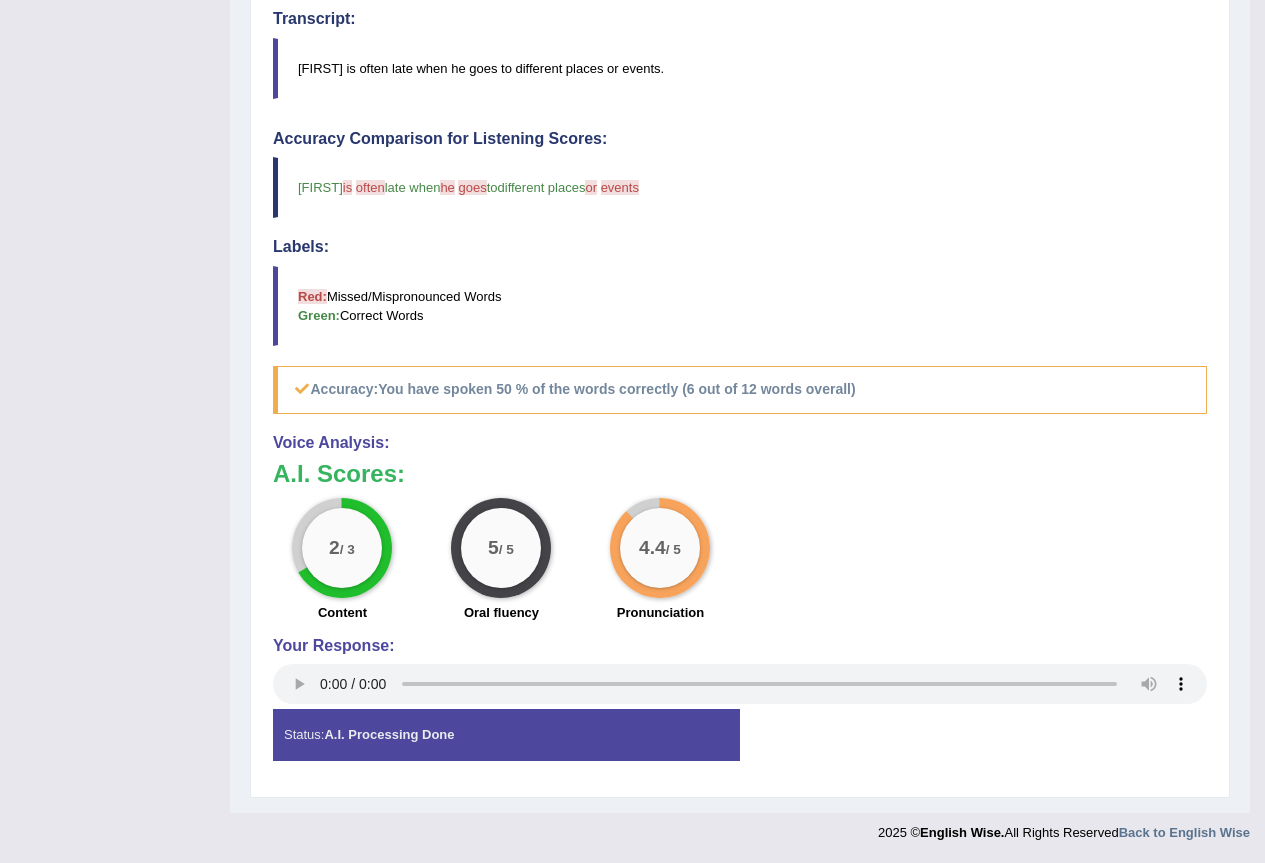 scroll, scrollTop: 0, scrollLeft: 0, axis: both 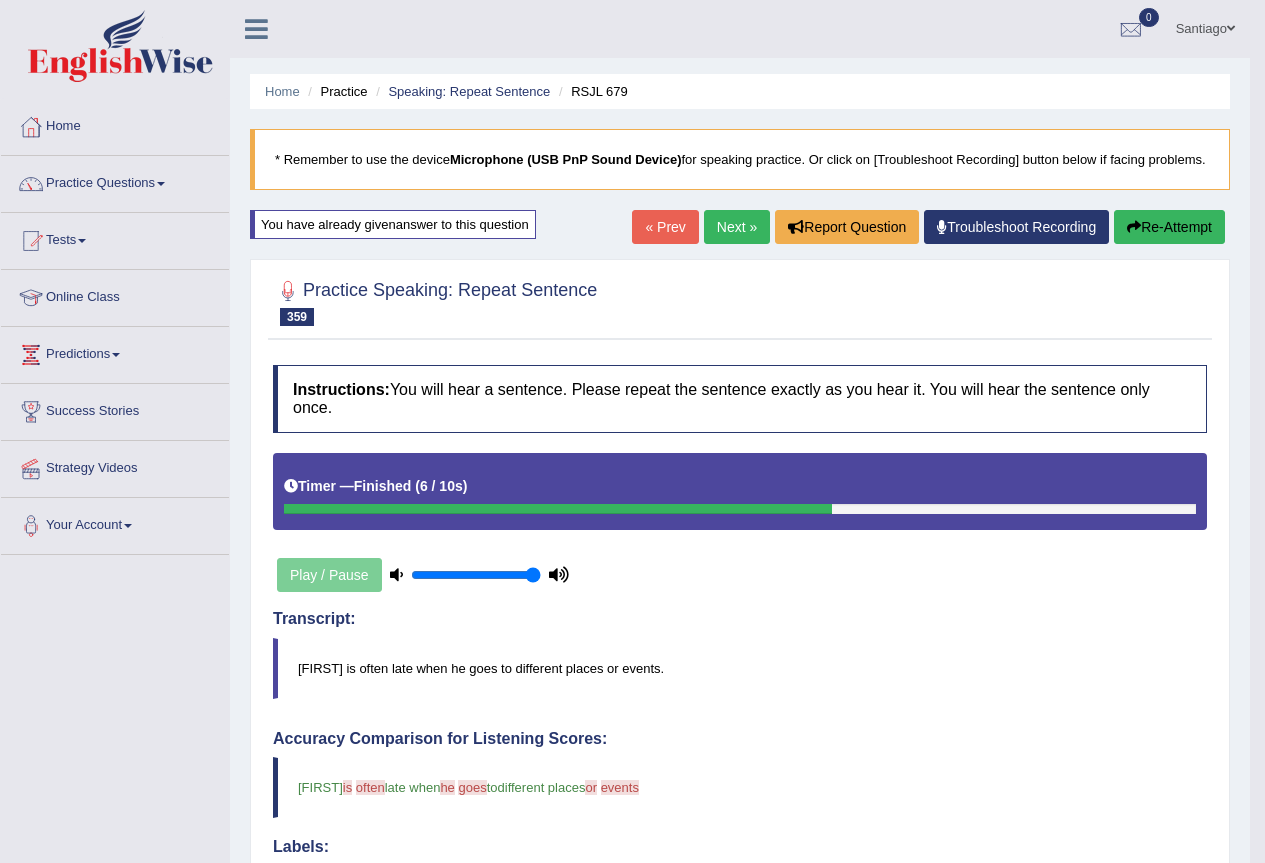 click on "Next »" at bounding box center [737, 227] 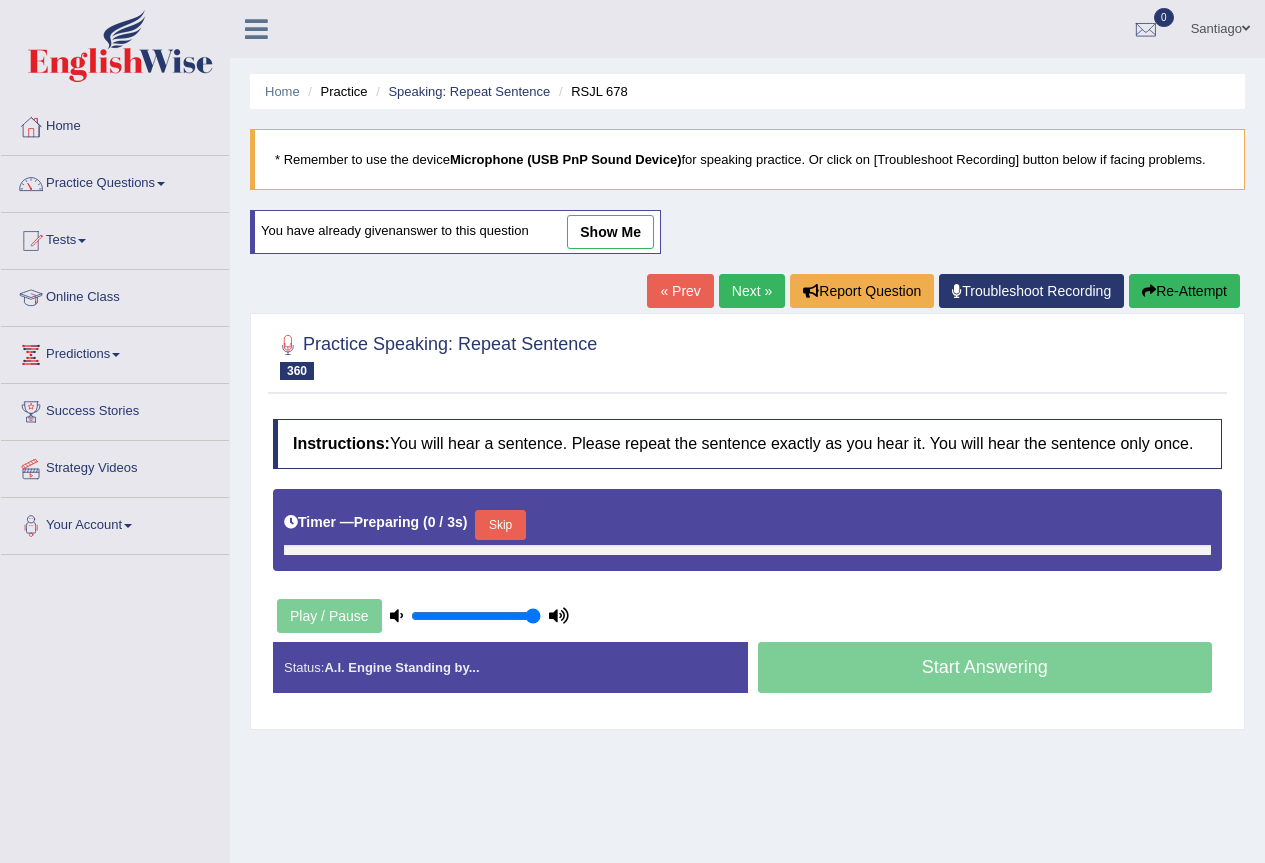 scroll, scrollTop: 0, scrollLeft: 0, axis: both 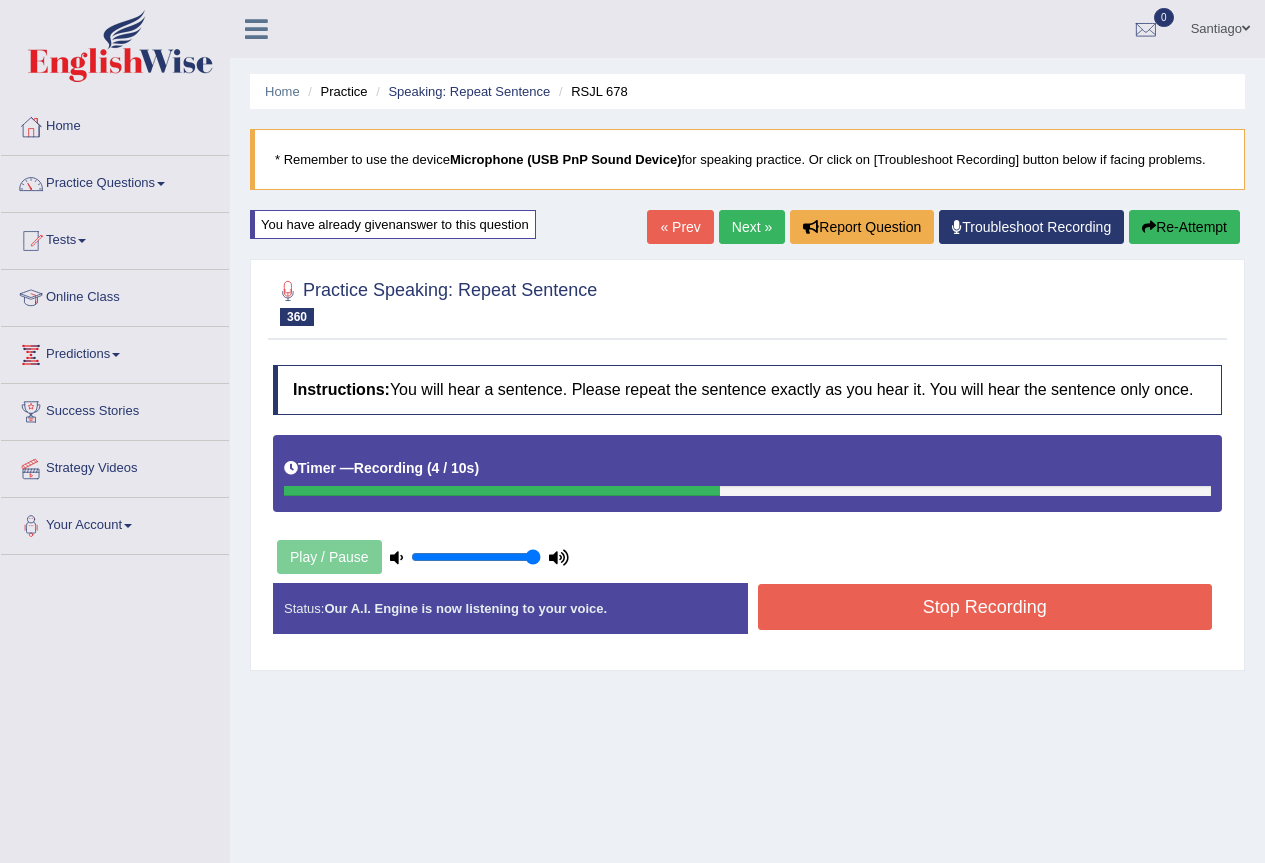 click on "Stop Recording" at bounding box center (985, 607) 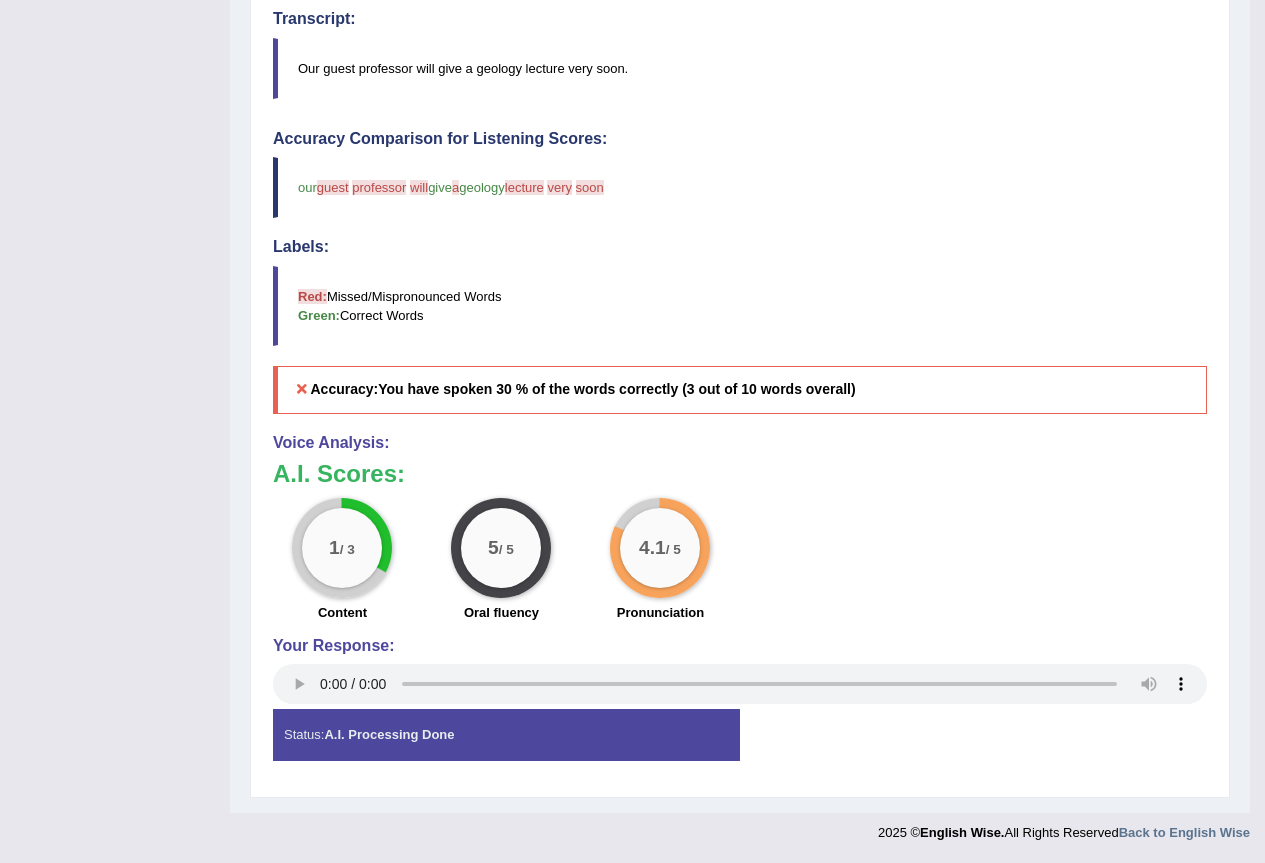 scroll, scrollTop: 0, scrollLeft: 0, axis: both 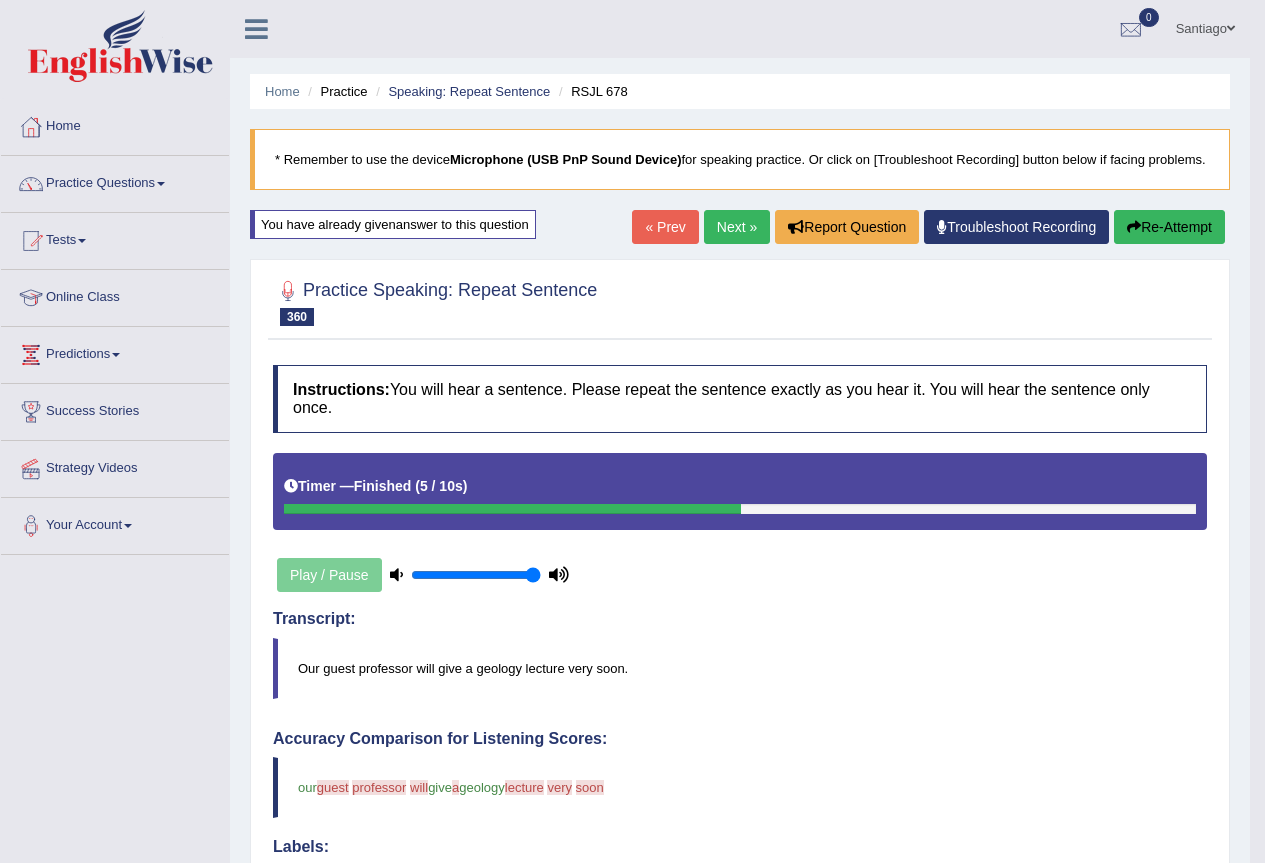 click on "Re-Attempt" at bounding box center [1169, 227] 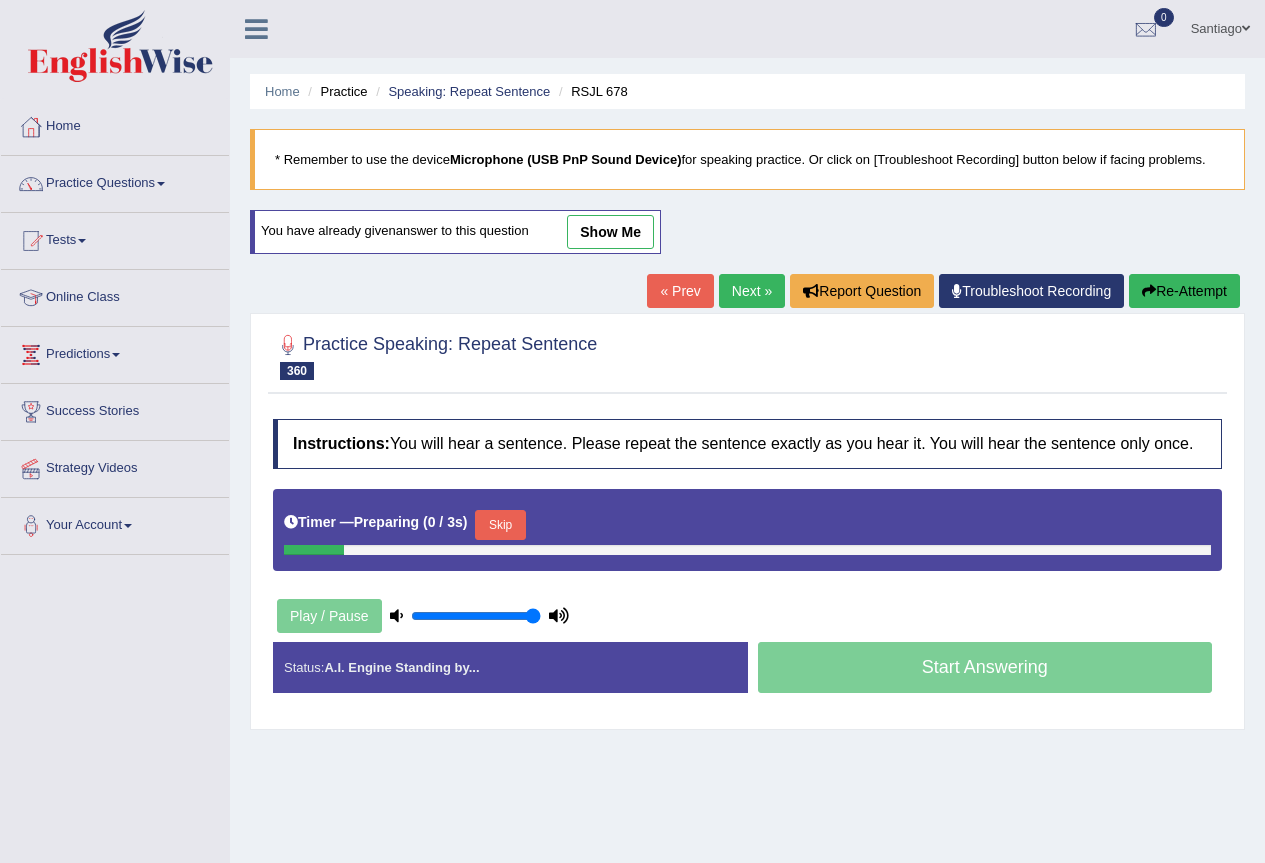 scroll, scrollTop: 187, scrollLeft: 0, axis: vertical 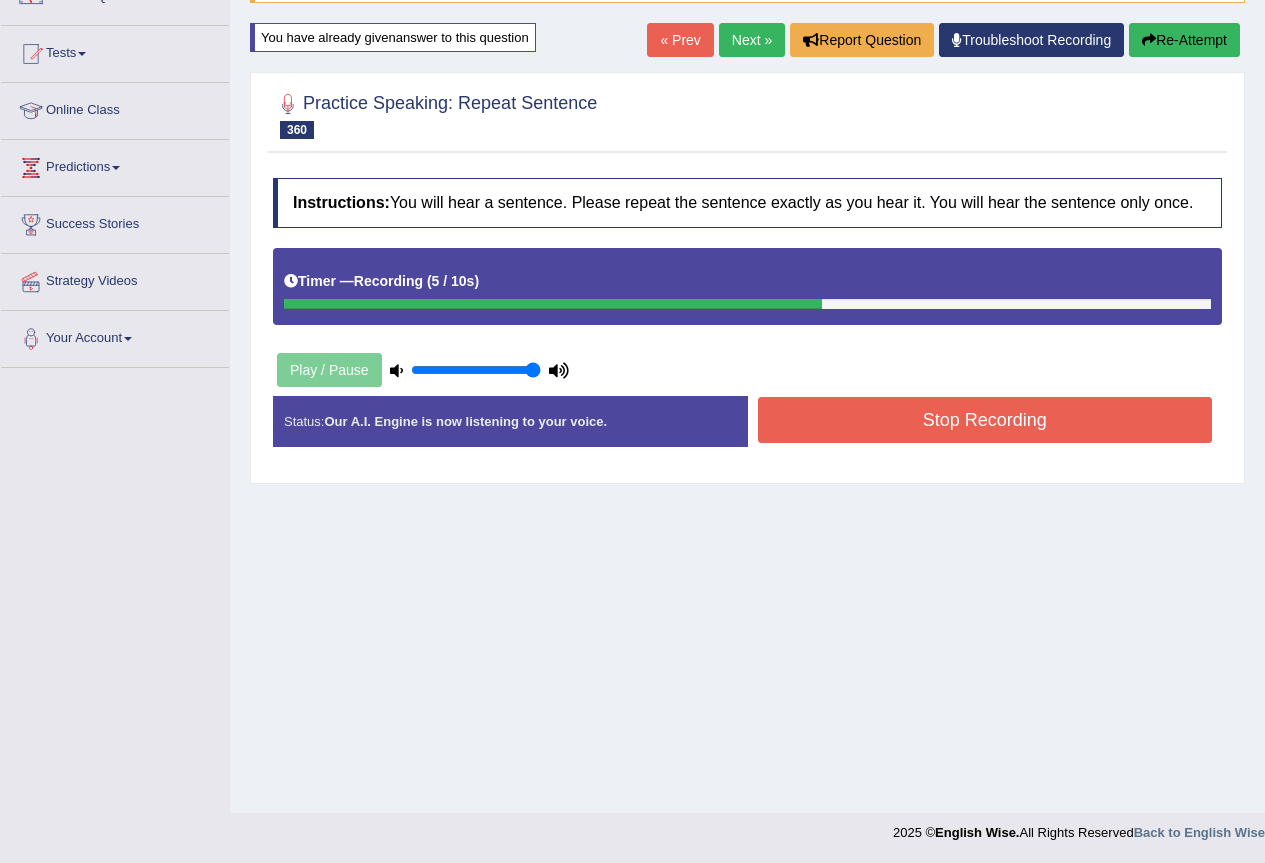 click on "Stop Recording" at bounding box center (985, 420) 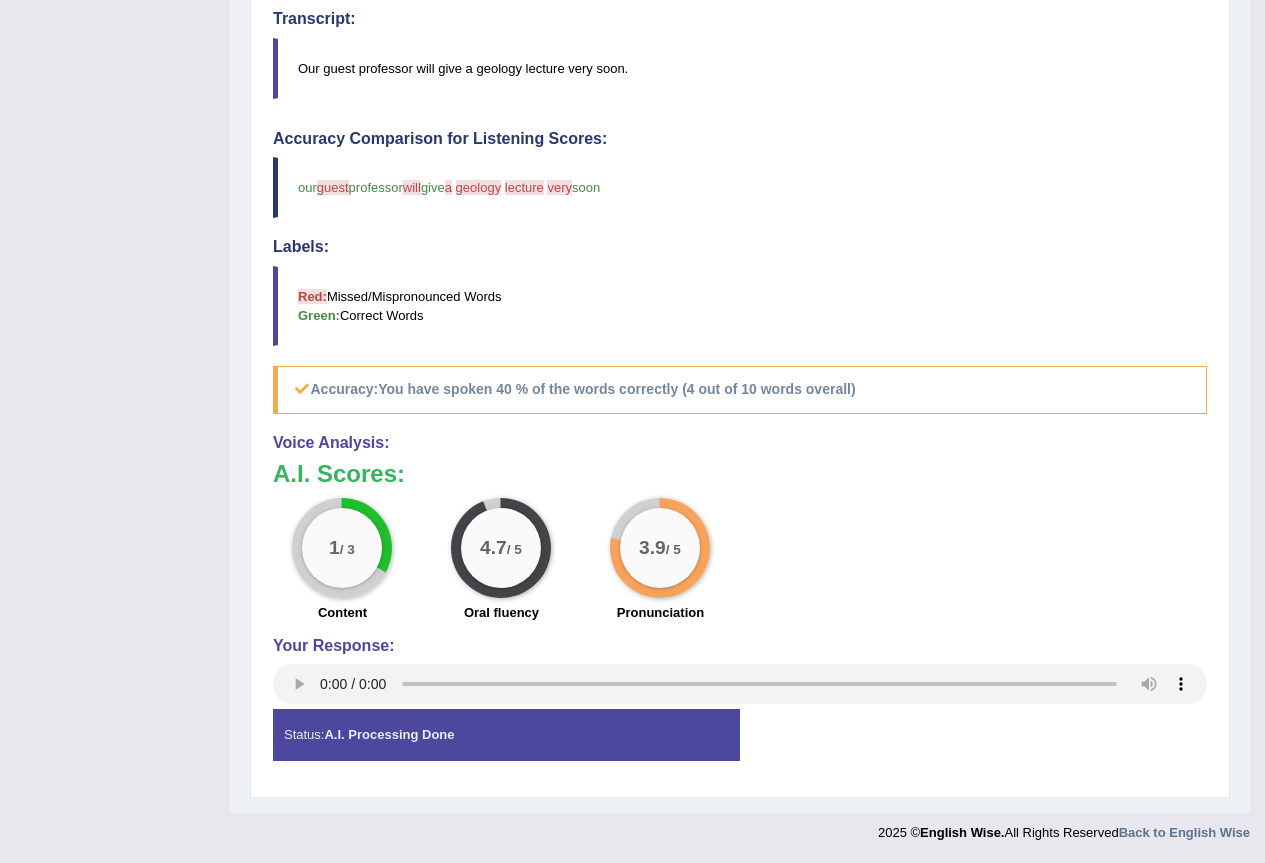 scroll, scrollTop: 0, scrollLeft: 0, axis: both 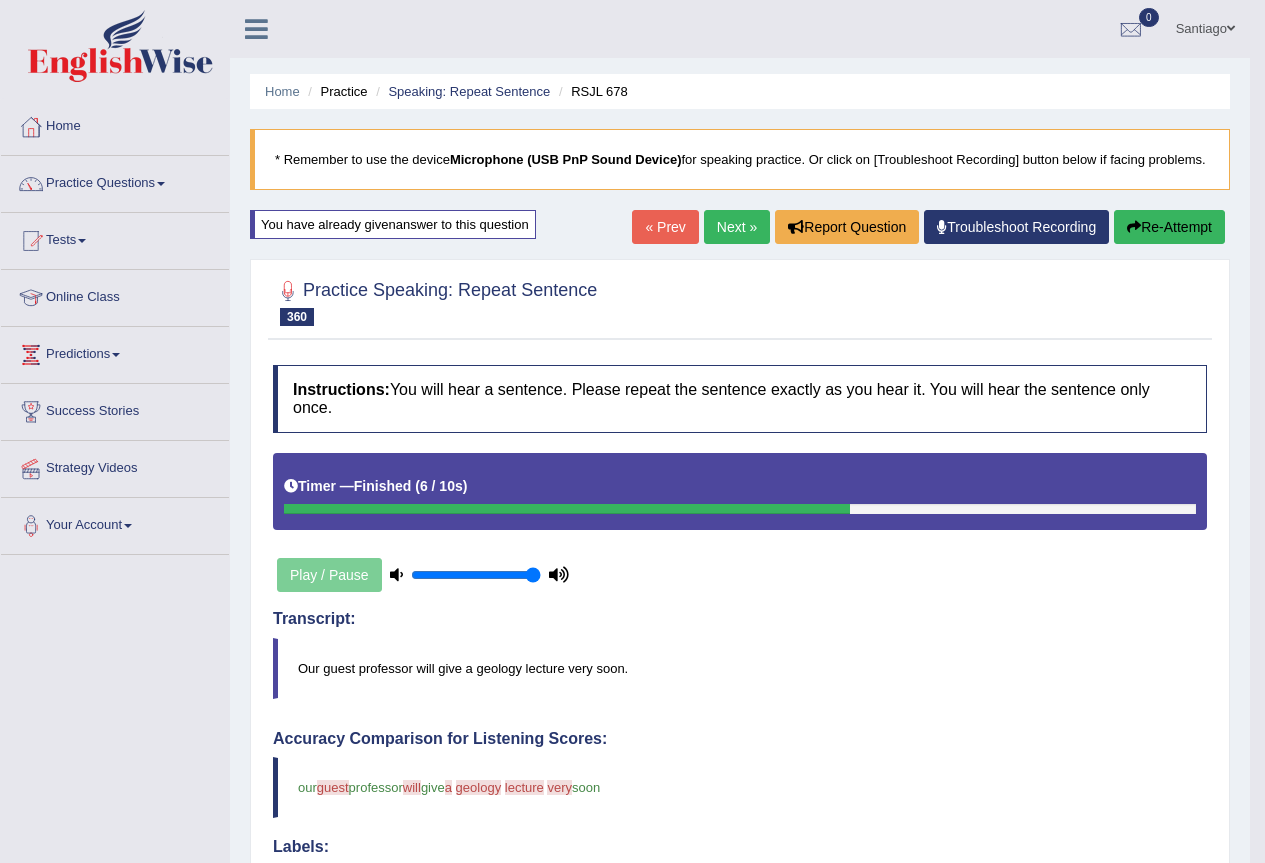 click on "Re-Attempt" at bounding box center [1169, 227] 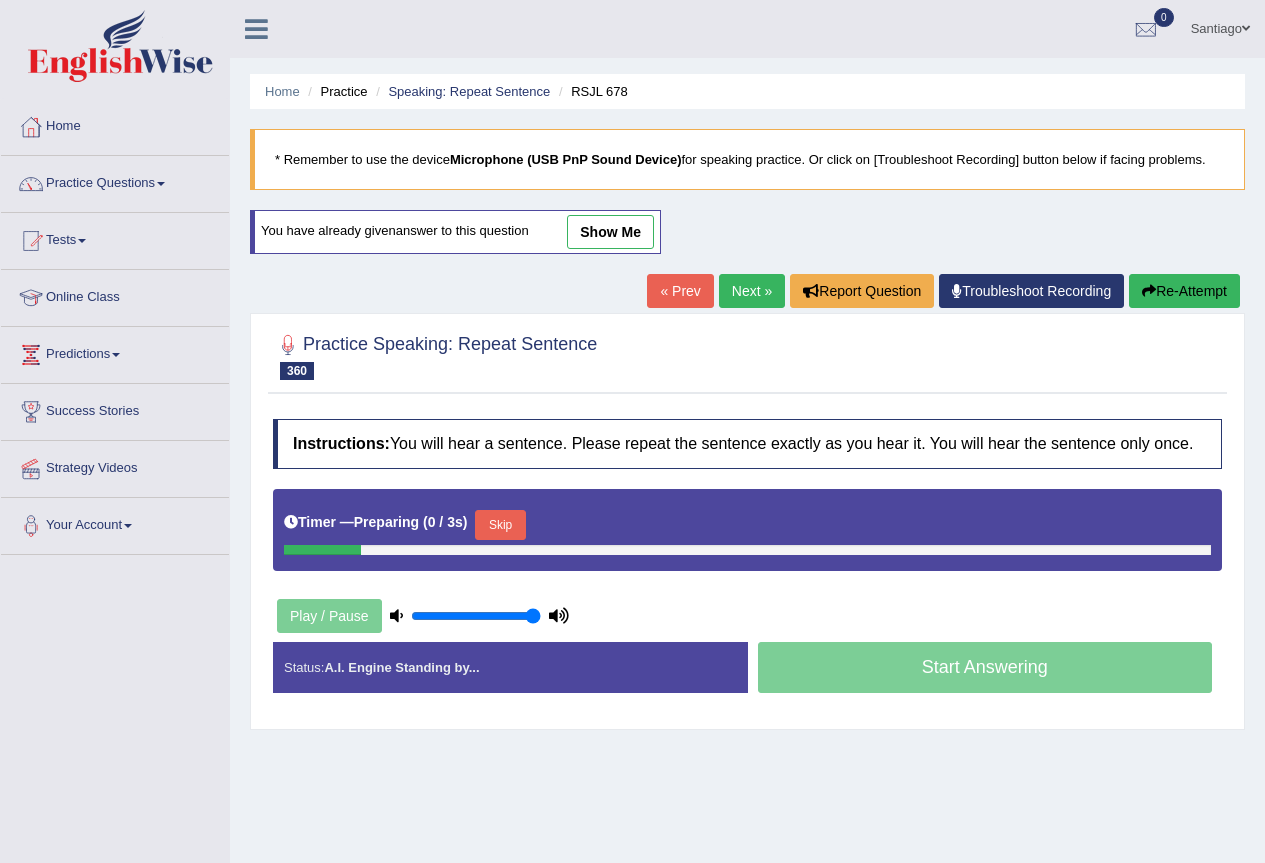 scroll, scrollTop: 0, scrollLeft: 0, axis: both 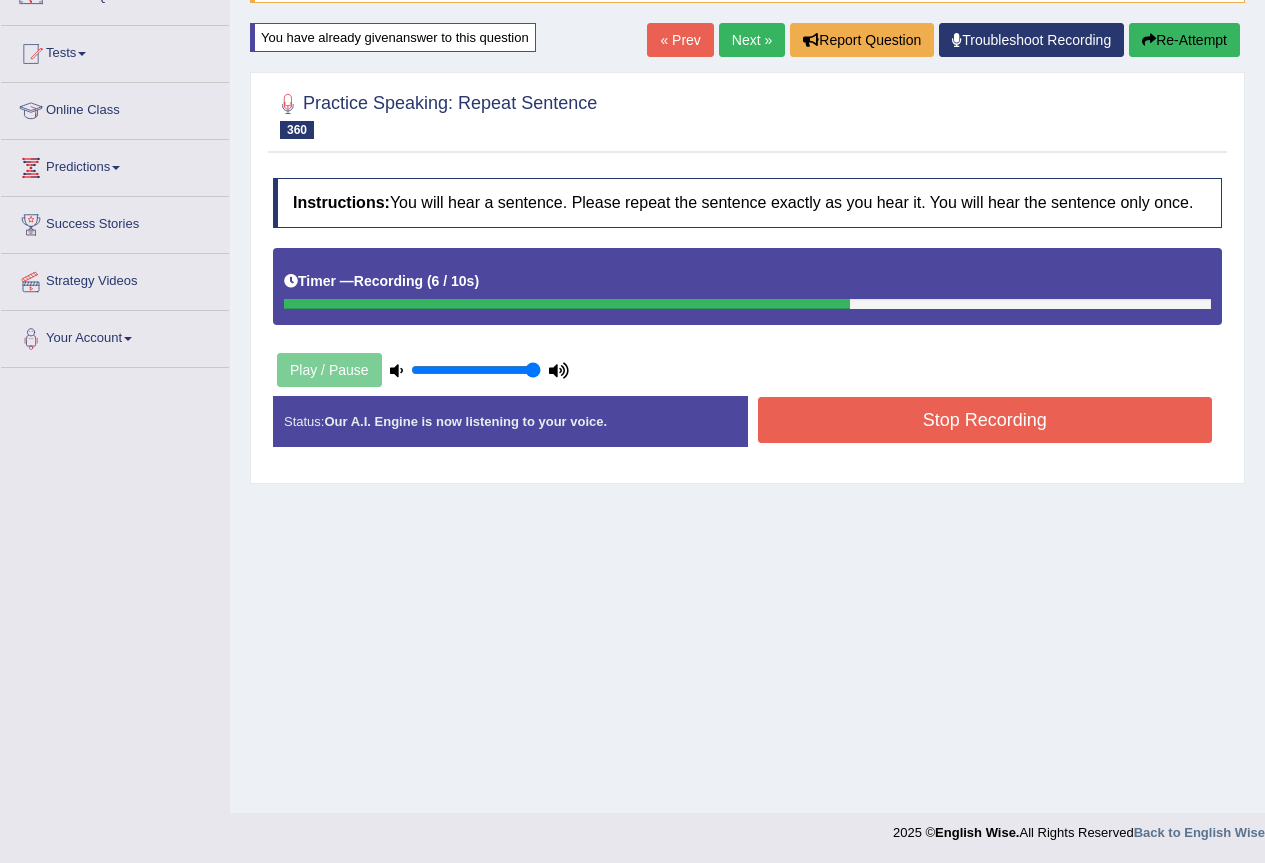 click on "Instructions:  You will hear a sentence. Please repeat the sentence exactly as you hear it. You will hear the sentence only once.
Timer —  Recording   ( 6 / 10s ) Play / Pause Transcript: Our guest professor will give a geology lecture very soon. Created with Highcharts 7.1.2 Too low Too high Time Pitch meter: 0 2.5 5 7.5 10 Created with Highcharts 7.1.2 Great Too slow Too fast Time Speech pace meter: 0 10 20 30 40 Accuracy Comparison for Listening Scores: Labels:
Red:  Missed/Mispronounced Words
Green:  Correct Words
Accuracy:  Voice Analysis: A.I. Scores:
1  / 3              Content
4.7  / 5              Oral fluency
3.9  / 5              Pronunciation
Your Response: Status:  Our A.I. Engine is now listening to your voice. Start Answering Stop Recording" at bounding box center [747, 320] 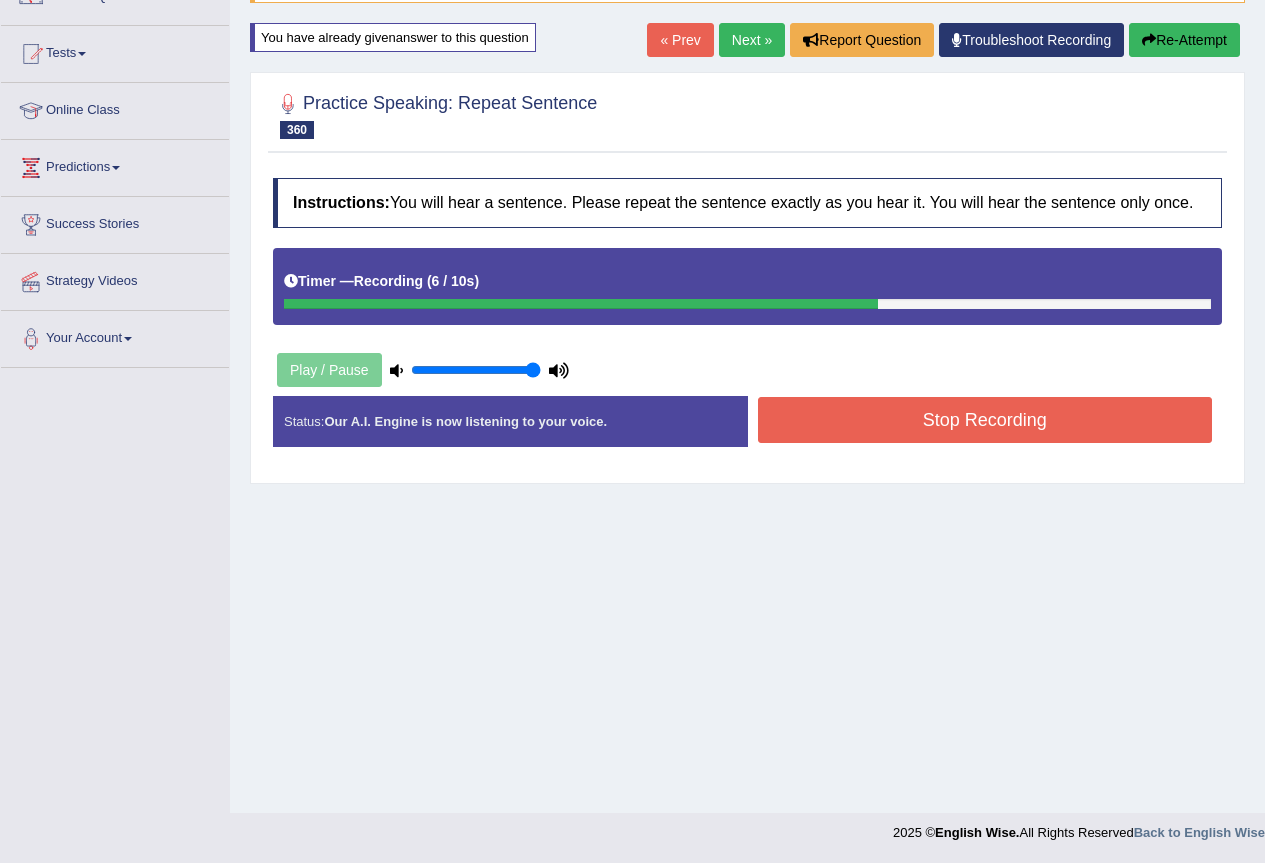 click on "Instructions:  You will hear a sentence. Please repeat the sentence exactly as you hear it. You will hear the sentence only once.
Timer —  Recording   ( 6 / 10s ) Play / Pause Transcript: Our guest professor will give a geology lecture very soon. Created with Highcharts 7.1.2 Too low Too high Time Pitch meter: 0 2.5 5 7.5 10 Created with Highcharts 7.1.2 Great Too slow Too fast Time Speech pace meter: 0 10 20 30 40 Accuracy Comparison for Listening Scores: Labels:
Red:  Missed/Mispronounced Words
Green:  Correct Words
Accuracy:  Voice Analysis: A.I. Scores:
1  / 3              Content
4.7  / 5              Oral fluency
3.9  / 5              Pronunciation
Your Response: Status:  Our A.I. Engine is now listening to your voice. Start Answering Stop Recording" at bounding box center [747, 320] 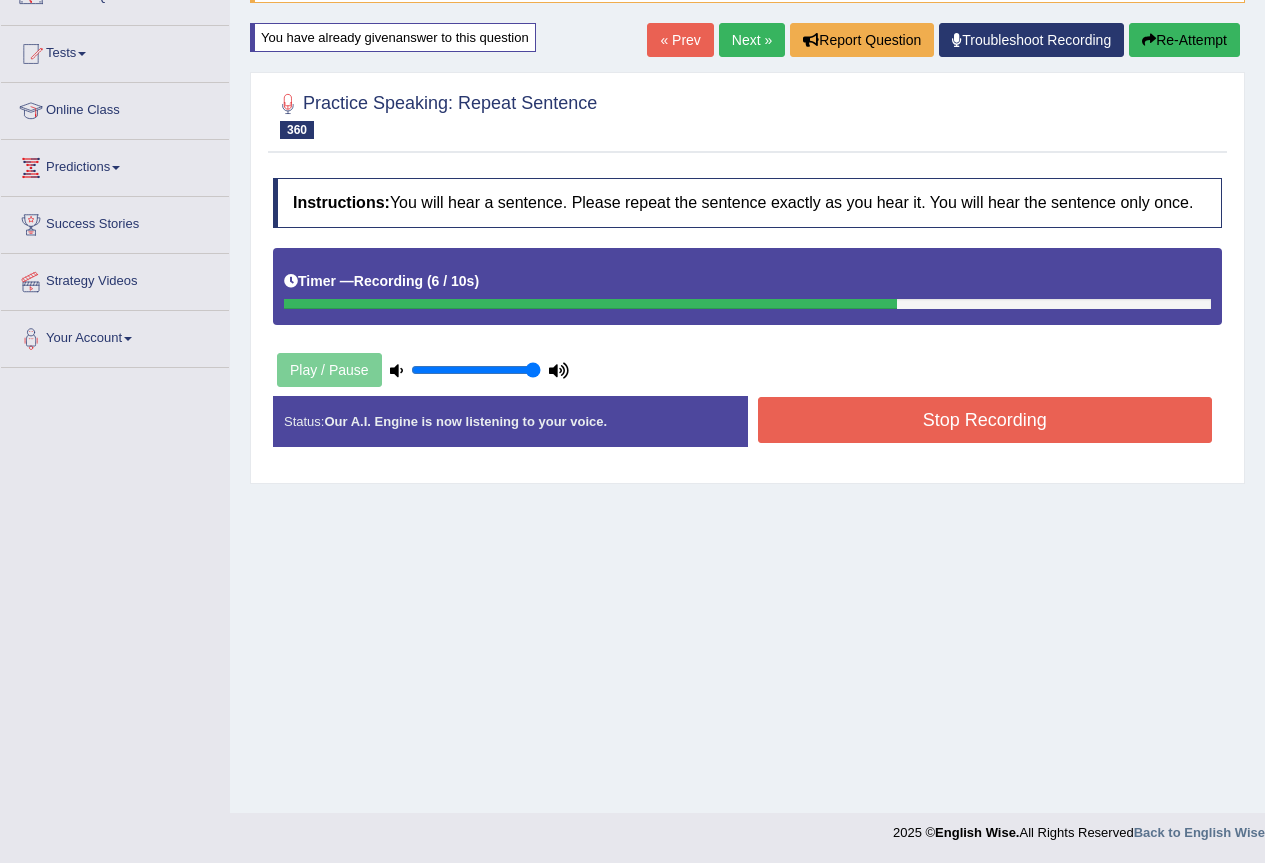 click on "Stop Recording" at bounding box center (985, 420) 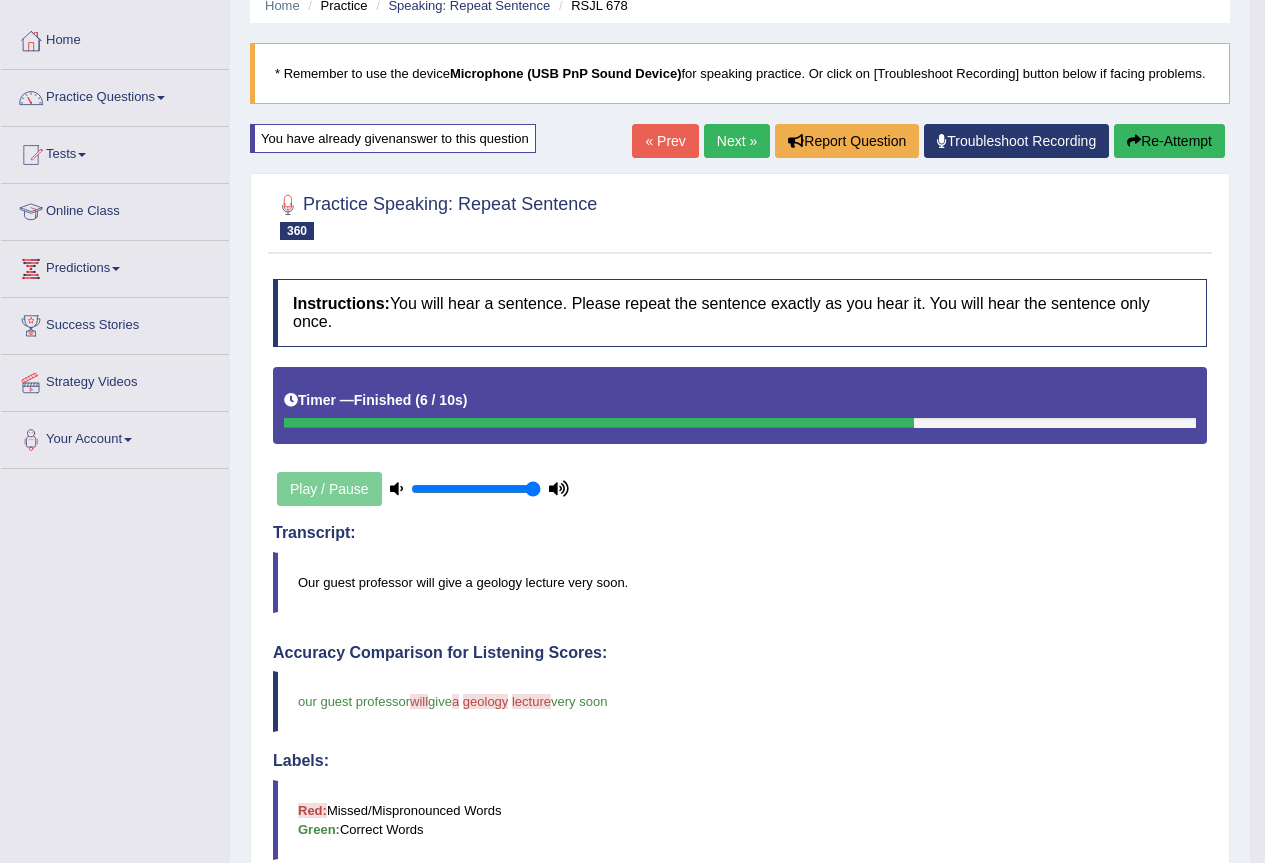 scroll, scrollTop: 0, scrollLeft: 0, axis: both 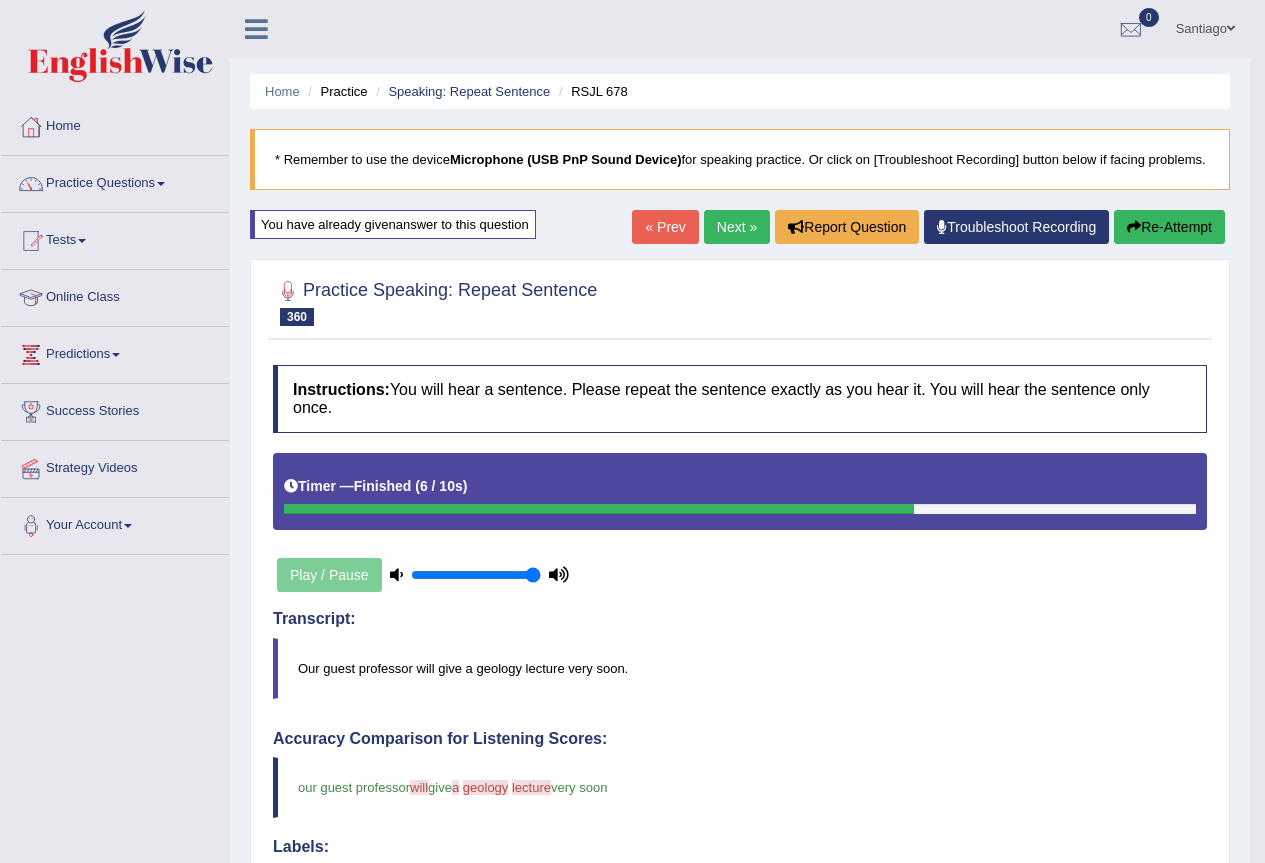 click on "Next »" at bounding box center [737, 227] 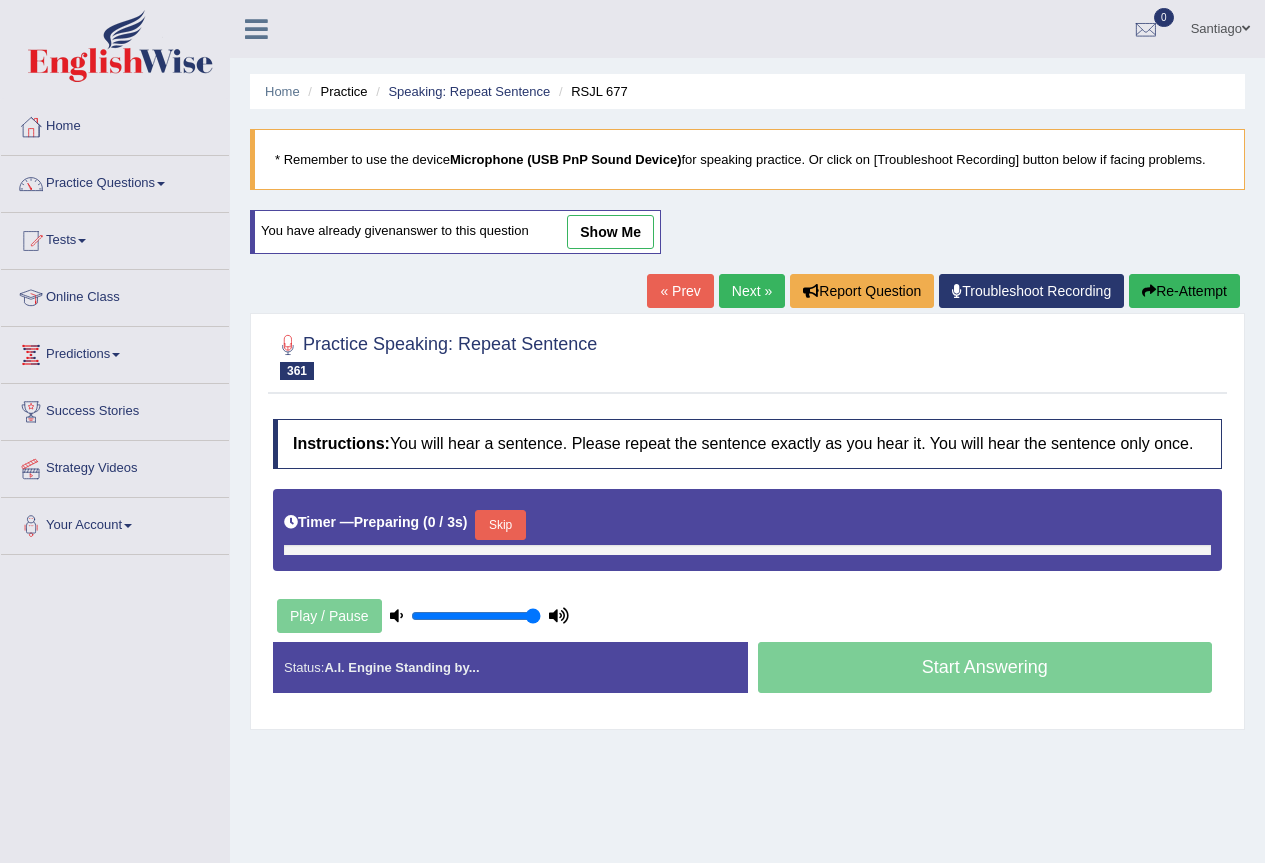 scroll, scrollTop: 0, scrollLeft: 0, axis: both 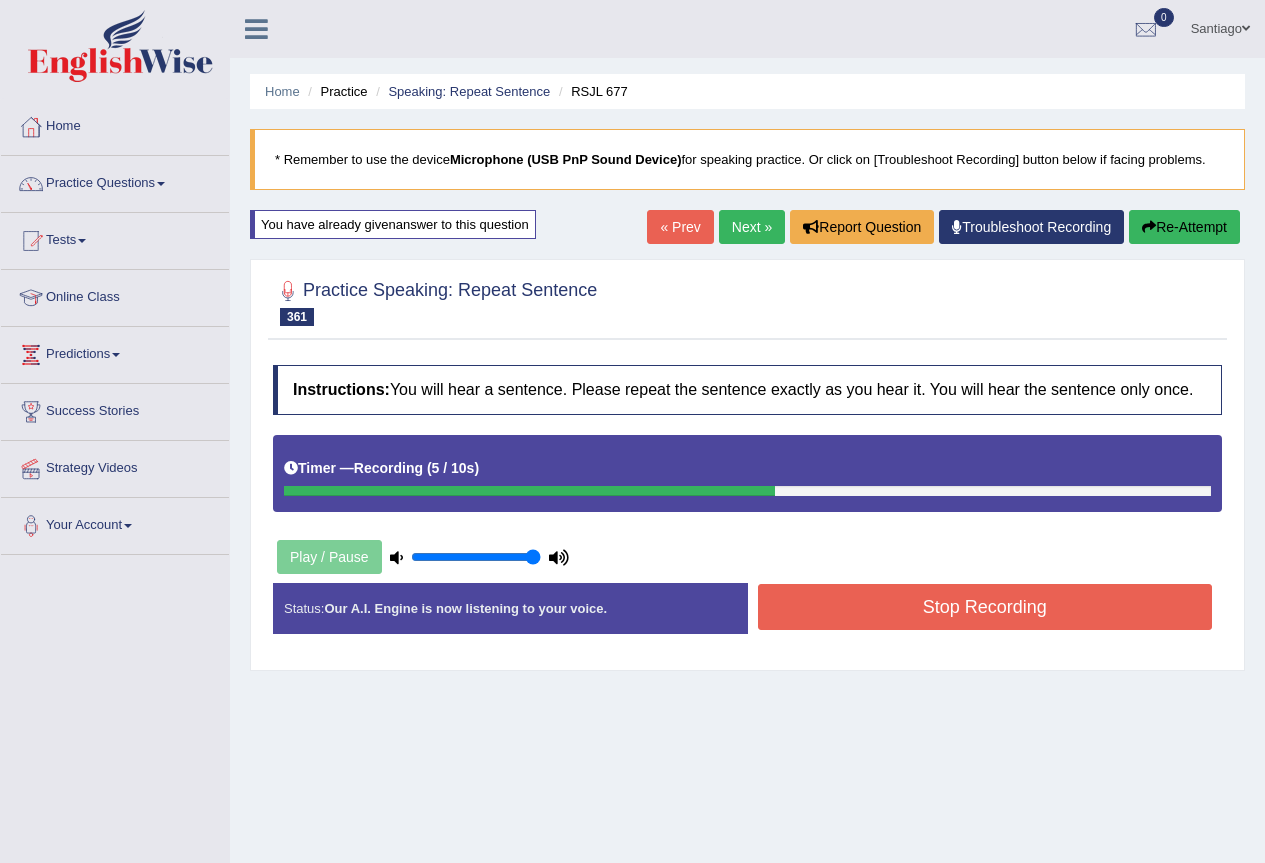 click on "Stop Recording" at bounding box center (985, 607) 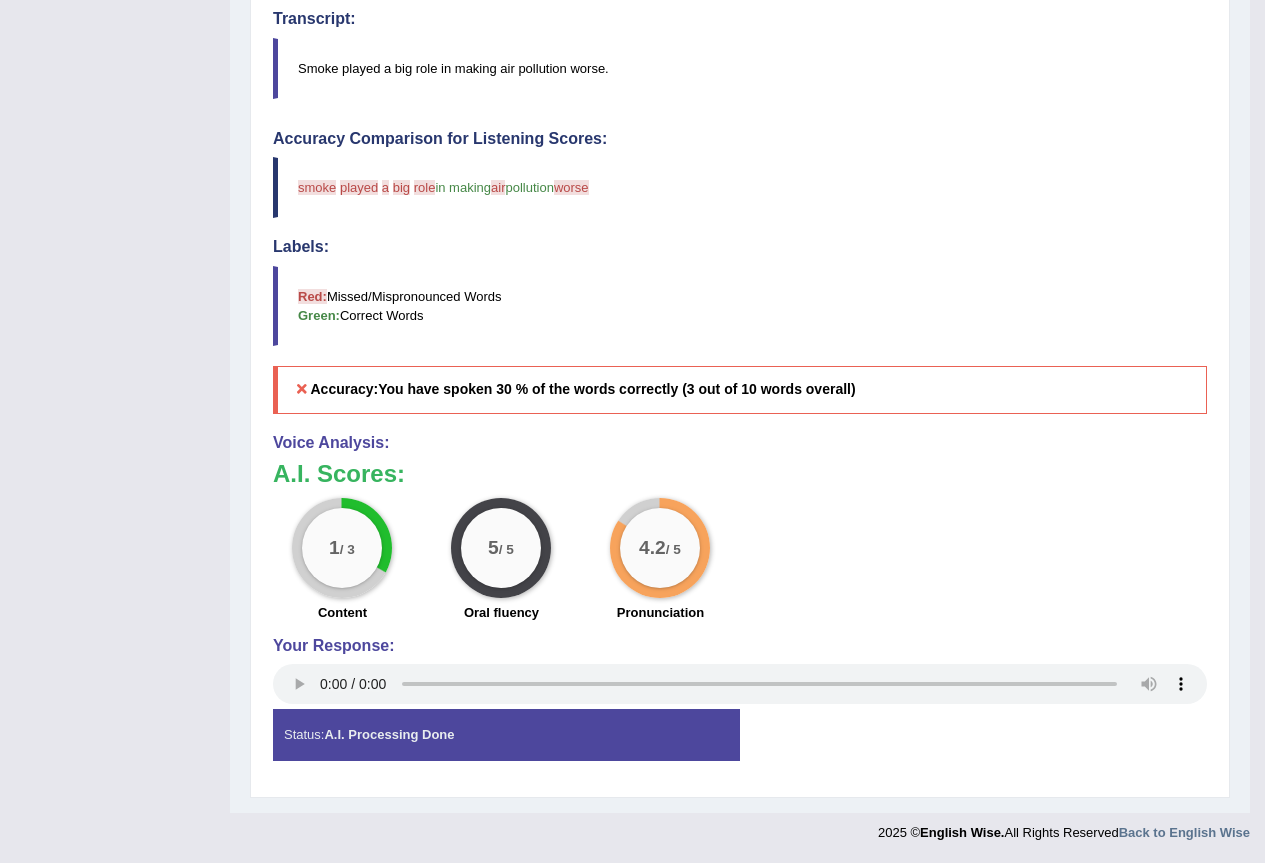scroll, scrollTop: 0, scrollLeft: 0, axis: both 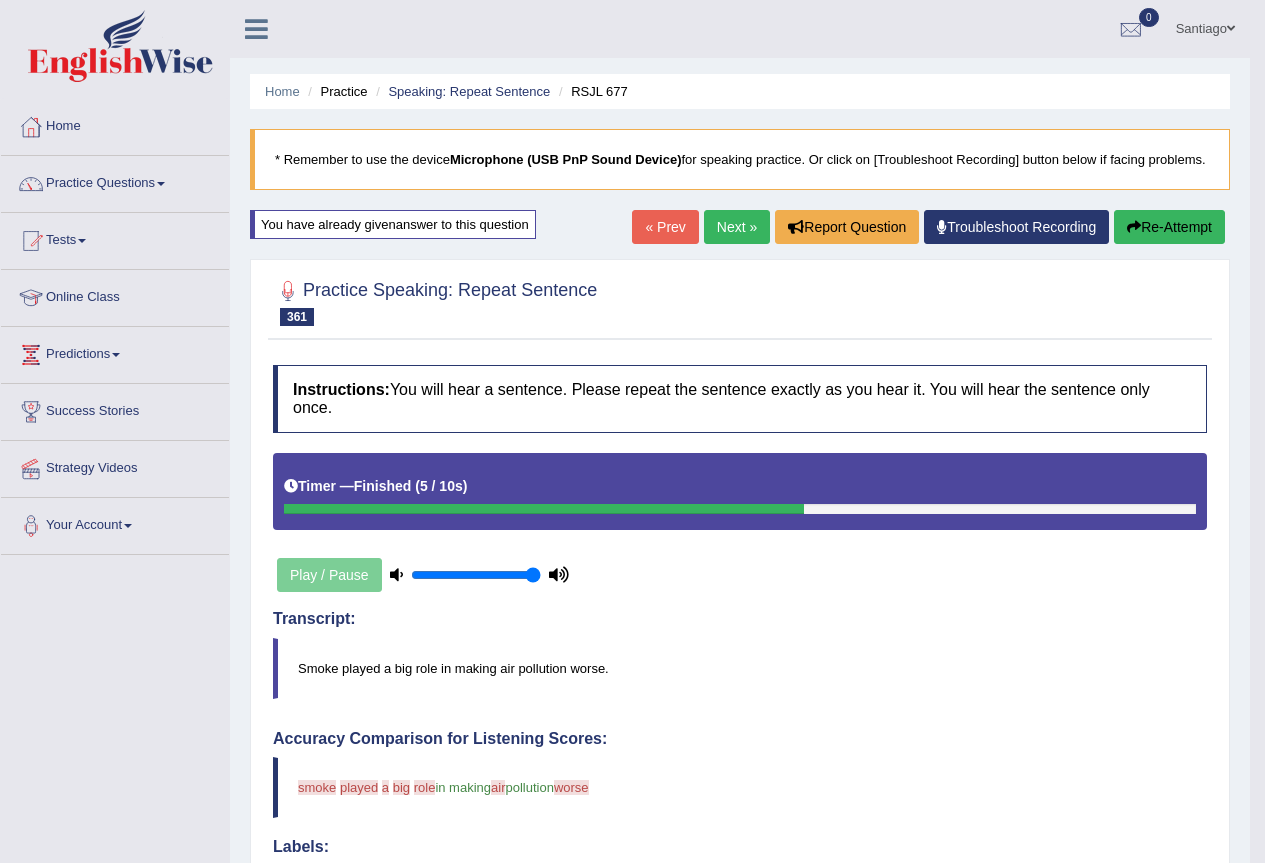 click on "Re-Attempt" at bounding box center (1169, 227) 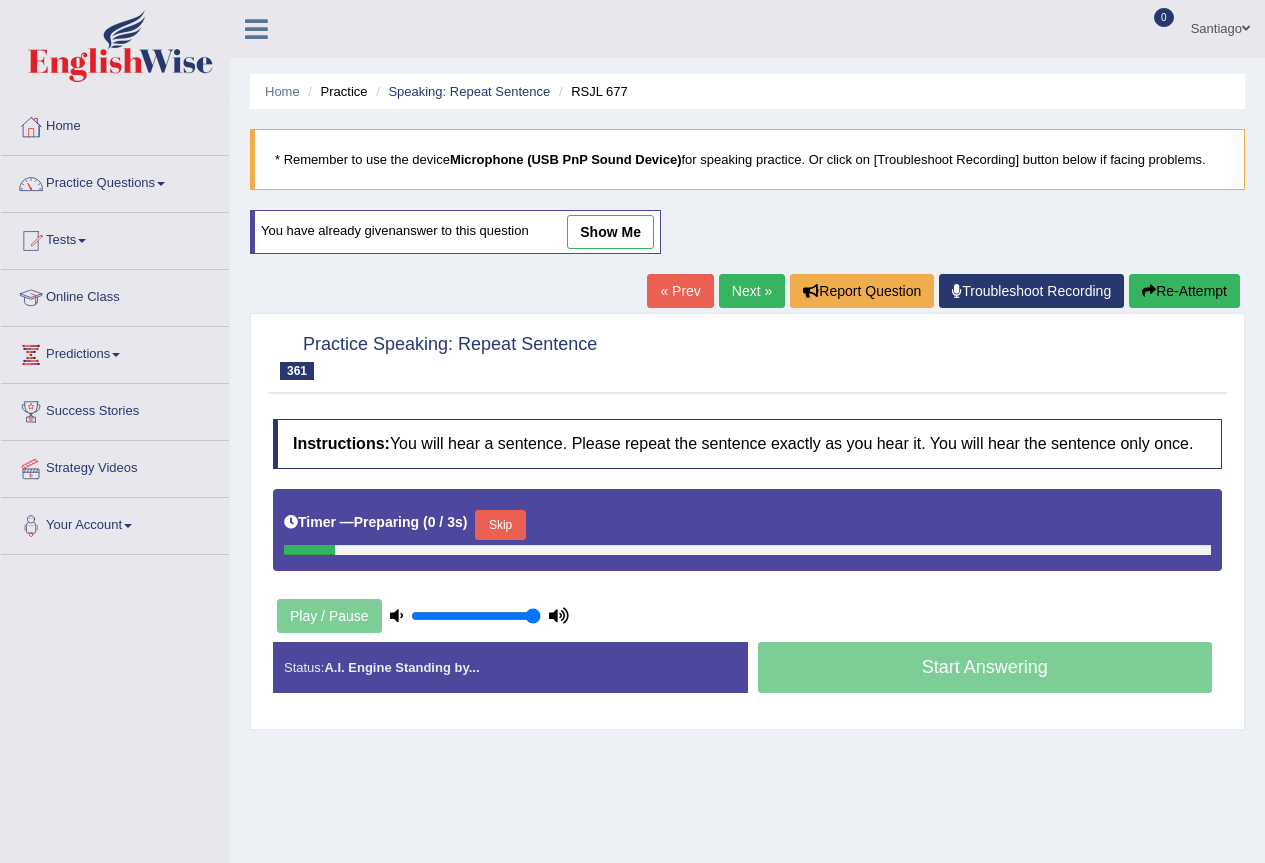 scroll, scrollTop: 0, scrollLeft: 0, axis: both 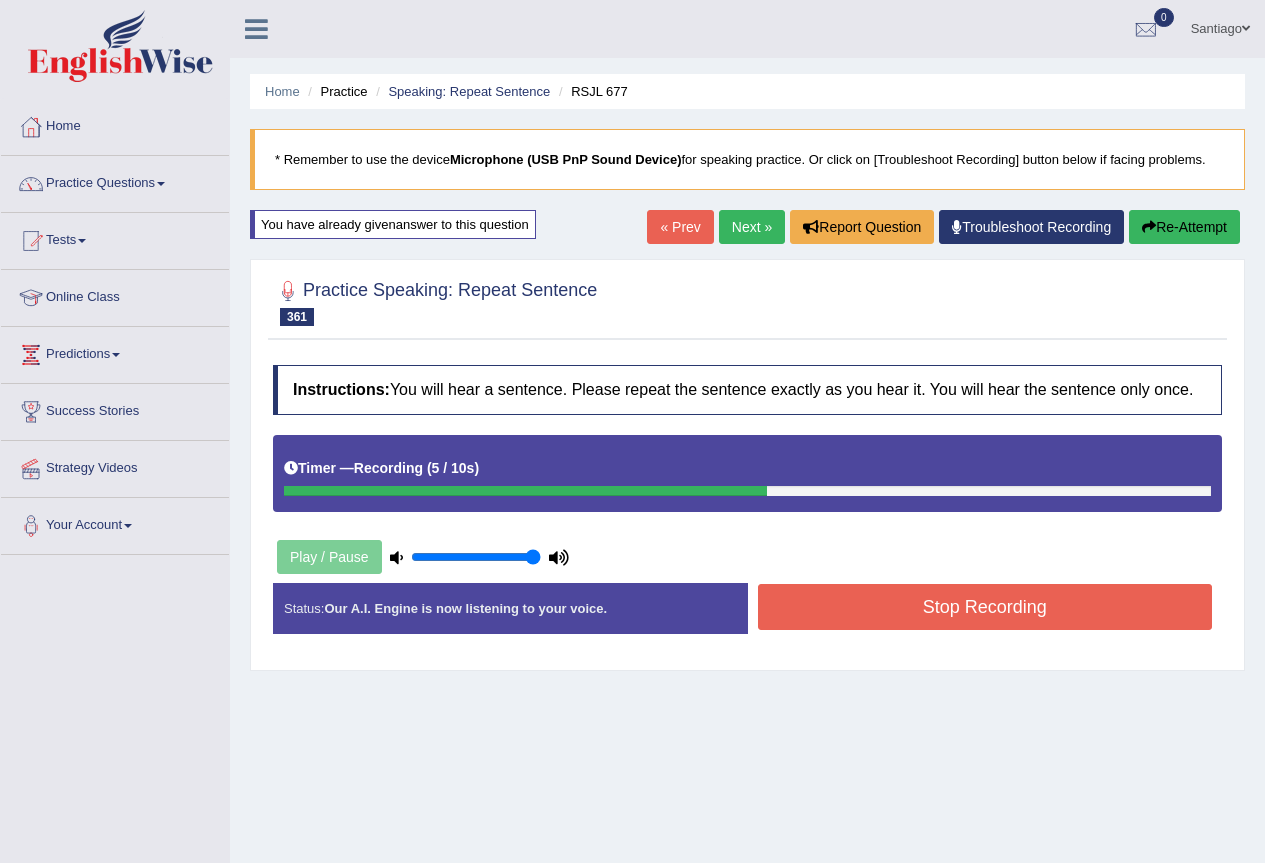 click on "Stop Recording" at bounding box center [985, 607] 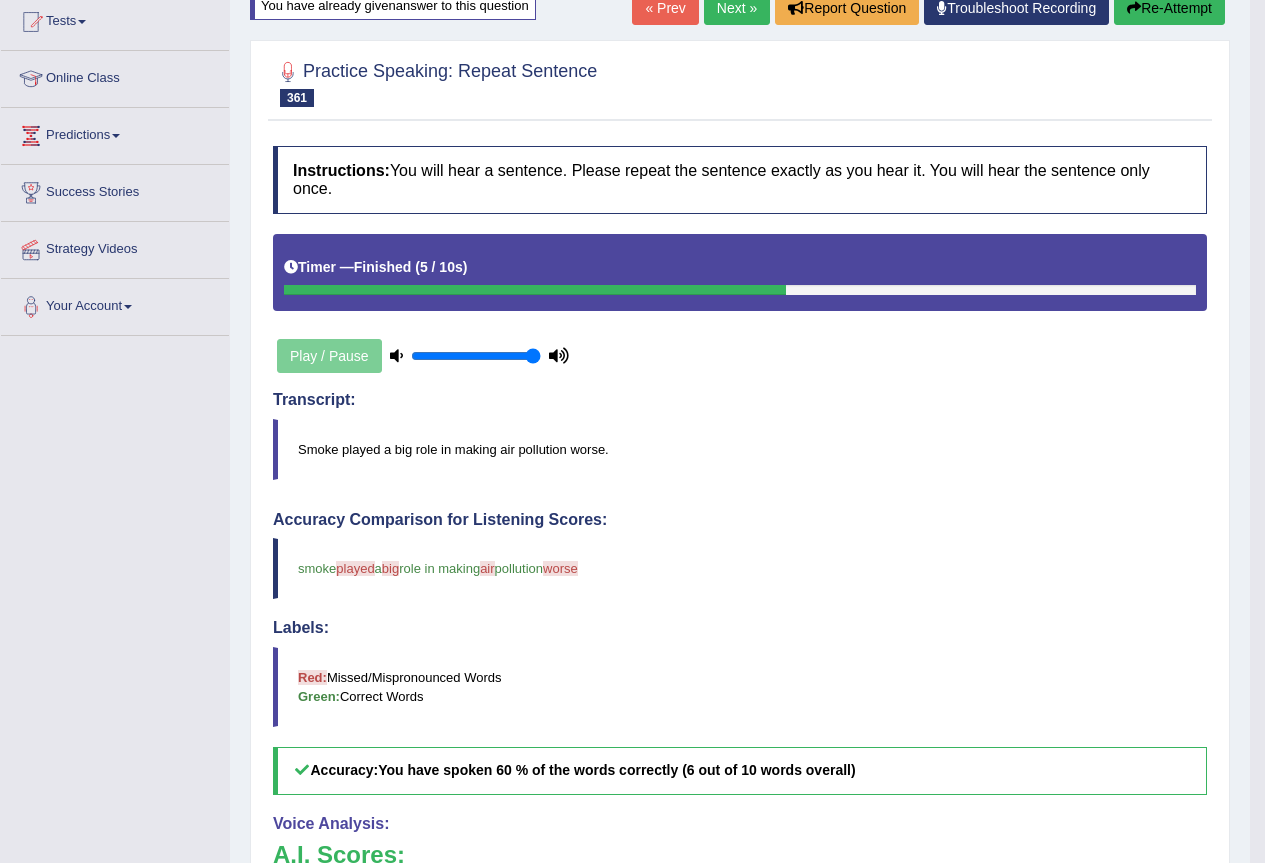 scroll, scrollTop: 0, scrollLeft: 0, axis: both 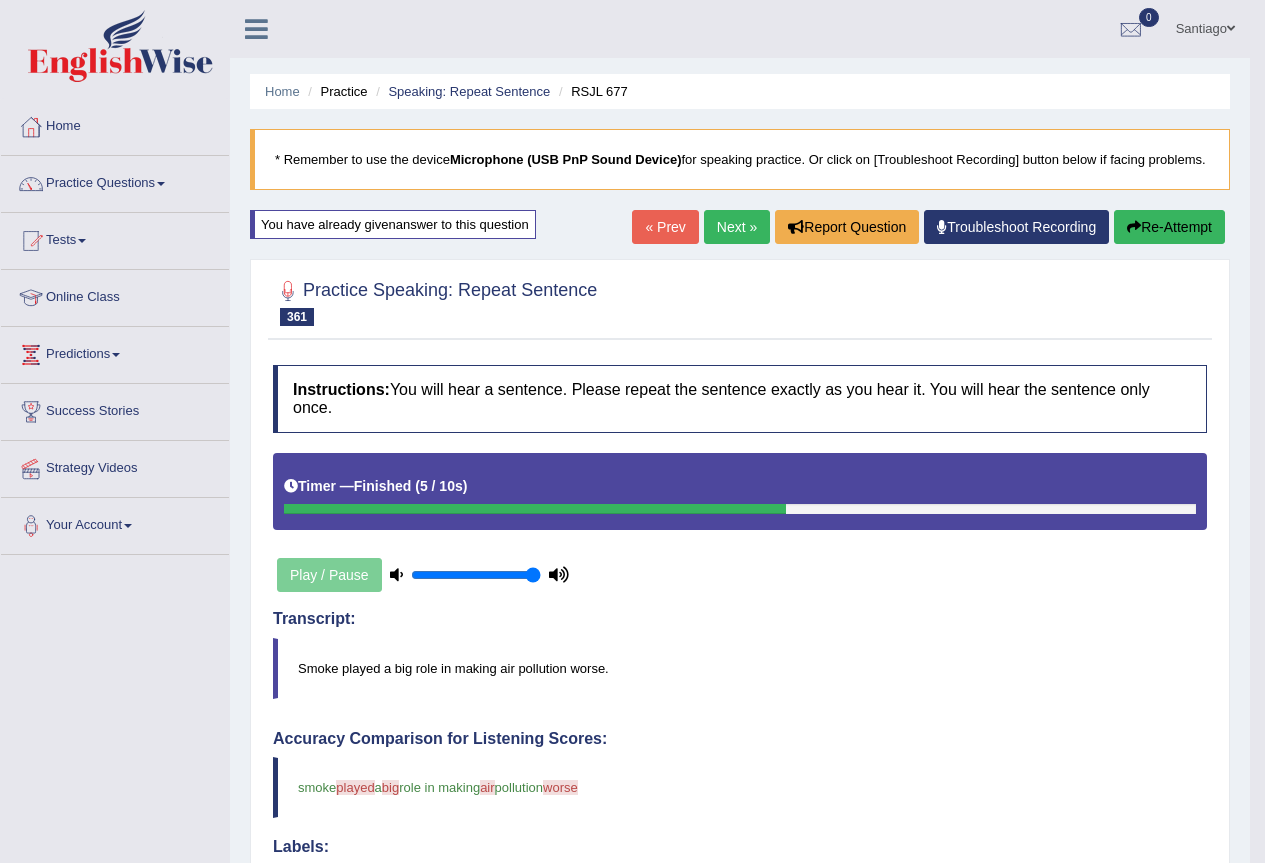 click on "Next »" at bounding box center [737, 227] 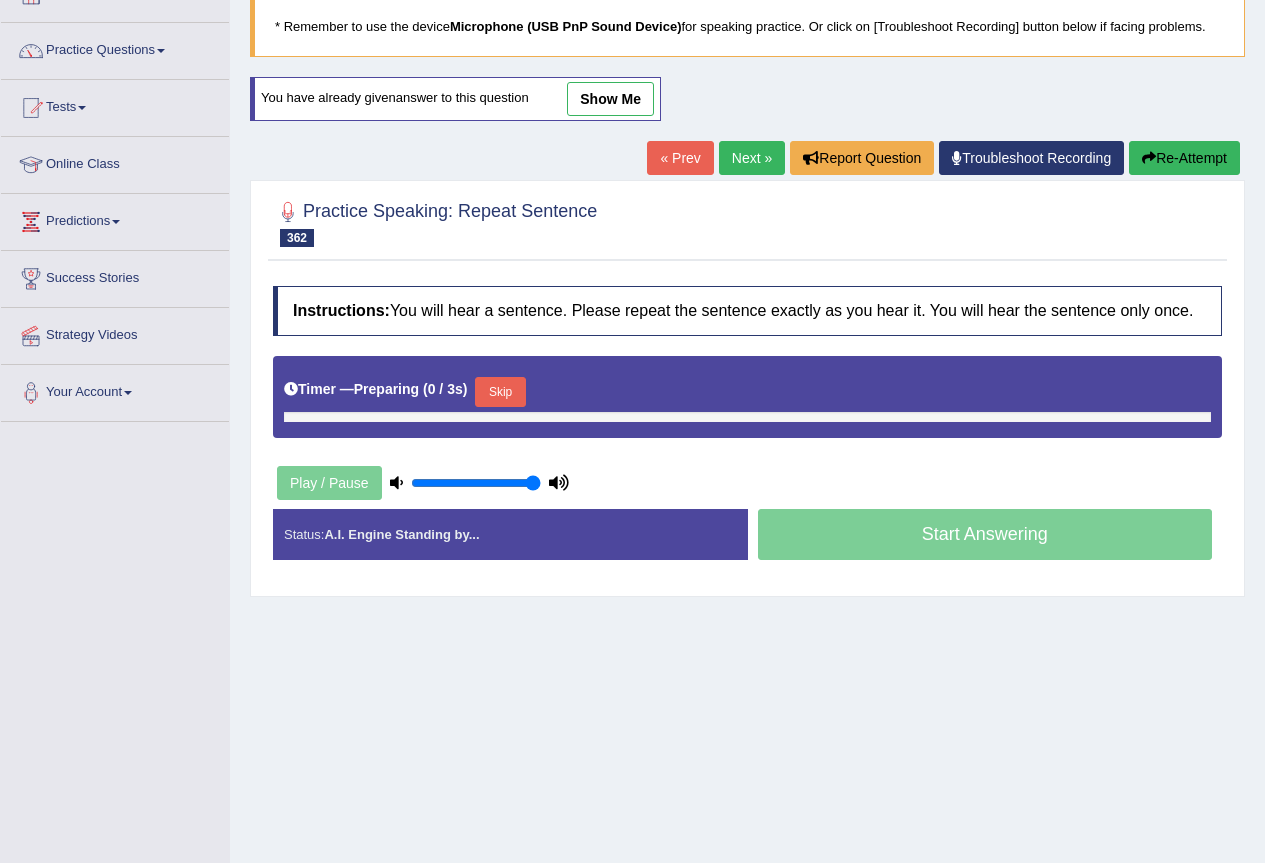 scroll, scrollTop: 187, scrollLeft: 0, axis: vertical 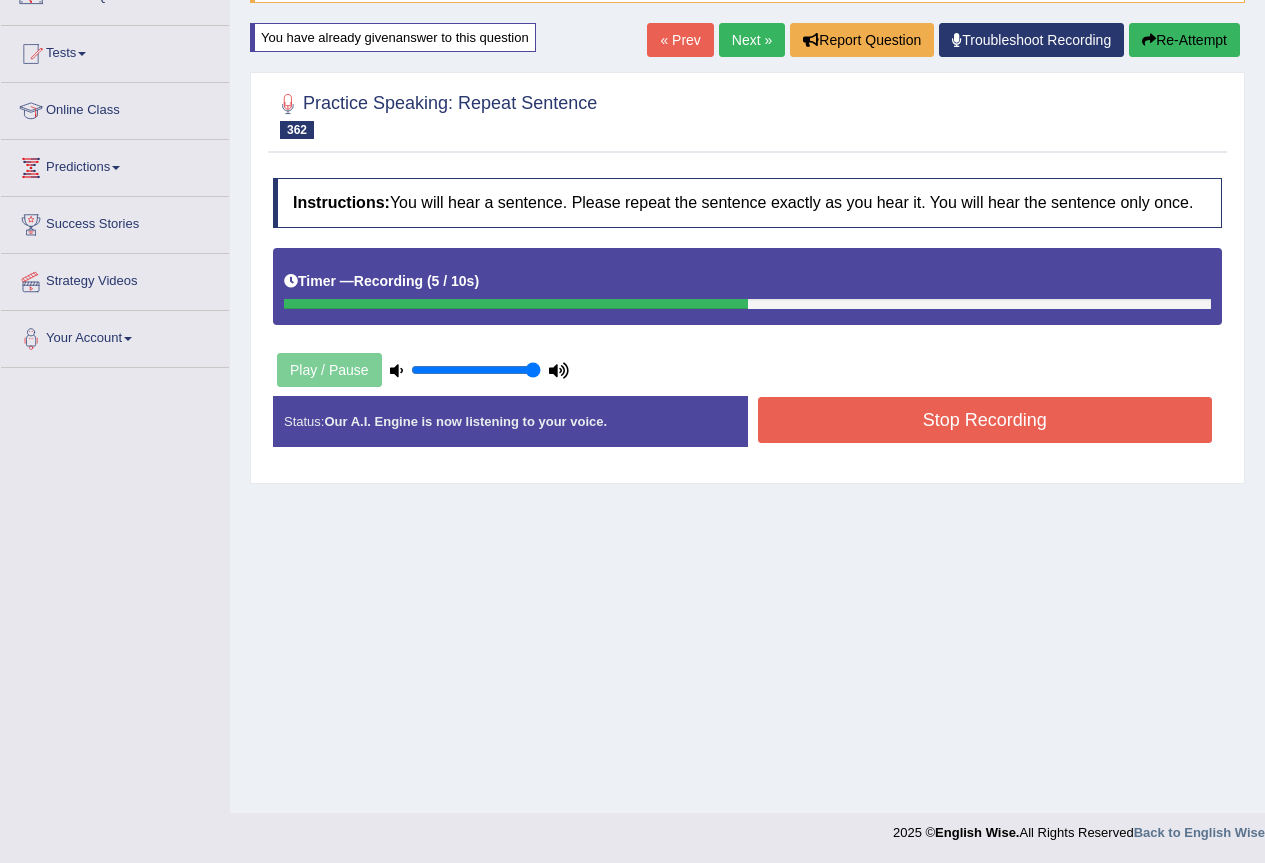 click on "Stop Recording" at bounding box center [985, 422] 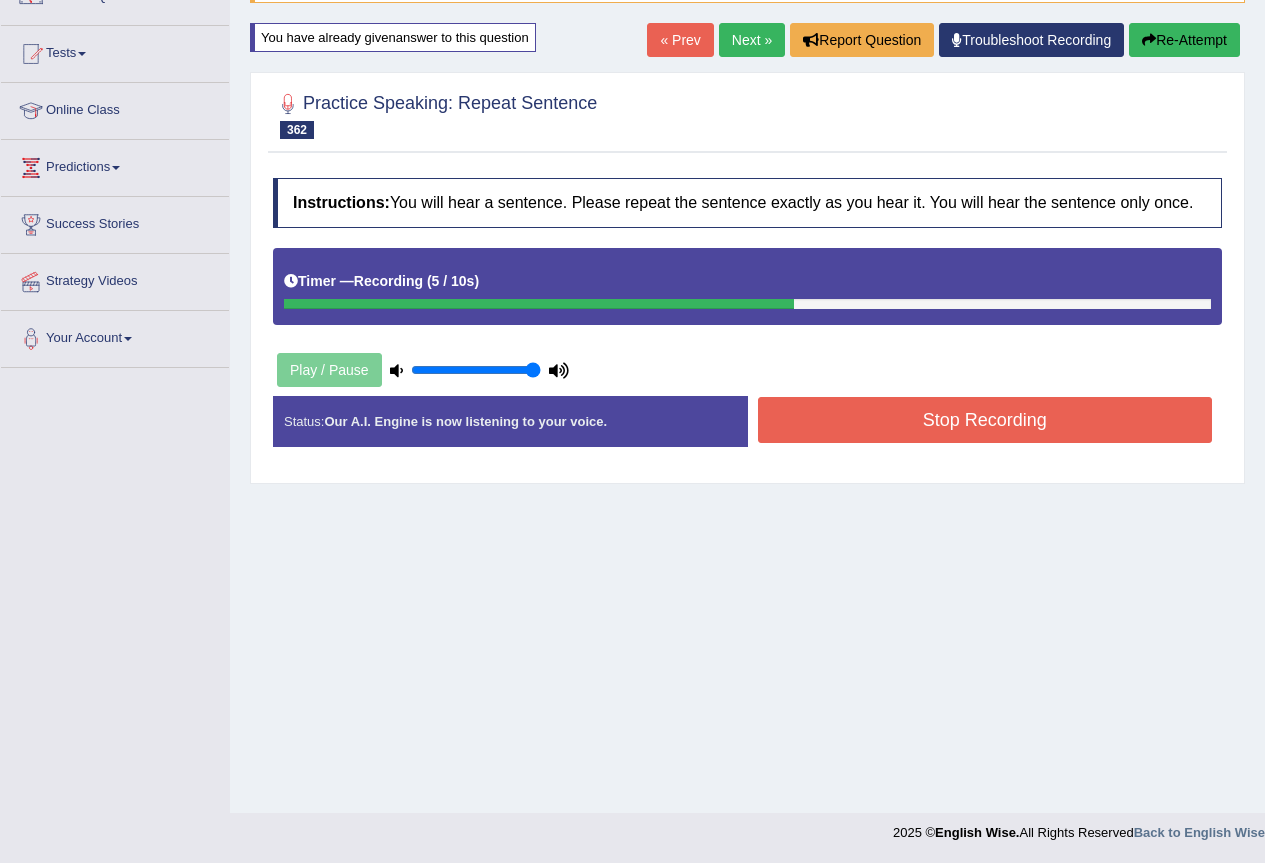 click on "Stop Recording" at bounding box center (985, 420) 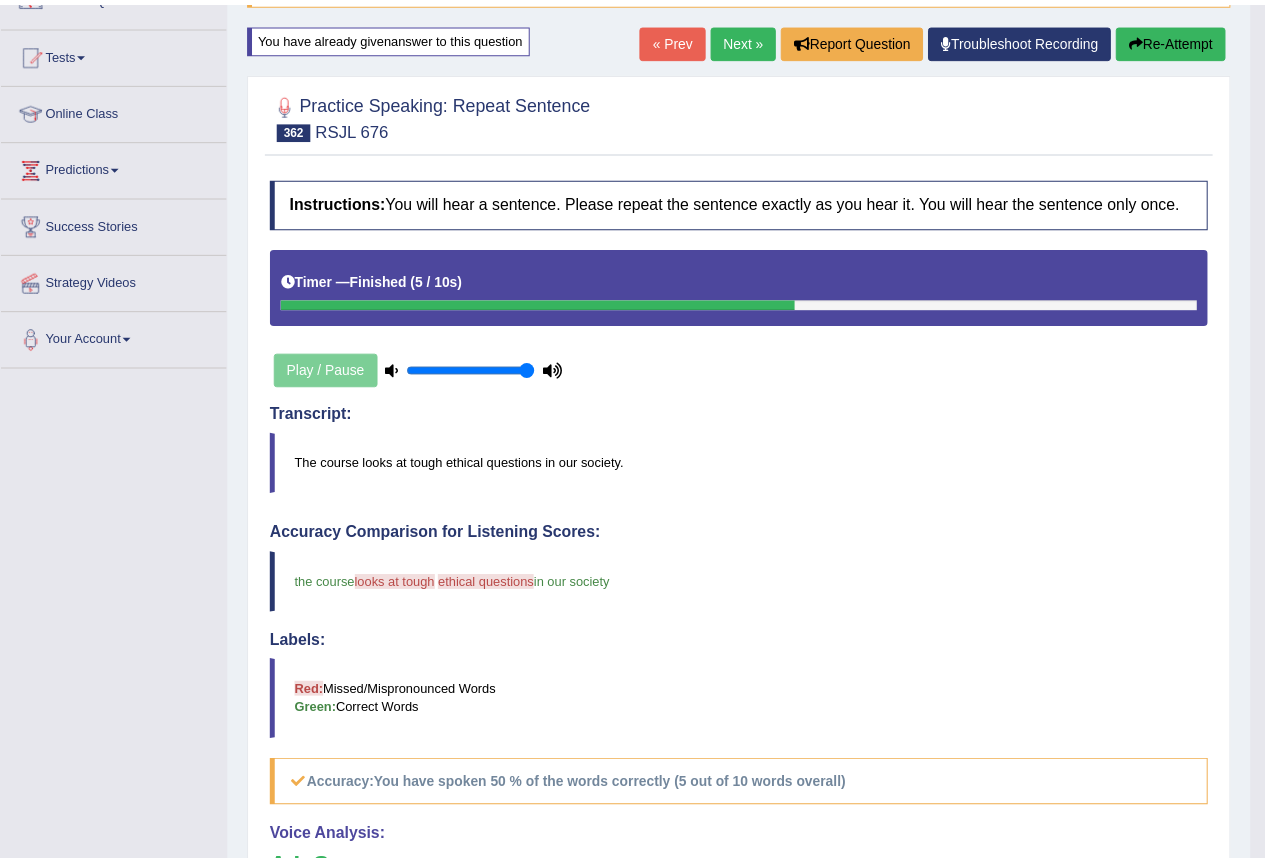 scroll, scrollTop: 619, scrollLeft: 0, axis: vertical 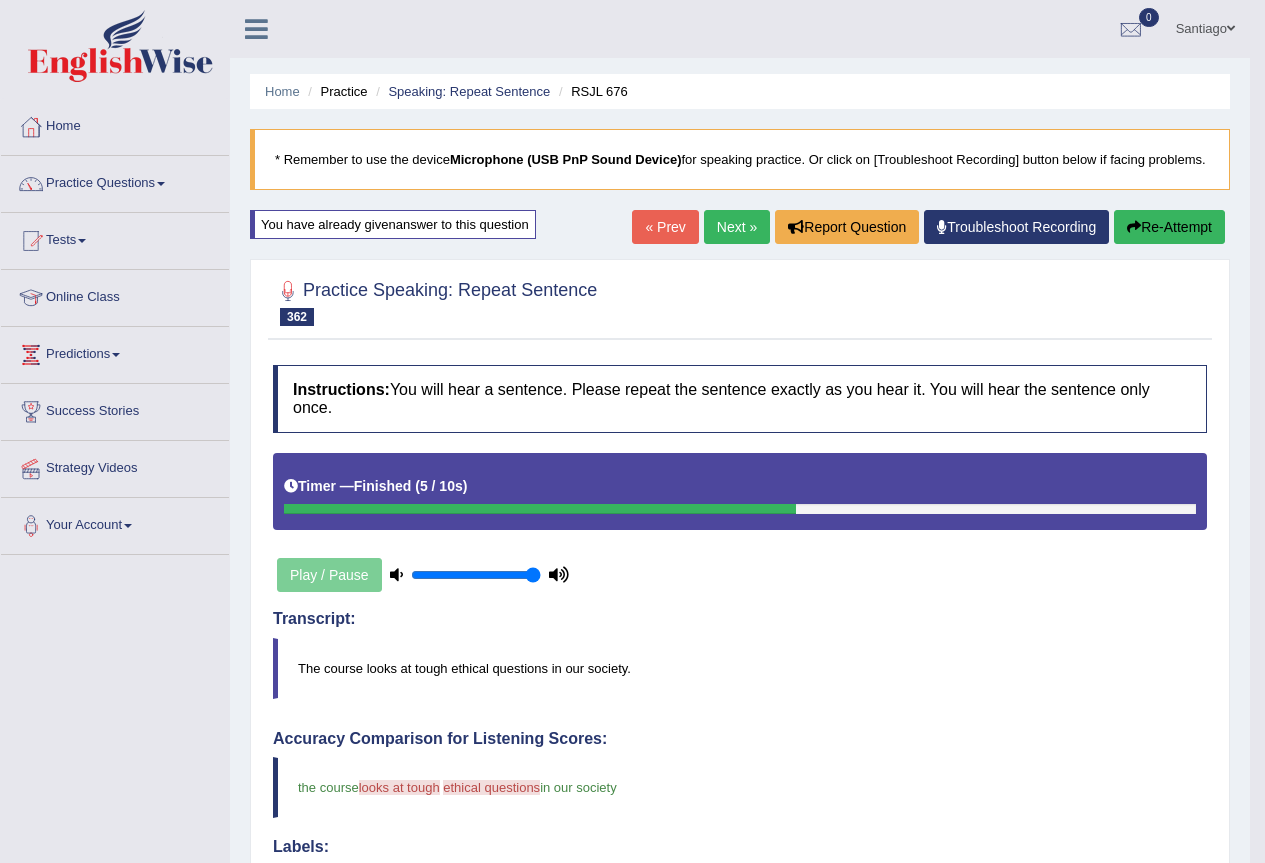 click on "Next »" at bounding box center [737, 227] 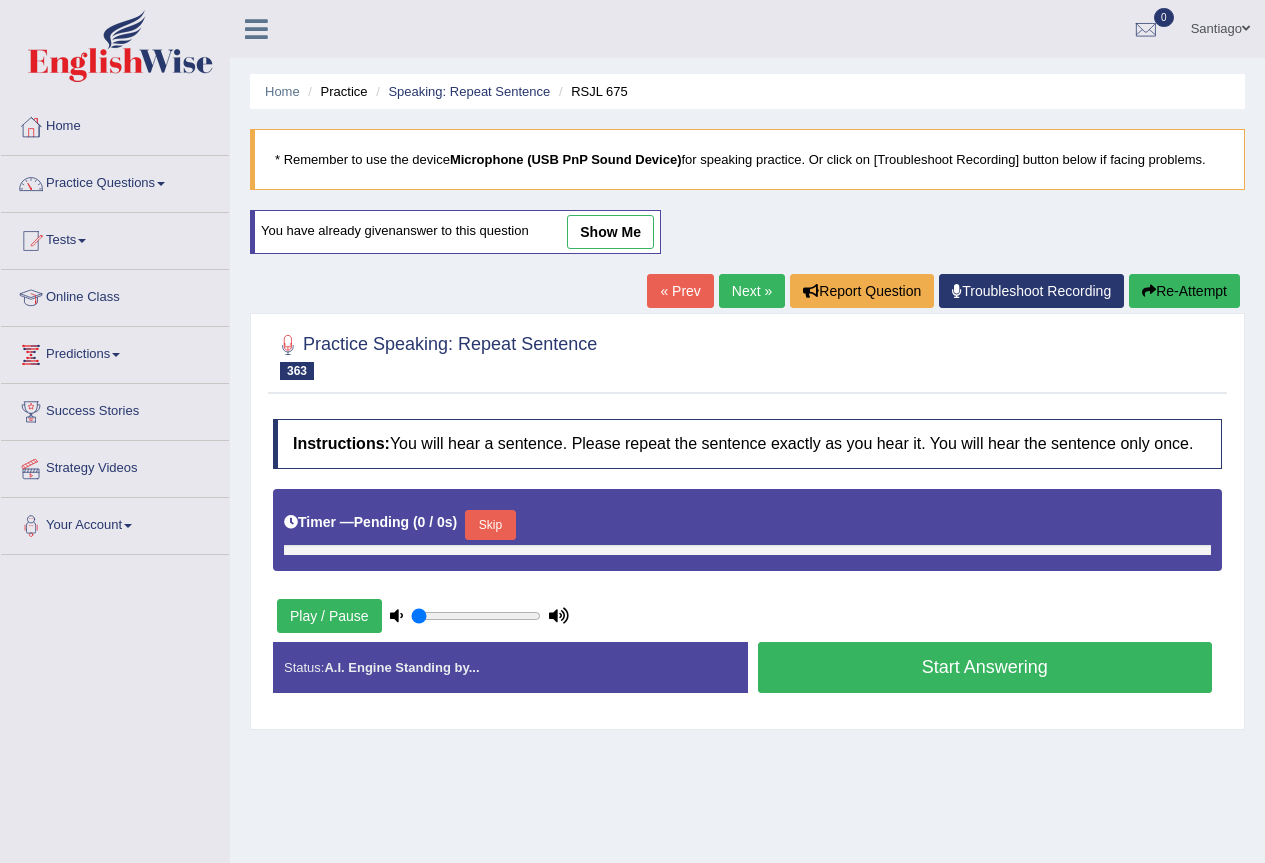 type on "1" 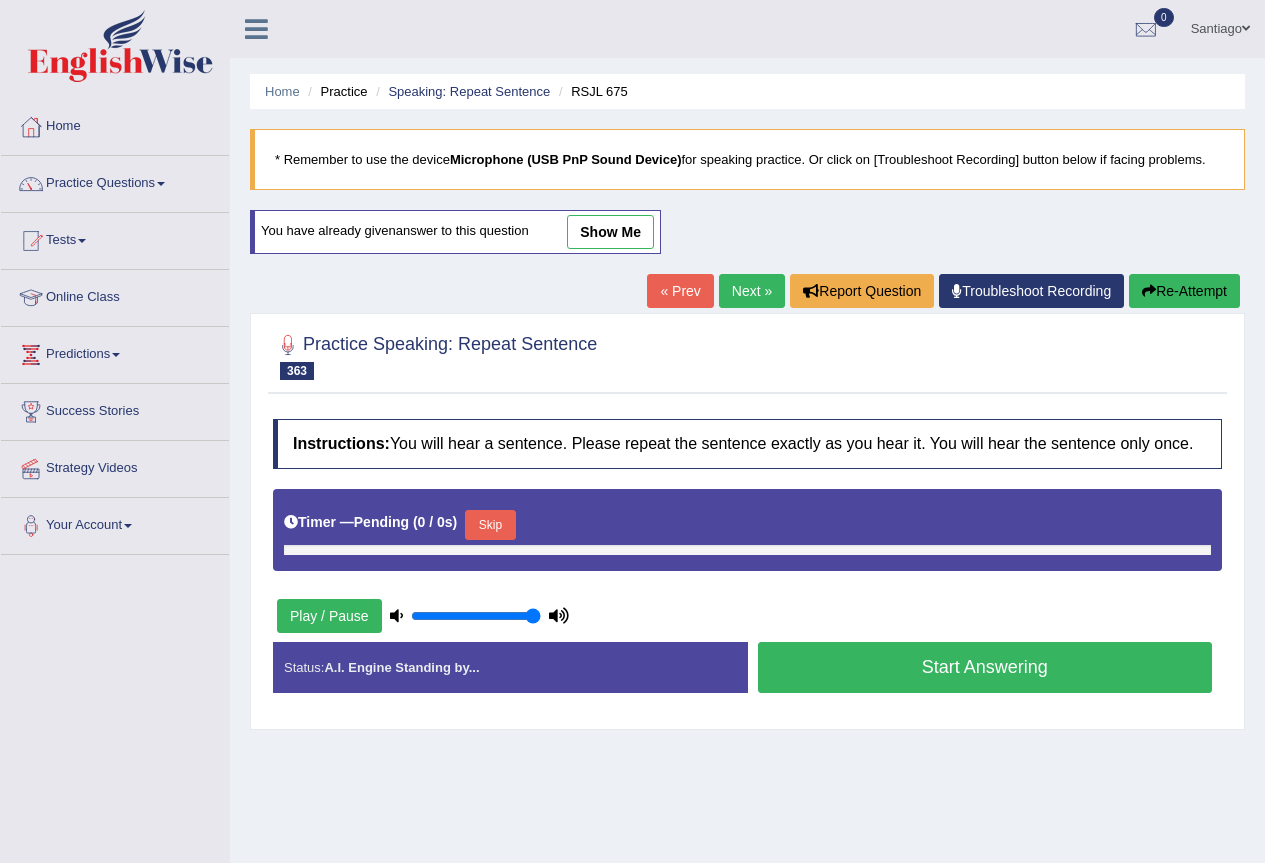 scroll, scrollTop: 0, scrollLeft: 0, axis: both 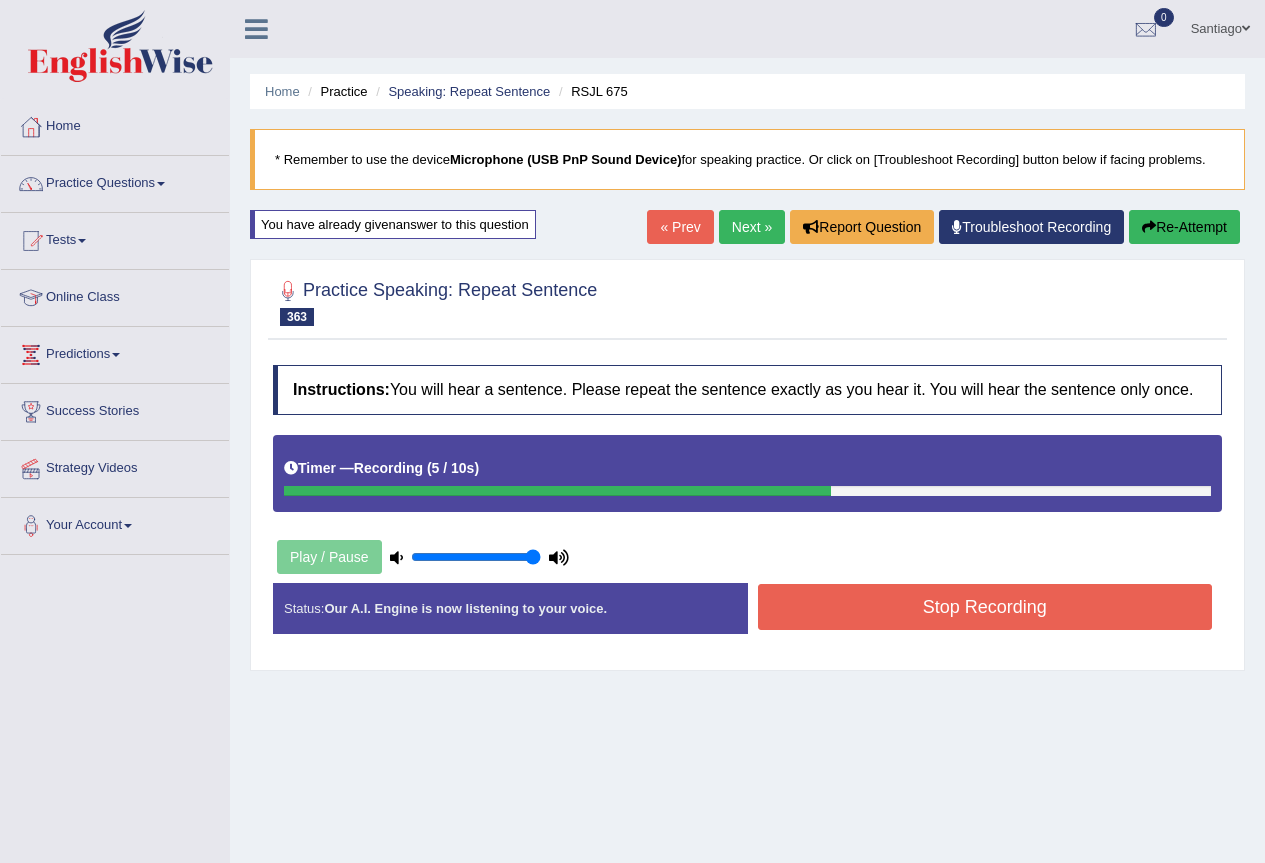 click on "Stop Recording" at bounding box center [985, 609] 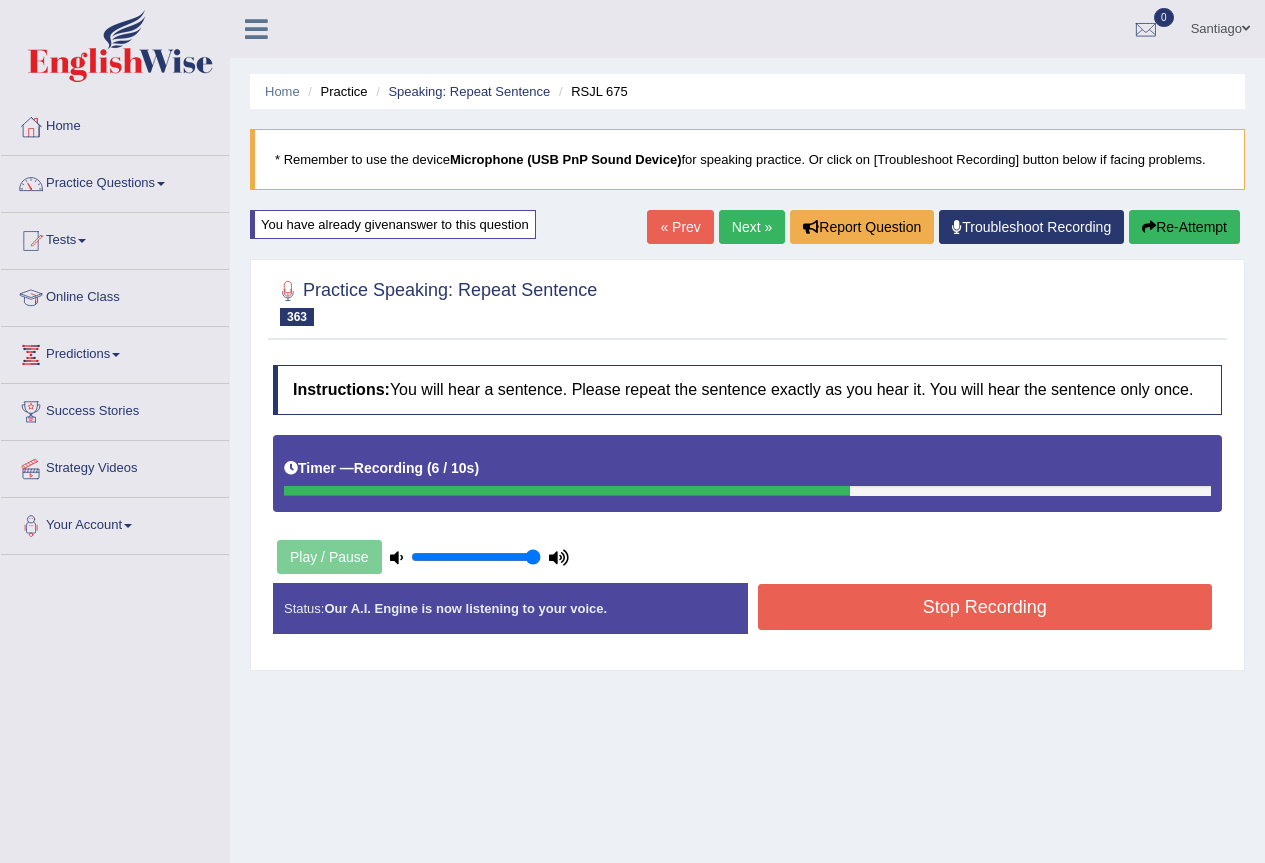 click on "Stop Recording" at bounding box center [985, 607] 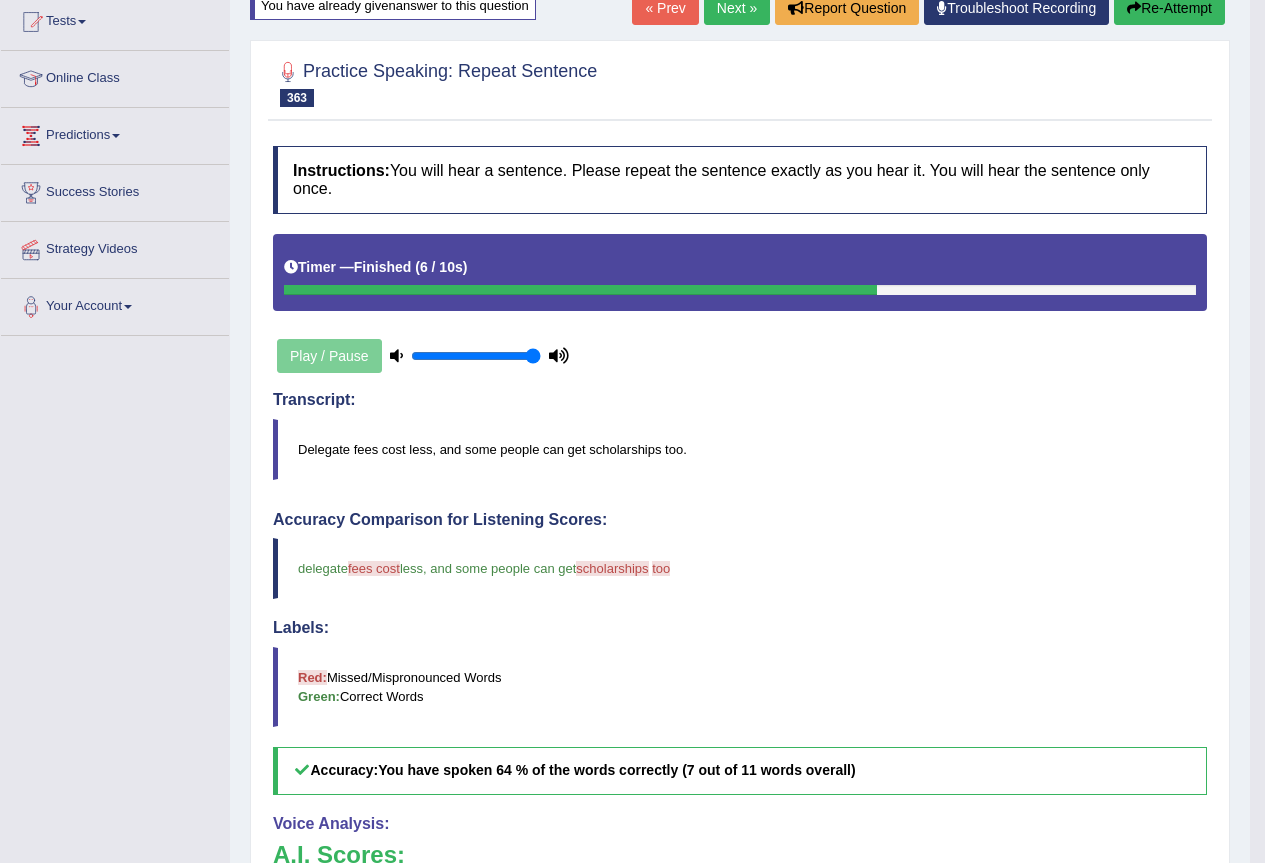 scroll, scrollTop: 0, scrollLeft: 0, axis: both 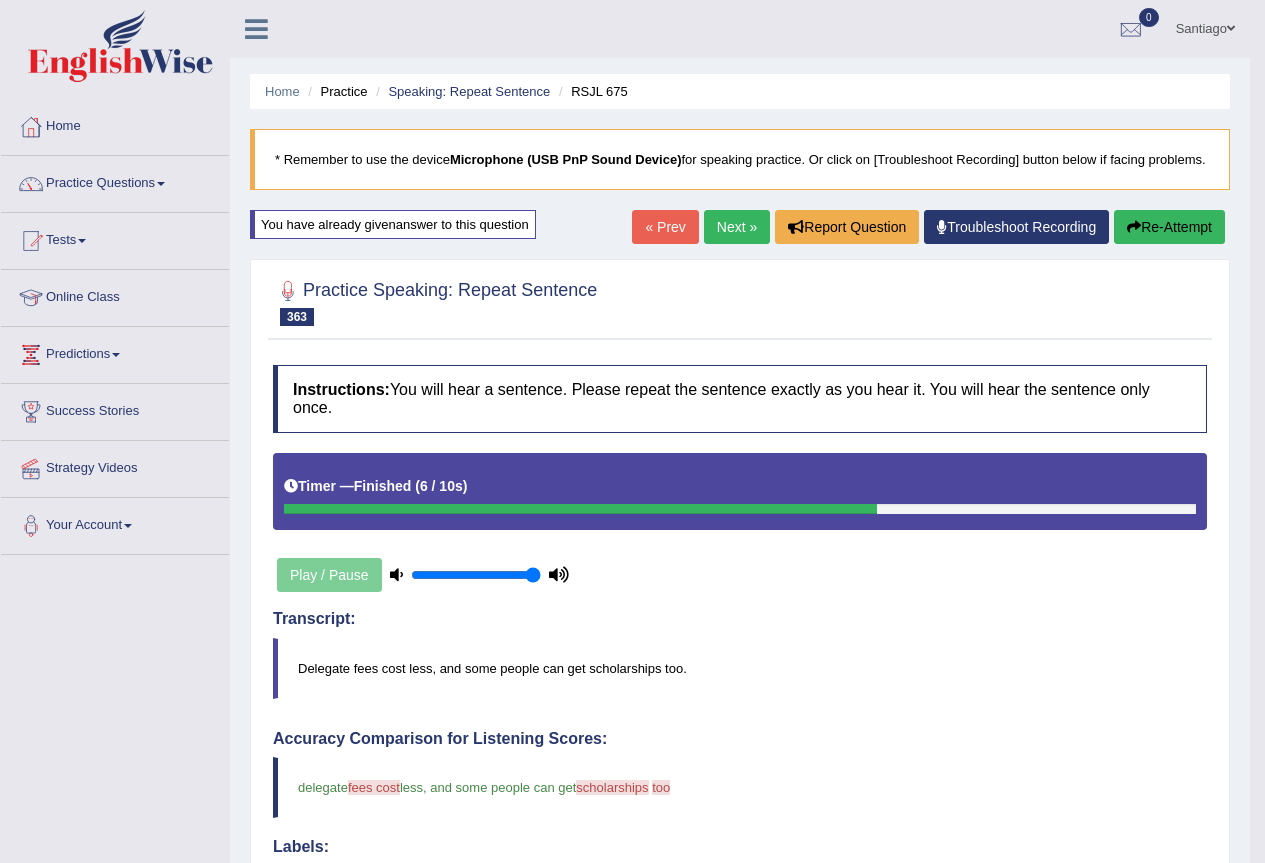 click on "Next »" at bounding box center (737, 227) 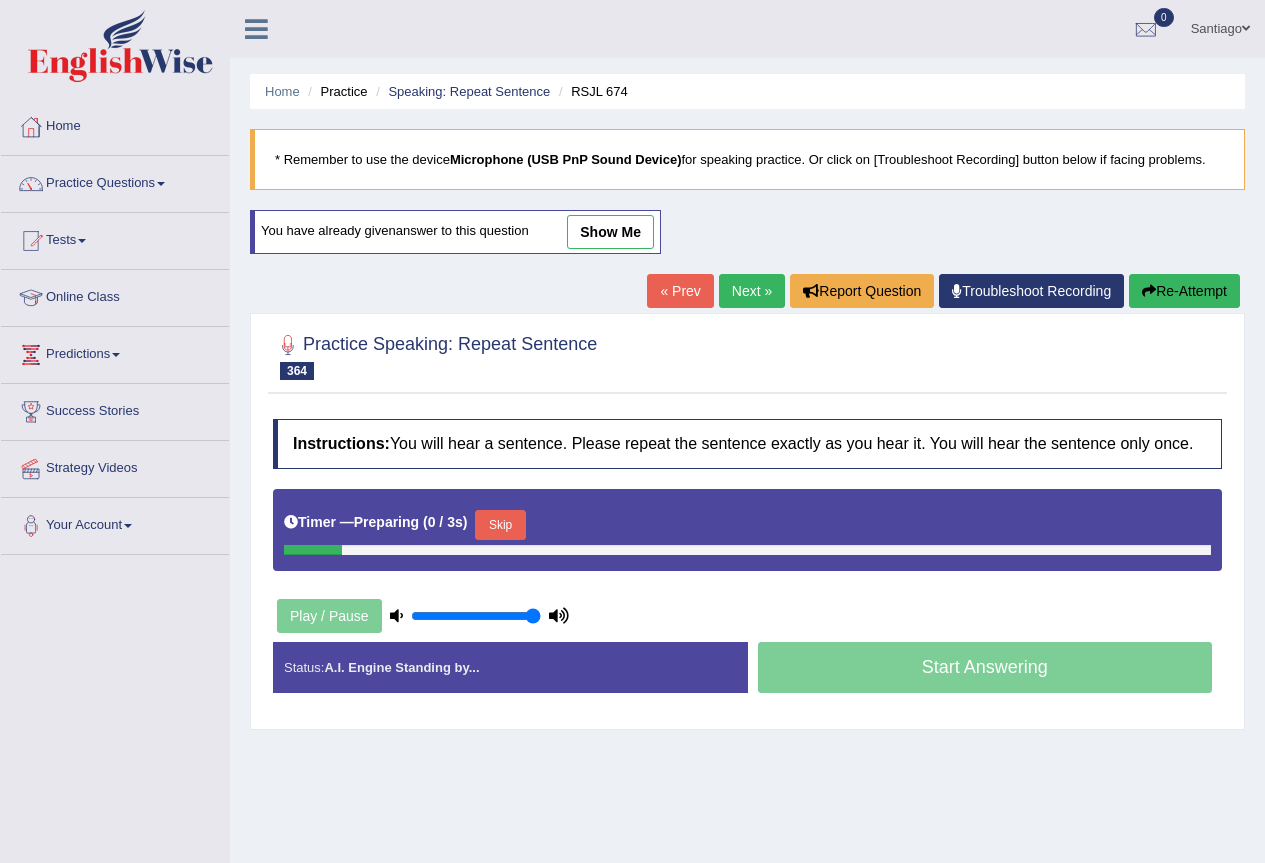 scroll, scrollTop: 0, scrollLeft: 0, axis: both 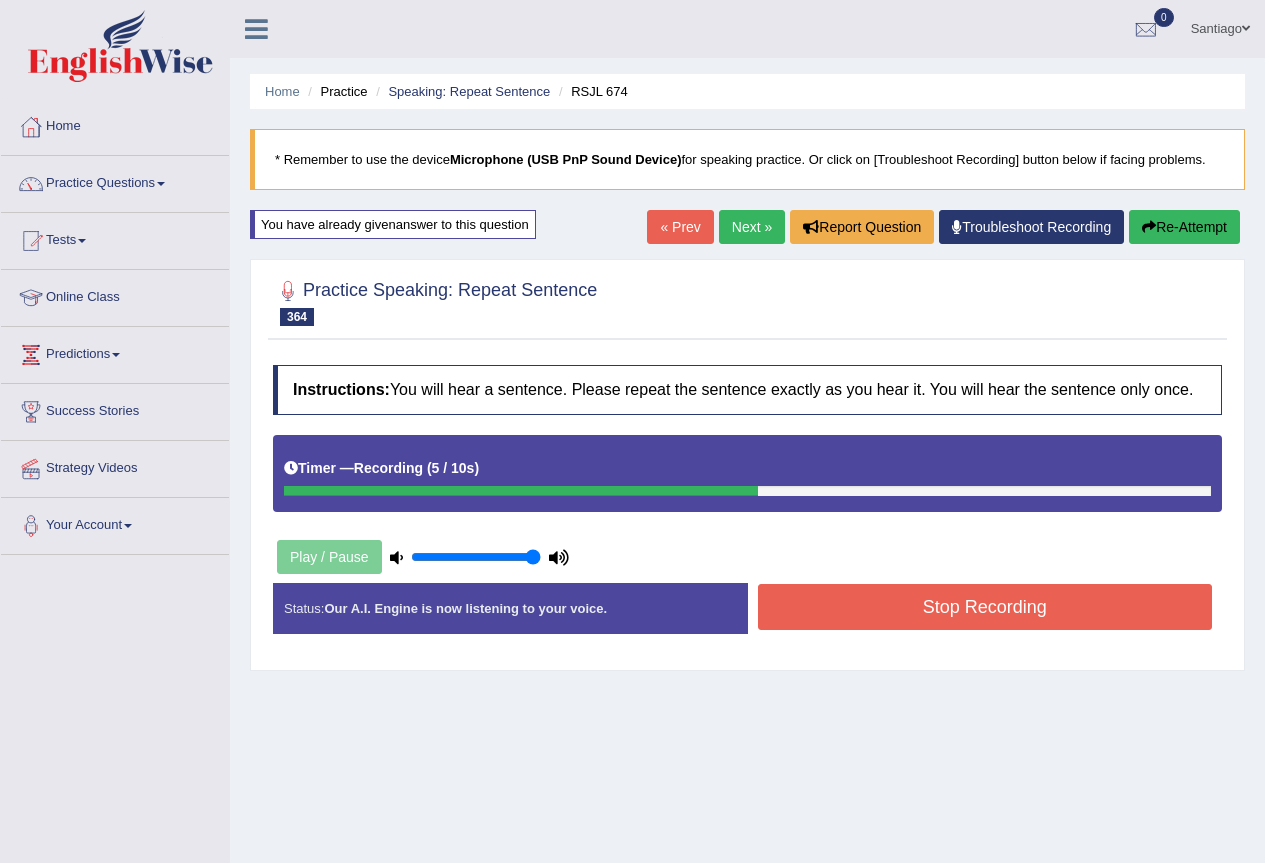 click on "Stop Recording" at bounding box center [985, 607] 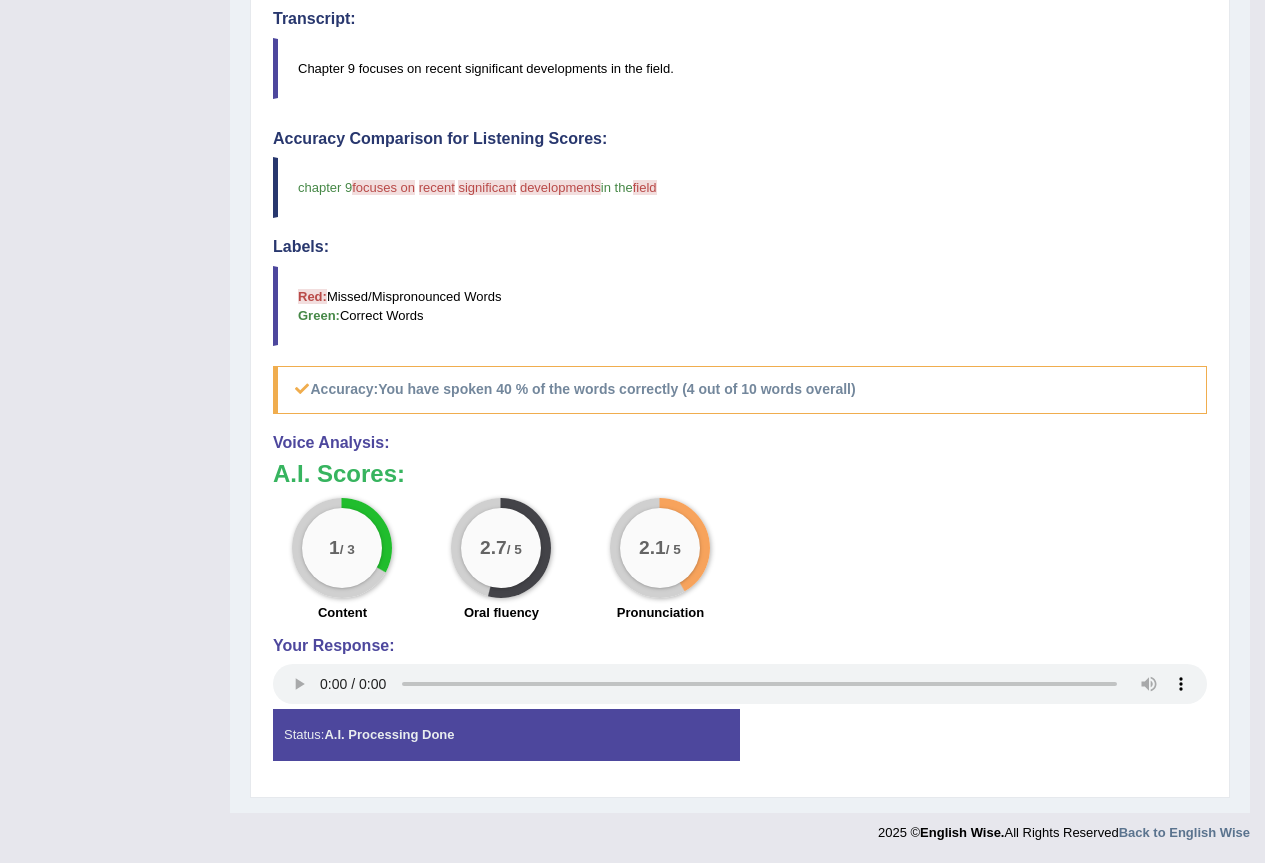 scroll, scrollTop: 0, scrollLeft: 0, axis: both 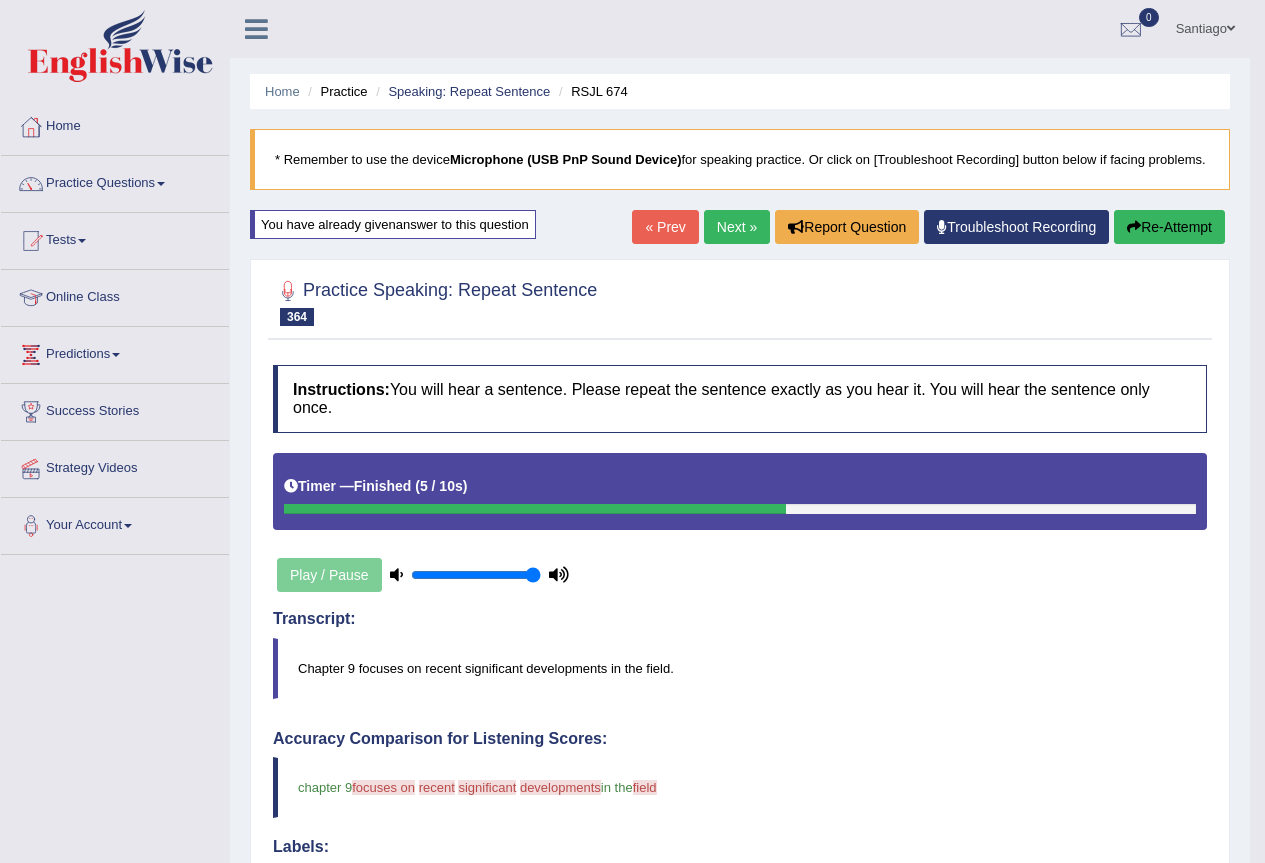 click on "Re-Attempt" at bounding box center [1169, 227] 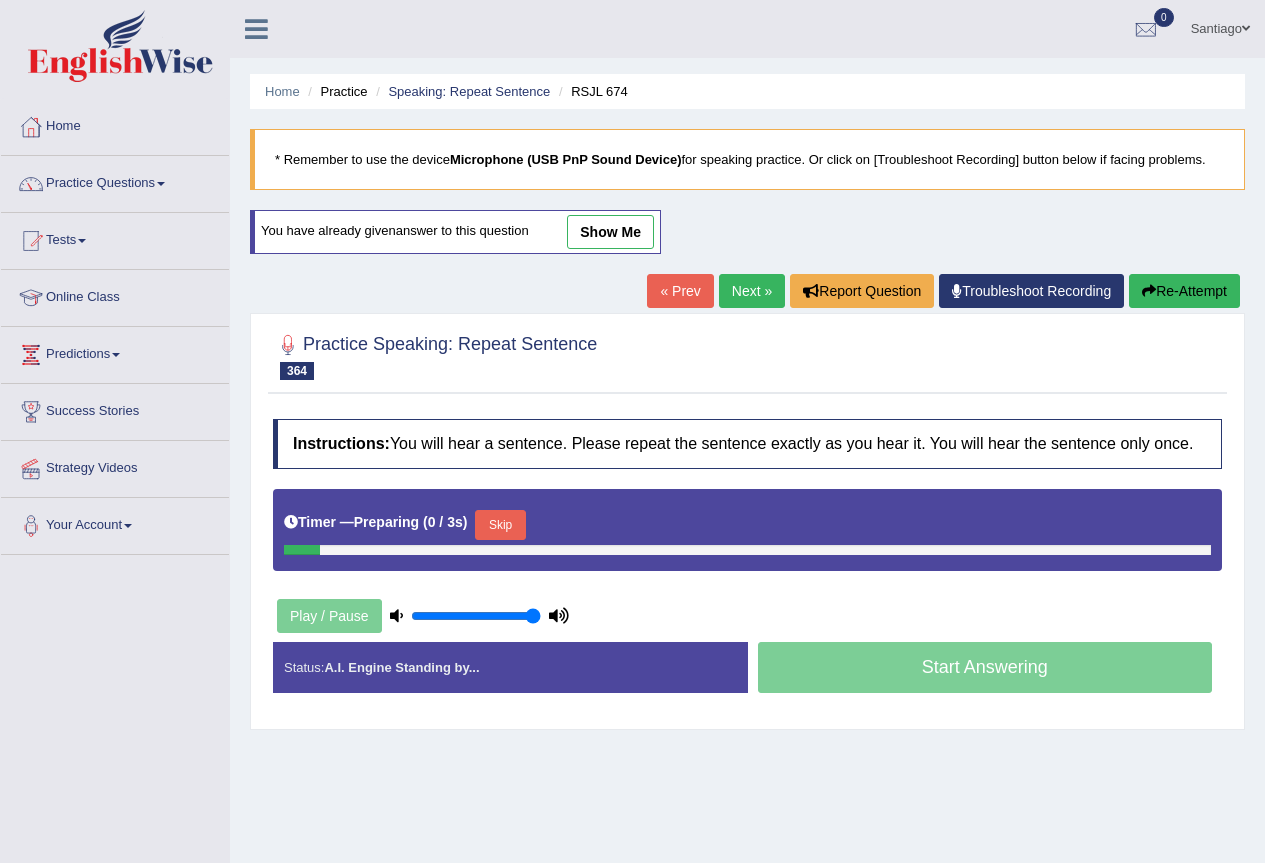 scroll, scrollTop: 187, scrollLeft: 0, axis: vertical 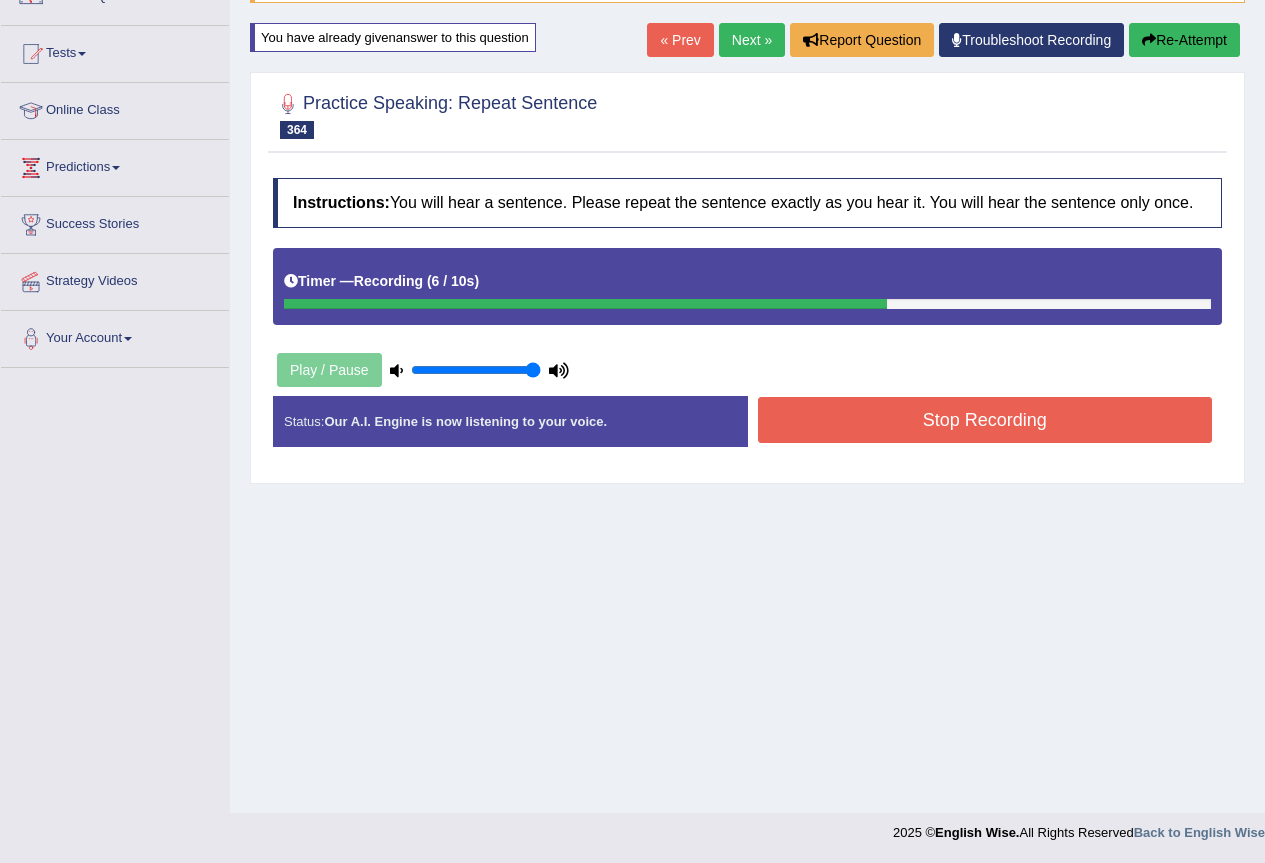 click on "Instructions:  You will hear a sentence. Please repeat the sentence exactly as you hear it. You will hear the sentence only once.
Timer —  Recording   ( 6 / 10s ) Play / Pause Transcript: Chapter 9 focuses on recent significant developments in the field. Created with Highcharts 7.1.2 Too low Too high Time Pitch meter: 0 2.5 5 7.5 10 Created with Highcharts 7.1.2 Great Too slow Too fast Time Speech pace meter: 0 10 20 30 40 Accuracy Comparison for Listening Scores: Labels:
Red:  Missed/Mispronounced Words
Green:  Correct Words
Accuracy:  Voice Analysis: A.I. Scores:
1  / 3              Content
2.7  / 5              Oral fluency
2.1  / 5              Pronunciation
Your Response: Status:  Our A.I. Engine is now listening to your voice. Start Answering Stop Recording" at bounding box center (747, 320) 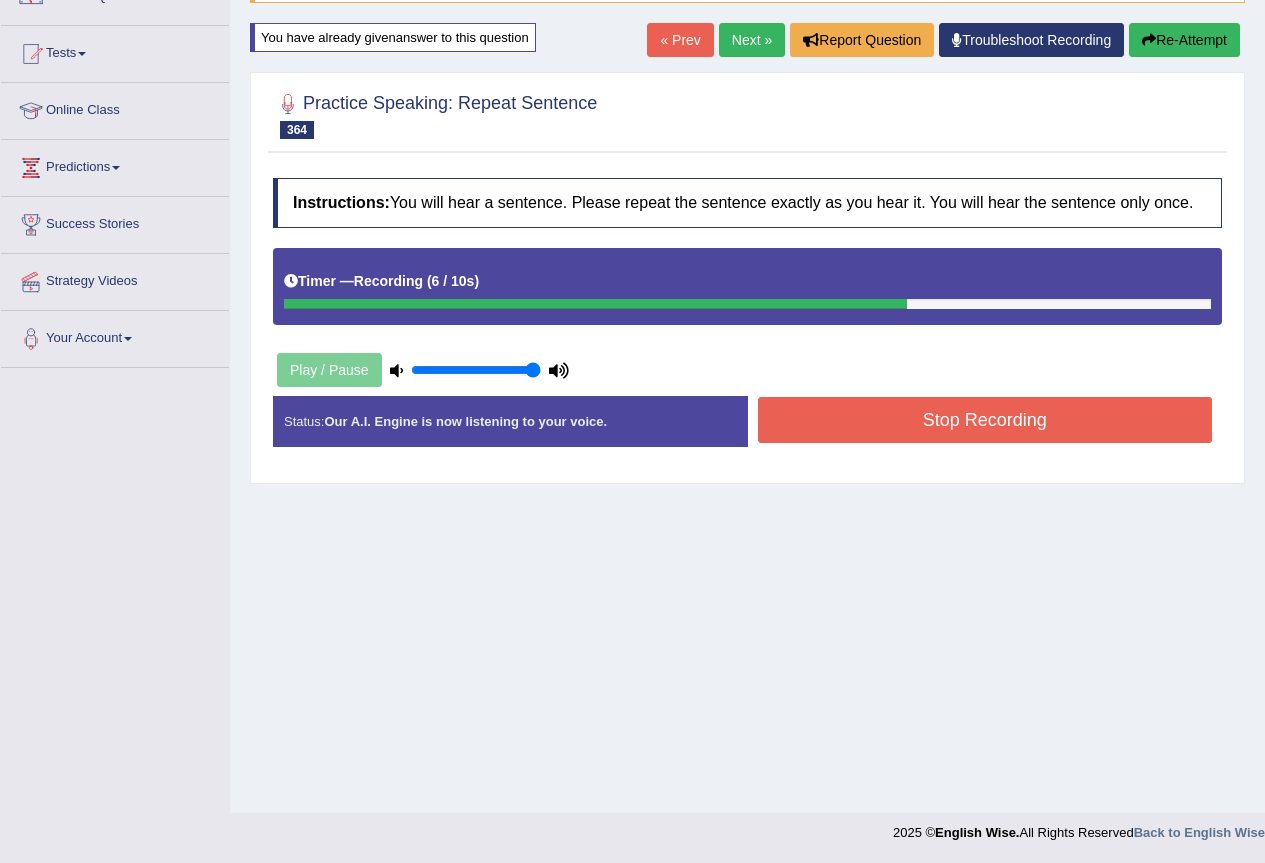 click on "Stop Recording" at bounding box center [985, 420] 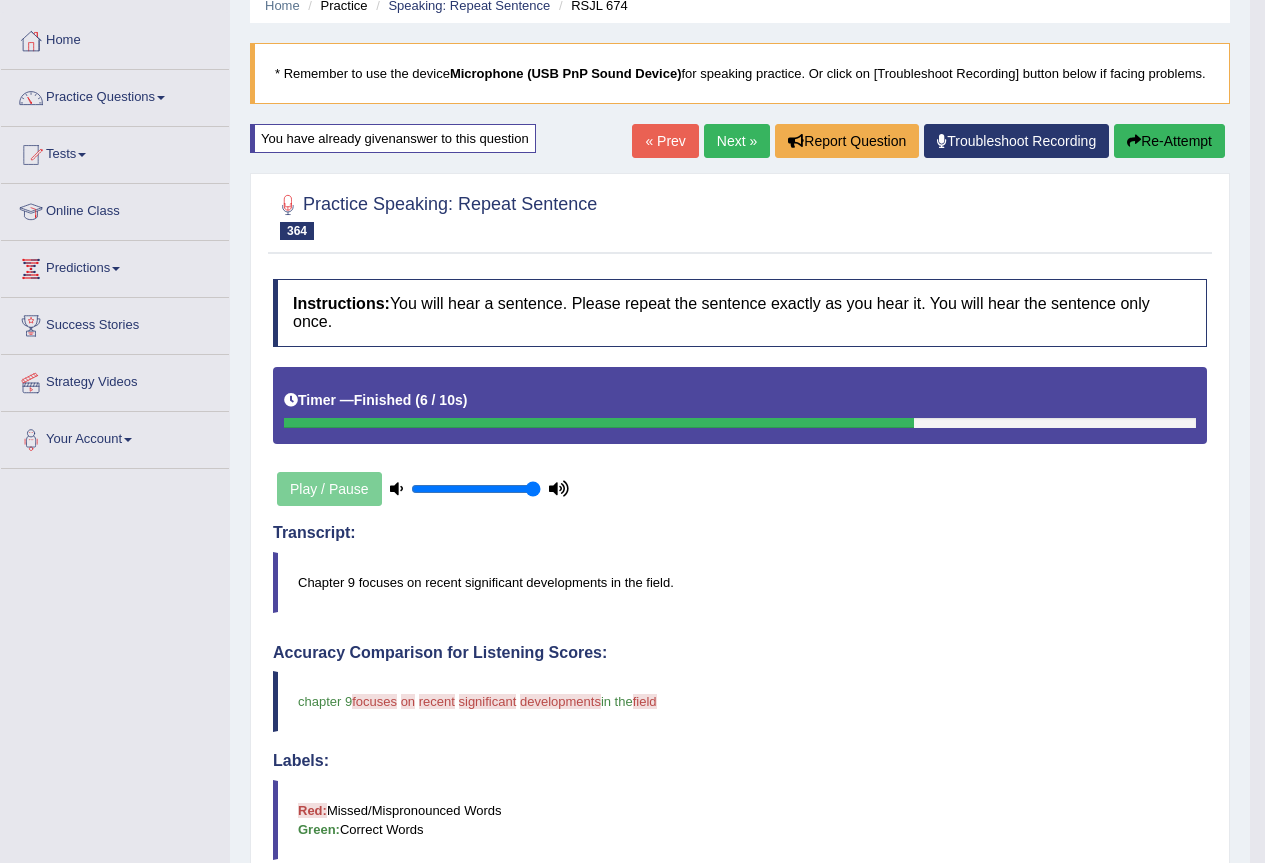 scroll, scrollTop: 0, scrollLeft: 0, axis: both 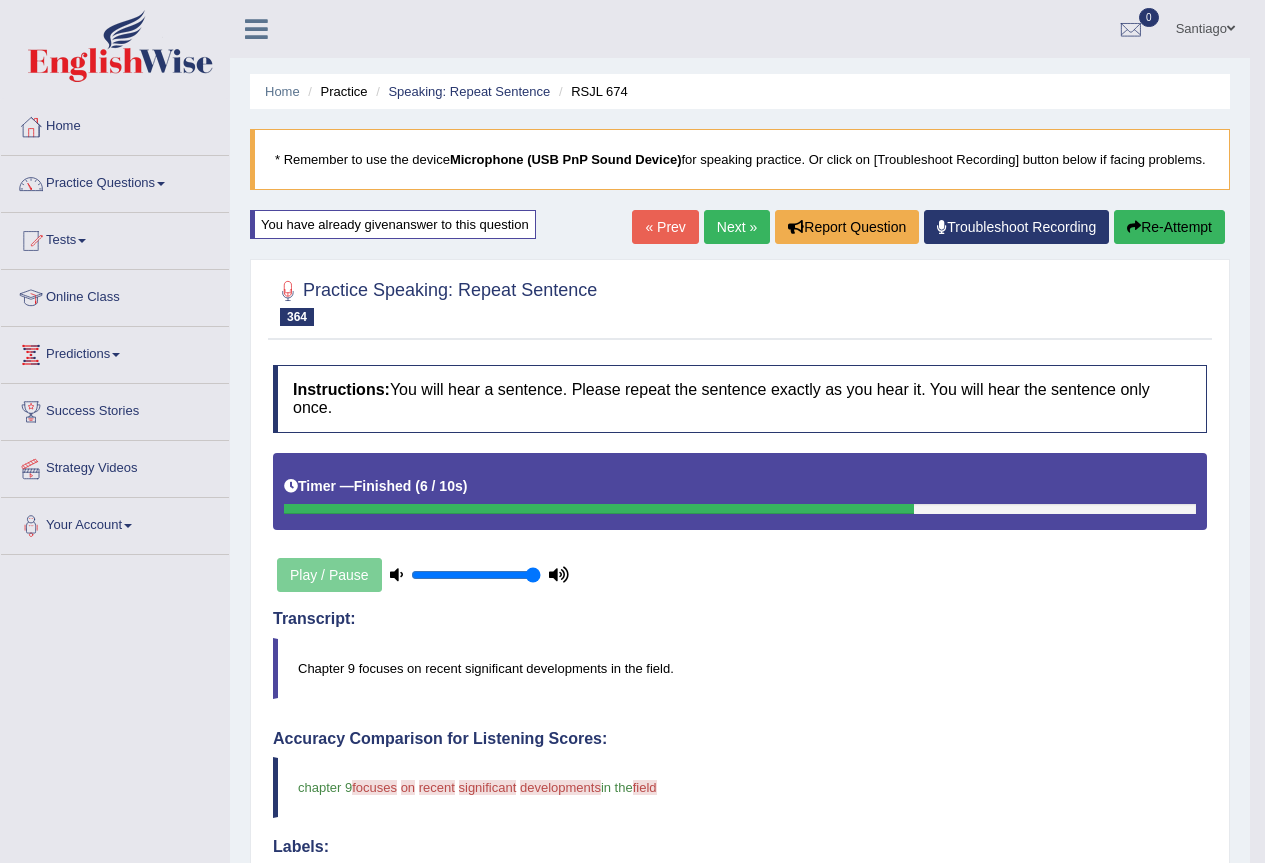 click on "Re-Attempt" at bounding box center (1169, 227) 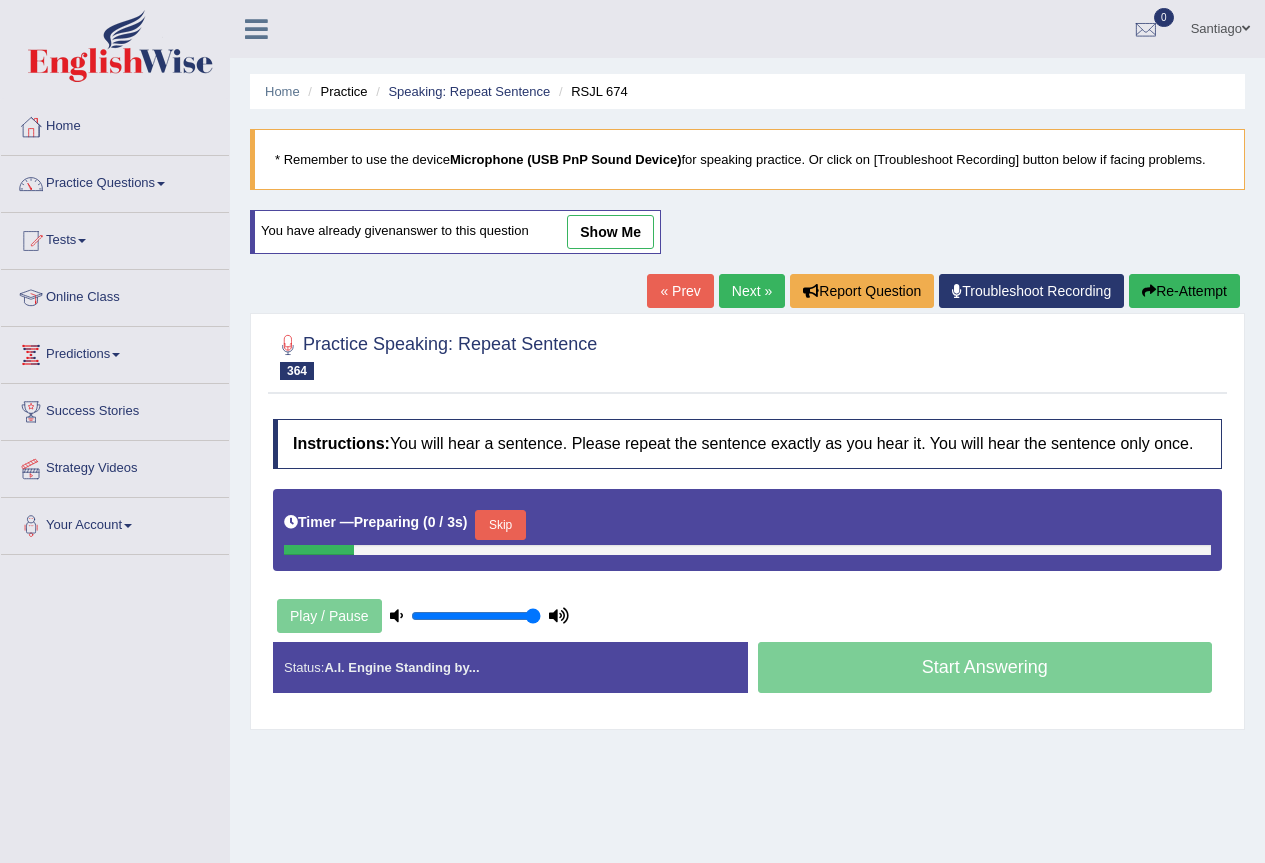 scroll, scrollTop: 0, scrollLeft: 0, axis: both 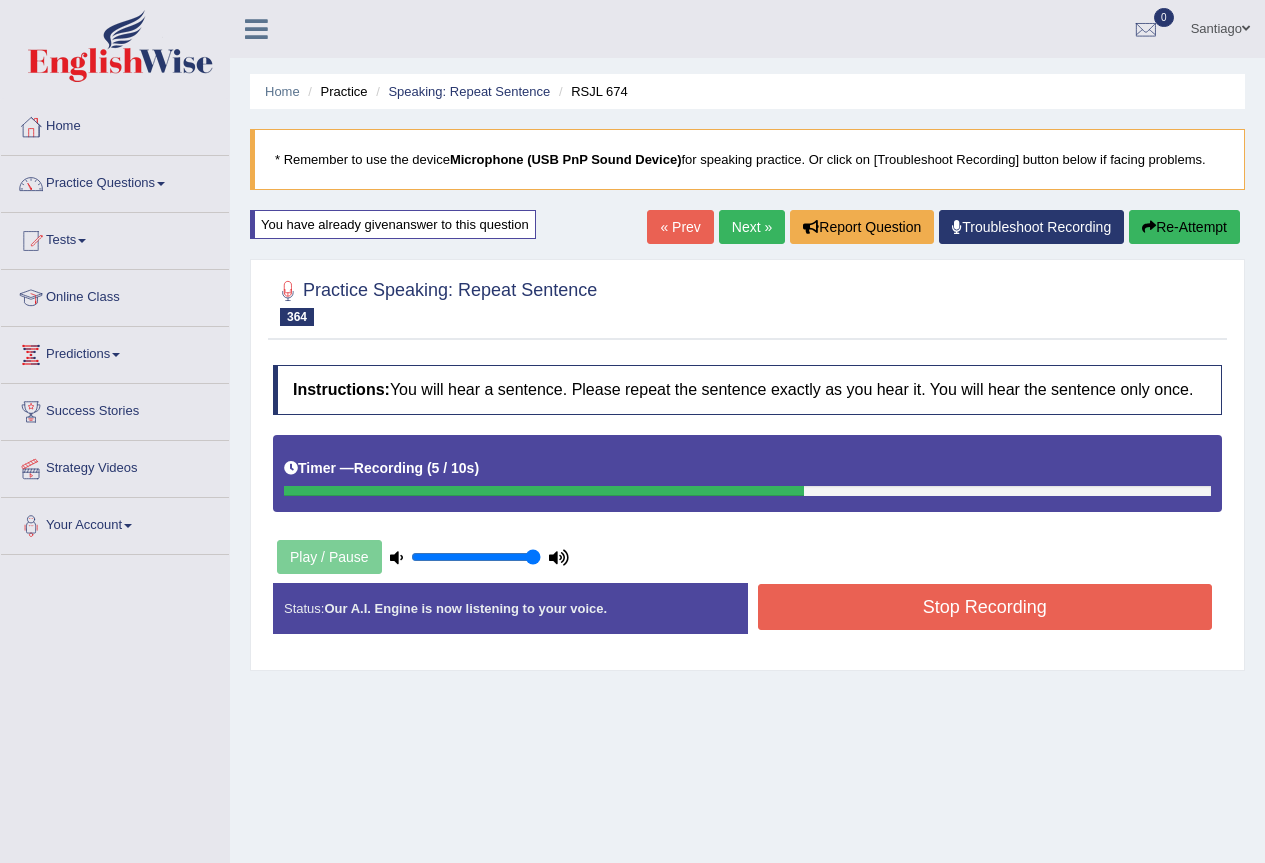 click on "Stop Recording" at bounding box center (985, 607) 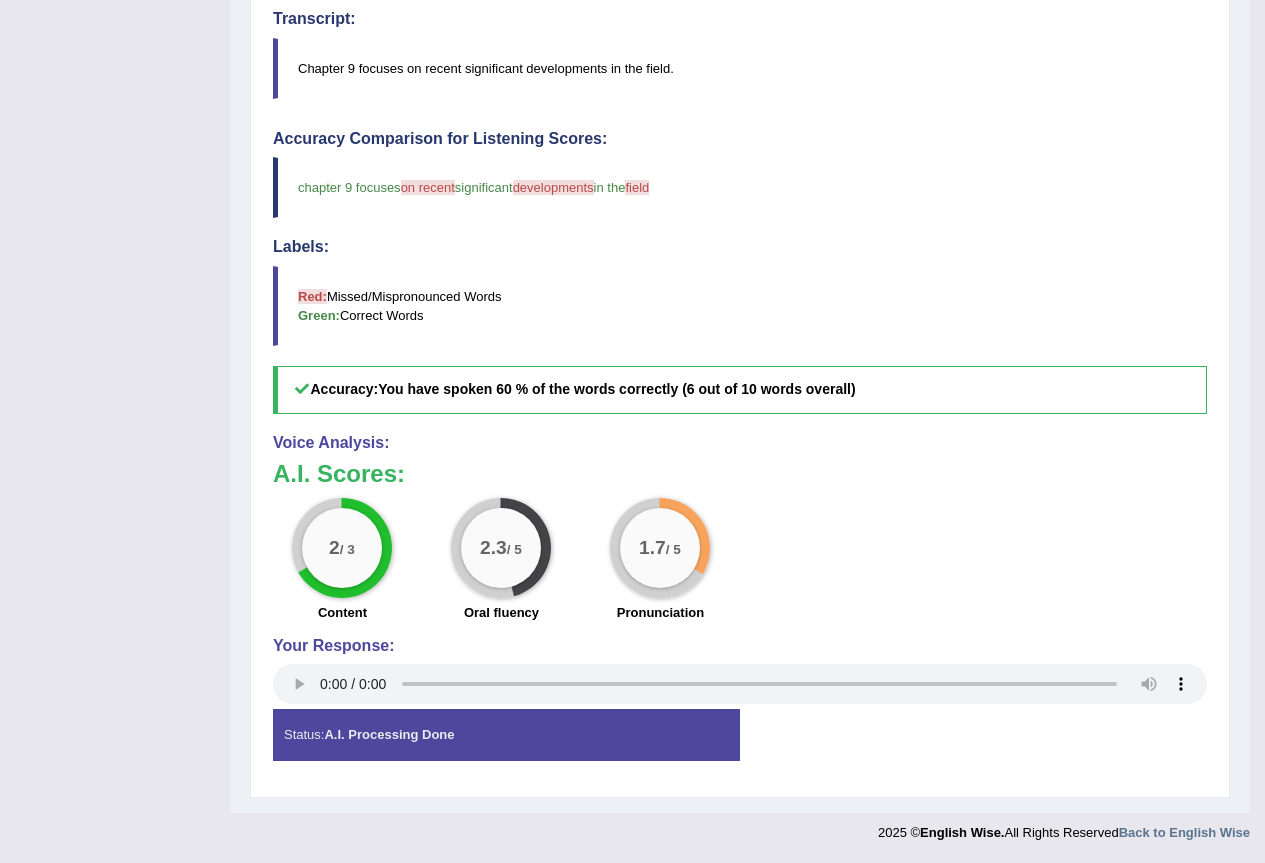 scroll, scrollTop: 0, scrollLeft: 0, axis: both 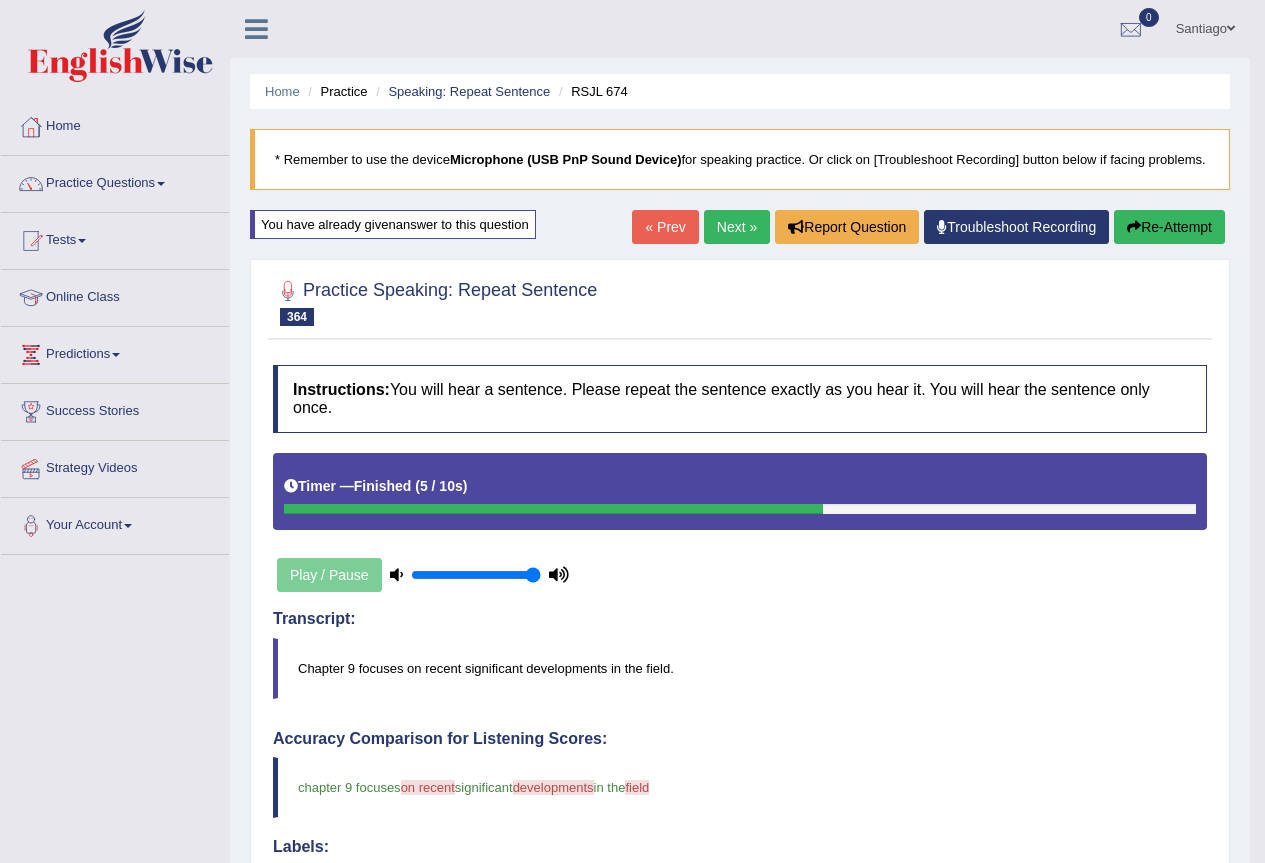click on "Next »" at bounding box center (737, 227) 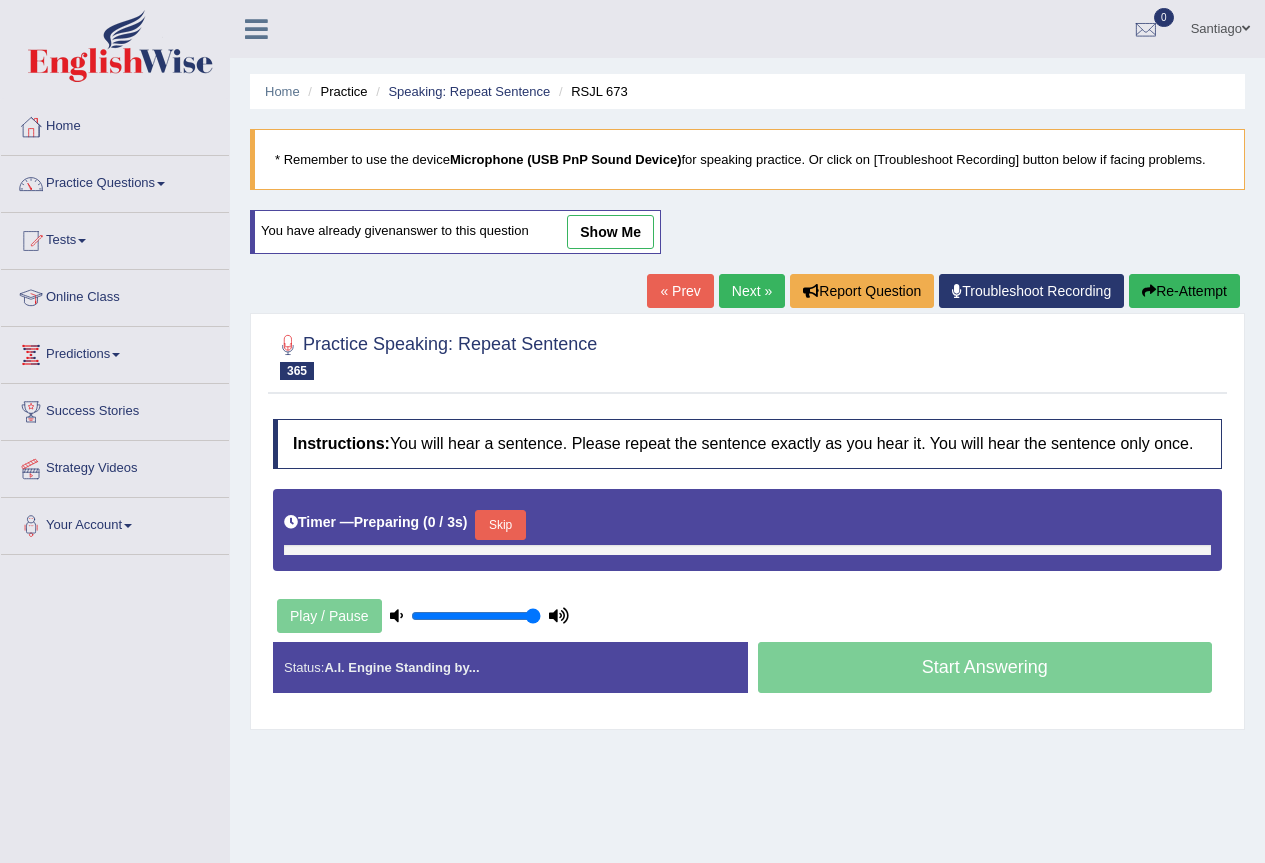 scroll, scrollTop: 0, scrollLeft: 0, axis: both 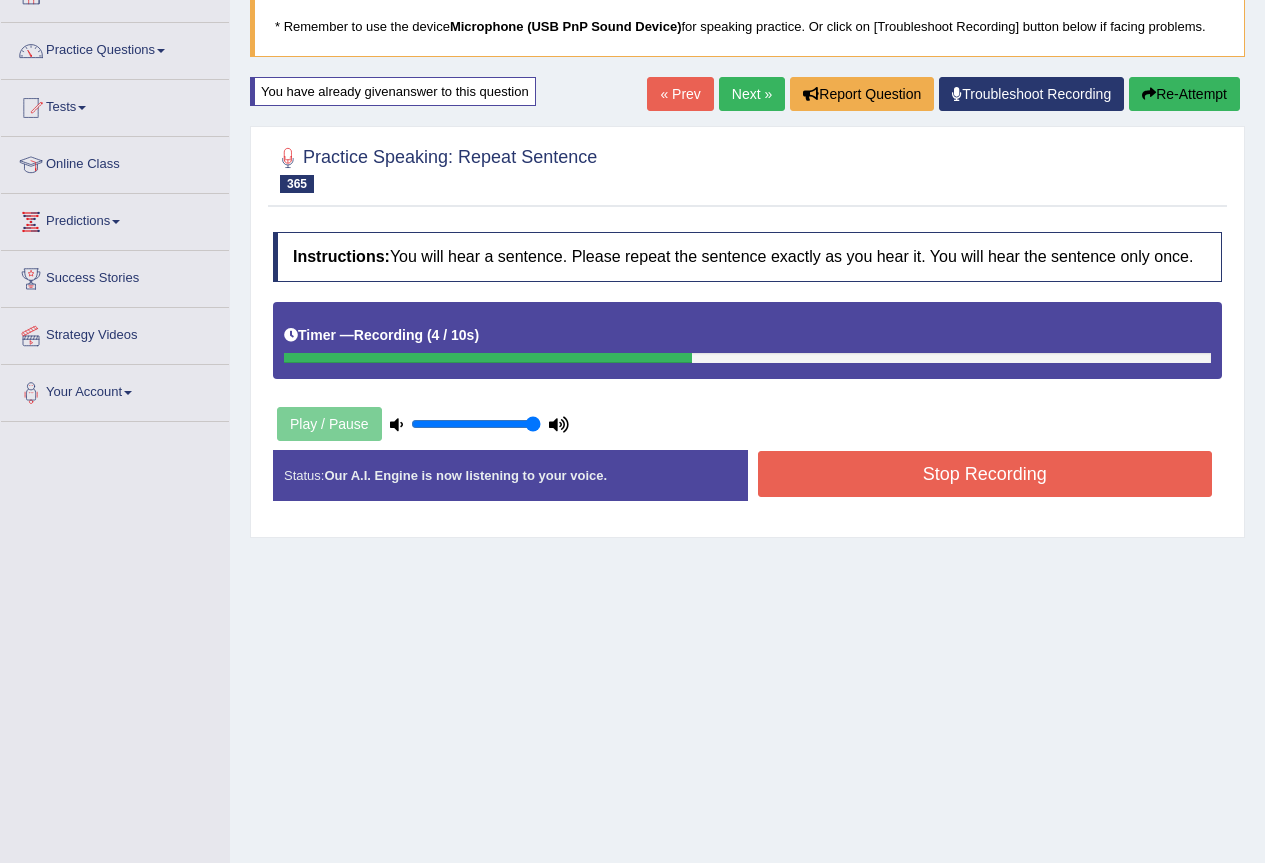 click on "Stop Recording" at bounding box center [985, 474] 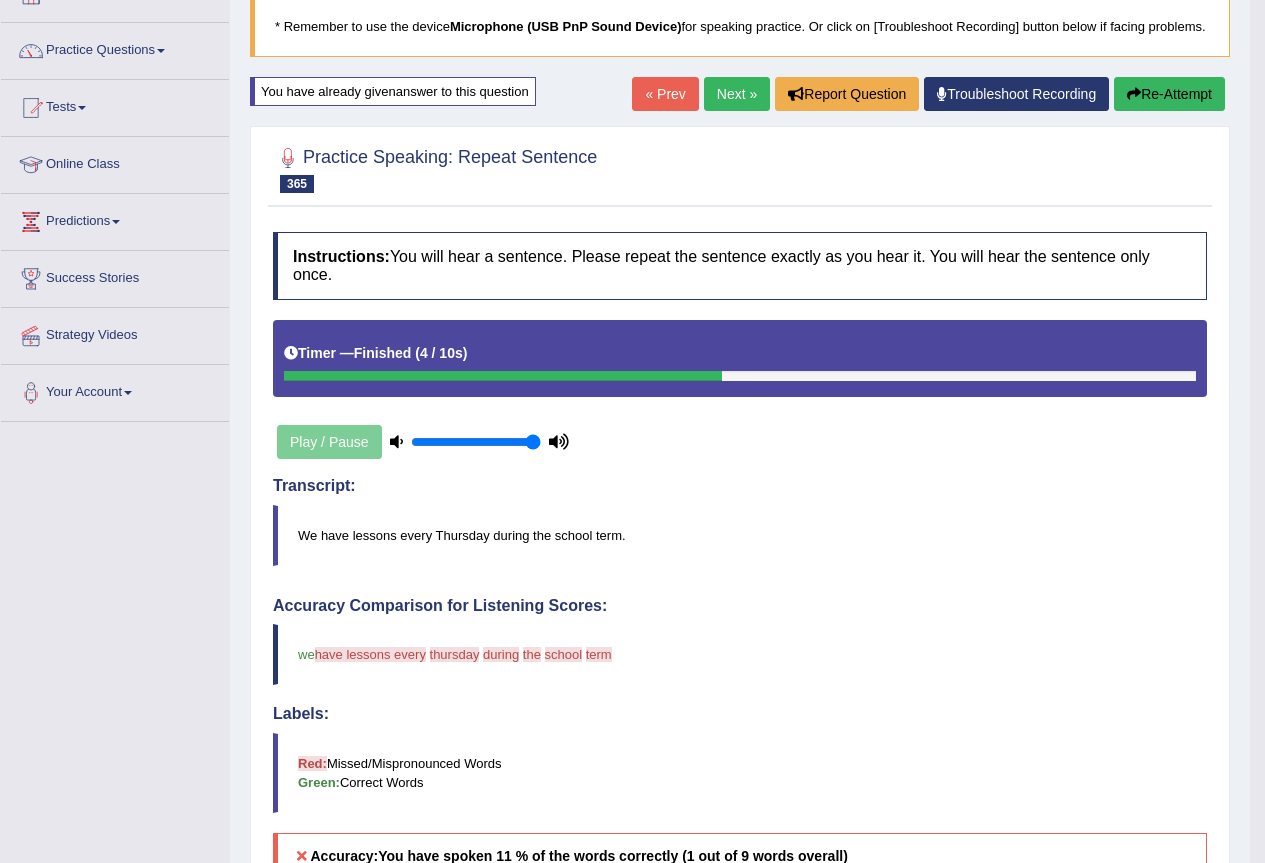 click on "Re-Attempt" at bounding box center [1169, 94] 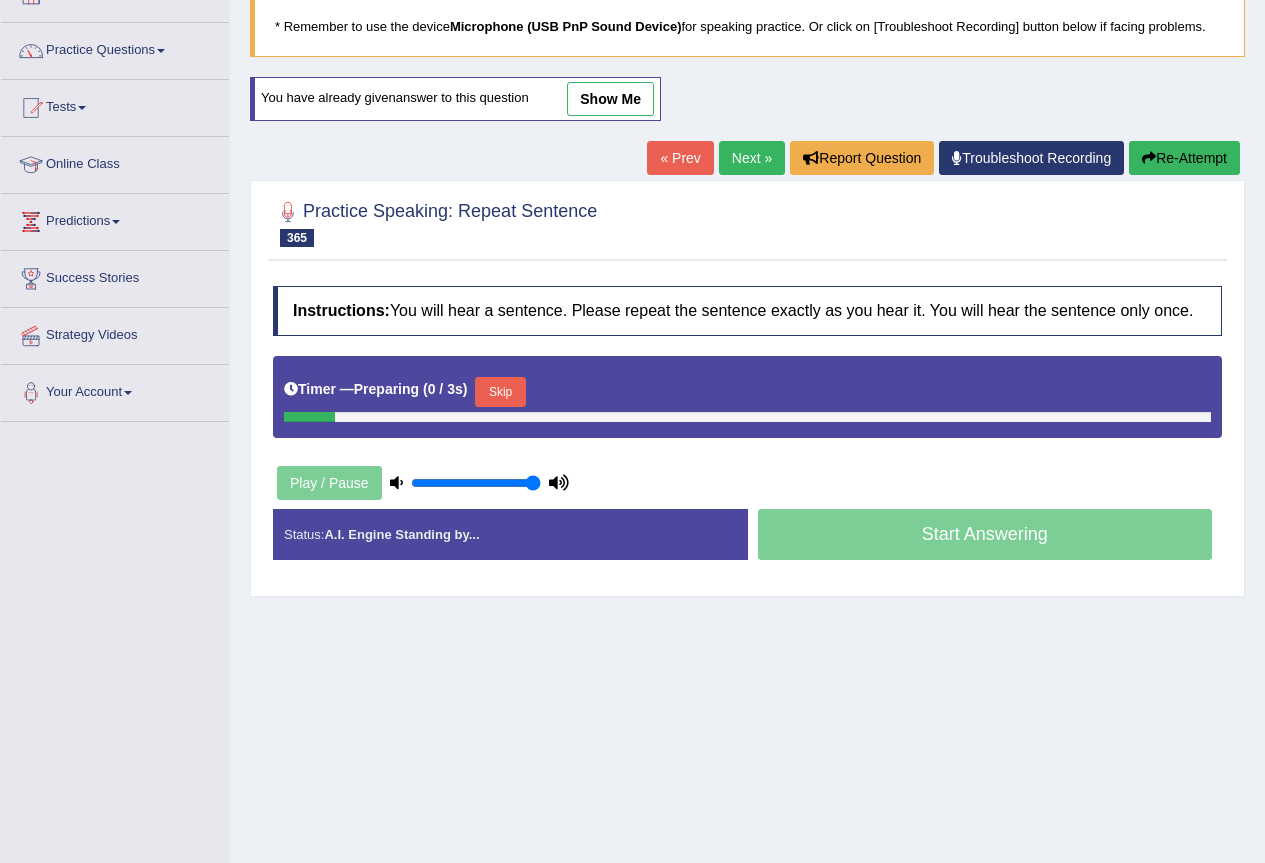 scroll, scrollTop: 133, scrollLeft: 0, axis: vertical 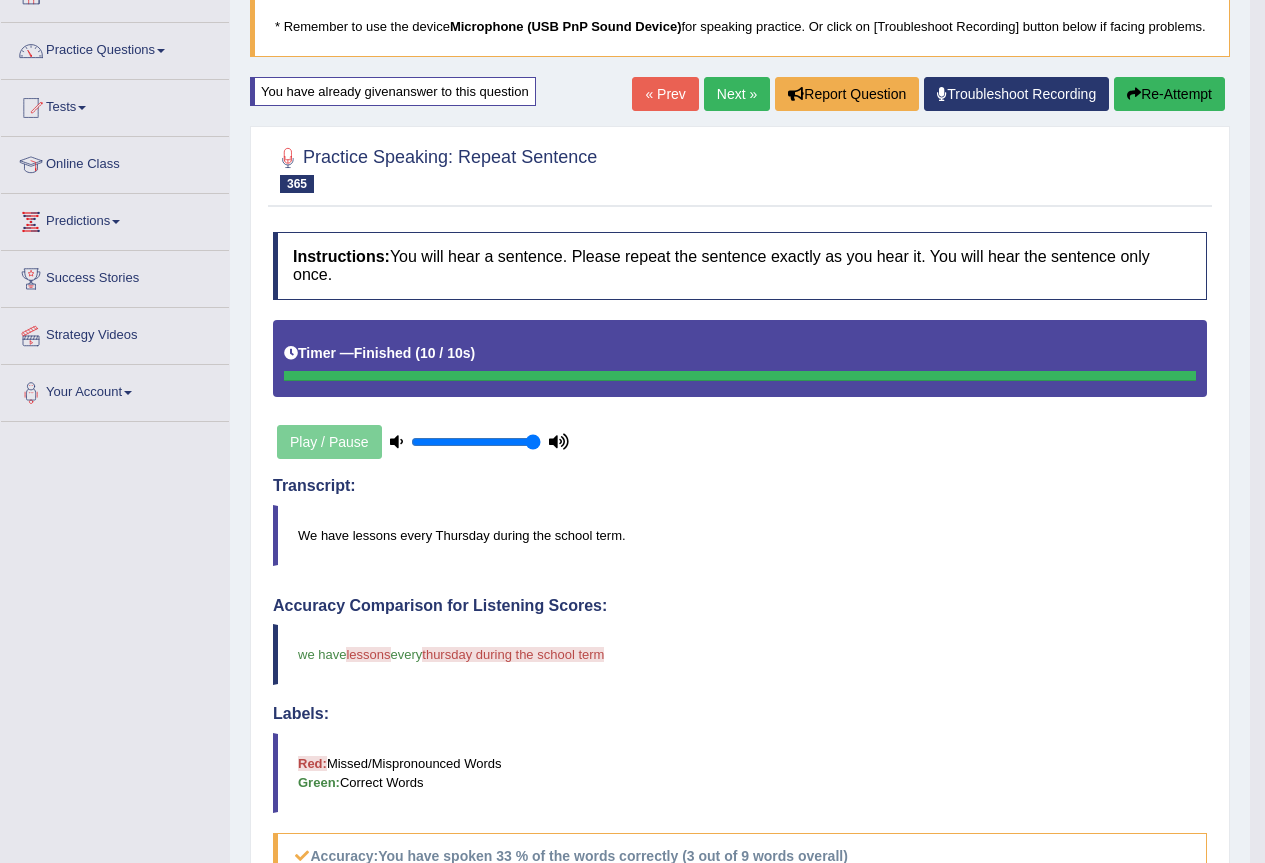 click on "Re-Attempt" at bounding box center (1169, 94) 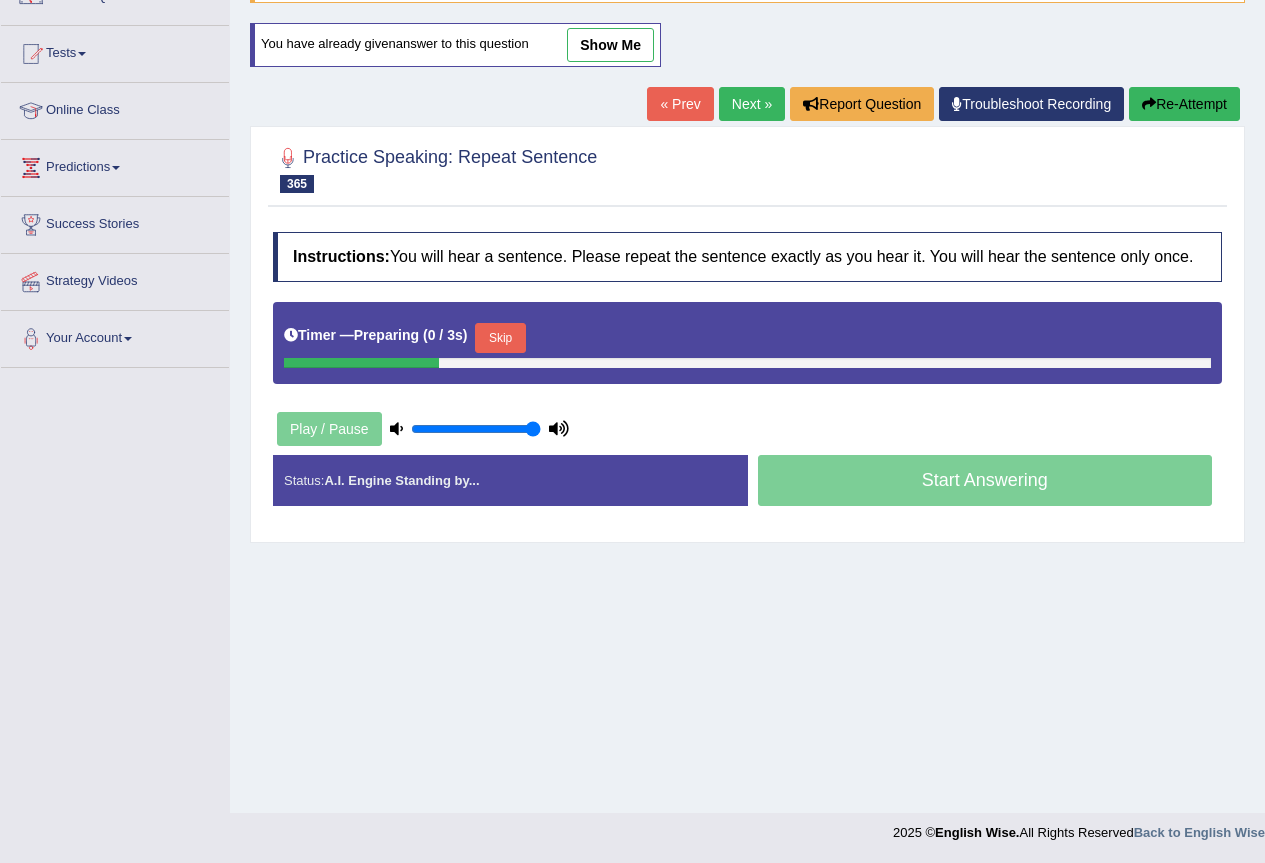 scroll, scrollTop: 187, scrollLeft: 0, axis: vertical 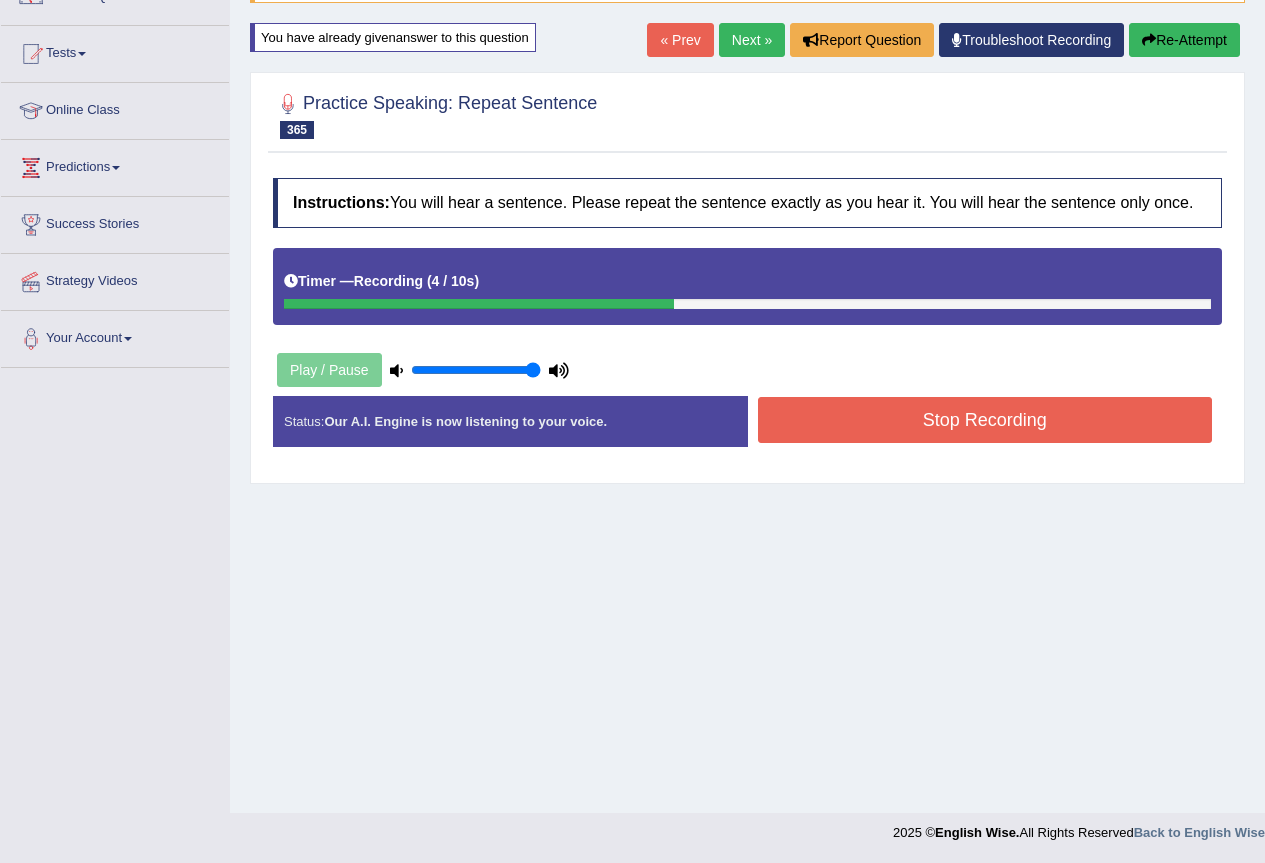 click on "Stop Recording" at bounding box center (985, 420) 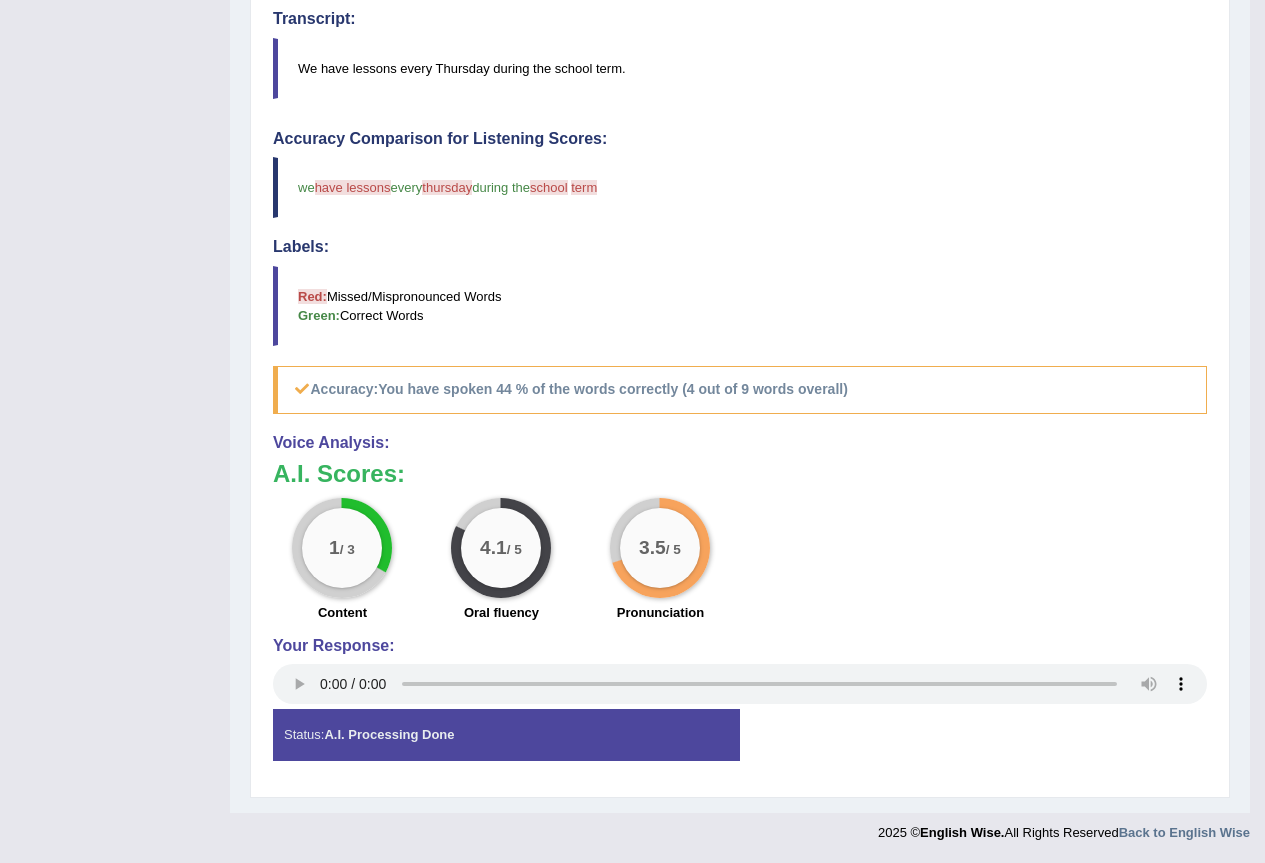scroll, scrollTop: 86, scrollLeft: 0, axis: vertical 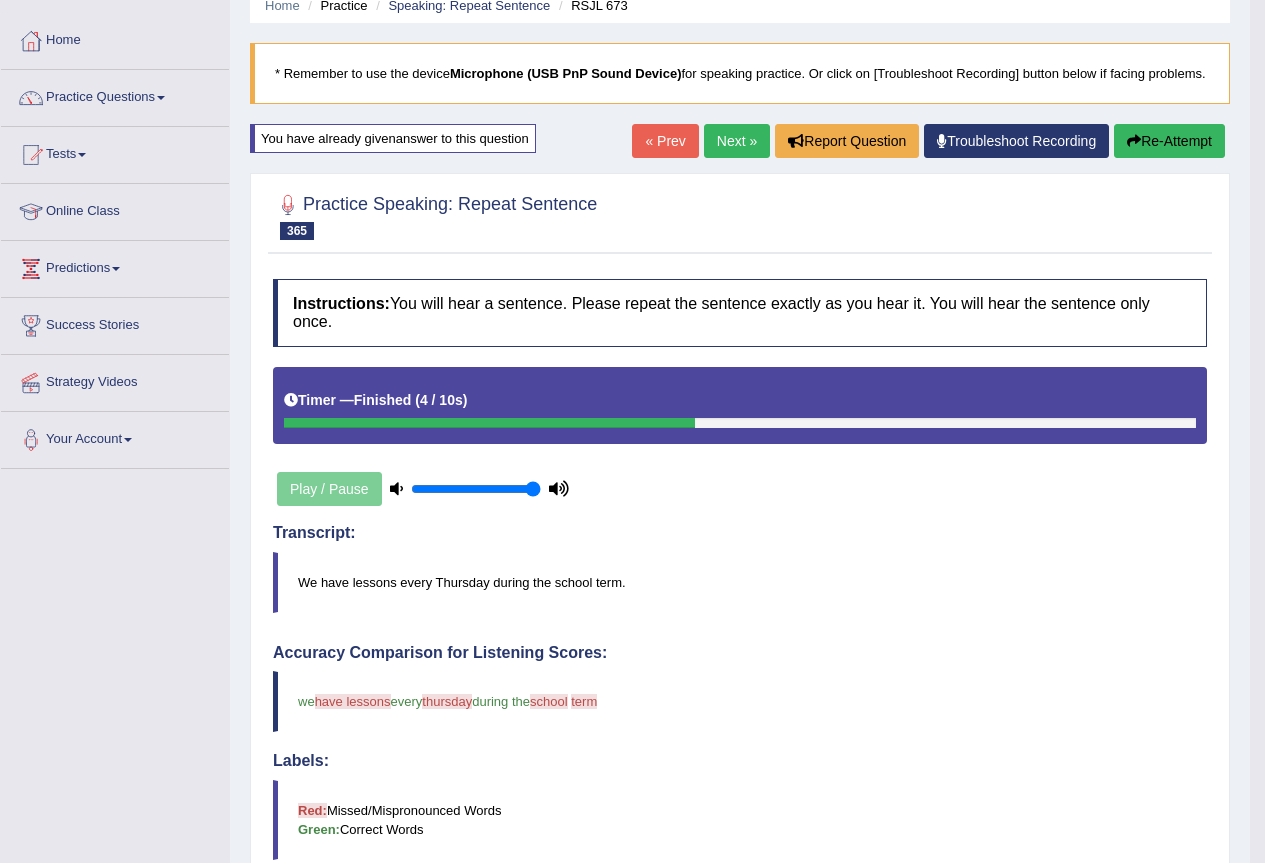 click on "Re-Attempt" at bounding box center (1169, 141) 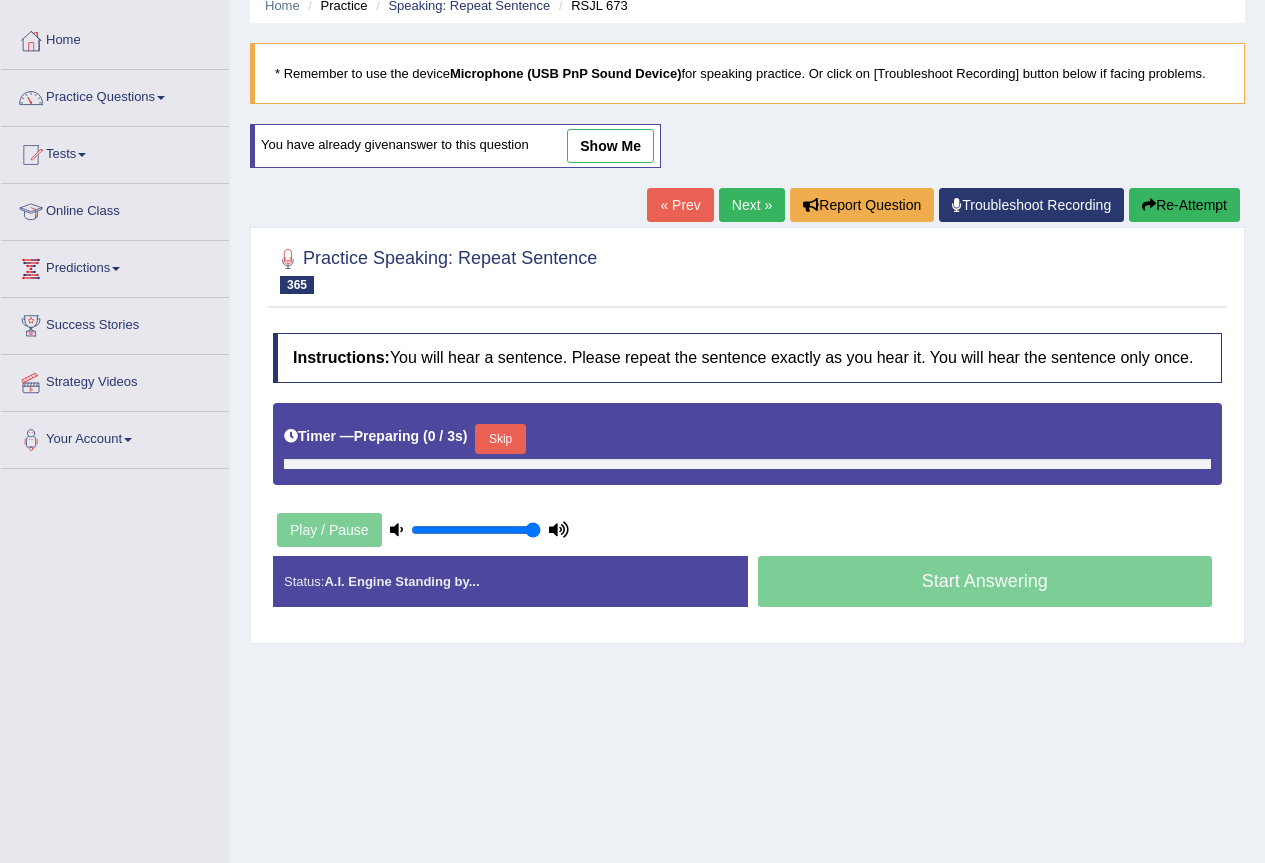 scroll, scrollTop: 86, scrollLeft: 0, axis: vertical 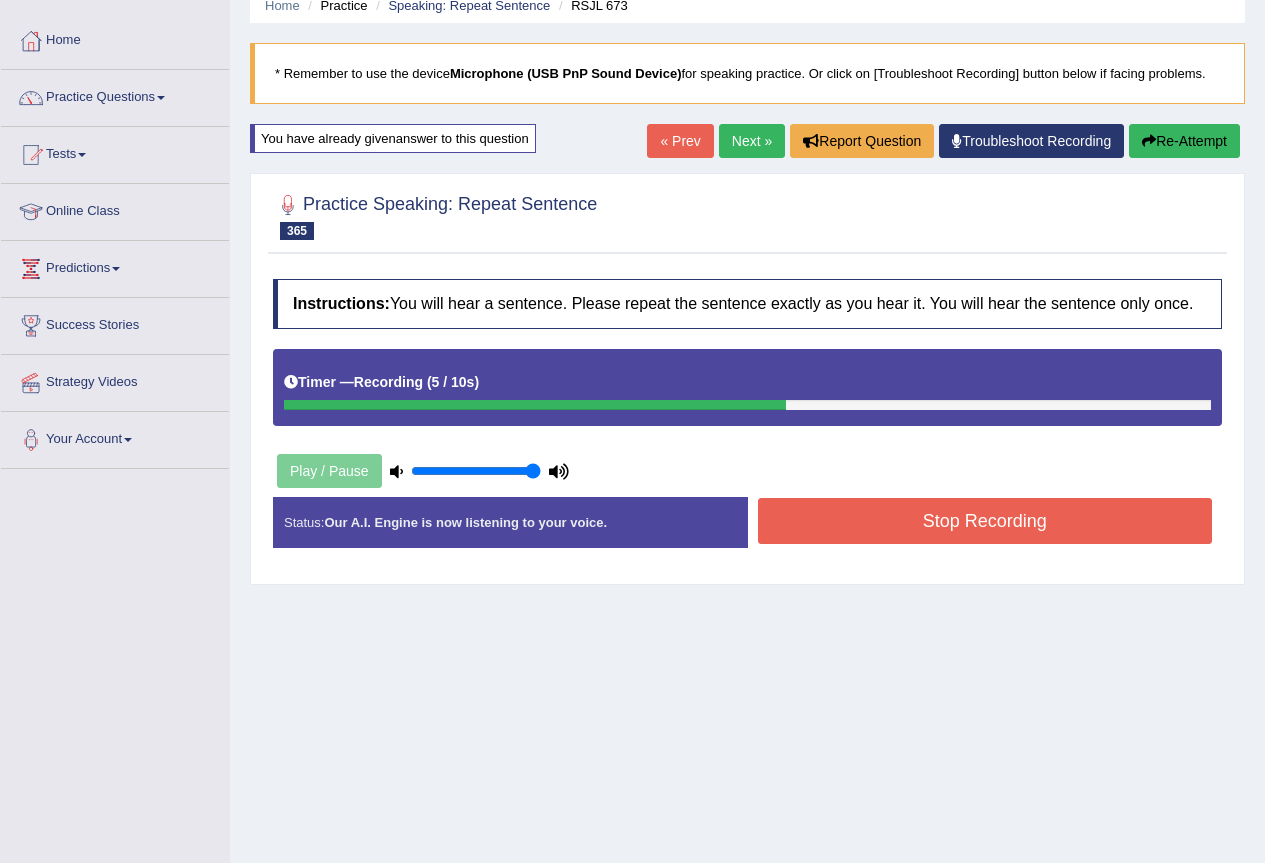 drag, startPoint x: 870, startPoint y: 562, endPoint x: 898, endPoint y: 529, distance: 43.27817 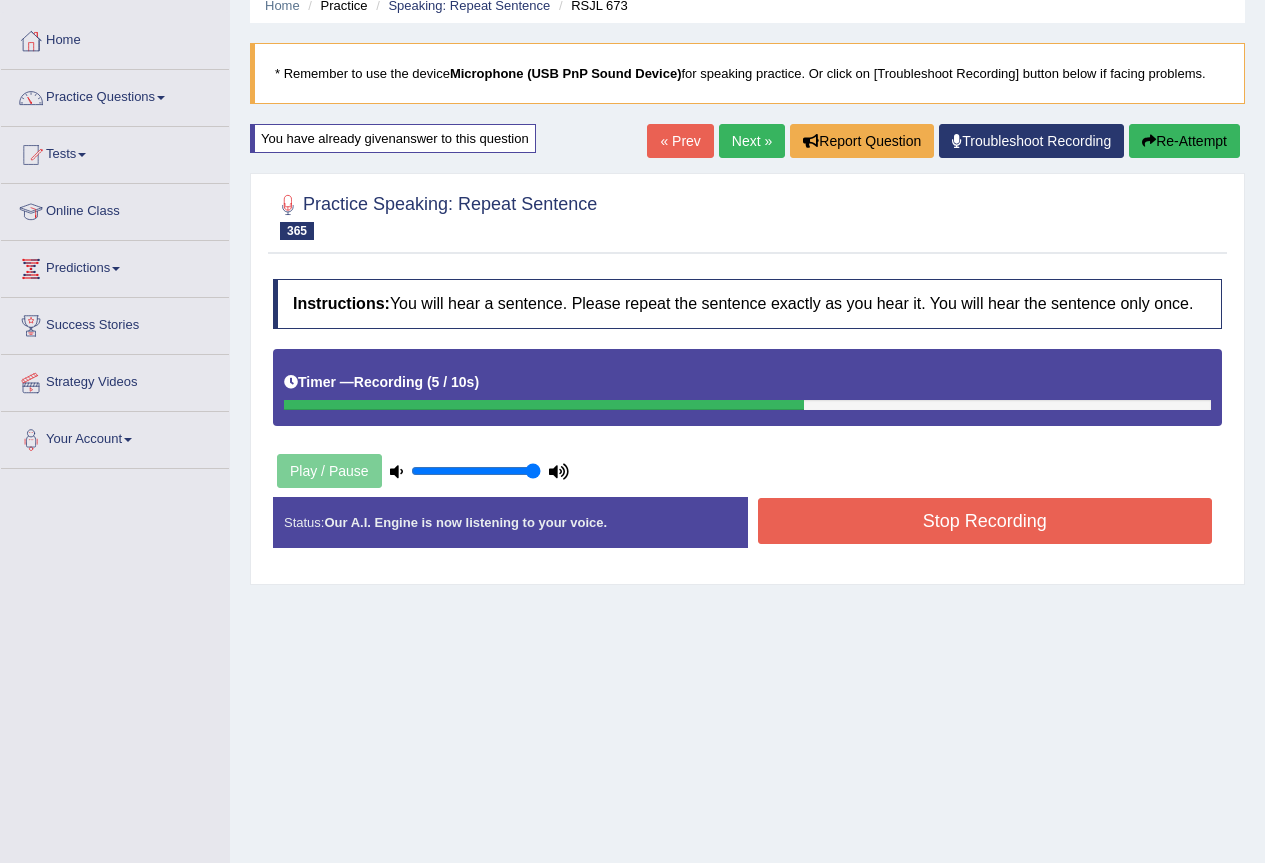 click on "Stop Recording" at bounding box center (985, 521) 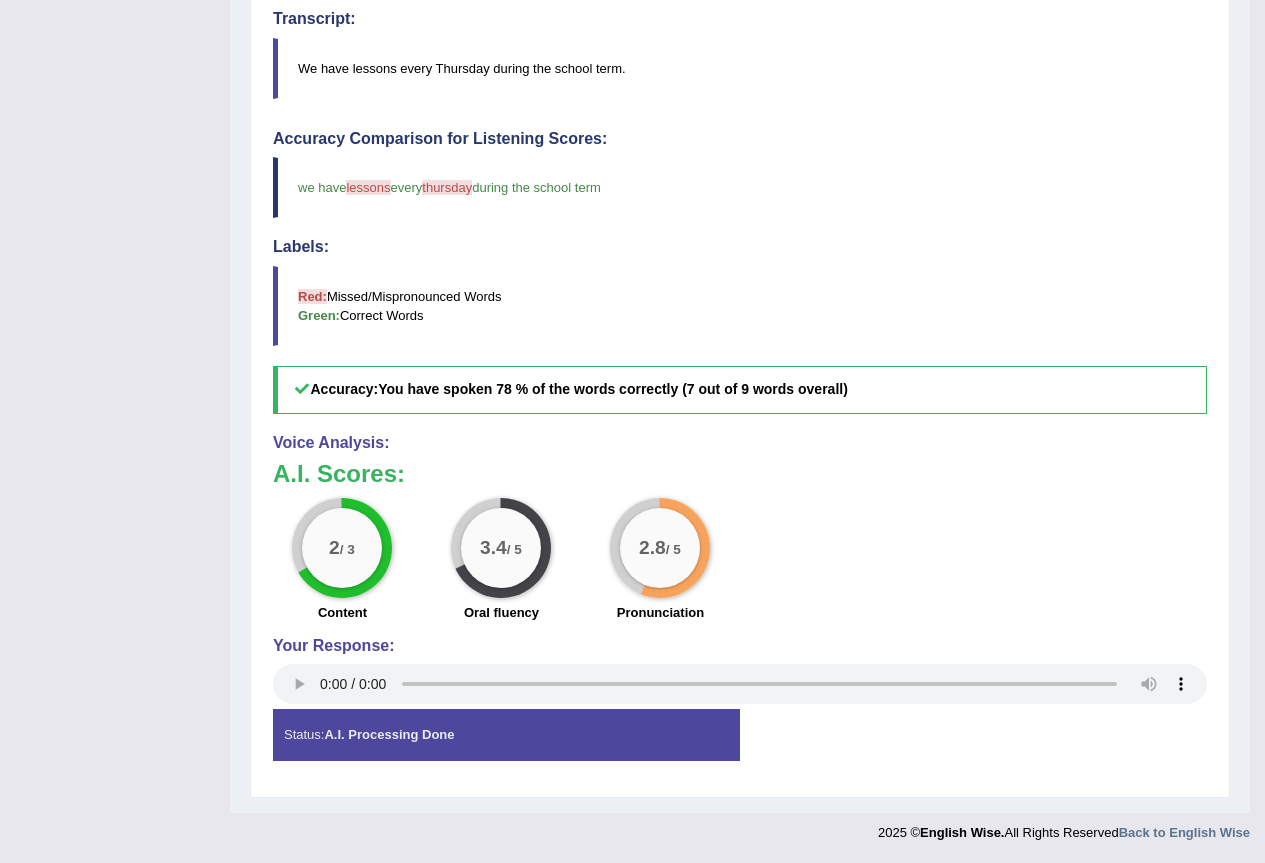 scroll, scrollTop: 0, scrollLeft: 0, axis: both 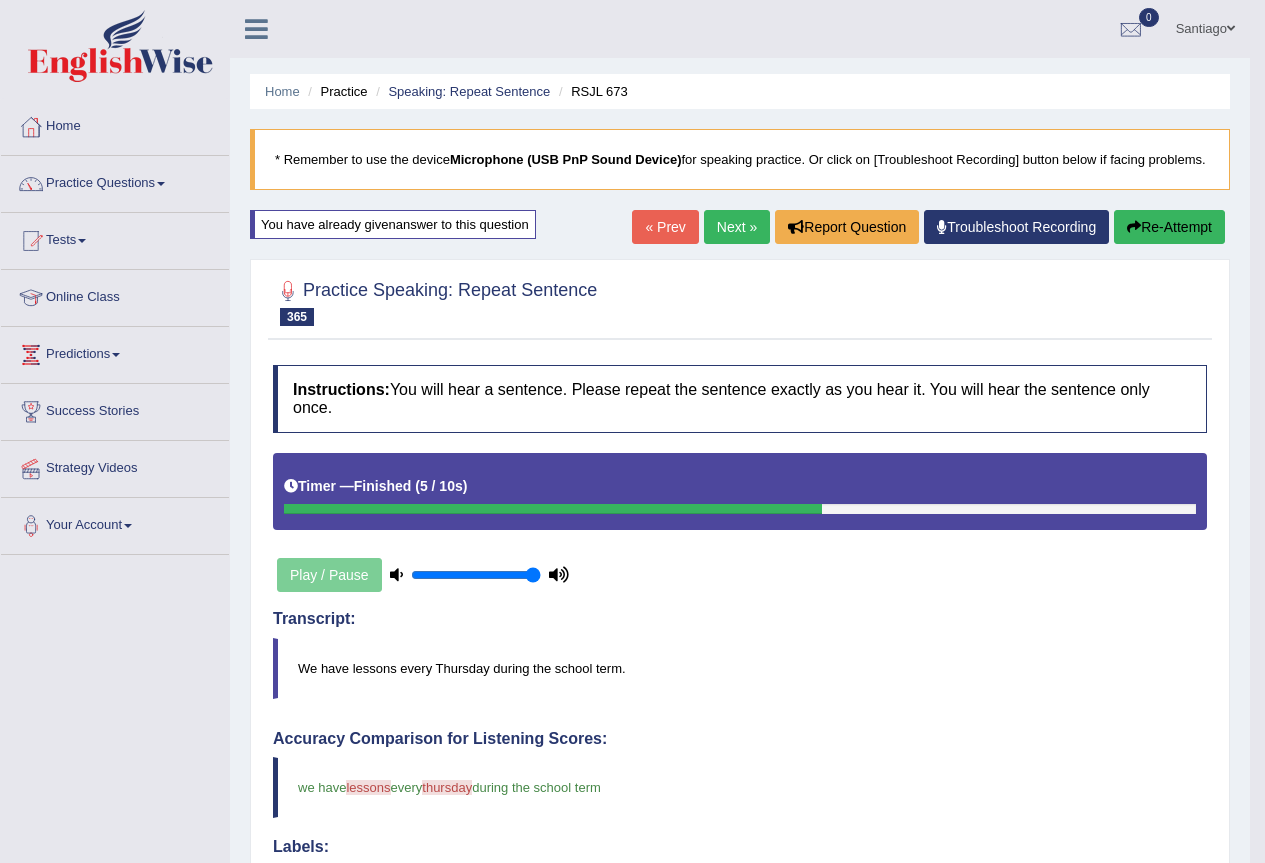 click on "Next »" at bounding box center [737, 227] 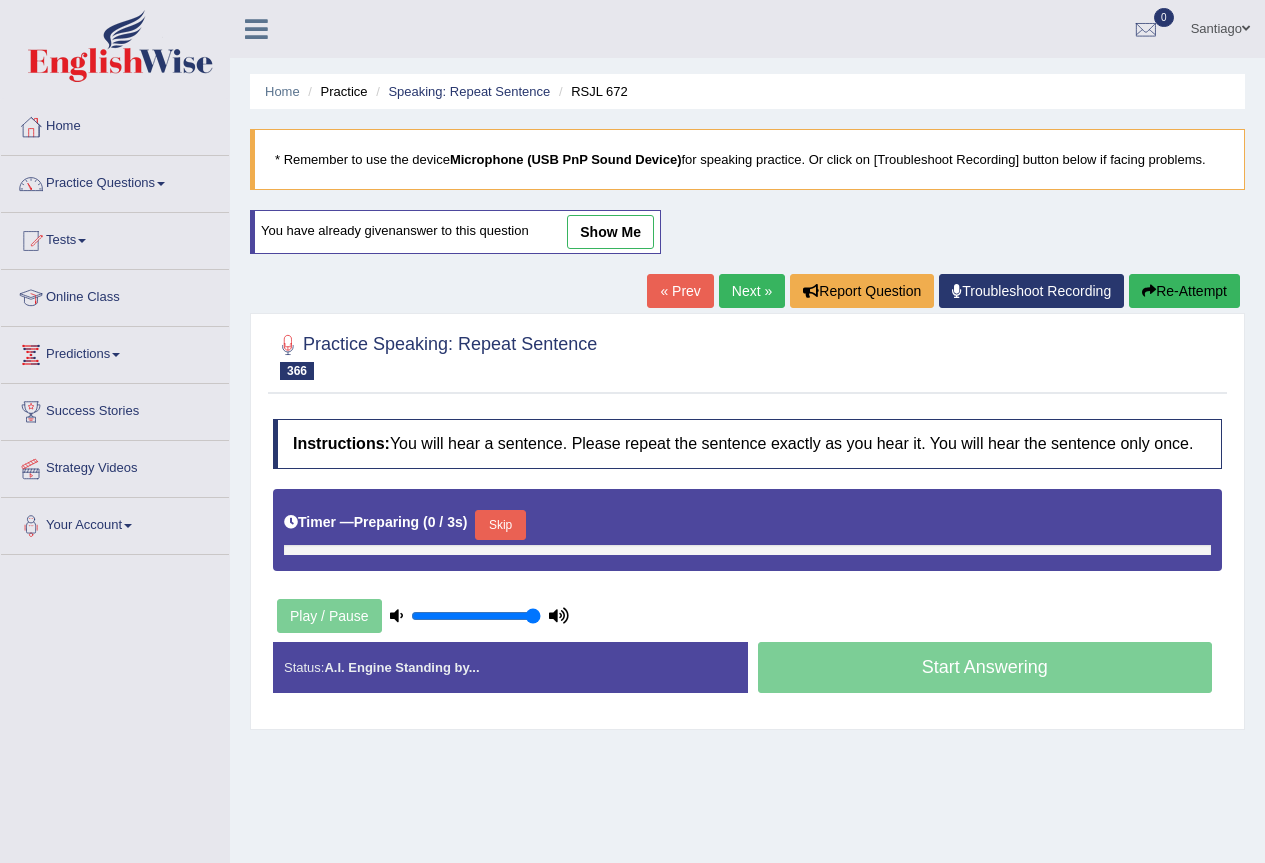 scroll, scrollTop: 0, scrollLeft: 0, axis: both 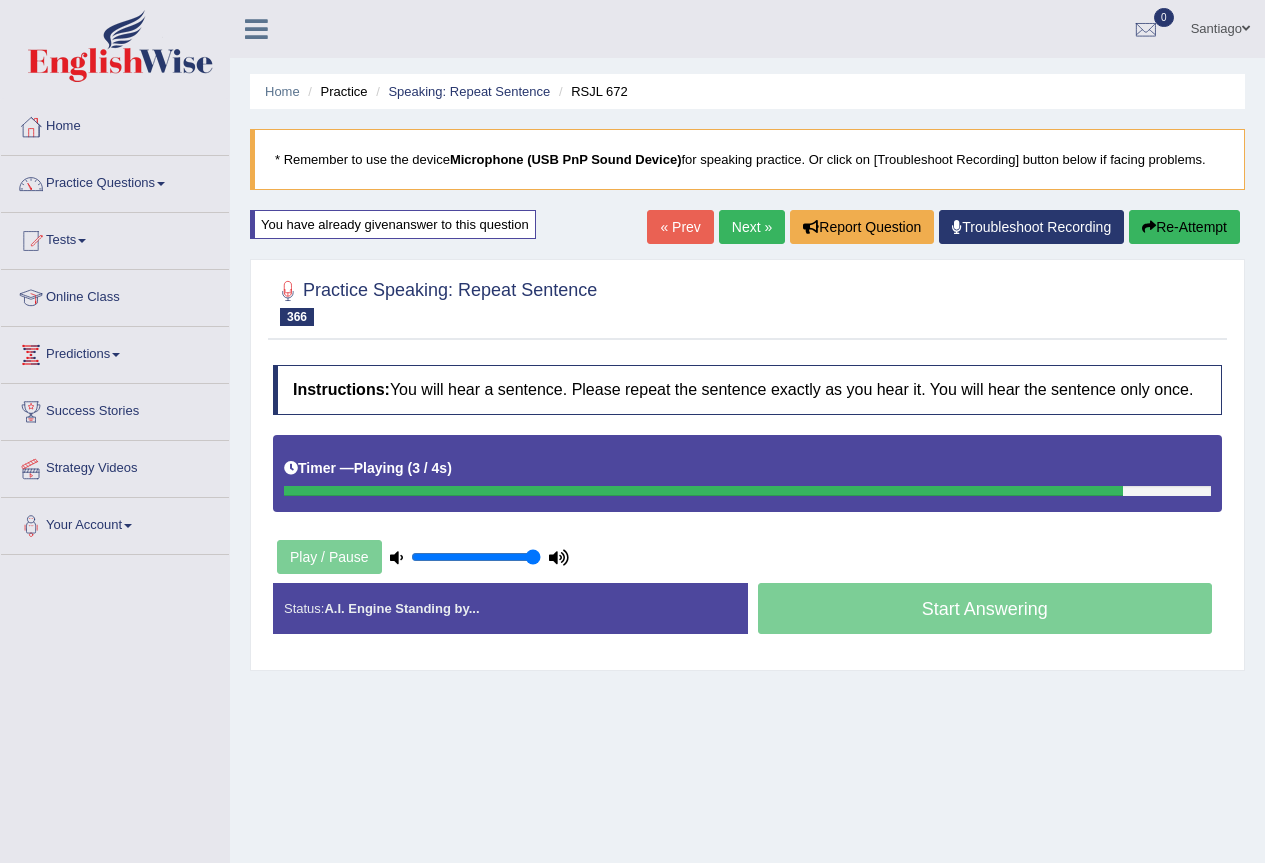 click on "Re-Attempt" at bounding box center [1184, 227] 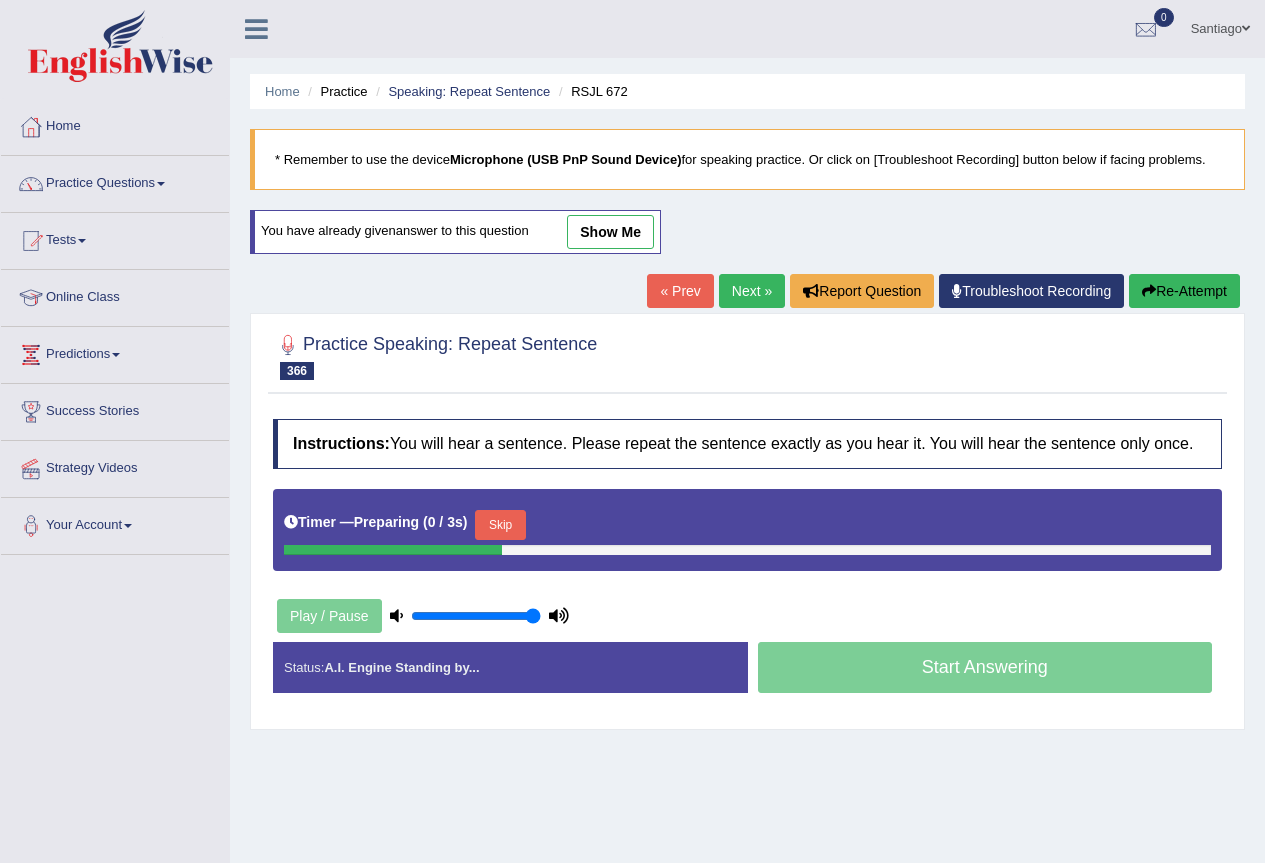 scroll, scrollTop: 0, scrollLeft: 0, axis: both 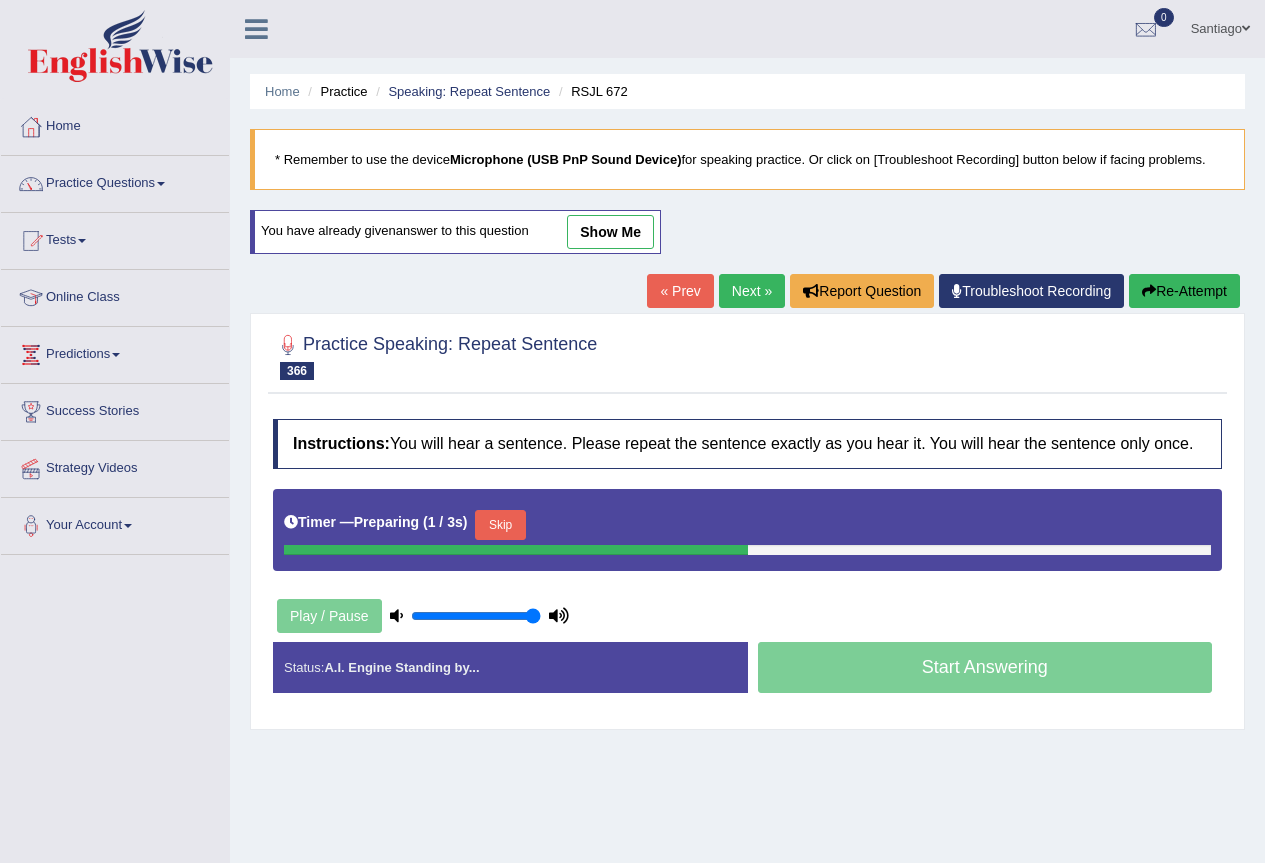 click on "Skip" at bounding box center (500, 525) 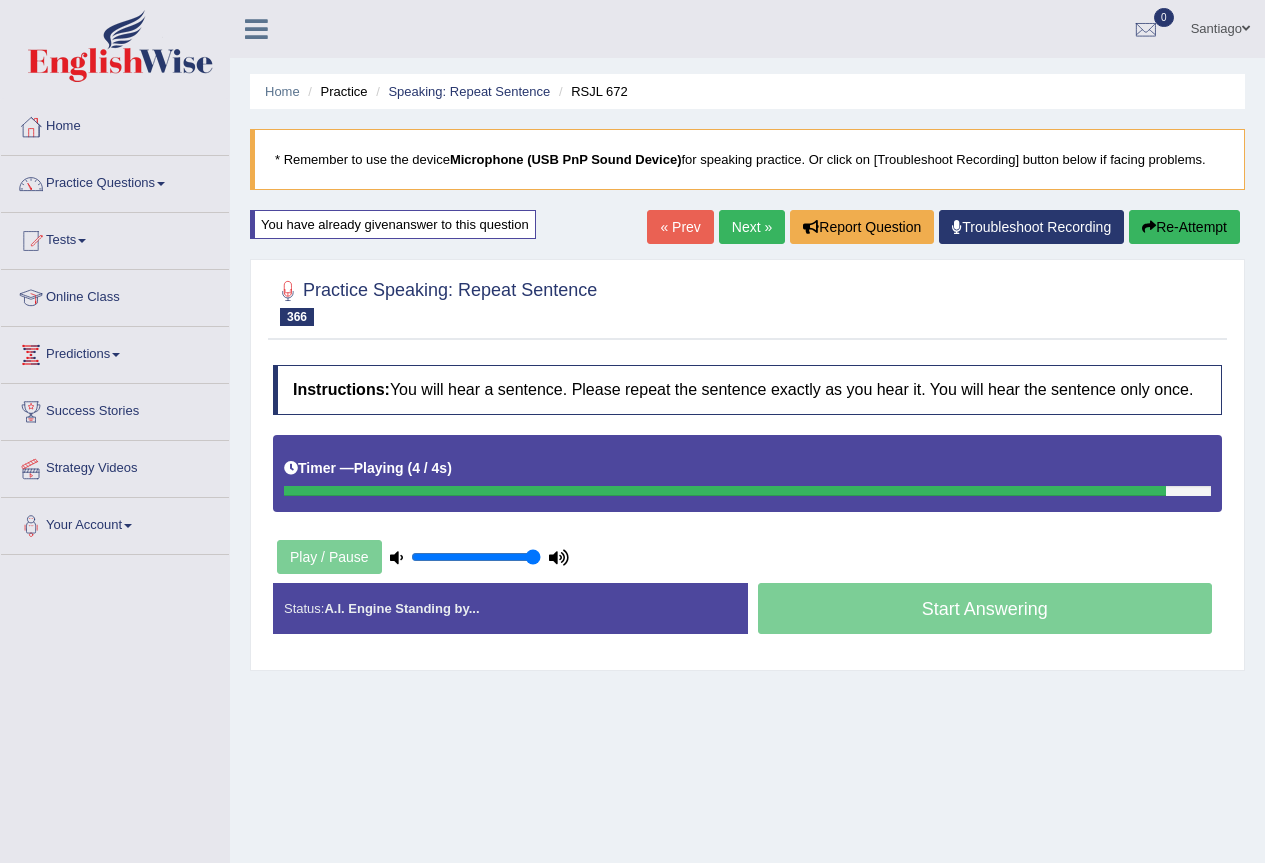 click on "Re-Attempt" at bounding box center (1184, 227) 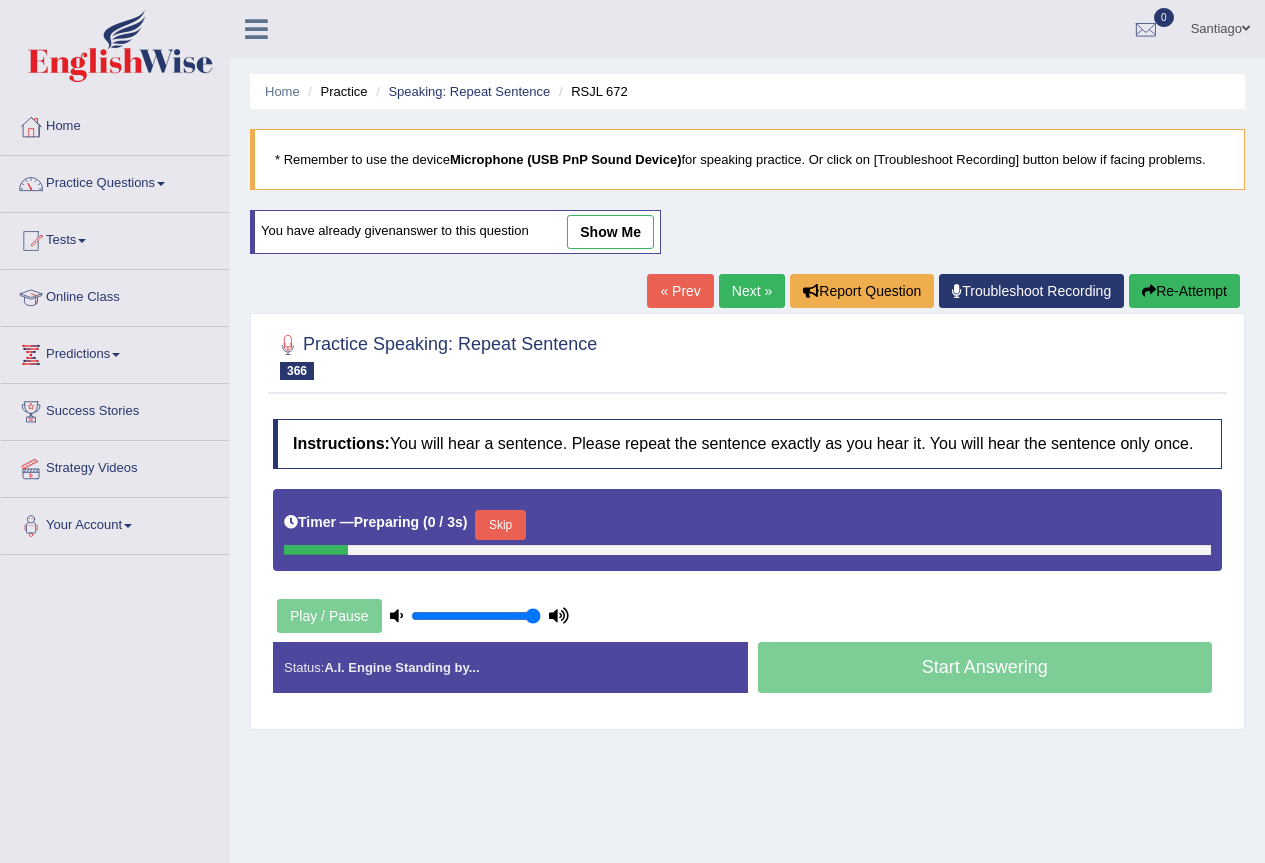 scroll, scrollTop: 0, scrollLeft: 0, axis: both 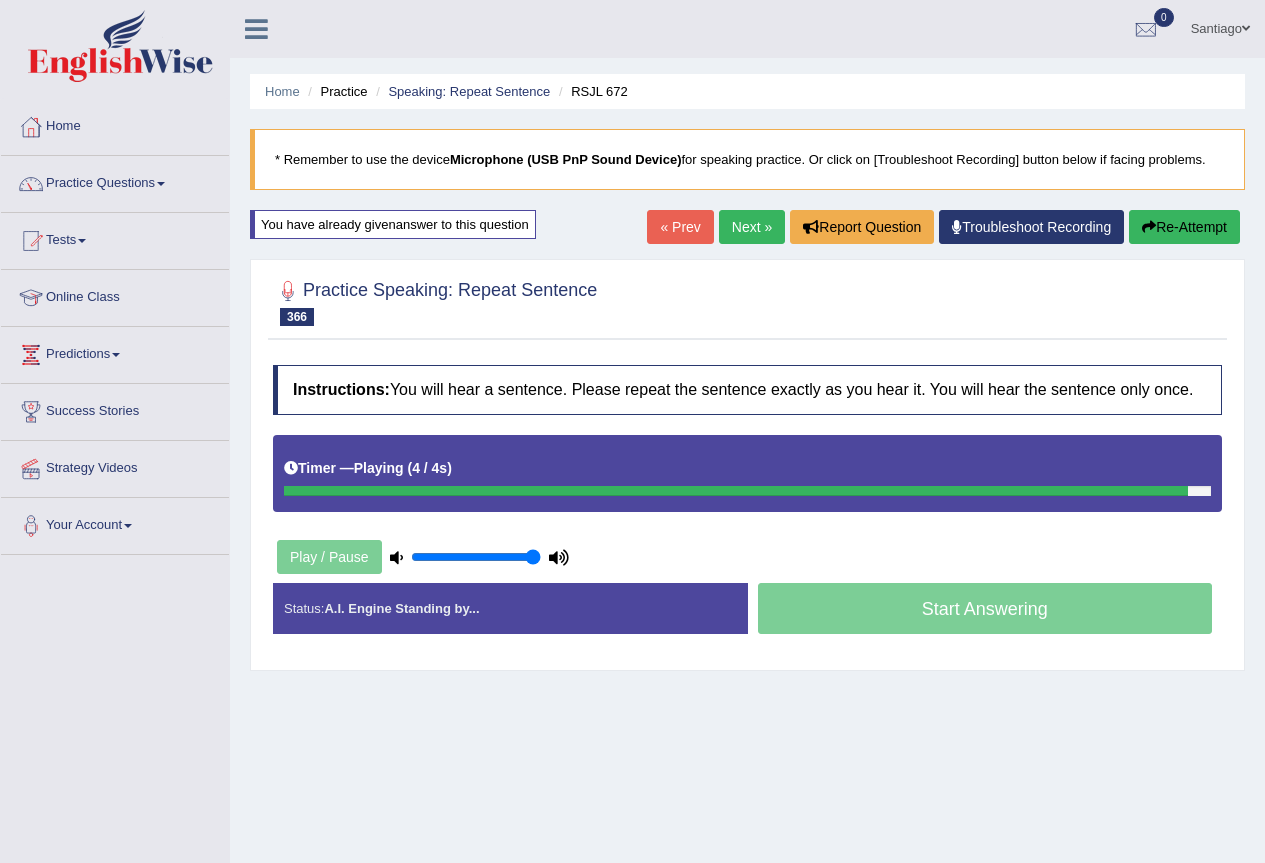 click on "Re-Attempt" at bounding box center [1184, 227] 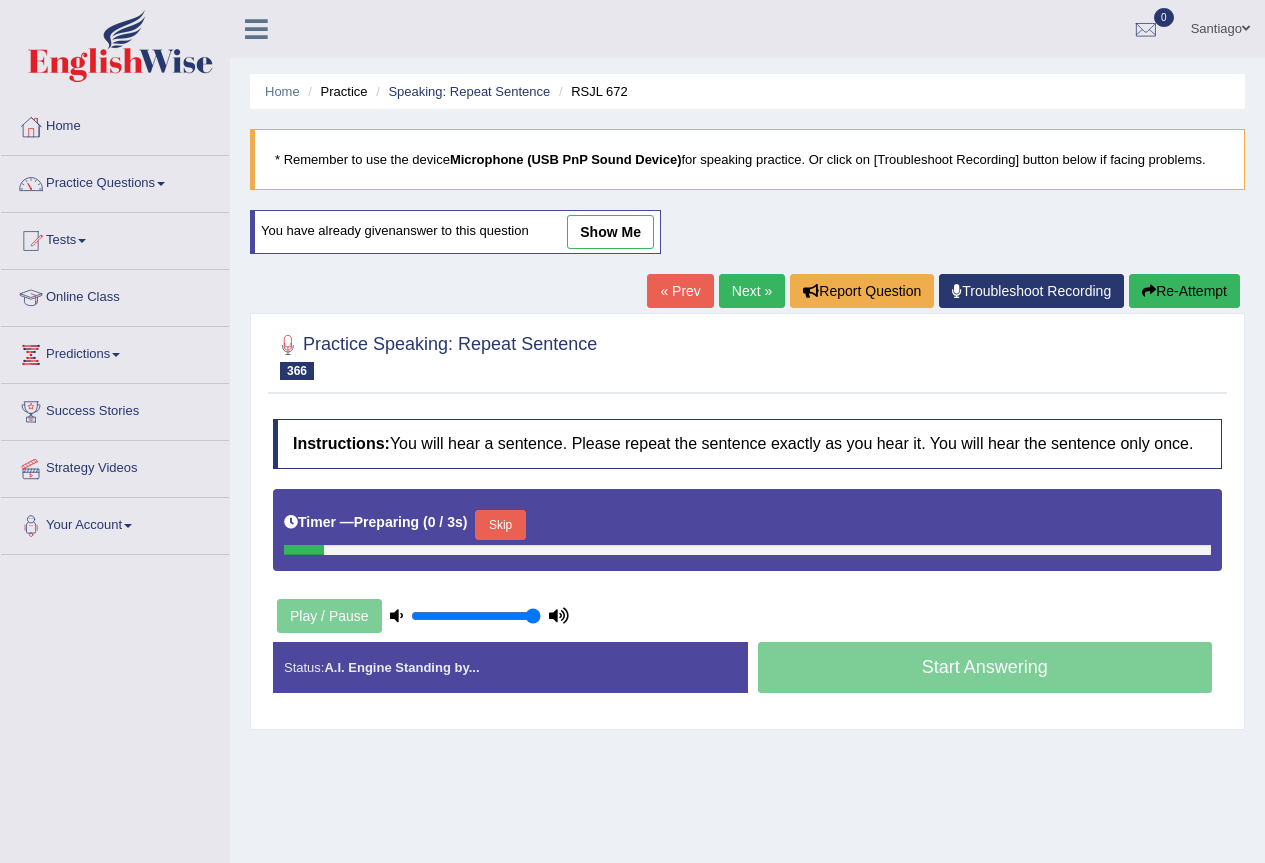 scroll, scrollTop: 0, scrollLeft: 0, axis: both 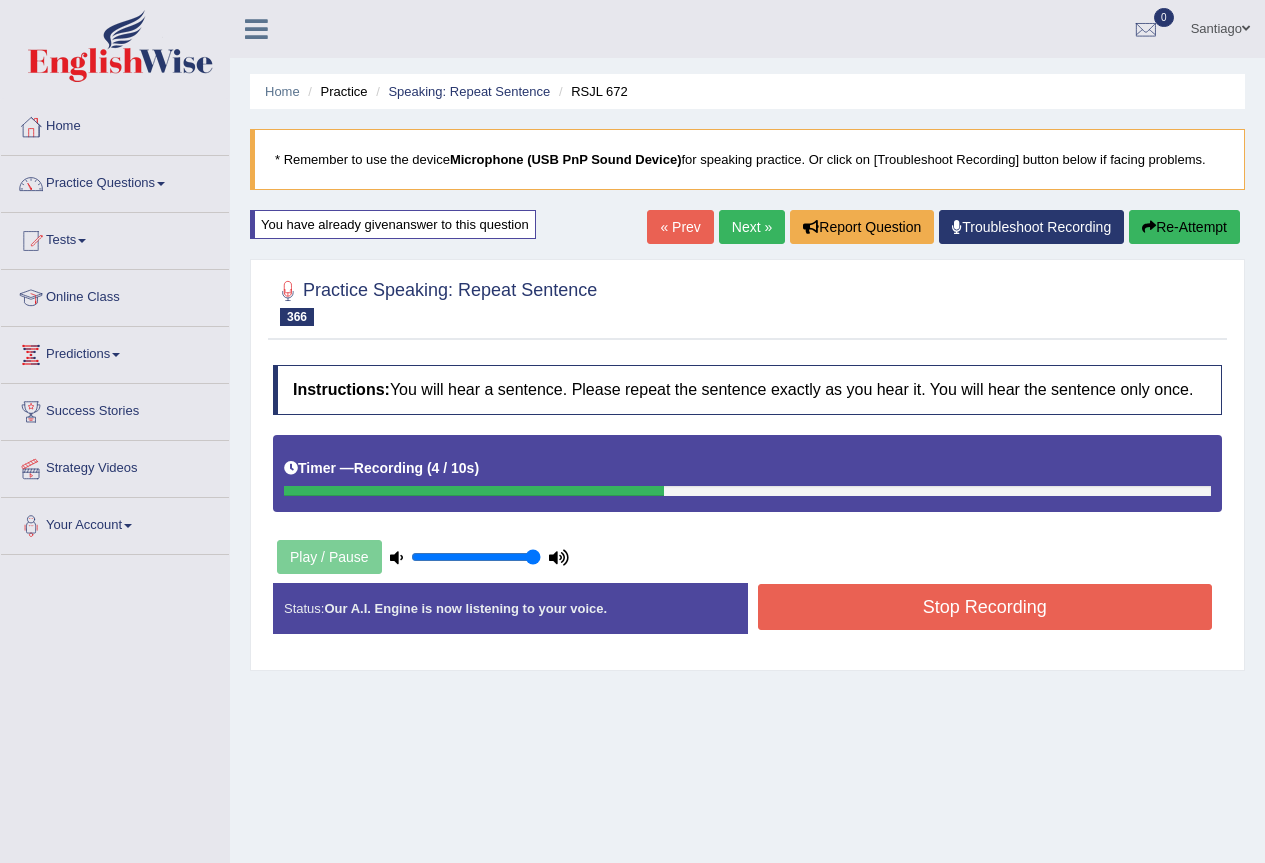click on "Stop Recording" at bounding box center (985, 607) 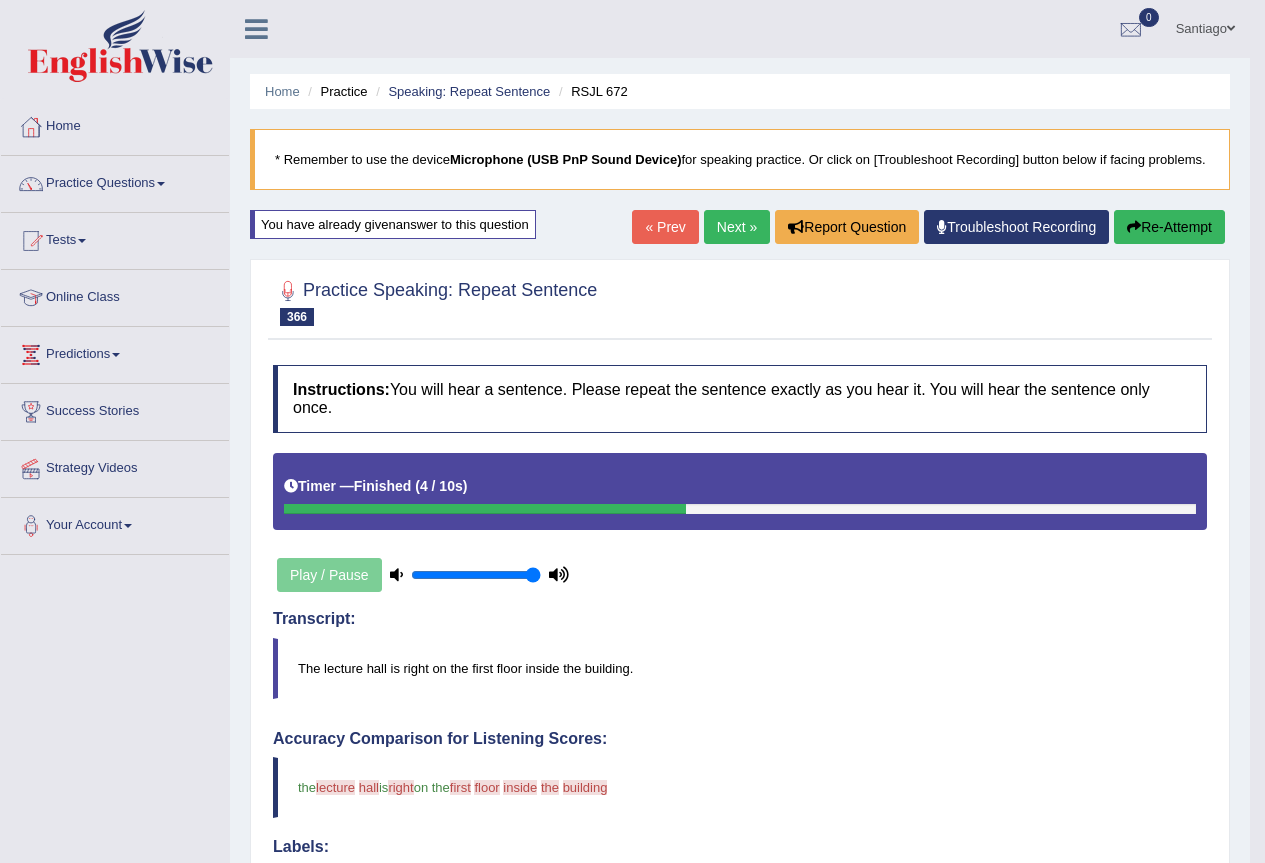 click on "Re-Attempt" at bounding box center (1169, 227) 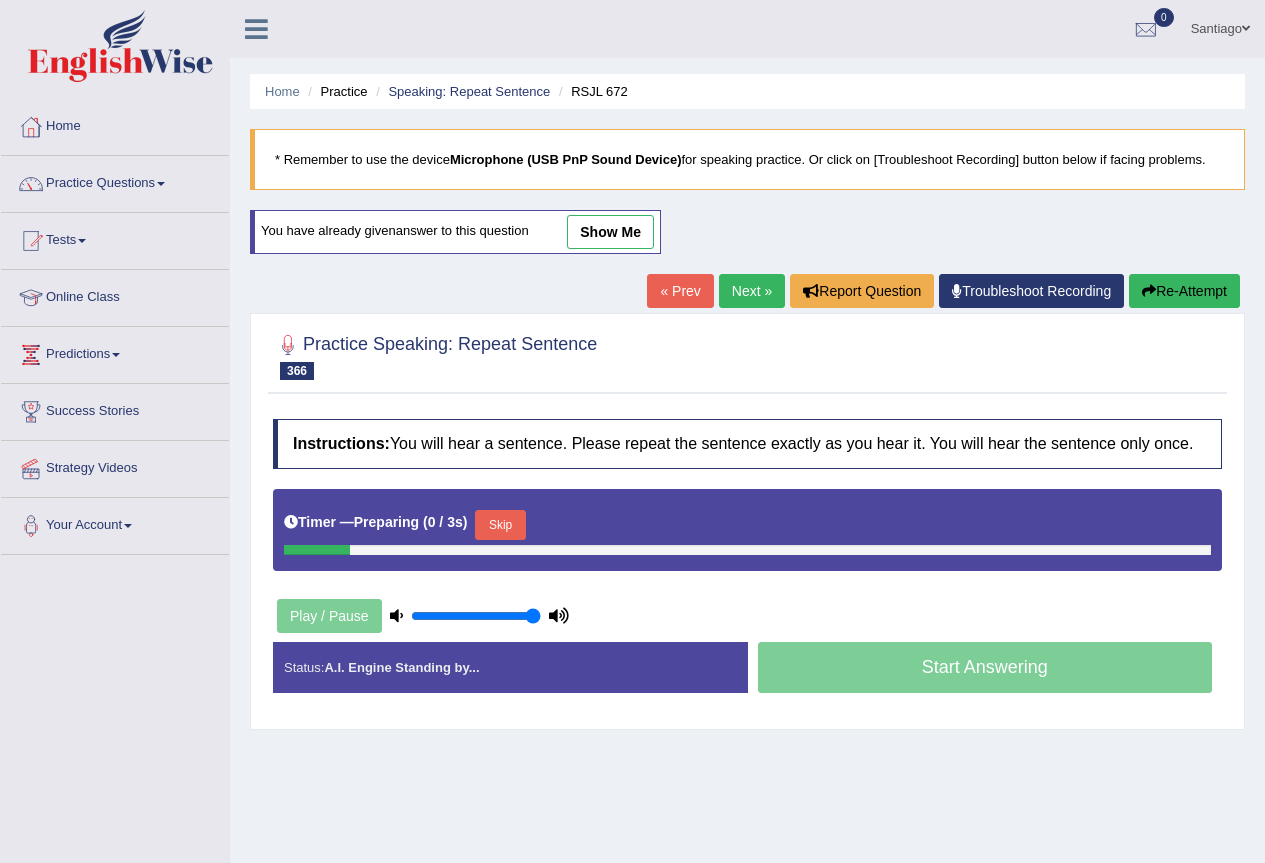 scroll, scrollTop: 0, scrollLeft: 0, axis: both 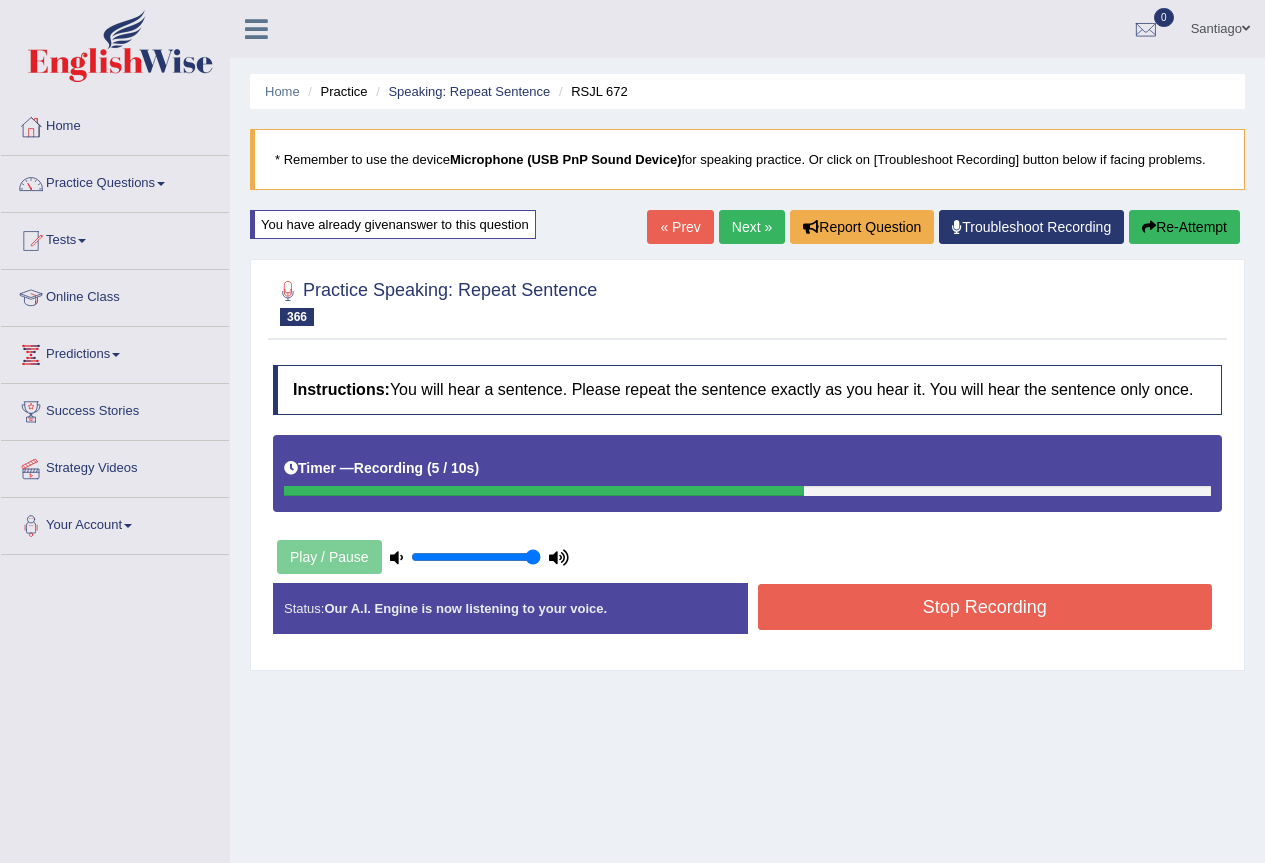 click on "Stop Recording" at bounding box center (985, 607) 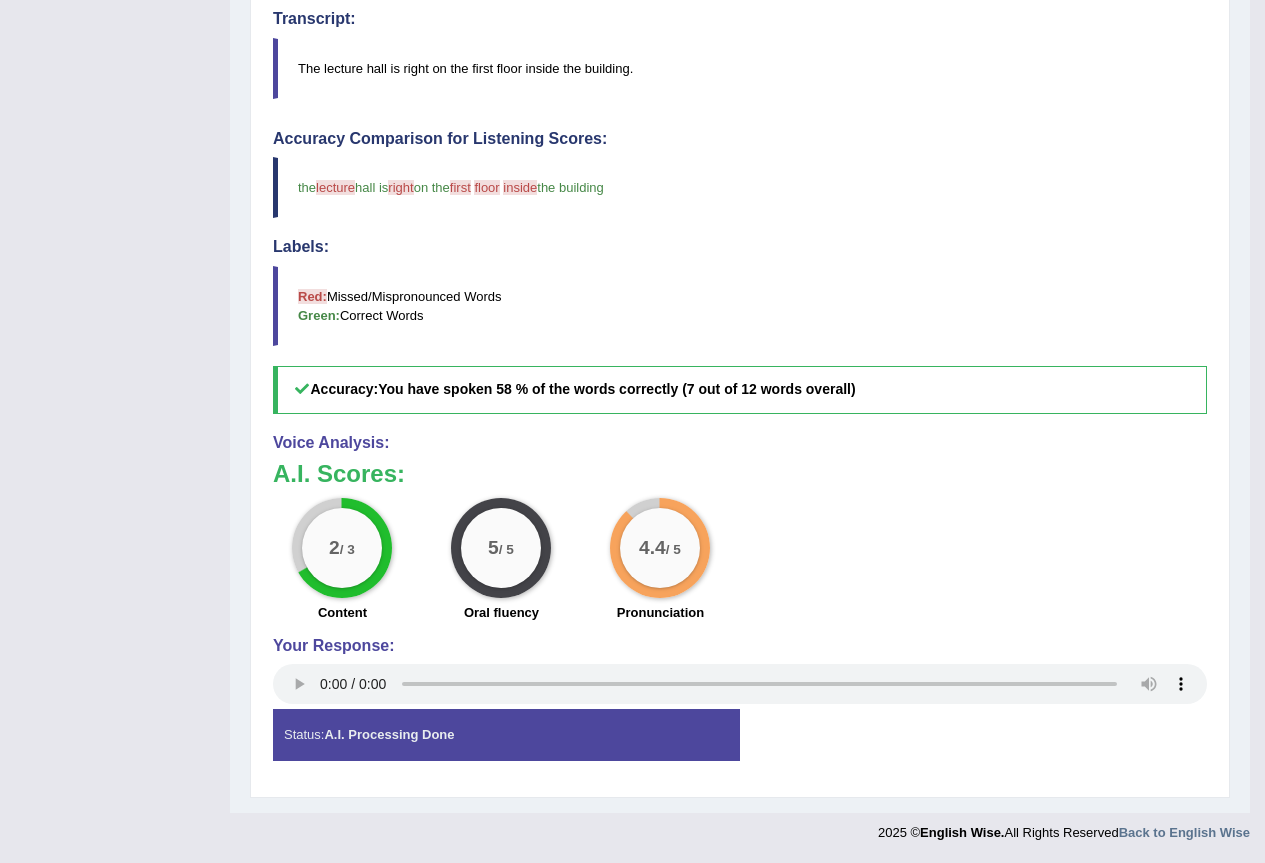 scroll, scrollTop: 86, scrollLeft: 0, axis: vertical 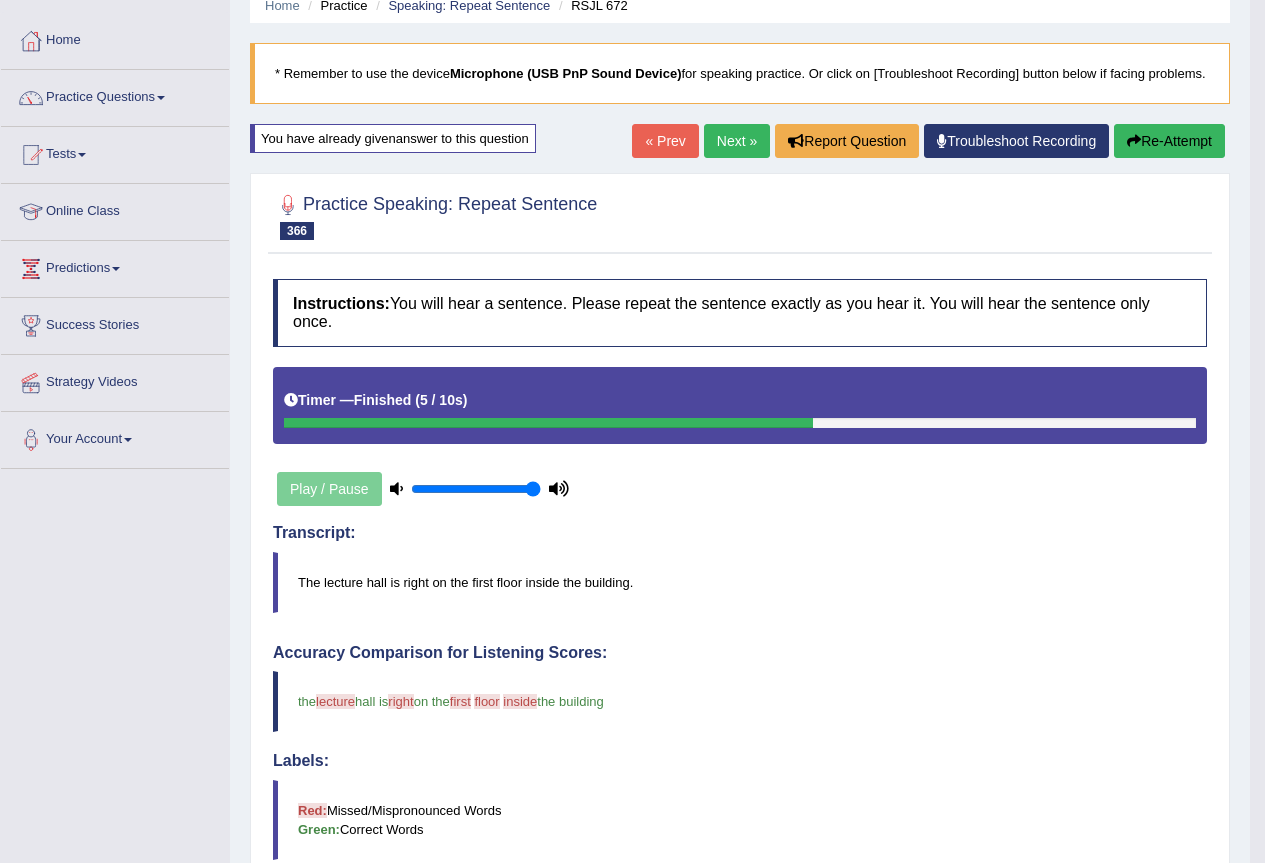 click on "Next »" at bounding box center [737, 141] 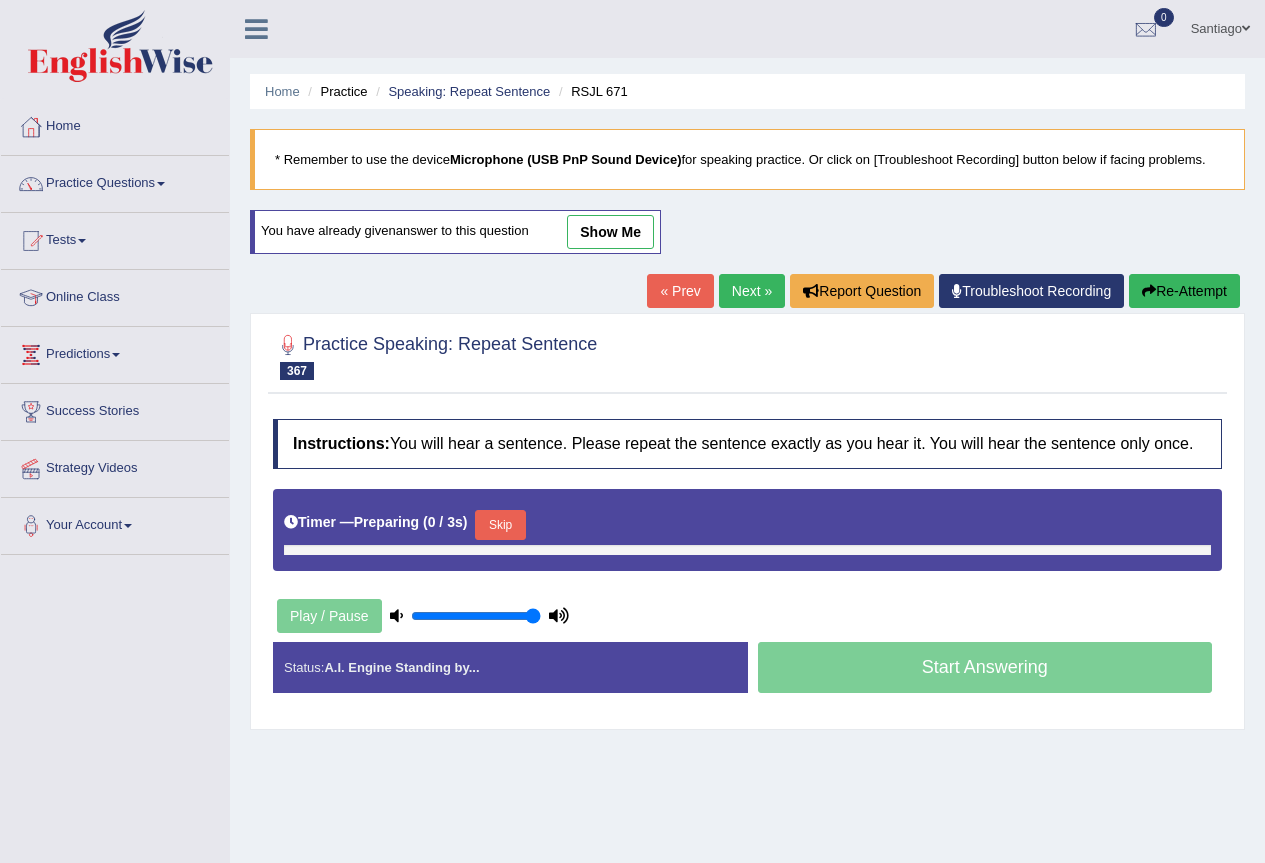 scroll, scrollTop: 0, scrollLeft: 0, axis: both 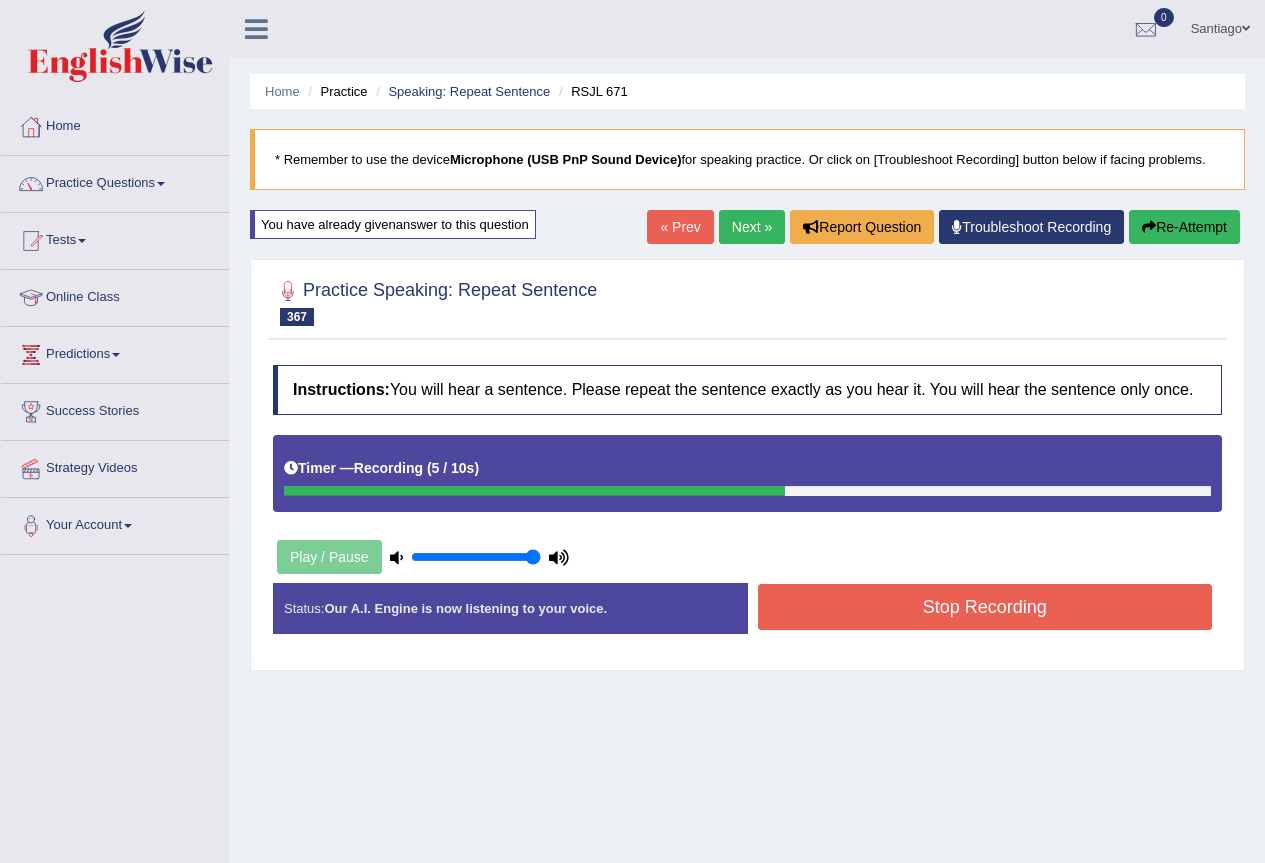 click on "Stop Recording" at bounding box center [985, 607] 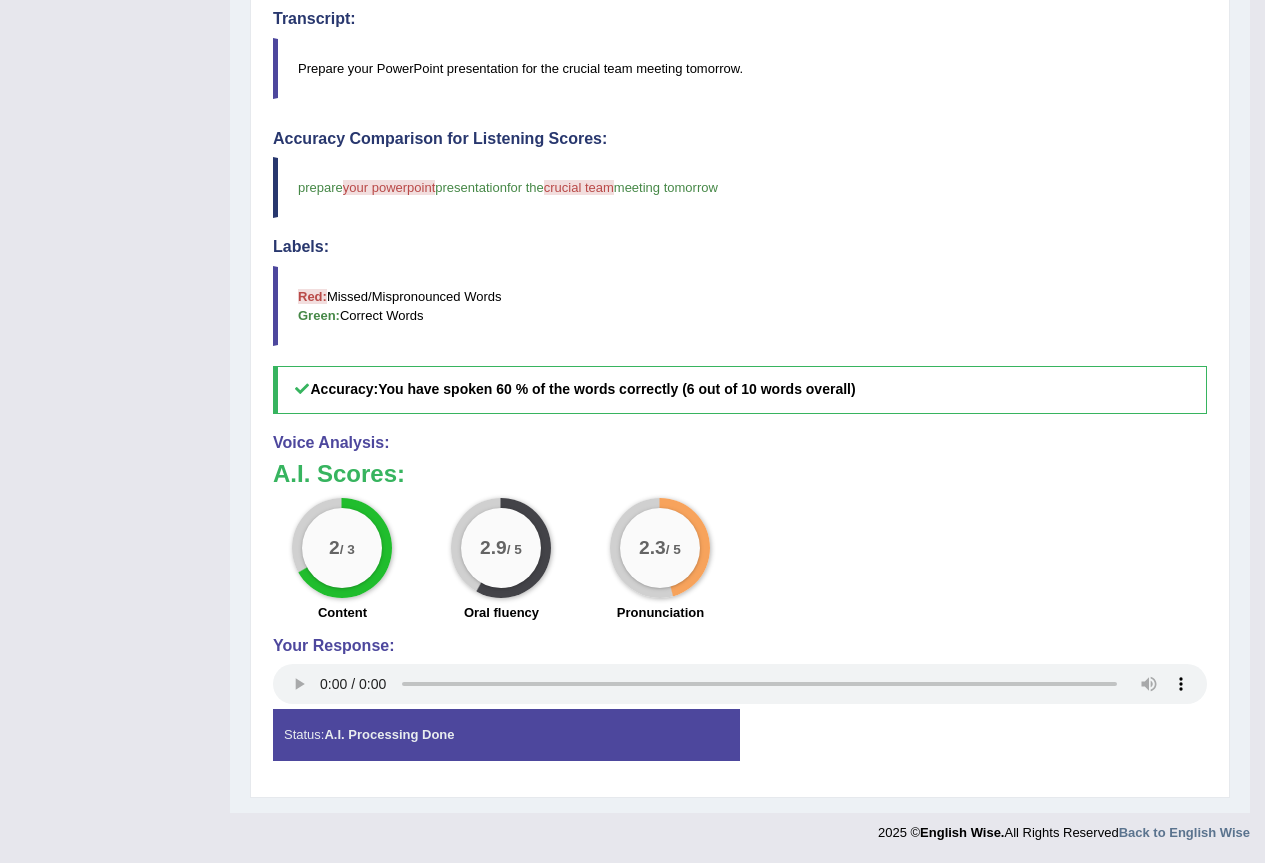 scroll, scrollTop: 0, scrollLeft: 0, axis: both 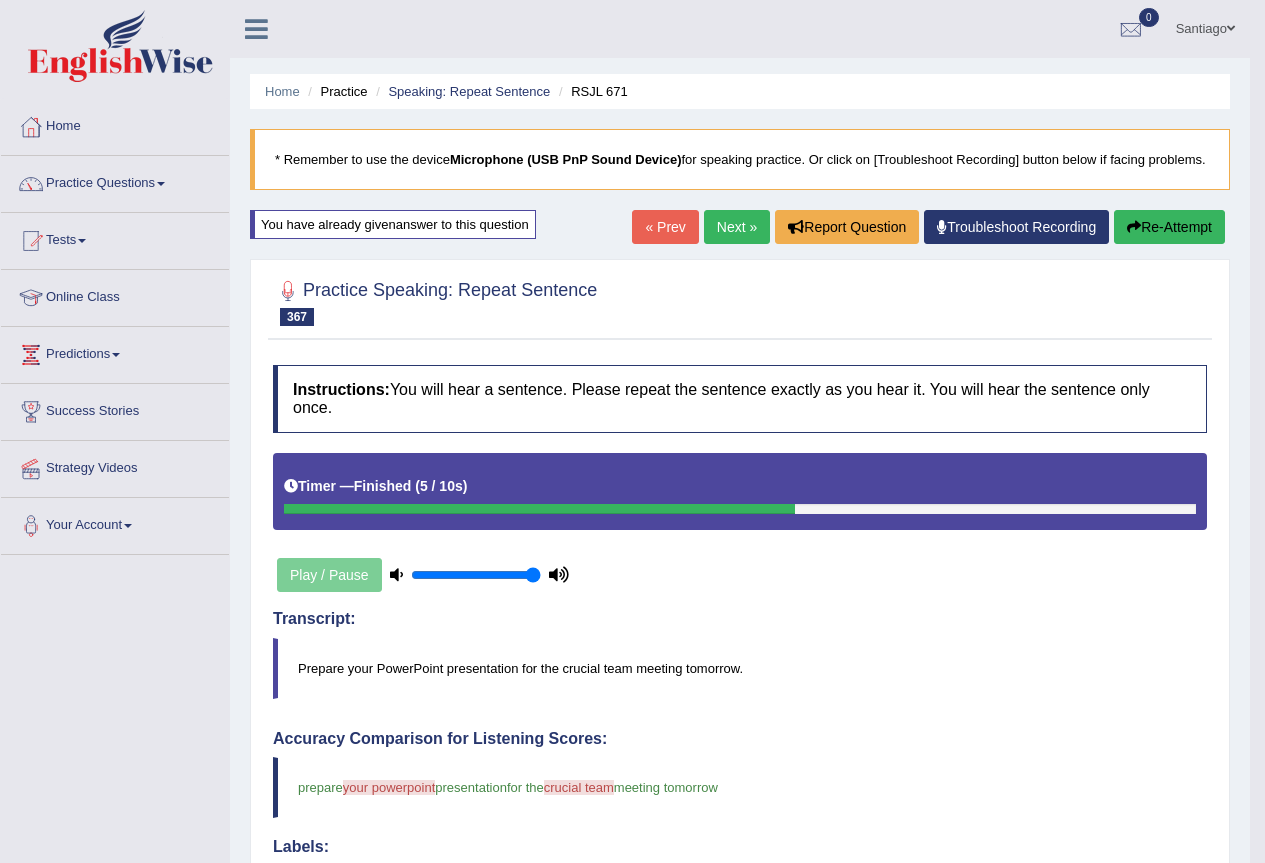 click on "Next »" at bounding box center [737, 227] 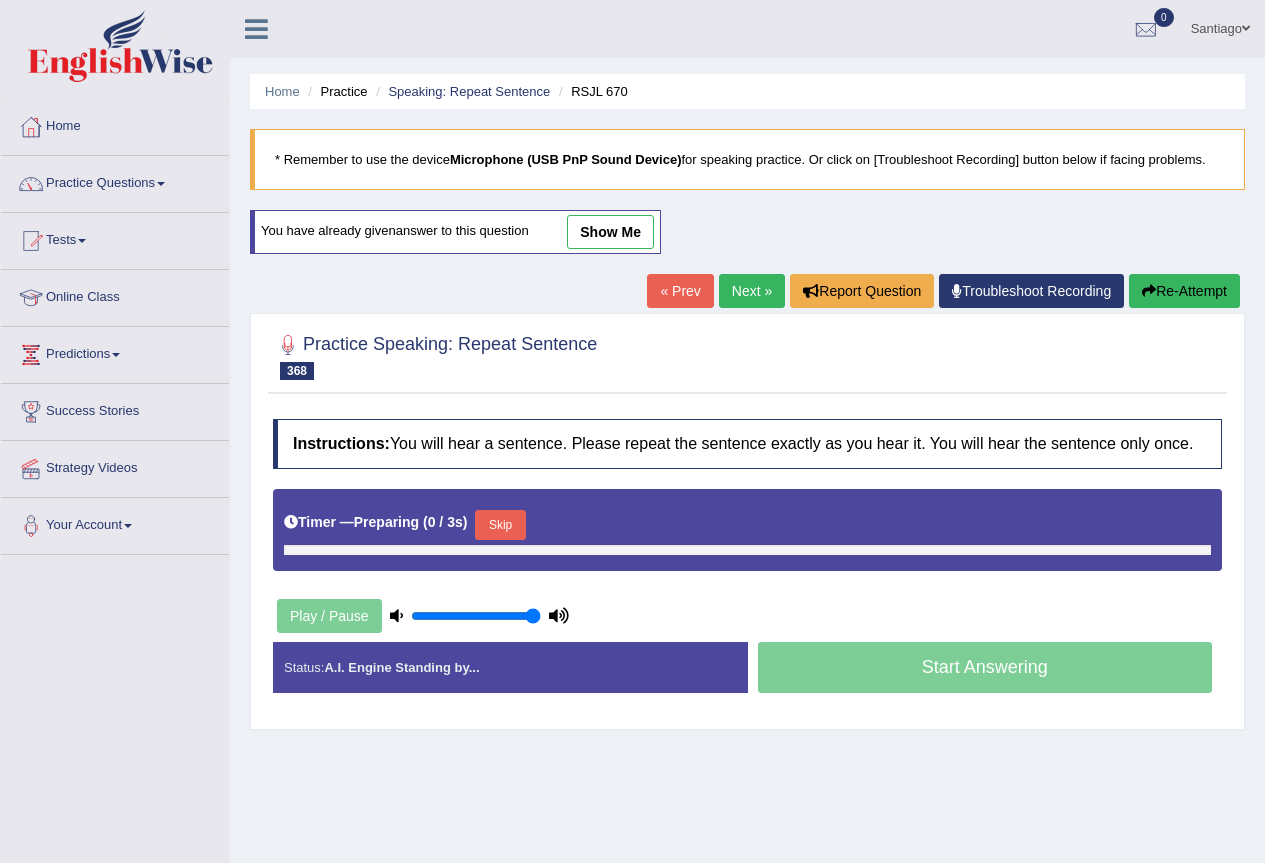 scroll, scrollTop: 0, scrollLeft: 0, axis: both 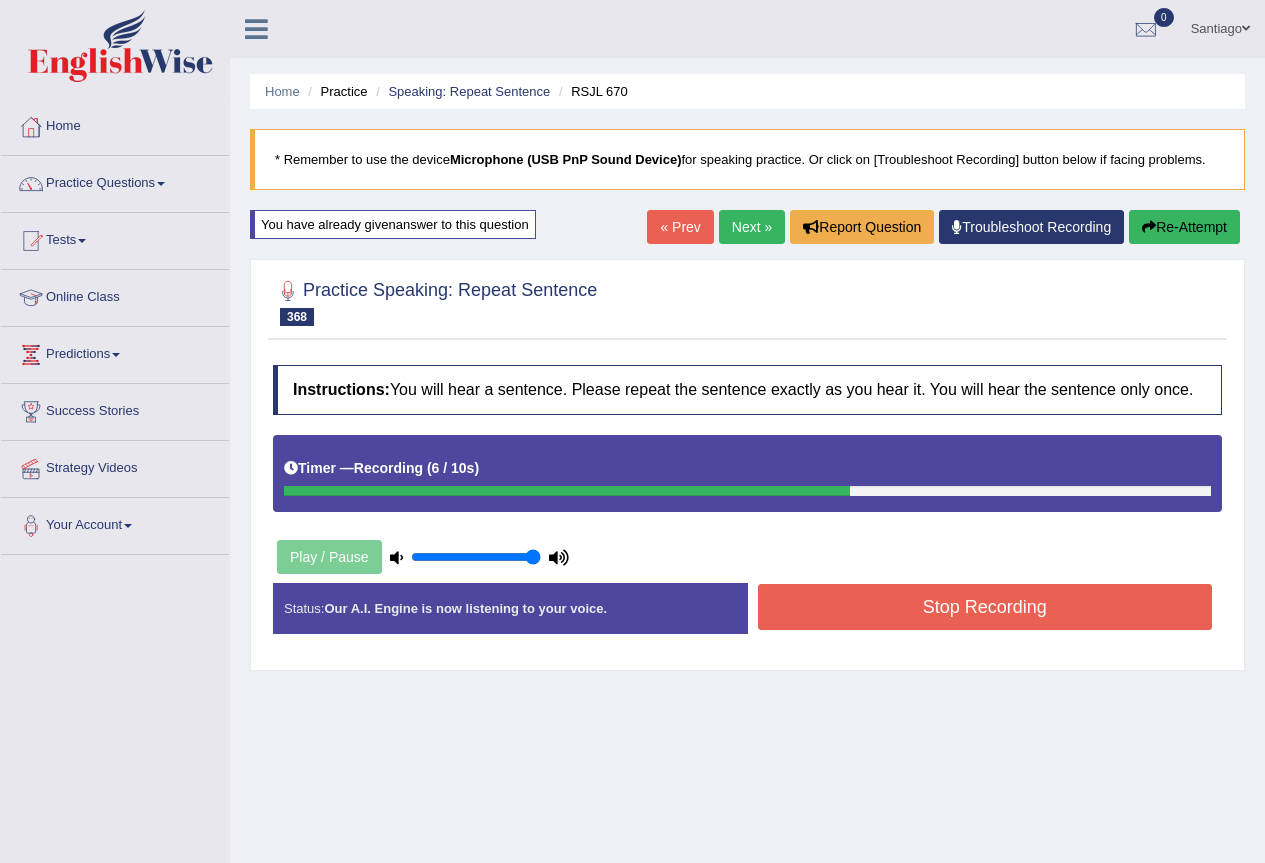 click on "Stop Recording" at bounding box center (985, 607) 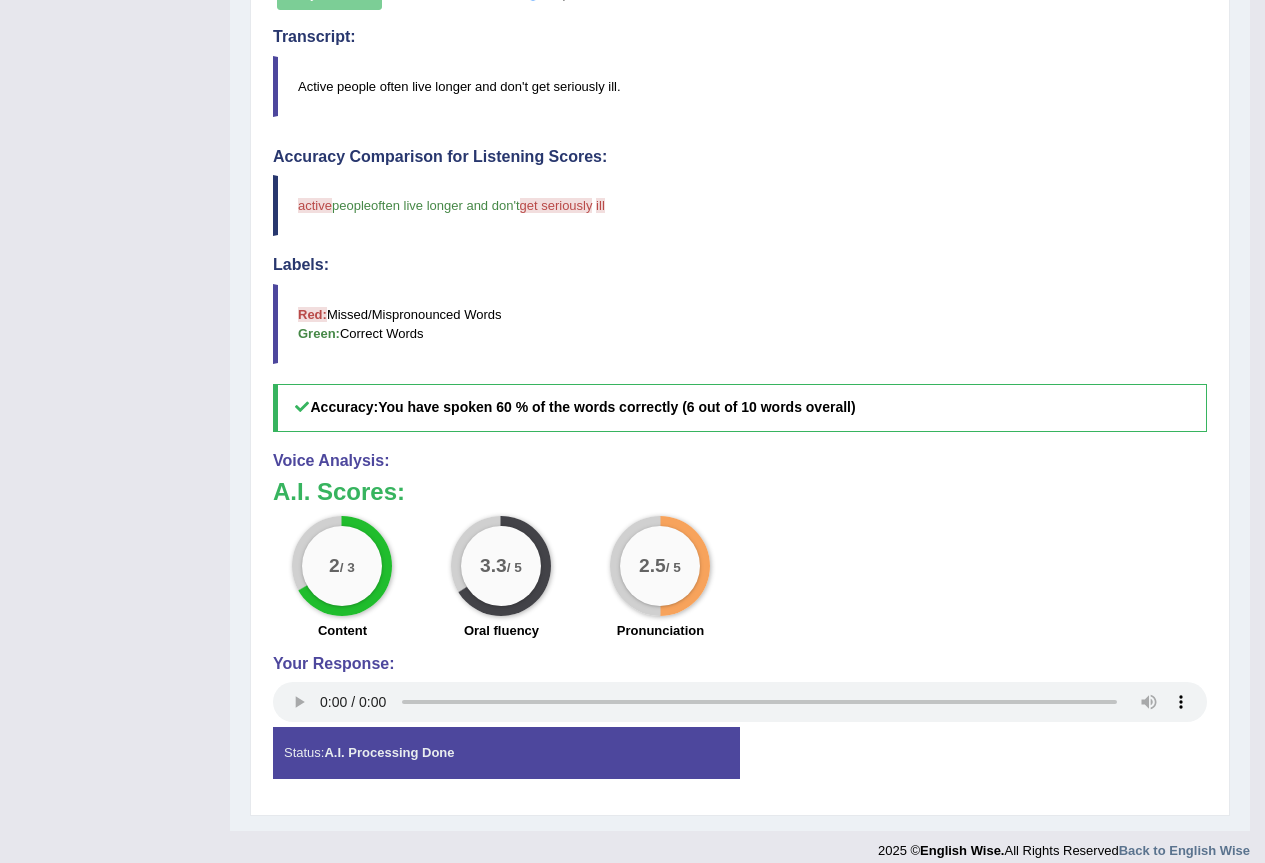 scroll, scrollTop: 0, scrollLeft: 0, axis: both 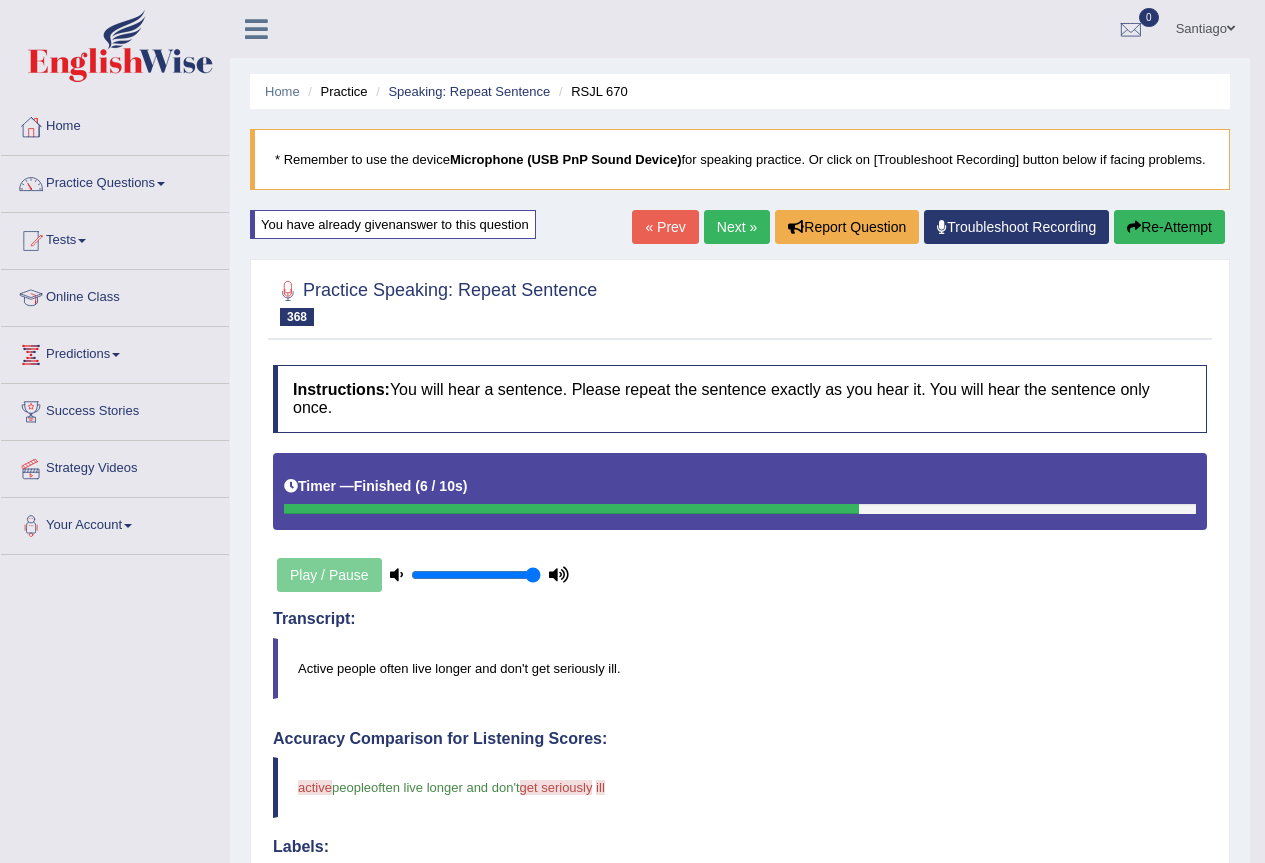 click on "Next »" at bounding box center (737, 227) 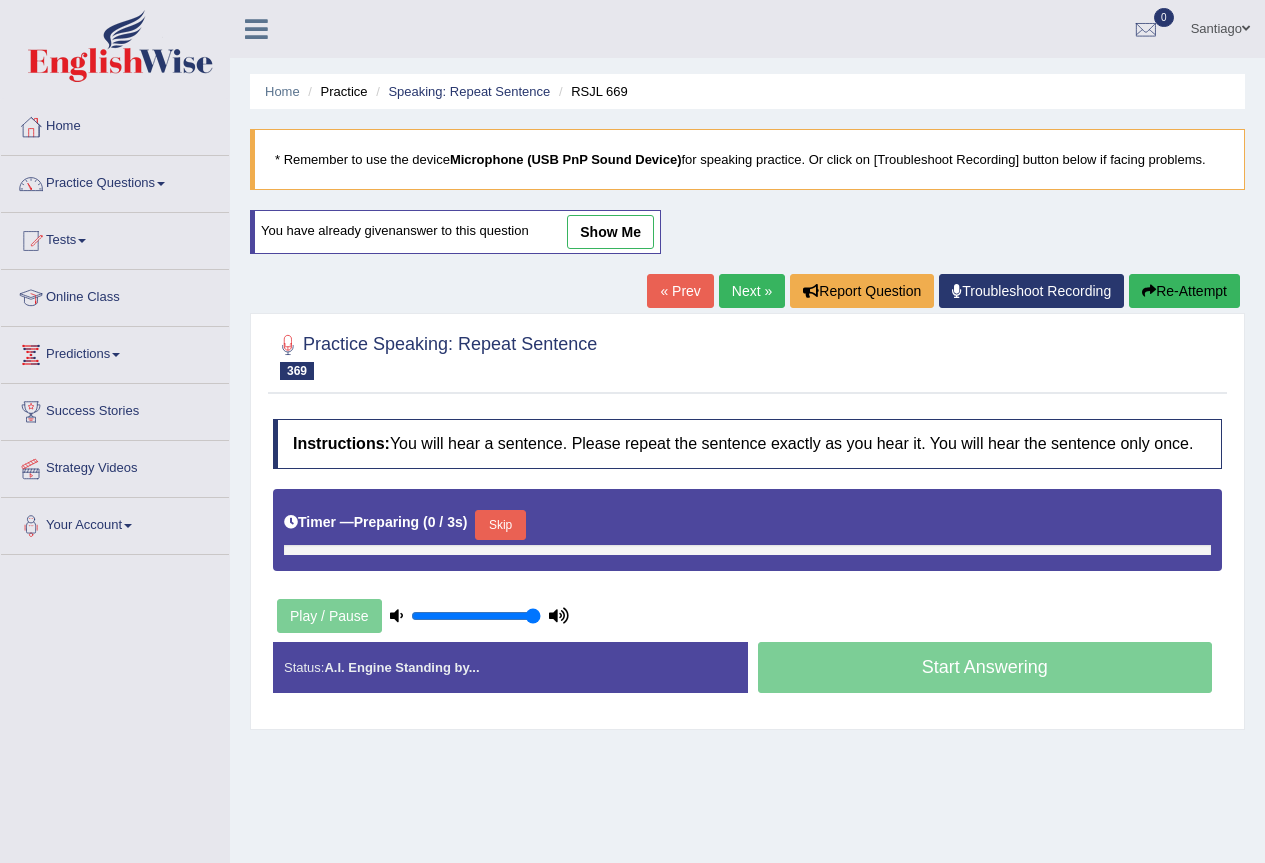 scroll, scrollTop: 0, scrollLeft: 0, axis: both 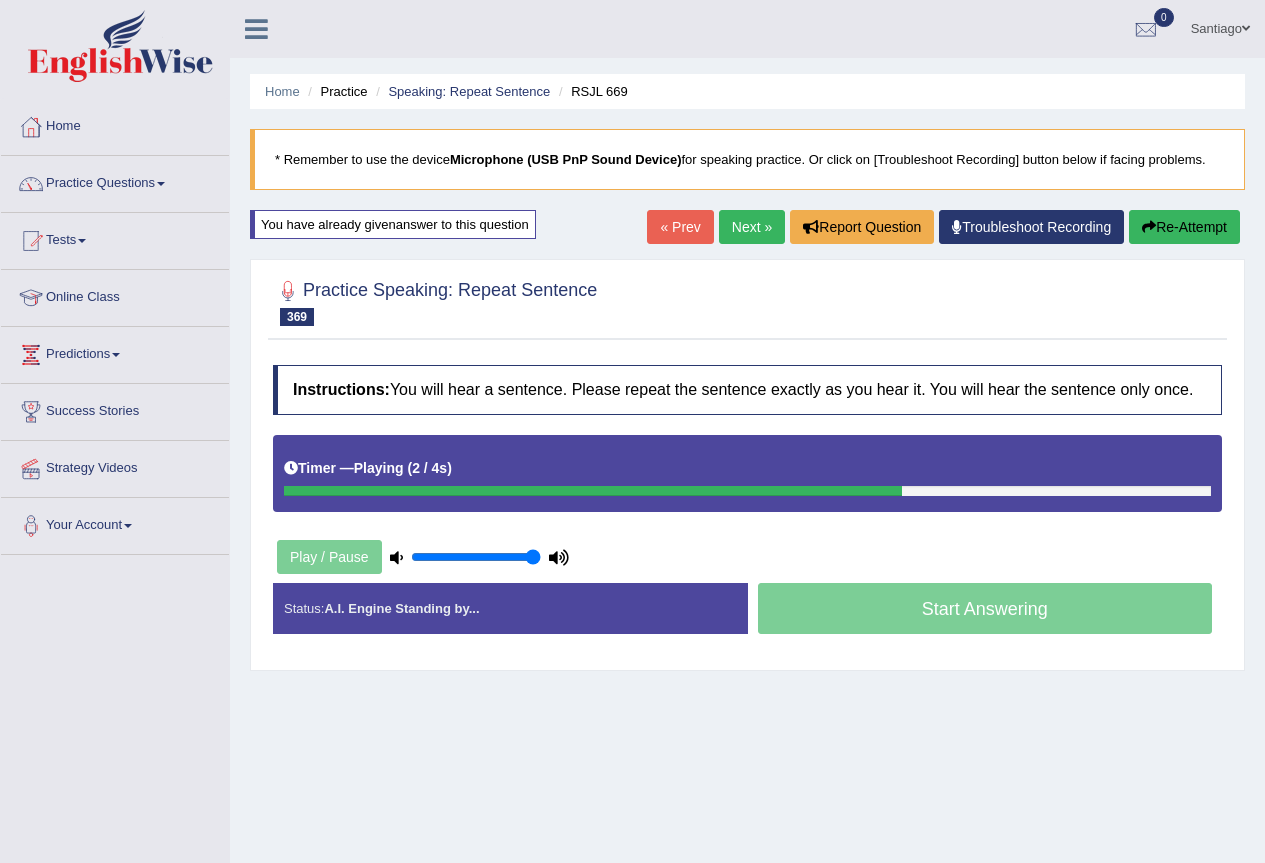 click on "Next »" at bounding box center (752, 227) 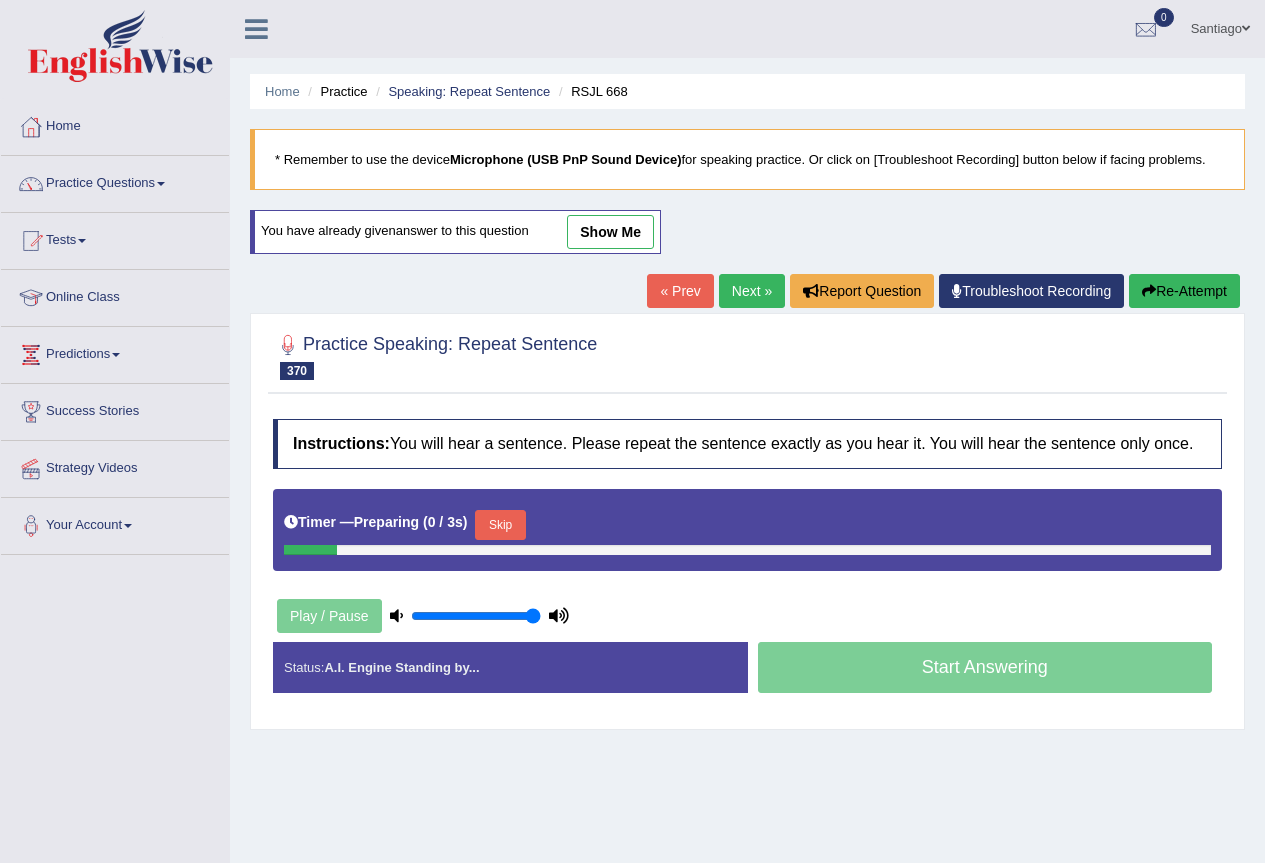 scroll, scrollTop: 0, scrollLeft: 0, axis: both 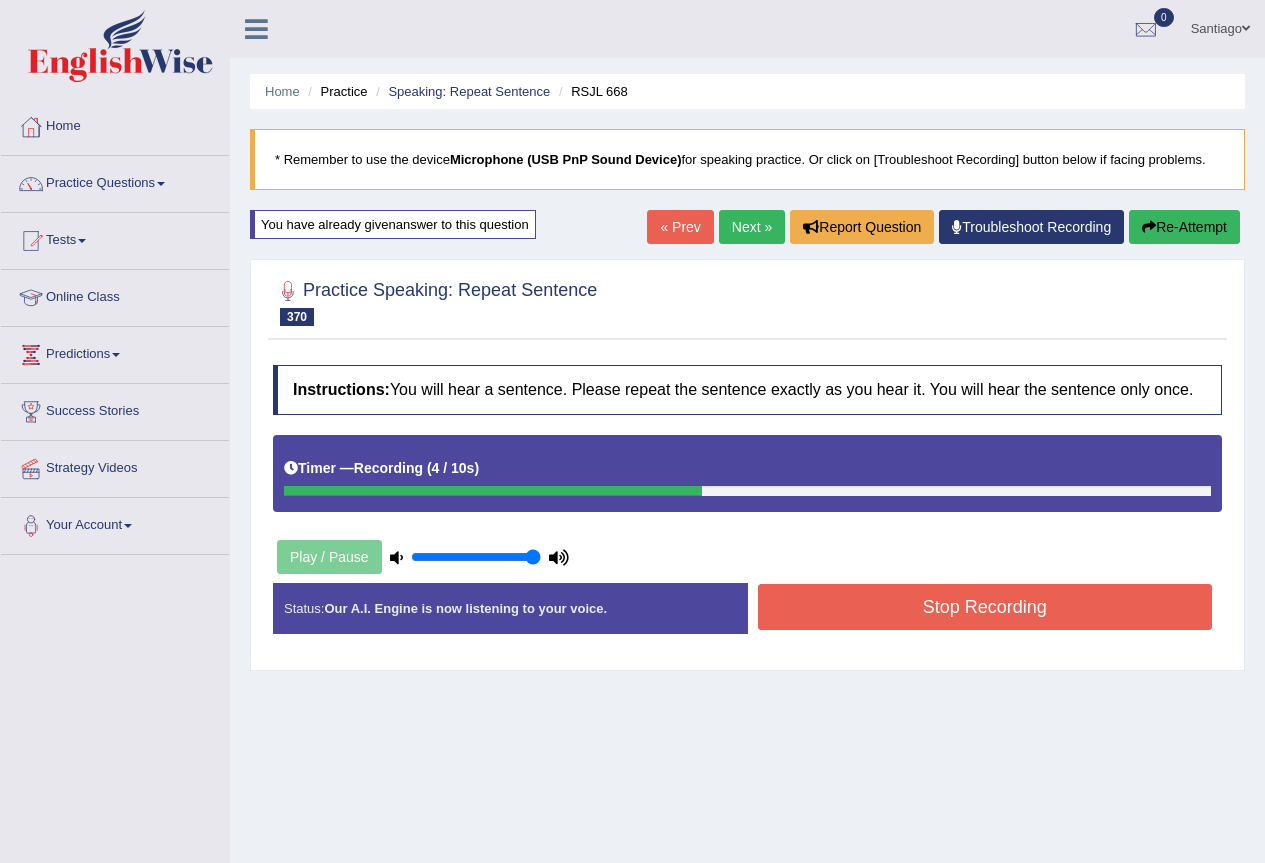 click on "Stop Recording" at bounding box center (985, 607) 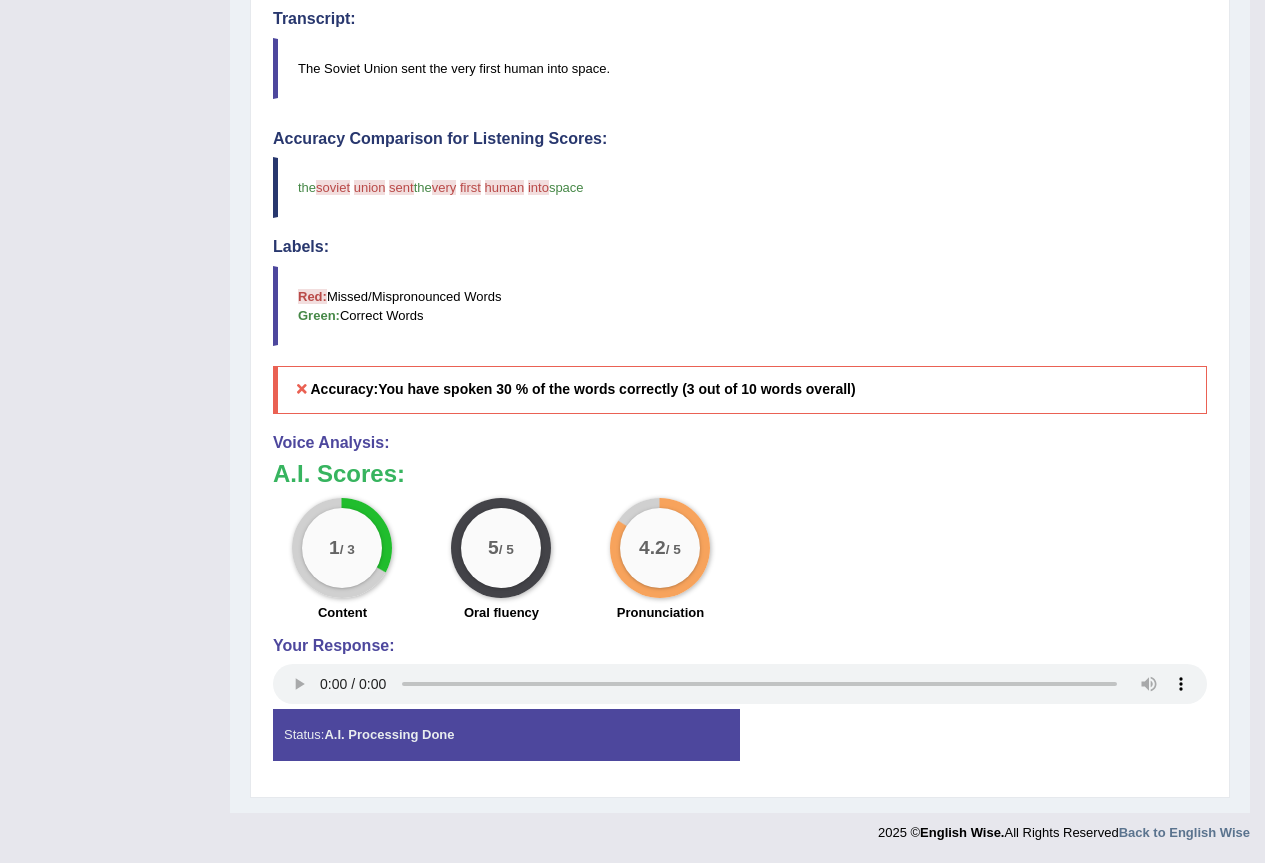 scroll, scrollTop: 0, scrollLeft: 0, axis: both 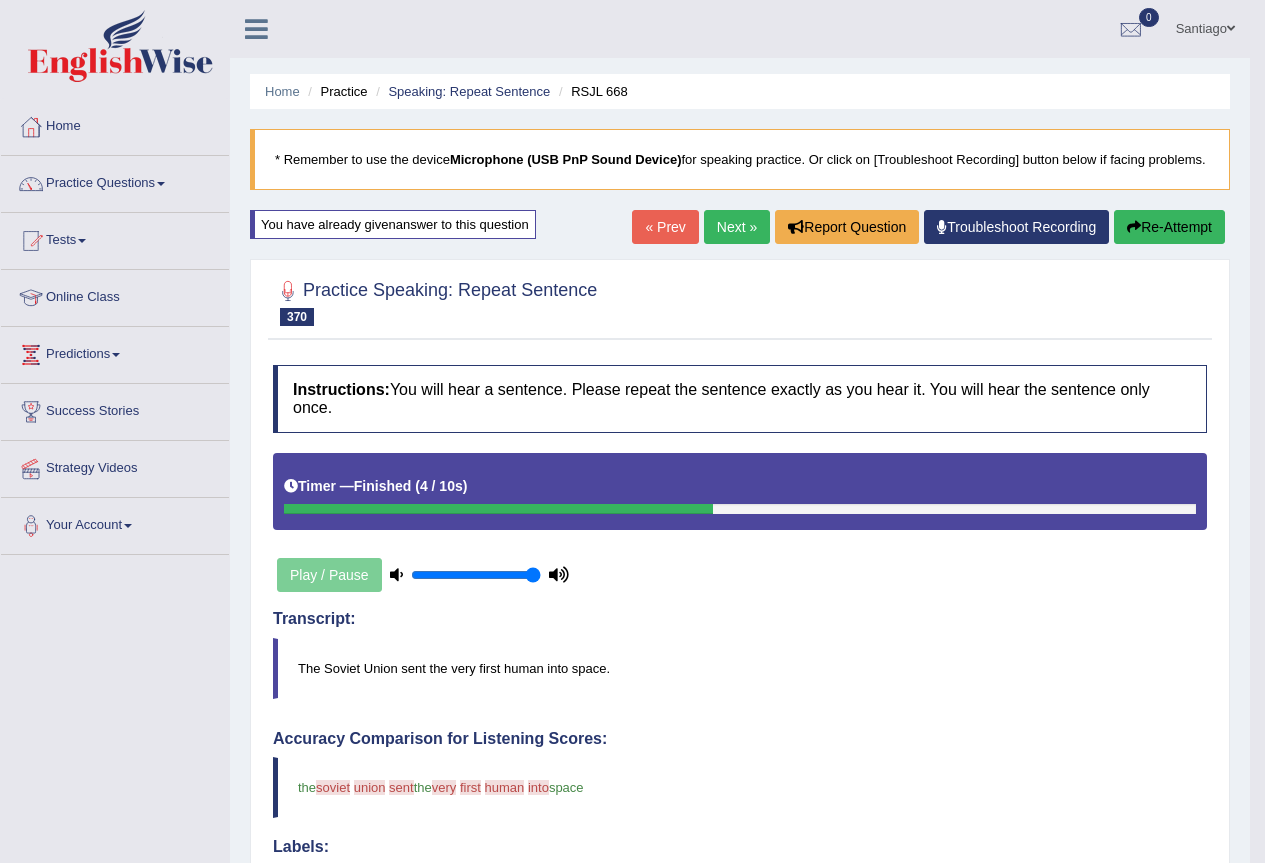 click on "Re-Attempt" at bounding box center [1169, 227] 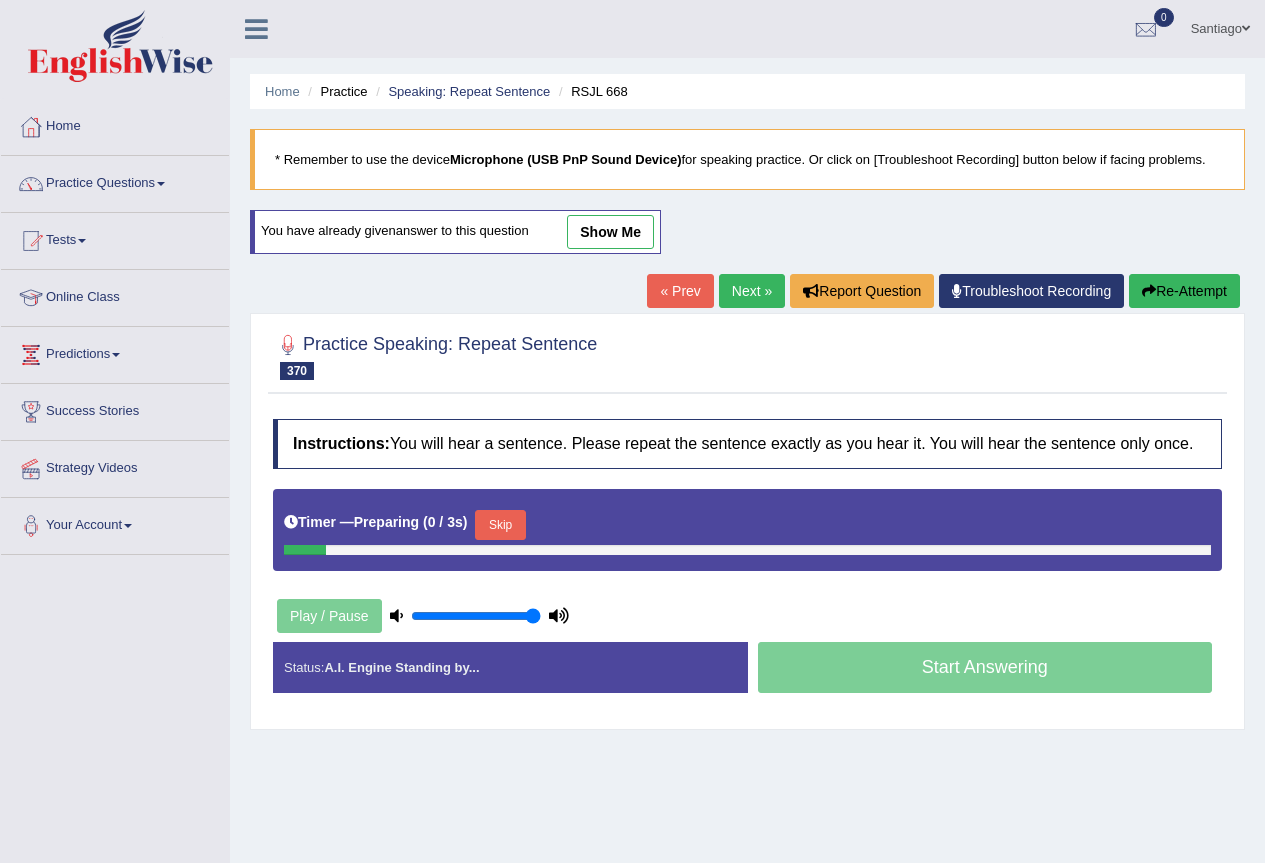scroll, scrollTop: 0, scrollLeft: 0, axis: both 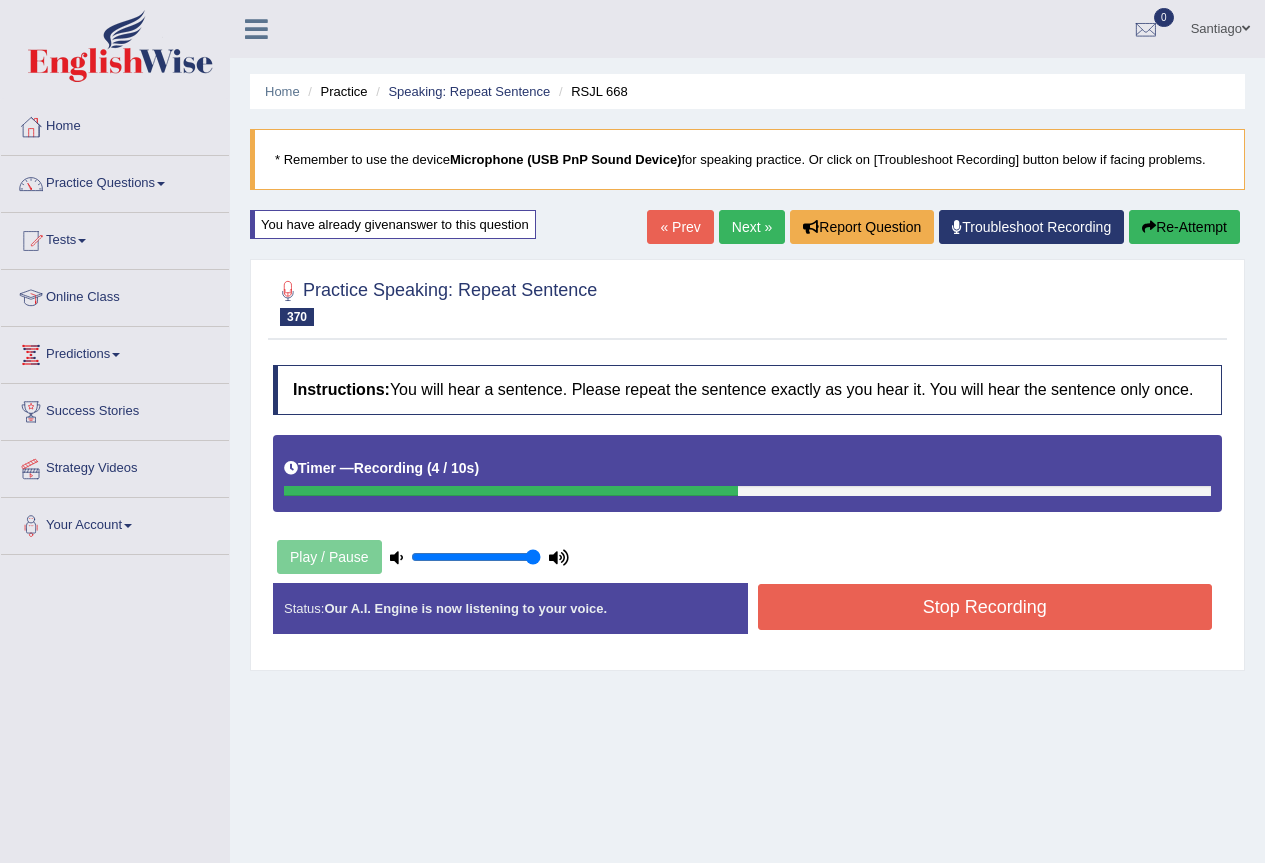 click on "Stop Recording" at bounding box center [985, 607] 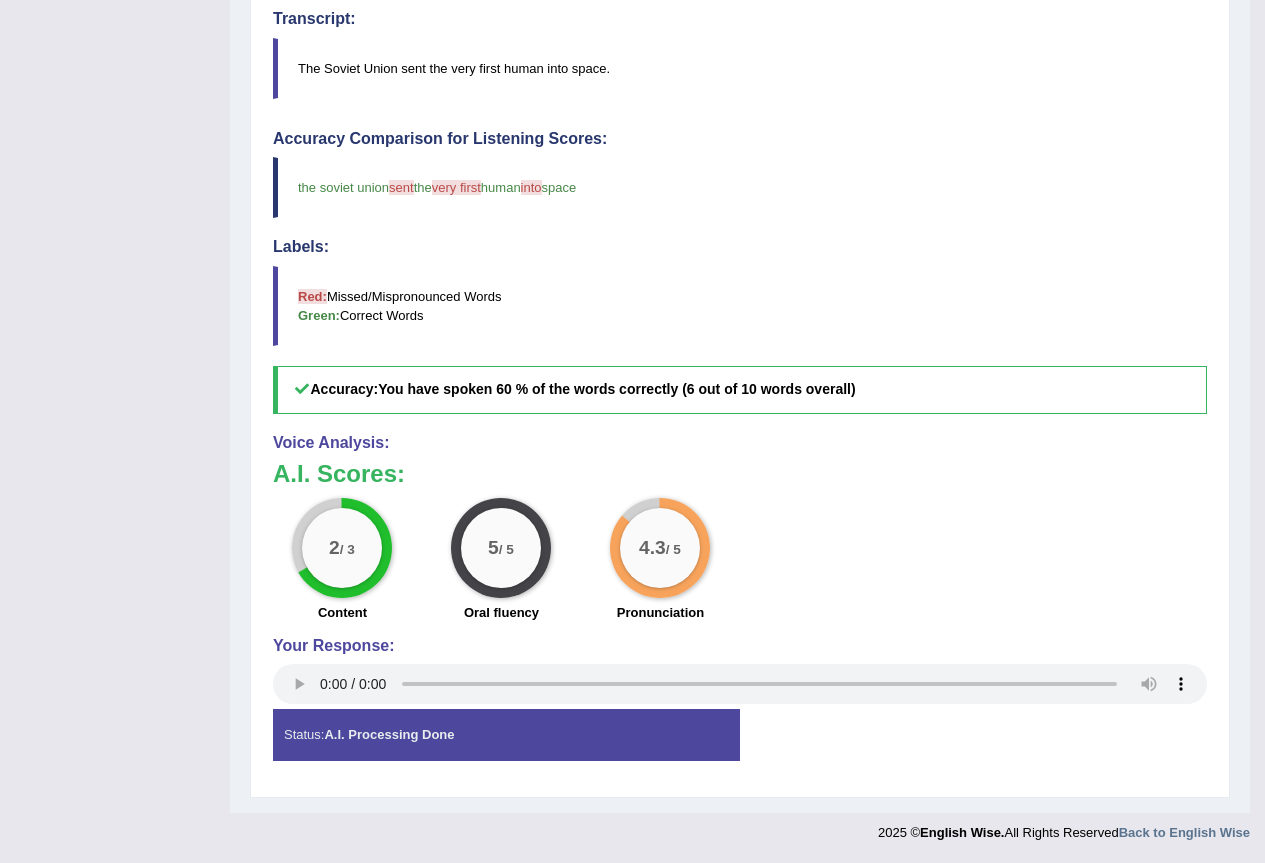 scroll, scrollTop: 0, scrollLeft: 0, axis: both 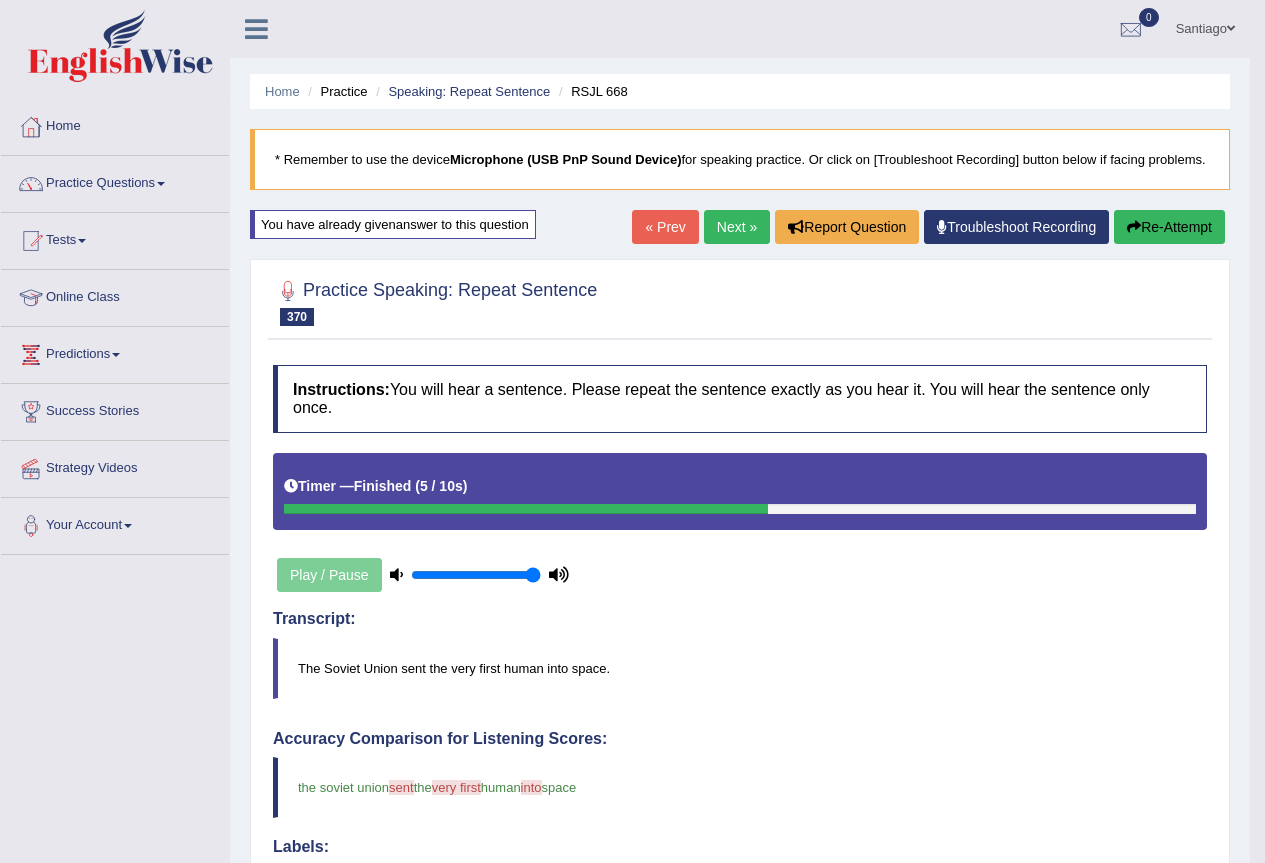 click on "Next »" at bounding box center [737, 227] 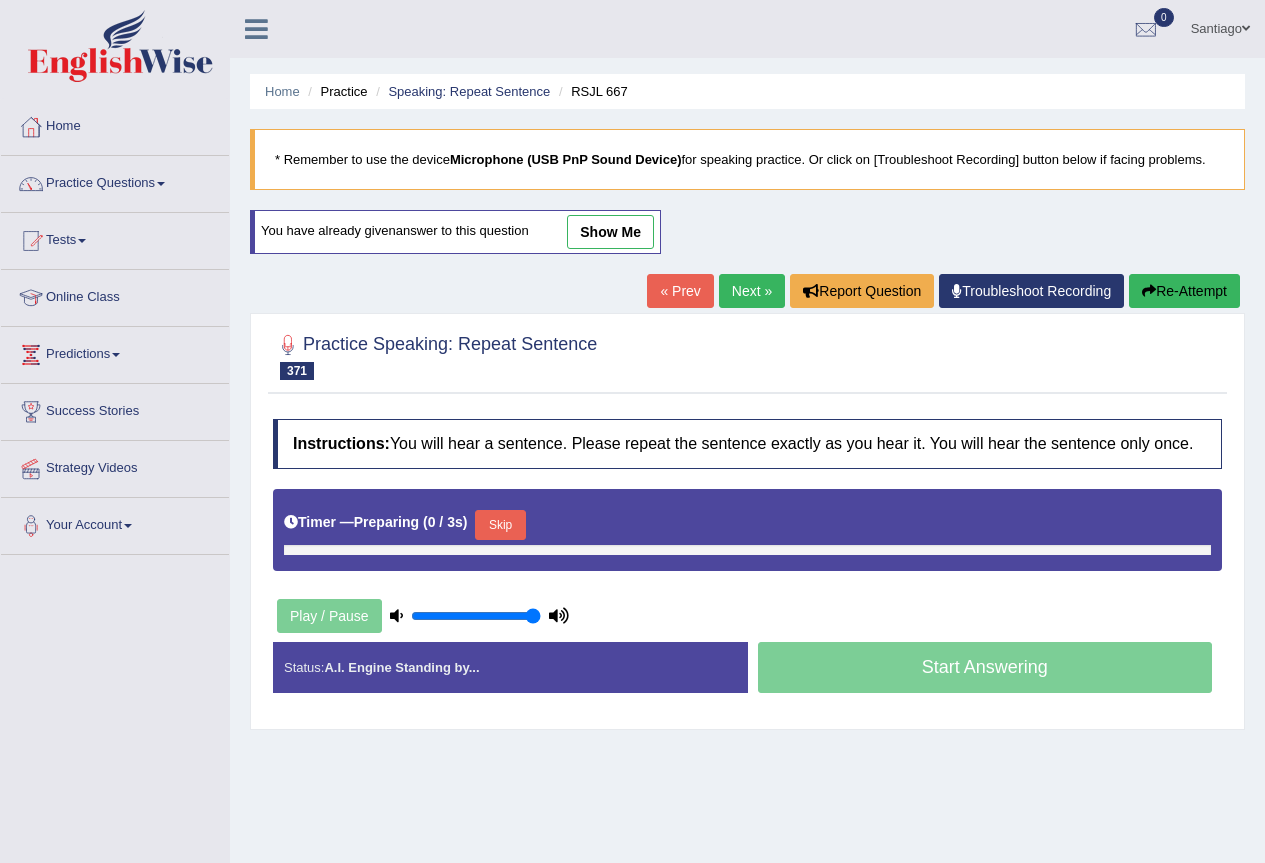 scroll, scrollTop: 0, scrollLeft: 0, axis: both 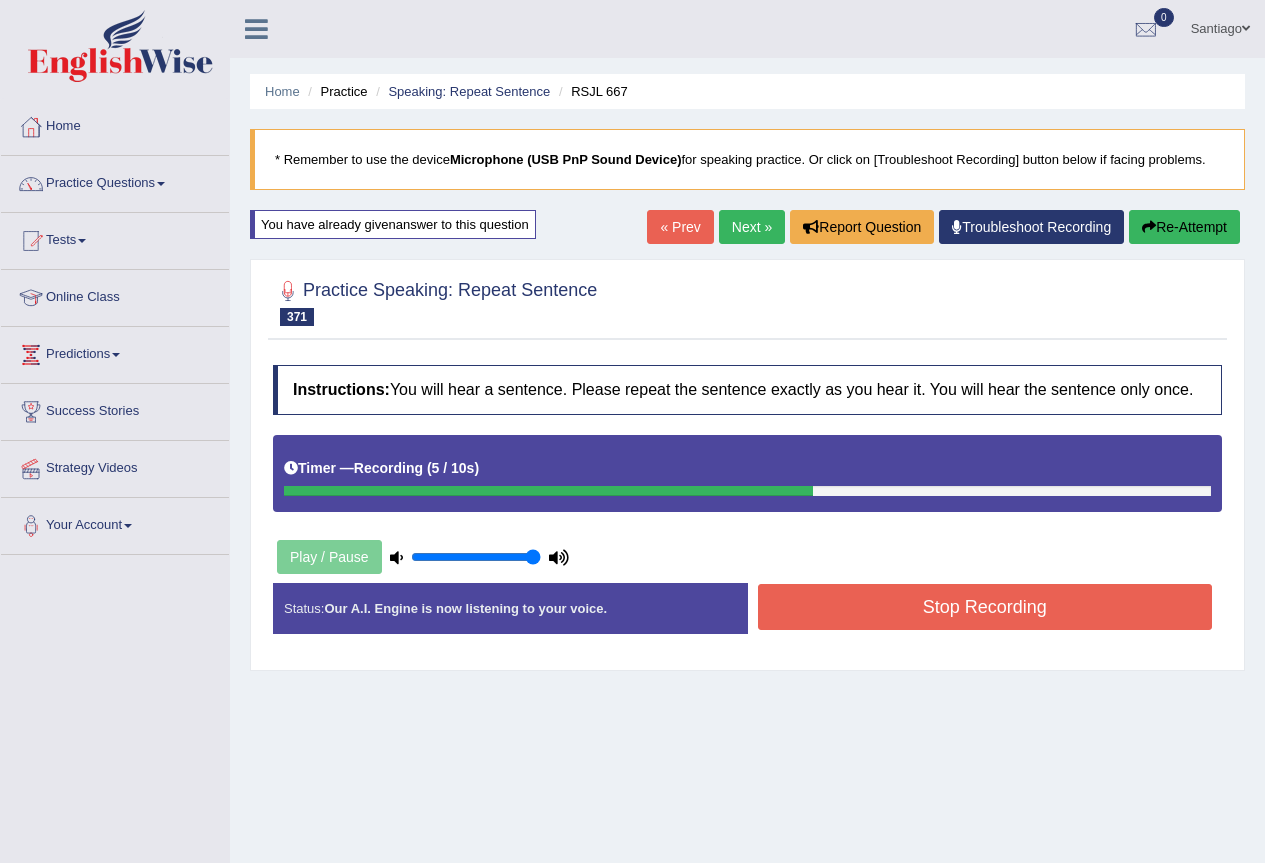 click on "Stop Recording" at bounding box center (985, 607) 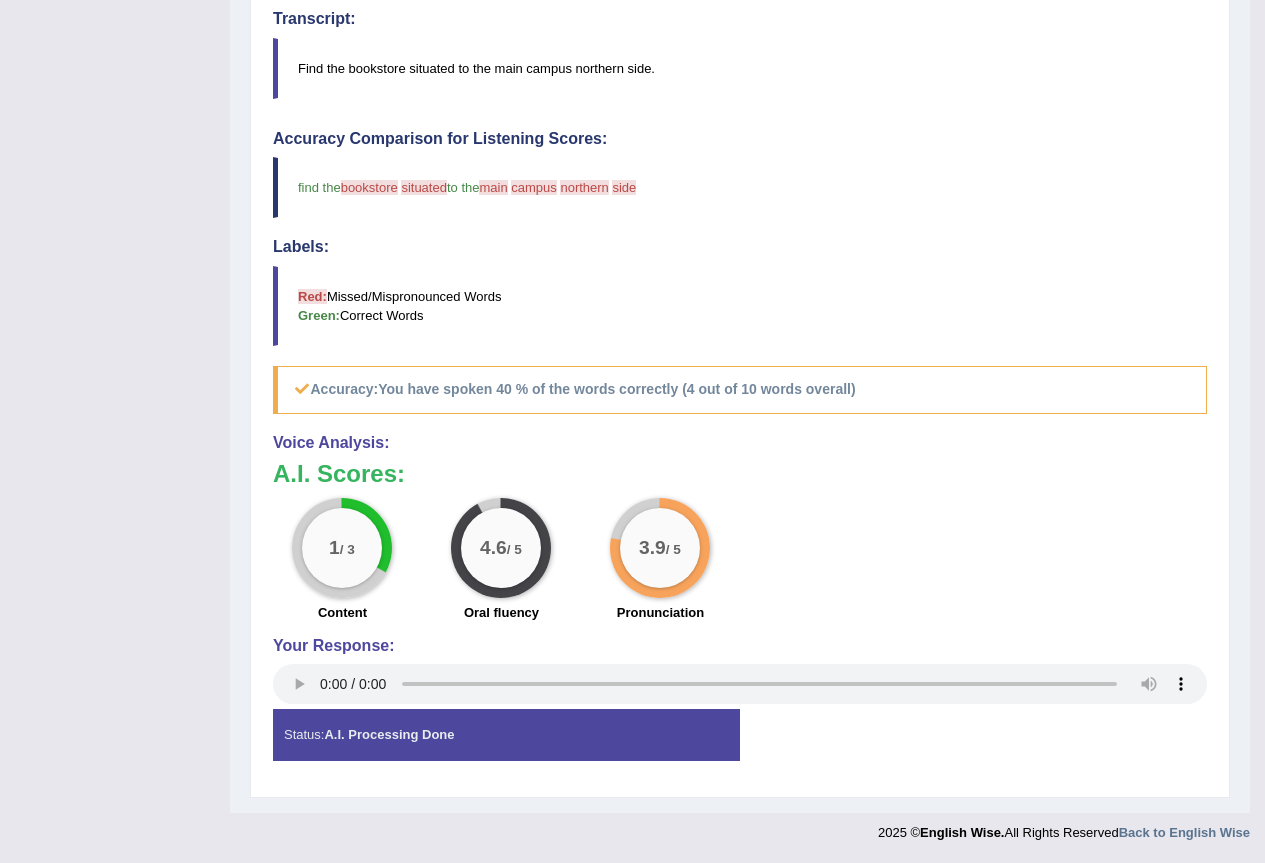 scroll, scrollTop: 0, scrollLeft: 0, axis: both 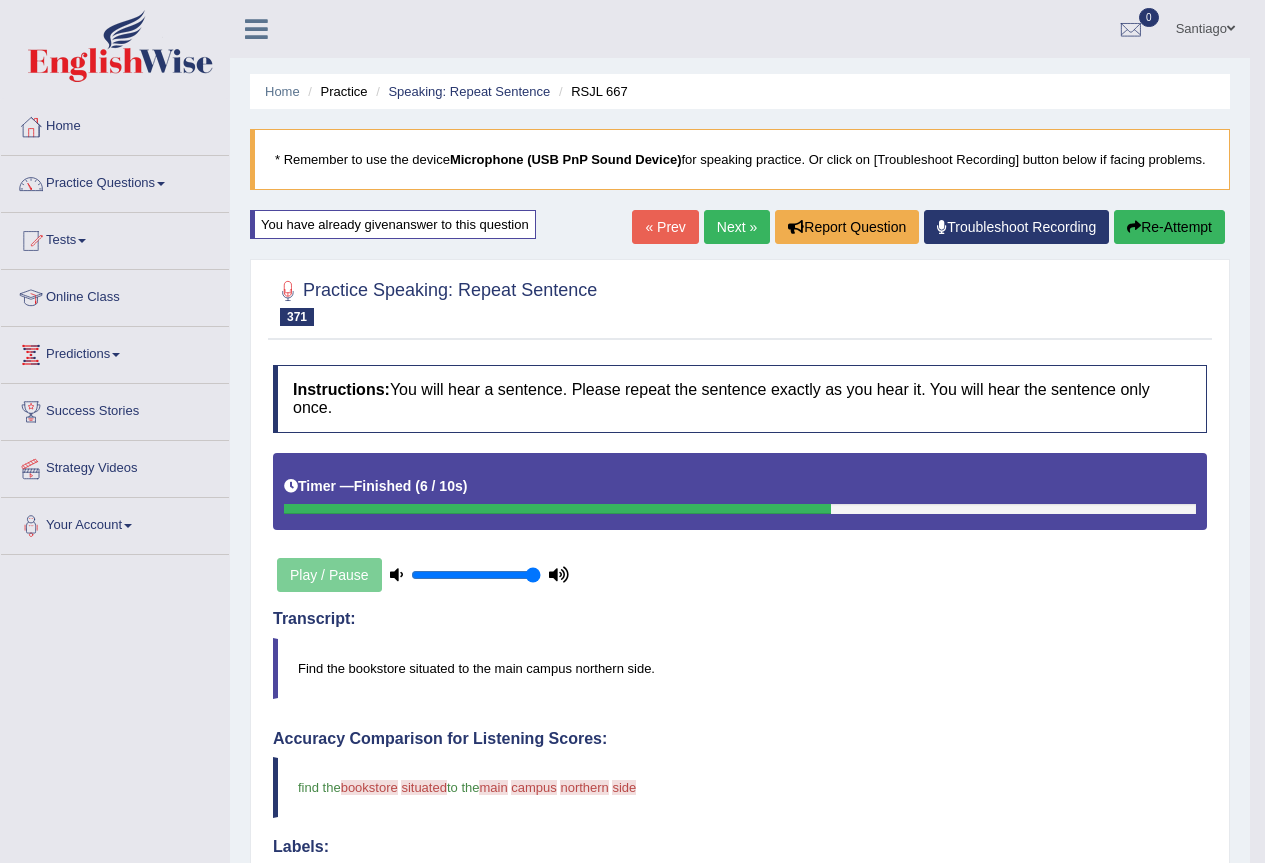 click on "Re-Attempt" at bounding box center (1169, 227) 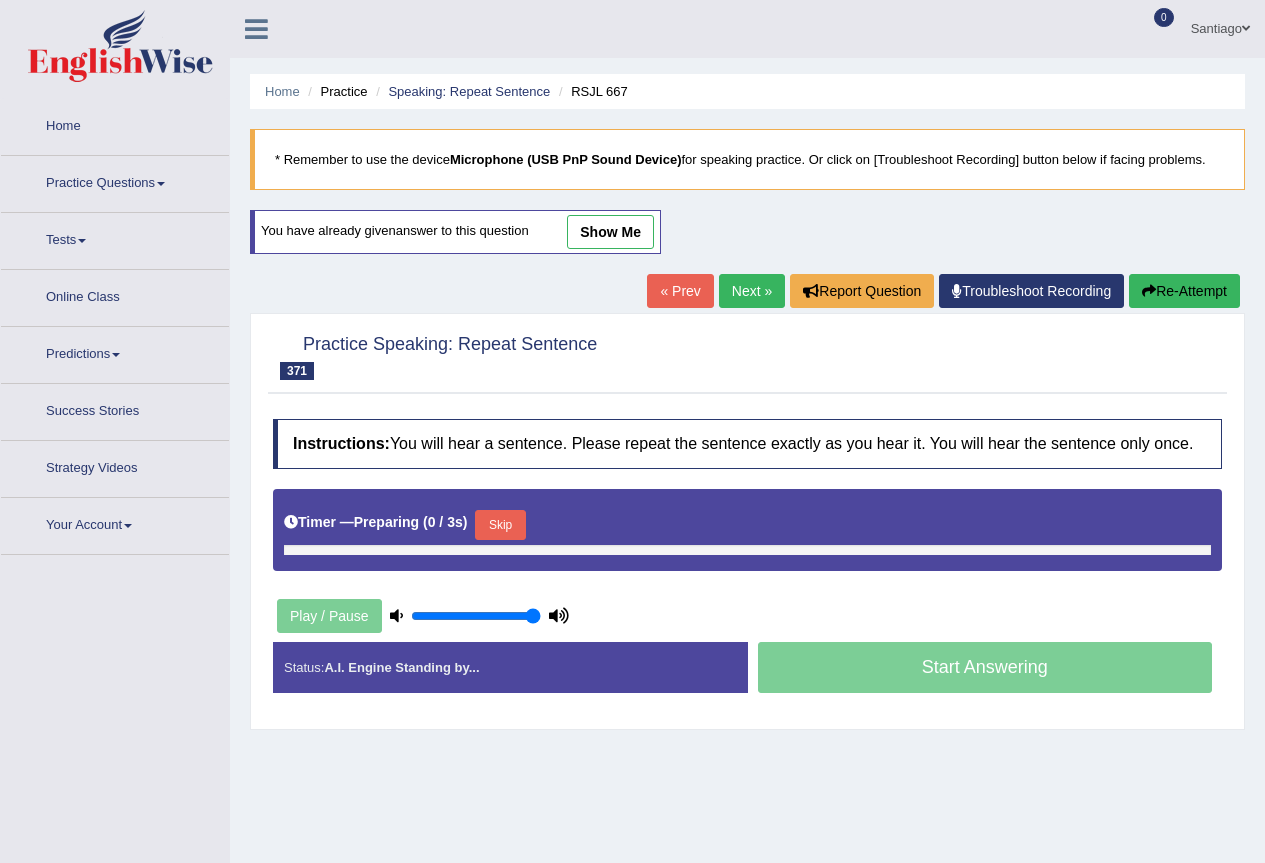 scroll, scrollTop: 0, scrollLeft: 0, axis: both 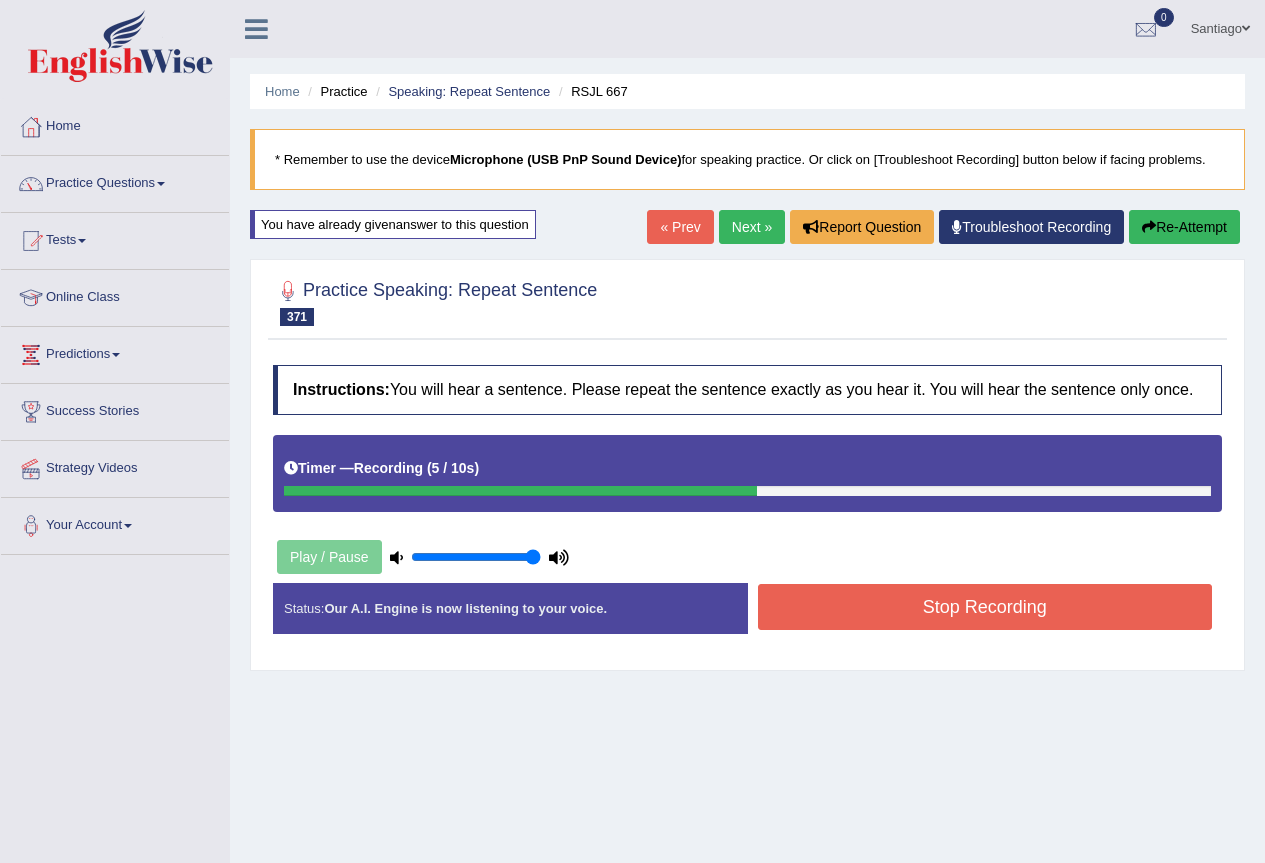 click on "Instructions:  You will hear a sentence. Please repeat the sentence exactly as you hear it. You will hear the sentence only once.
Timer —  Recording   ( 5 / 10s ) Play / Pause Transcript: Find the bookstore situated to the main campus northern side. Created with Highcharts 7.1.2 Too low Too high Time Pitch meter: 0 2.5 5 7.5 10 Created with Highcharts 7.1.2 Great Too slow Too fast Time Speech pace meter: 0 10 20 30 40 Accuracy Comparison for Listening Scores: Labels:
Red:  Missed/Mispronounced Words
Green:  Correct Words
Accuracy:  Voice Analysis: A.I. Scores:
1  / 3              Content
4.6  / 5              Oral fluency
3.9  / 5              Pronunciation
Your Response: Status:  Our A.I. Engine is now listening to your voice. Start Answering Stop Recording" at bounding box center [747, 507] 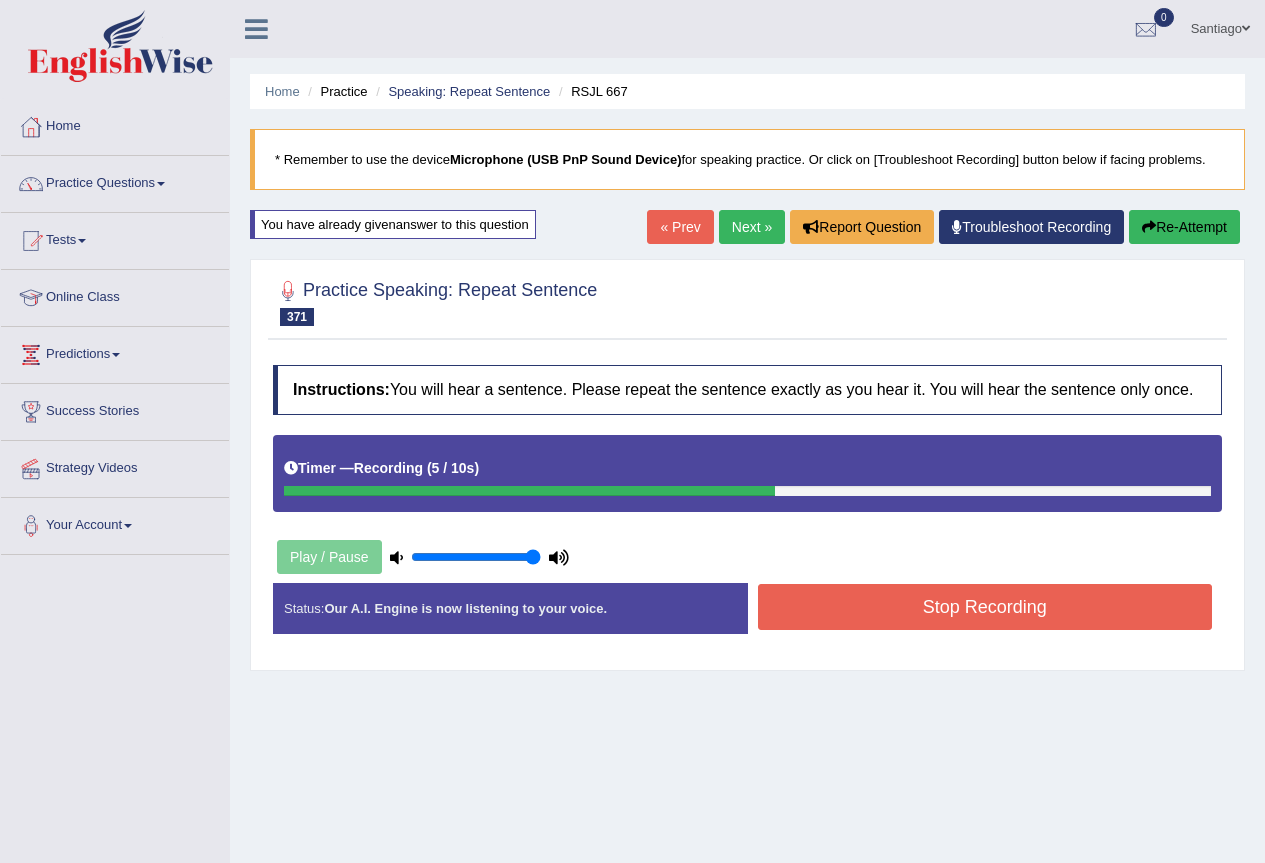 click on "Stop Recording" at bounding box center [985, 607] 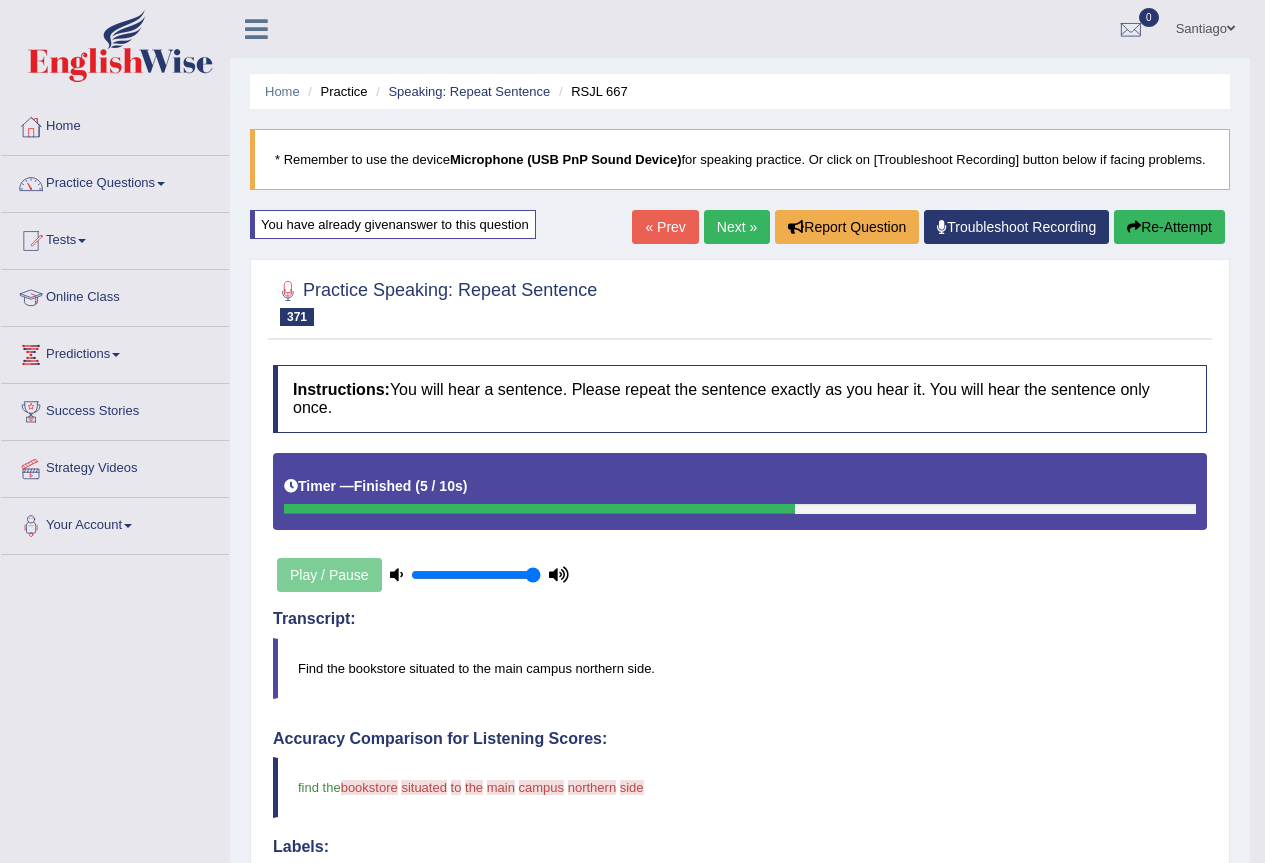 drag, startPoint x: 1178, startPoint y: 240, endPoint x: 1176, endPoint y: 257, distance: 17.117243 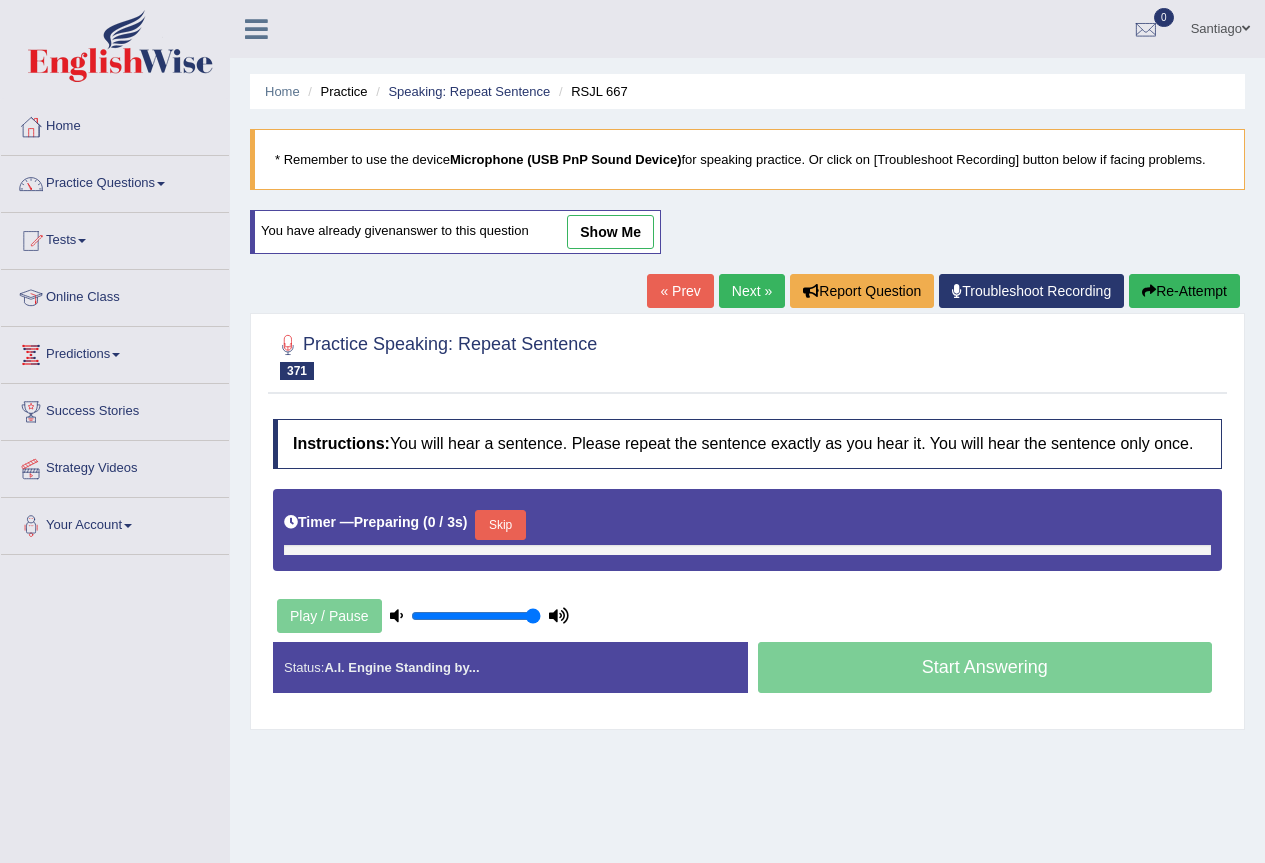 scroll, scrollTop: 0, scrollLeft: 0, axis: both 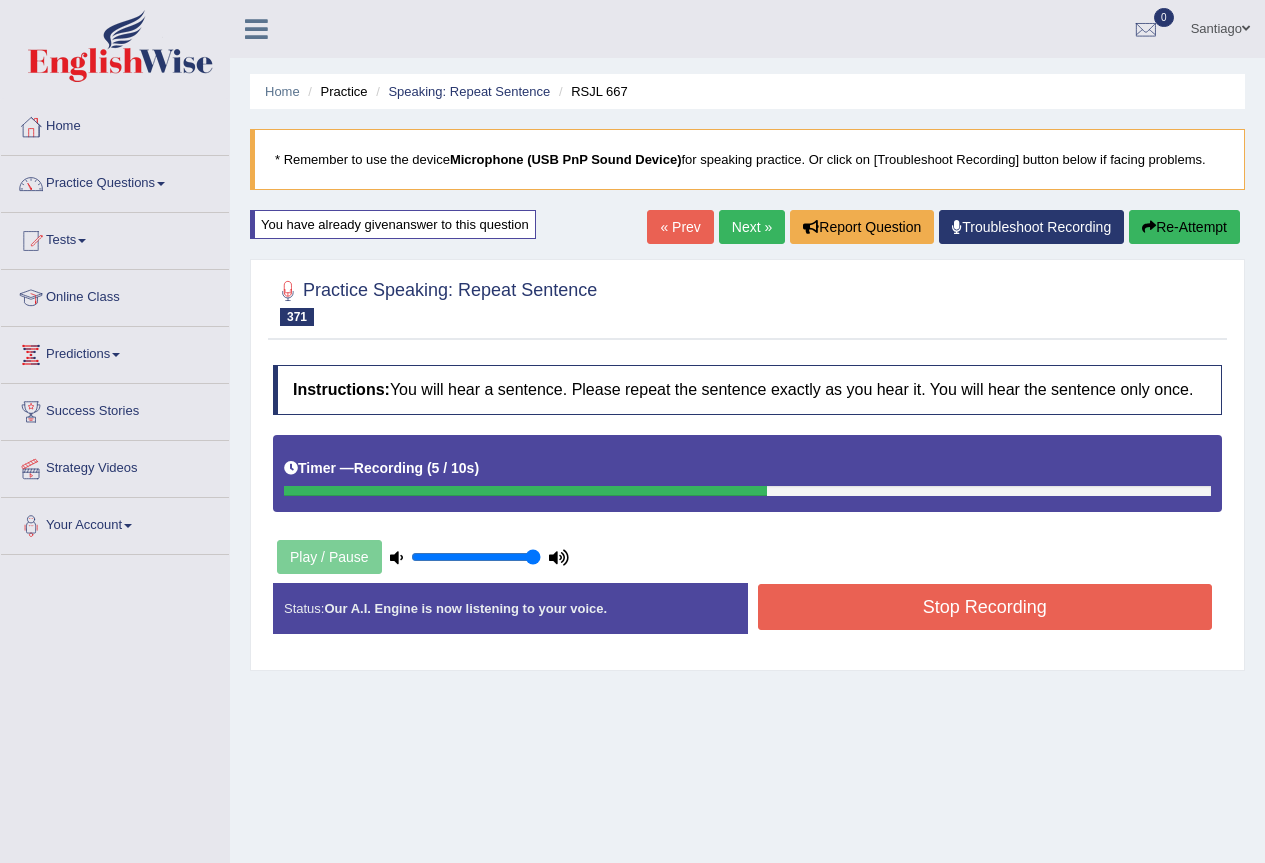 click on "Stop Recording" at bounding box center [985, 607] 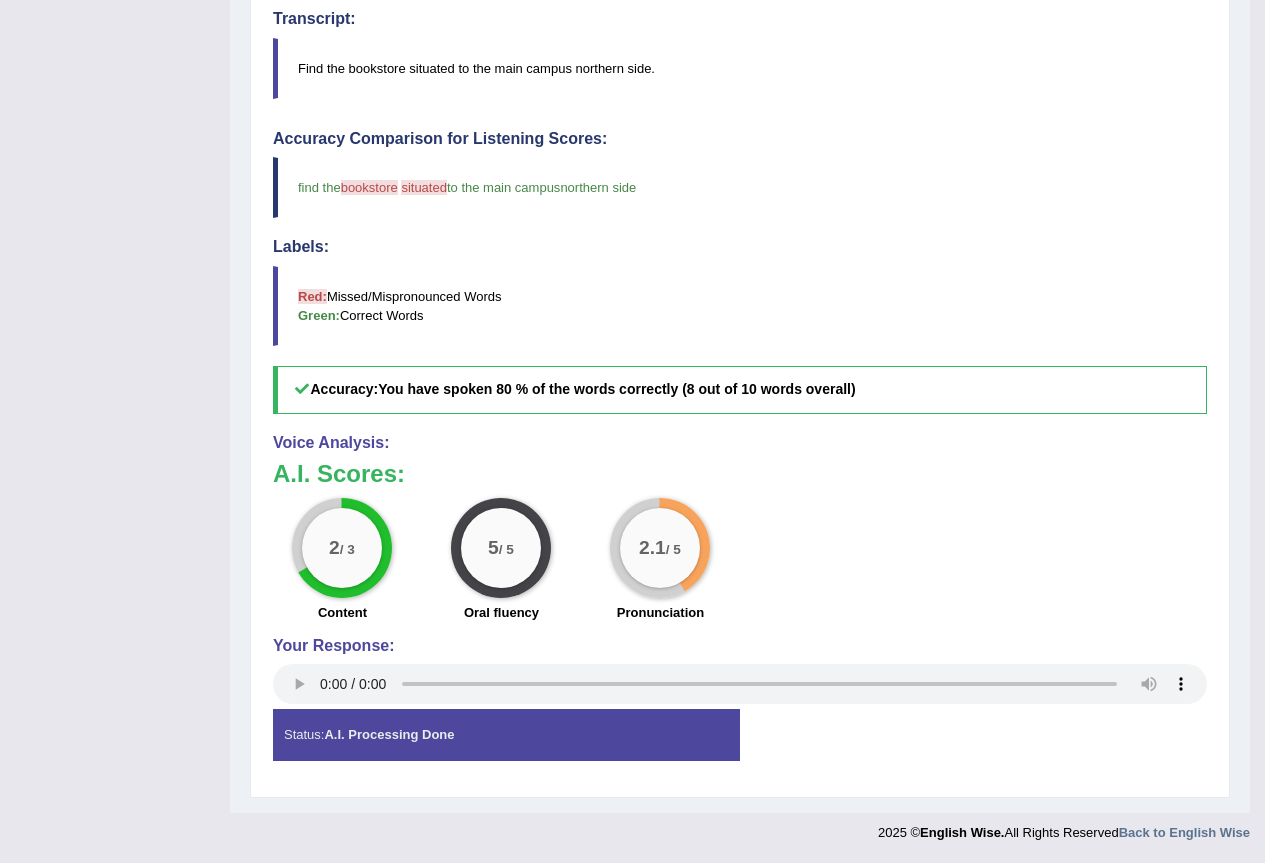 scroll, scrollTop: 0, scrollLeft: 0, axis: both 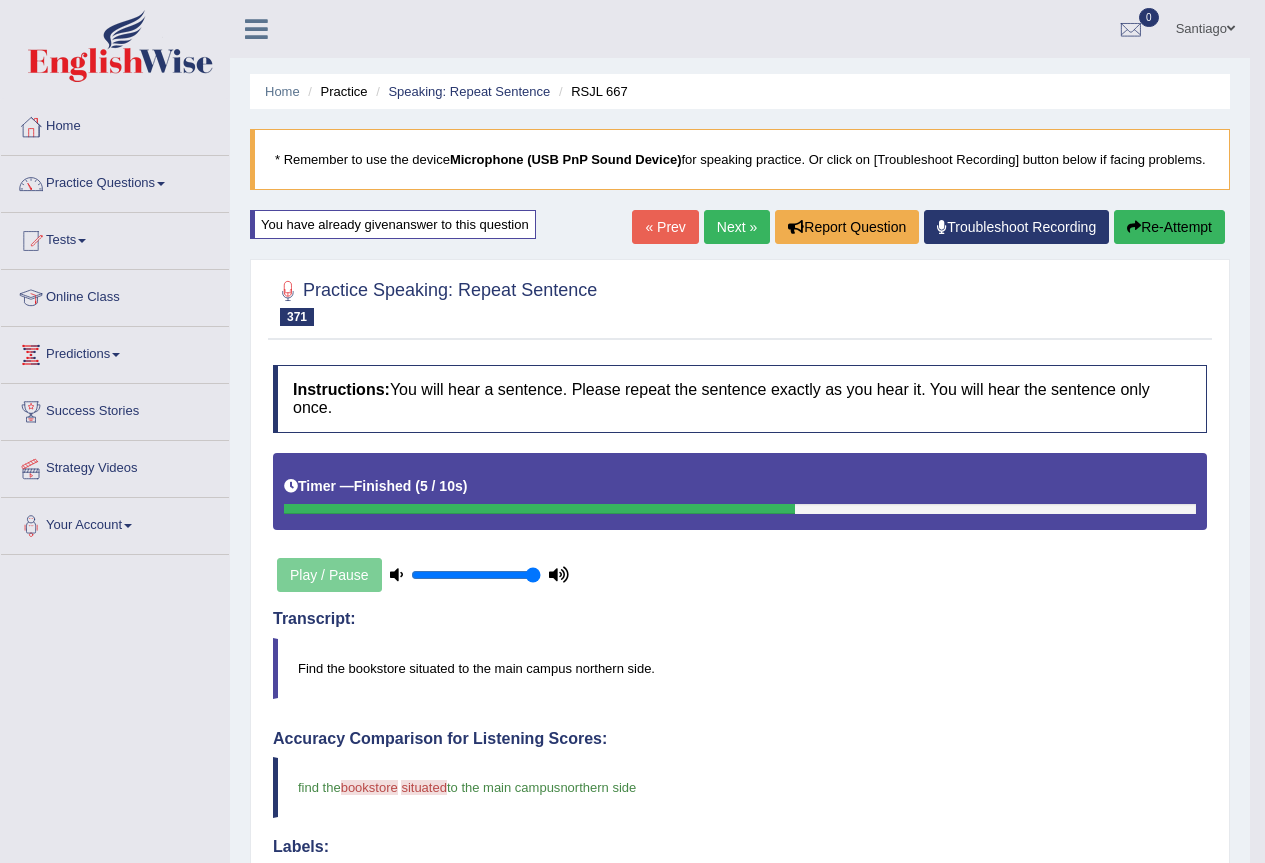 click on "« Prev Next »  Report Question  Troubleshoot Recording  Re-Attempt" at bounding box center (931, 229) 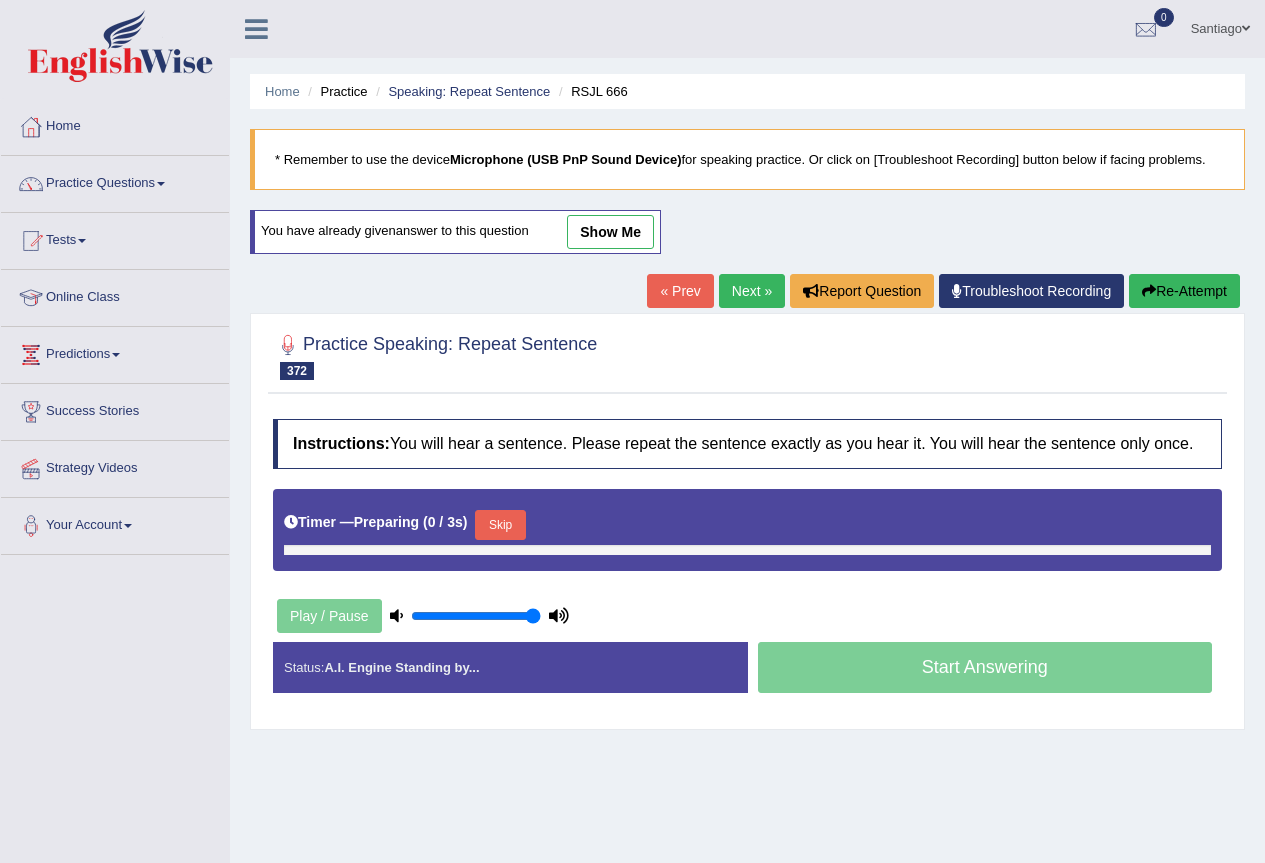 scroll, scrollTop: 0, scrollLeft: 0, axis: both 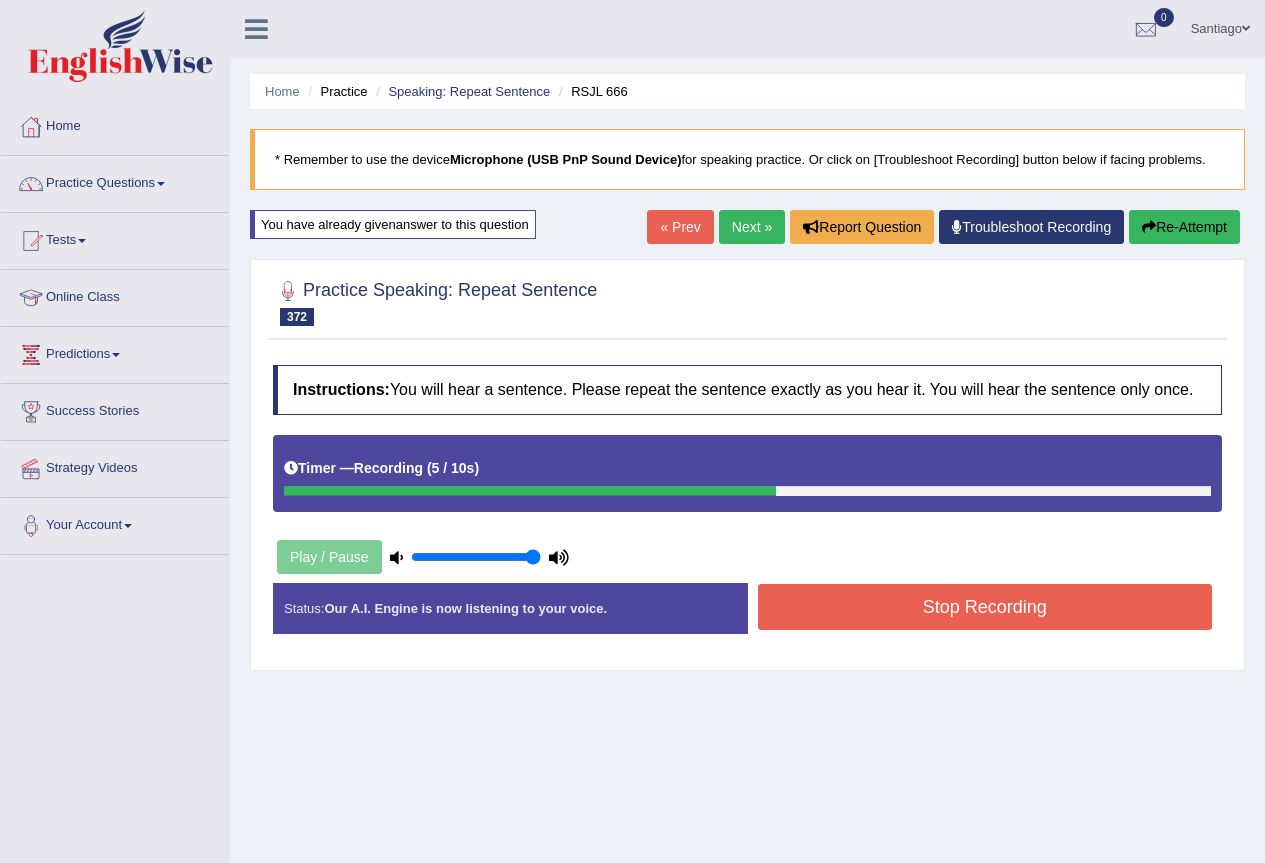 click on "Instructions:  You will hear a sentence. Please repeat the sentence exactly as you hear it. You will hear the sentence only once.
Timer —  Recording   ( 5 / 10s ) Play / Pause Transcript: The buildings looked extraordinarily beautiful in the brilliant sunshine of the day. Created with Highcharts 7.1.2 Too low Too high Time Pitch meter: 0 2.5 5 7.5 10 Created with Highcharts 7.1.2 Great Too slow Too fast Time Speech pace meter: 0 10 20 30 40 Accuracy Comparison for Listening Scores: Labels:
Red:  Missed/Mispronounced Words
Green:  Correct Words
Accuracy:  Voice Analysis: A.I. Scores:
2  / 3              Content
5  / 5              Oral fluency
2.2  / 5              Pronunciation
Your Response: Status:  Our A.I. Engine is now listening to your voice. Start Answering Stop Recording" at bounding box center [747, 507] 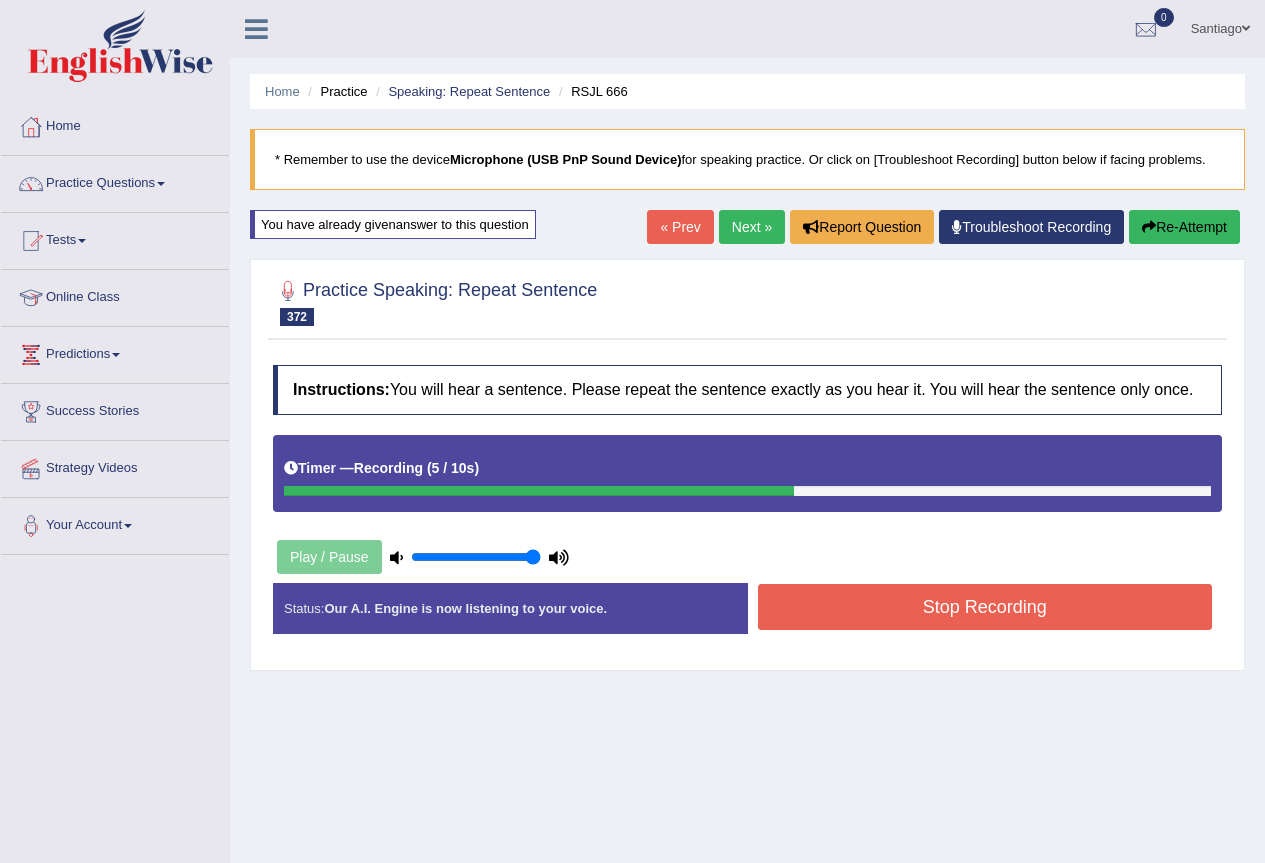 click on "Instructions:  You will hear a sentence. Please repeat the sentence exactly as you hear it. You will hear the sentence only once.
Timer —  Recording   ( 5 / 10s ) Play / Pause Transcript: The buildings looked extraordinarily beautiful in the brilliant sunshine of the day. Created with Highcharts 7.1.2 Too low Too high Time Pitch meter: 0 2.5 5 7.5 10 Created with Highcharts 7.1.2 Great Too slow Too fast Time Speech pace meter: 0 10 20 30 40 Accuracy Comparison for Listening Scores: Labels:
Red:  Missed/Mispronounced Words
Green:  Correct Words
Accuracy:  Voice Analysis: A.I. Scores:
2  / 3              Content
5  / 5              Oral fluency
2.2  / 5              Pronunciation
Your Response: Status:  Our A.I. Engine is now listening to your voice. Start Answering Stop Recording" at bounding box center (747, 507) 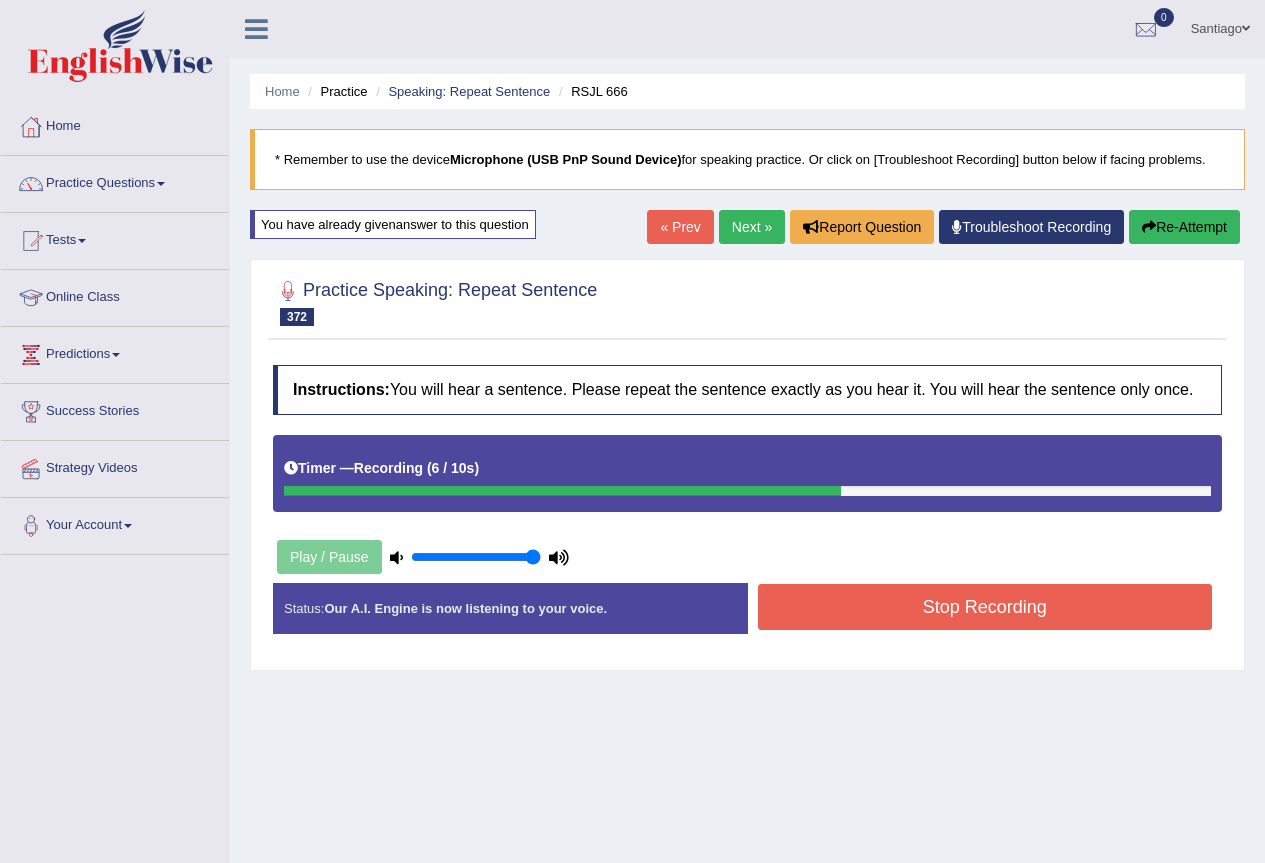 click on "Stop Recording" at bounding box center (985, 607) 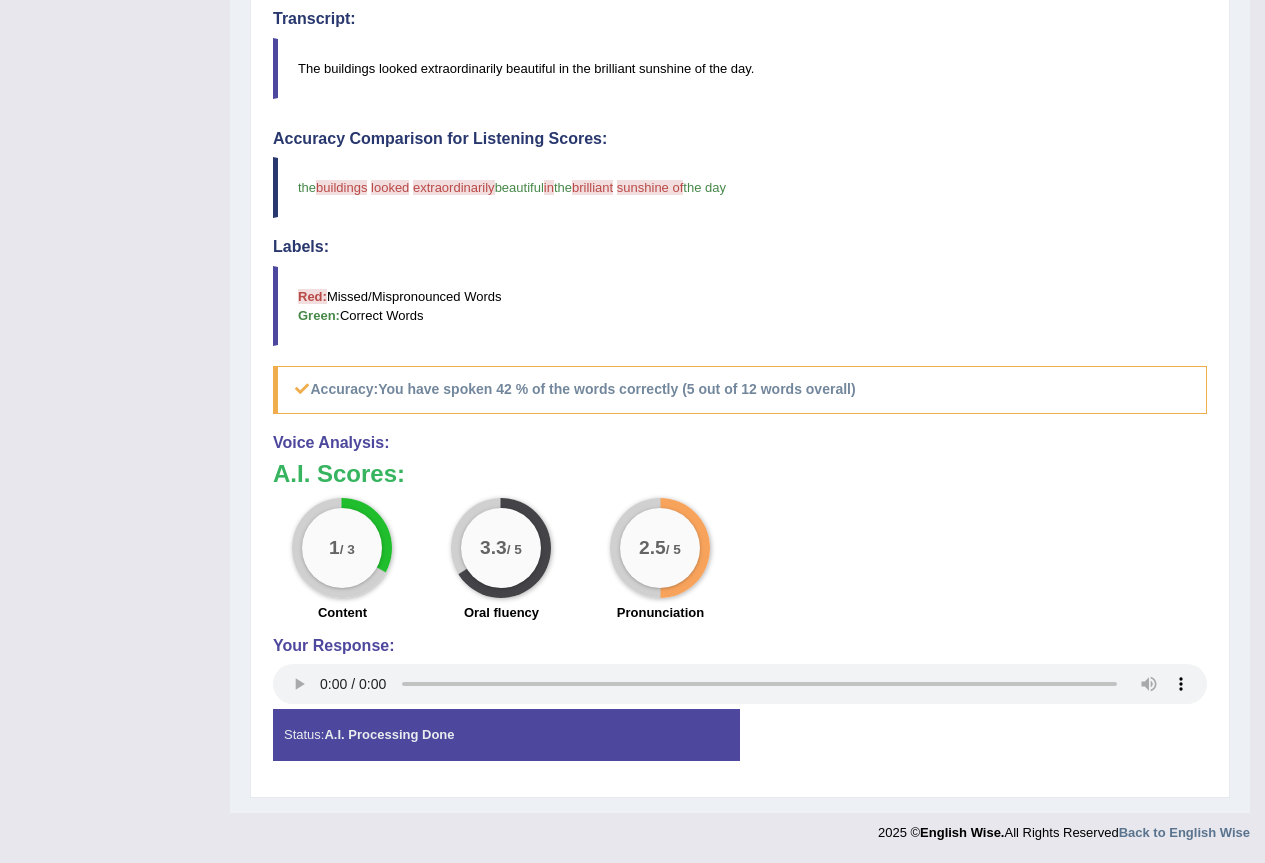 scroll, scrollTop: 86, scrollLeft: 0, axis: vertical 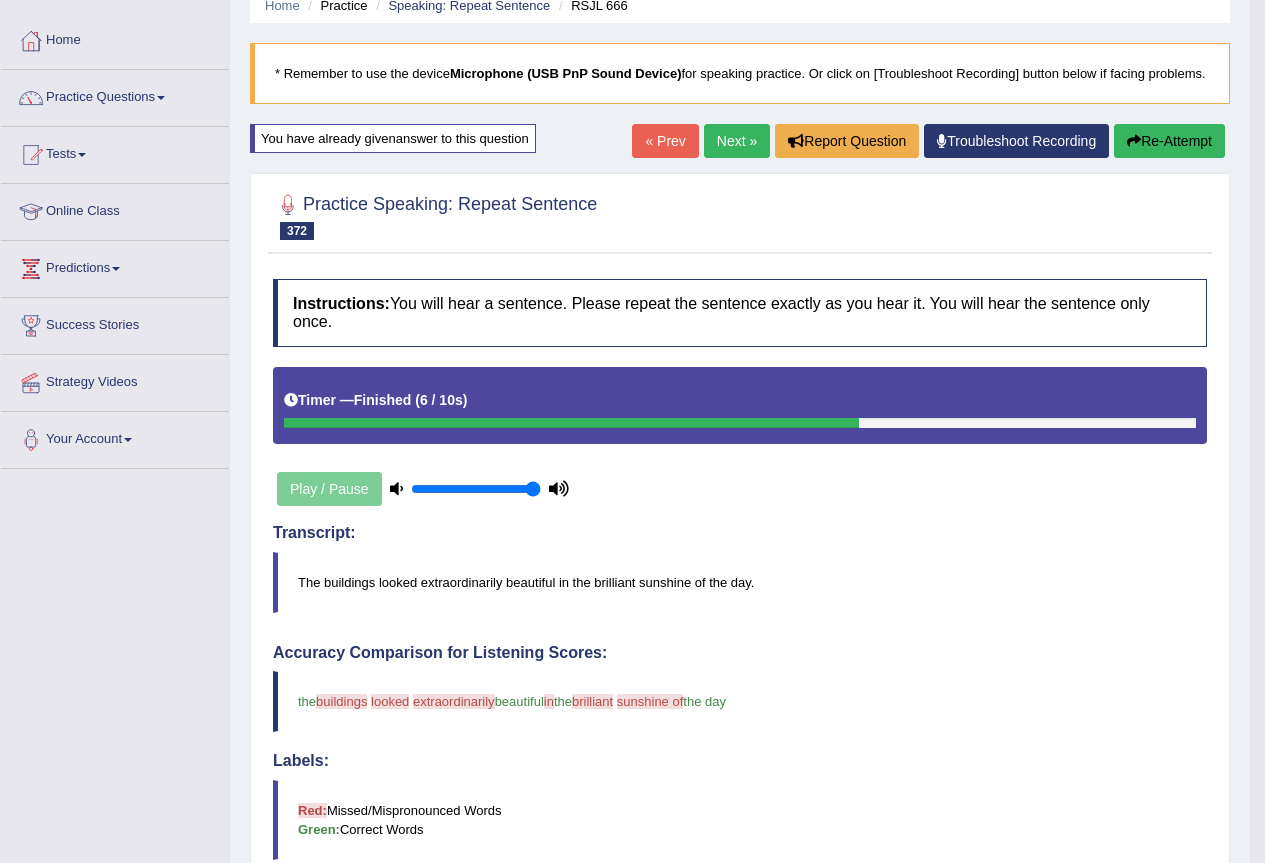 click on "Re-Attempt" at bounding box center [1169, 141] 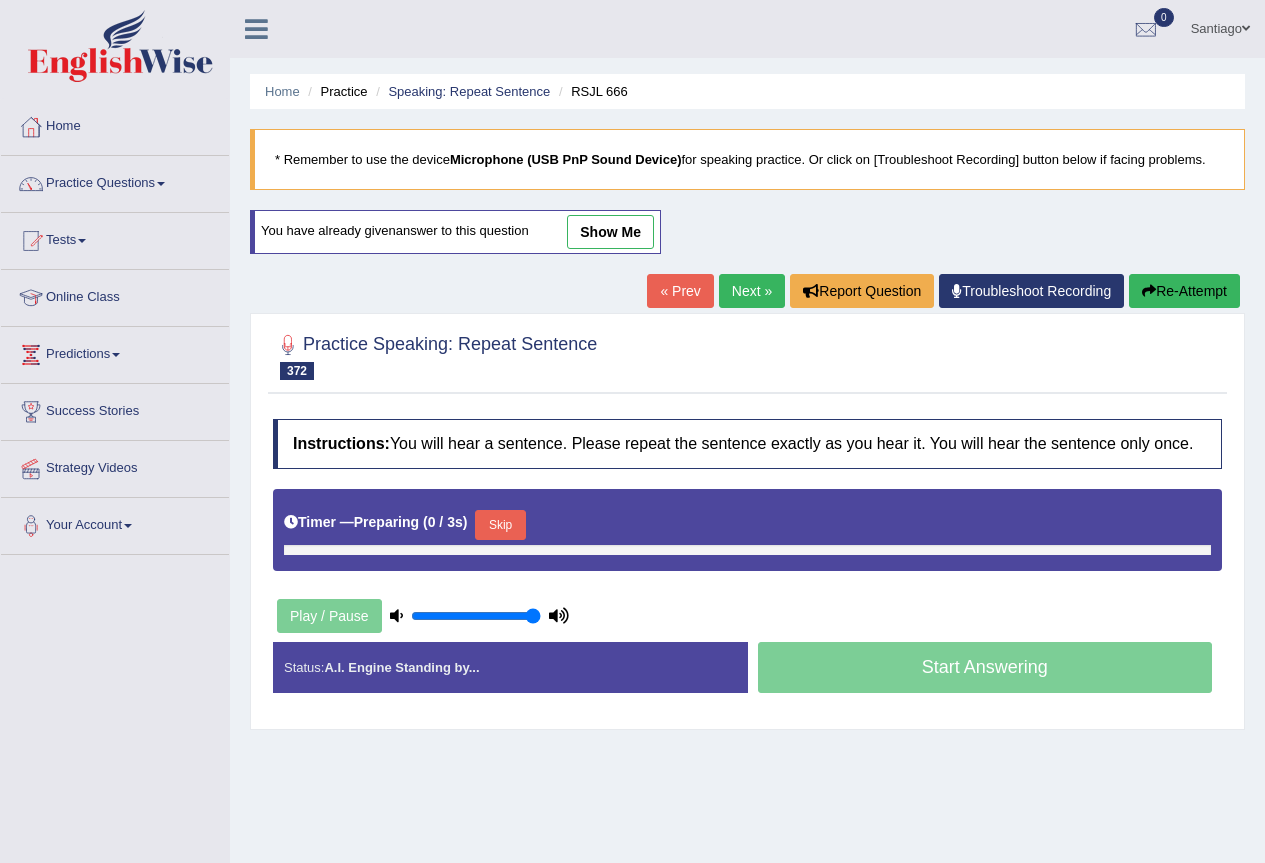 scroll, scrollTop: 86, scrollLeft: 0, axis: vertical 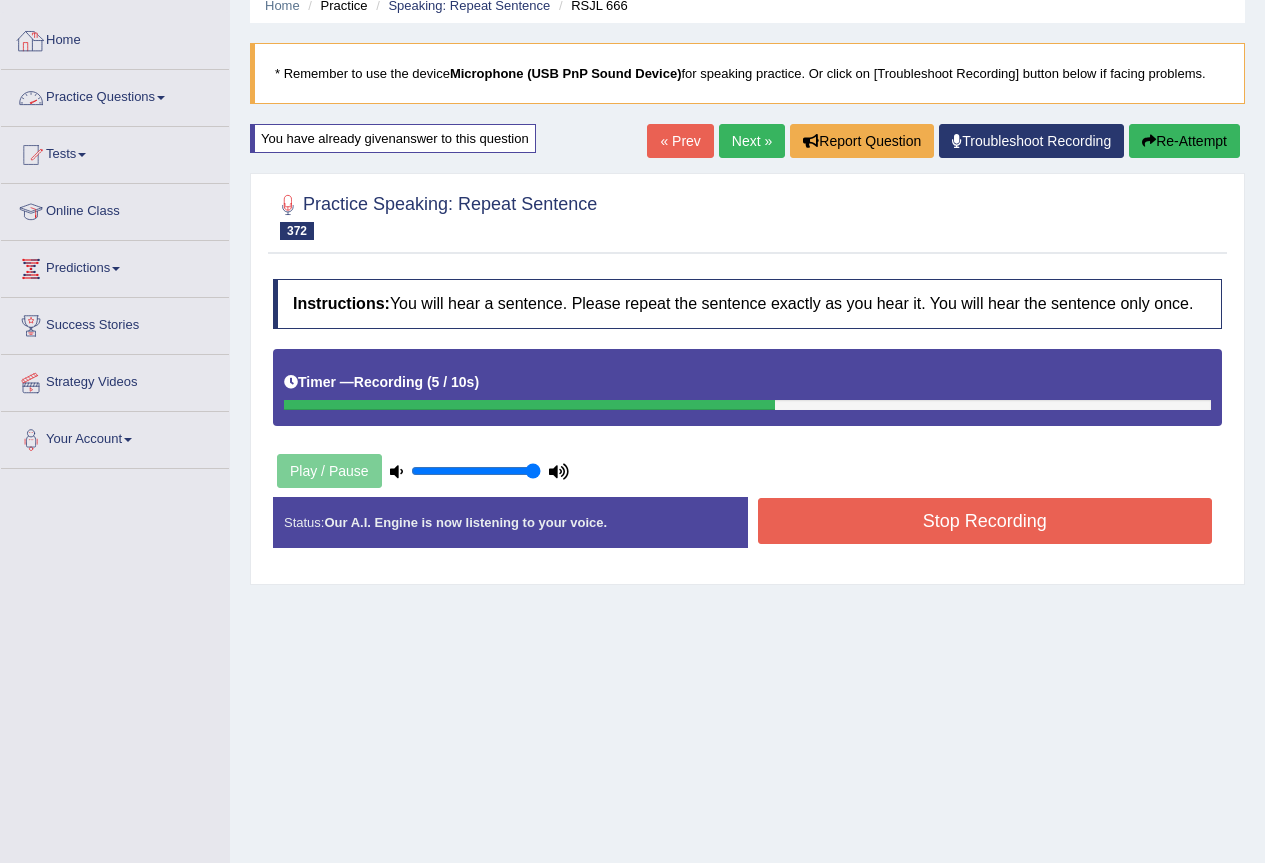 click on "Stop Recording" at bounding box center (985, 523) 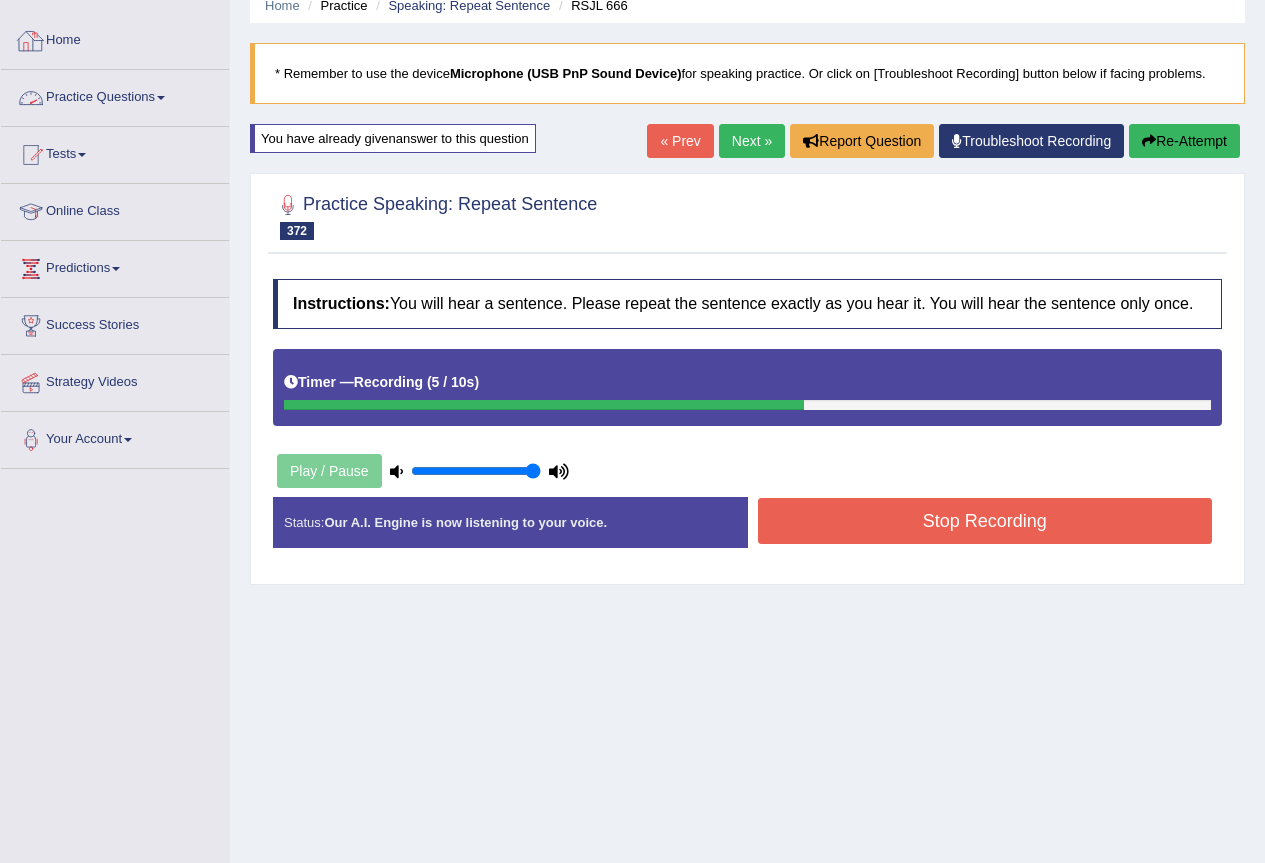 click on "Stop Recording" at bounding box center (985, 521) 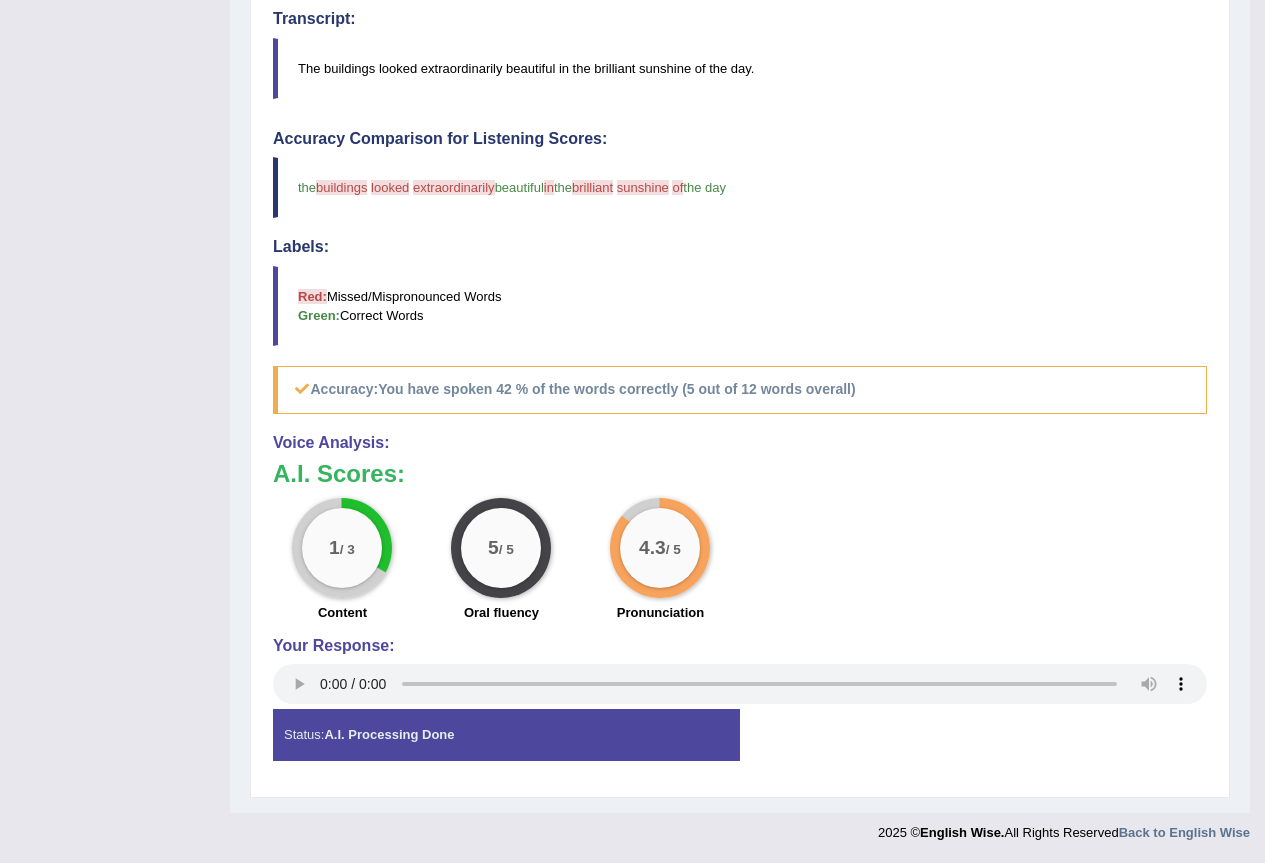 scroll, scrollTop: 86, scrollLeft: 0, axis: vertical 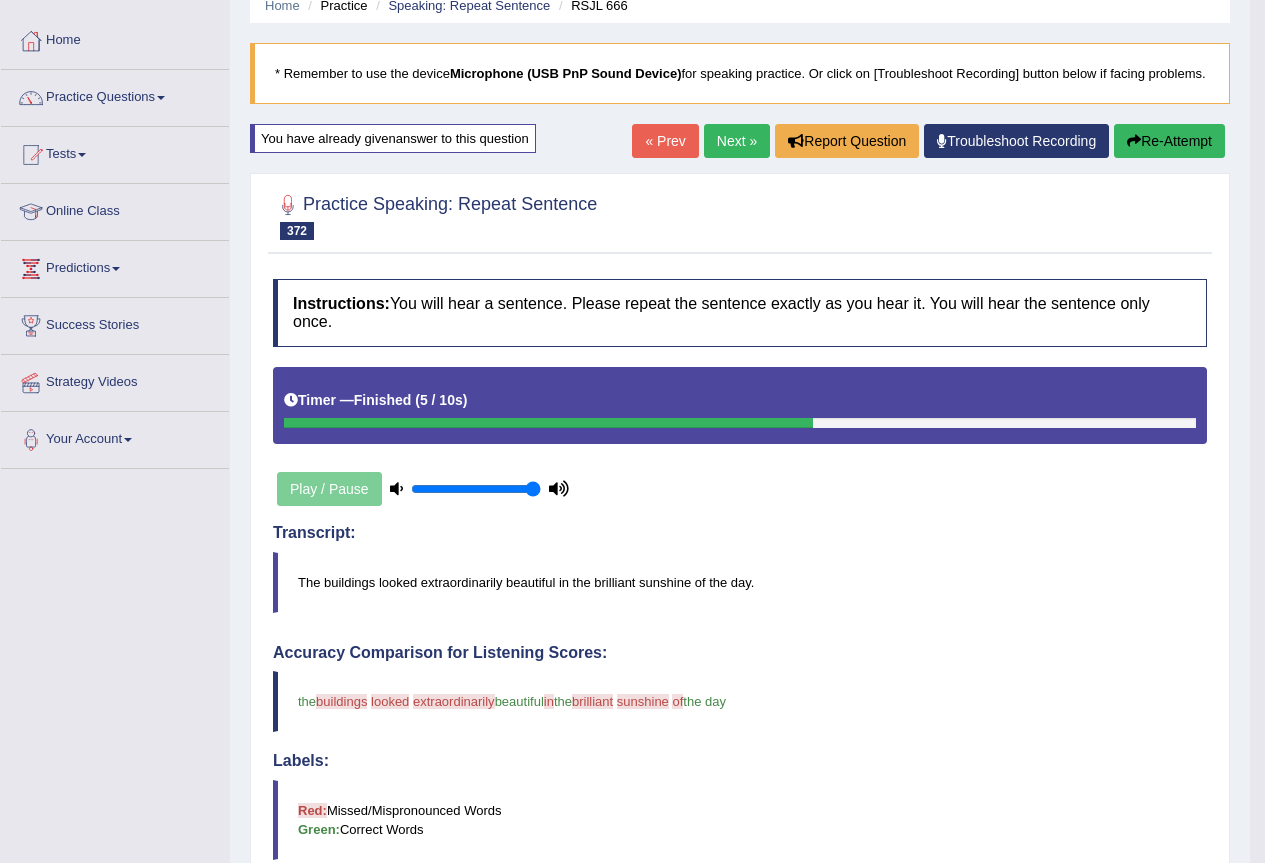 click on "Re-Attempt" at bounding box center [1169, 141] 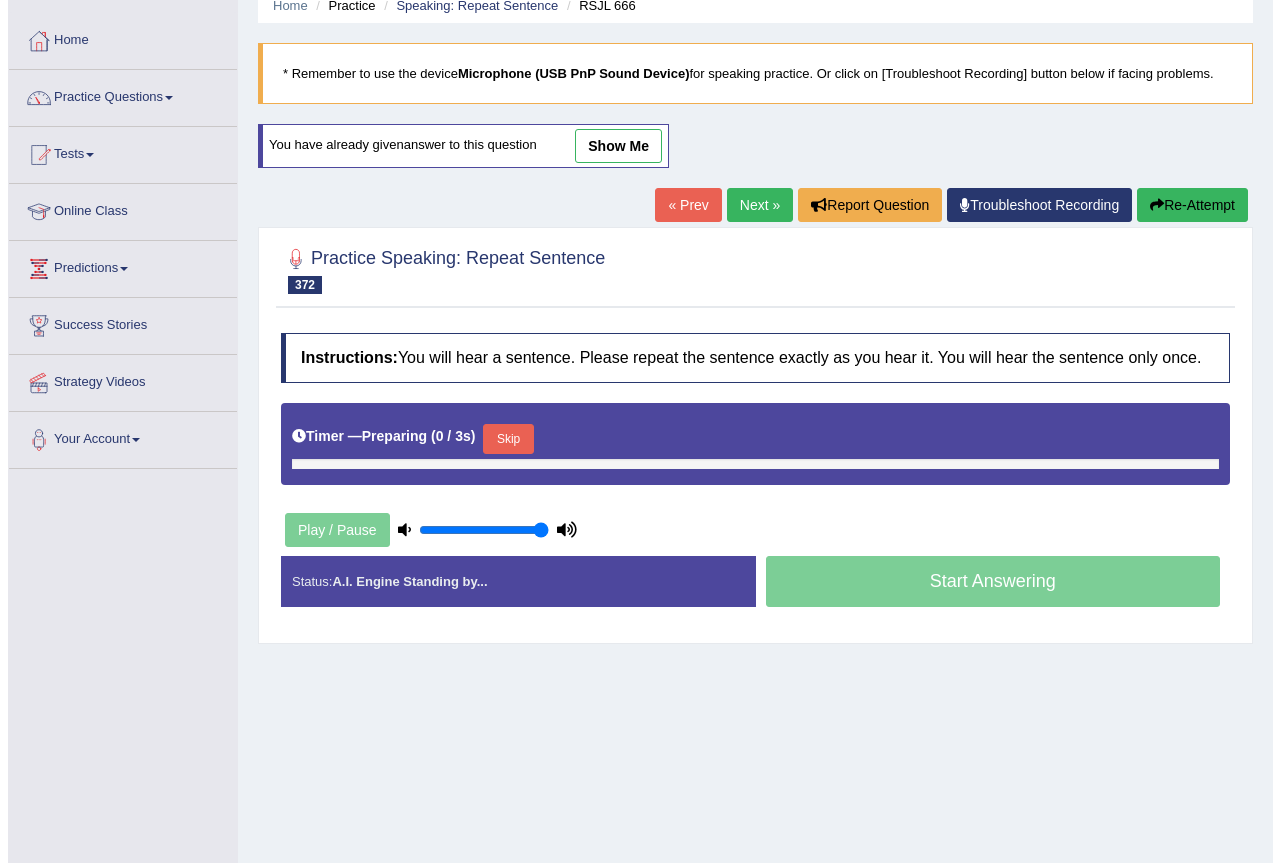 scroll, scrollTop: 0, scrollLeft: 0, axis: both 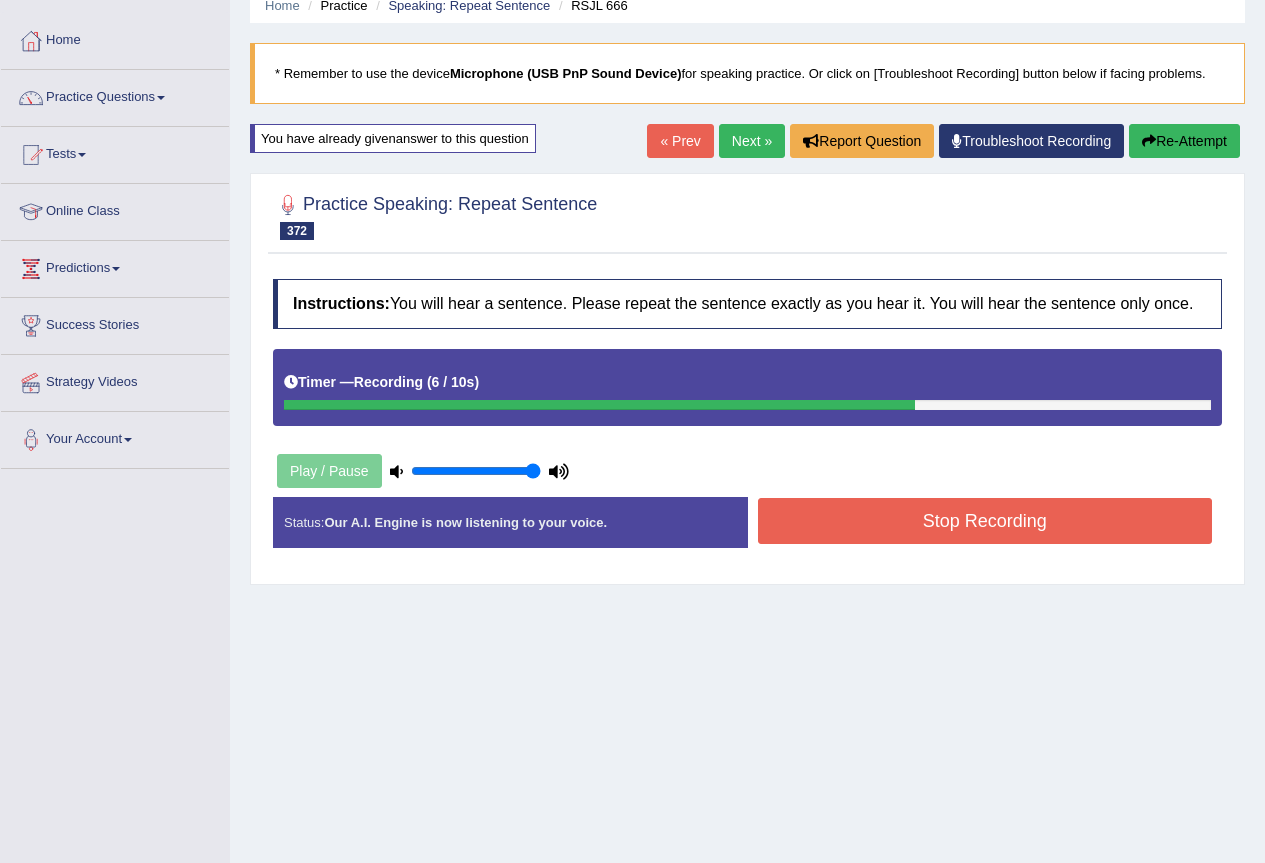 click on "Stop Recording" at bounding box center (985, 521) 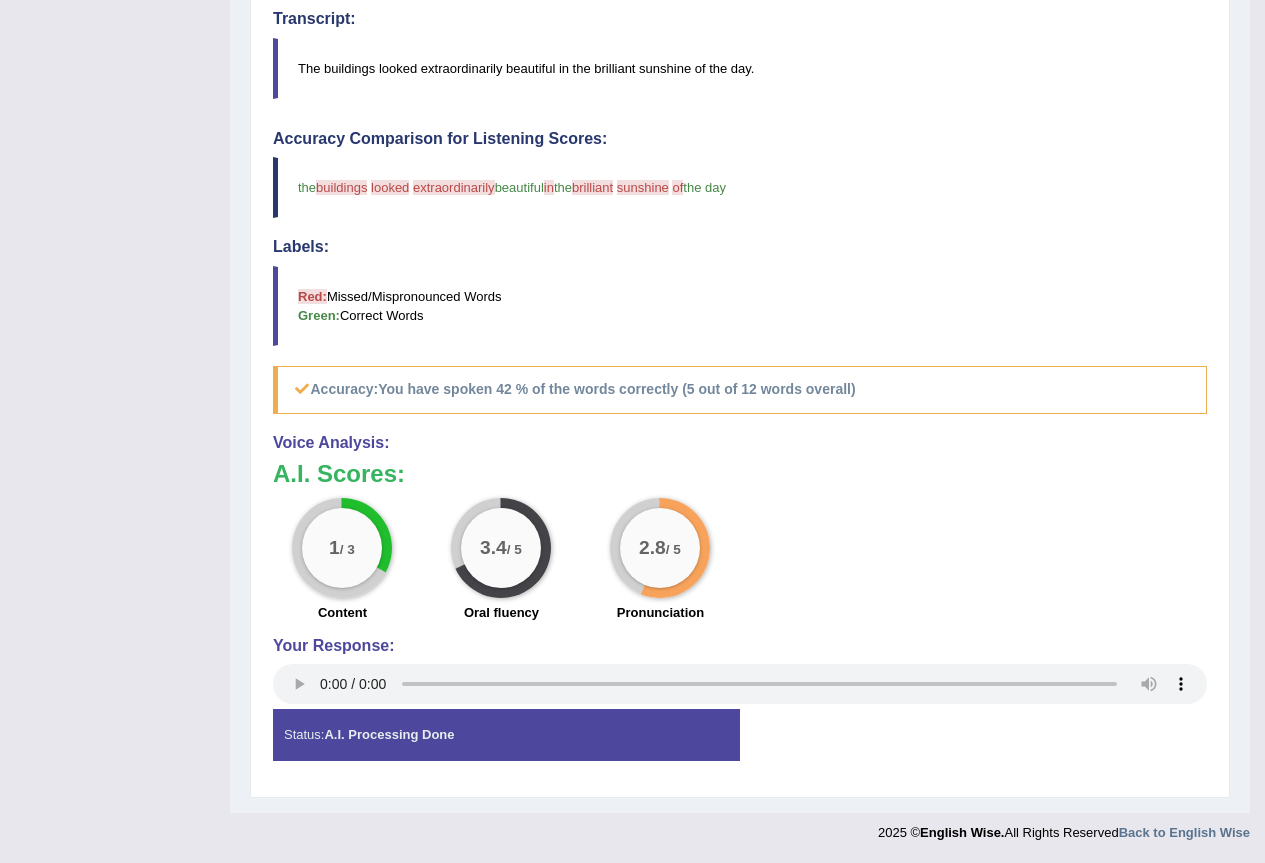 scroll, scrollTop: 219, scrollLeft: 0, axis: vertical 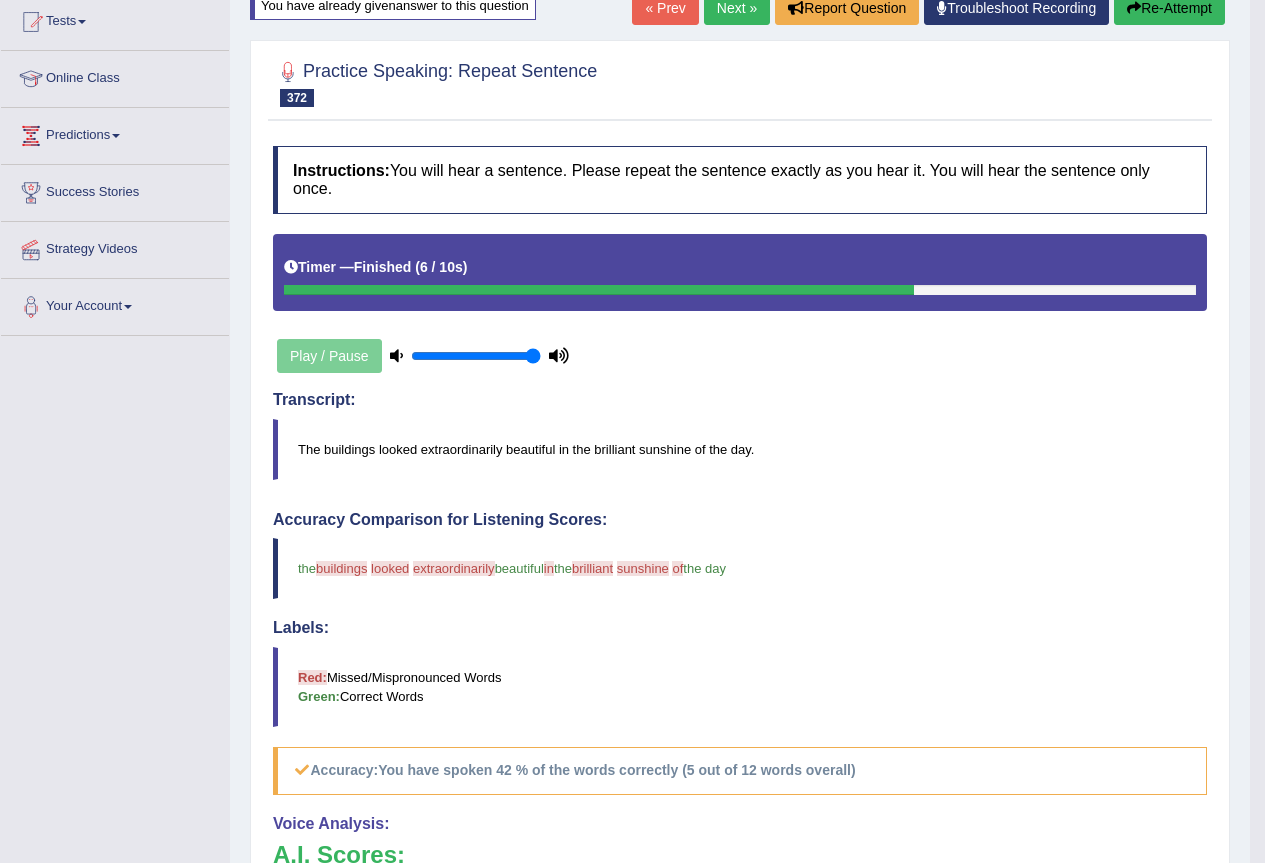click on "Next »" at bounding box center [737, 8] 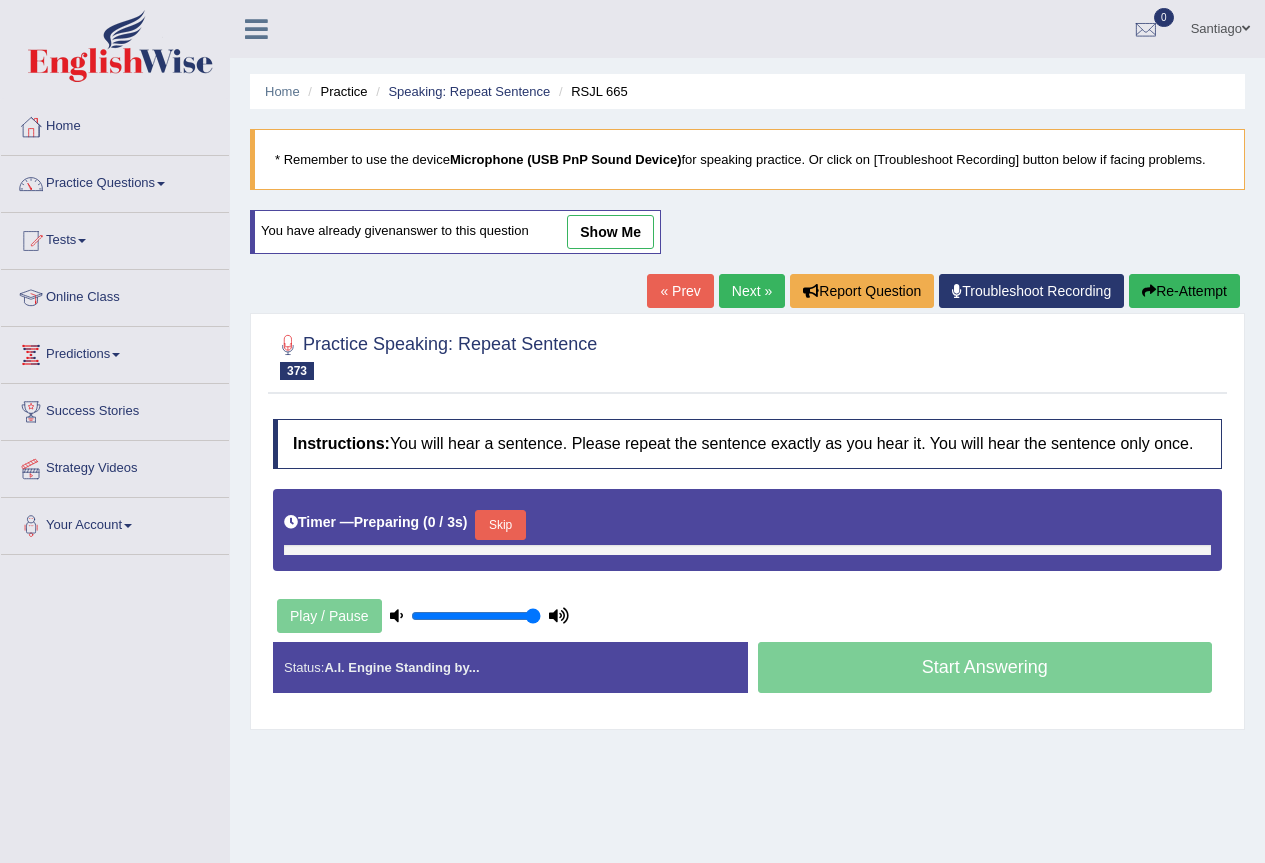 scroll, scrollTop: 0, scrollLeft: 0, axis: both 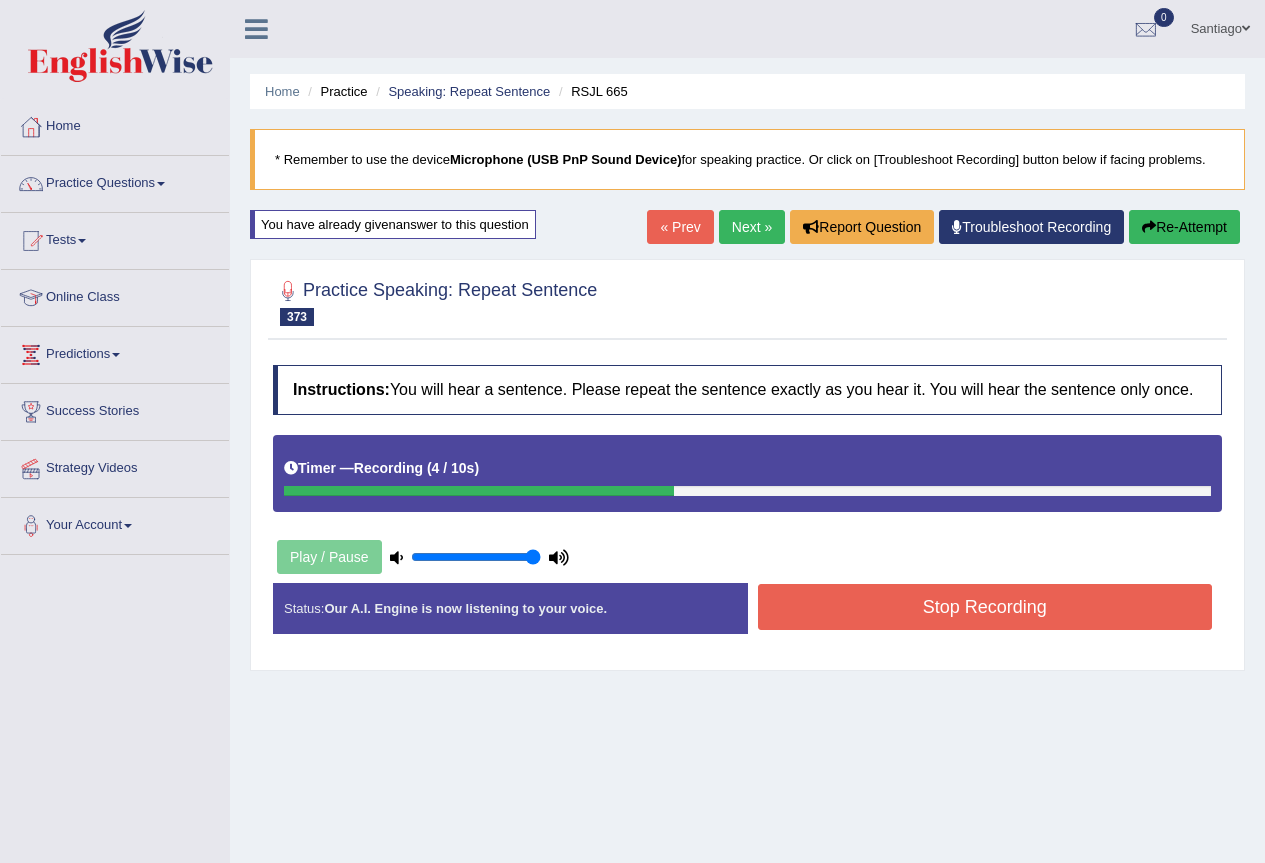 click on "Re-Attempt" at bounding box center (1184, 227) 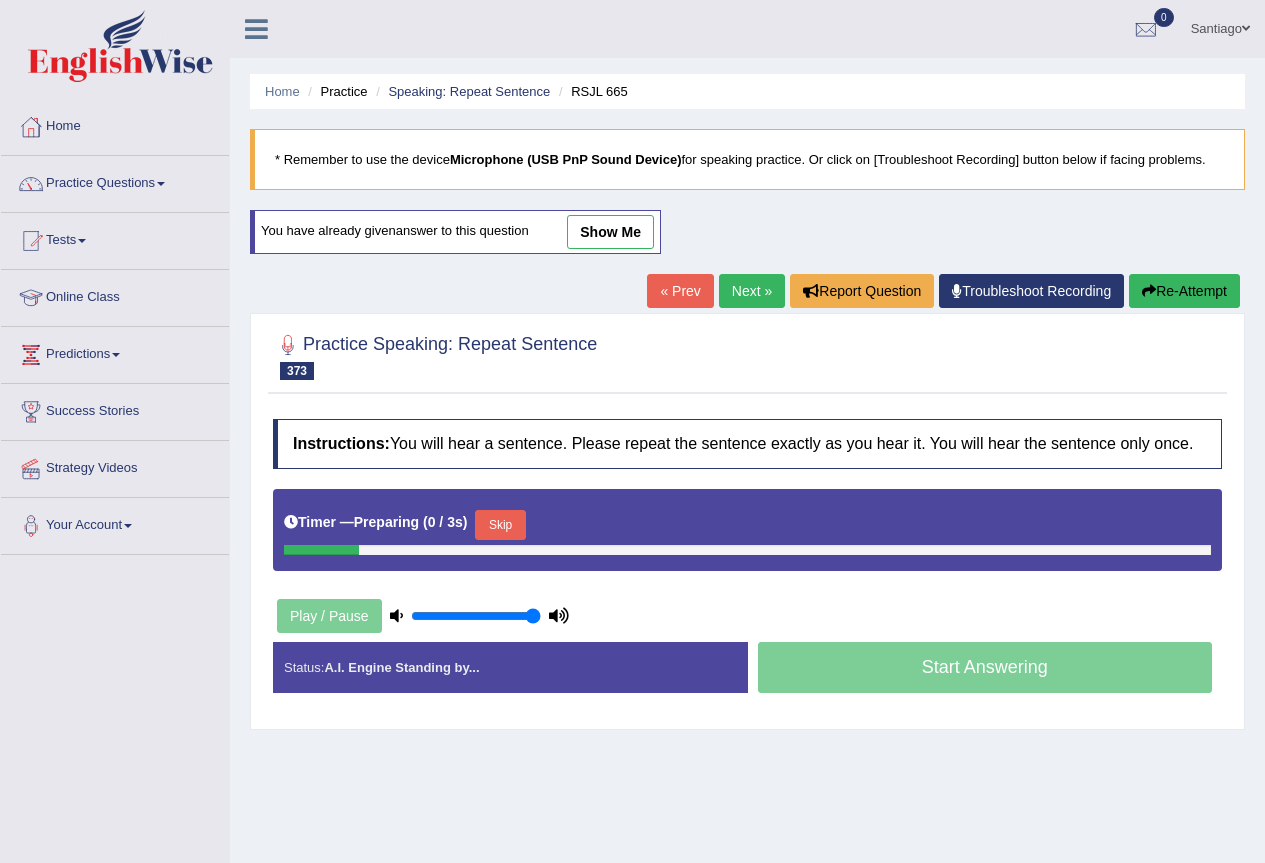 scroll, scrollTop: 0, scrollLeft: 0, axis: both 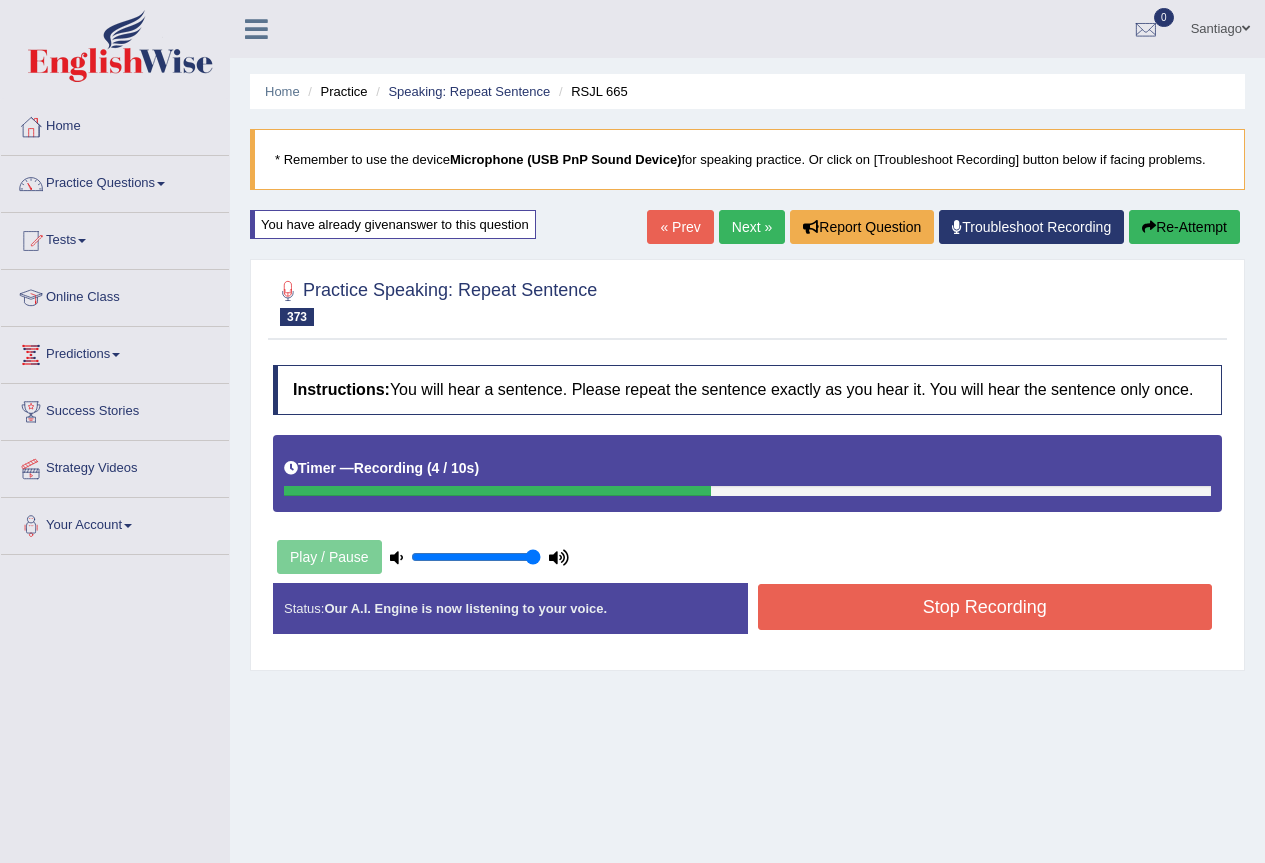 drag, startPoint x: 1064, startPoint y: 625, endPoint x: 1062, endPoint y: 602, distance: 23.086792 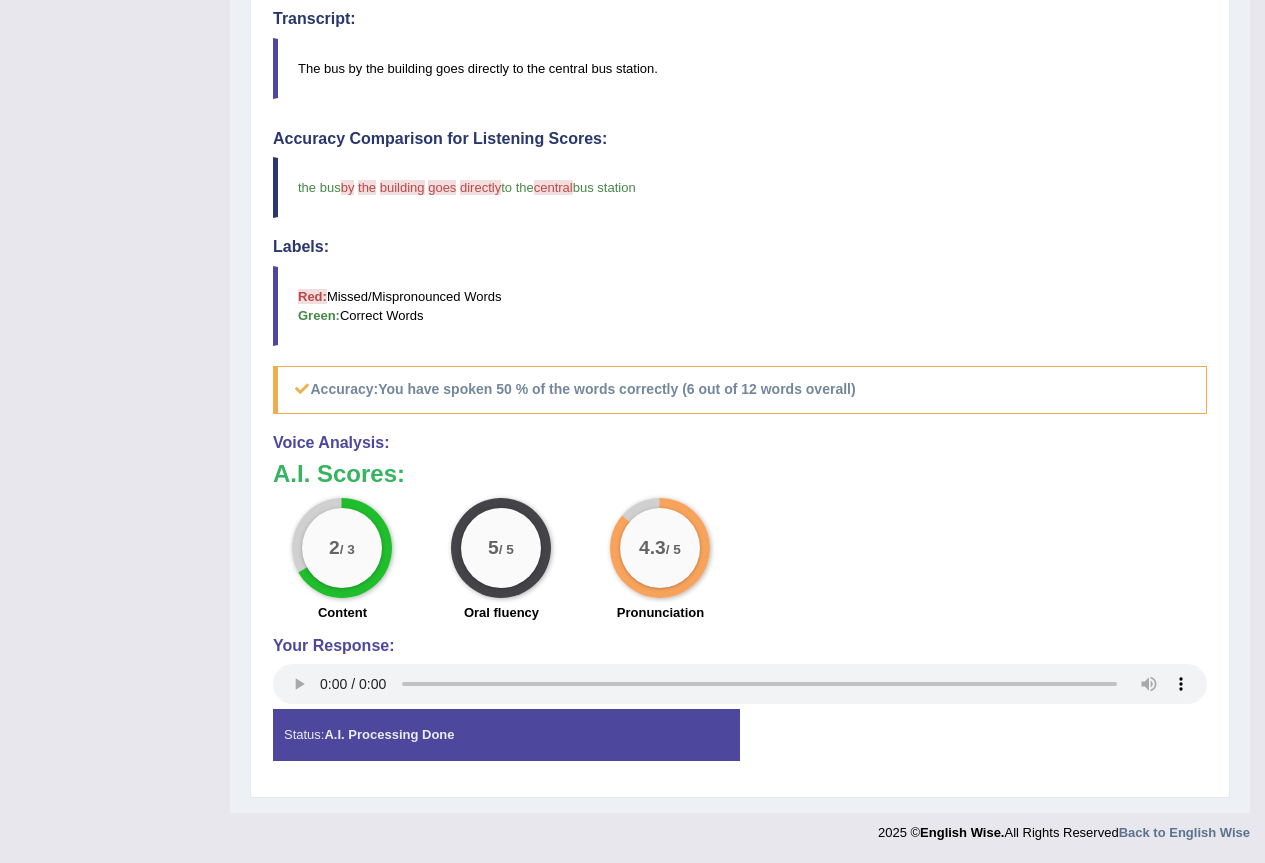 scroll, scrollTop: 0, scrollLeft: 0, axis: both 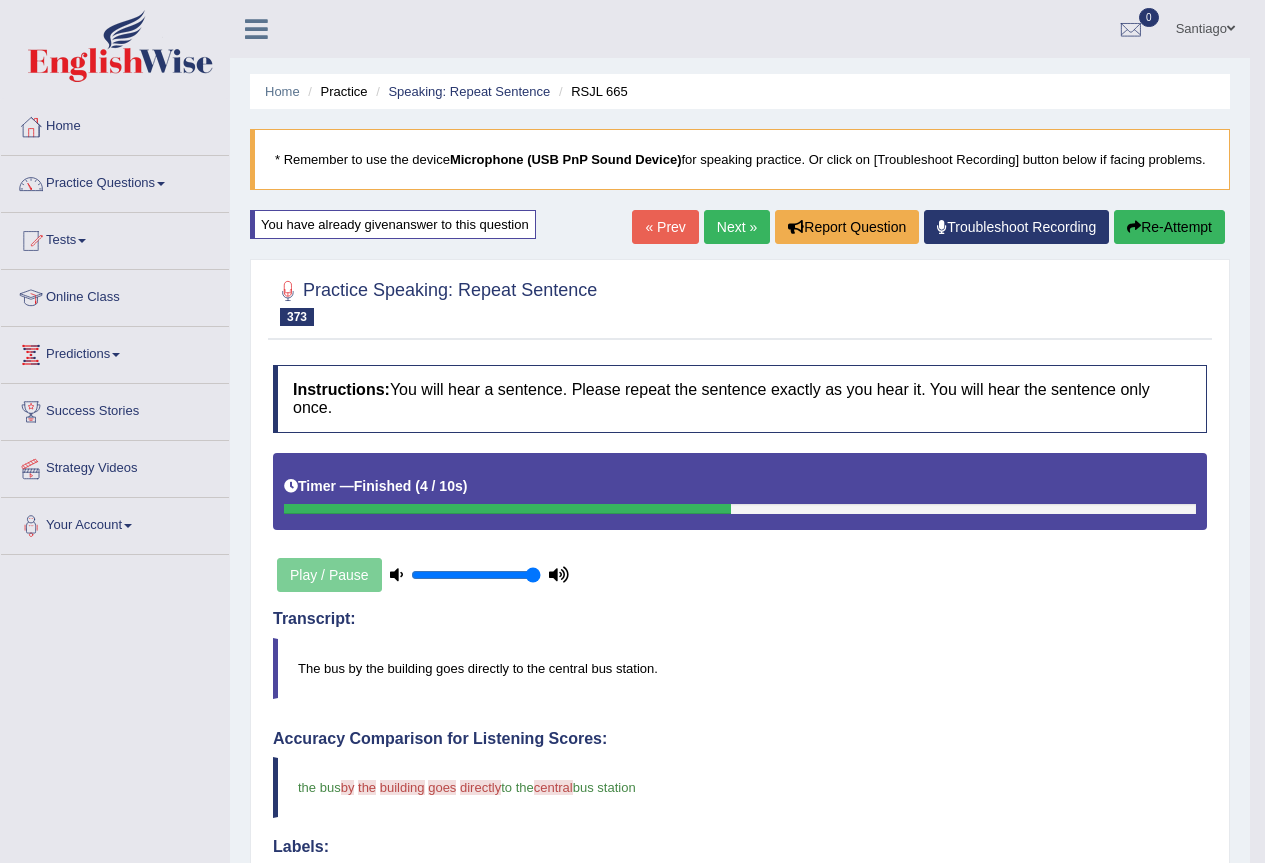 click on "« Prev Next »  Report Question  Troubleshoot Recording  Re-Attempt" at bounding box center [931, 229] 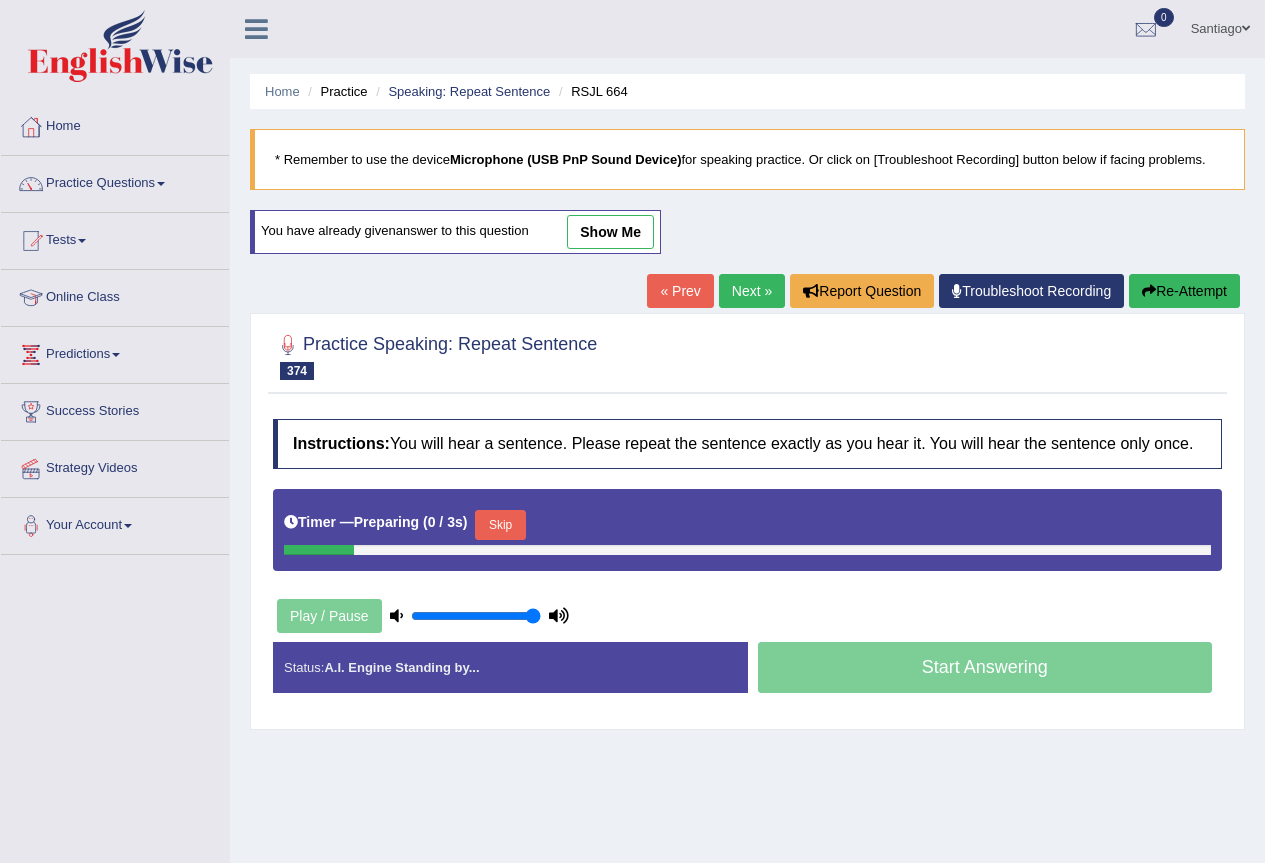 scroll, scrollTop: 0, scrollLeft: 0, axis: both 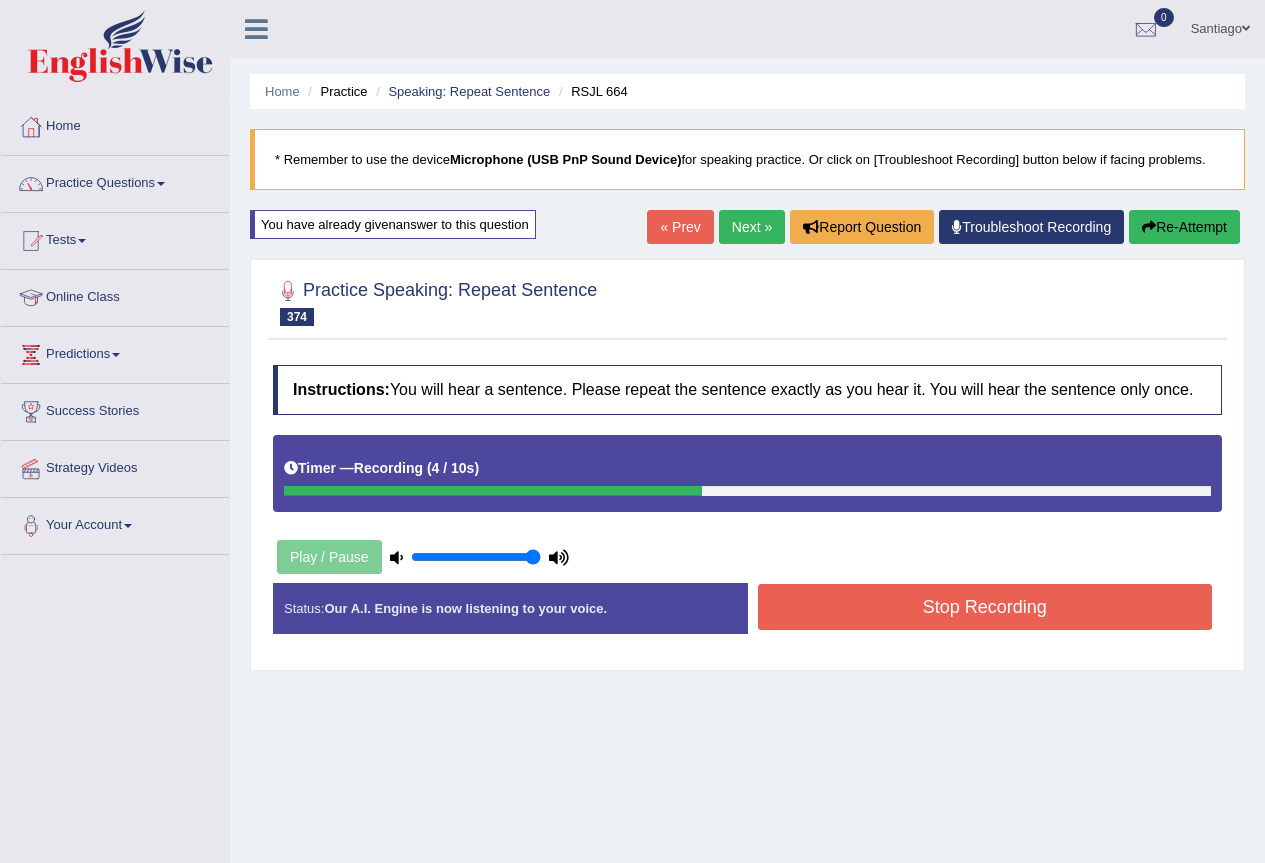 click on "Stop Recording" at bounding box center [985, 607] 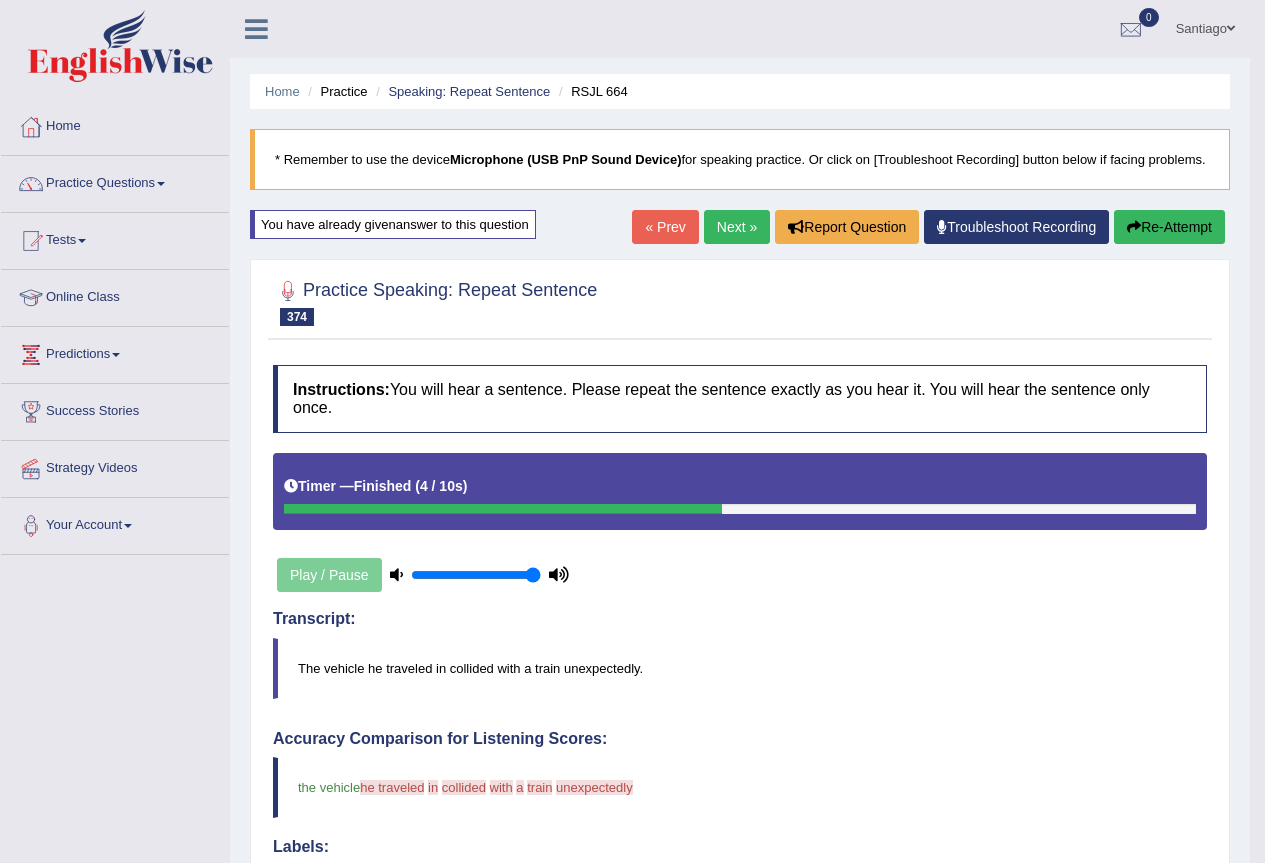 click on "Re-Attempt" at bounding box center [1169, 227] 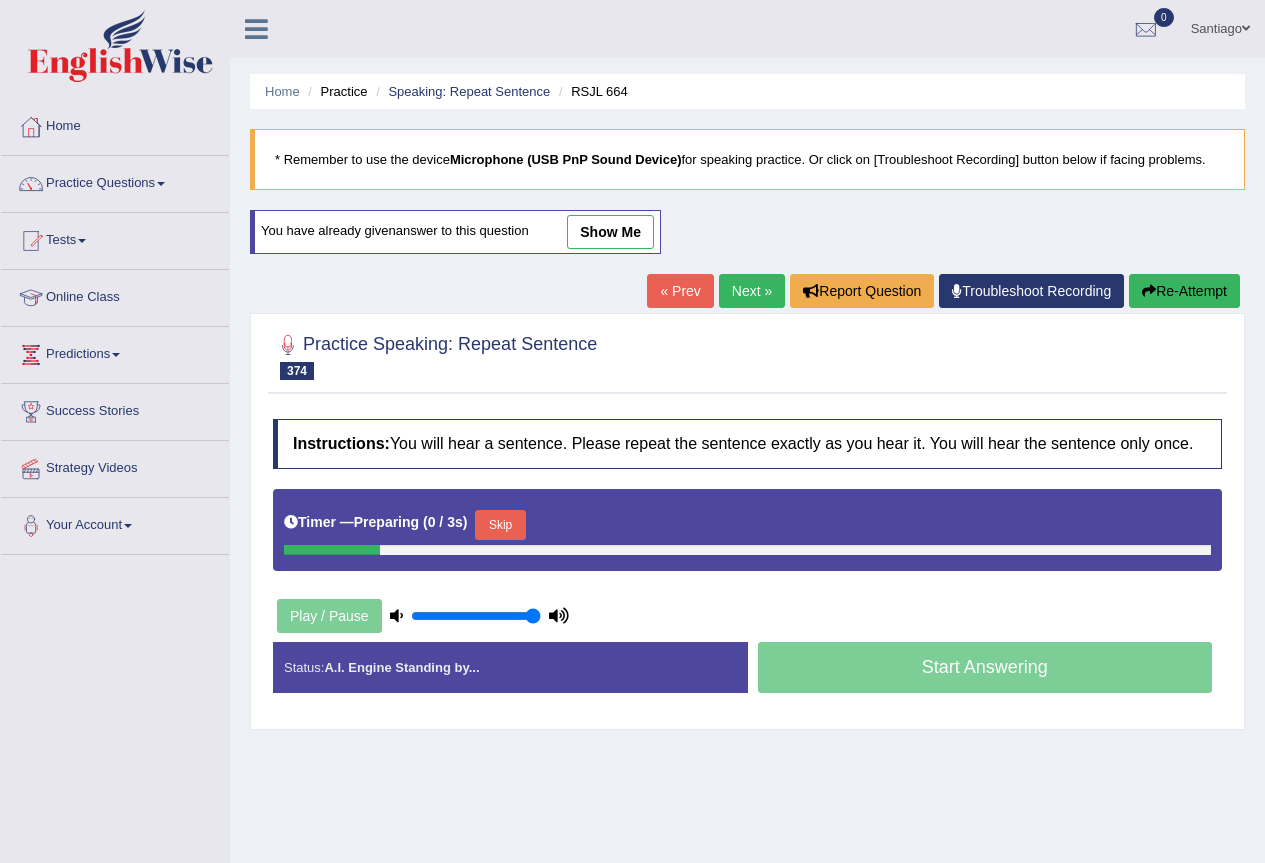 scroll, scrollTop: 0, scrollLeft: 0, axis: both 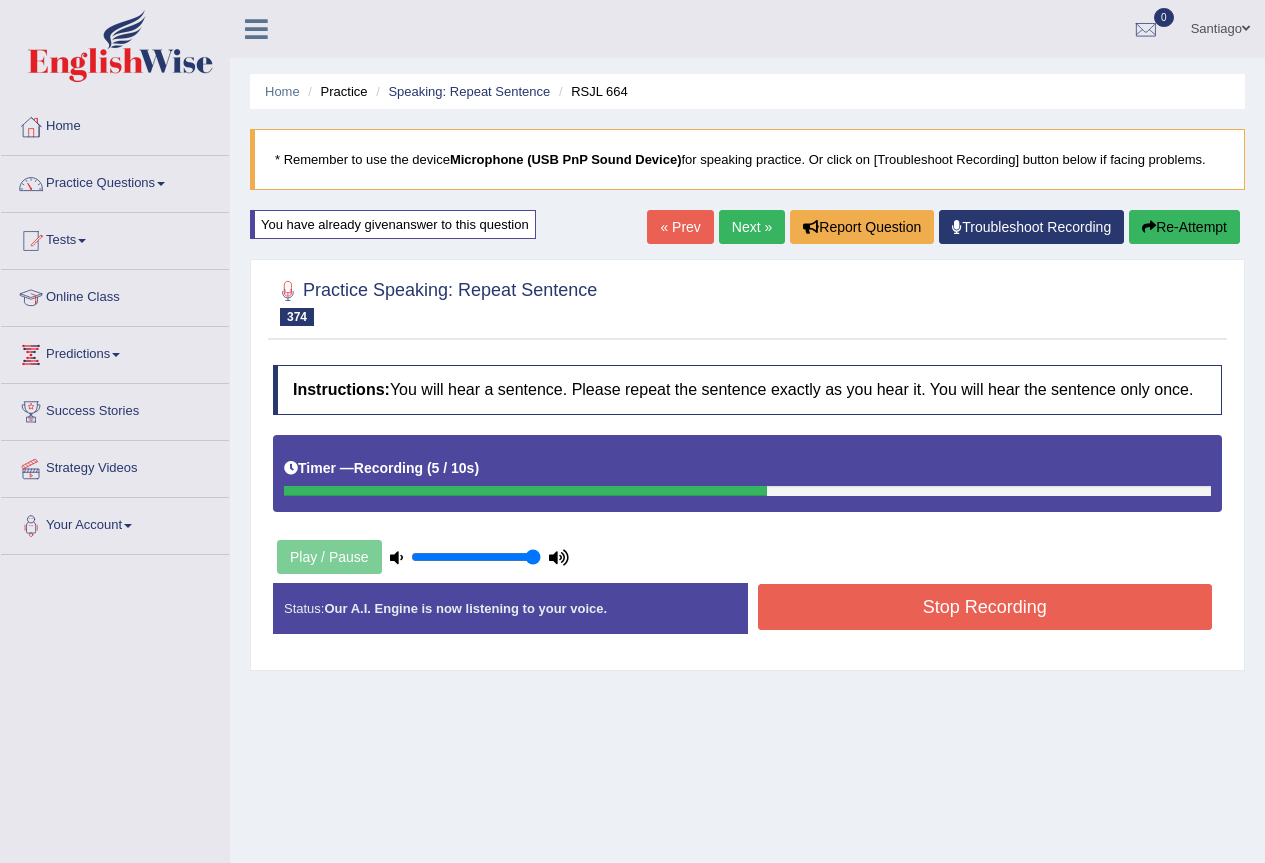 click on "Stop Recording" at bounding box center [985, 607] 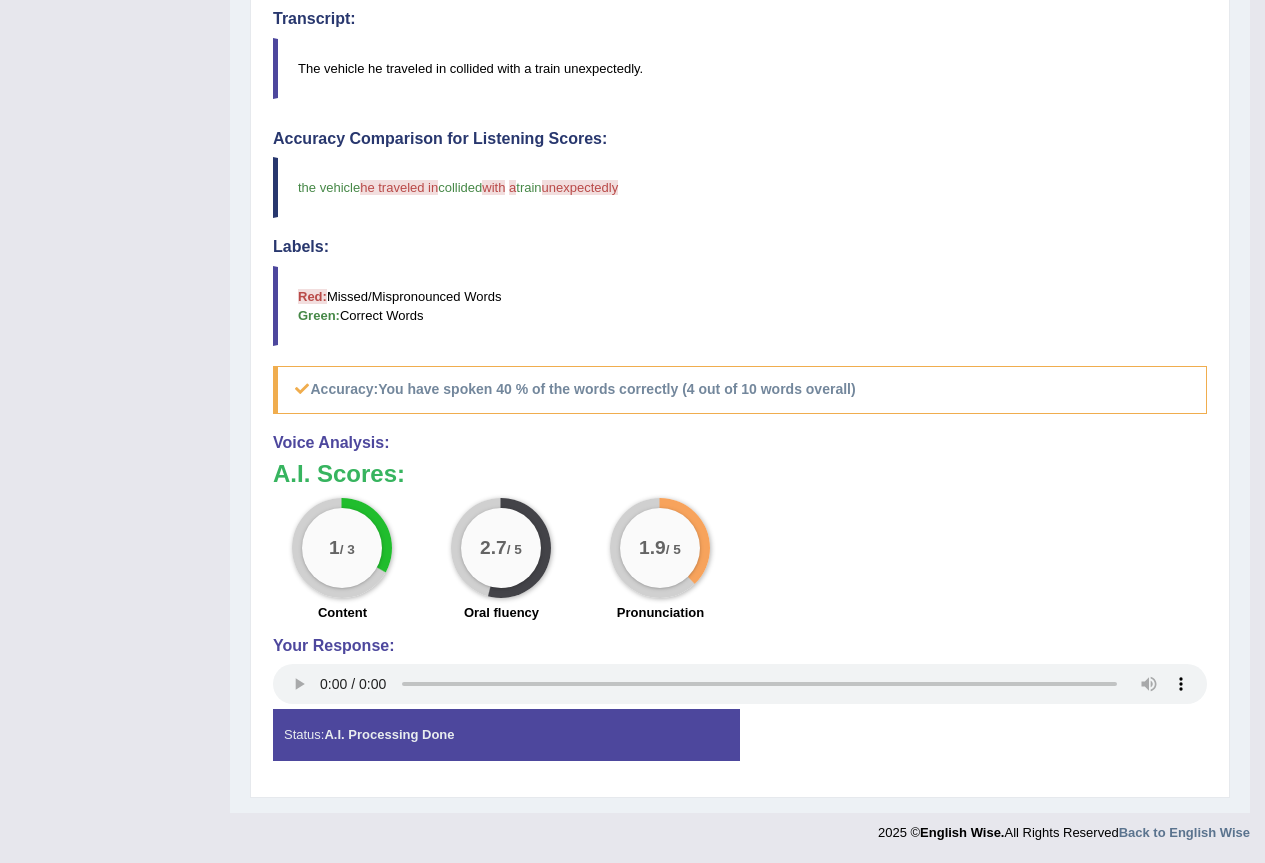 scroll, scrollTop: 0, scrollLeft: 0, axis: both 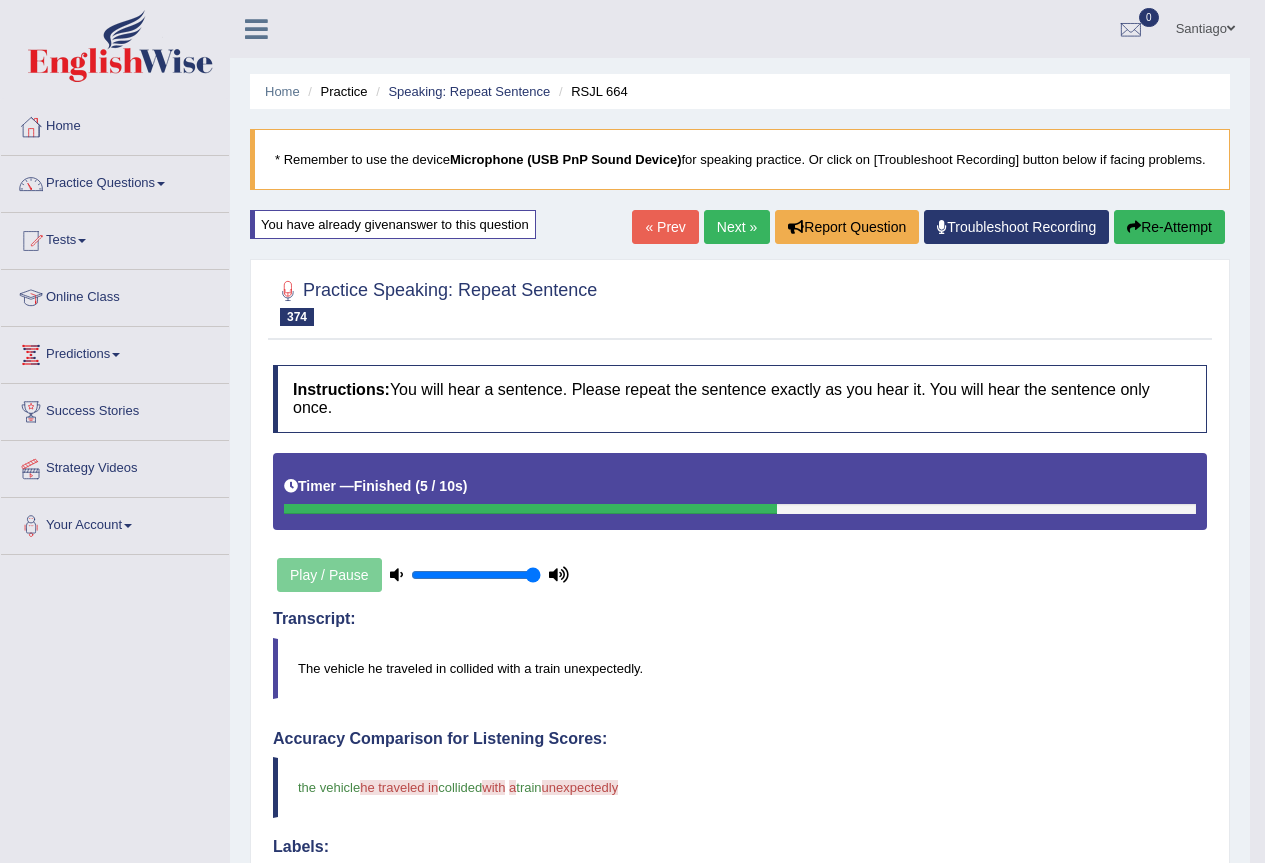 click on "Next »" at bounding box center (737, 227) 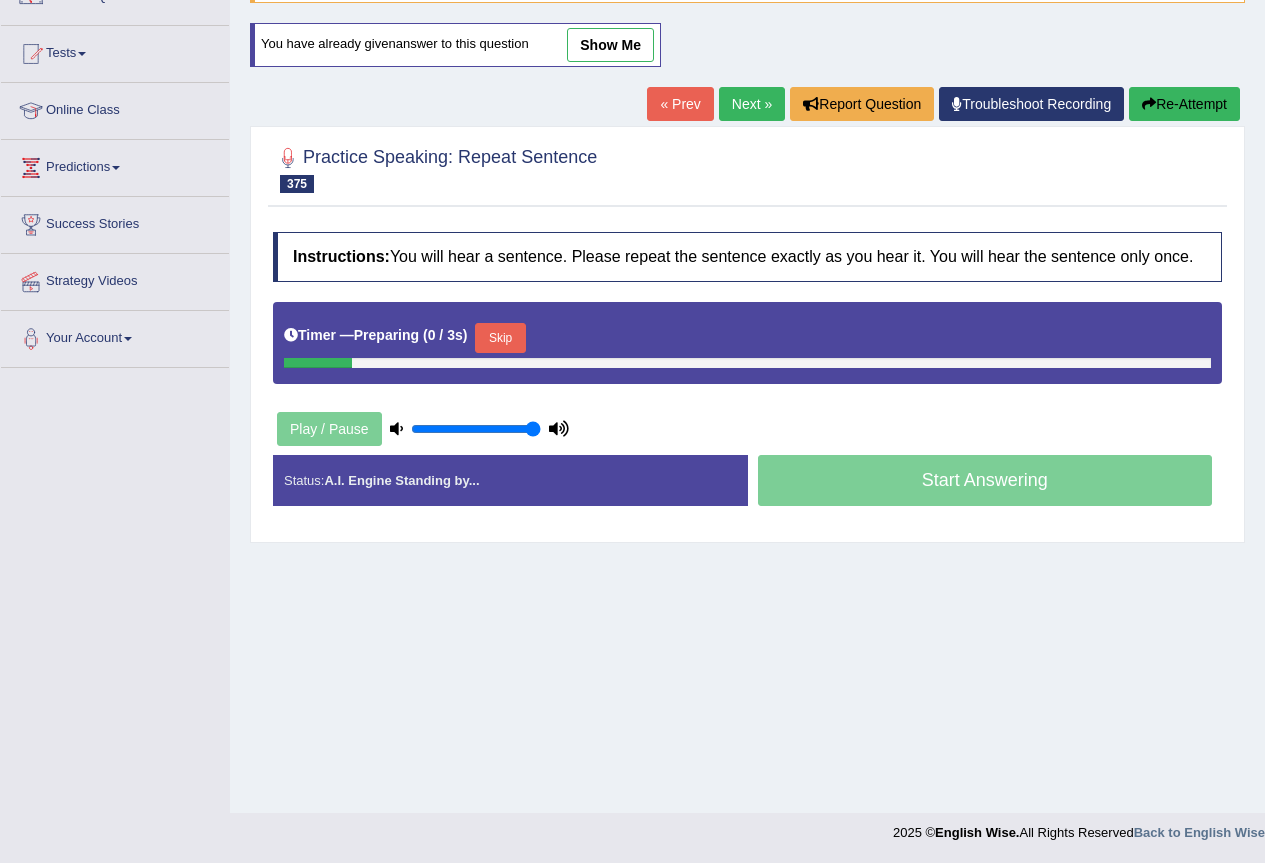 scroll, scrollTop: 187, scrollLeft: 0, axis: vertical 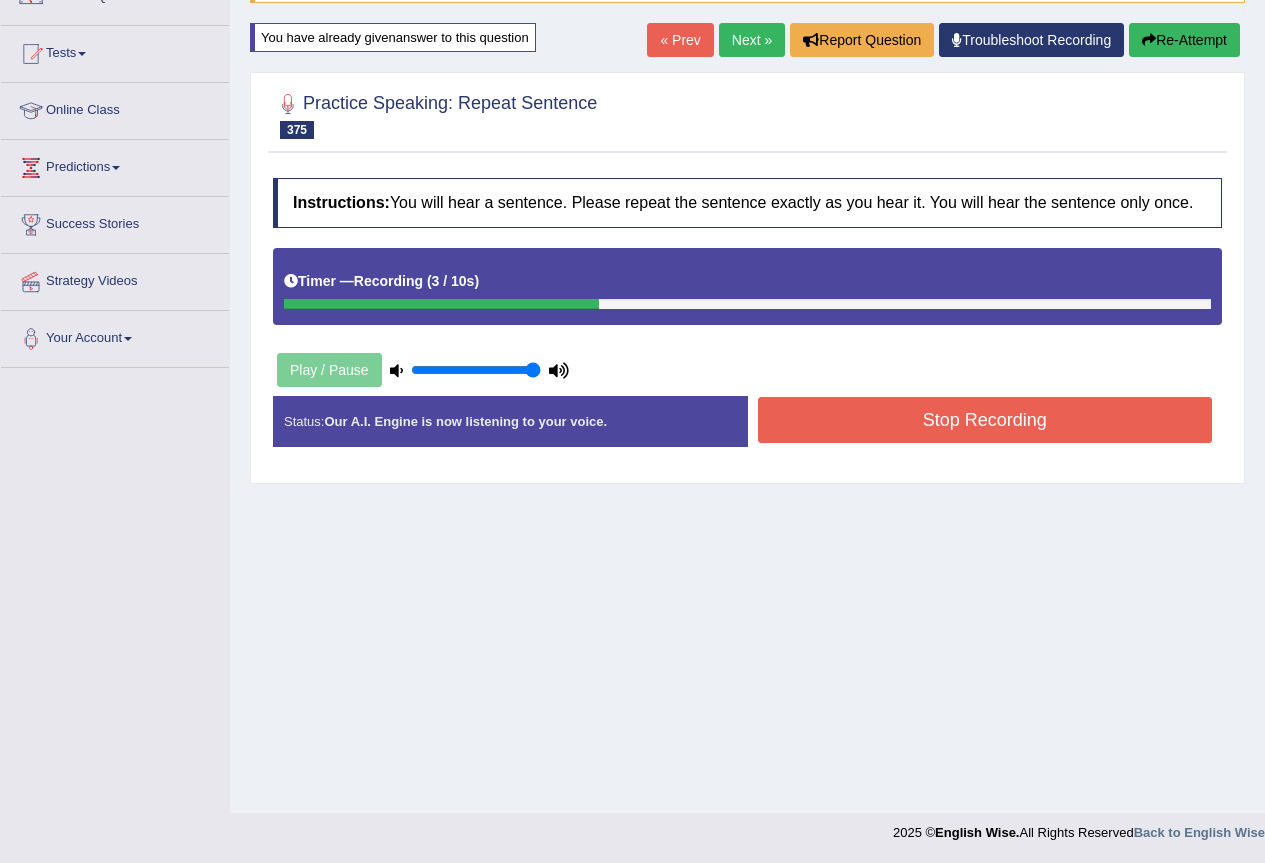 click on "Stop Recording" at bounding box center (985, 420) 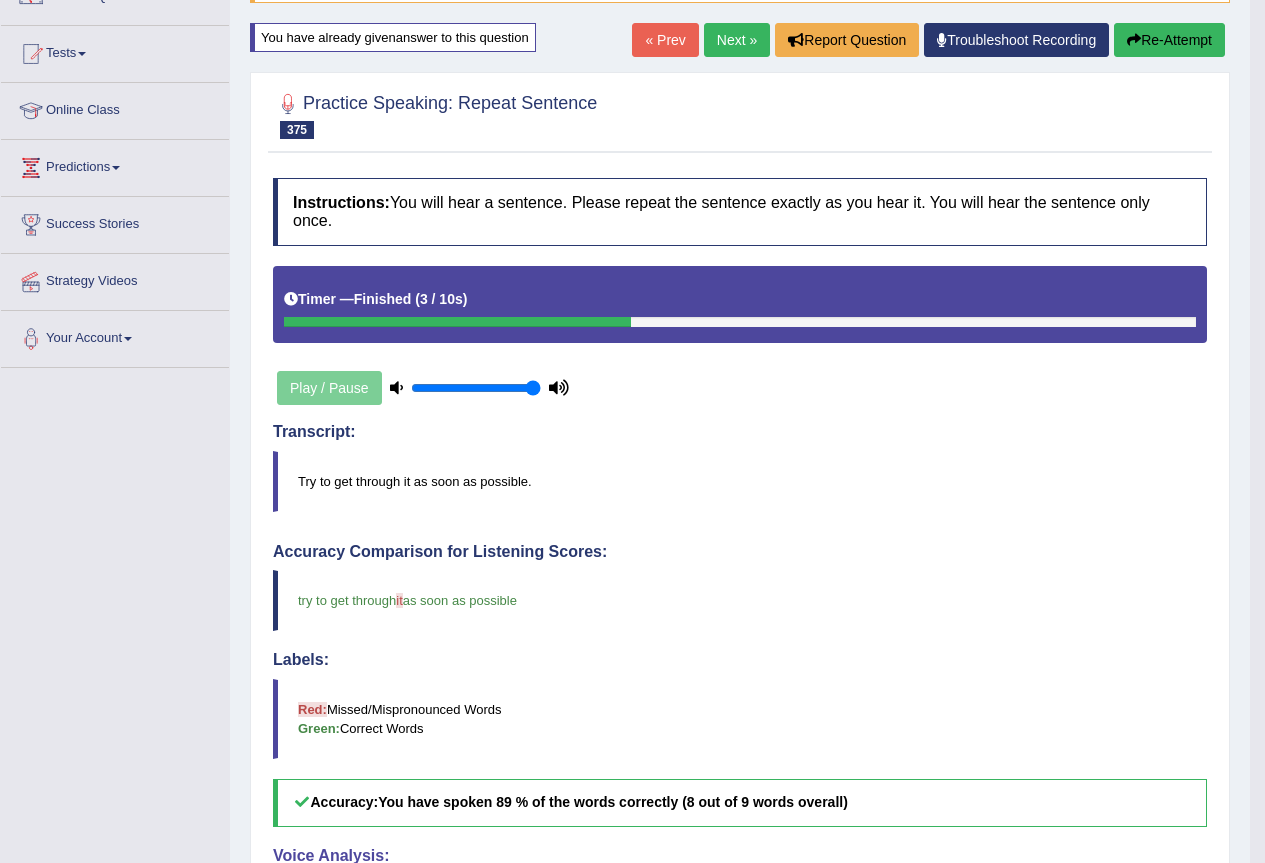 click on "Next »" at bounding box center [737, 40] 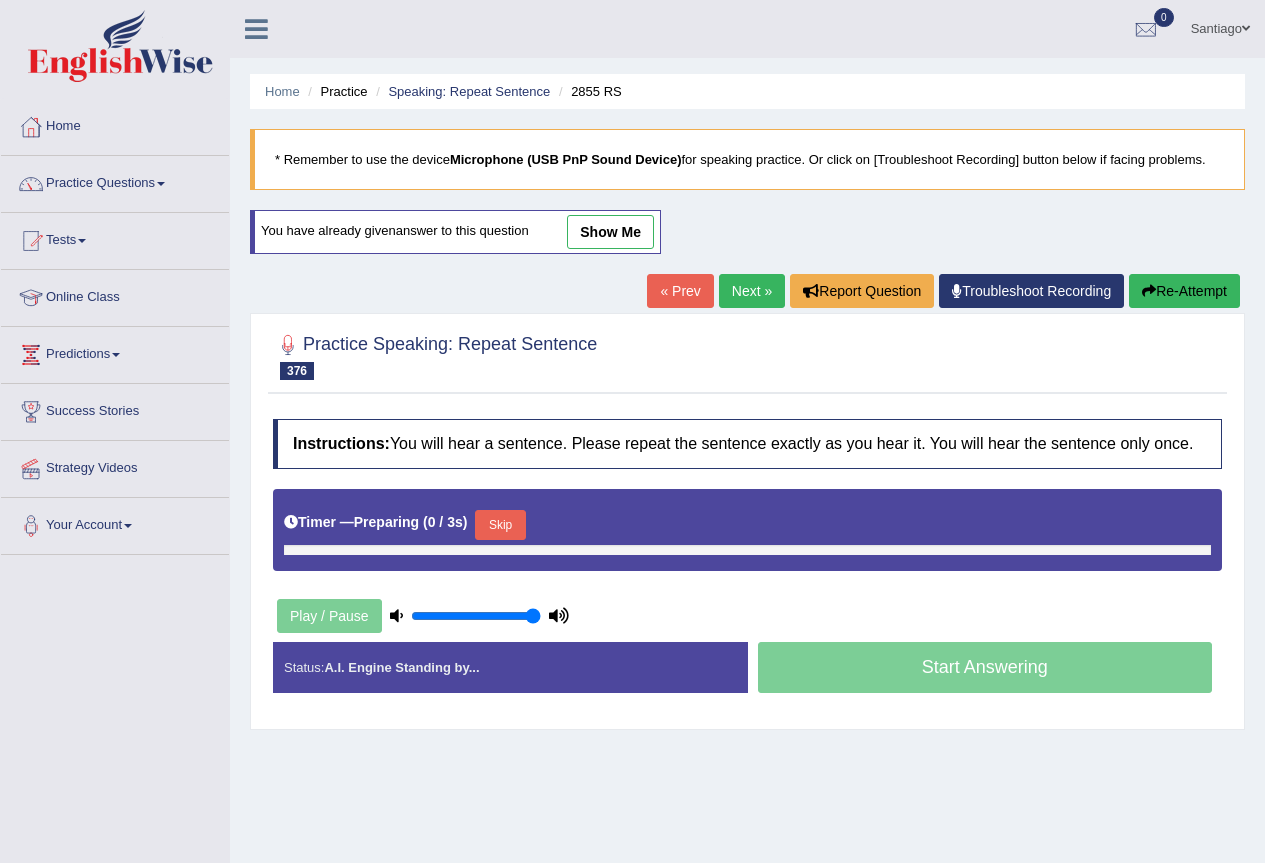 scroll, scrollTop: 0, scrollLeft: 0, axis: both 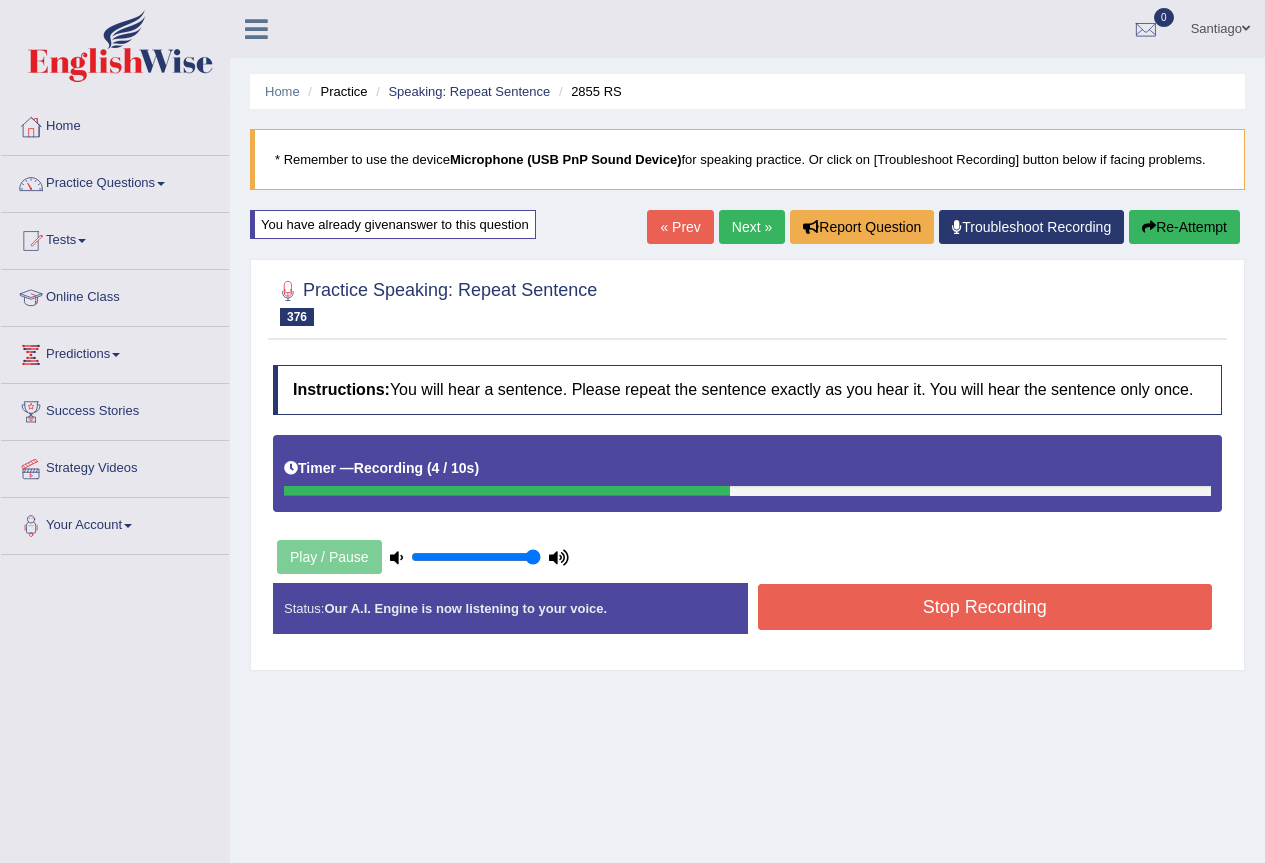 click on "Stop Recording" at bounding box center (985, 607) 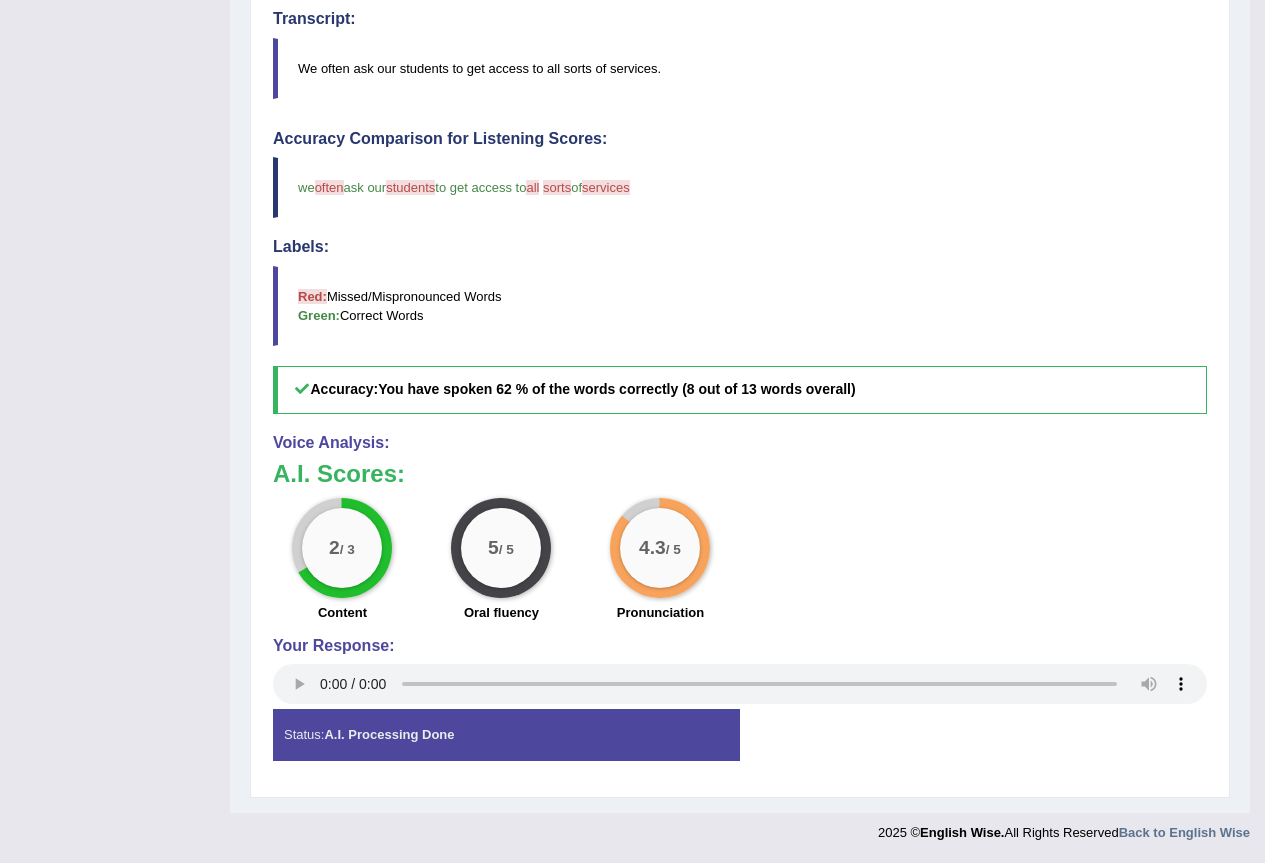scroll, scrollTop: 86, scrollLeft: 0, axis: vertical 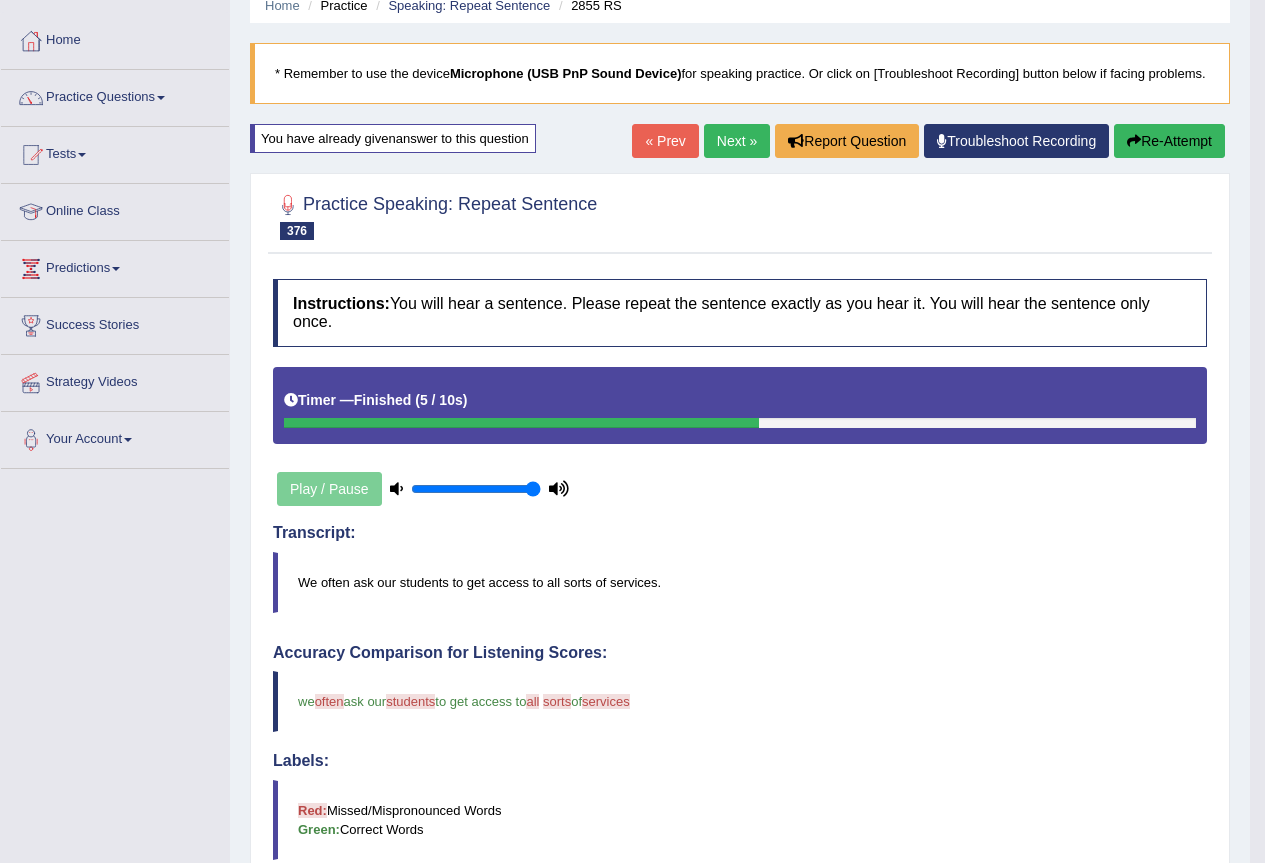 click on "Next »" at bounding box center (737, 141) 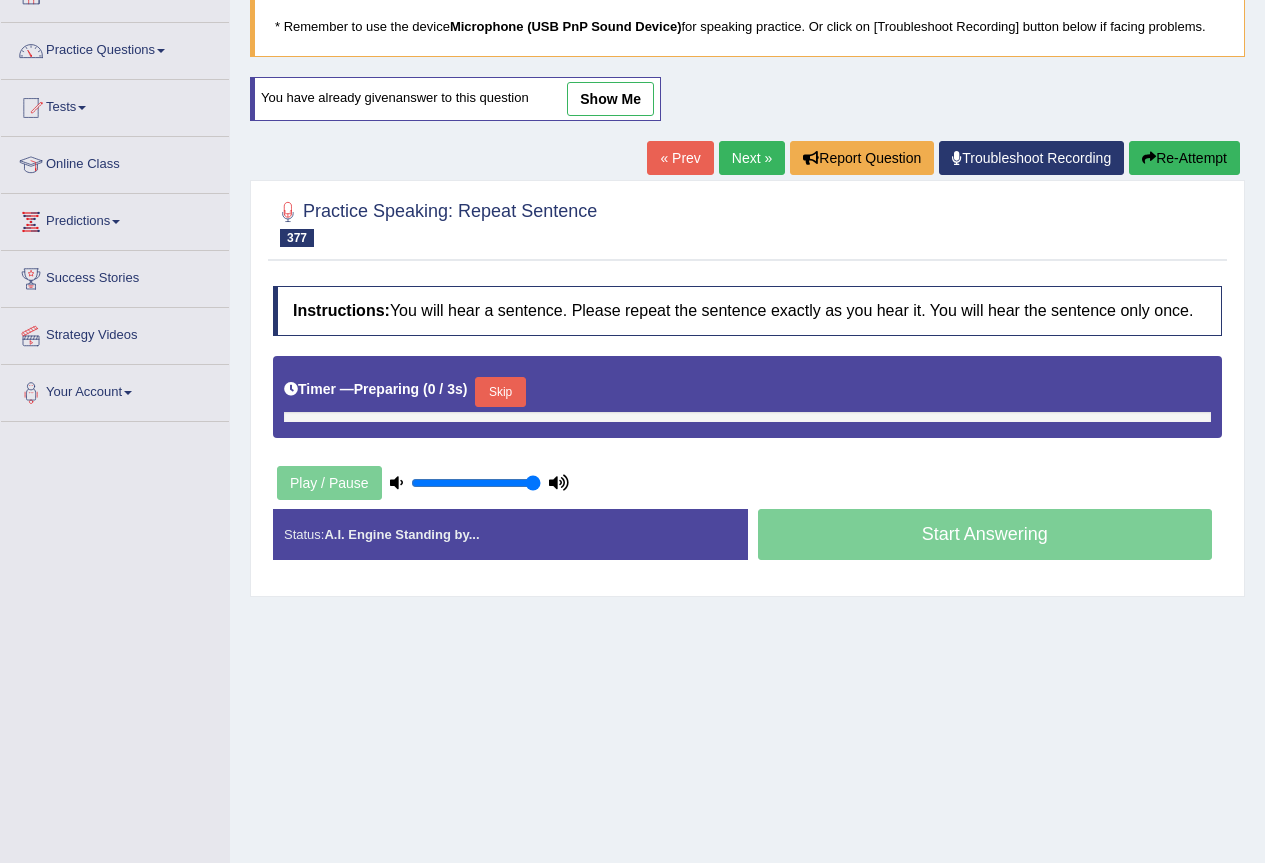 scroll, scrollTop: 187, scrollLeft: 0, axis: vertical 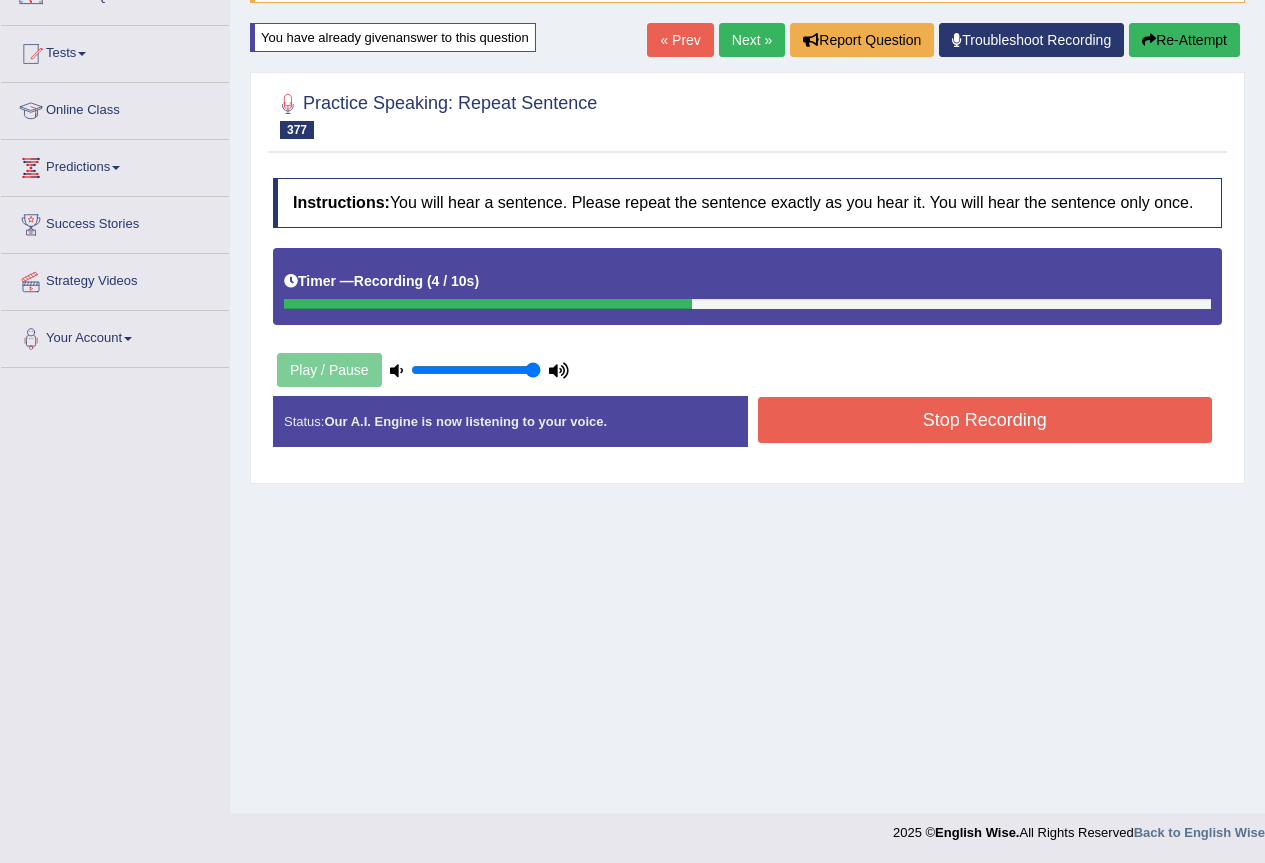 click on "Stop Recording" at bounding box center (985, 420) 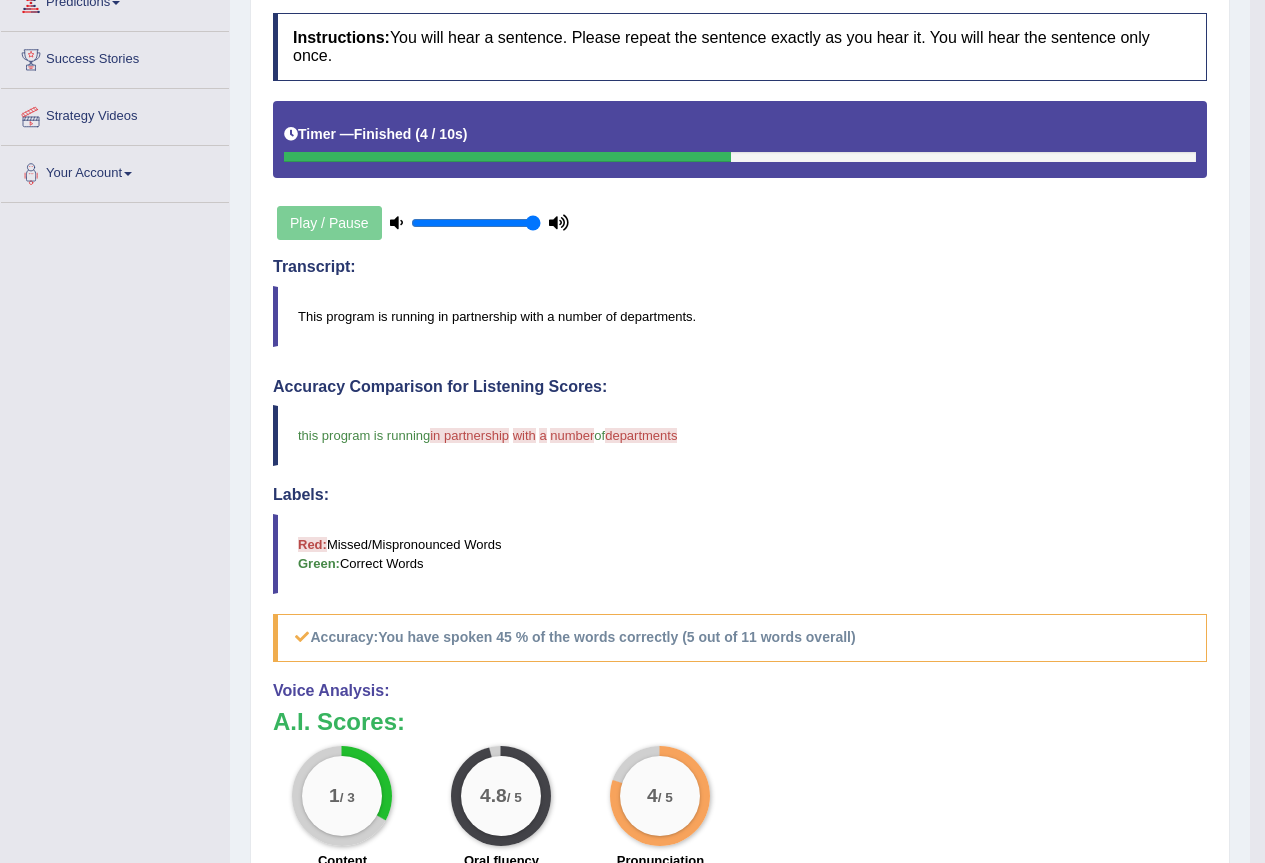 scroll, scrollTop: 86, scrollLeft: 0, axis: vertical 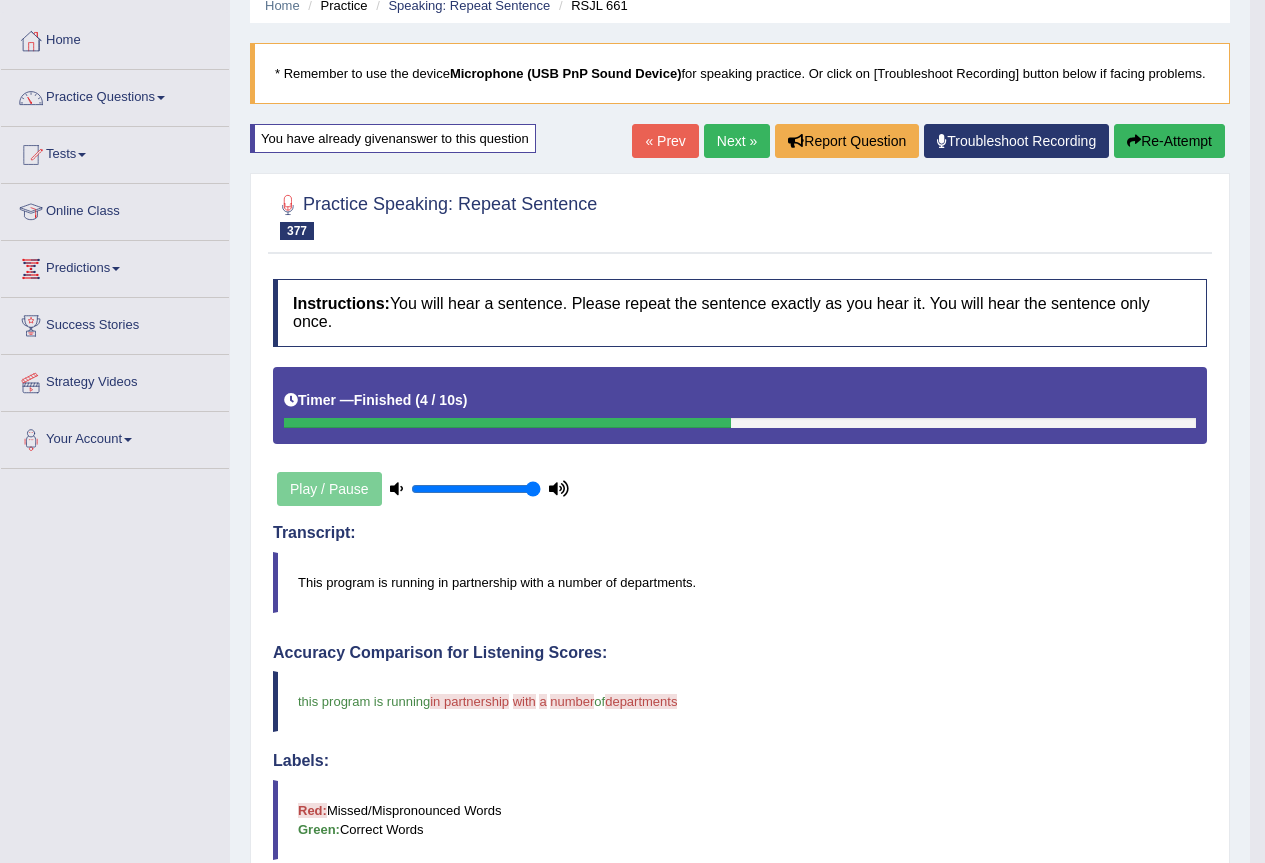 click on "Re-Attempt" at bounding box center [1169, 141] 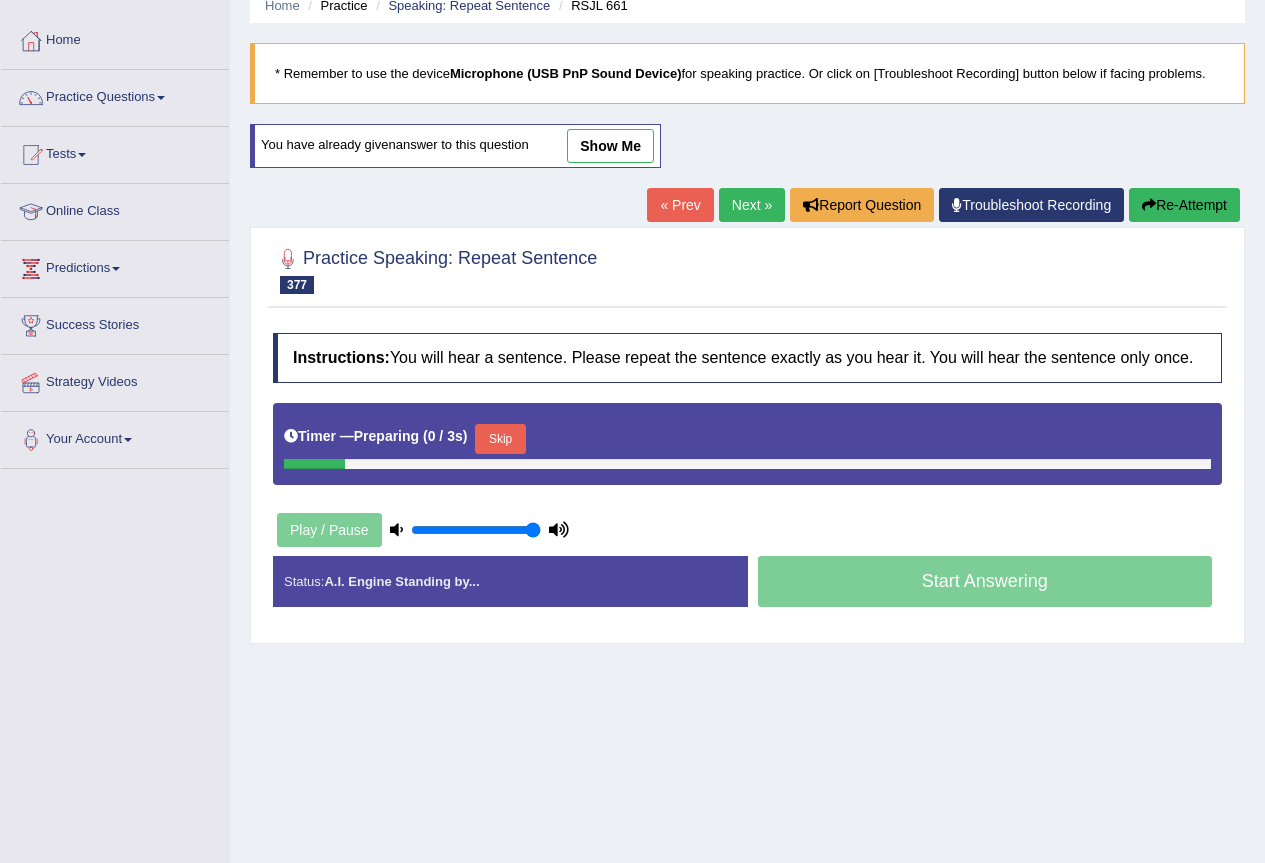 scroll, scrollTop: 0, scrollLeft: 0, axis: both 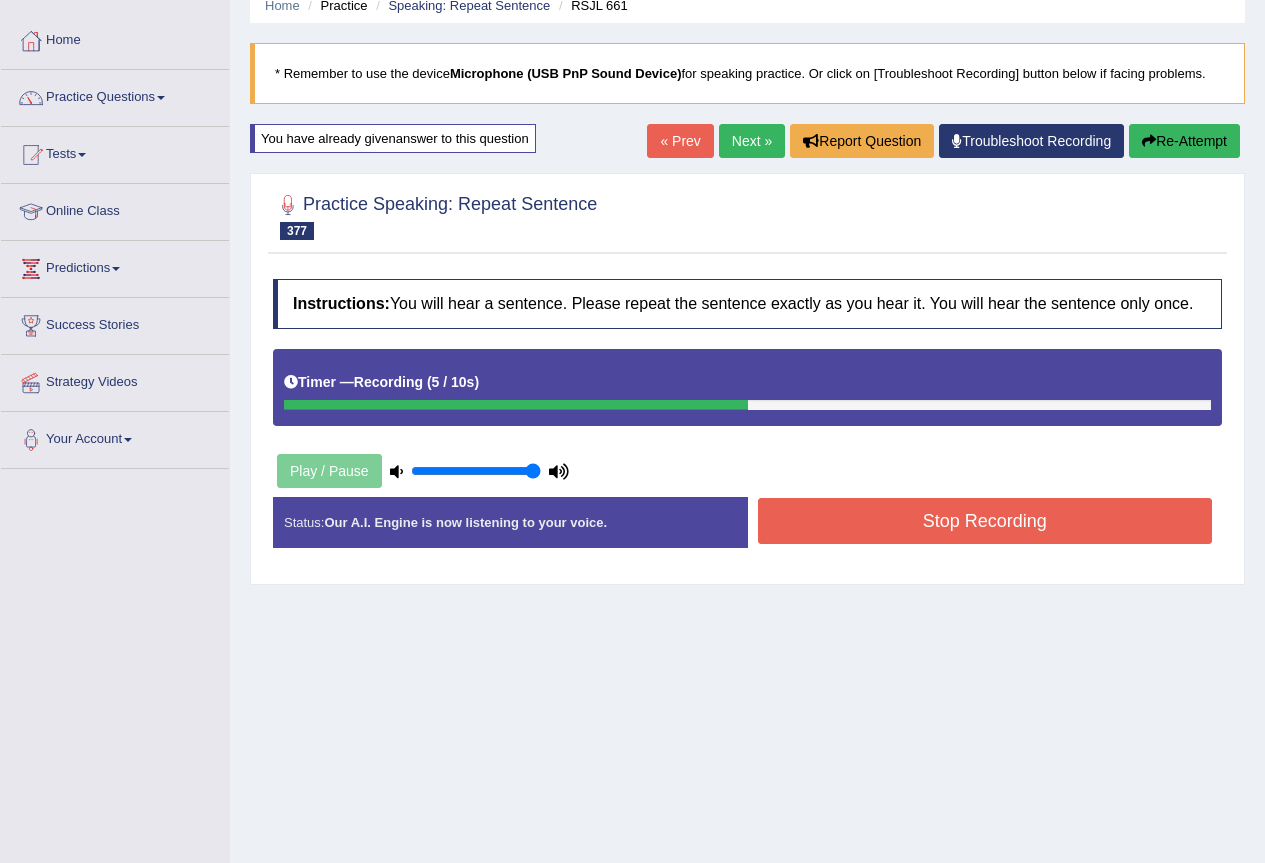click on "Stop Recording" at bounding box center (985, 521) 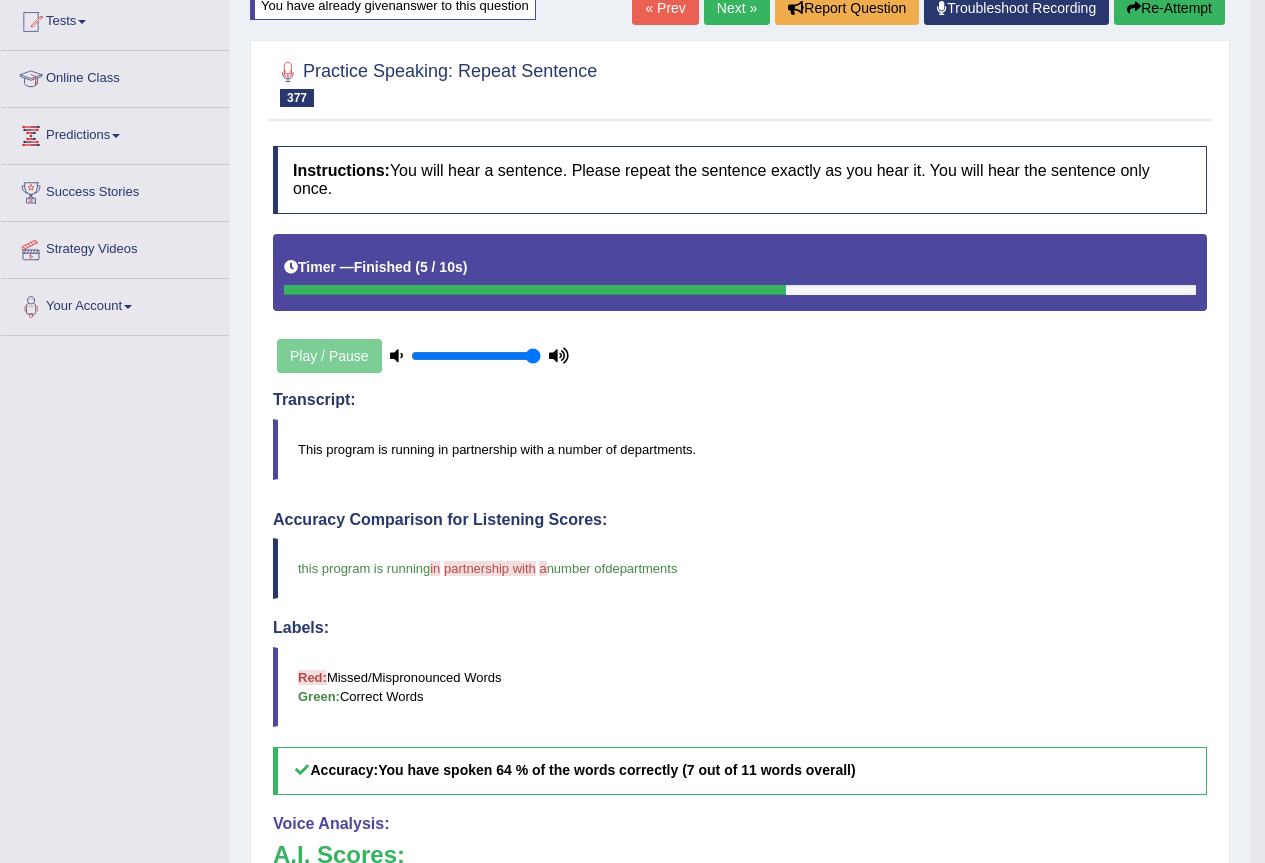 scroll, scrollTop: 0, scrollLeft: 0, axis: both 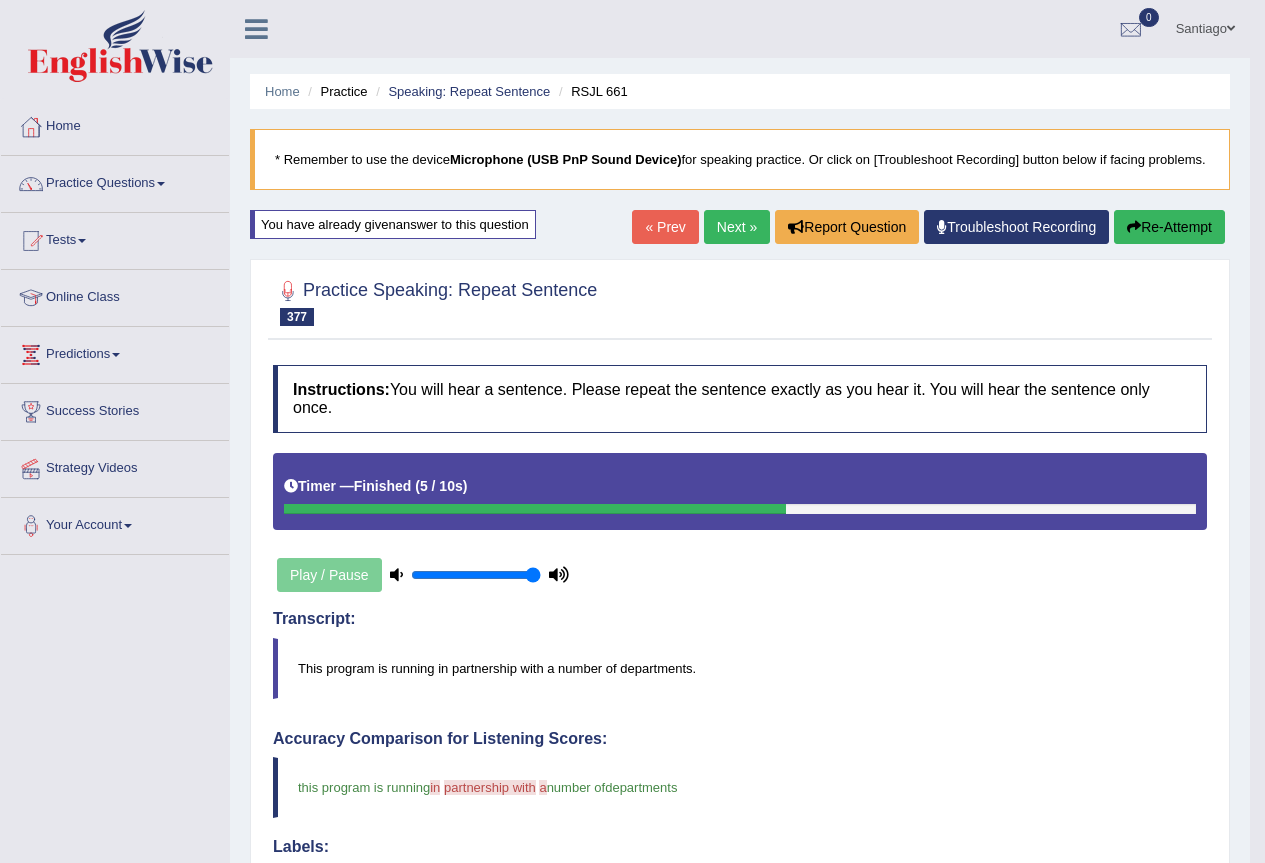 click on "Next »" at bounding box center [737, 227] 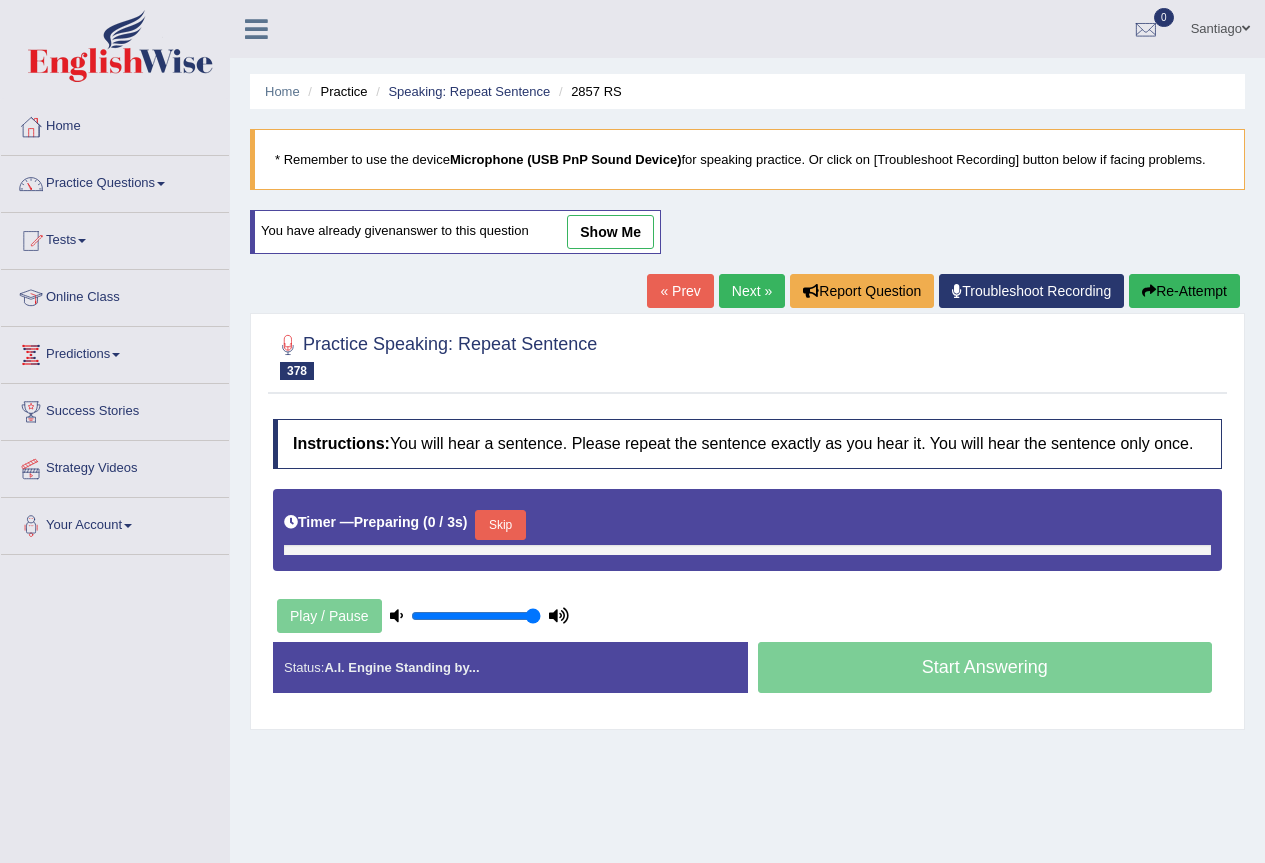 scroll, scrollTop: 0, scrollLeft: 0, axis: both 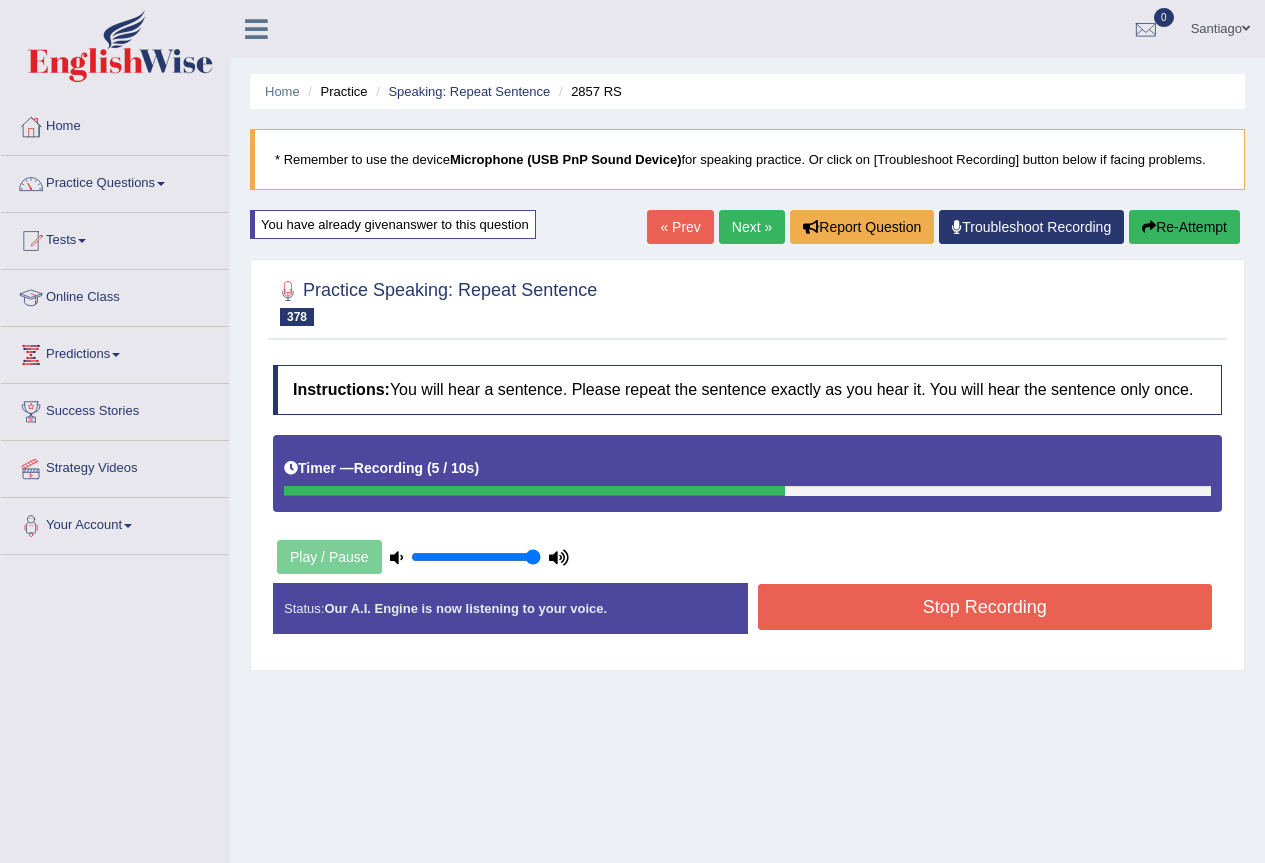 click on "Stop Recording" at bounding box center [985, 607] 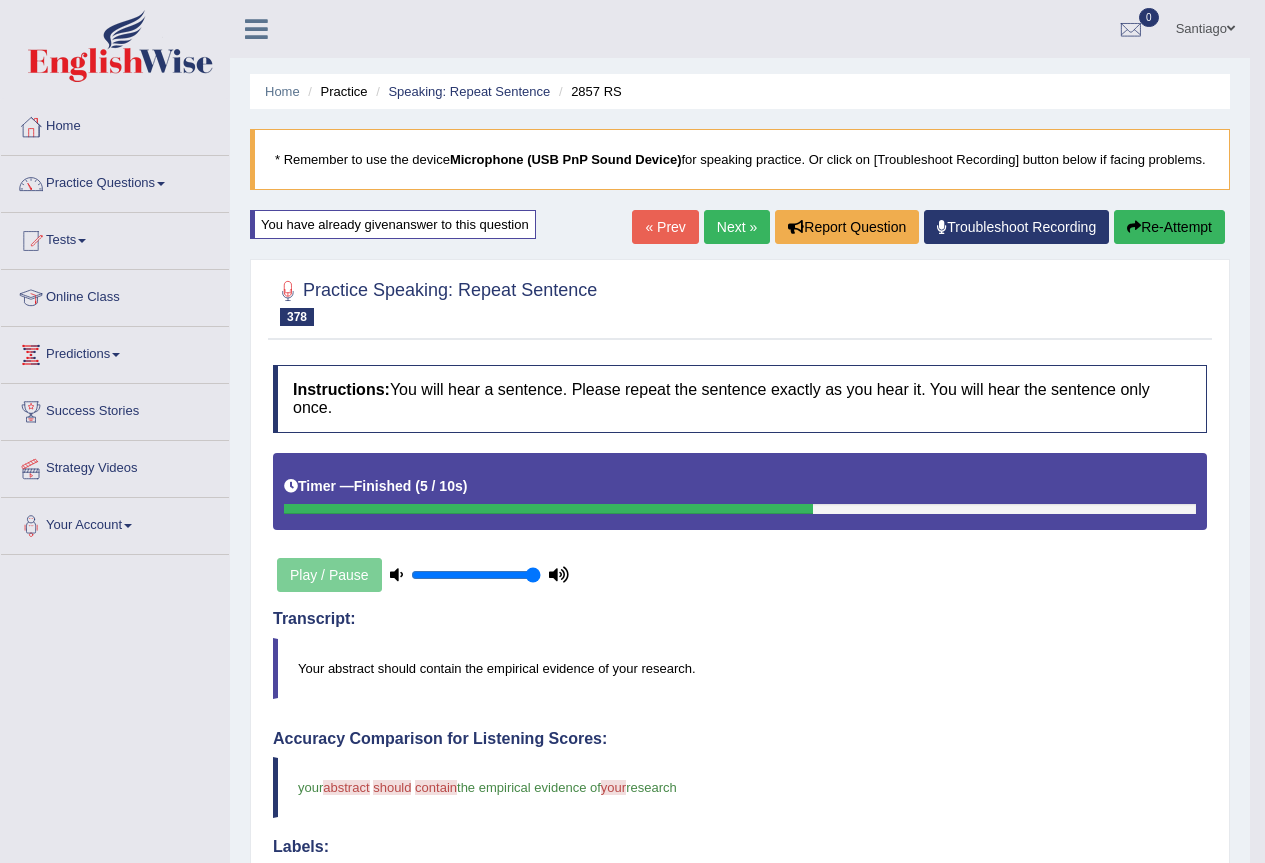 click on "Next »" at bounding box center (737, 227) 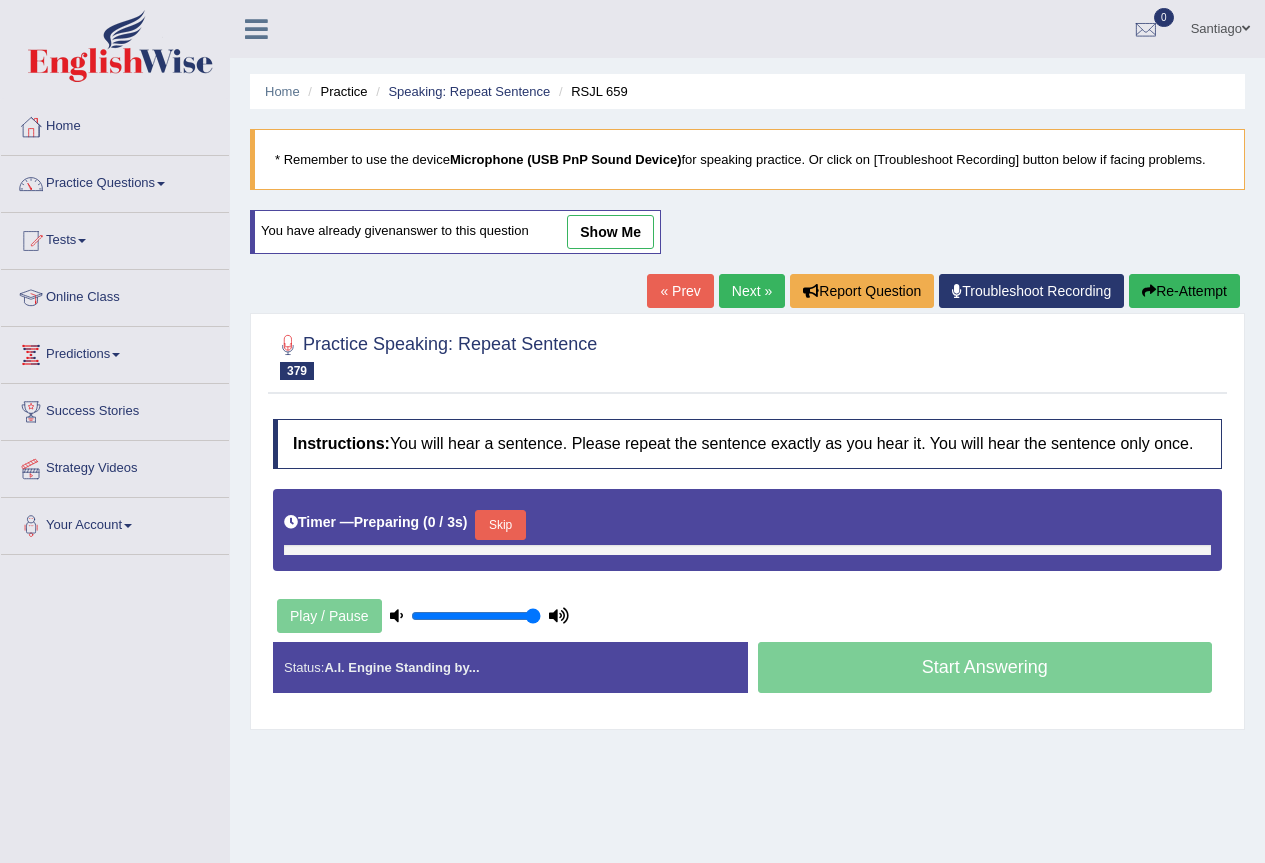 scroll, scrollTop: 0, scrollLeft: 0, axis: both 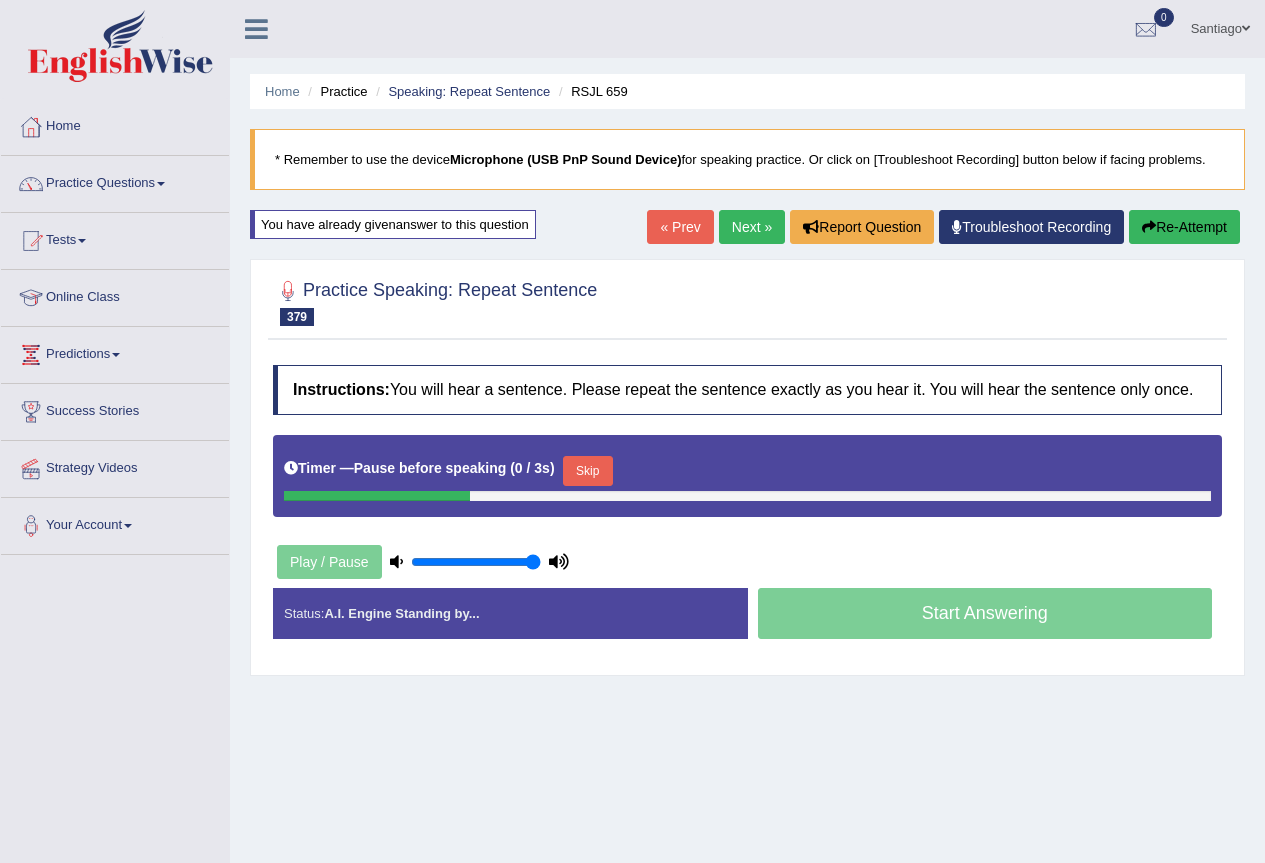 click on "Next »" at bounding box center [752, 227] 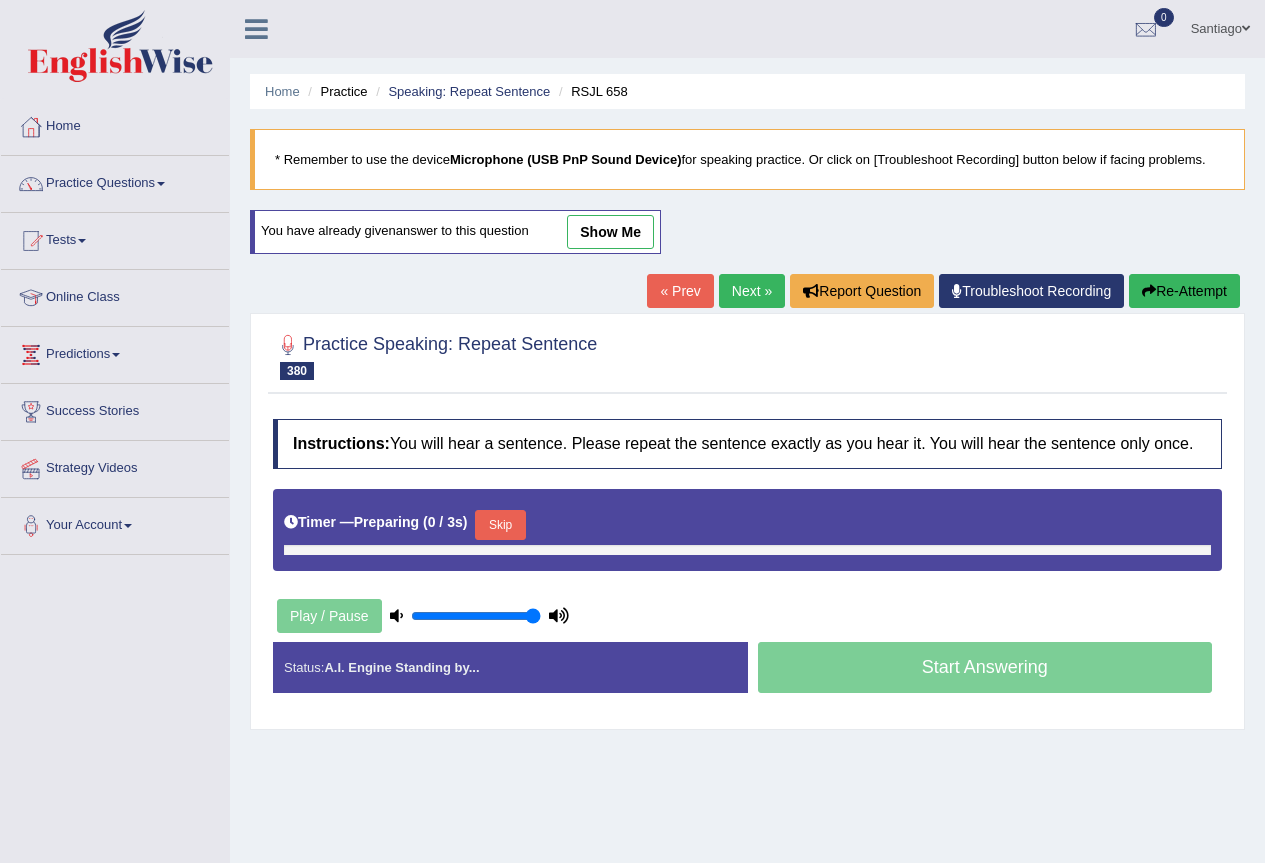 scroll, scrollTop: 0, scrollLeft: 0, axis: both 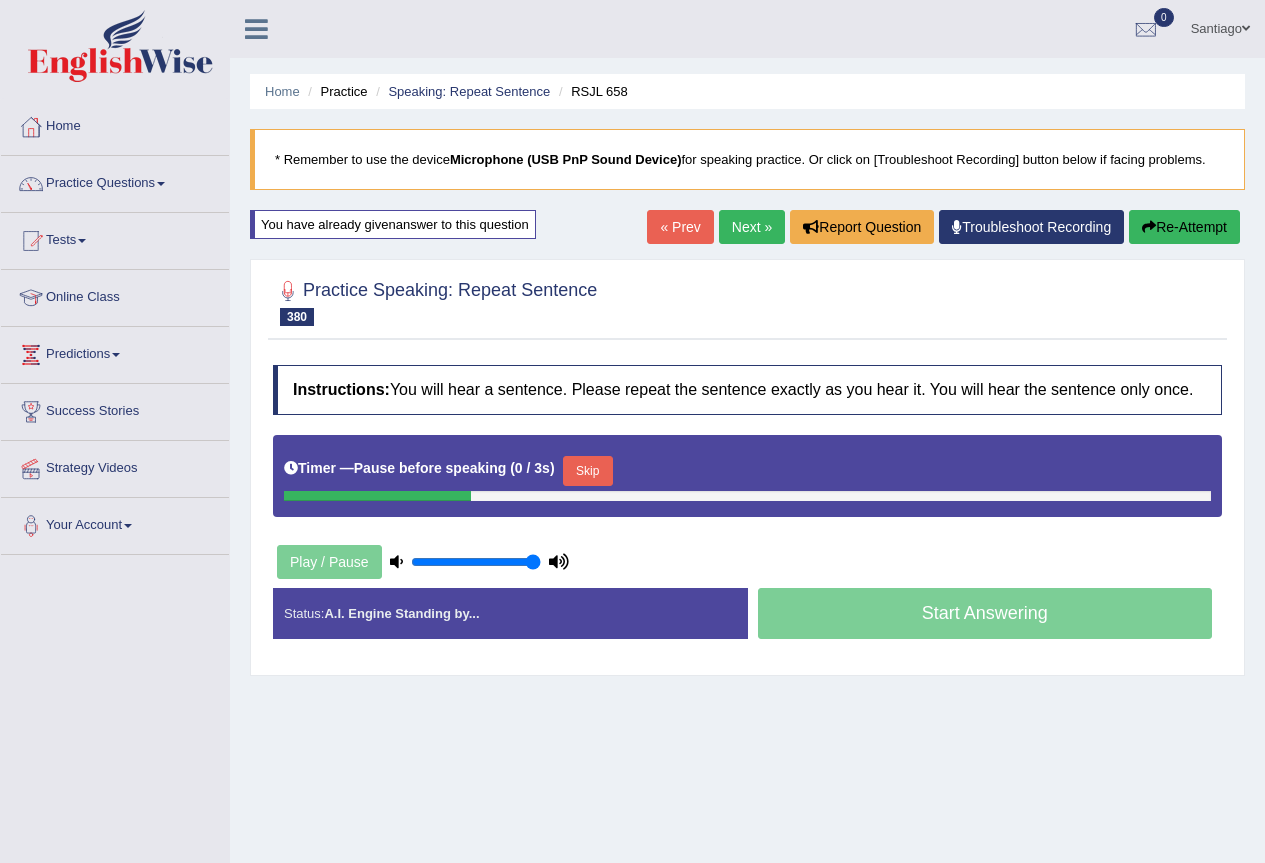click on "Skip" at bounding box center (588, 471) 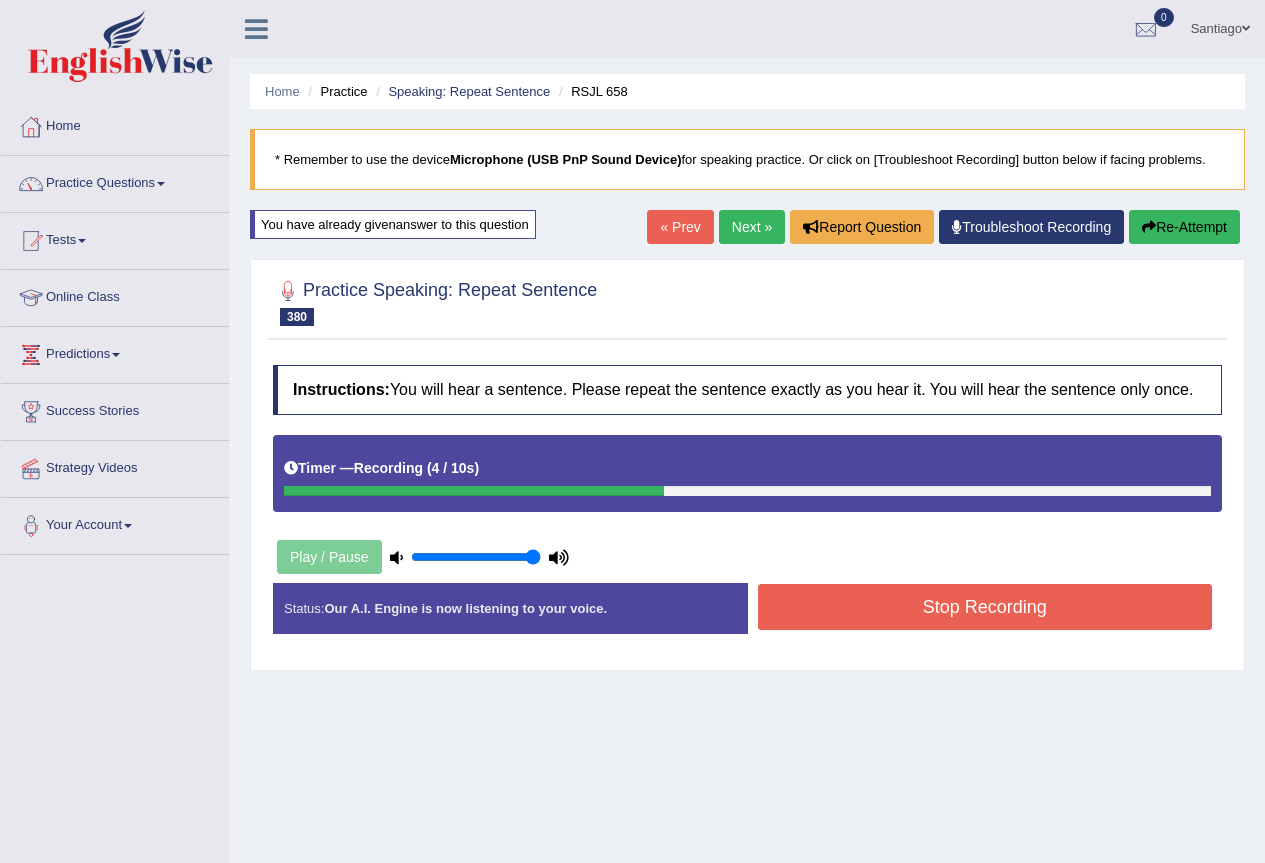 click on "Stop Recording" at bounding box center (985, 607) 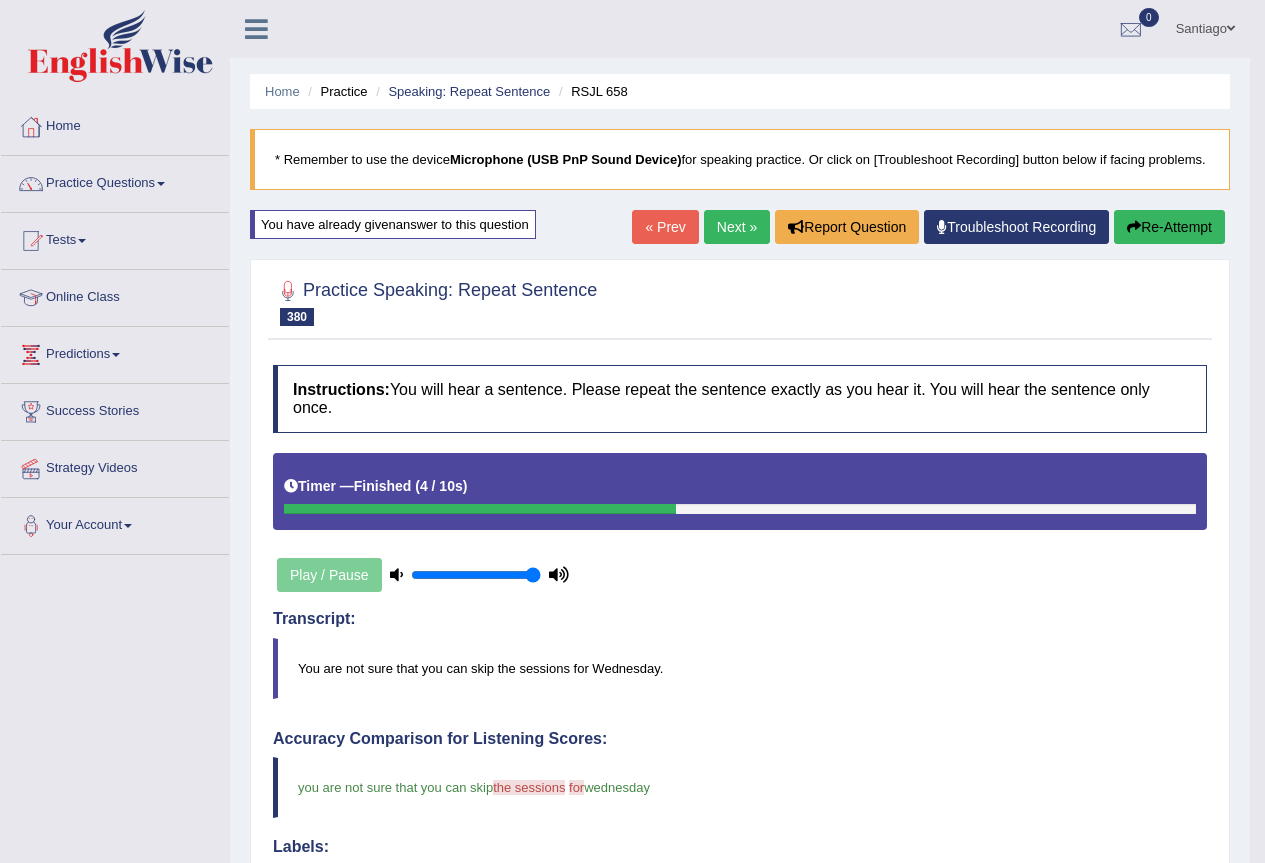 click on "Next »" at bounding box center [737, 227] 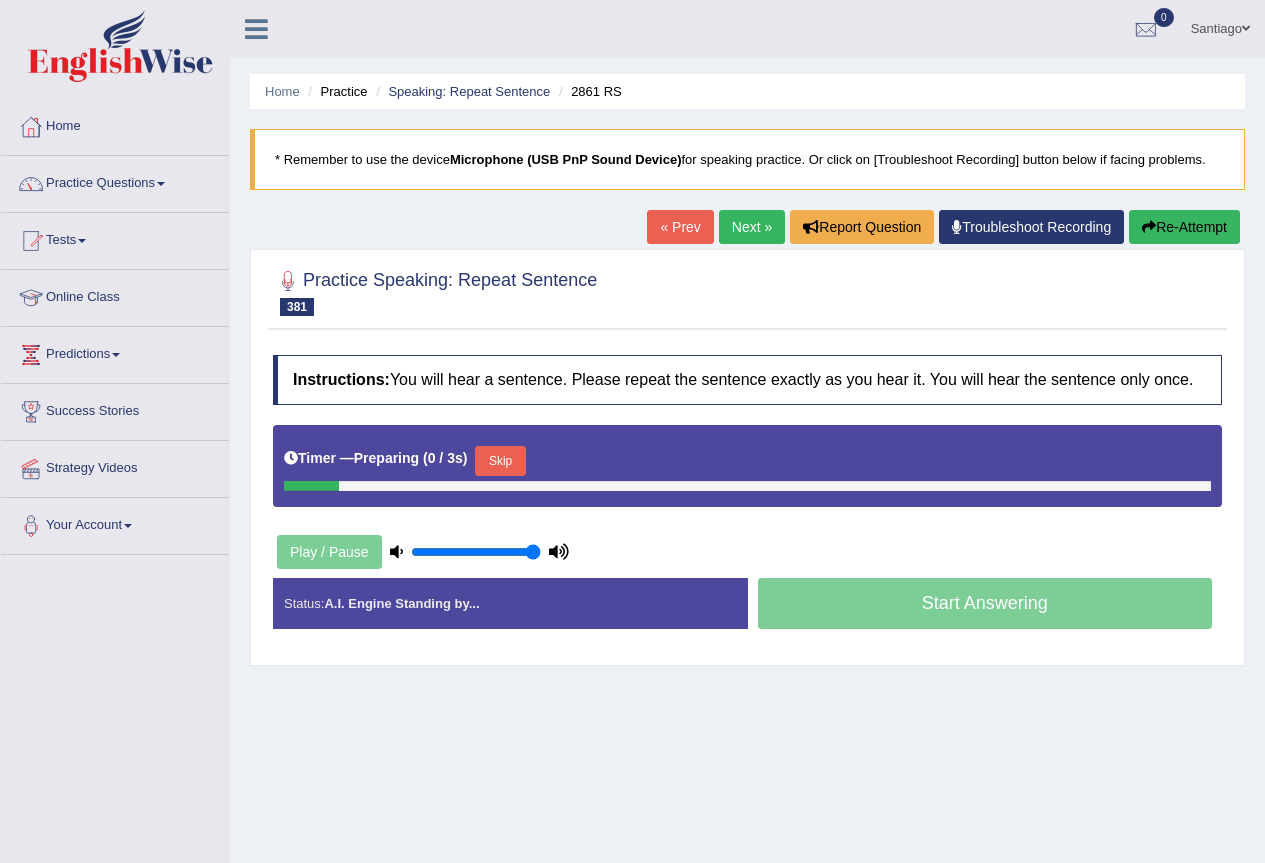 scroll, scrollTop: 0, scrollLeft: 0, axis: both 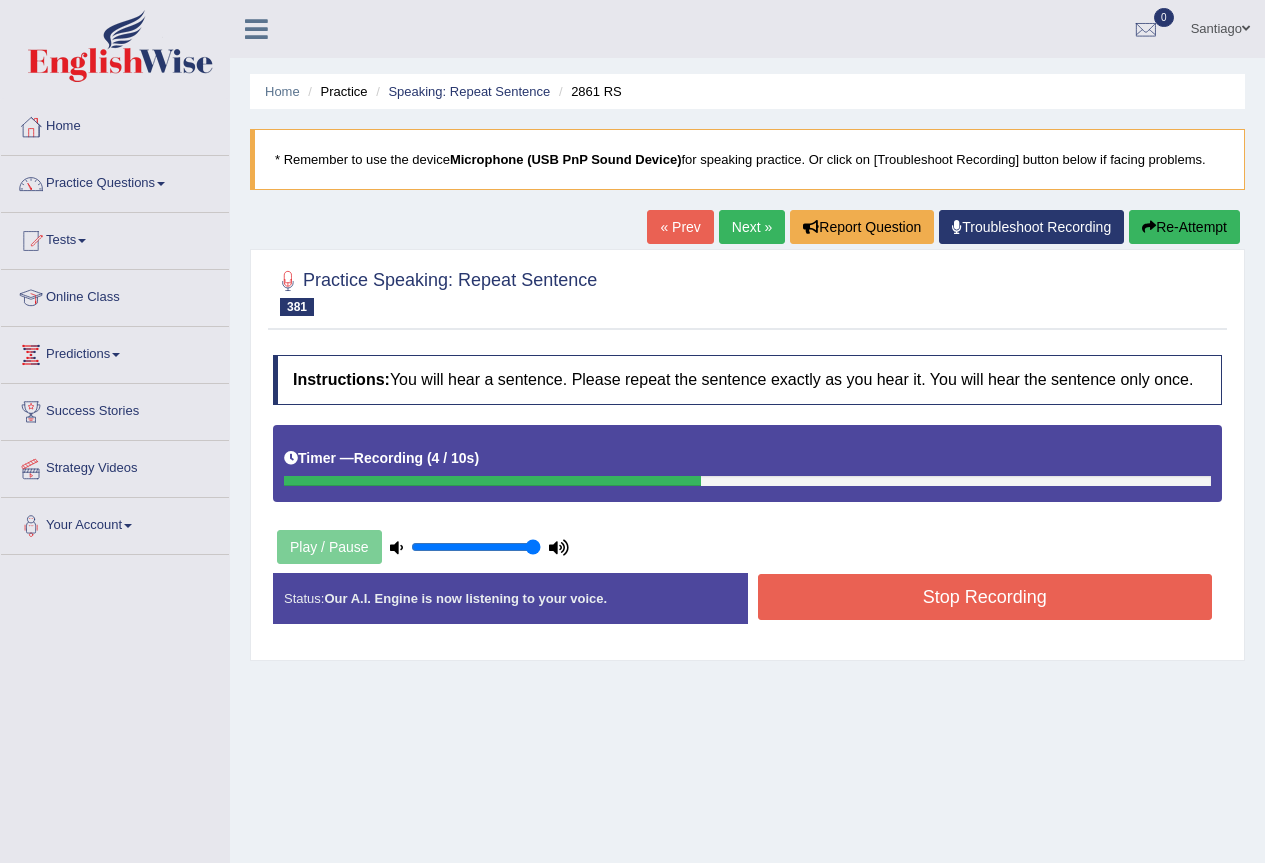 click on "Stop Recording" at bounding box center (985, 597) 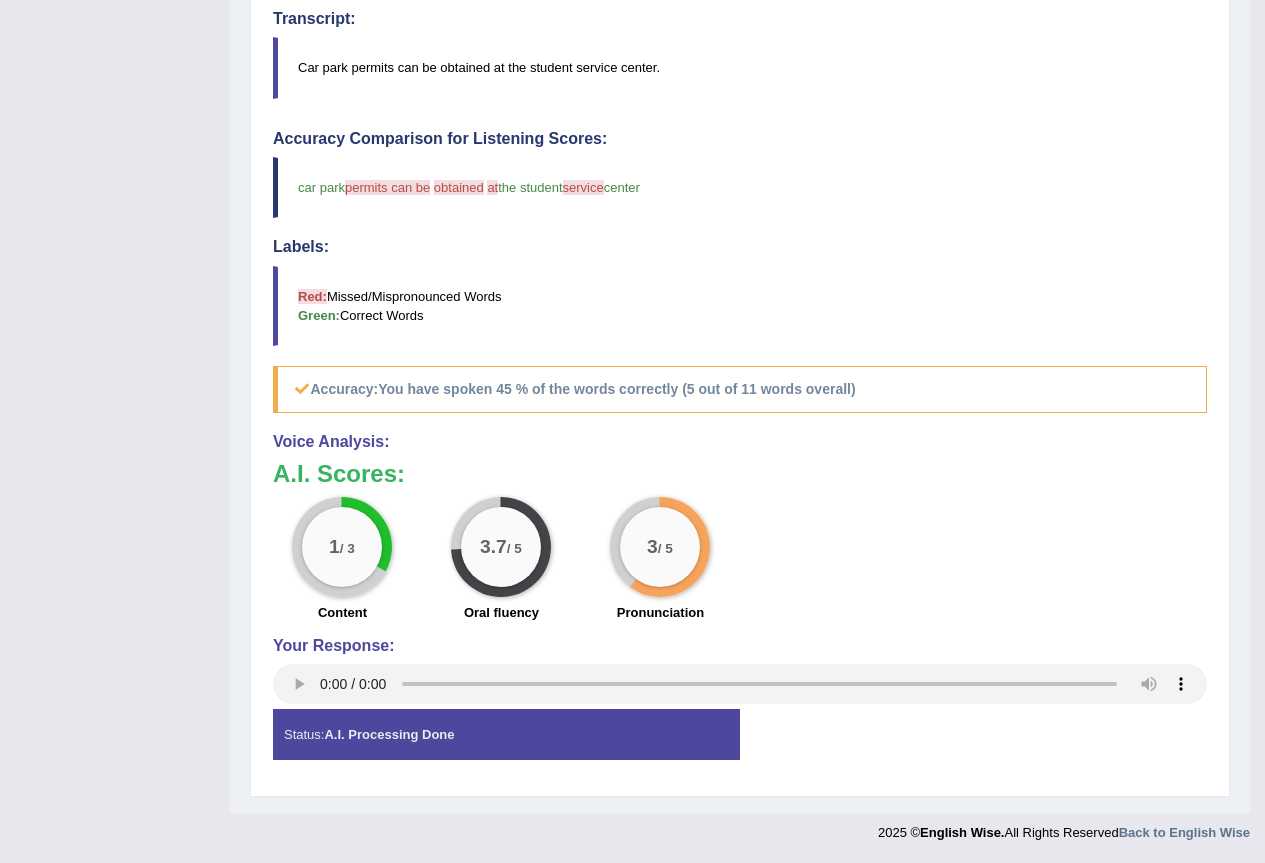 scroll, scrollTop: 0, scrollLeft: 0, axis: both 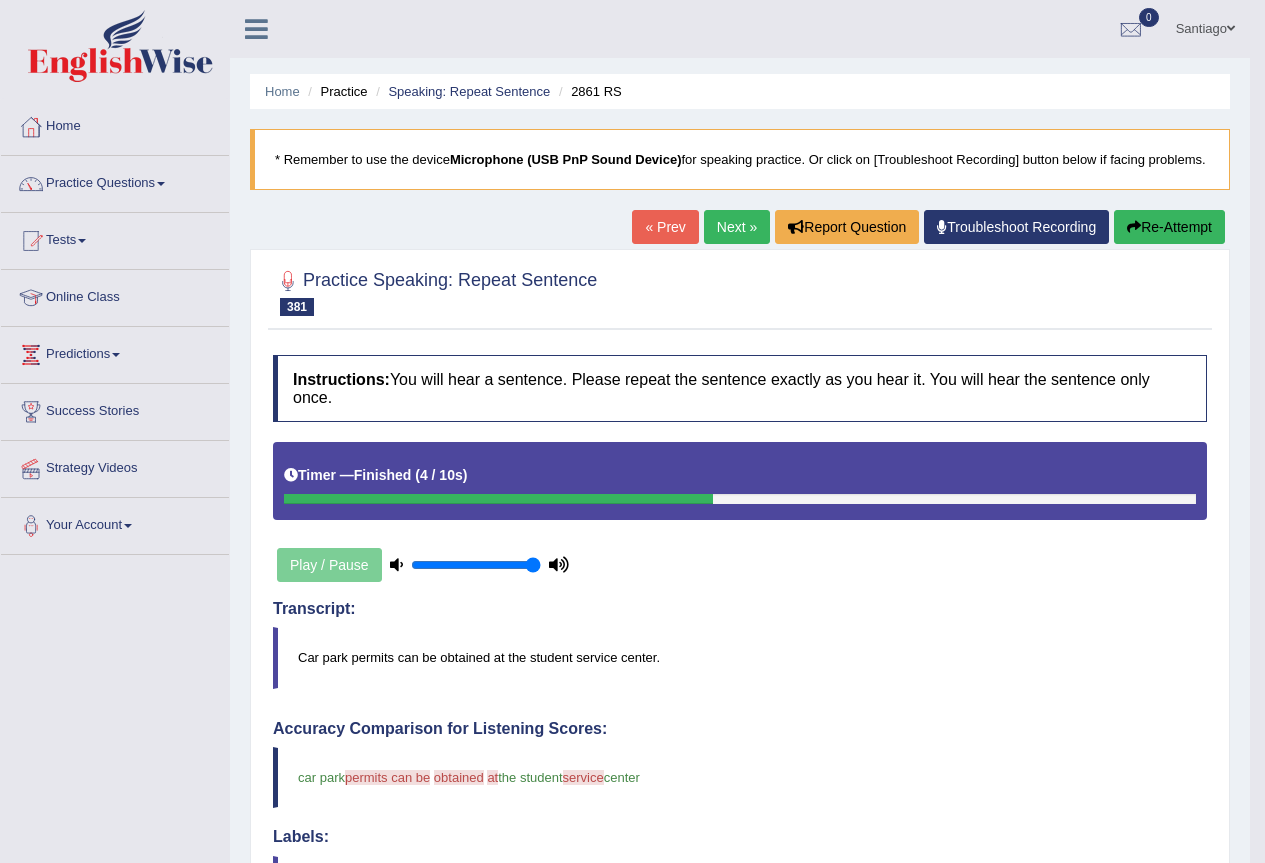 click on "Re-Attempt" at bounding box center (1169, 227) 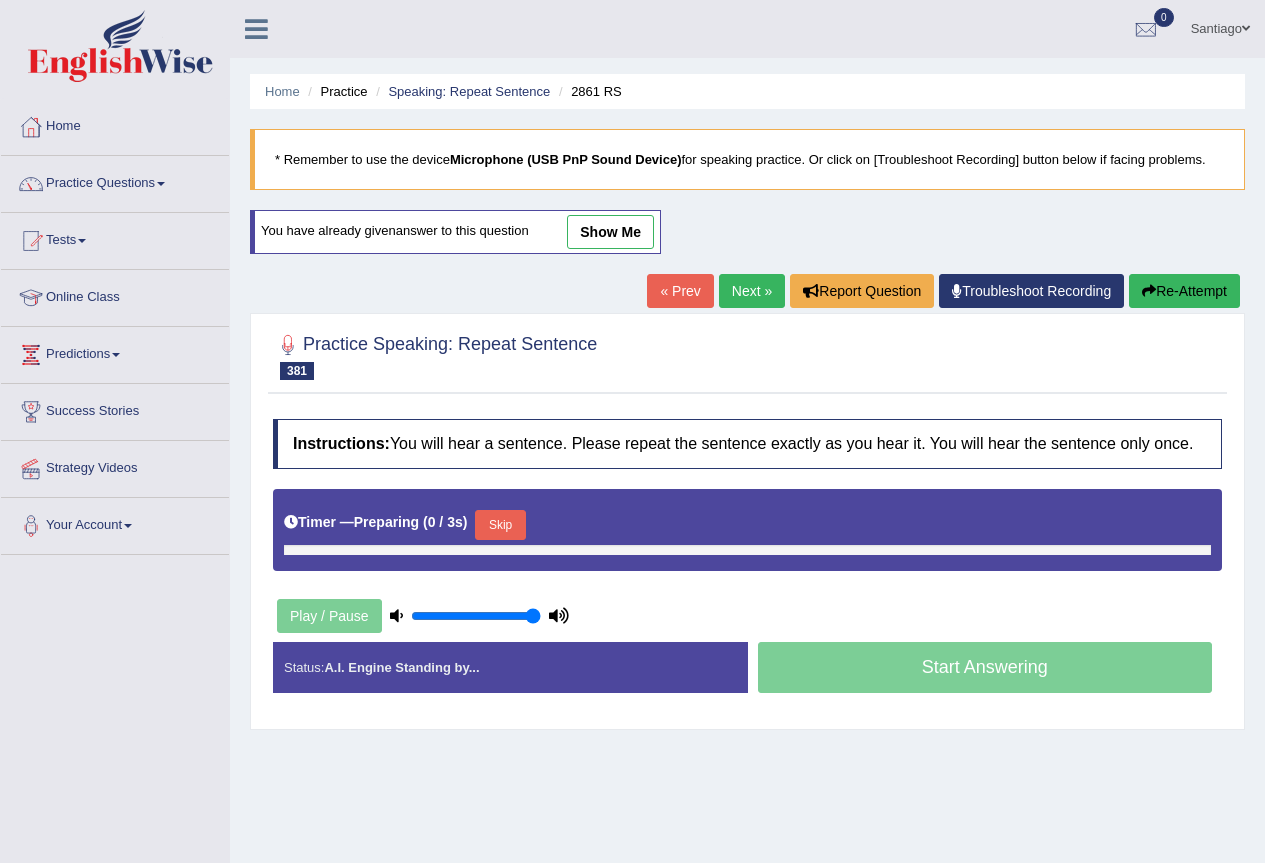 scroll, scrollTop: 0, scrollLeft: 0, axis: both 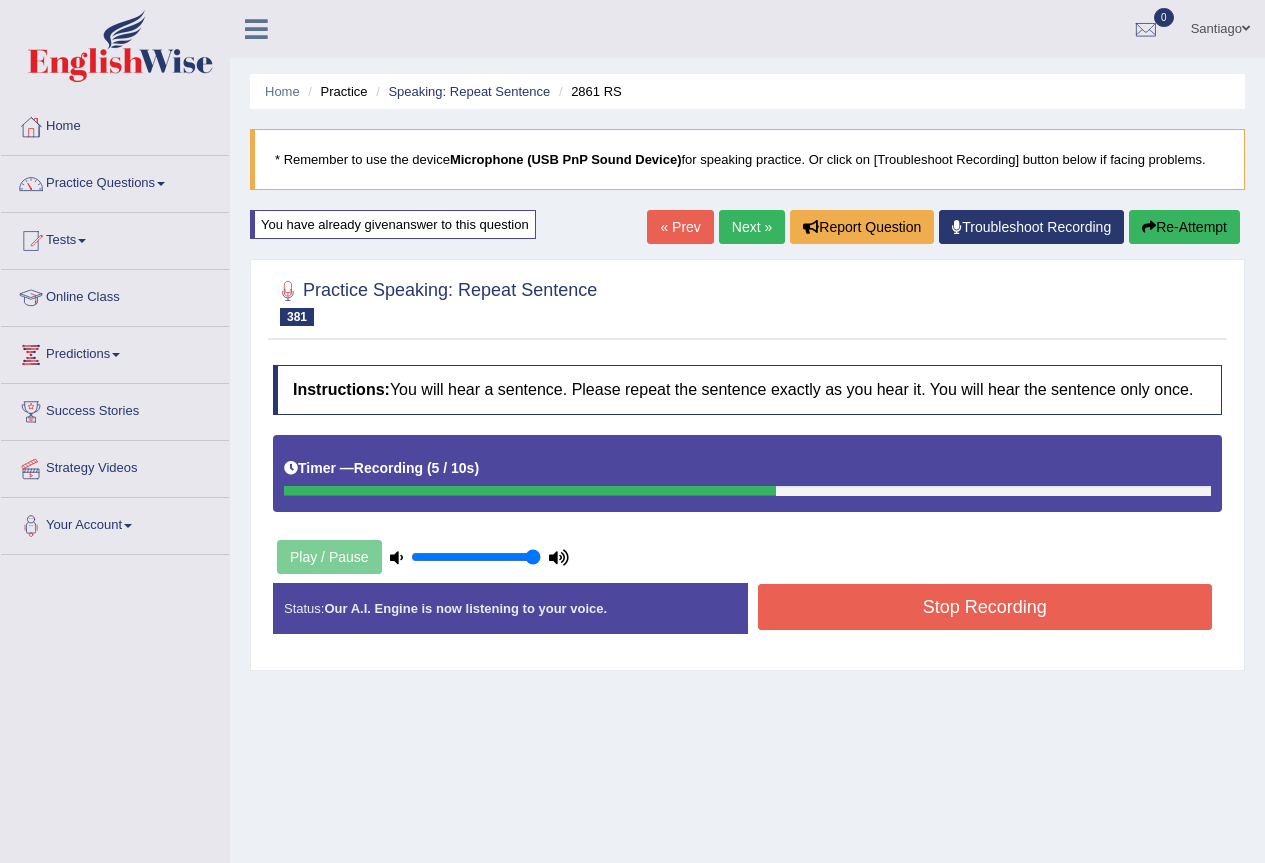 click on "Stop Recording" at bounding box center (985, 607) 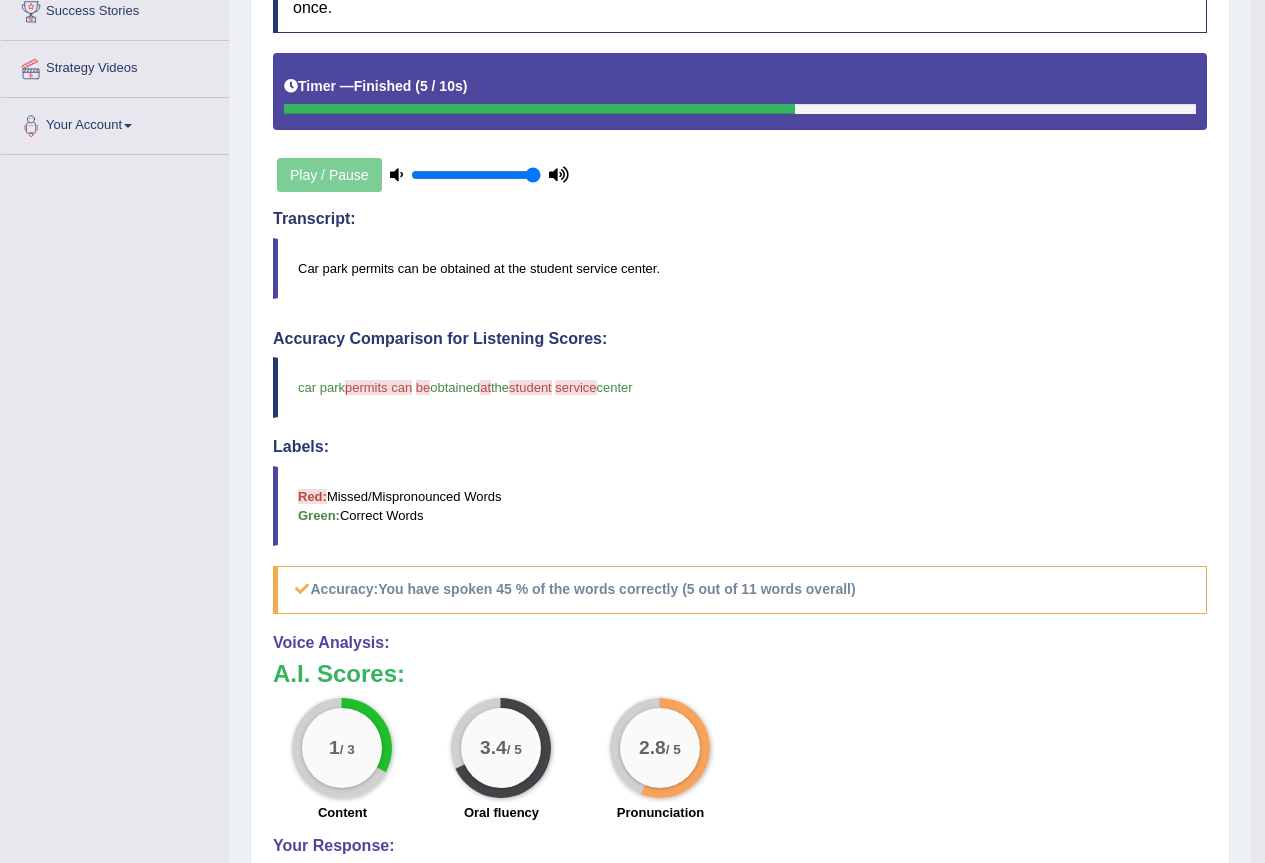 scroll, scrollTop: 133, scrollLeft: 0, axis: vertical 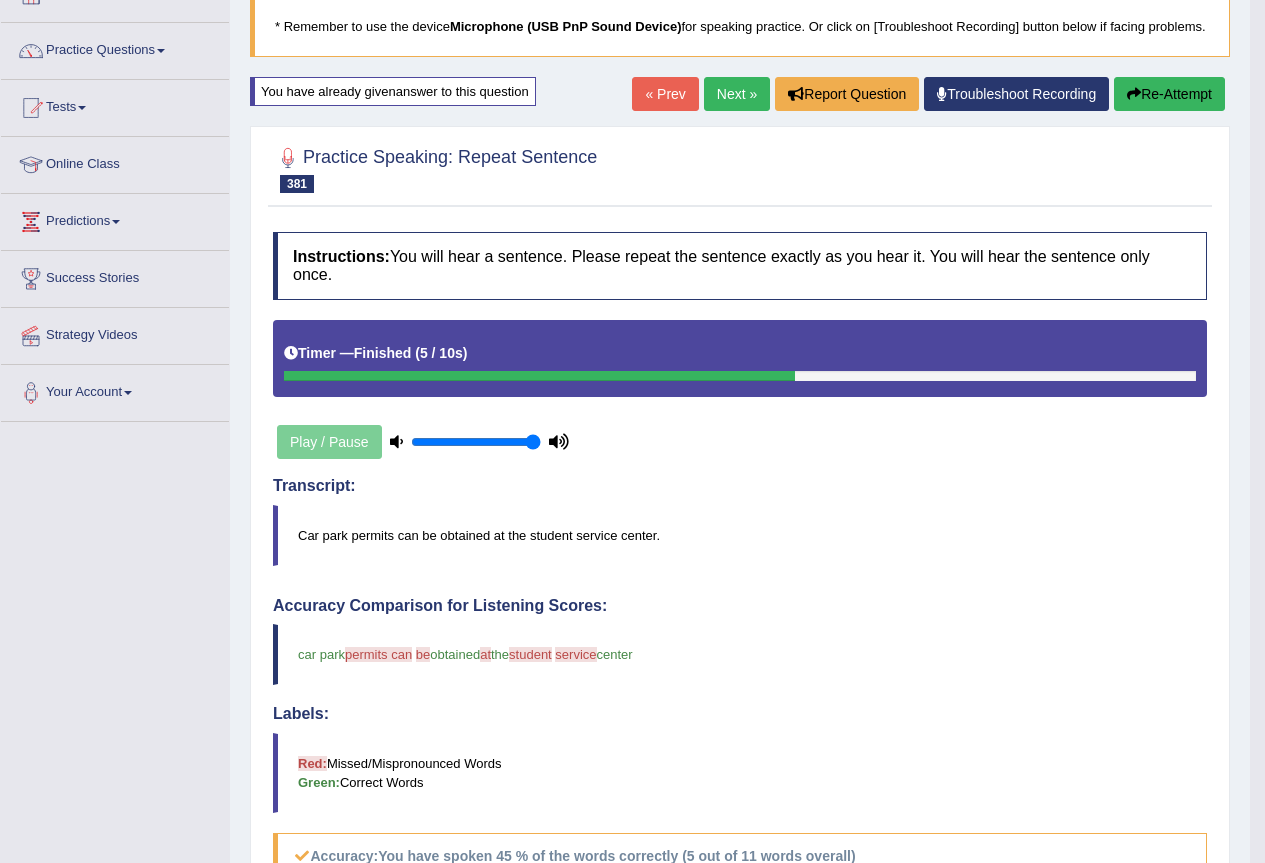click on "Re-Attempt" at bounding box center (1169, 94) 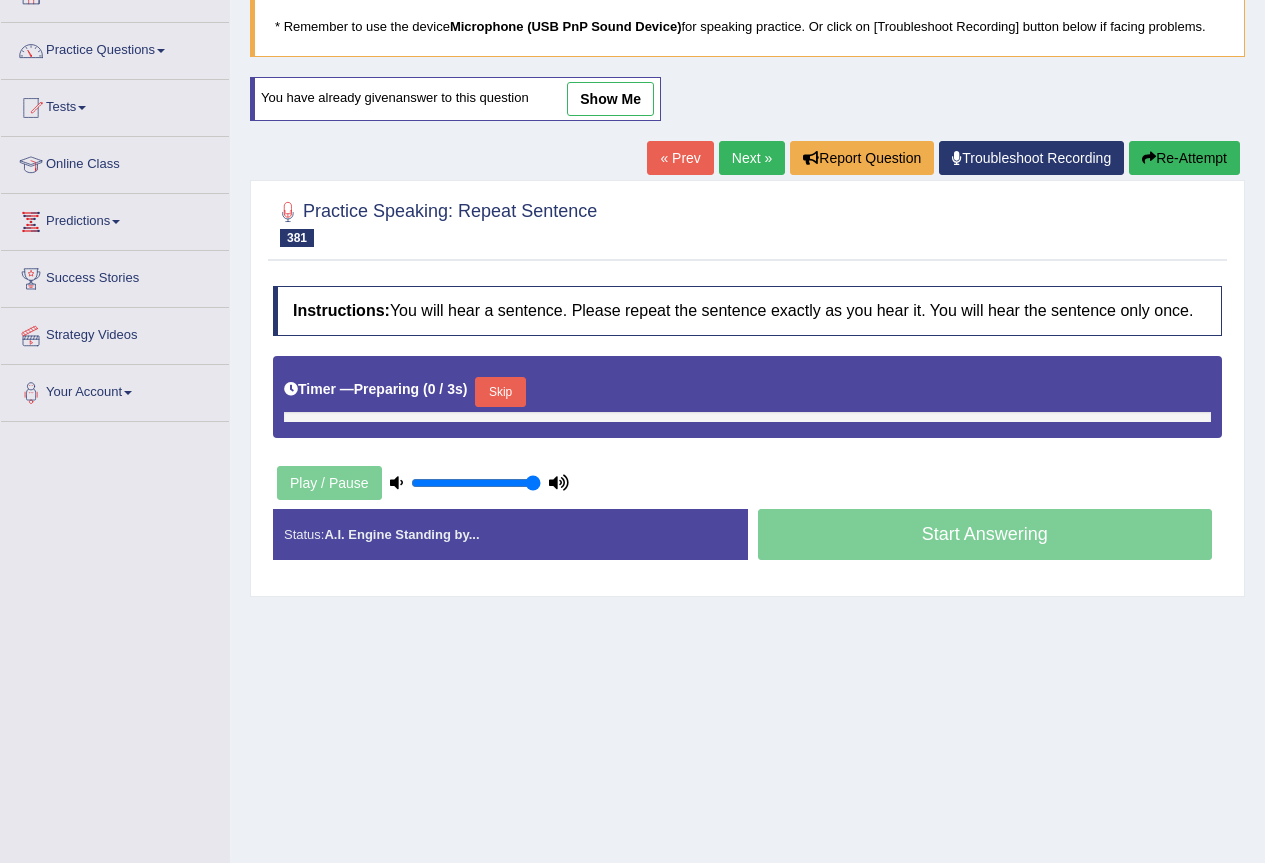 scroll, scrollTop: 0, scrollLeft: 0, axis: both 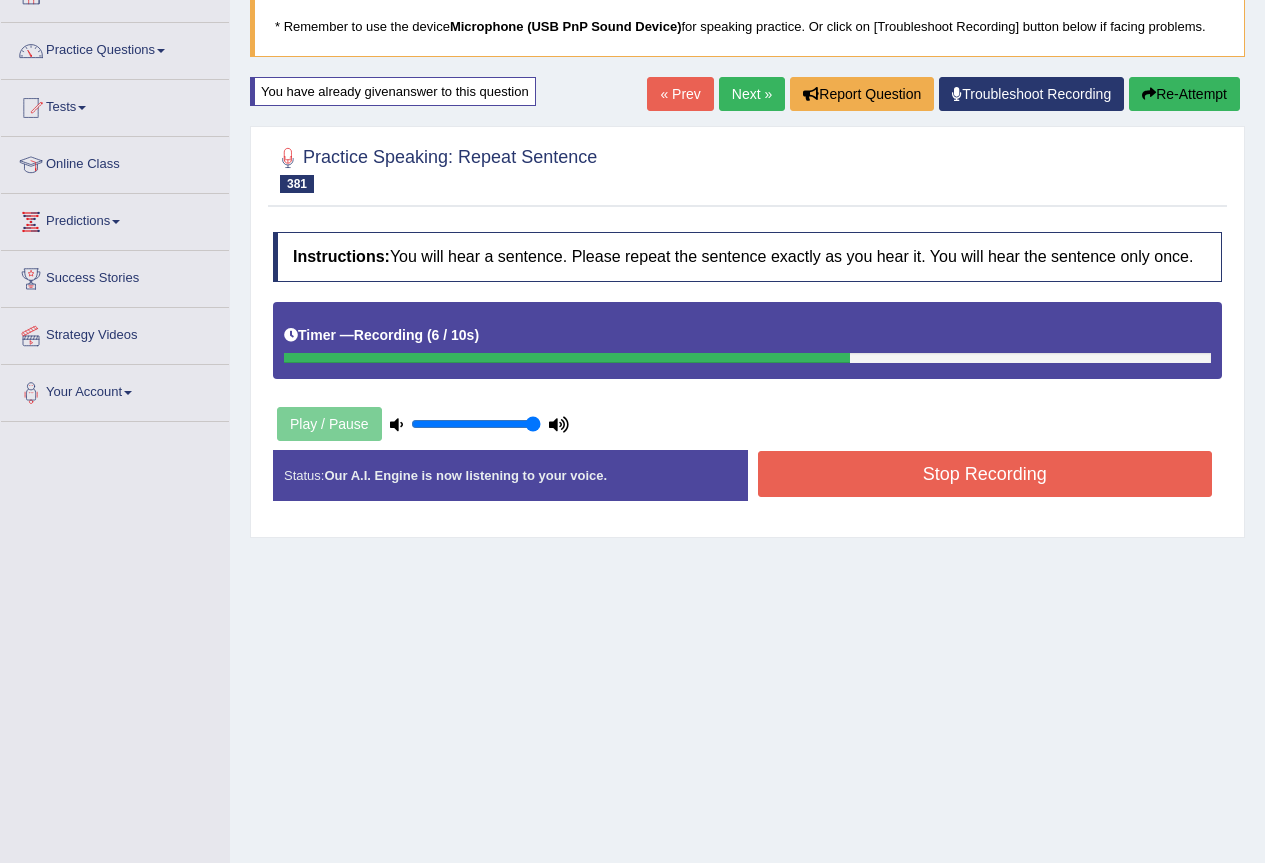 click on "Stop Recording" at bounding box center (985, 474) 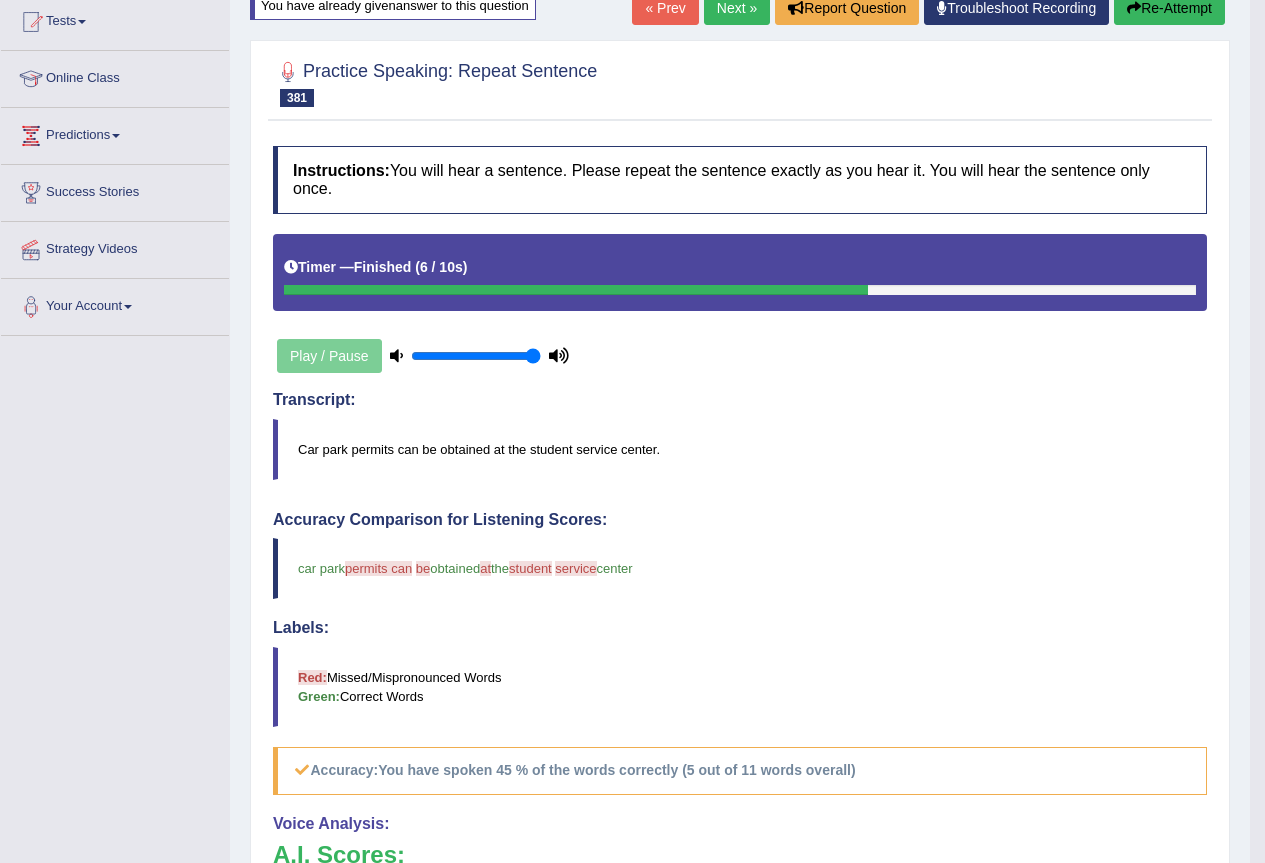 scroll, scrollTop: 0, scrollLeft: 0, axis: both 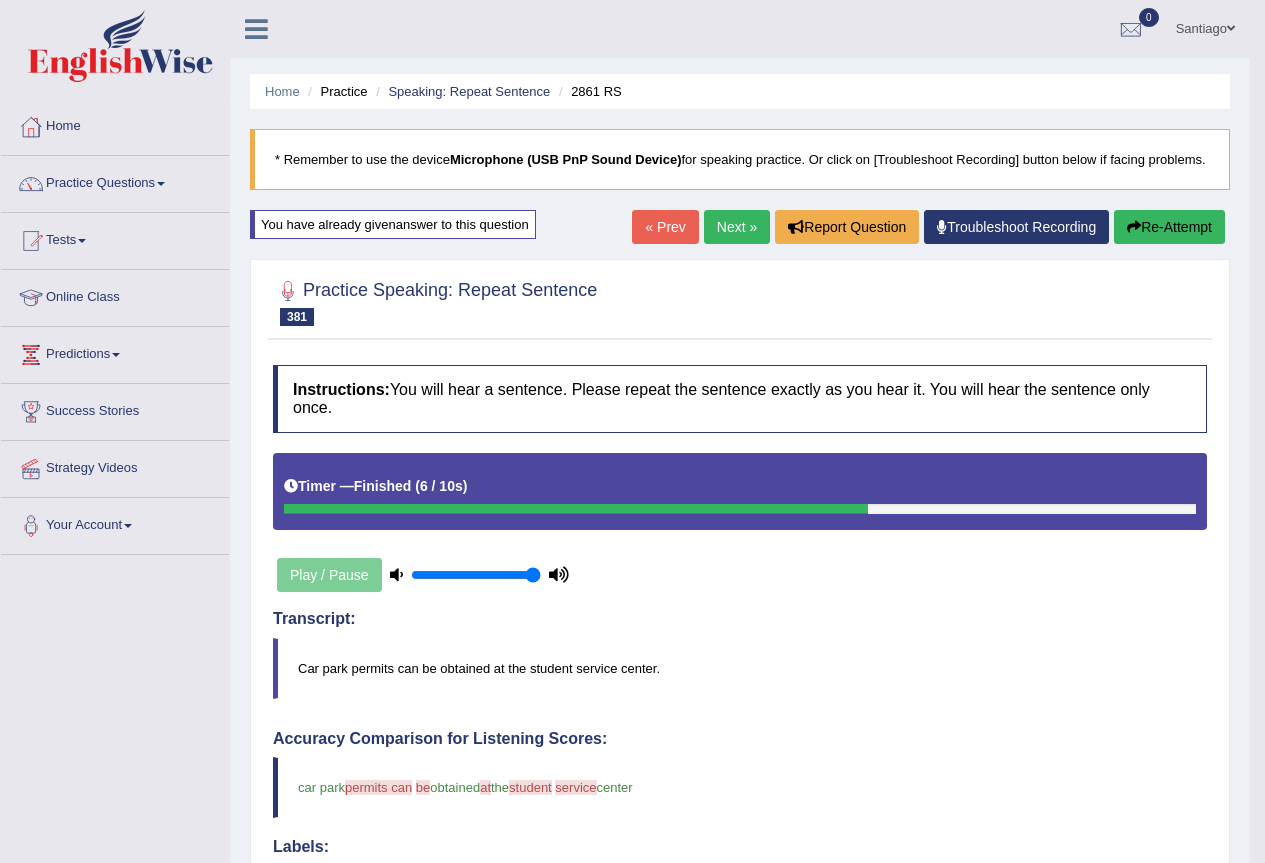 click on "Re-Attempt" at bounding box center [1169, 227] 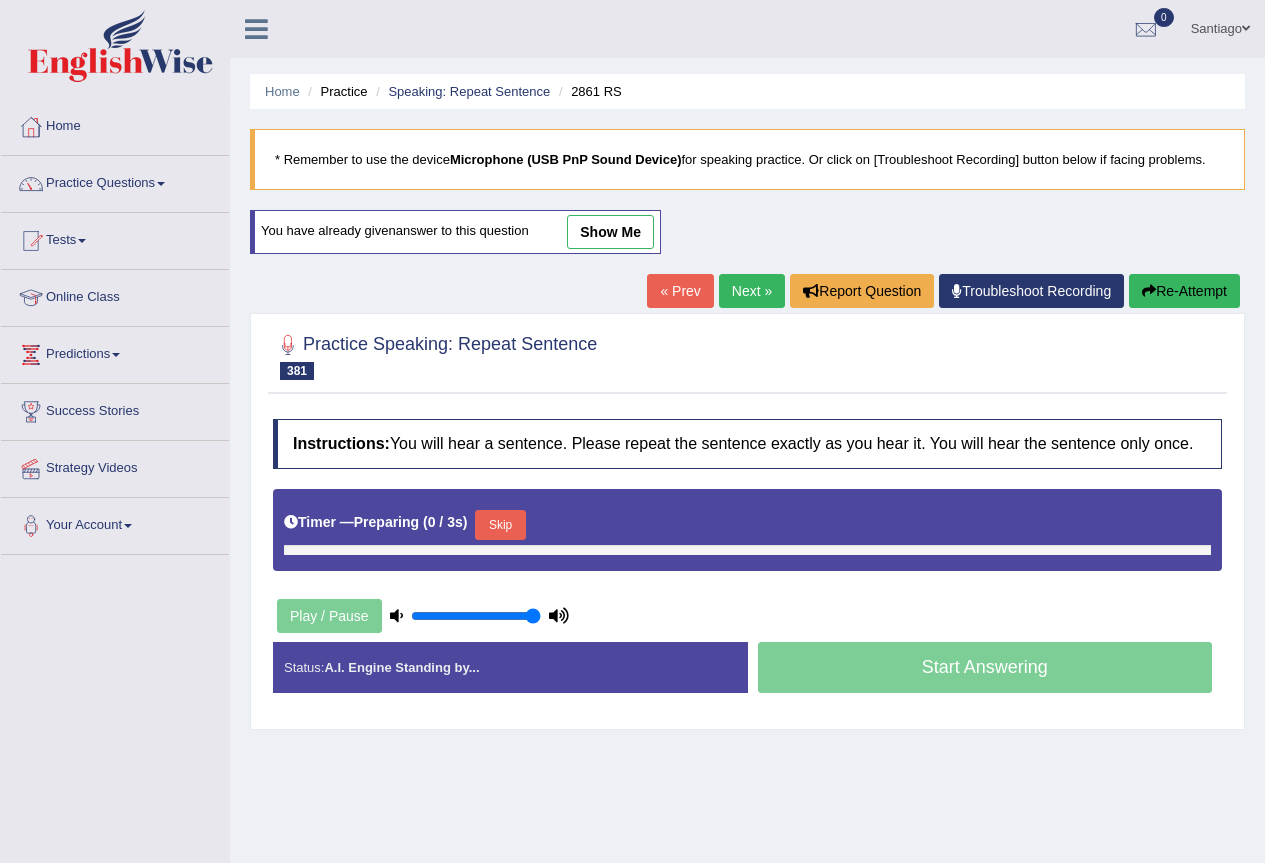 scroll, scrollTop: 0, scrollLeft: 0, axis: both 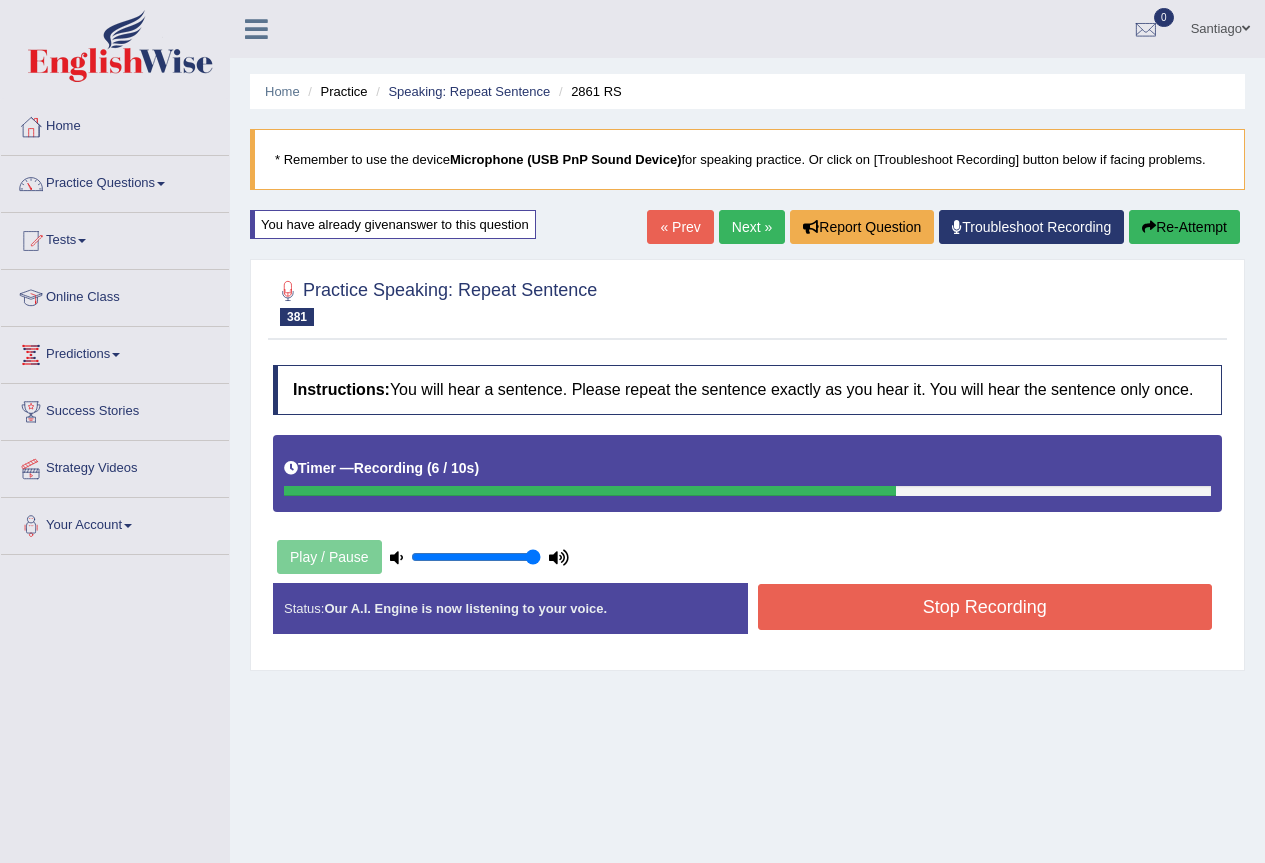 click on "Stop Recording" at bounding box center [985, 607] 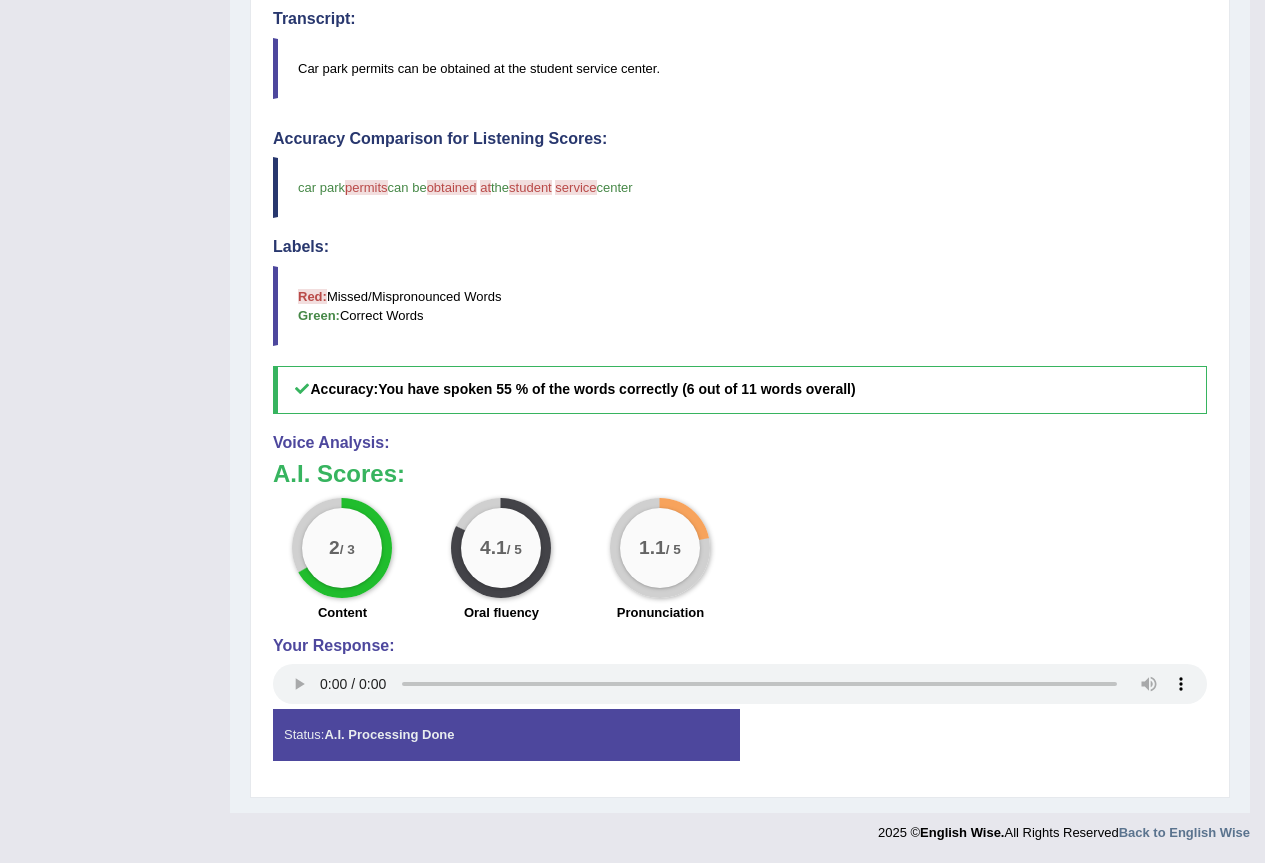 scroll, scrollTop: 0, scrollLeft: 0, axis: both 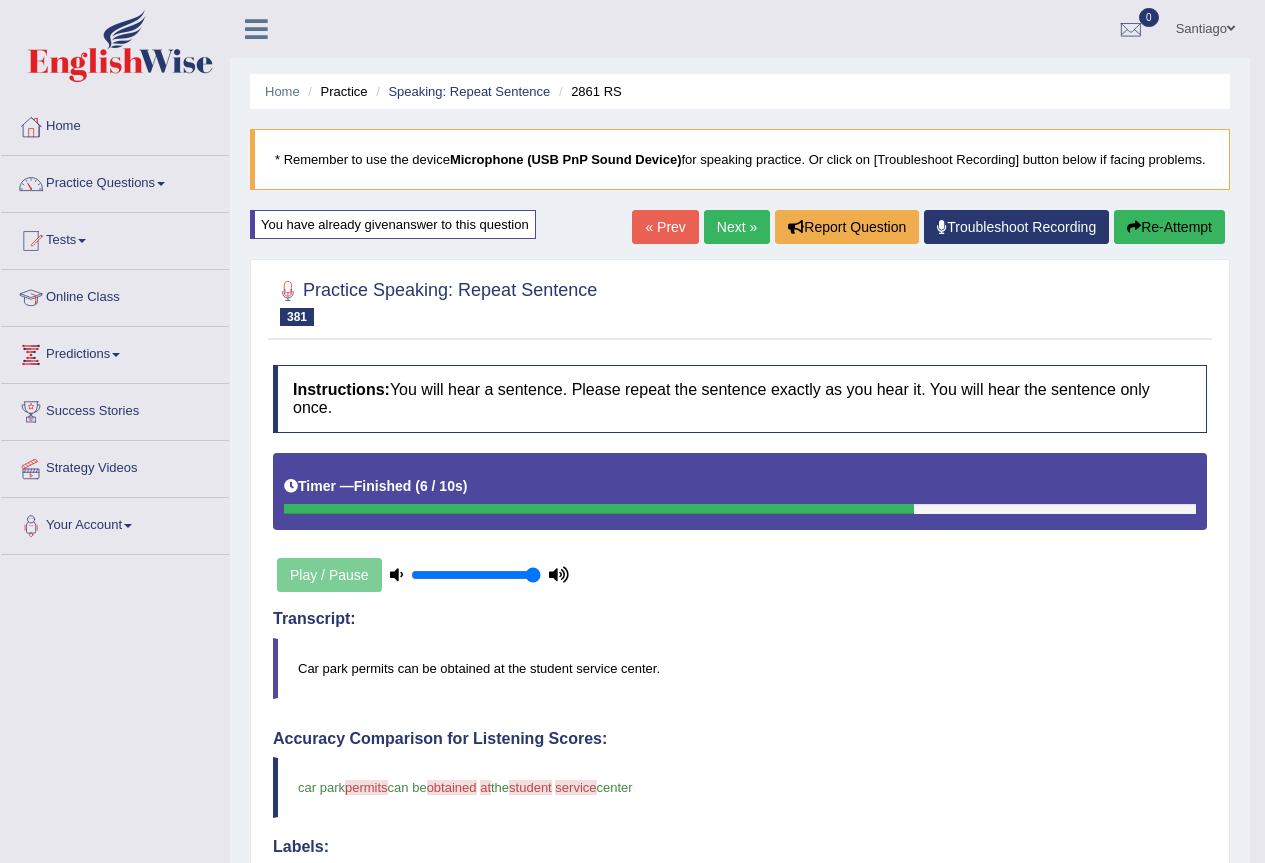 click on "Next »" at bounding box center (737, 227) 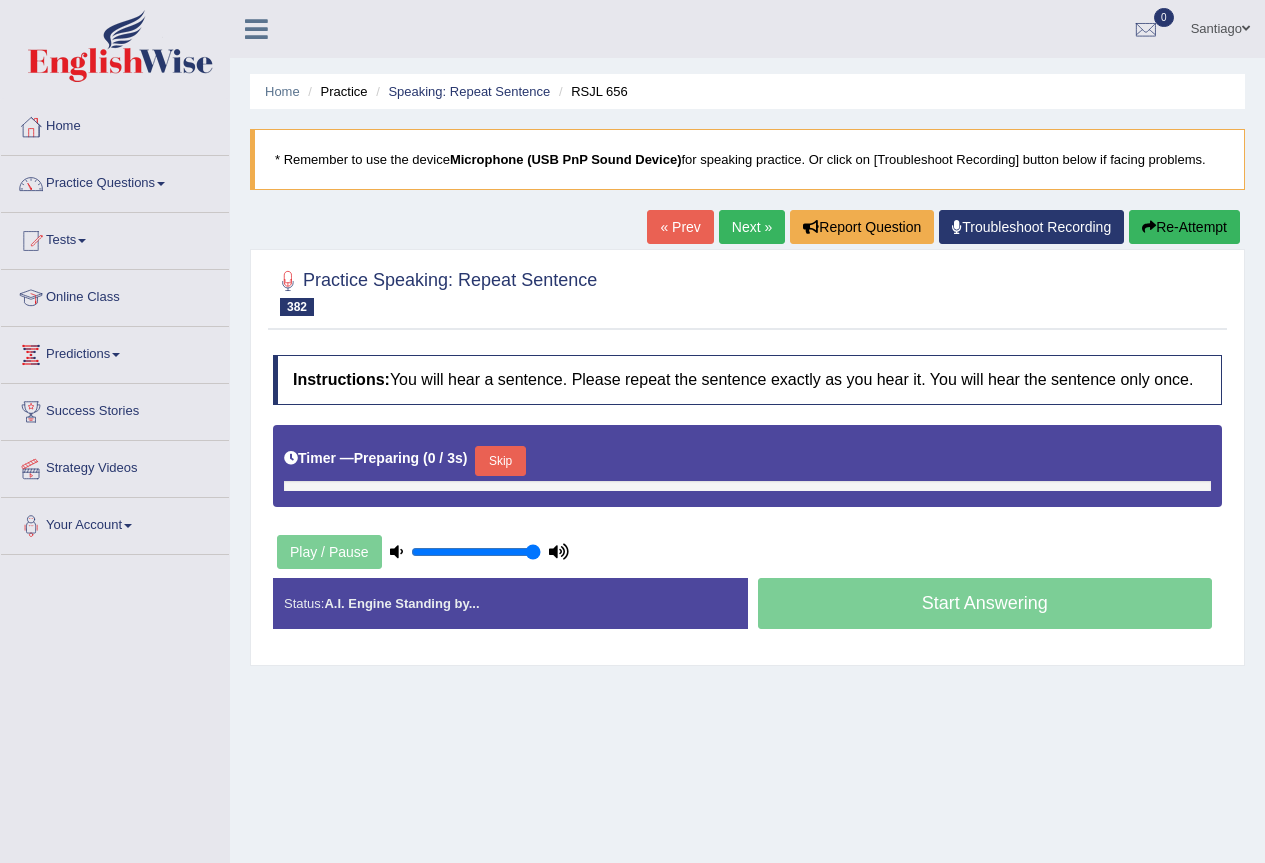 scroll, scrollTop: 0, scrollLeft: 0, axis: both 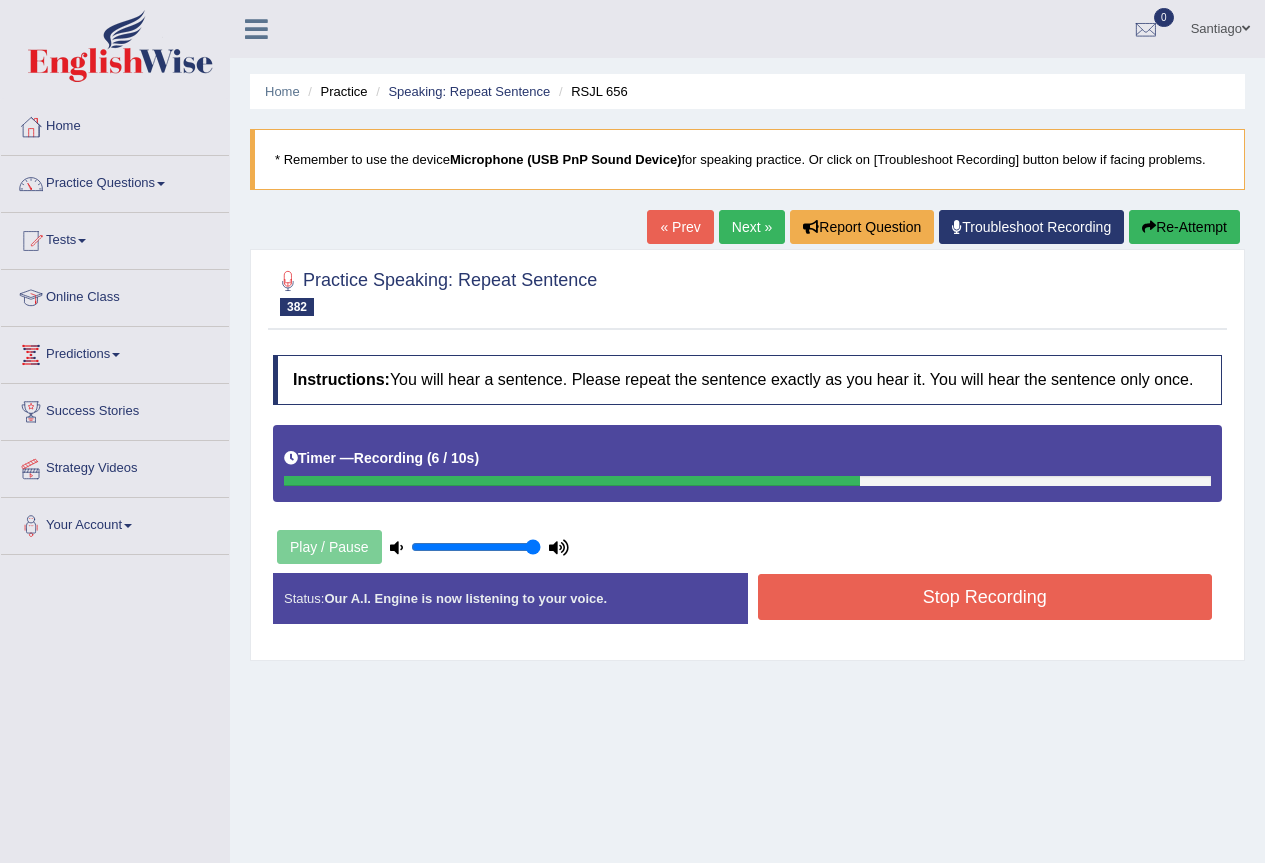 click on "Stop Recording" at bounding box center (985, 597) 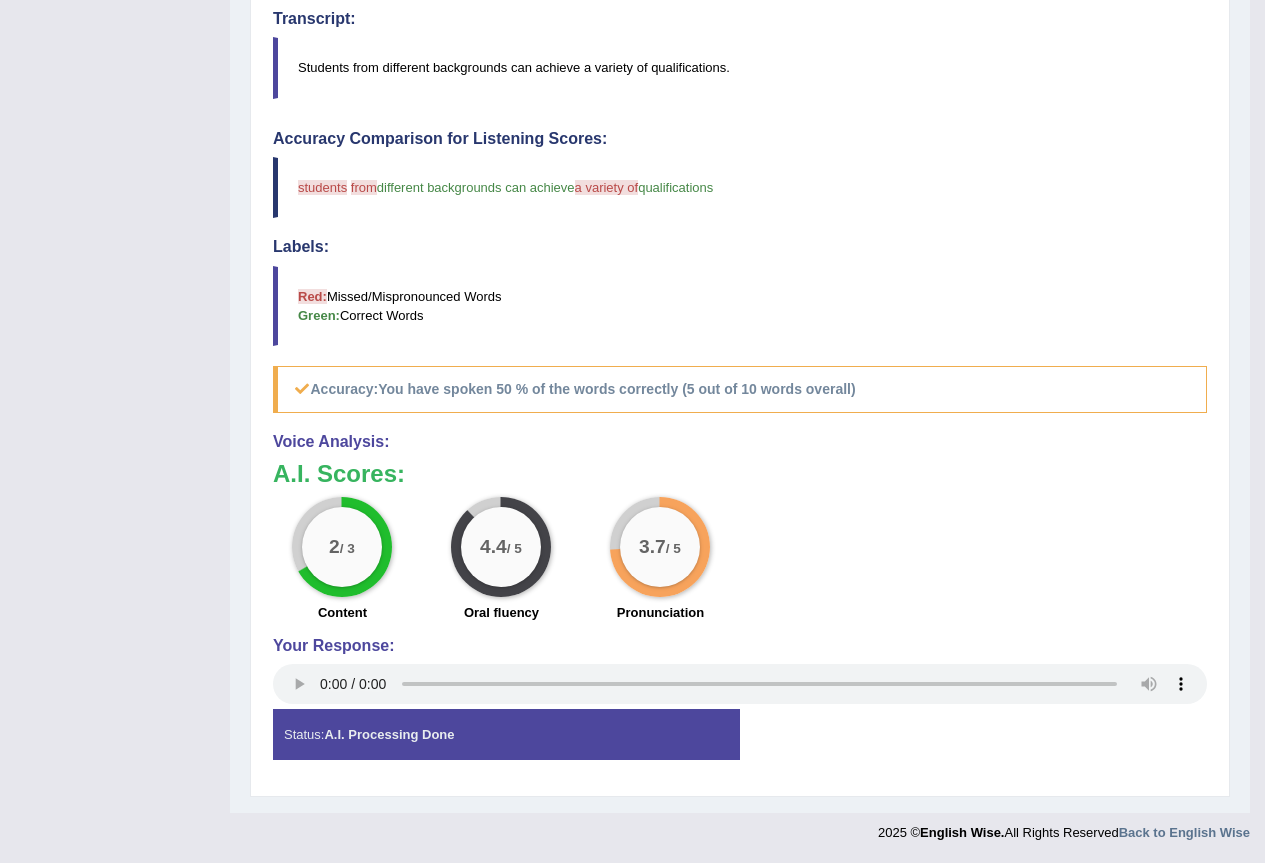scroll, scrollTop: 0, scrollLeft: 0, axis: both 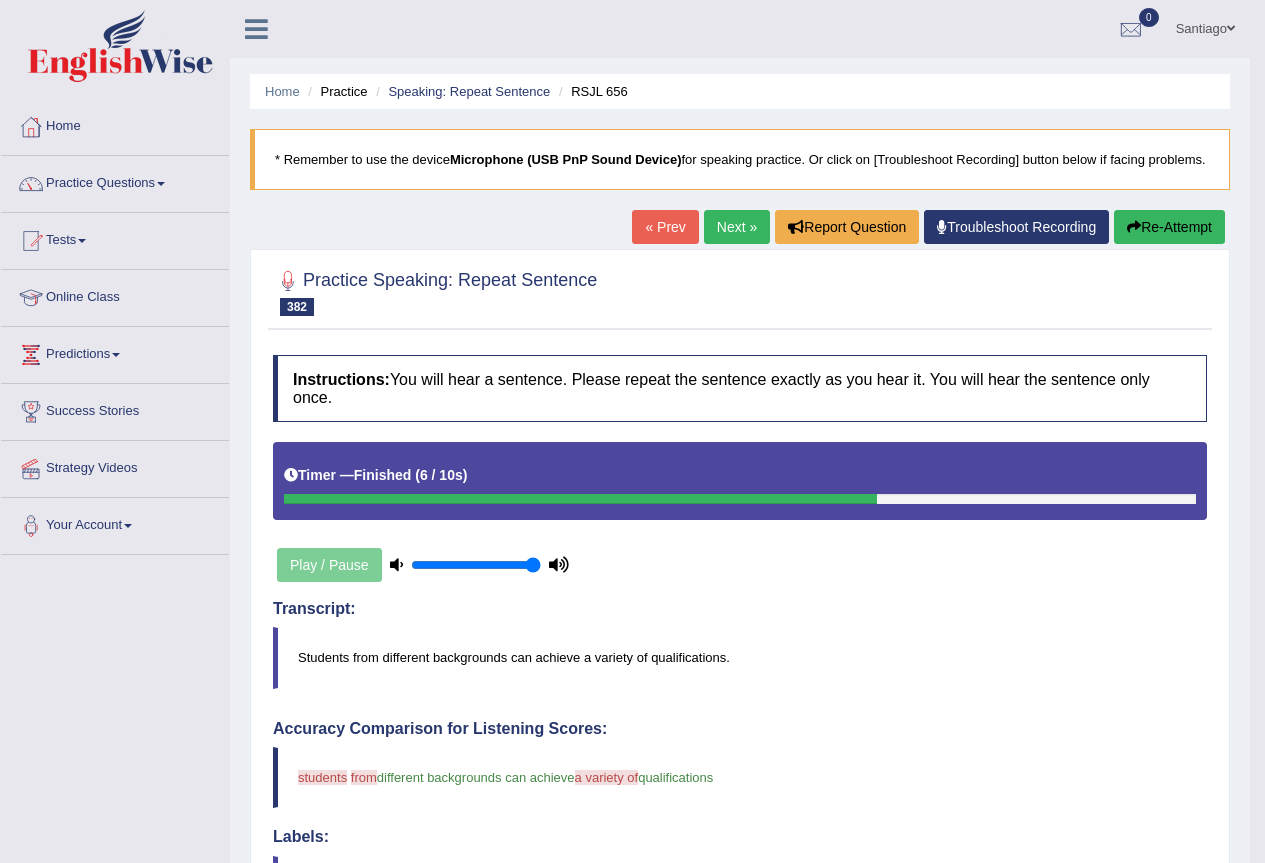 click on "Next »" at bounding box center (737, 227) 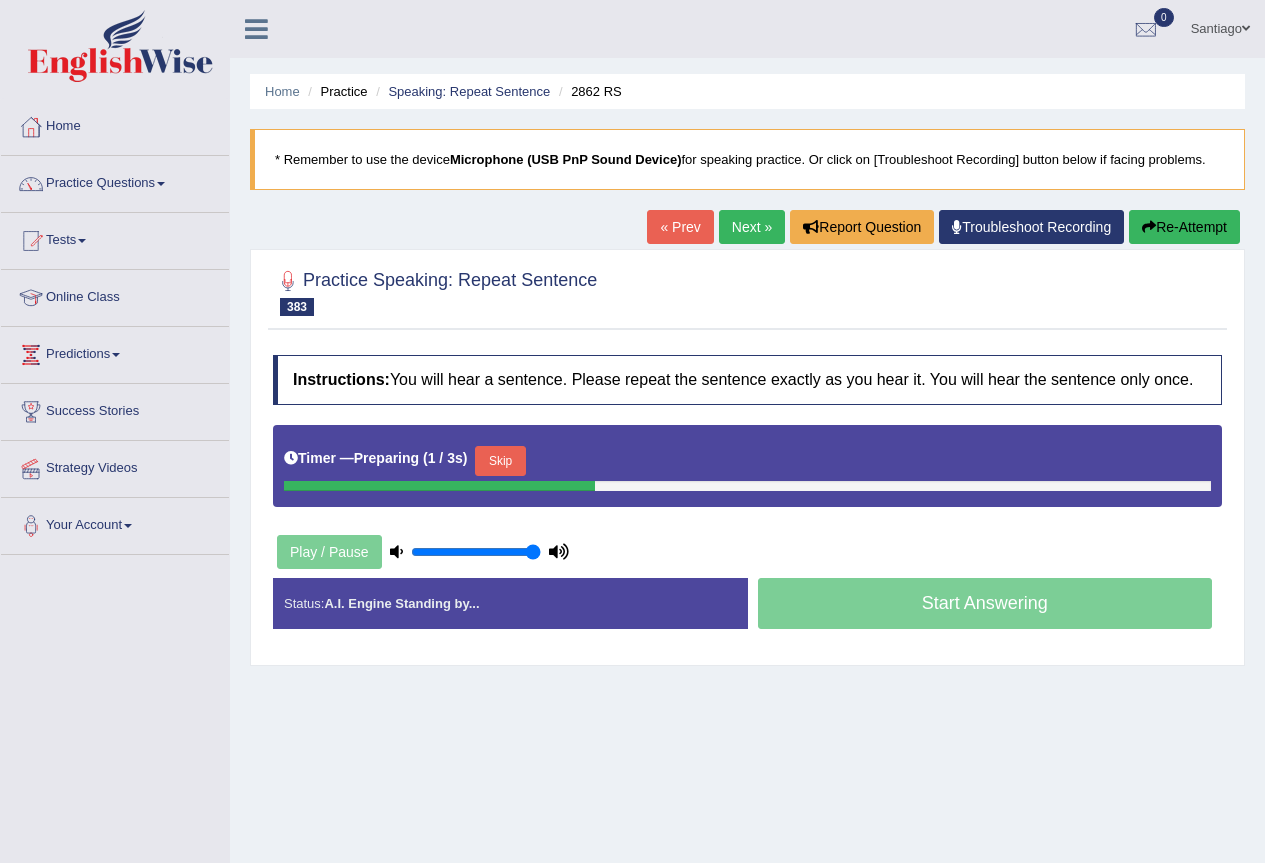 scroll, scrollTop: 0, scrollLeft: 0, axis: both 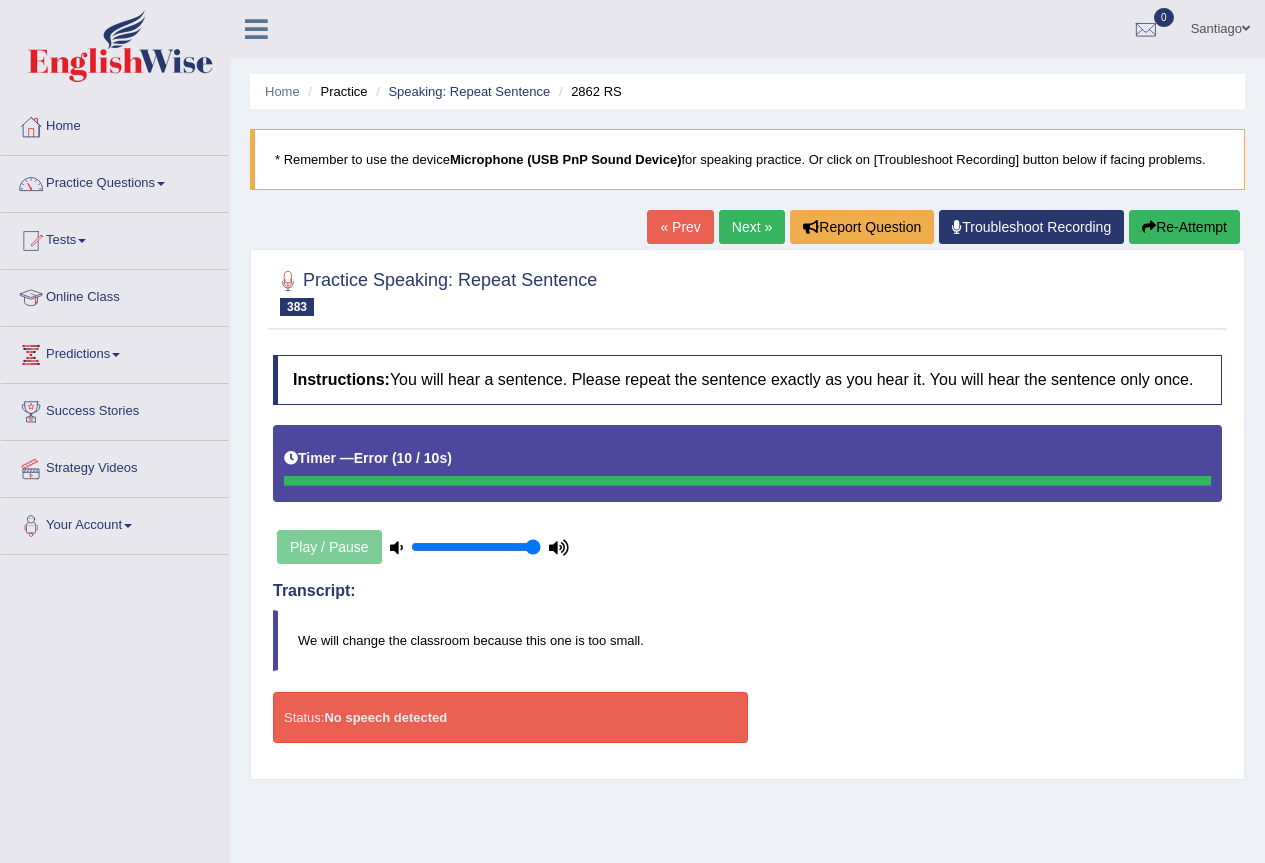 click on "Re-Attempt" at bounding box center [1184, 227] 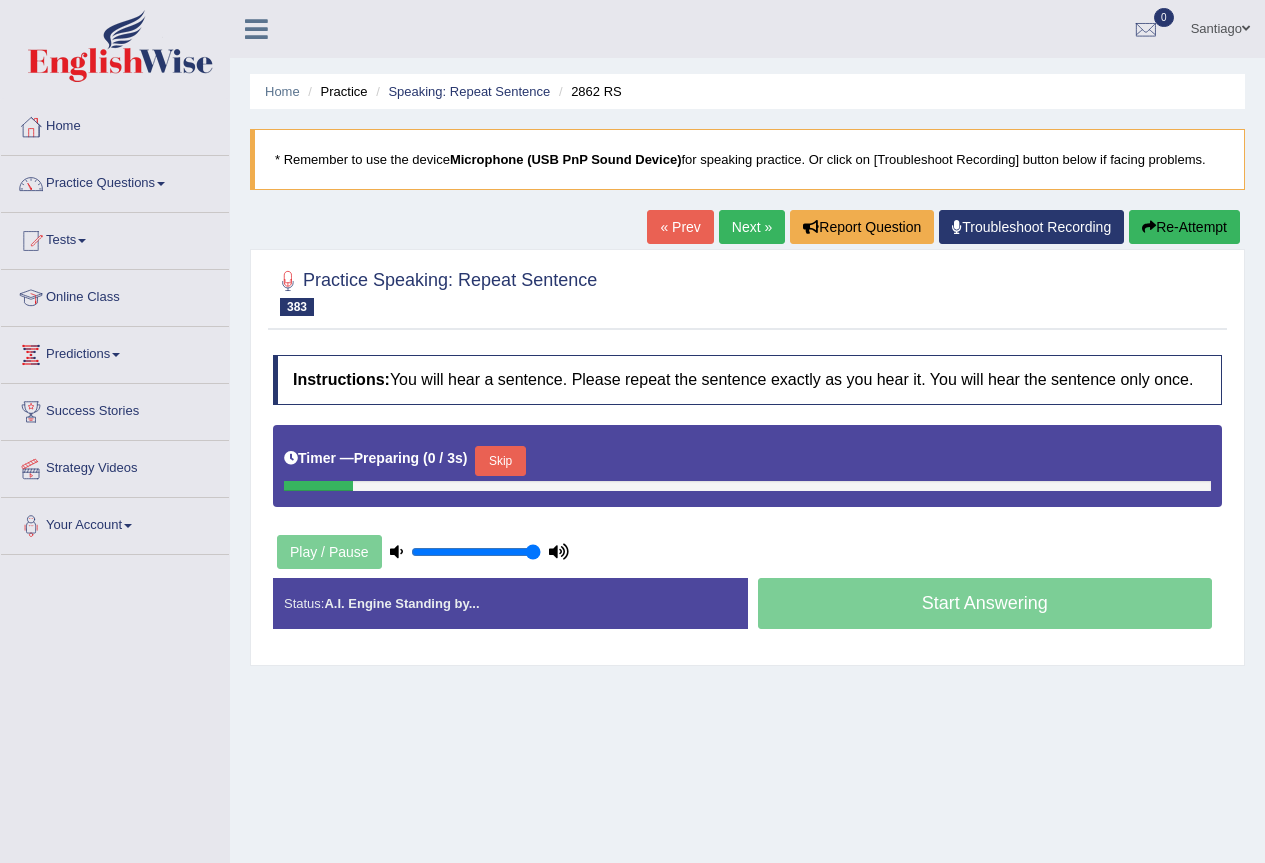 scroll, scrollTop: 0, scrollLeft: 0, axis: both 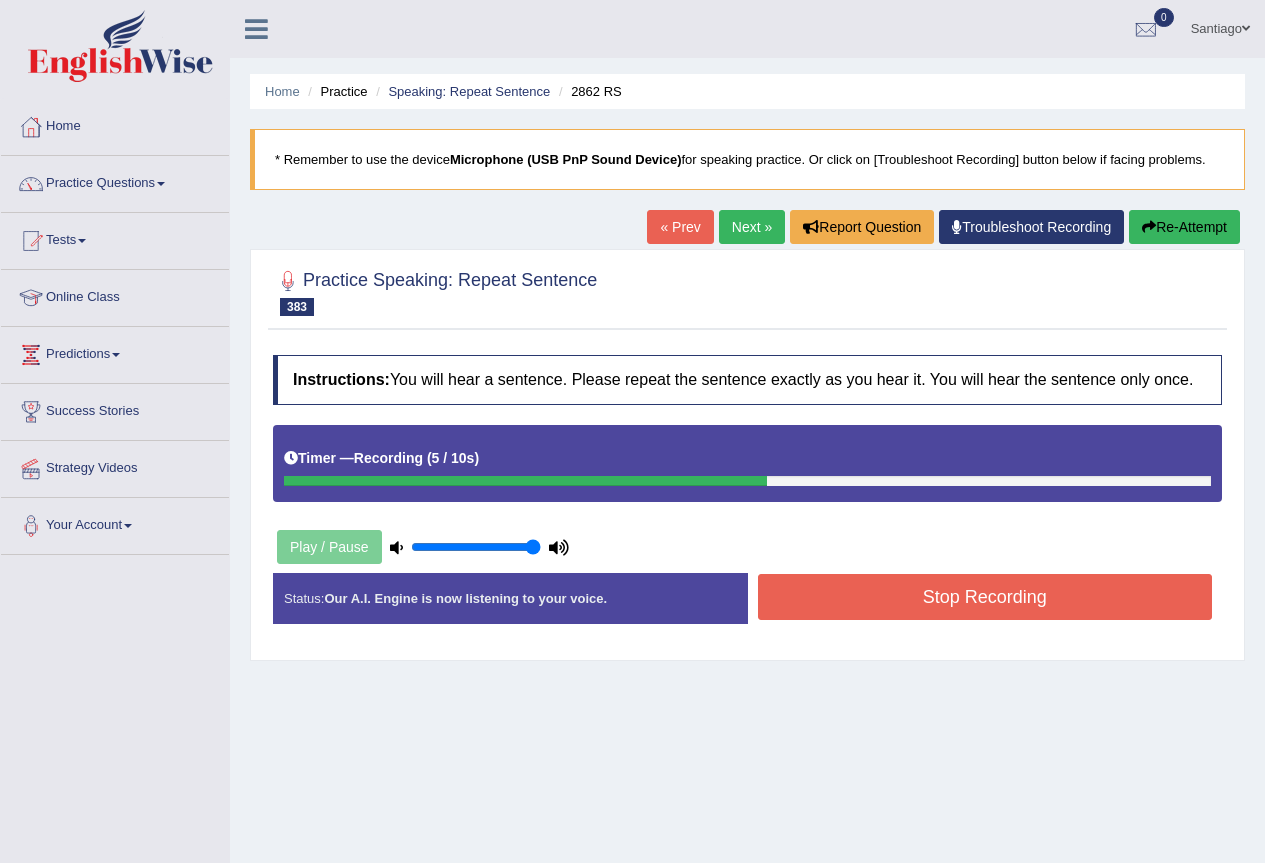 click on "Stop Recording" at bounding box center [985, 597] 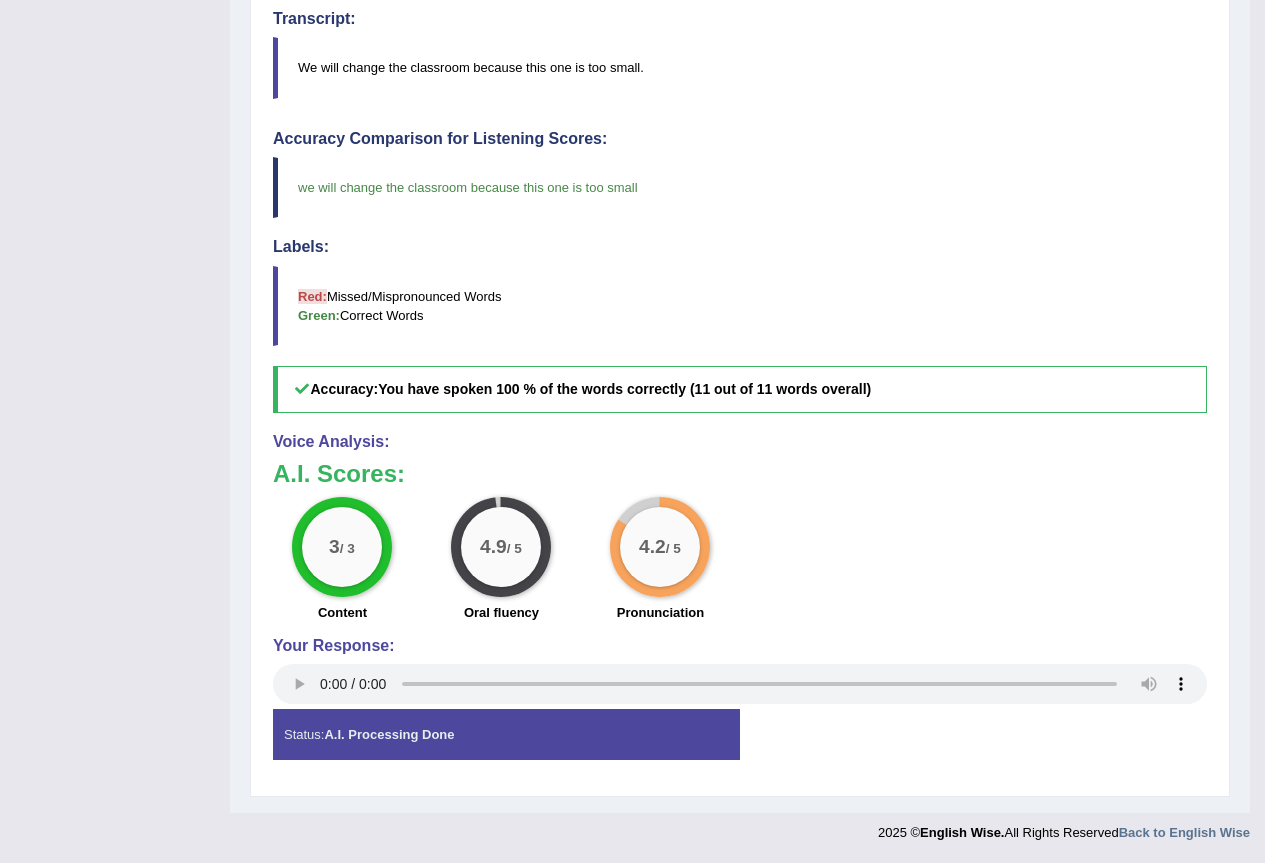 scroll, scrollTop: 0, scrollLeft: 0, axis: both 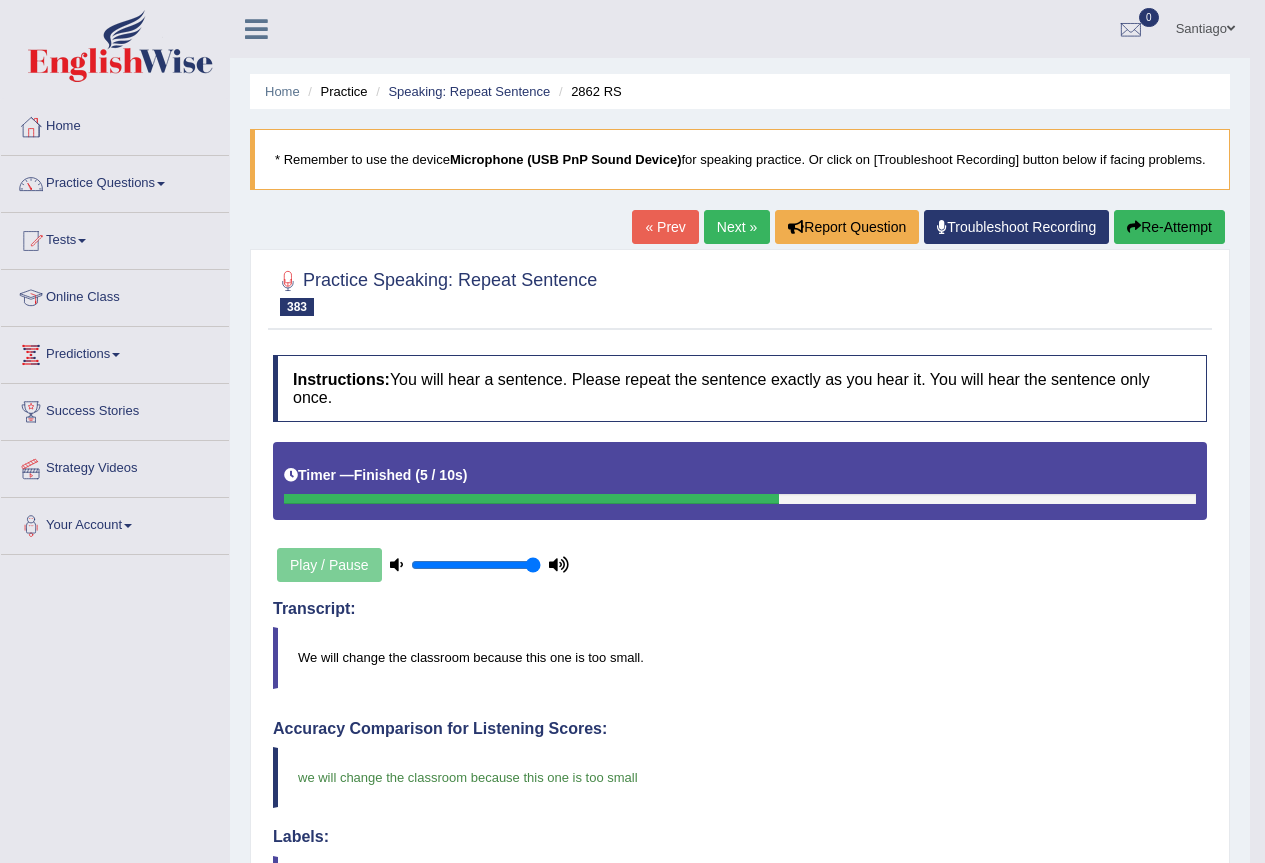 click on "Next »" at bounding box center [737, 227] 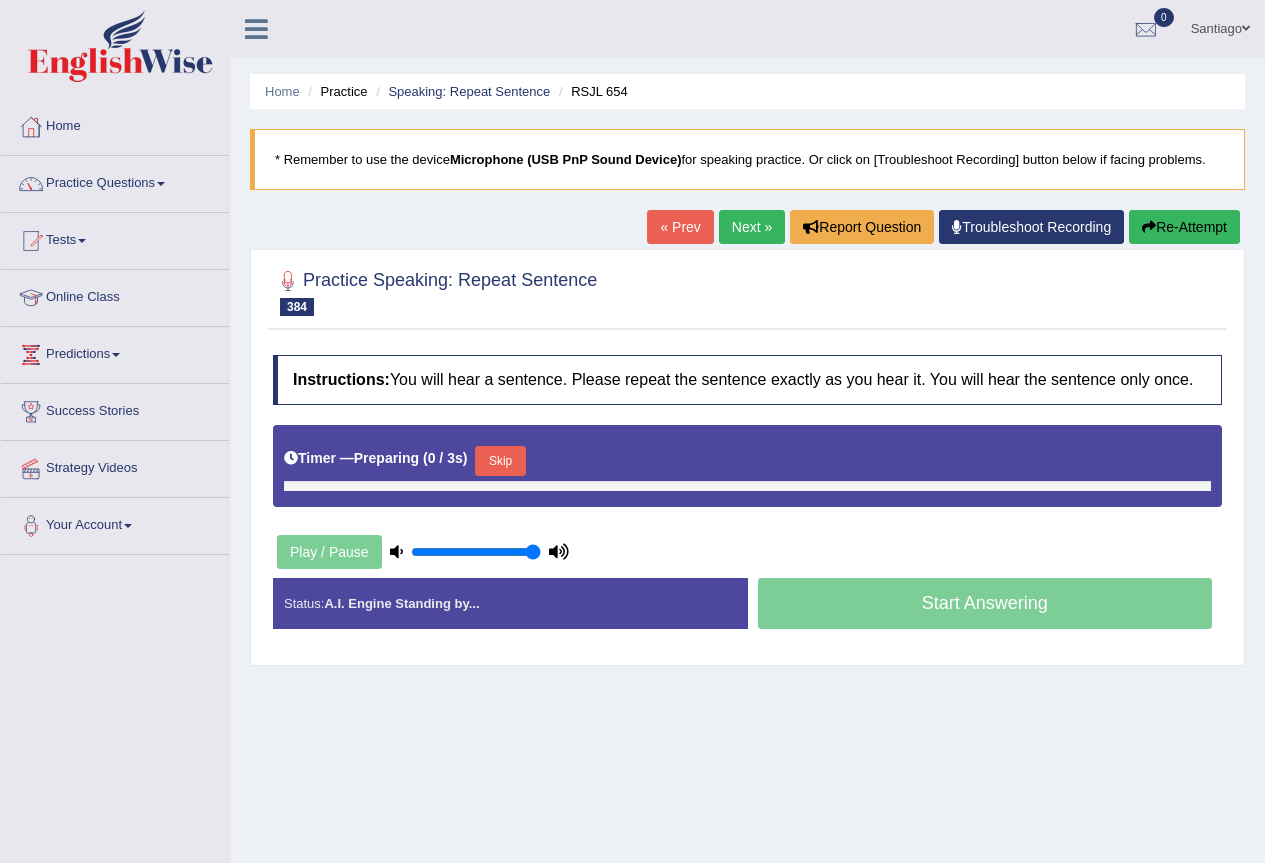 scroll, scrollTop: 0, scrollLeft: 0, axis: both 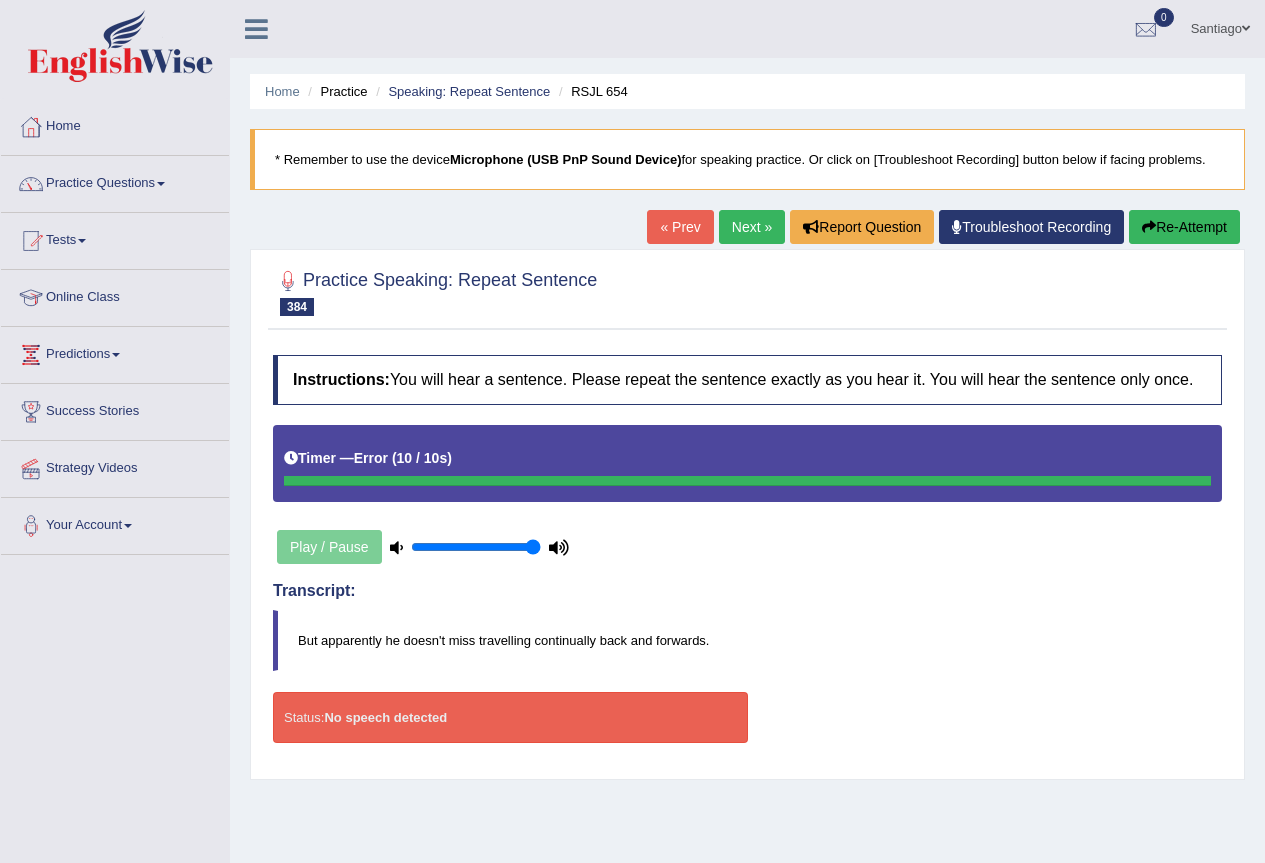 click on "Re-Attempt" at bounding box center [1184, 227] 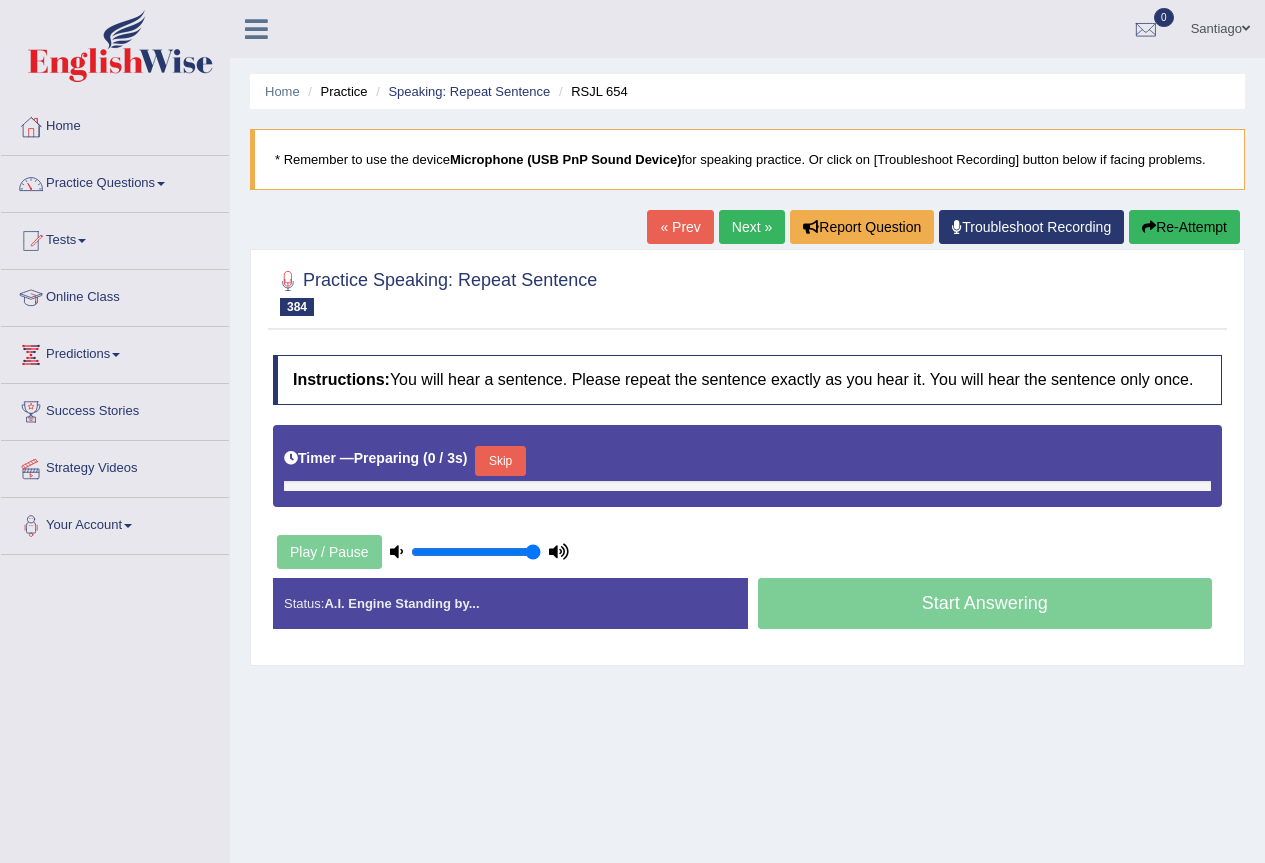 scroll, scrollTop: 0, scrollLeft: 0, axis: both 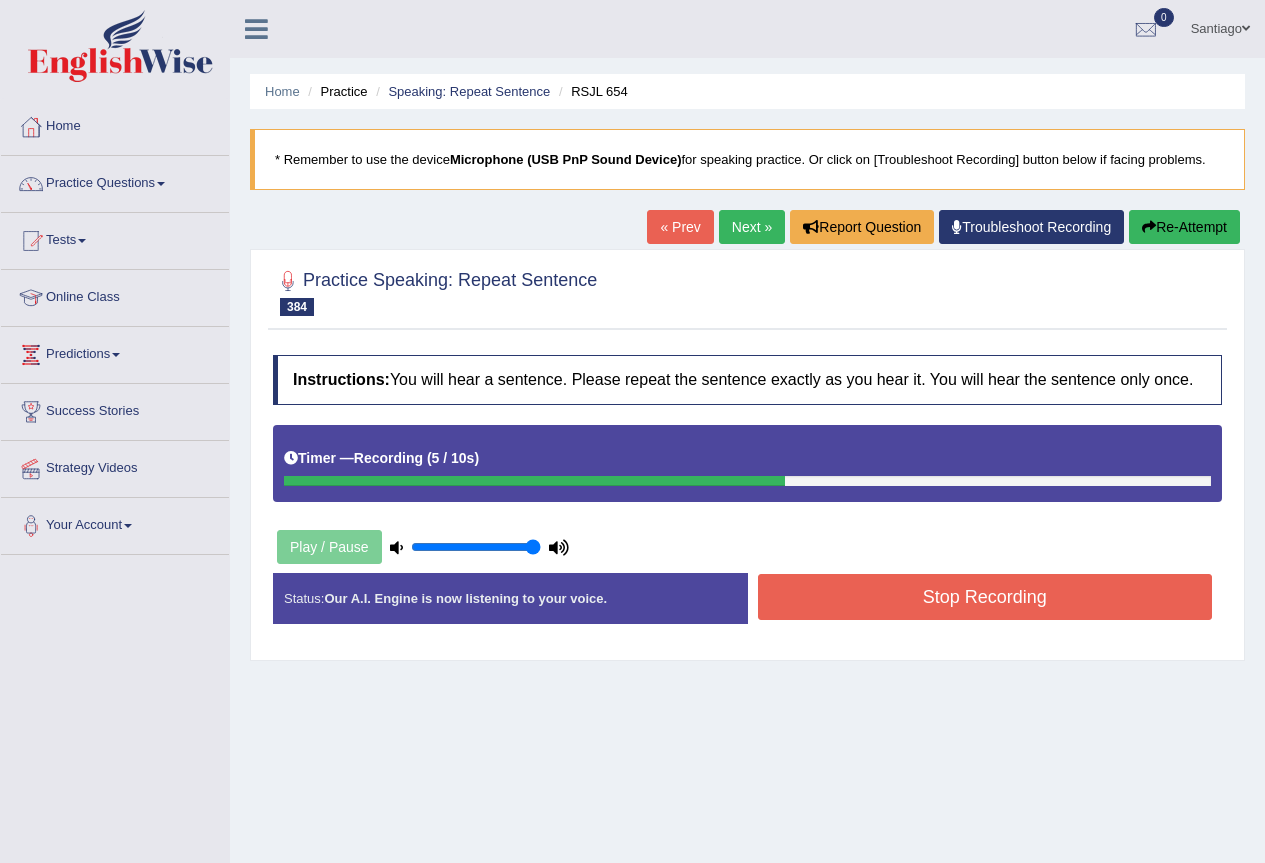 click on "Stop Recording" at bounding box center [985, 597] 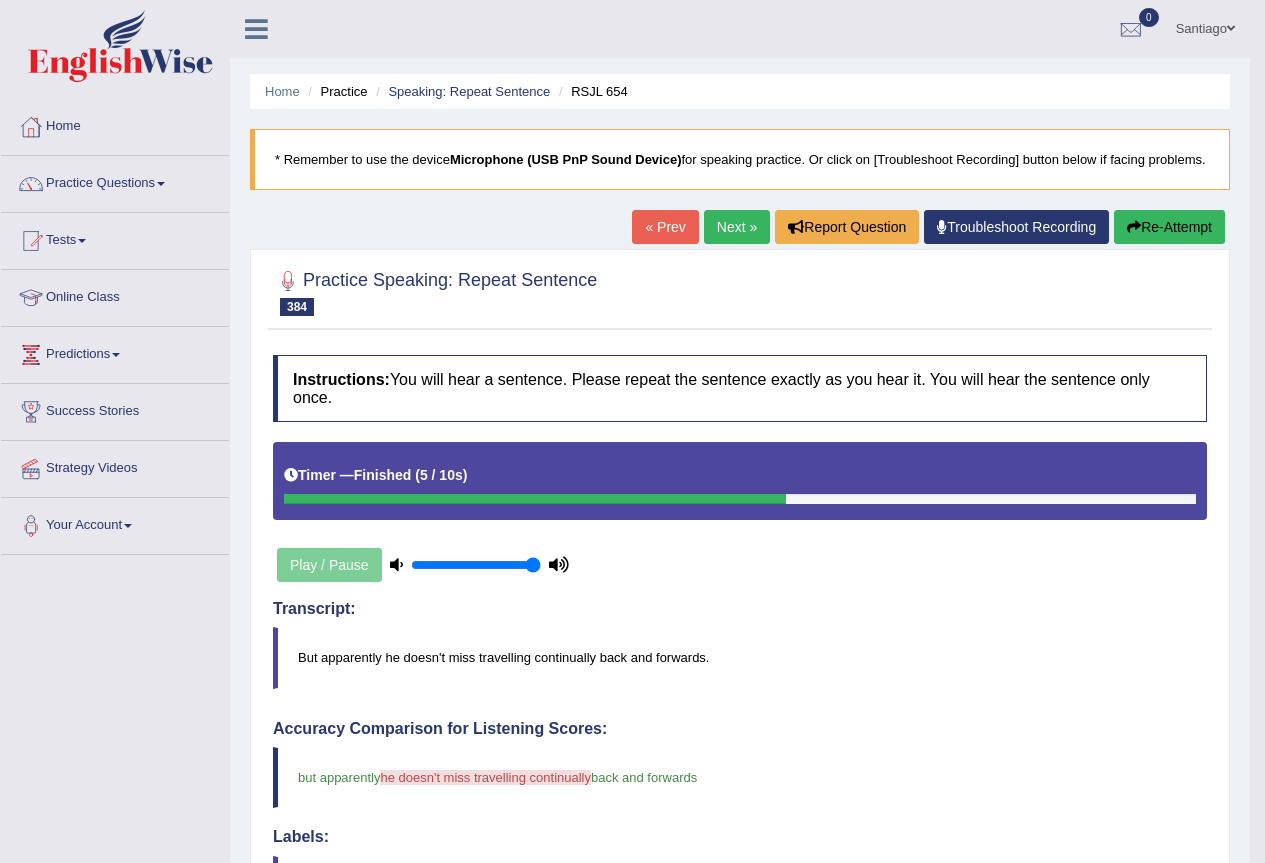 scroll, scrollTop: 133, scrollLeft: 0, axis: vertical 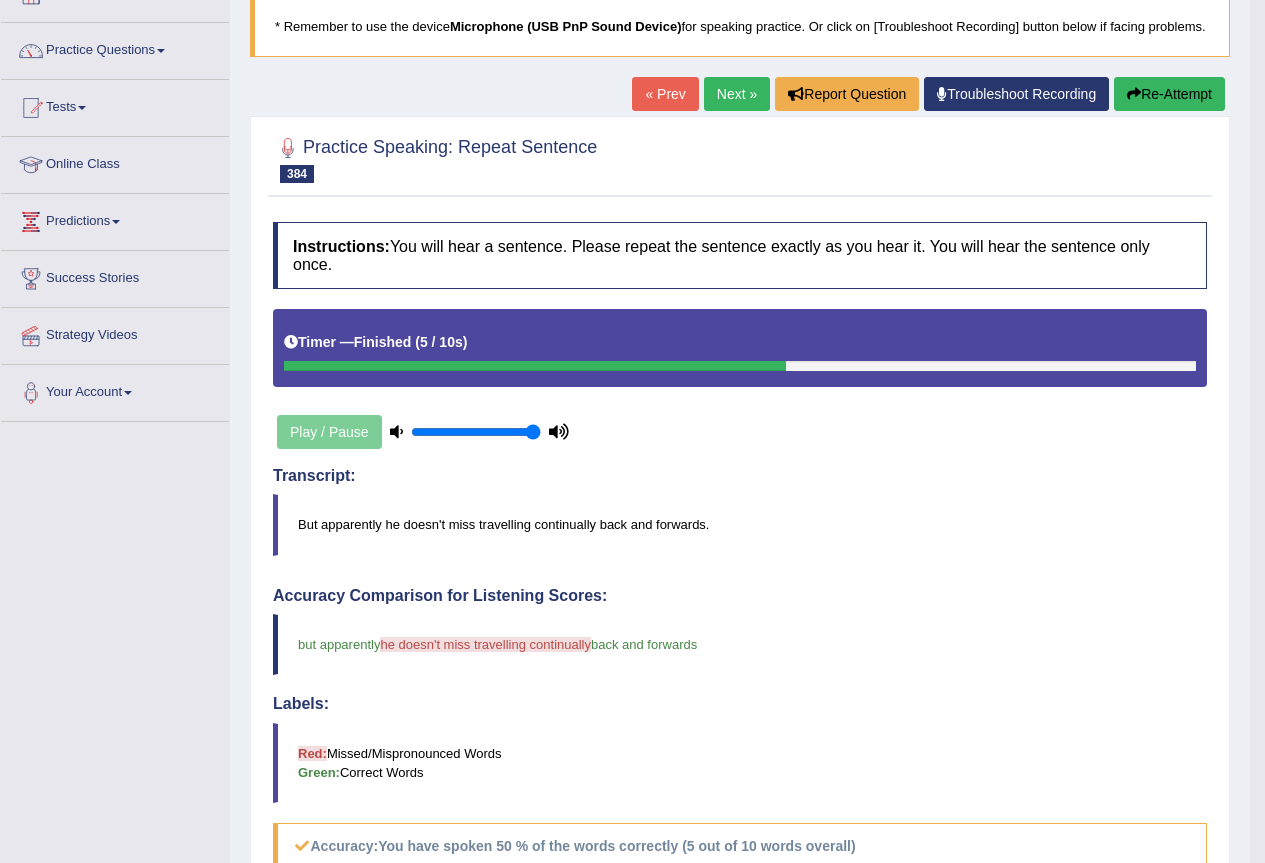 click on "Next »" at bounding box center [737, 94] 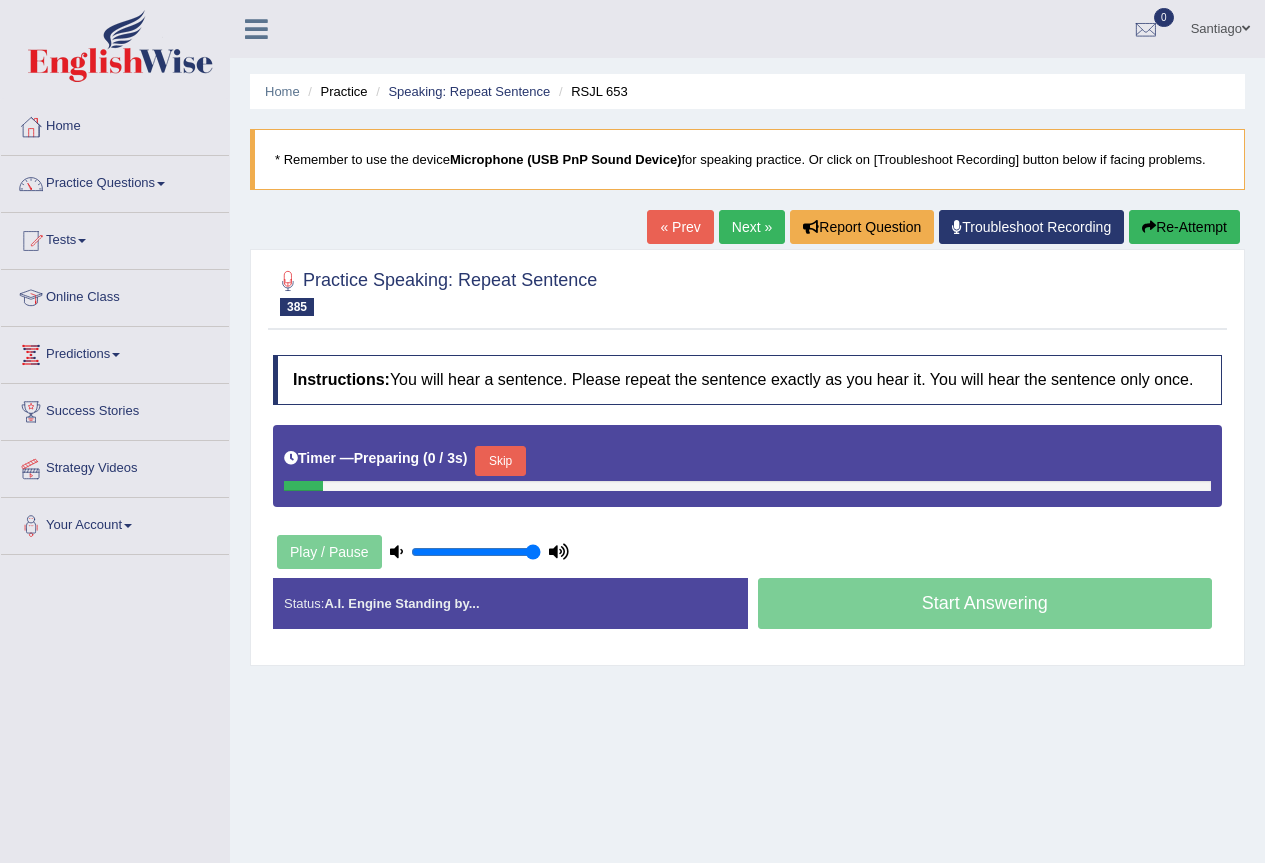 scroll, scrollTop: 0, scrollLeft: 0, axis: both 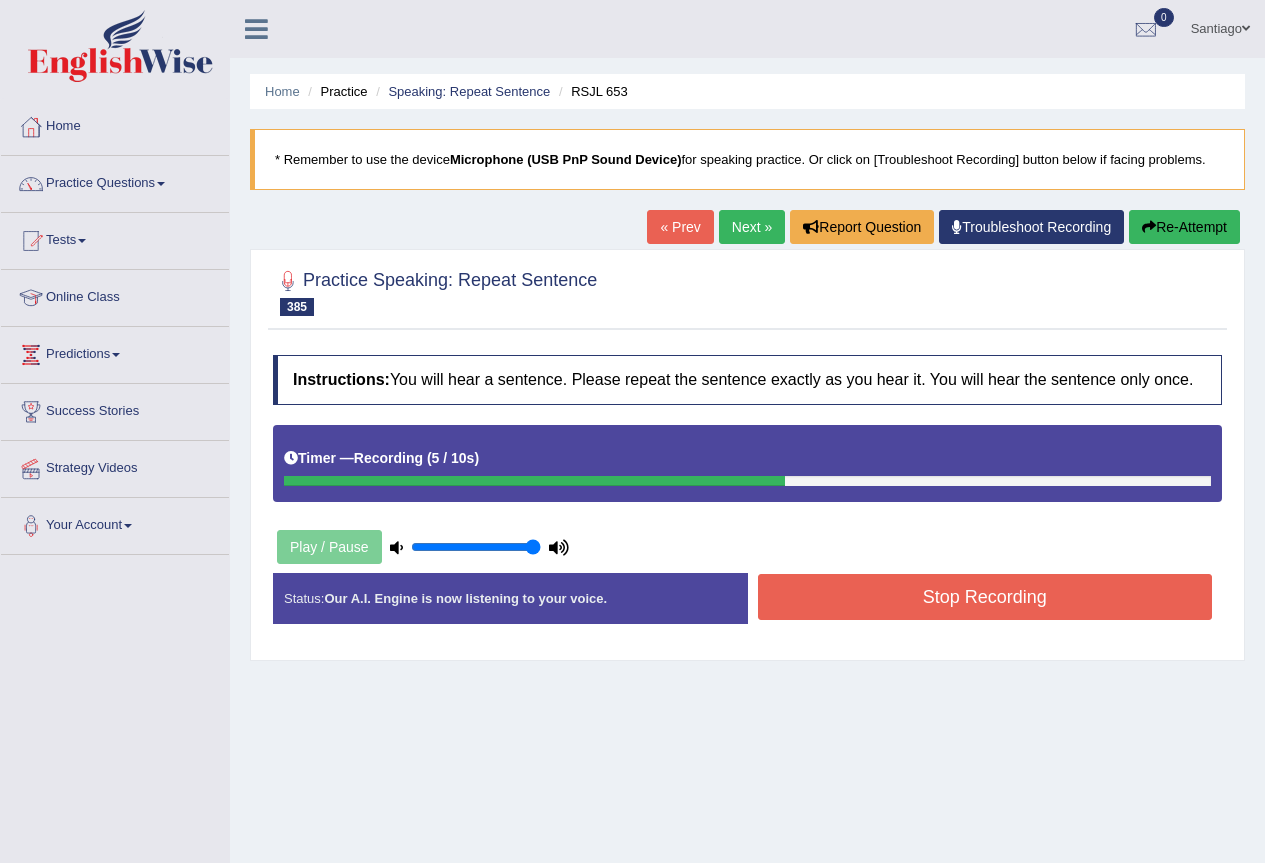 click on "Stop Recording" at bounding box center [985, 597] 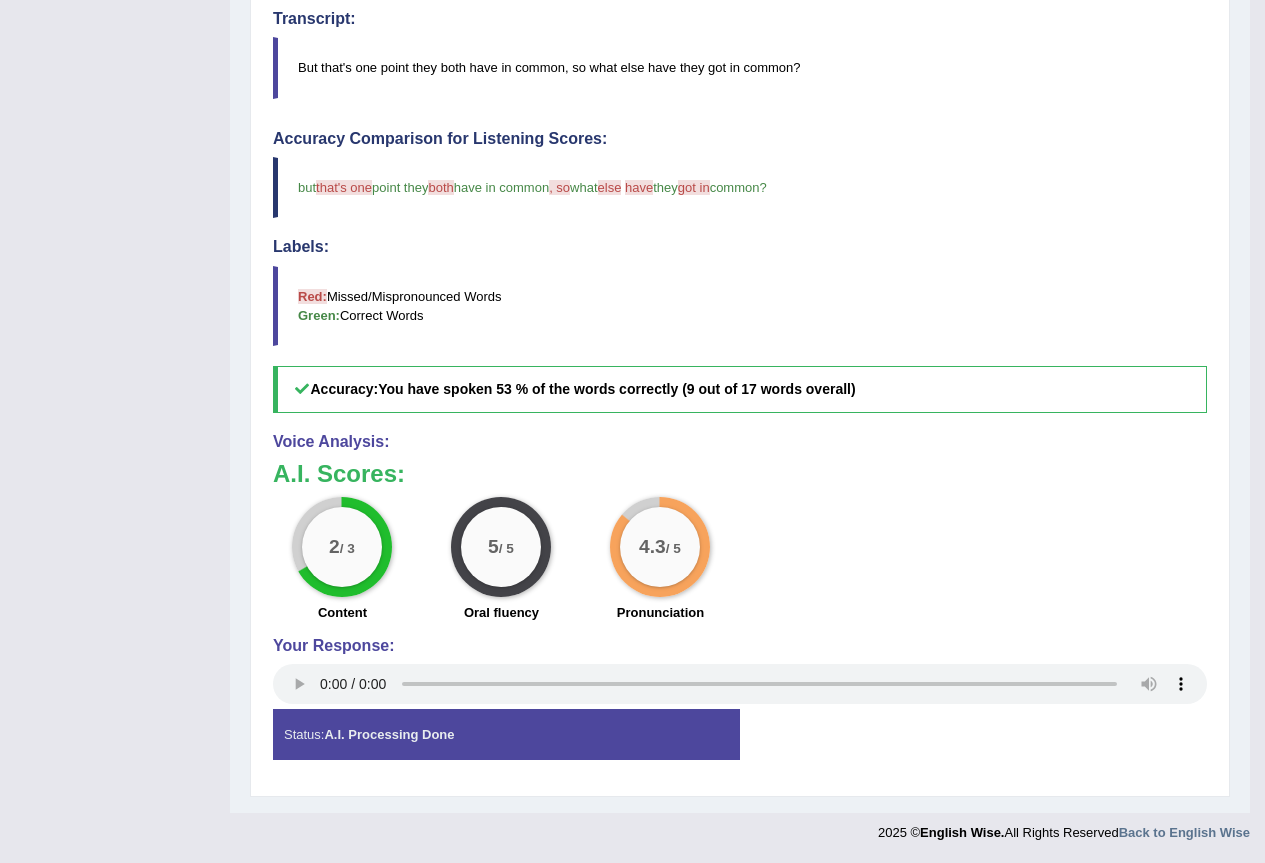 scroll, scrollTop: 64, scrollLeft: 0, axis: vertical 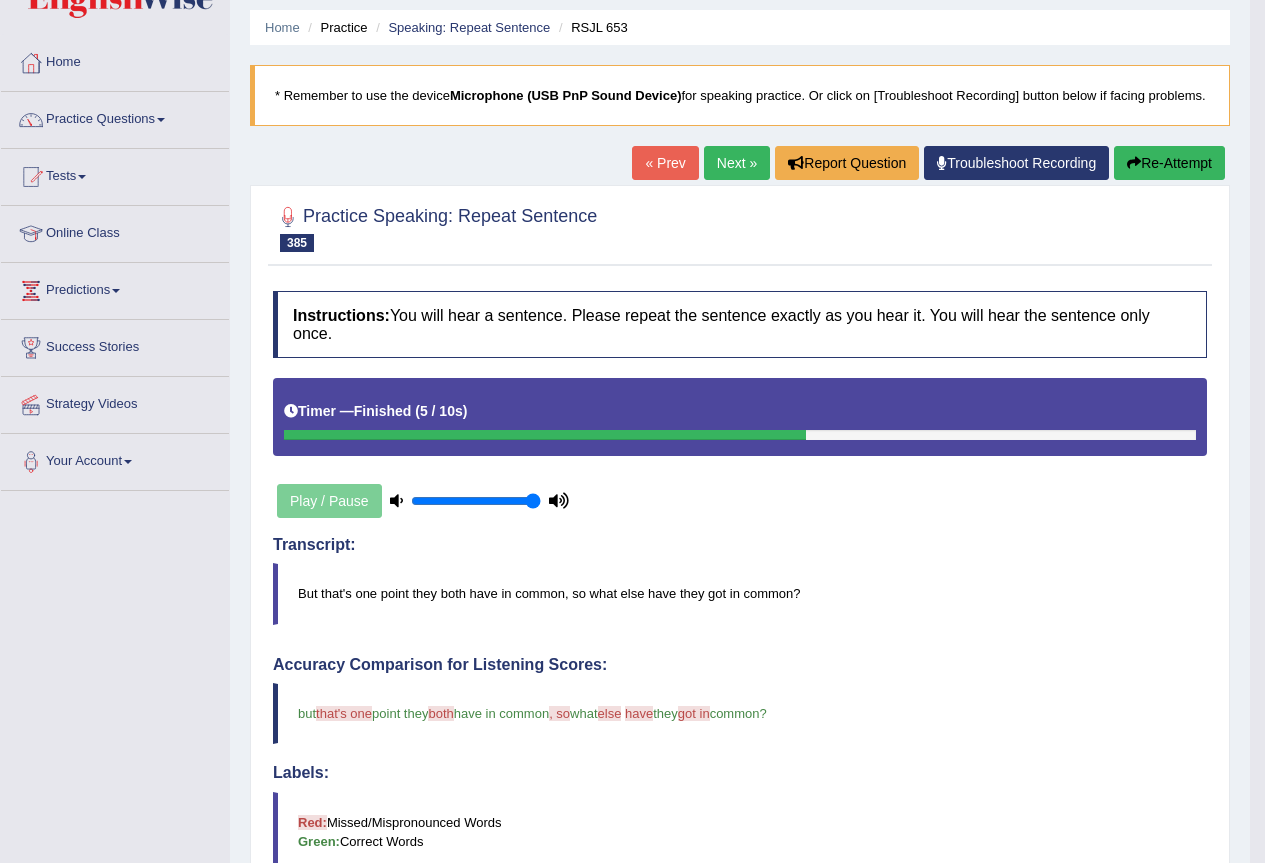 click on "Next »" at bounding box center [737, 163] 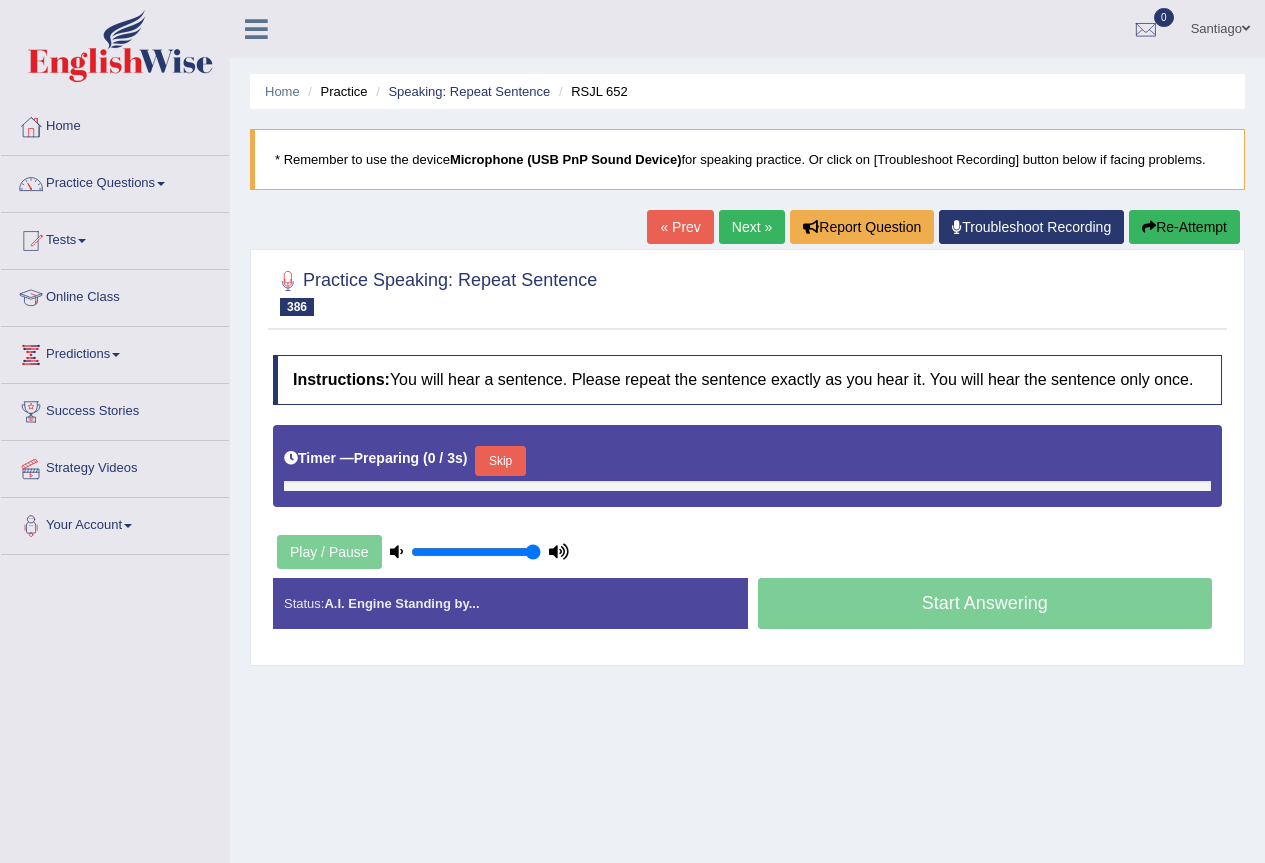 scroll, scrollTop: 187, scrollLeft: 0, axis: vertical 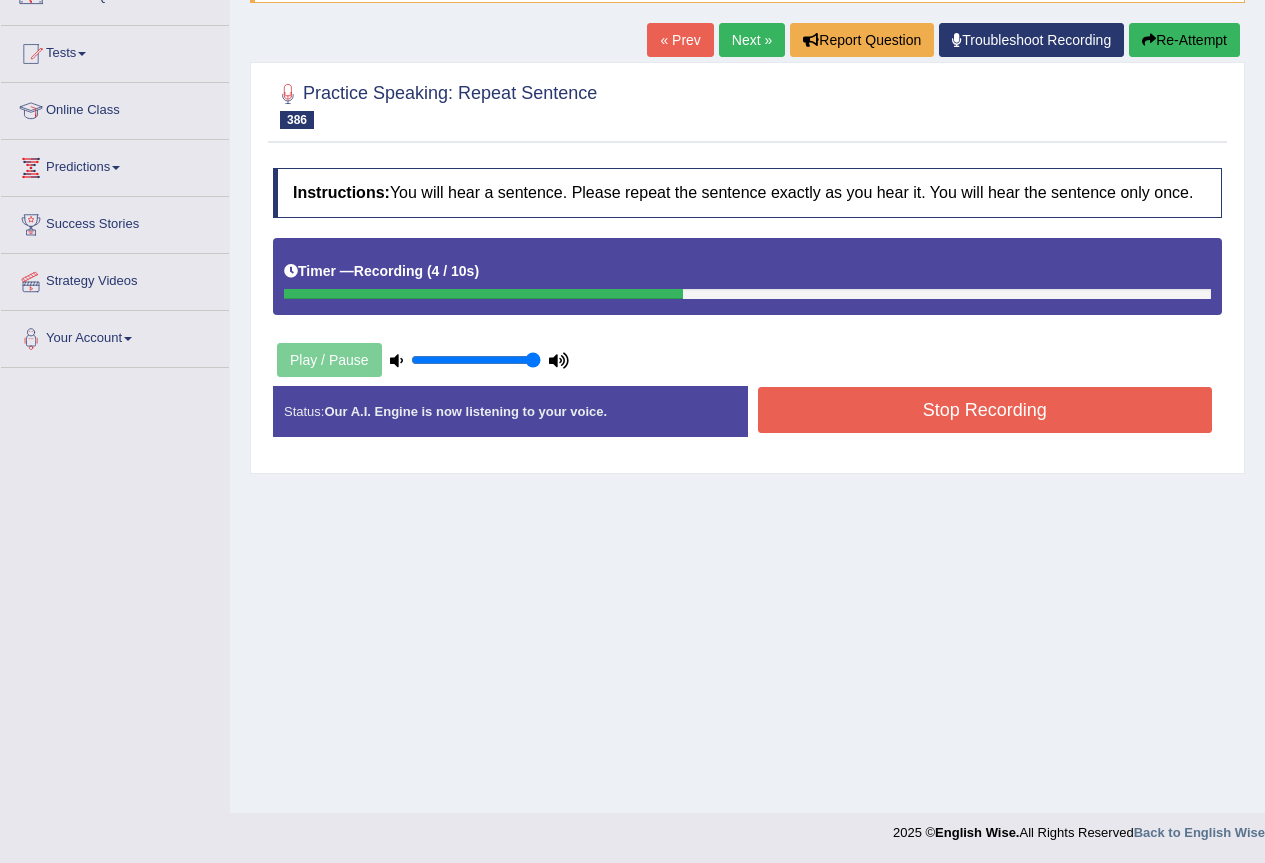 click on "Stop Recording" at bounding box center (985, 410) 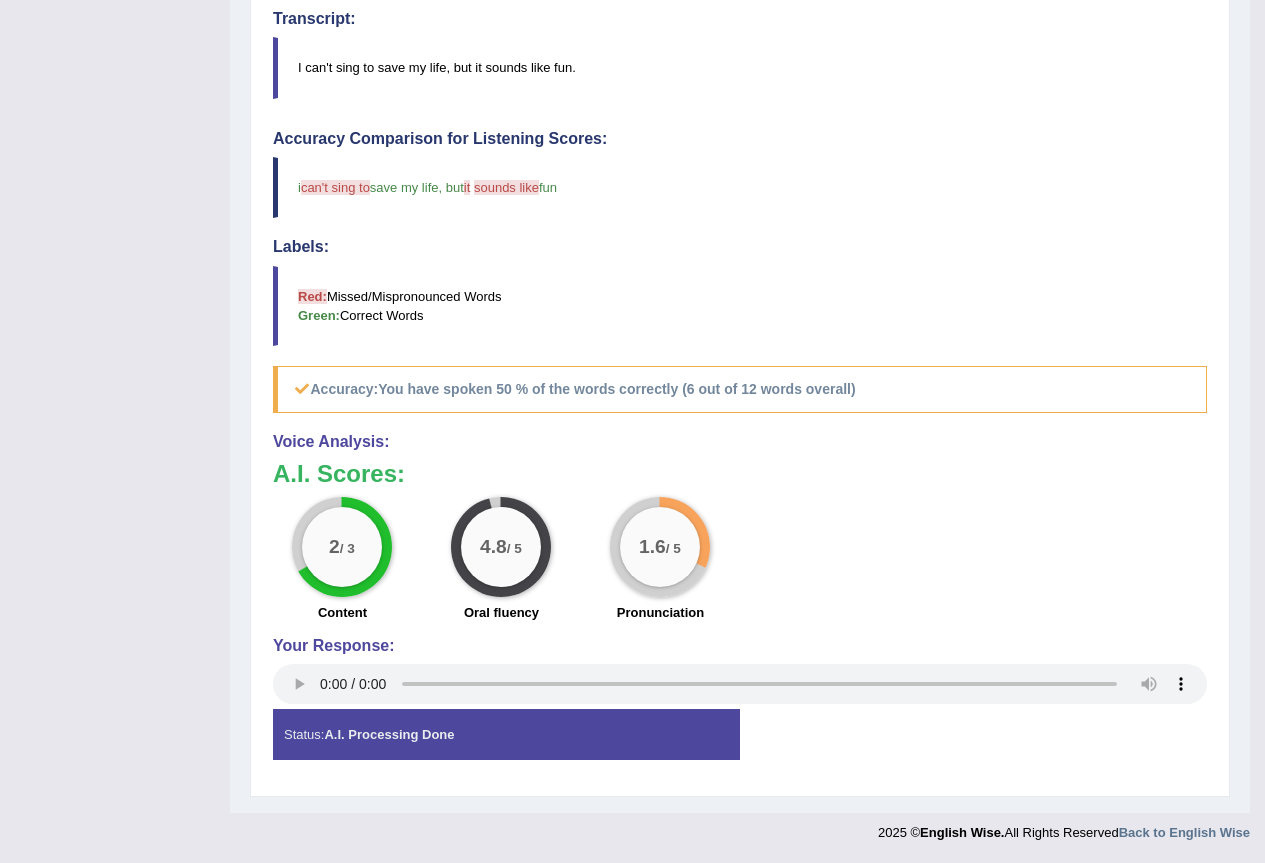 scroll, scrollTop: 0, scrollLeft: 0, axis: both 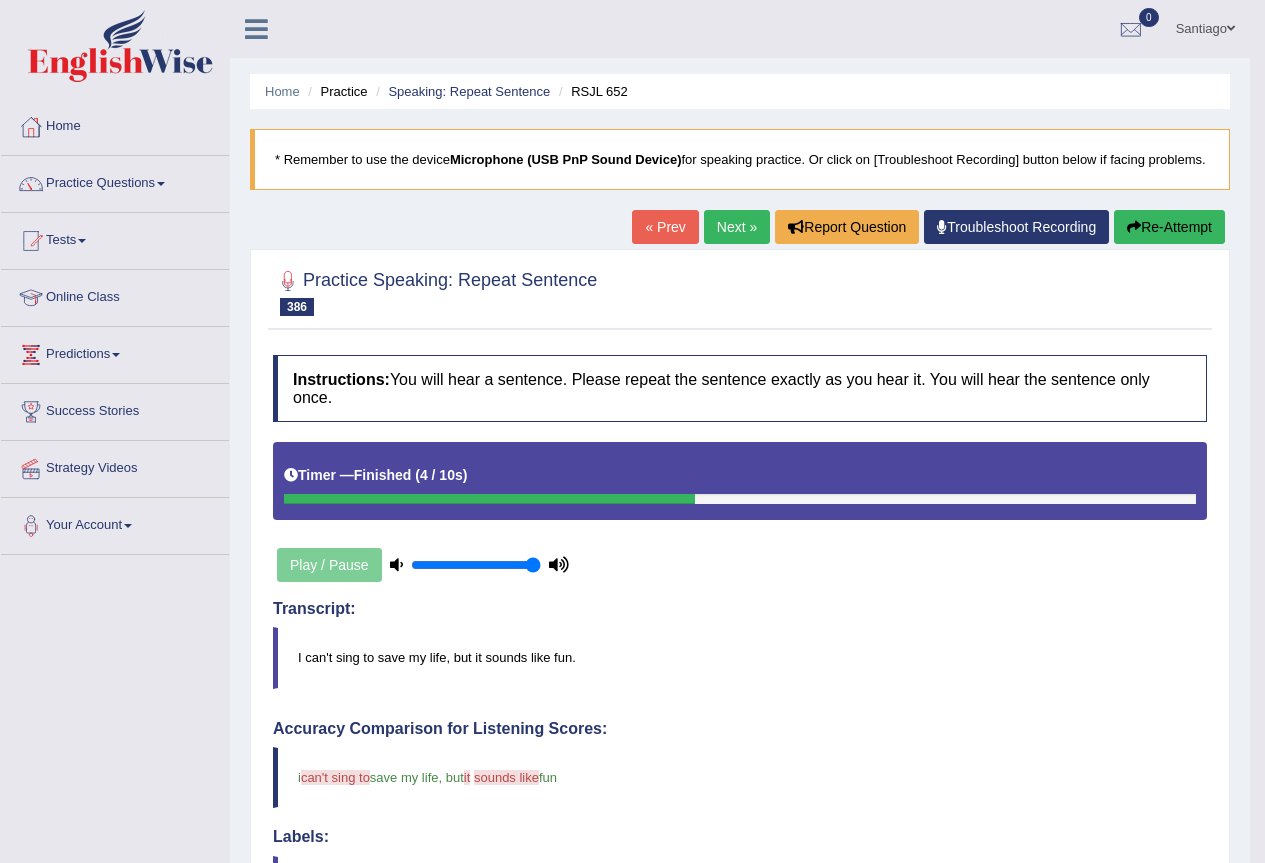 click on "Next »" at bounding box center [737, 227] 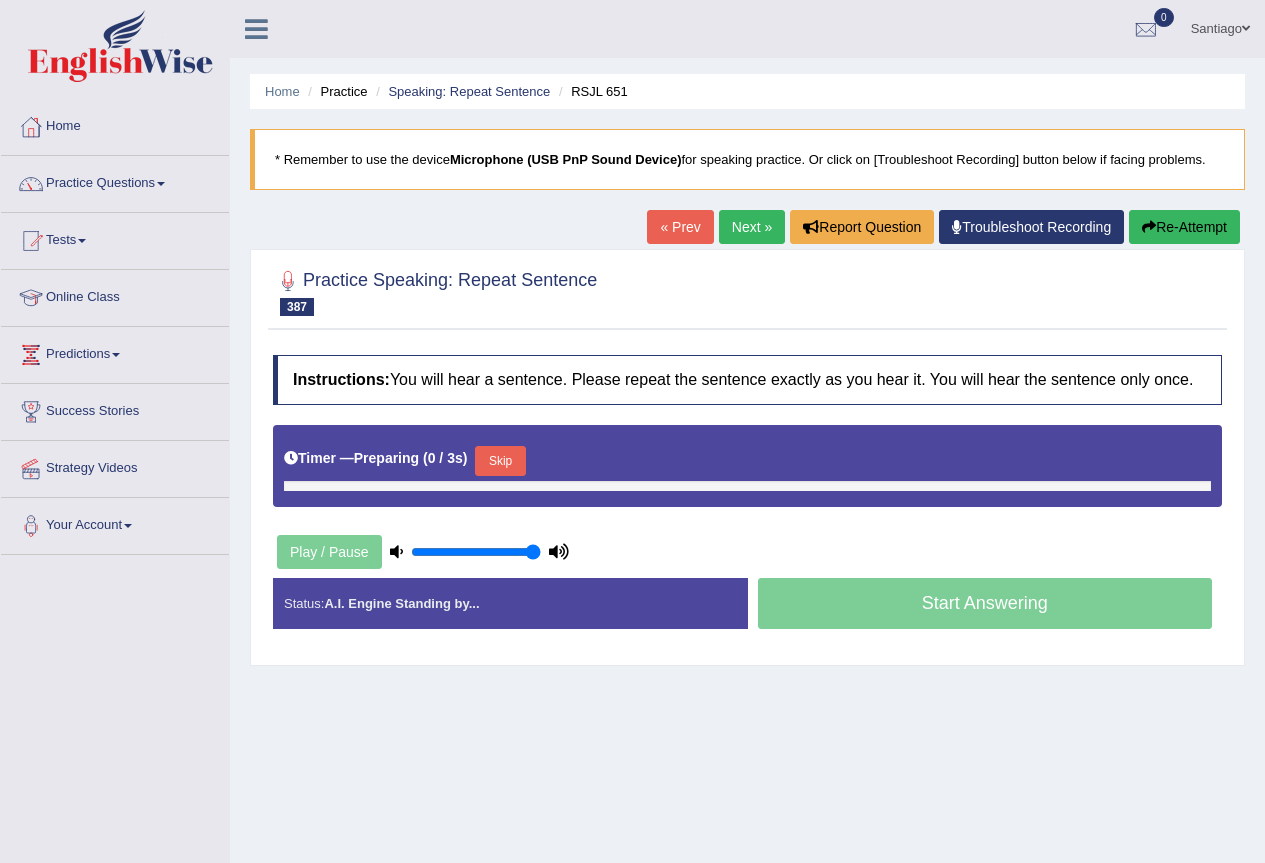 scroll, scrollTop: 0, scrollLeft: 0, axis: both 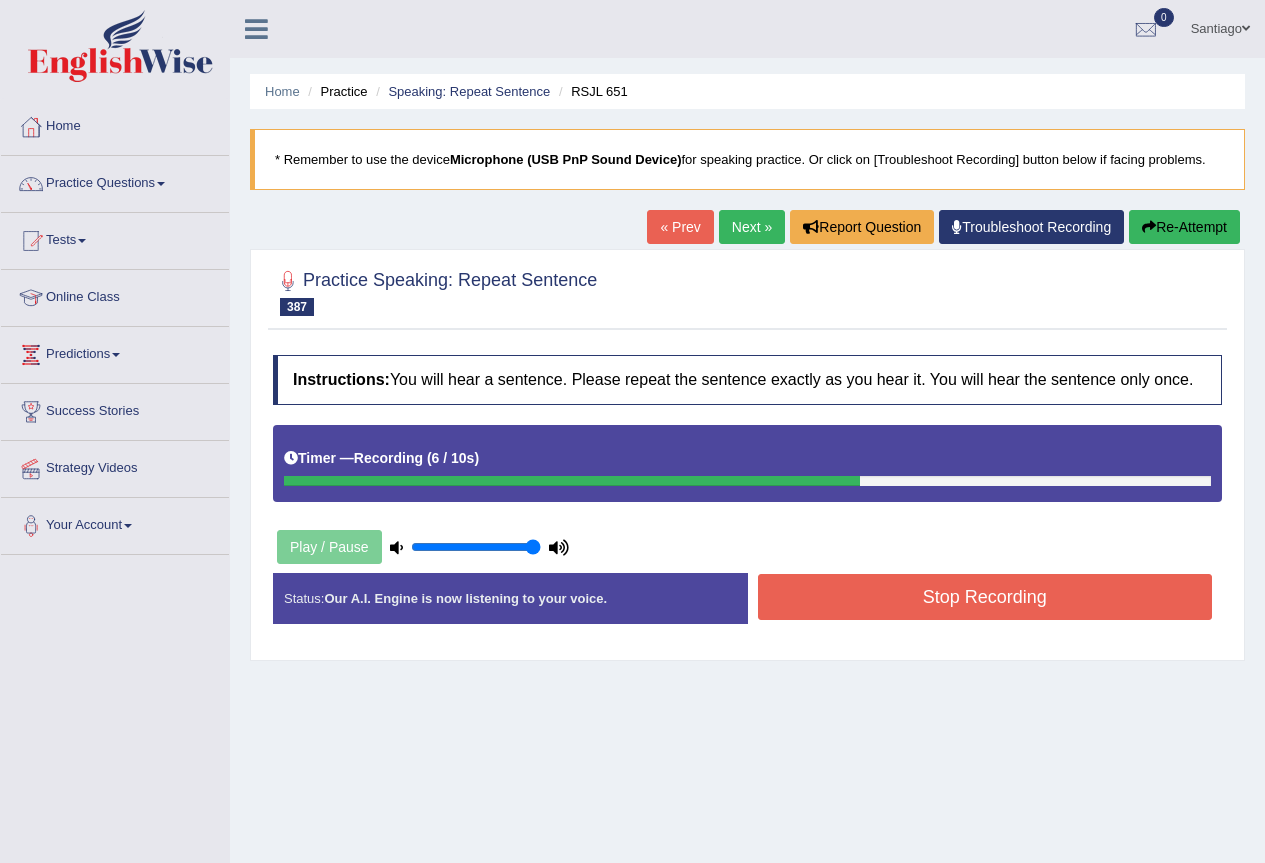 drag, startPoint x: 884, startPoint y: 570, endPoint x: 888, endPoint y: 589, distance: 19.416489 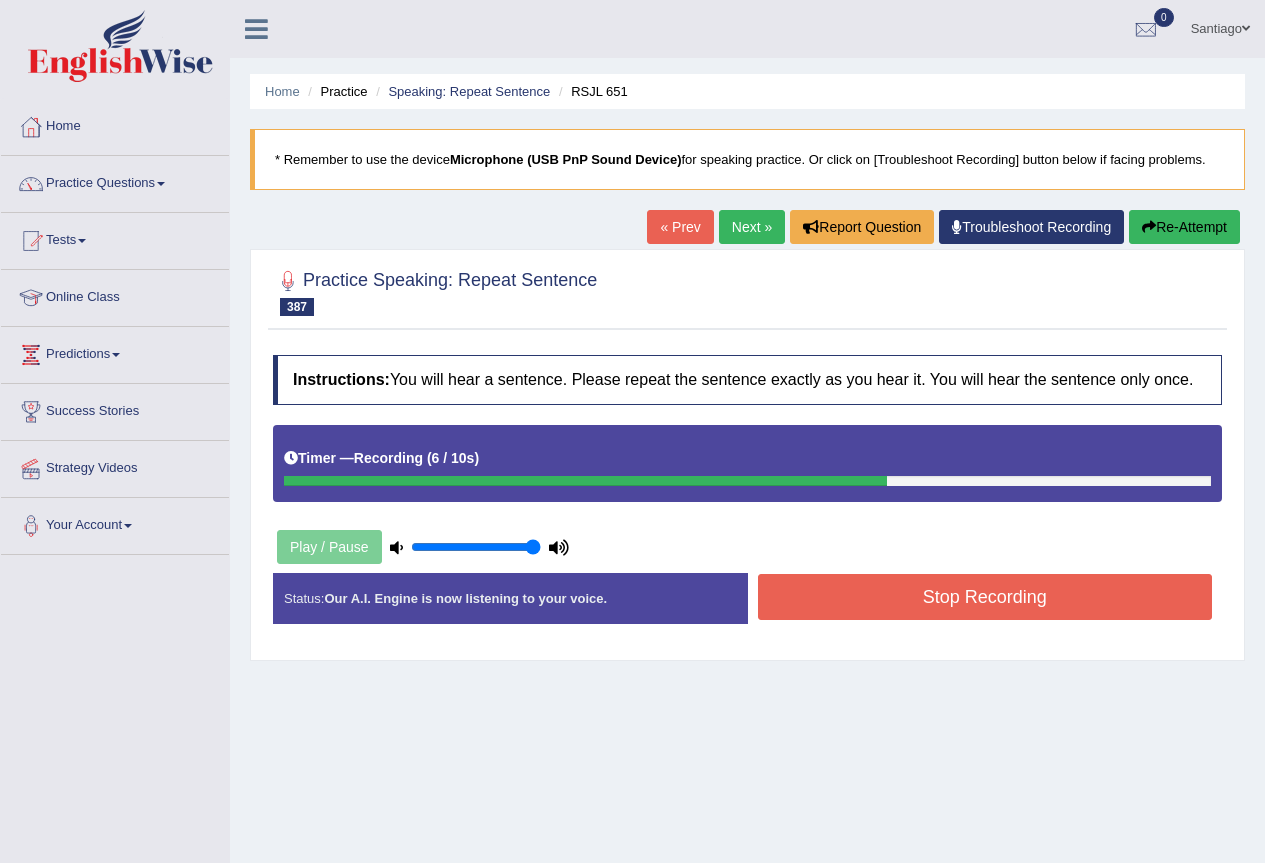 click on "Stop Recording" at bounding box center (985, 597) 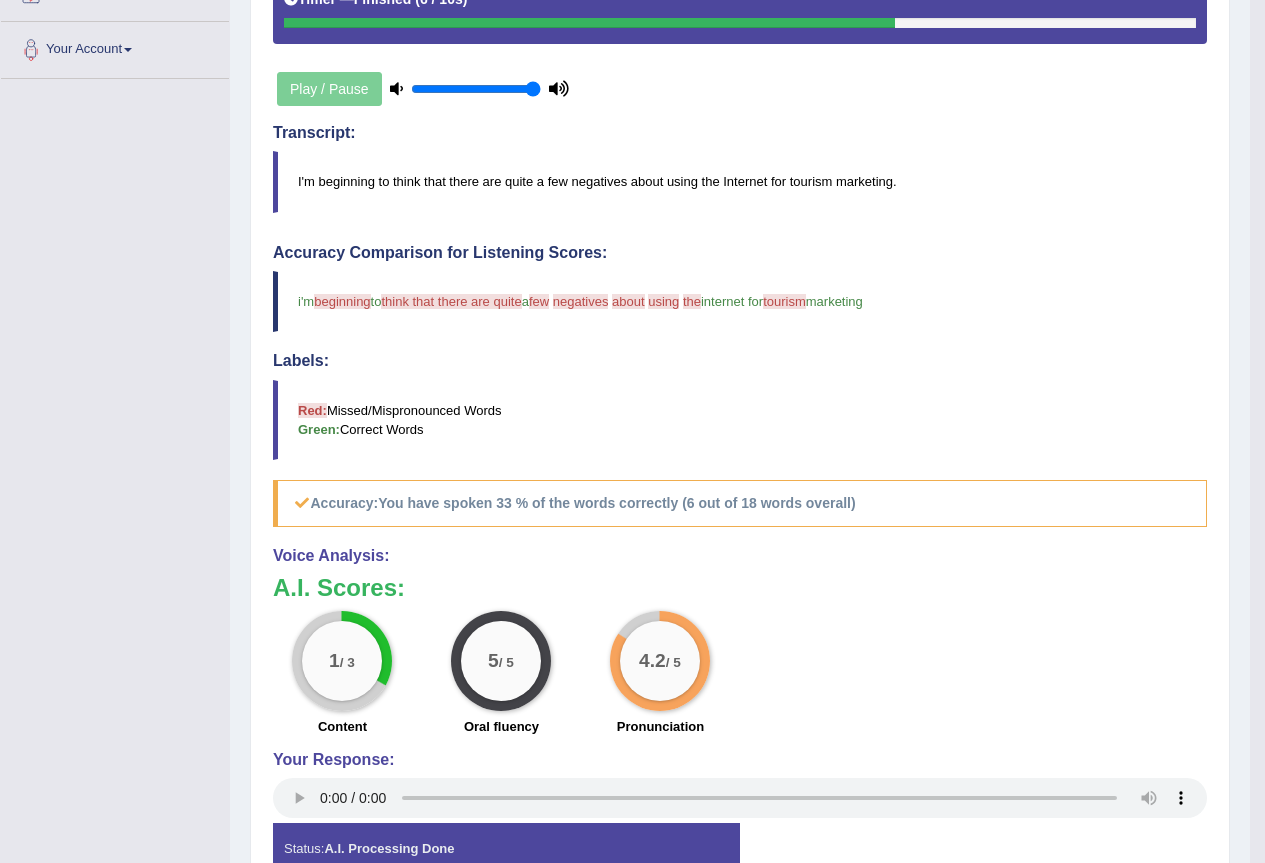 scroll, scrollTop: 76, scrollLeft: 0, axis: vertical 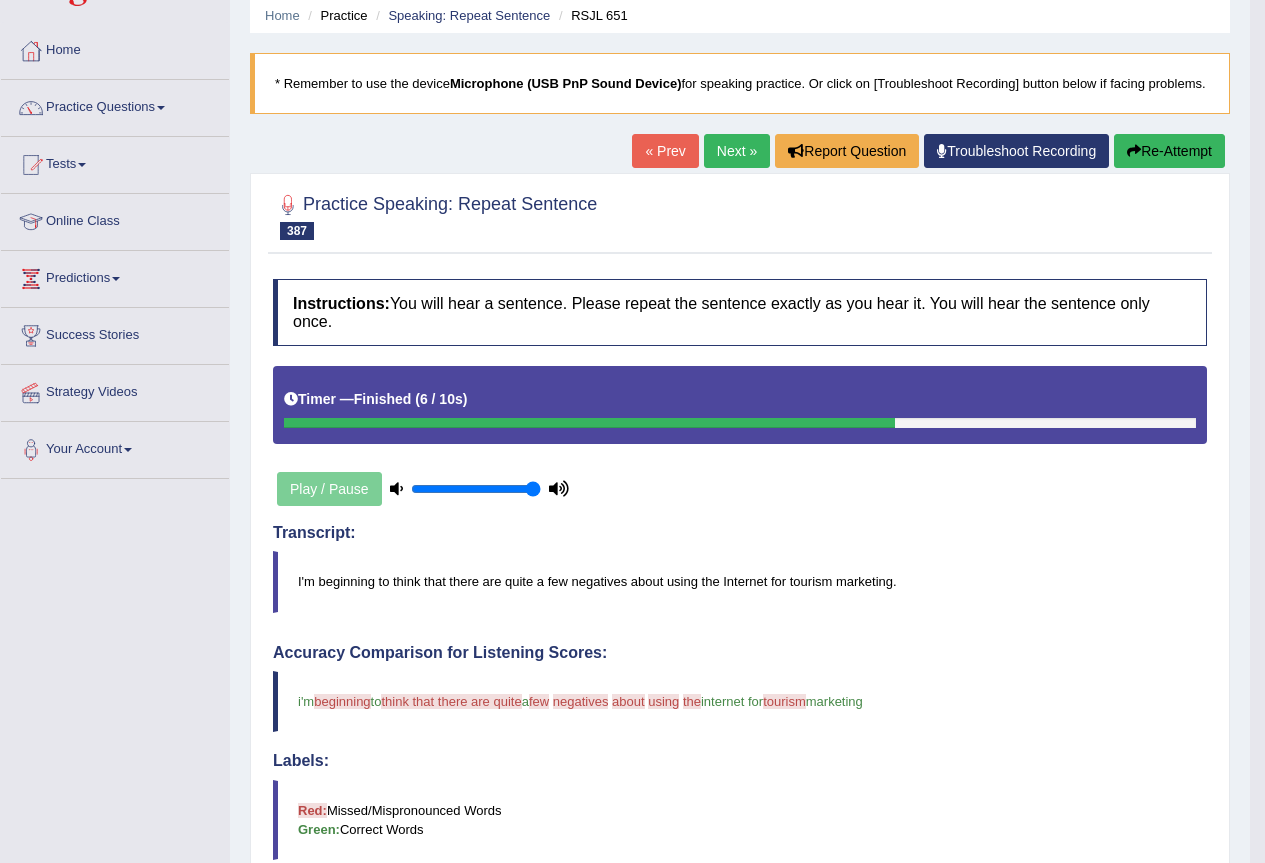 click on "Re-Attempt" at bounding box center (1169, 151) 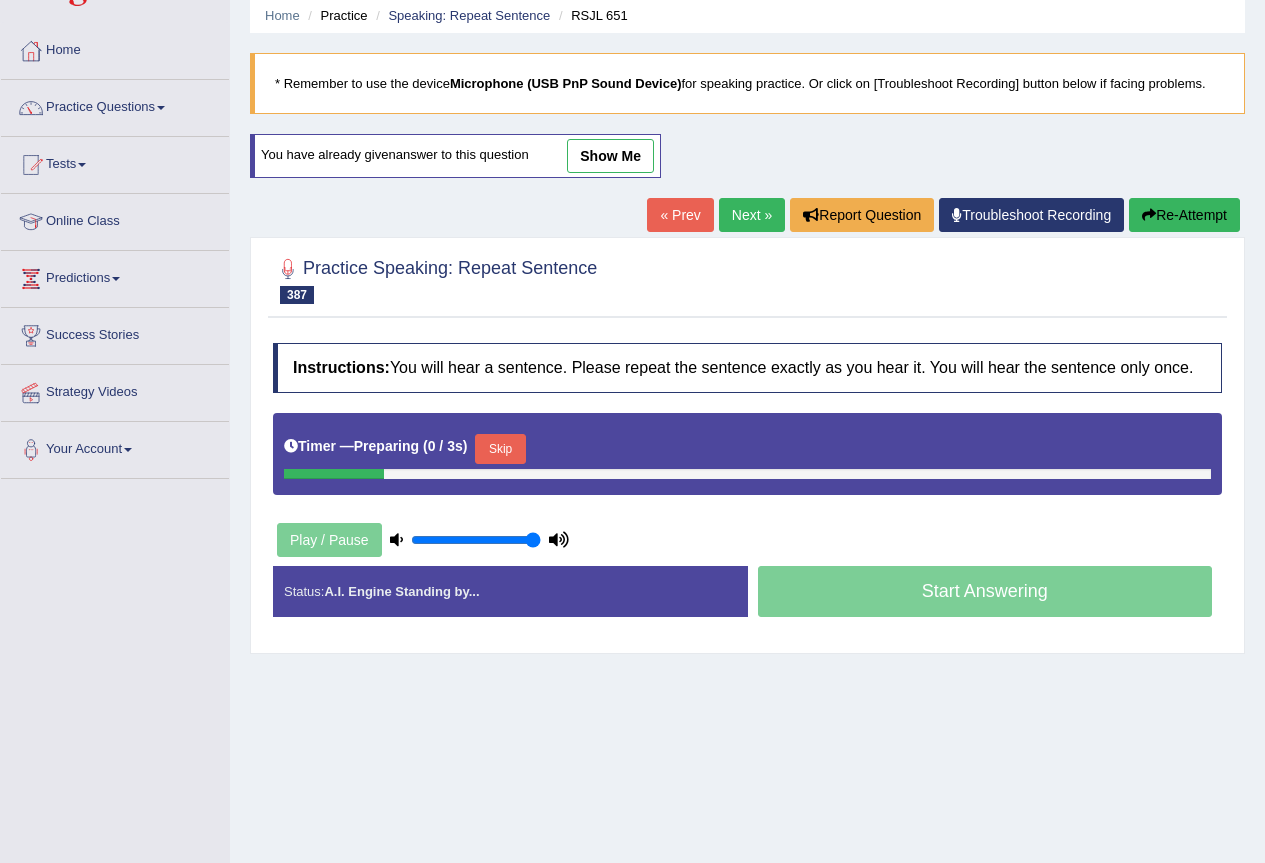 scroll, scrollTop: 76, scrollLeft: 0, axis: vertical 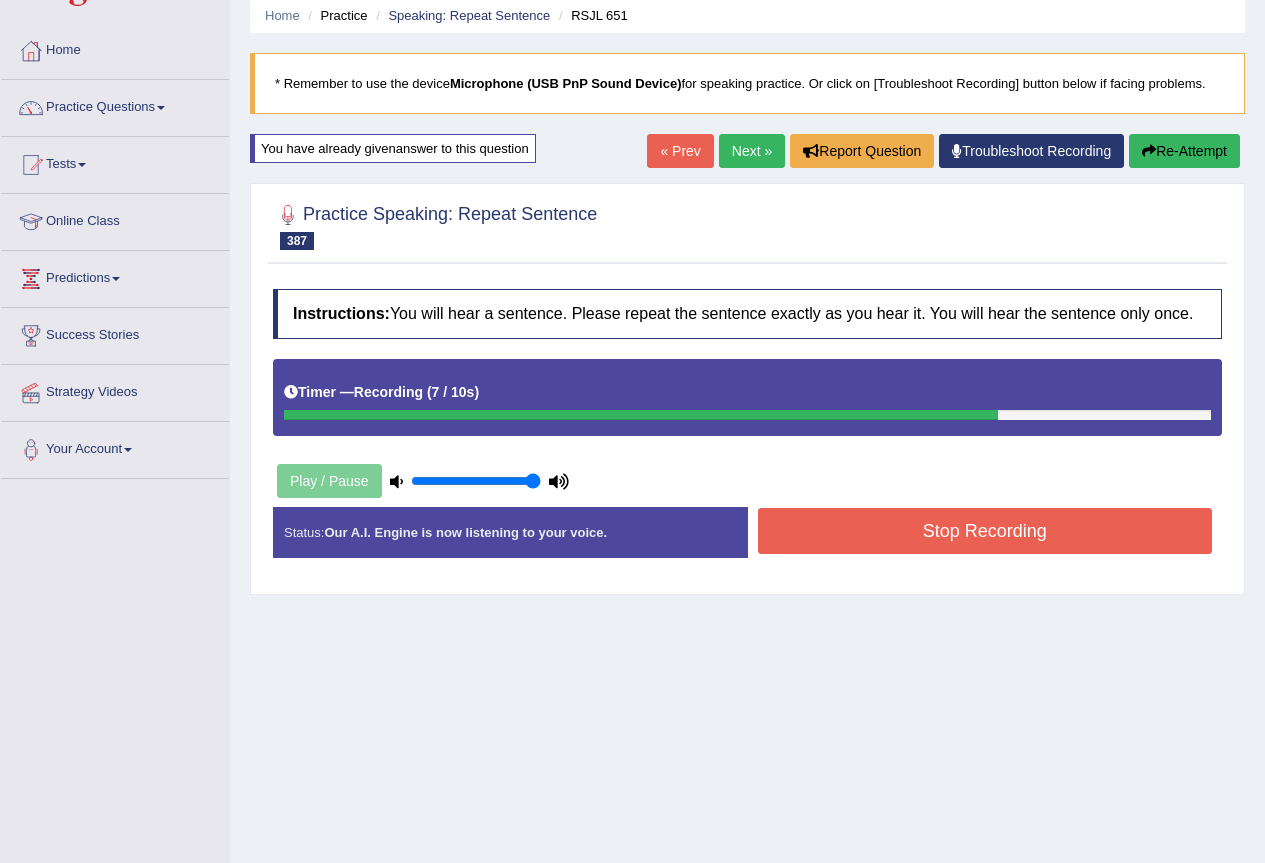 click on "Stop Recording" at bounding box center (985, 531) 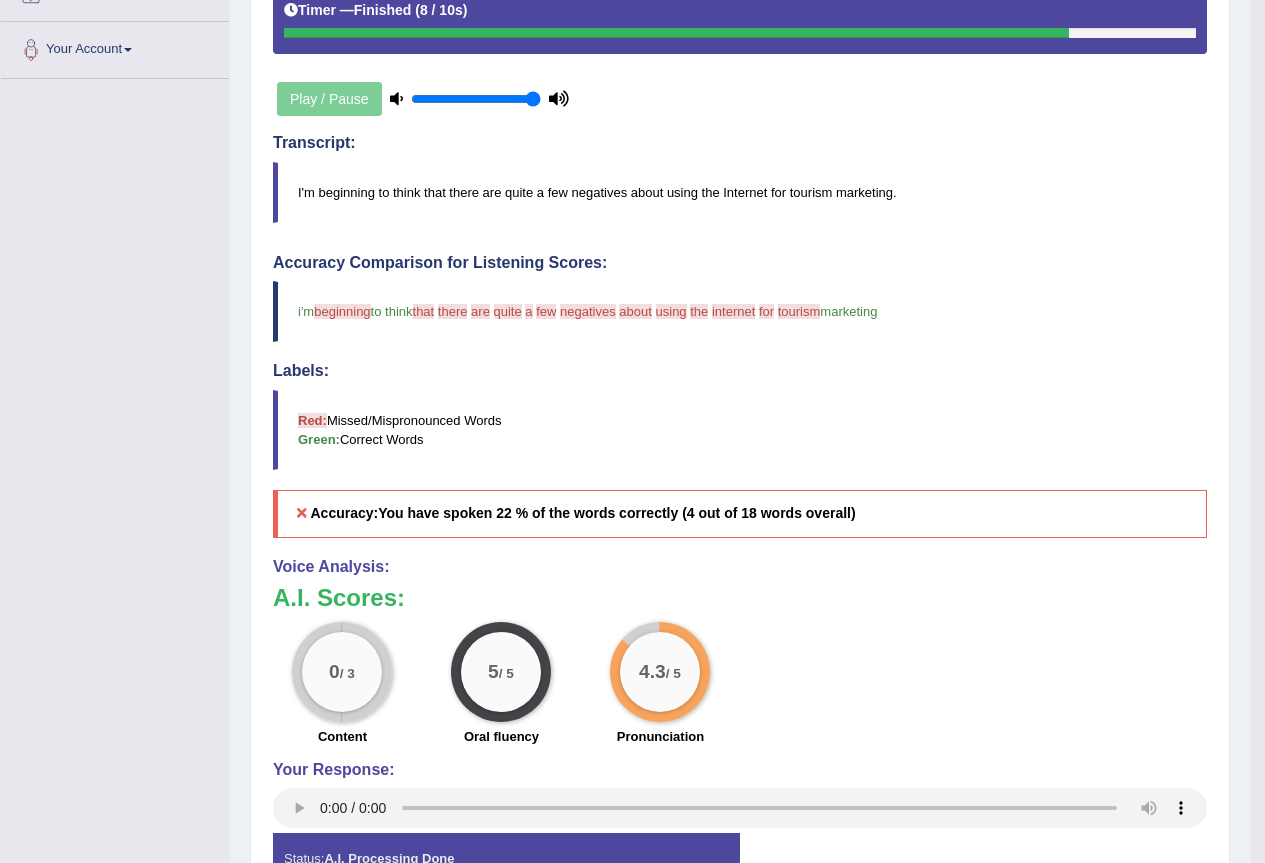 scroll, scrollTop: 76, scrollLeft: 0, axis: vertical 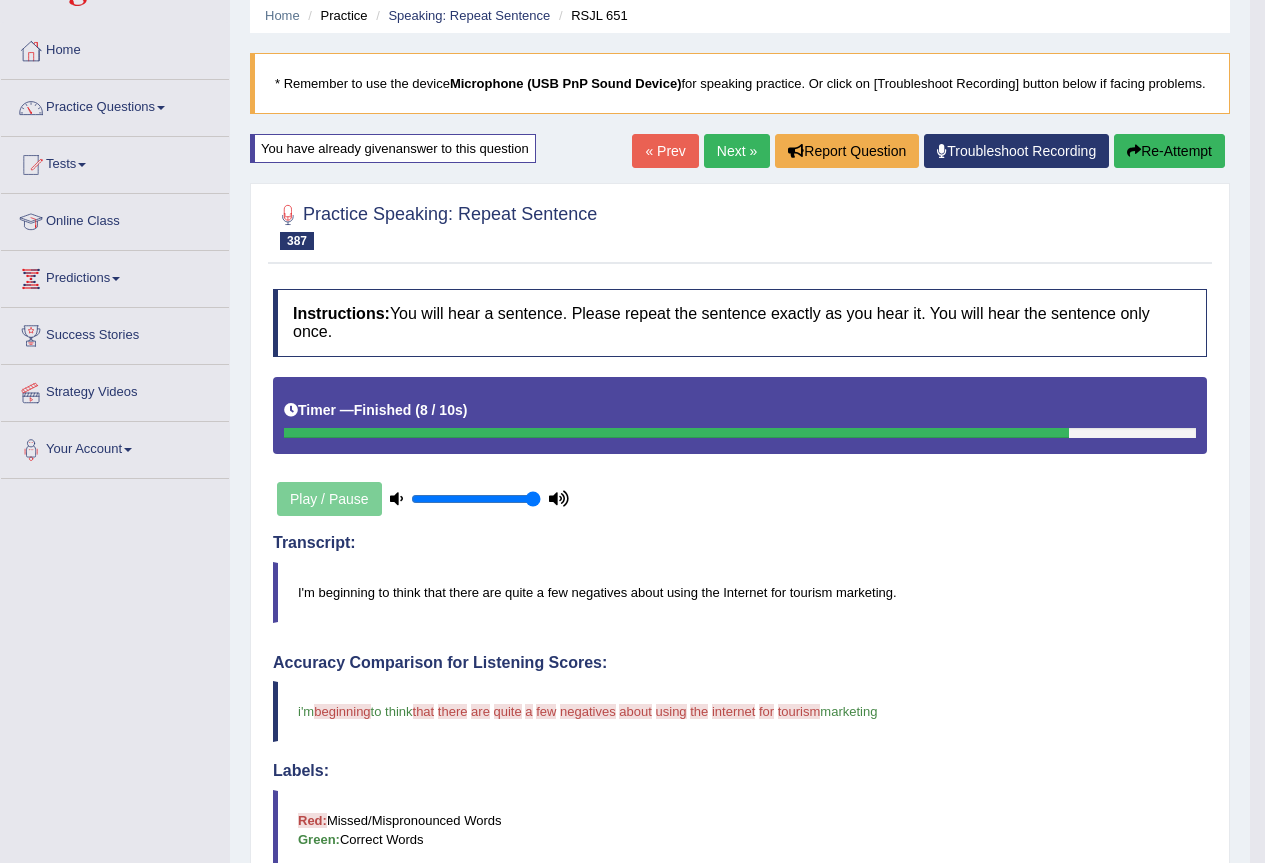 click on "Re-Attempt" at bounding box center [1169, 151] 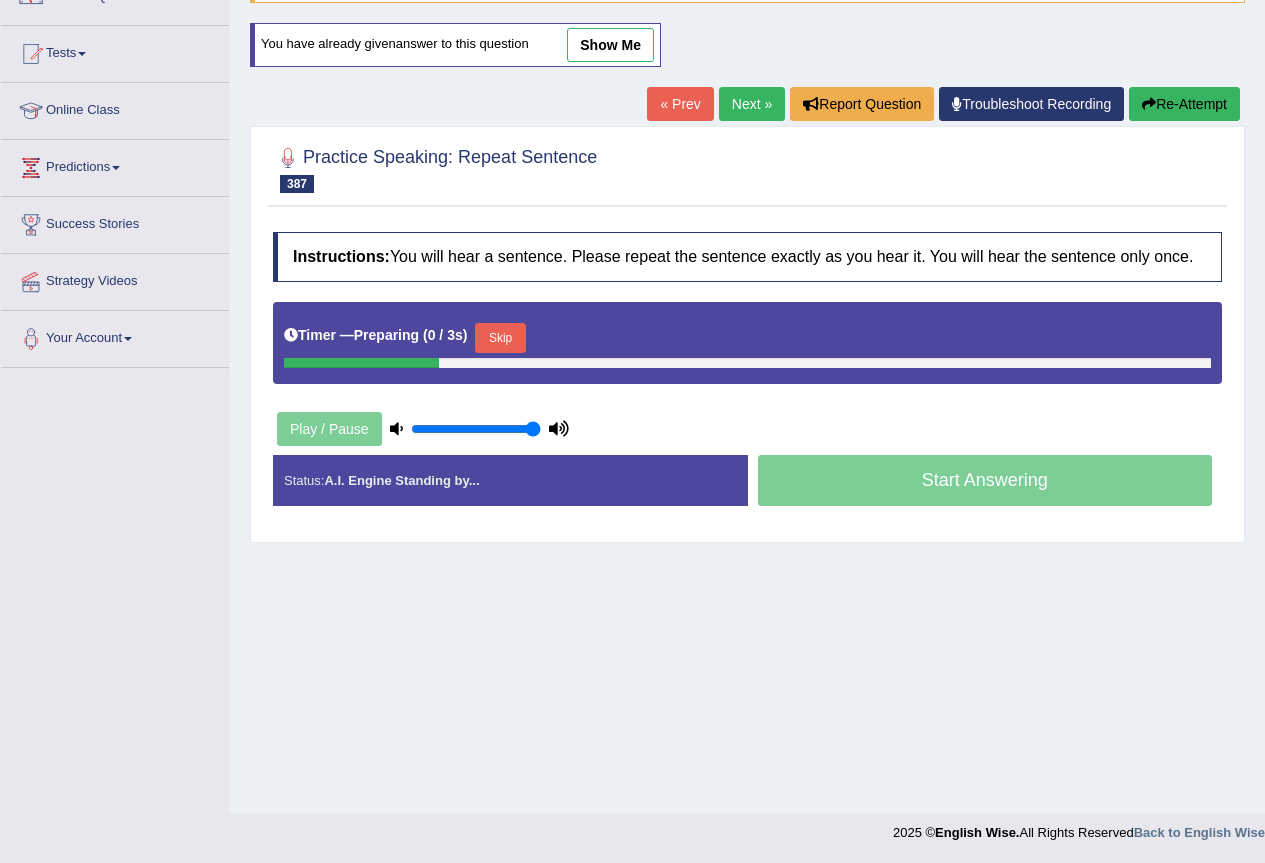 scroll, scrollTop: 187, scrollLeft: 0, axis: vertical 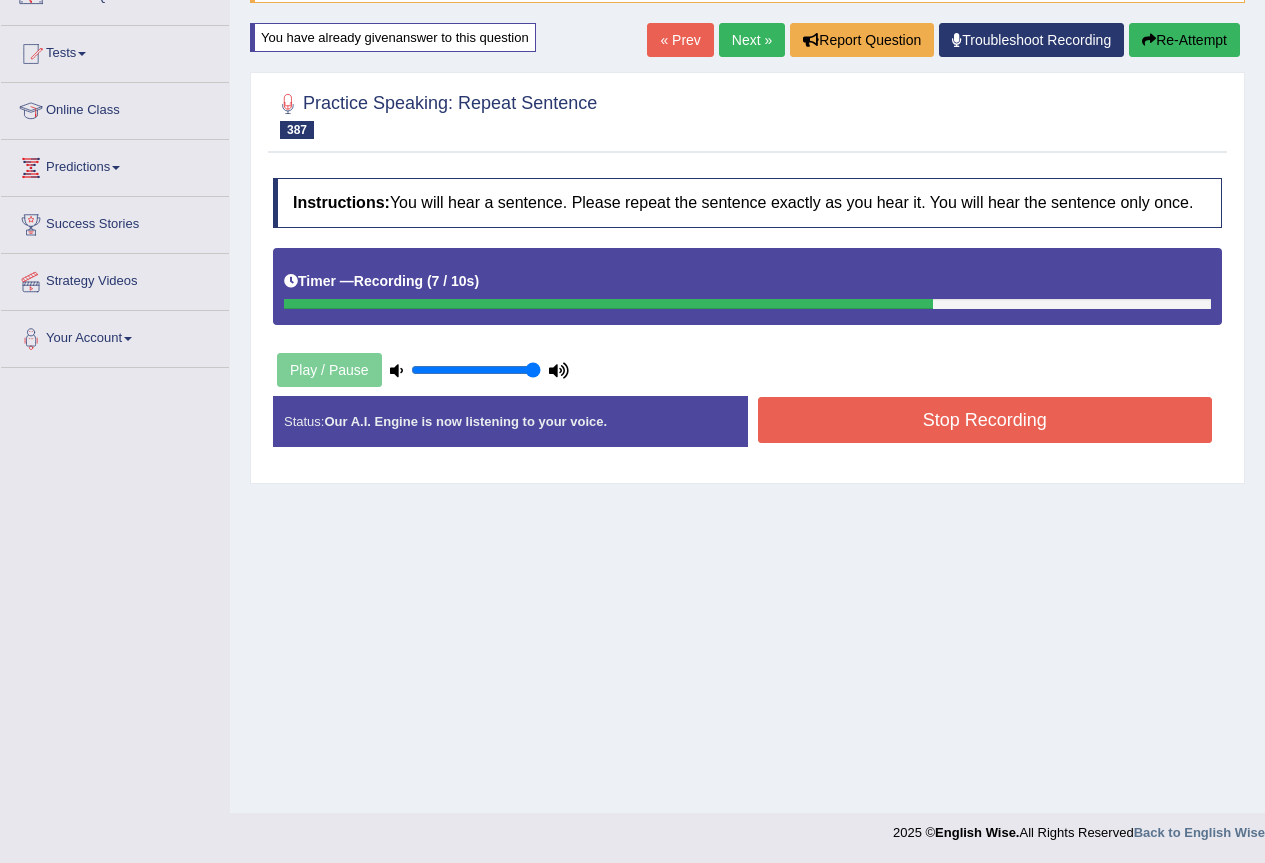 click on "Status:  Our A.I. Engine is now listening to your voice. Start Answering Stop Recording" at bounding box center (747, 431) 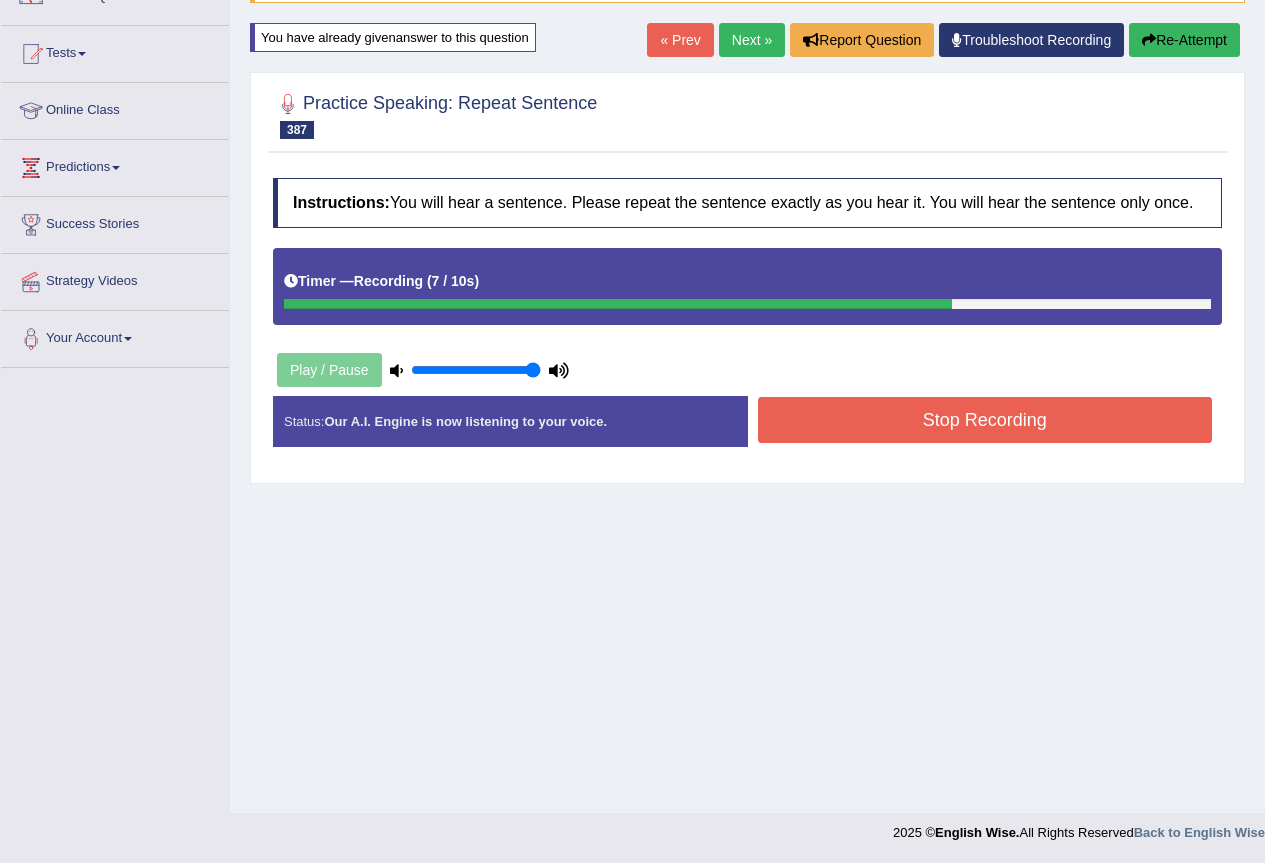 click on "Stop Recording" at bounding box center [985, 420] 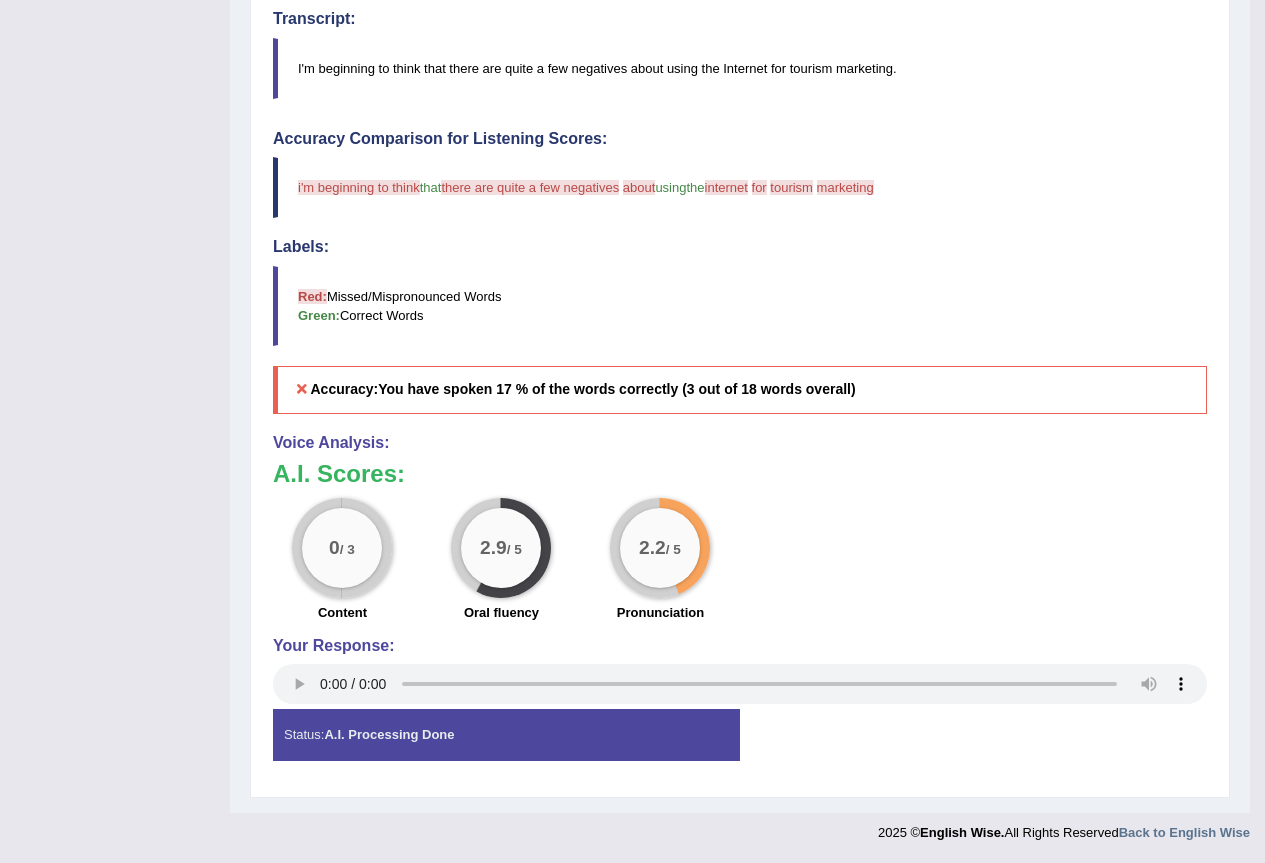 scroll, scrollTop: 0, scrollLeft: 0, axis: both 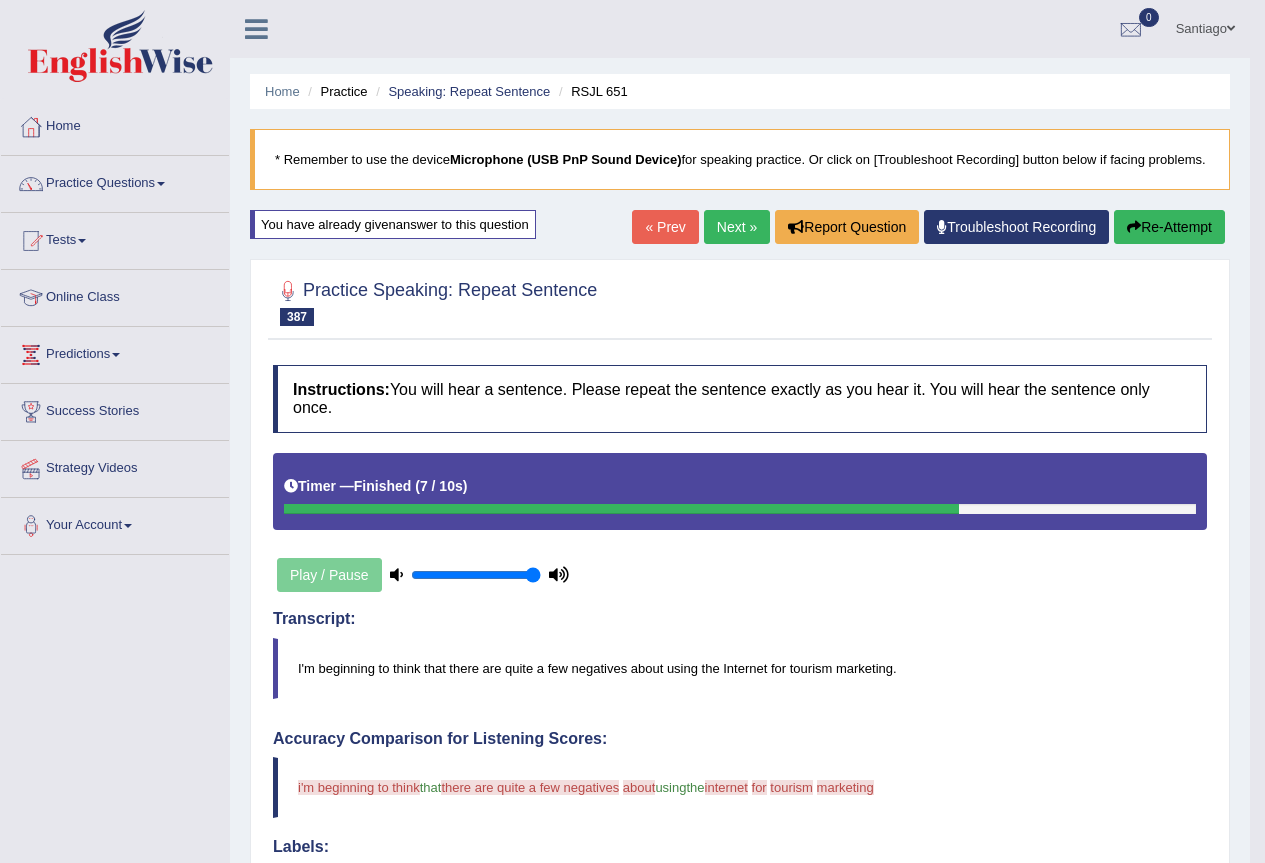 click on "Next »" at bounding box center [737, 227] 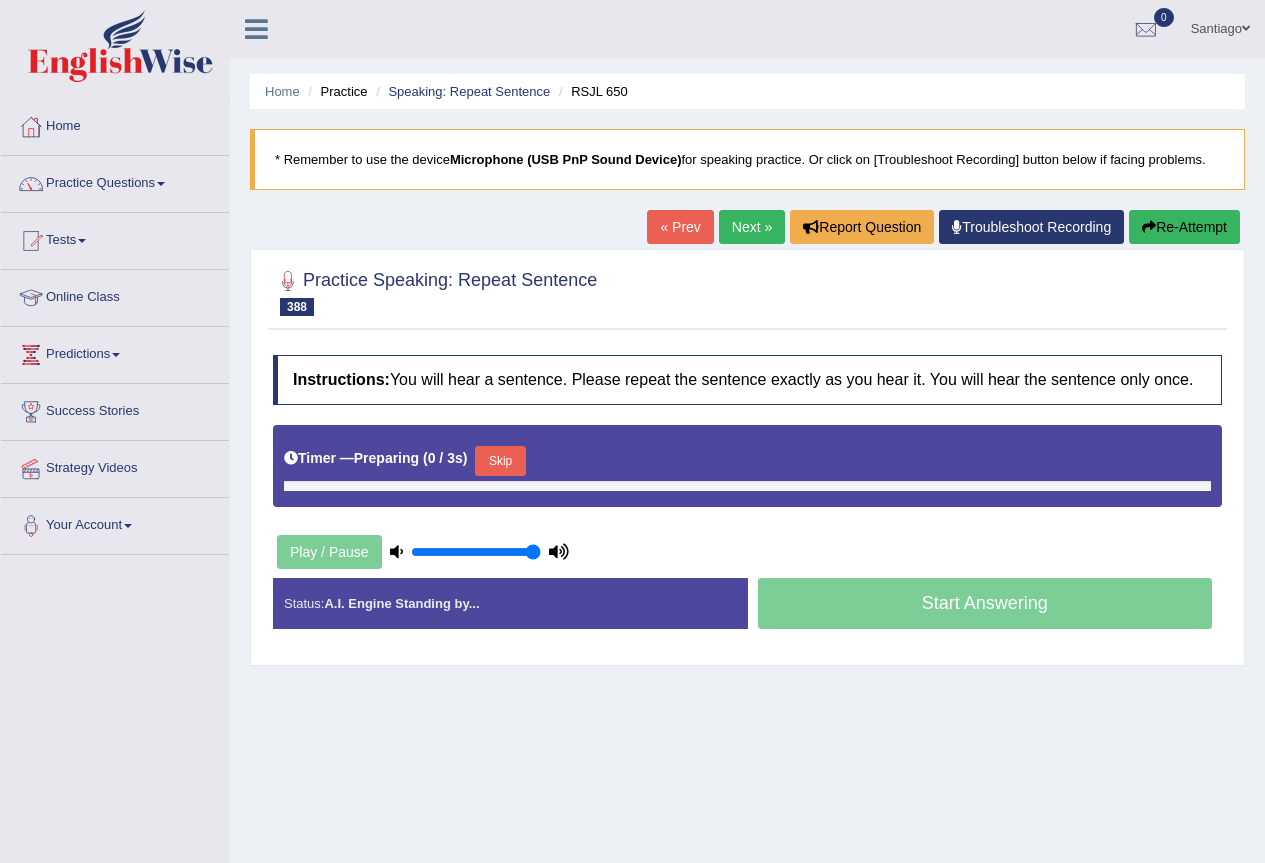 scroll, scrollTop: 0, scrollLeft: 0, axis: both 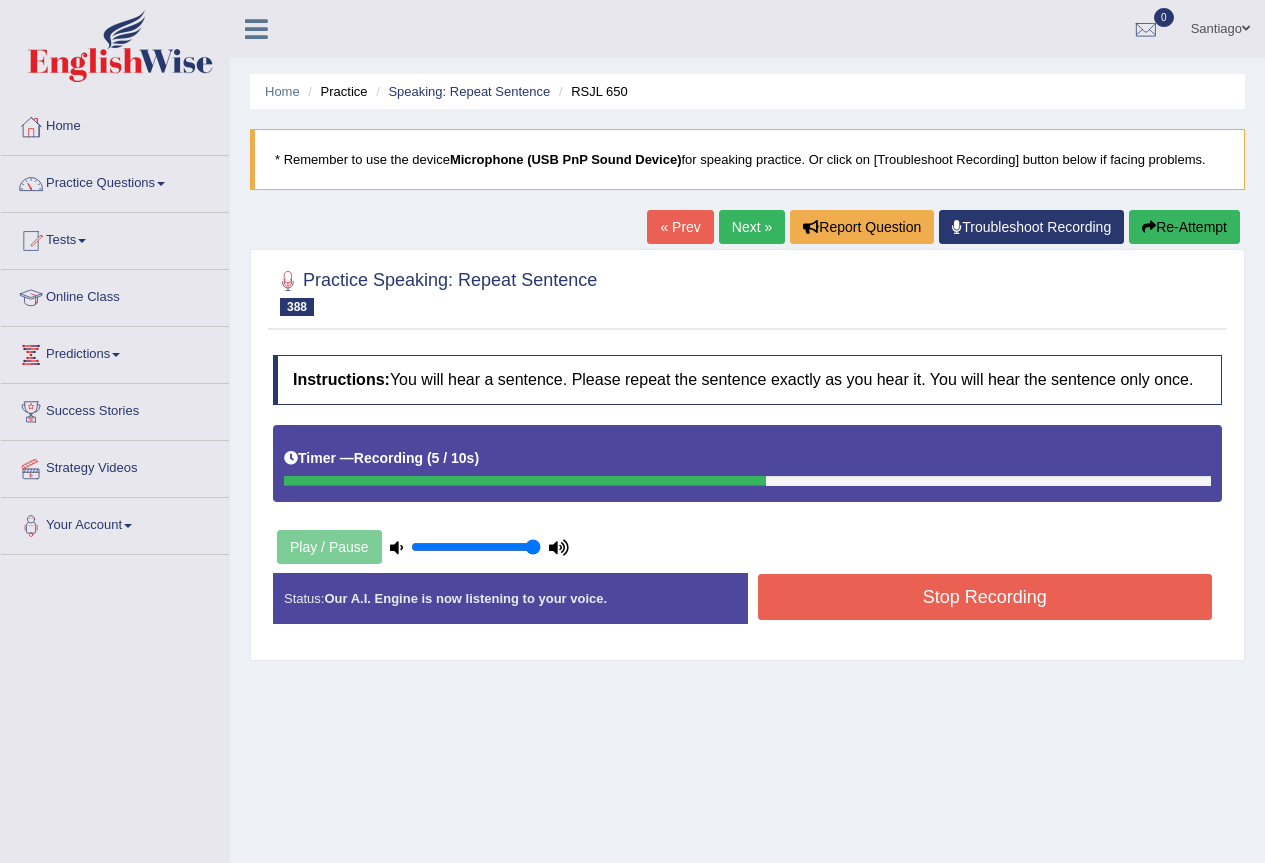 click on "Stop Recording" at bounding box center (985, 597) 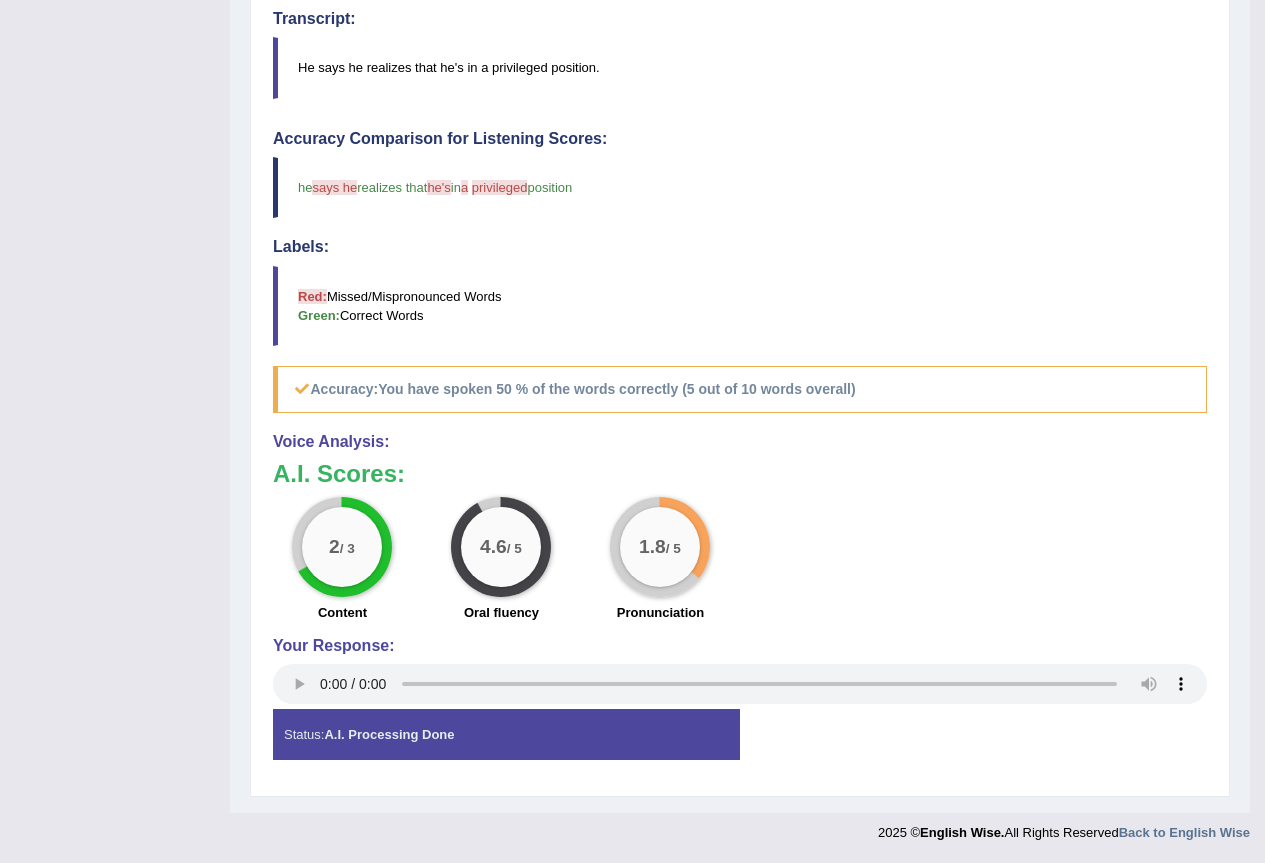 scroll, scrollTop: 0, scrollLeft: 0, axis: both 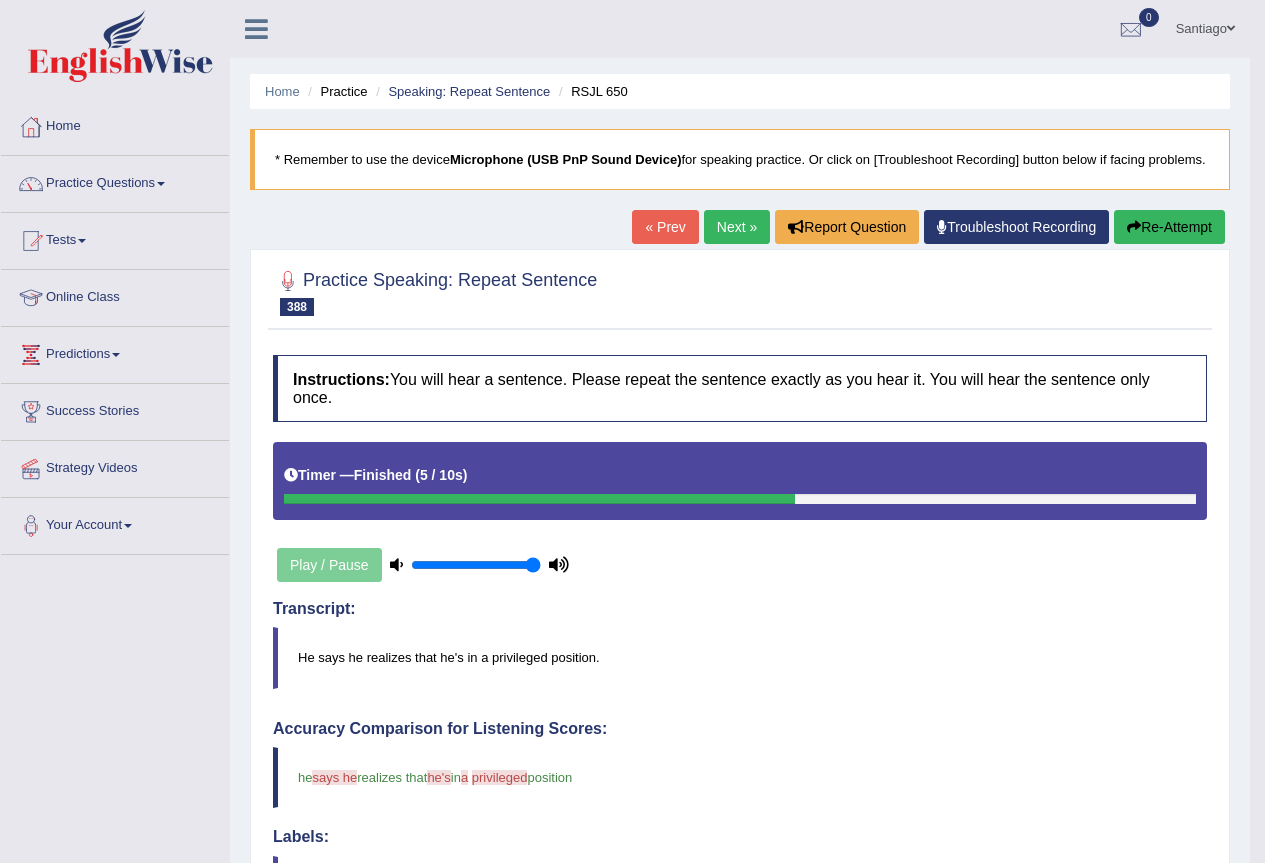 click on "Next »" at bounding box center (737, 227) 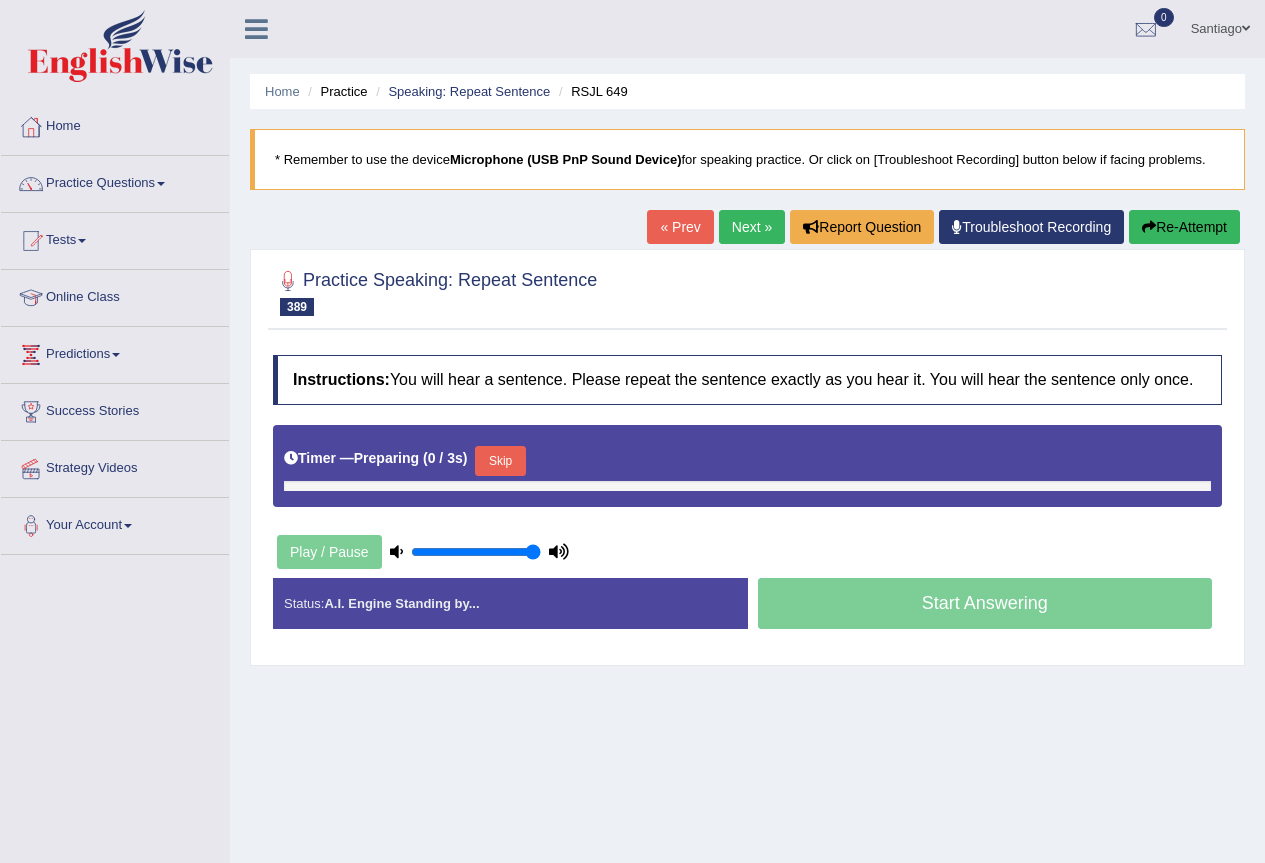 scroll, scrollTop: 0, scrollLeft: 0, axis: both 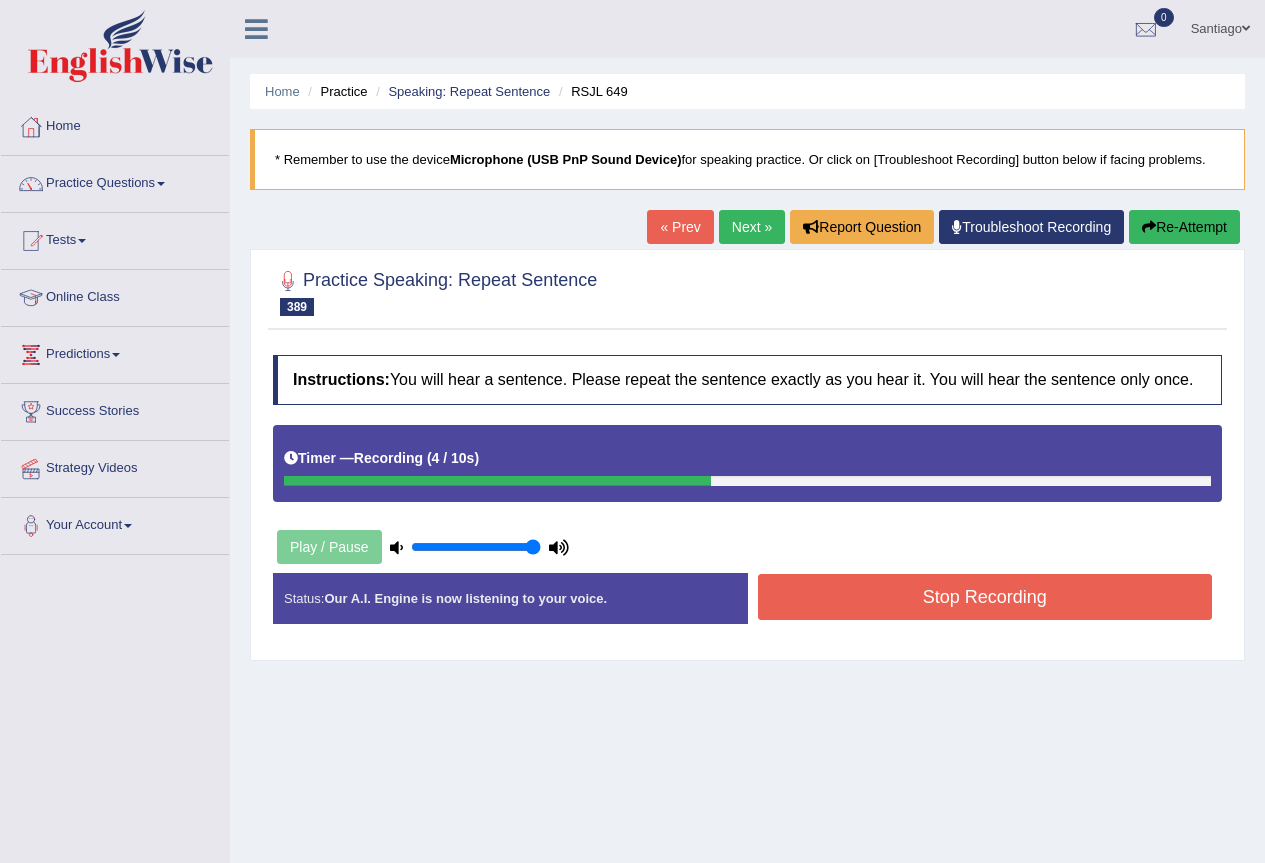click on "Stop Recording" at bounding box center (985, 597) 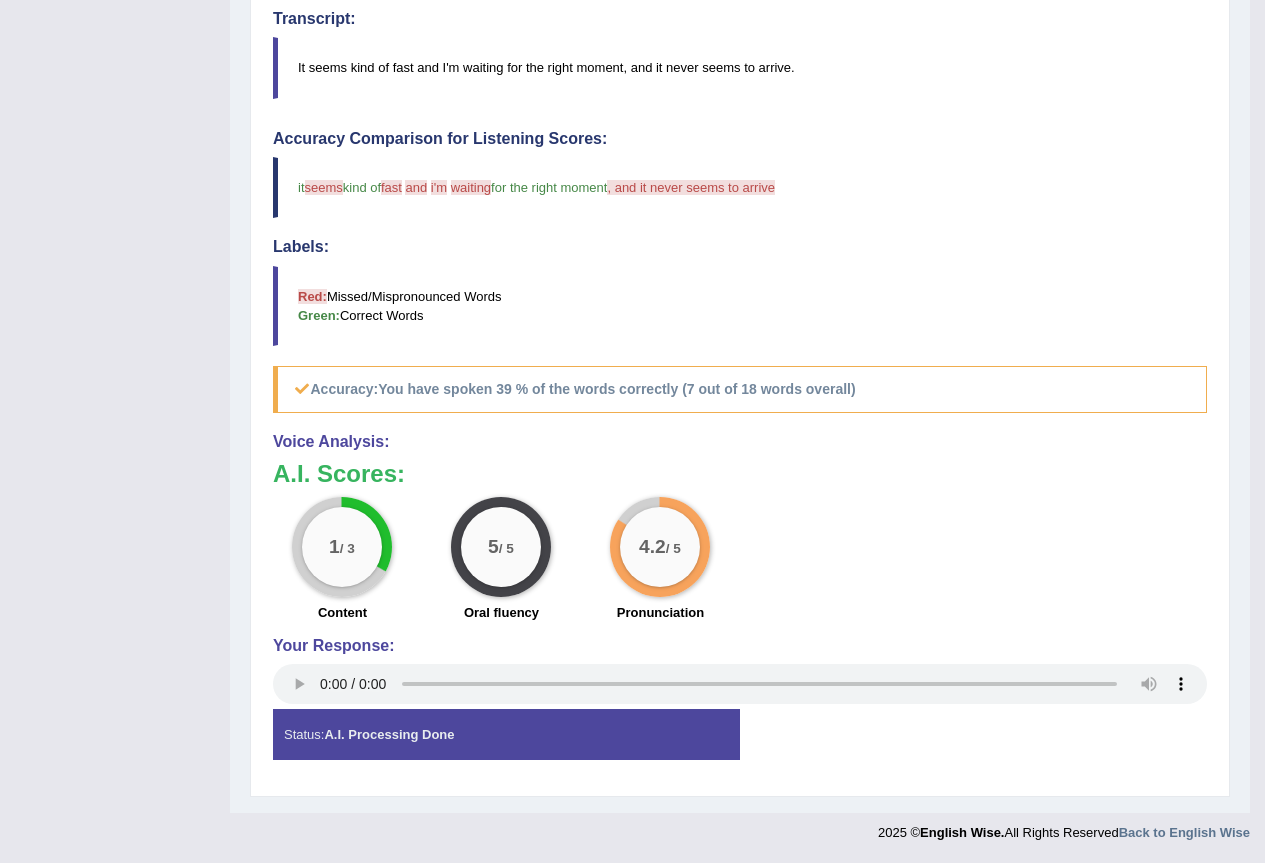 scroll, scrollTop: 0, scrollLeft: 0, axis: both 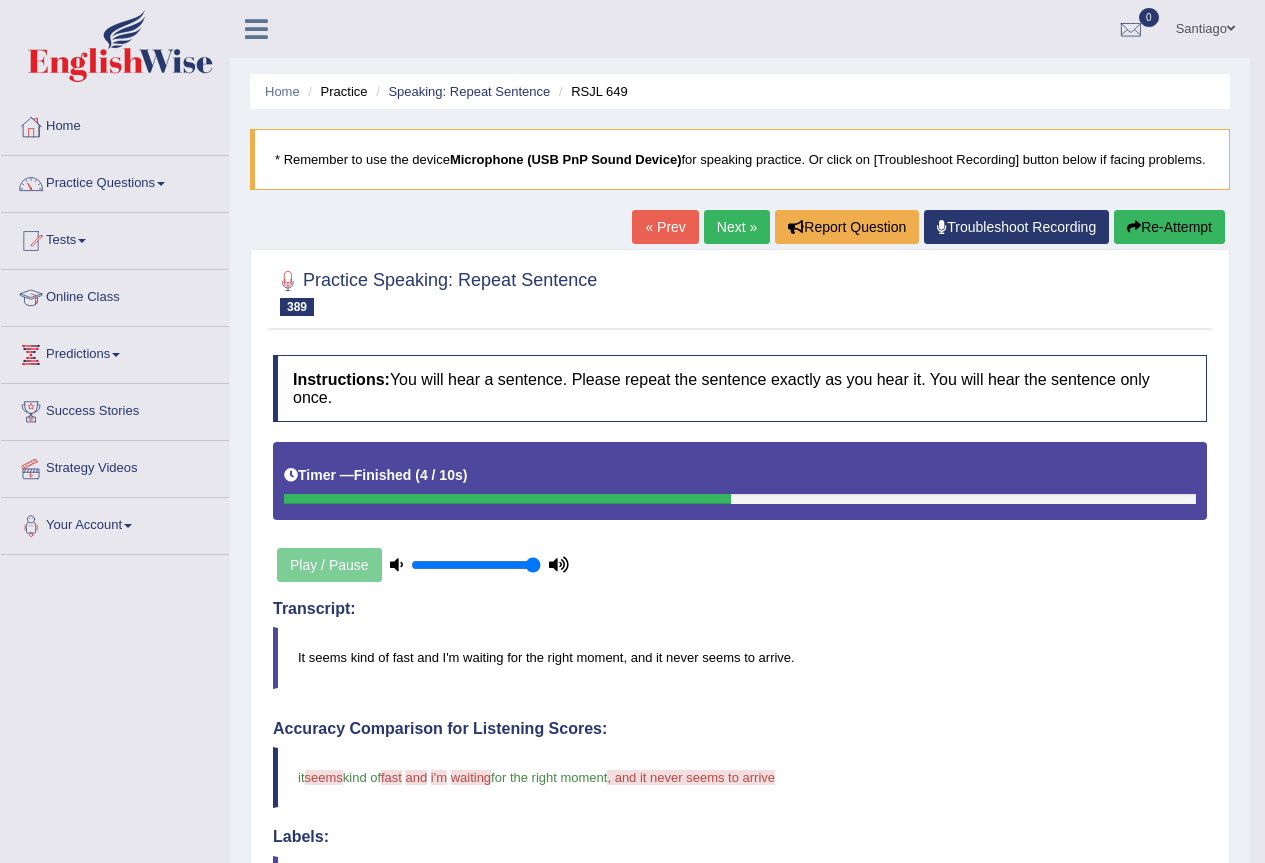 click on "Re-Attempt" at bounding box center [1169, 227] 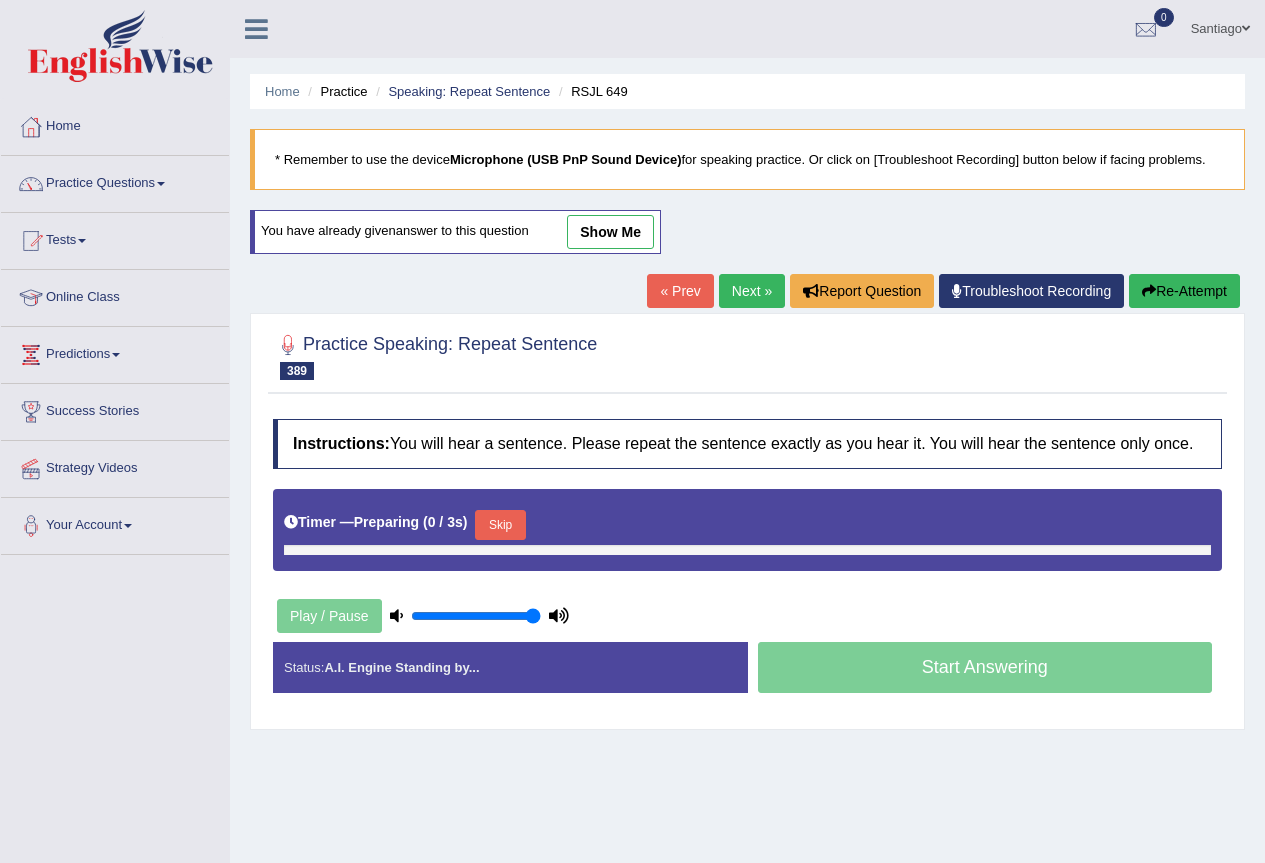 scroll, scrollTop: 0, scrollLeft: 0, axis: both 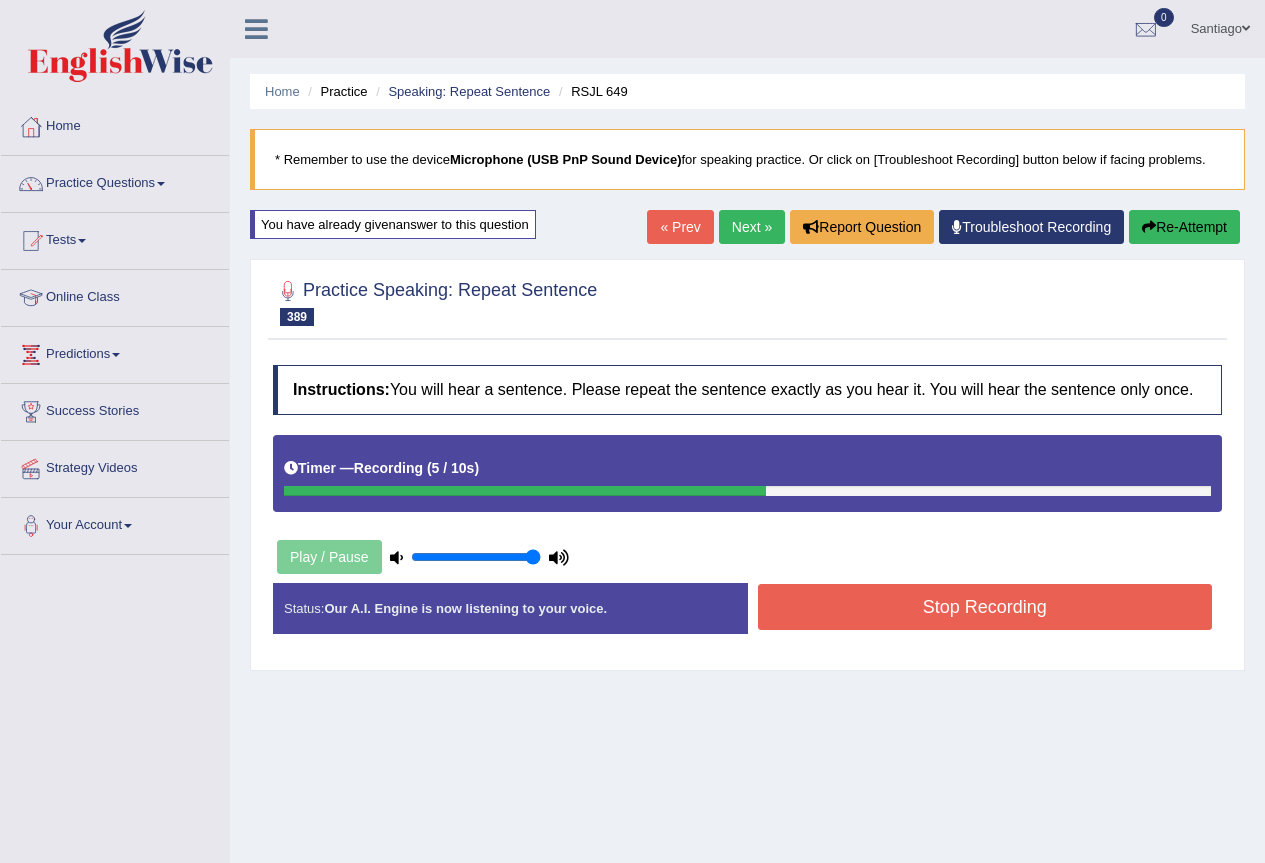 click on "Stop Recording" at bounding box center (985, 607) 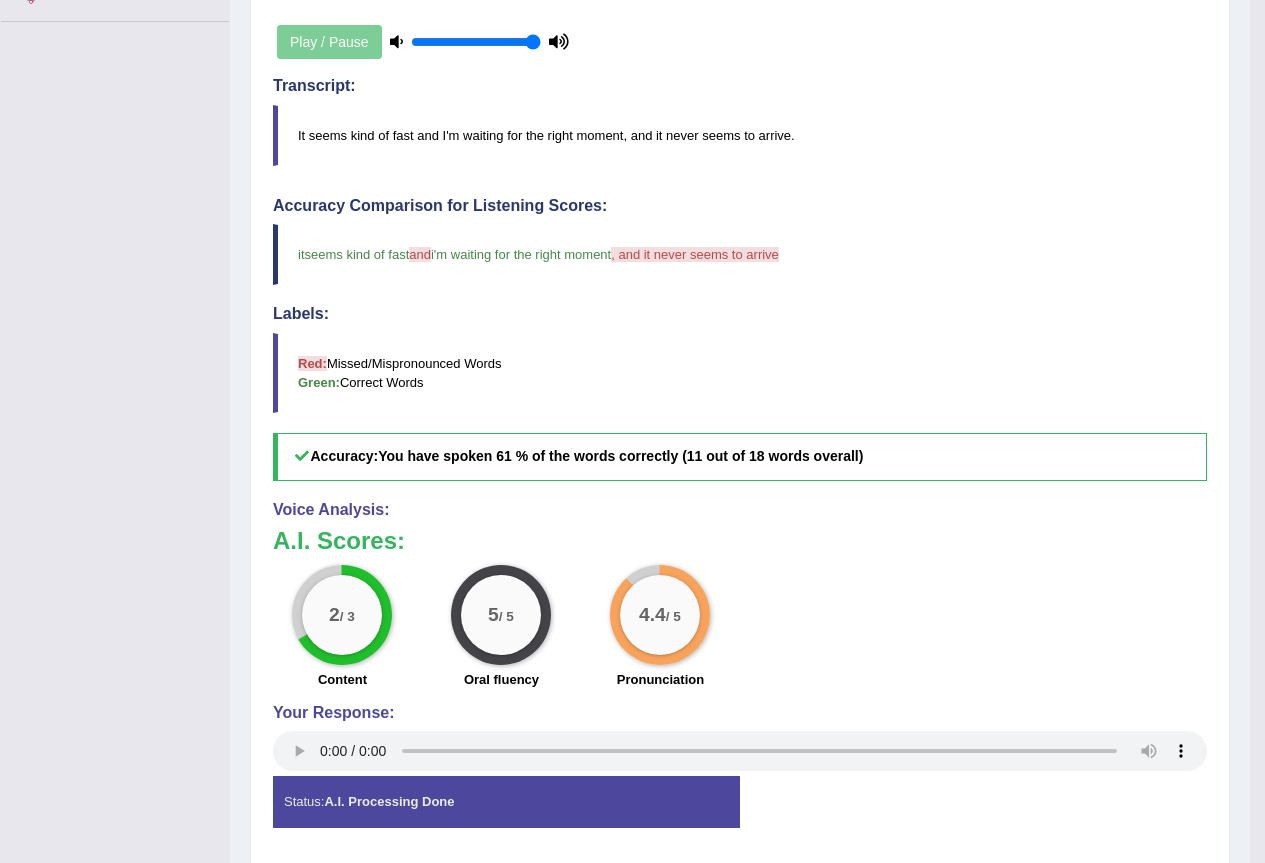 scroll, scrollTop: 0, scrollLeft: 0, axis: both 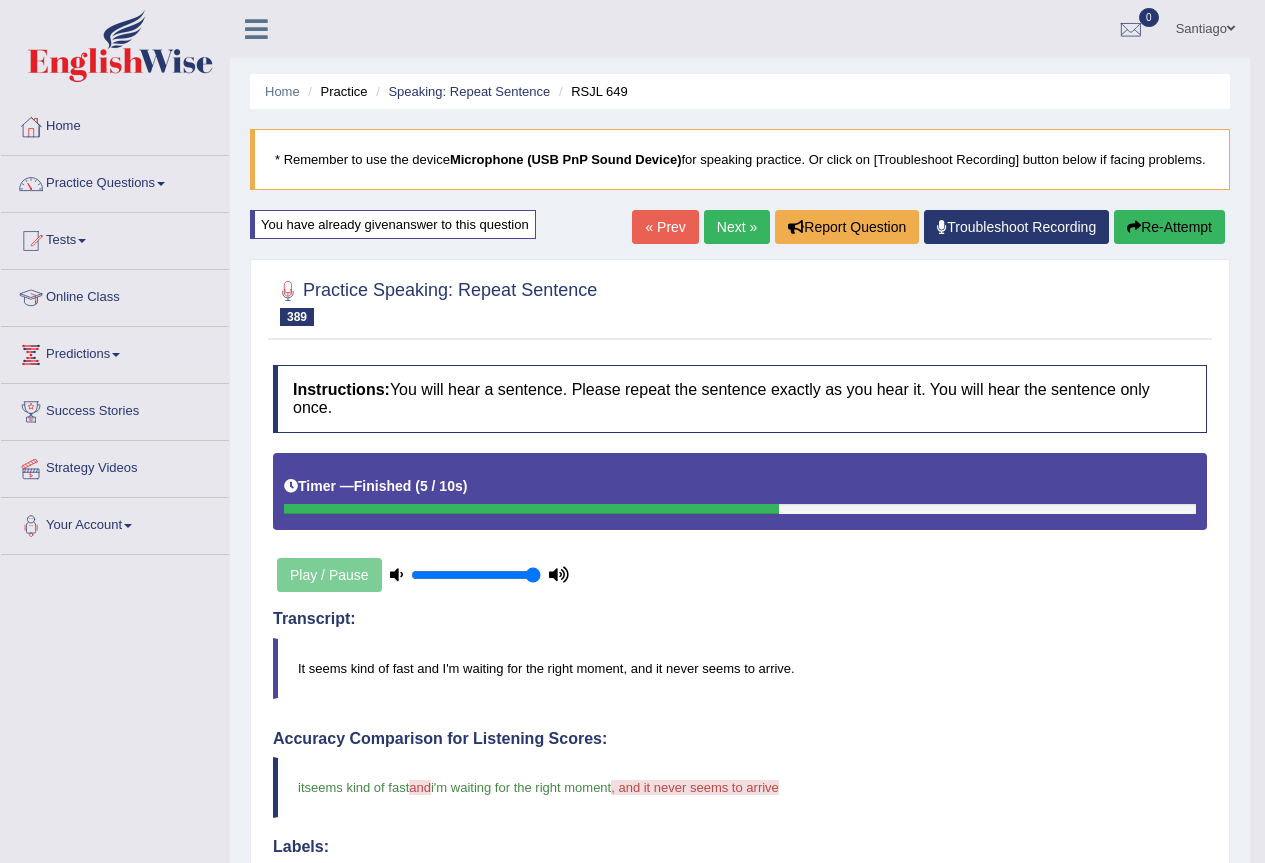 click on "Next »" at bounding box center [737, 227] 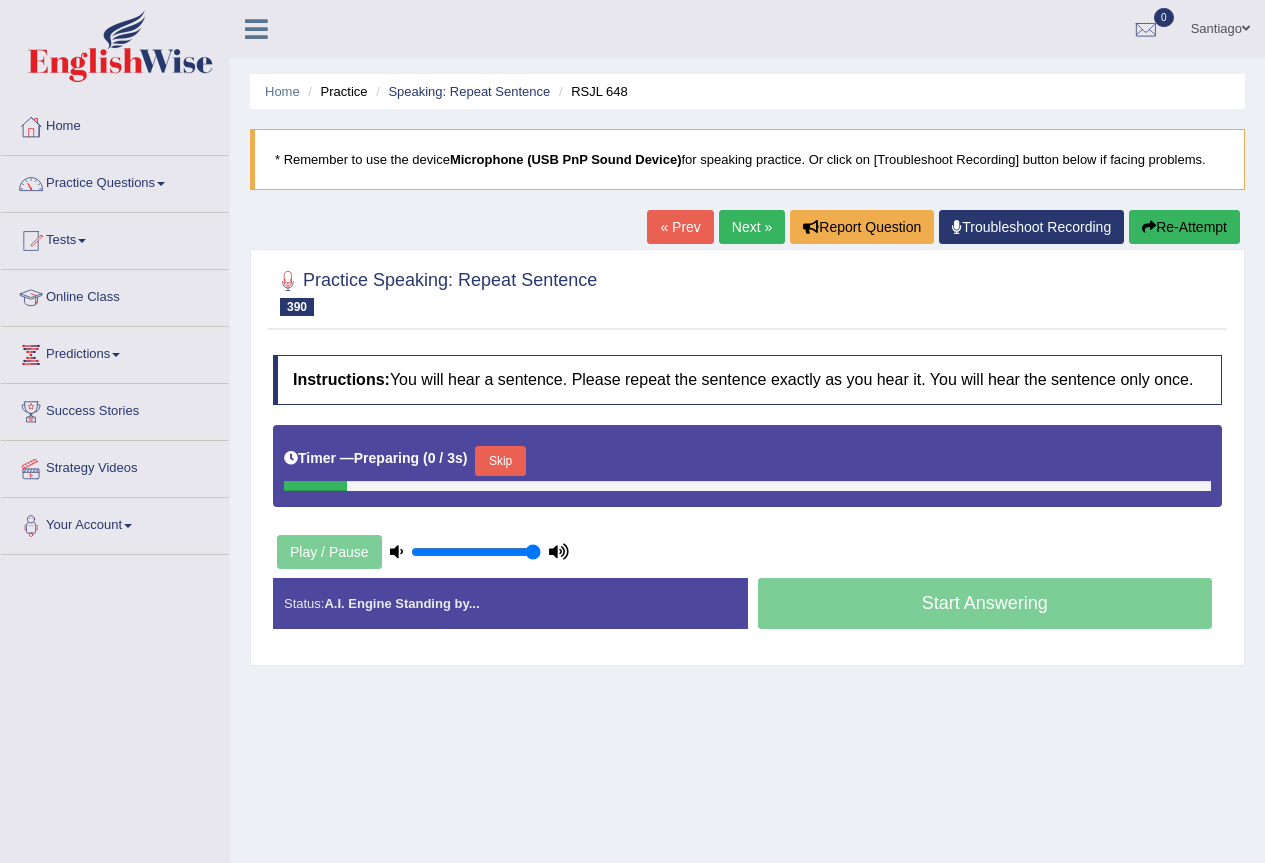 scroll, scrollTop: 0, scrollLeft: 0, axis: both 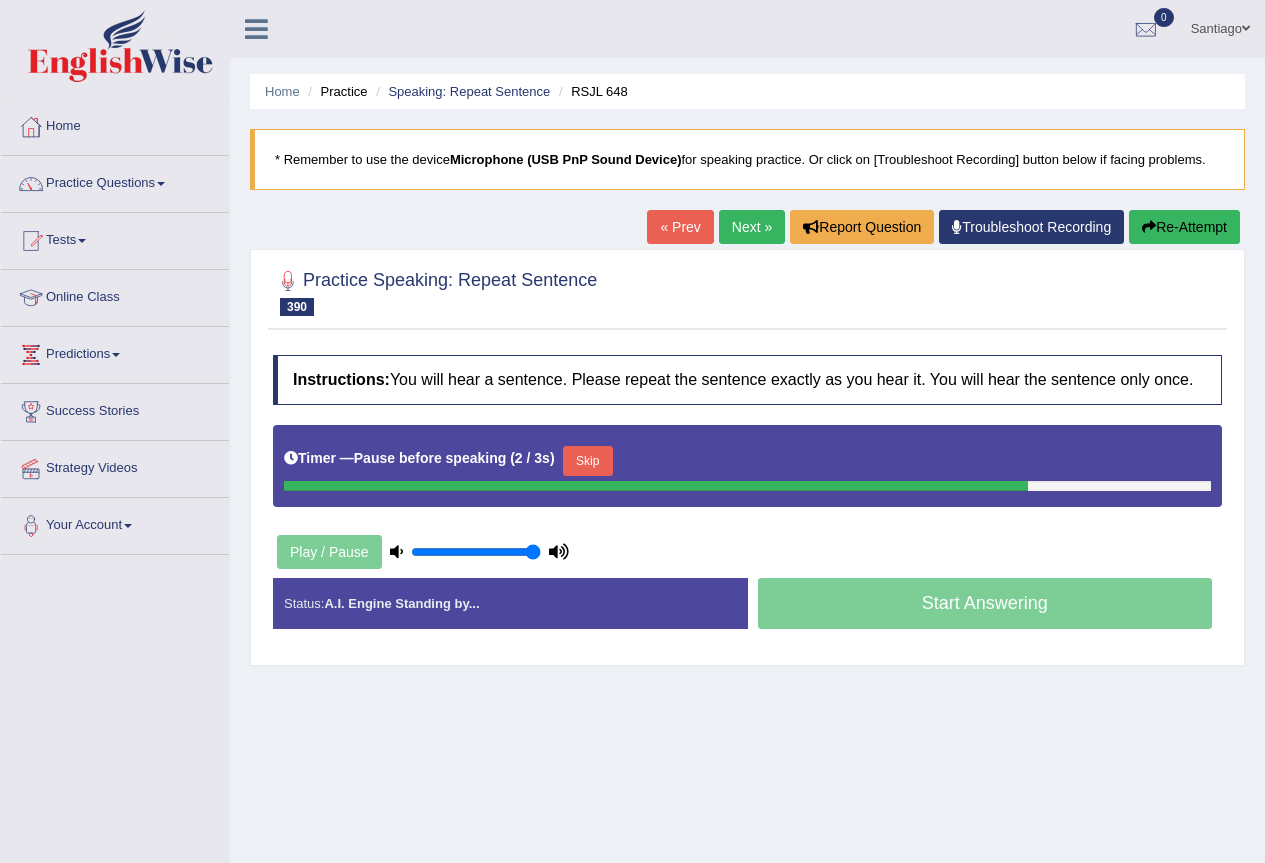 click on "Re-Attempt" at bounding box center [1184, 227] 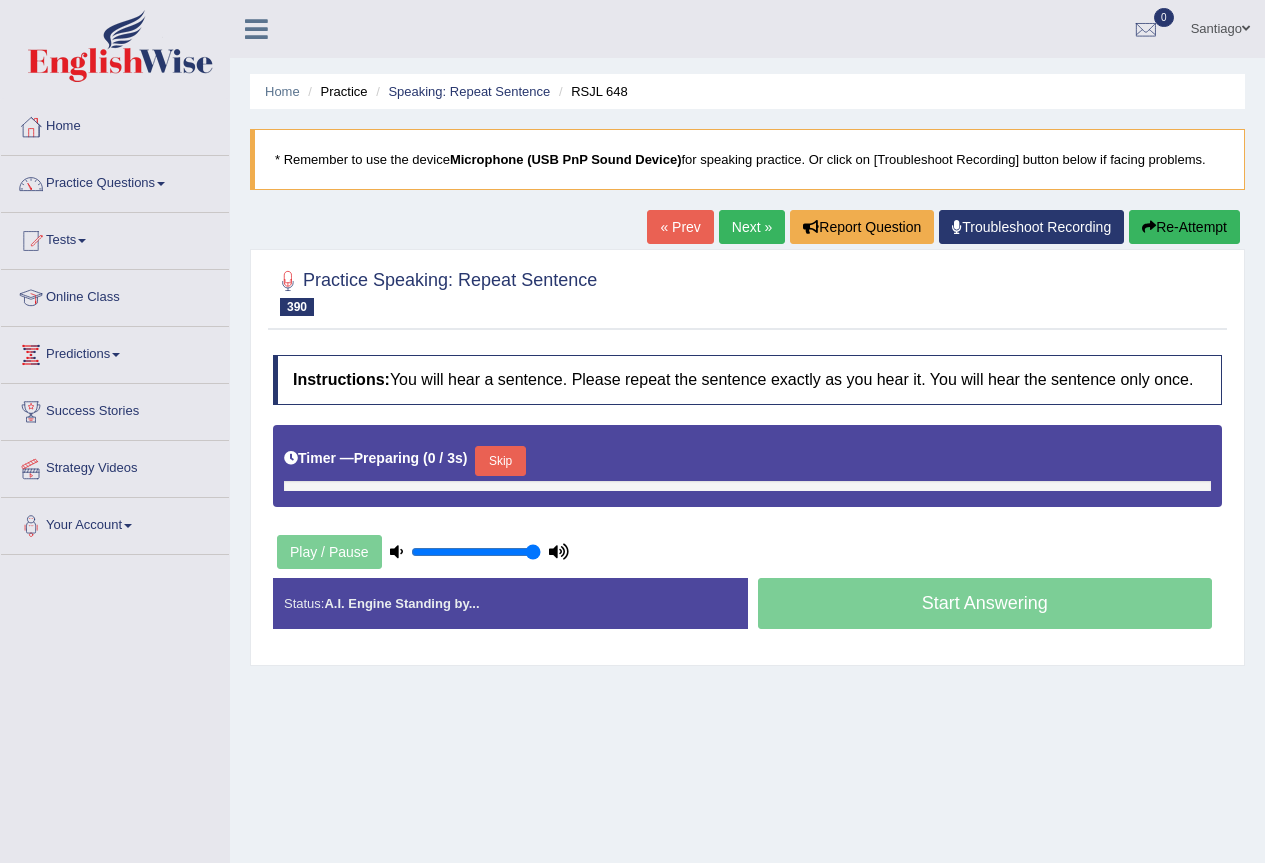 scroll, scrollTop: 0, scrollLeft: 0, axis: both 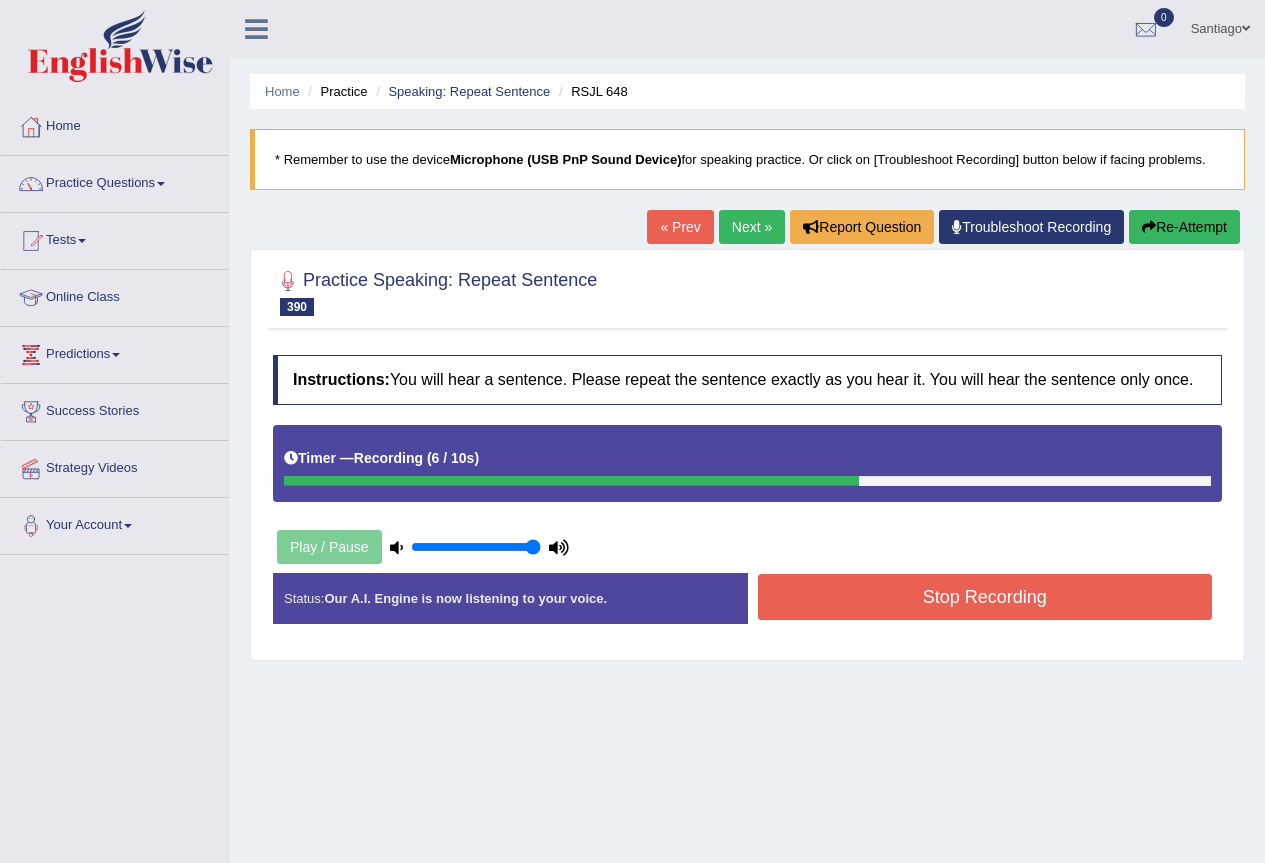click on "Re-Attempt" at bounding box center (1184, 227) 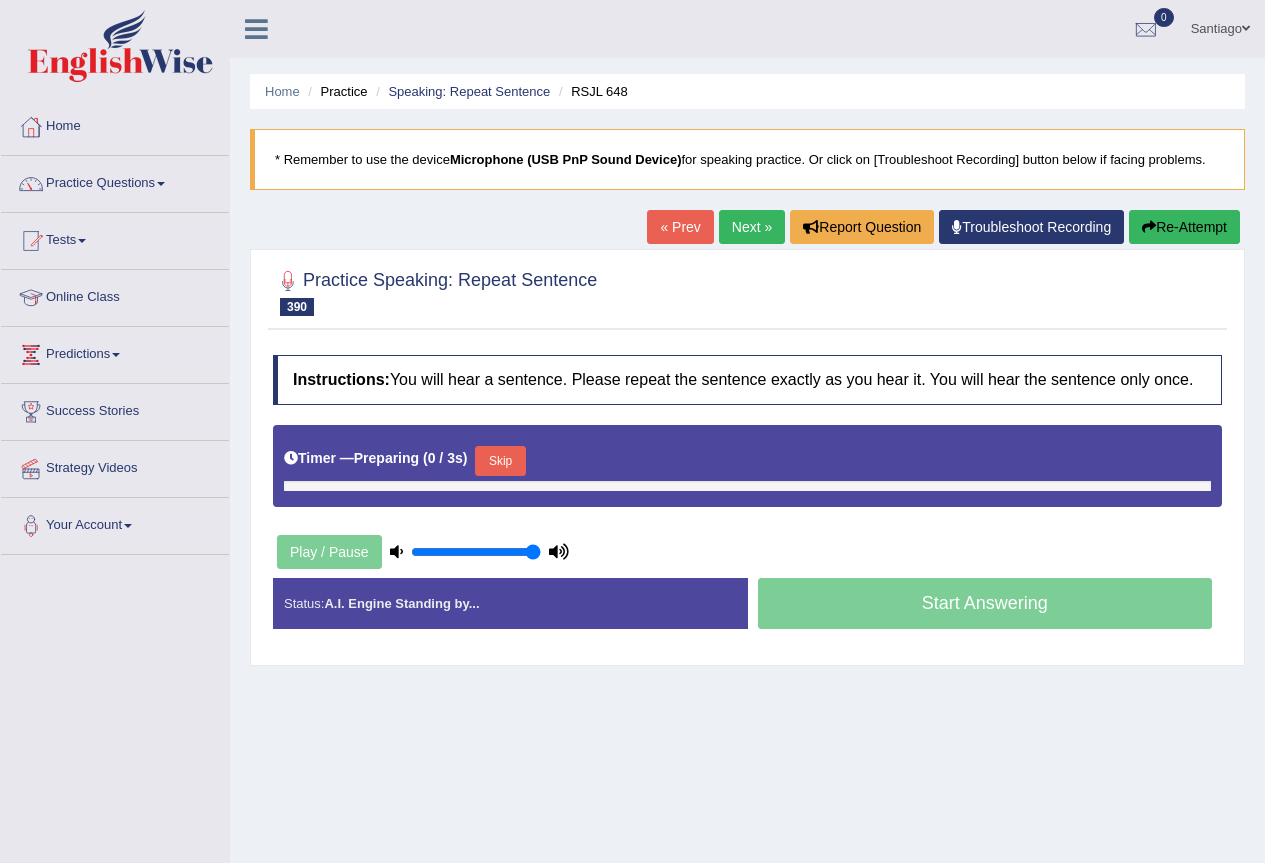 scroll, scrollTop: 0, scrollLeft: 0, axis: both 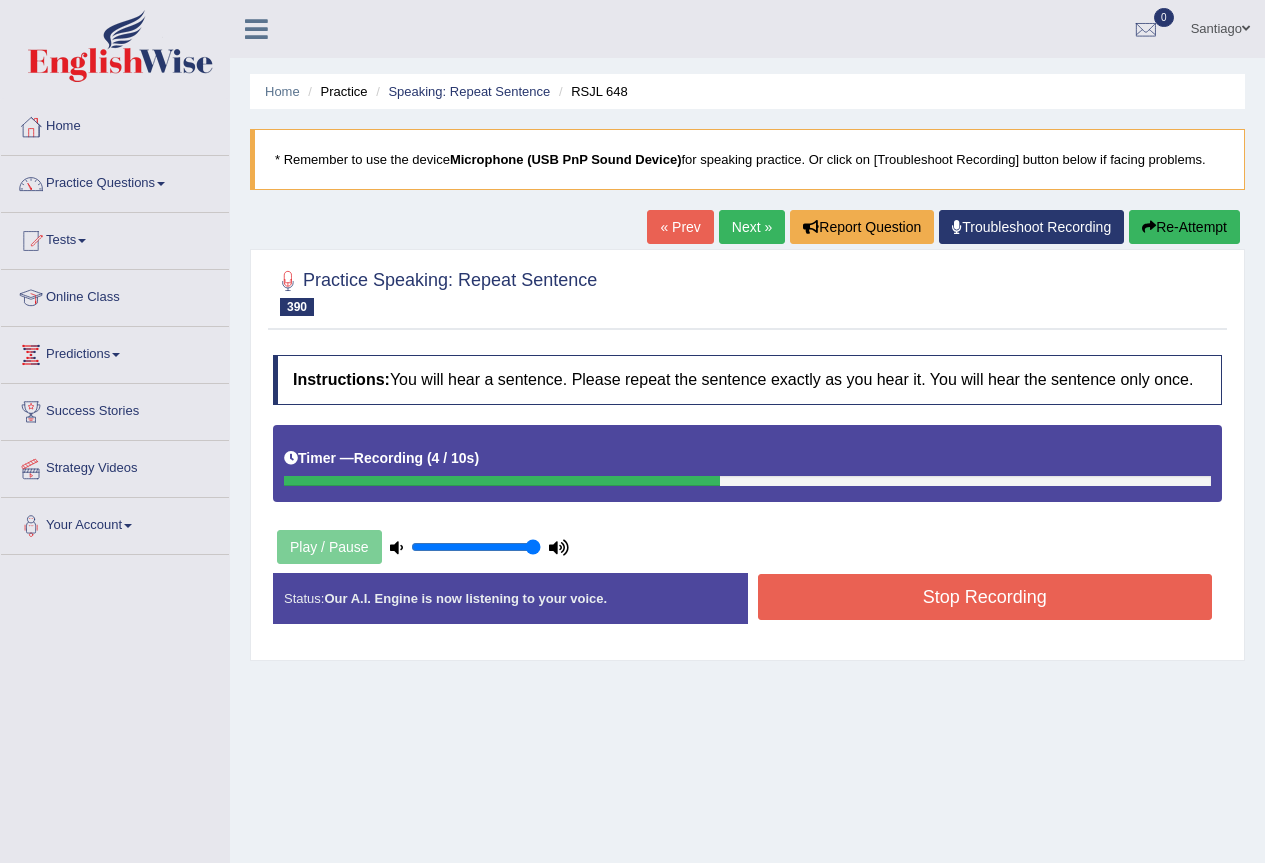 click on "Stop Recording" at bounding box center (985, 597) 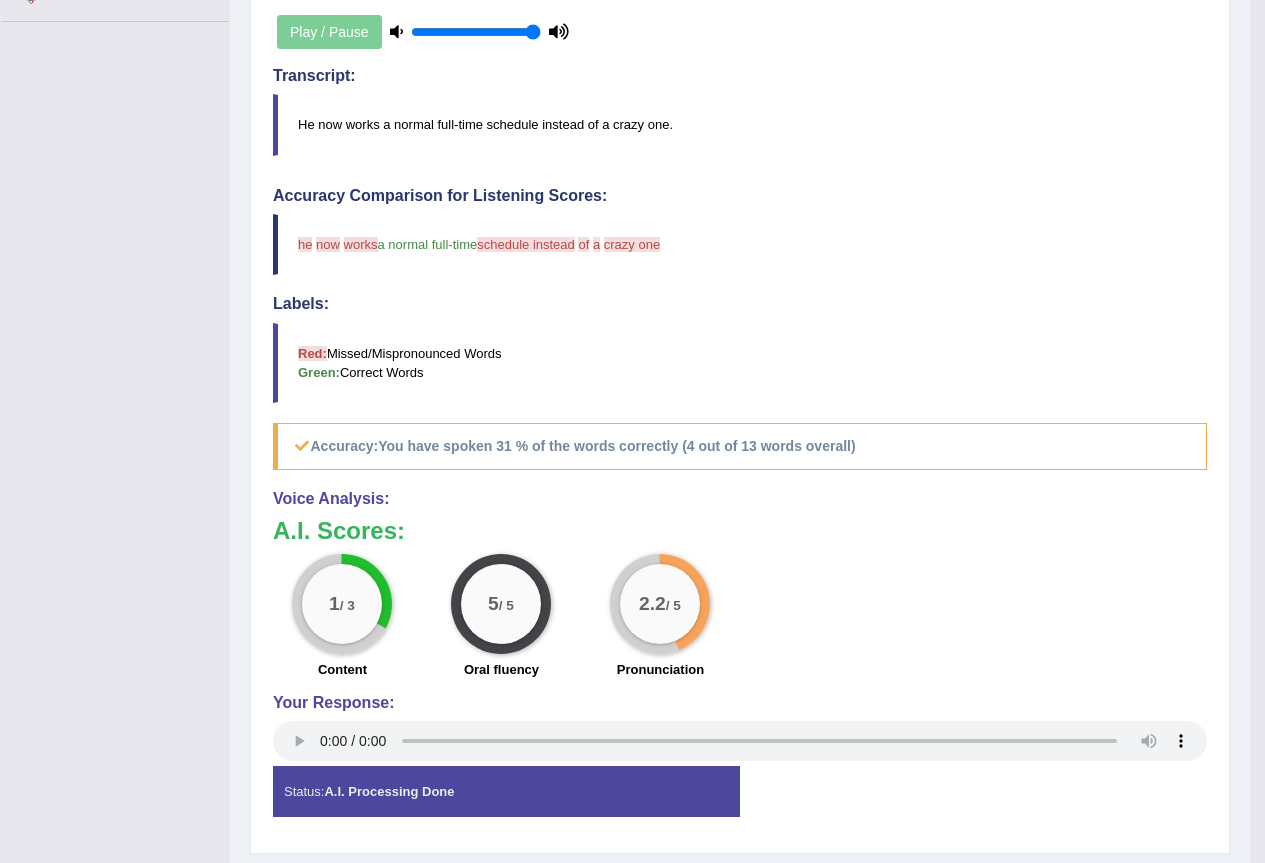 scroll, scrollTop: 0, scrollLeft: 0, axis: both 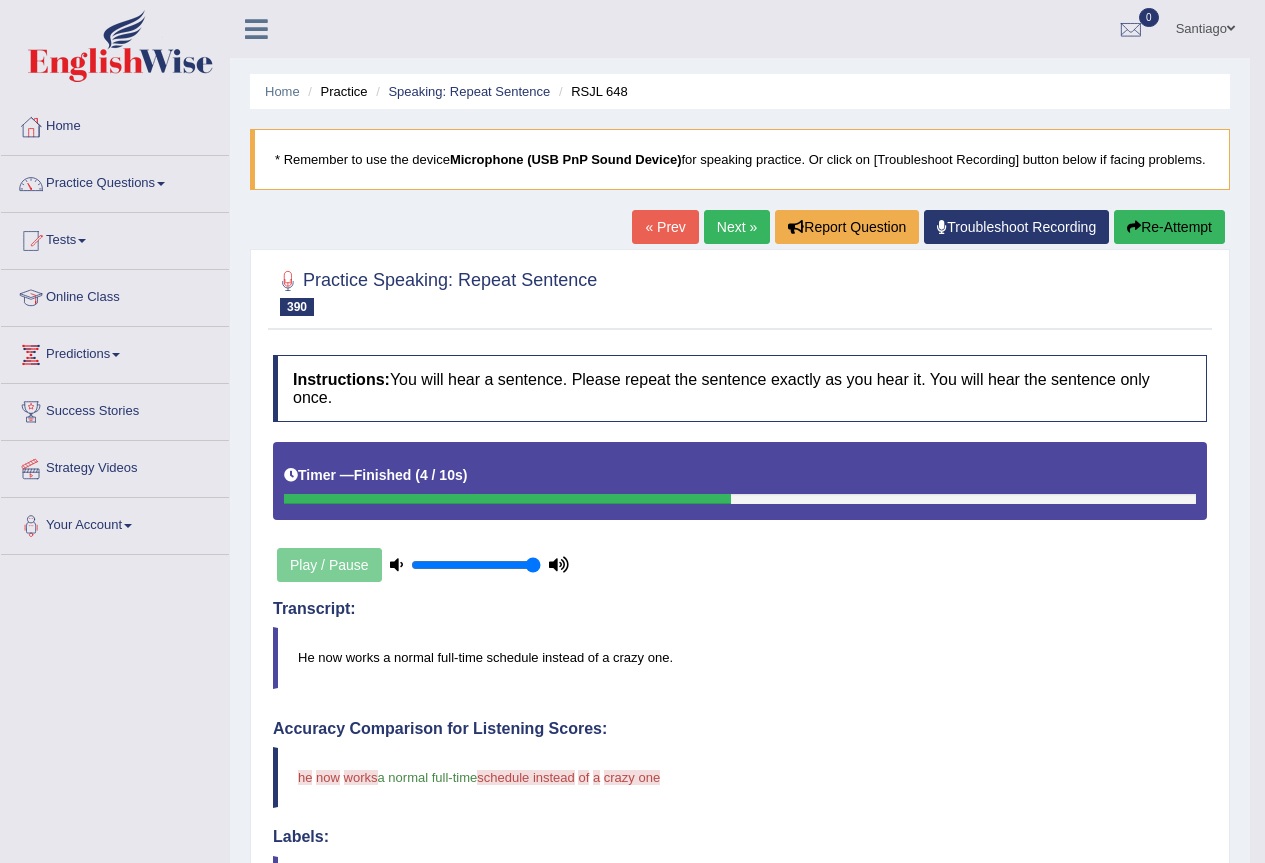 click on "Re-Attempt" at bounding box center (1169, 227) 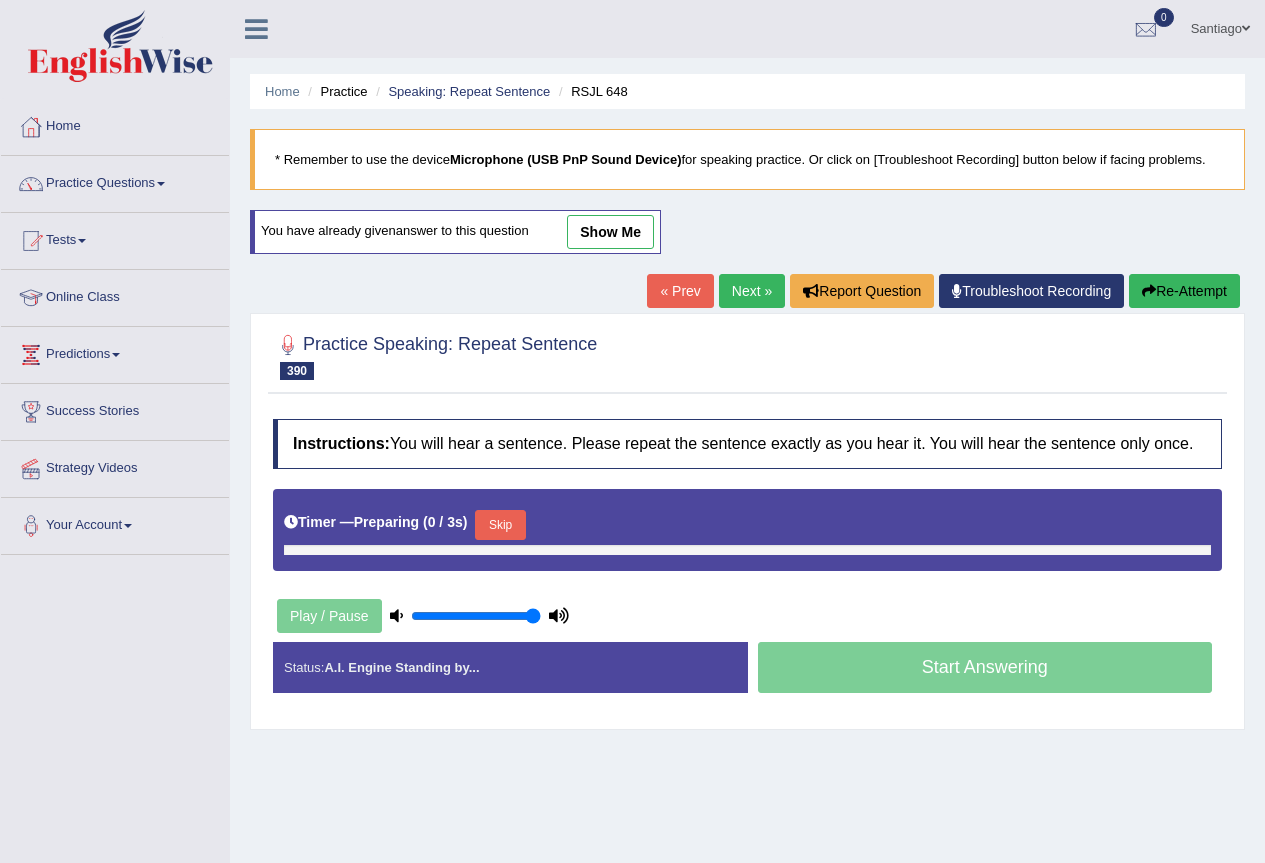 scroll, scrollTop: 0, scrollLeft: 0, axis: both 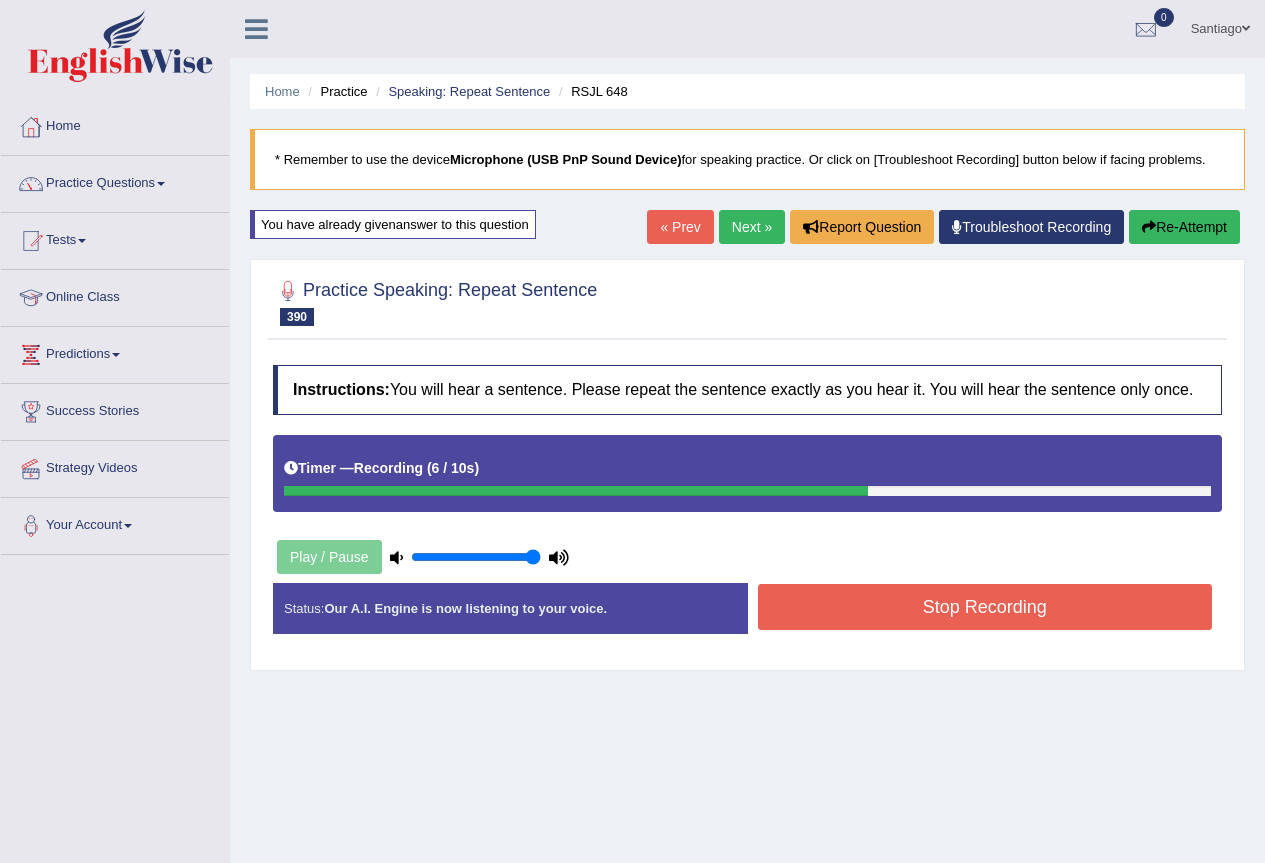 click on "Stop Recording" at bounding box center [985, 607] 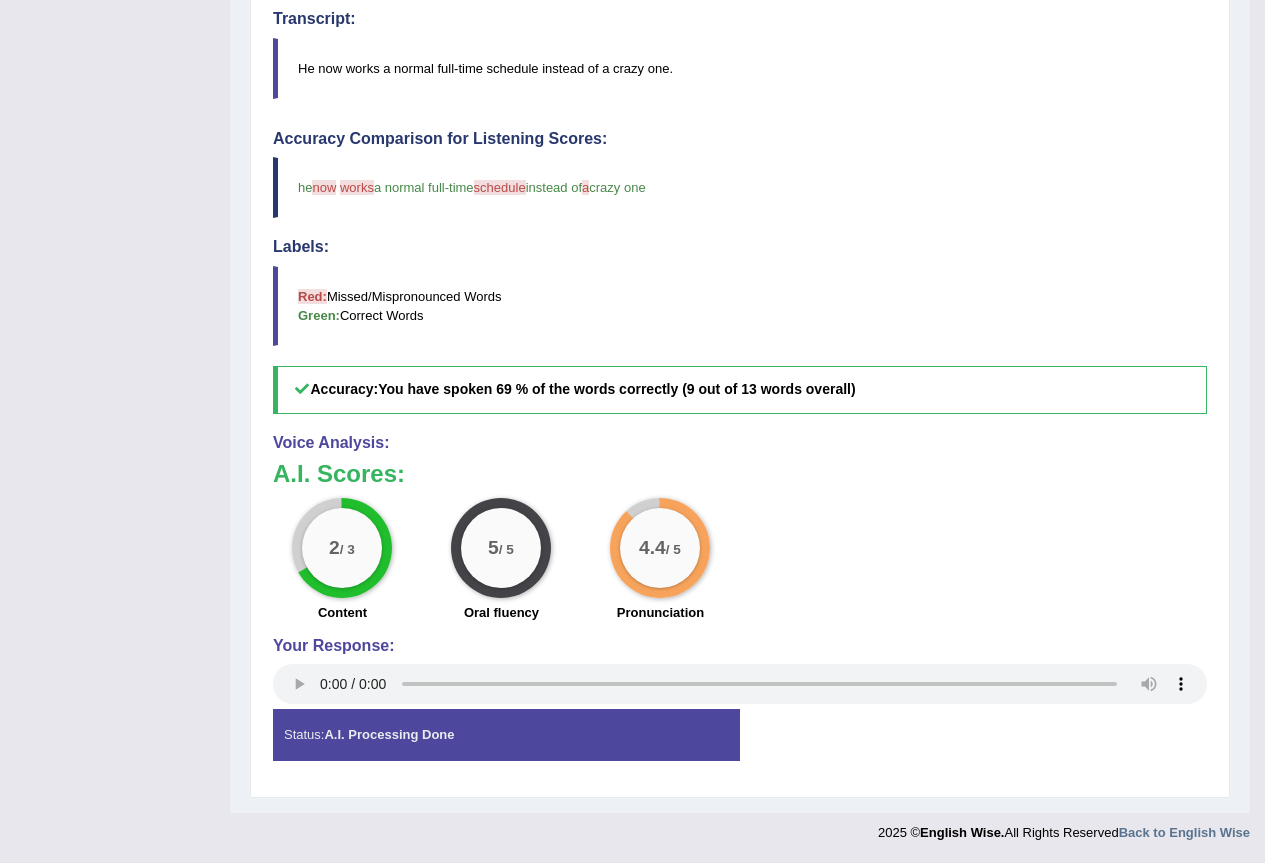 scroll, scrollTop: 0, scrollLeft: 0, axis: both 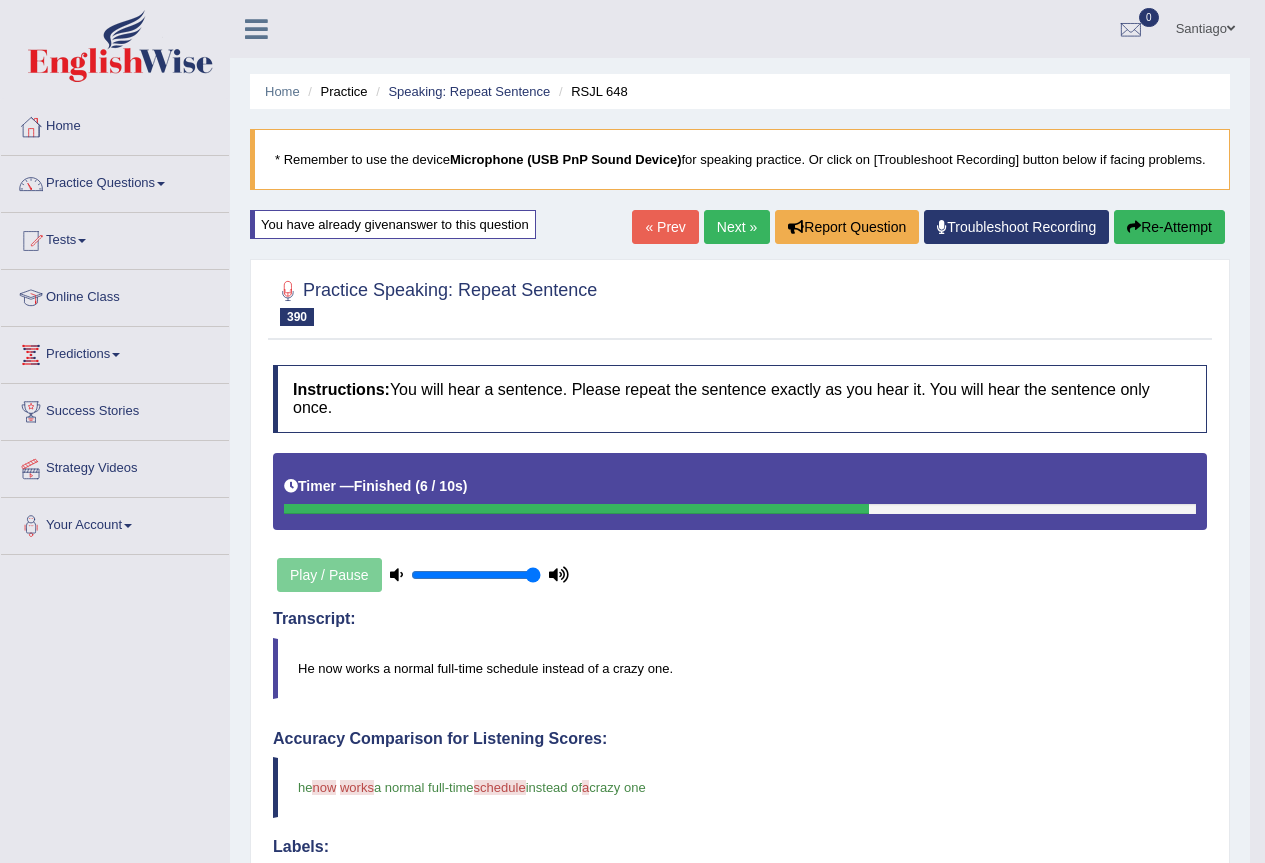 click on "Next »" at bounding box center [737, 227] 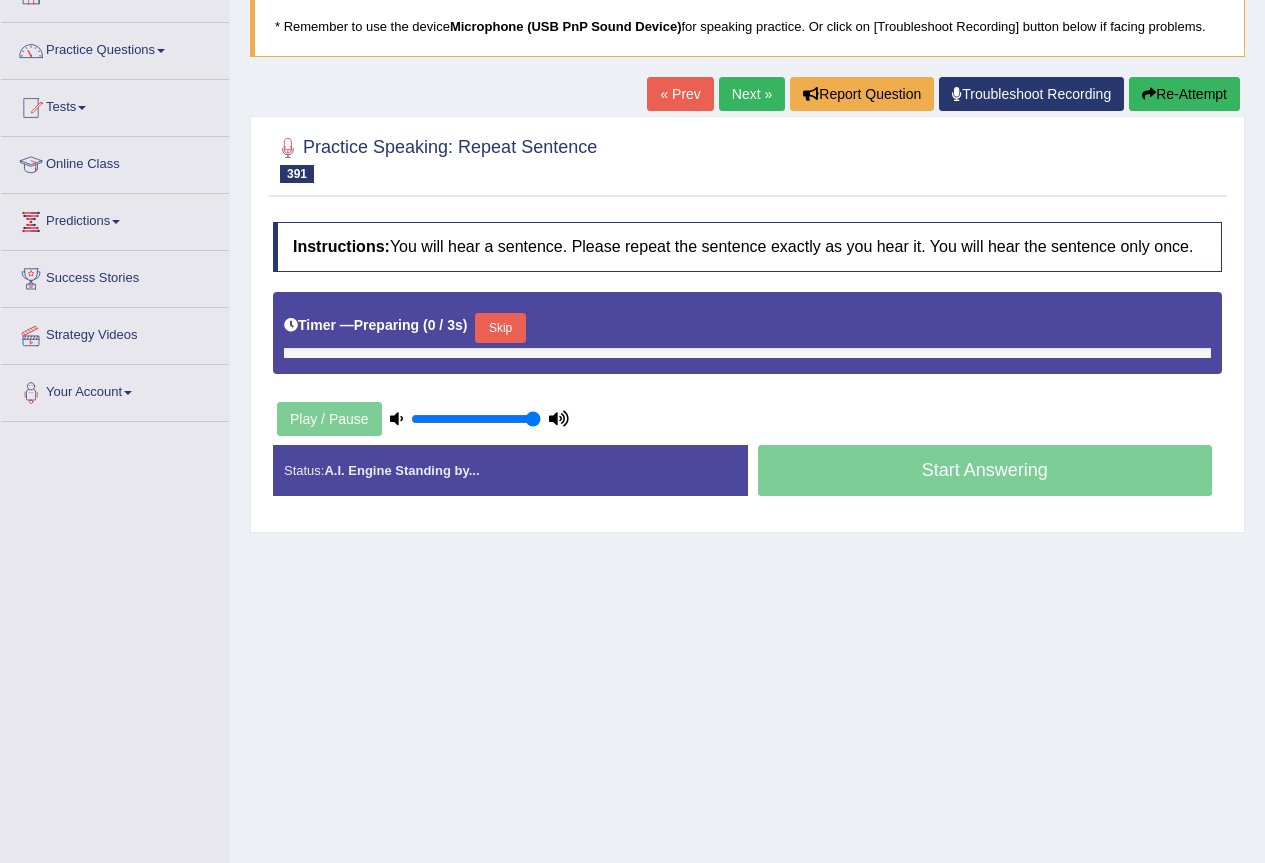 scroll, scrollTop: 133, scrollLeft: 0, axis: vertical 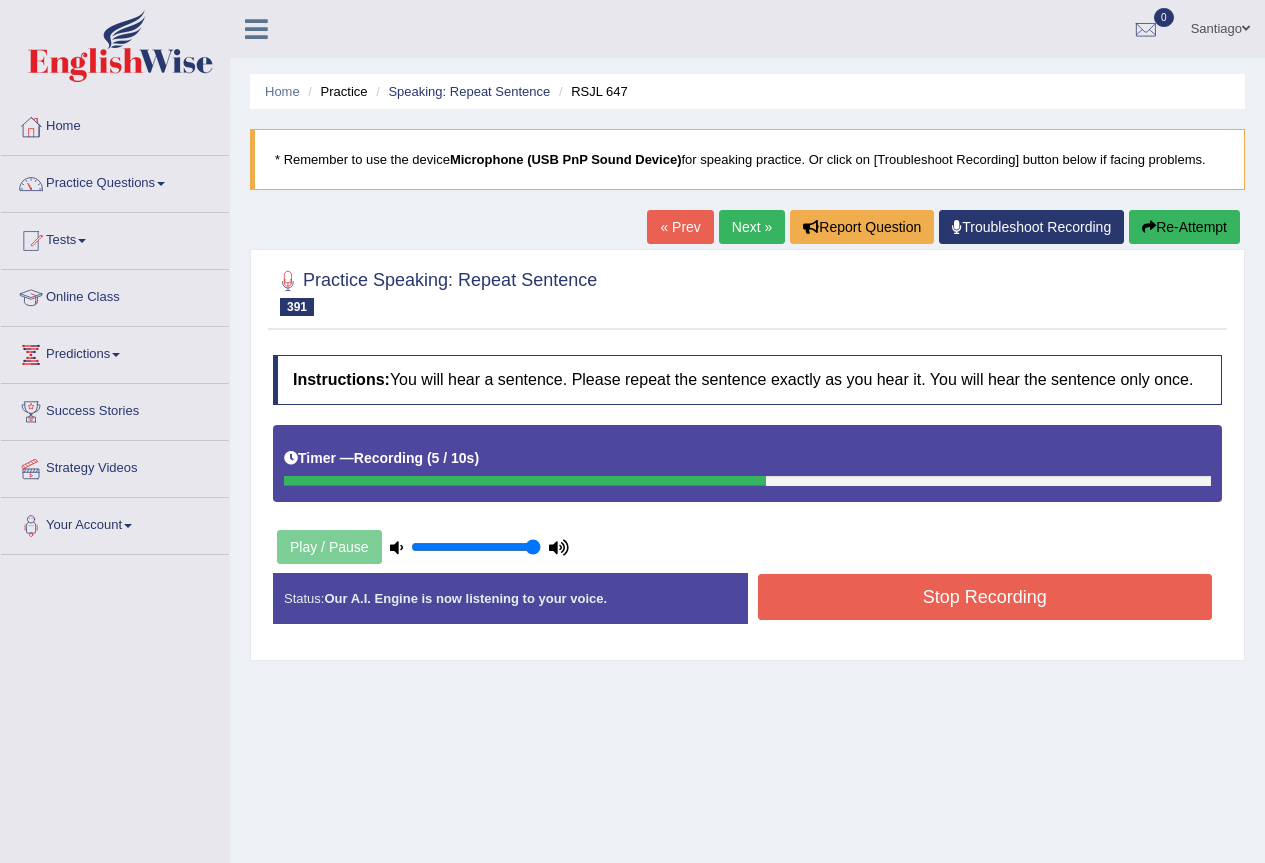 click on "Stop Recording" at bounding box center [985, 597] 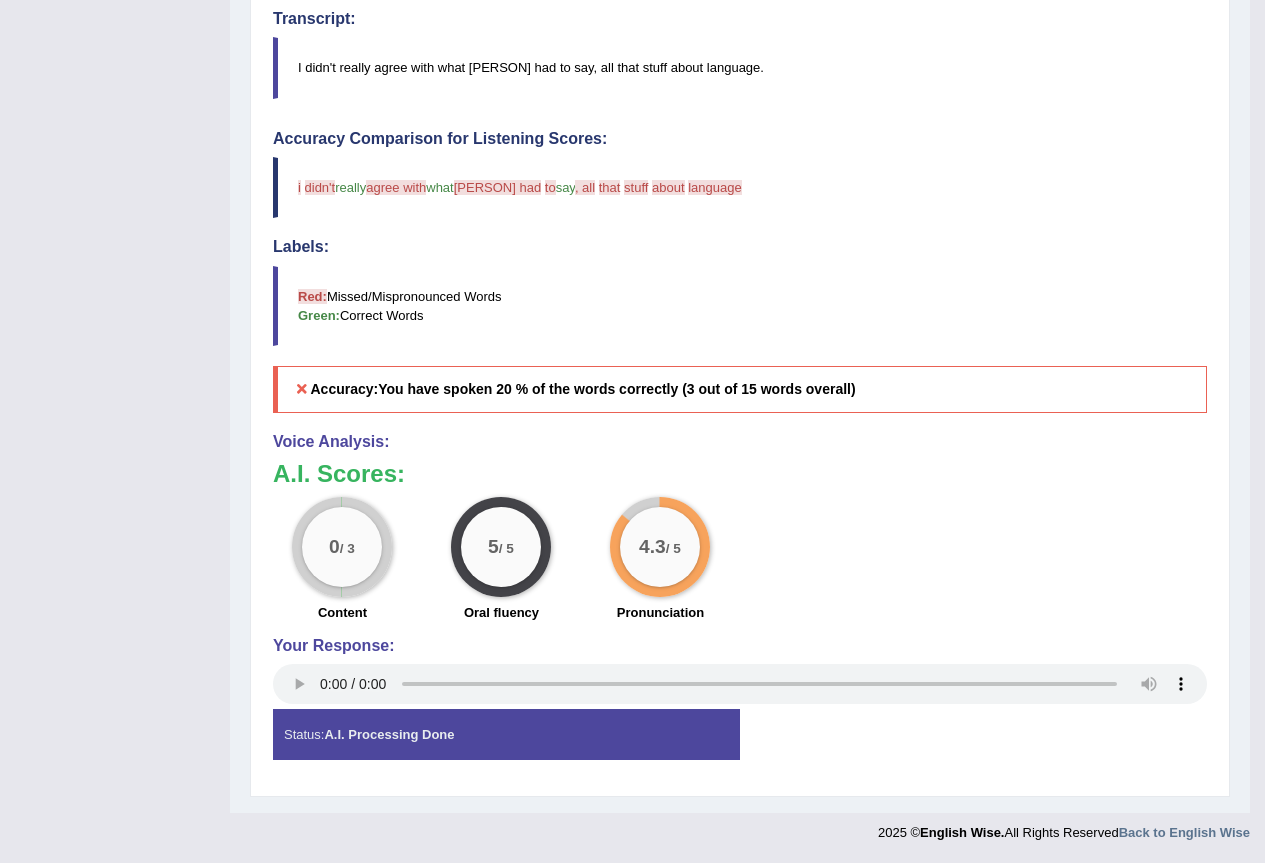 scroll, scrollTop: 0, scrollLeft: 0, axis: both 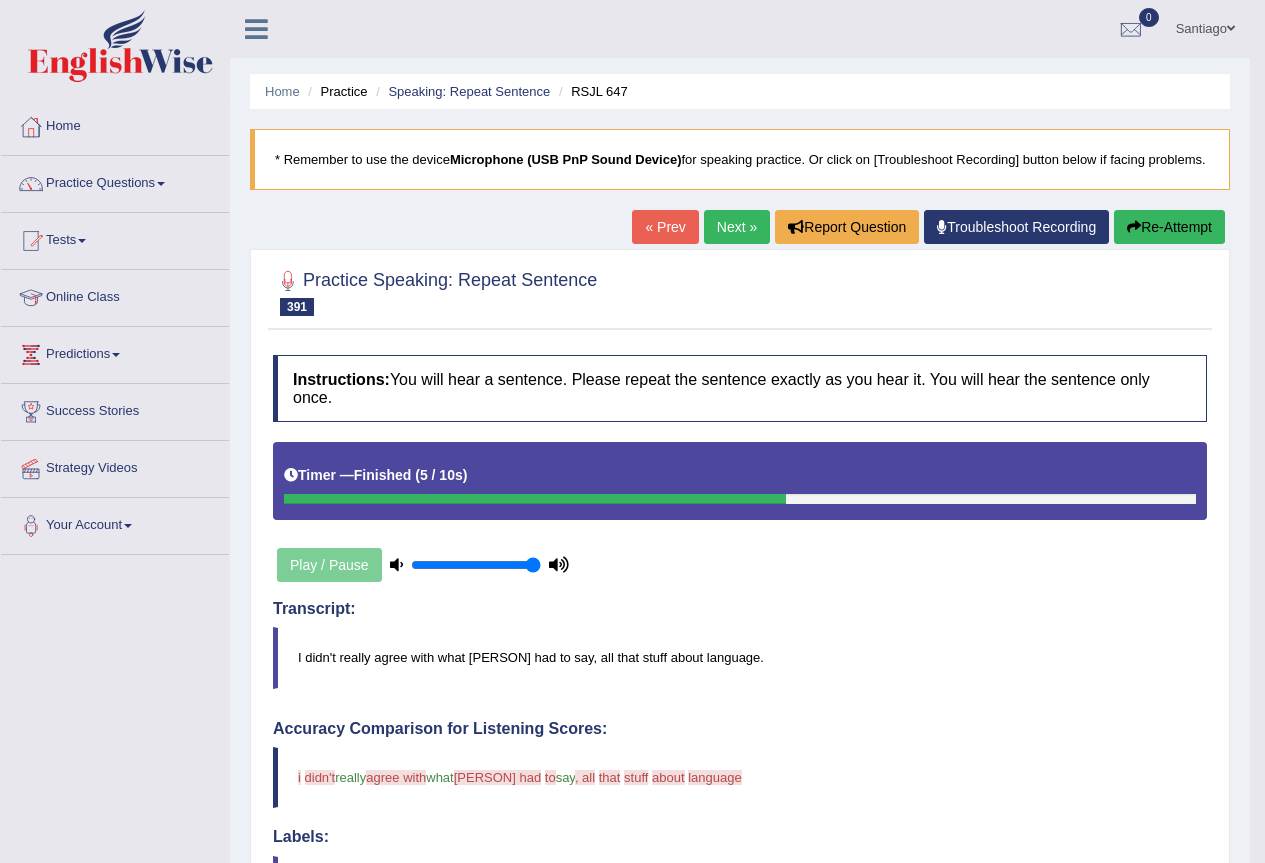 click on "Re-Attempt" at bounding box center (1169, 227) 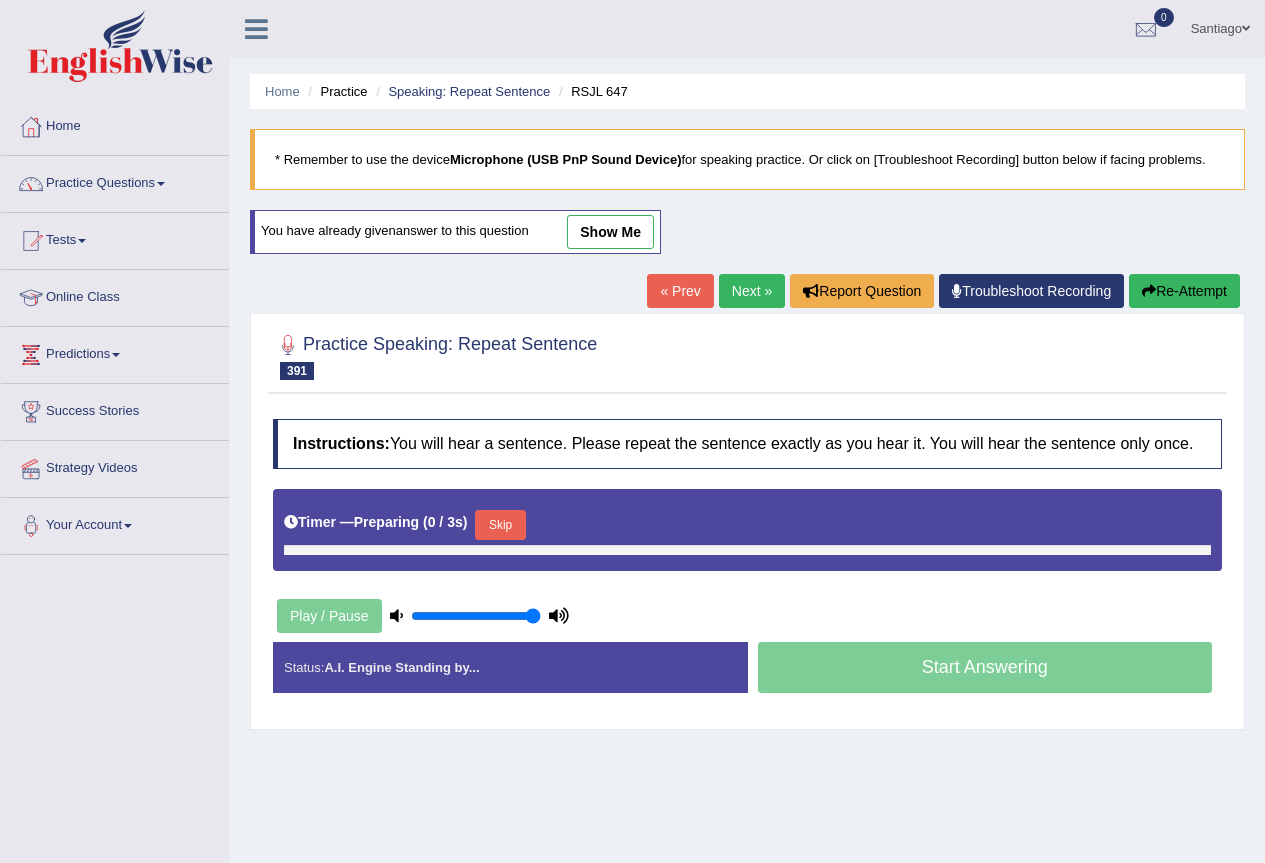 scroll, scrollTop: 0, scrollLeft: 0, axis: both 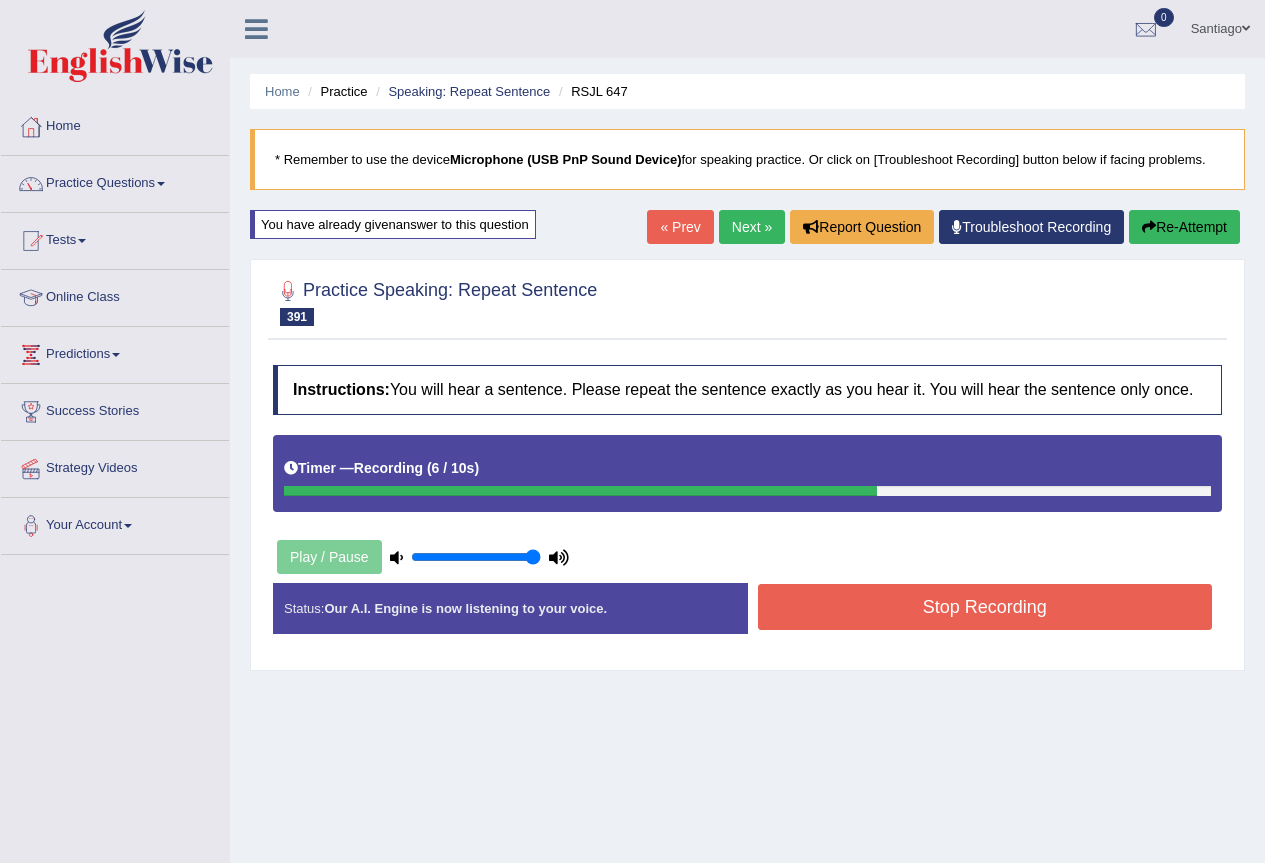 click on "Stop Recording" at bounding box center [985, 607] 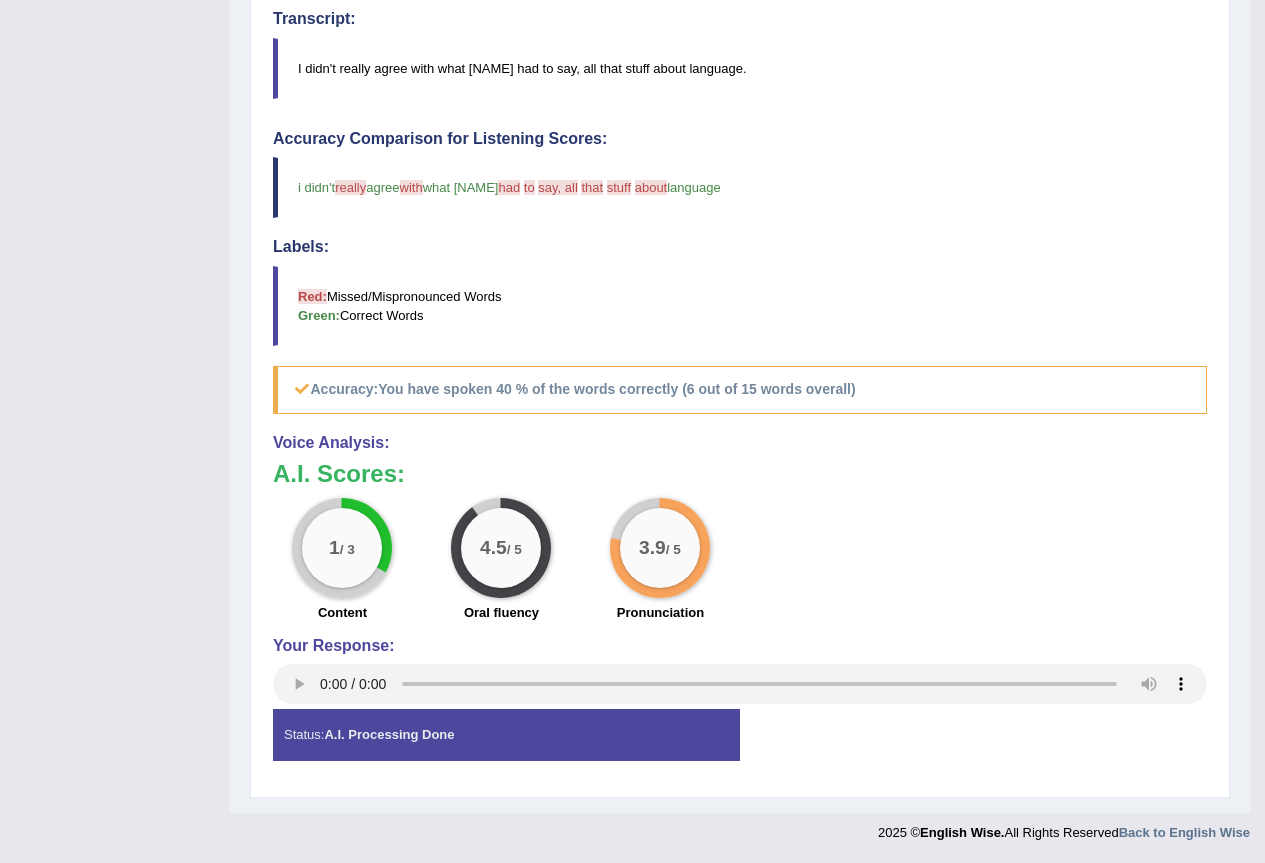 scroll, scrollTop: 86, scrollLeft: 0, axis: vertical 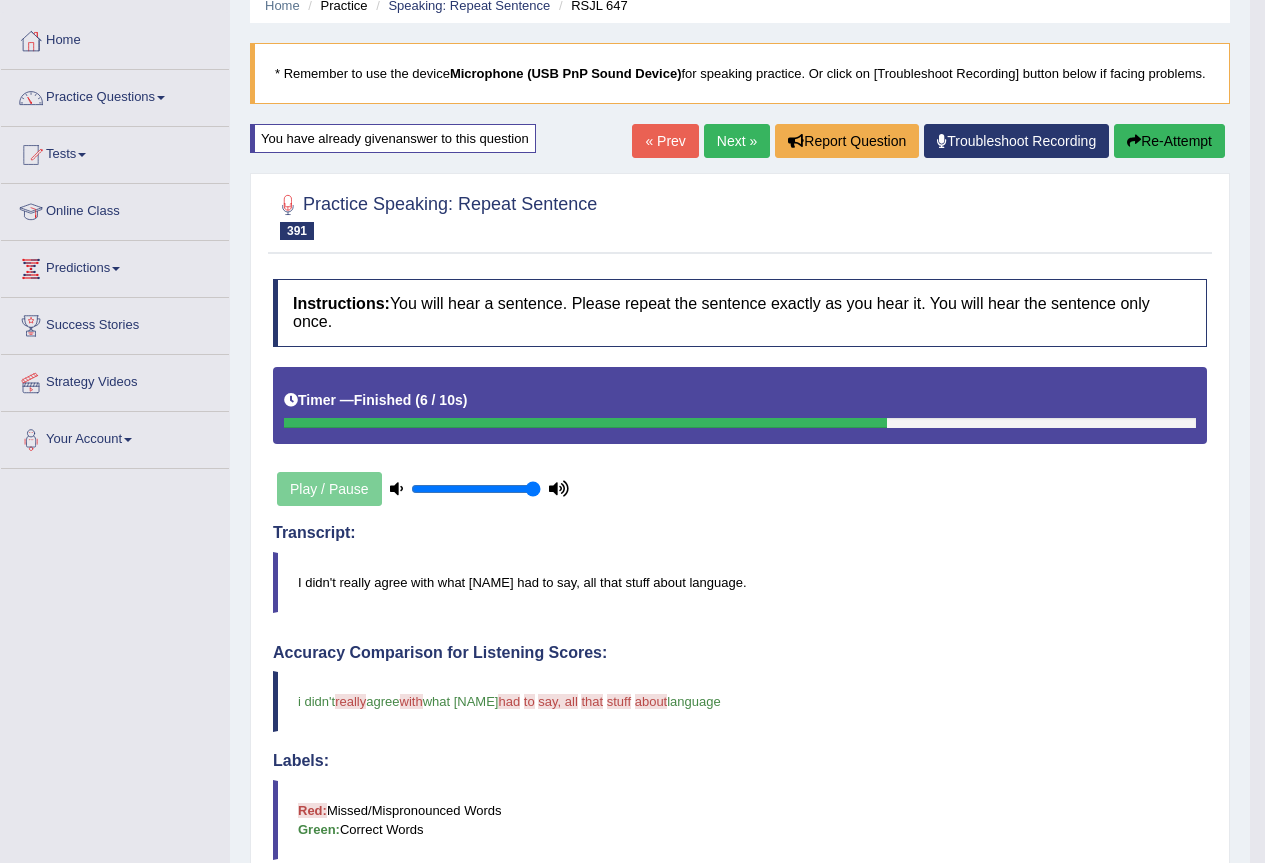 click on "Re-Attempt" at bounding box center [1169, 141] 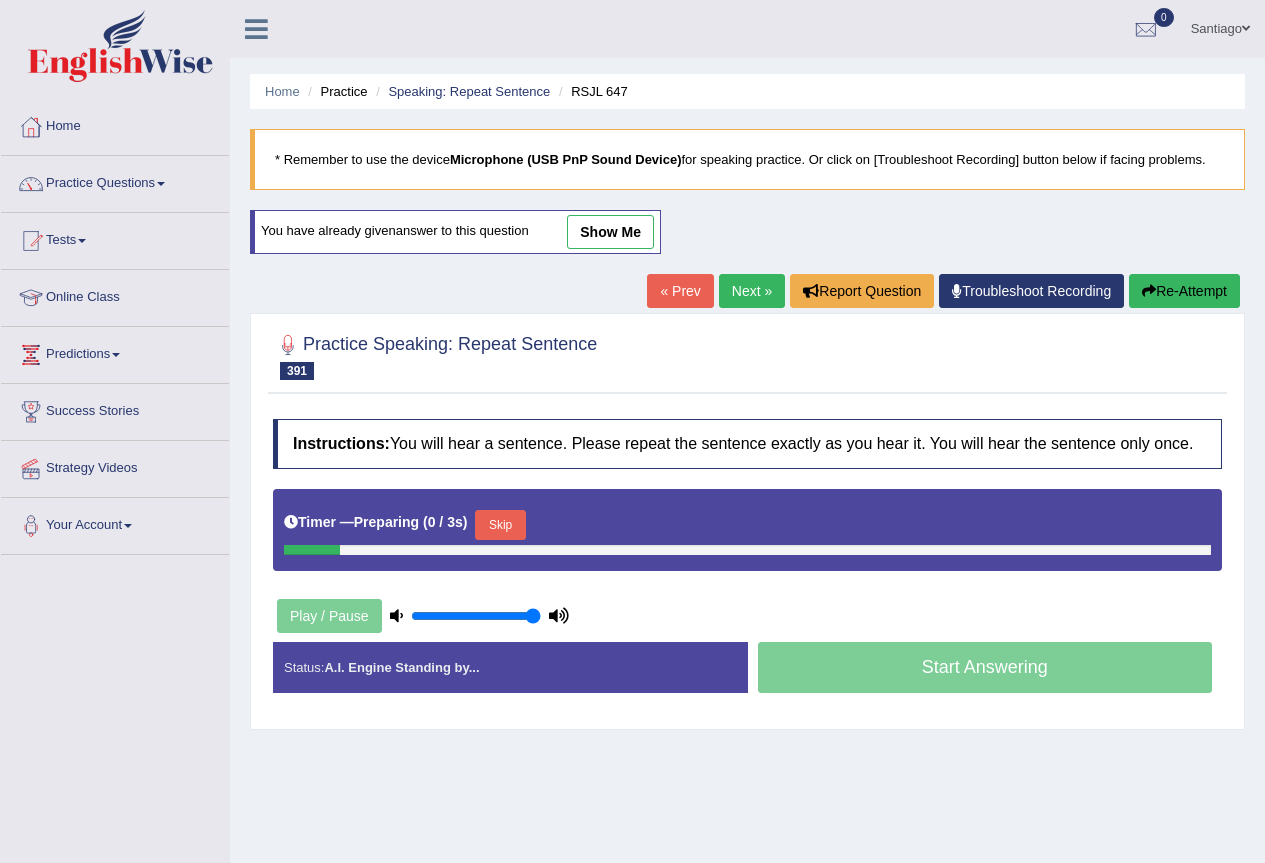 scroll, scrollTop: 86, scrollLeft: 0, axis: vertical 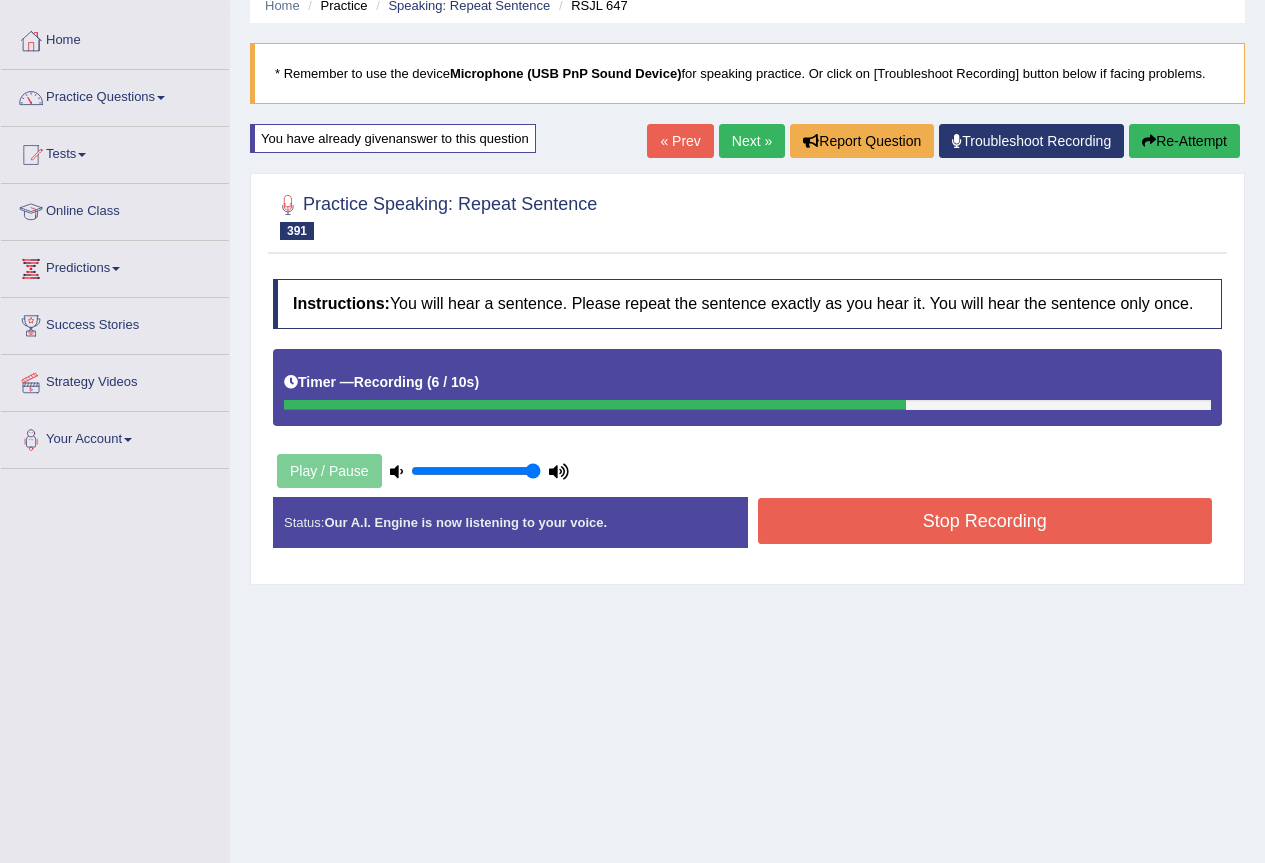 click on "Stop Recording" at bounding box center [985, 521] 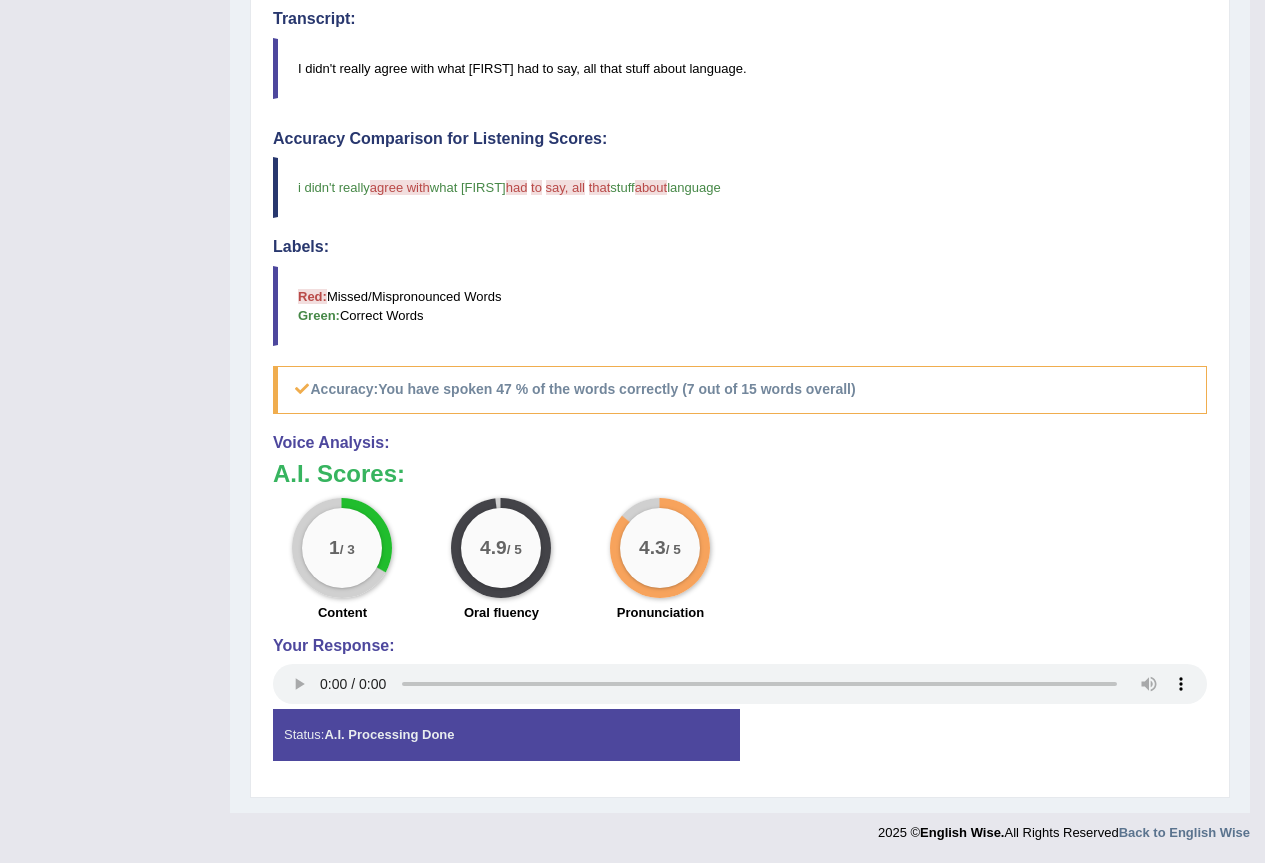 scroll, scrollTop: 0, scrollLeft: 0, axis: both 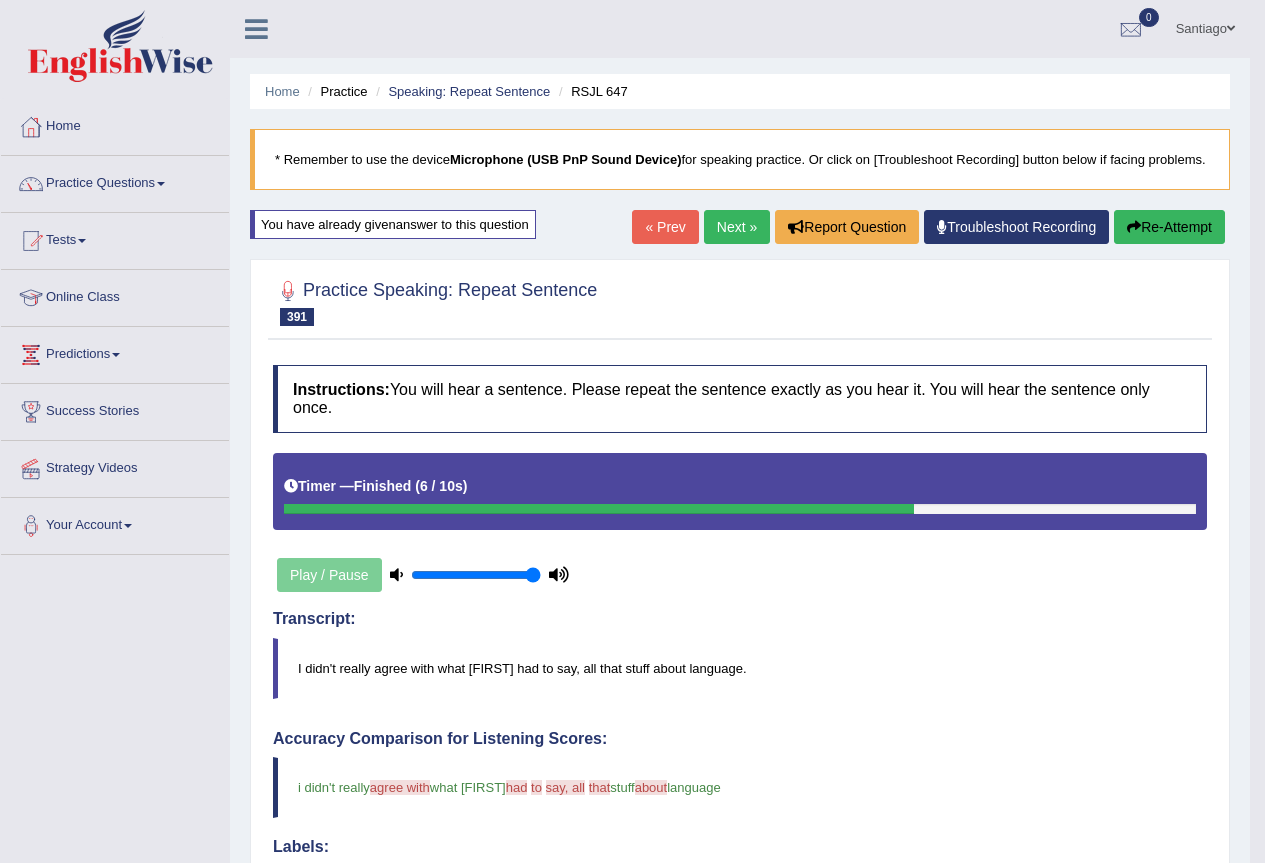 click on "Next »" at bounding box center (737, 227) 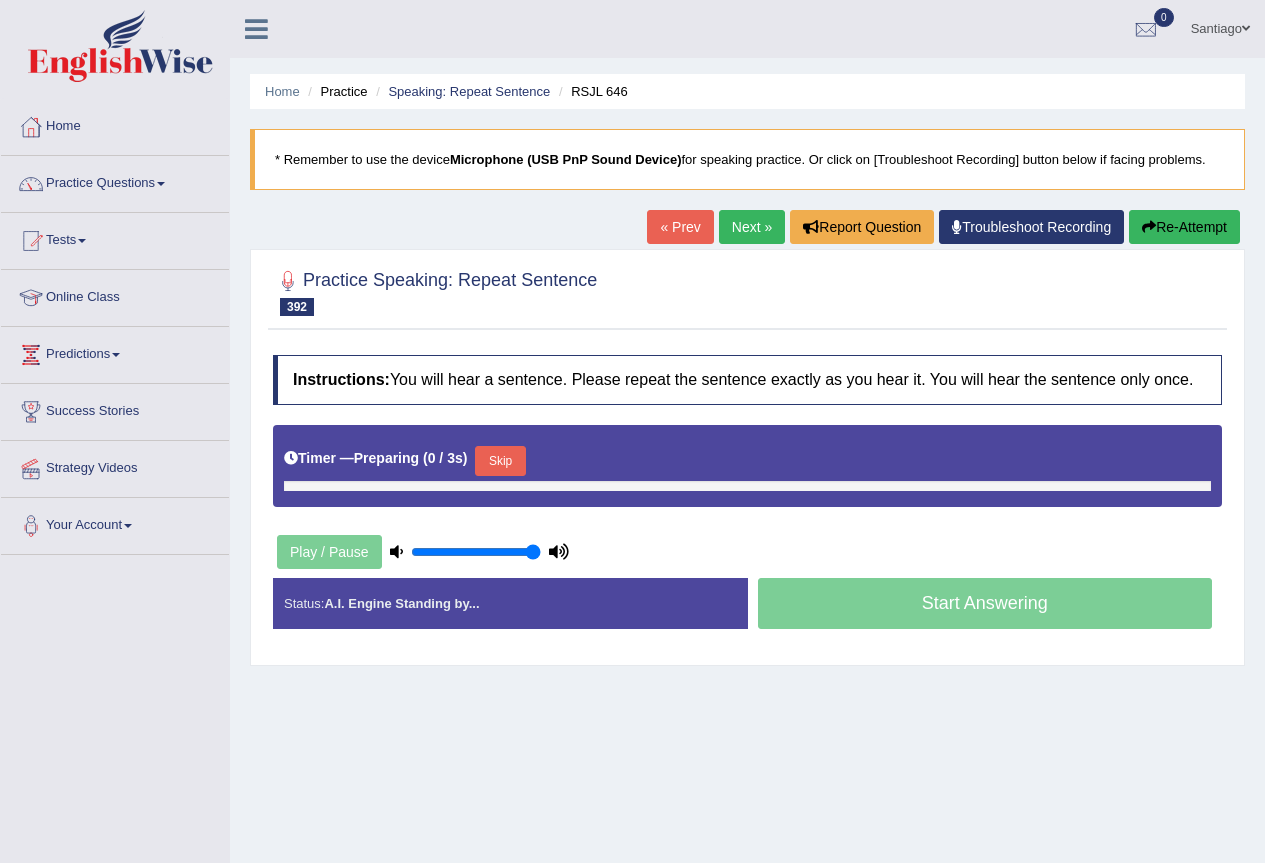 scroll, scrollTop: 0, scrollLeft: 0, axis: both 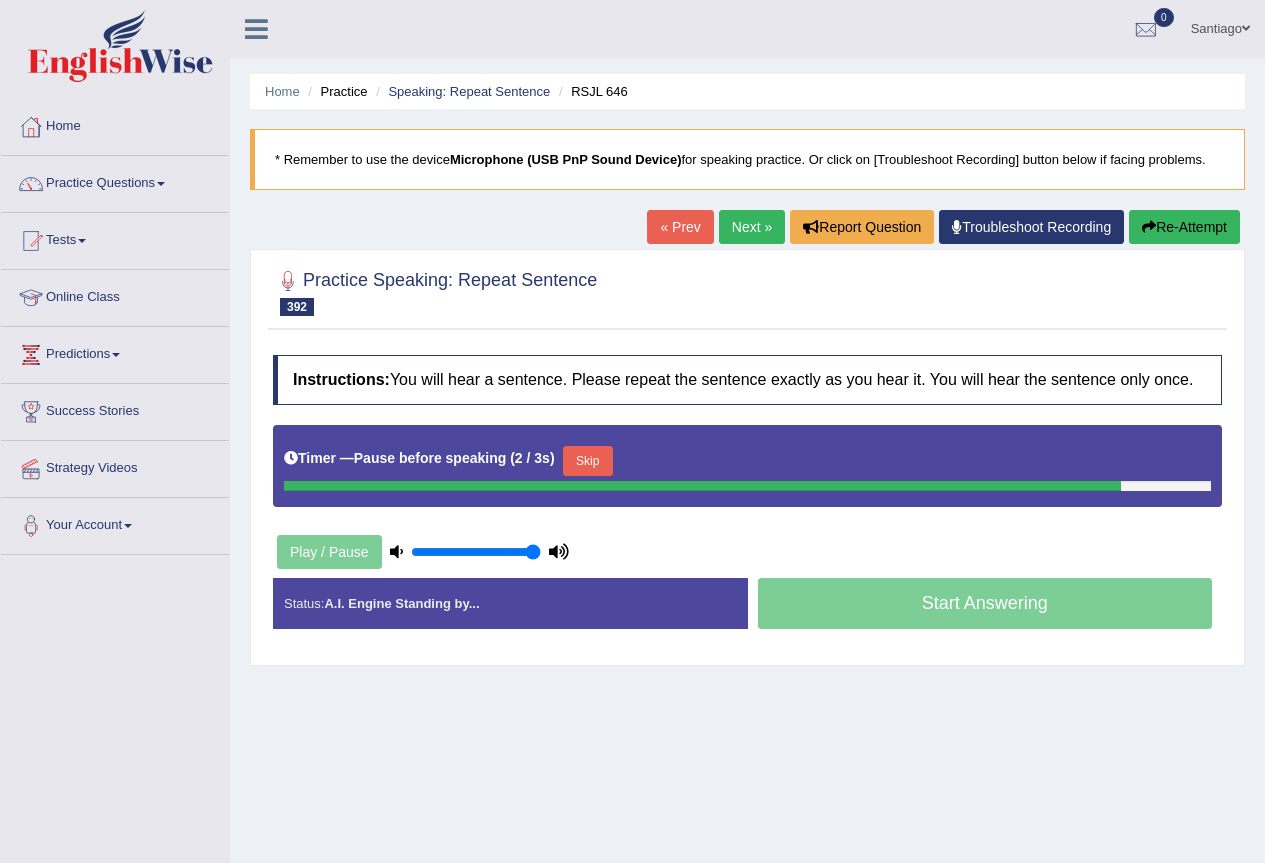 click on "Re-Attempt" at bounding box center (1184, 227) 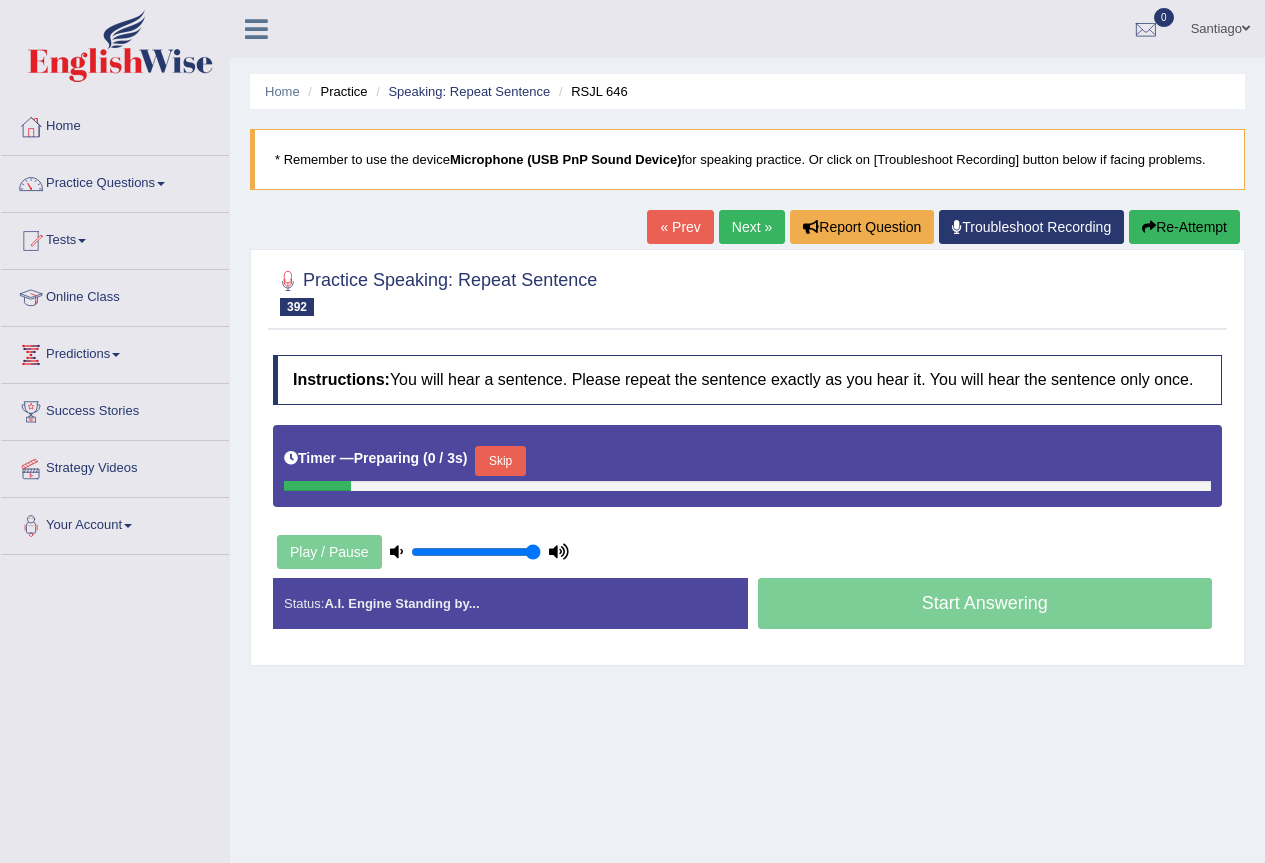 scroll, scrollTop: 0, scrollLeft: 0, axis: both 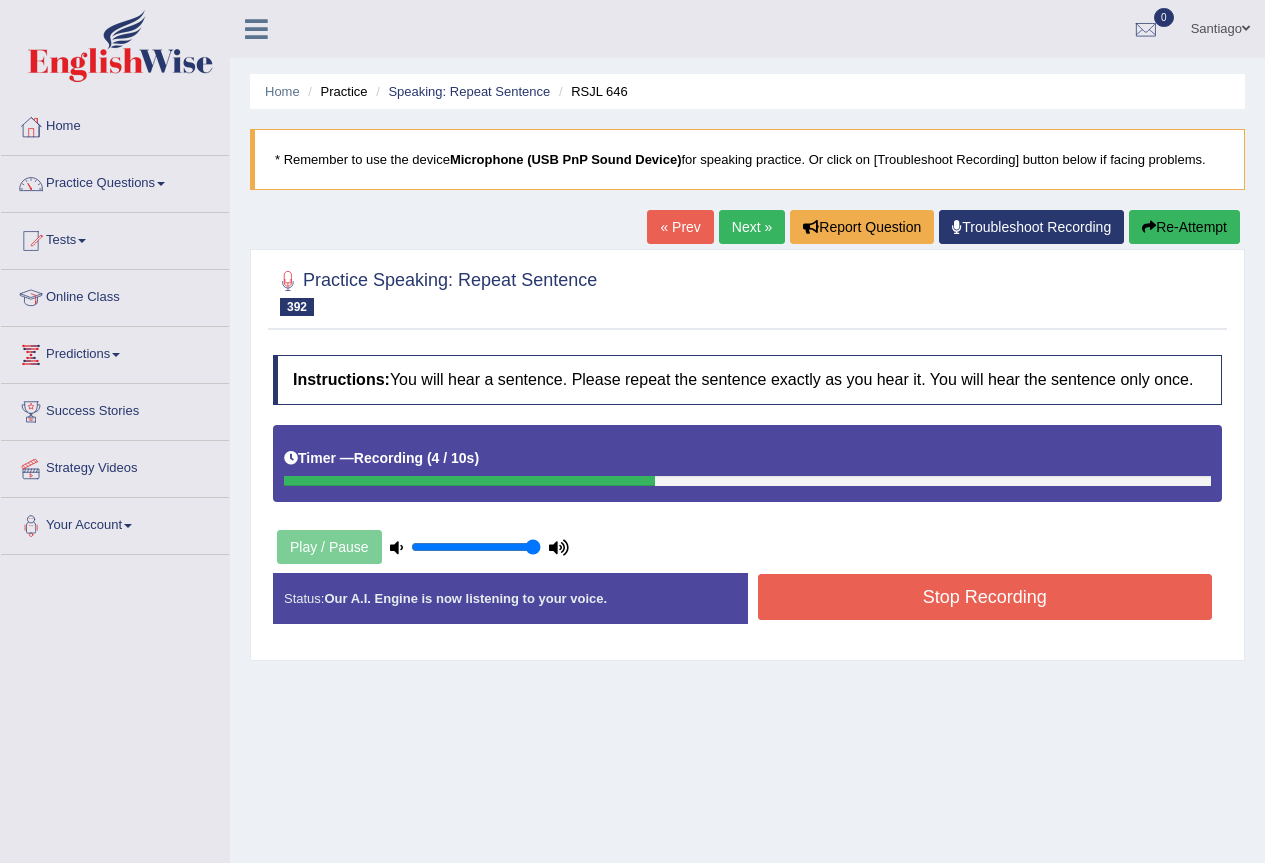 click on "Stop Recording" at bounding box center [985, 597] 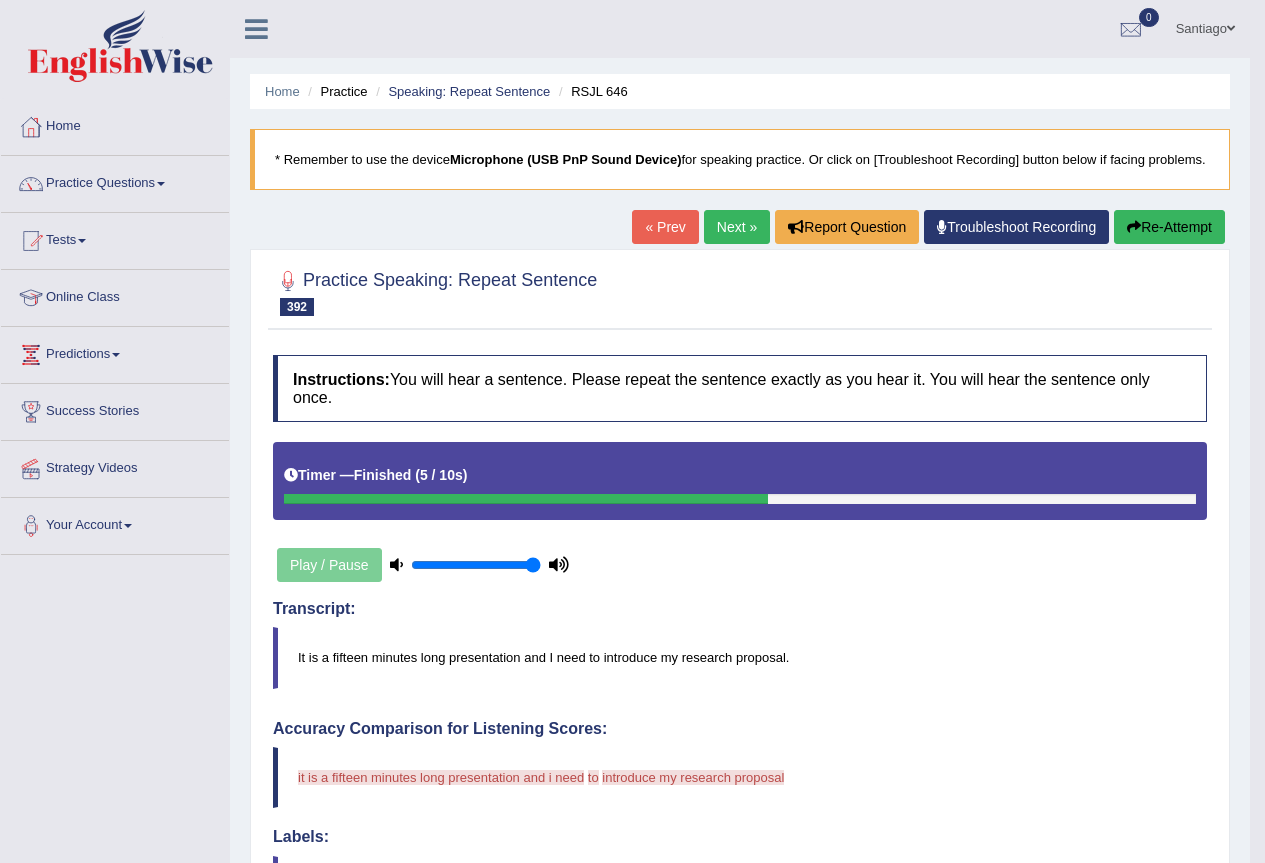 click on "Re-Attempt" at bounding box center (1169, 227) 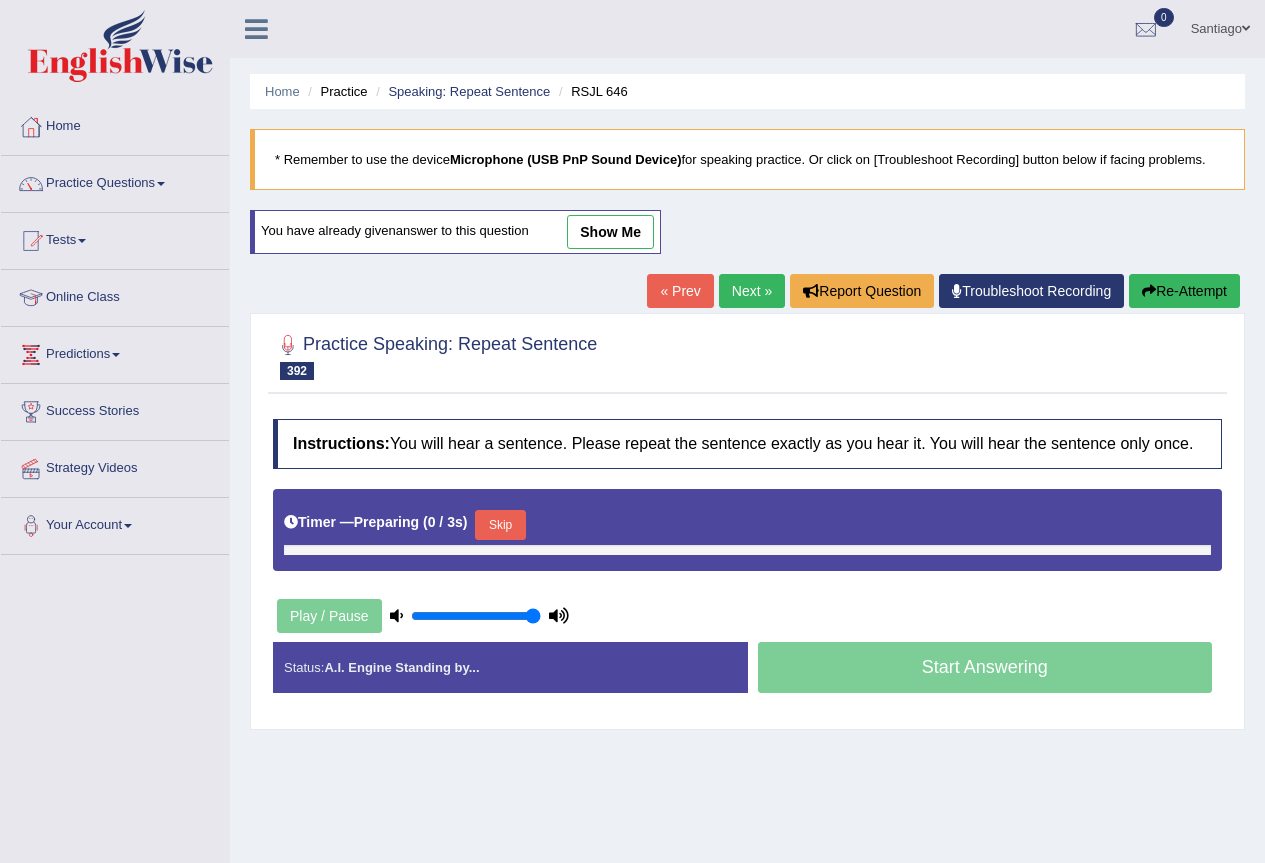 scroll, scrollTop: 0, scrollLeft: 0, axis: both 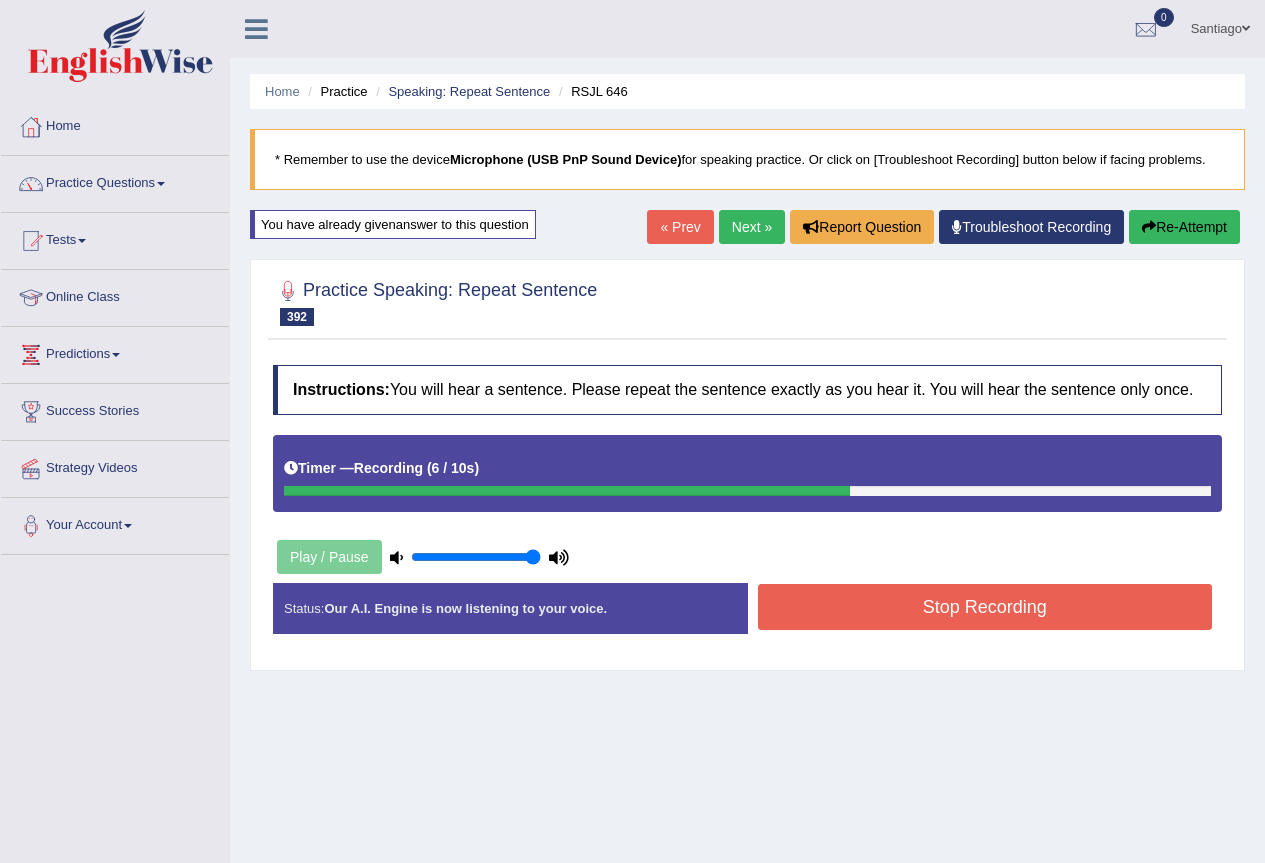 click on "Stop Recording" at bounding box center [985, 607] 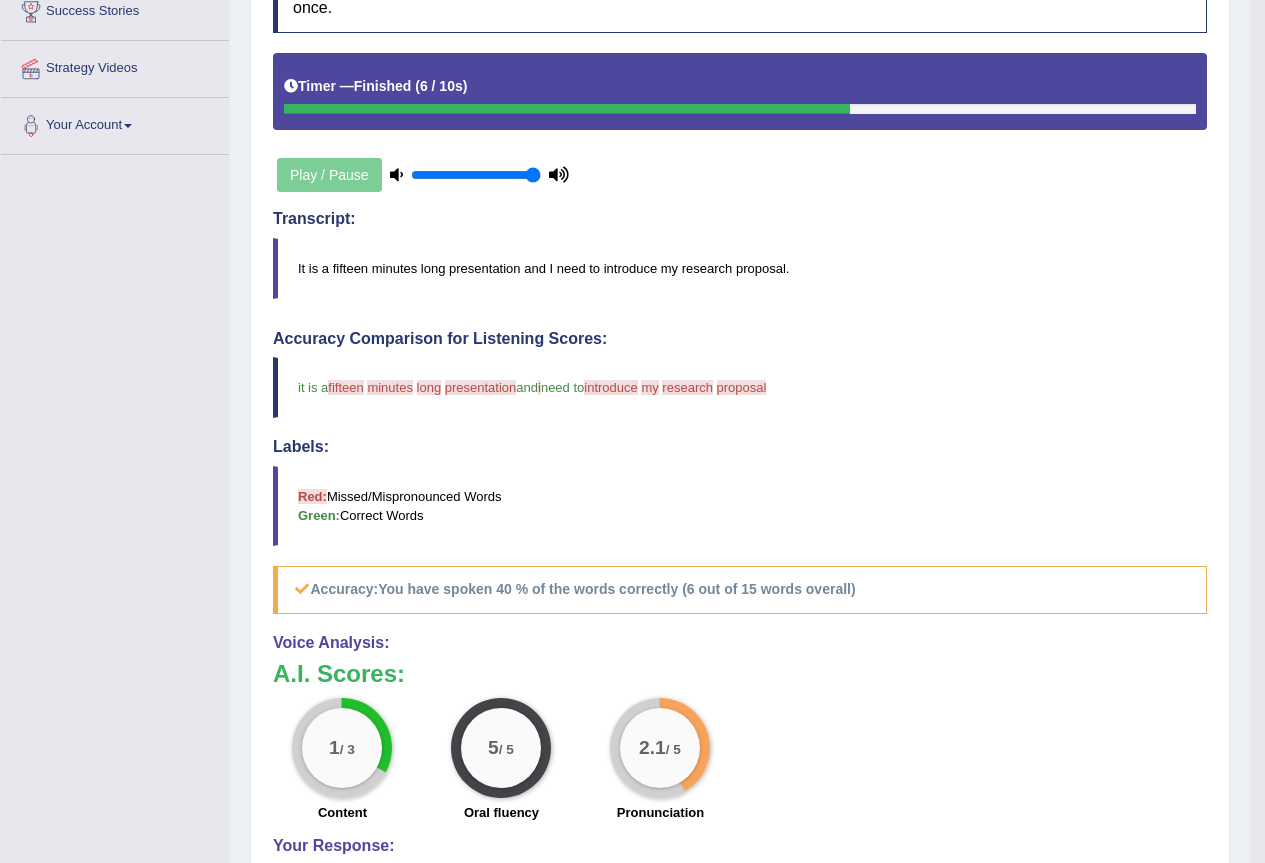 scroll, scrollTop: 0, scrollLeft: 0, axis: both 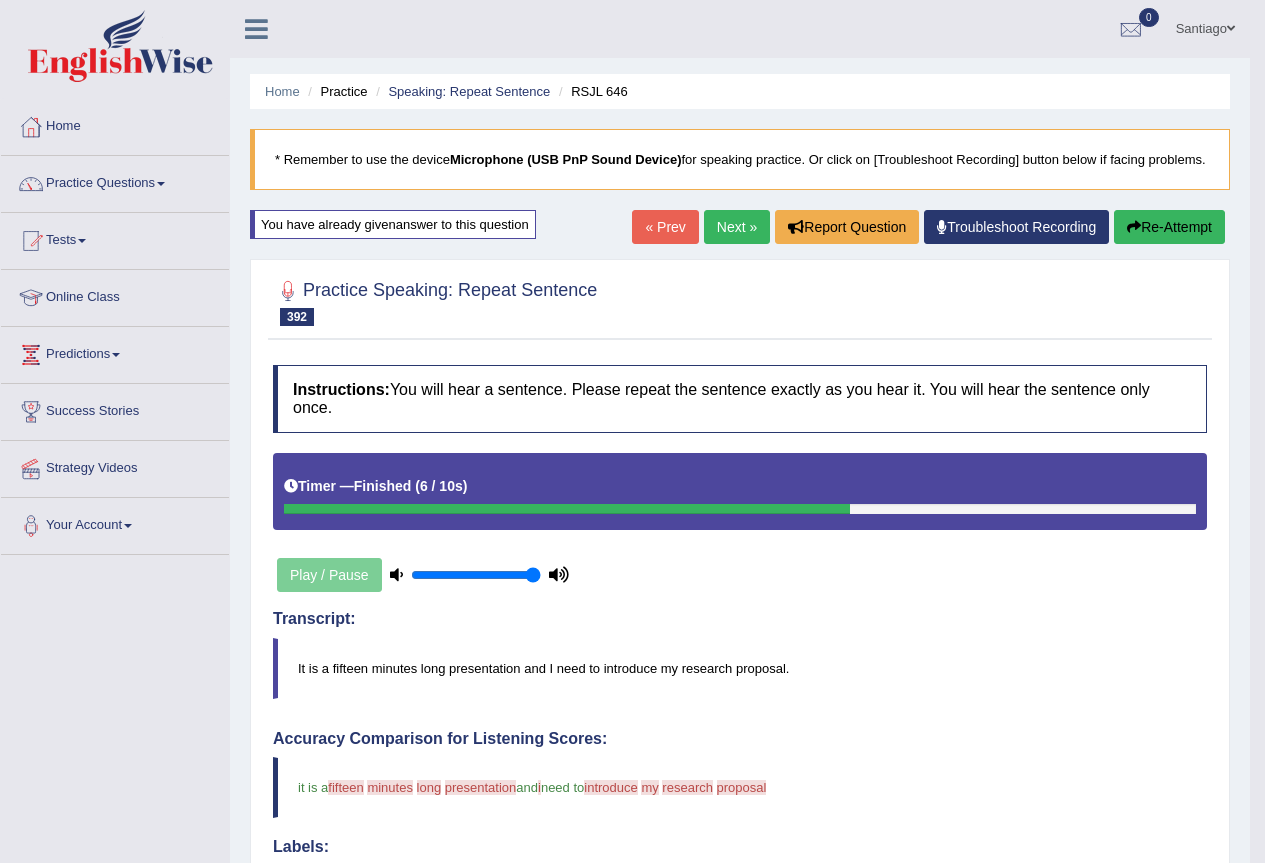 click on "Re-Attempt" at bounding box center (1169, 227) 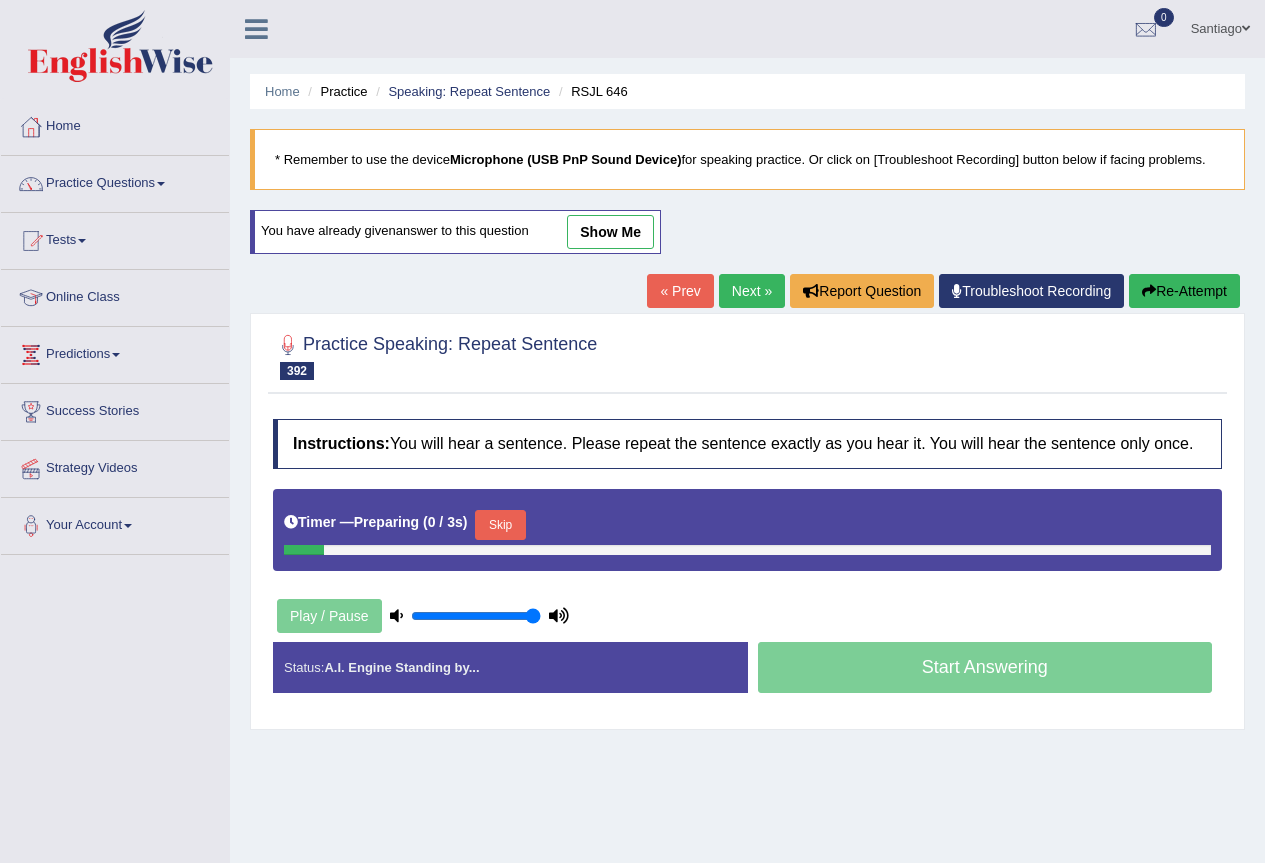 scroll, scrollTop: 0, scrollLeft: 0, axis: both 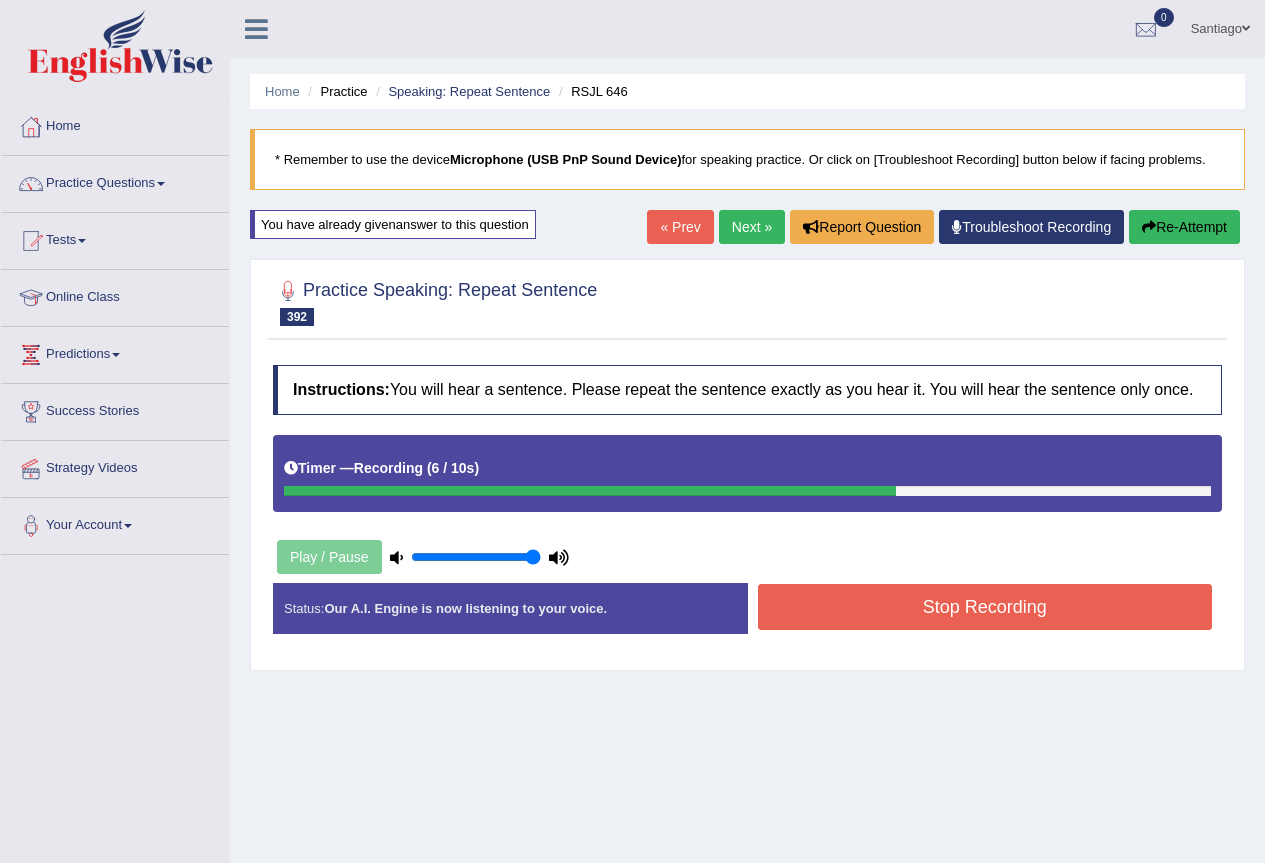 click on "Status:  Our A.I. Engine is now listening to your voice. Start Answering Stop Recording" at bounding box center [747, 618] 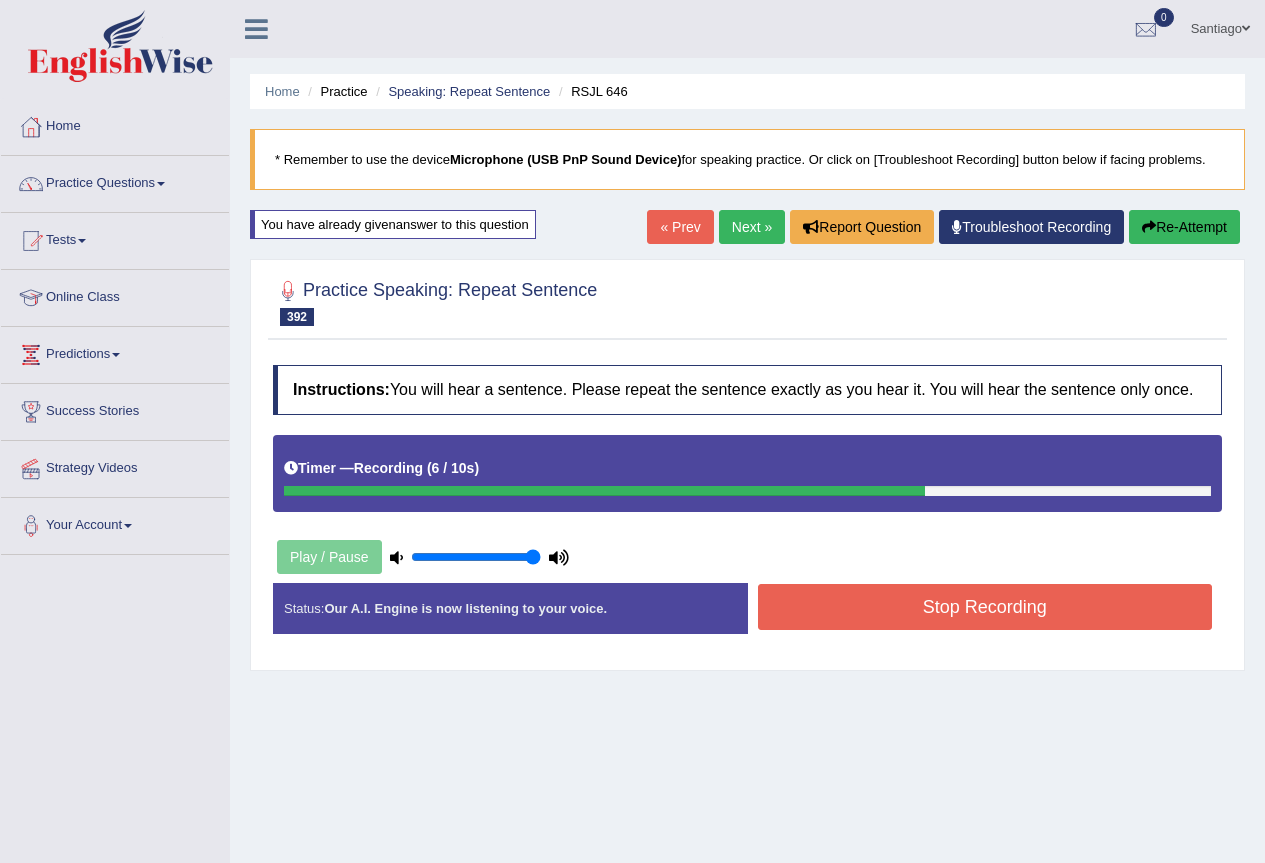 click on "Stop Recording" at bounding box center [985, 607] 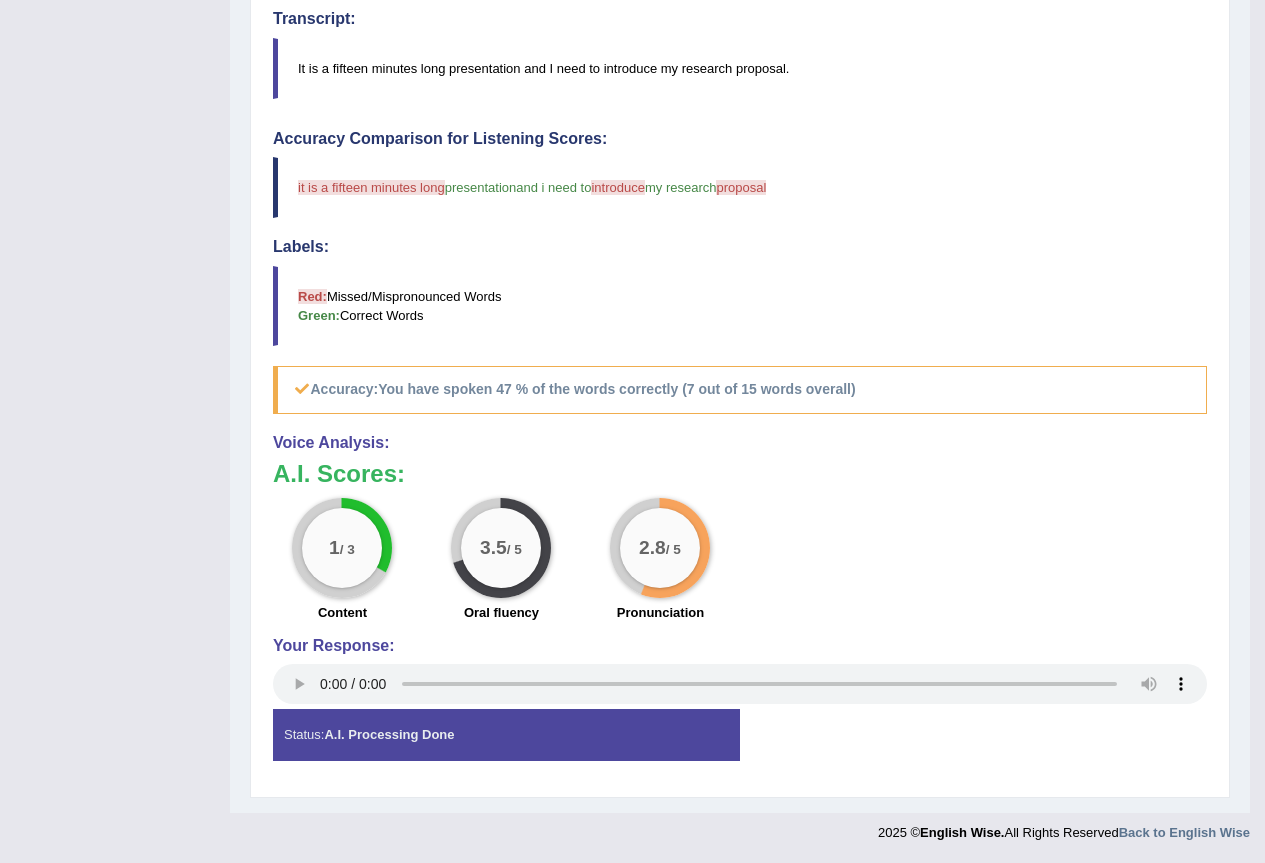 scroll, scrollTop: 0, scrollLeft: 0, axis: both 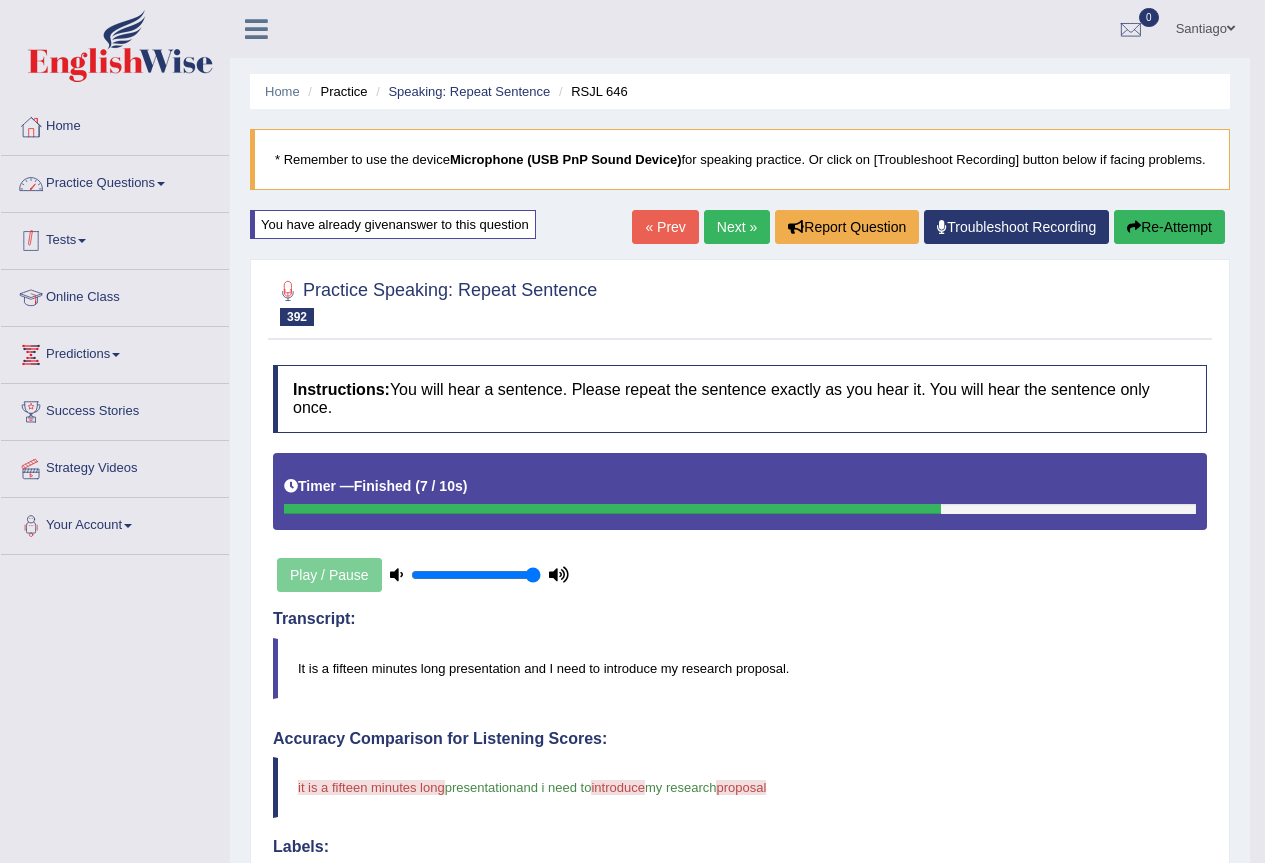 click on "Tests" at bounding box center (115, 238) 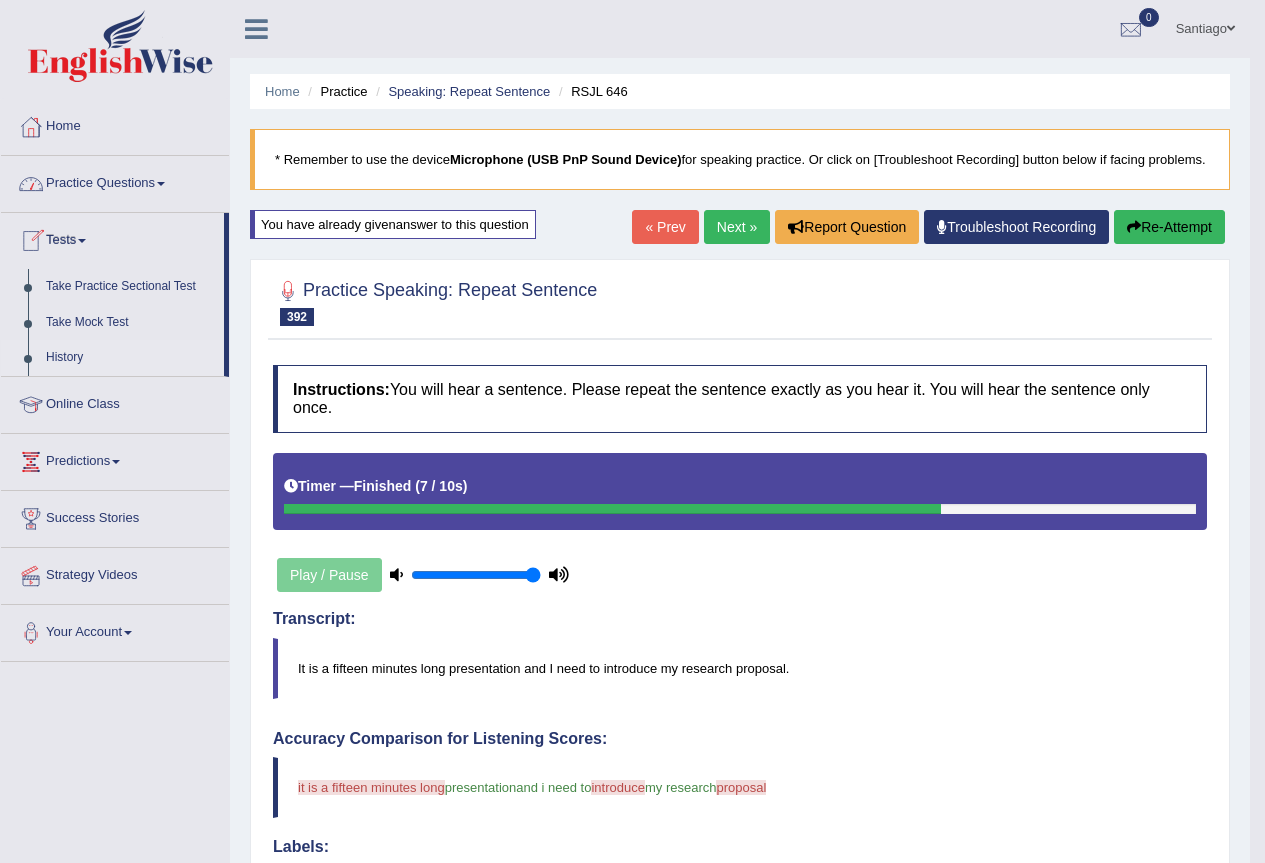 click on "History" at bounding box center (130, 358) 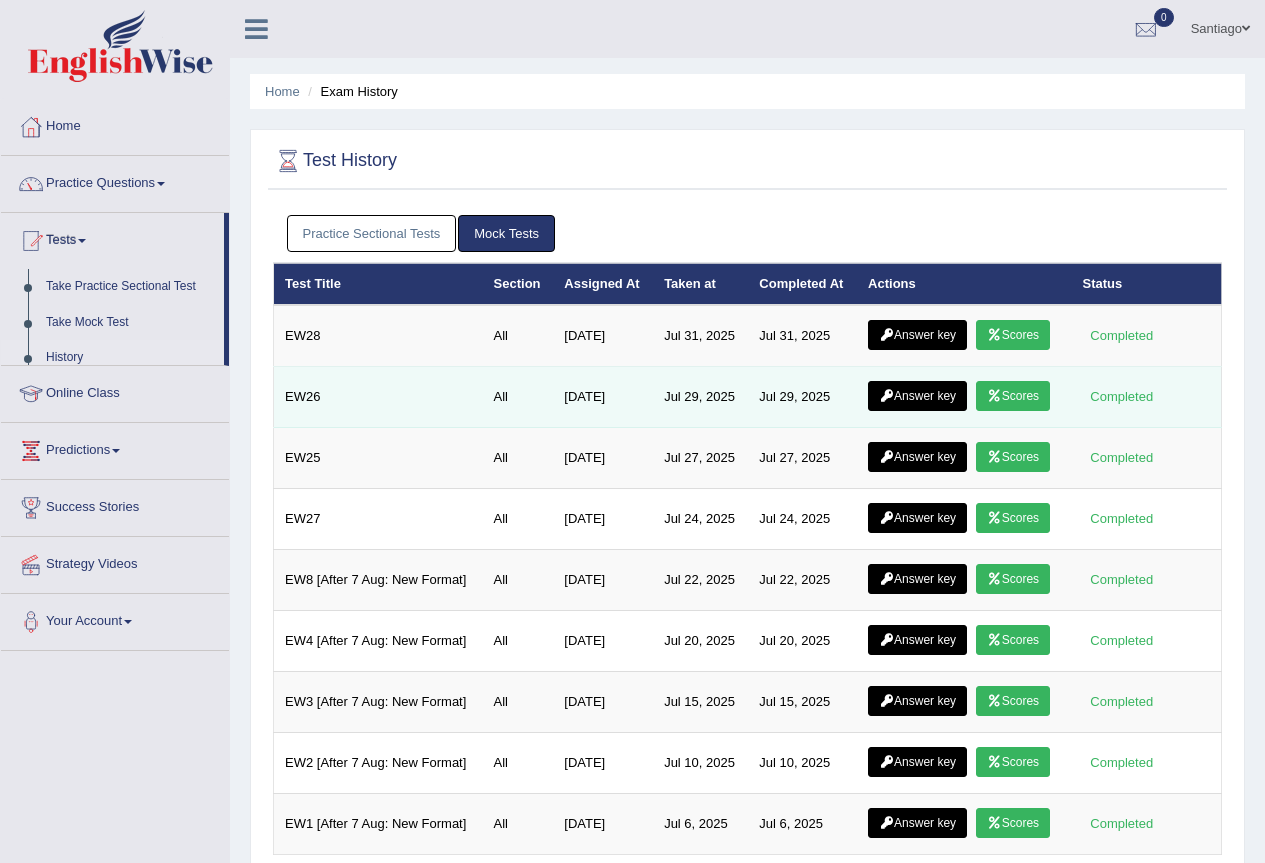 scroll, scrollTop: 0, scrollLeft: 0, axis: both 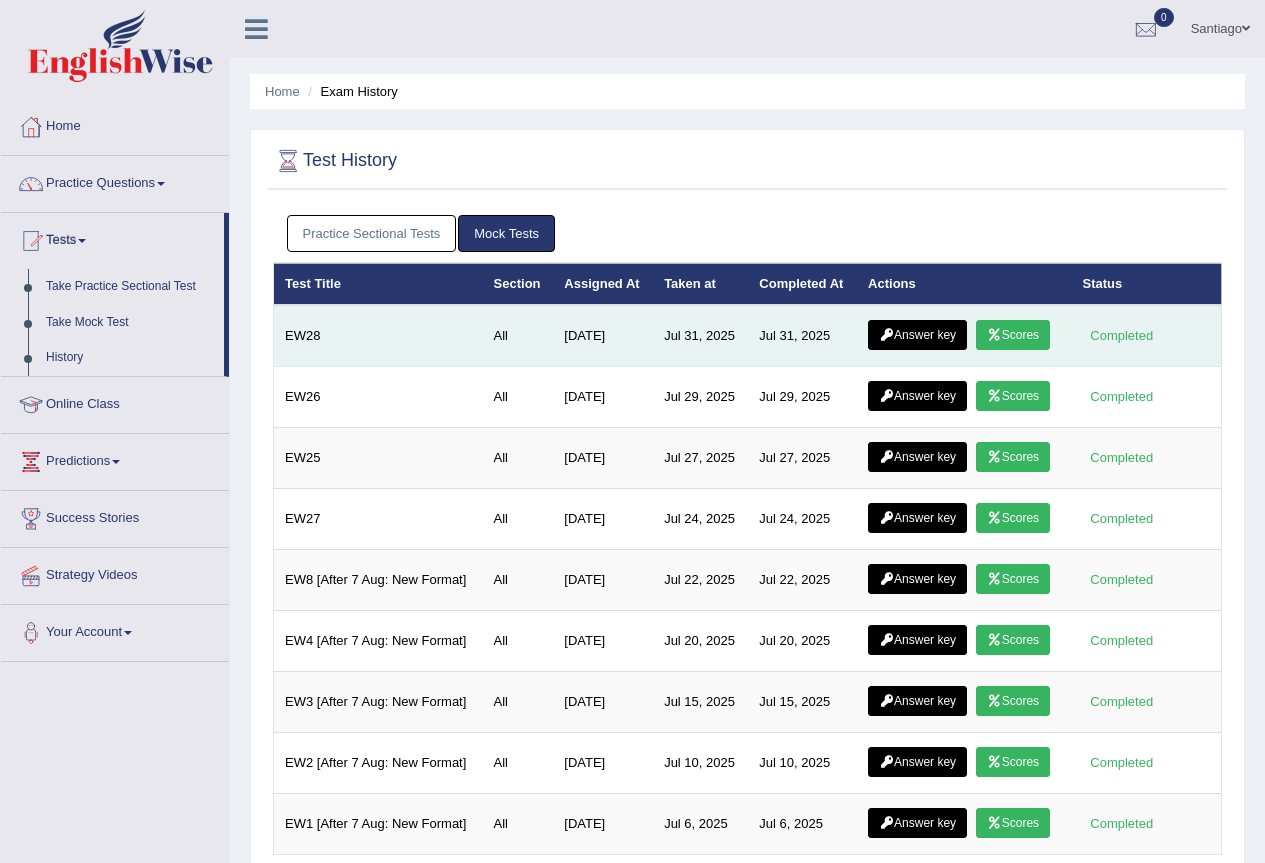 click on "Answer key" at bounding box center [917, 335] 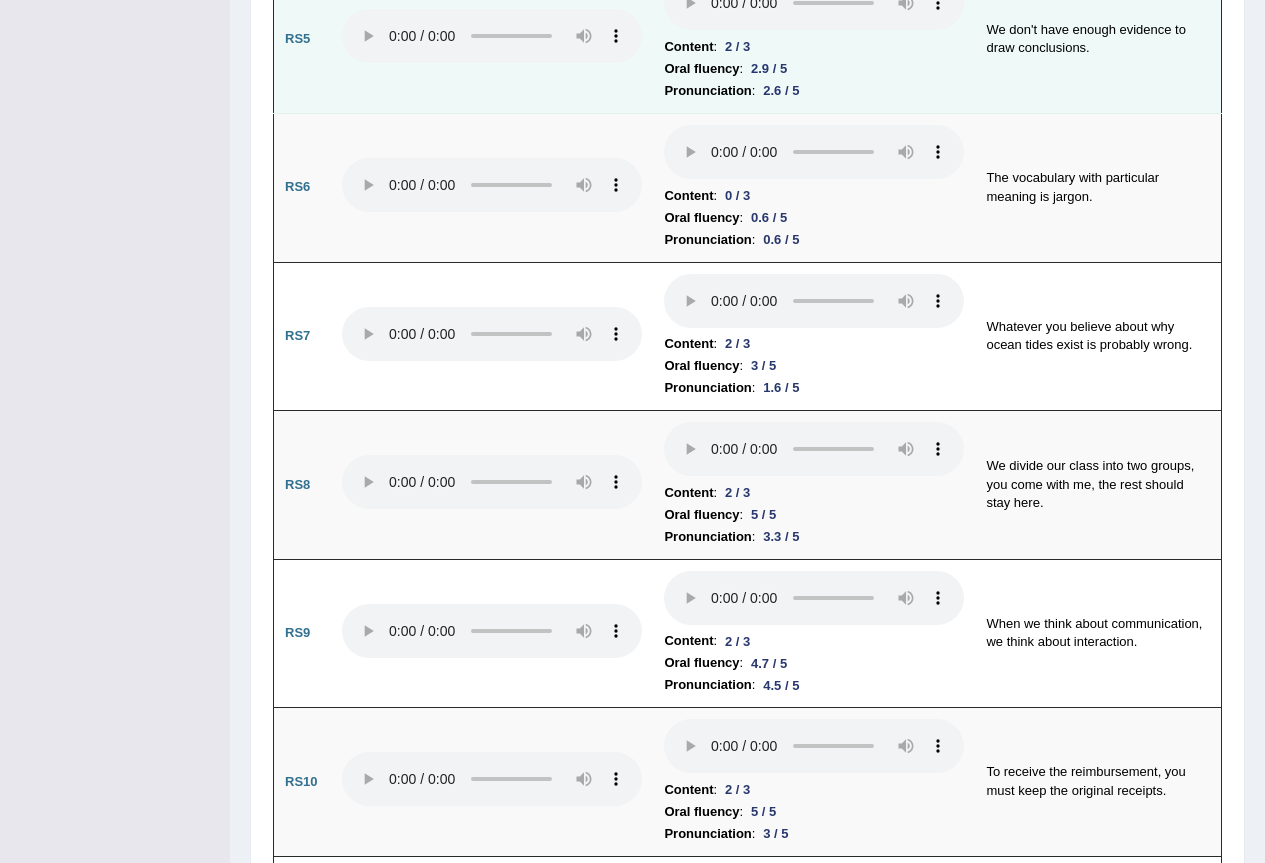 scroll, scrollTop: 2000, scrollLeft: 0, axis: vertical 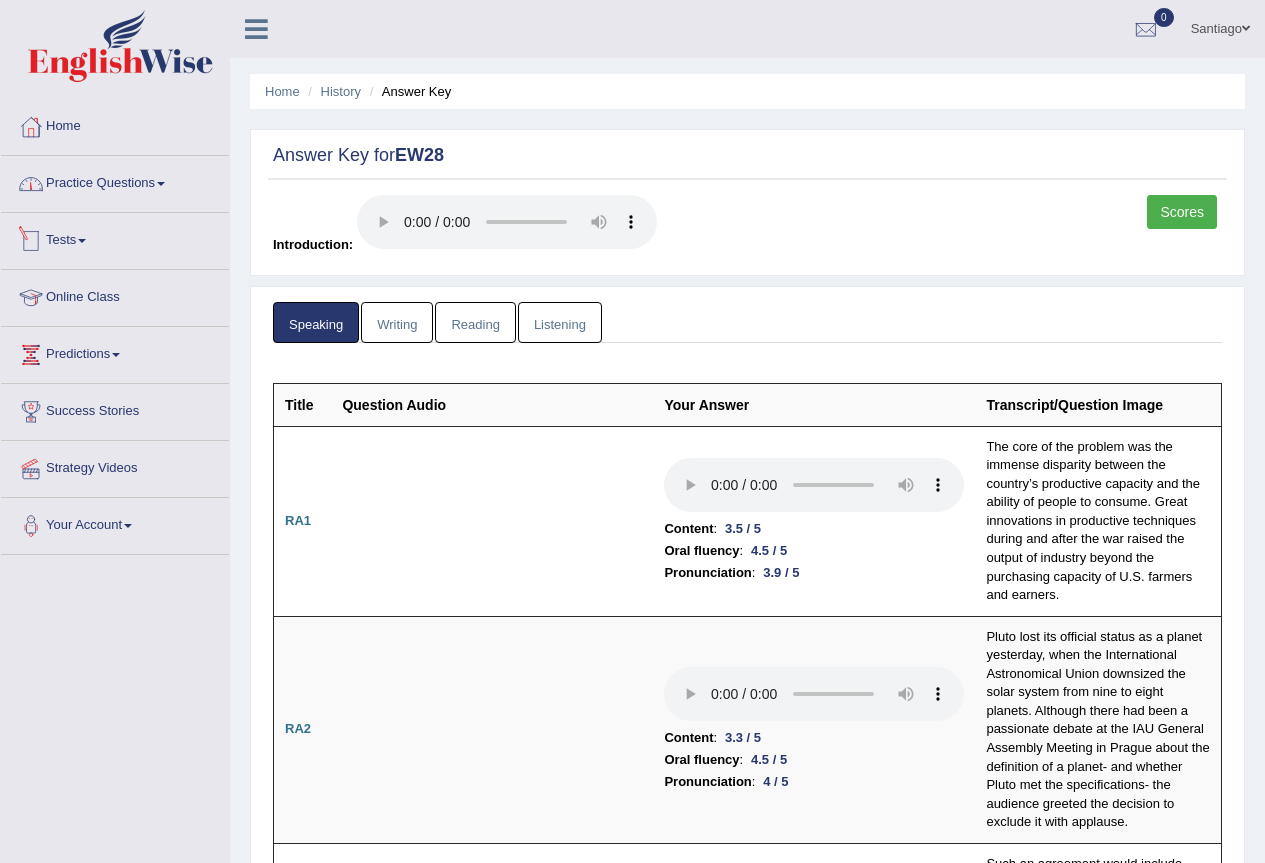click on "Practice Questions" at bounding box center [115, 181] 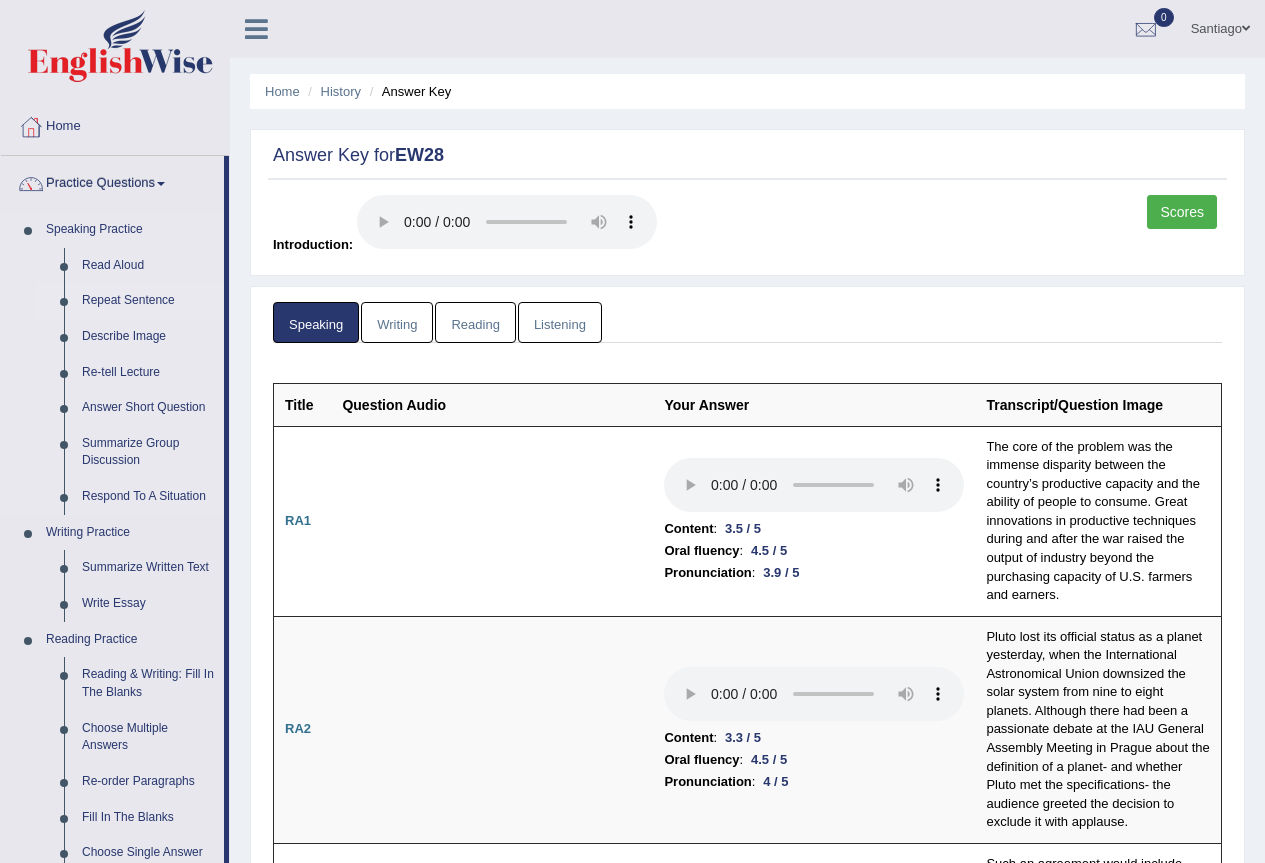 click on "Repeat Sentence" at bounding box center (148, 301) 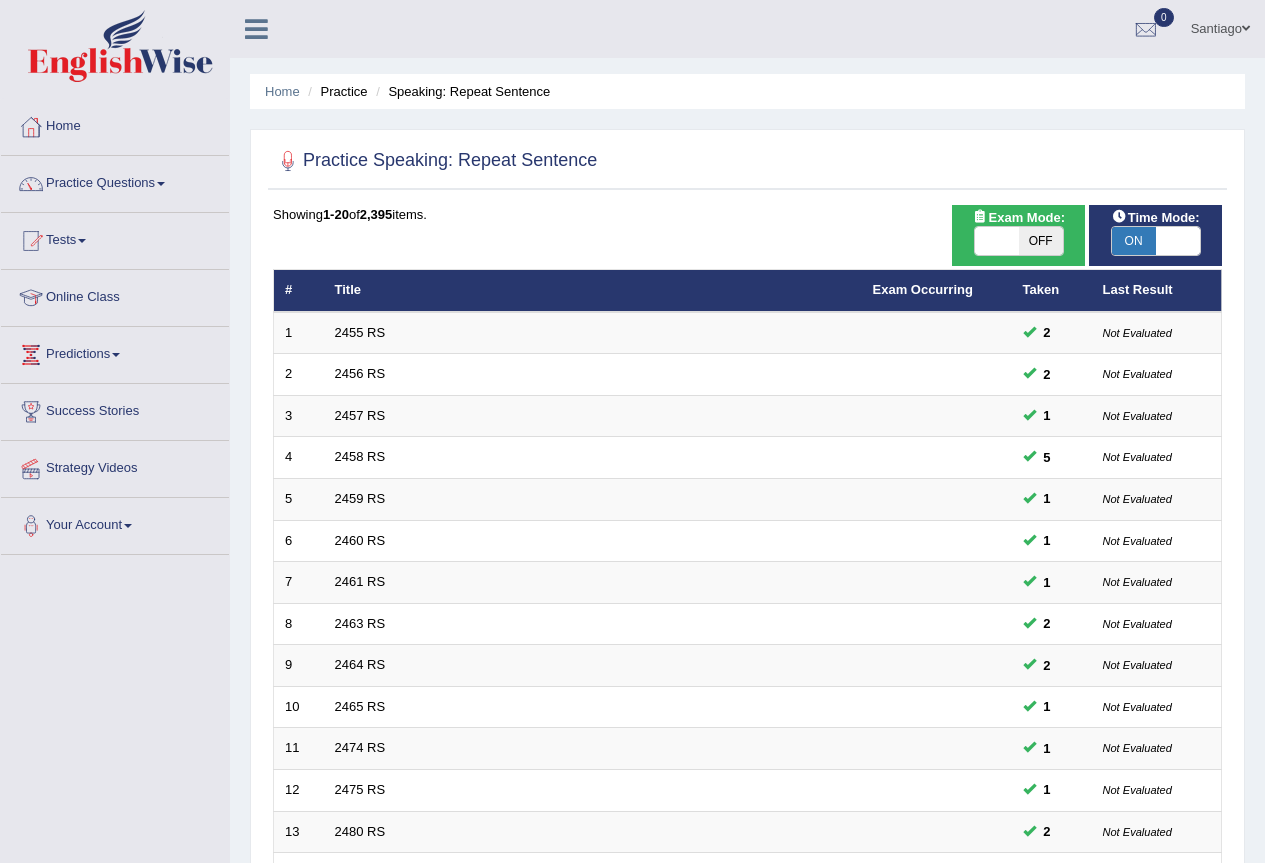 scroll, scrollTop: 461, scrollLeft: 0, axis: vertical 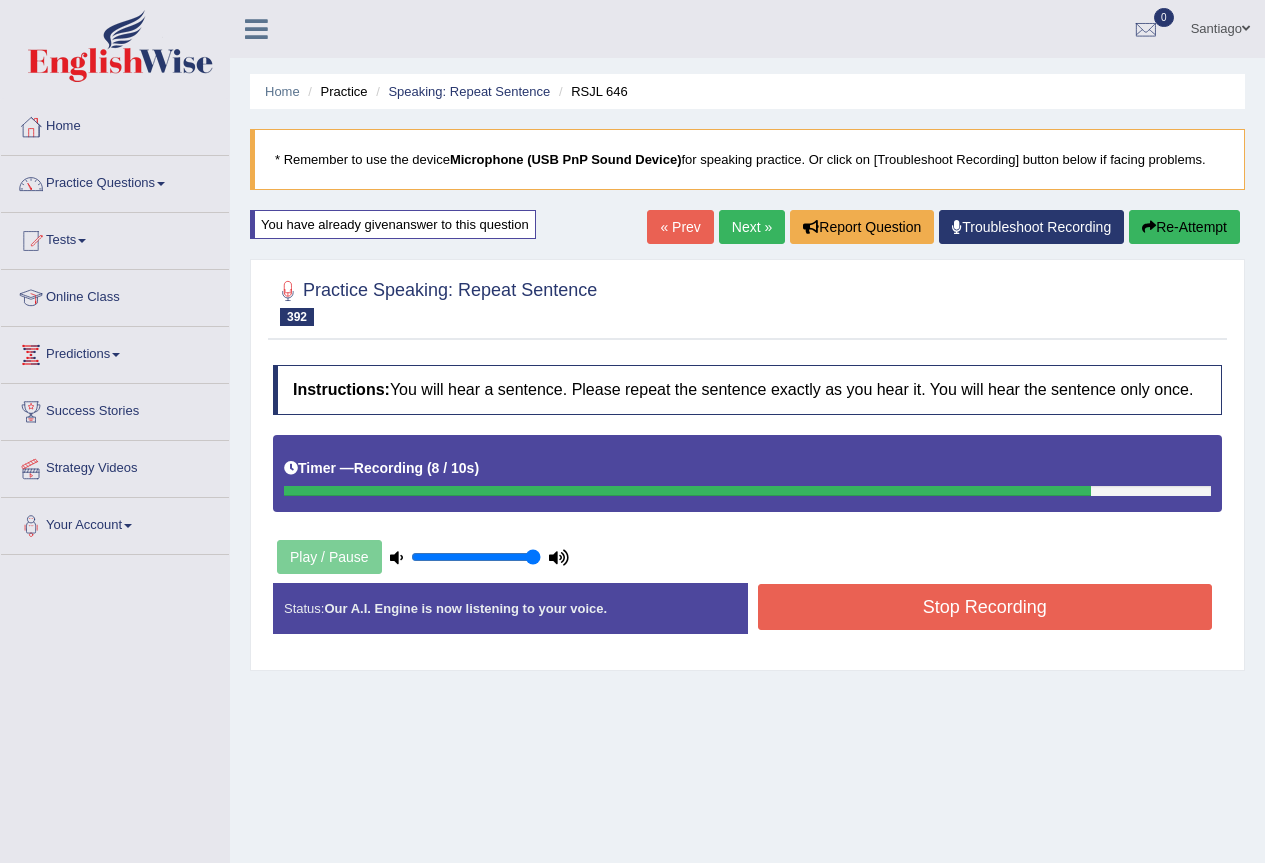 click on "Stop Recording" at bounding box center [985, 607] 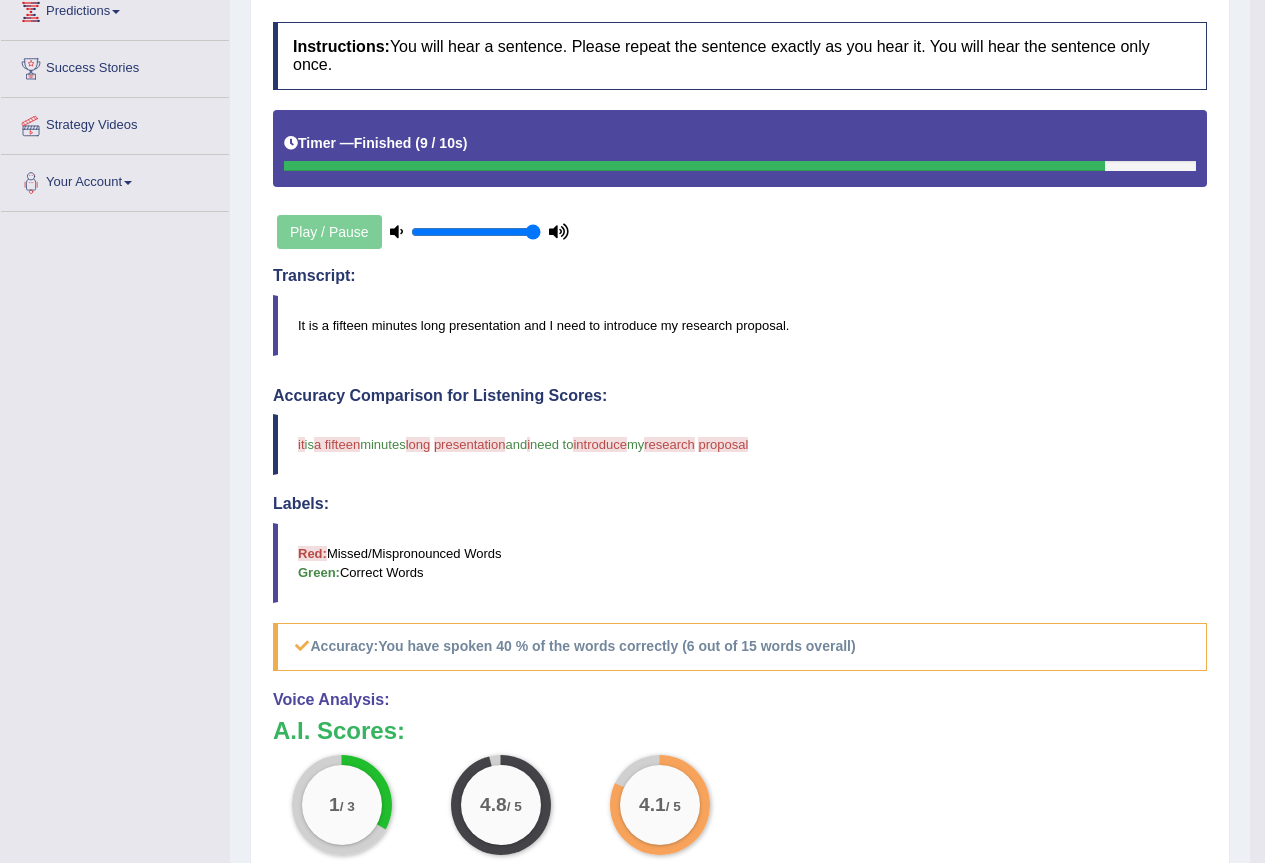 scroll, scrollTop: 0, scrollLeft: 0, axis: both 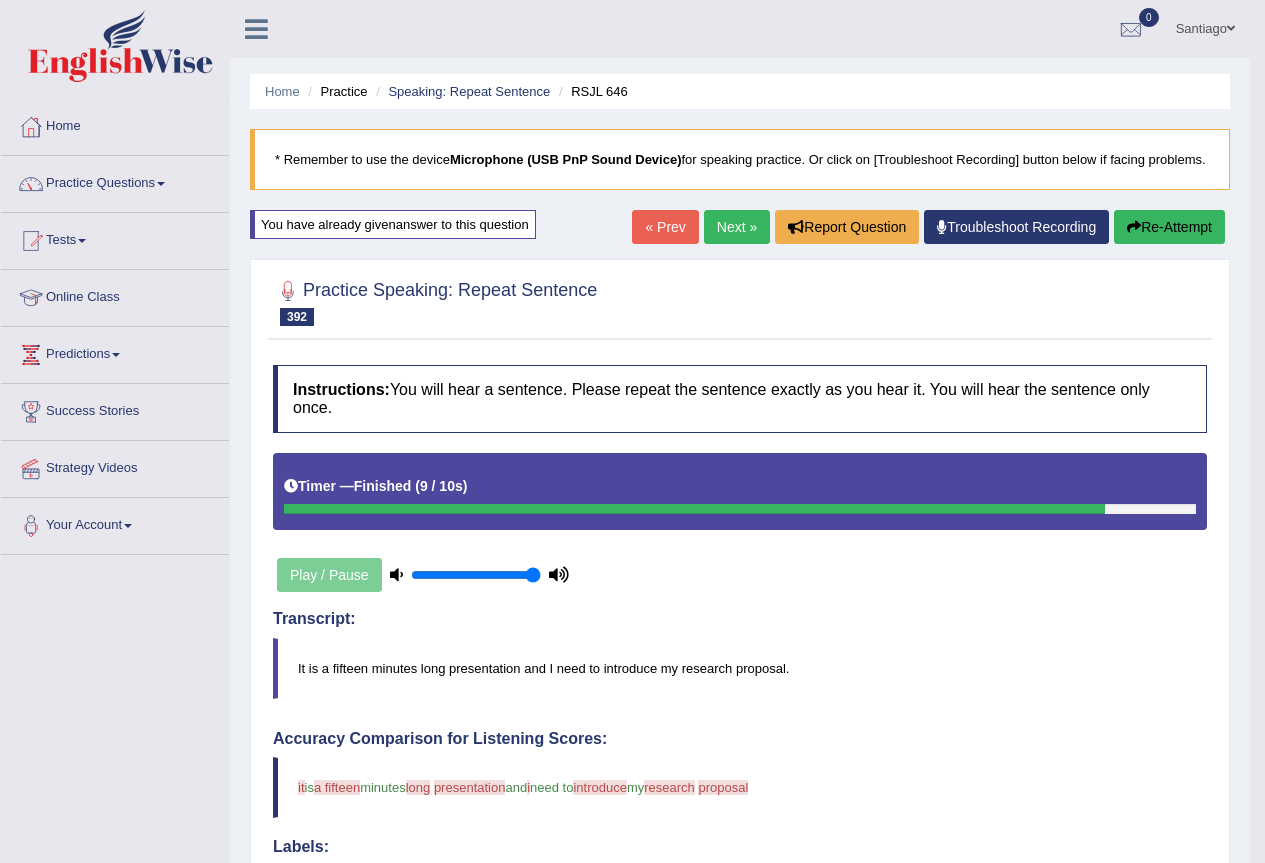 click on "Re-Attempt" at bounding box center (1169, 227) 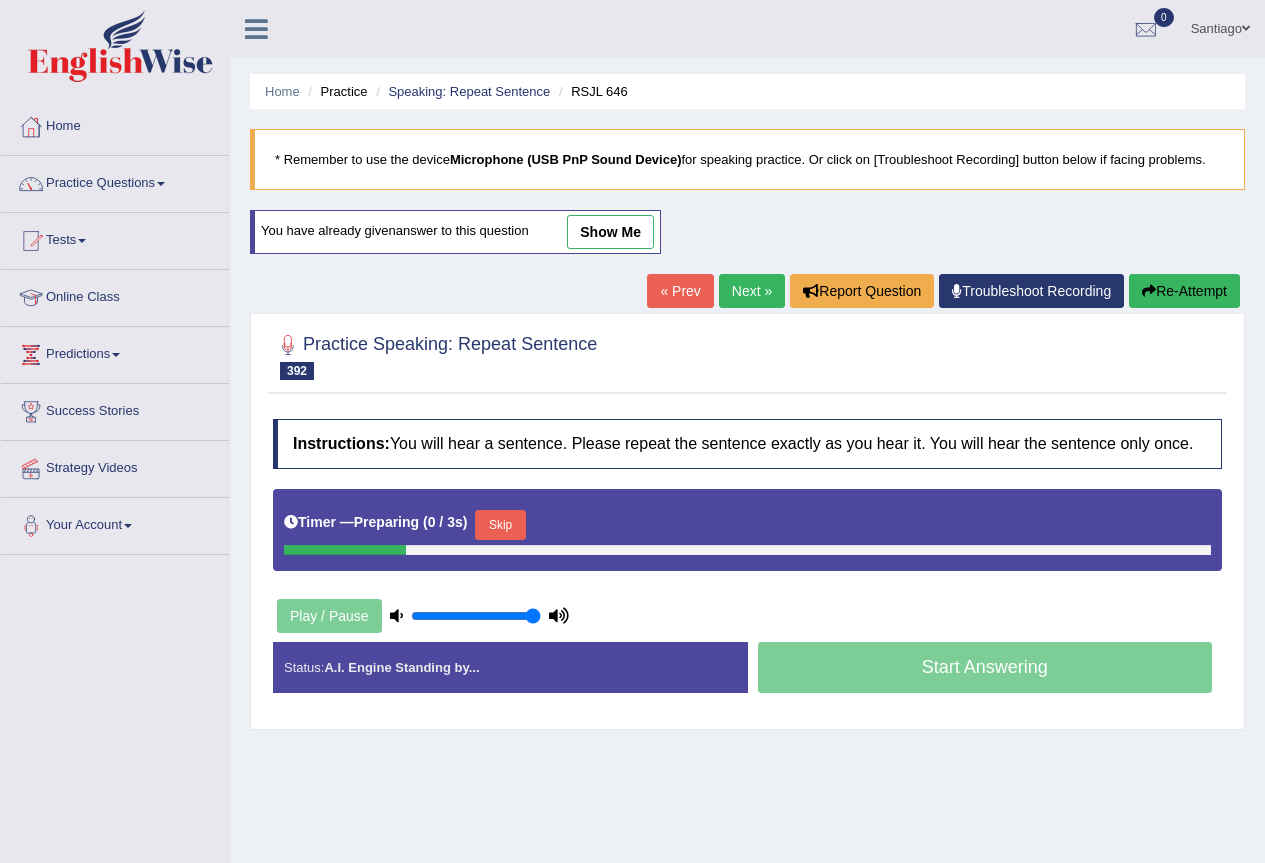 scroll, scrollTop: 0, scrollLeft: 0, axis: both 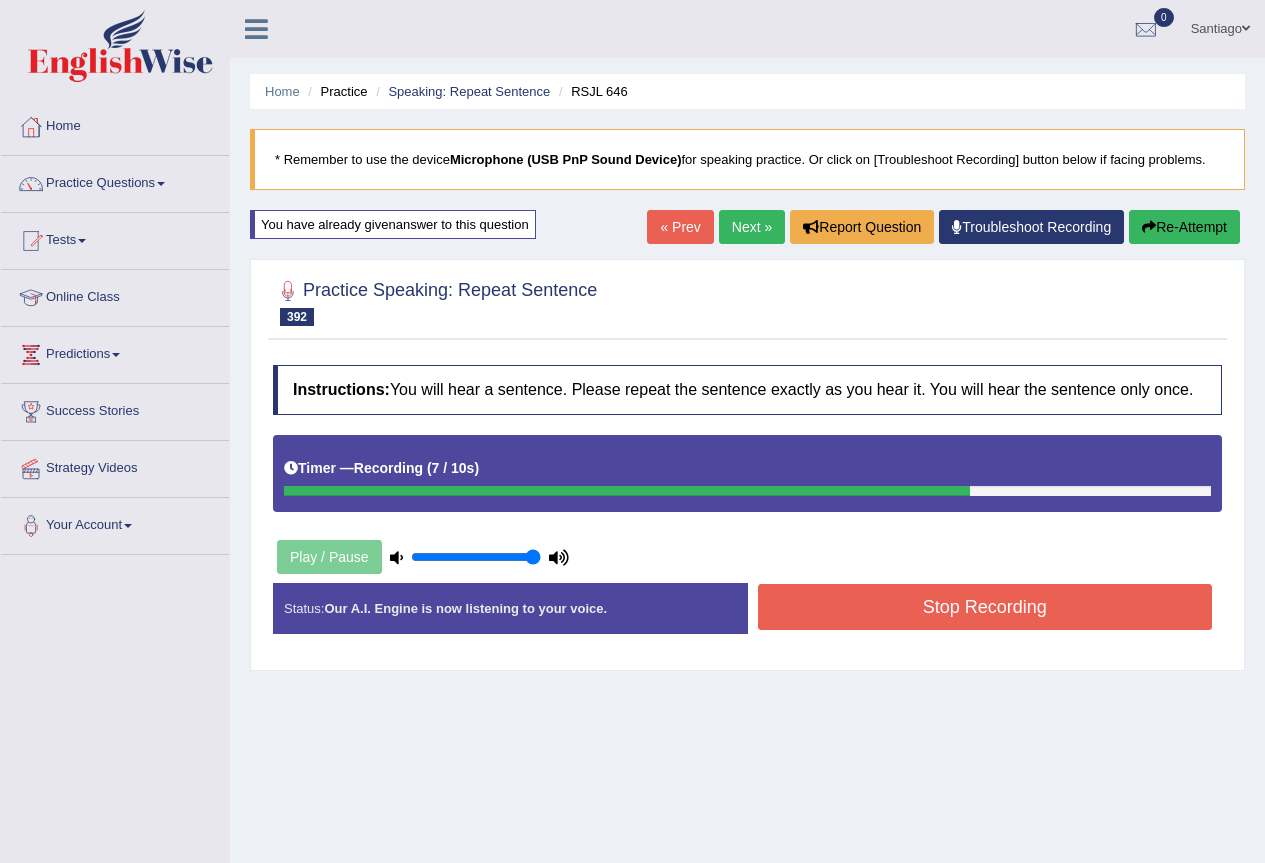 click on "Stop Recording" at bounding box center [985, 607] 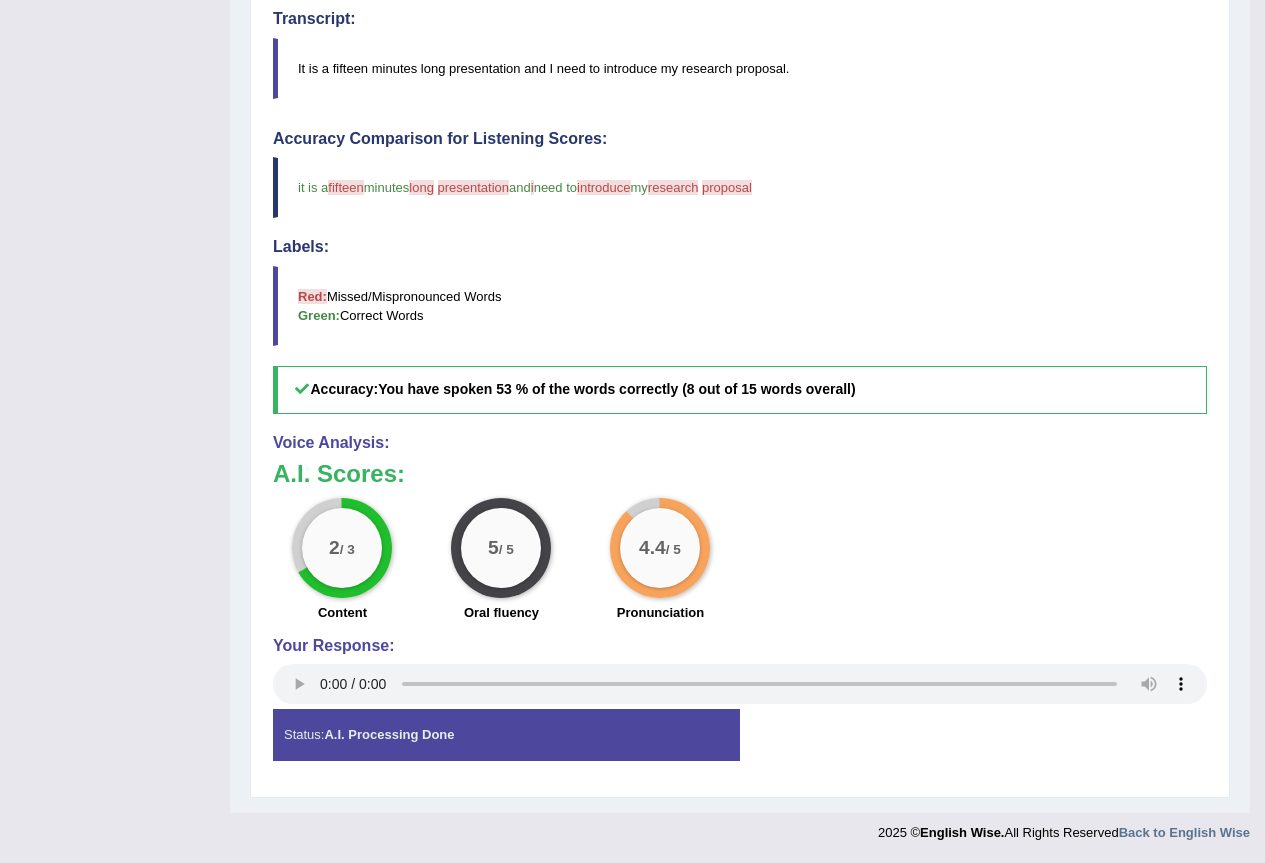 scroll, scrollTop: 0, scrollLeft: 0, axis: both 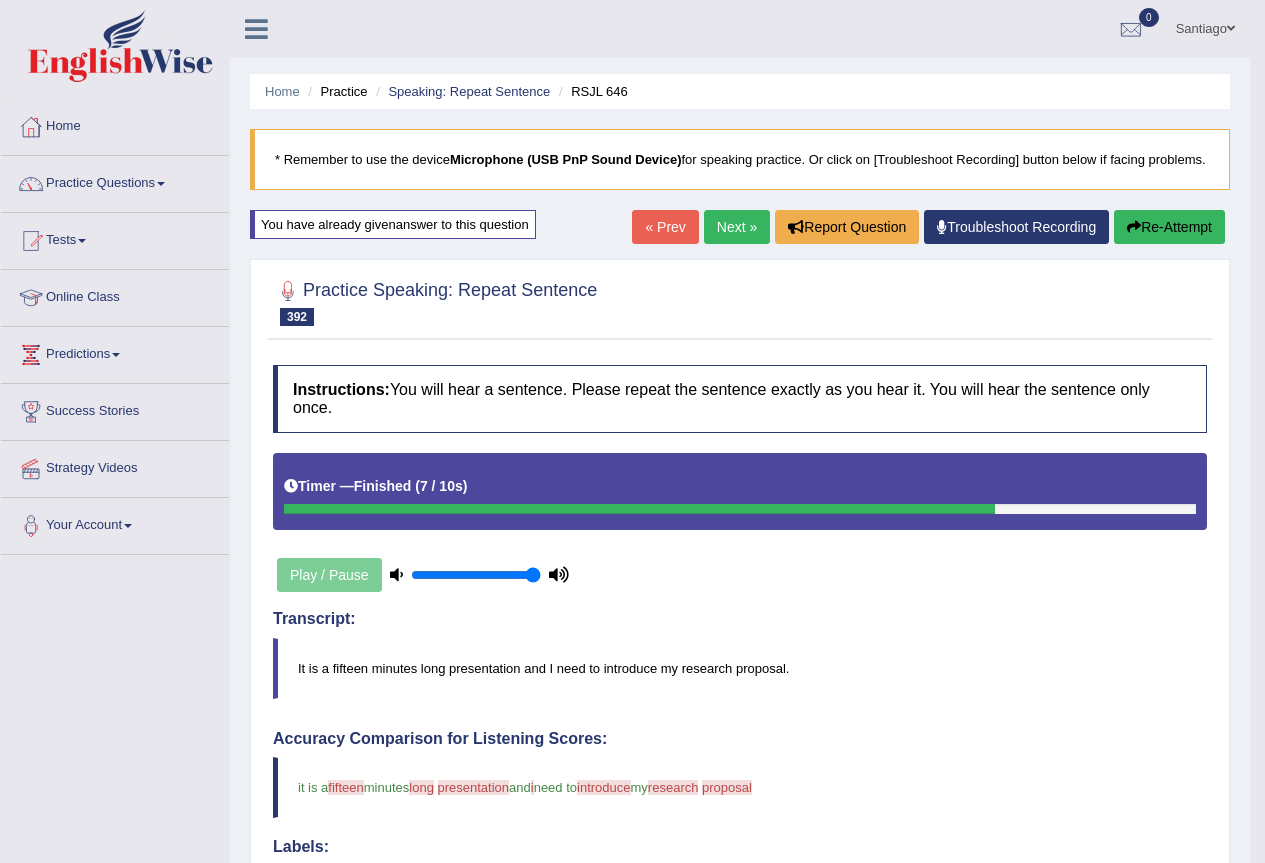 drag, startPoint x: 720, startPoint y: 230, endPoint x: 731, endPoint y: 244, distance: 17.804493 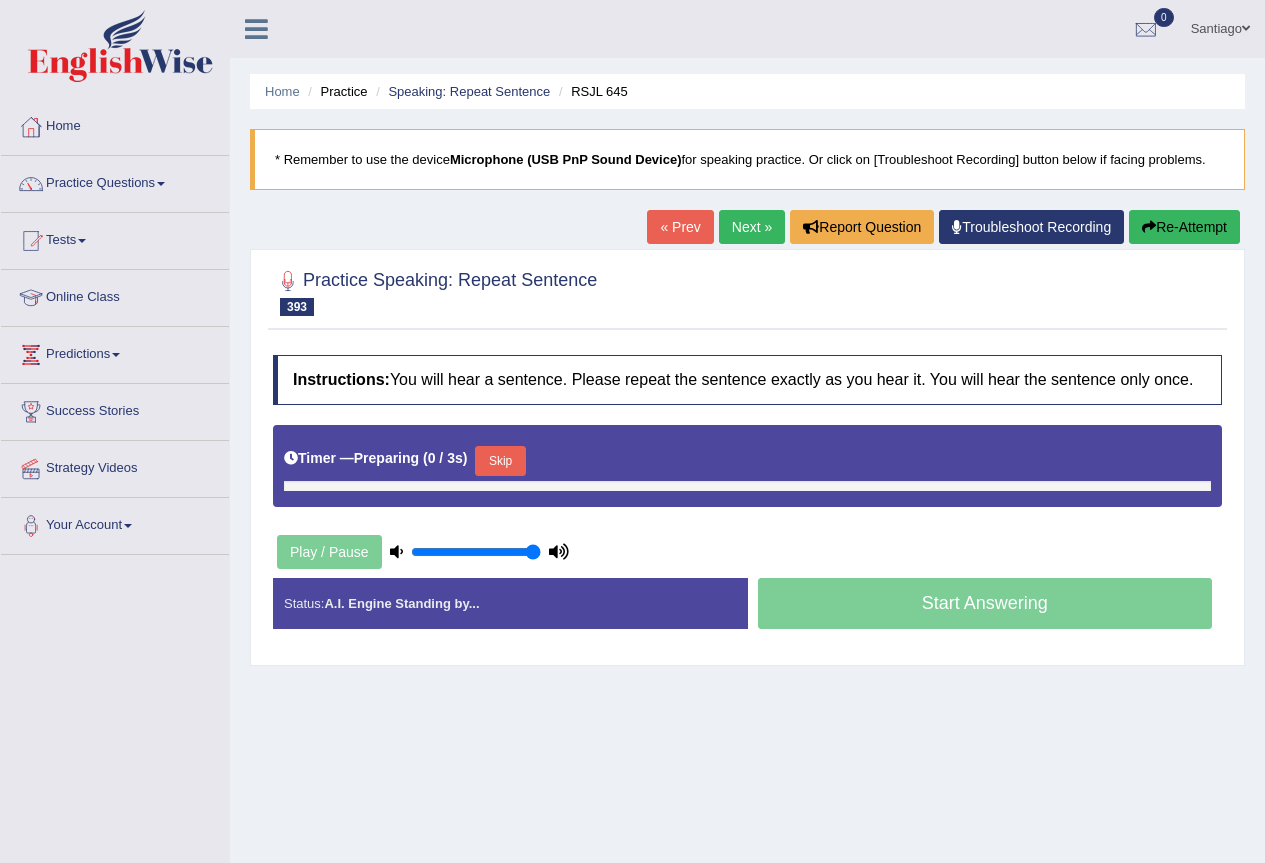 scroll, scrollTop: 0, scrollLeft: 0, axis: both 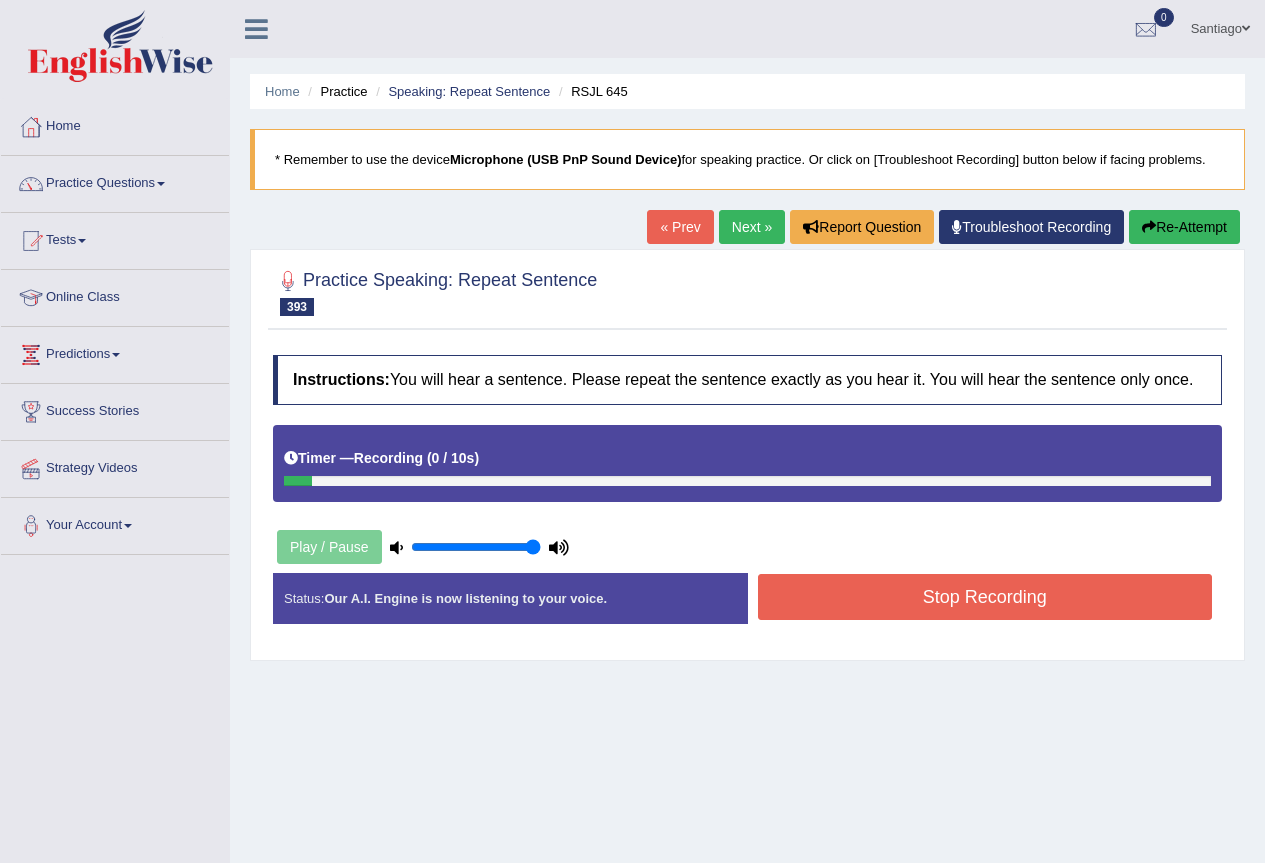 click on "Next »" at bounding box center (752, 227) 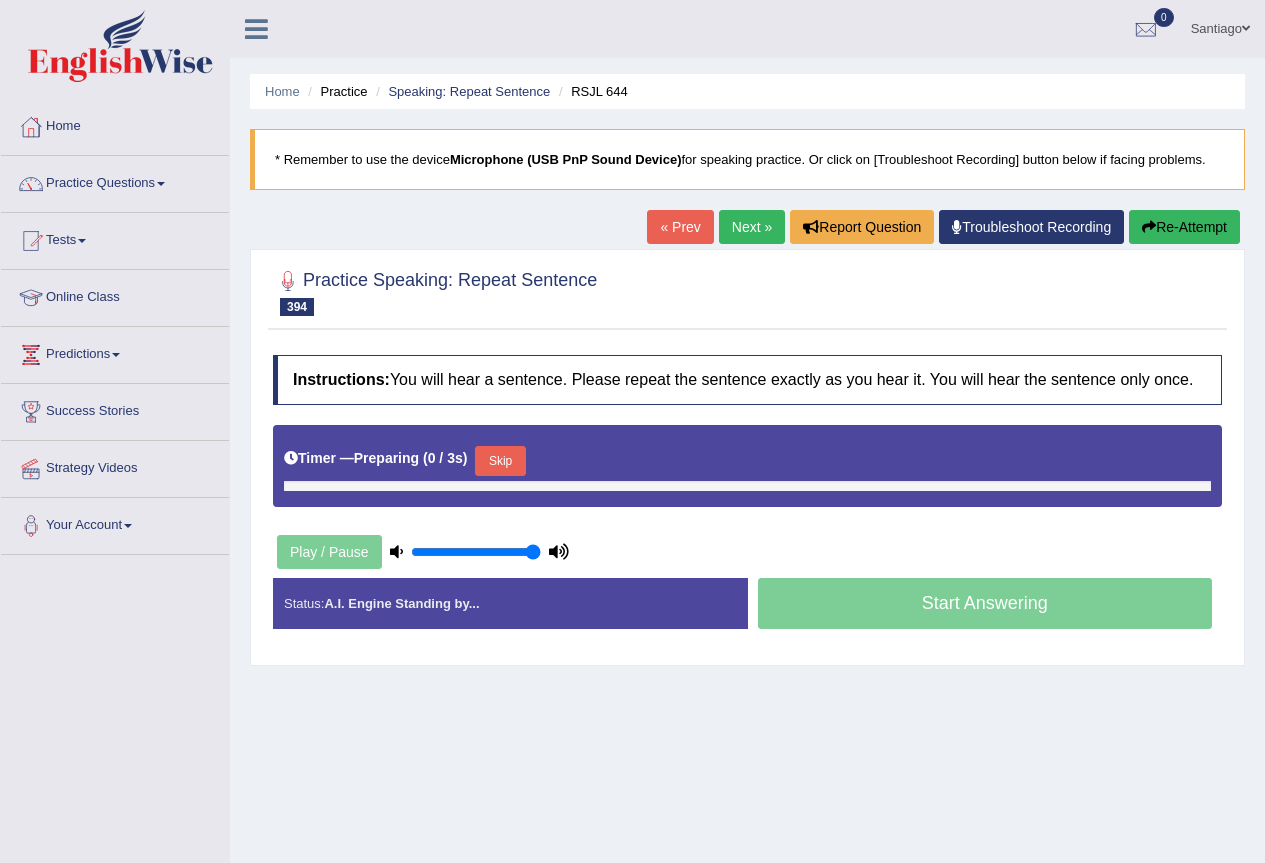 scroll, scrollTop: 0, scrollLeft: 0, axis: both 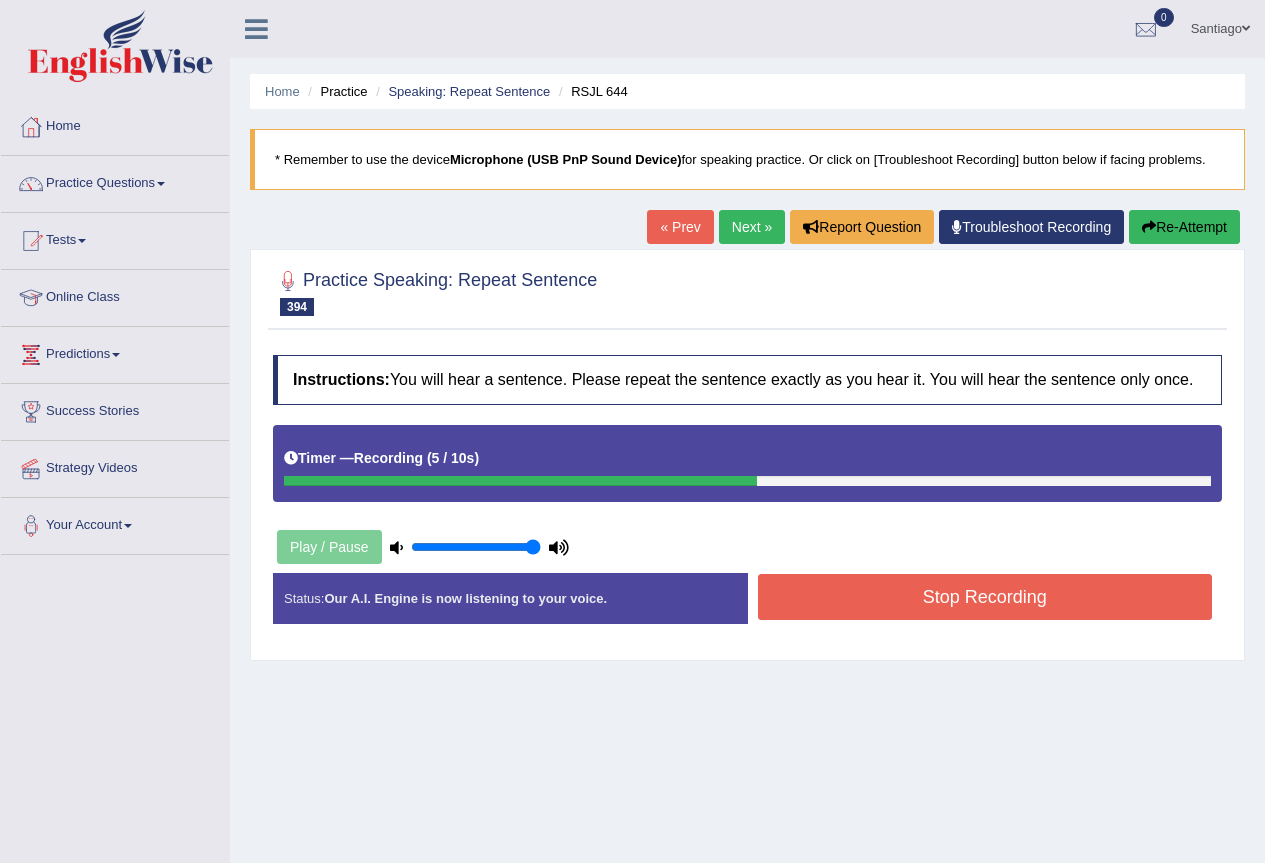 click on "Stop Recording" at bounding box center [985, 597] 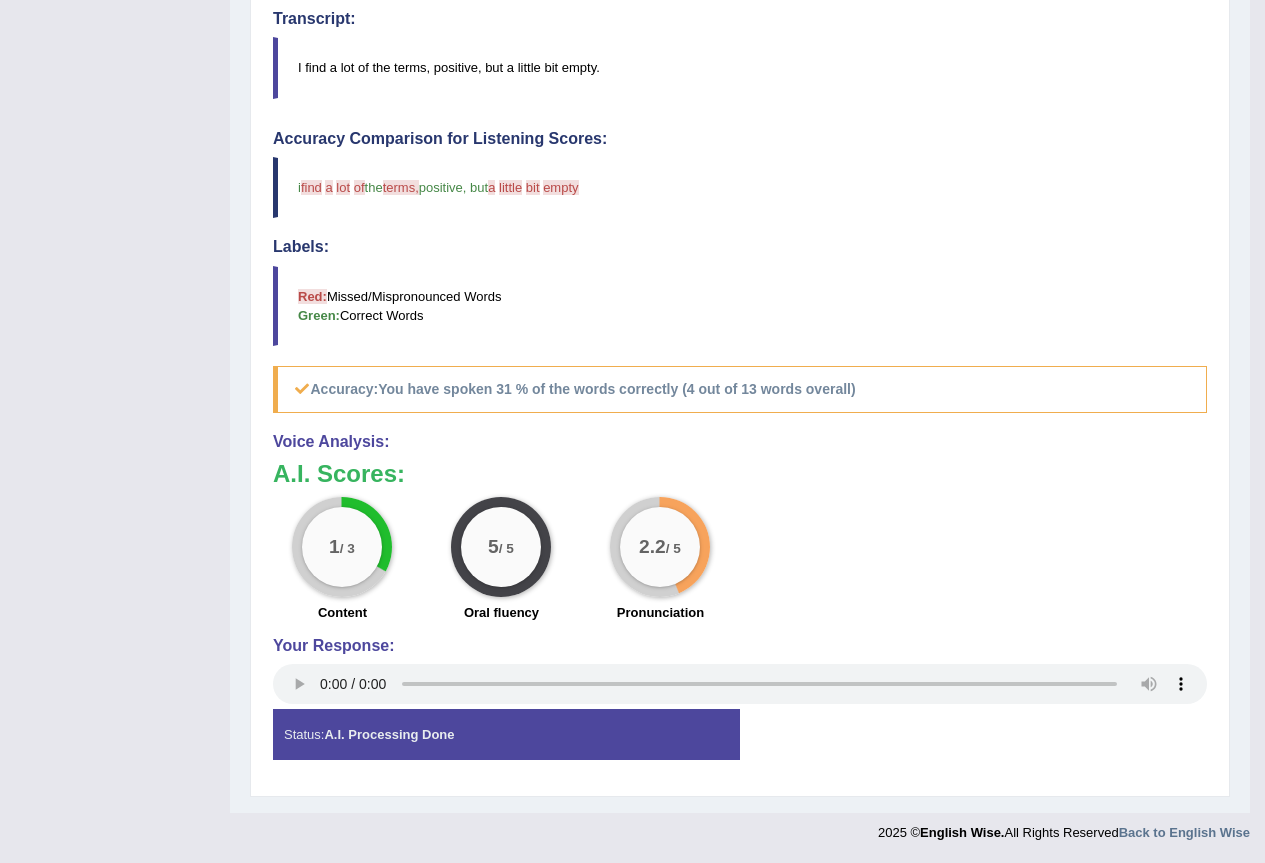 scroll, scrollTop: 0, scrollLeft: 0, axis: both 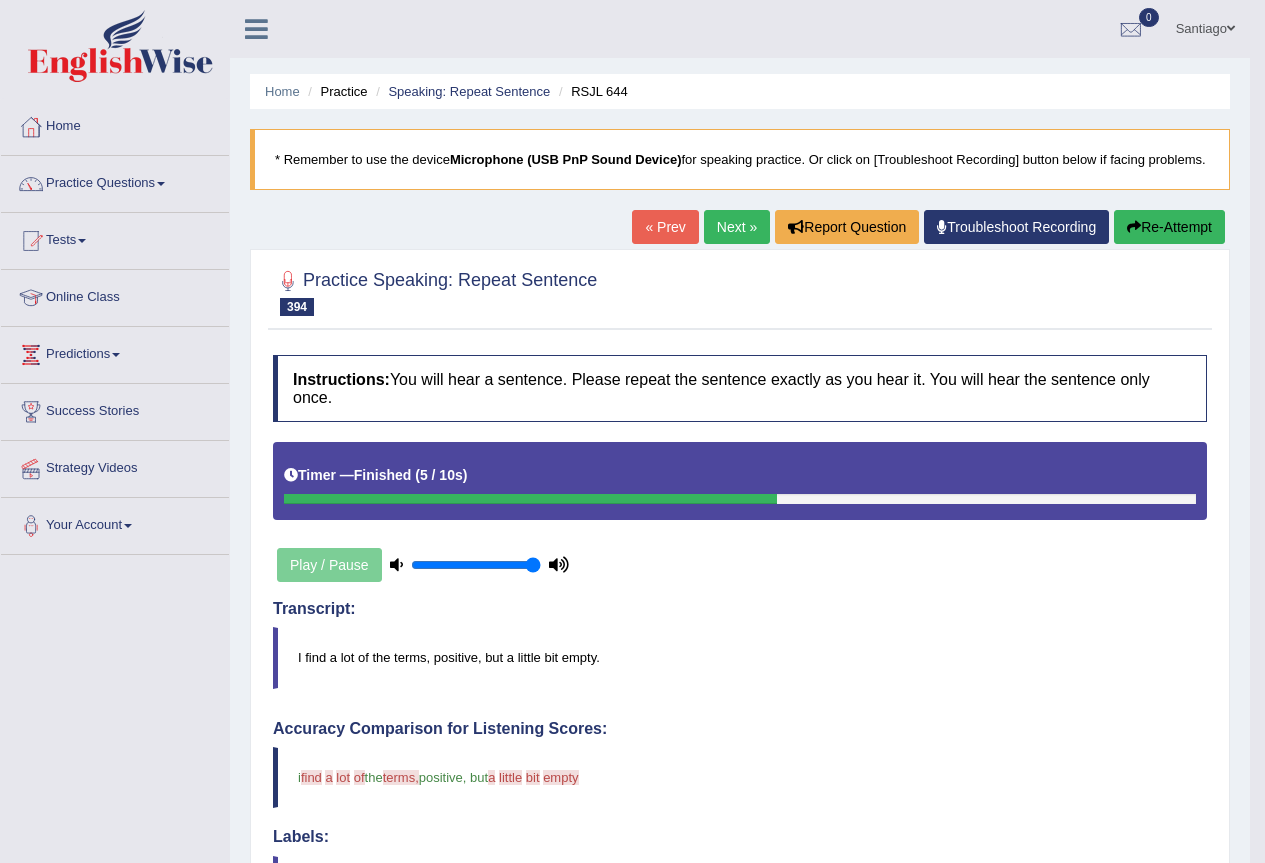 click at bounding box center (1134, 227) 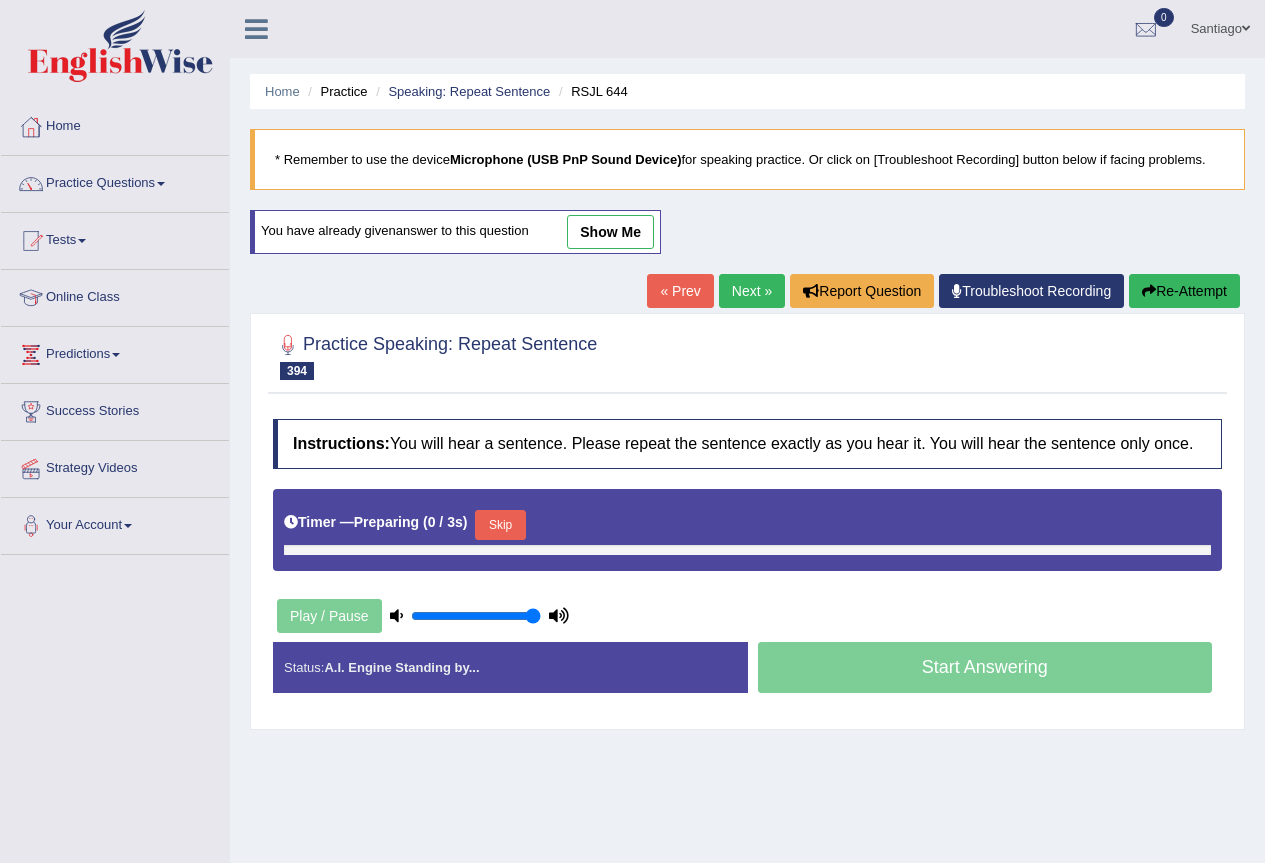 scroll, scrollTop: 0, scrollLeft: 0, axis: both 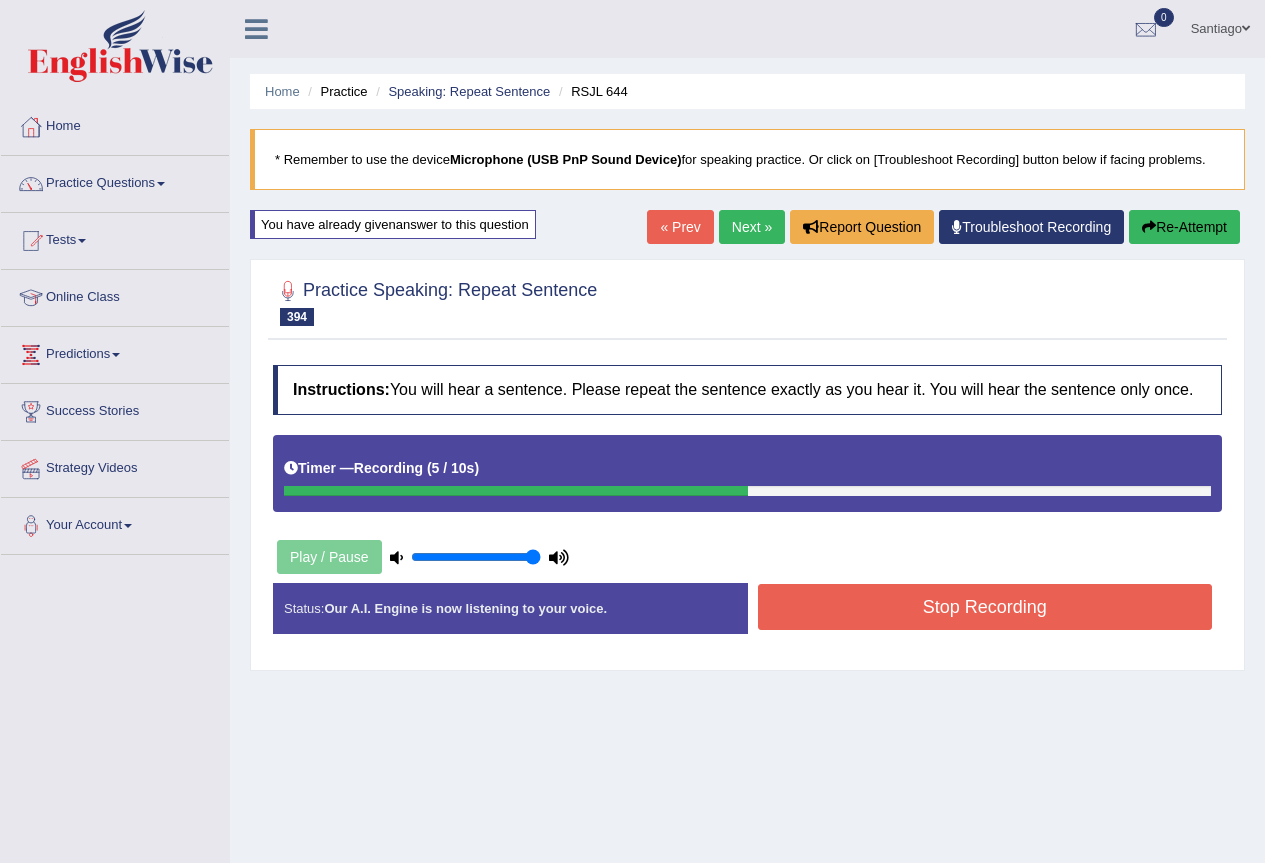 click on "Stop Recording" at bounding box center [985, 607] 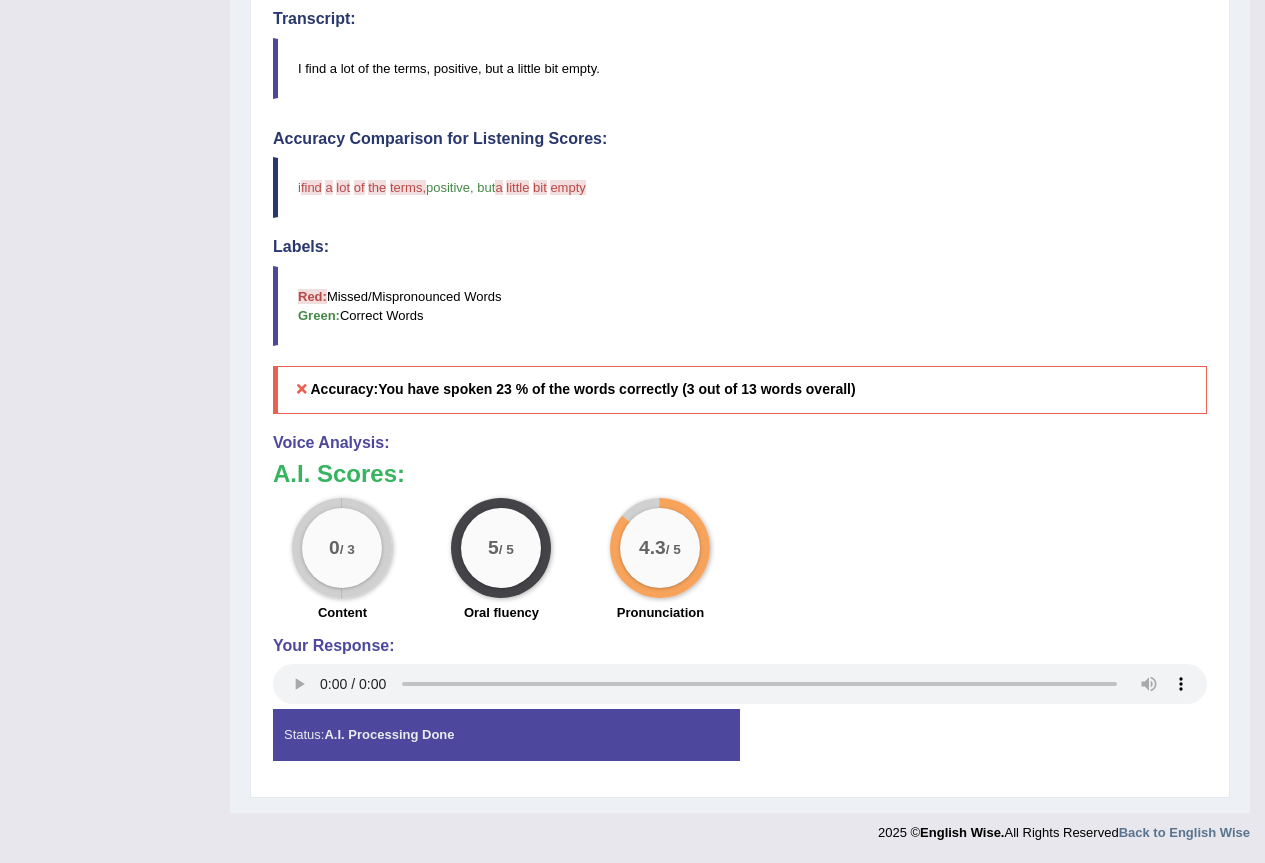 scroll, scrollTop: 0, scrollLeft: 0, axis: both 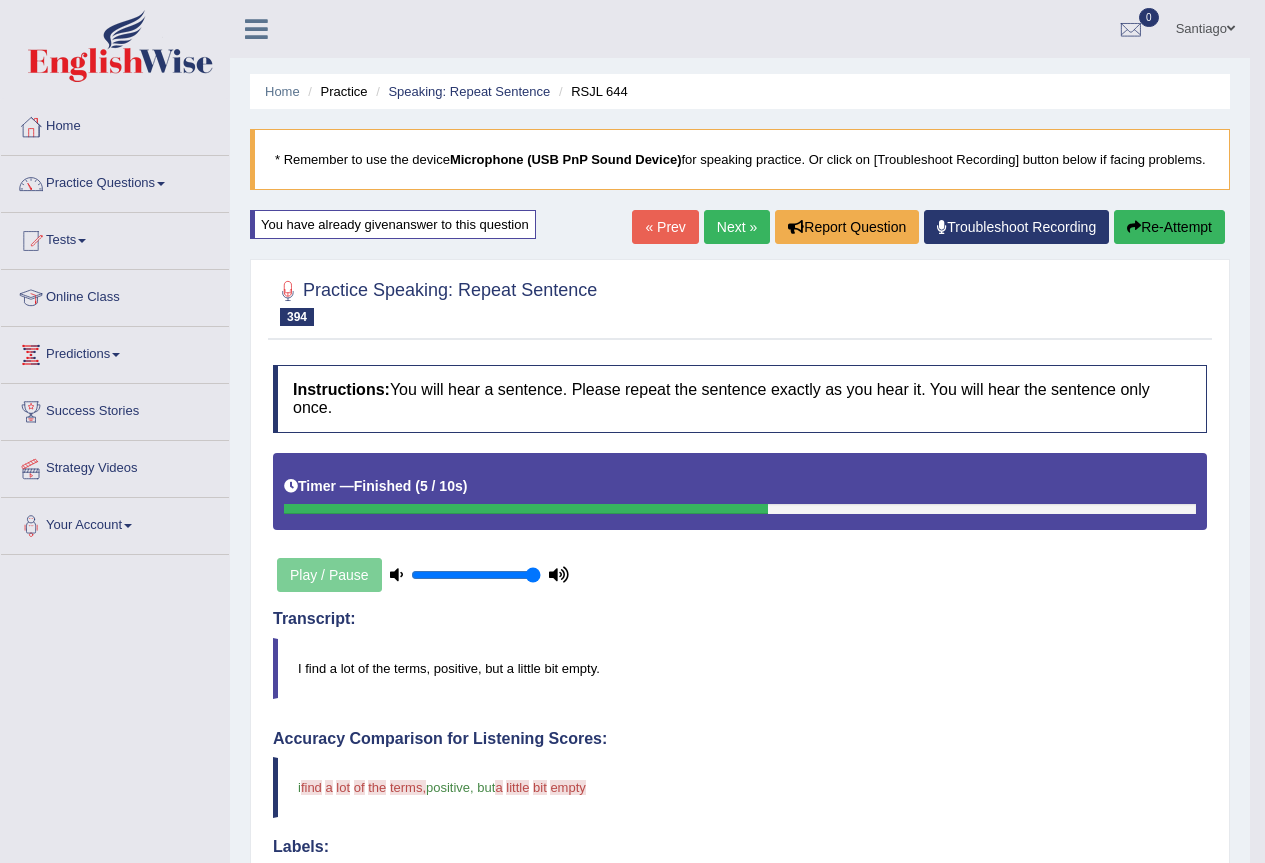 click on "Re-Attempt" at bounding box center (1169, 227) 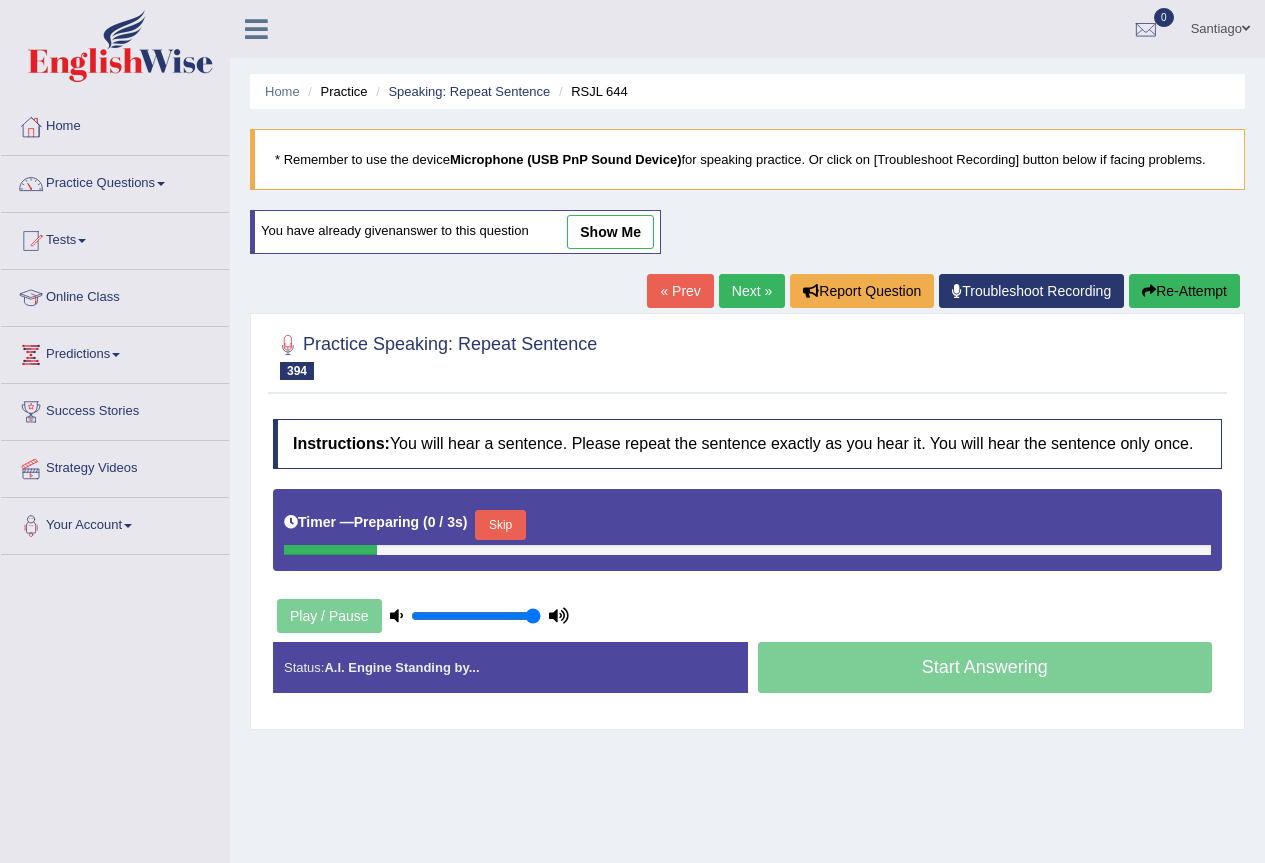 scroll, scrollTop: 0, scrollLeft: 0, axis: both 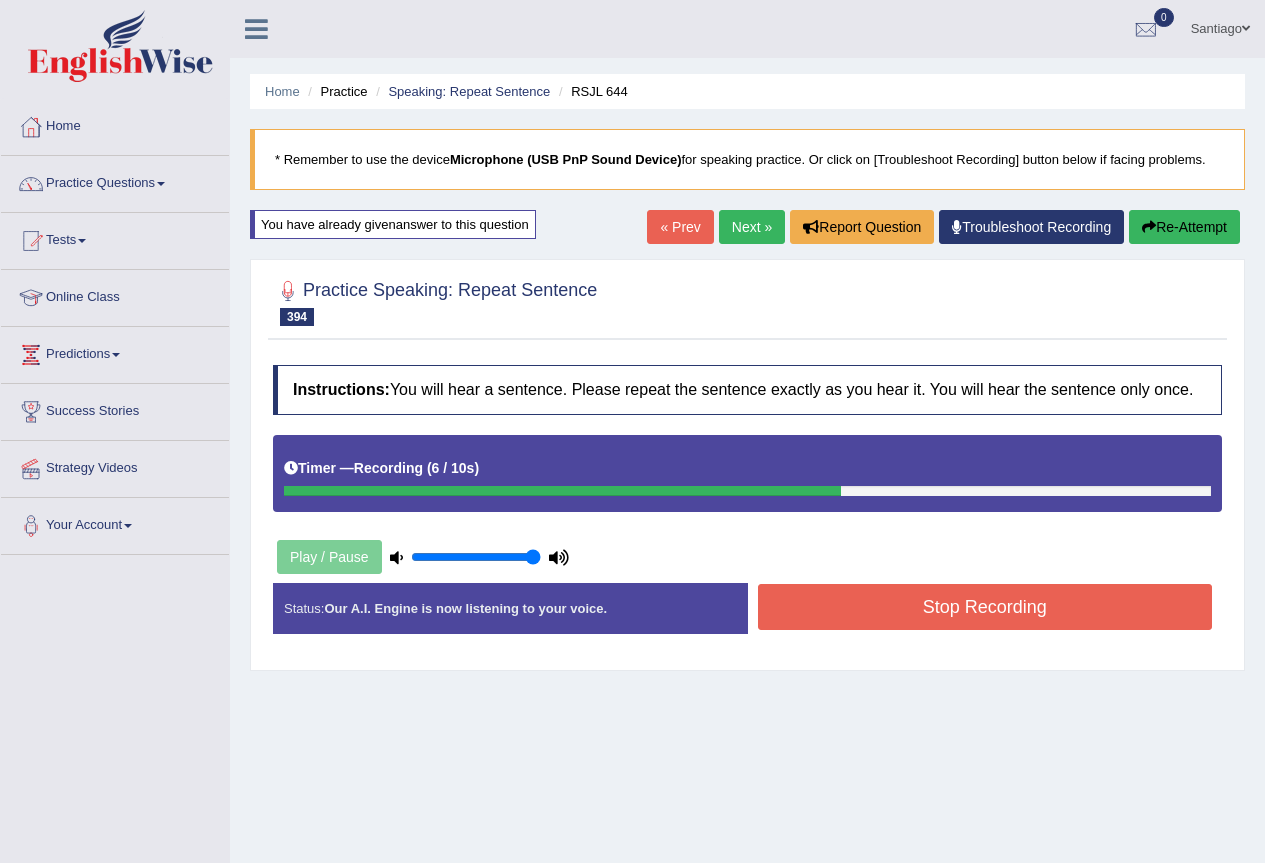 drag, startPoint x: 1140, startPoint y: 639, endPoint x: 1152, endPoint y: 615, distance: 26.832815 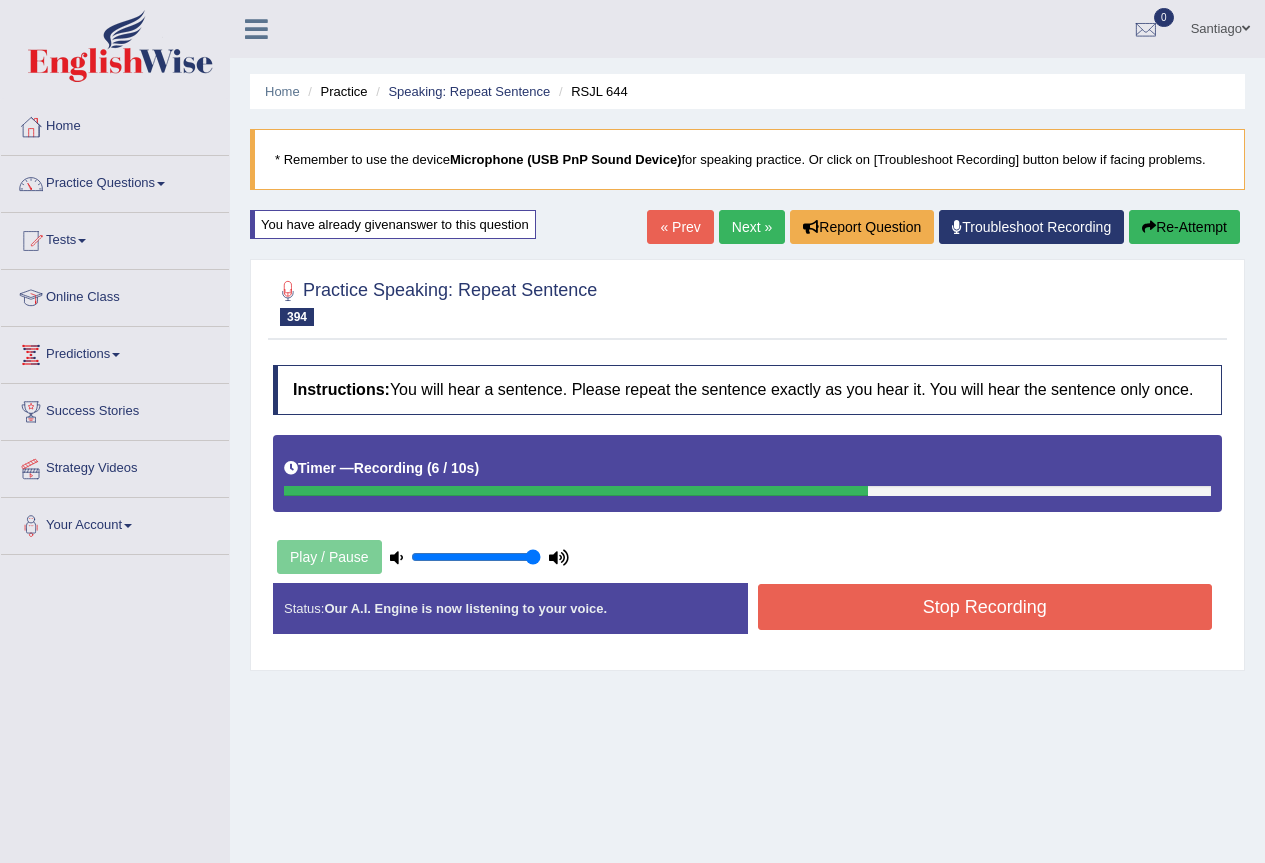 click on "Stop Recording" at bounding box center [985, 607] 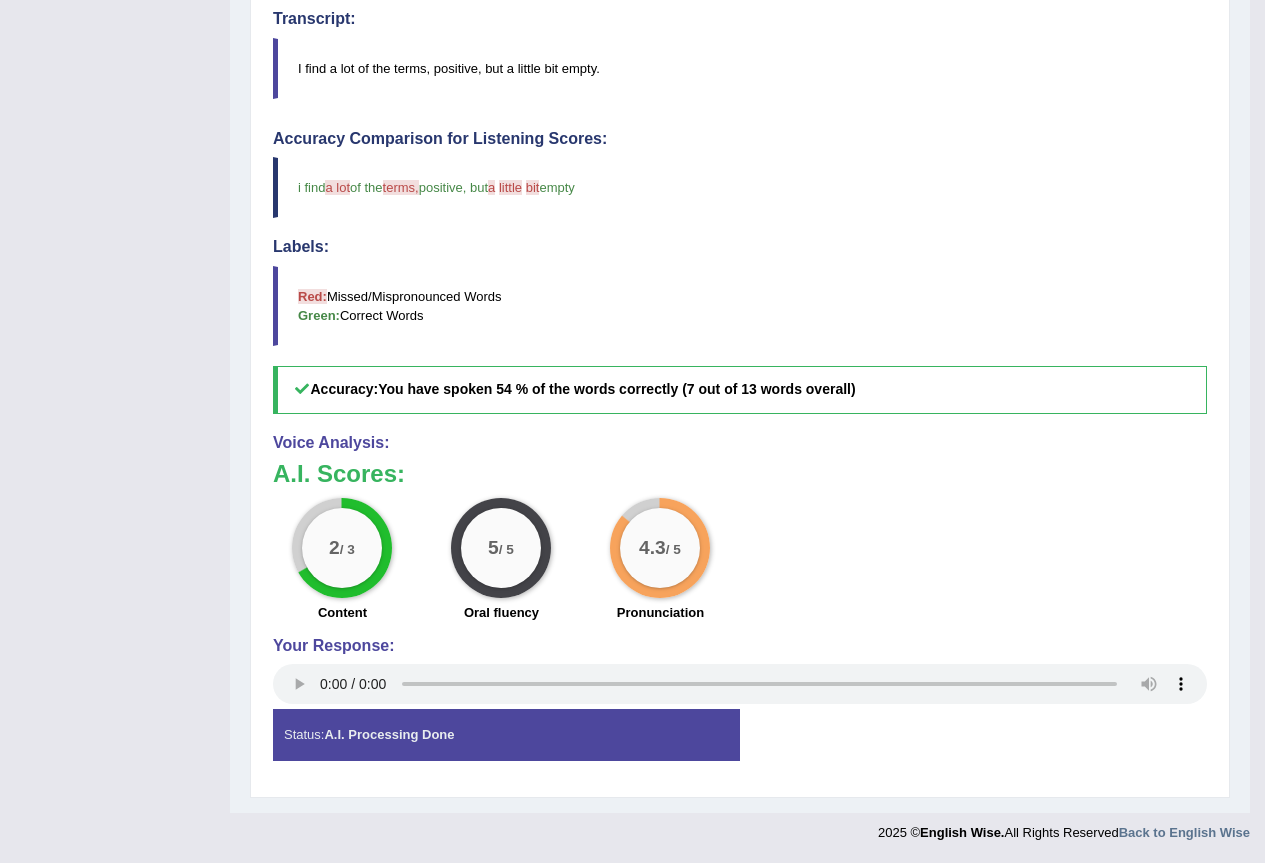 scroll, scrollTop: 0, scrollLeft: 0, axis: both 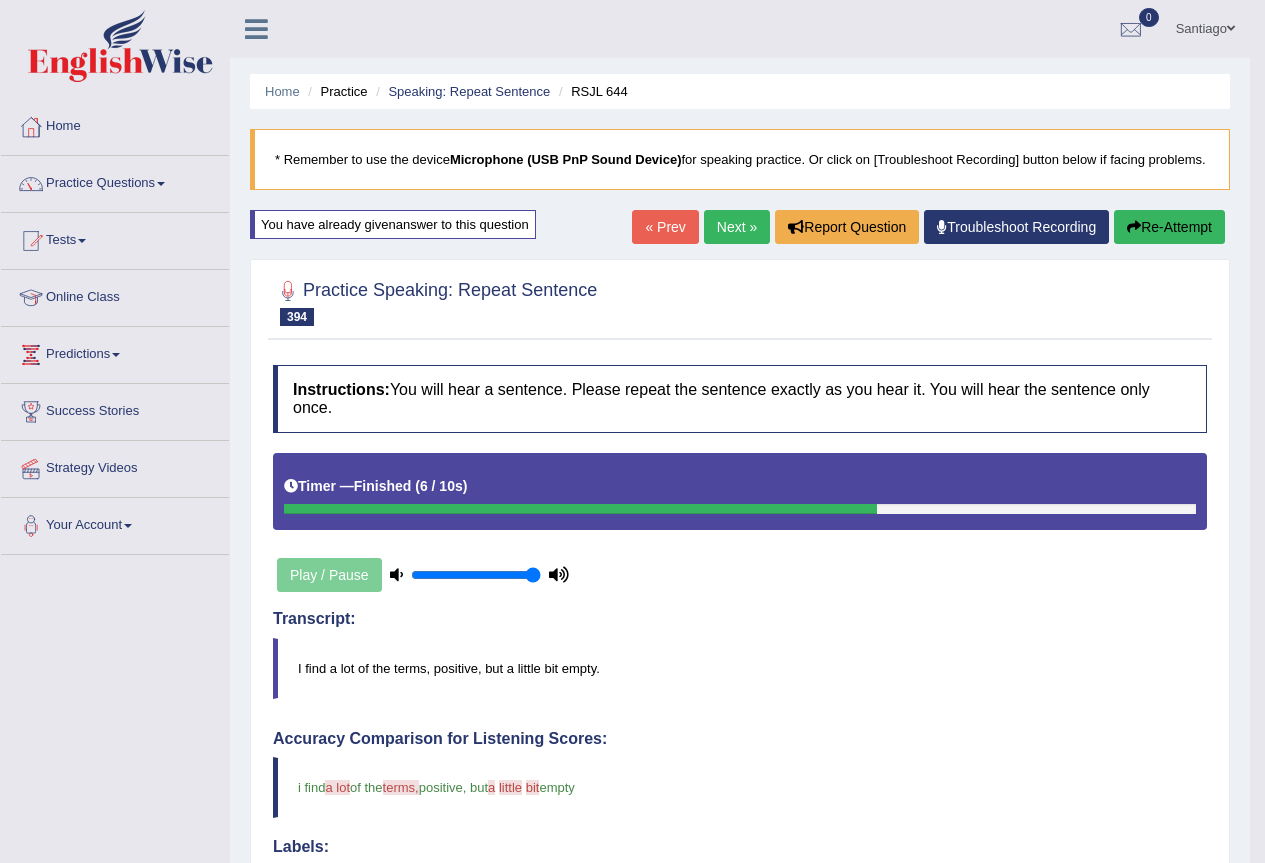 click on "Next »" at bounding box center (737, 227) 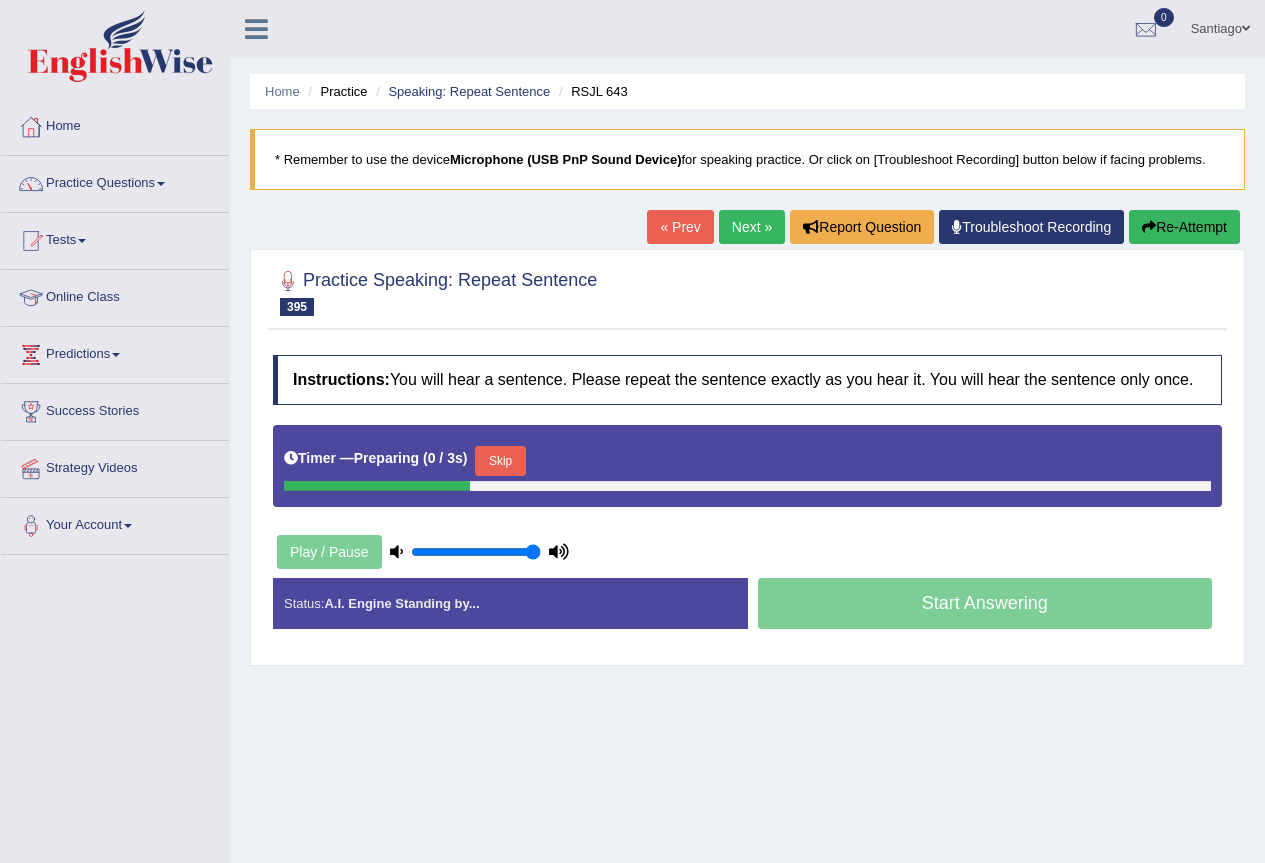 scroll, scrollTop: 133, scrollLeft: 0, axis: vertical 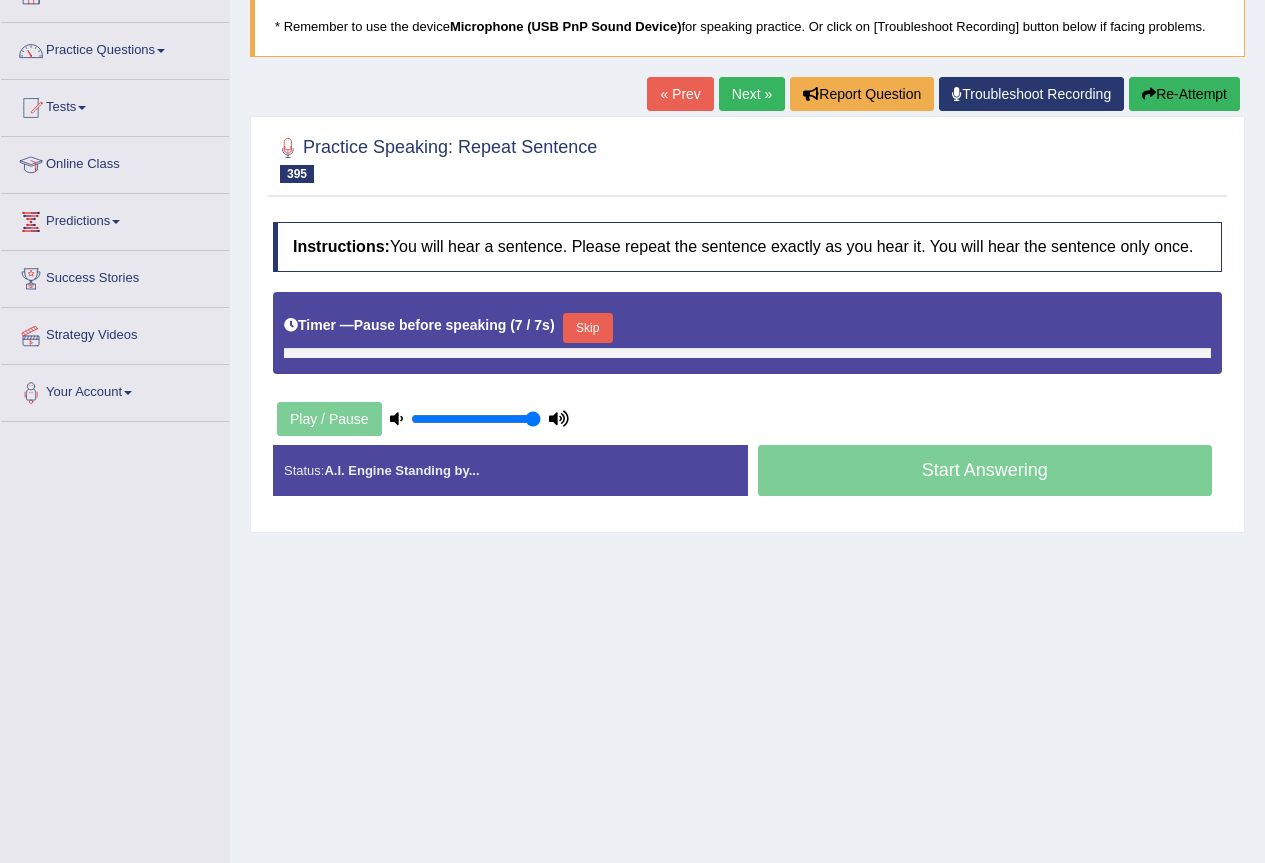 click on "Re-Attempt" at bounding box center (1184, 94) 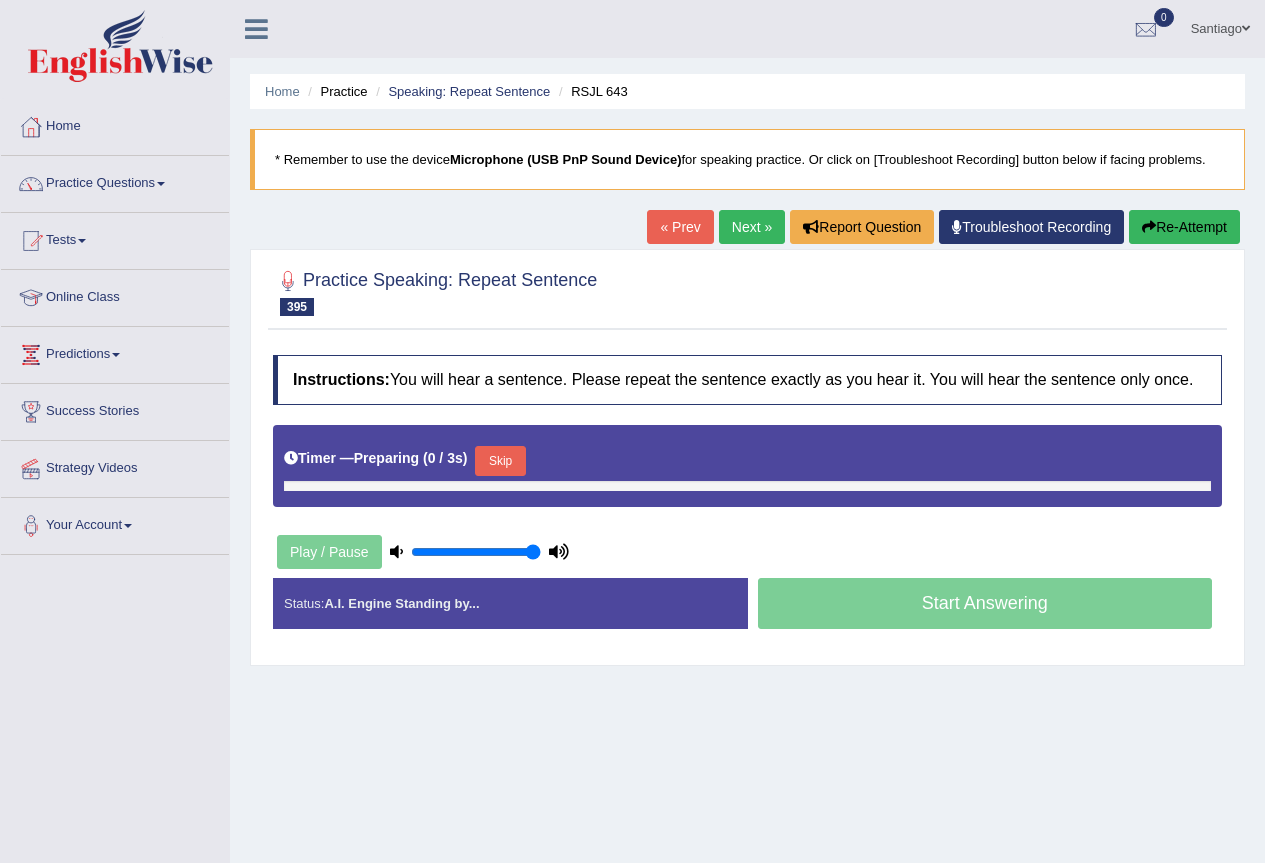 scroll, scrollTop: 133, scrollLeft: 0, axis: vertical 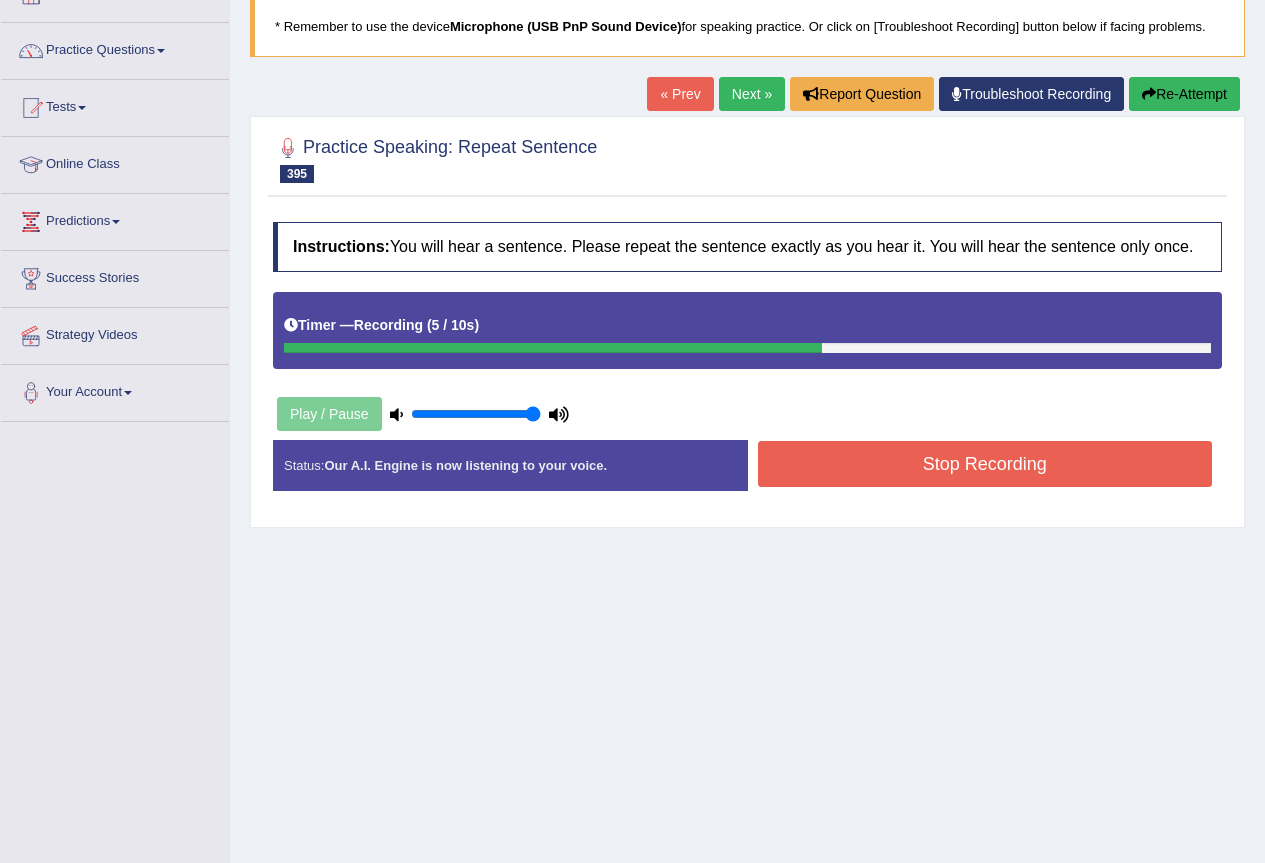 click on "Re-Attempt" at bounding box center (1184, 94) 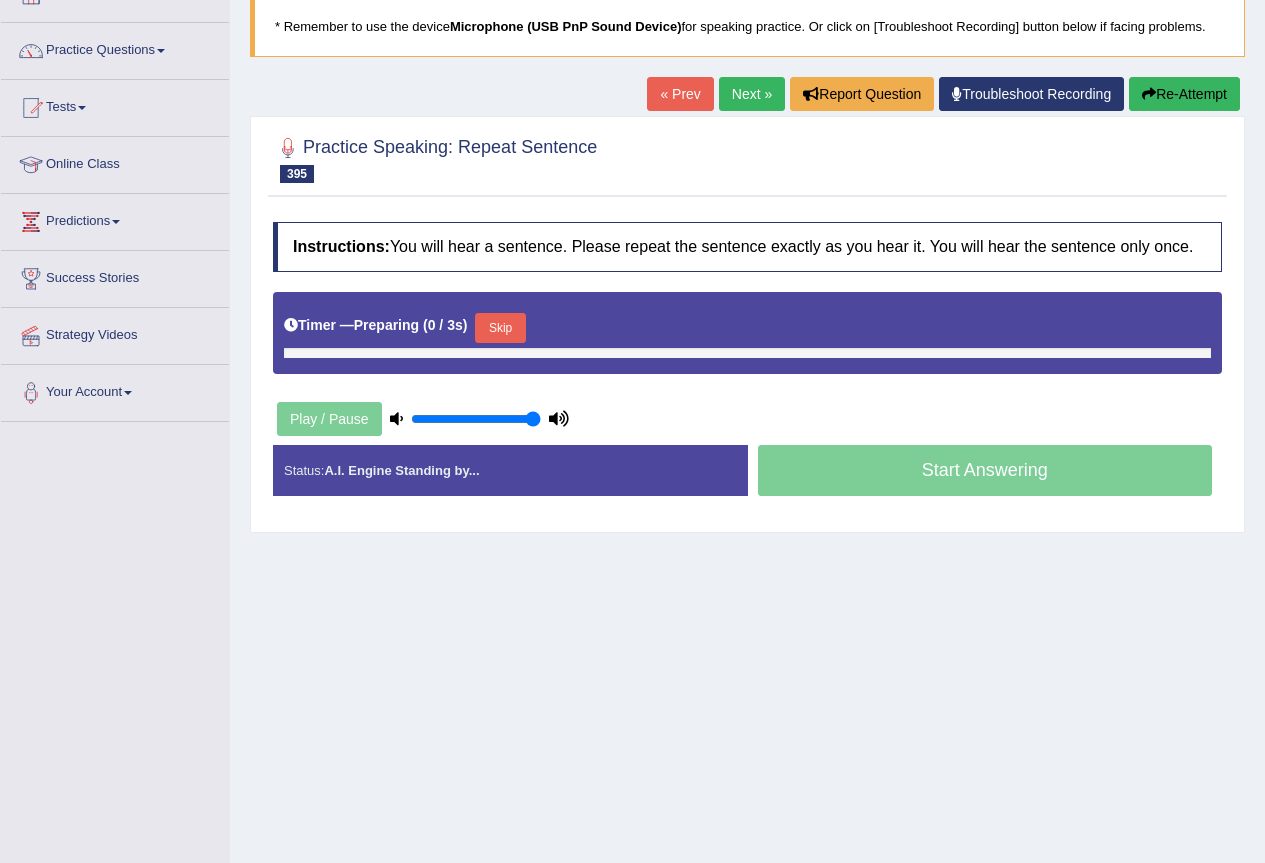 scroll, scrollTop: 0, scrollLeft: 0, axis: both 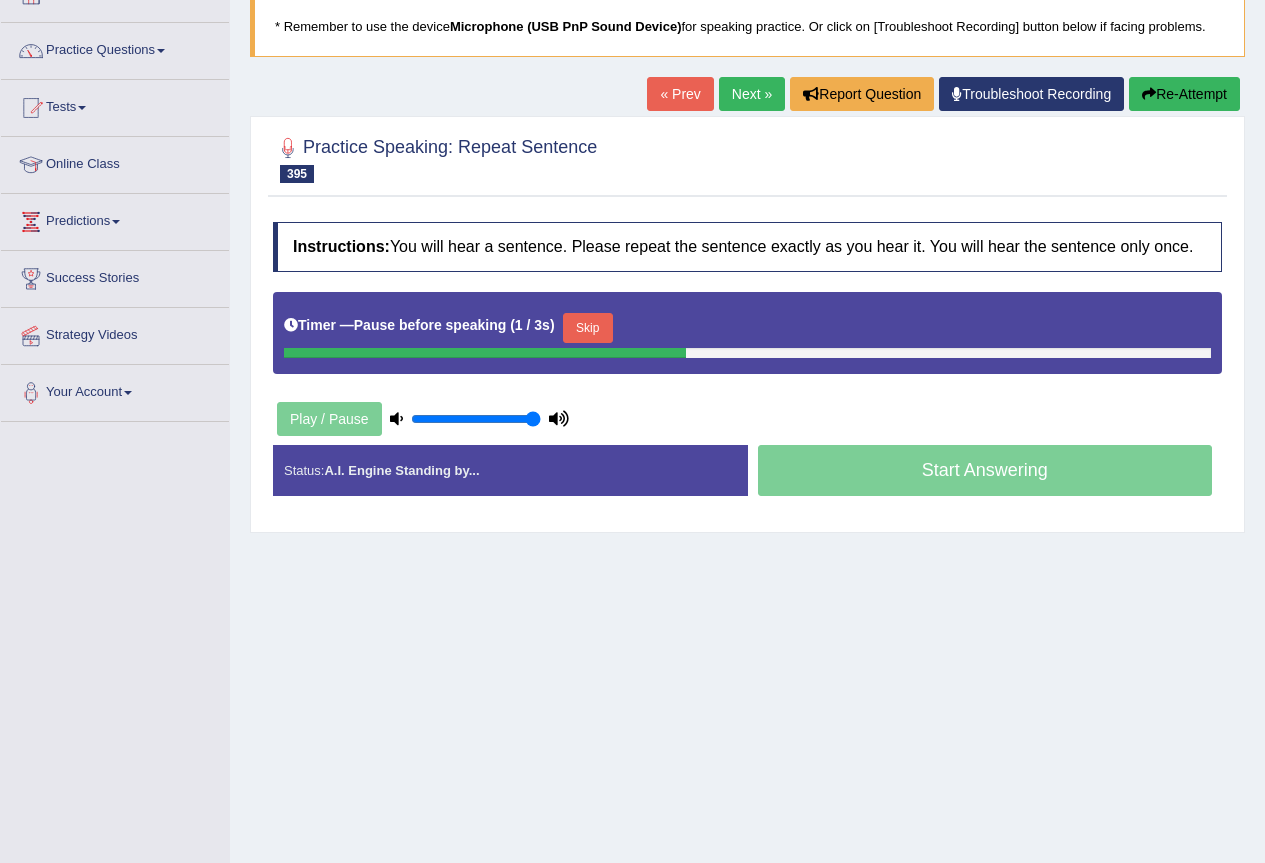 click on "Skip" at bounding box center [588, 328] 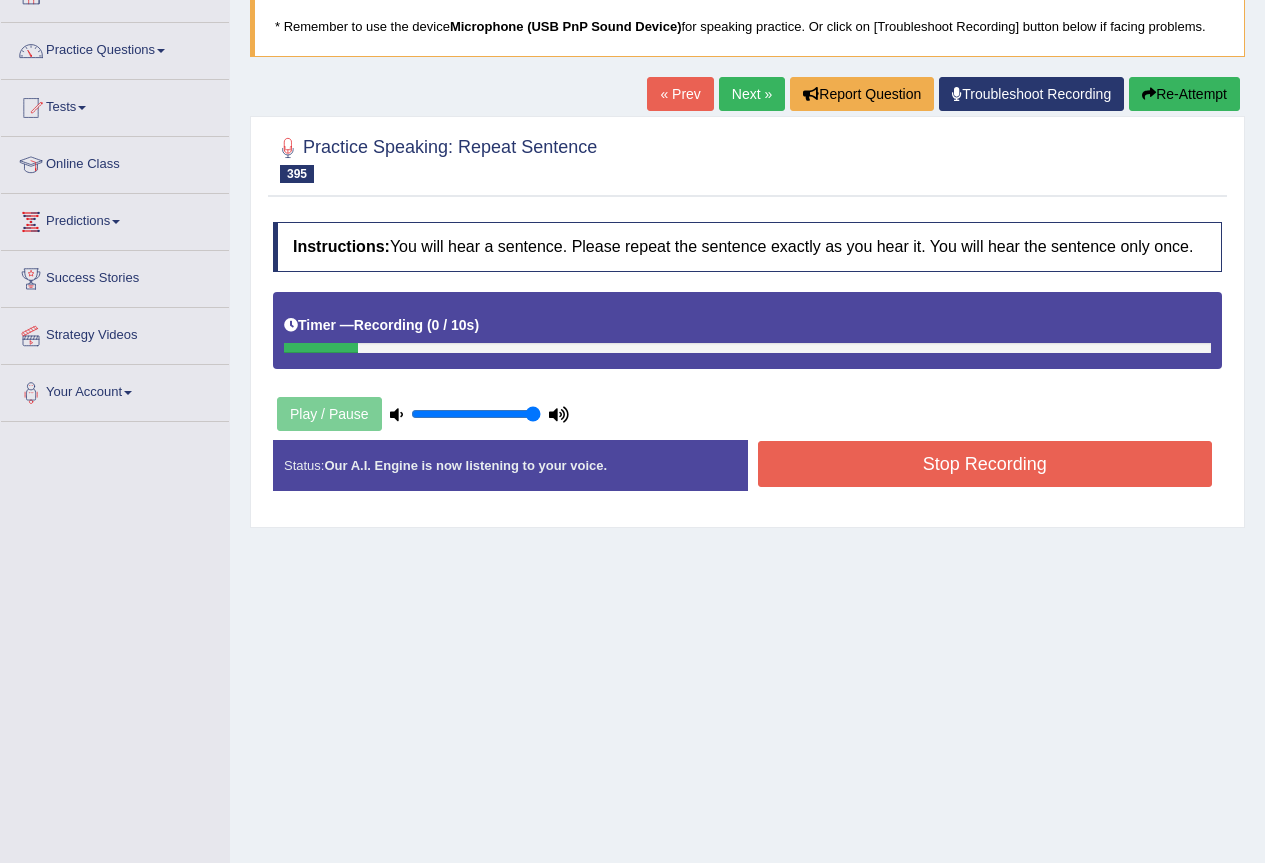 click on "Stop Recording" at bounding box center [985, 464] 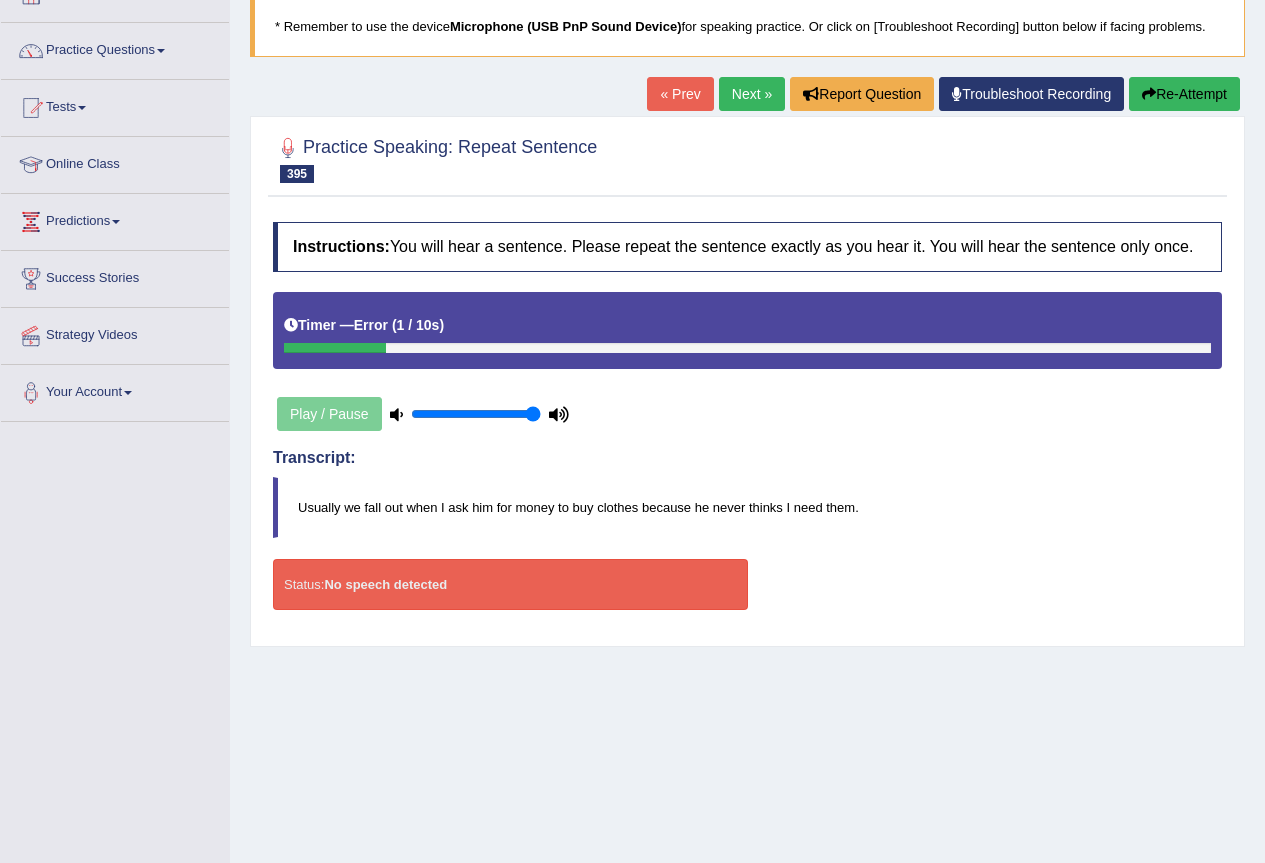 click on "Re-Attempt" at bounding box center [1184, 94] 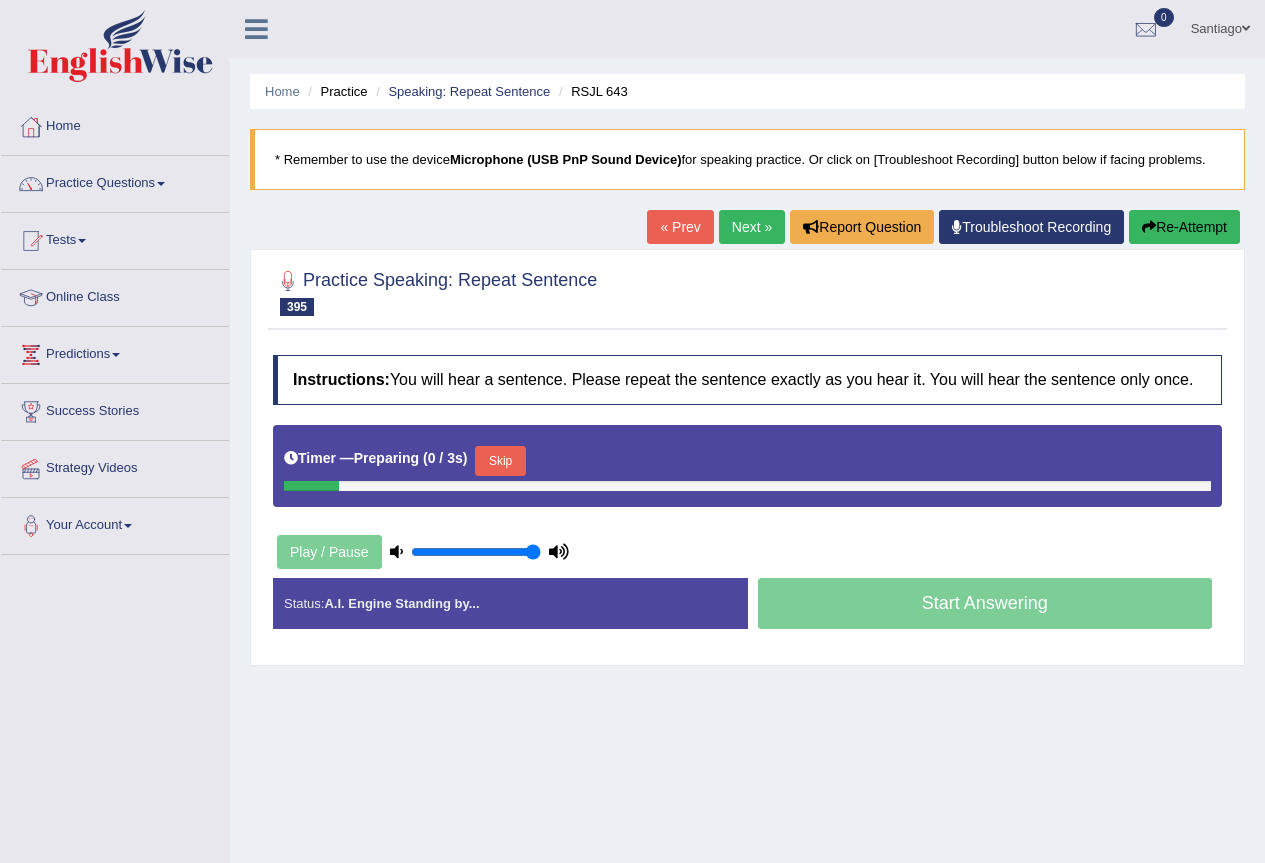 scroll, scrollTop: 133, scrollLeft: 0, axis: vertical 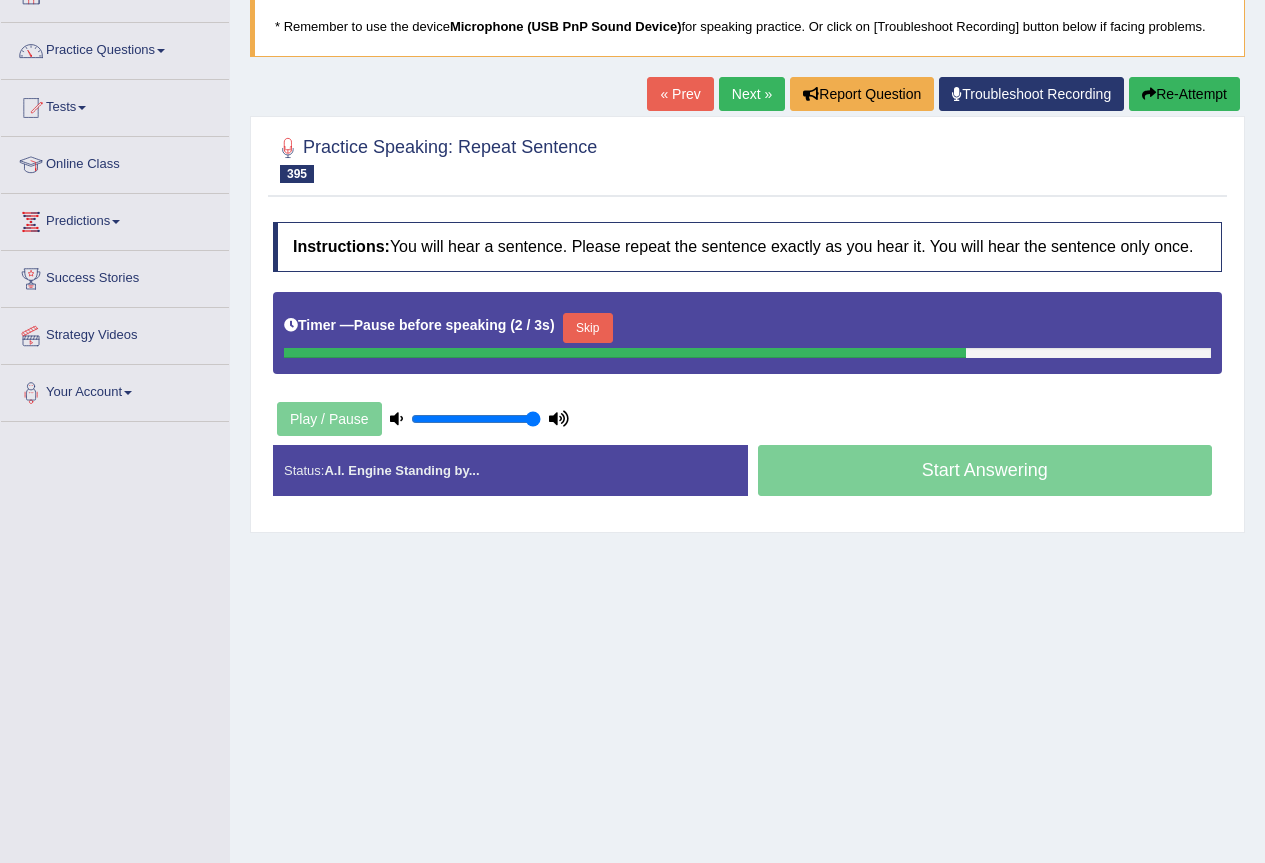 click on "Re-Attempt" at bounding box center [1184, 94] 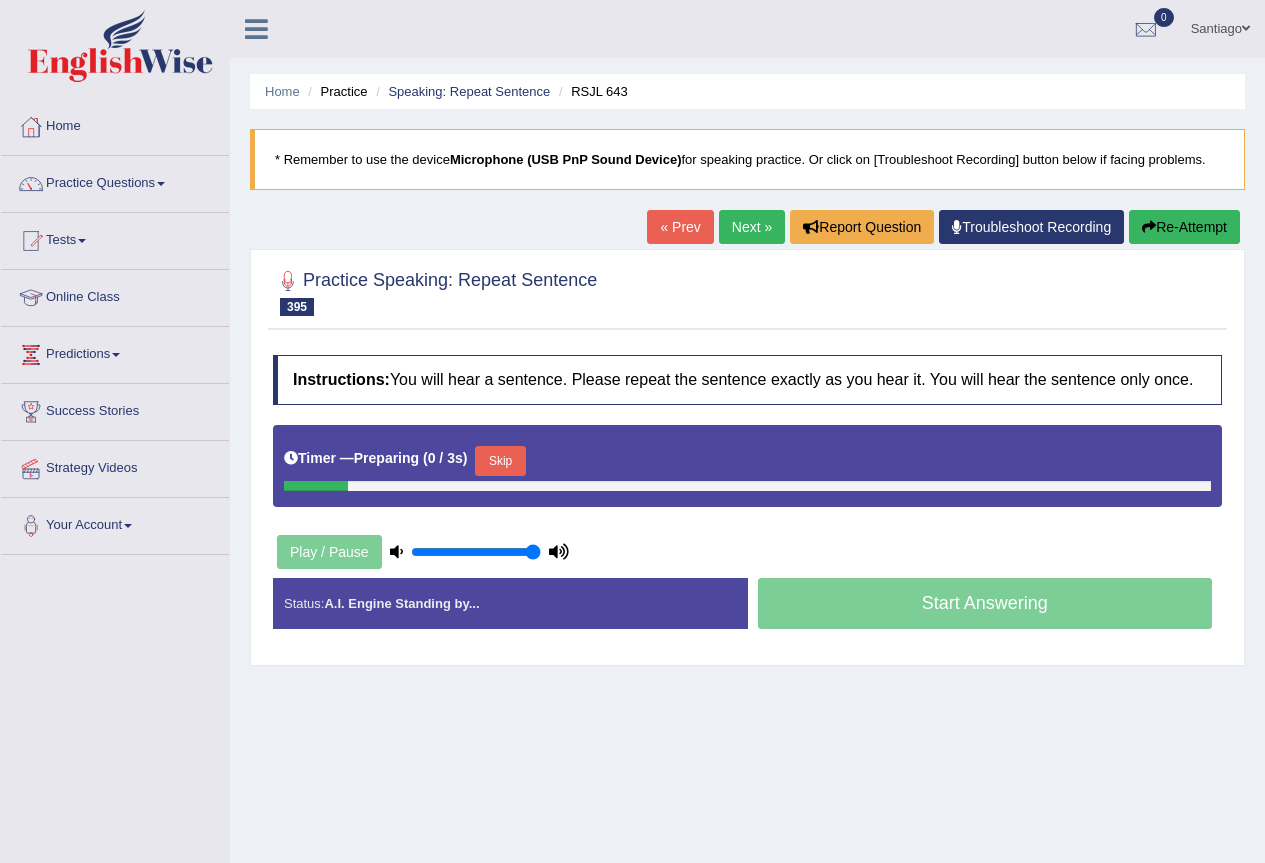 scroll, scrollTop: 133, scrollLeft: 0, axis: vertical 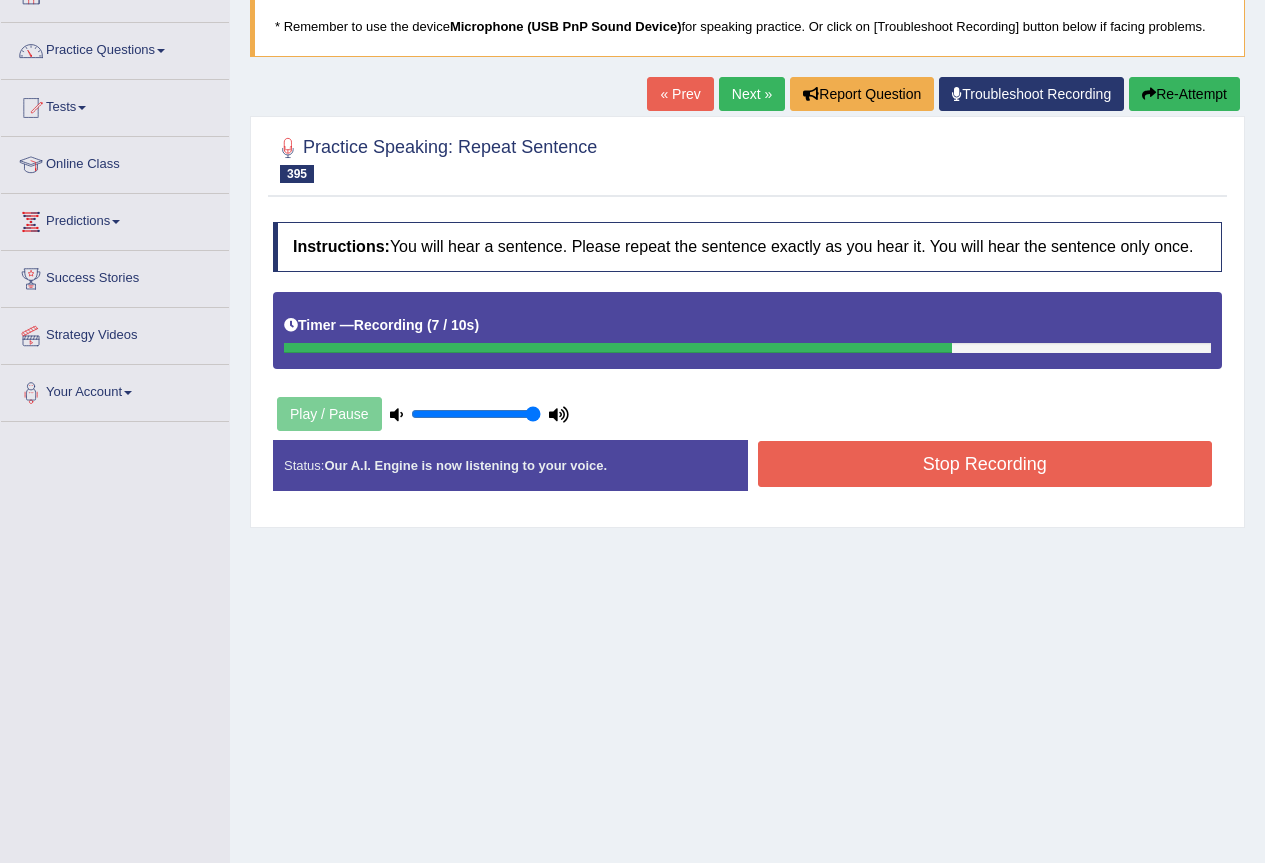 click on "Instructions:  You will hear a sentence. Please repeat the sentence exactly as you hear it. You will hear the sentence only once.
Timer —  Recording   ( 7 / 10s ) Play / Pause Transcript: Usually we fall out when I ask him for money to buy clothes because he never thinks I need them. Created with Highcharts 7.1.2 Too low Too high Time Pitch meter: 0 2.5 5 7.5 10 Created with Highcharts 7.1.2 Great Too slow Too fast Time Speech pace meter: 0 10 20 30 40 Accuracy Comparison for Listening Scores: Labels:
Red:  Missed/Mispronounced Words
Green:  Correct Words
Accuracy:  Voice Analysis: Your Response: Status:  Our A.I. Engine is now listening to your voice. Start Answering Stop Recording" at bounding box center [747, 364] 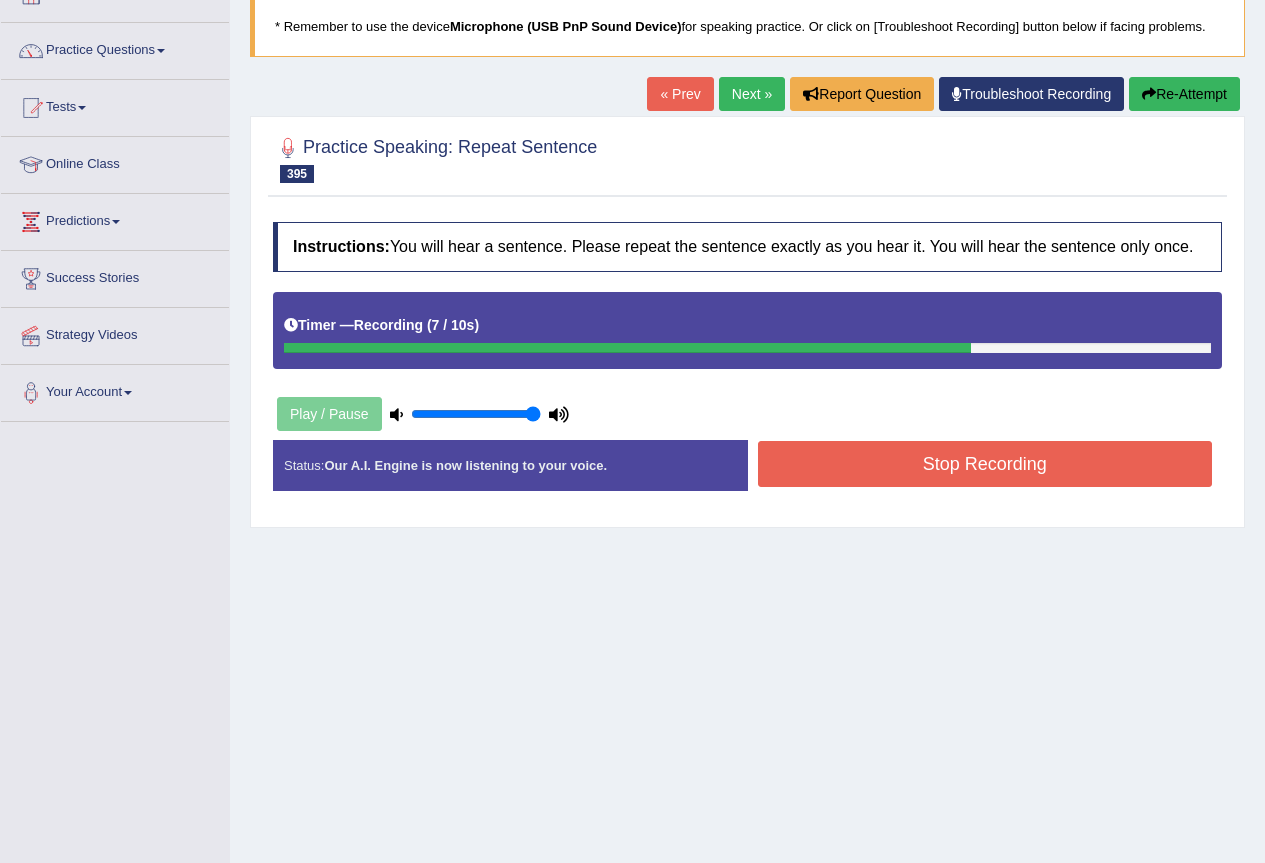 click on "Stop Recording" at bounding box center (985, 464) 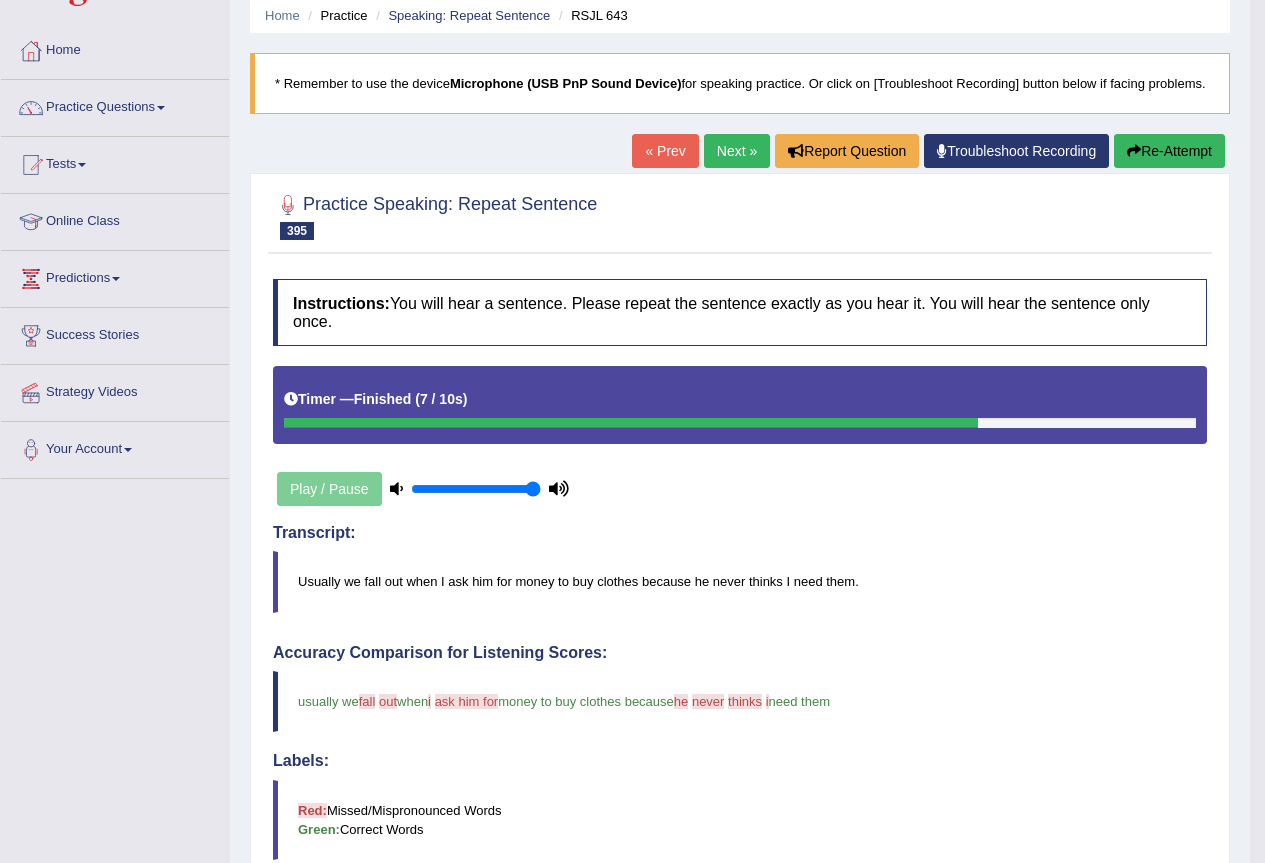 scroll, scrollTop: 0, scrollLeft: 0, axis: both 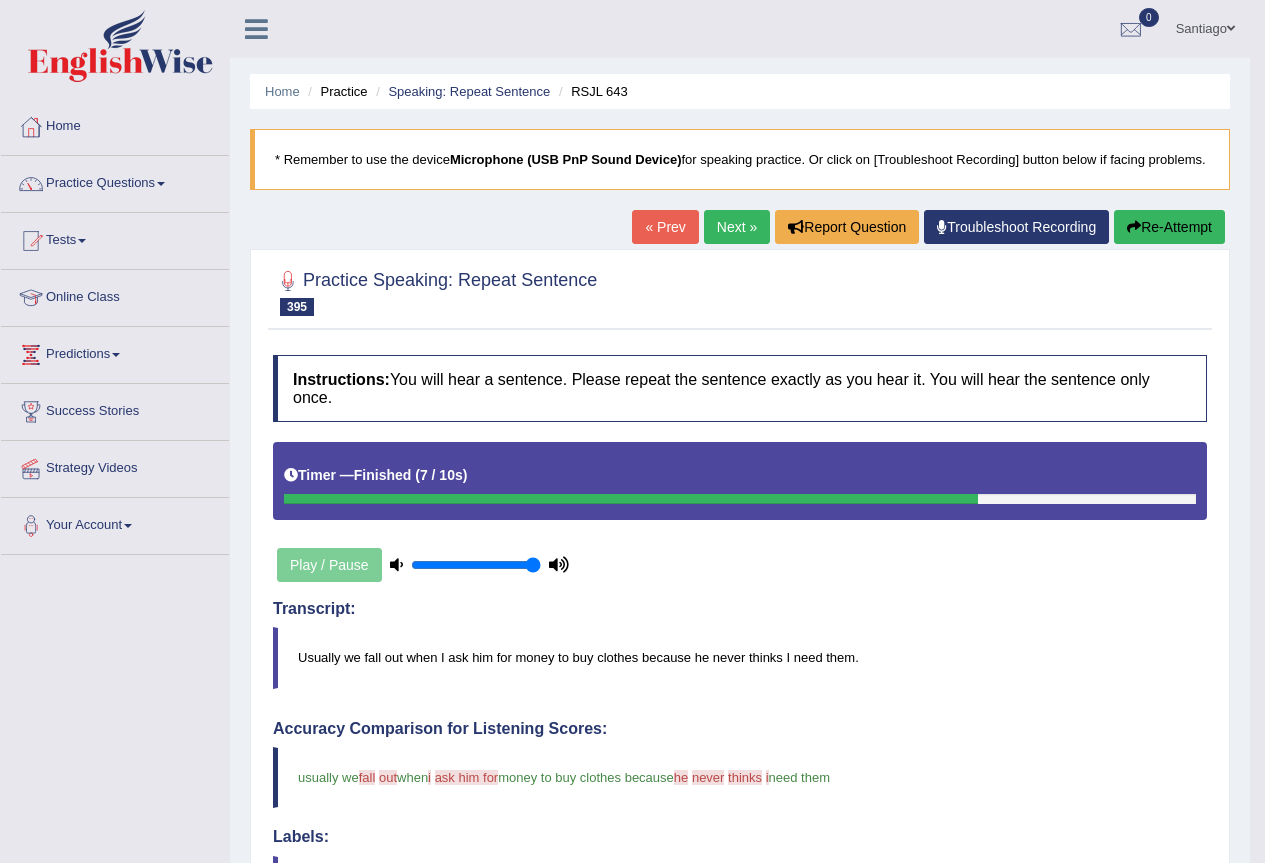 click on "Next »" at bounding box center [737, 227] 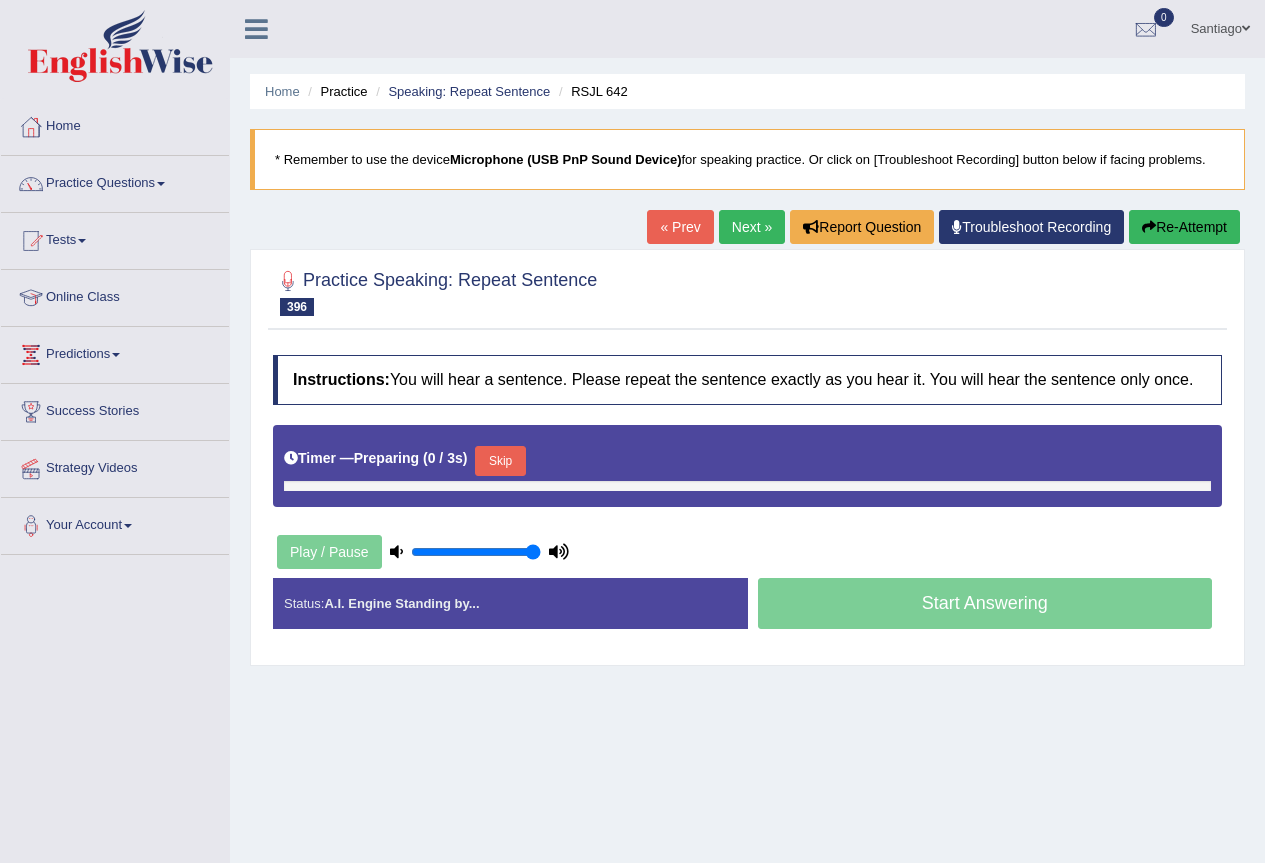scroll, scrollTop: 187, scrollLeft: 0, axis: vertical 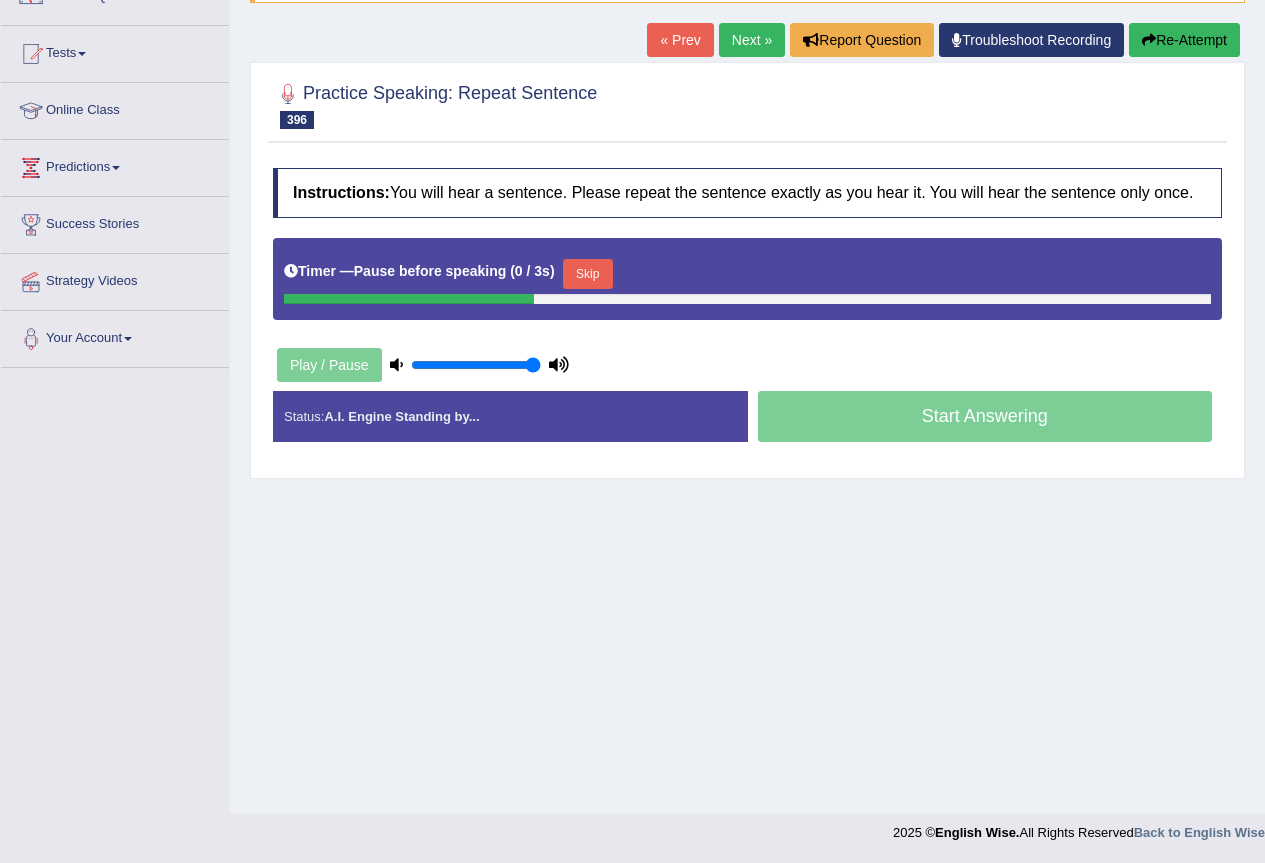 click on "Re-Attempt" at bounding box center (1184, 40) 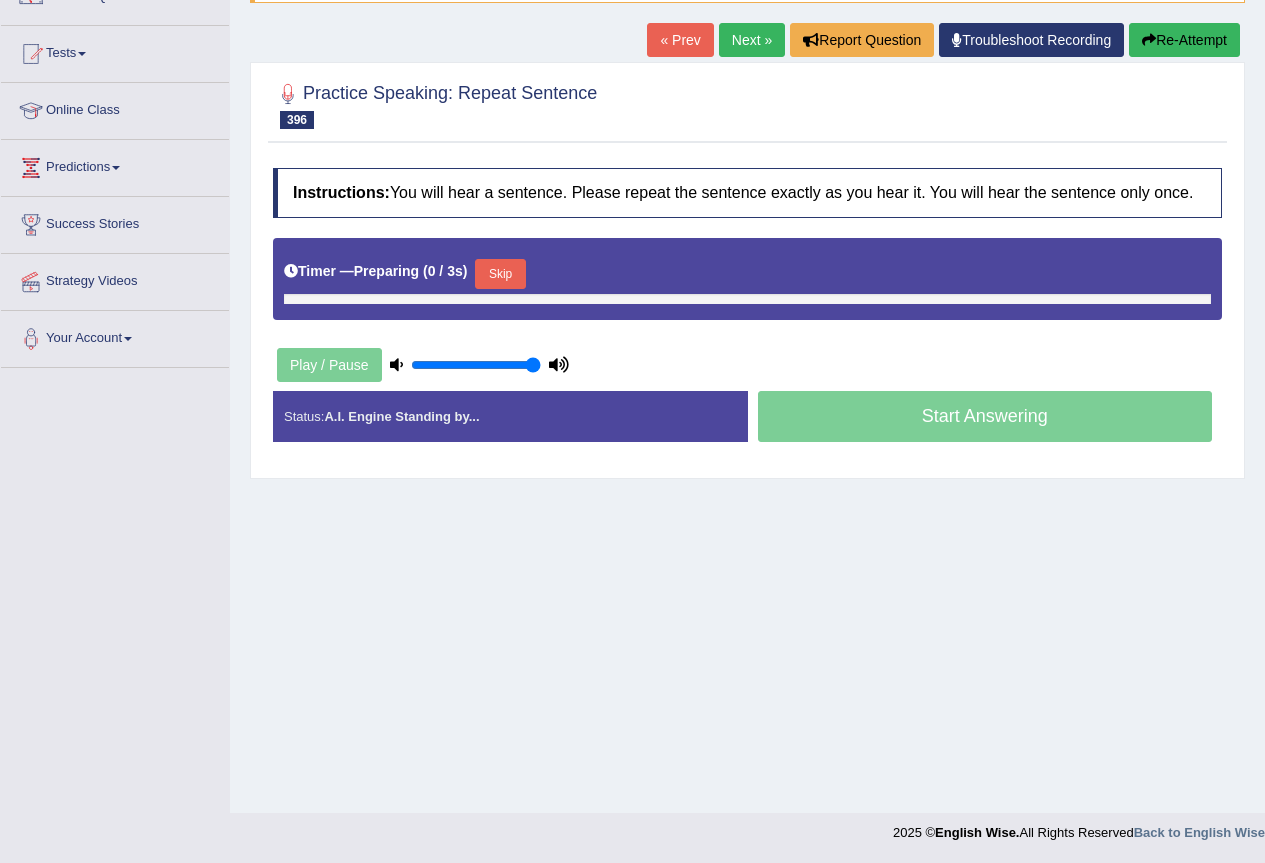 scroll, scrollTop: 0, scrollLeft: 0, axis: both 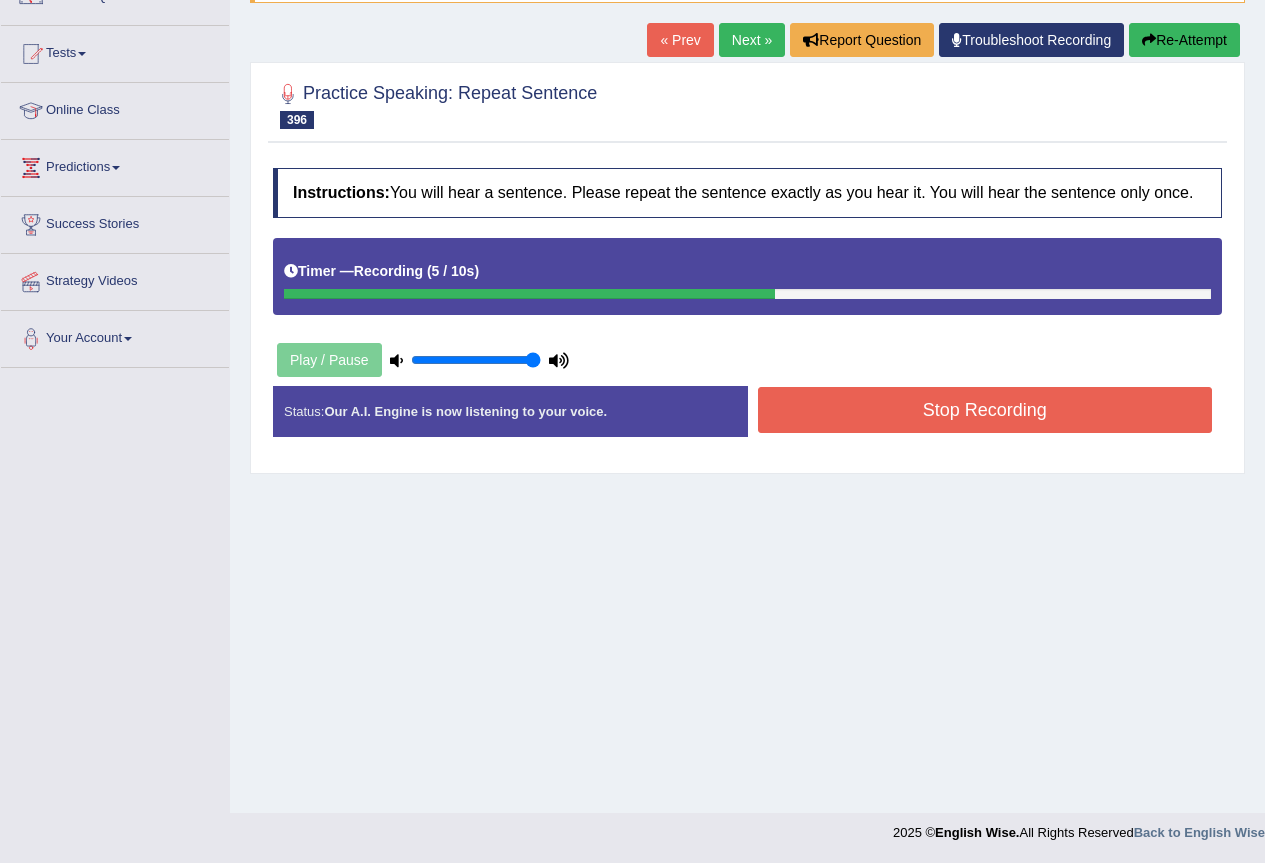 click on "Stop Recording" at bounding box center [985, 410] 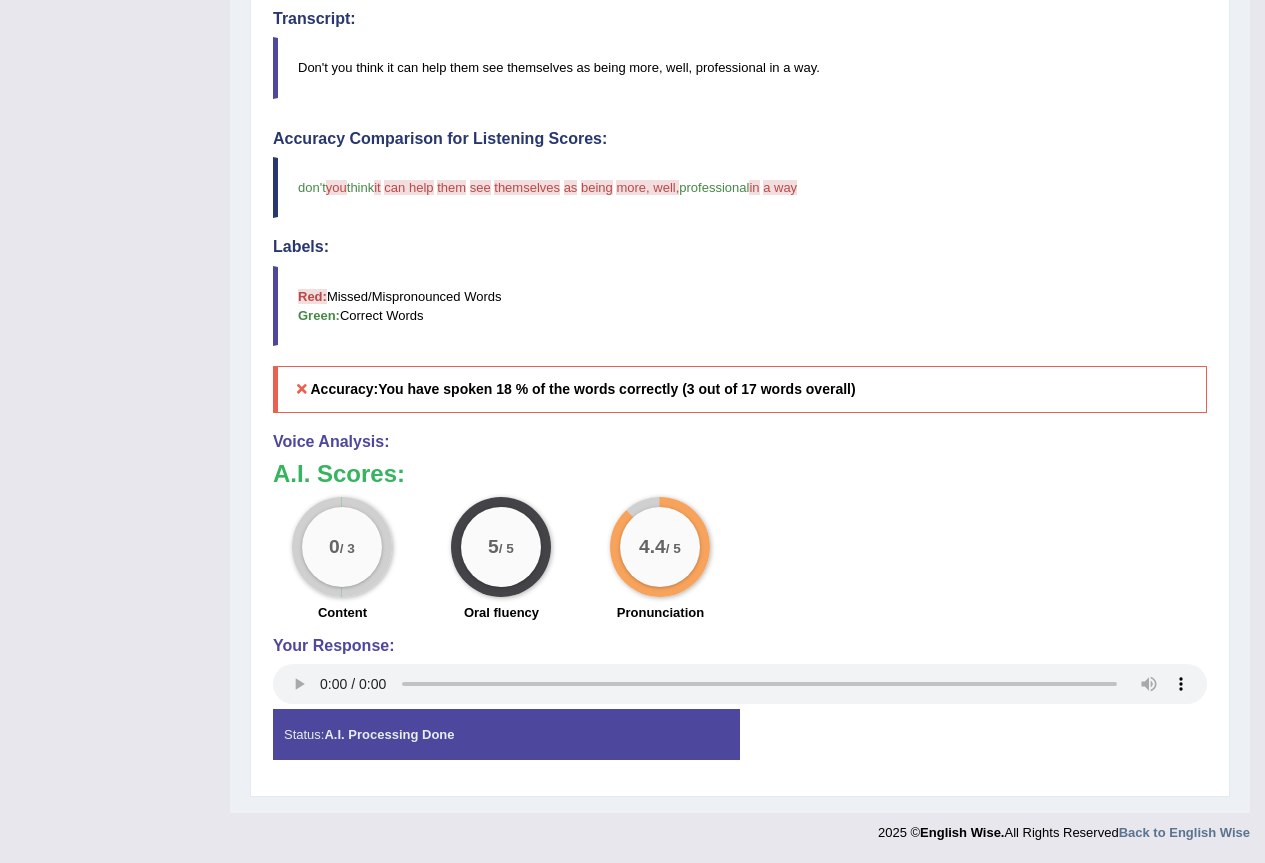 scroll, scrollTop: 0, scrollLeft: 0, axis: both 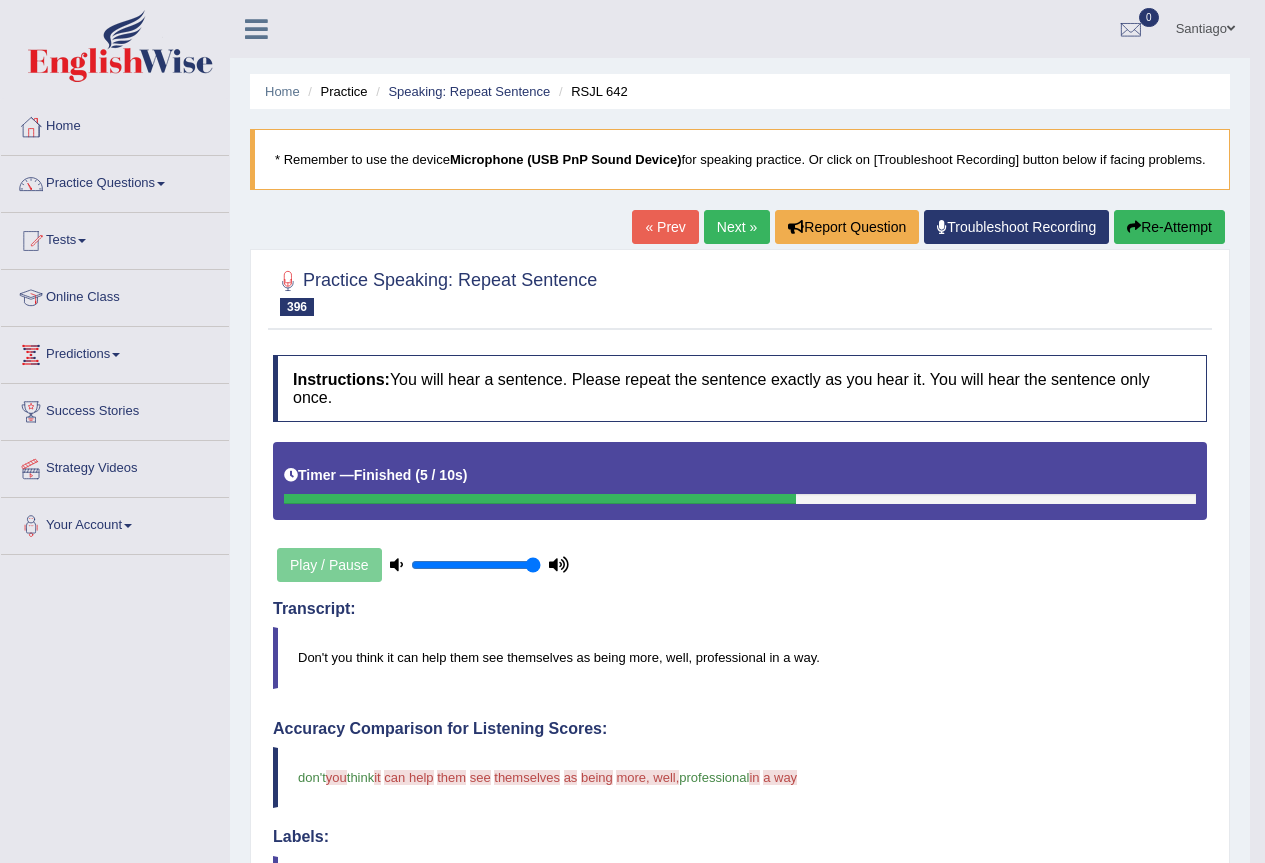 click on "Next »" at bounding box center (737, 227) 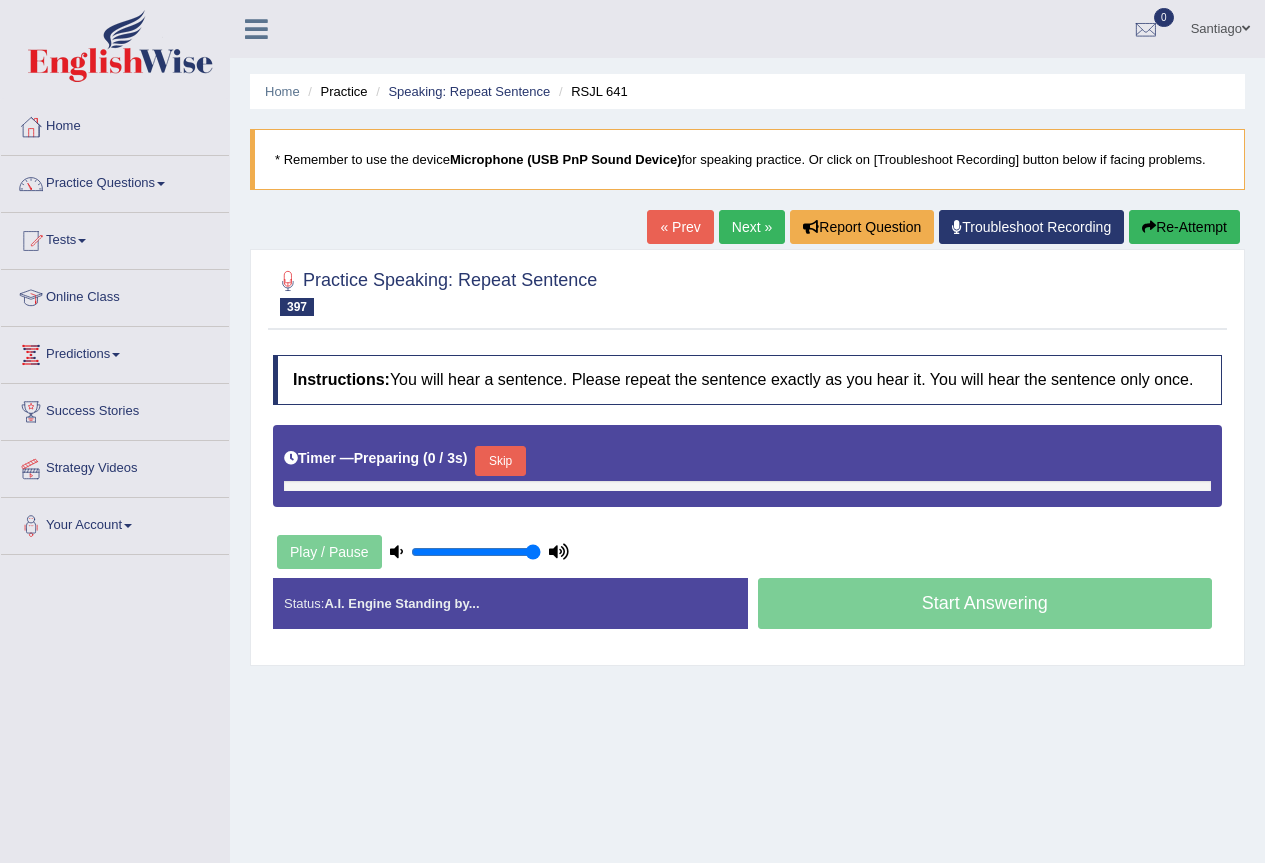 scroll, scrollTop: 0, scrollLeft: 0, axis: both 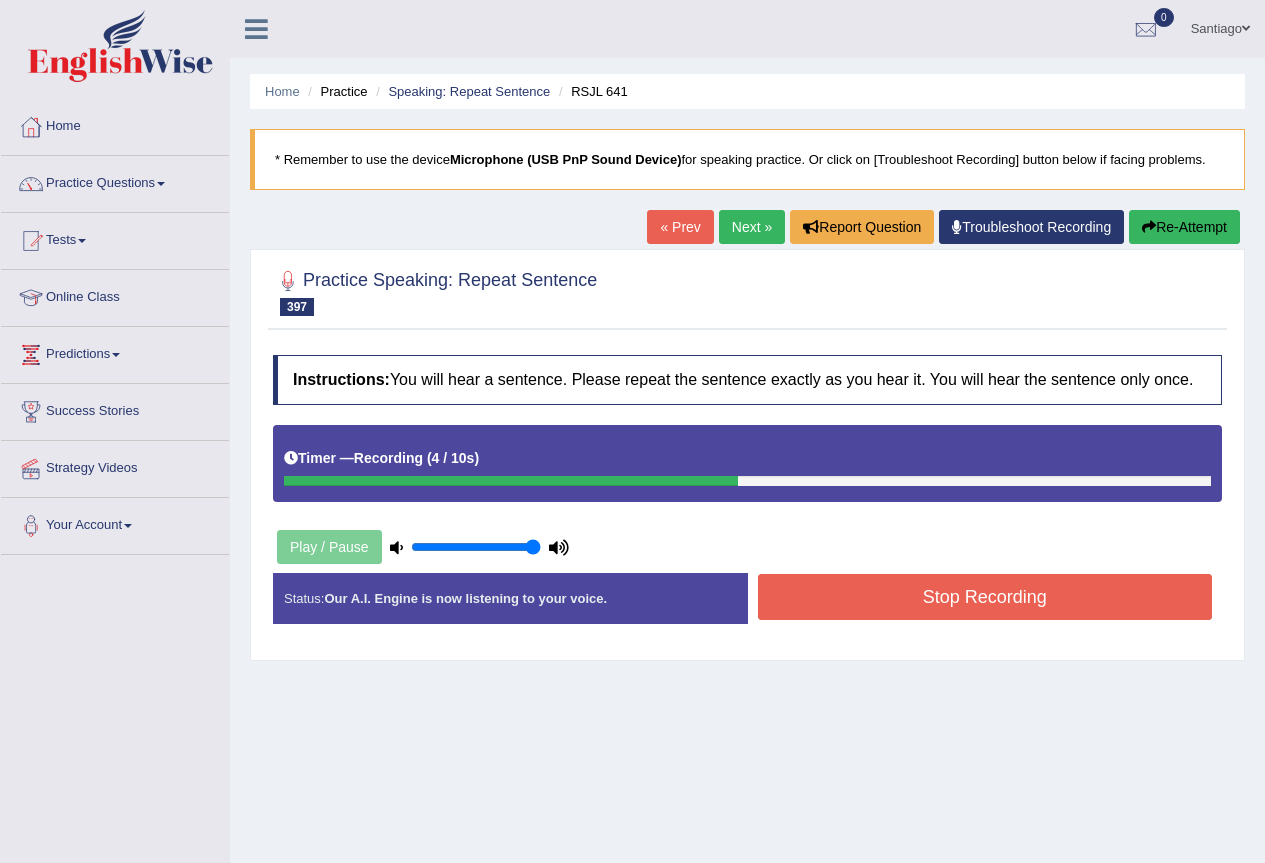 click on "Stop Recording" at bounding box center [985, 597] 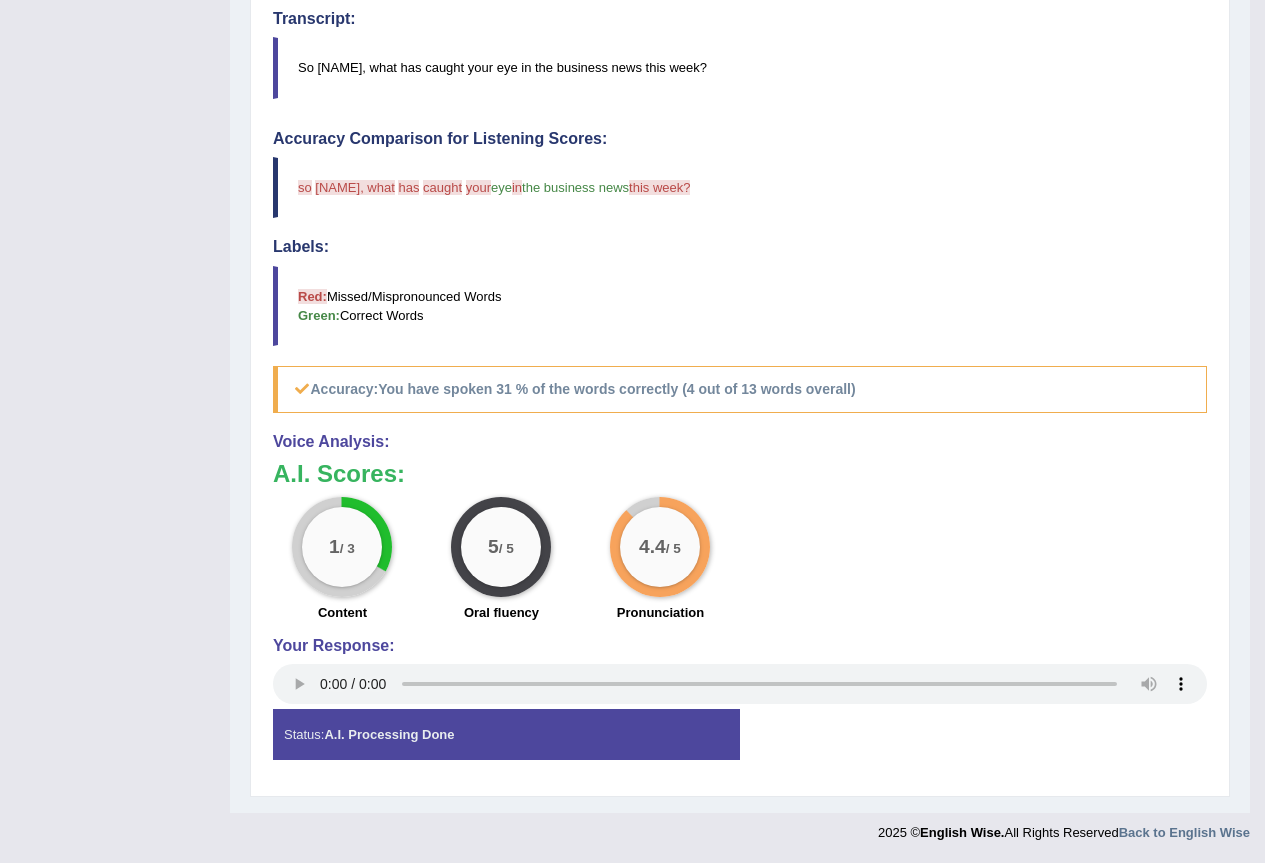 scroll, scrollTop: 0, scrollLeft: 0, axis: both 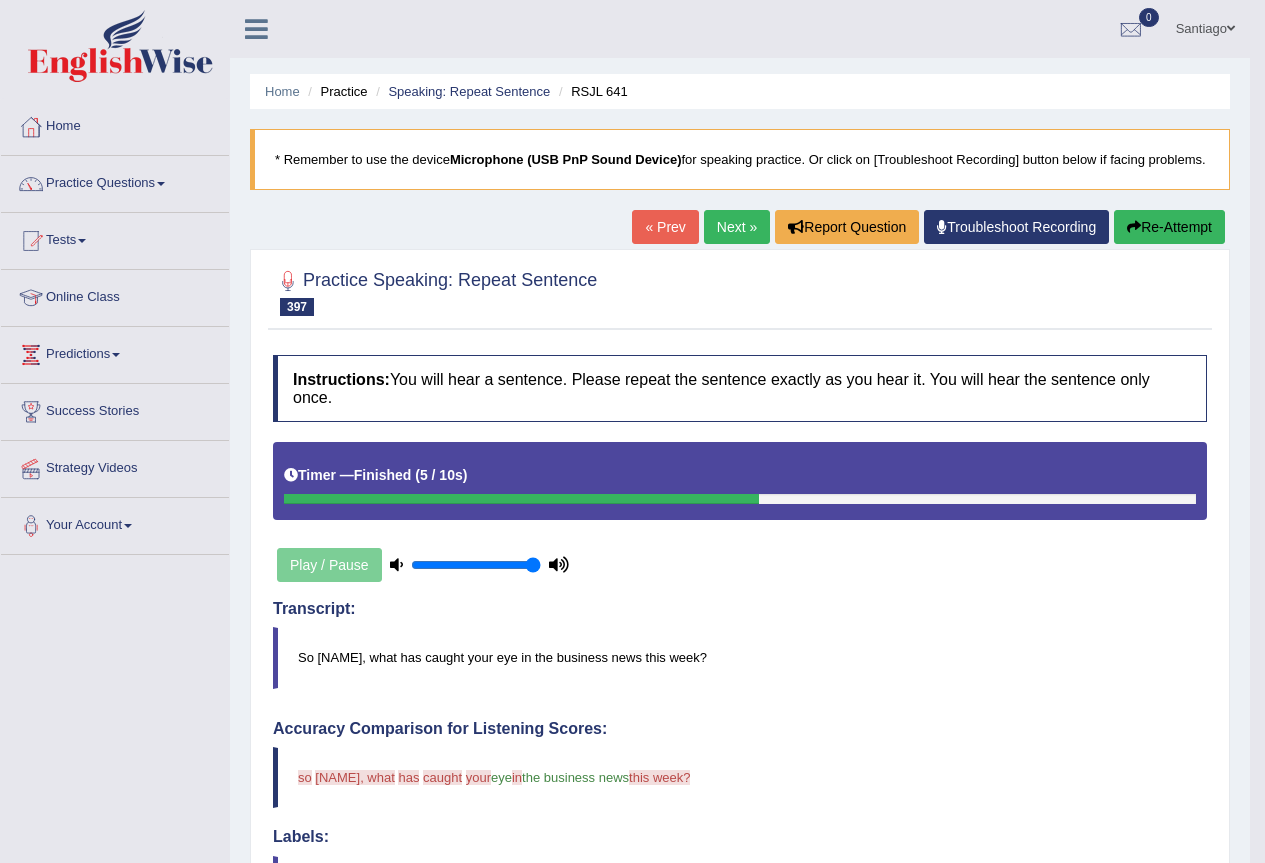 click on "Next »" at bounding box center (737, 227) 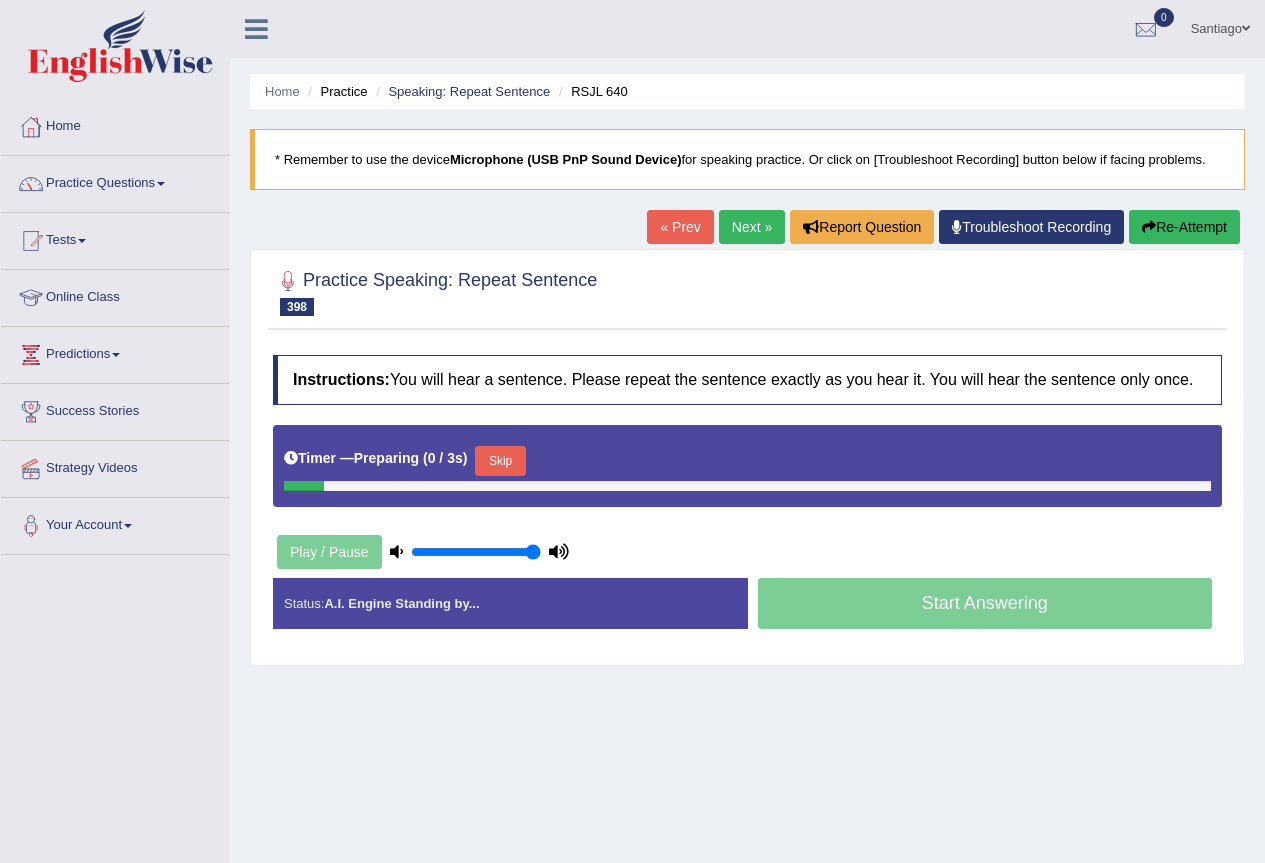 scroll, scrollTop: 0, scrollLeft: 0, axis: both 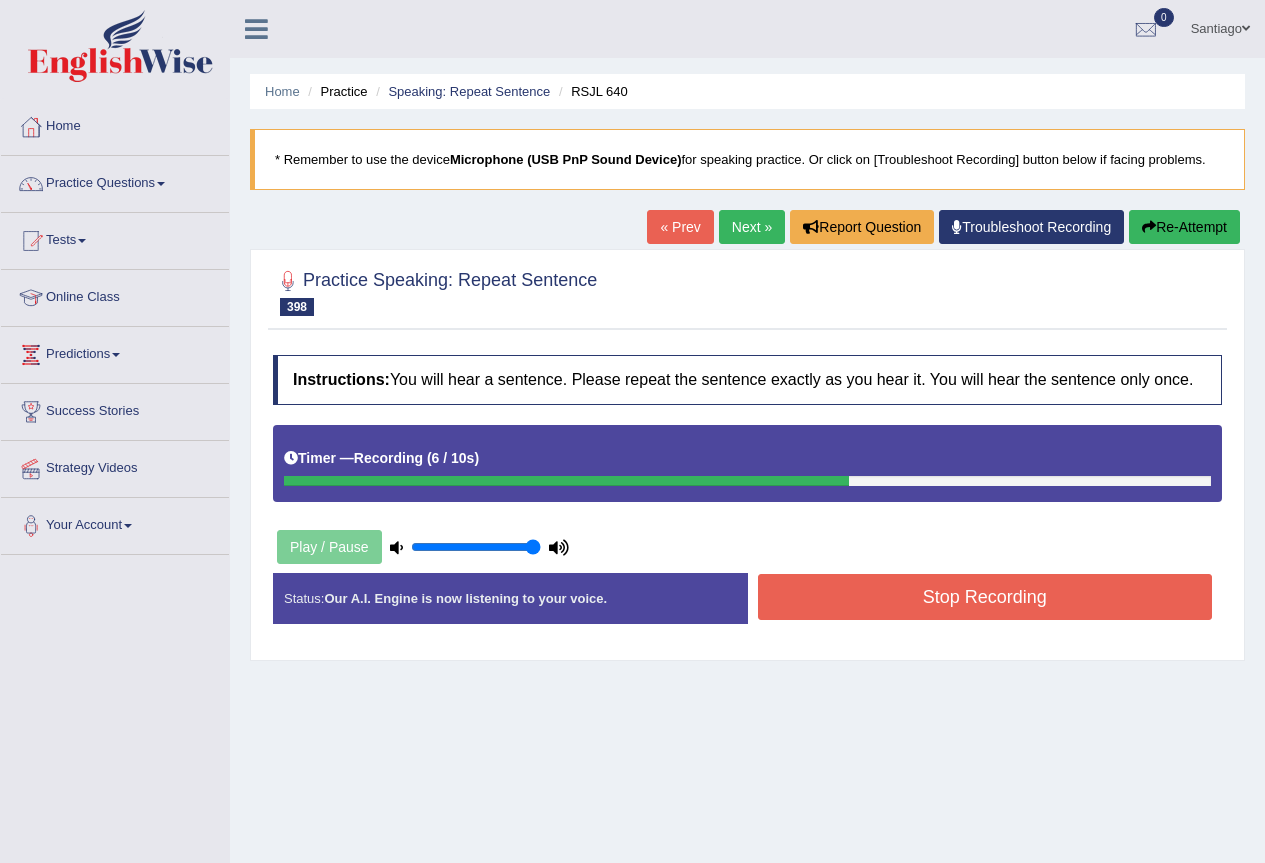 click on "Stop Recording" at bounding box center [985, 597] 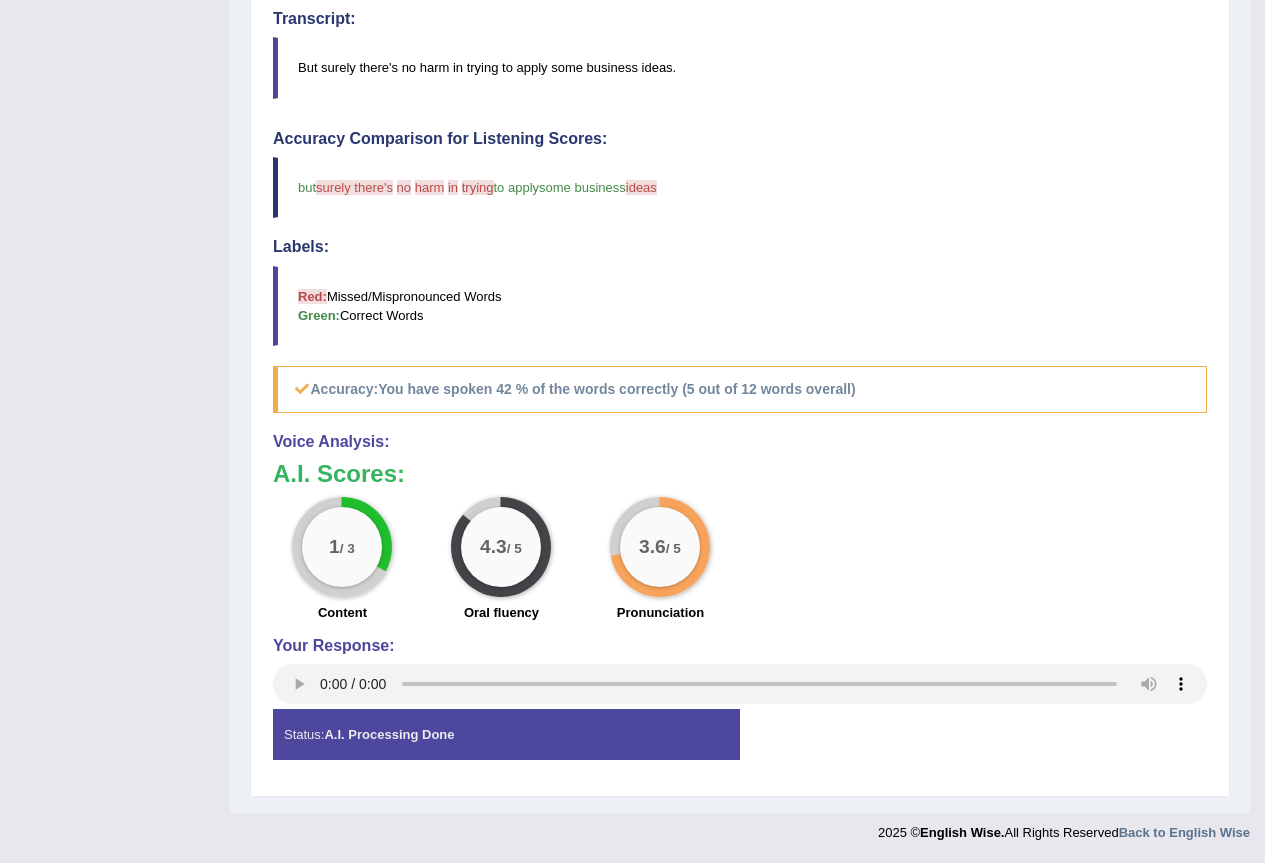 scroll, scrollTop: 0, scrollLeft: 0, axis: both 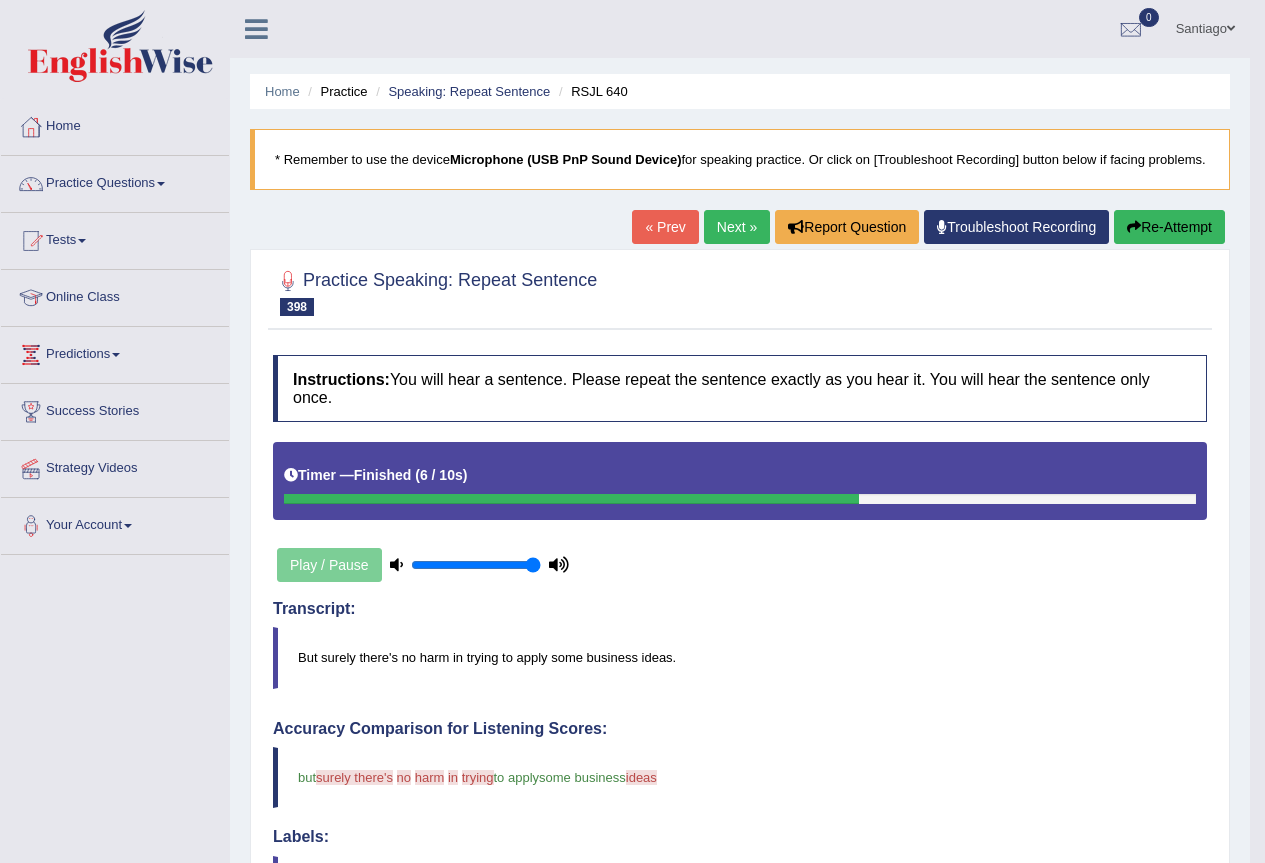 click on "Next »" at bounding box center [737, 227] 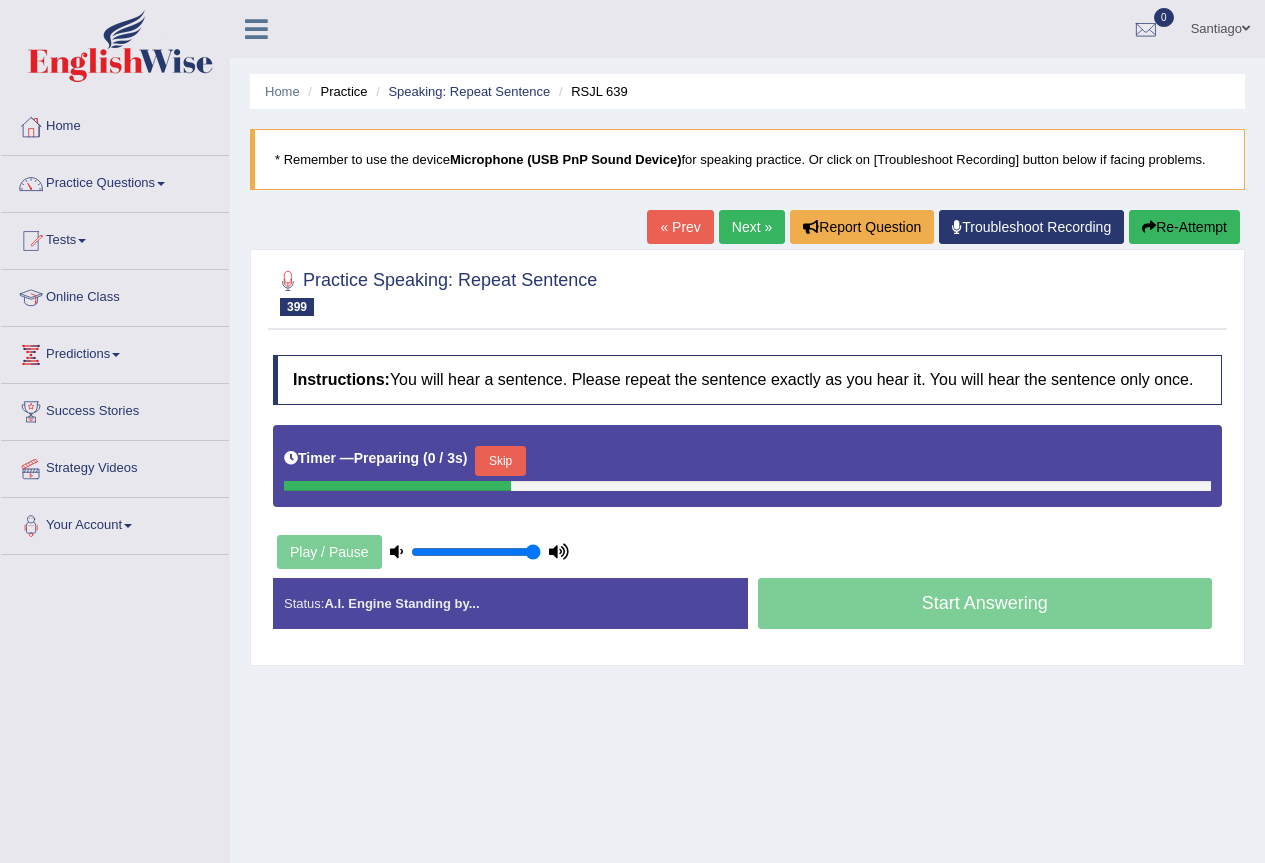 scroll, scrollTop: 0, scrollLeft: 0, axis: both 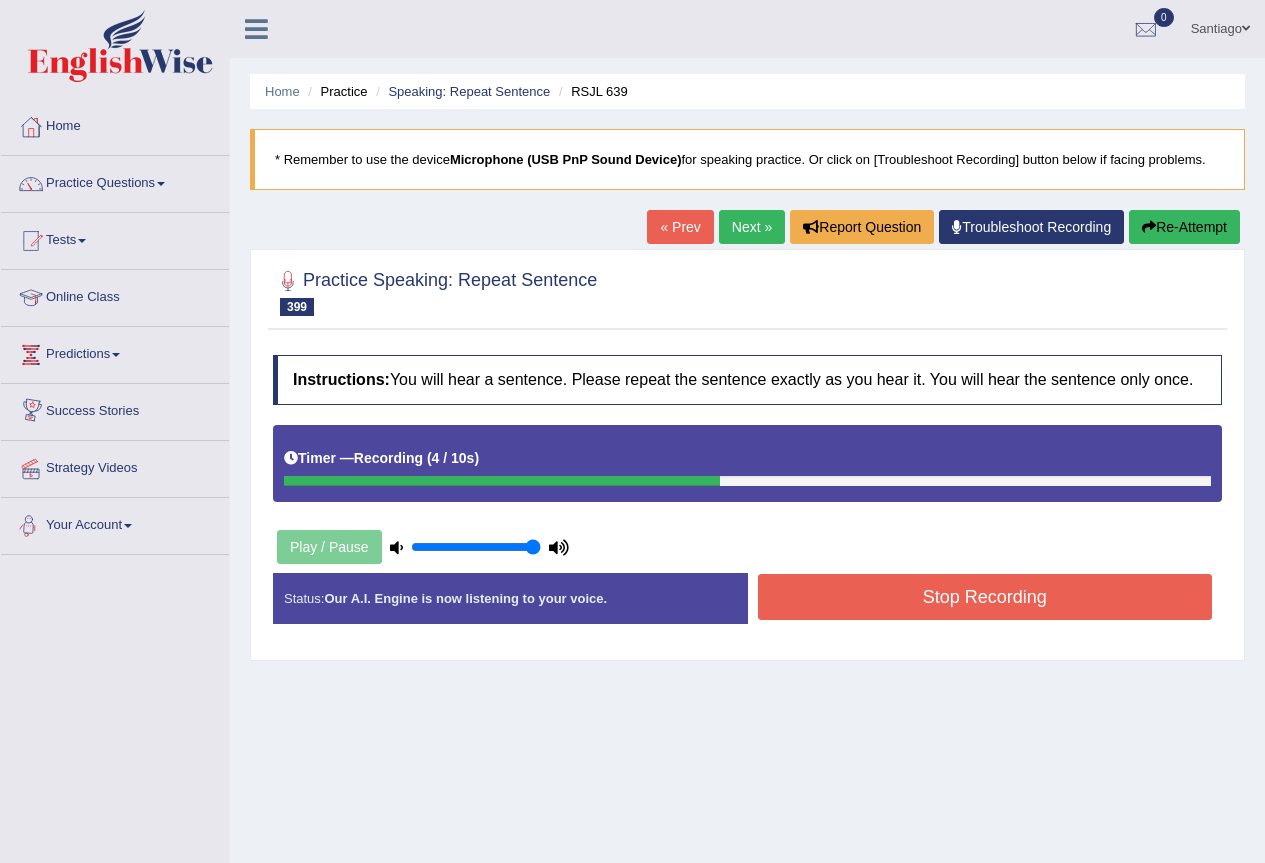 click on "Stop Recording" at bounding box center [985, 597] 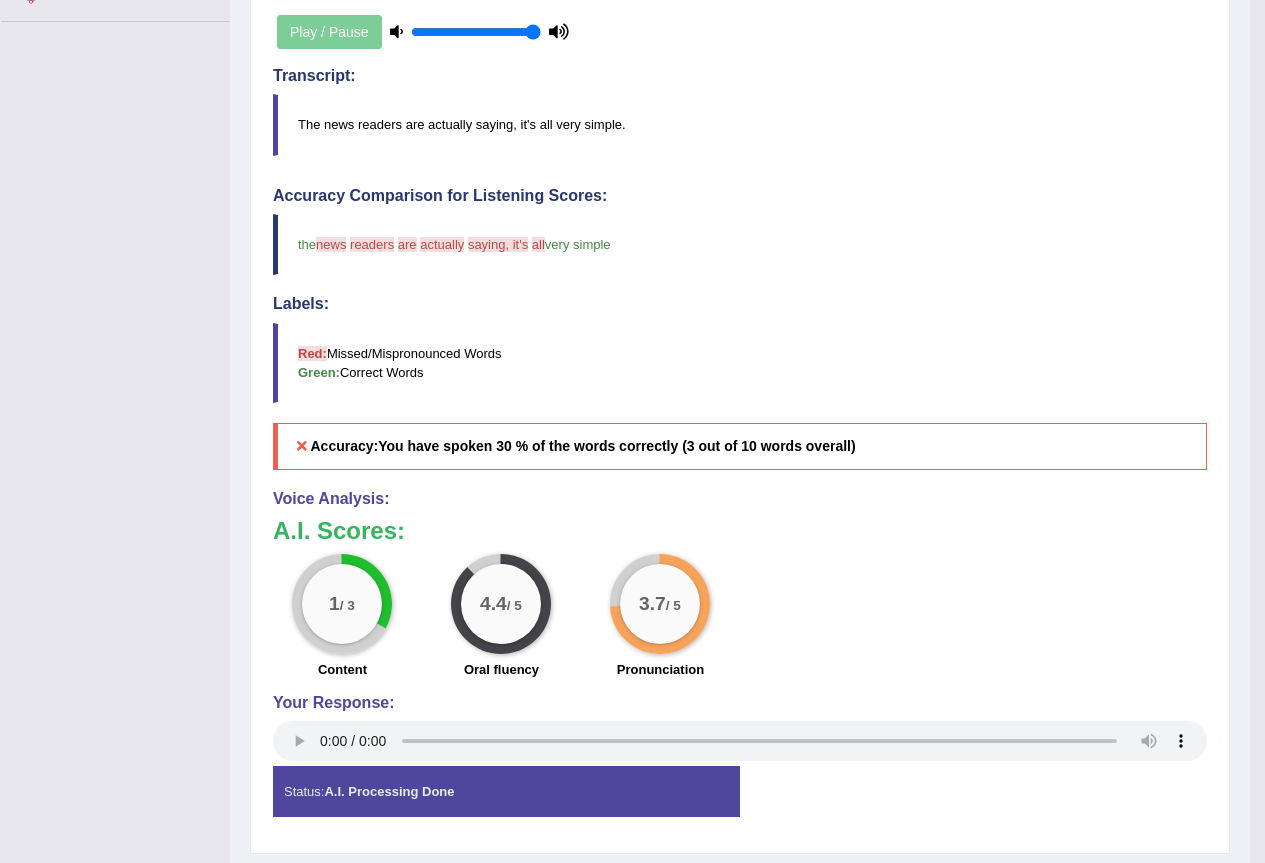 scroll, scrollTop: 133, scrollLeft: 0, axis: vertical 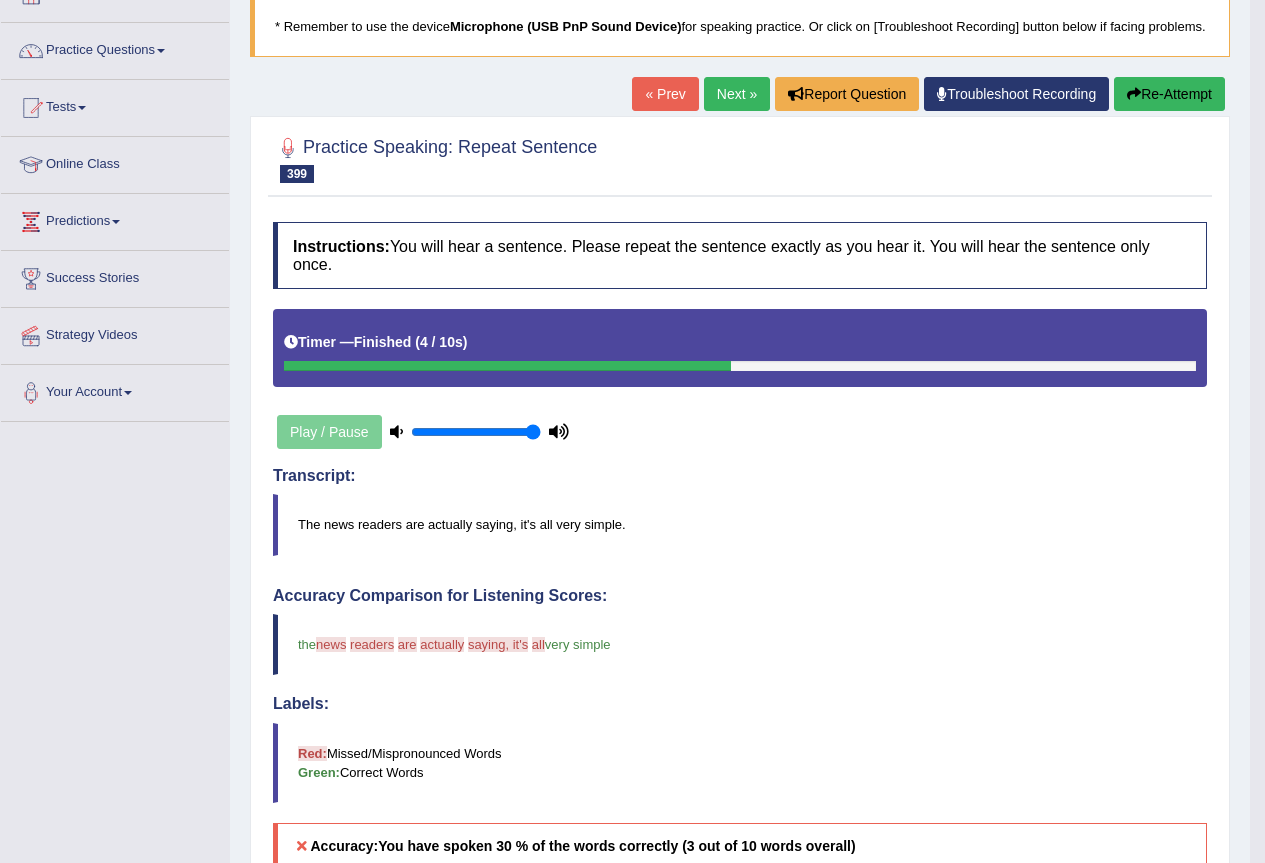 click on "Re-Attempt" at bounding box center [1169, 94] 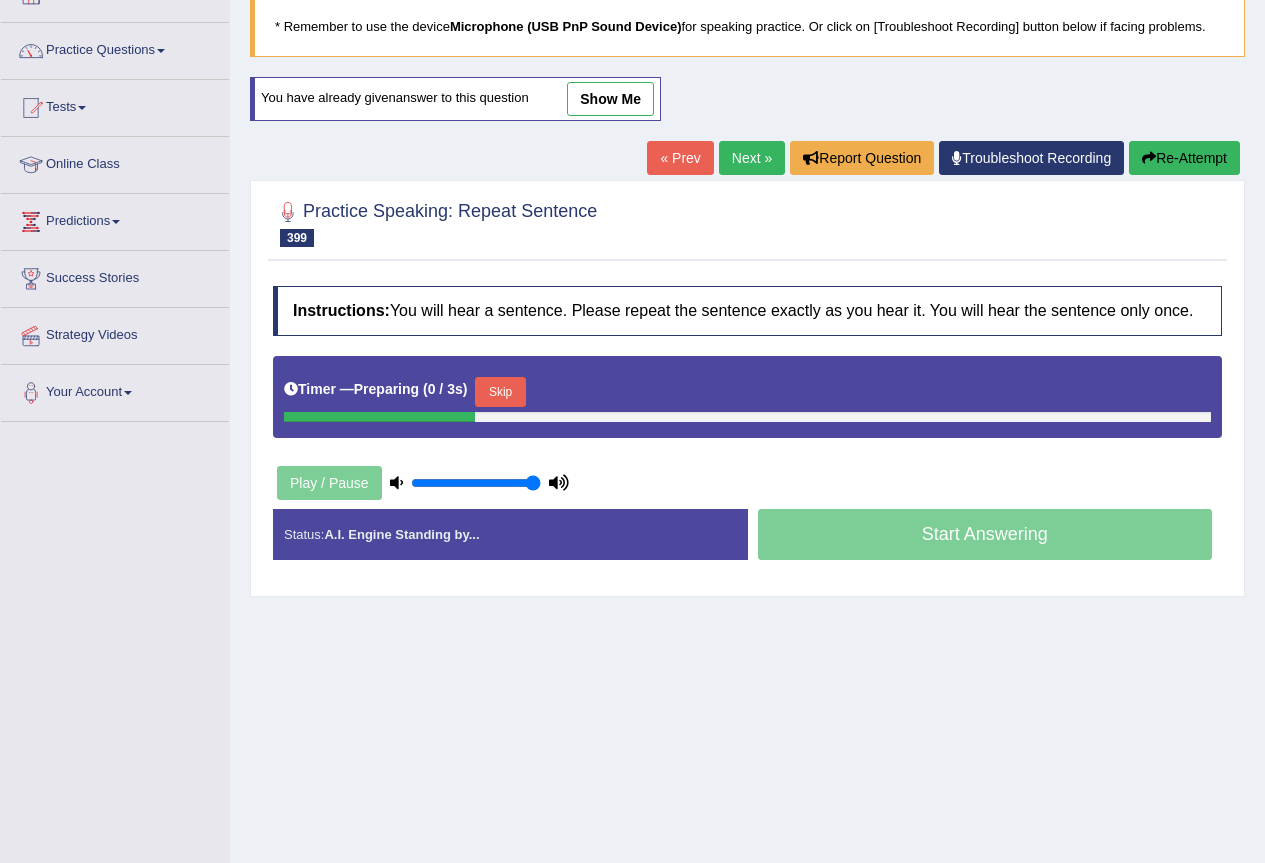 scroll, scrollTop: 133, scrollLeft: 0, axis: vertical 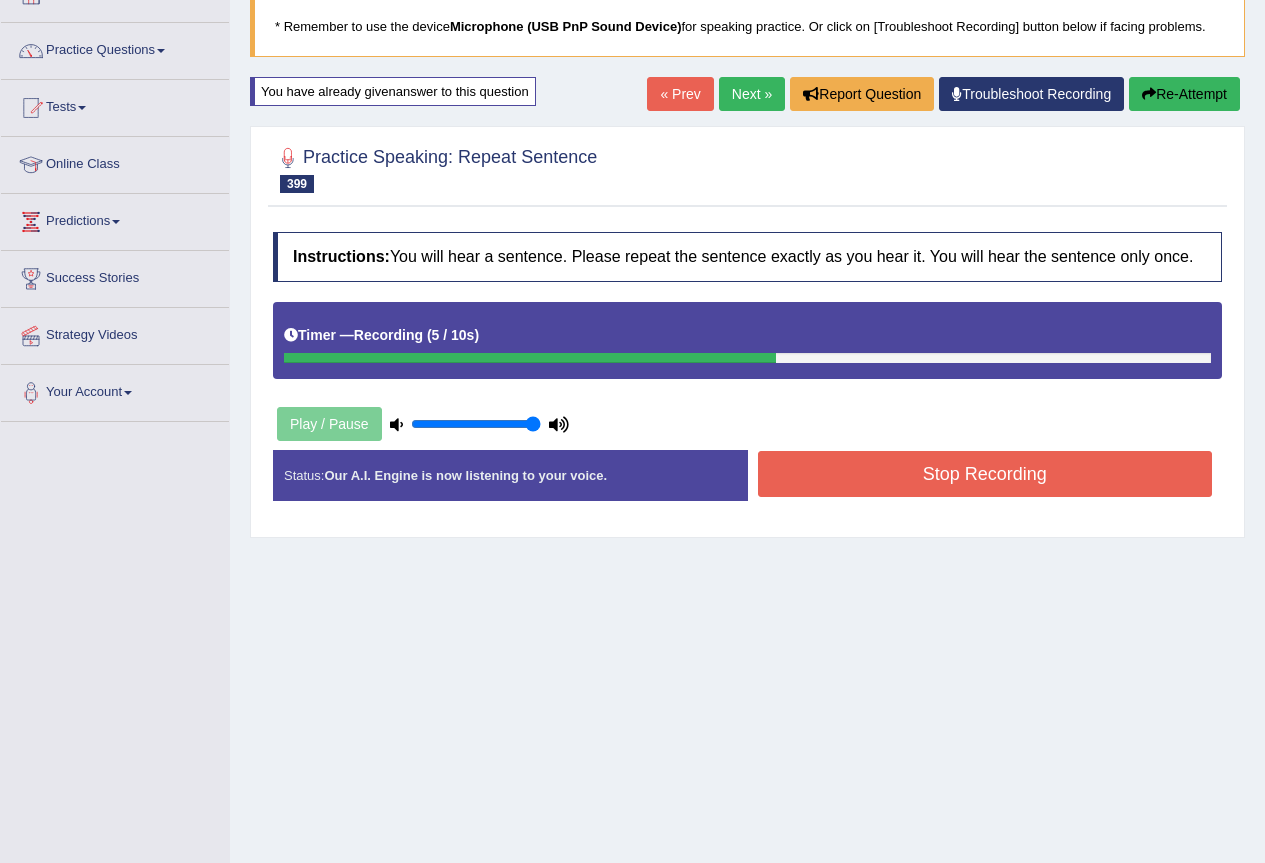 click on "Stop Recording" at bounding box center (985, 474) 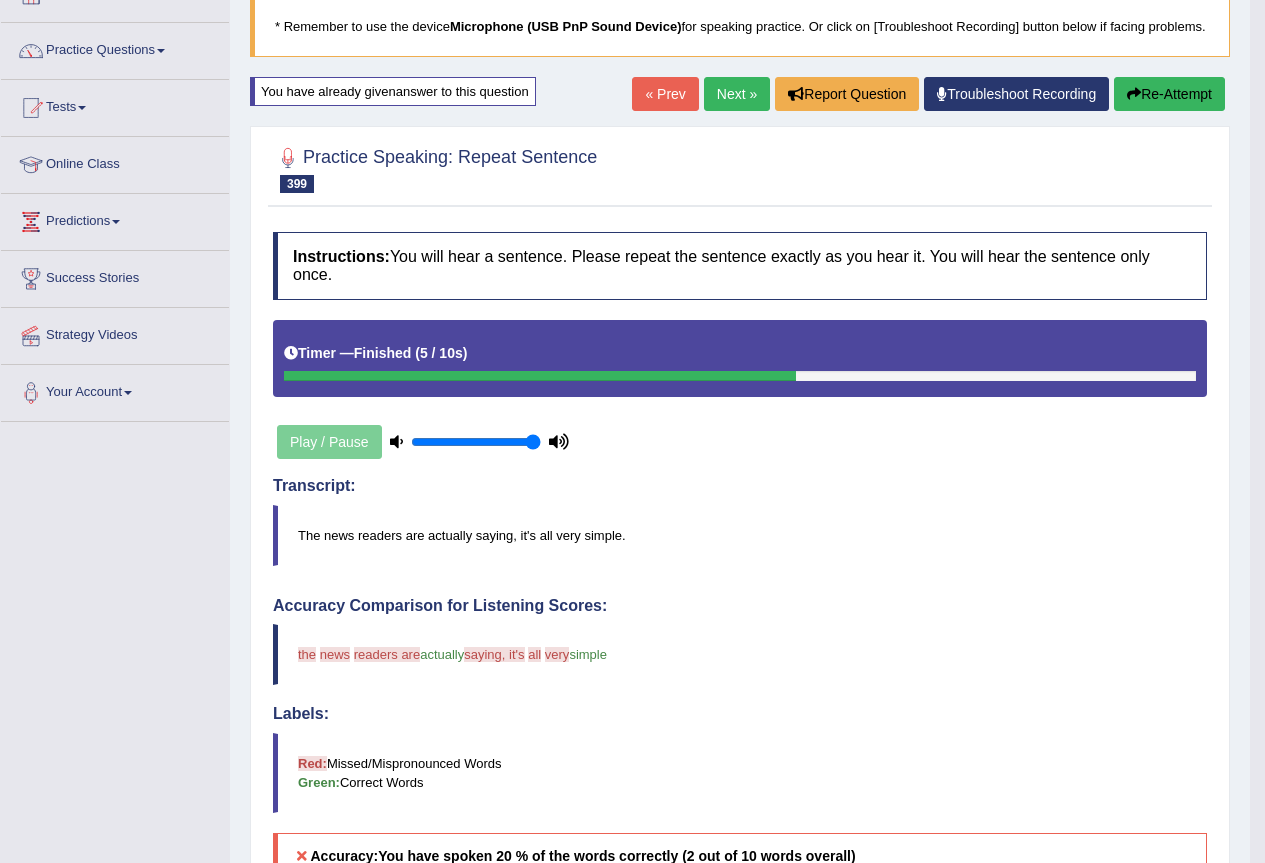 drag, startPoint x: 1169, startPoint y: 134, endPoint x: 1179, endPoint y: 121, distance: 16.40122 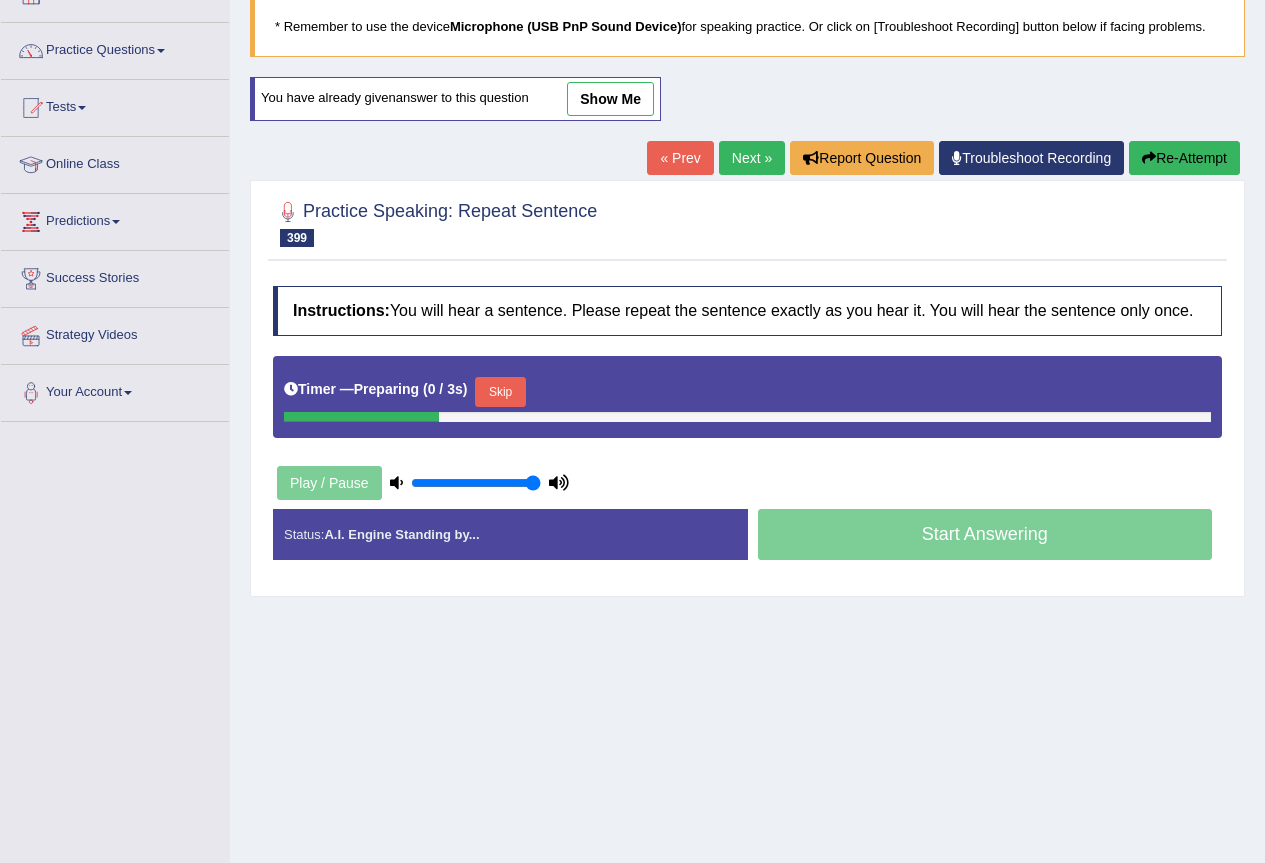 scroll, scrollTop: 133, scrollLeft: 0, axis: vertical 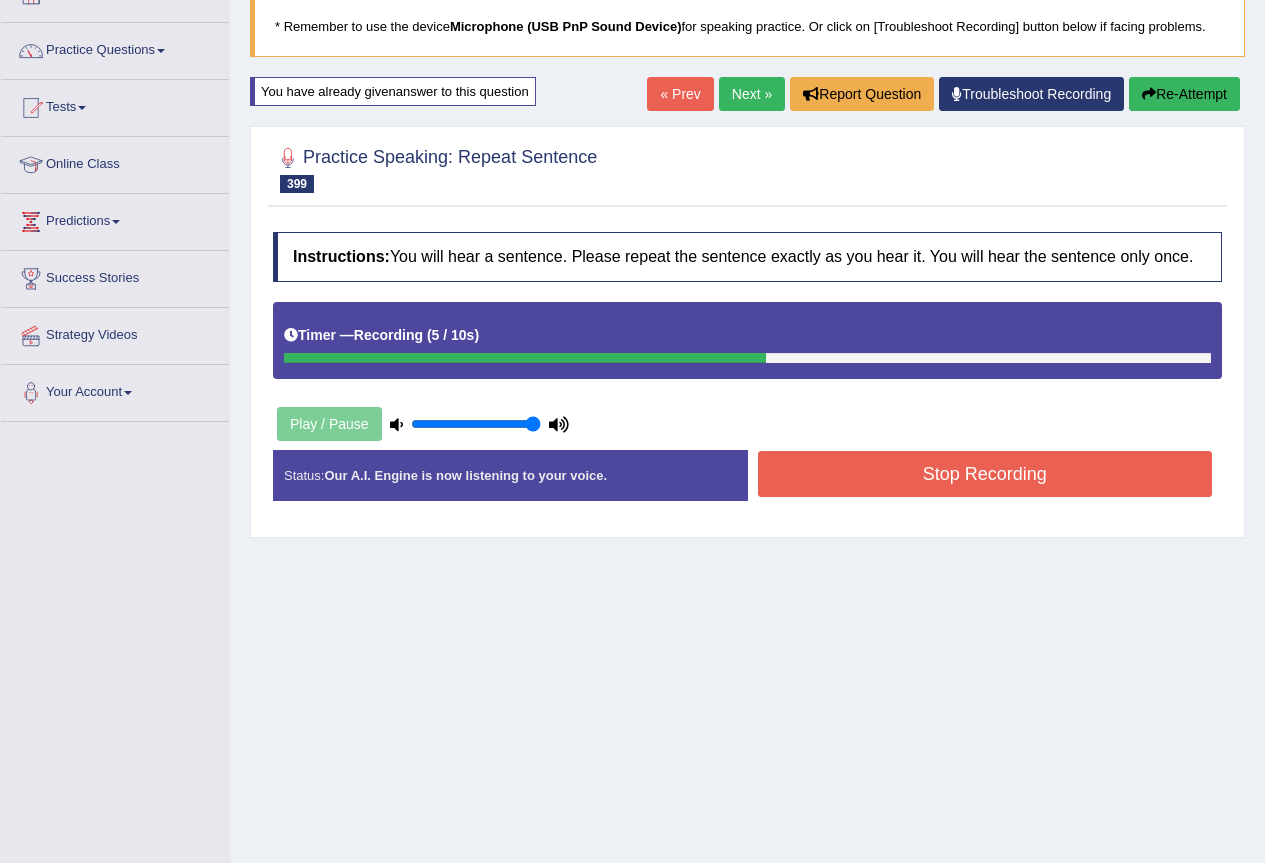 click on "Stop Recording" at bounding box center (985, 474) 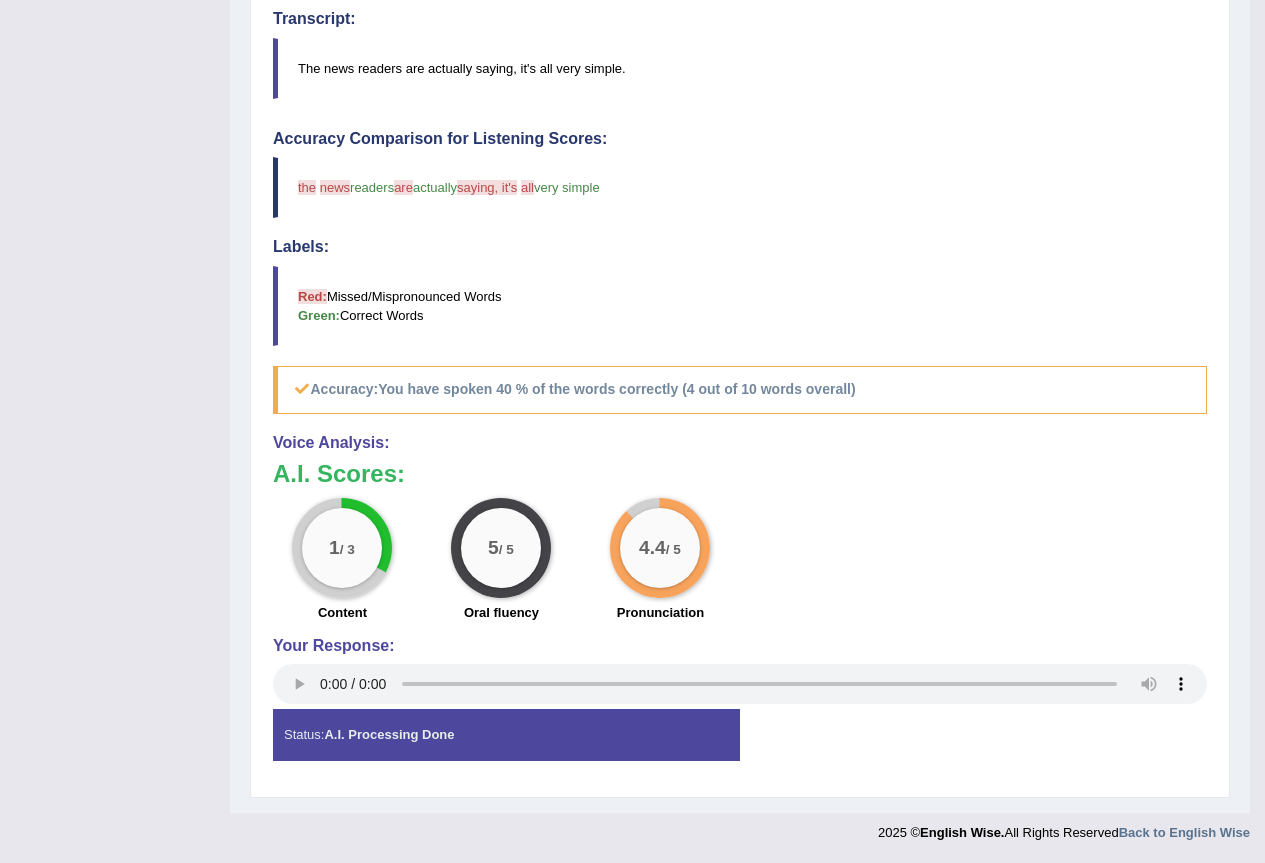 scroll, scrollTop: 0, scrollLeft: 0, axis: both 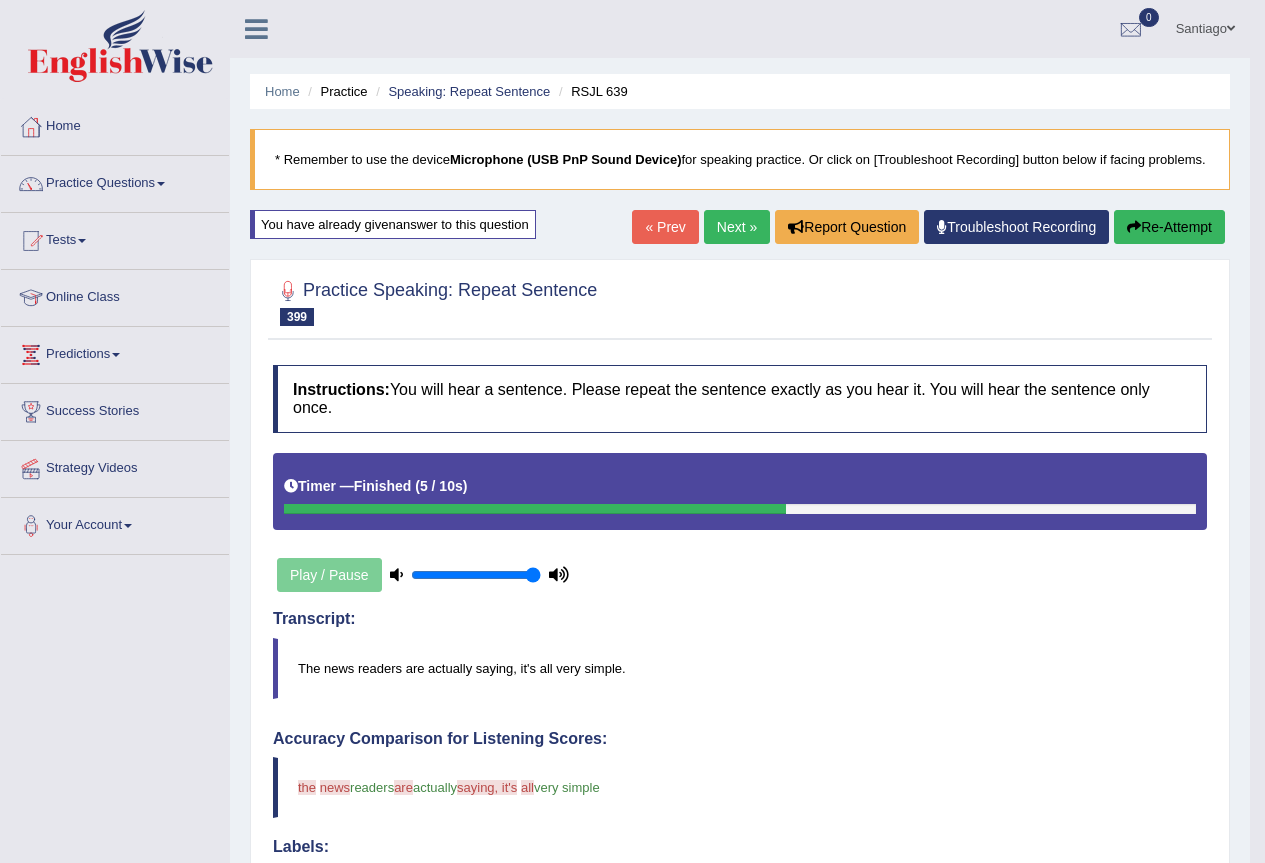 drag, startPoint x: 709, startPoint y: 255, endPoint x: 722, endPoint y: 253, distance: 13.152946 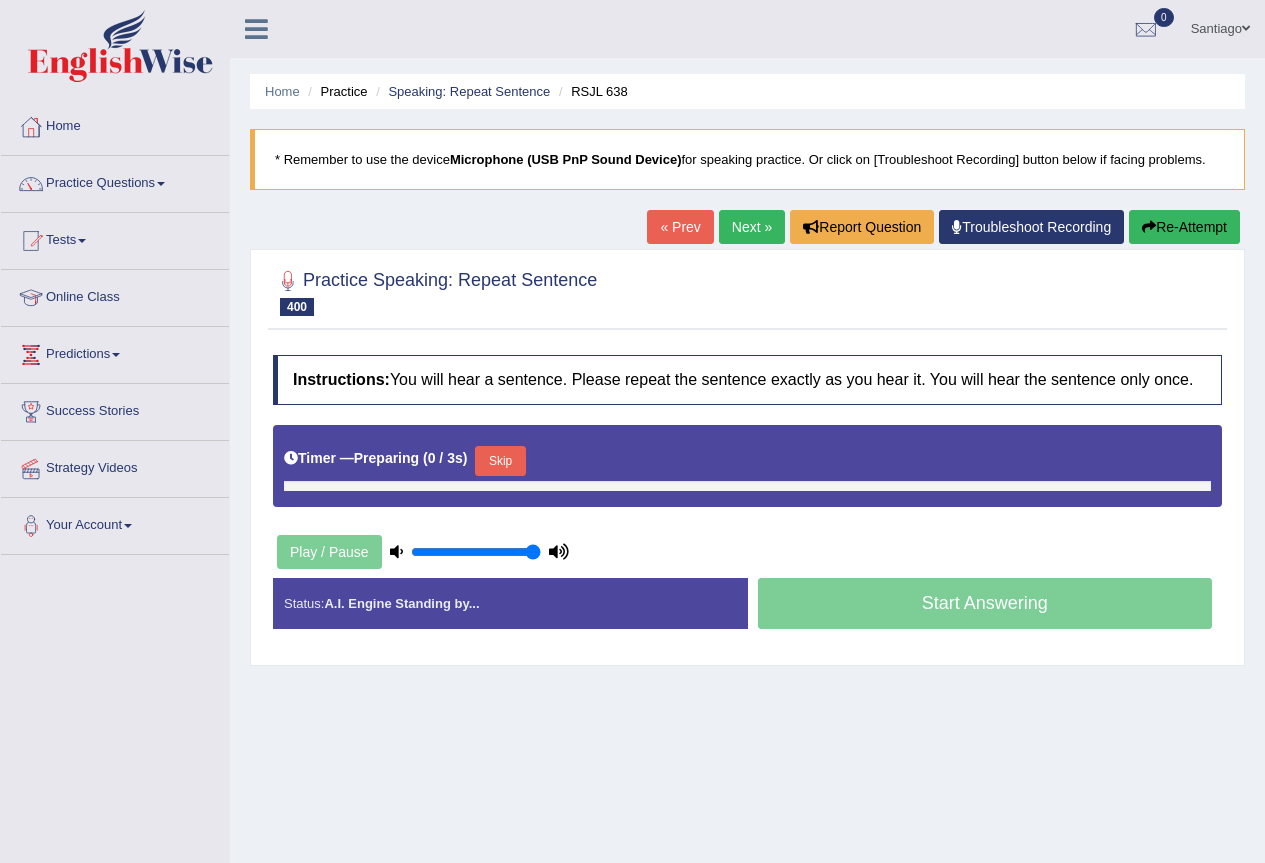 scroll, scrollTop: 0, scrollLeft: 0, axis: both 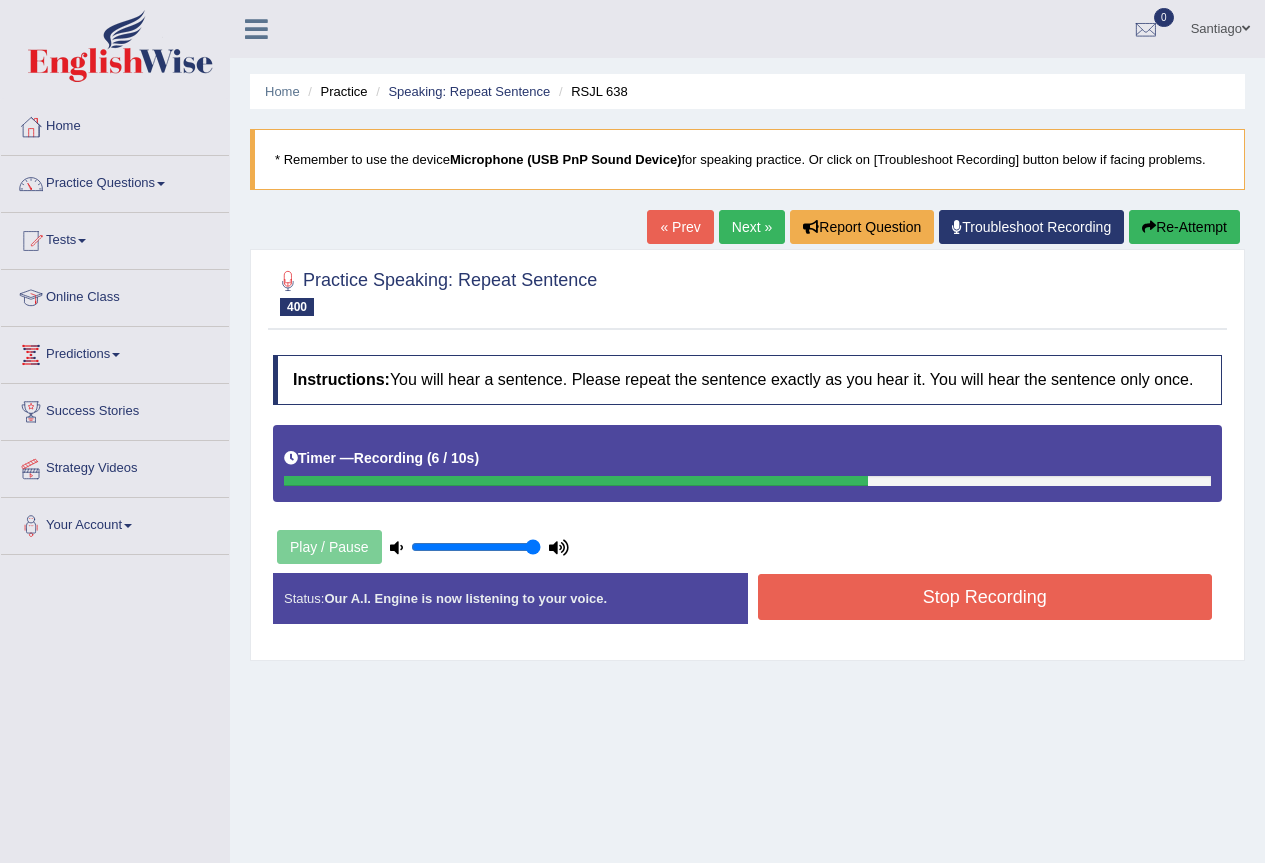click on "Stop Recording" at bounding box center (985, 597) 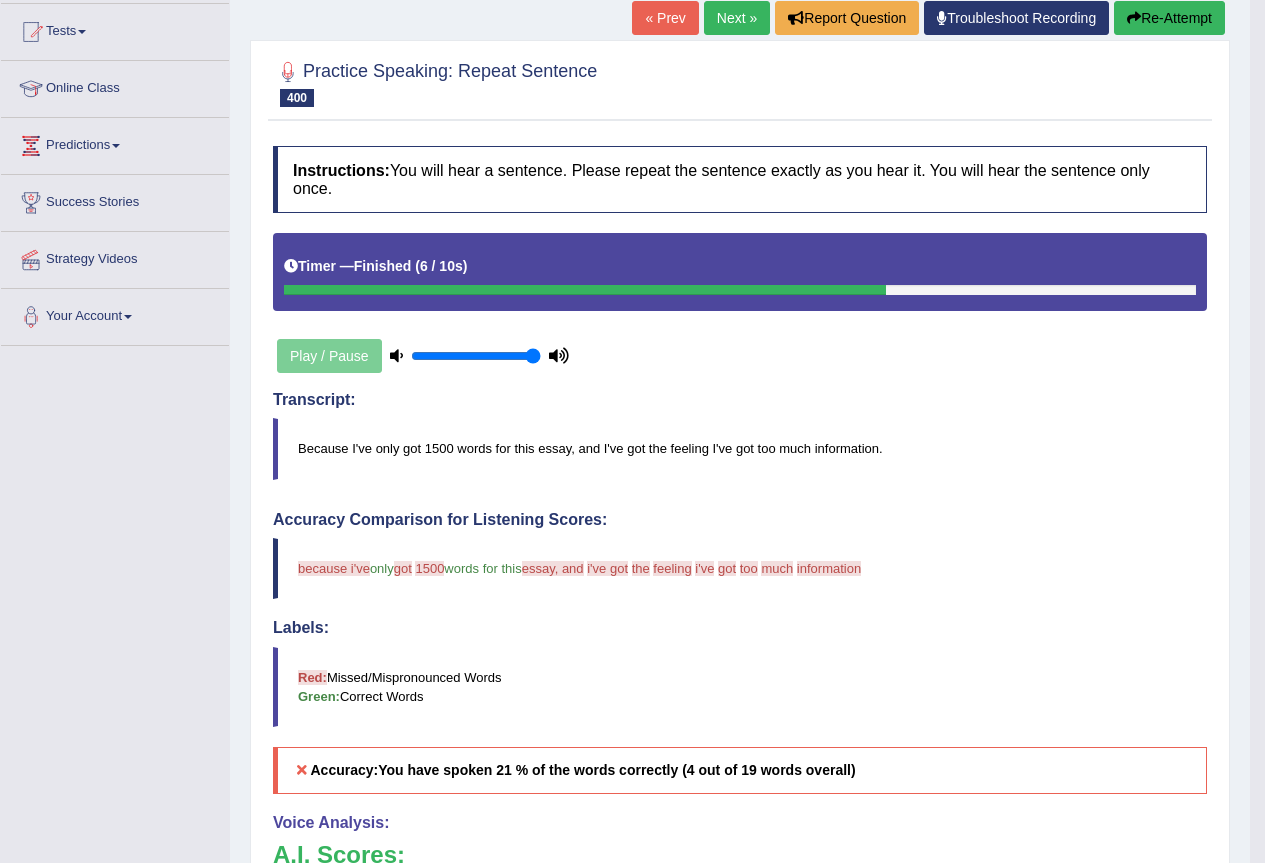 scroll, scrollTop: 76, scrollLeft: 0, axis: vertical 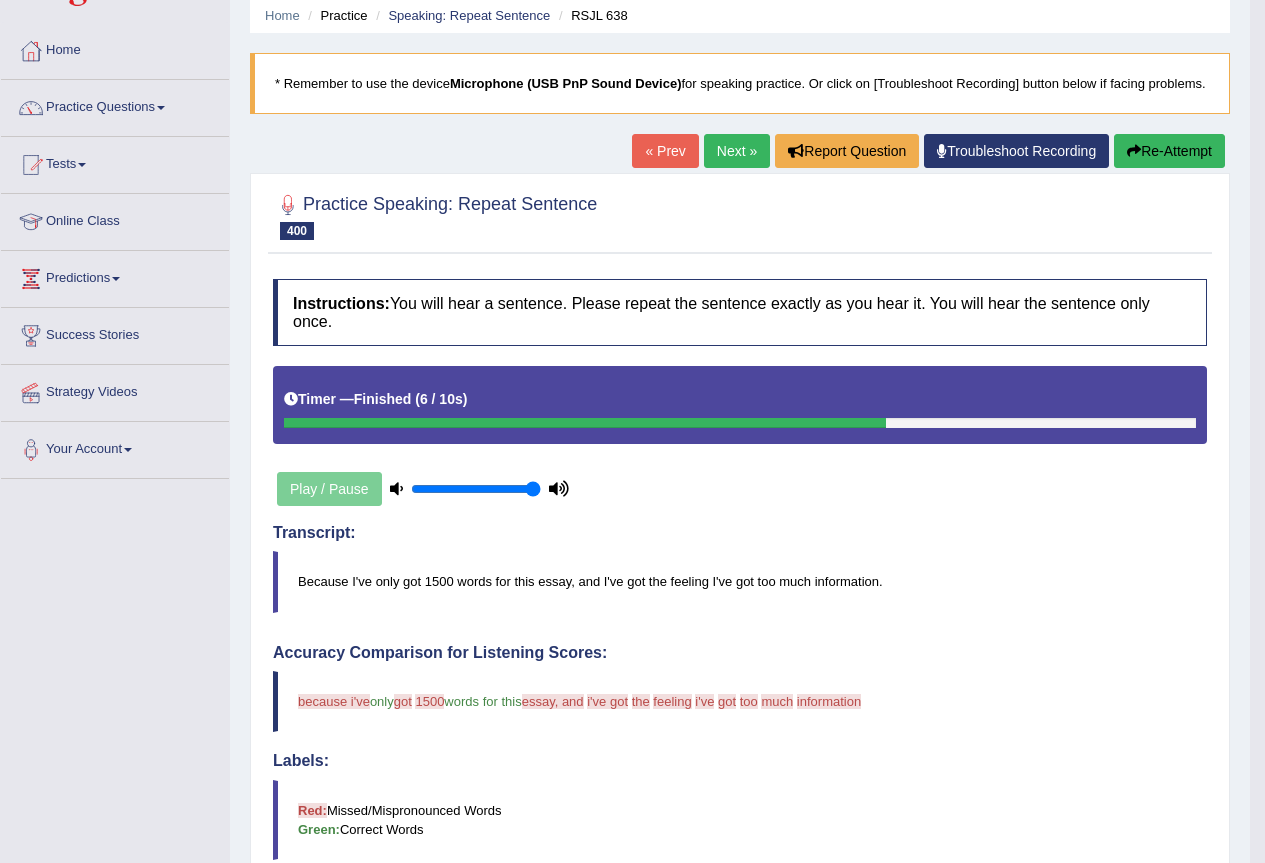 click on "Re-Attempt" at bounding box center (1169, 151) 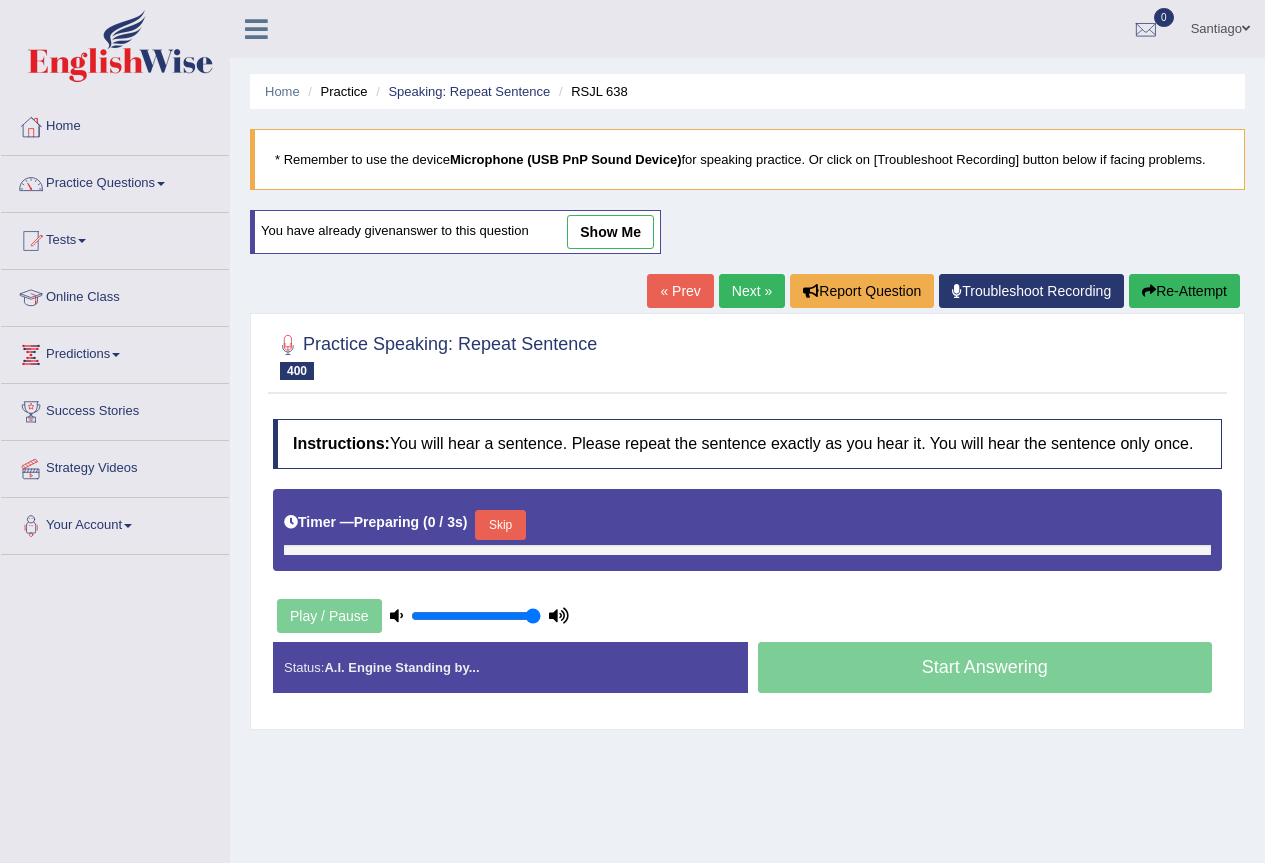 scroll, scrollTop: 76, scrollLeft: 0, axis: vertical 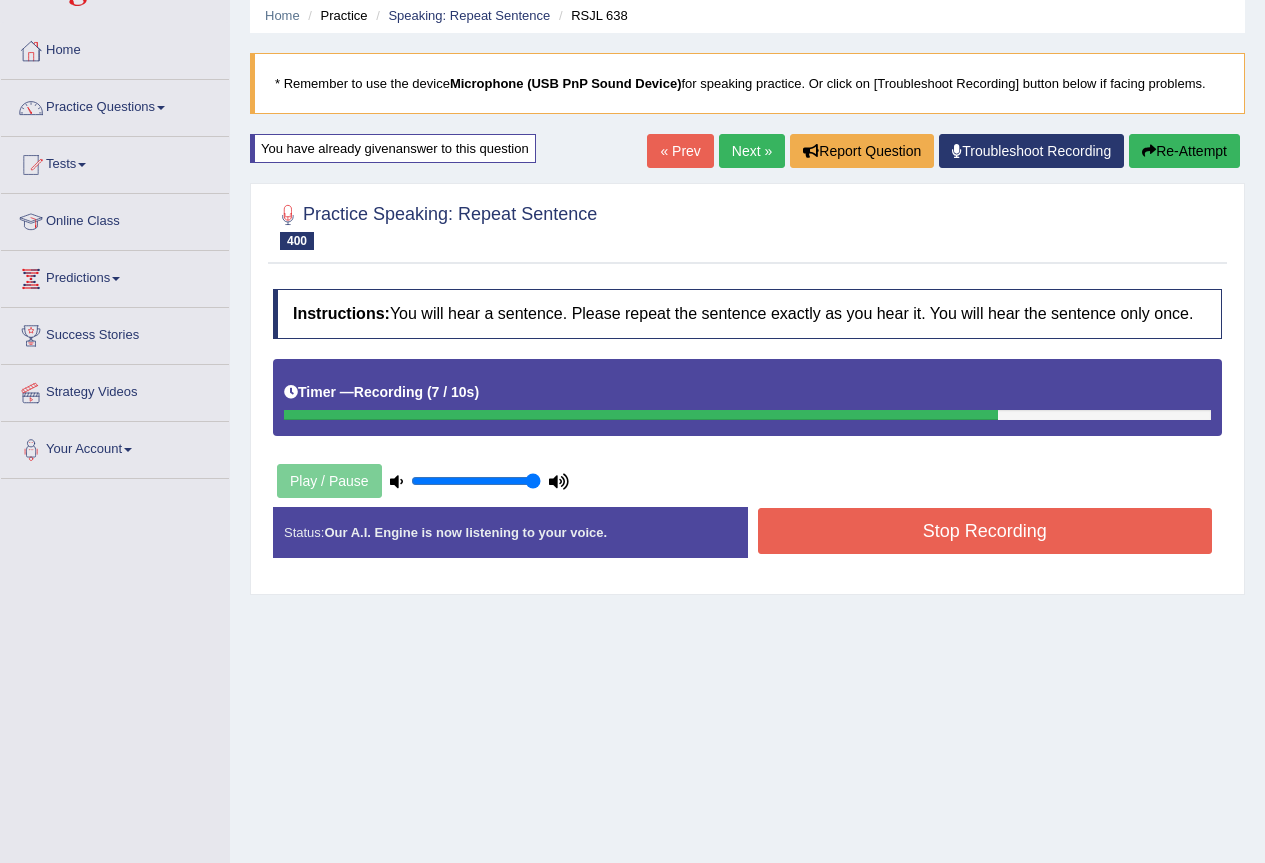 drag, startPoint x: 1050, startPoint y: 532, endPoint x: 1060, endPoint y: 514, distance: 20.59126 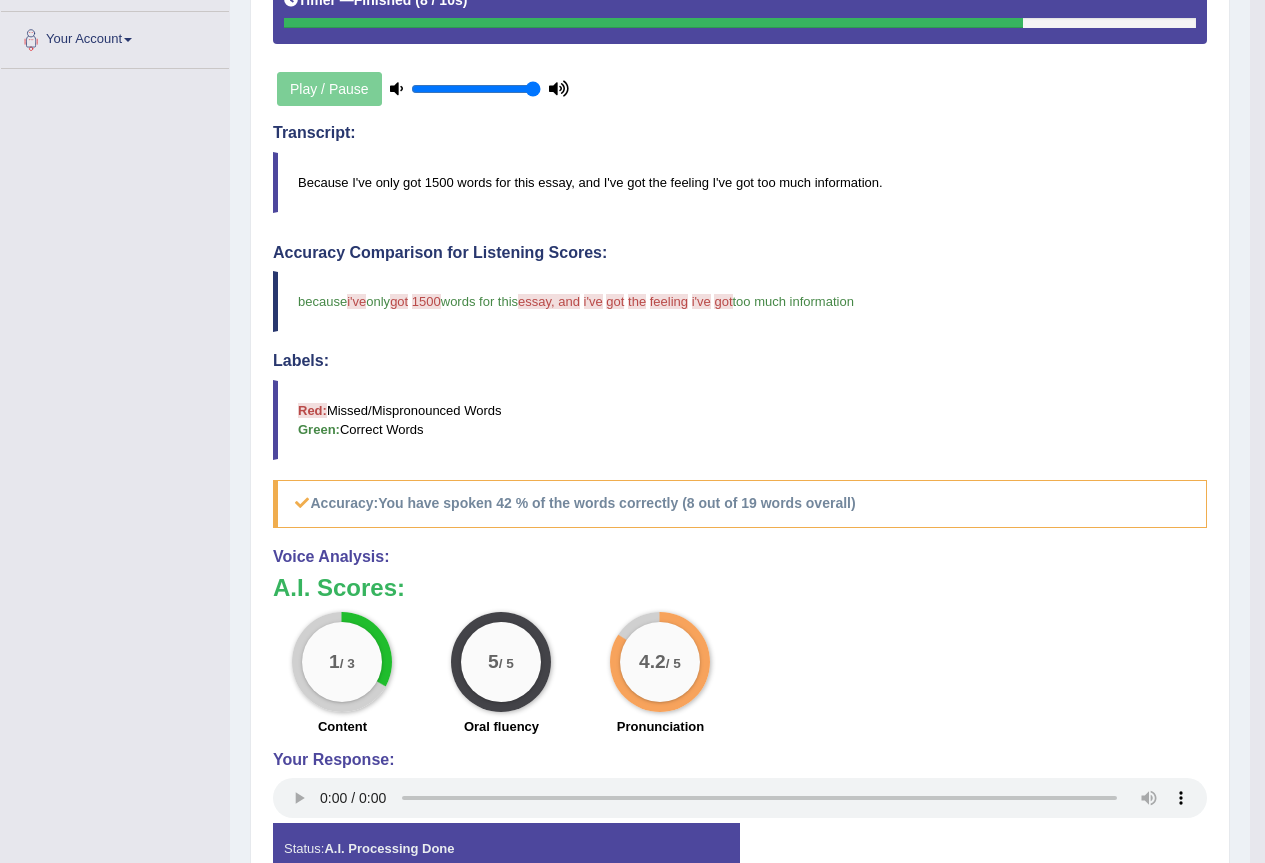scroll, scrollTop: 0, scrollLeft: 0, axis: both 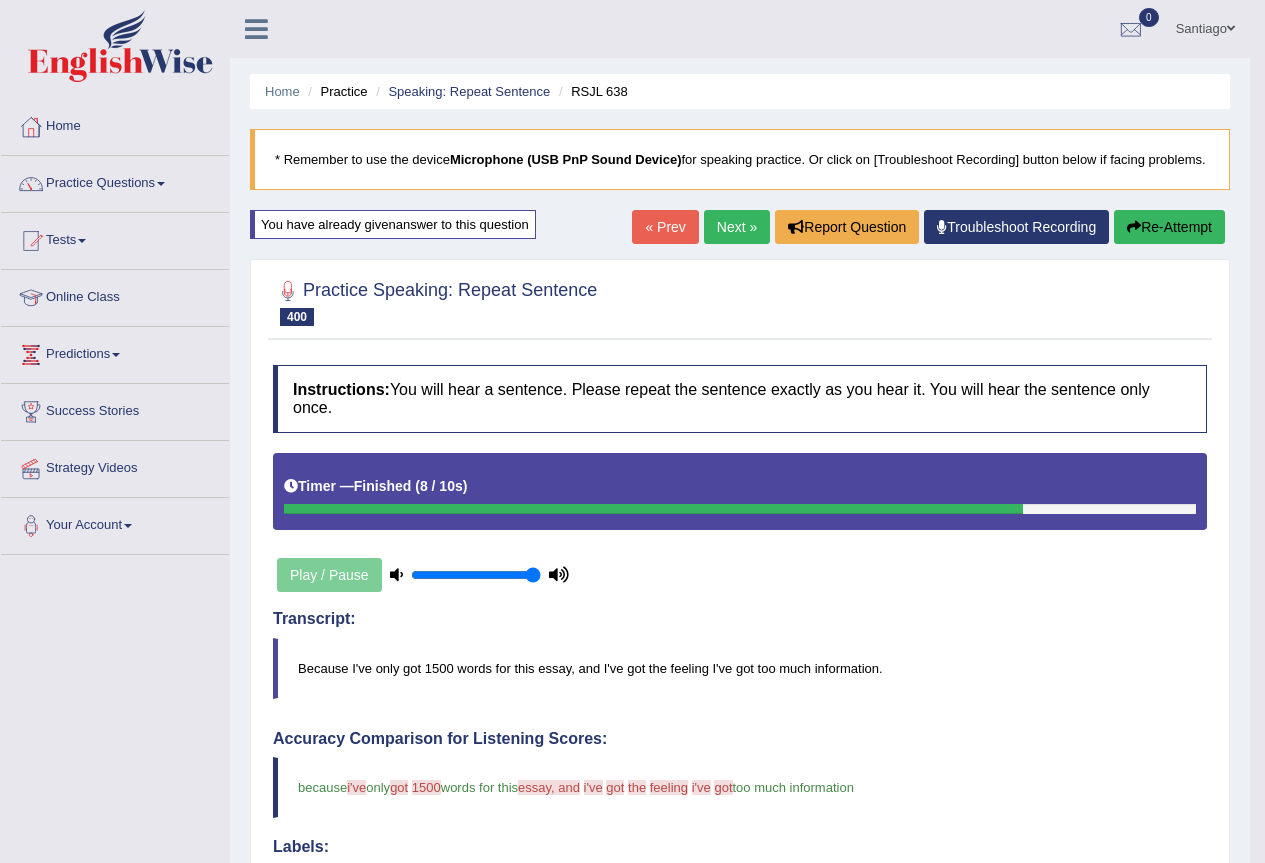 click on "Next »" at bounding box center [737, 227] 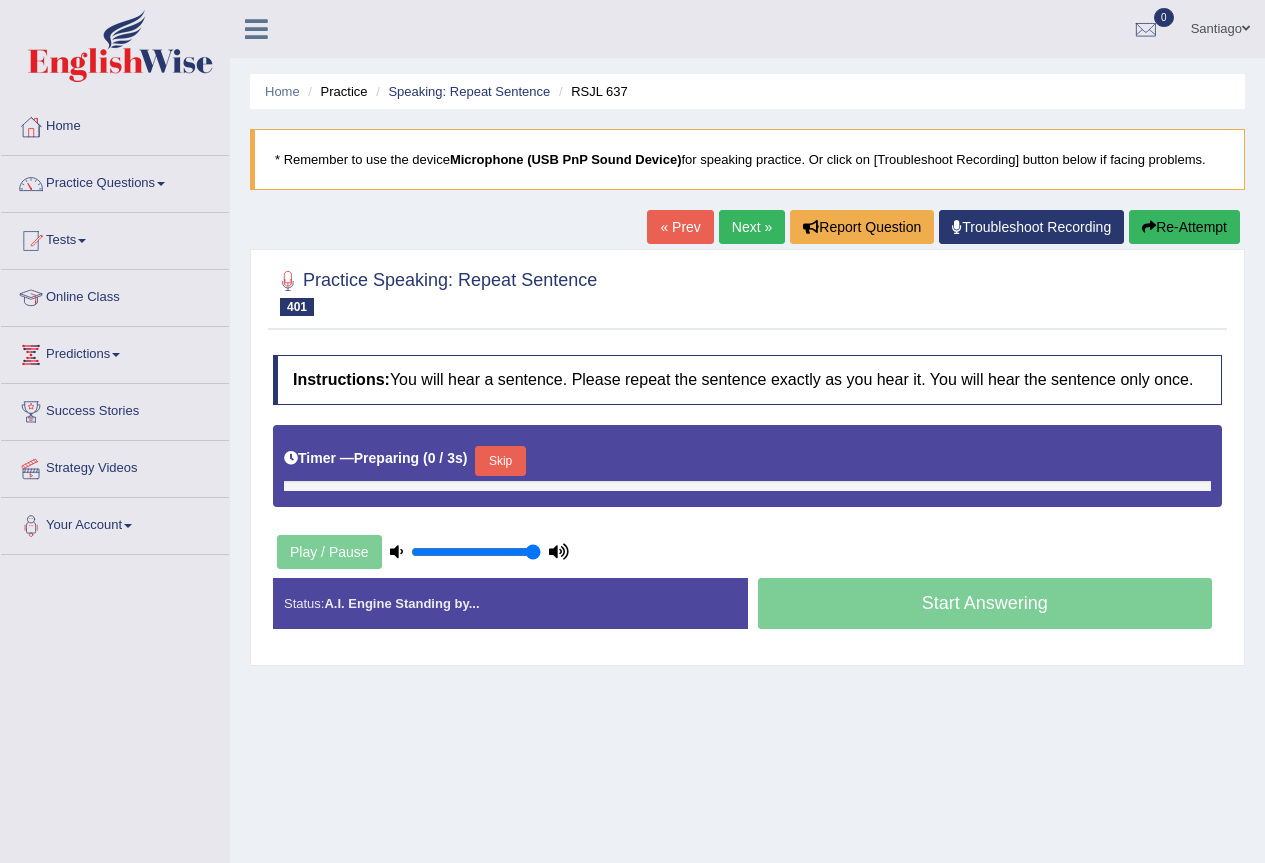 scroll, scrollTop: 0, scrollLeft: 0, axis: both 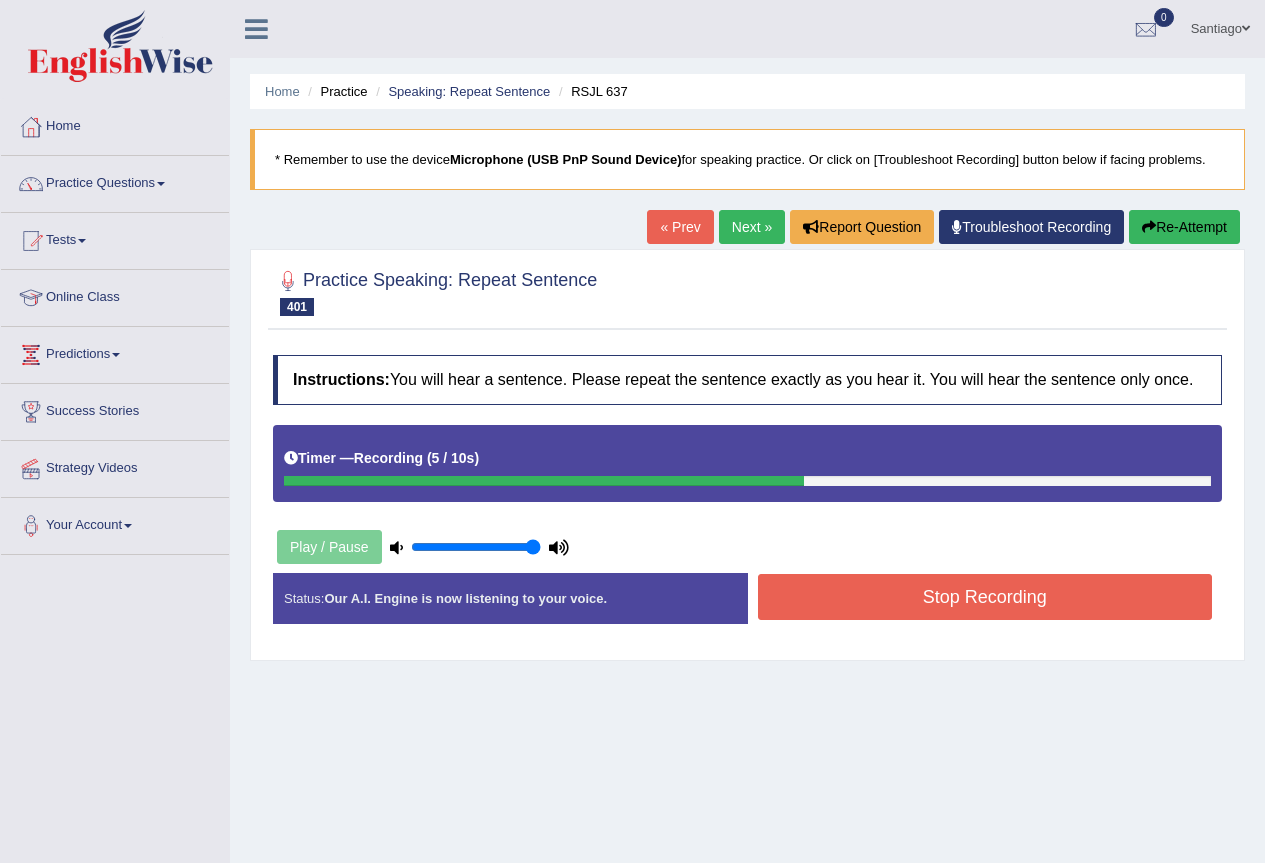 click on "Stop Recording" at bounding box center [985, 597] 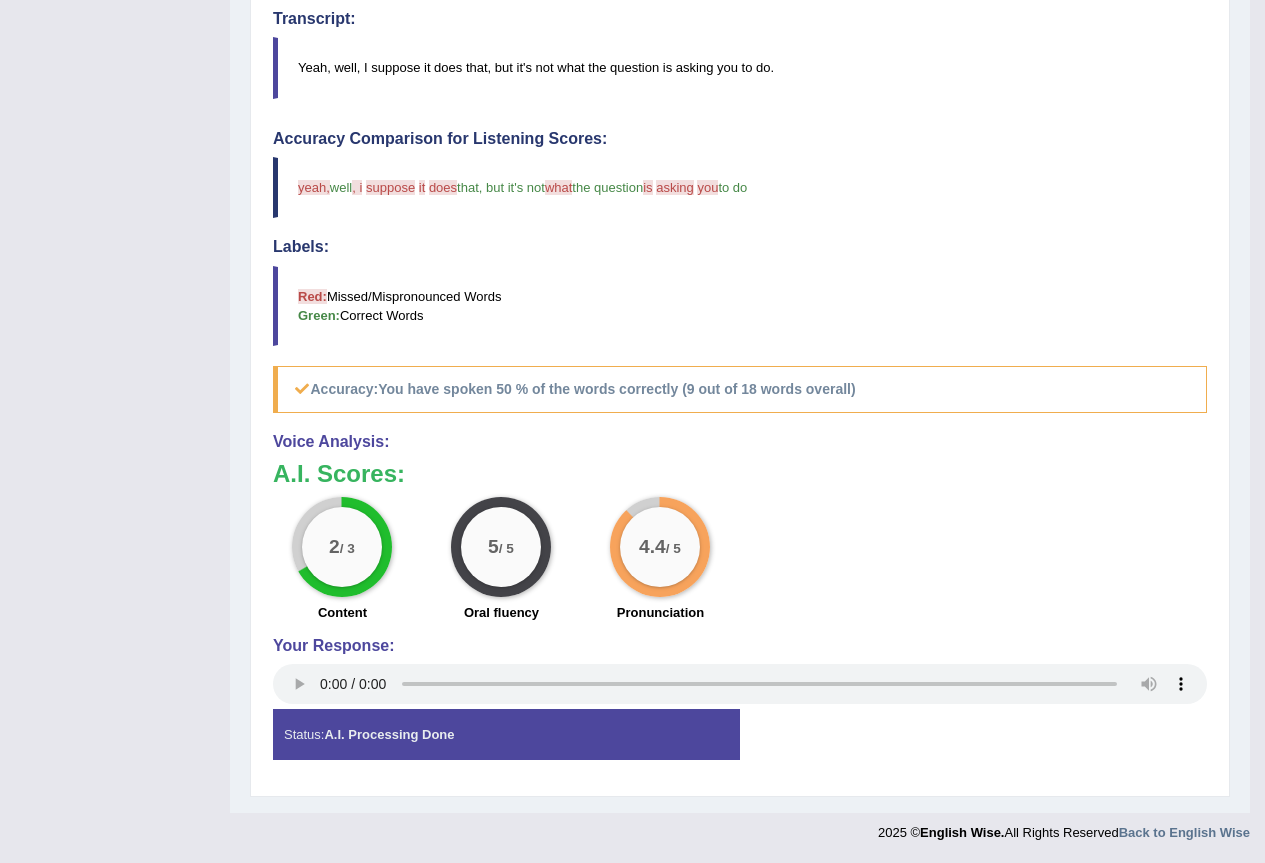 scroll, scrollTop: 209, scrollLeft: 0, axis: vertical 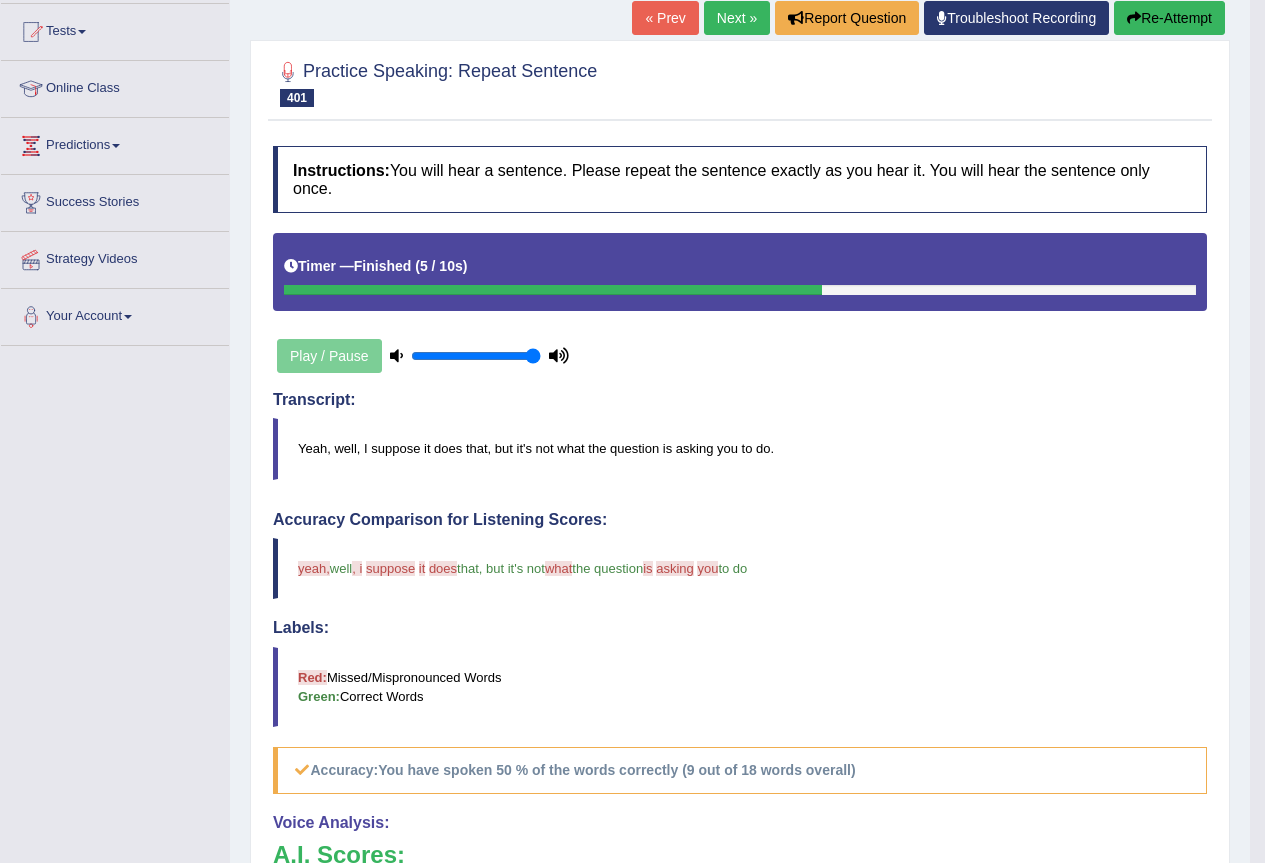 click on "Next »" at bounding box center (737, 18) 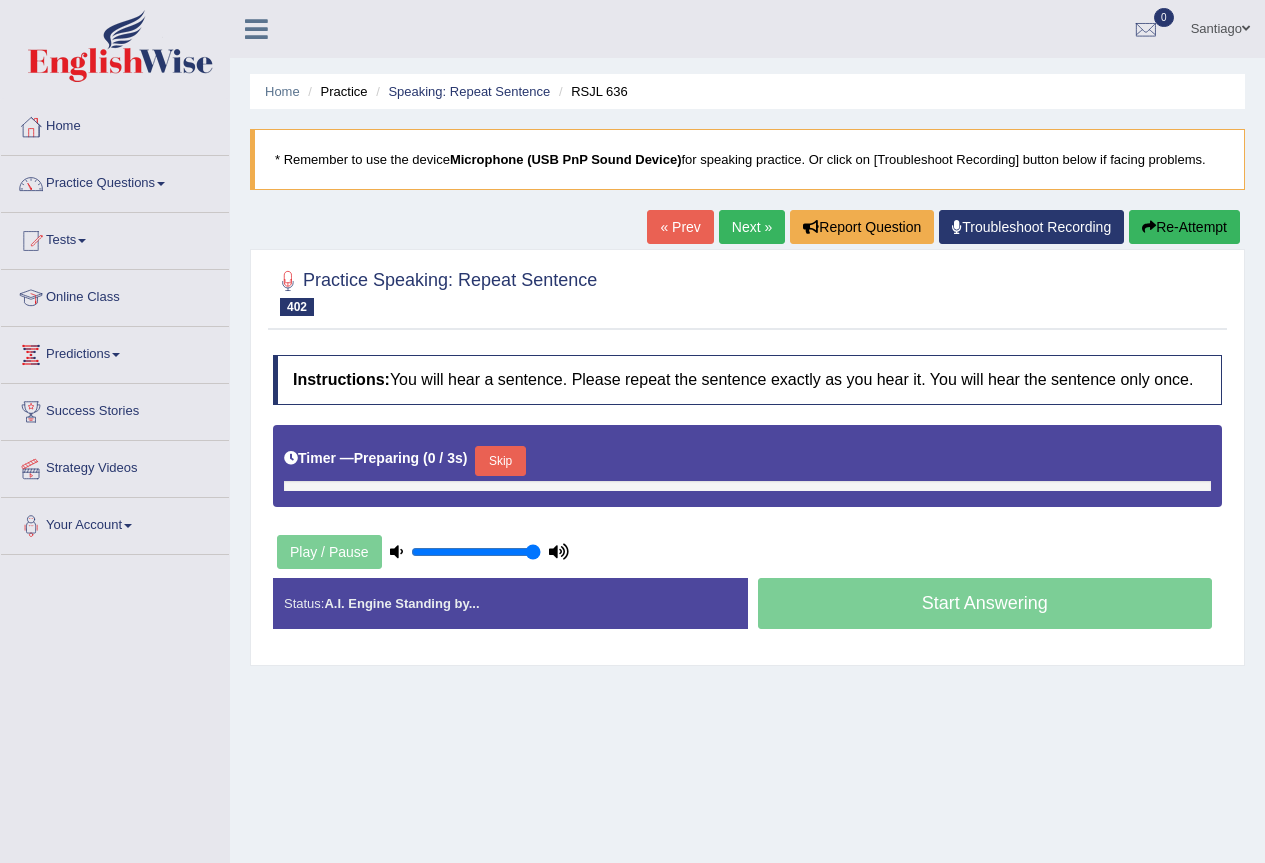 scroll, scrollTop: 0, scrollLeft: 0, axis: both 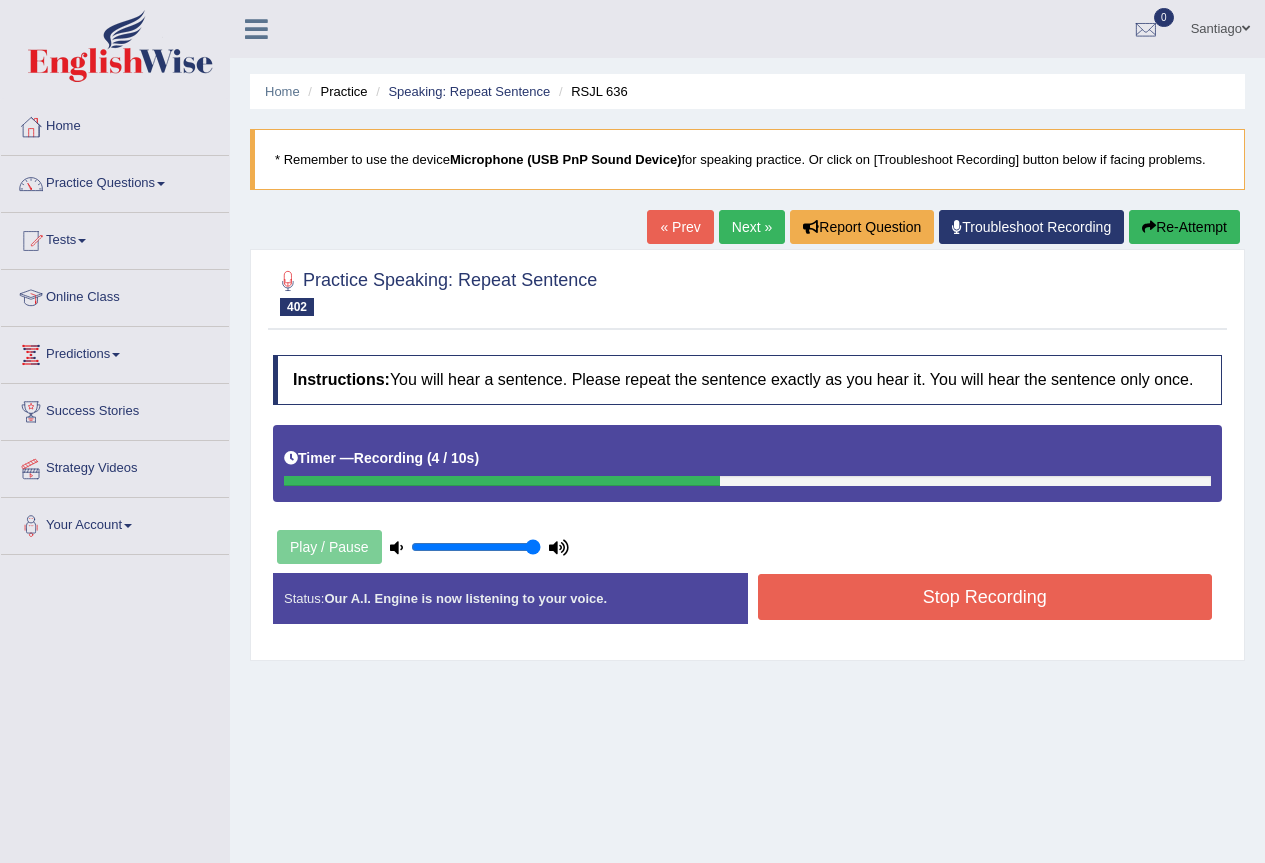 click on "Stop Recording" at bounding box center (985, 597) 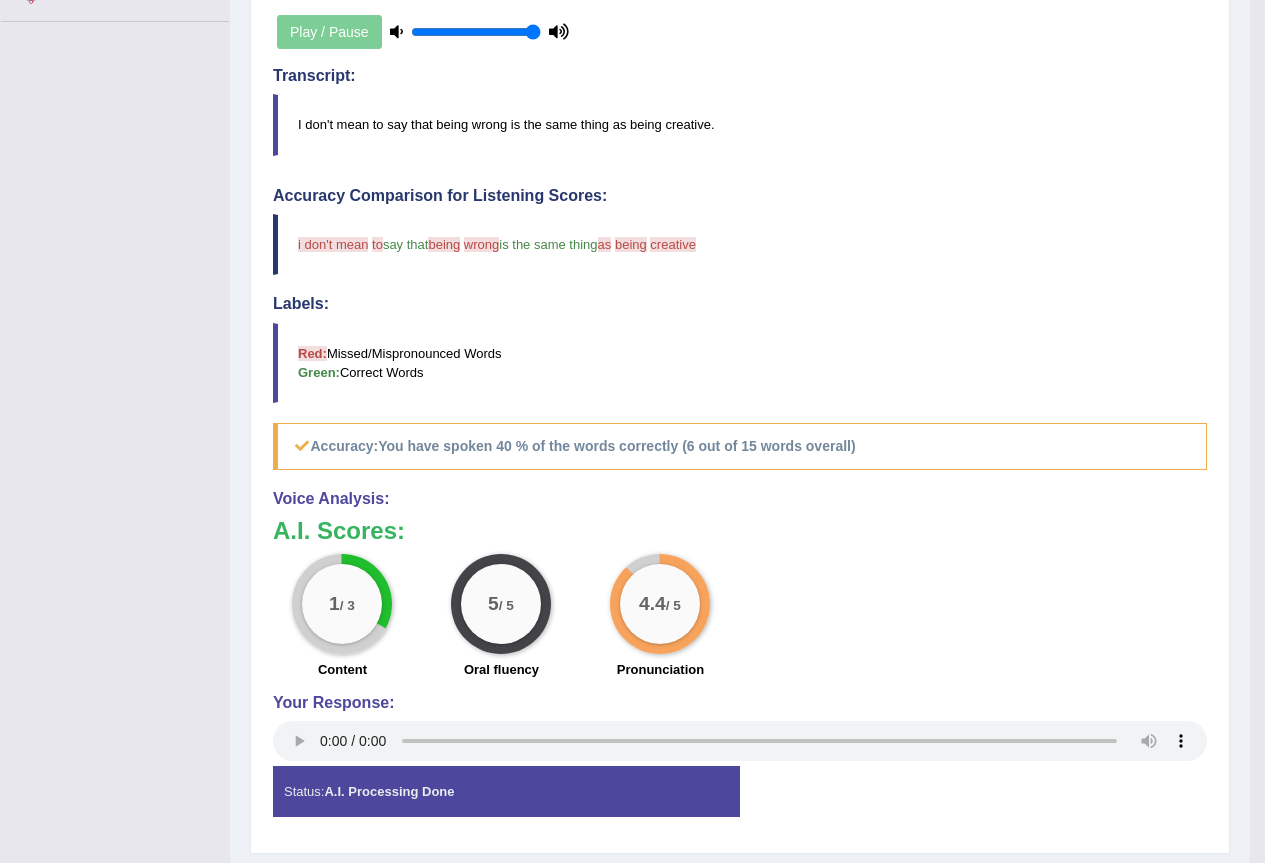 scroll, scrollTop: 0, scrollLeft: 0, axis: both 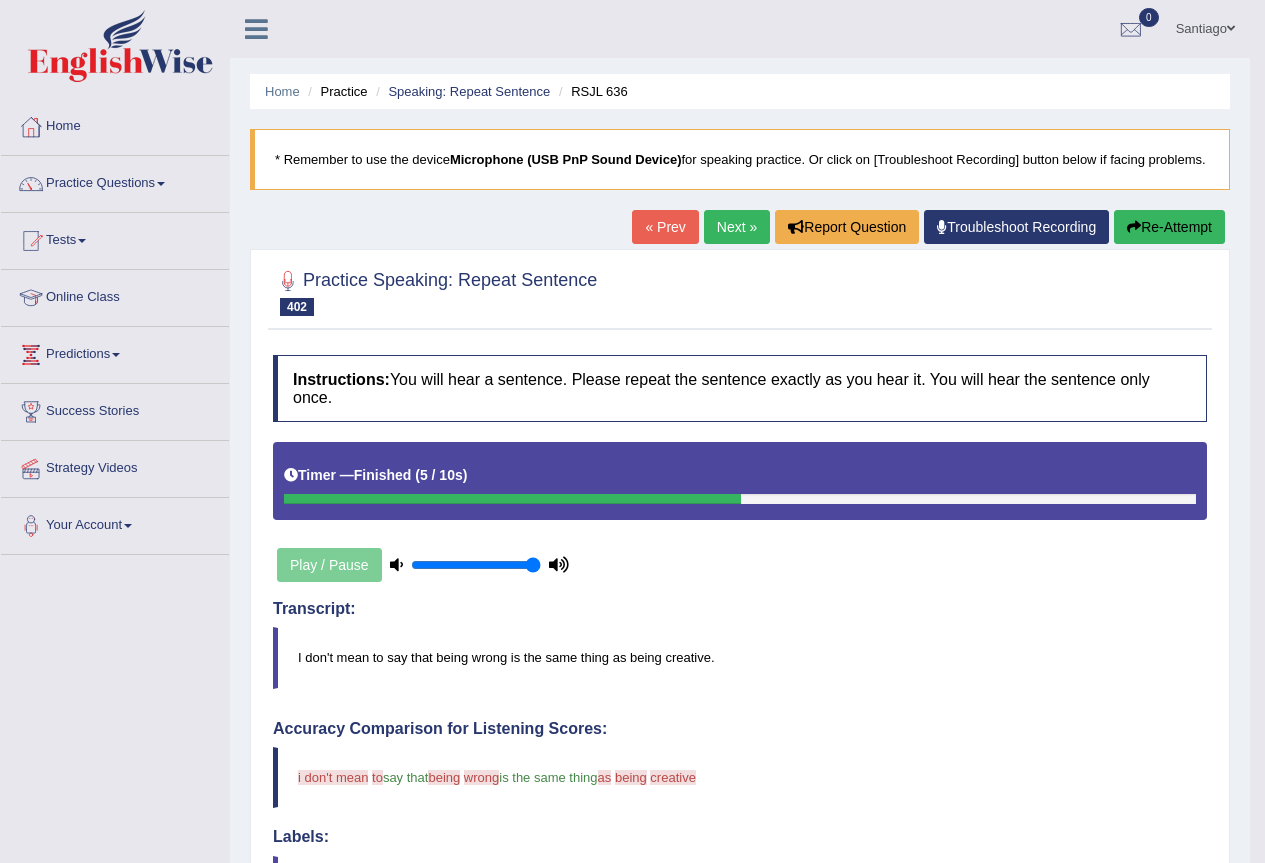 drag, startPoint x: 1144, startPoint y: 257, endPoint x: 1153, endPoint y: 251, distance: 10.816654 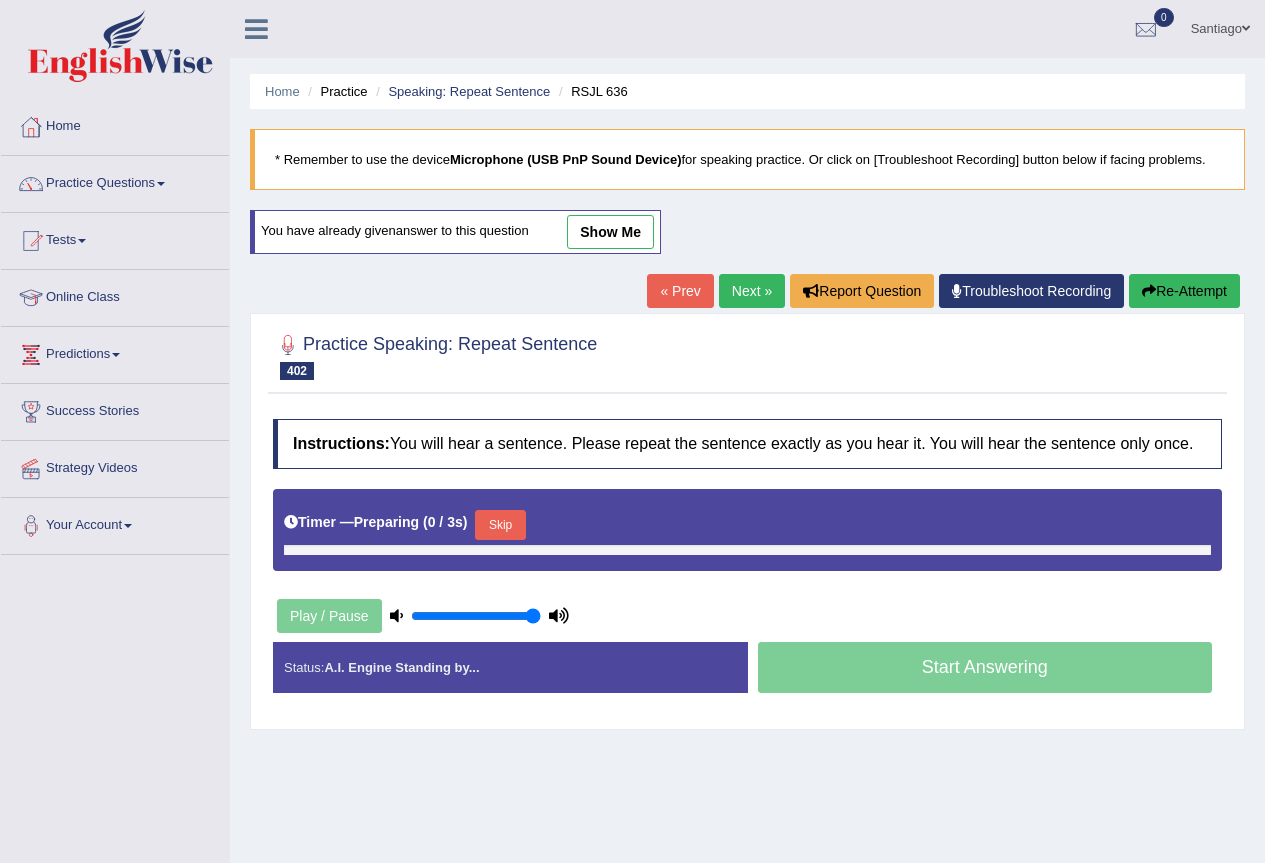 scroll, scrollTop: 0, scrollLeft: 0, axis: both 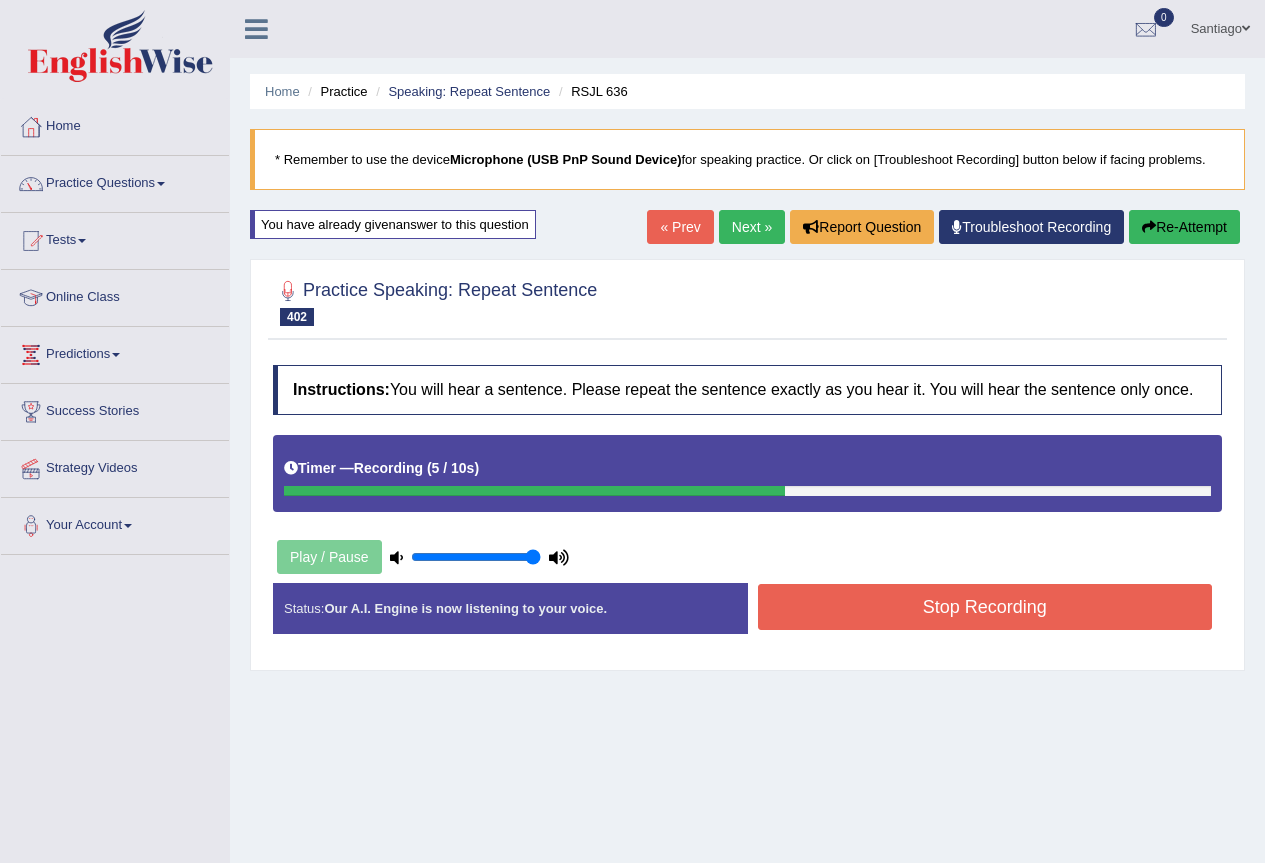 click on "Stop Recording" at bounding box center (985, 607) 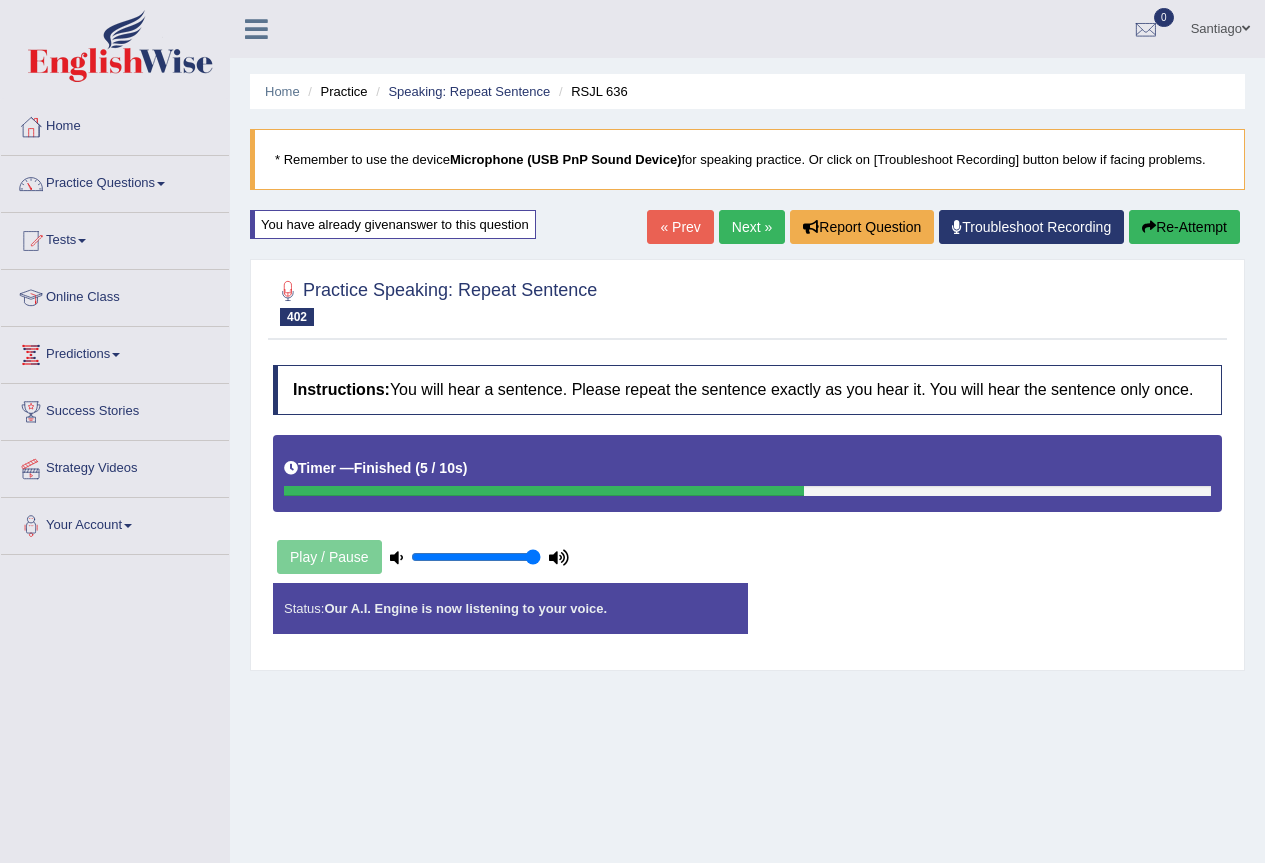 click on "Status:  Our A.I. Engine is now listening to your voice. Start Answering Stop Recording" at bounding box center [747, 618] 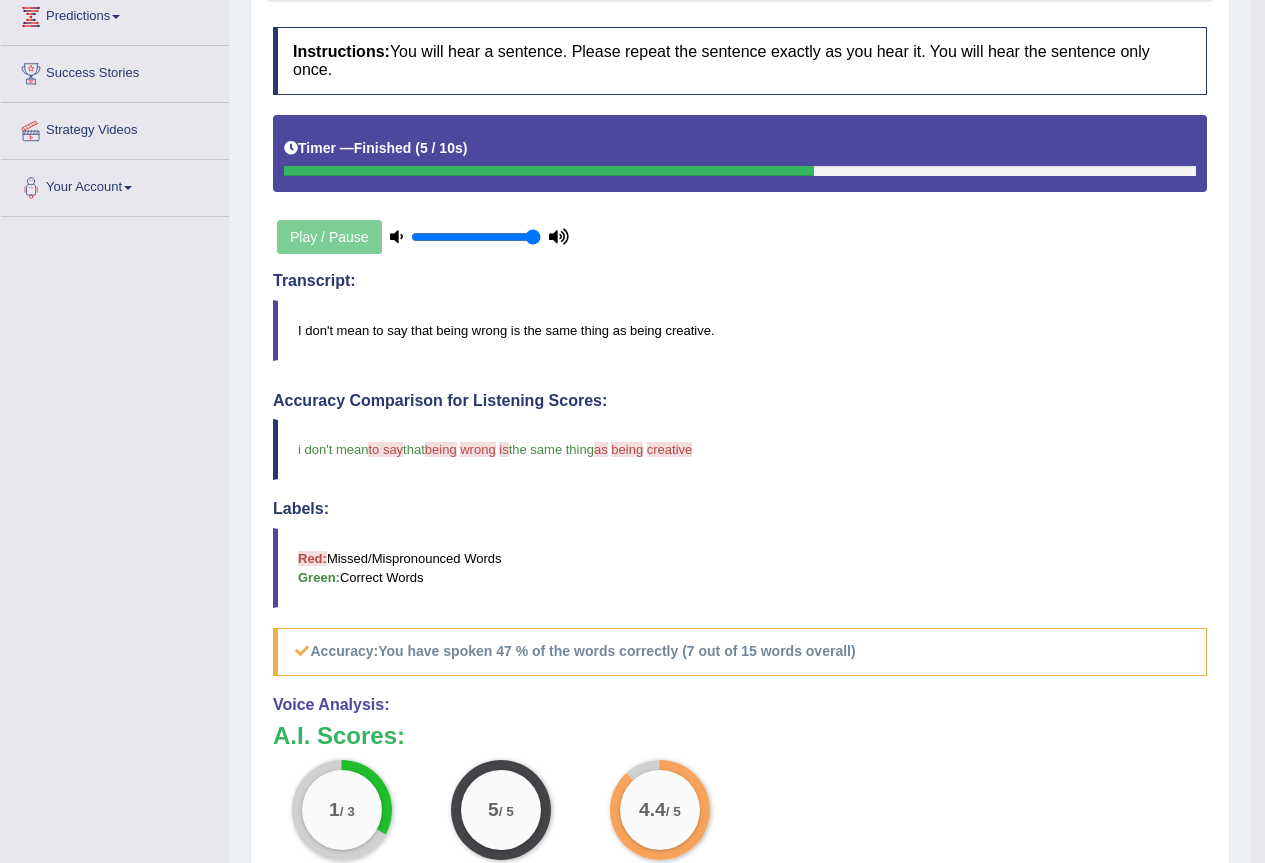 scroll, scrollTop: 0, scrollLeft: 0, axis: both 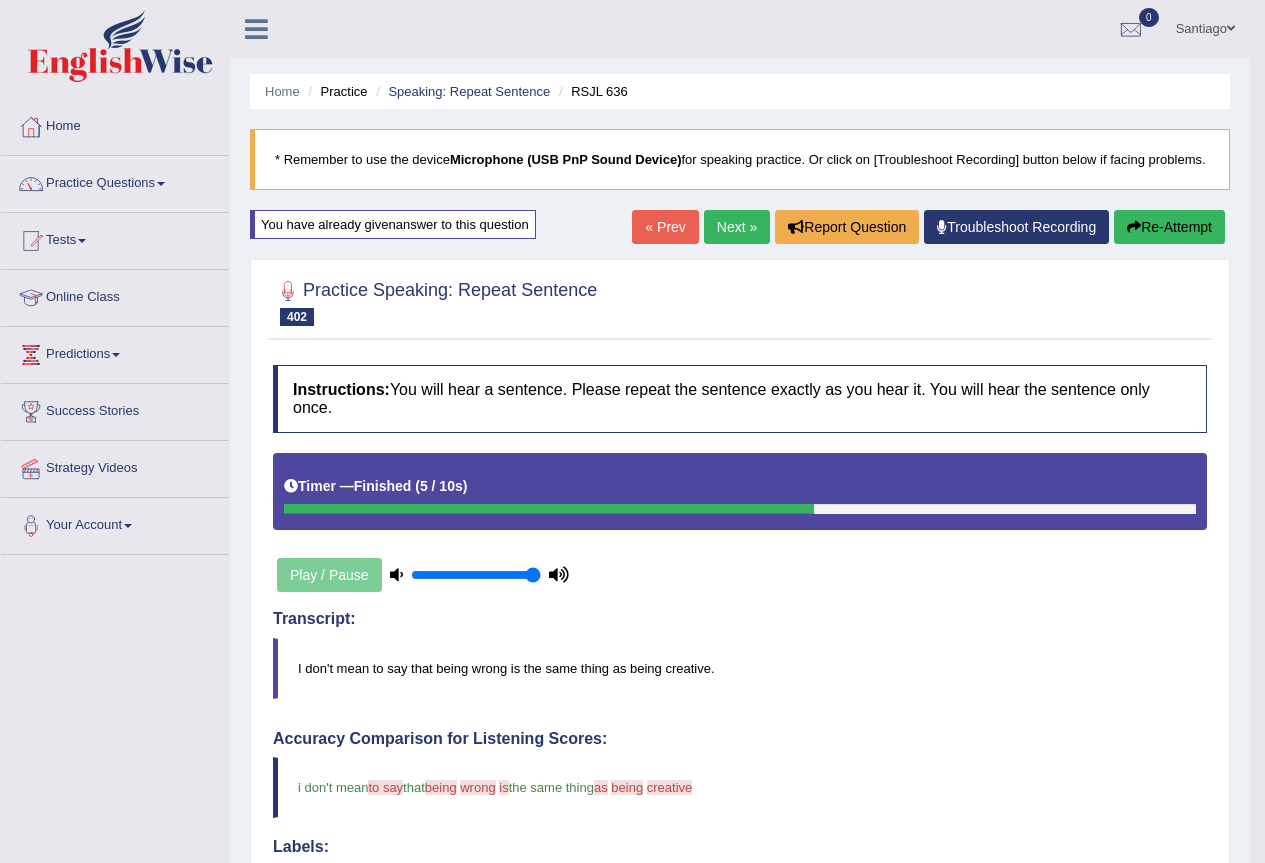 click on "Re-Attempt" at bounding box center [1169, 227] 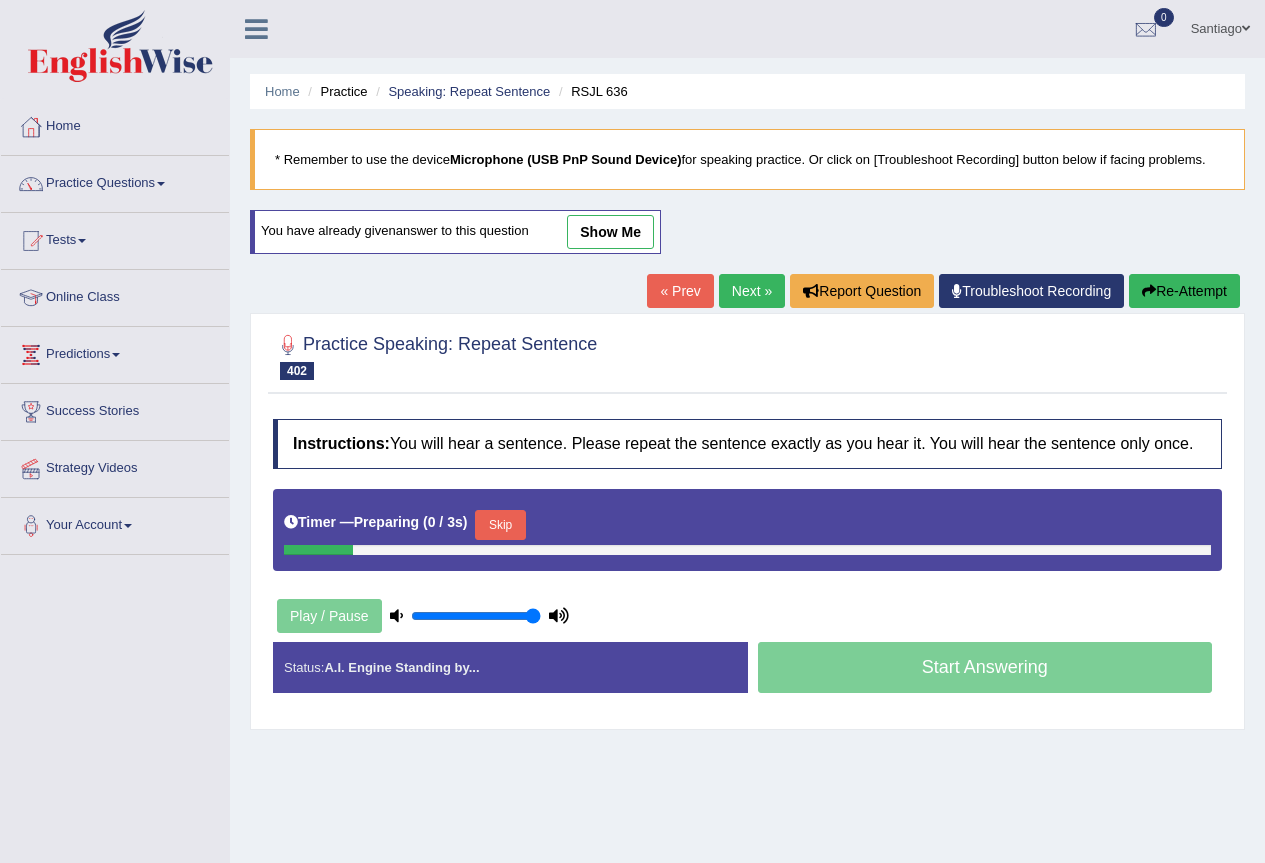 scroll, scrollTop: 0, scrollLeft: 0, axis: both 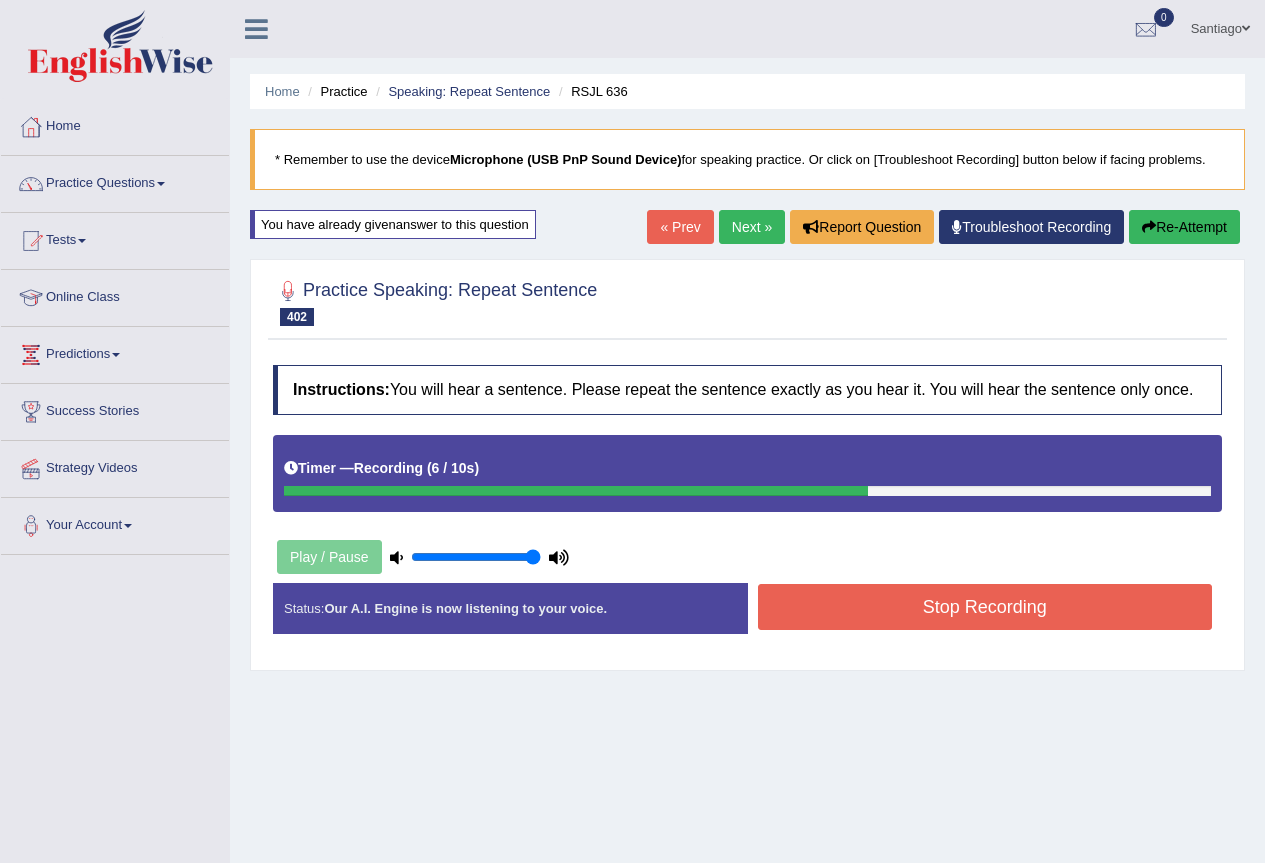 click on "Stop Recording" at bounding box center (985, 607) 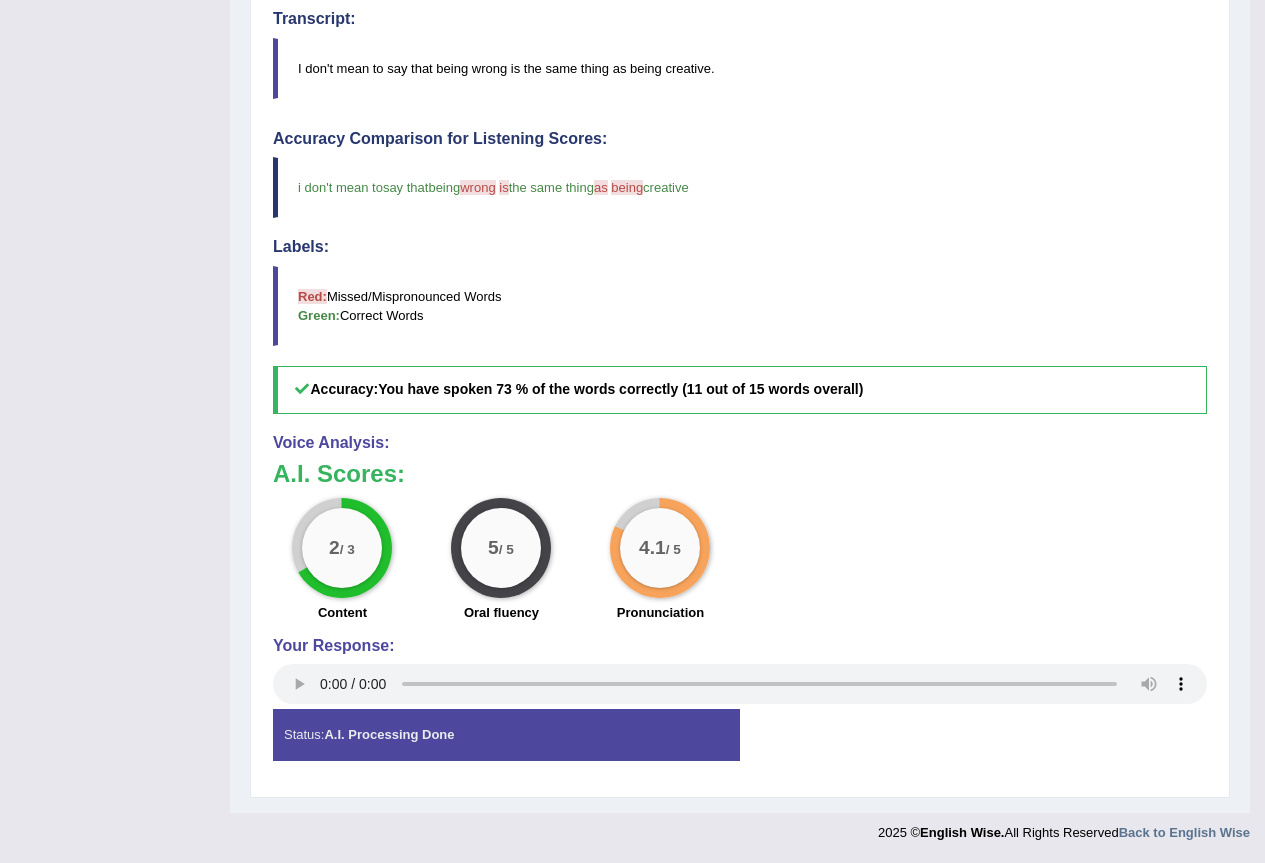 scroll, scrollTop: 0, scrollLeft: 0, axis: both 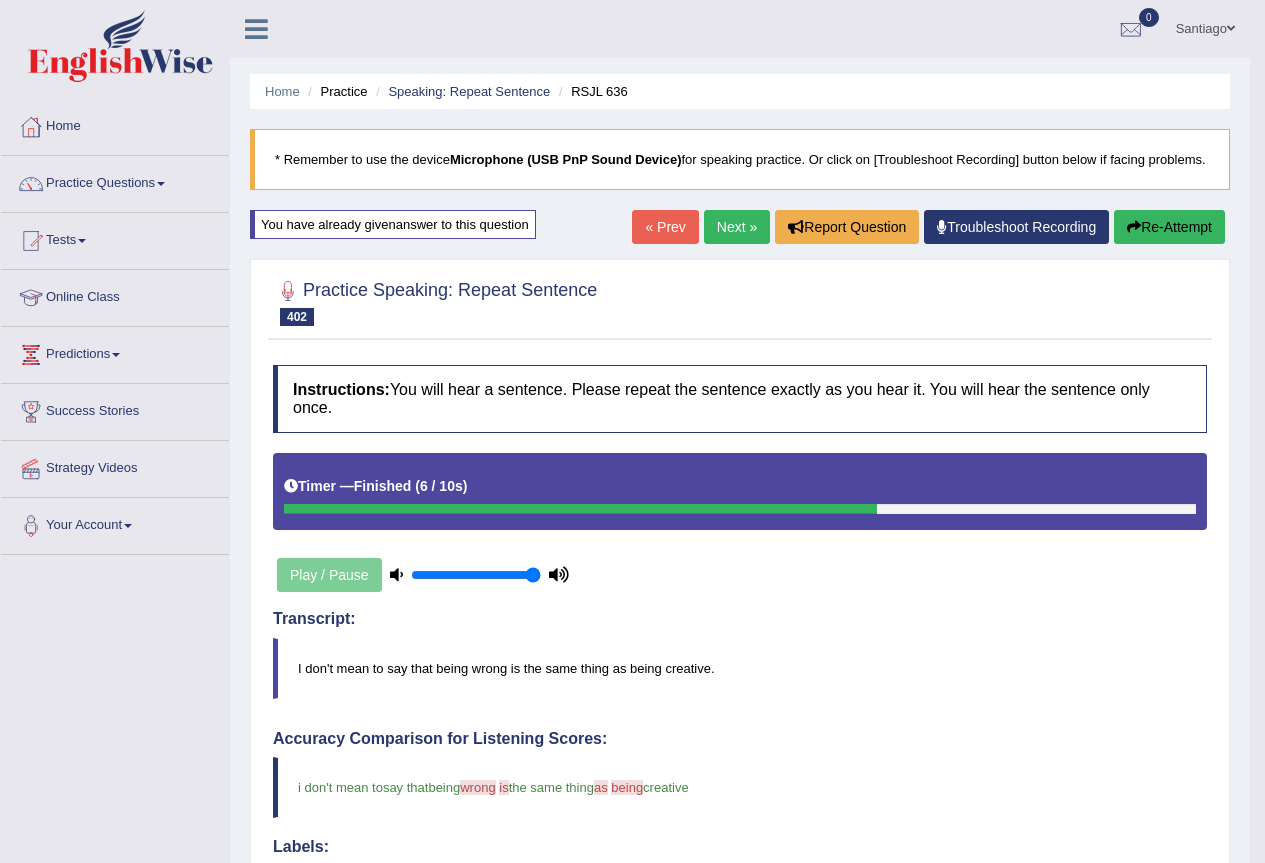 click on "Next »" at bounding box center (737, 227) 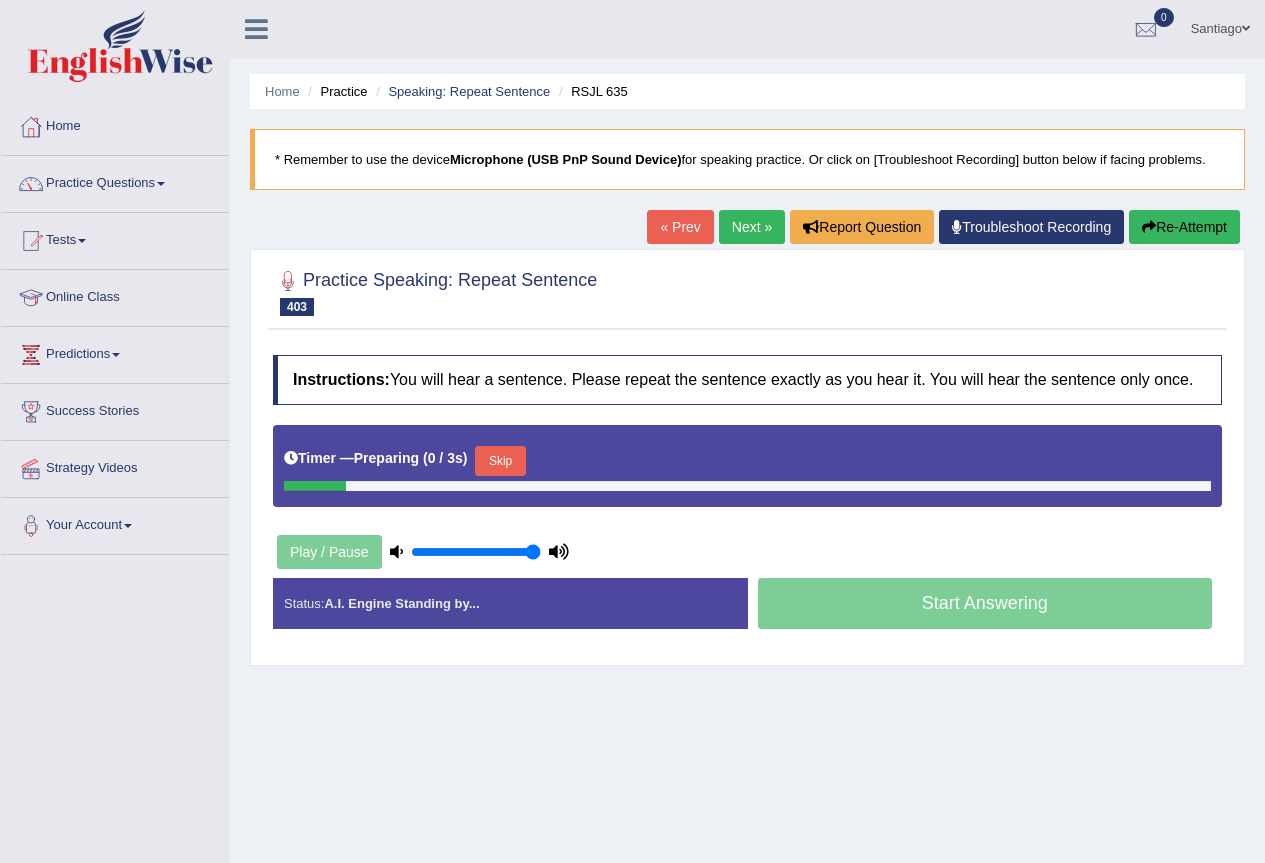 scroll, scrollTop: 0, scrollLeft: 0, axis: both 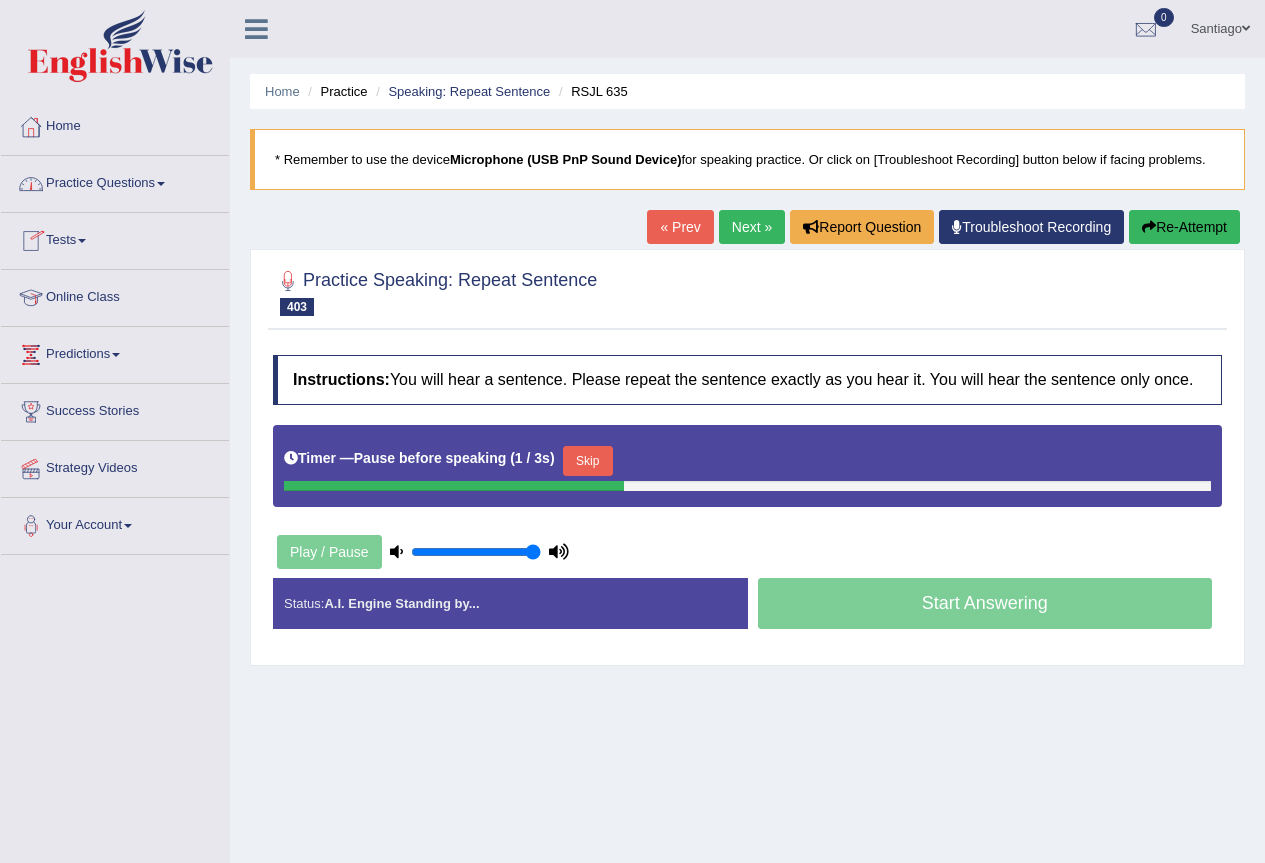 click on "Home" at bounding box center [115, 124] 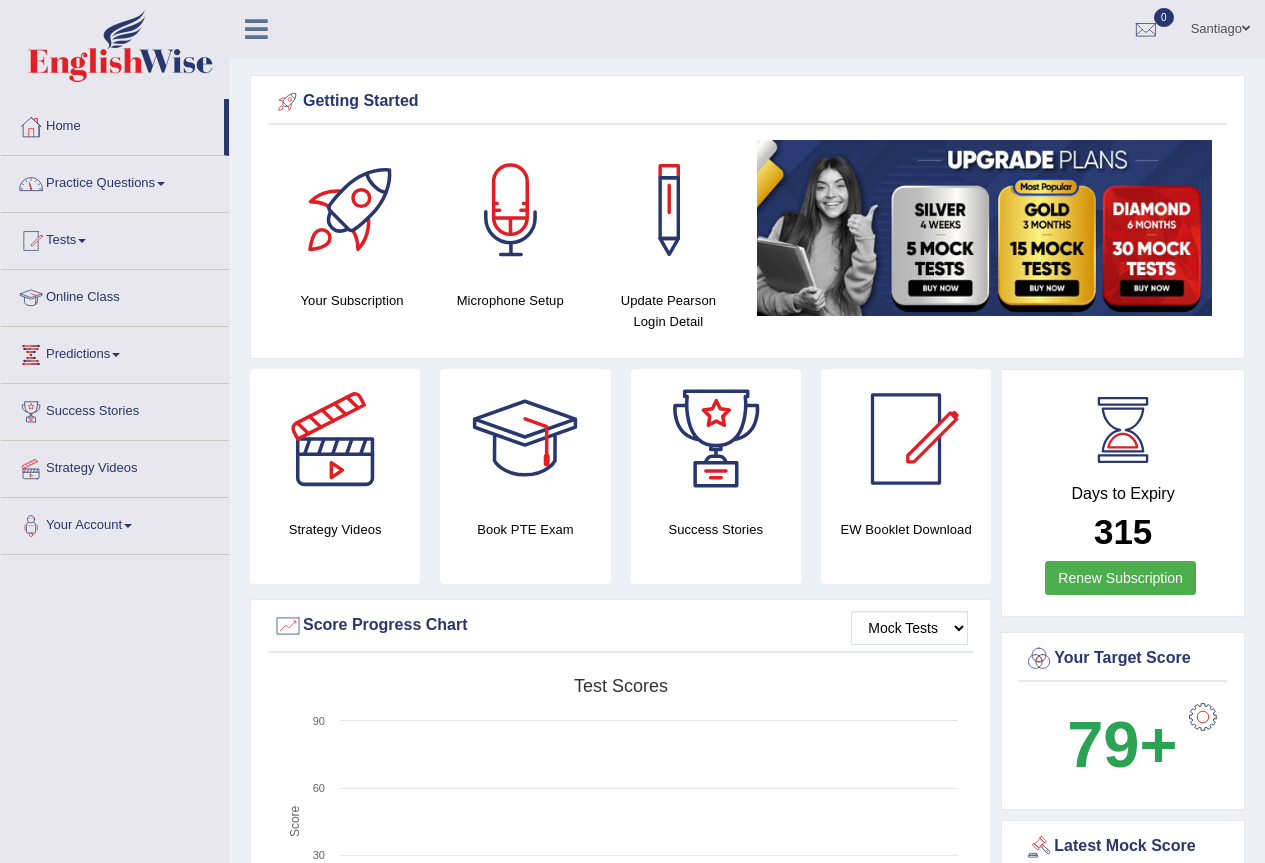 scroll, scrollTop: 0, scrollLeft: 0, axis: both 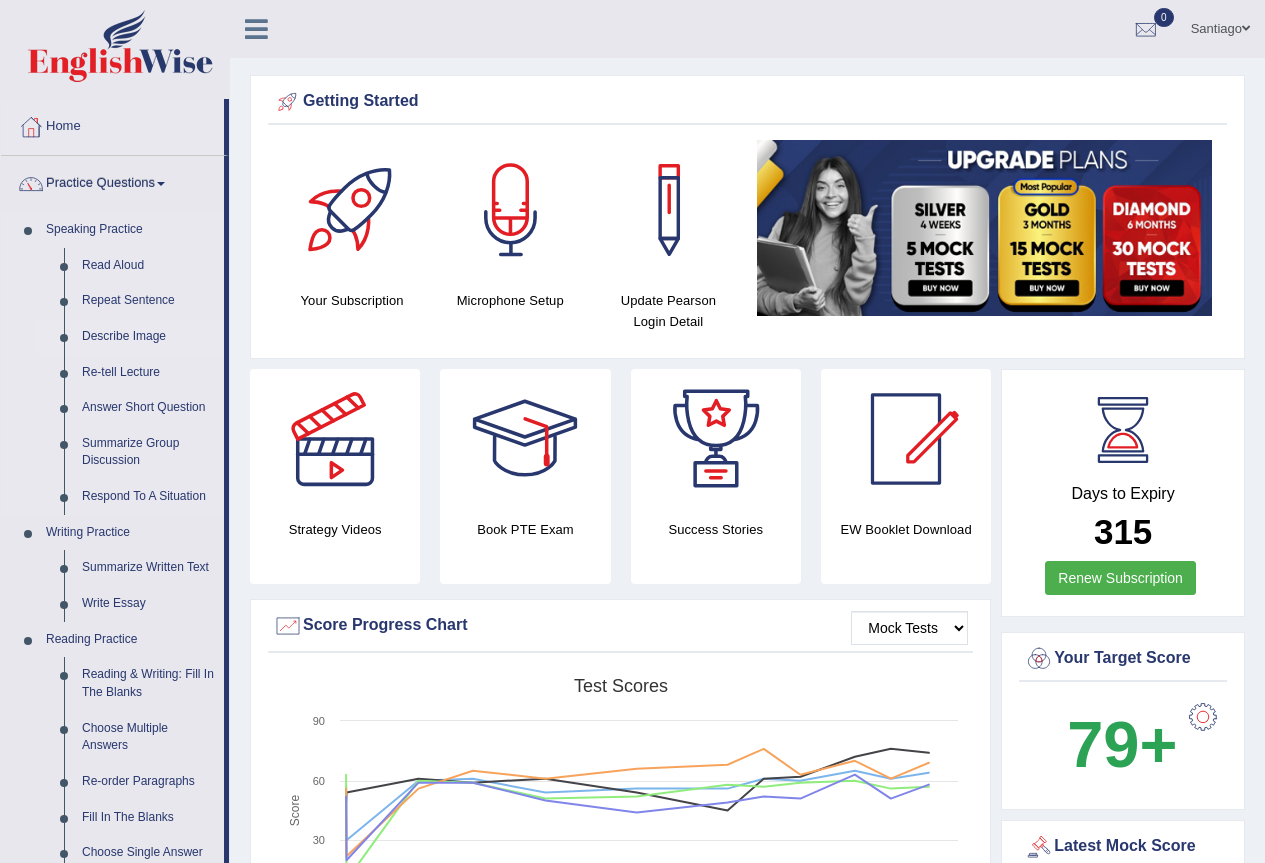 click on "Describe Image" at bounding box center [148, 337] 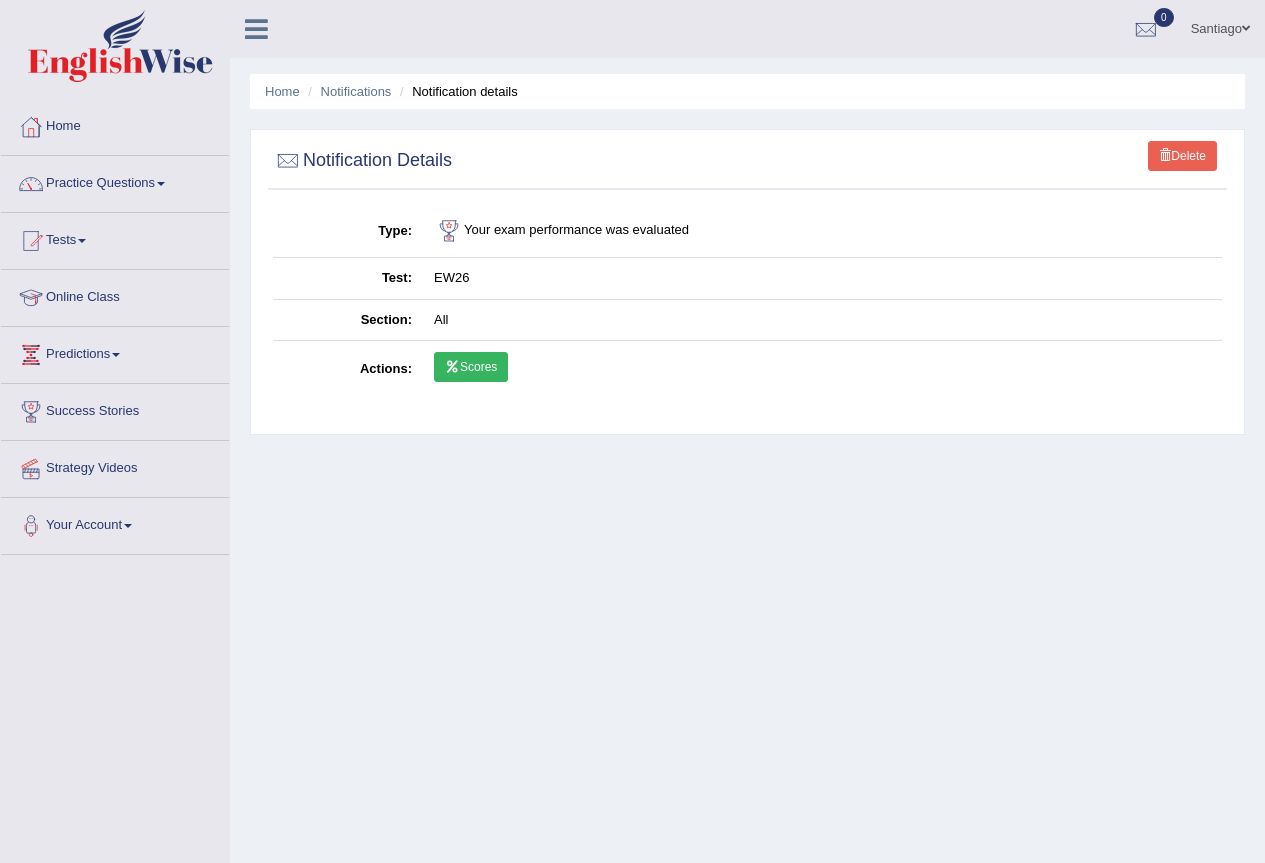 scroll, scrollTop: 0, scrollLeft: 0, axis: both 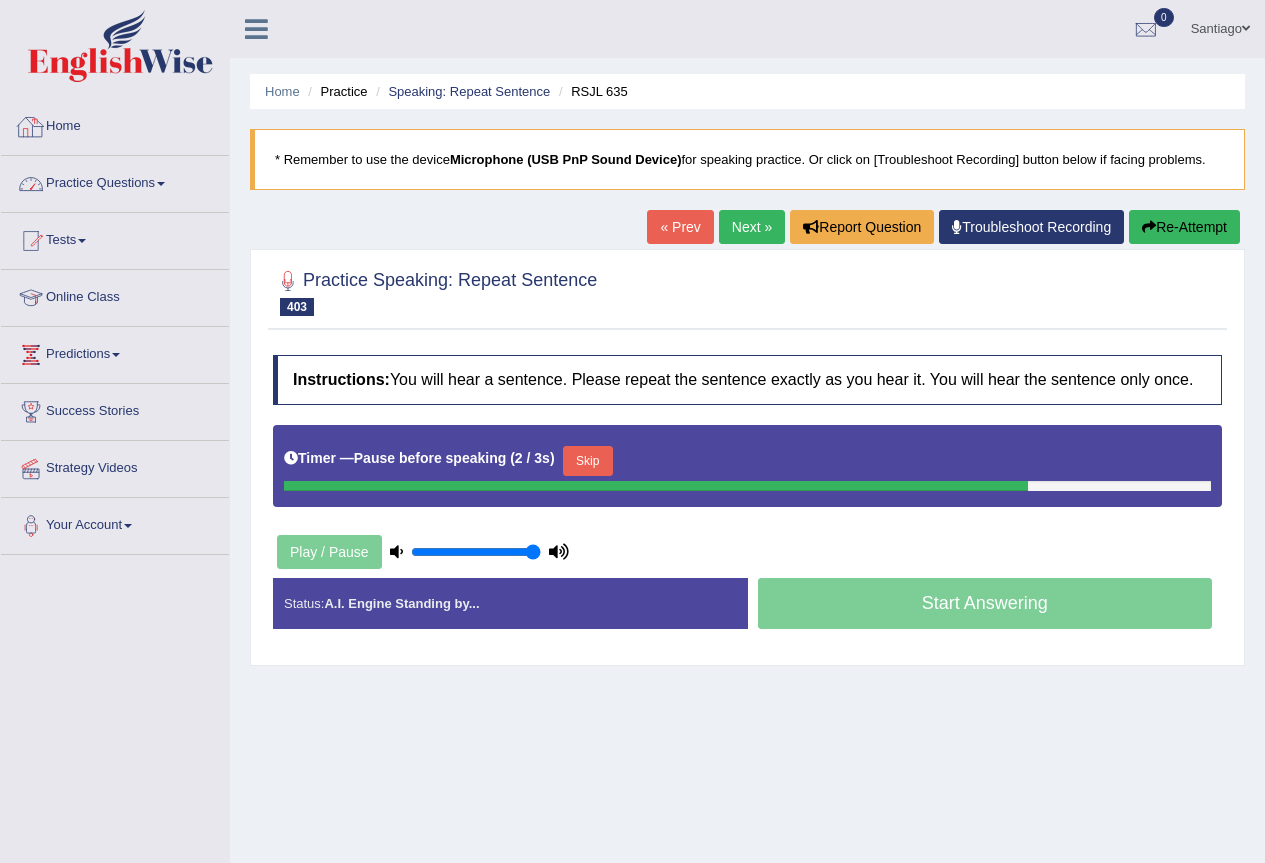click on "Practice Questions" at bounding box center (115, 181) 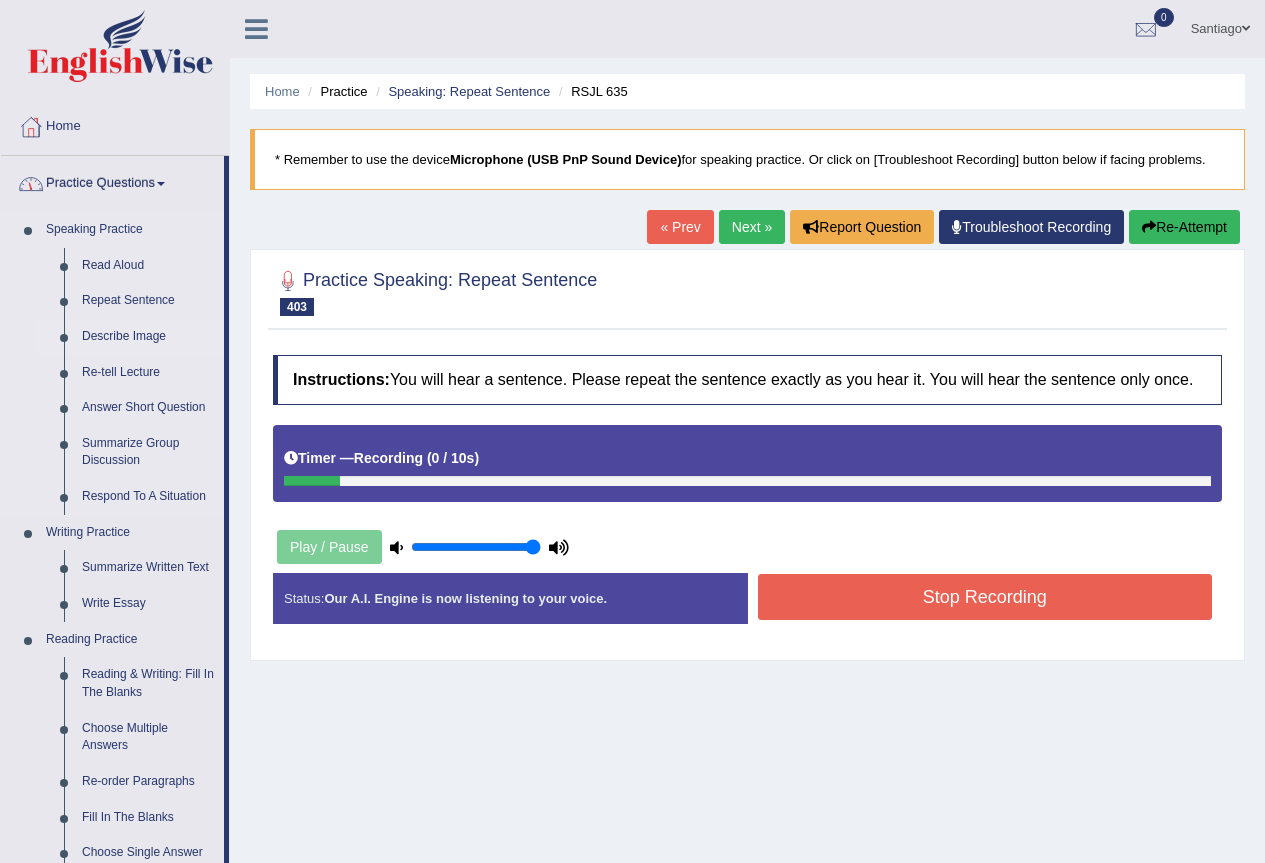 click on "Describe Image" at bounding box center [148, 337] 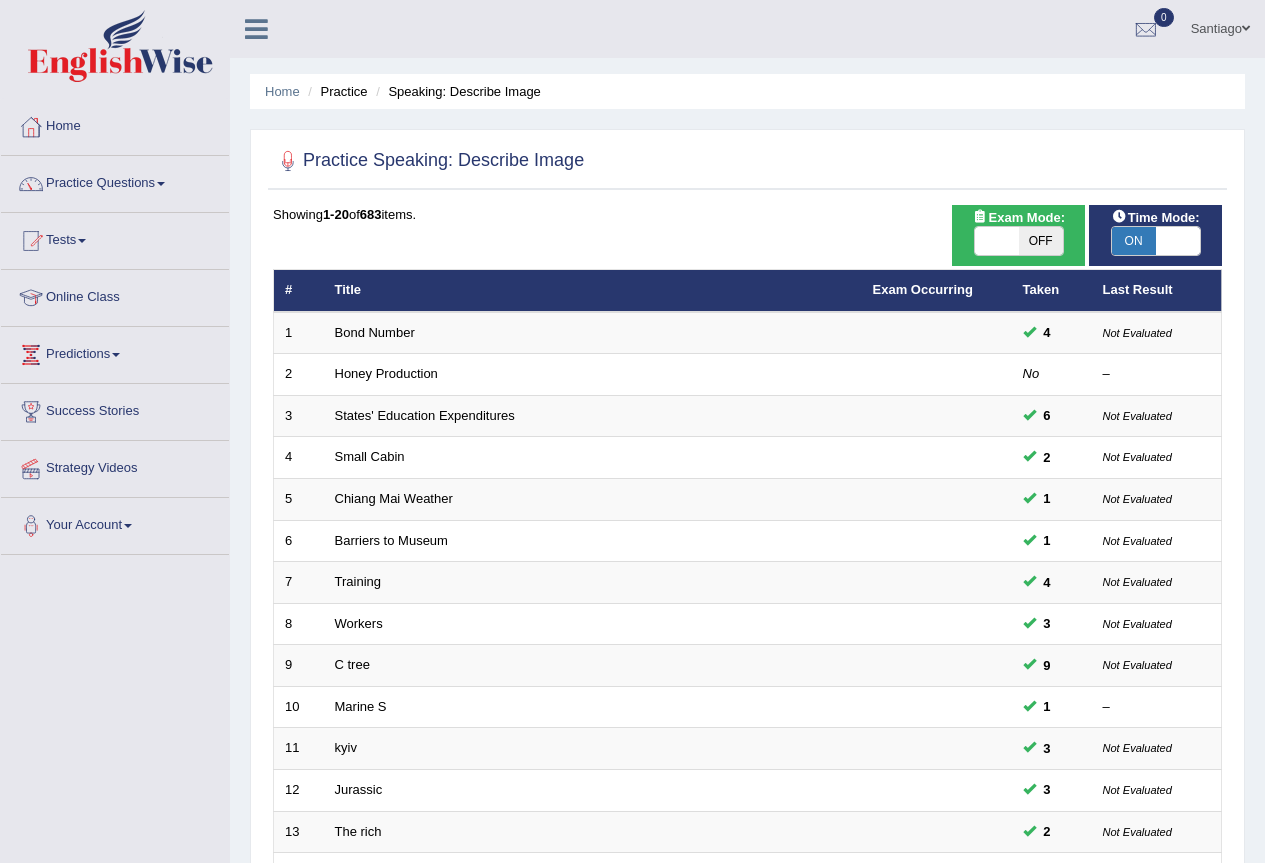 scroll, scrollTop: 0, scrollLeft: 0, axis: both 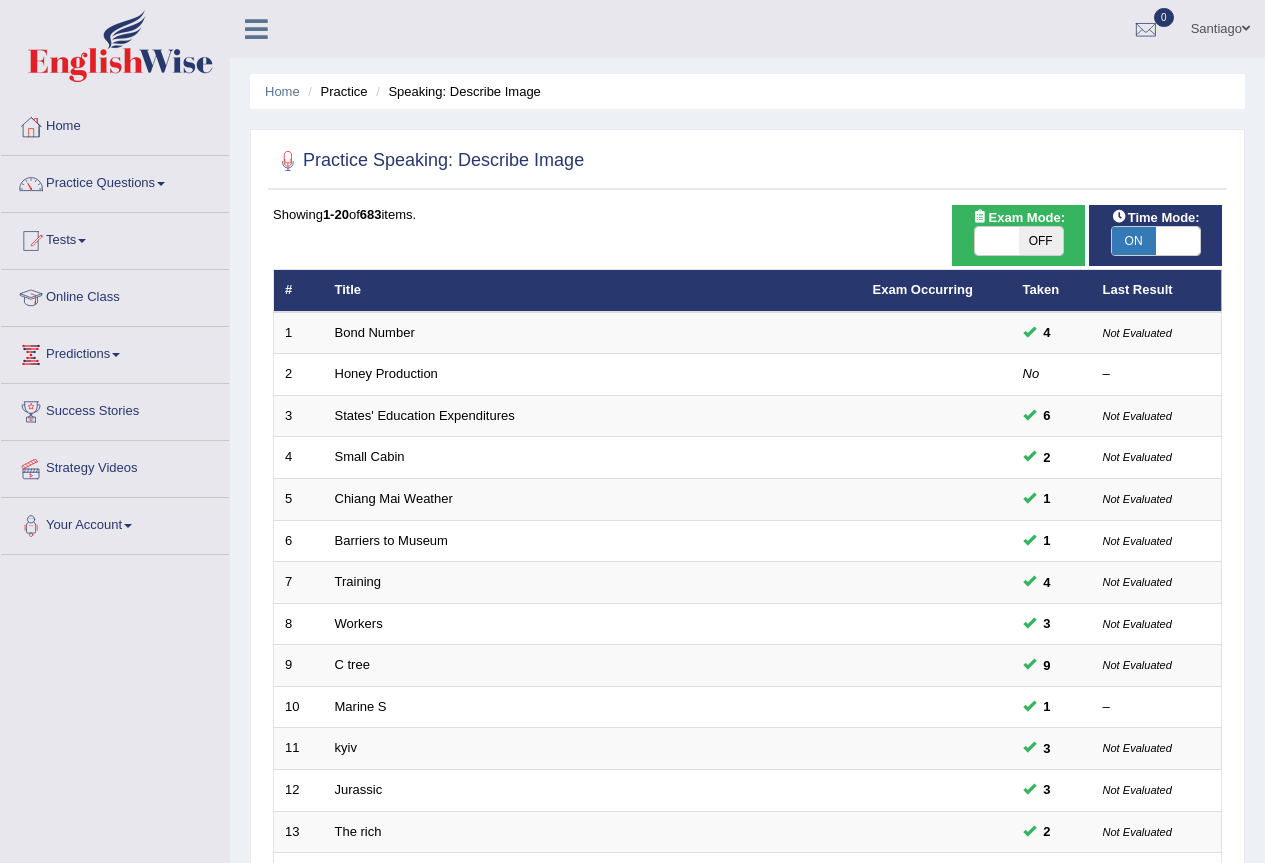 click on "Practice Questions" at bounding box center [115, 181] 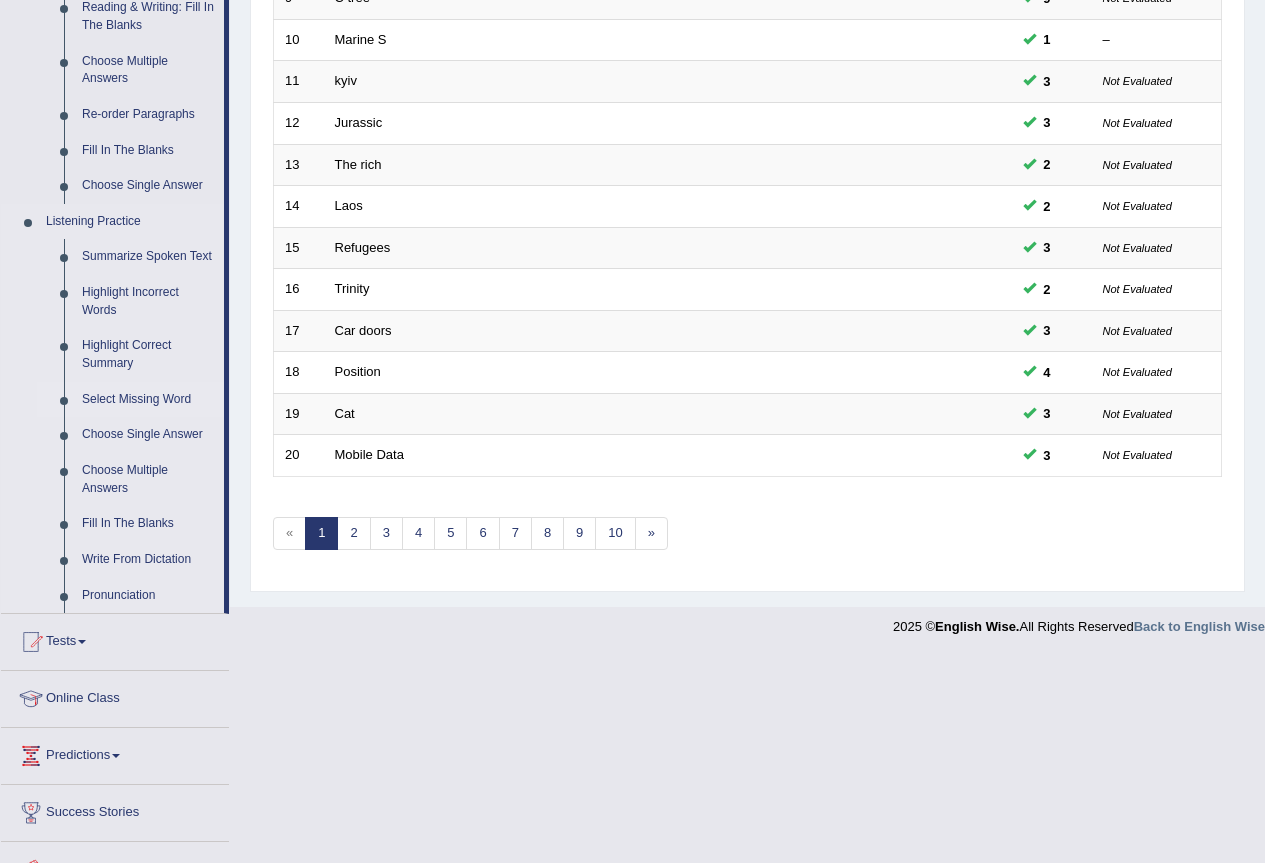 scroll, scrollTop: 761, scrollLeft: 0, axis: vertical 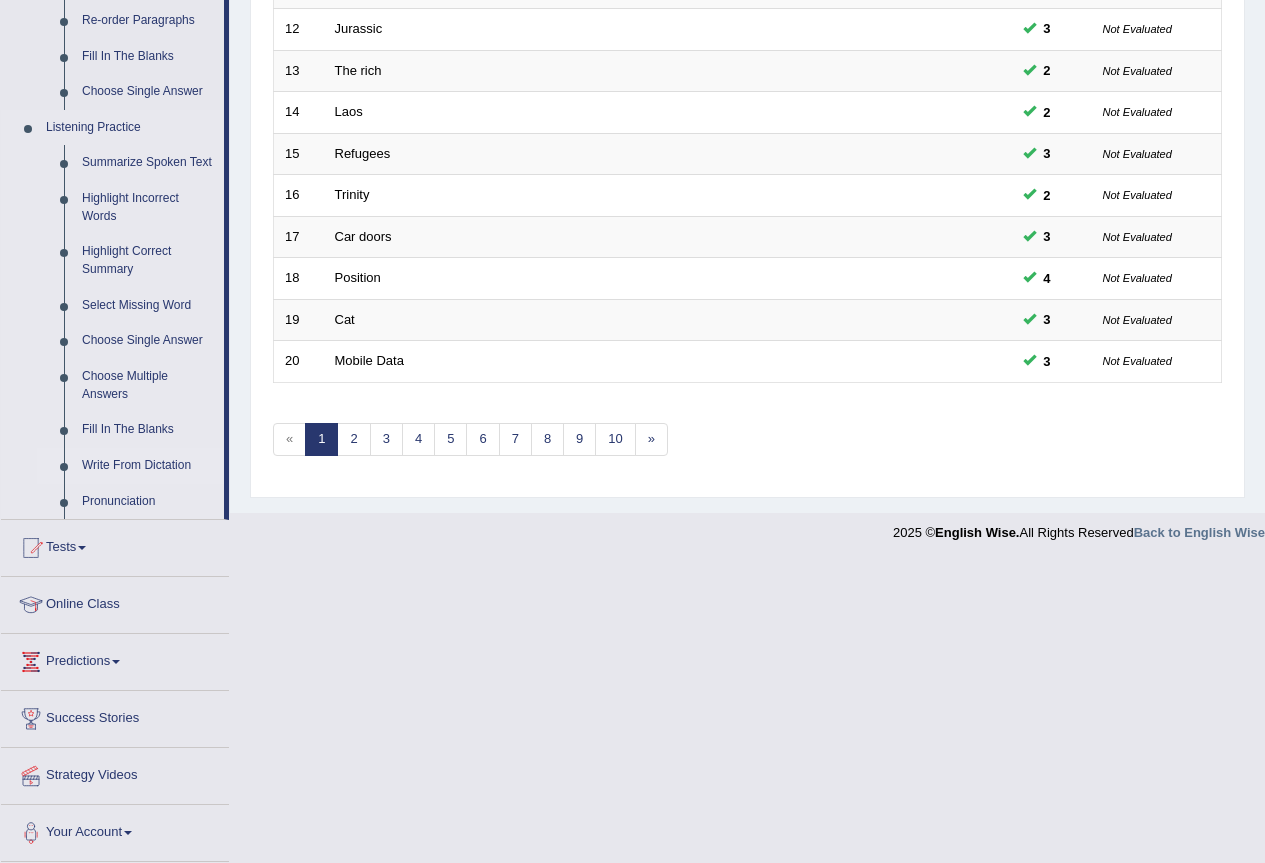 click on "Write From Dictation" at bounding box center (148, 466) 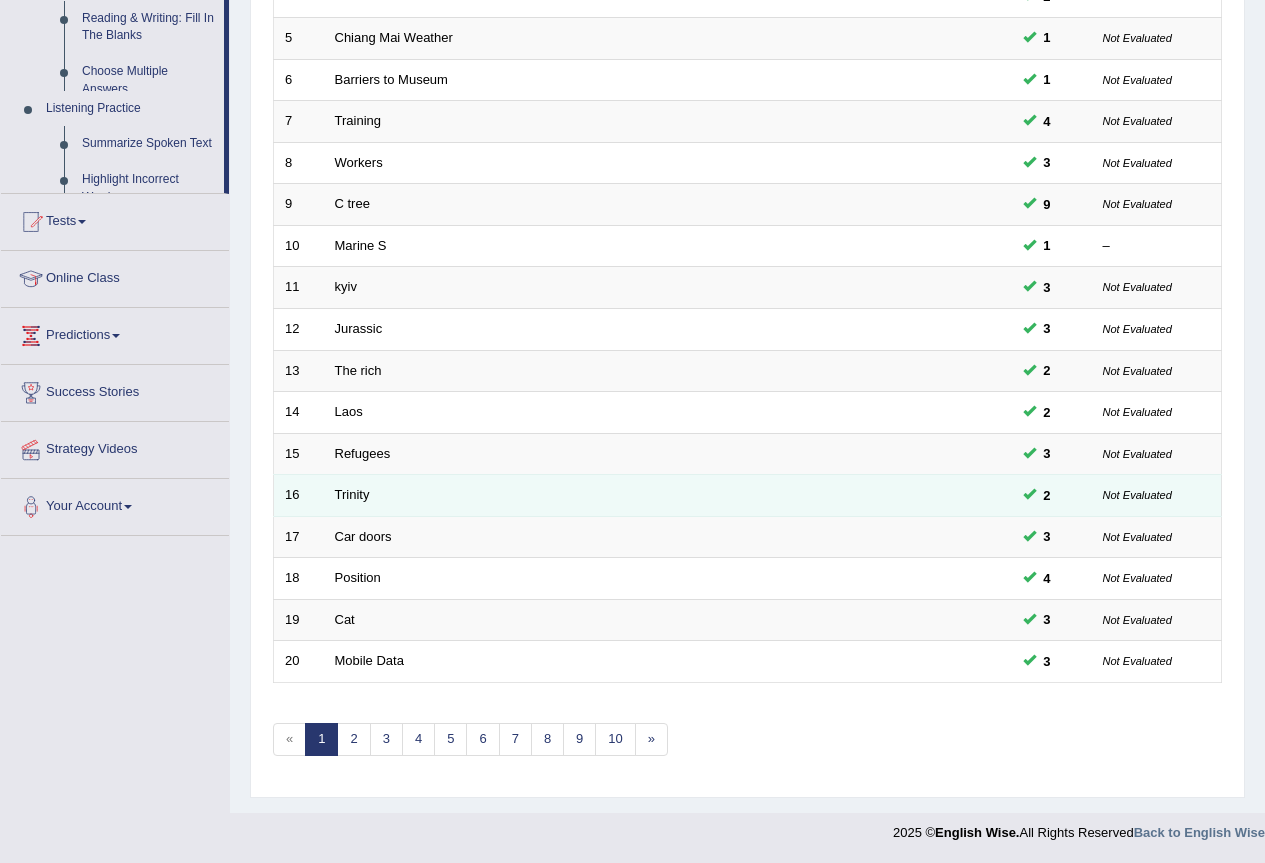 scroll, scrollTop: 231, scrollLeft: 0, axis: vertical 